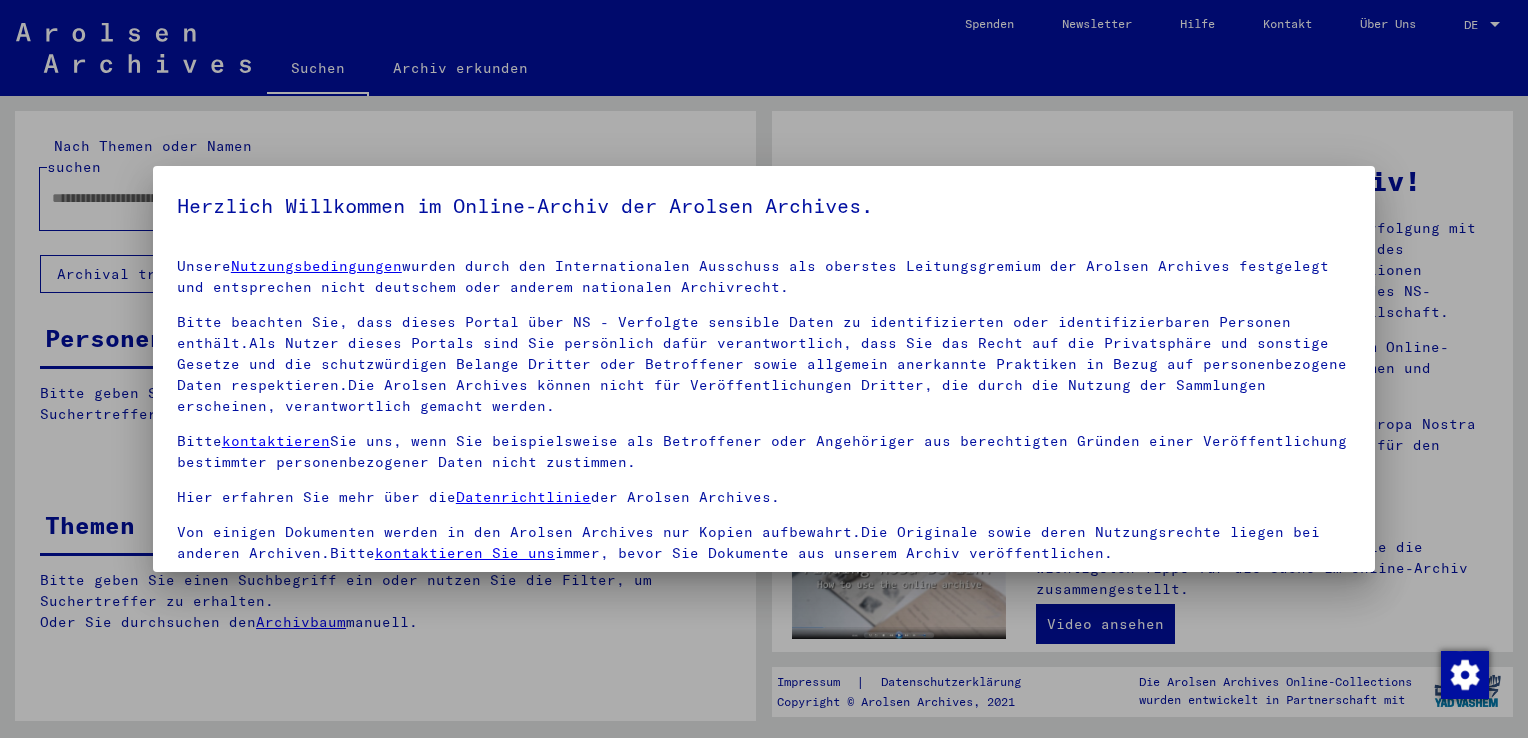 scroll, scrollTop: 0, scrollLeft: 0, axis: both 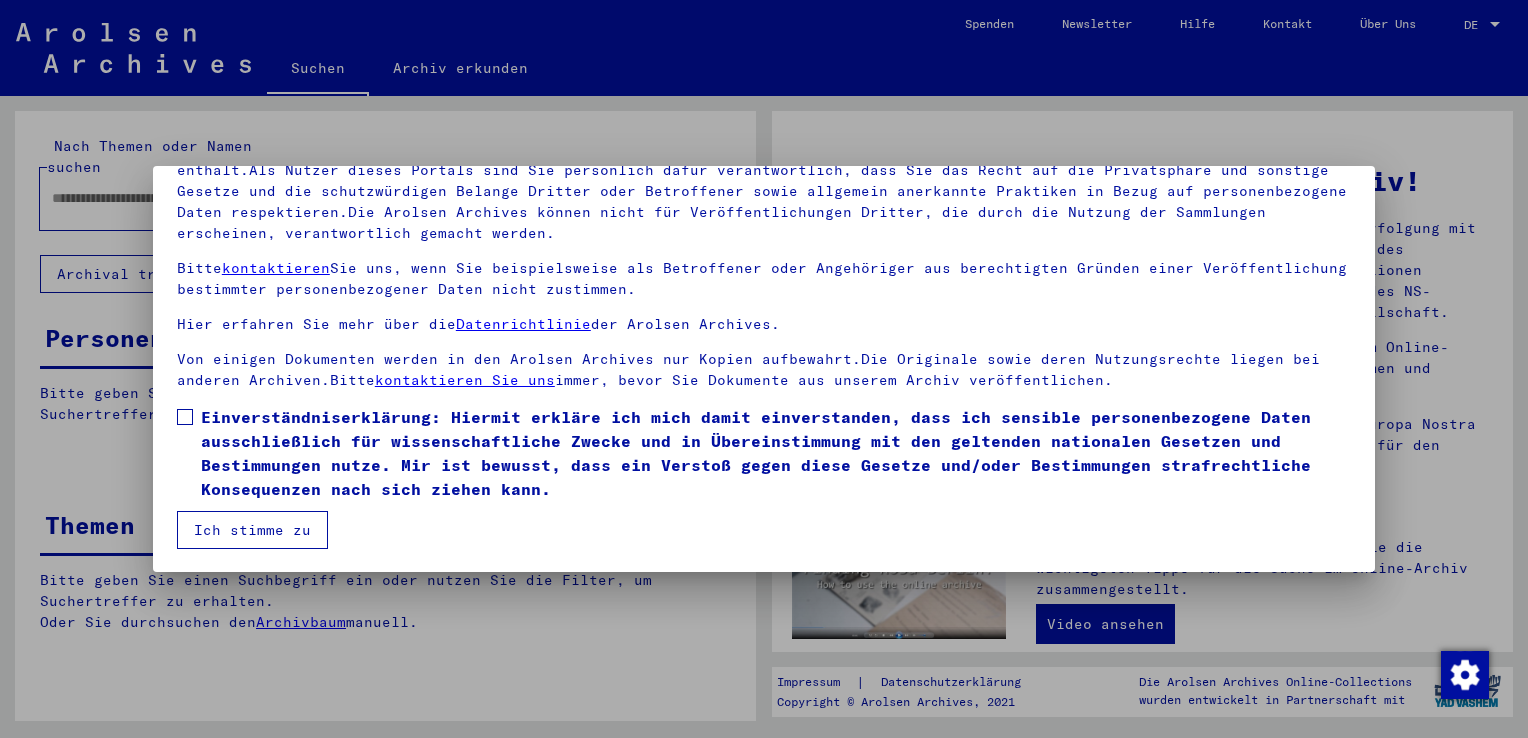 click on "Einverständniserklärung: Hiermit erkläre ich mich damit einverstanden, dass ich sensible personenbezogene Daten ausschließlich für wissenschaftliche Zwecke und in Übereinstimmung mit den geltenden nationalen Gesetzen und Bestimmungen nutze. Mir ist bewusst, dass ein Verstoß gegen diese Gesetze und/oder Bestimmungen strafrechtliche Konsequenzen nach sich ziehen kann." at bounding box center [776, 453] 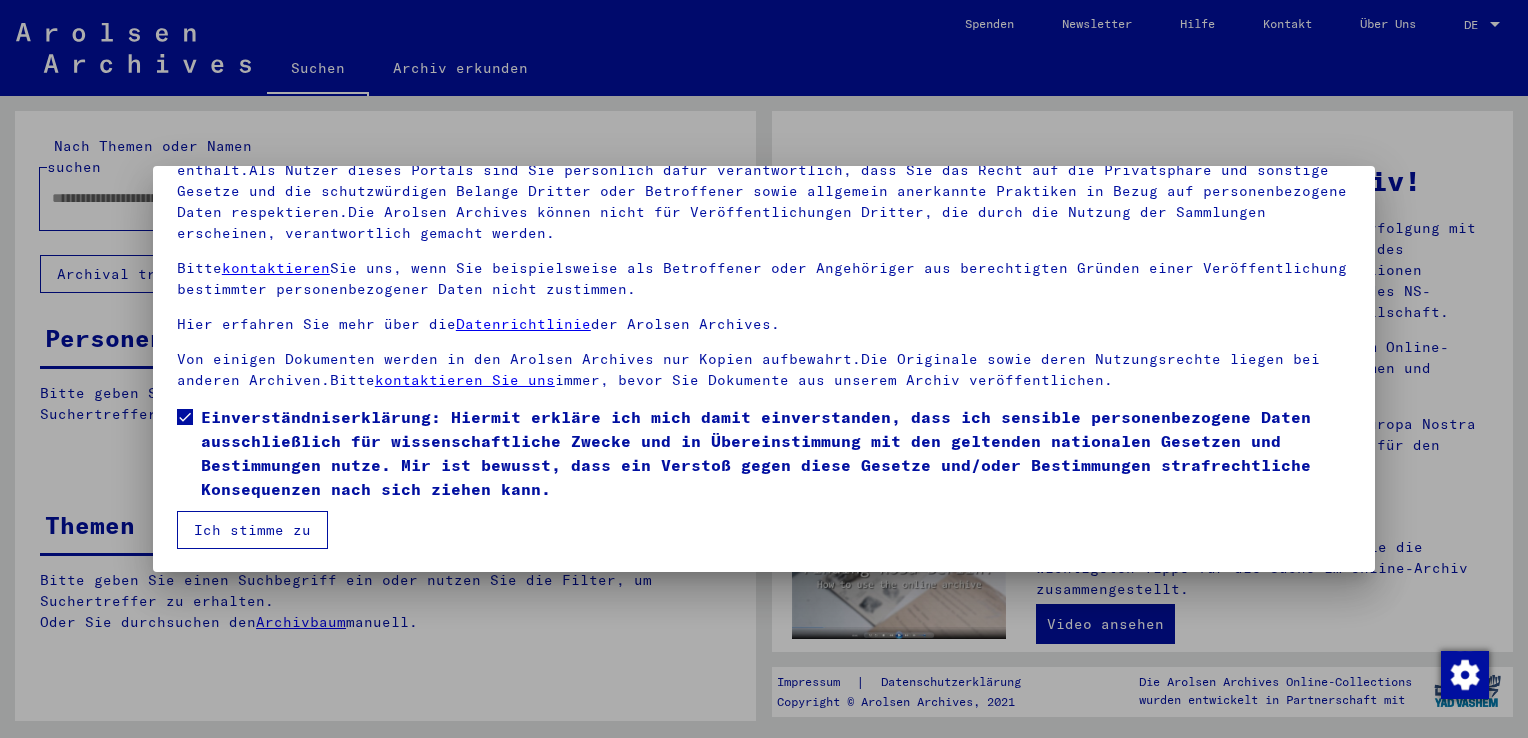 click on "Ich stimme zu" at bounding box center [252, 530] 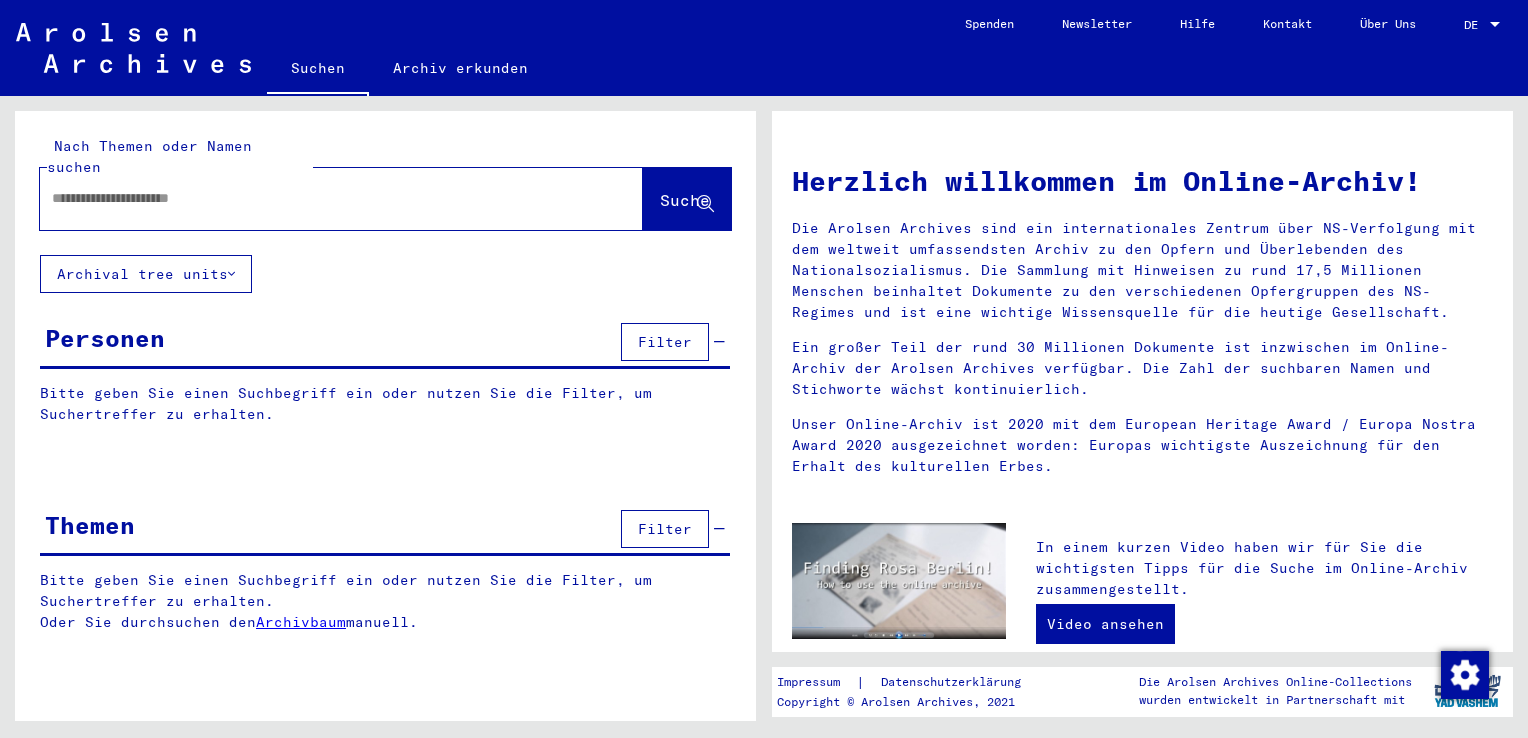 click at bounding box center (317, 198) 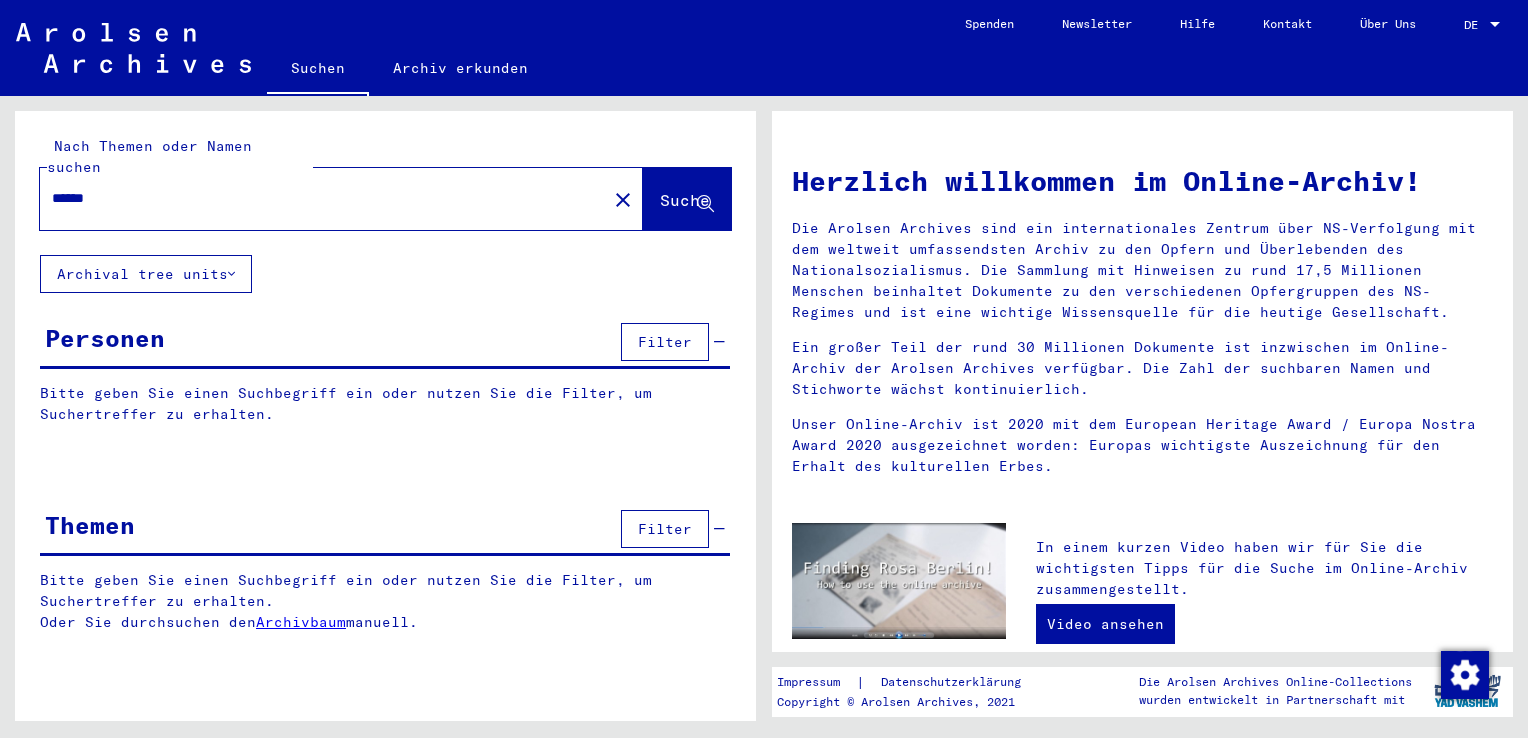 type on "******" 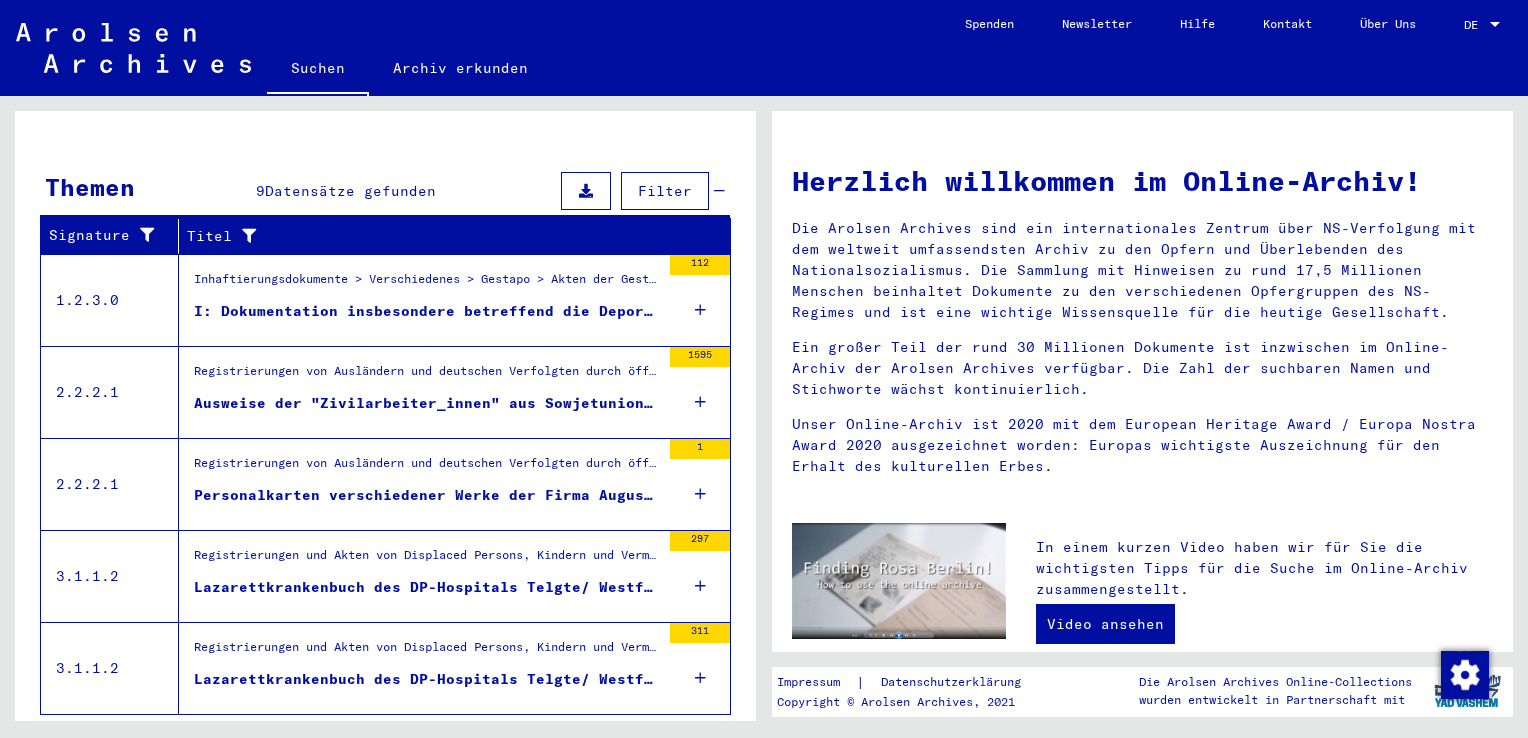 scroll, scrollTop: 653, scrollLeft: 0, axis: vertical 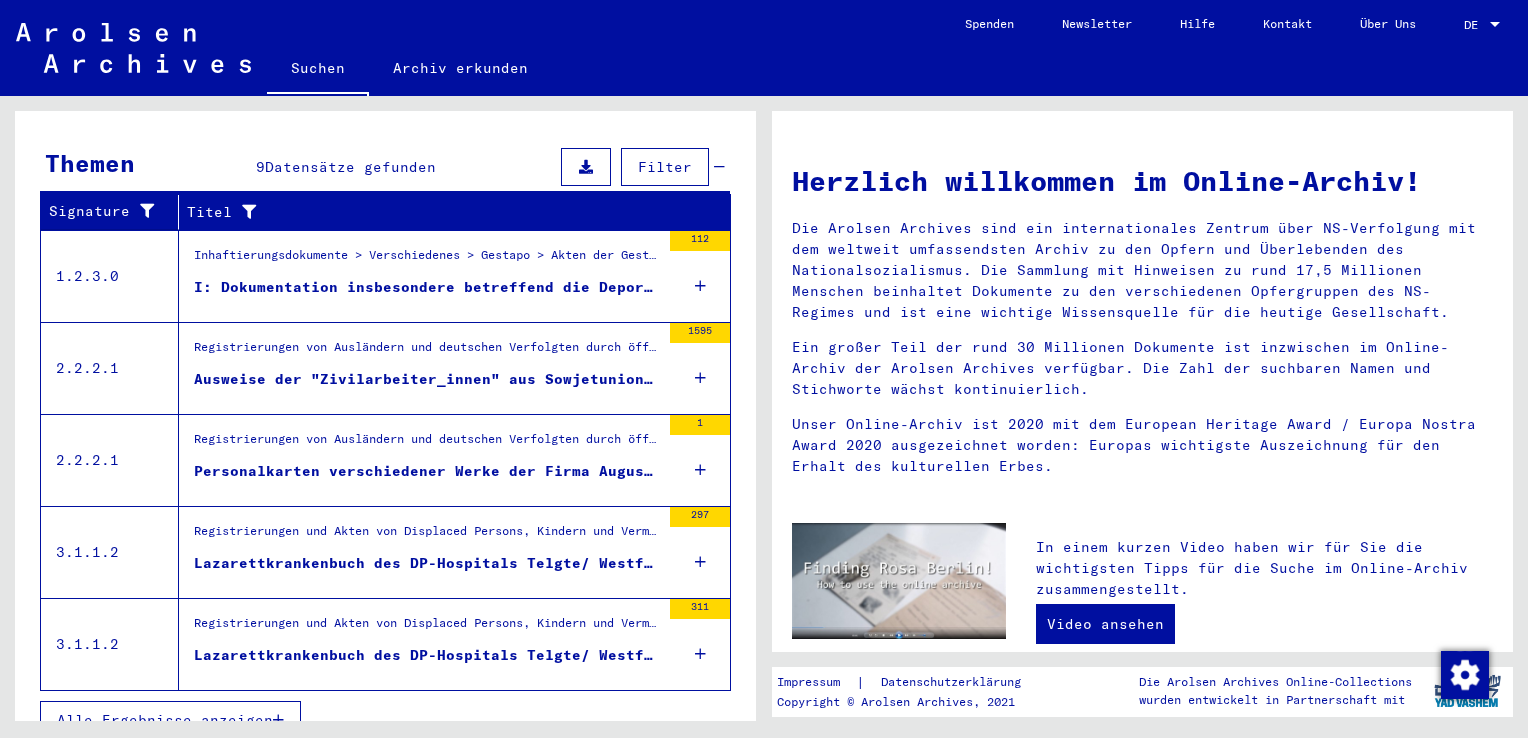 click on "Registrierungen von Ausländern und deutschen Verfolgten durch öffentliche Einrichtungen, Versicherungen und Firmen (1939 - 1947) > Dokumente über Registrierungen von Ausländern und den Einsatz von Zwangsarbeitern, 1939 - 1945 > Verschiedene Behörden und Firmen (Einzelpersonen-bezogene Unterlagen) > Kriegszeitkartei (Melde- und Registrierkarten, Arbeitsbücher, individueller Schriftverkehr)" at bounding box center (427, 352) 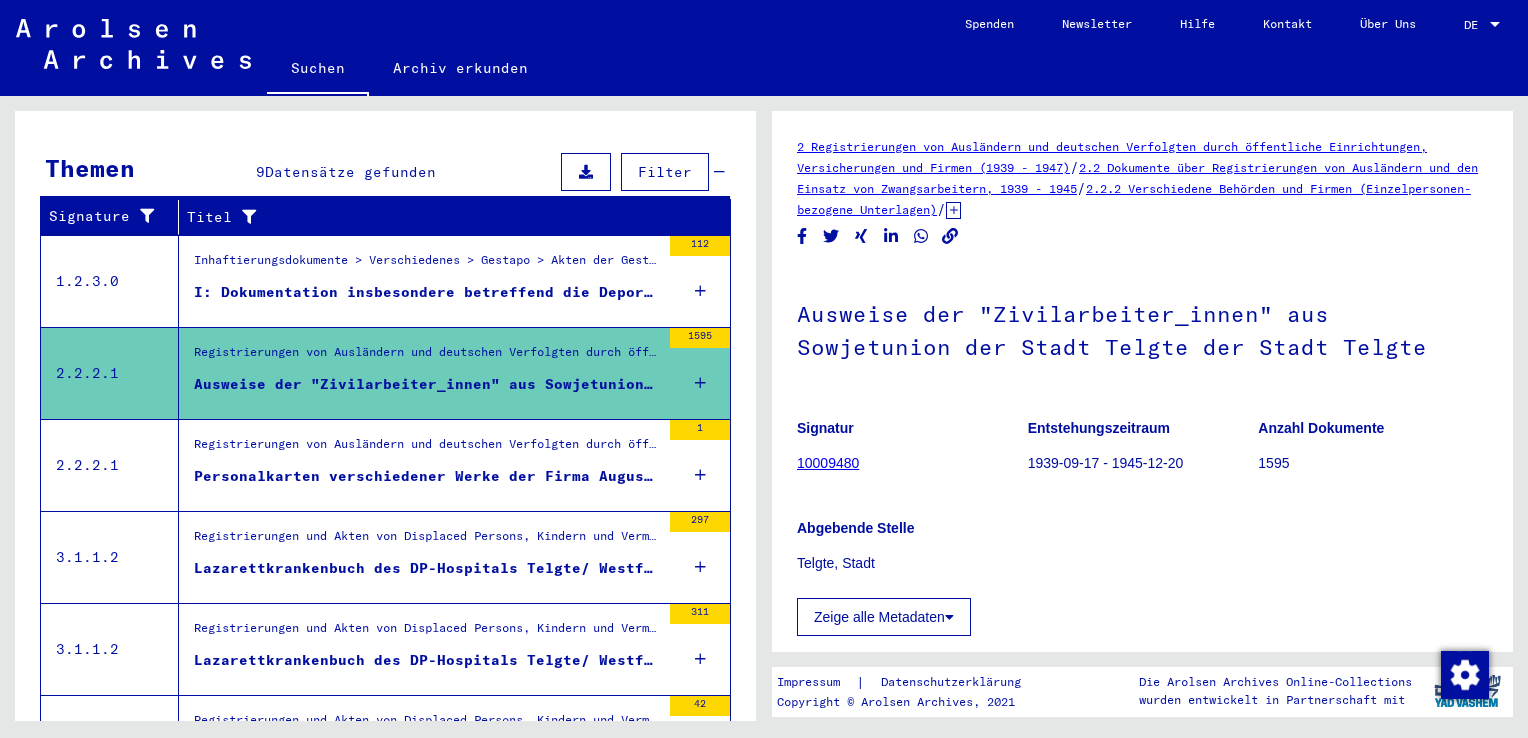scroll, scrollTop: 294, scrollLeft: 0, axis: vertical 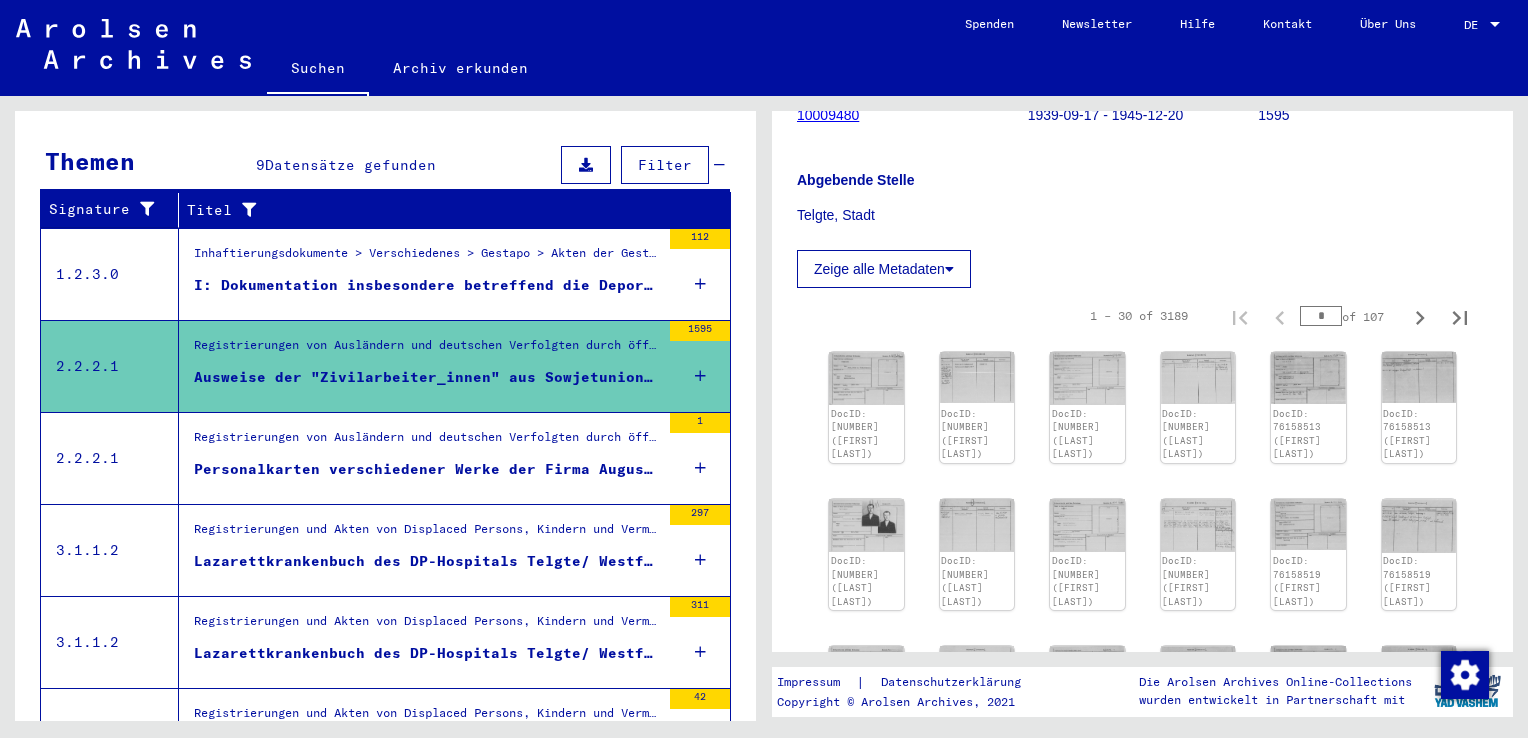 click 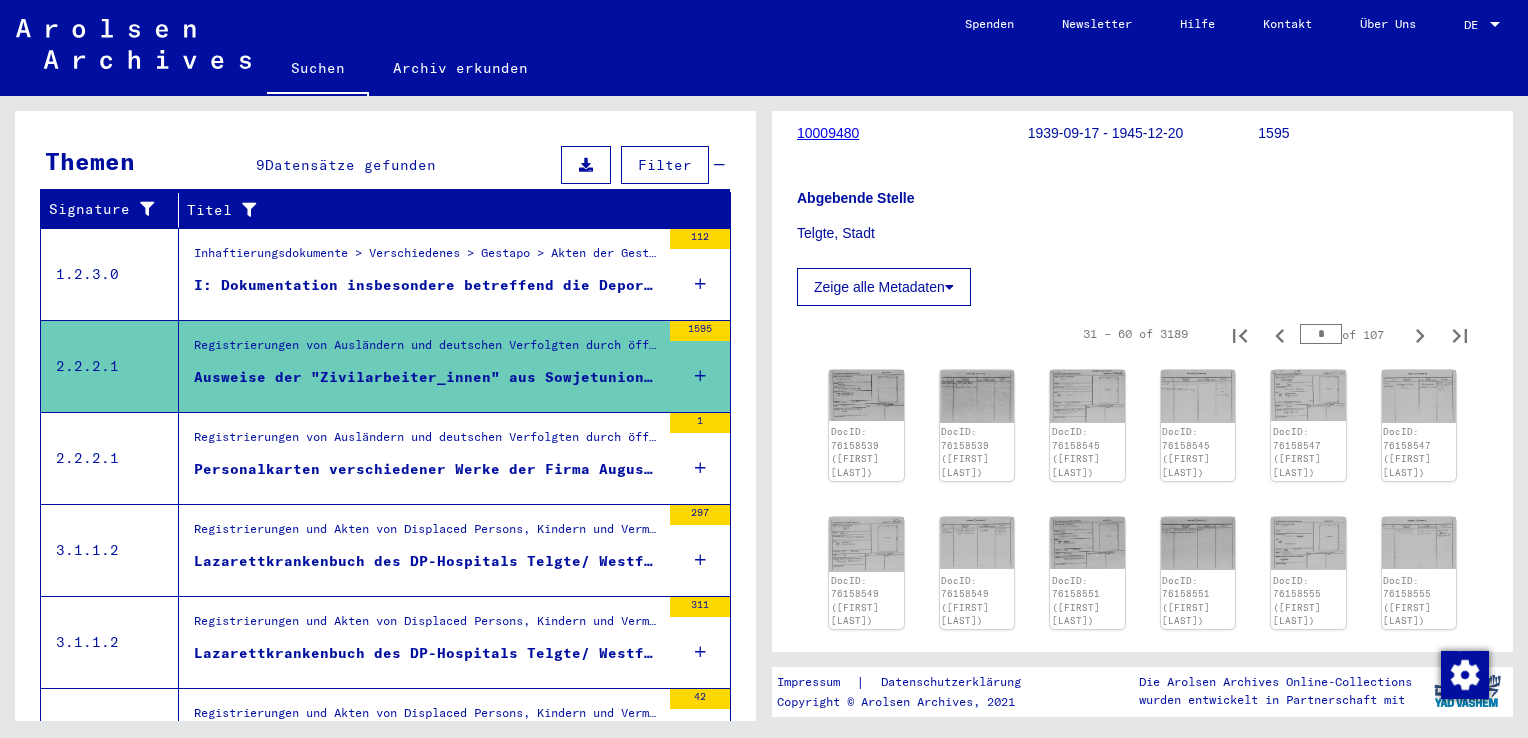 scroll, scrollTop: 332, scrollLeft: 0, axis: vertical 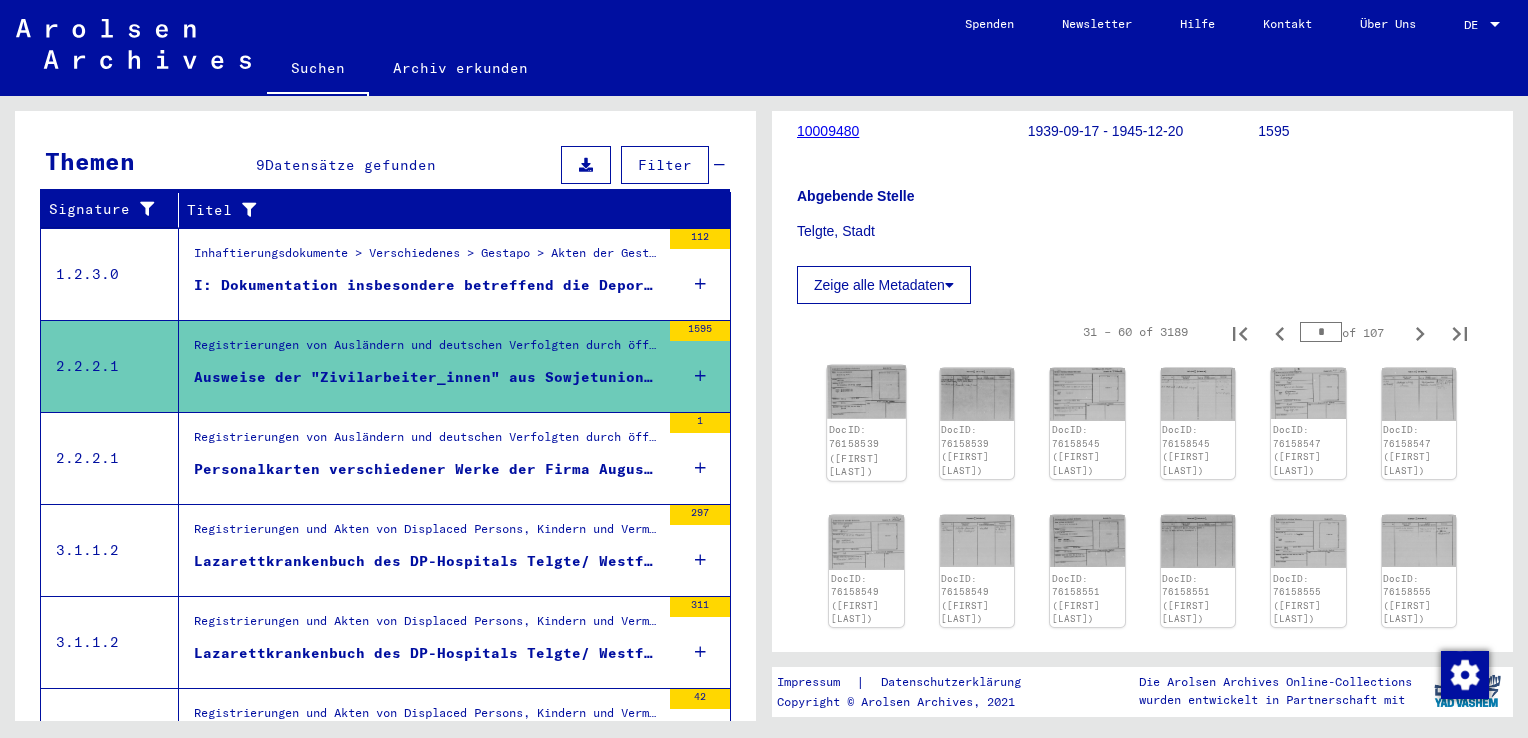 click 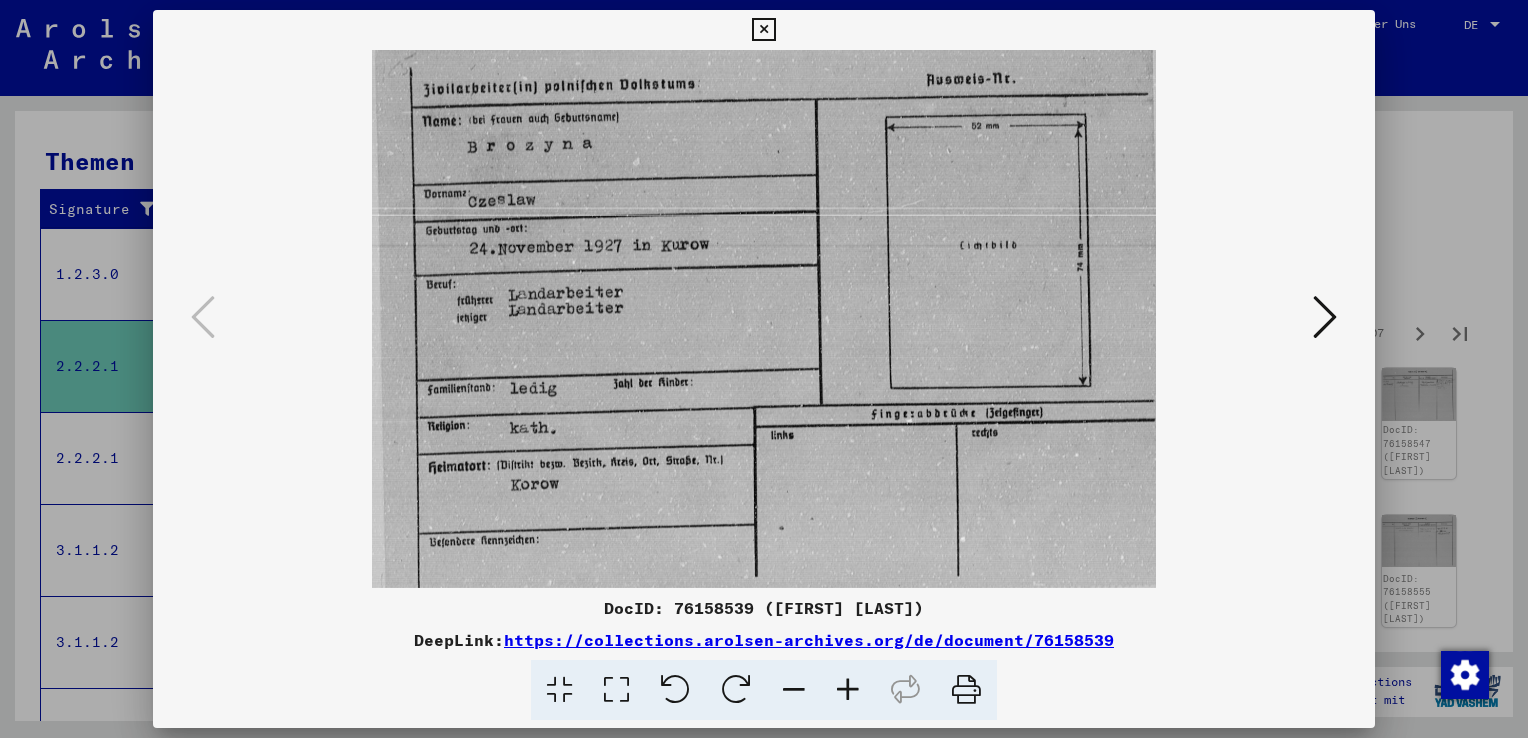 click at bounding box center [1325, 318] 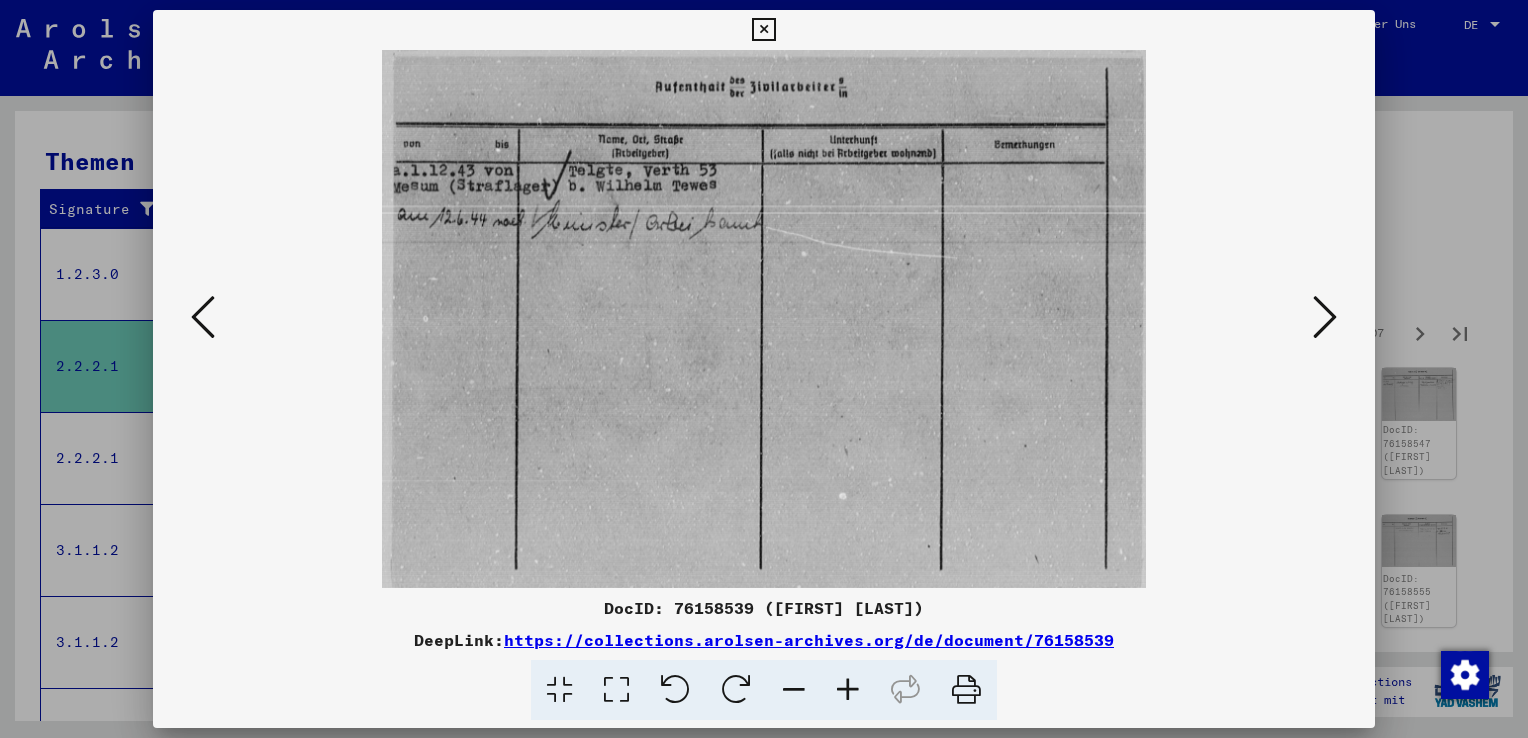 click at bounding box center [764, 369] 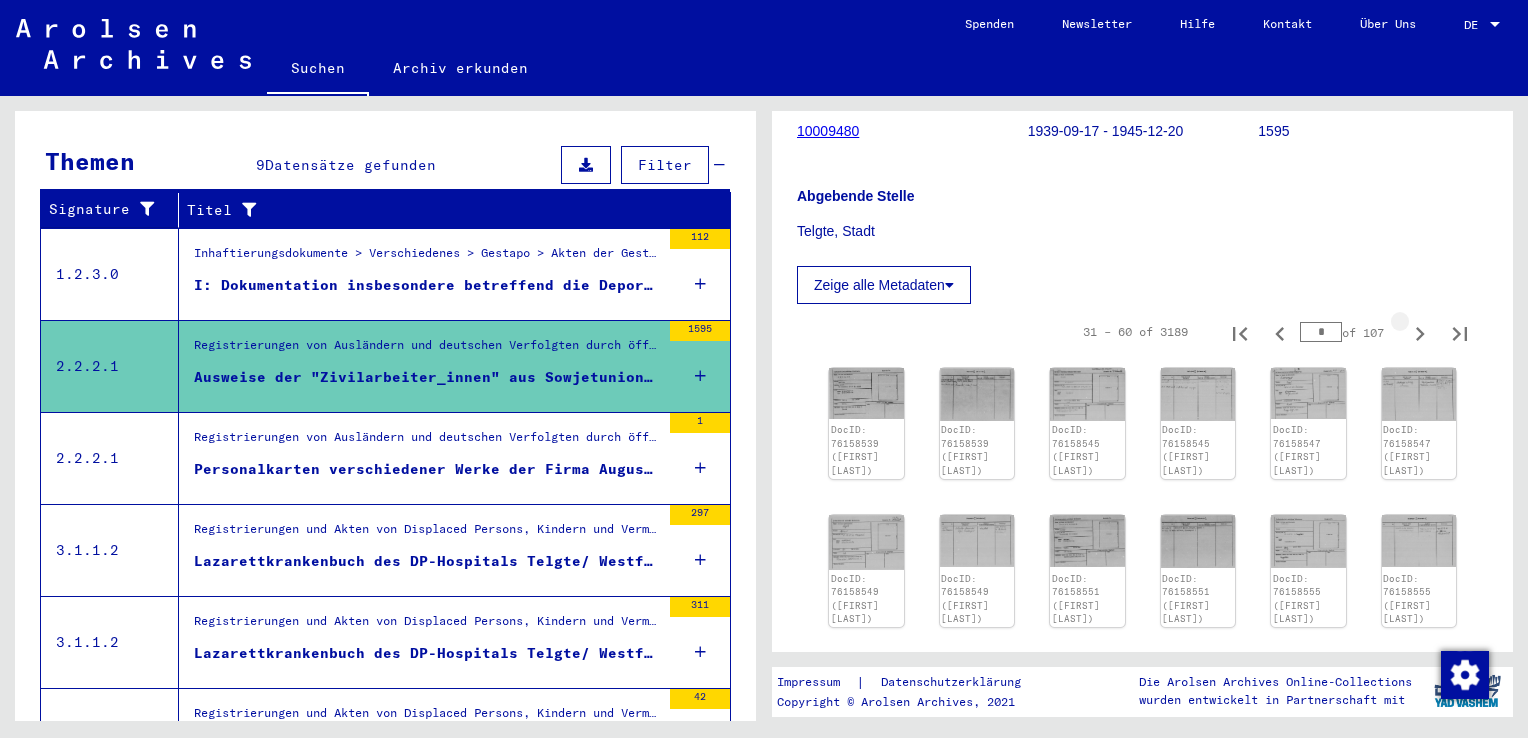 click 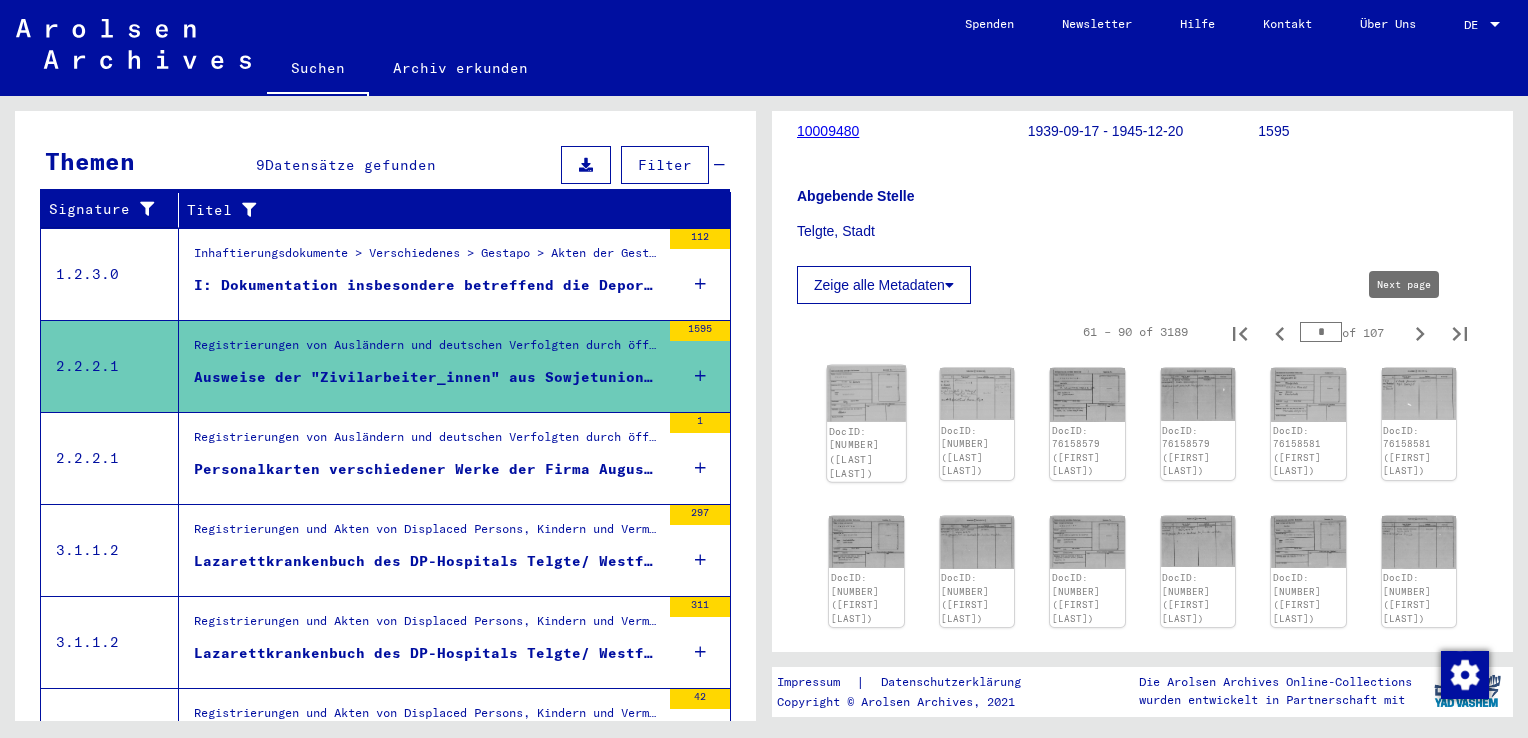 click 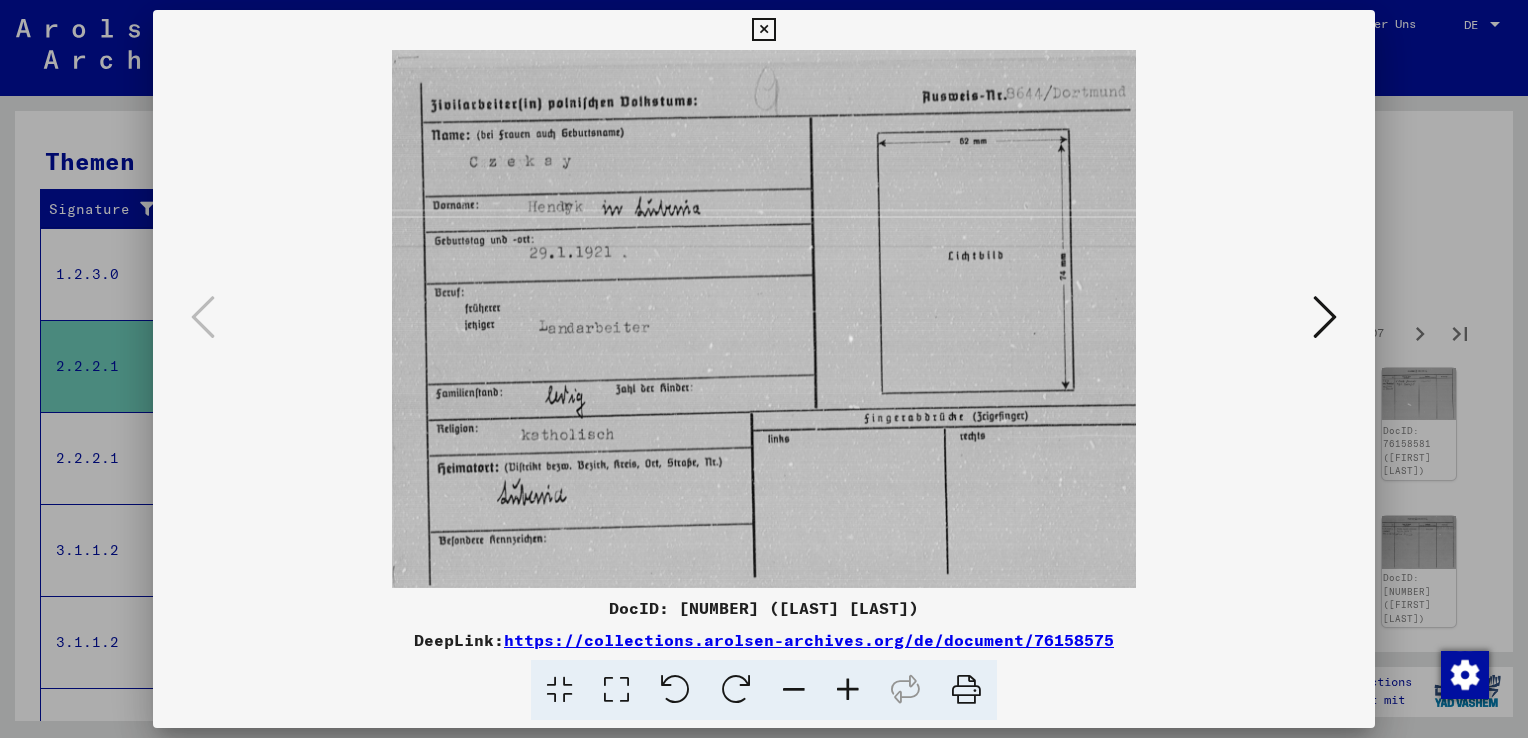 click at bounding box center (1325, 317) 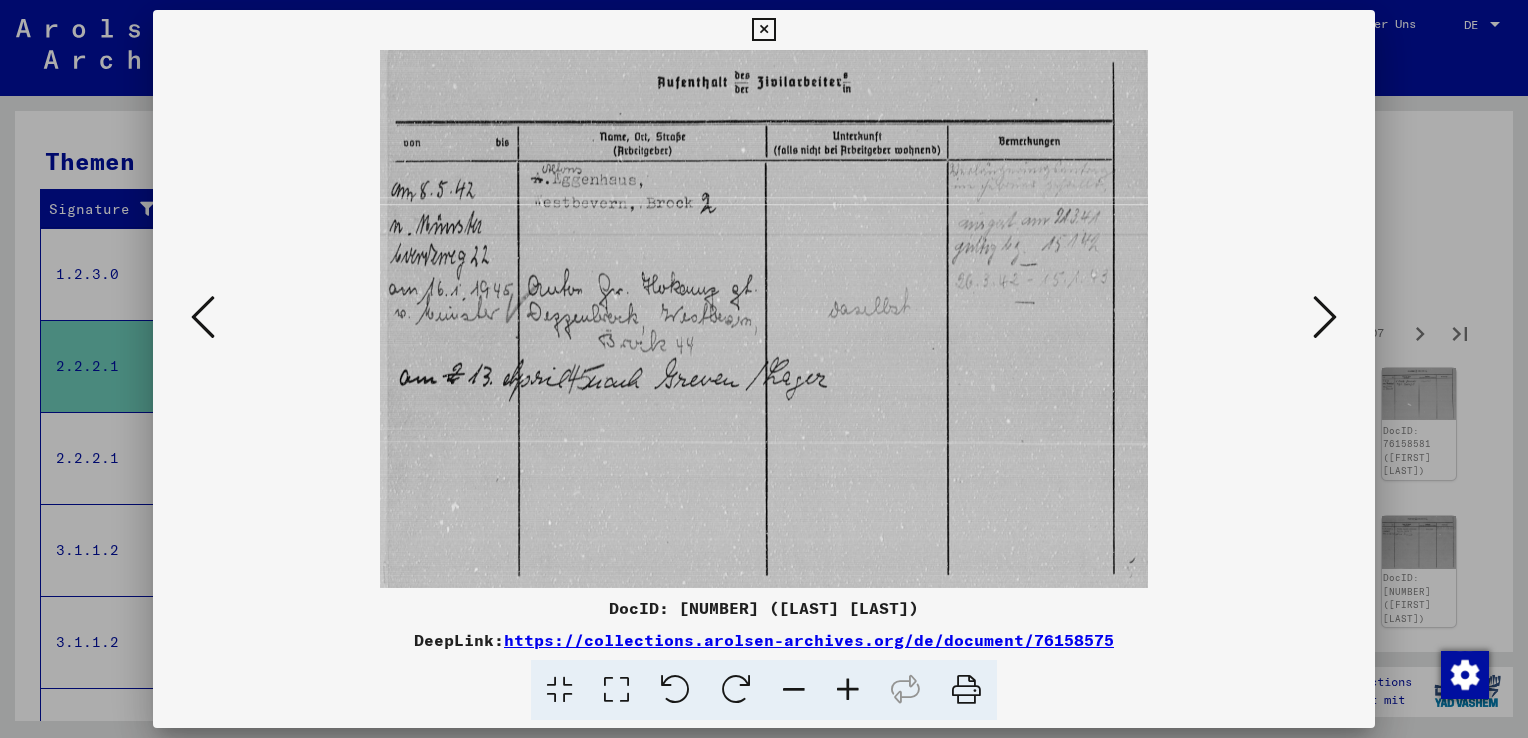 click at bounding box center [1325, 317] 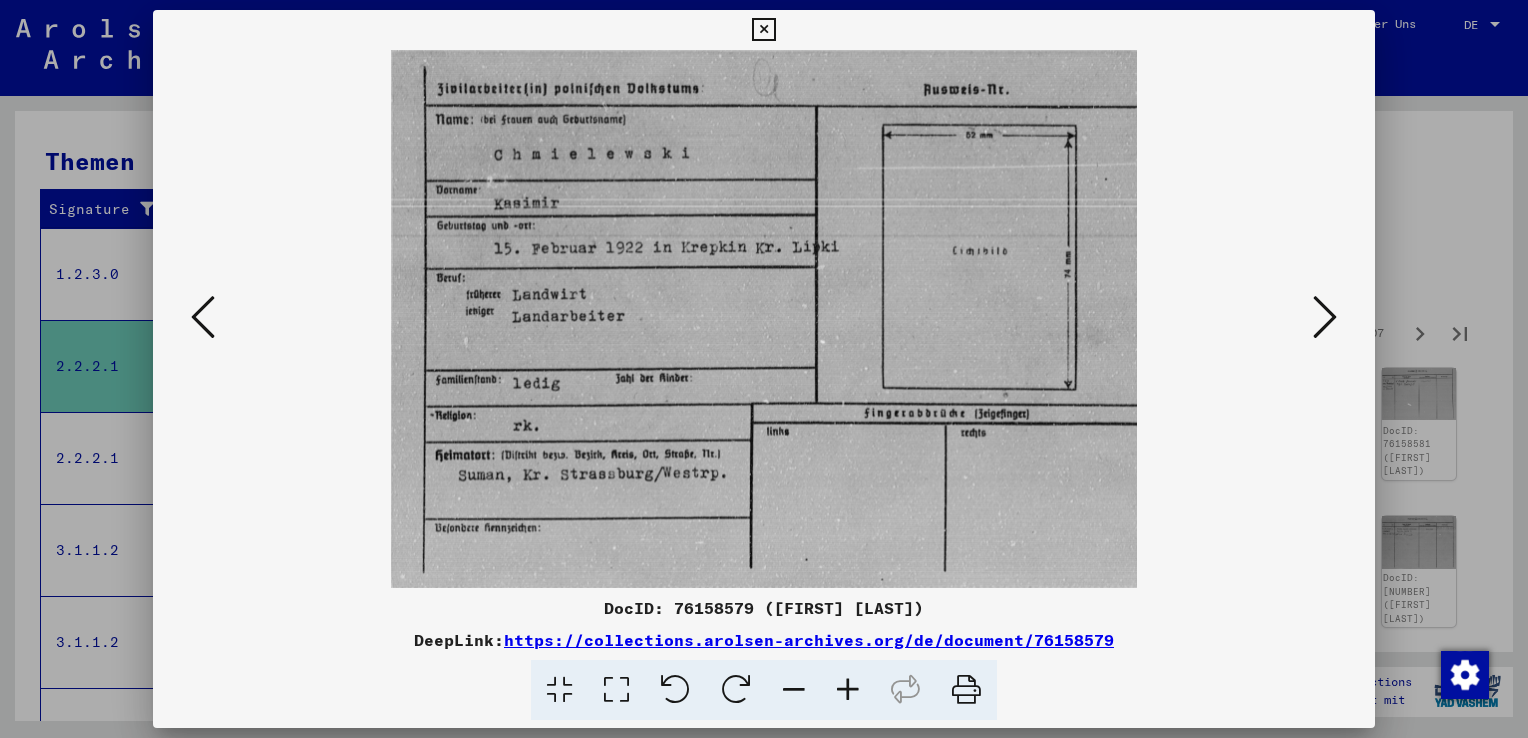 click at bounding box center (1325, 318) 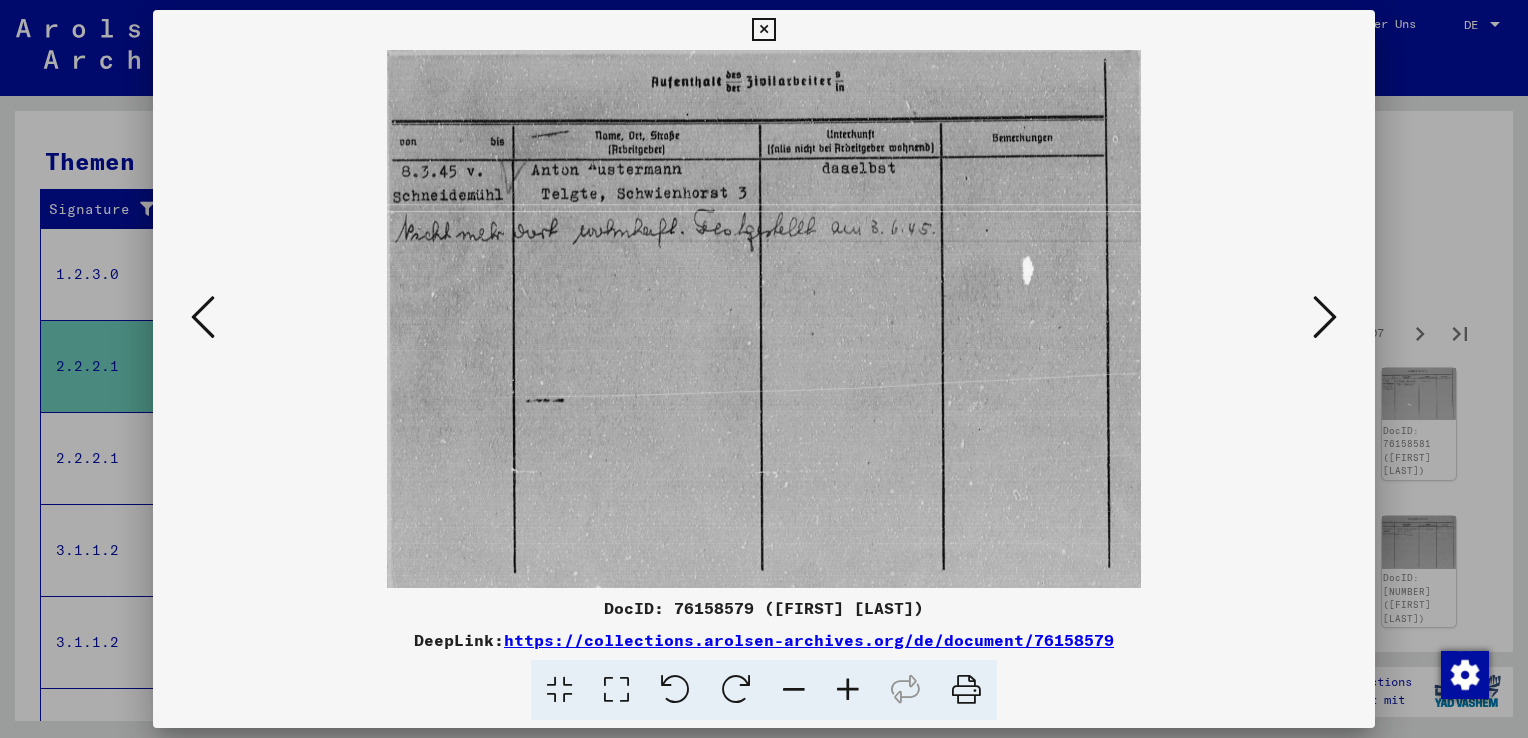 click at bounding box center [1325, 317] 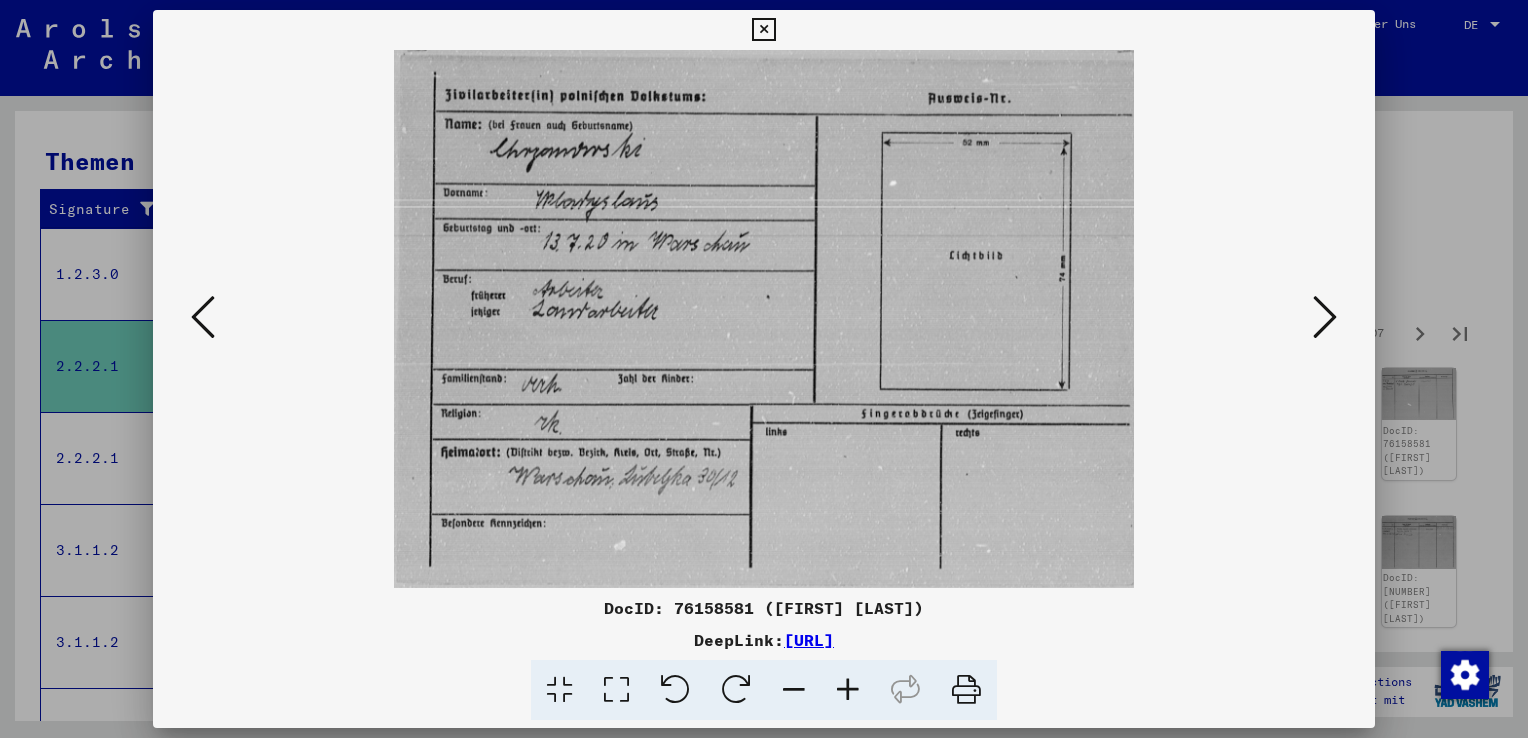 click at bounding box center (1325, 317) 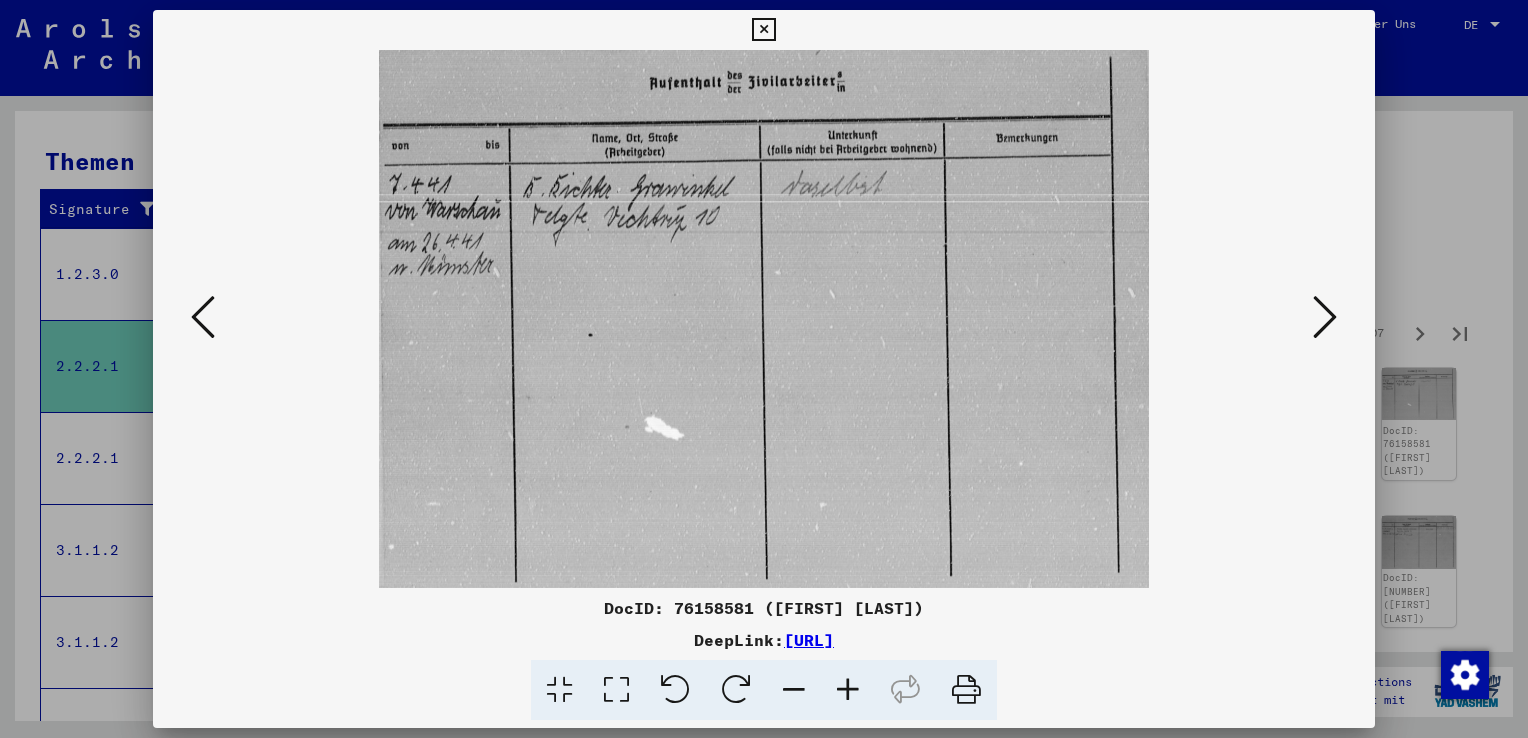 click at bounding box center [1325, 317] 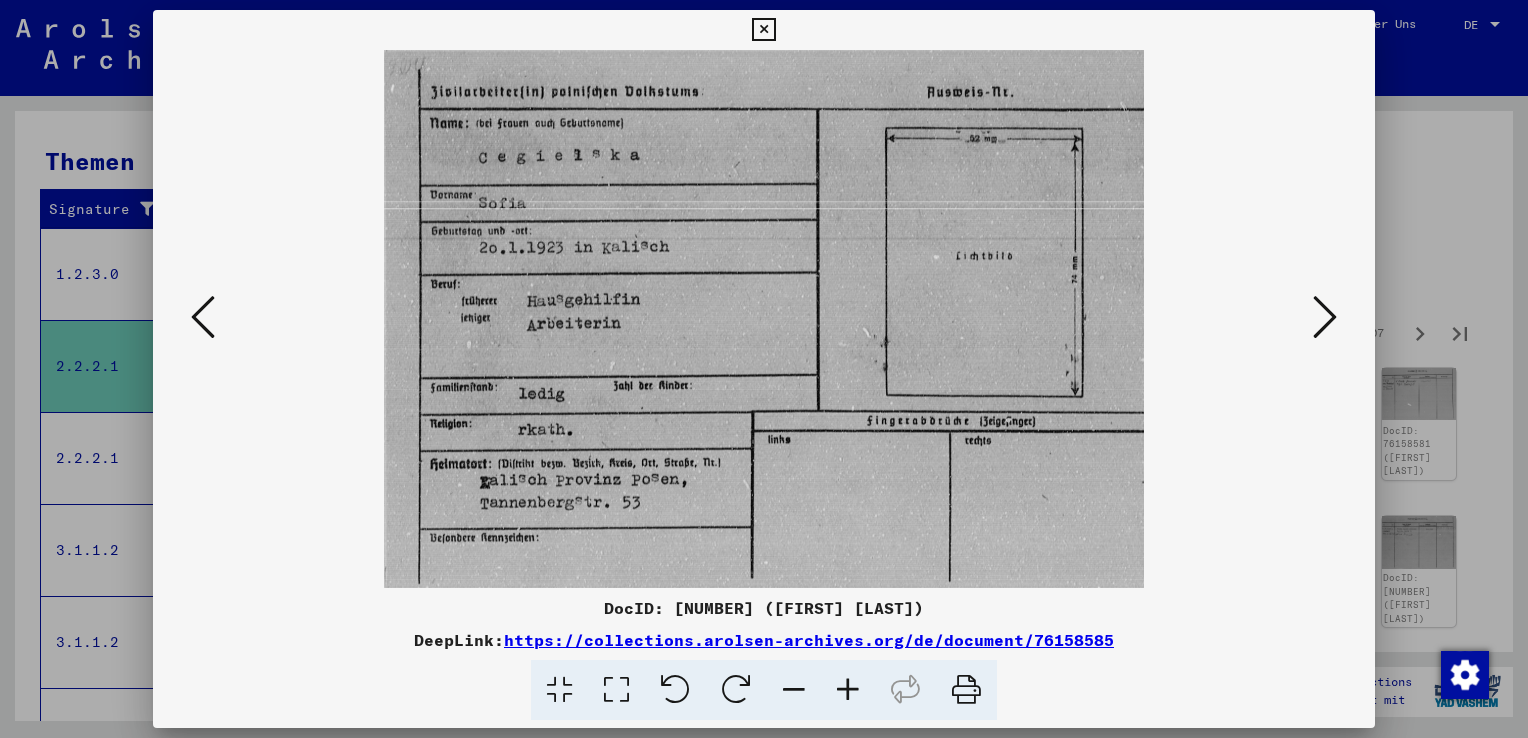 click at bounding box center (1325, 317) 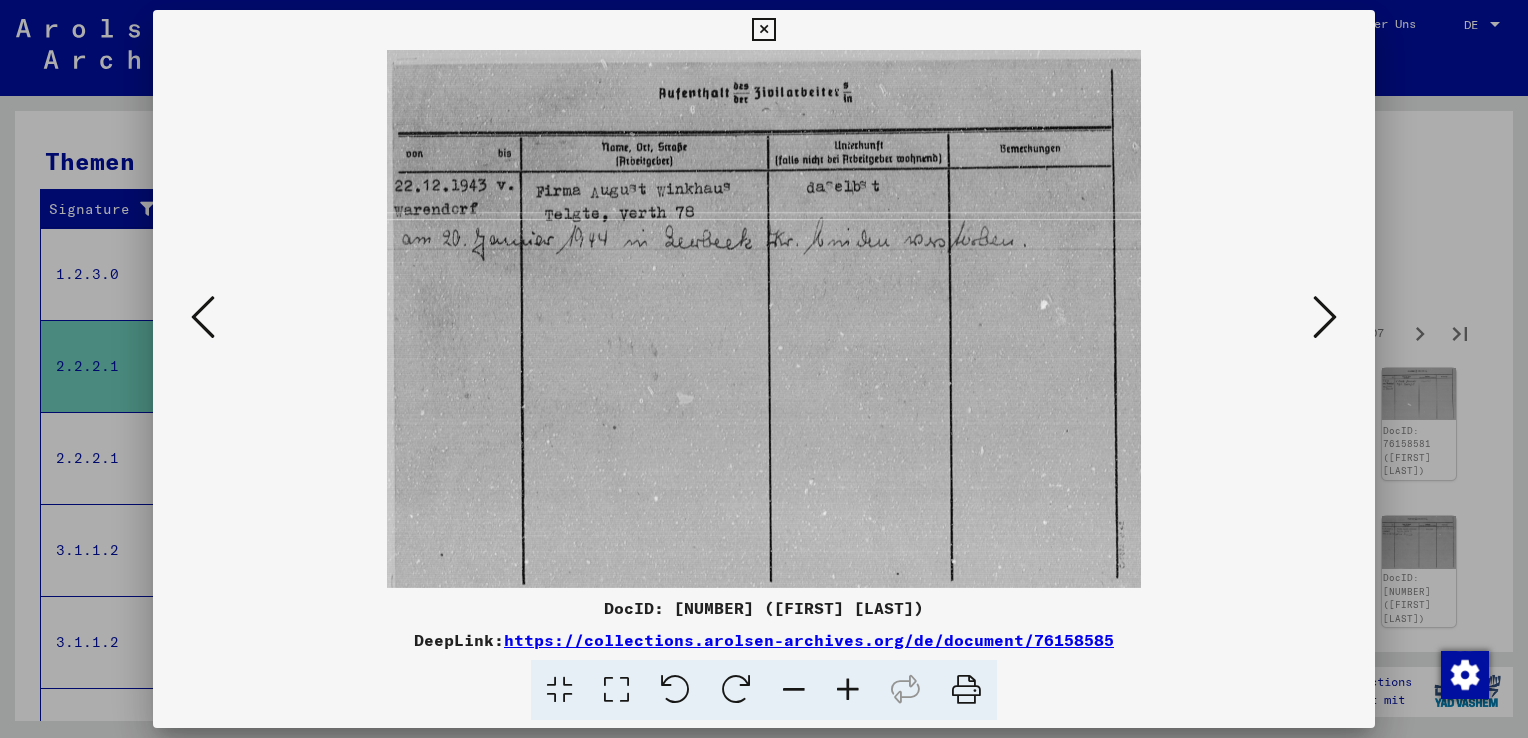 click at bounding box center [1325, 317] 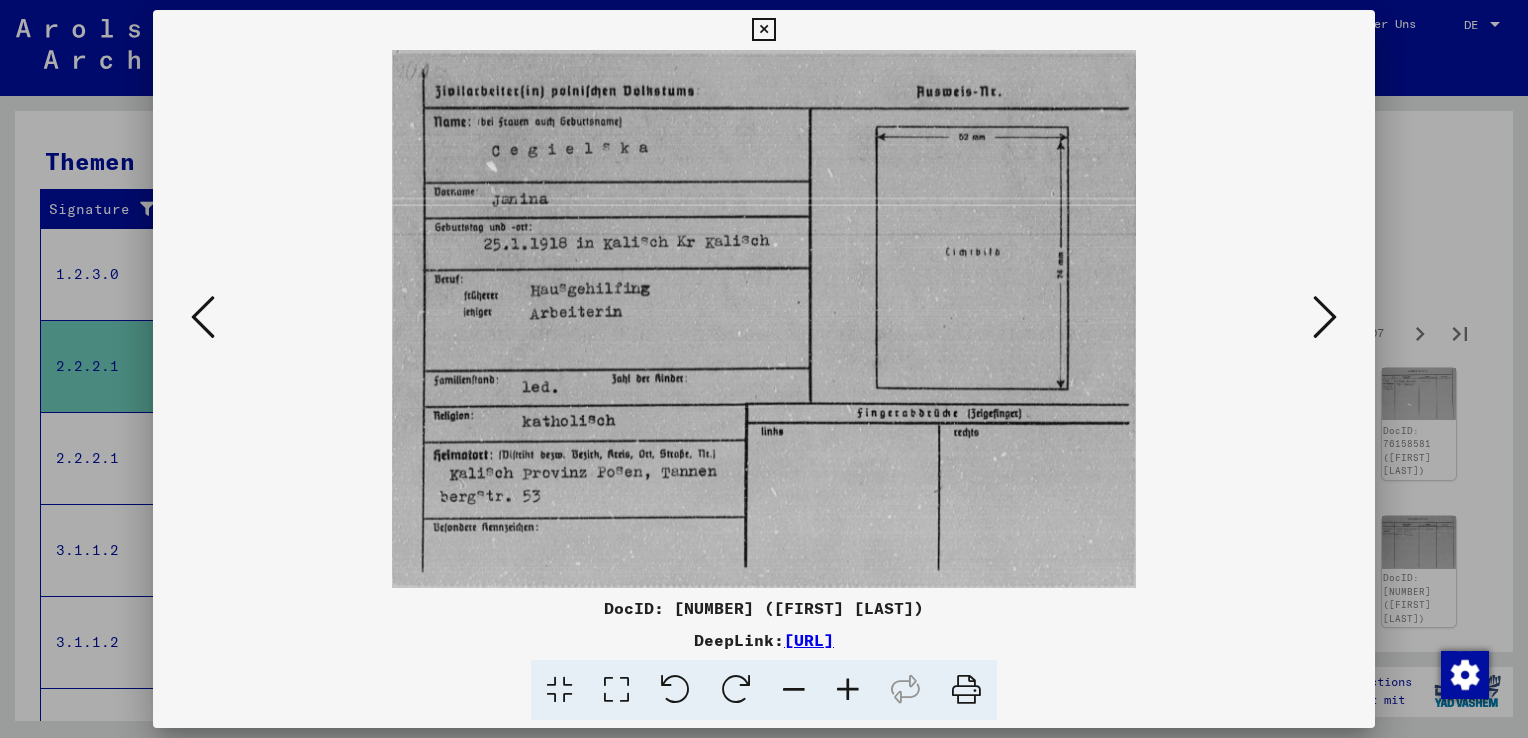 click at bounding box center [1325, 317] 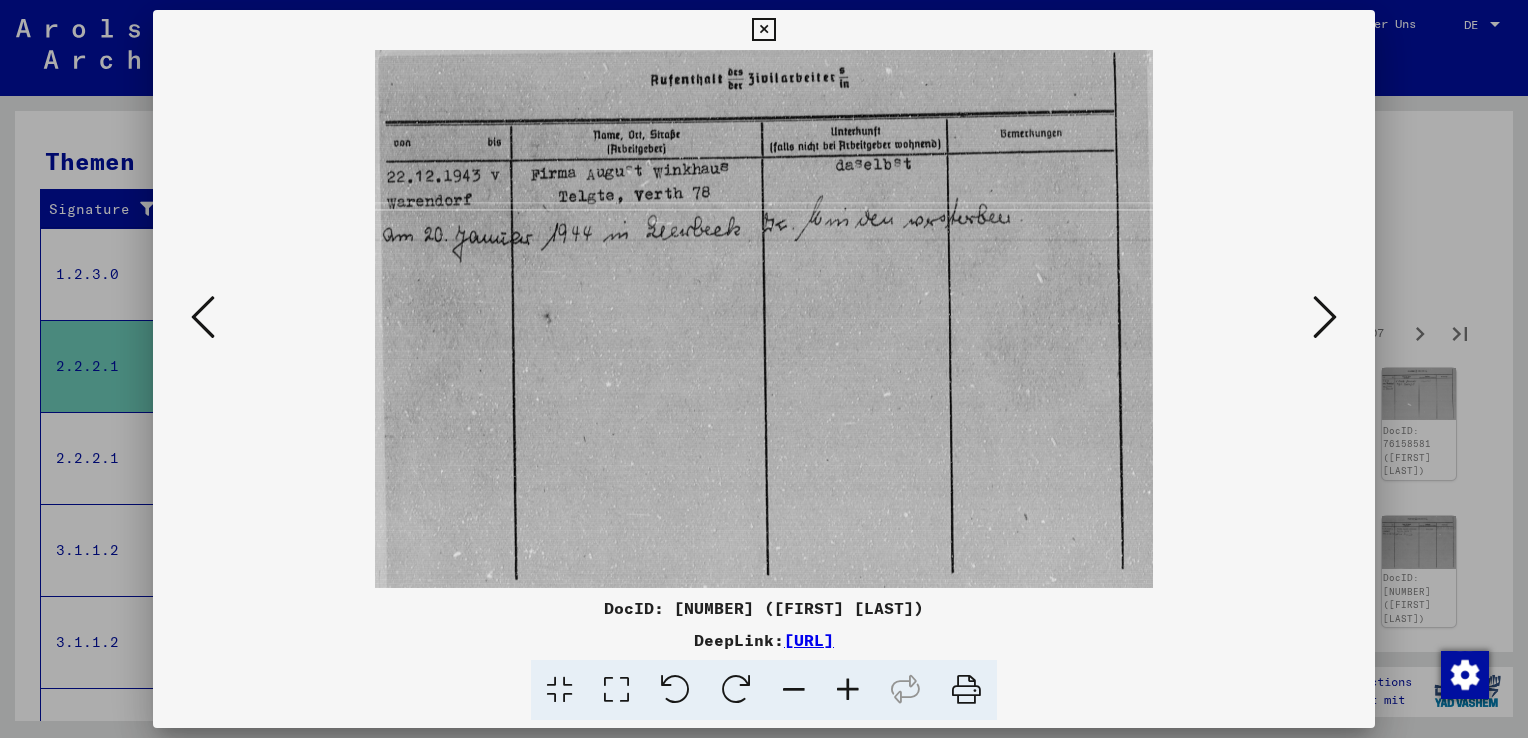 click at bounding box center [1325, 317] 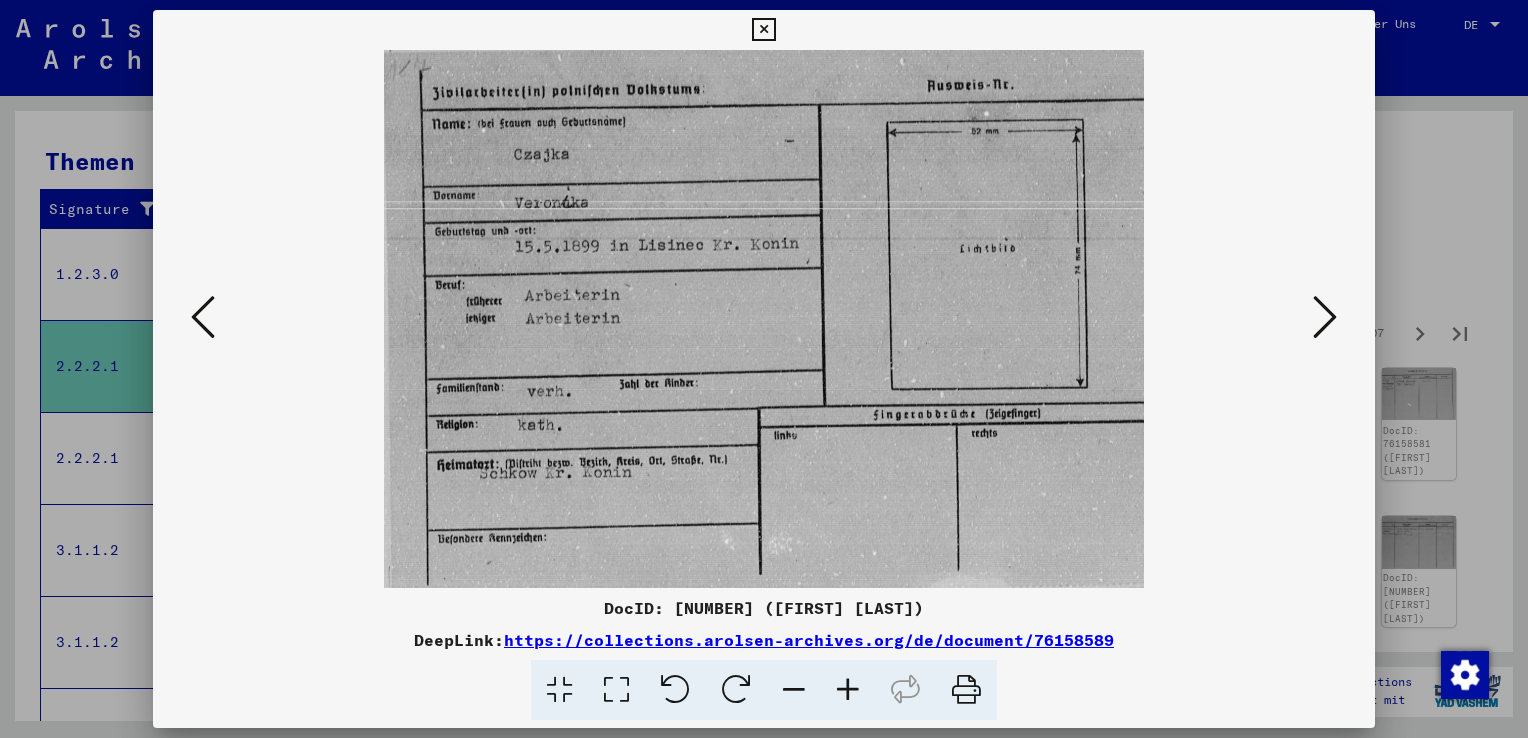 click at bounding box center [1325, 317] 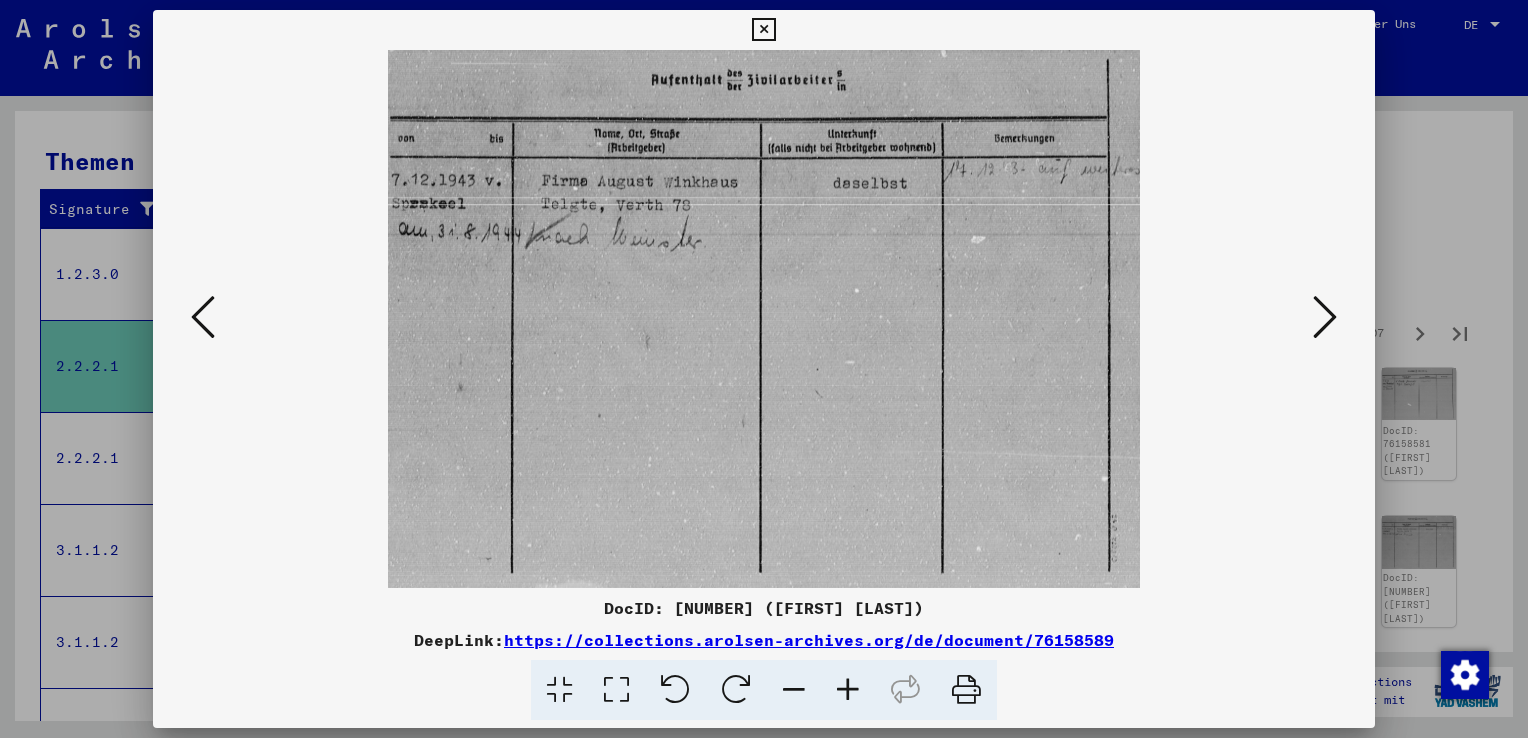 click at bounding box center [1325, 317] 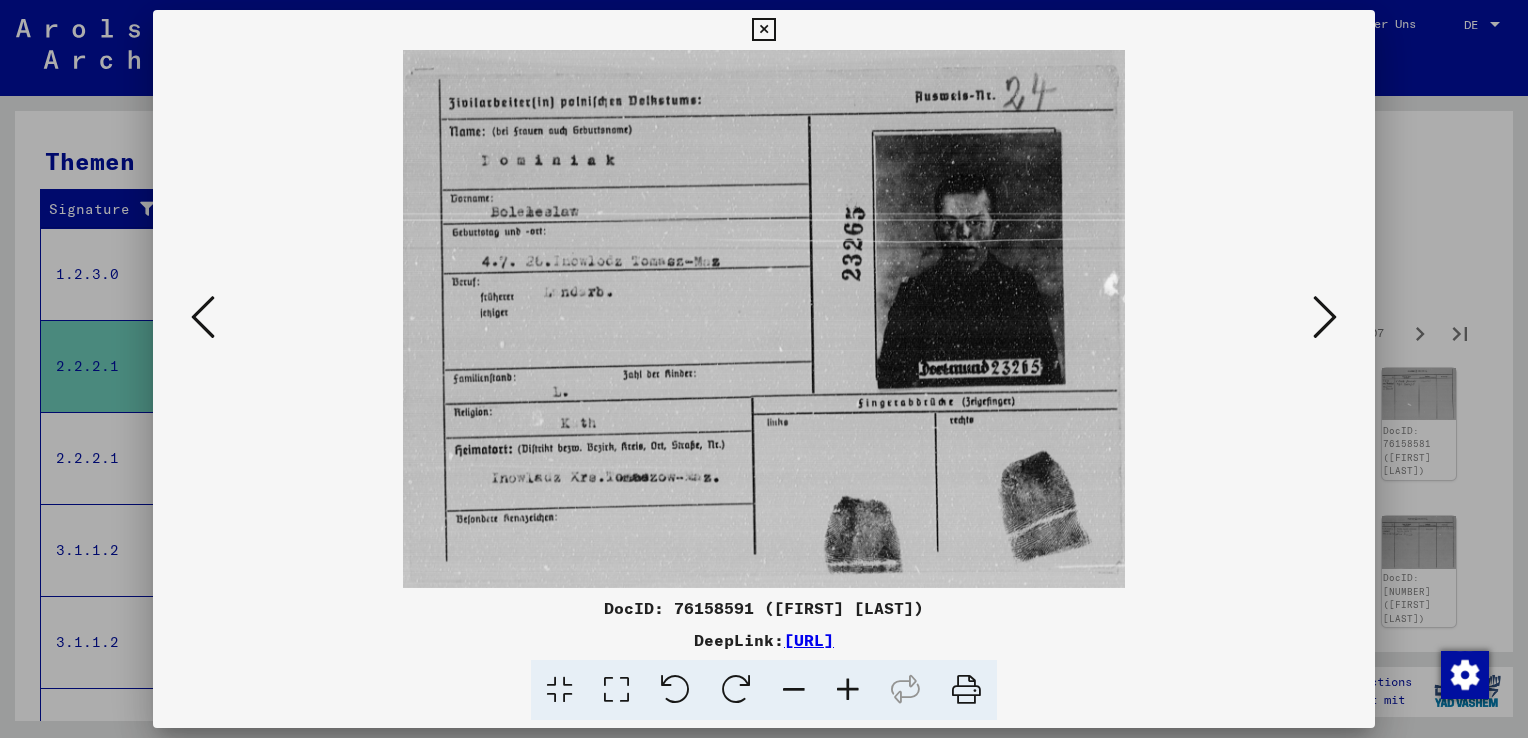 click at bounding box center [1325, 317] 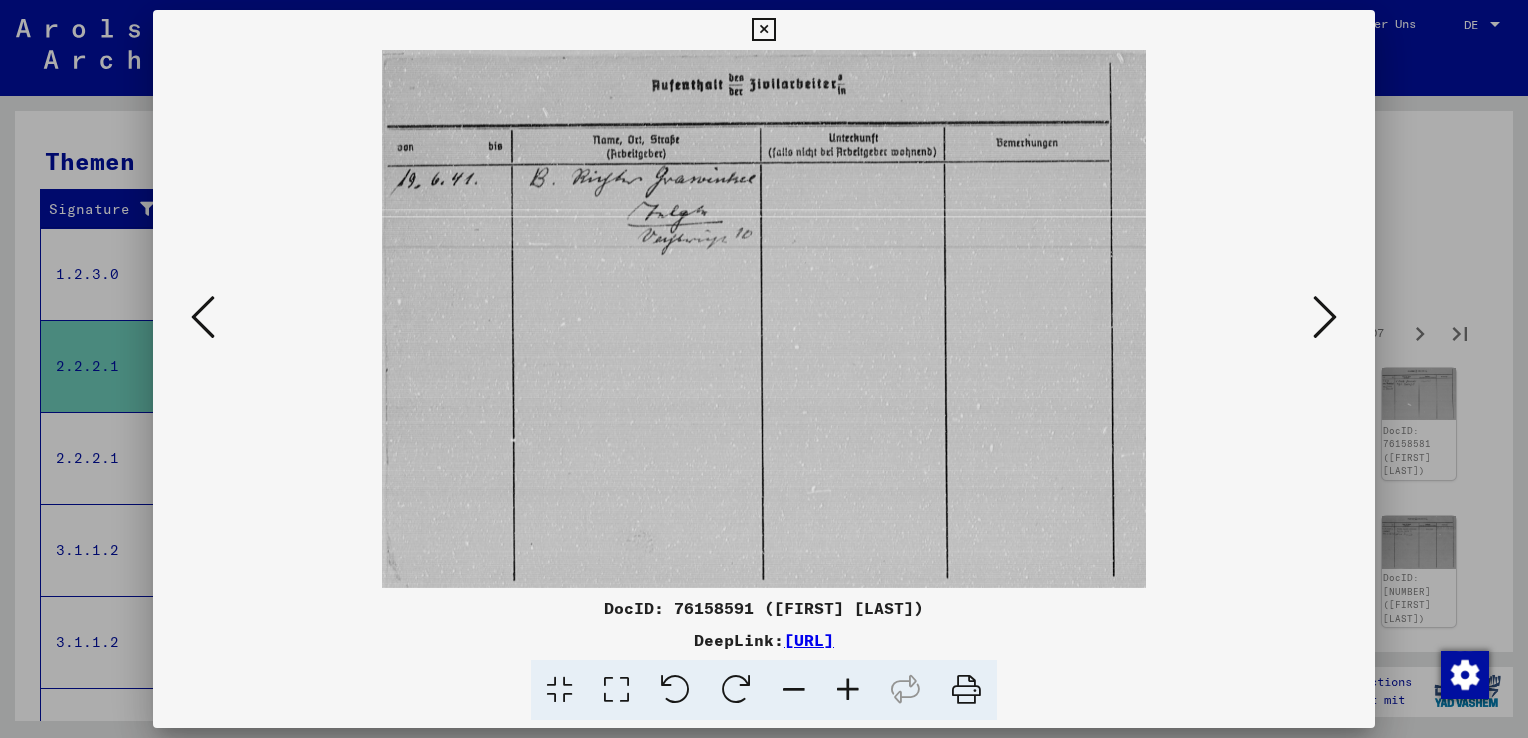 click at bounding box center [1325, 317] 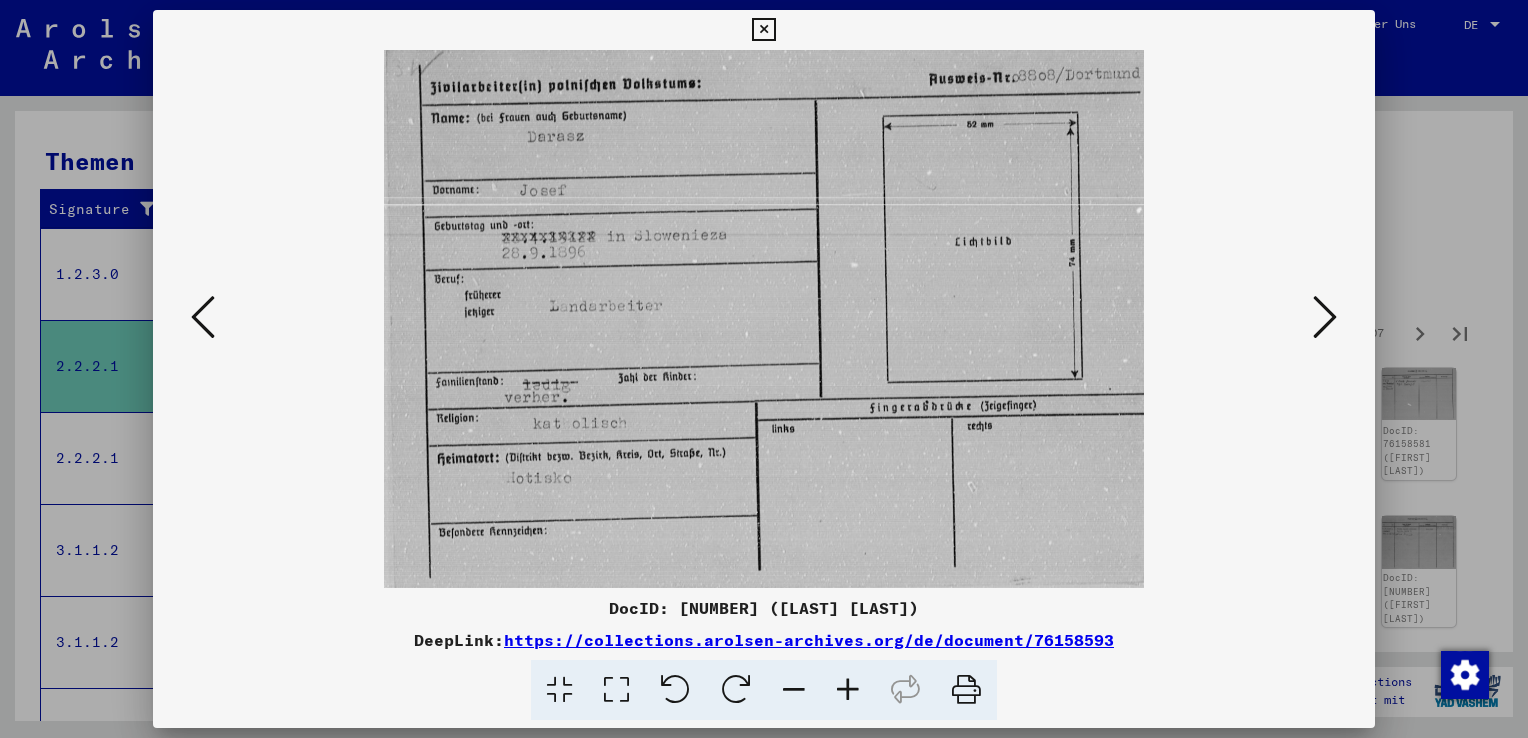 click at bounding box center [1325, 317] 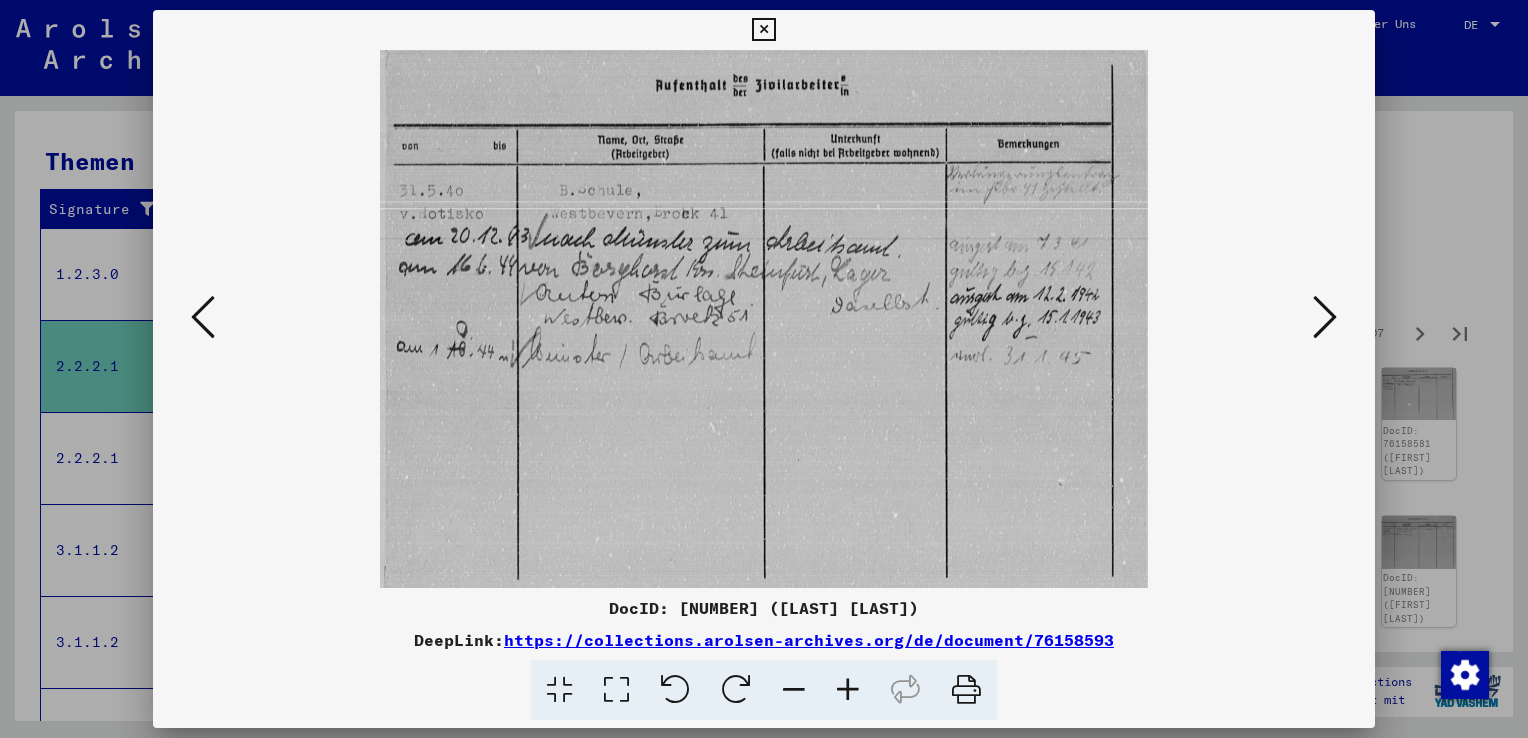 click at bounding box center [1325, 317] 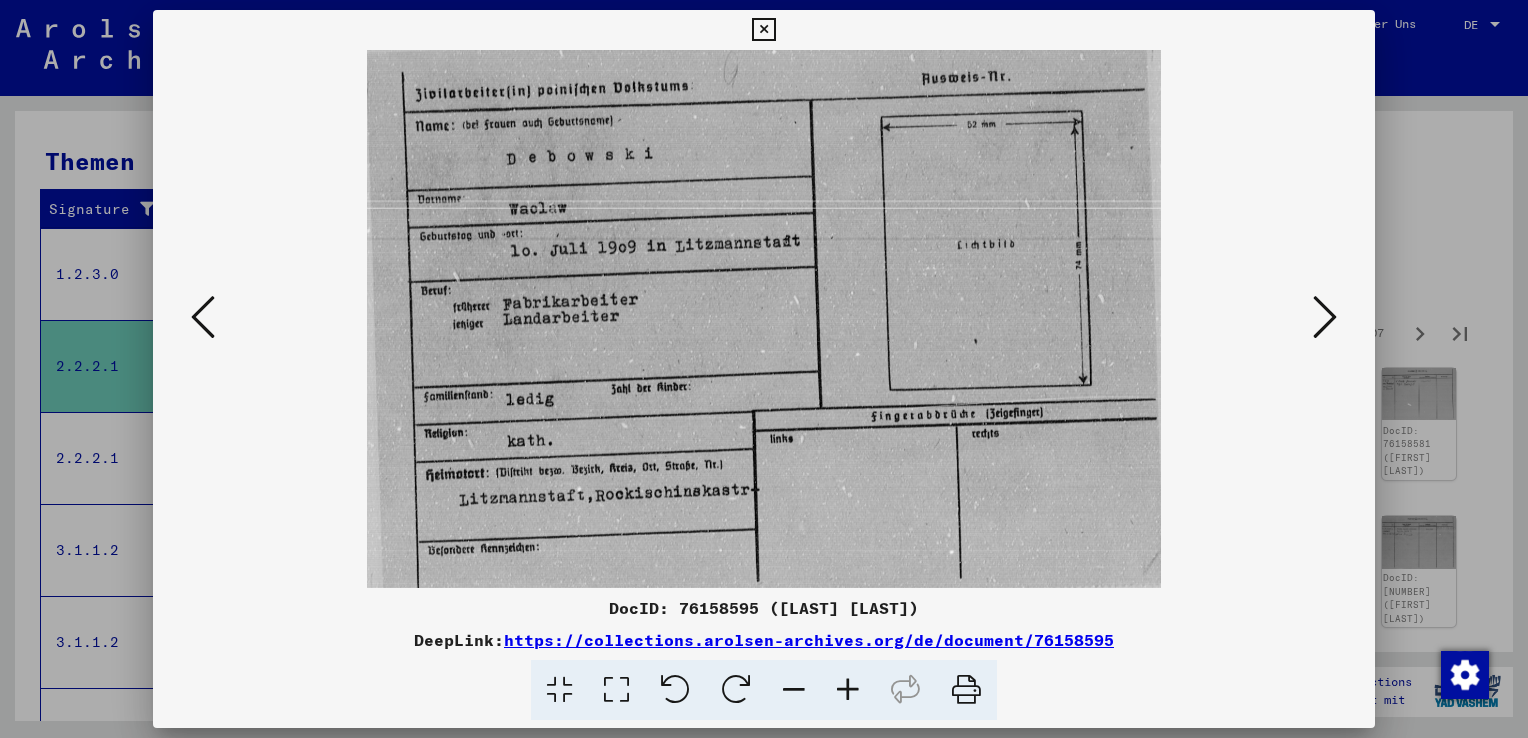 click at bounding box center (1325, 317) 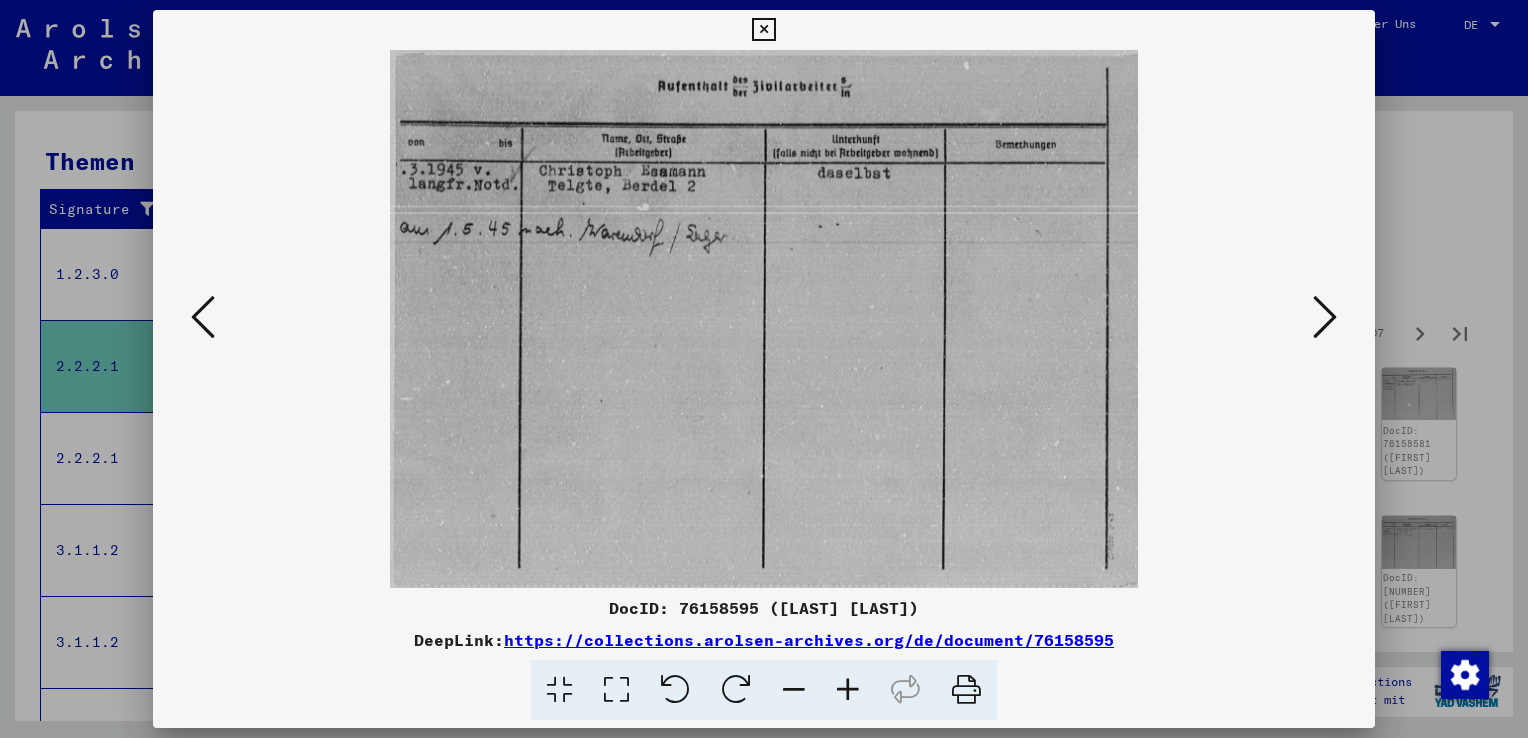 click at bounding box center (1325, 317) 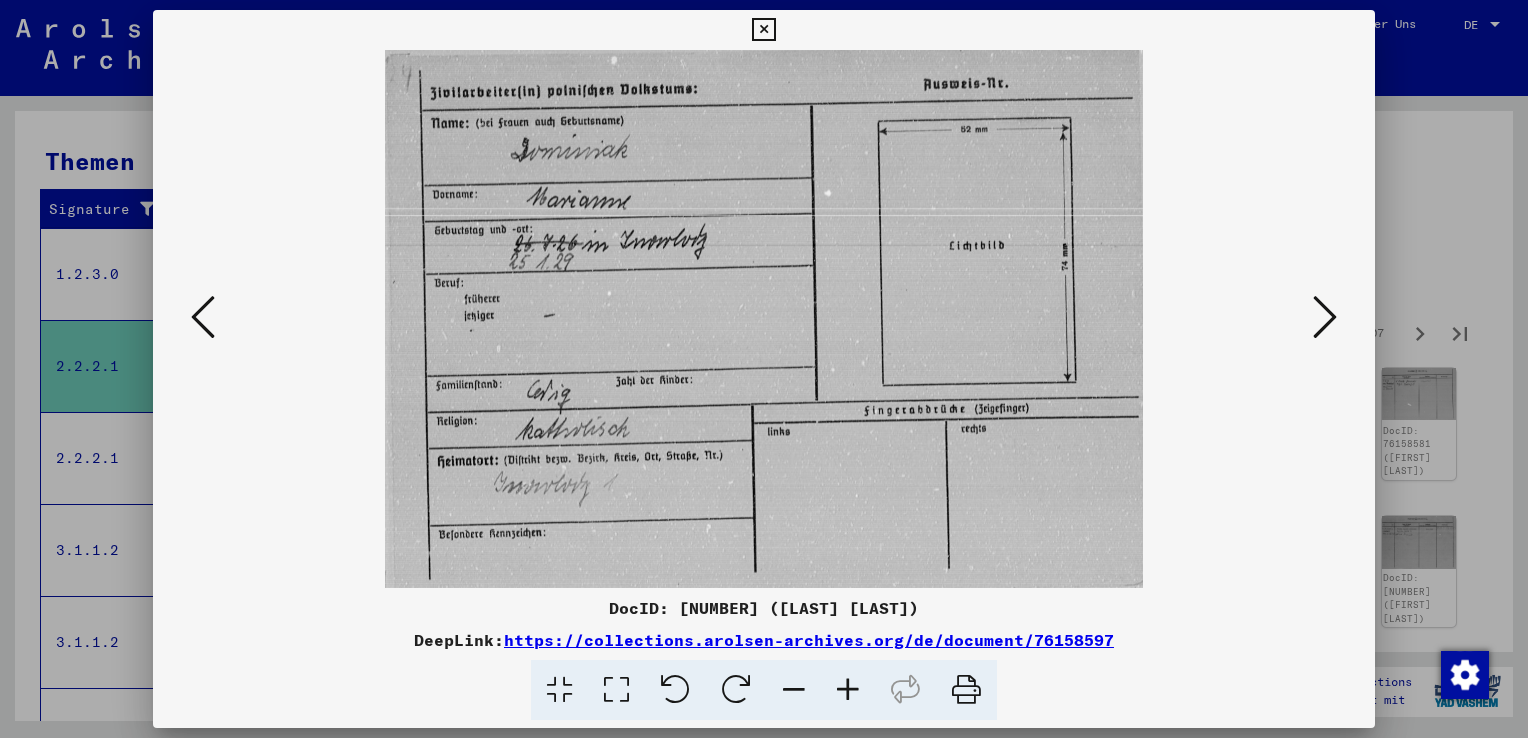click at bounding box center [1325, 317] 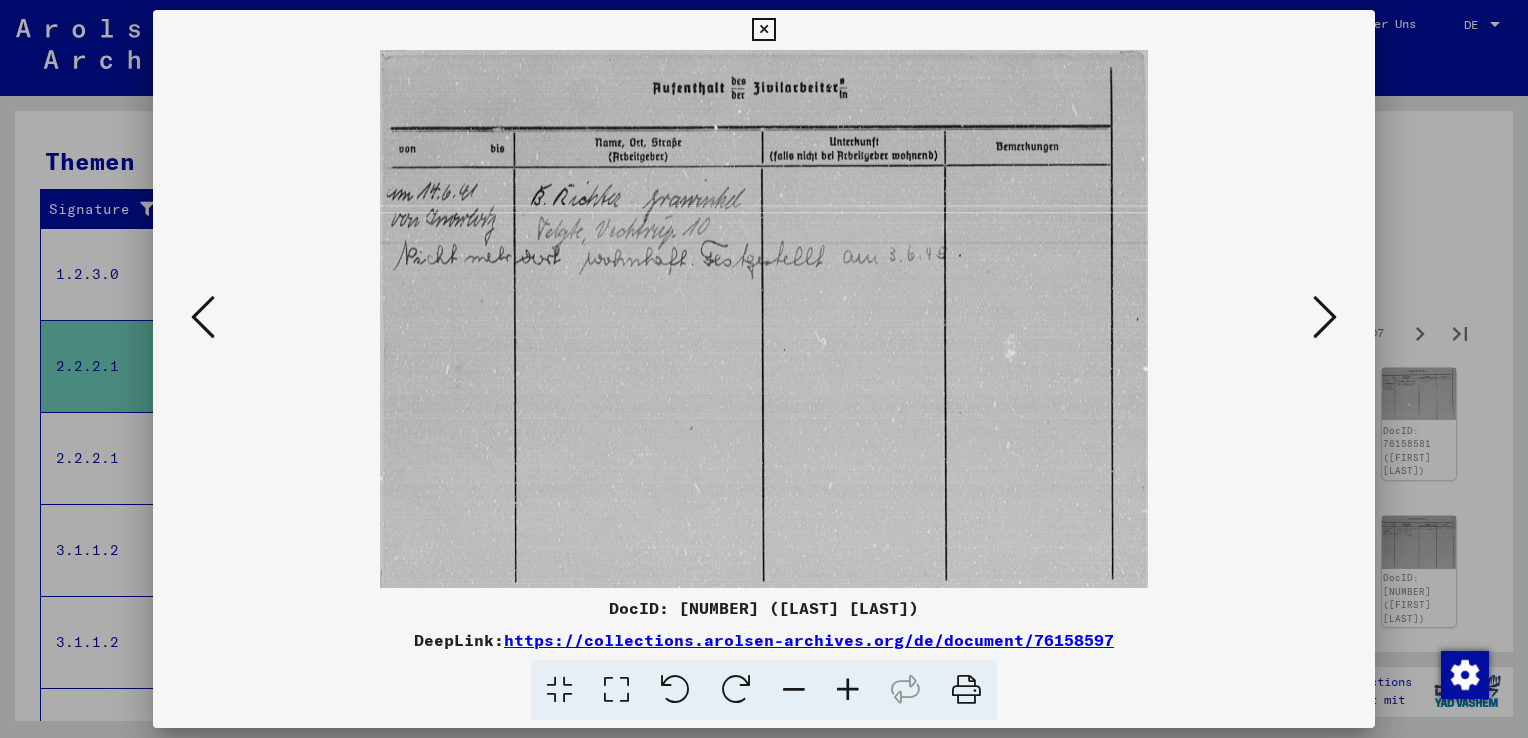 click at bounding box center (1325, 317) 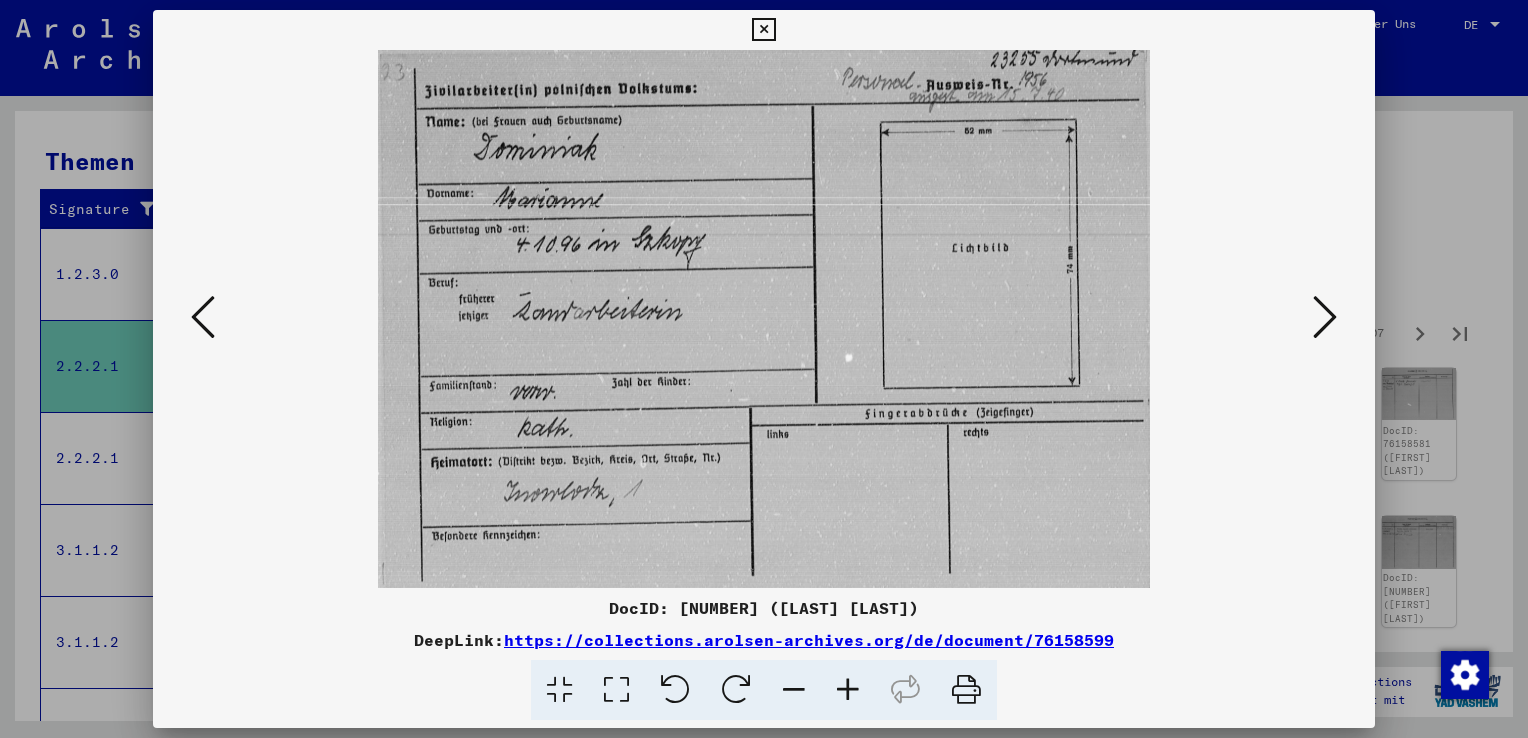 click at bounding box center [1325, 318] 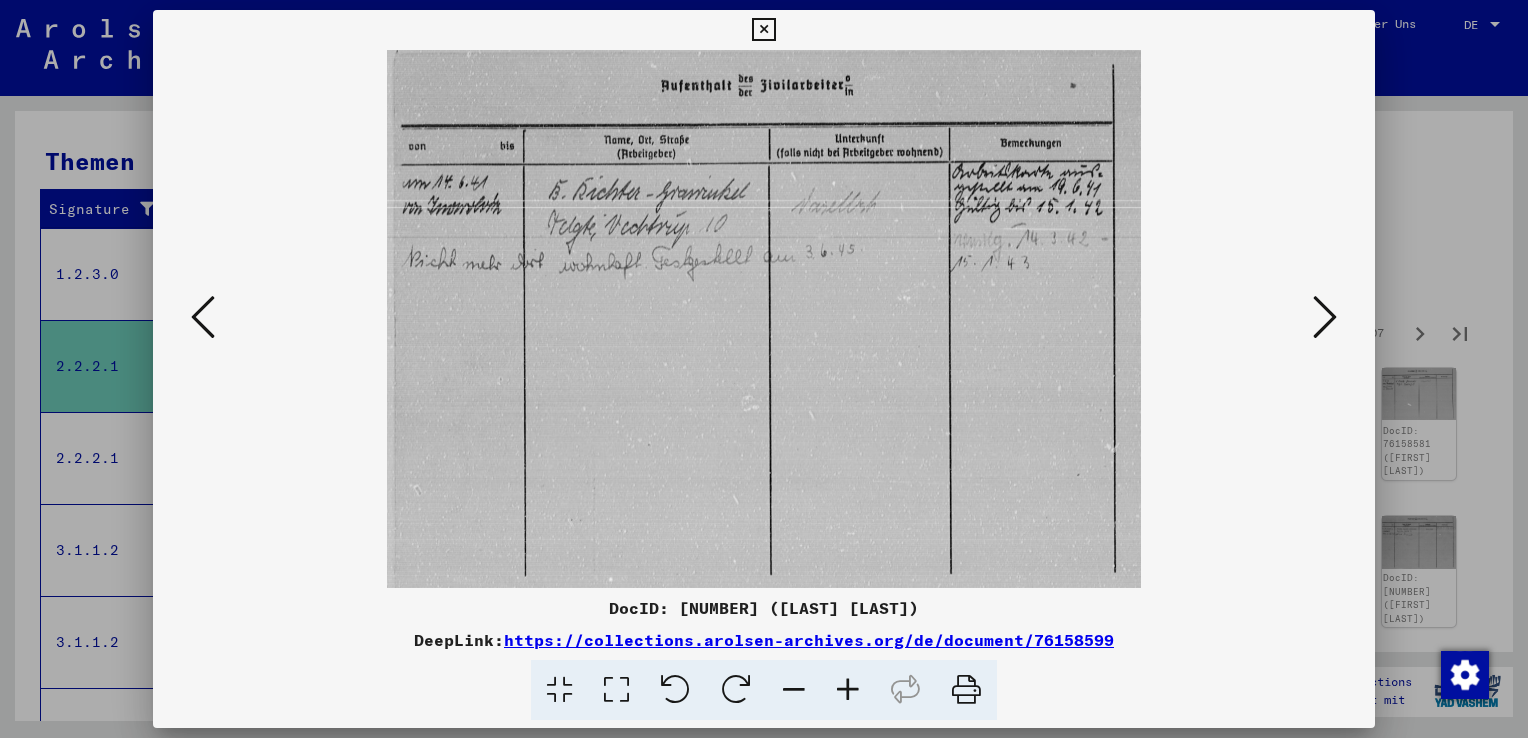 click at bounding box center [1325, 317] 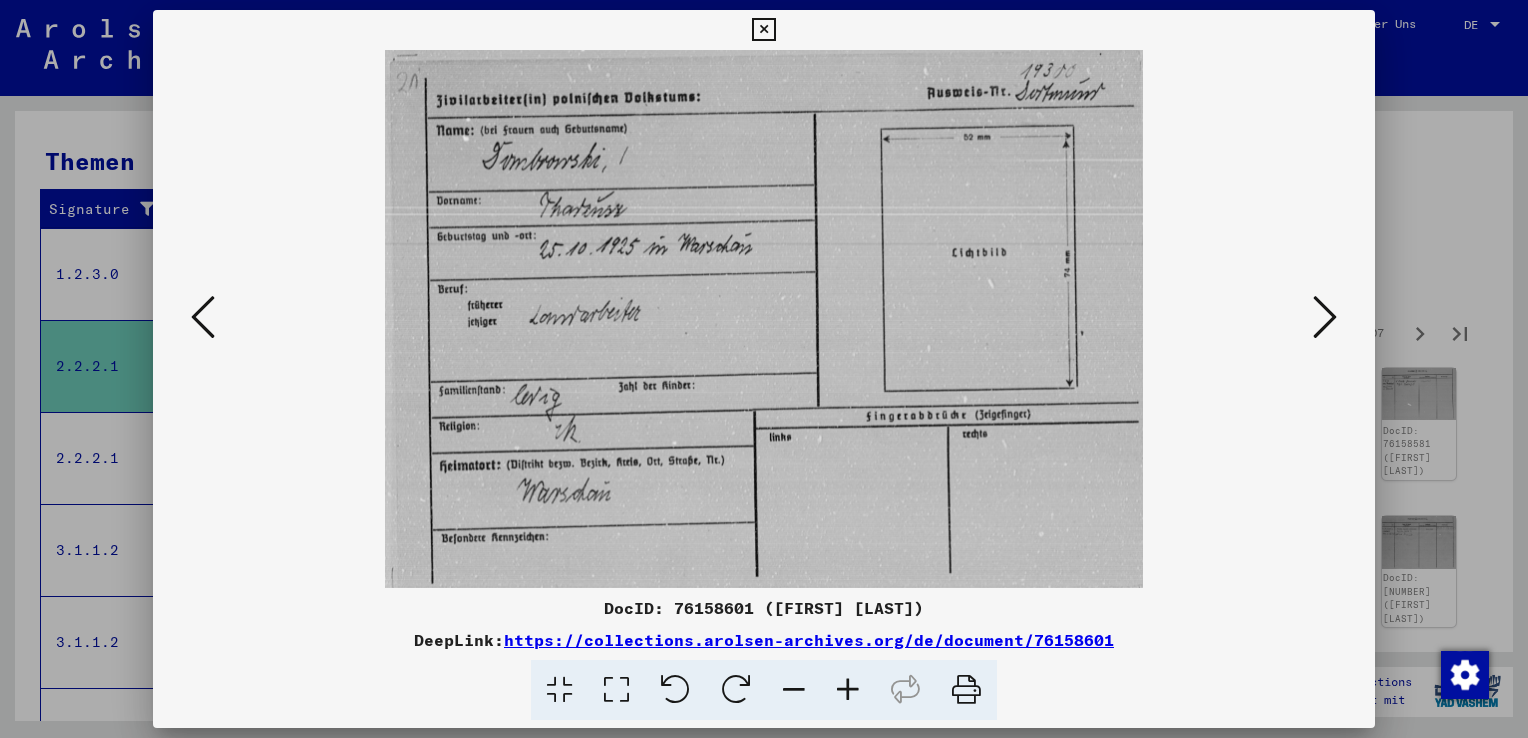 click at bounding box center [1325, 317] 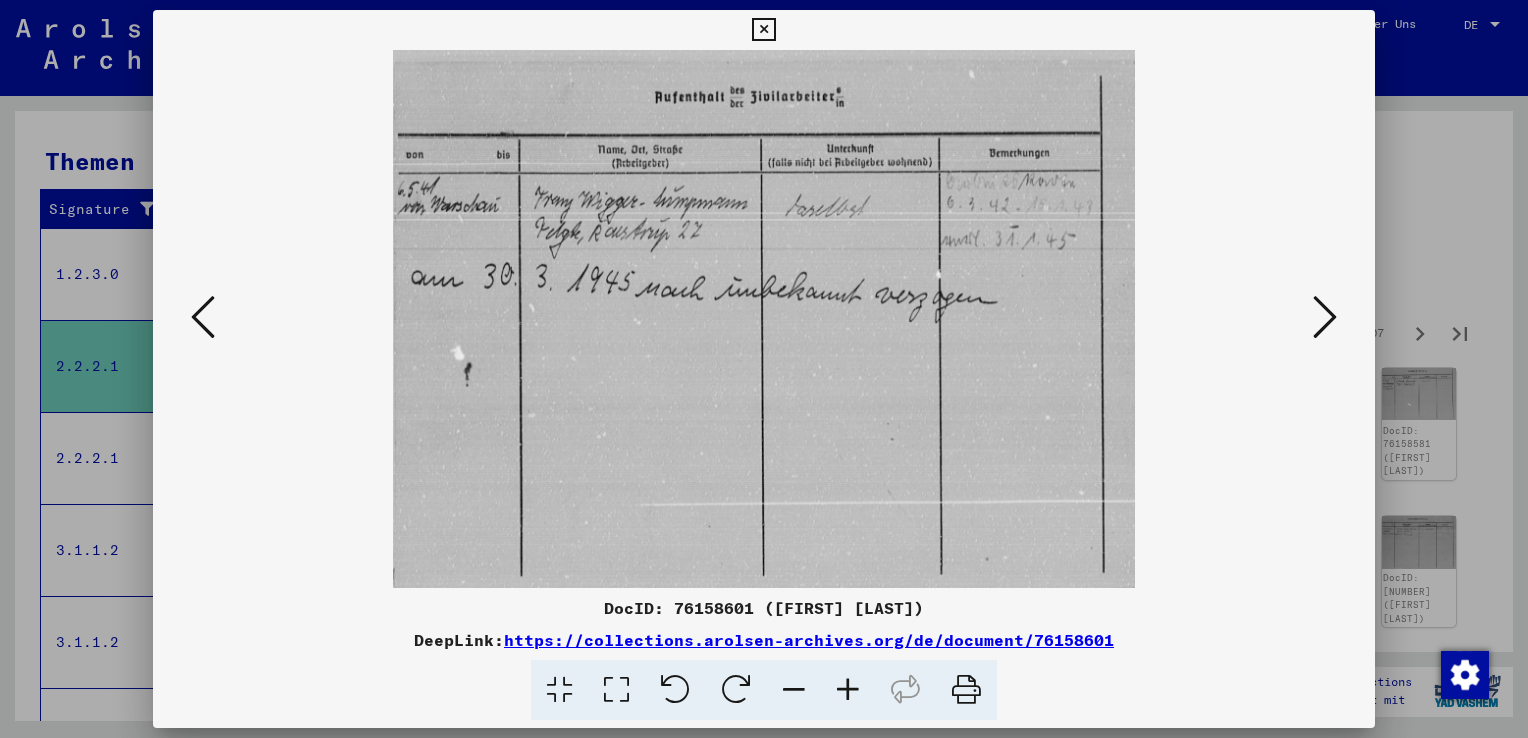 click at bounding box center (1325, 317) 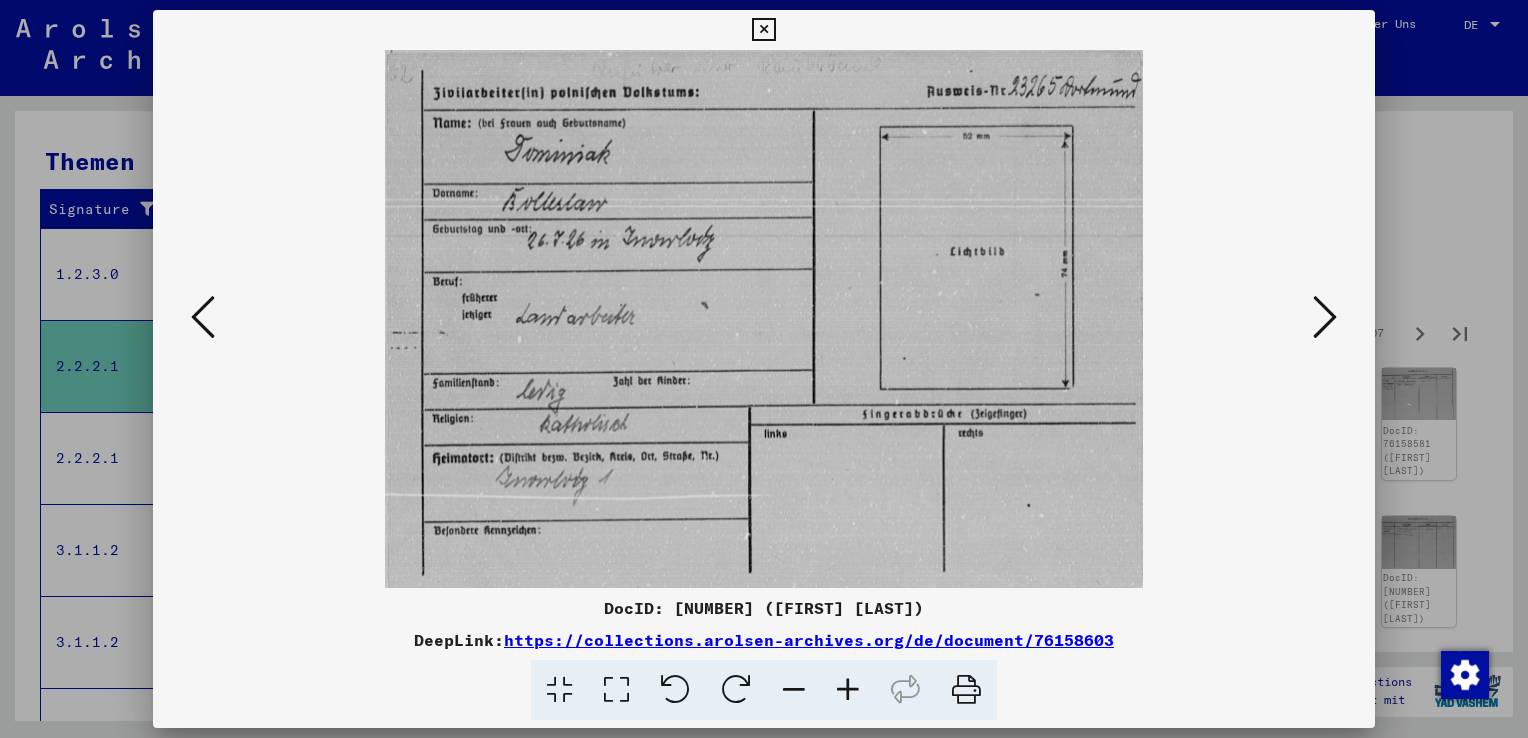 click at bounding box center (1325, 317) 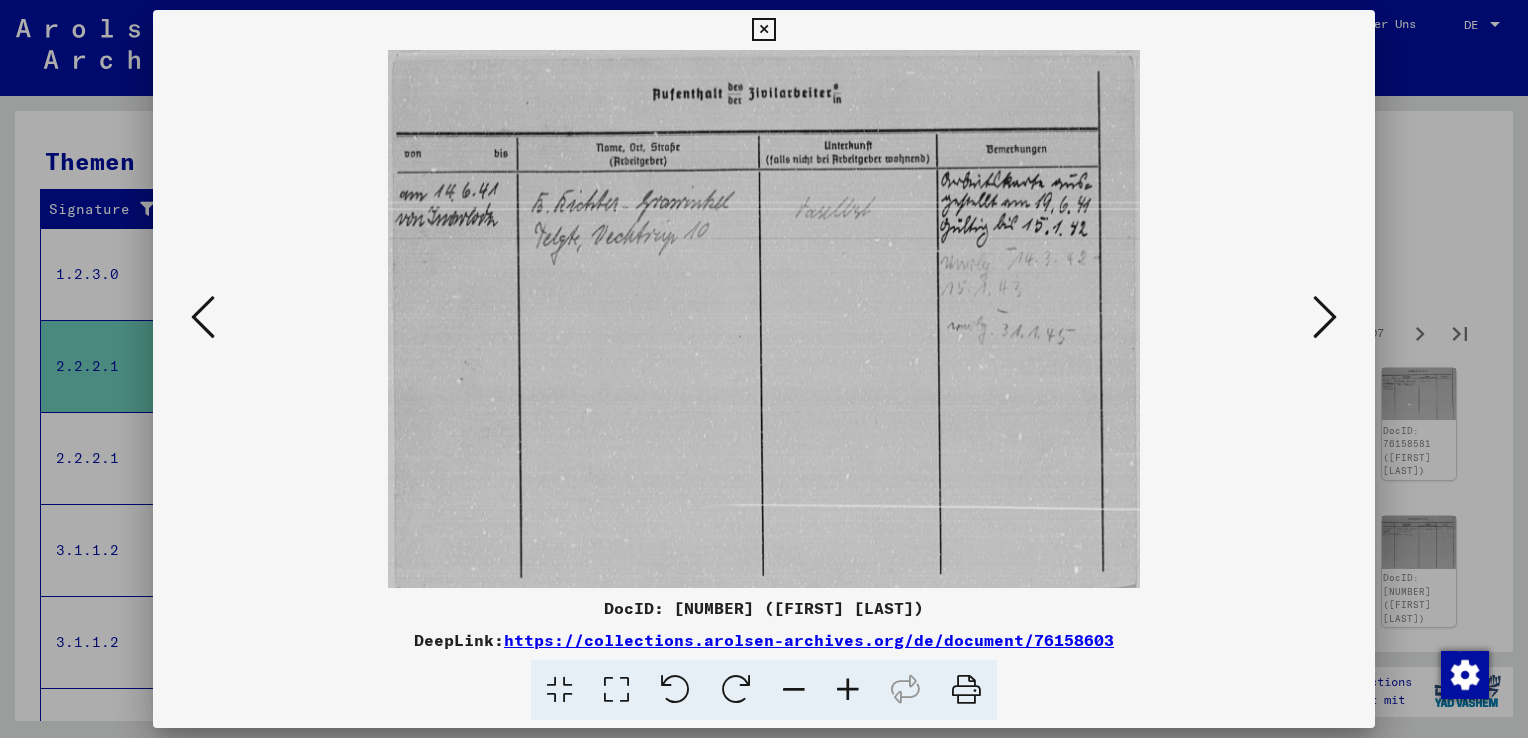 click at bounding box center [1325, 317] 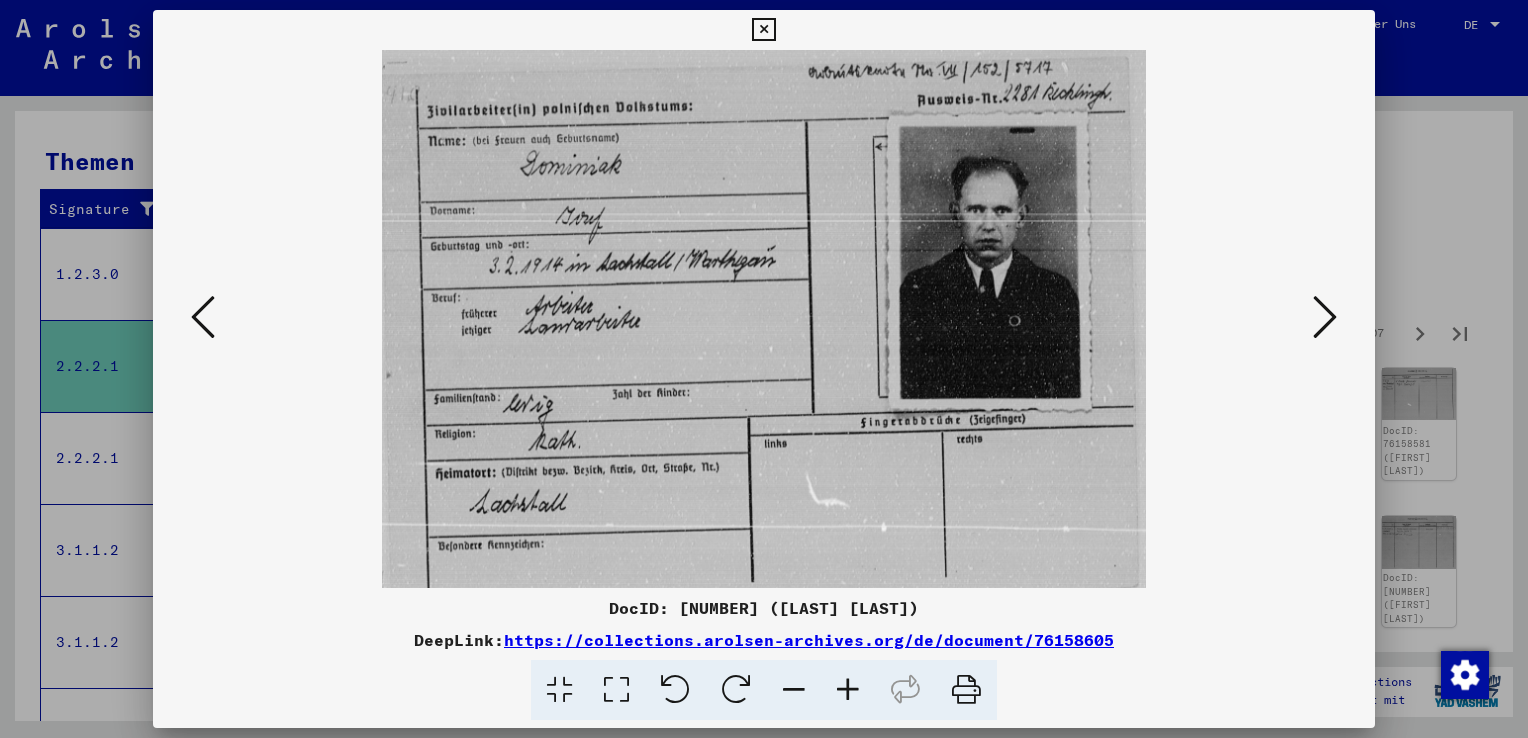 click at bounding box center [1325, 317] 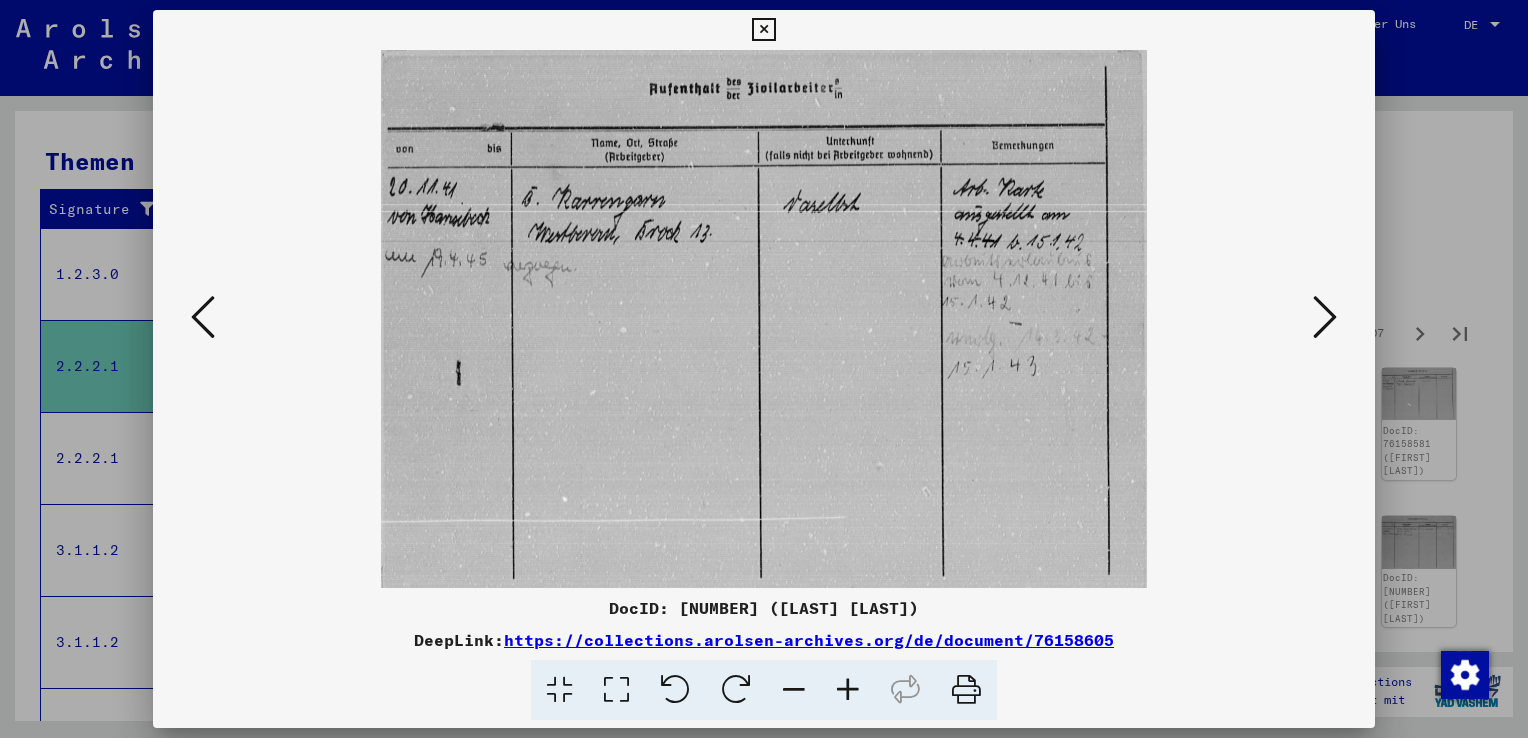 click at bounding box center [1325, 317] 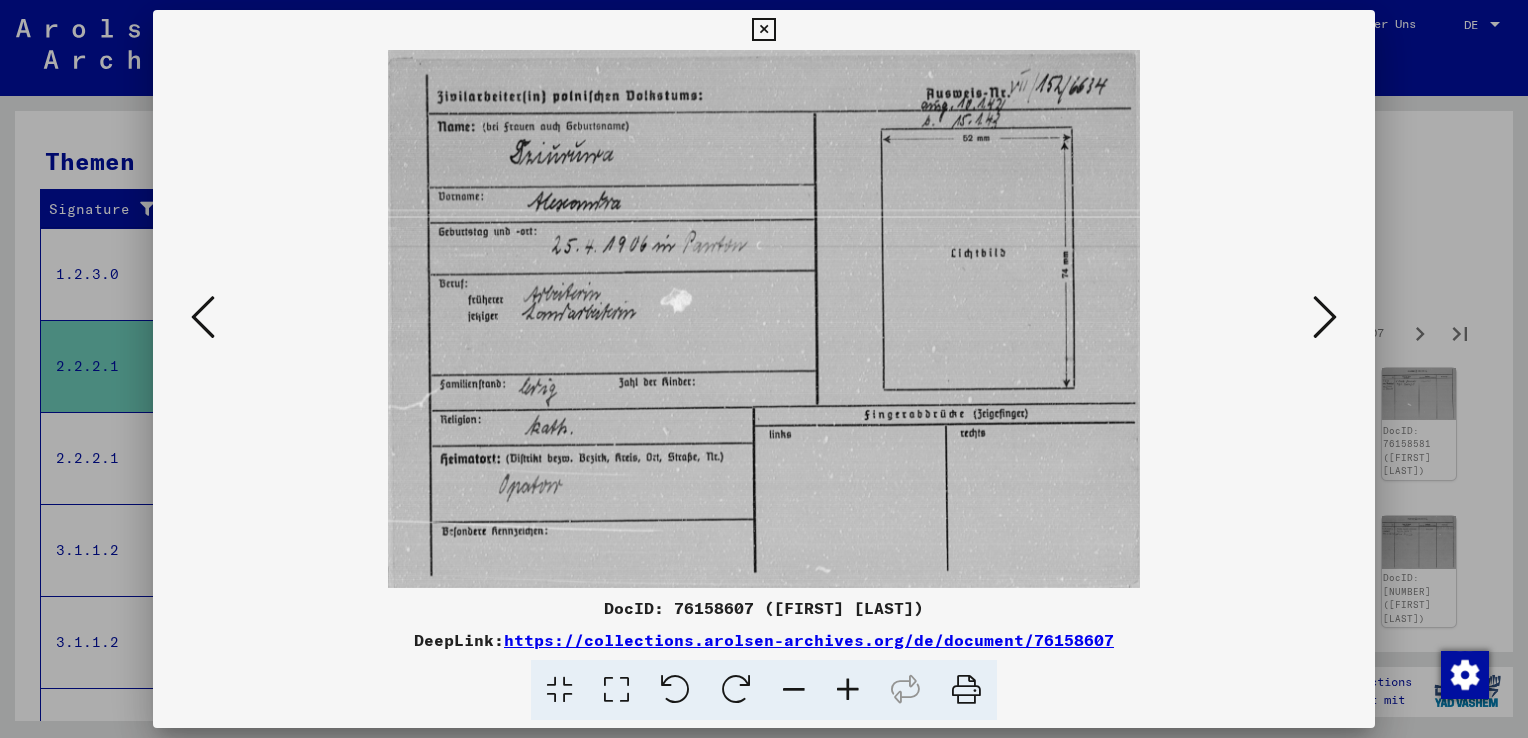 click at bounding box center [1325, 317] 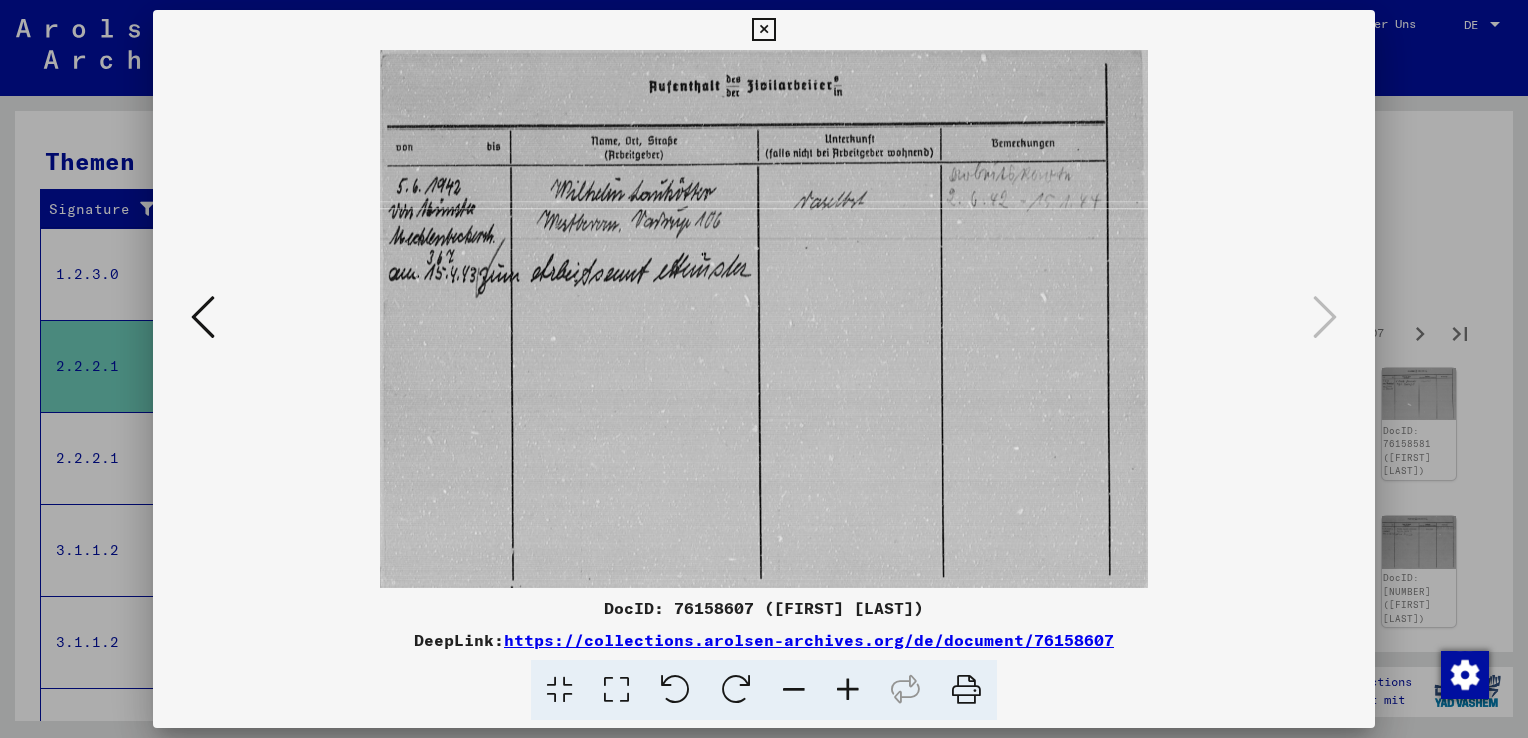 click at bounding box center (764, 369) 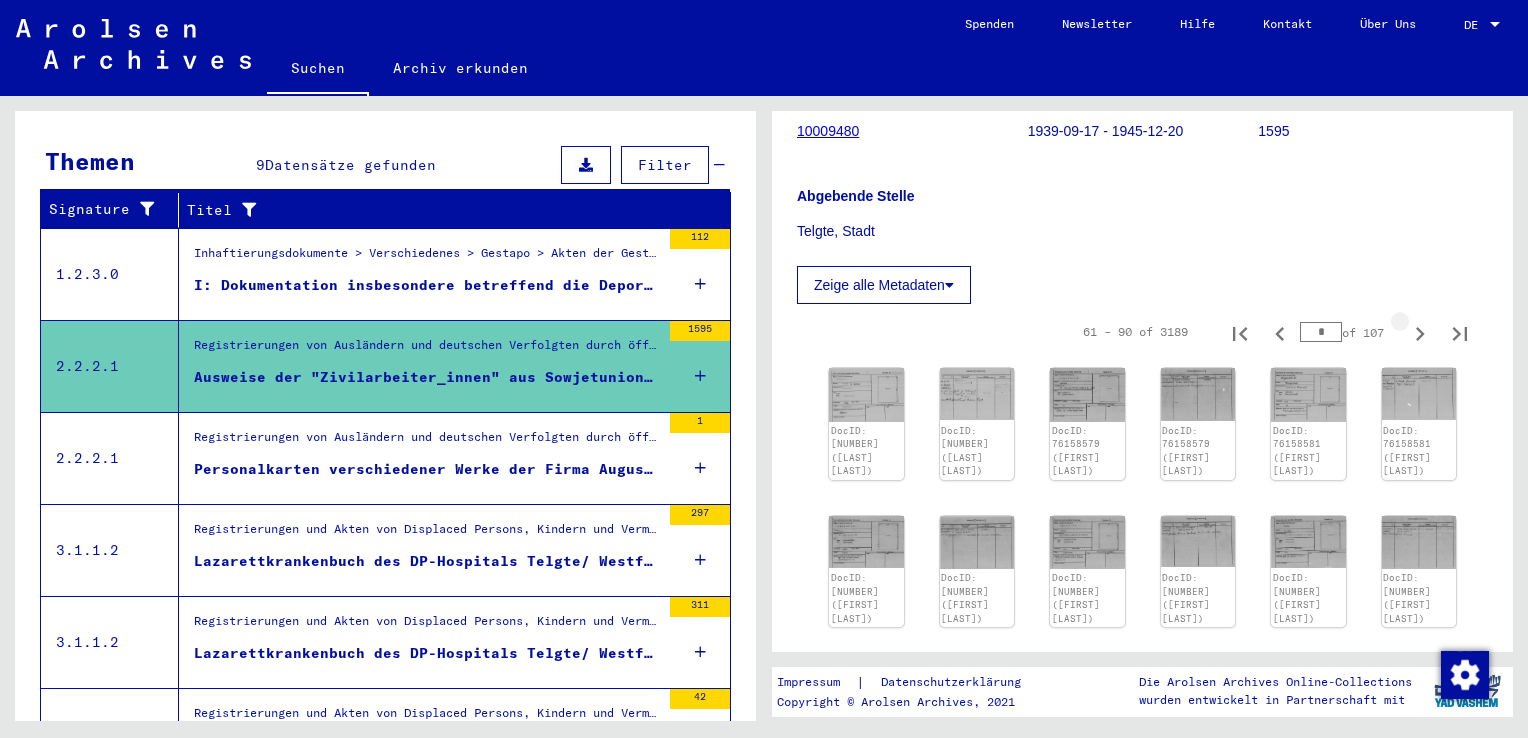 click 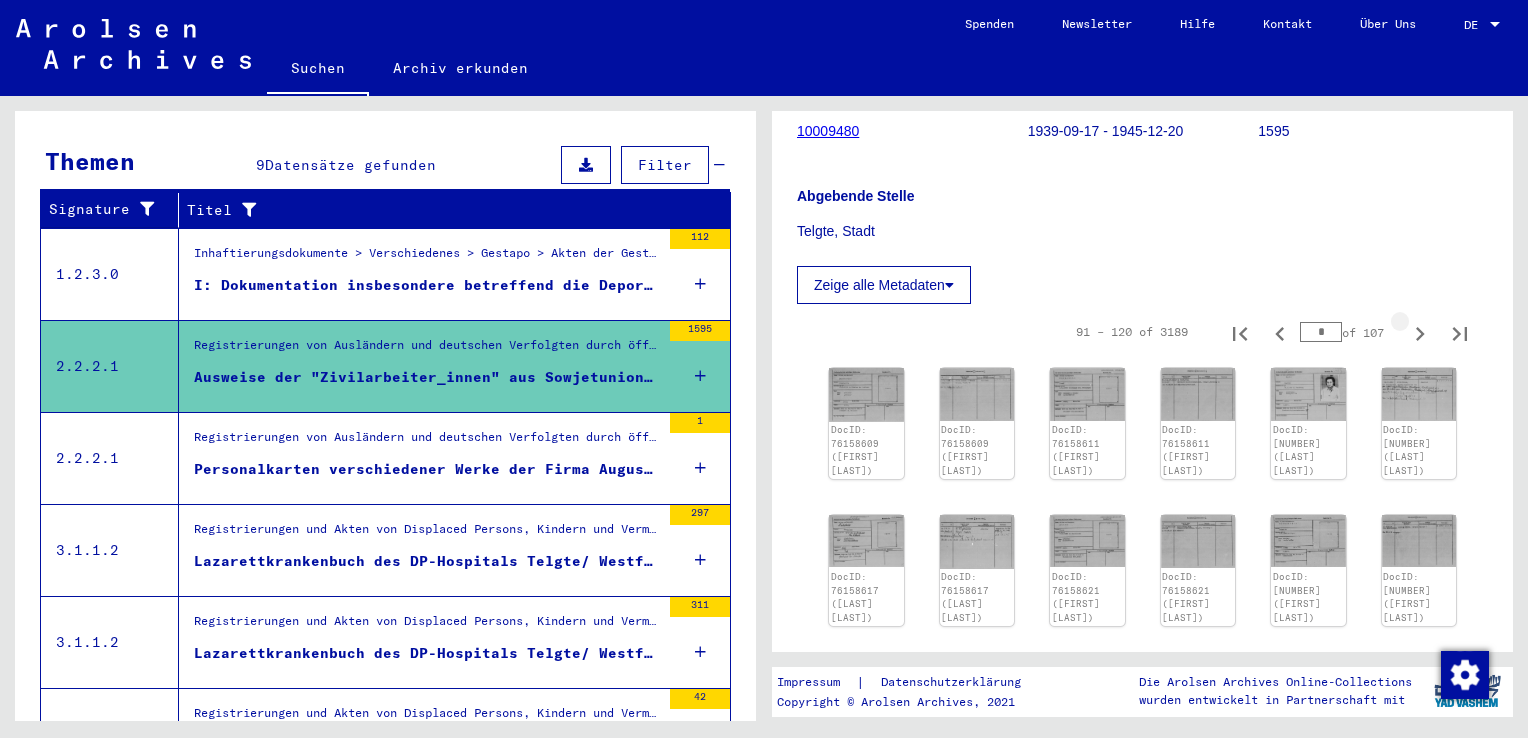 type on "*" 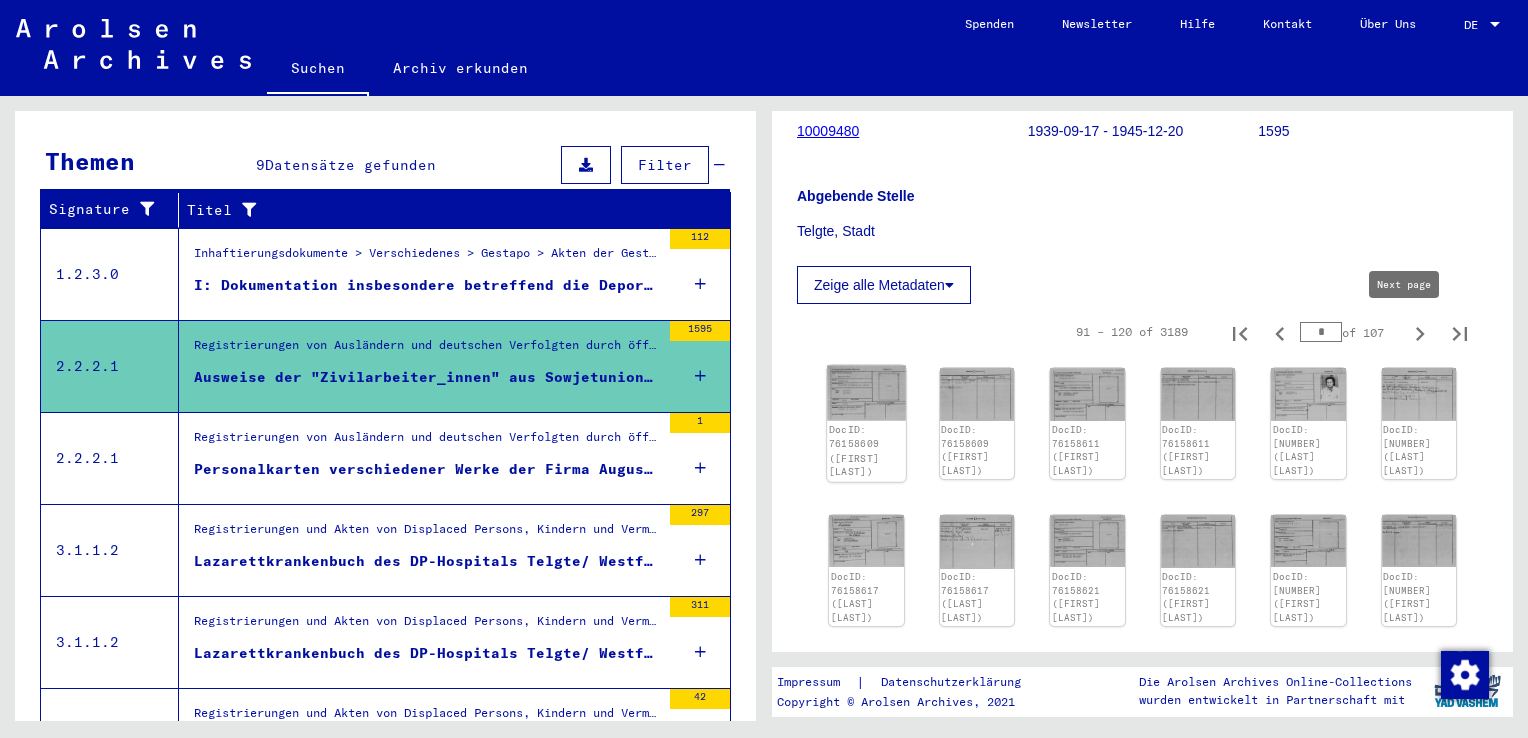 click 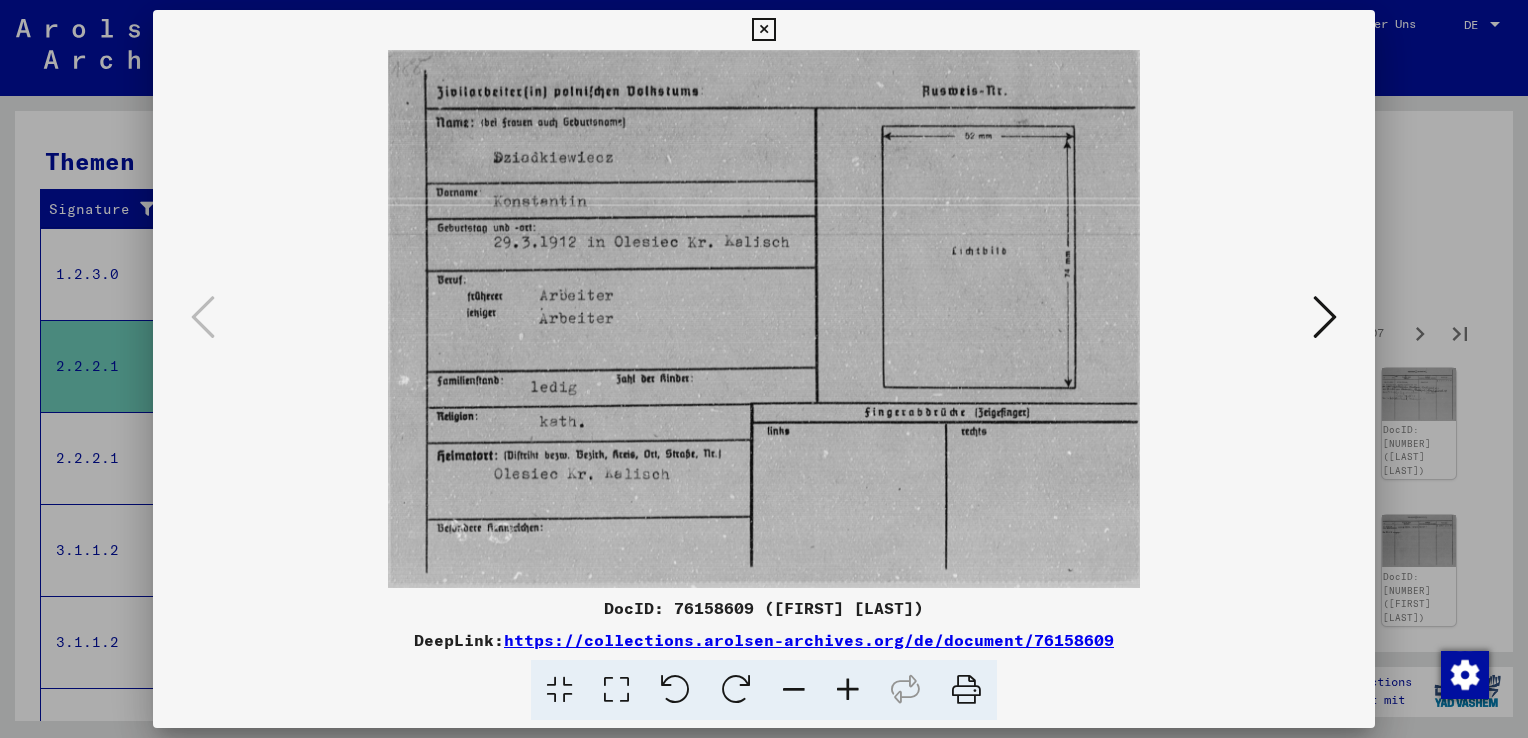 click at bounding box center [1325, 317] 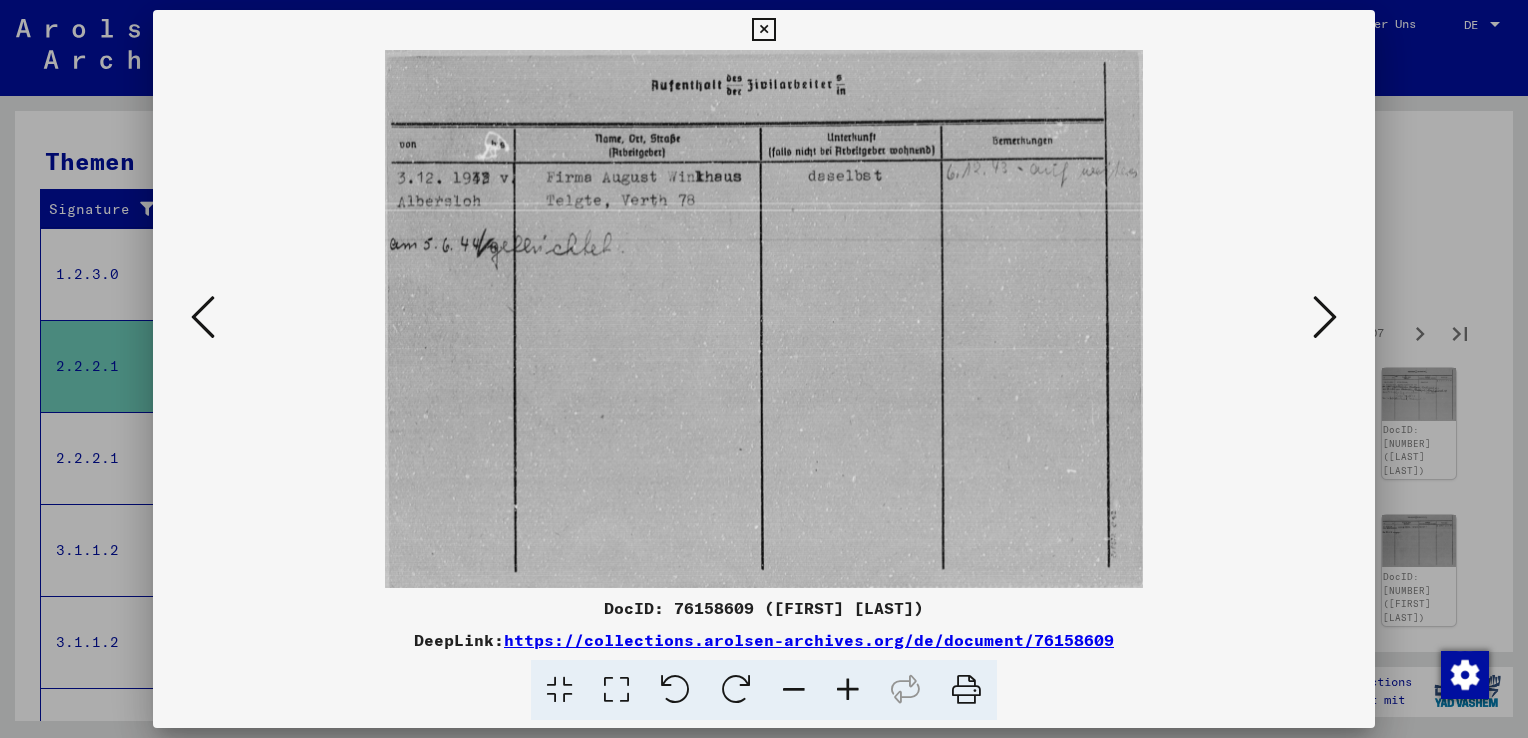 click at bounding box center [1325, 317] 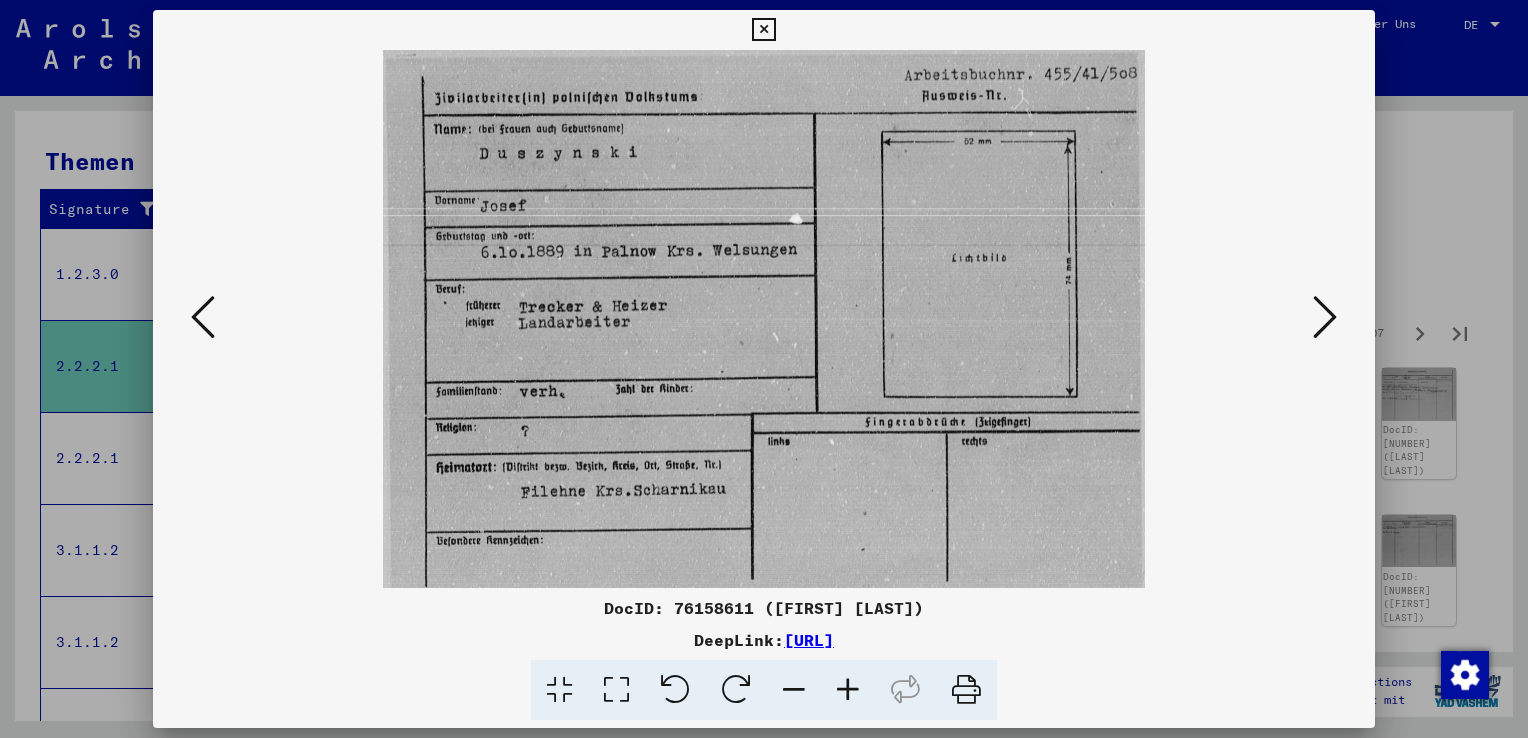 click at bounding box center [1325, 317] 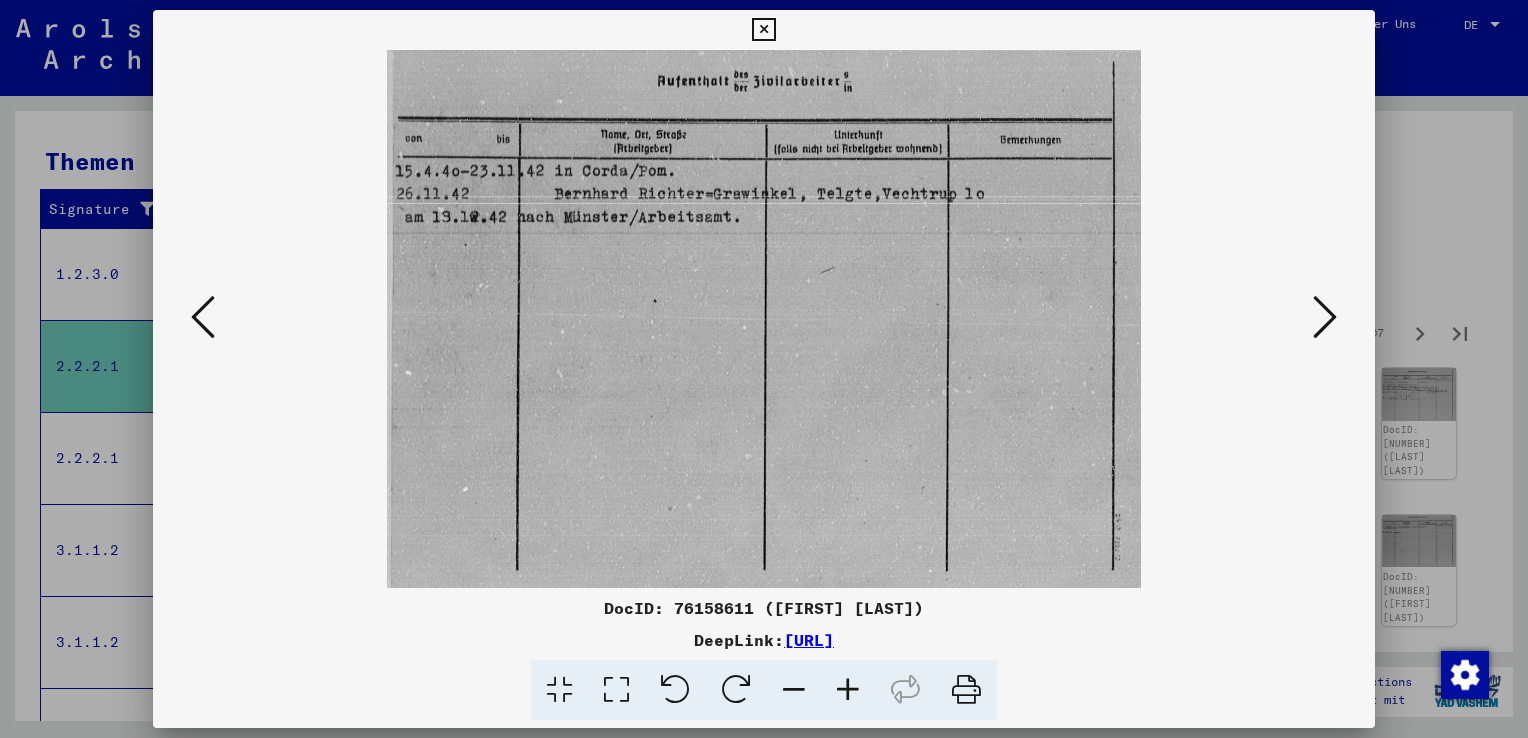 click at bounding box center [1325, 317] 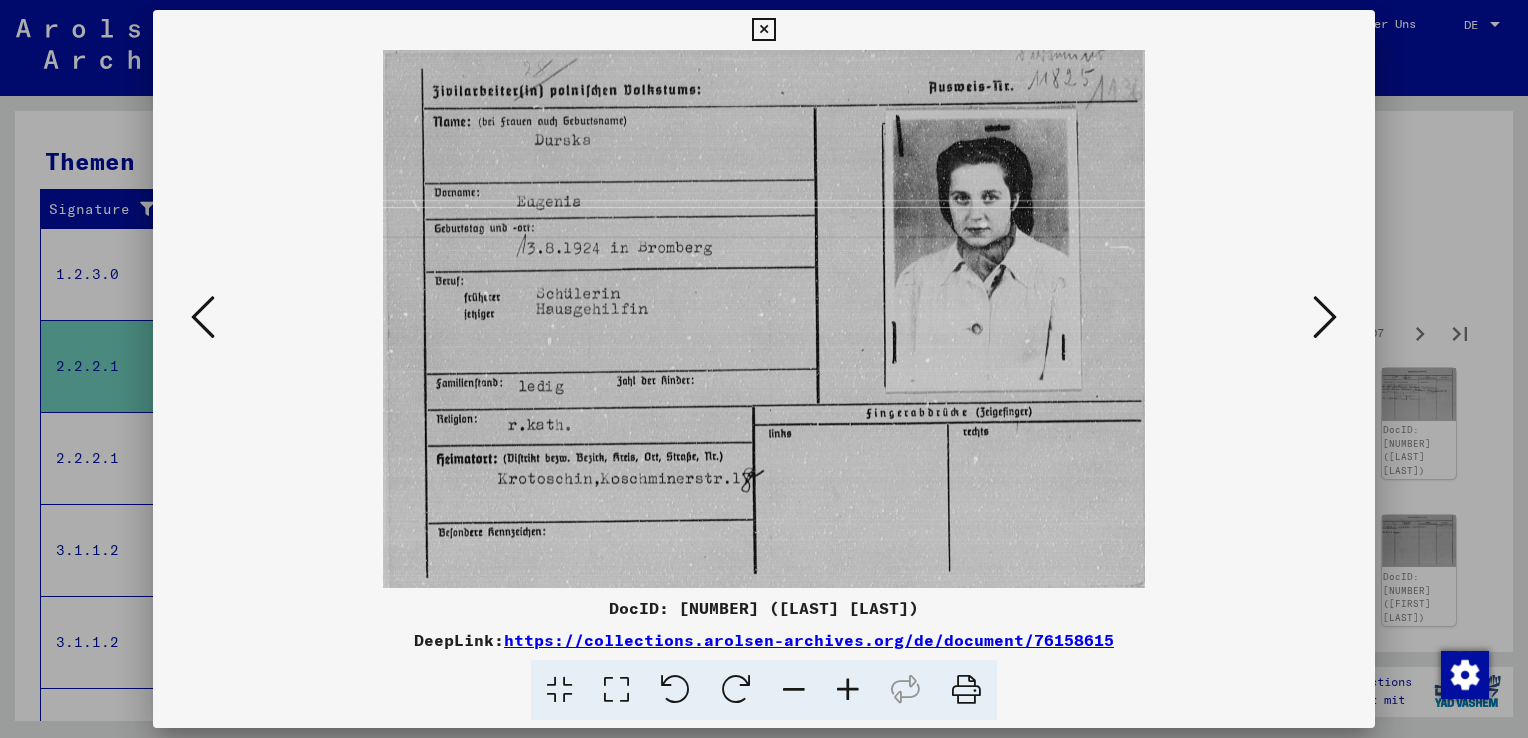 click at bounding box center (1325, 317) 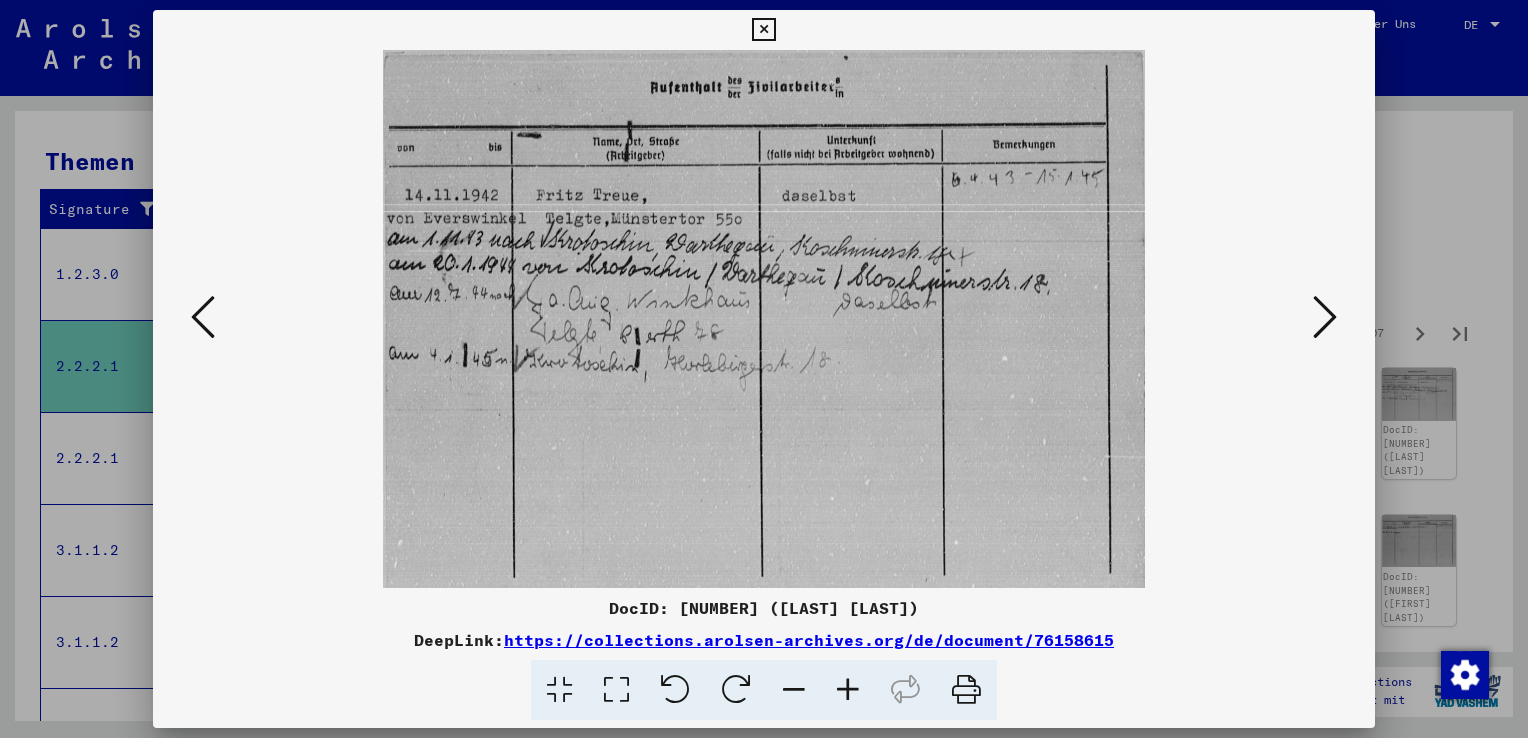 click at bounding box center (1325, 317) 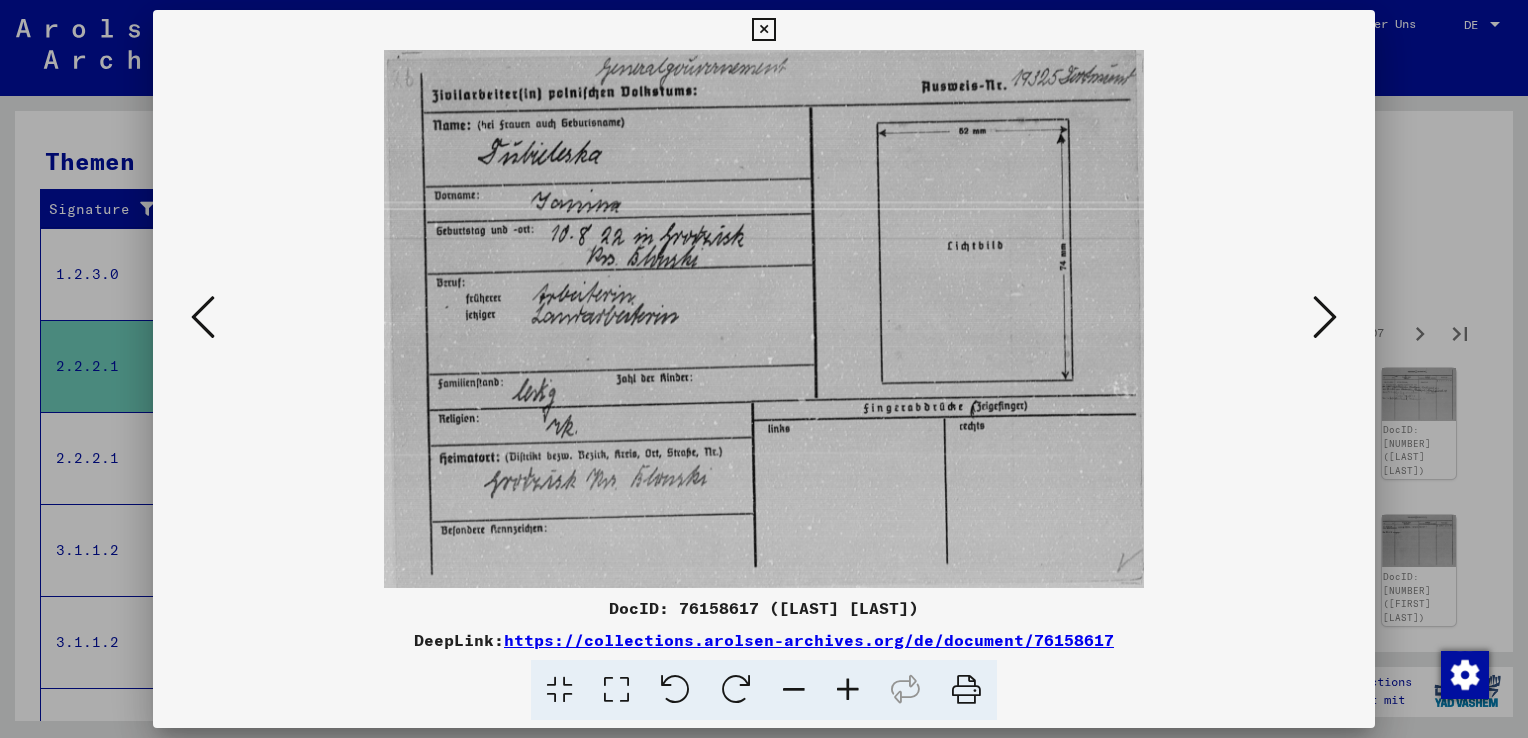 click at bounding box center [1325, 317] 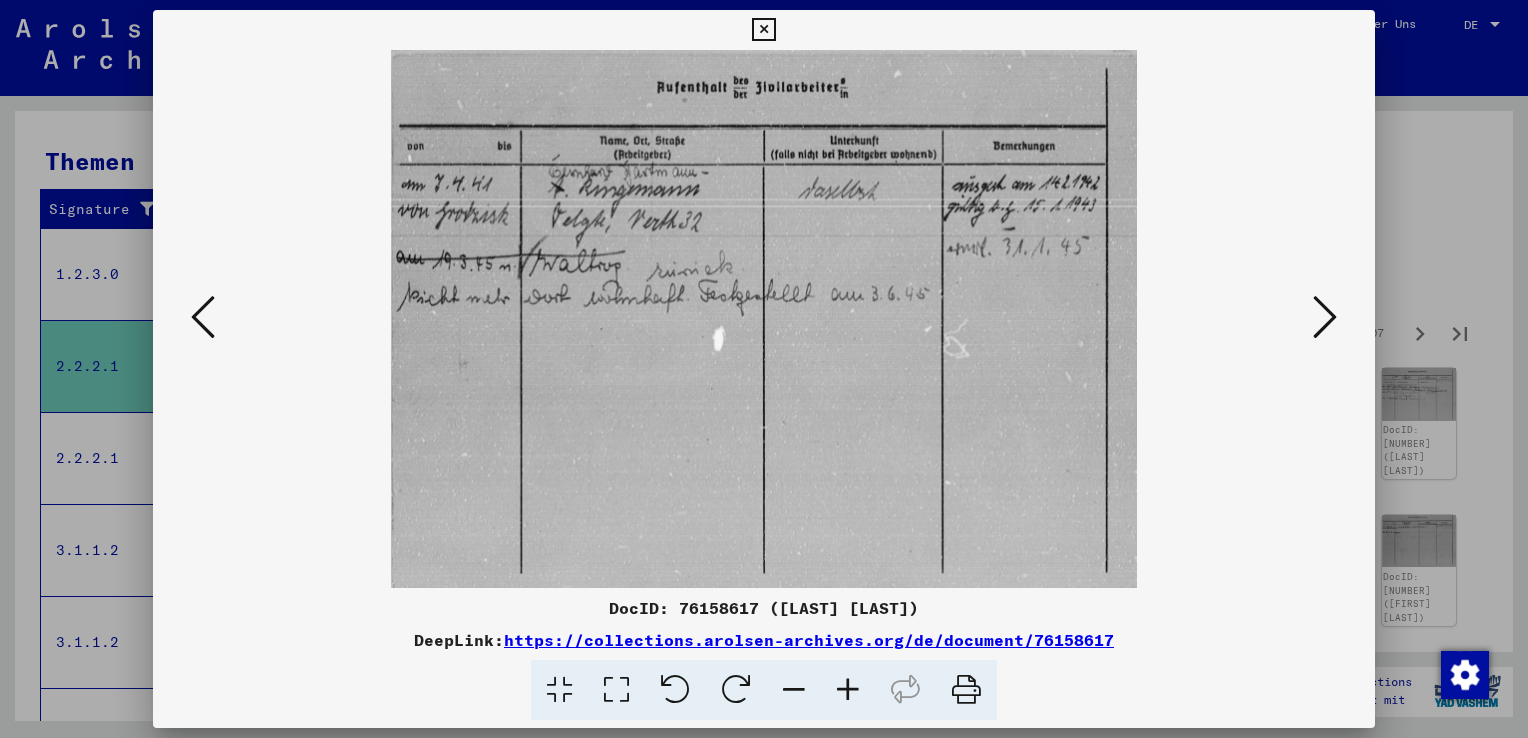 click at bounding box center [1325, 317] 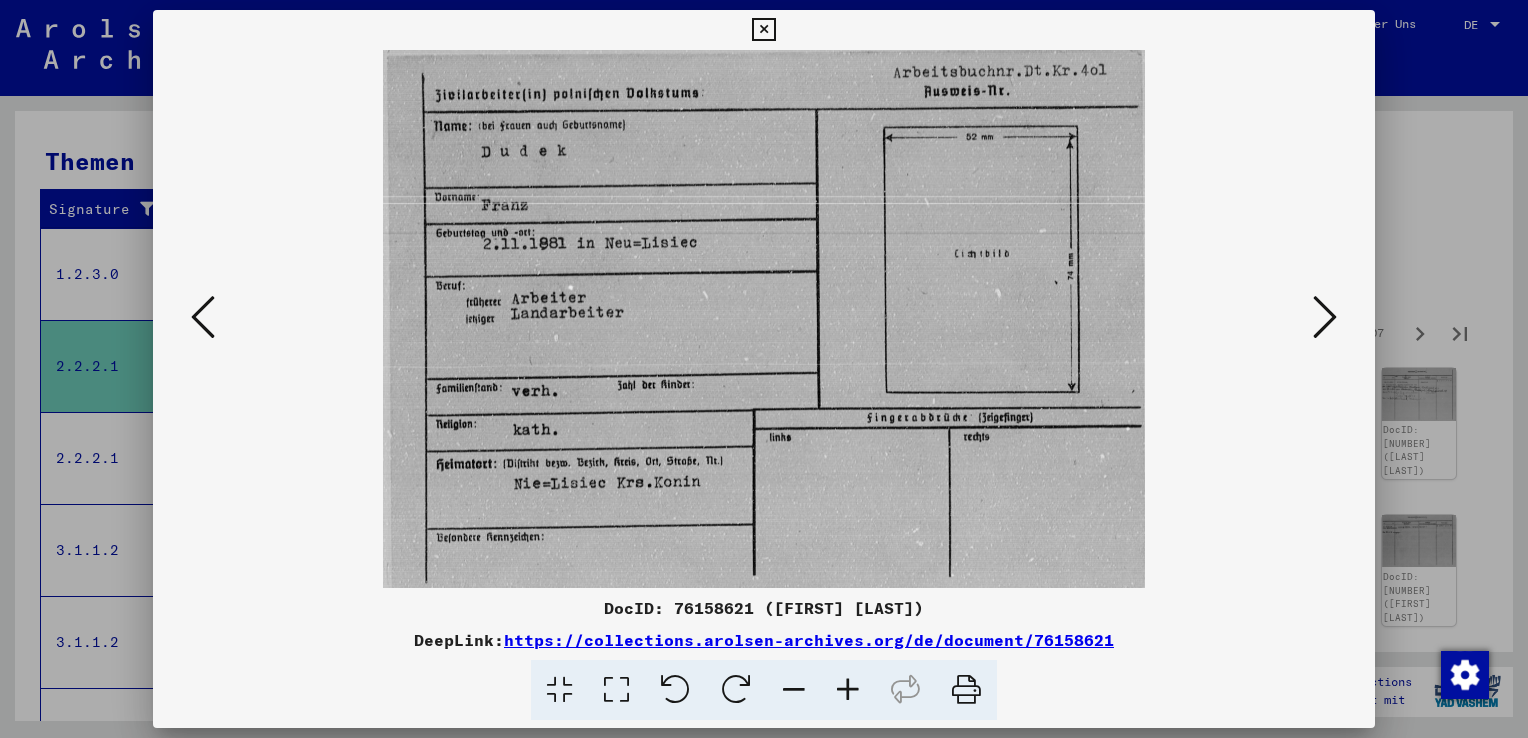 click at bounding box center [1325, 317] 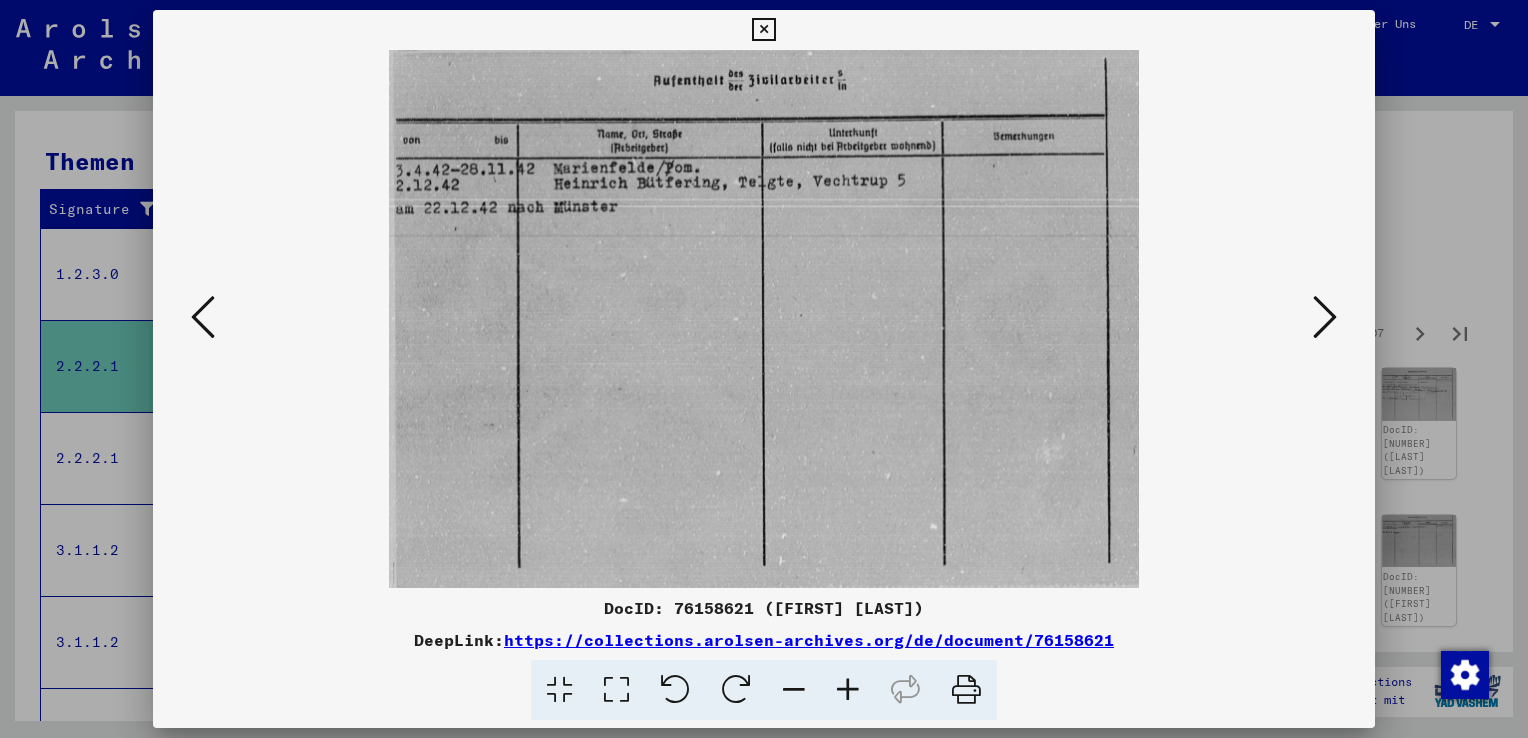 click at bounding box center (1325, 317) 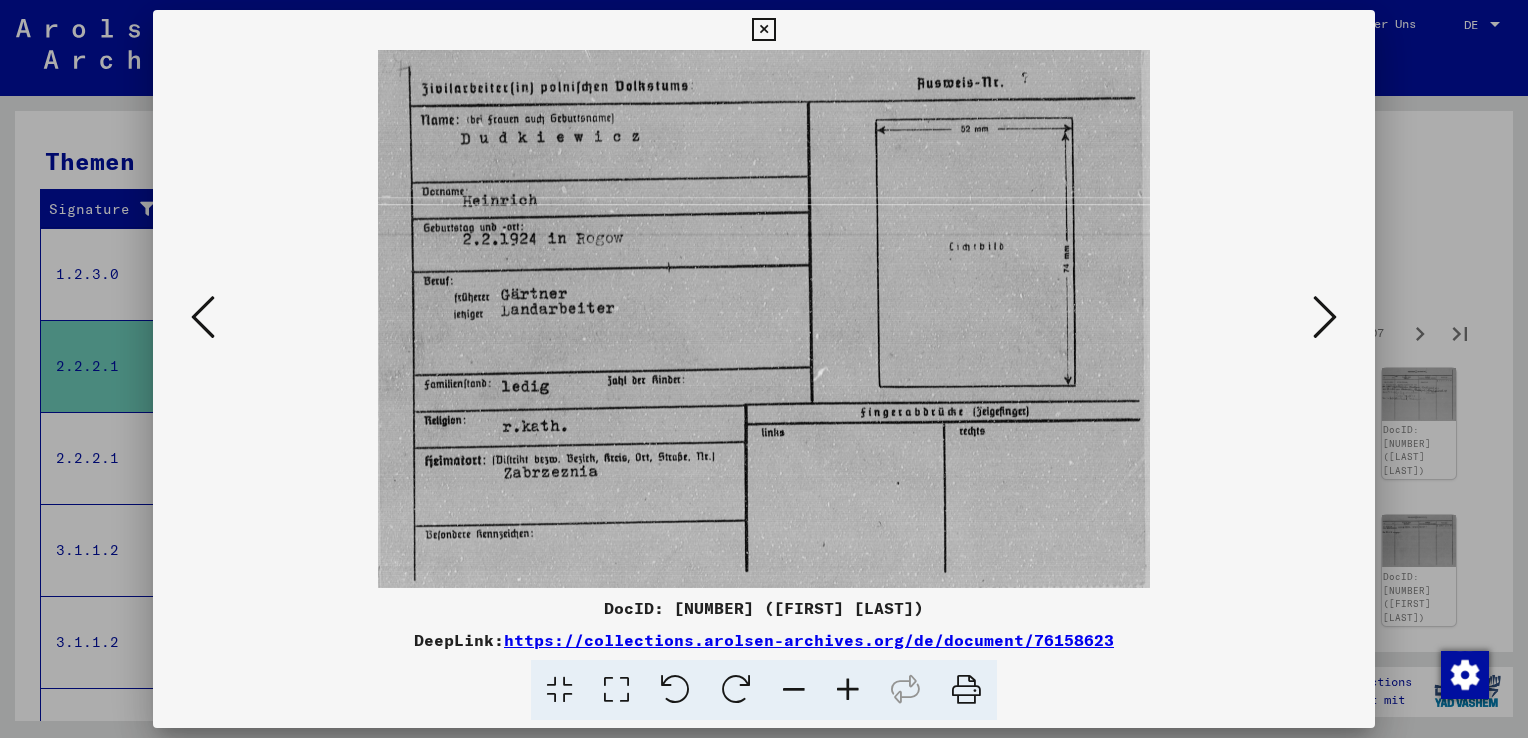 click at bounding box center (1325, 317) 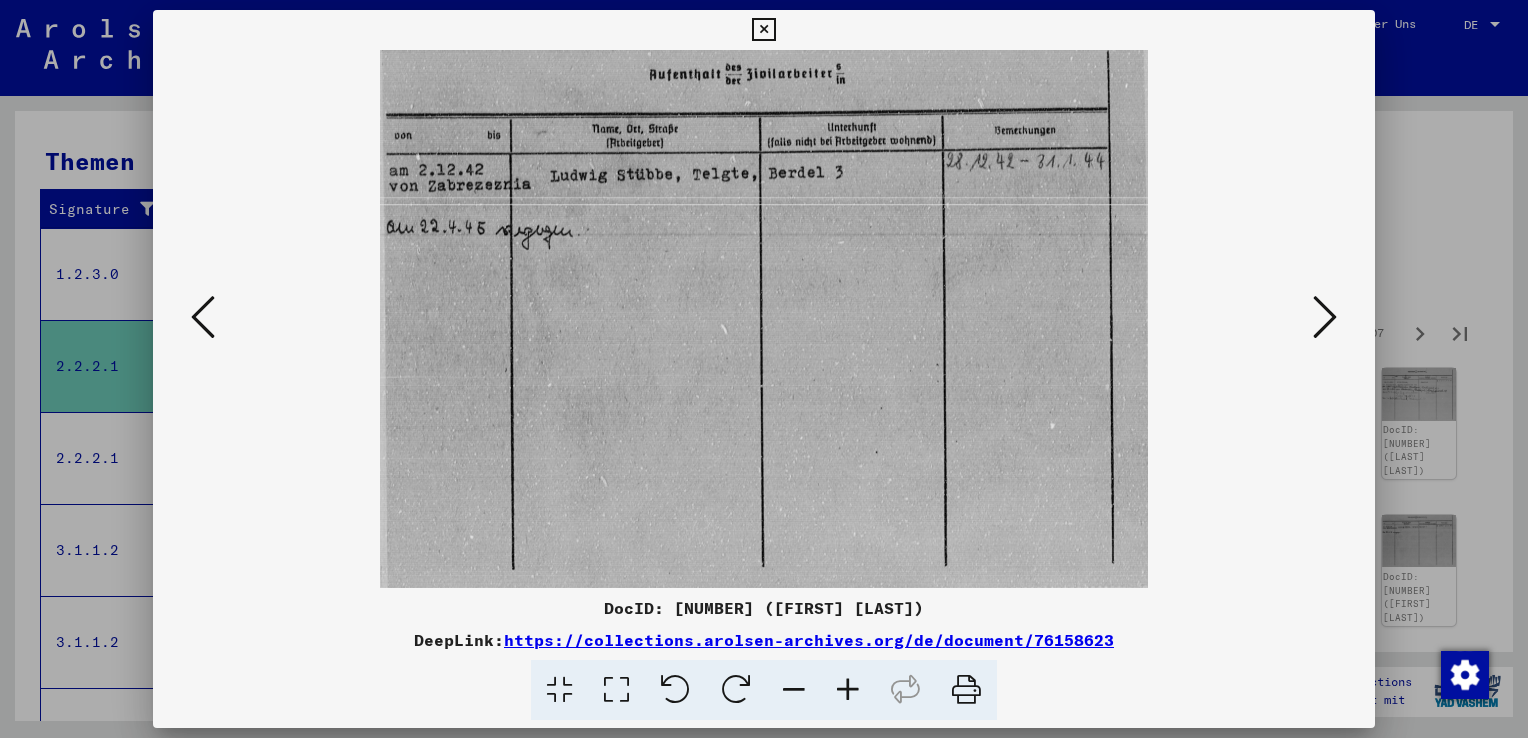 click at bounding box center (1325, 317) 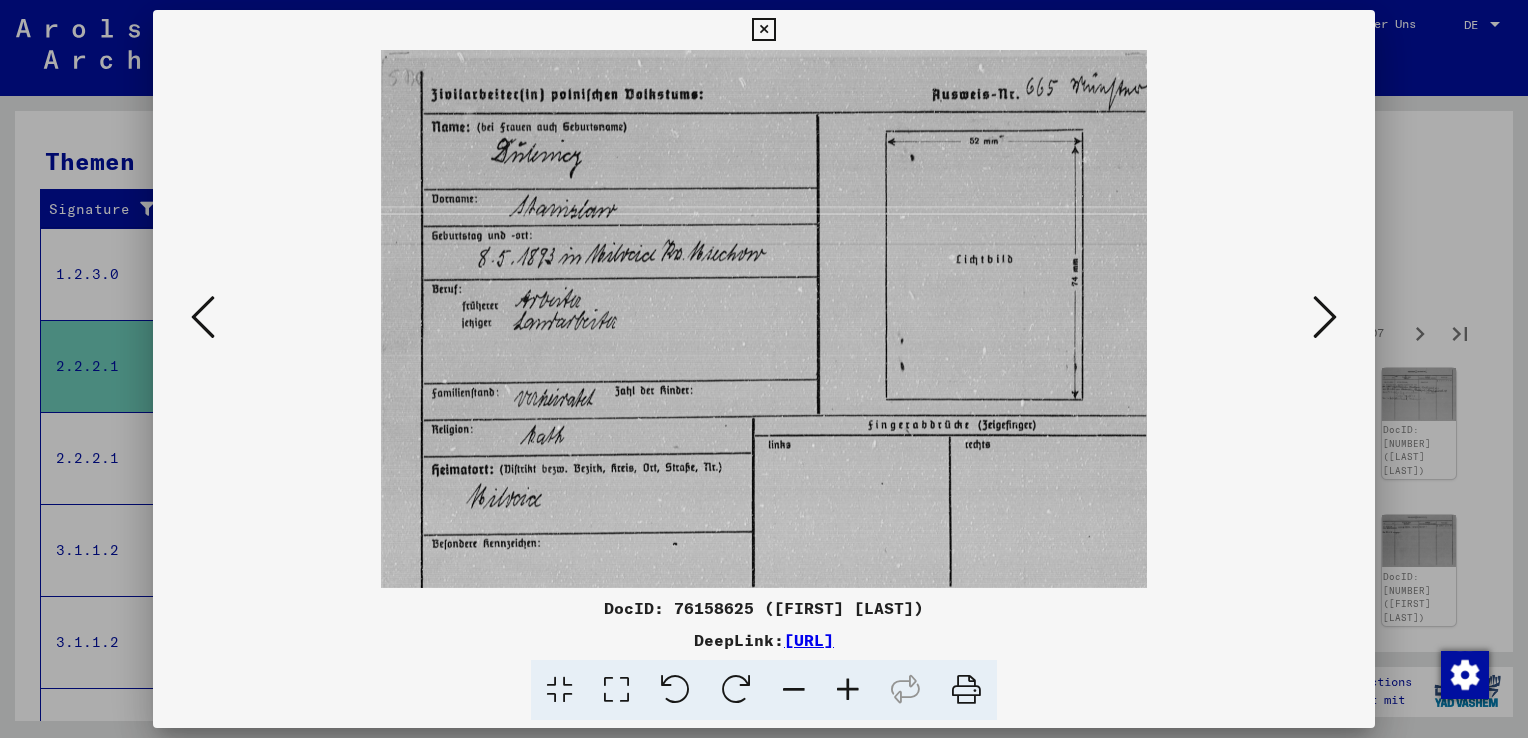 click at bounding box center (1325, 317) 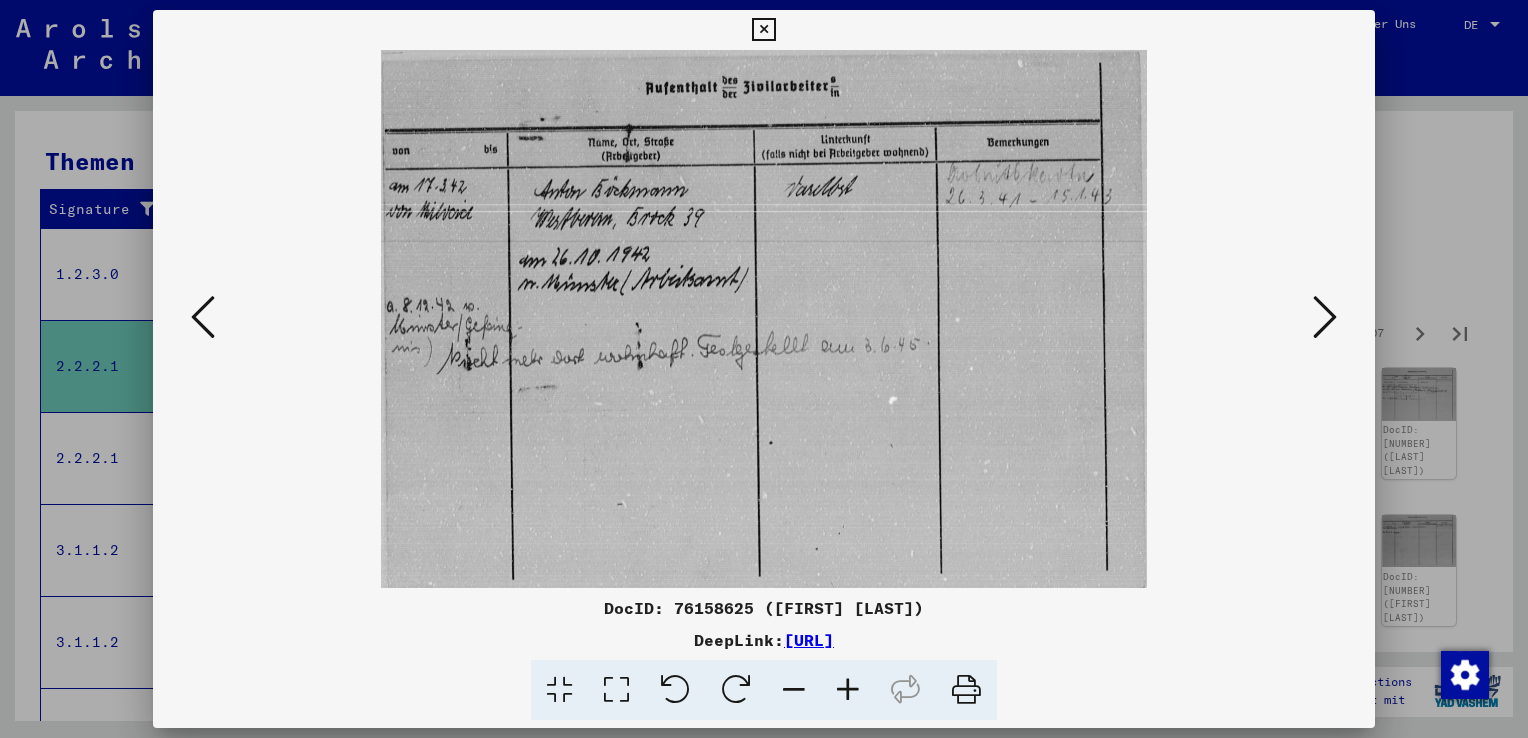 click at bounding box center [1325, 317] 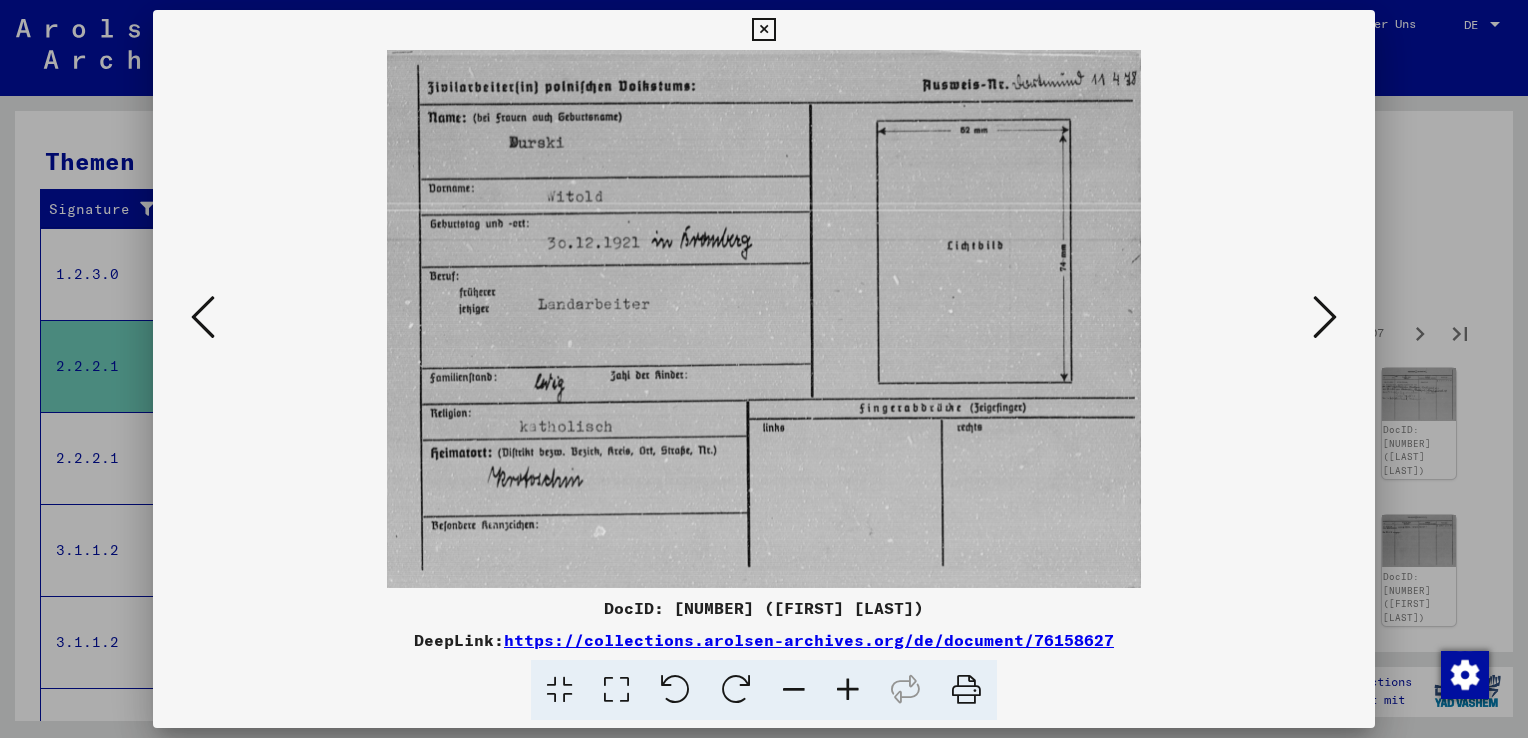 click at bounding box center [1325, 317] 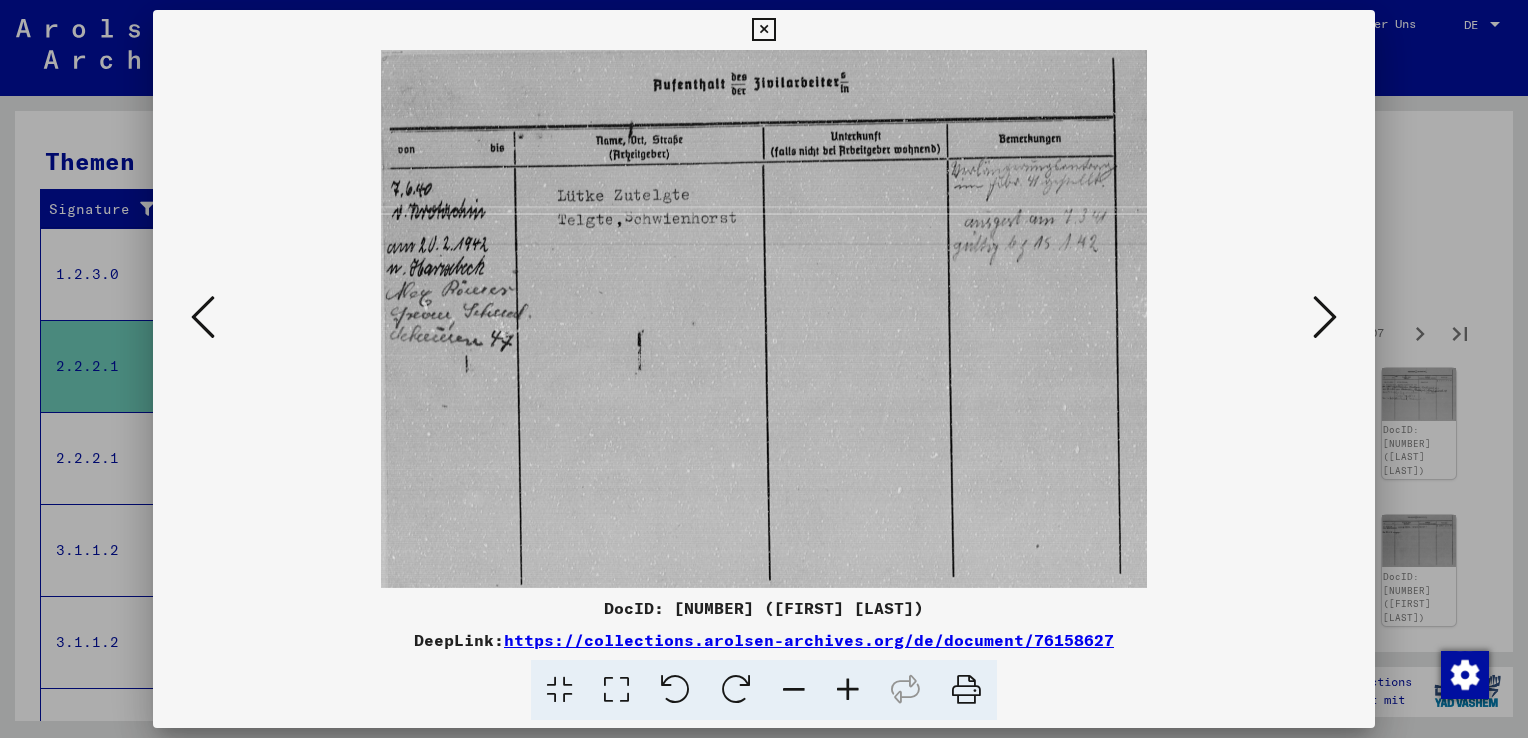 click at bounding box center [764, 319] 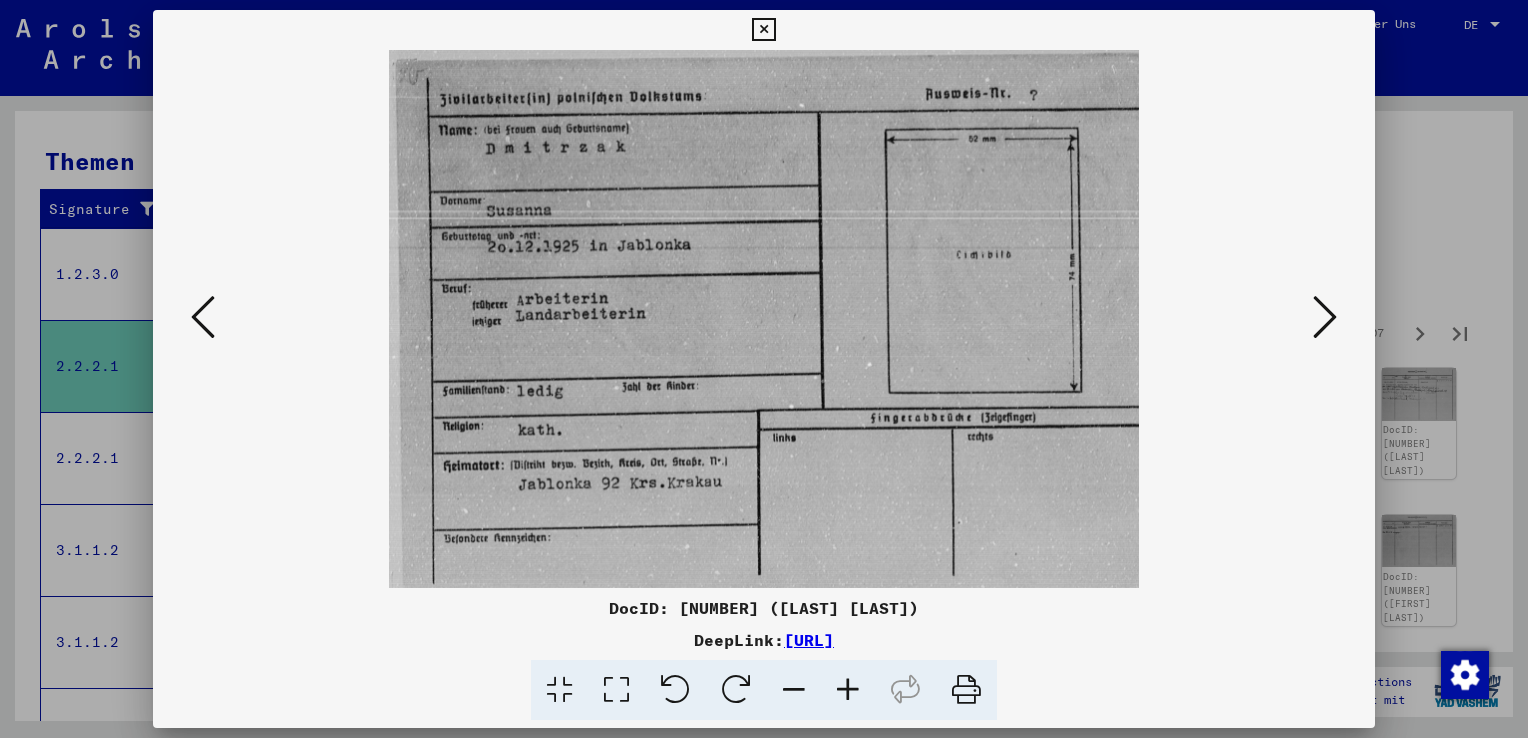 click at bounding box center (1325, 317) 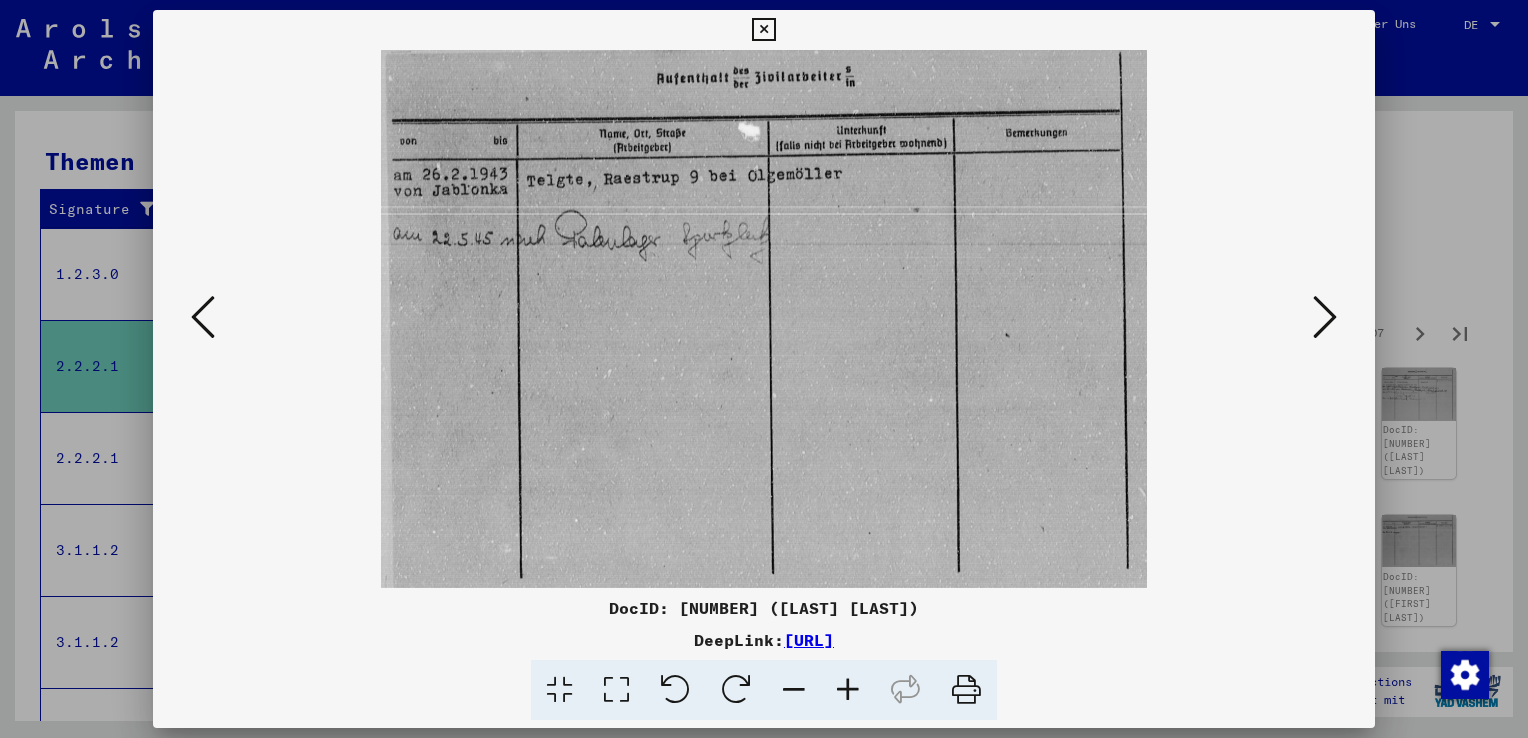 click at bounding box center (1325, 317) 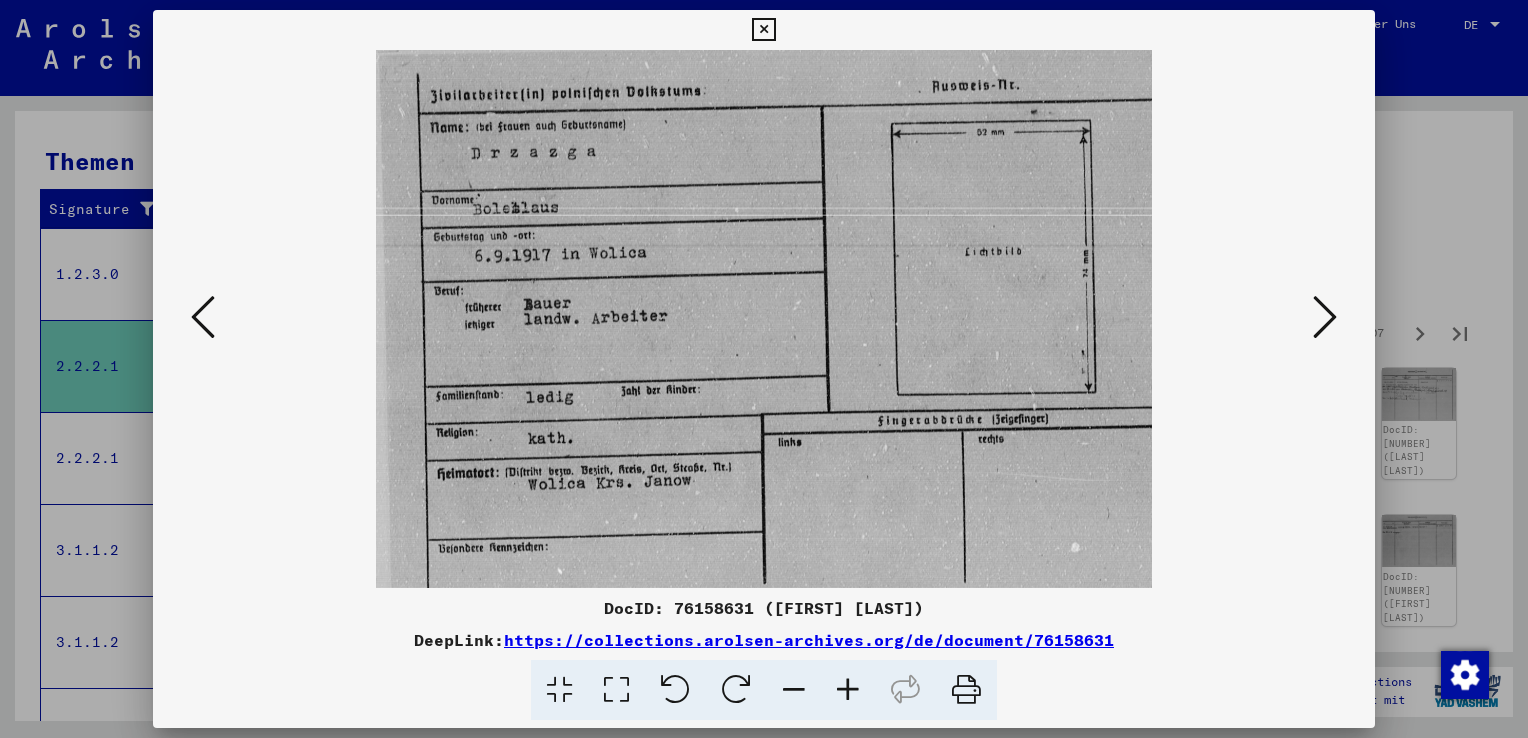 click at bounding box center [1325, 317] 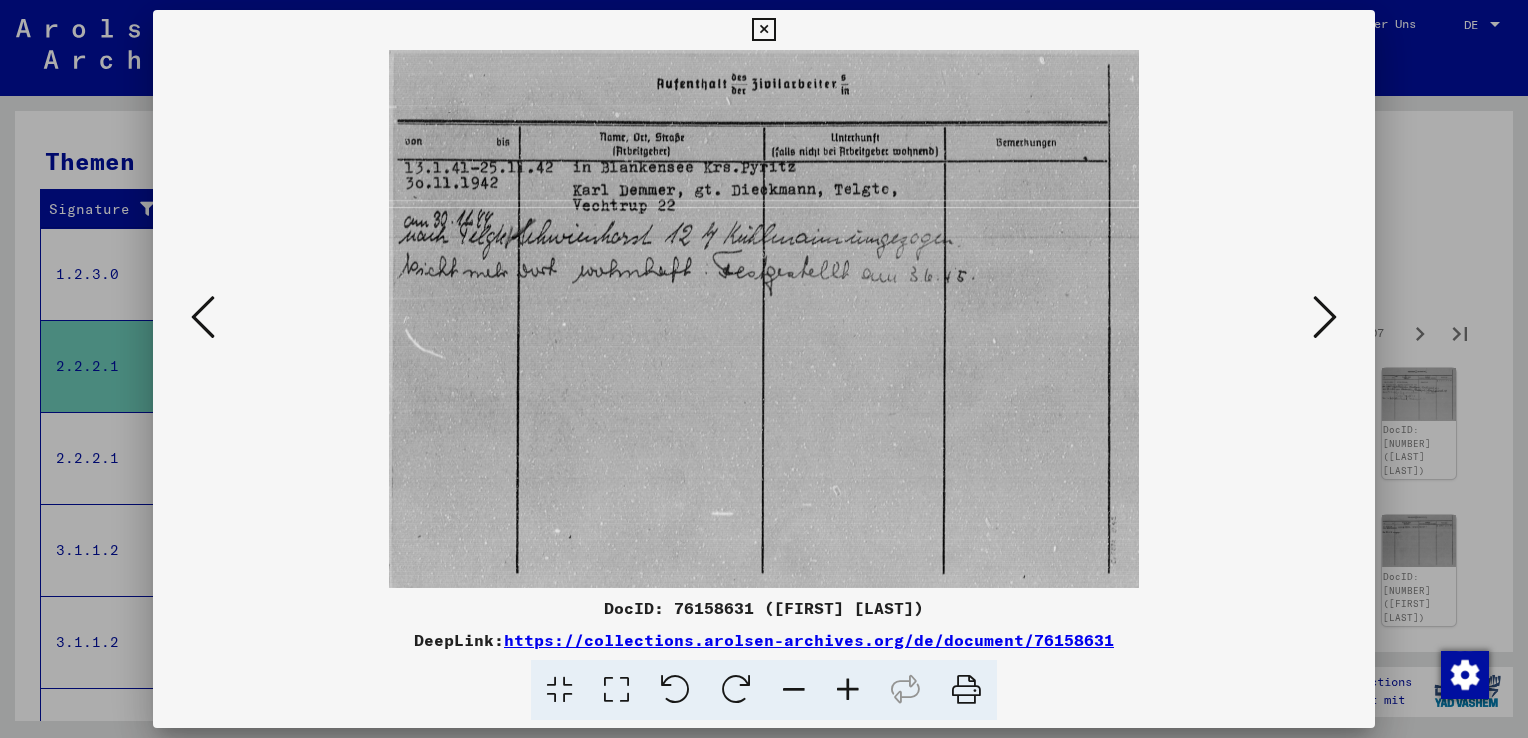 click at bounding box center (1325, 317) 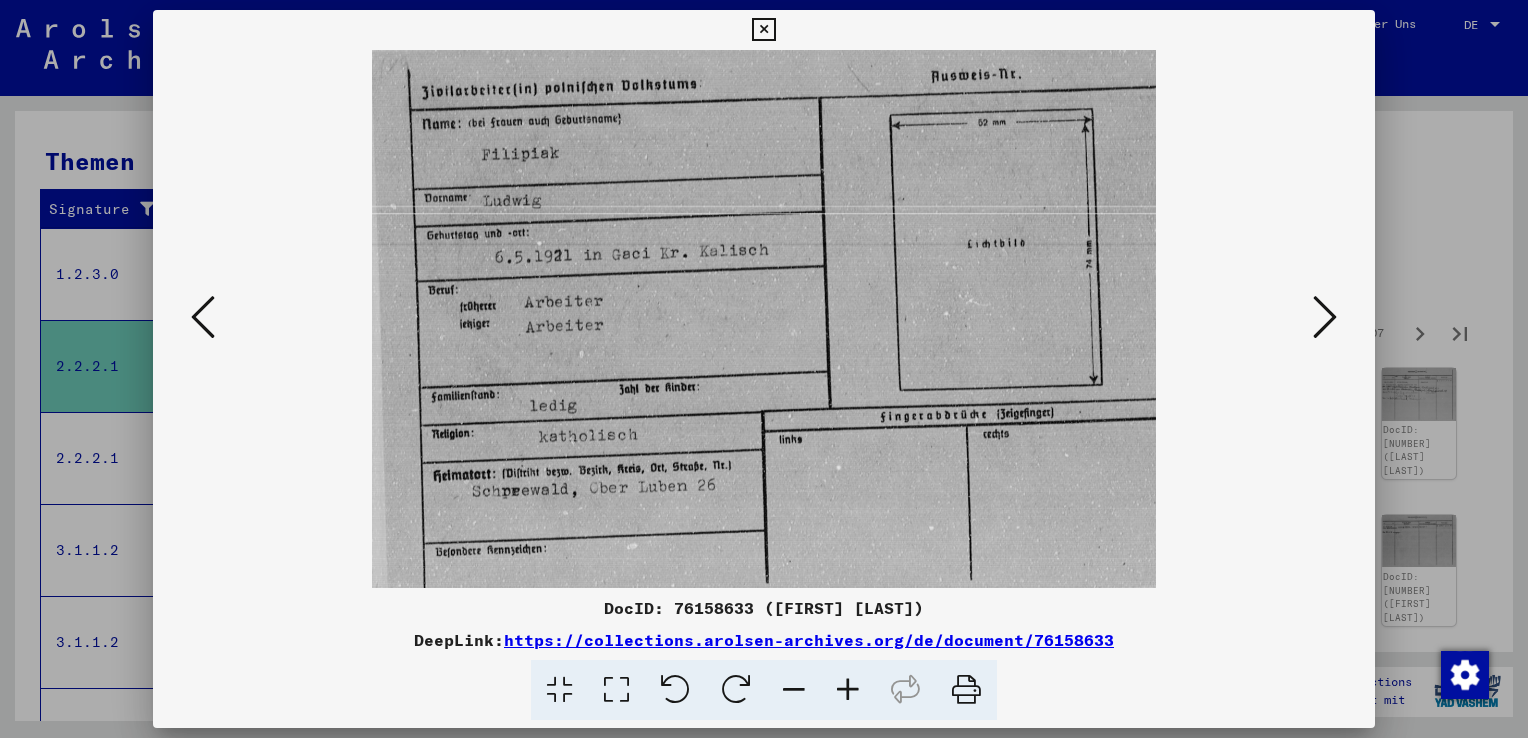 click at bounding box center (1325, 317) 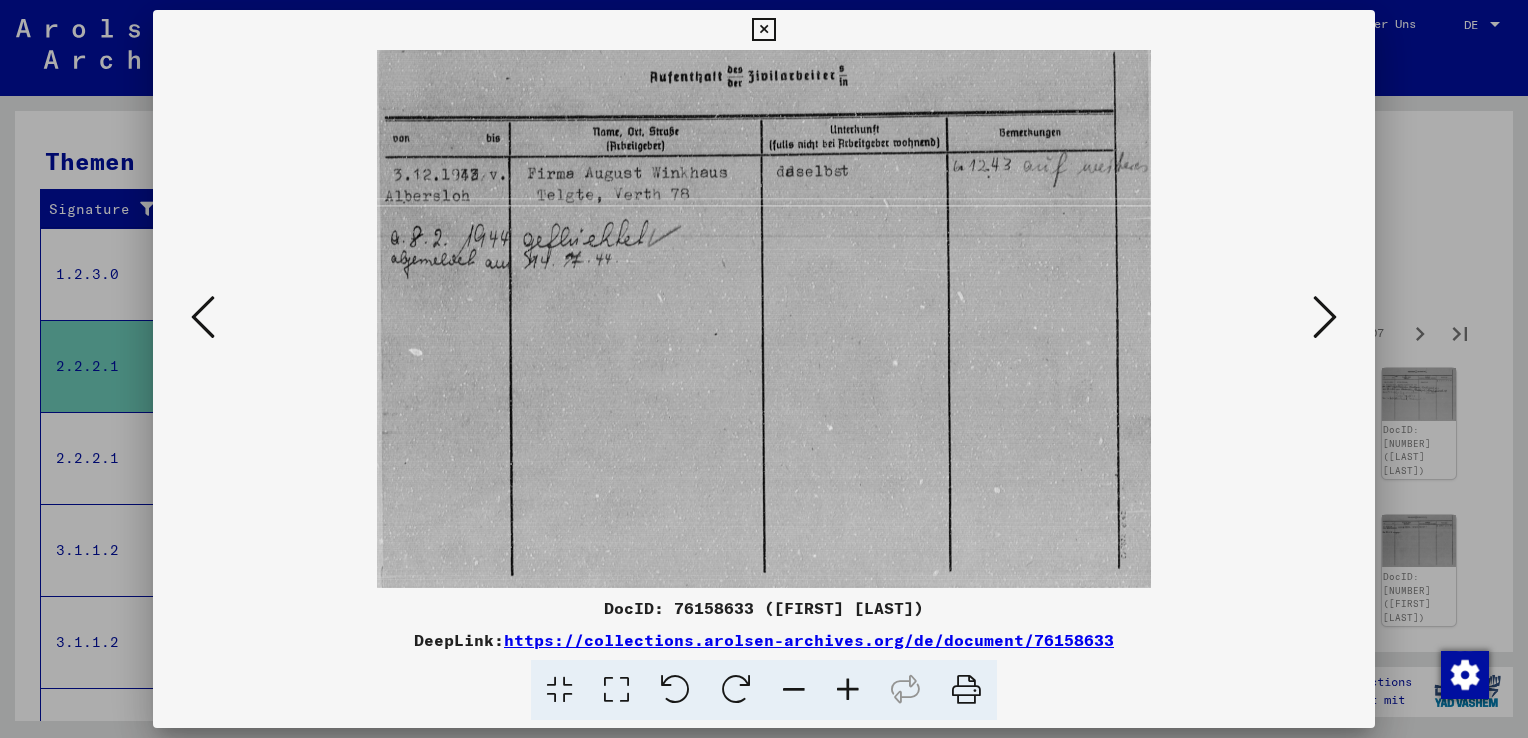click at bounding box center [1325, 317] 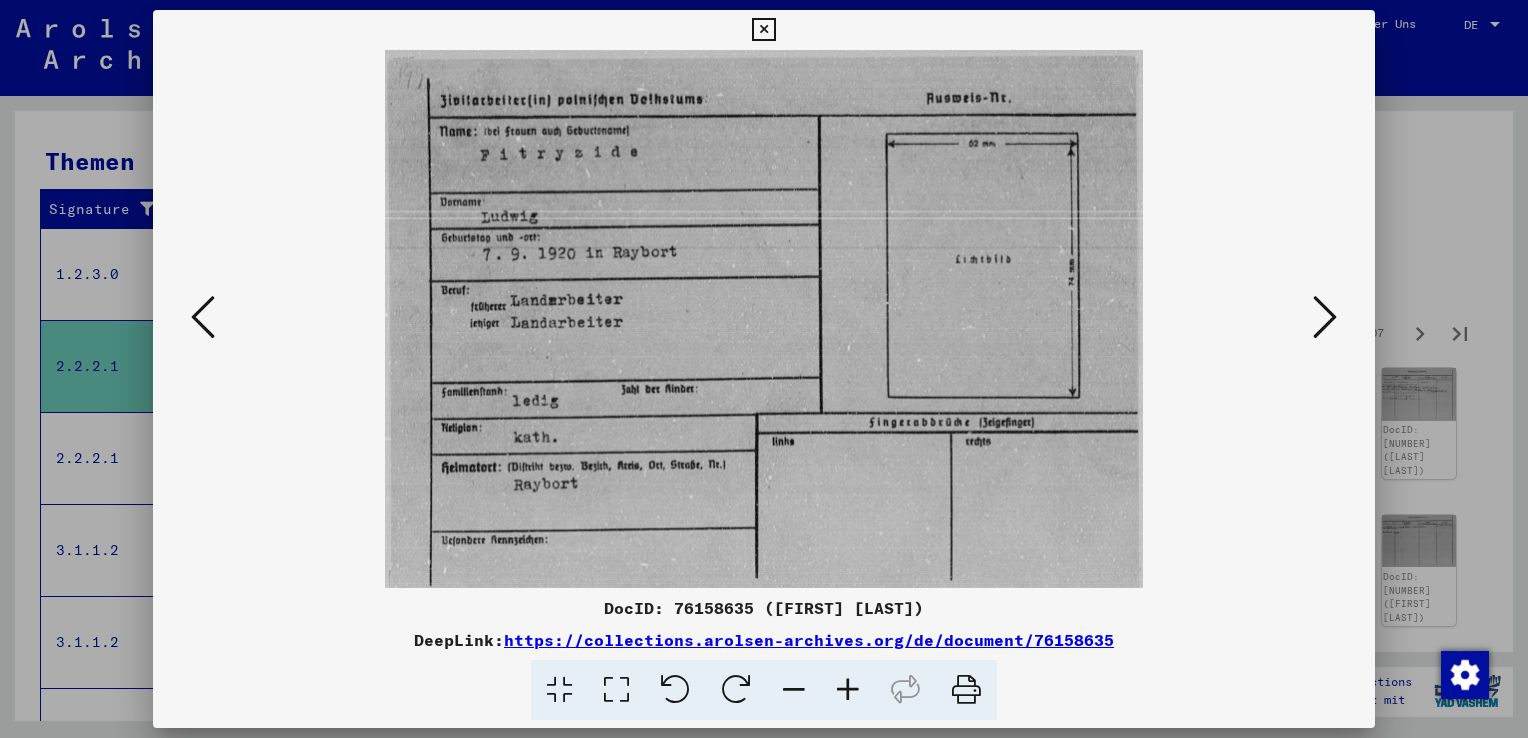 click at bounding box center (1325, 317) 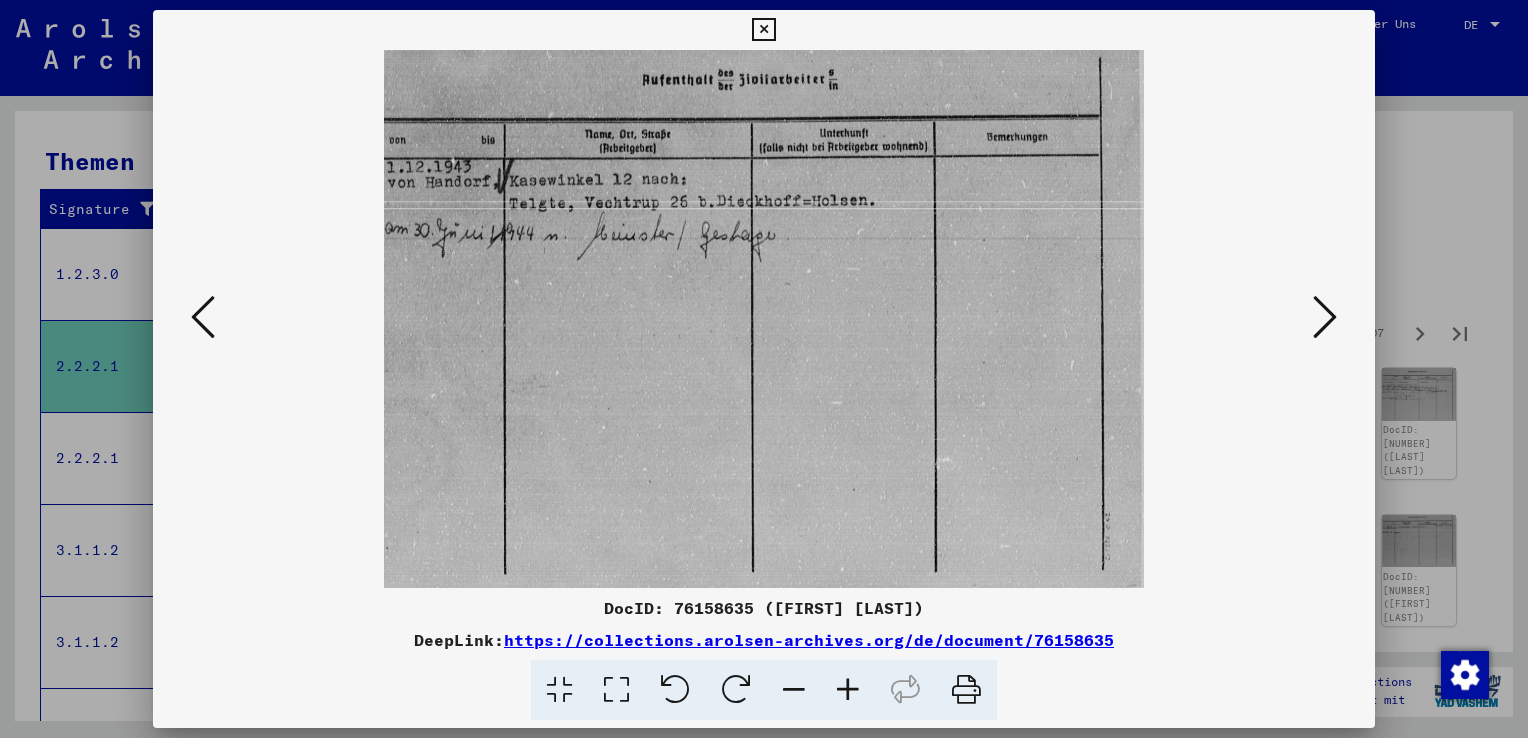 click at bounding box center [1325, 317] 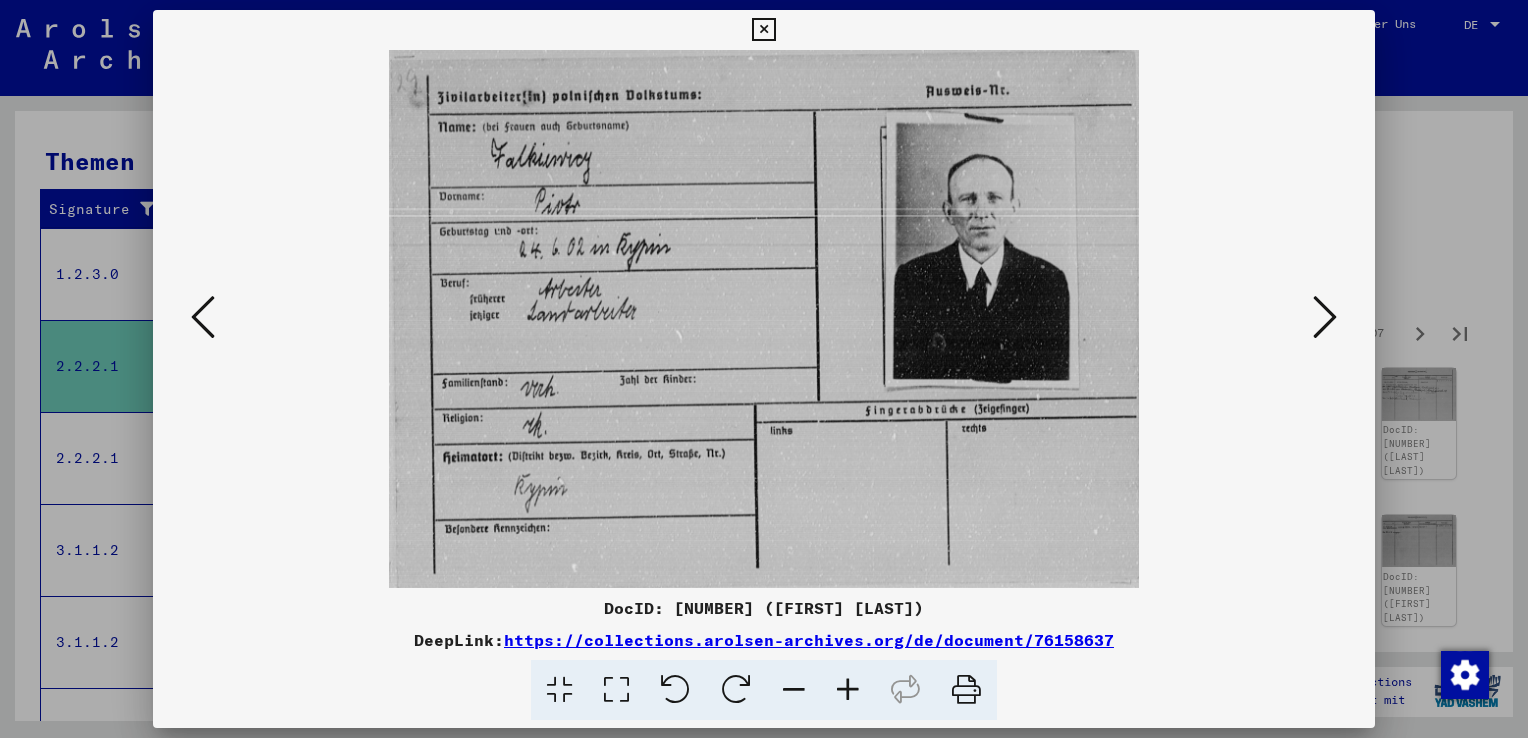 click at bounding box center [1325, 317] 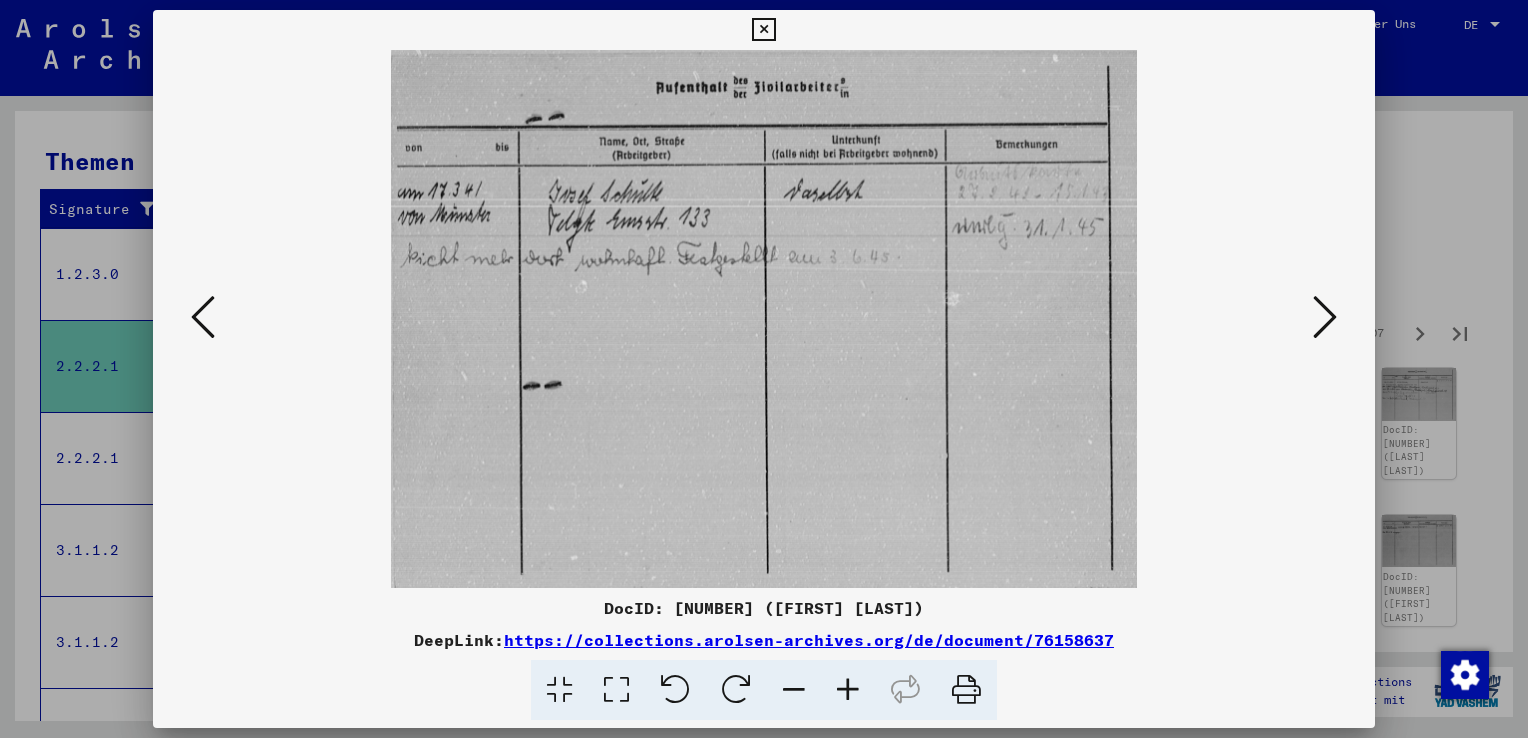 click at bounding box center (1325, 317) 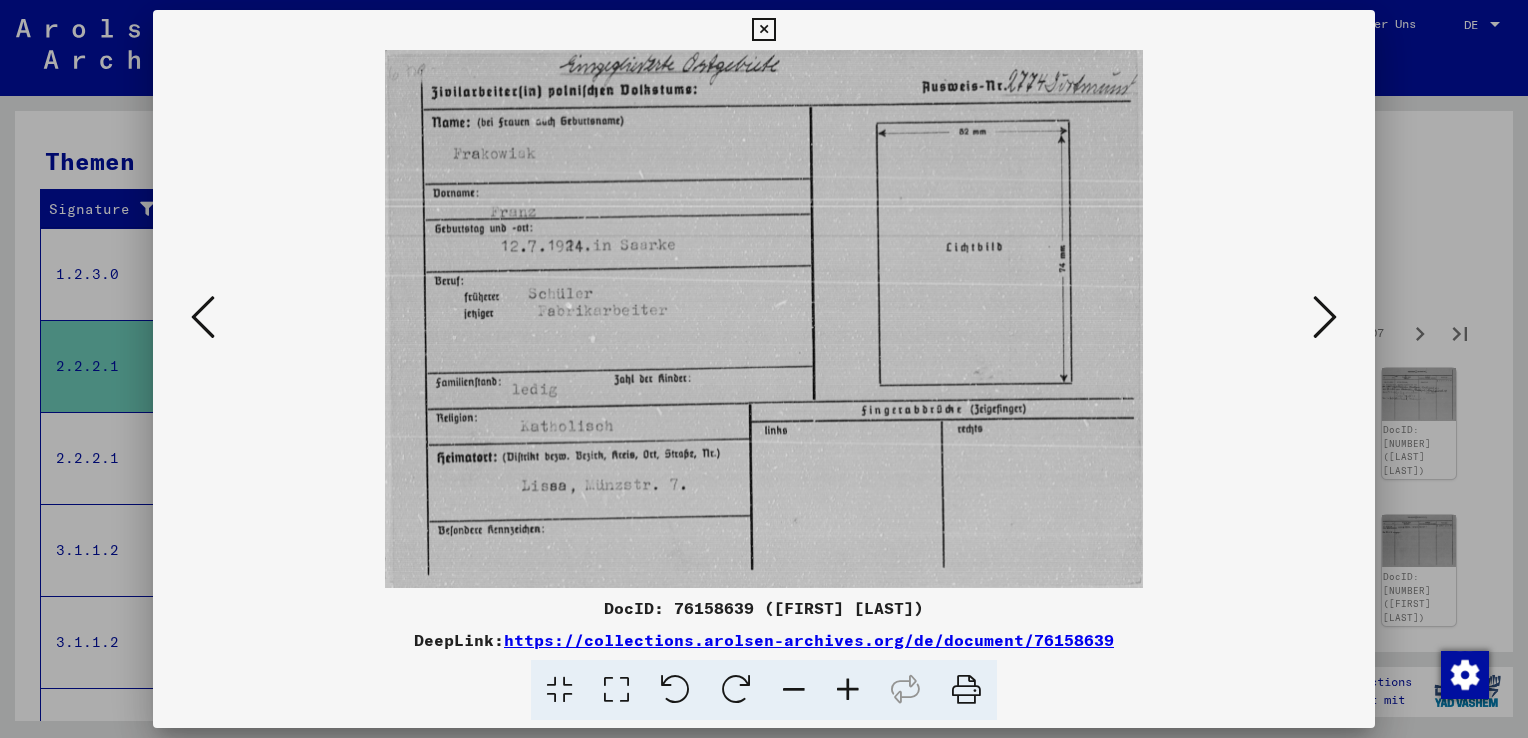 click at bounding box center [1325, 317] 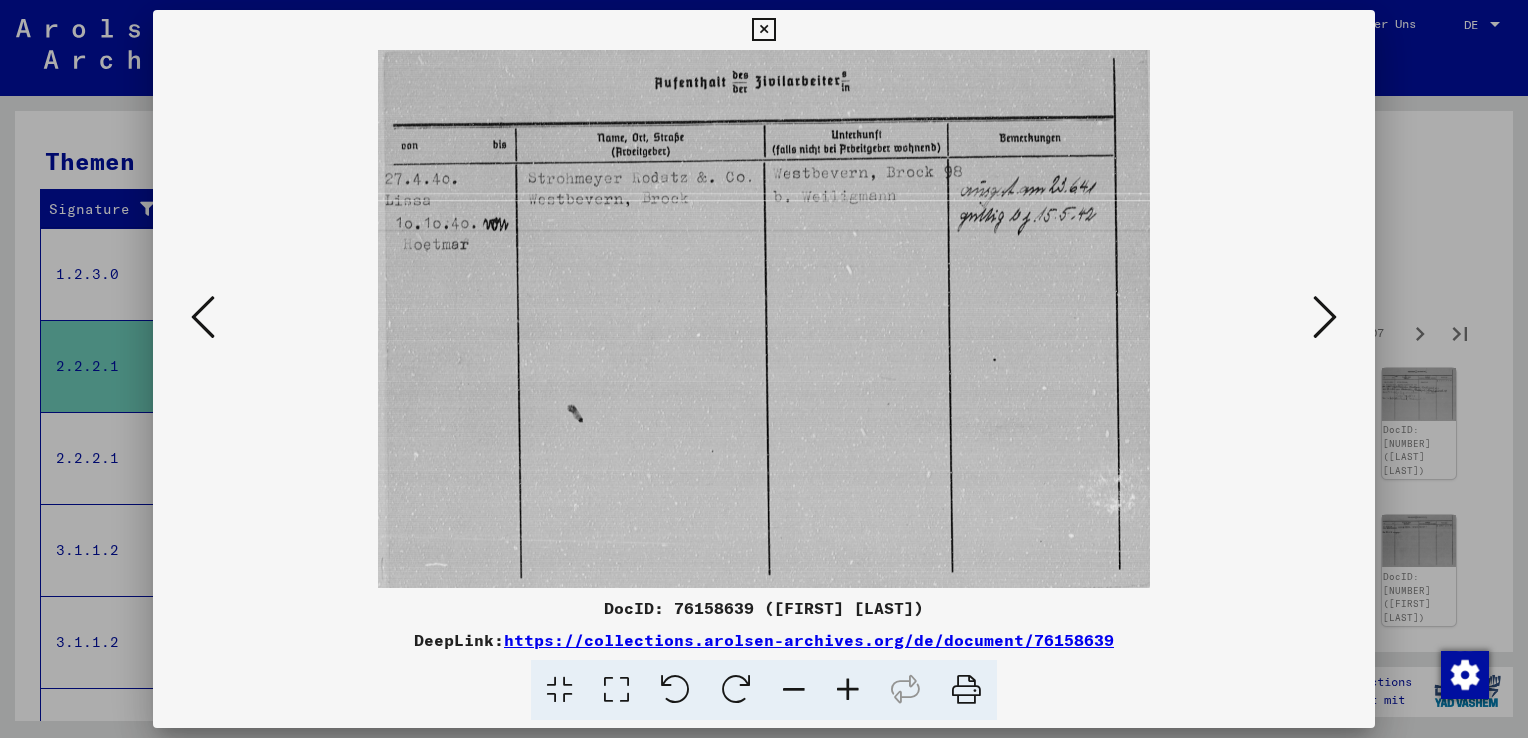 click at bounding box center (1325, 317) 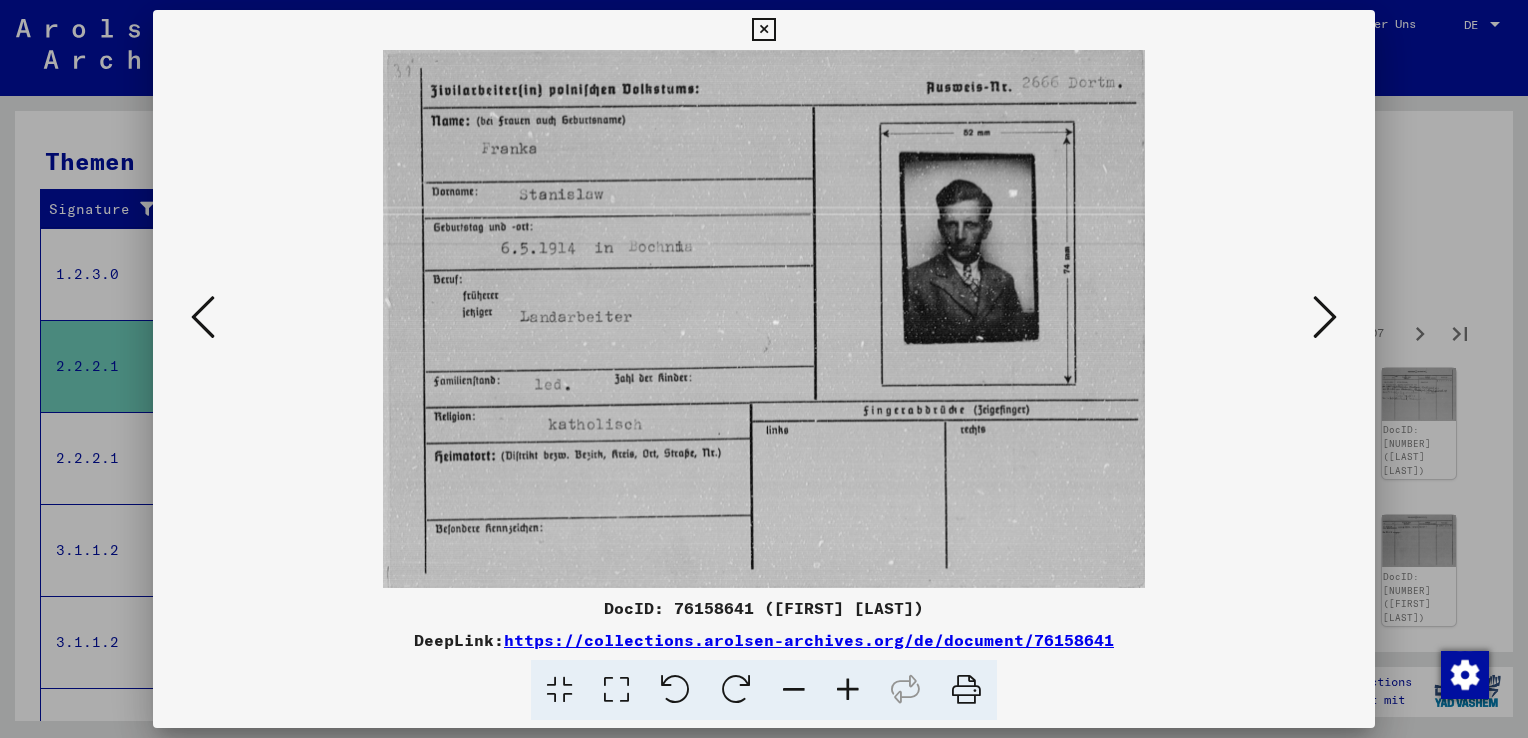click at bounding box center (1325, 317) 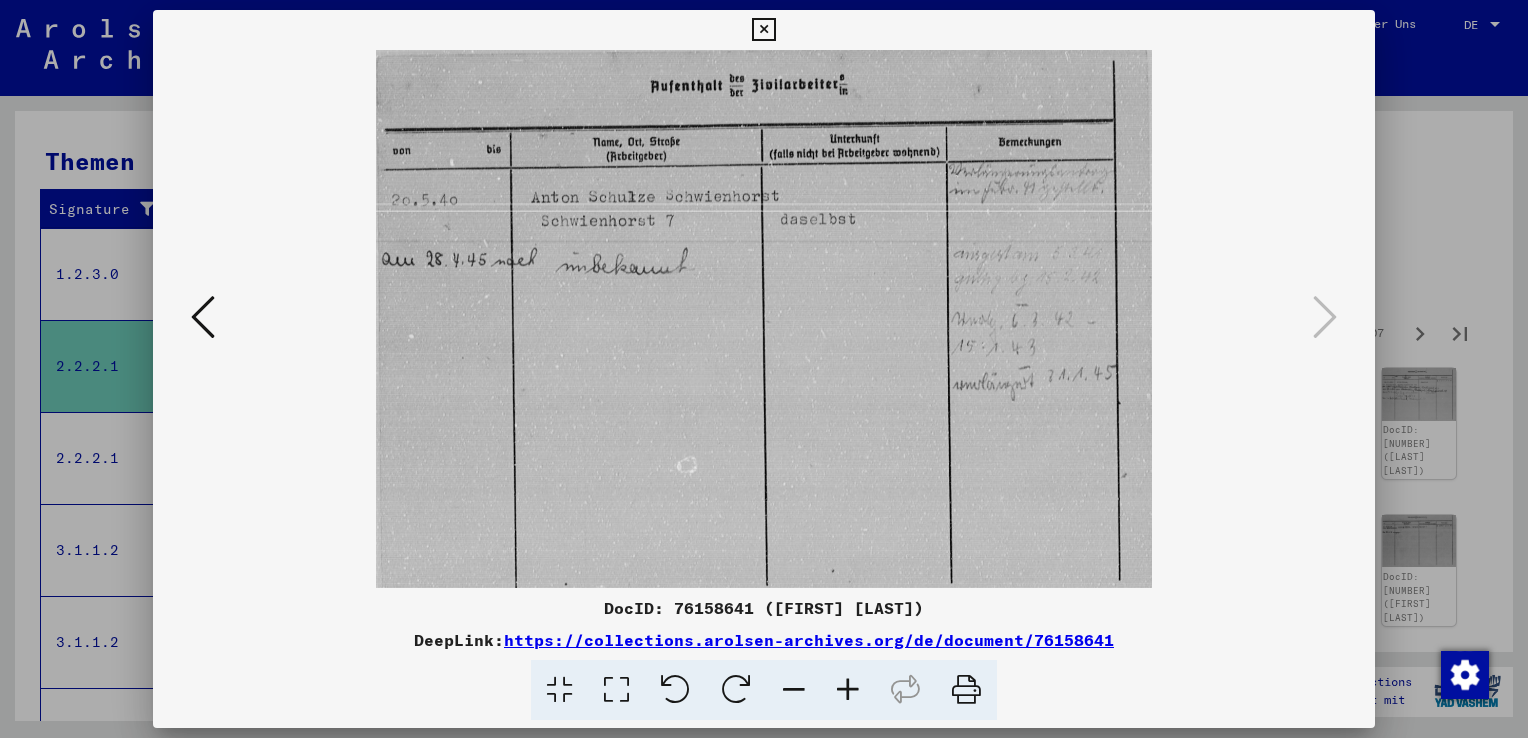 click at bounding box center (764, 369) 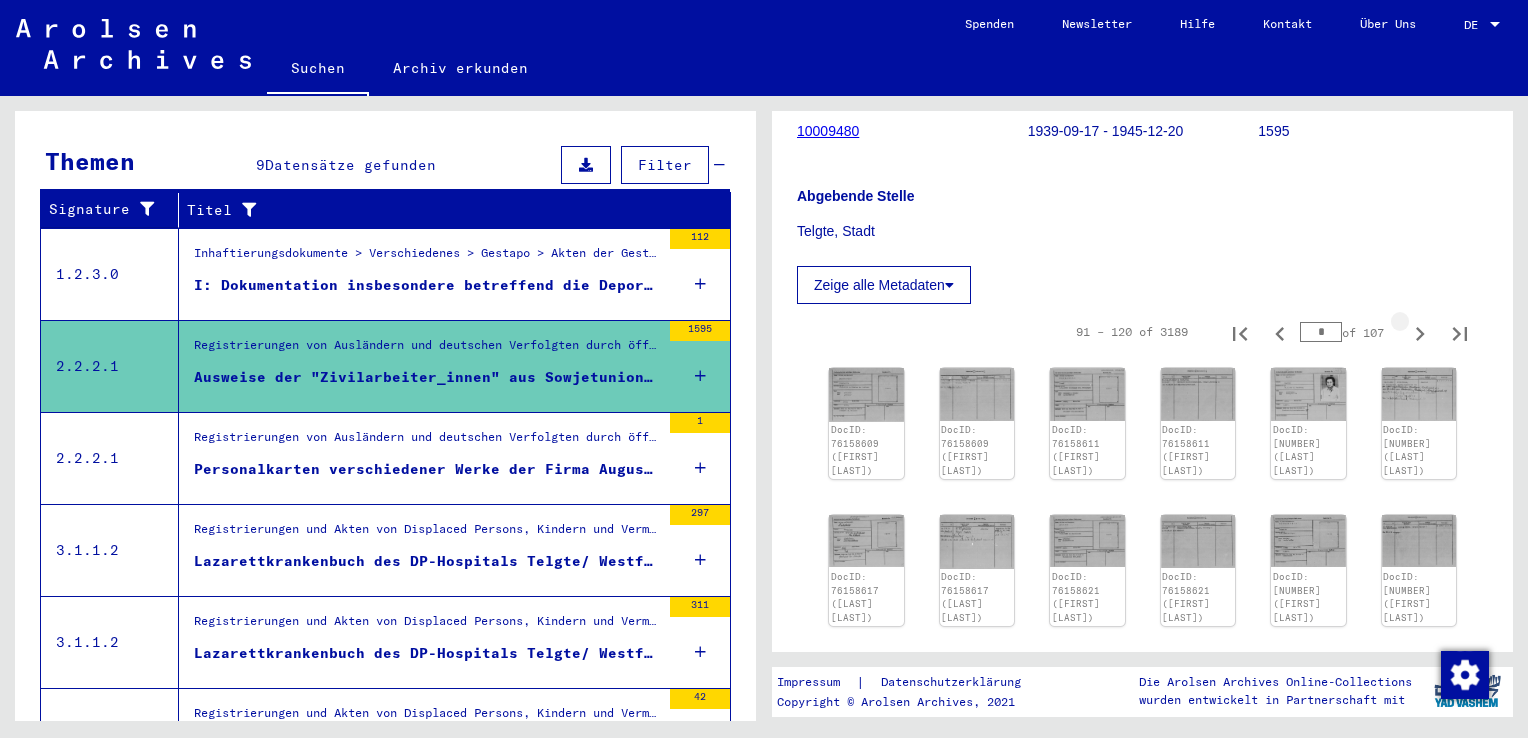click 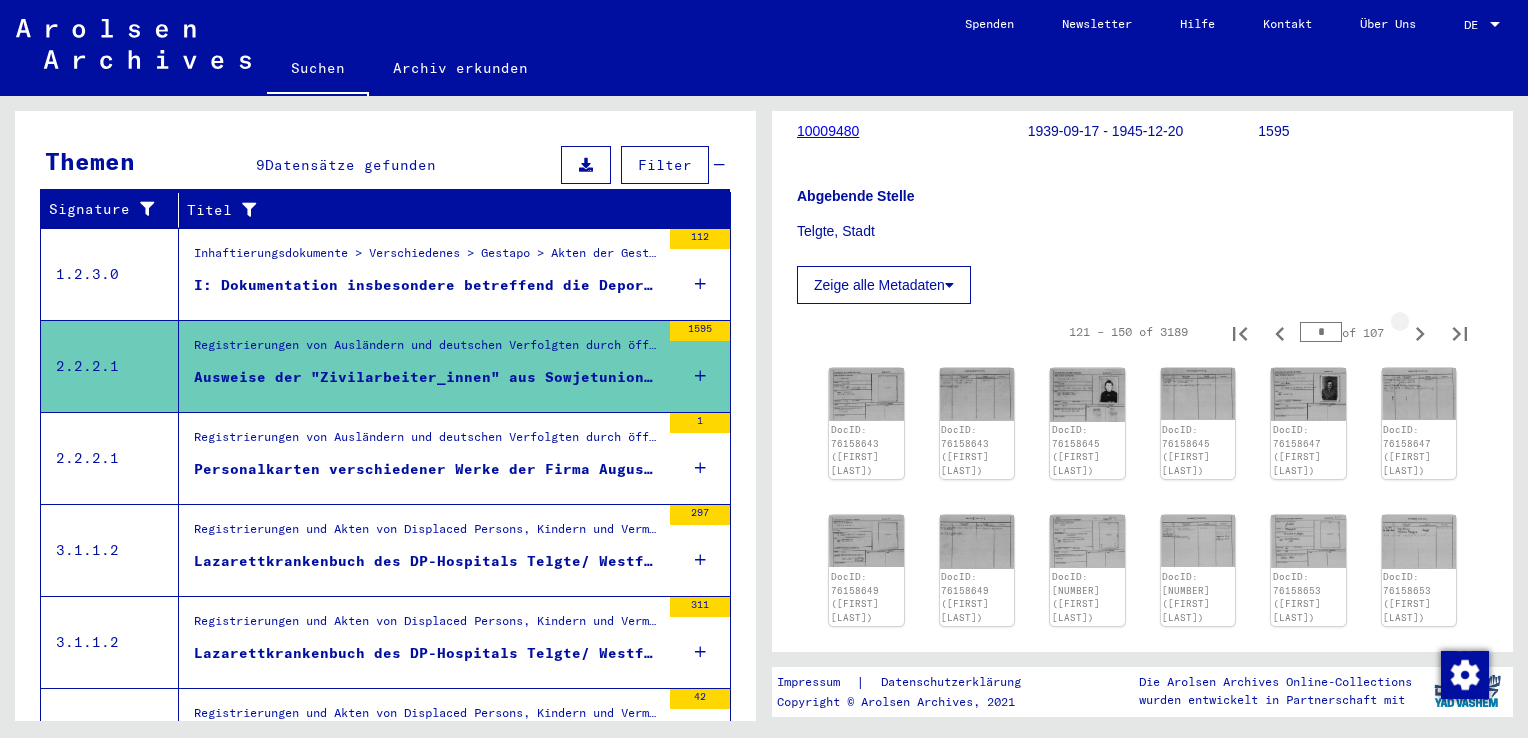 type on "*" 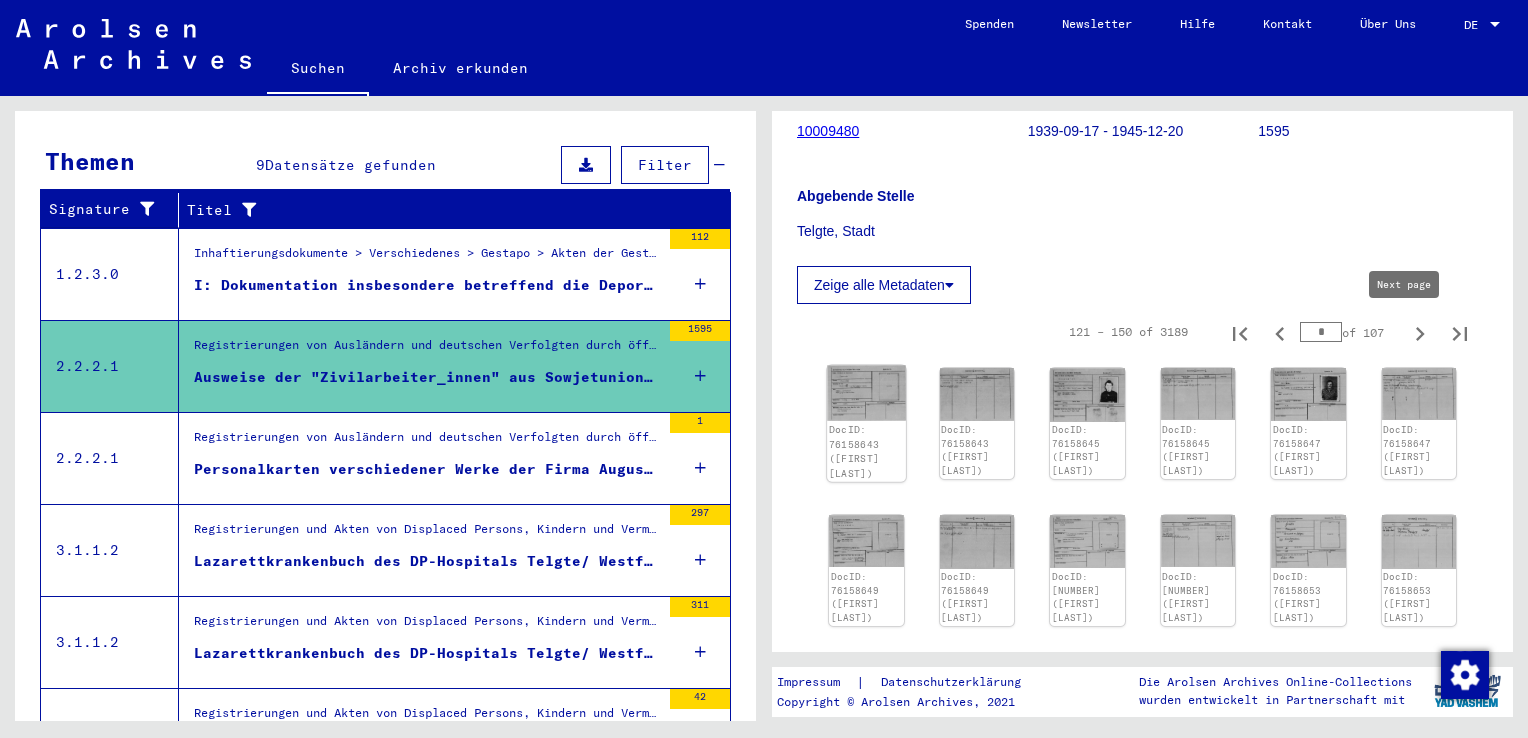 click 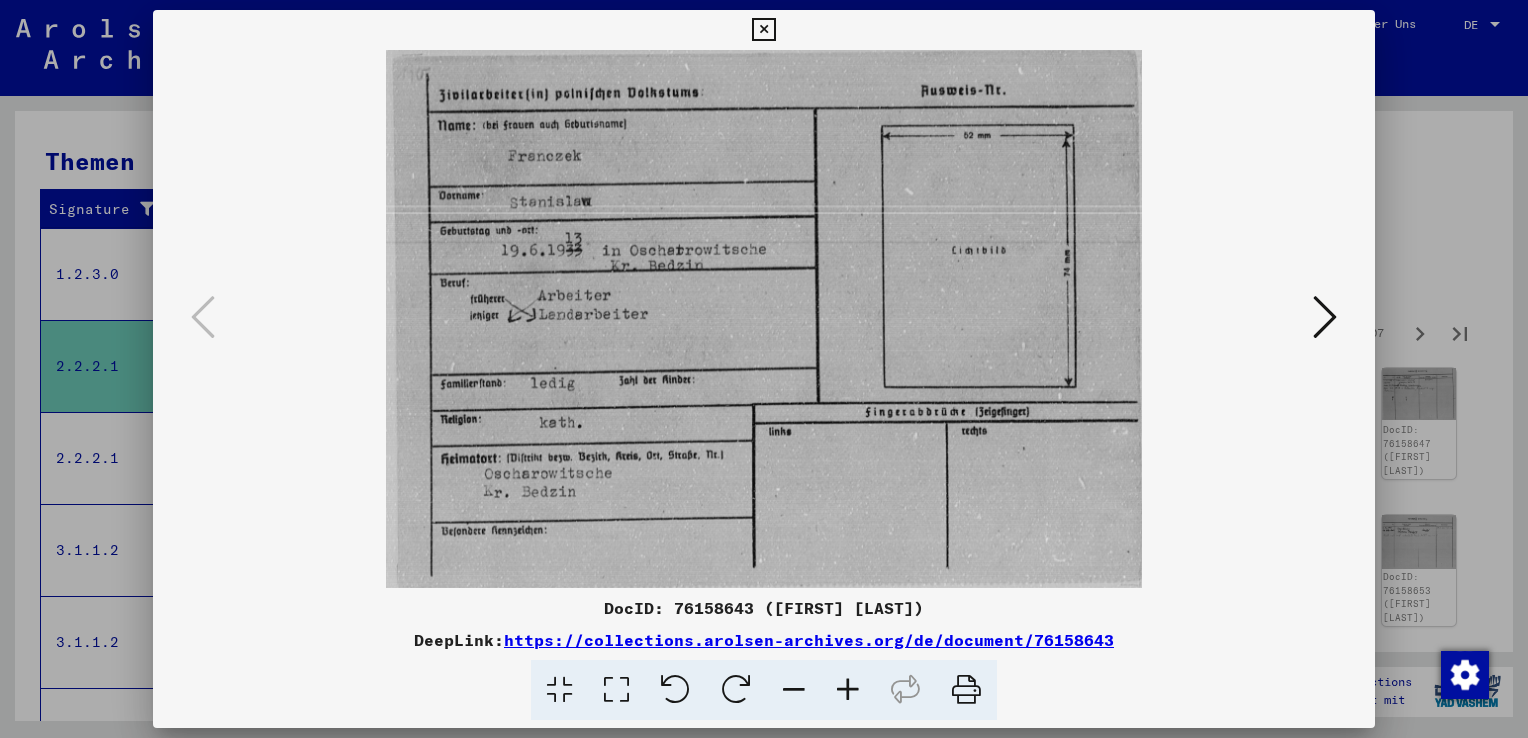 click at bounding box center [1325, 317] 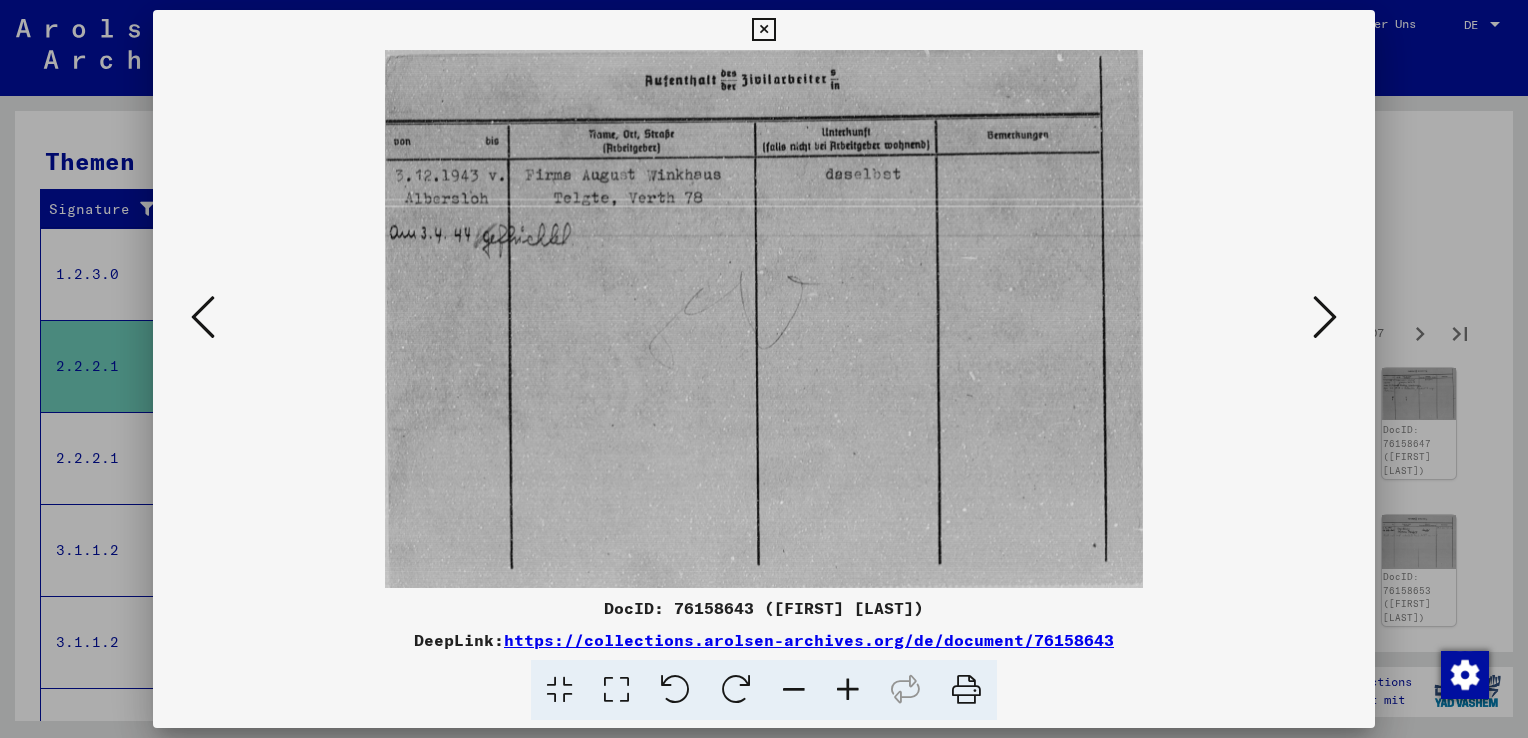 click at bounding box center (1325, 317) 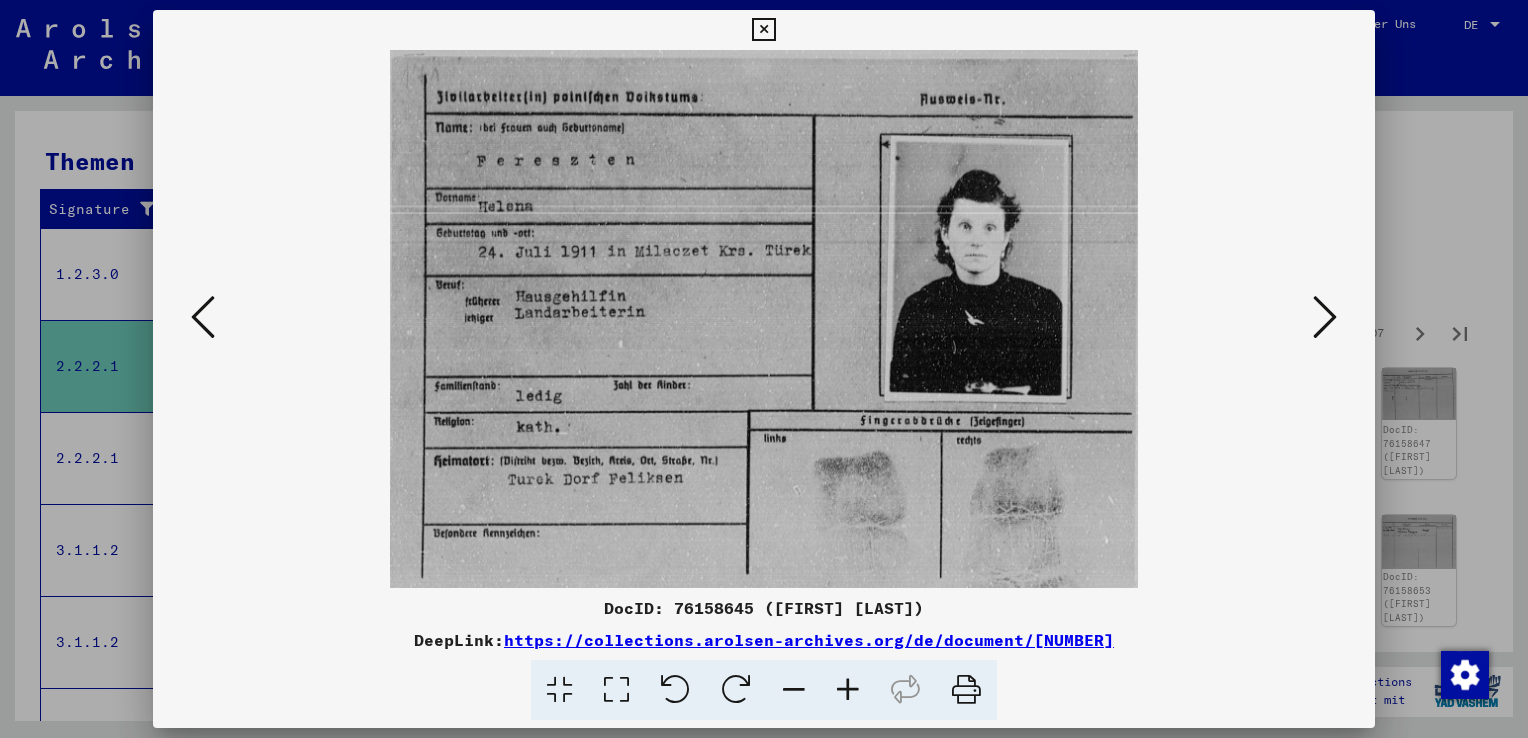 click at bounding box center [1325, 317] 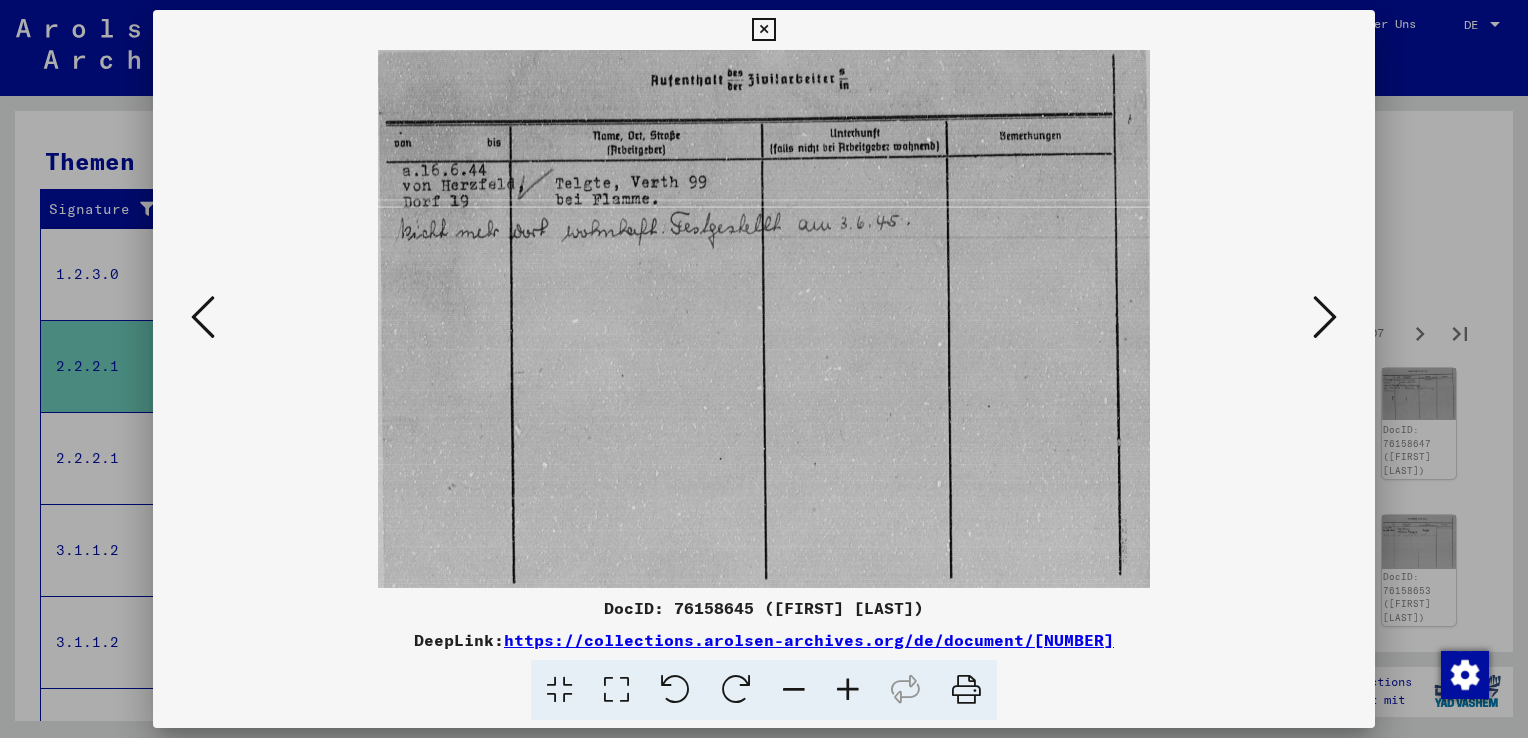 click at bounding box center [1325, 318] 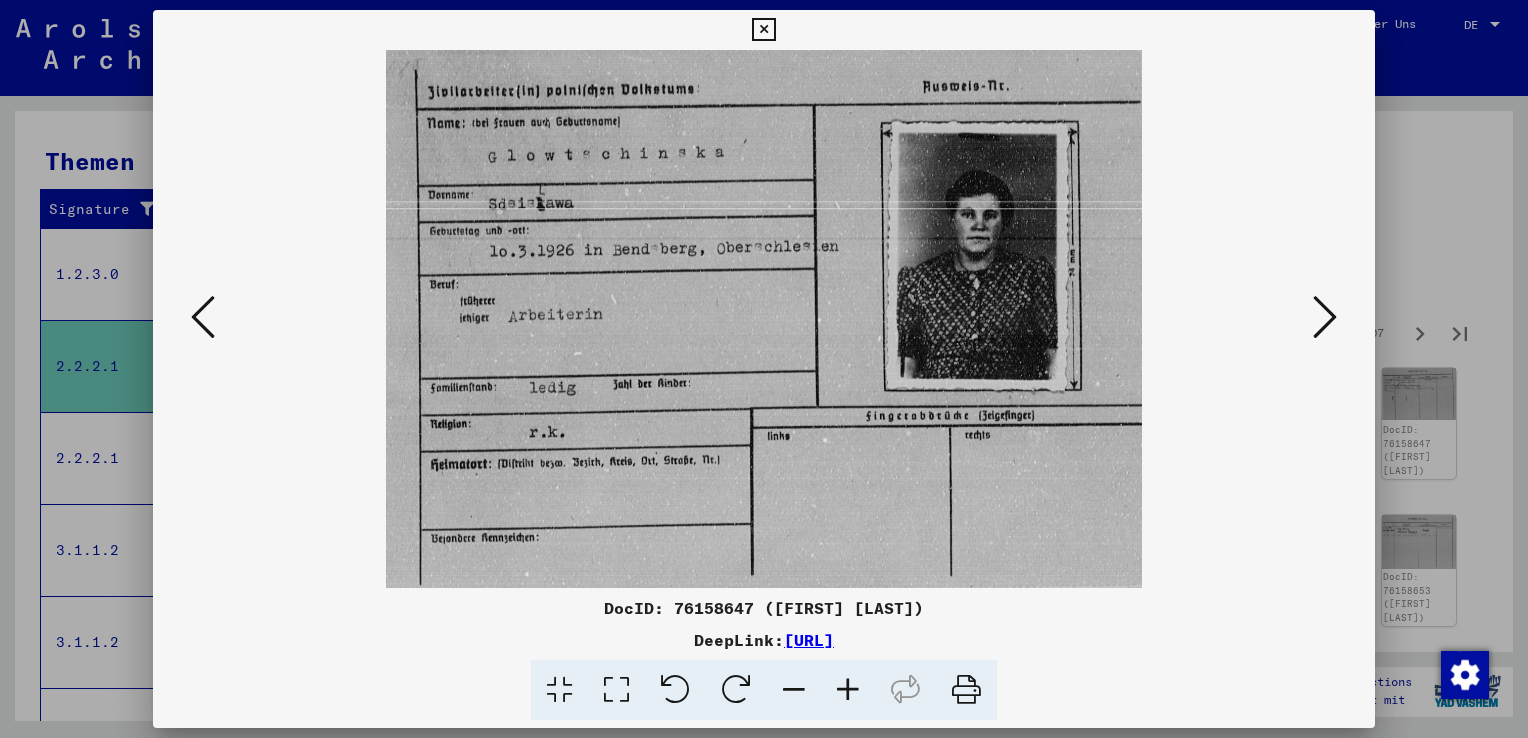 click at bounding box center (1325, 318) 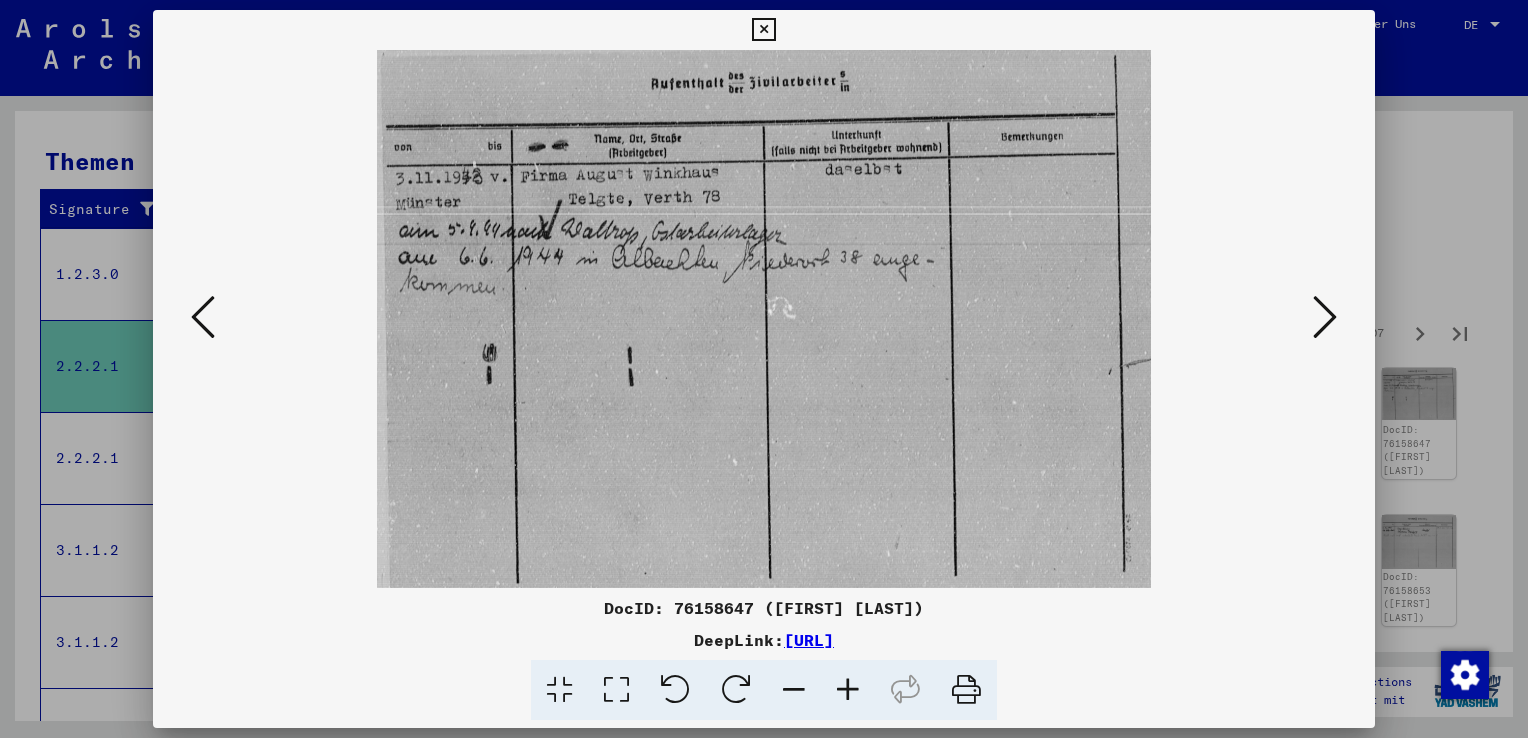 click at bounding box center (1325, 317) 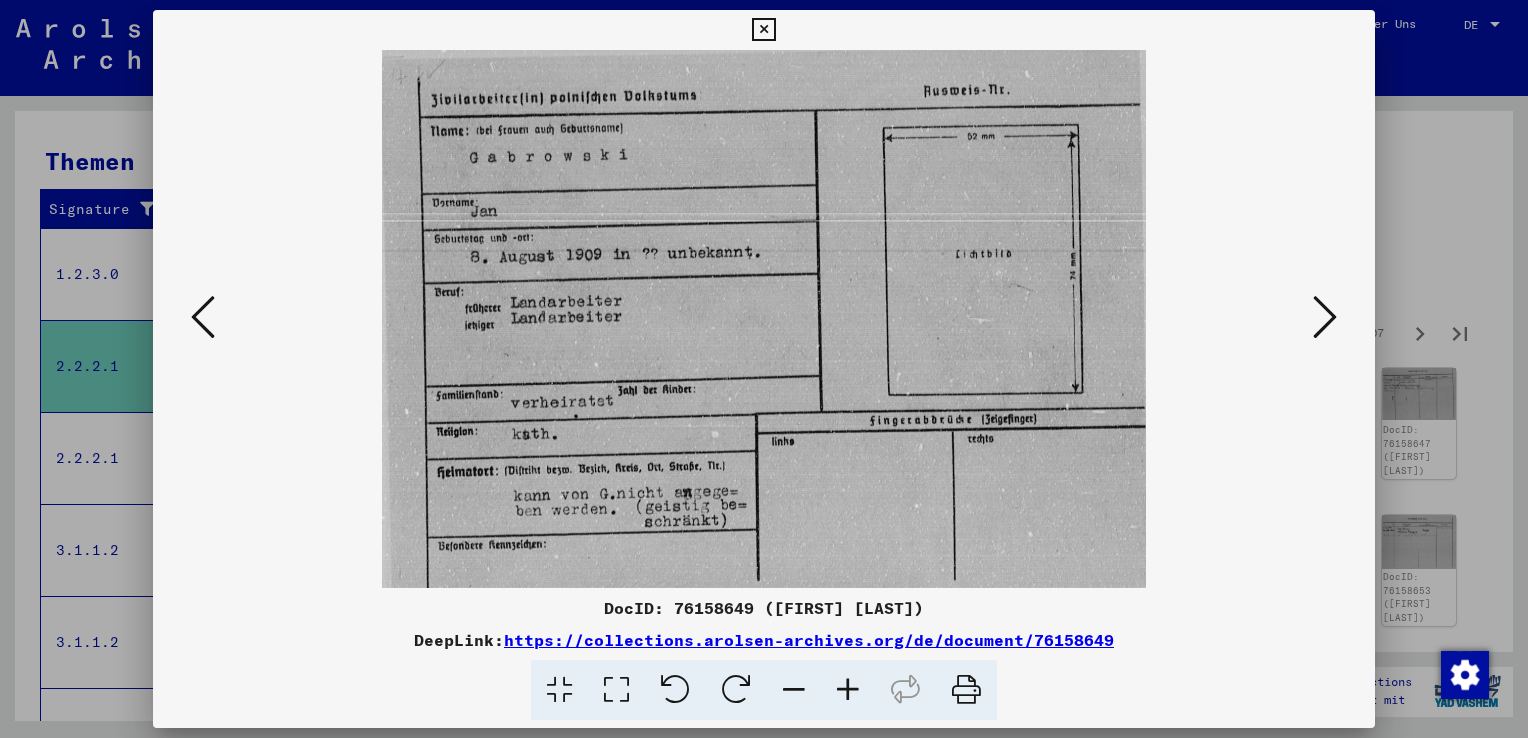 click at bounding box center (1325, 317) 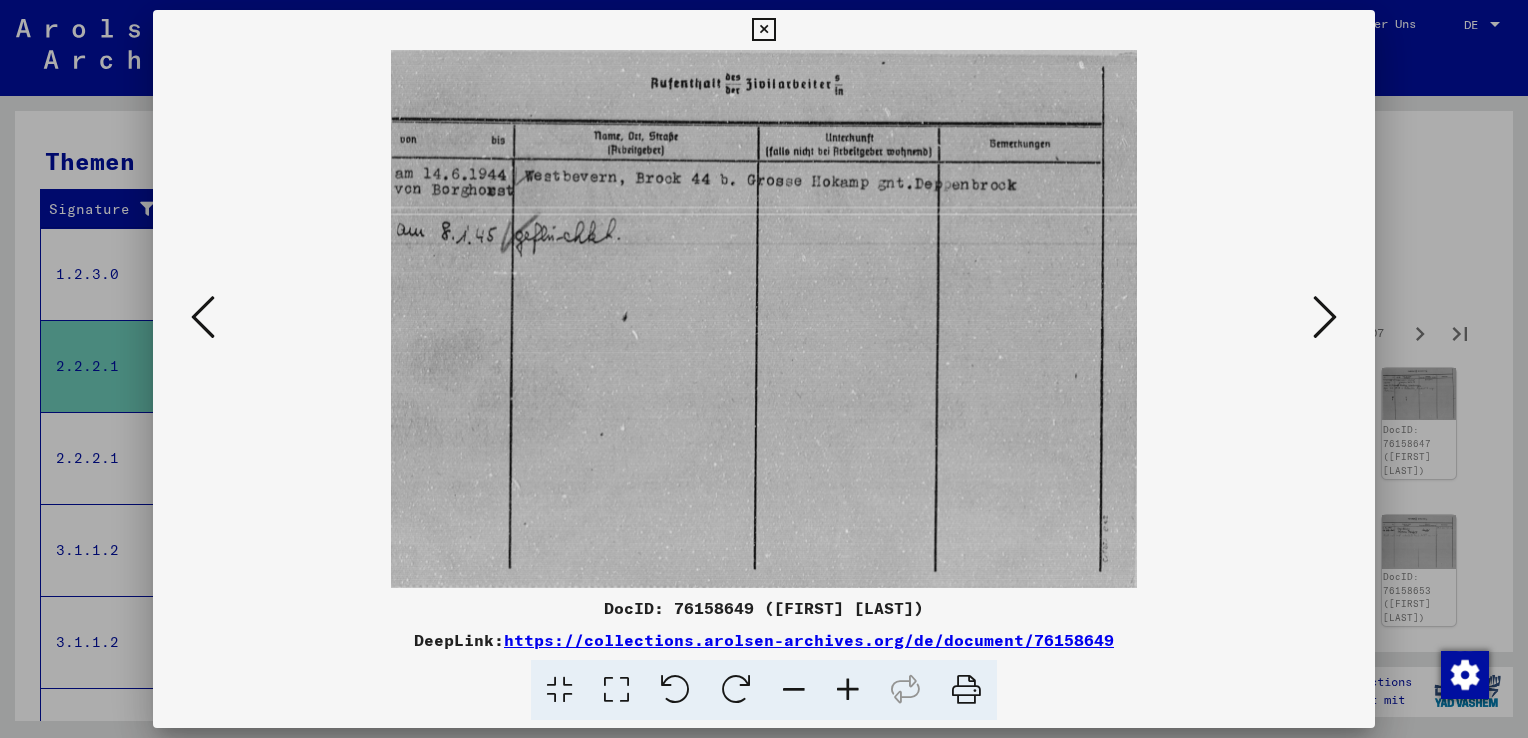 click at bounding box center (1325, 317) 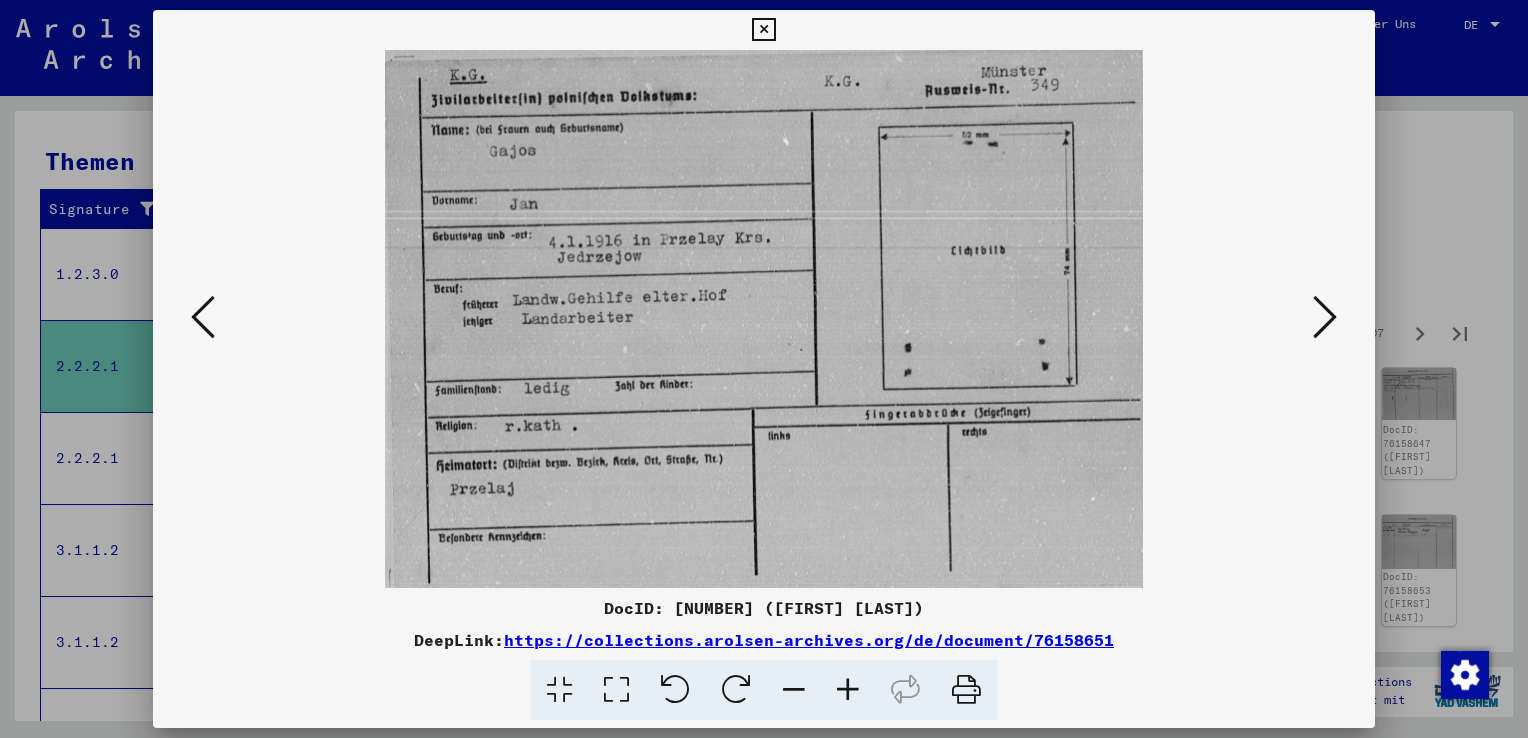 click at bounding box center [1325, 317] 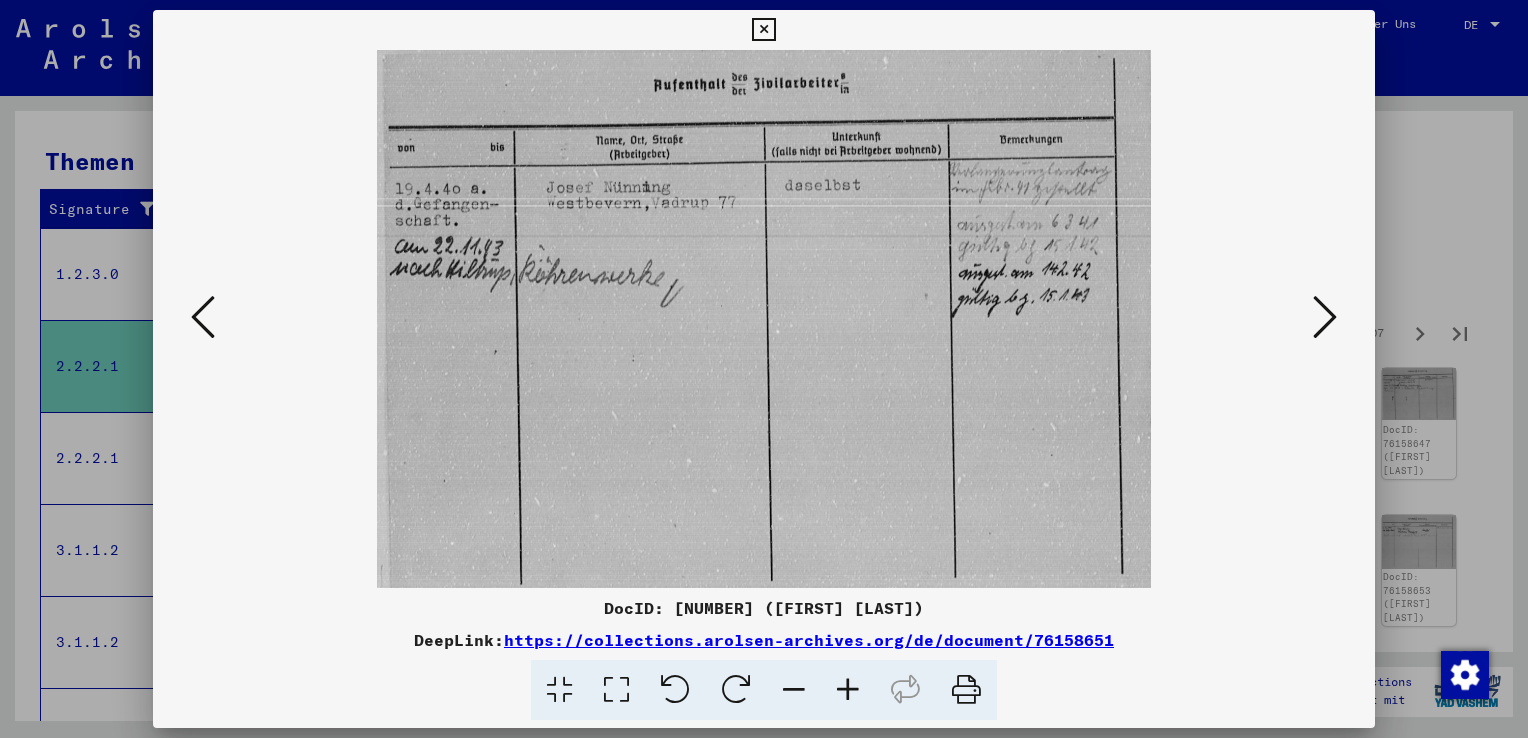 click at bounding box center (1325, 317) 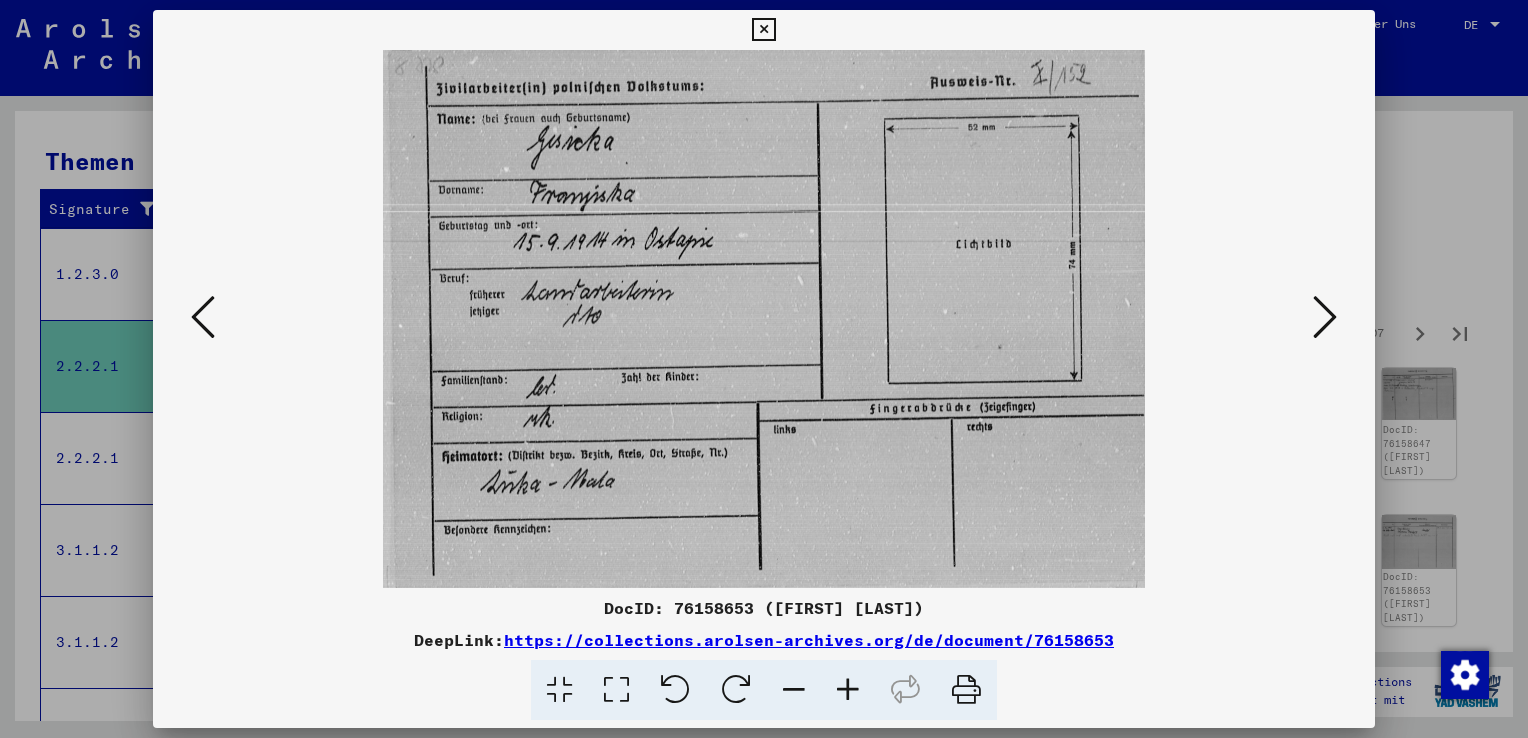 click at bounding box center [1325, 317] 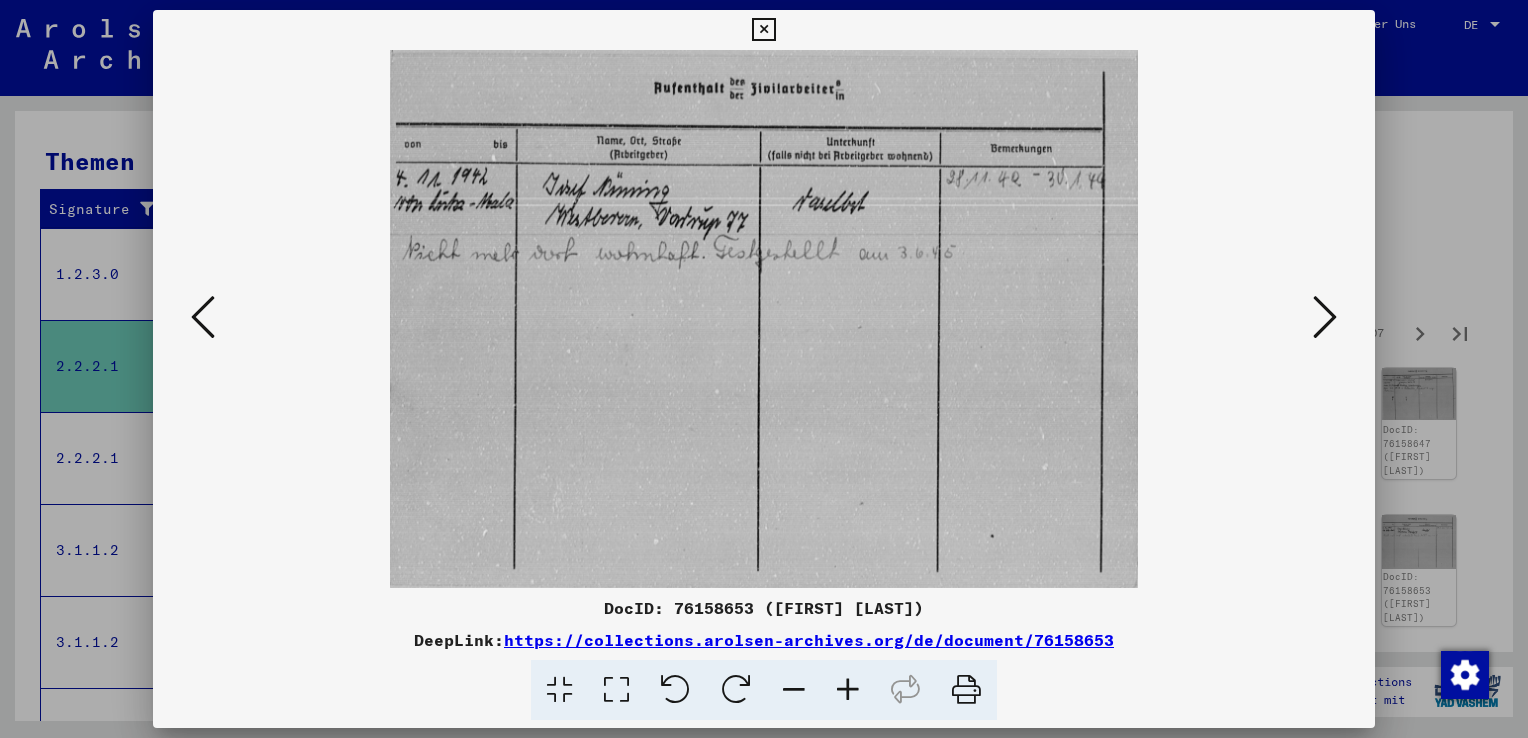 click at bounding box center [1325, 317] 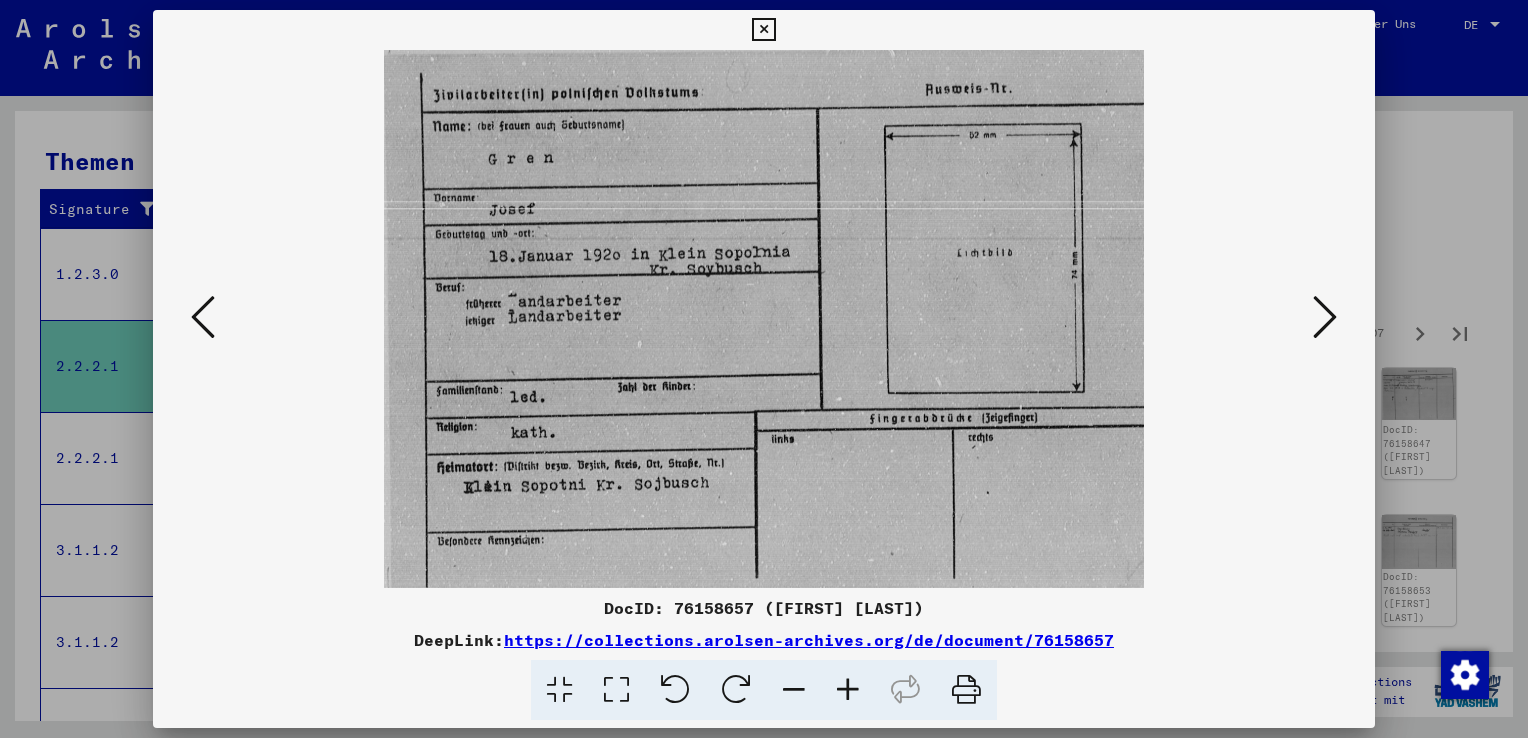 click at bounding box center (1325, 318) 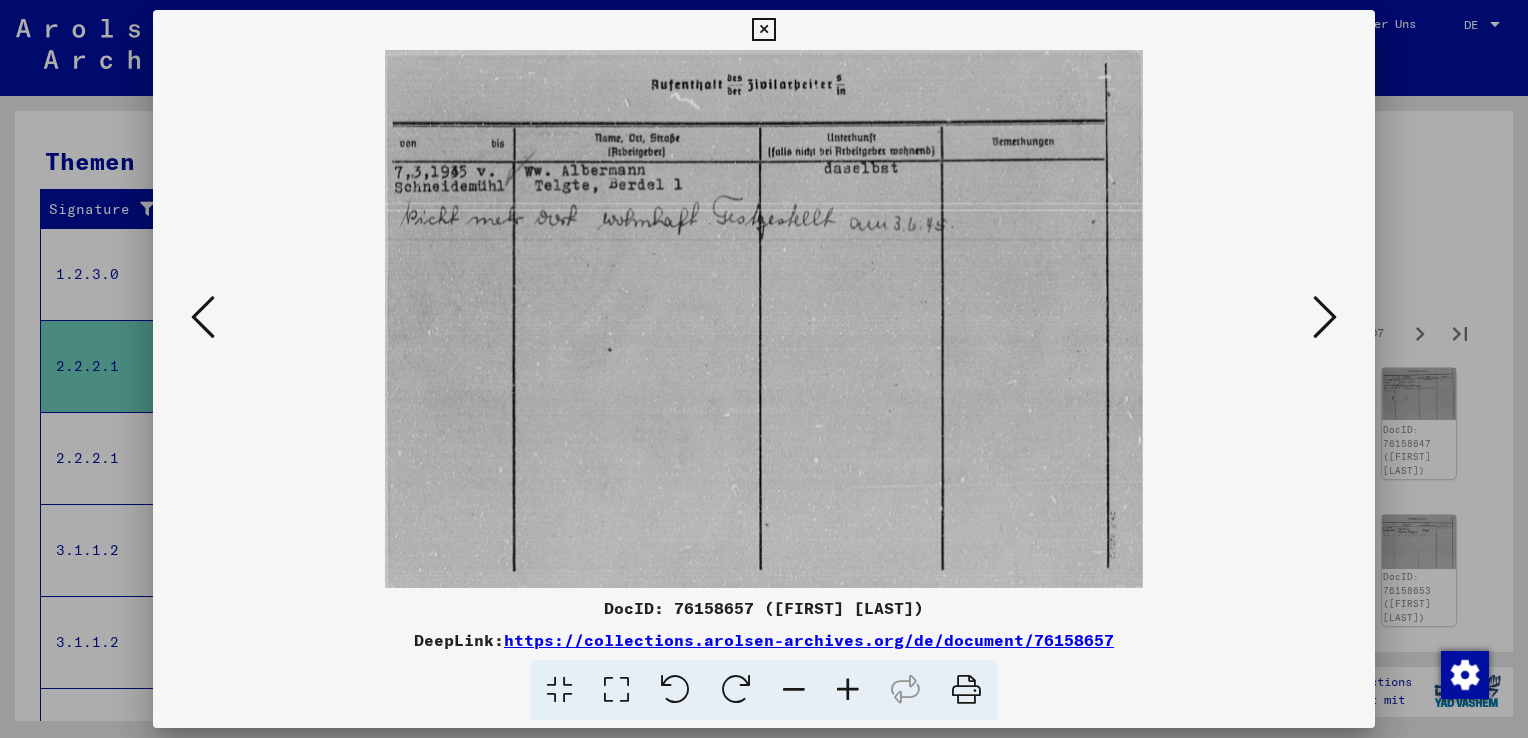 click at bounding box center (1325, 318) 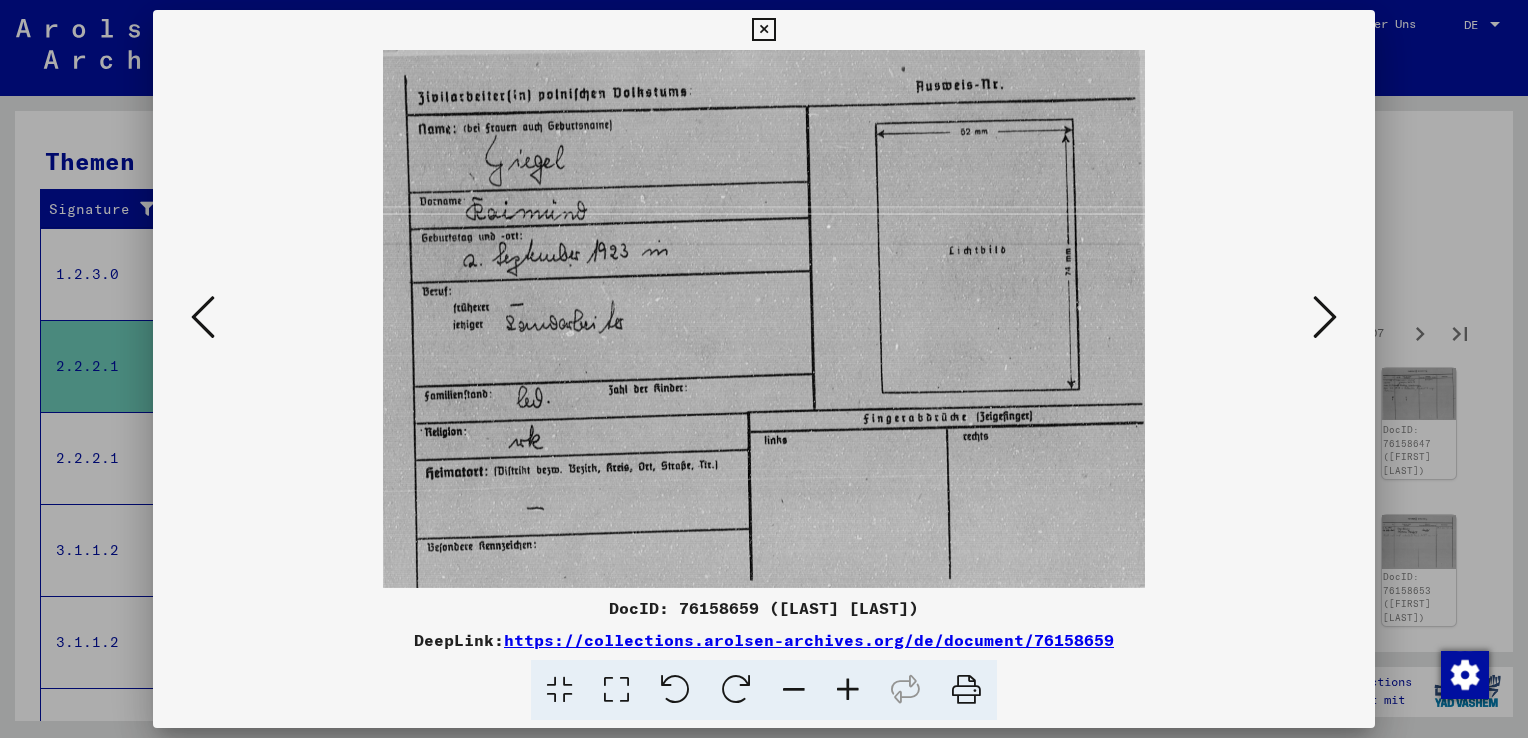 click at bounding box center [1325, 317] 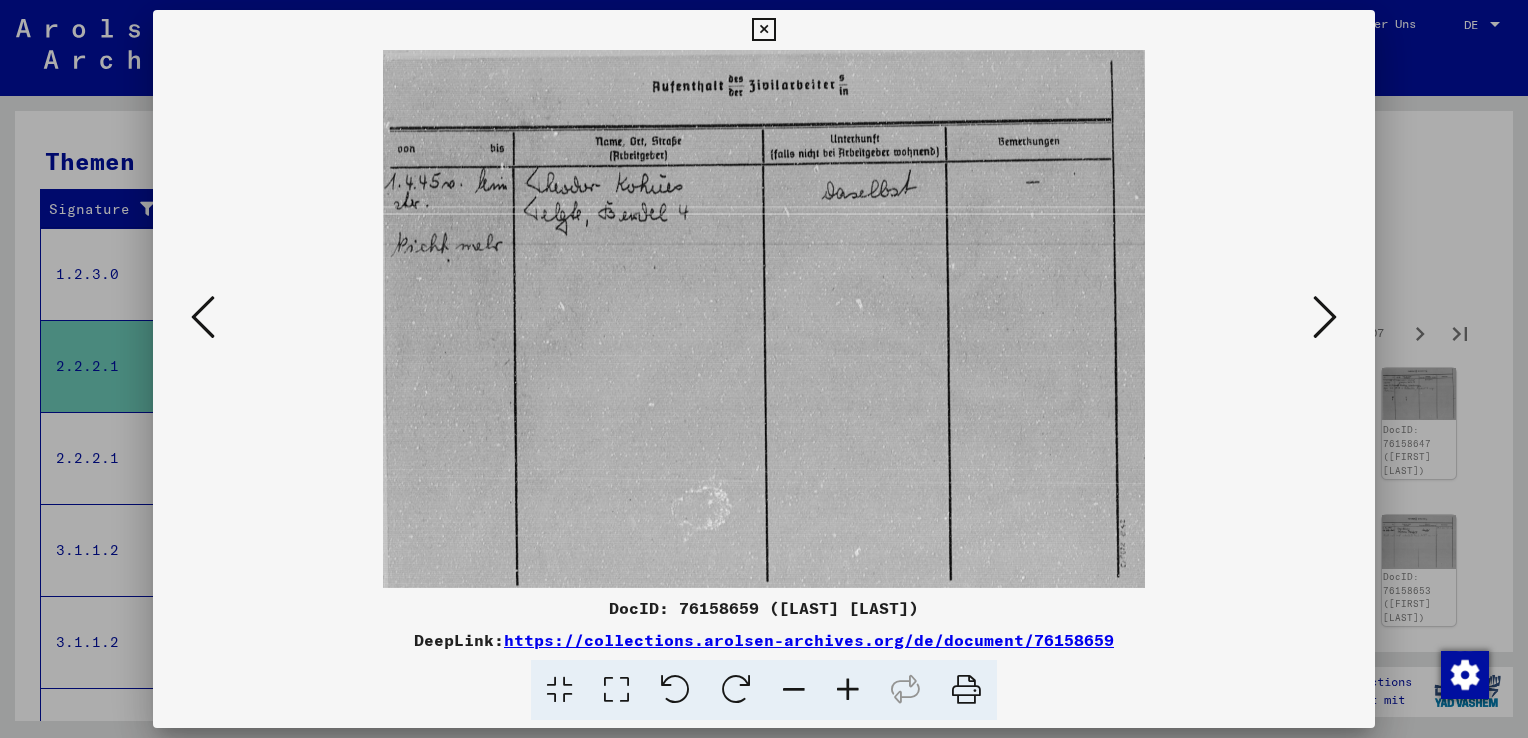 click at bounding box center (203, 318) 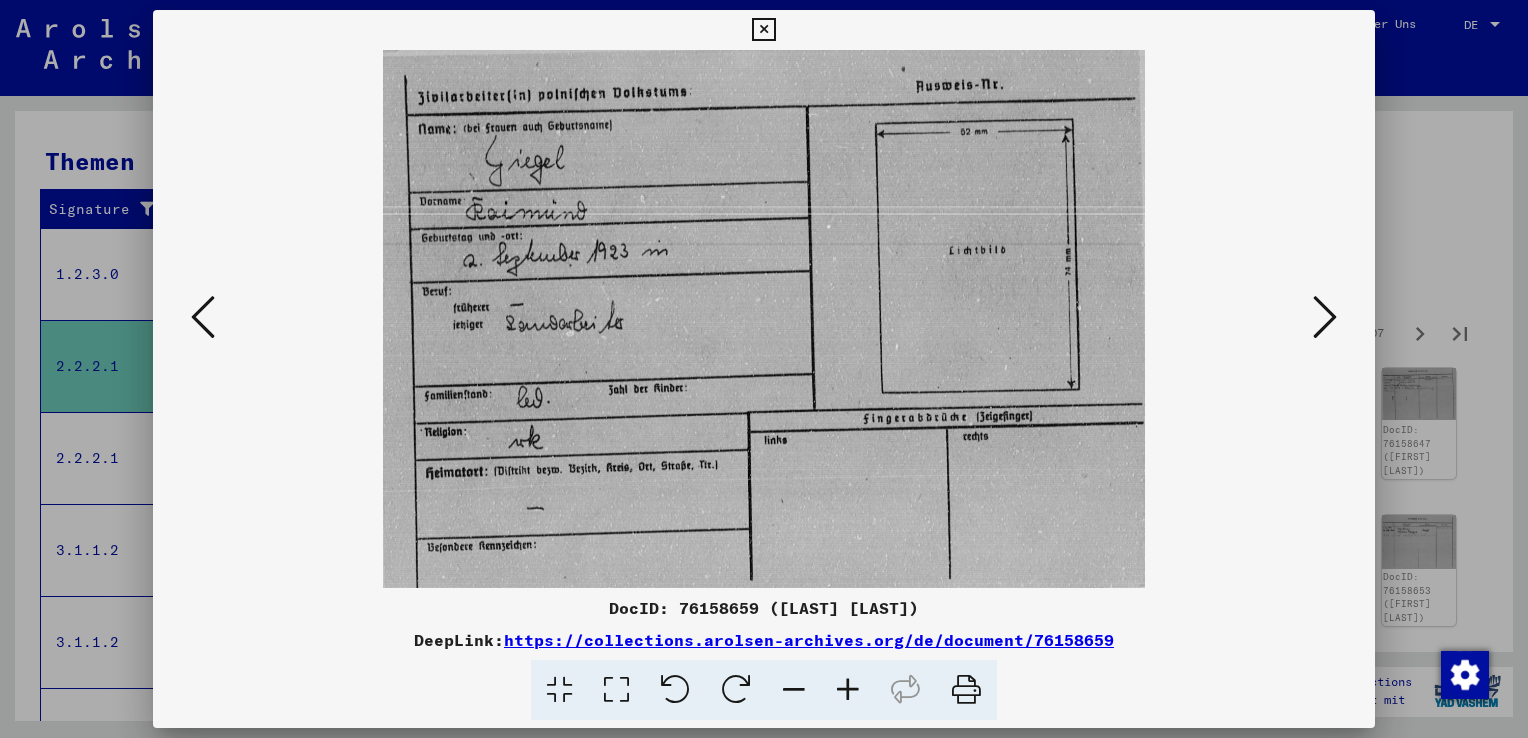 click at bounding box center (203, 318) 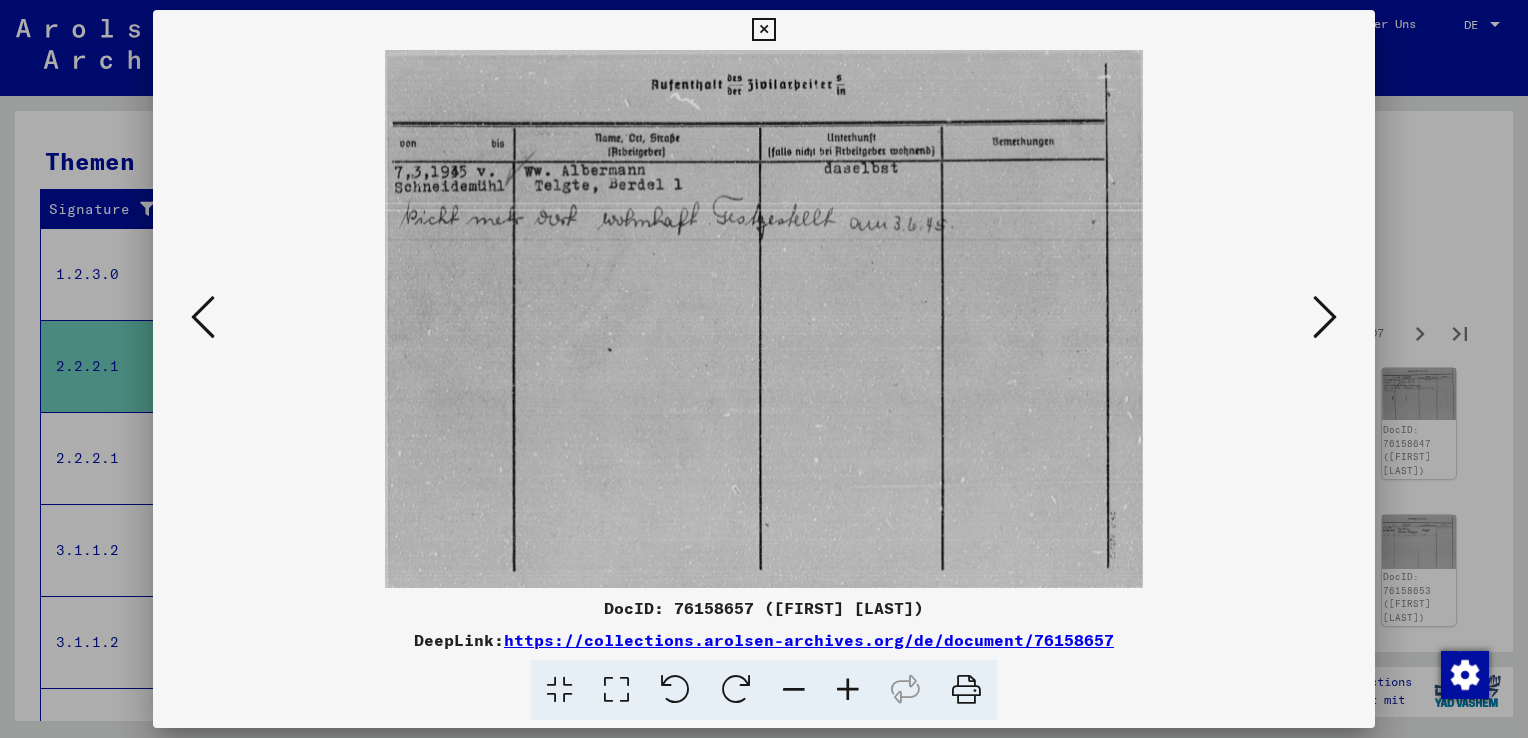 click at bounding box center (1325, 317) 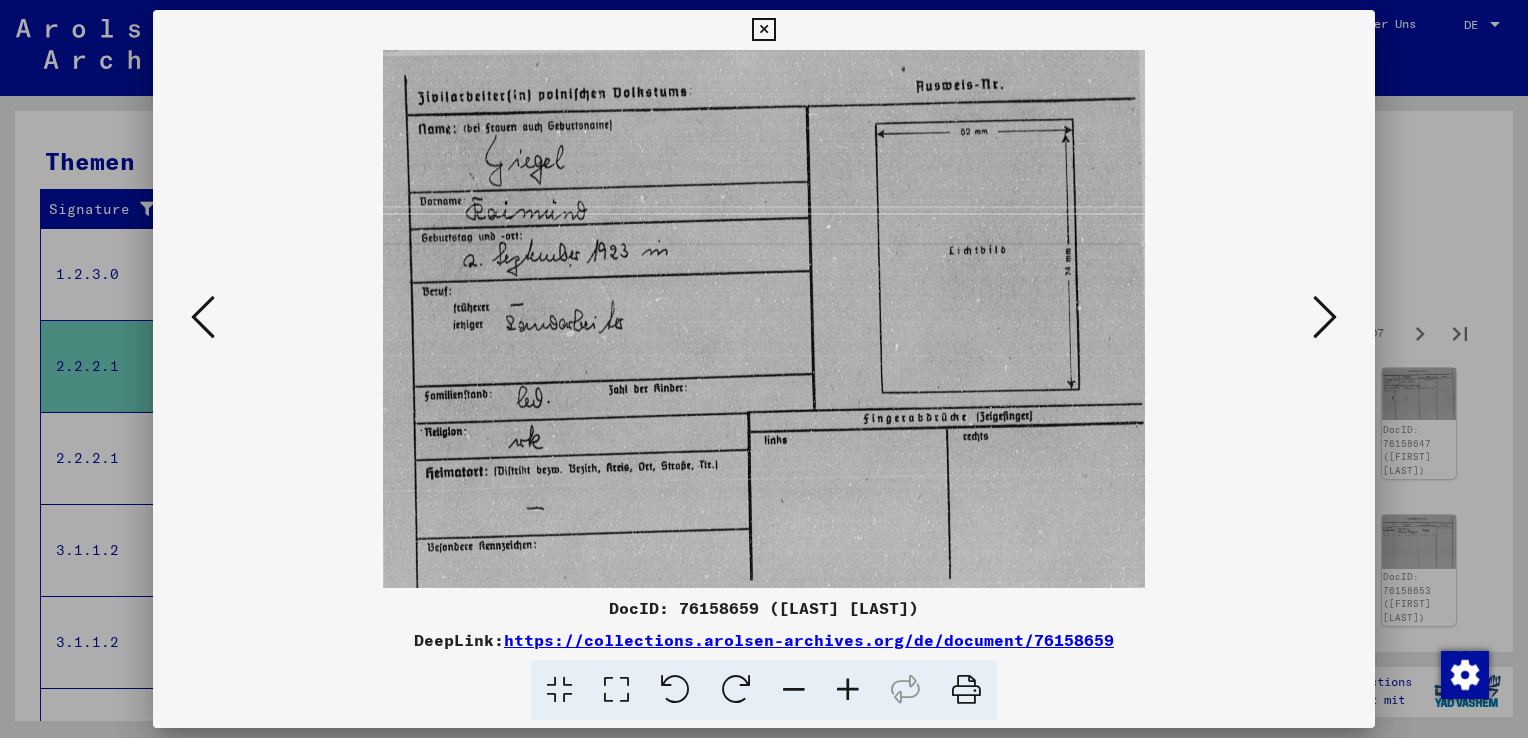 click at bounding box center (1325, 317) 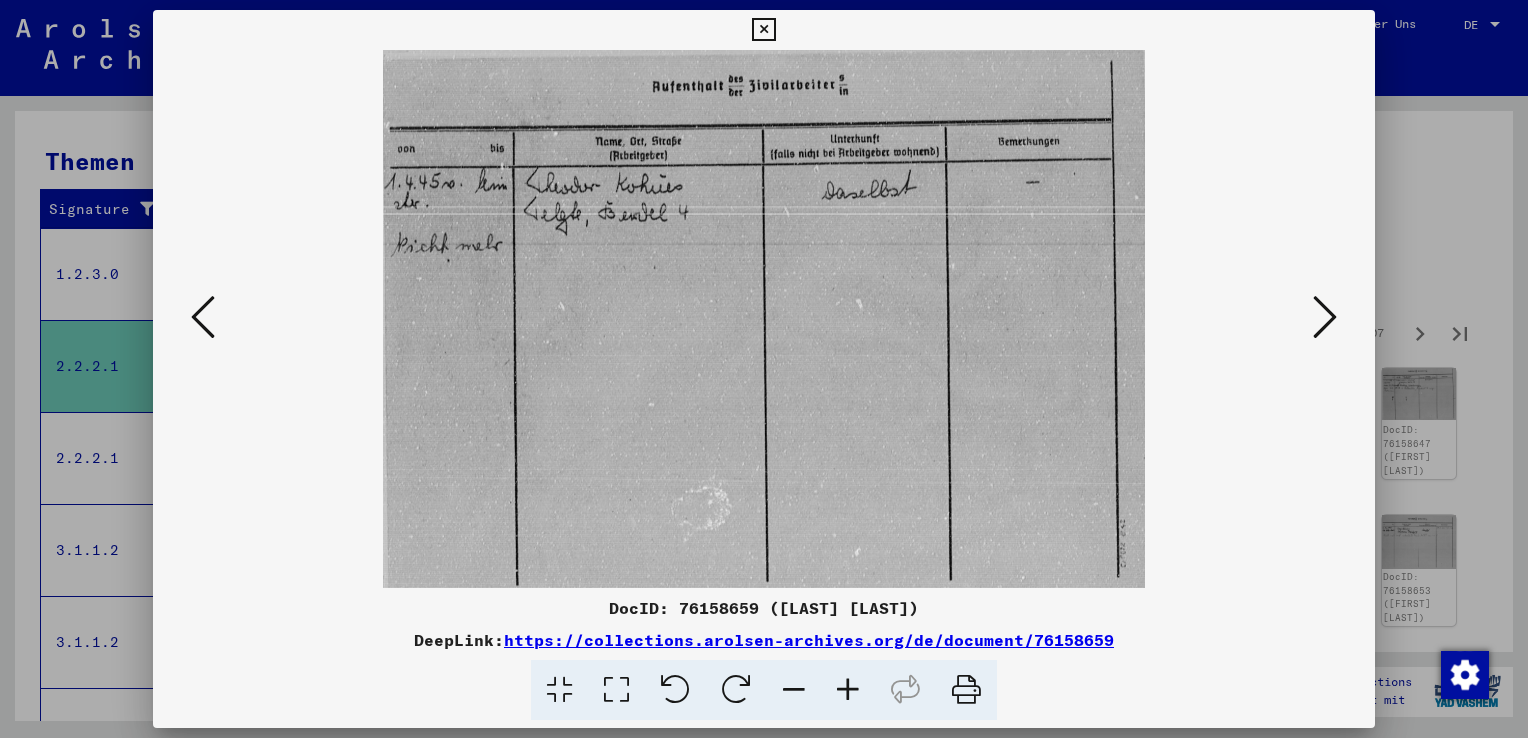 click at bounding box center (1325, 318) 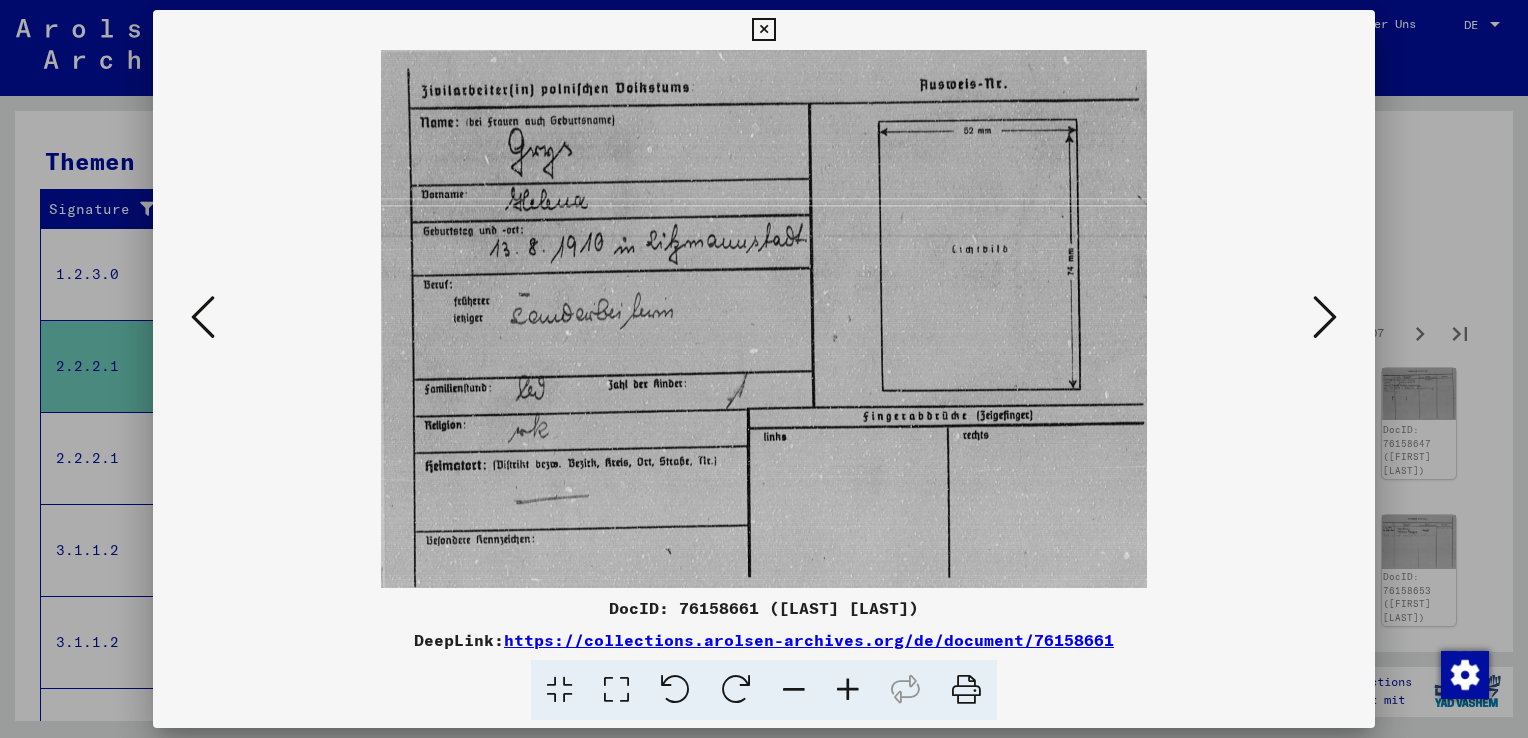 click at bounding box center (1325, 317) 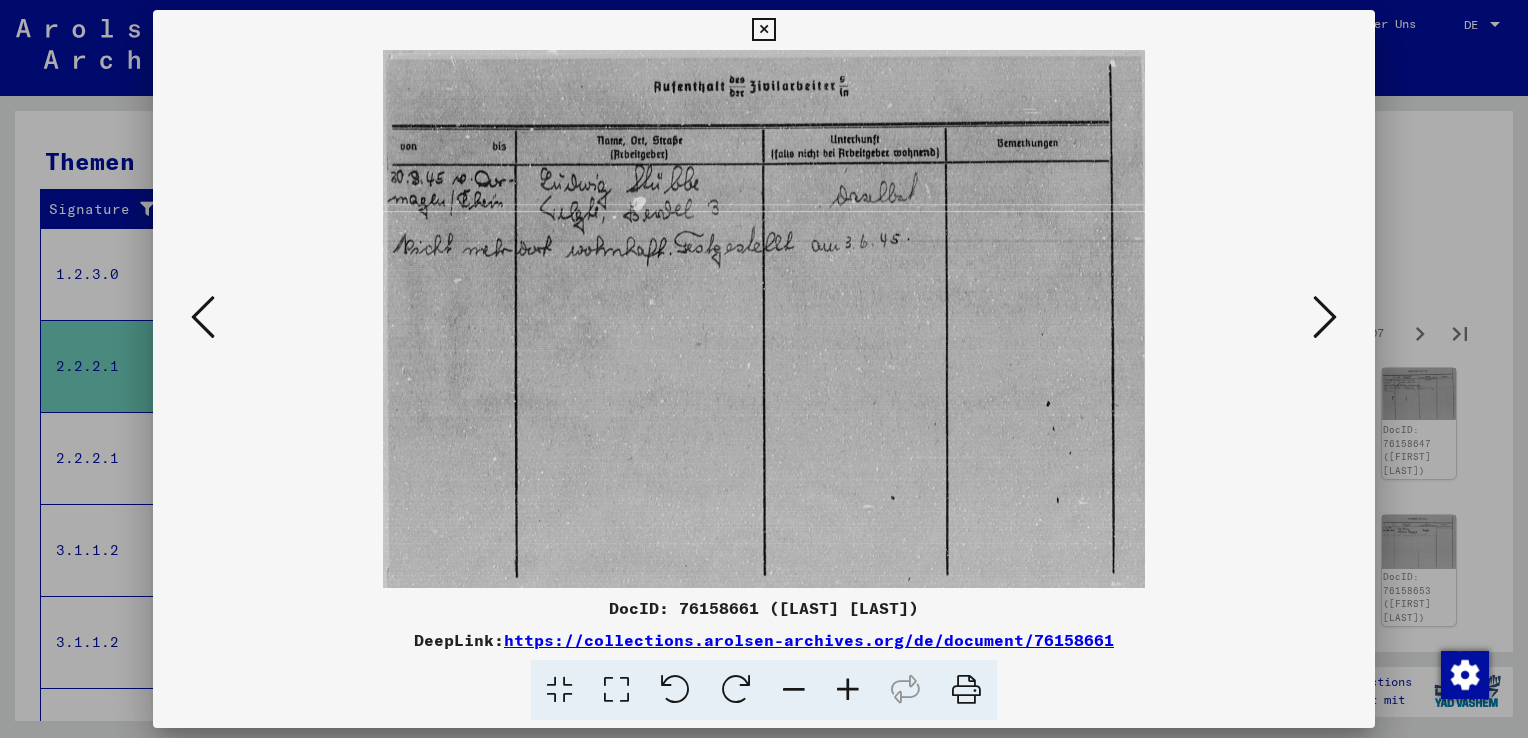 click at bounding box center (1325, 317) 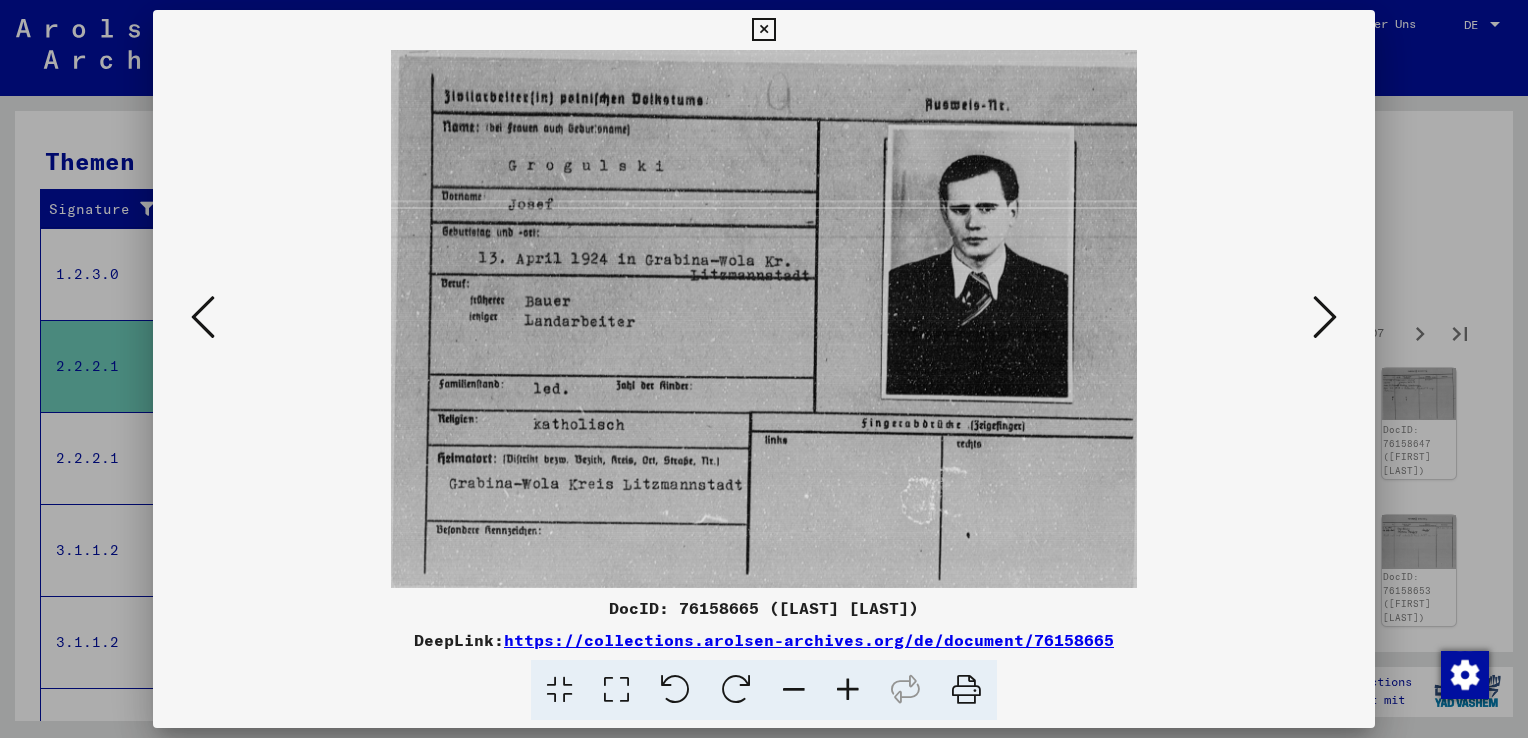 click at bounding box center [1325, 317] 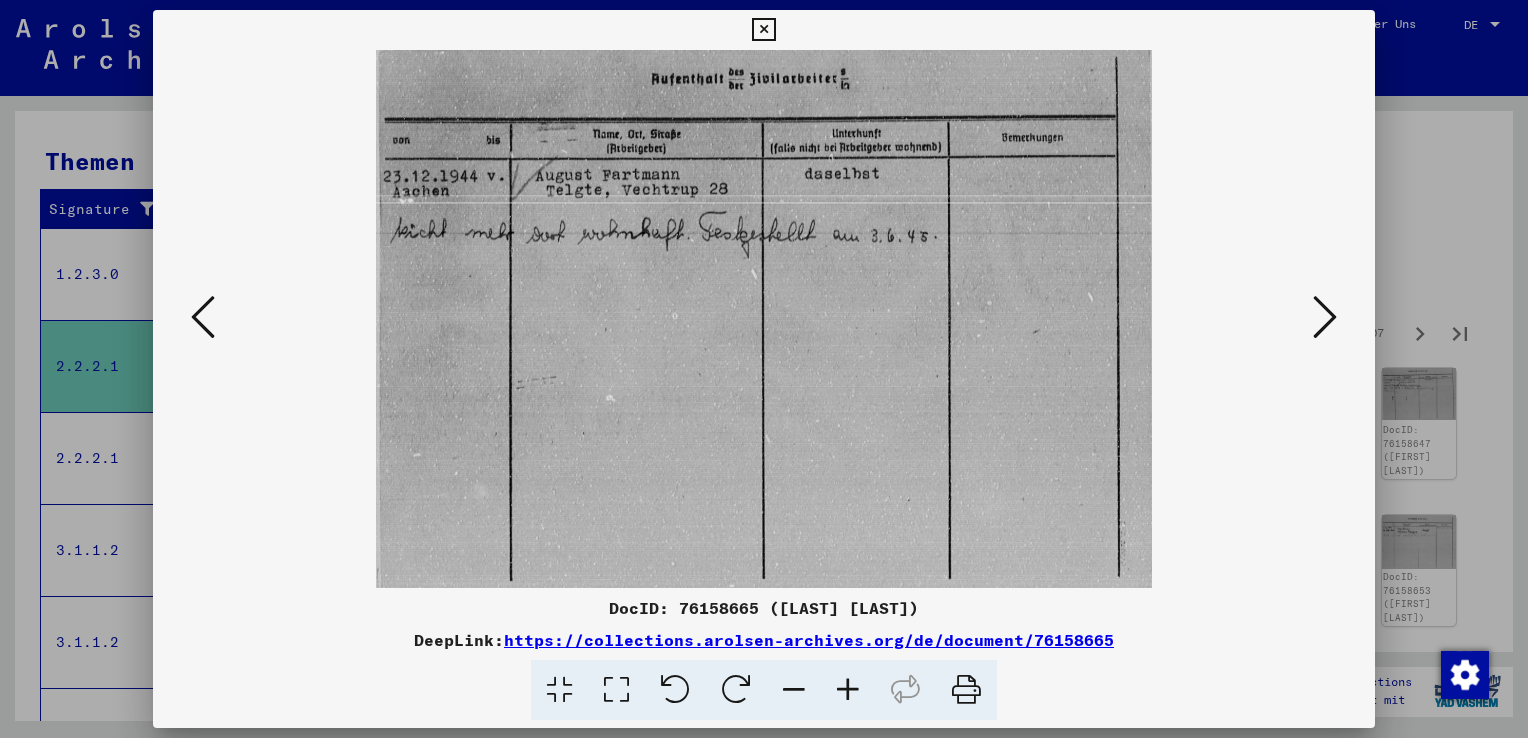 click at bounding box center (1325, 317) 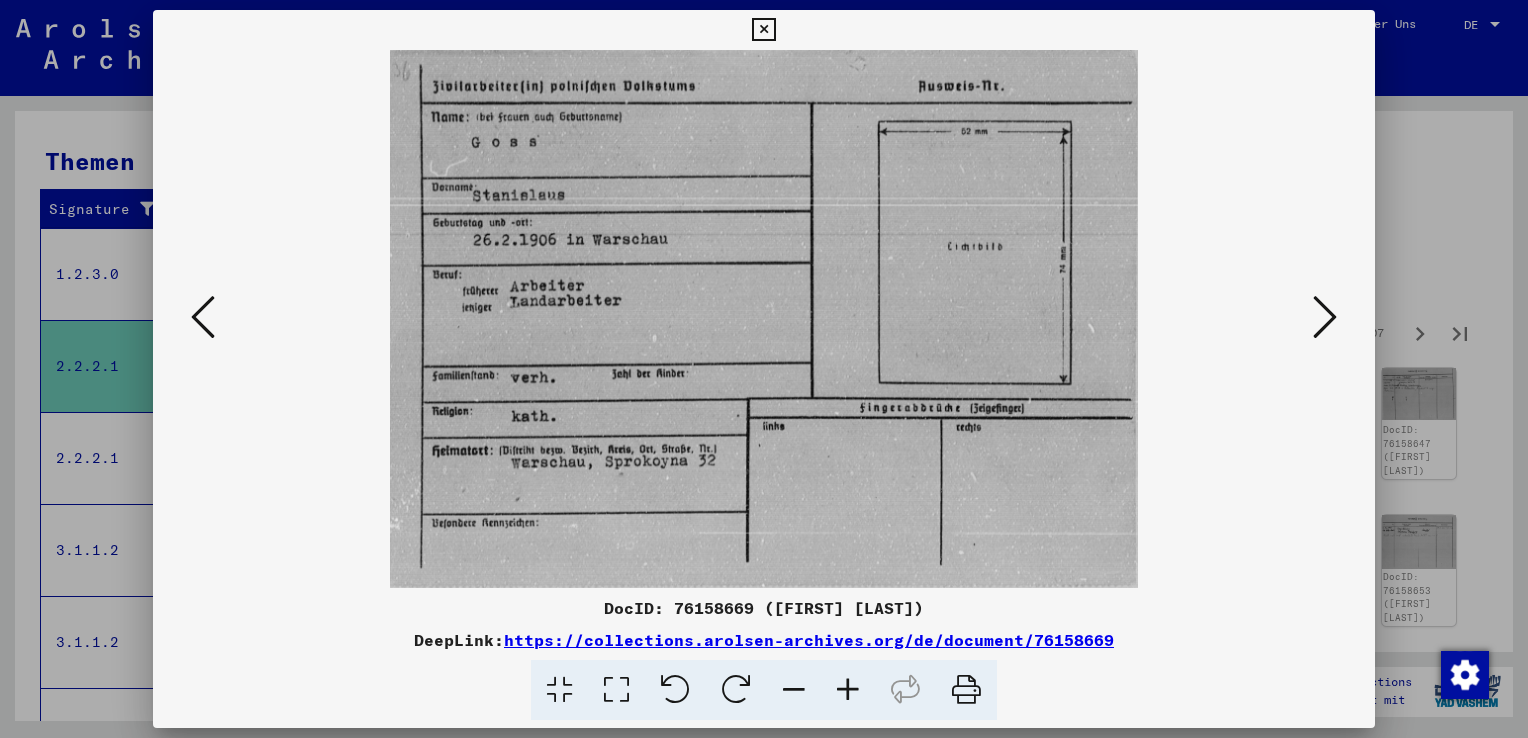 click at bounding box center (1325, 318) 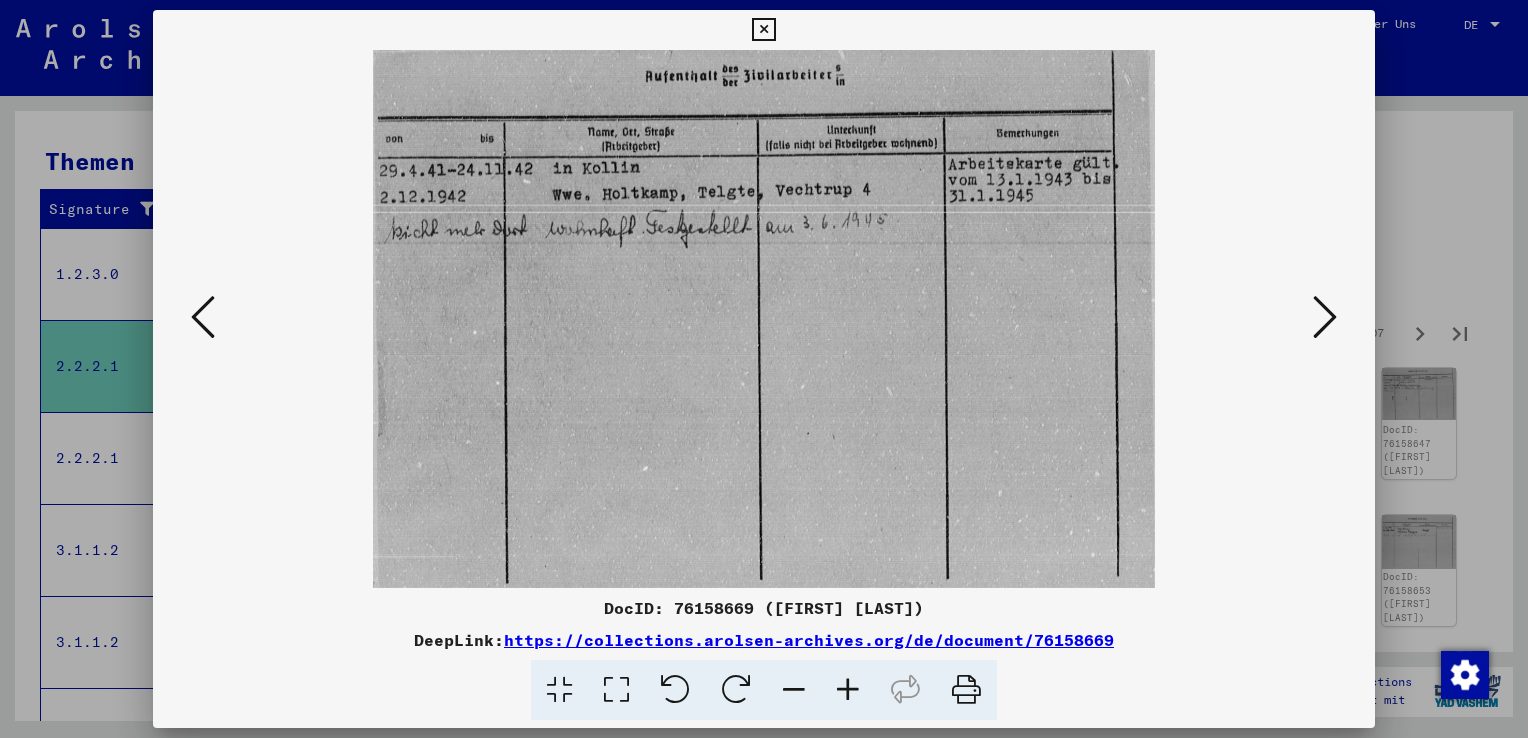 click at bounding box center [1325, 317] 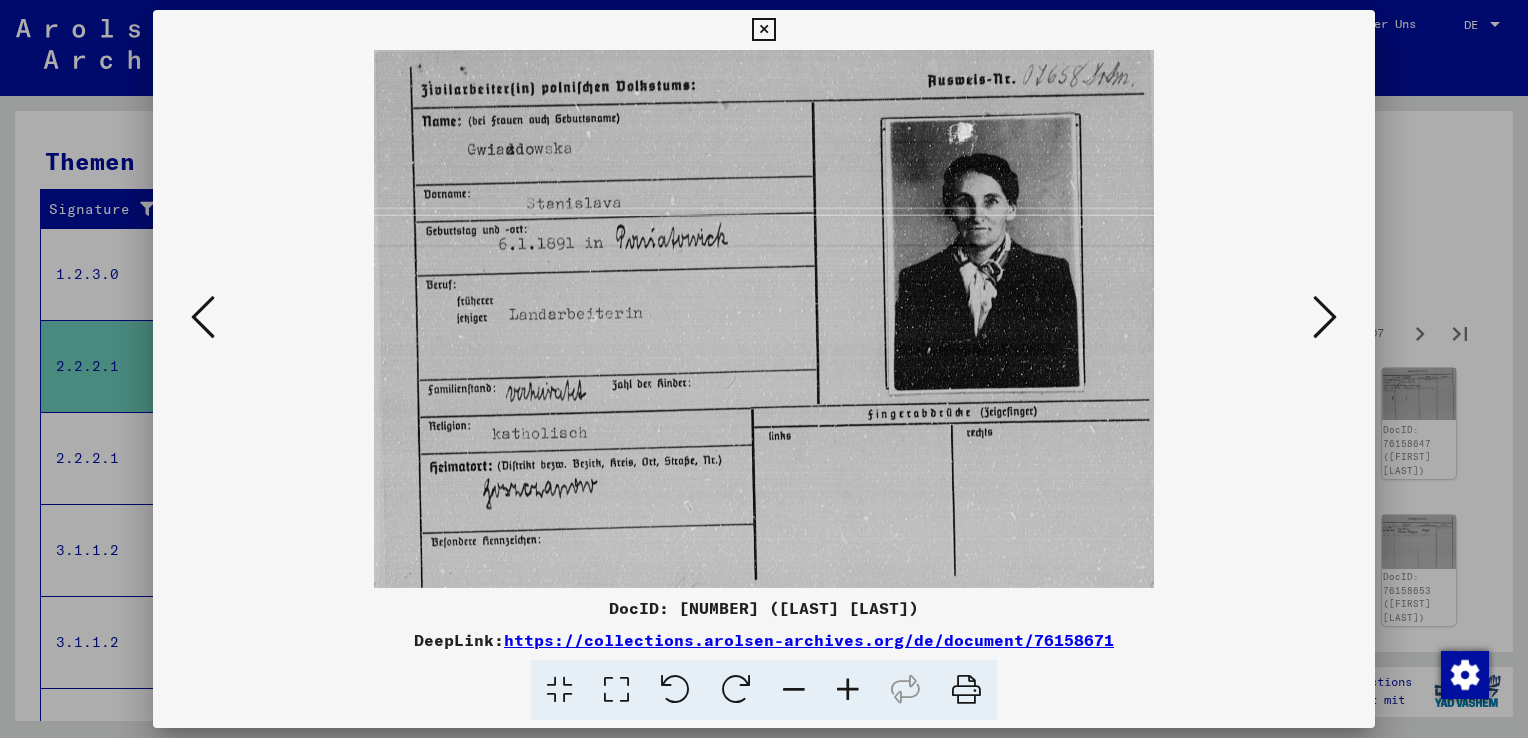 click at bounding box center (1325, 318) 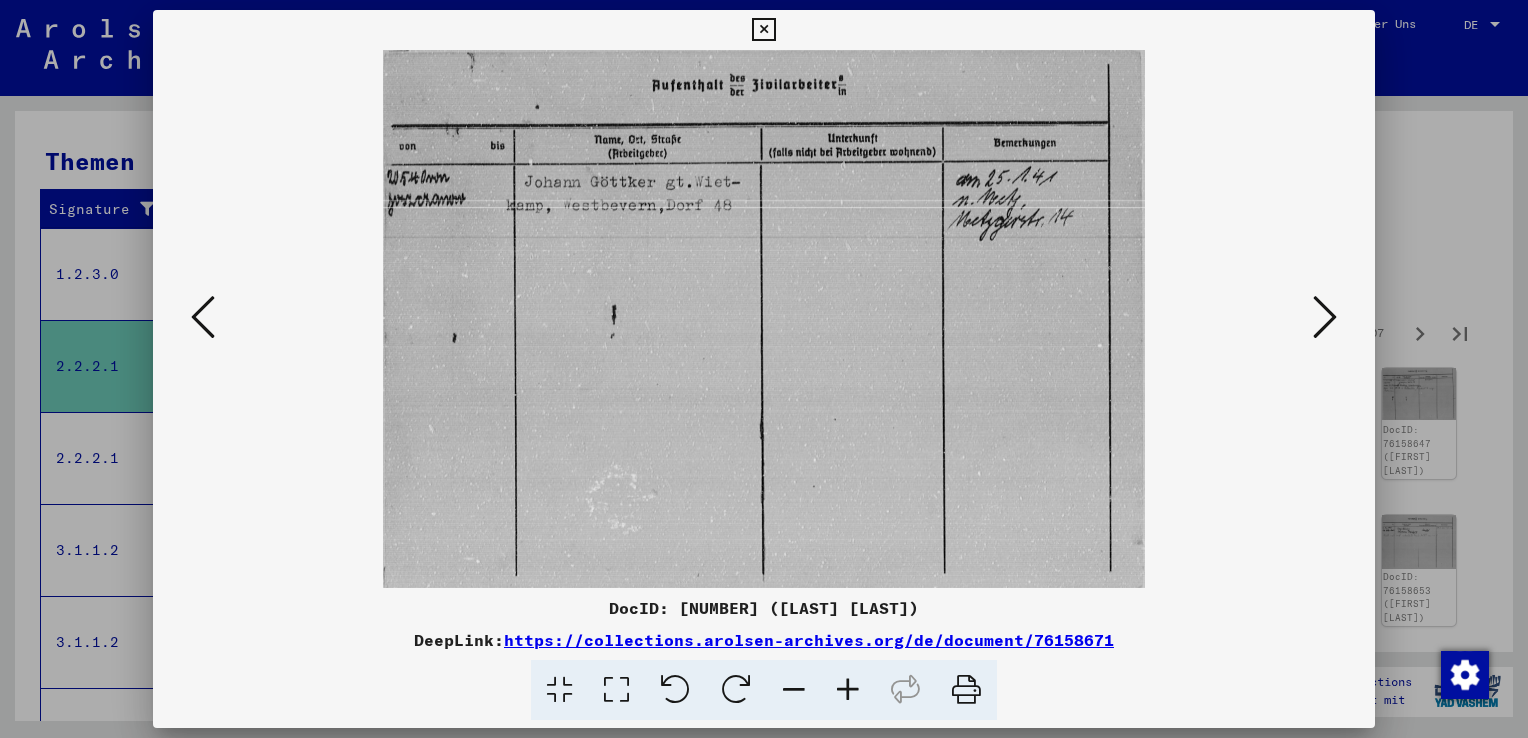 click at bounding box center (1325, 317) 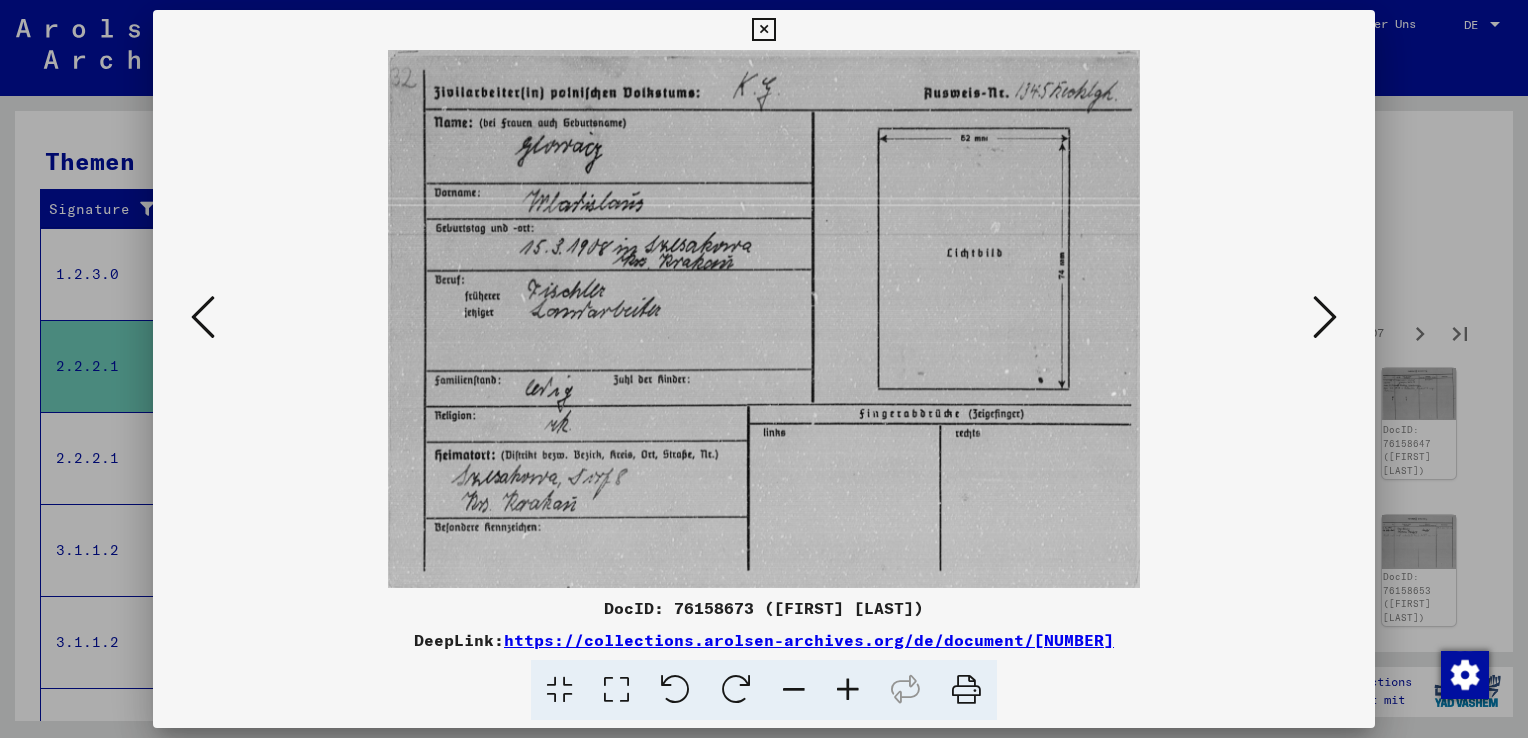click at bounding box center (1325, 317) 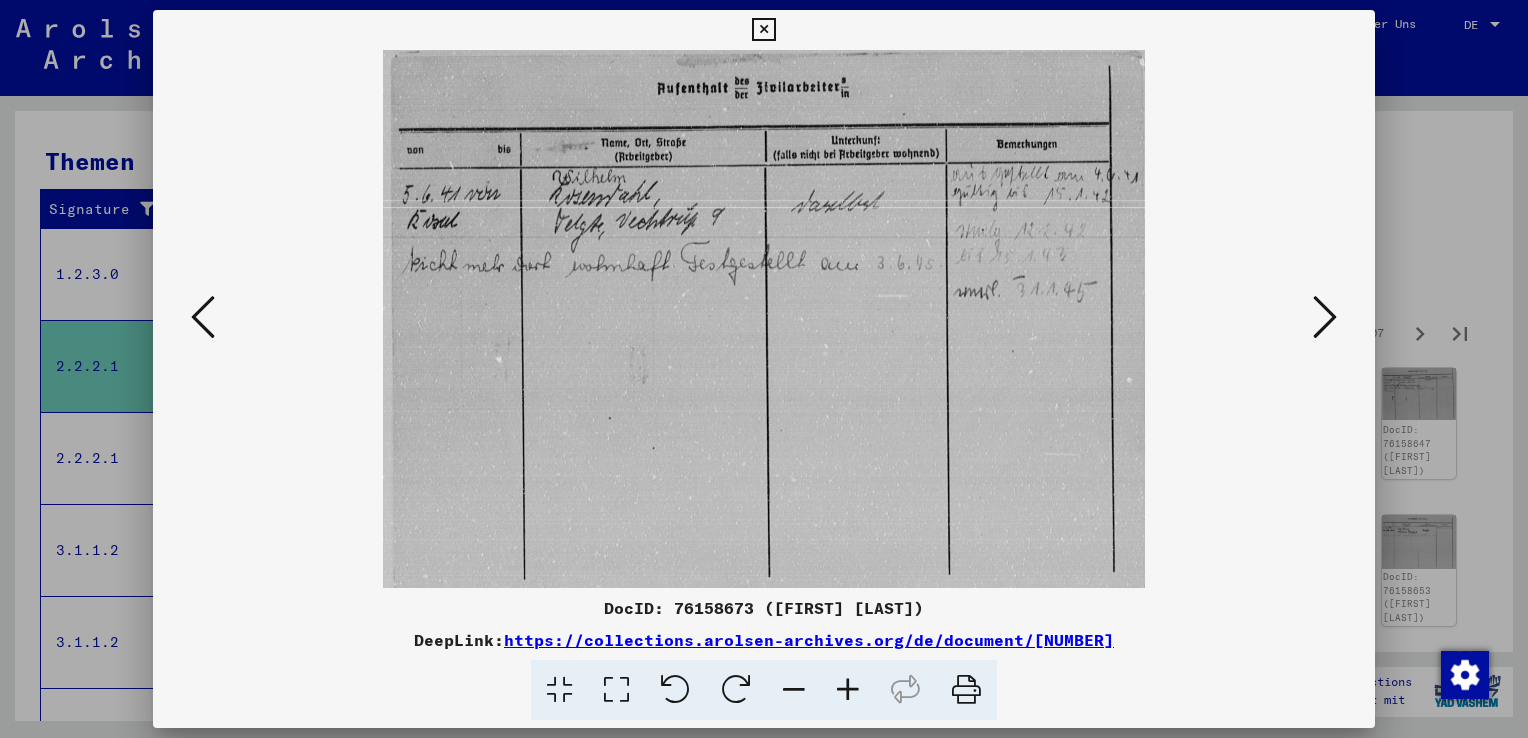 click at bounding box center (1325, 317) 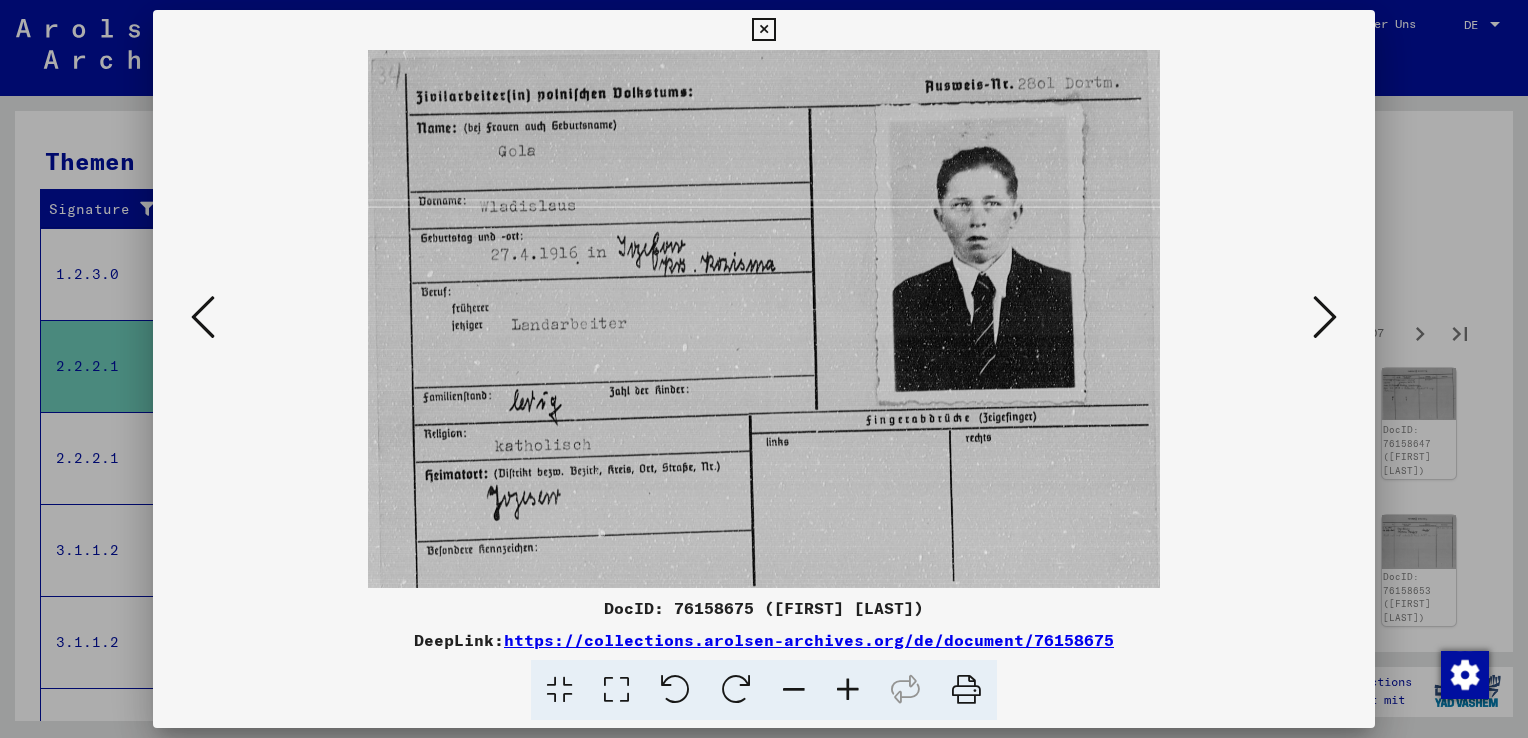 click at bounding box center [1325, 317] 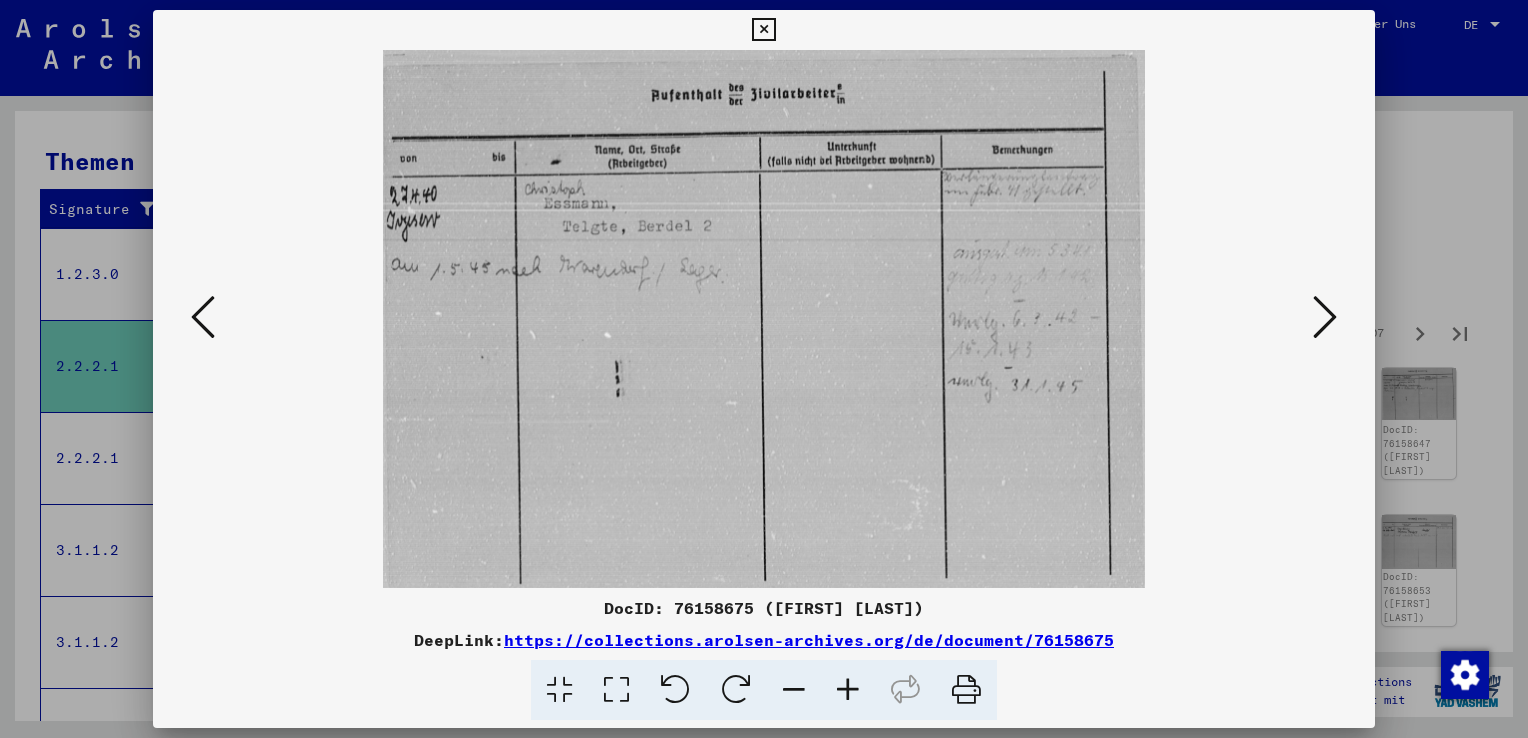click at bounding box center [1325, 317] 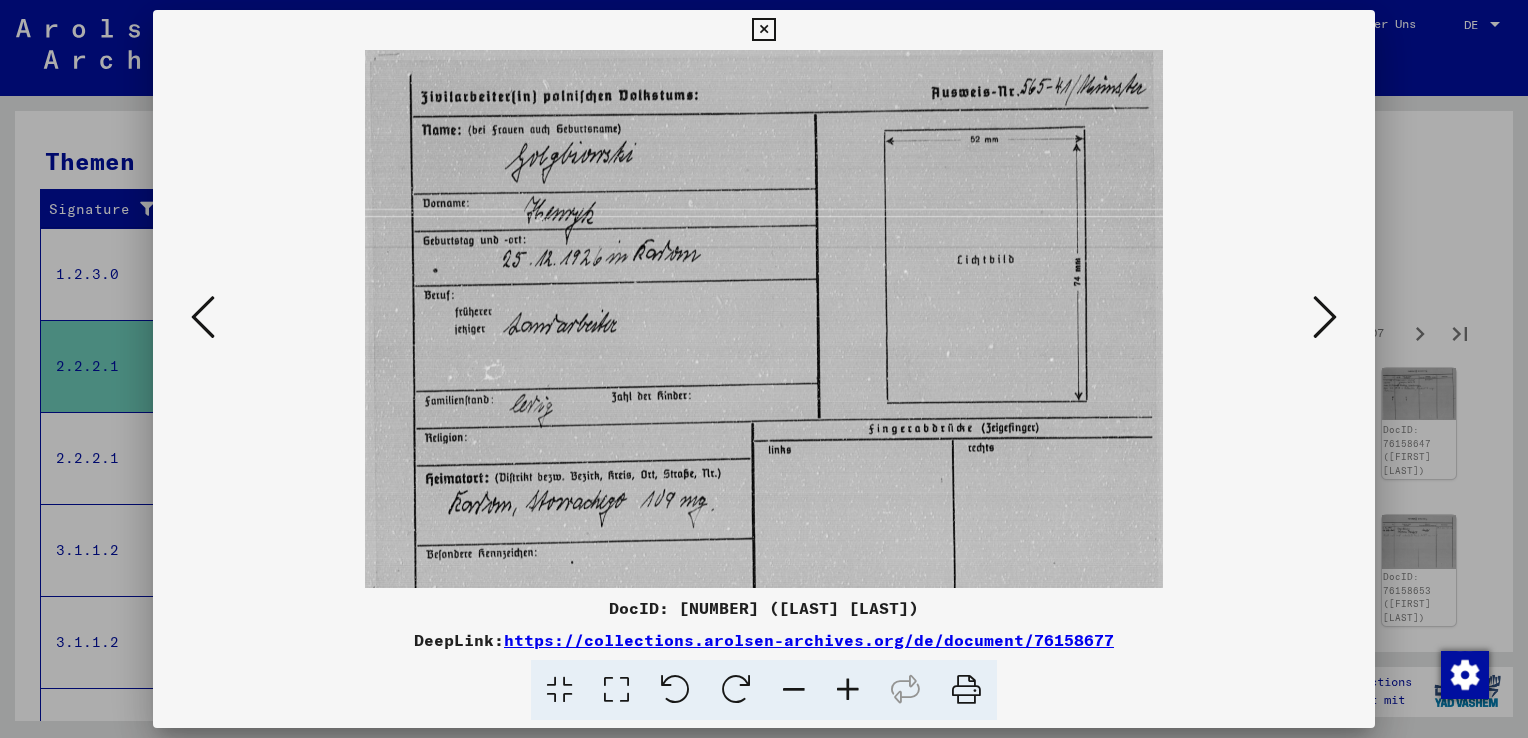 click at bounding box center [1325, 317] 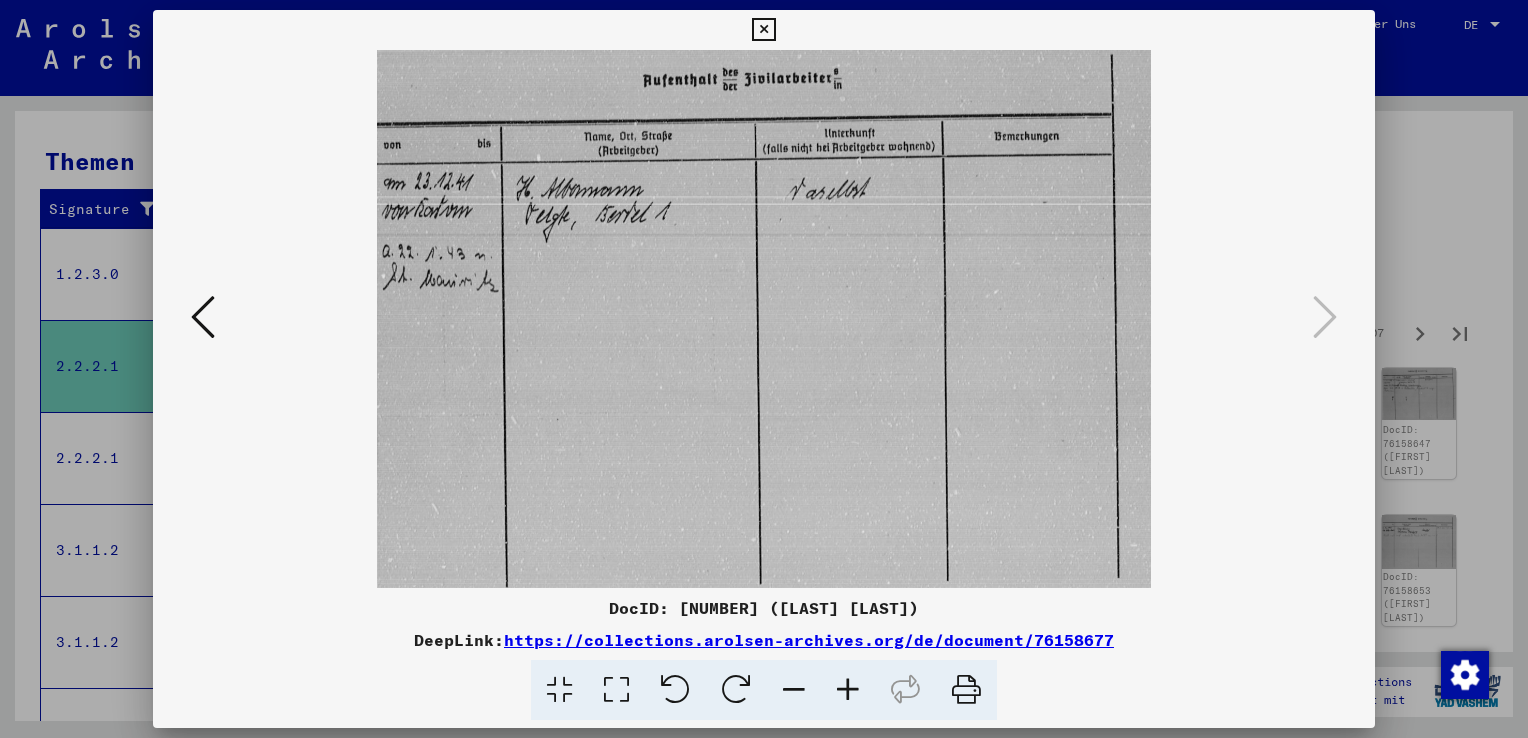 click at bounding box center (764, 369) 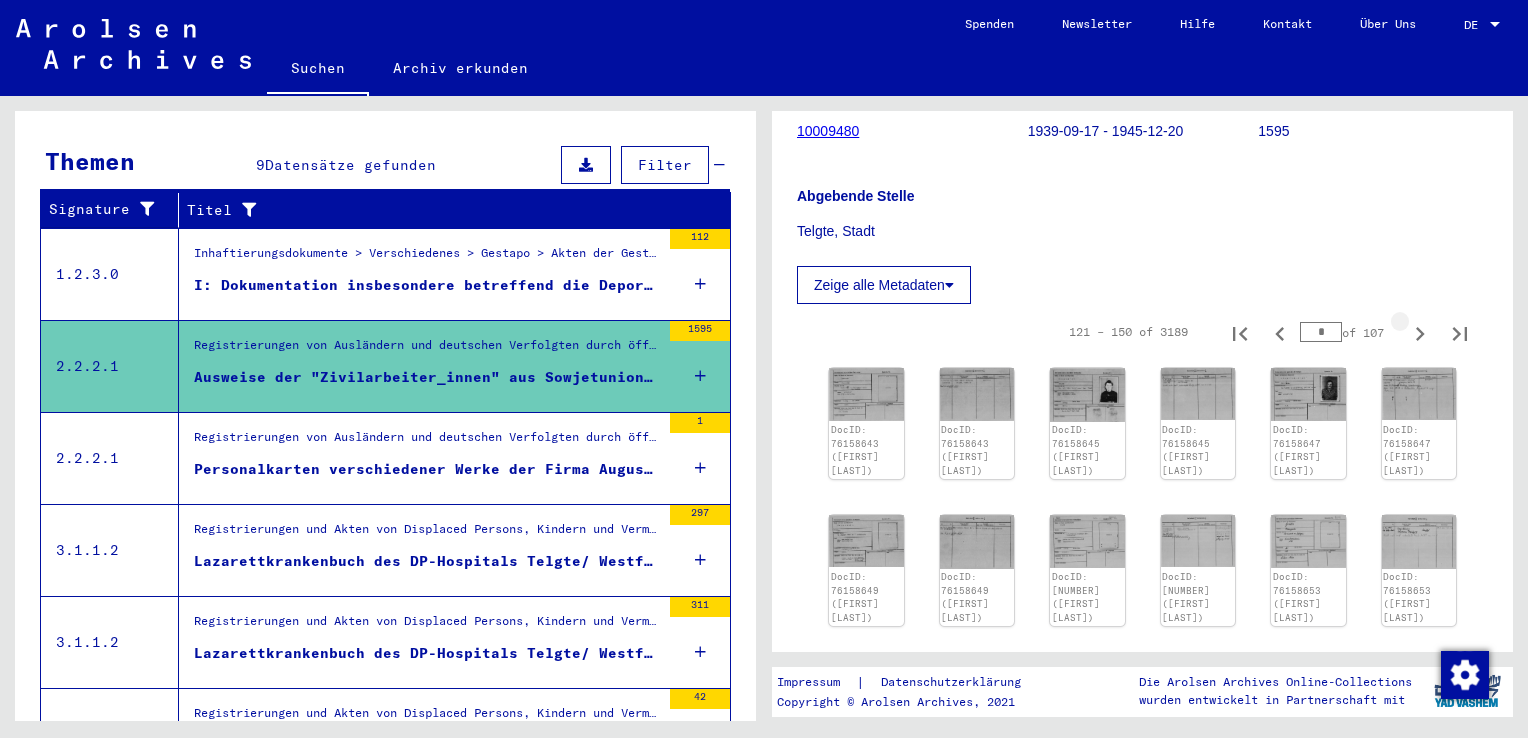 click 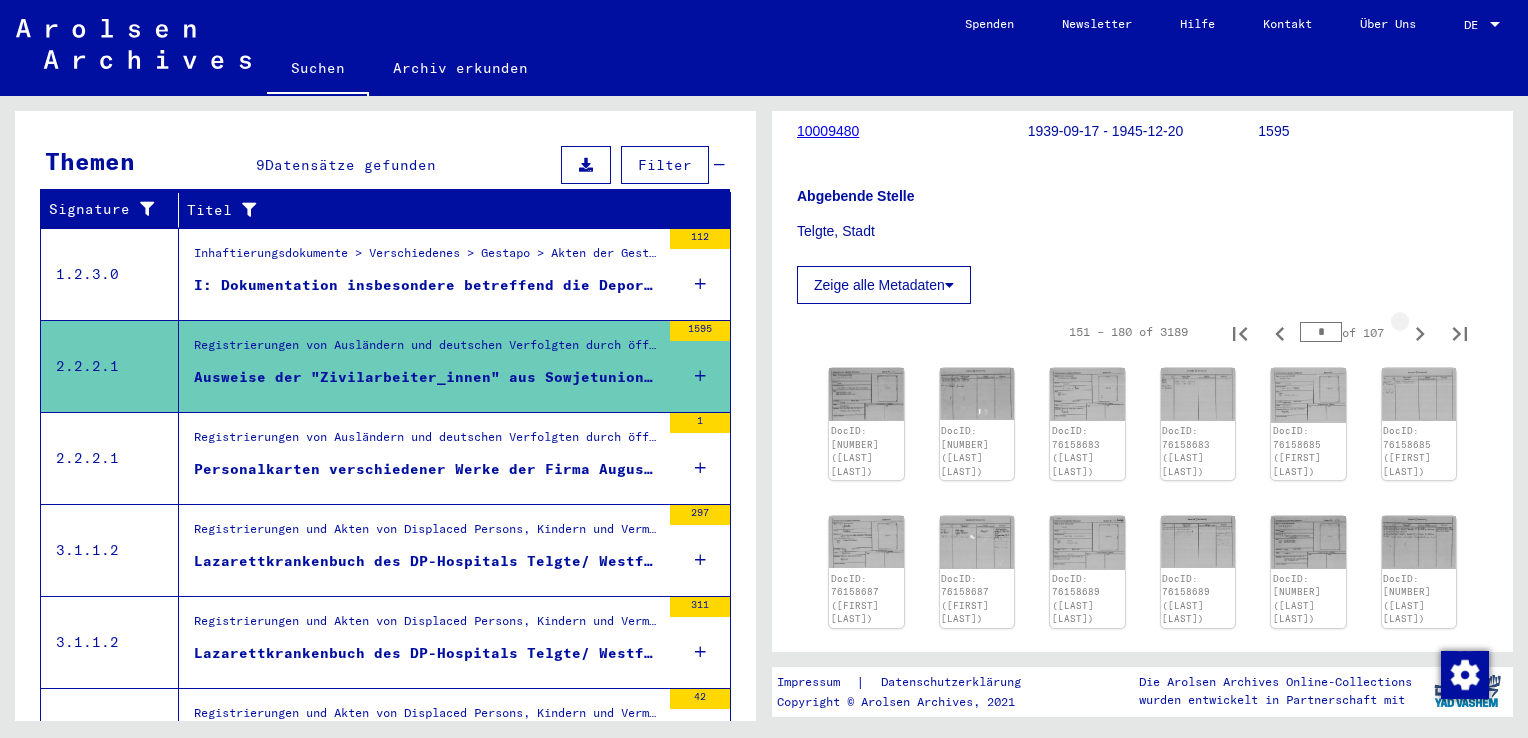 type on "*" 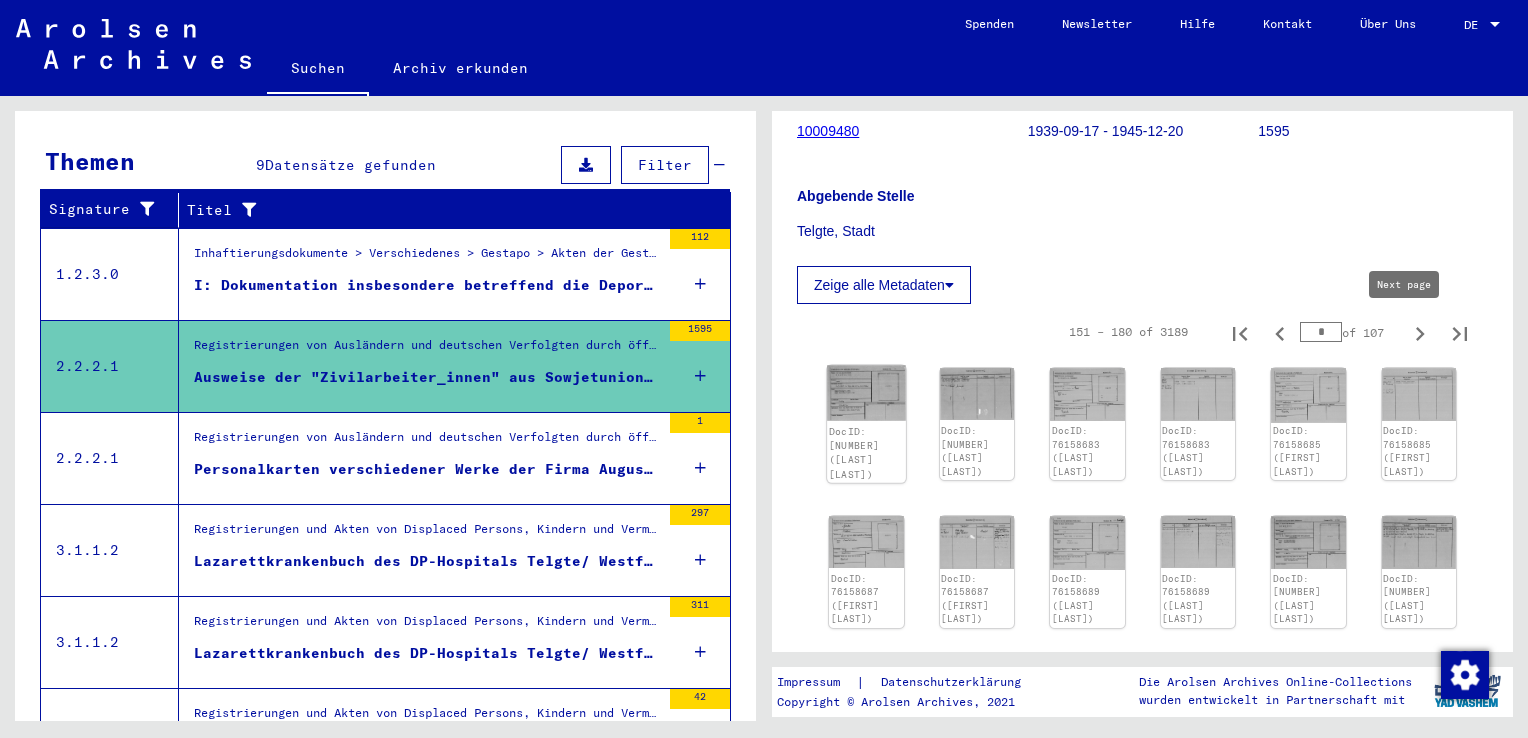 click 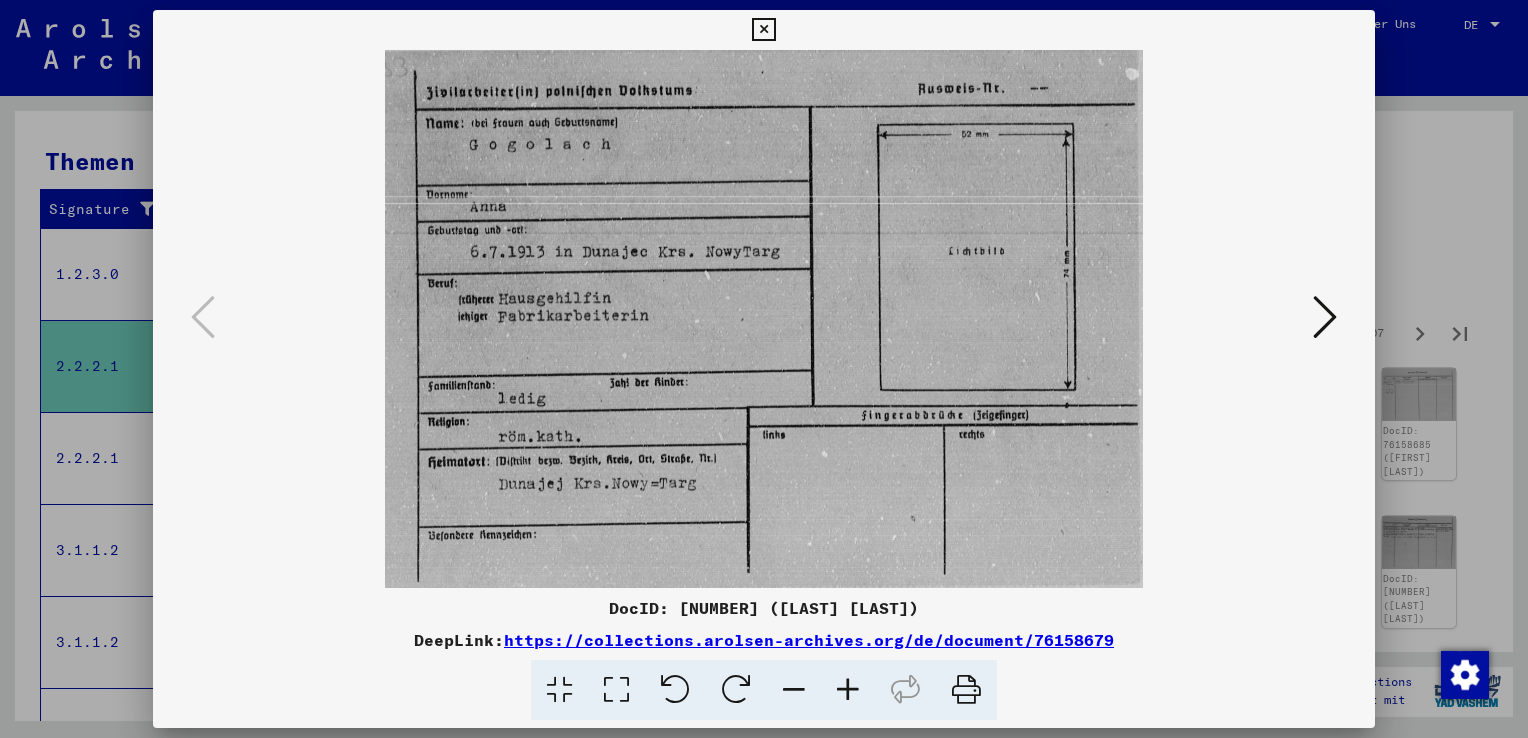 click at bounding box center (1325, 317) 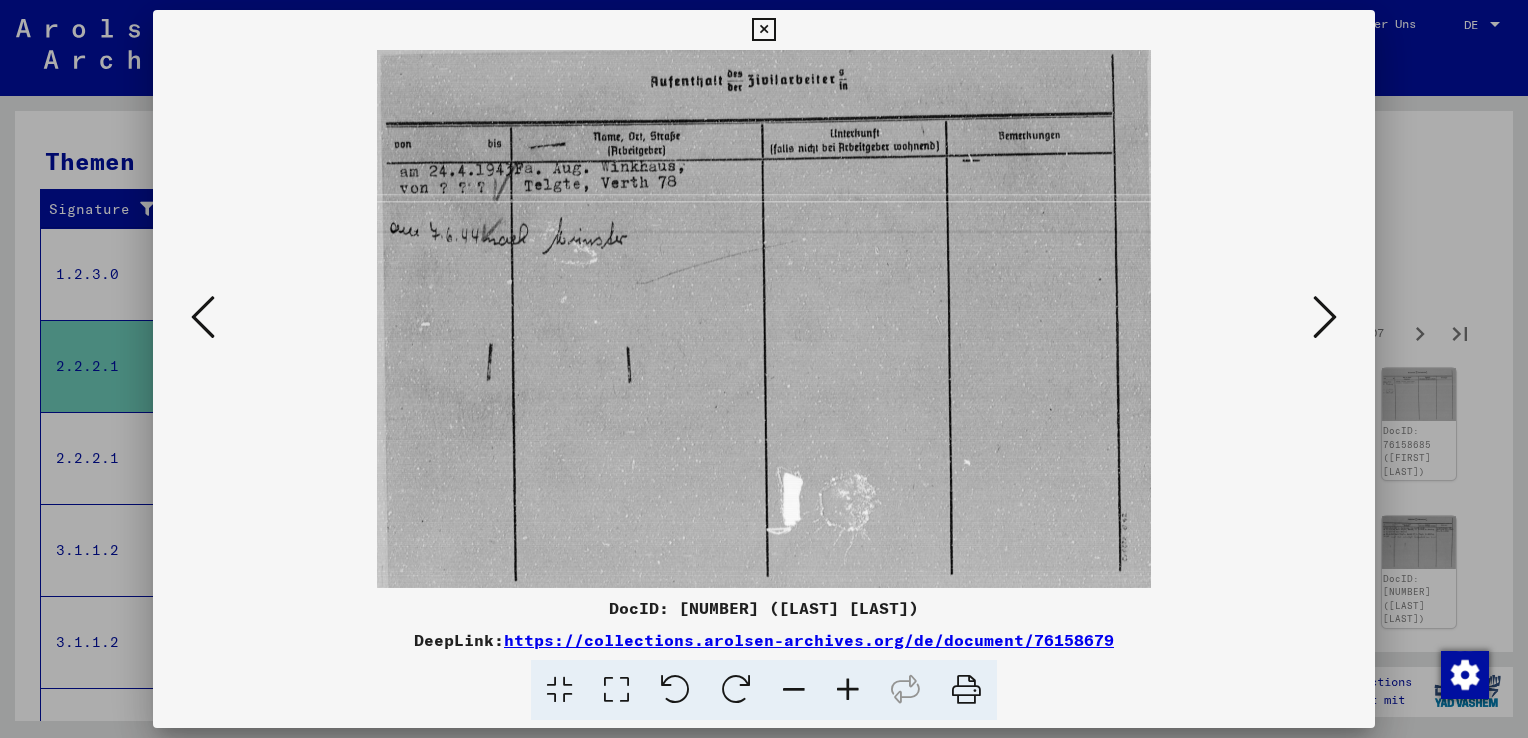 click at bounding box center [1325, 317] 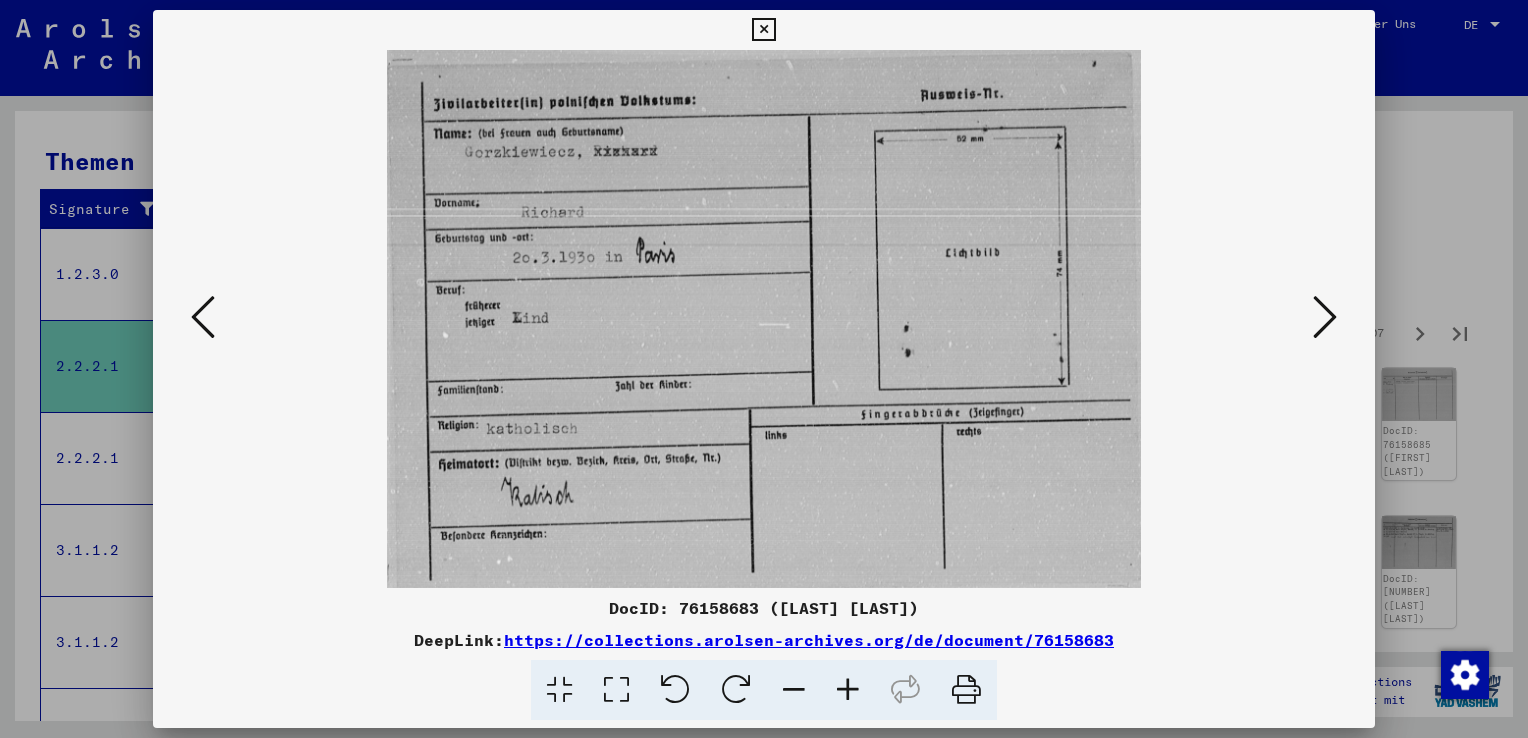 click at bounding box center [1325, 317] 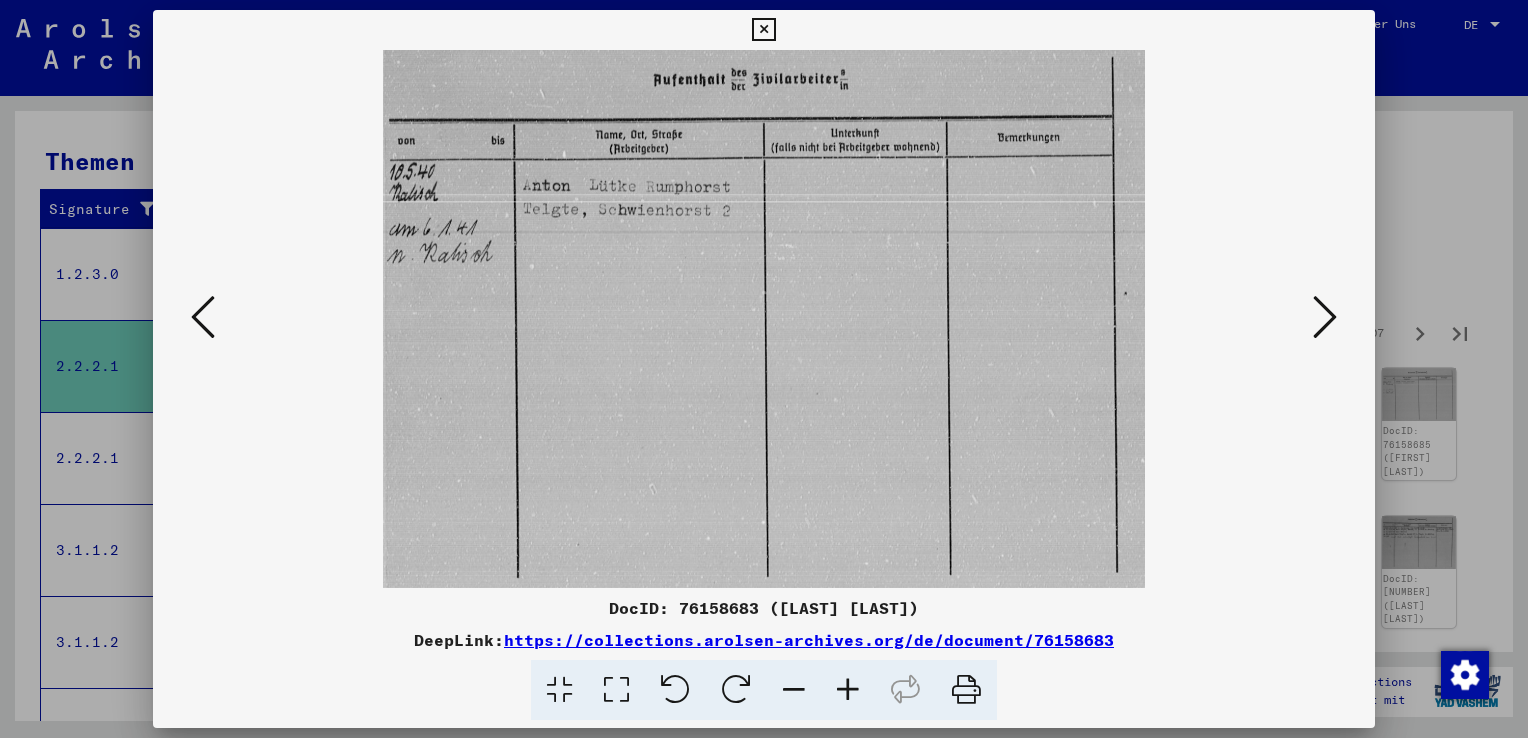 click at bounding box center (1325, 317) 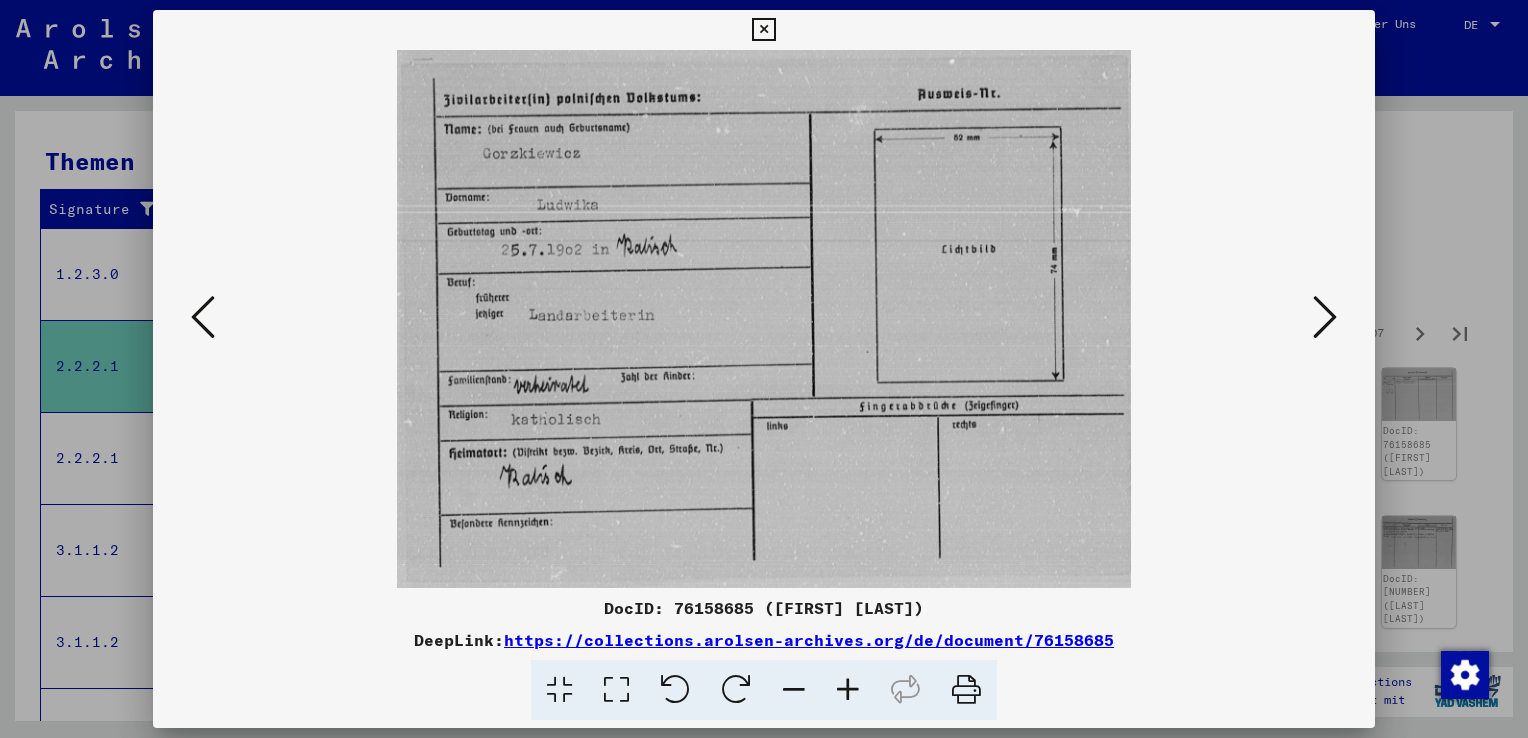 click at bounding box center [1325, 317] 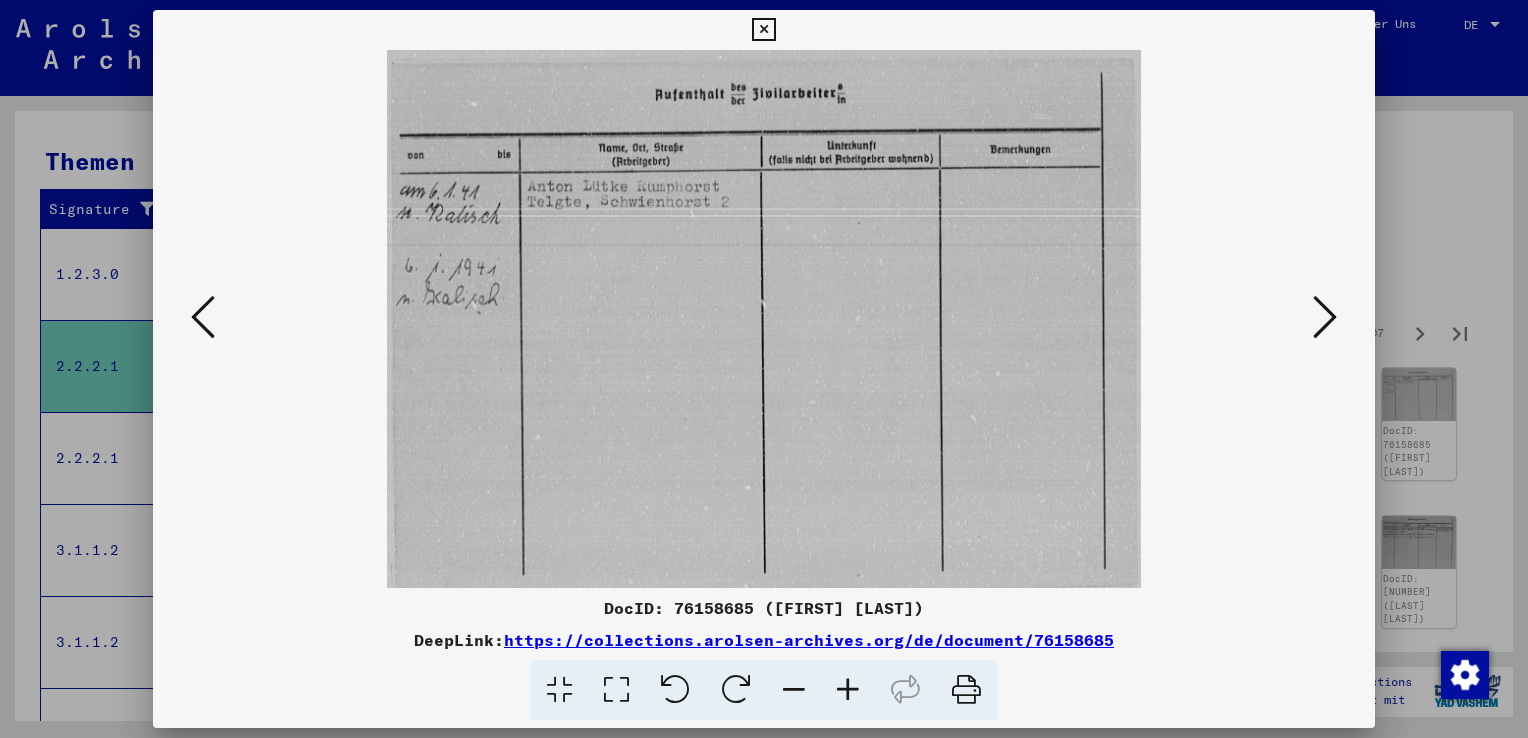 click at bounding box center [1325, 317] 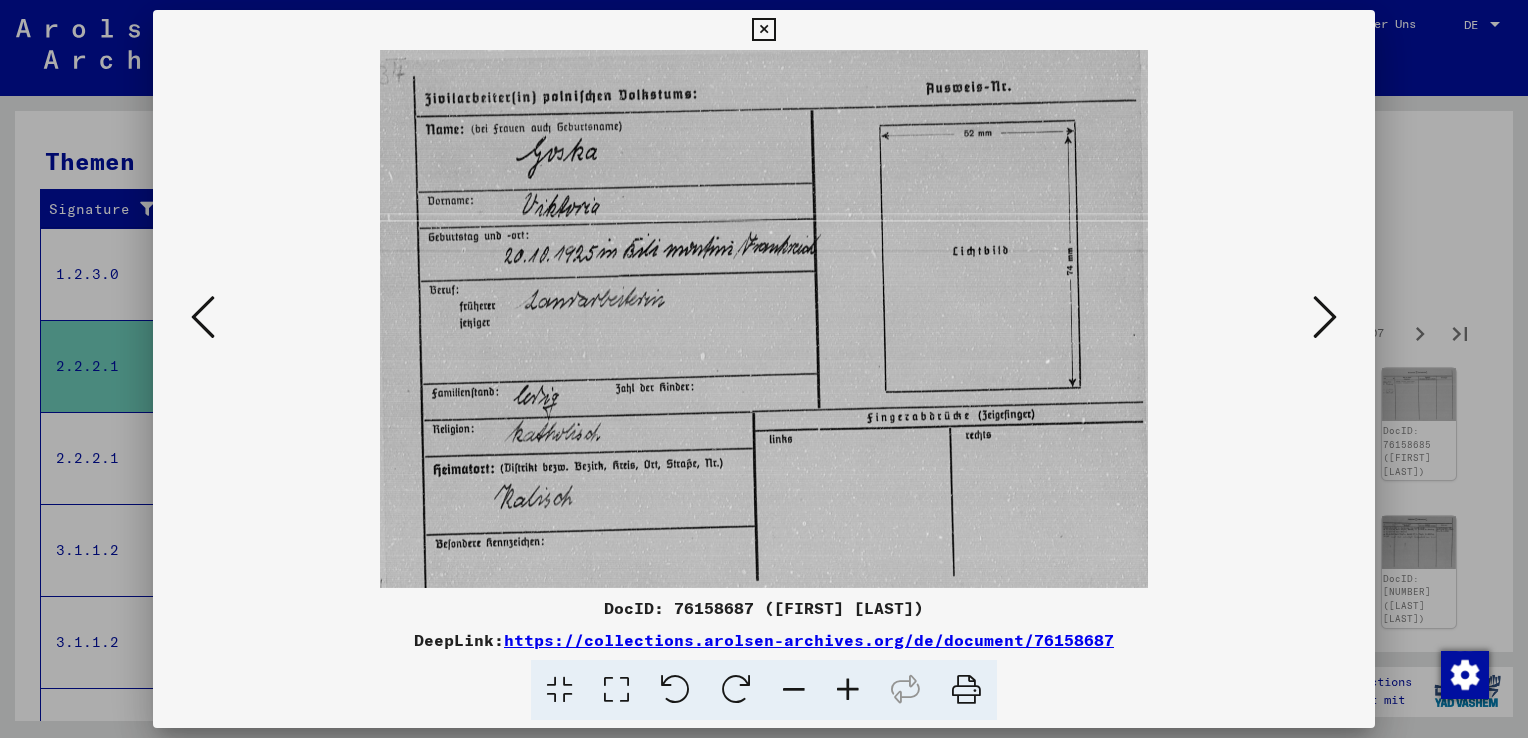 click at bounding box center (1325, 317) 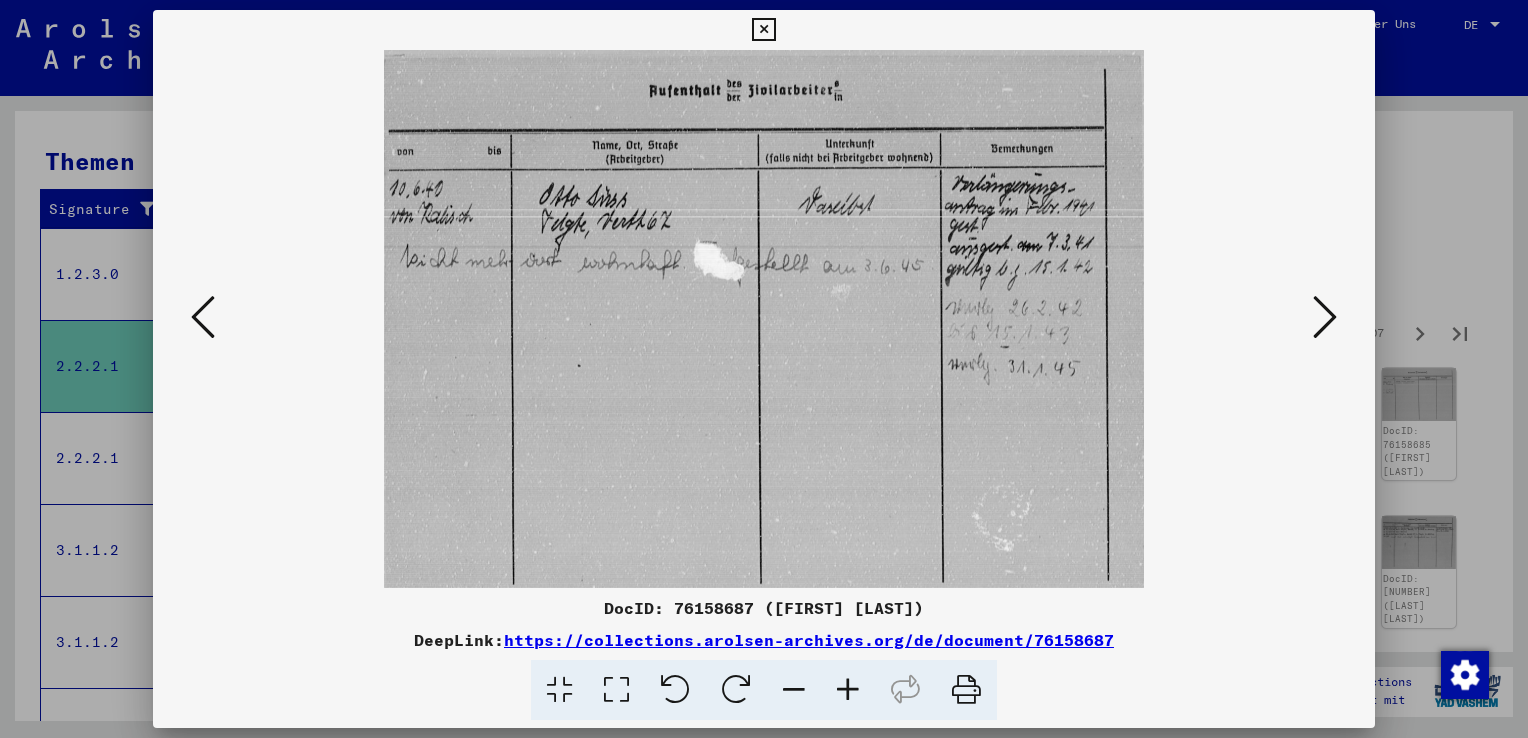 click at bounding box center [764, 319] 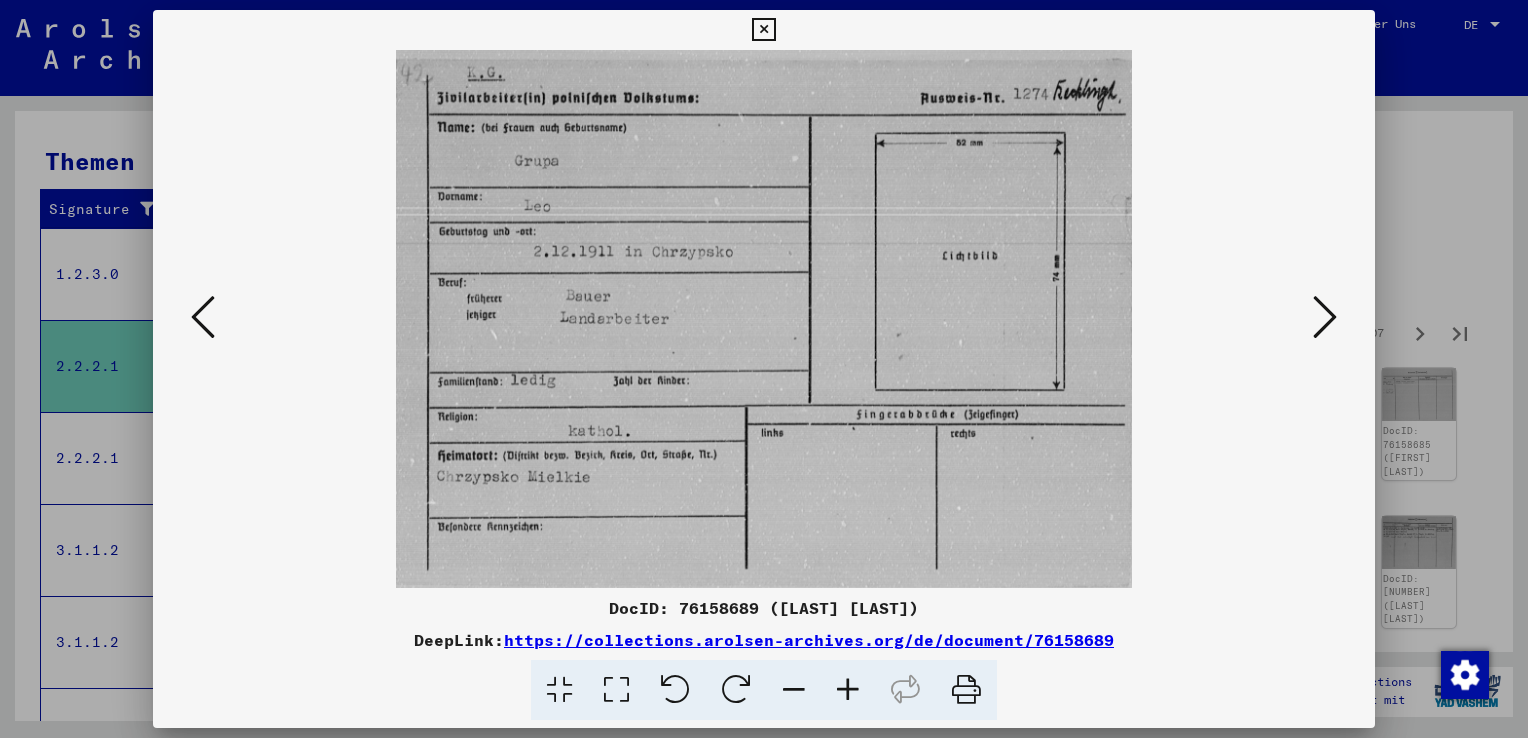 click at bounding box center (1325, 317) 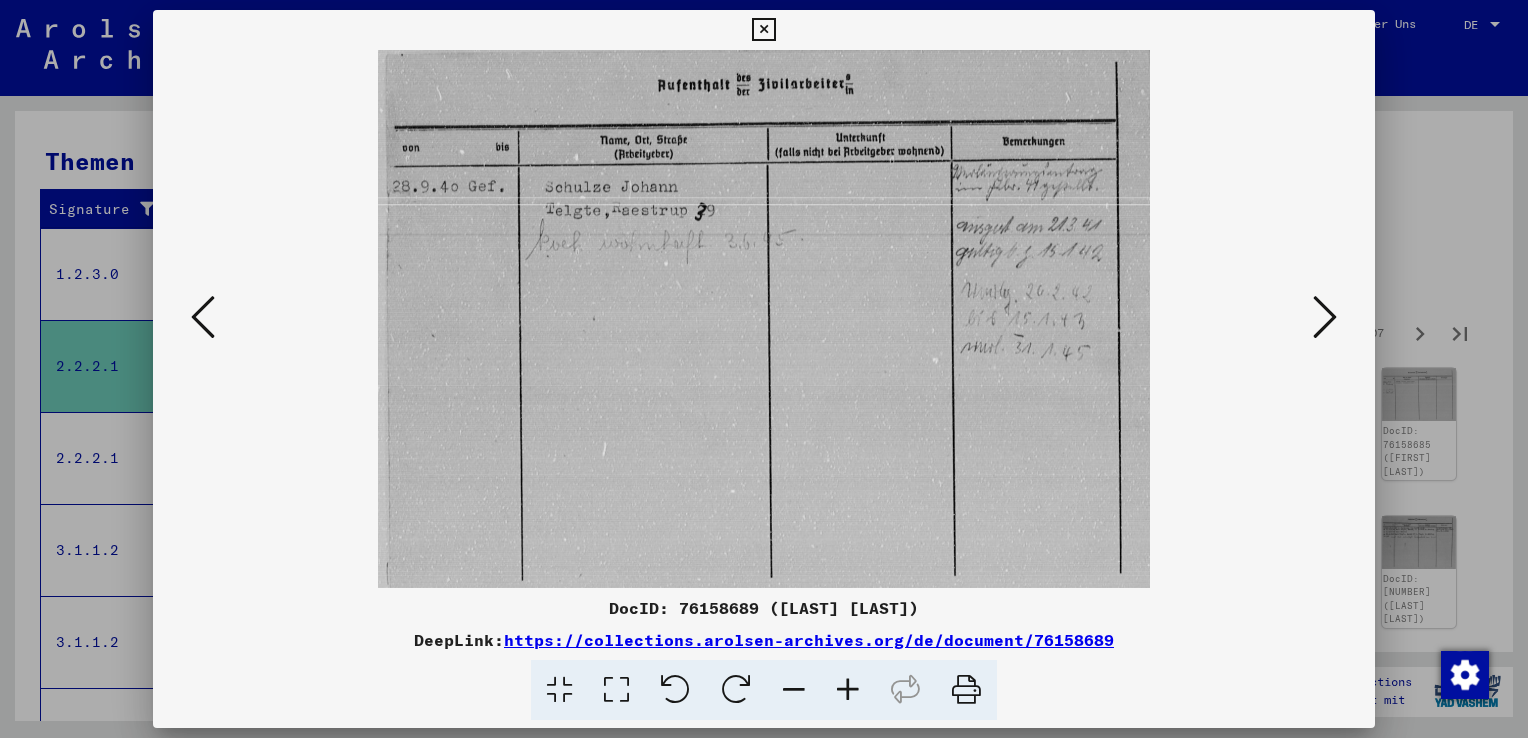 click at bounding box center (1325, 317) 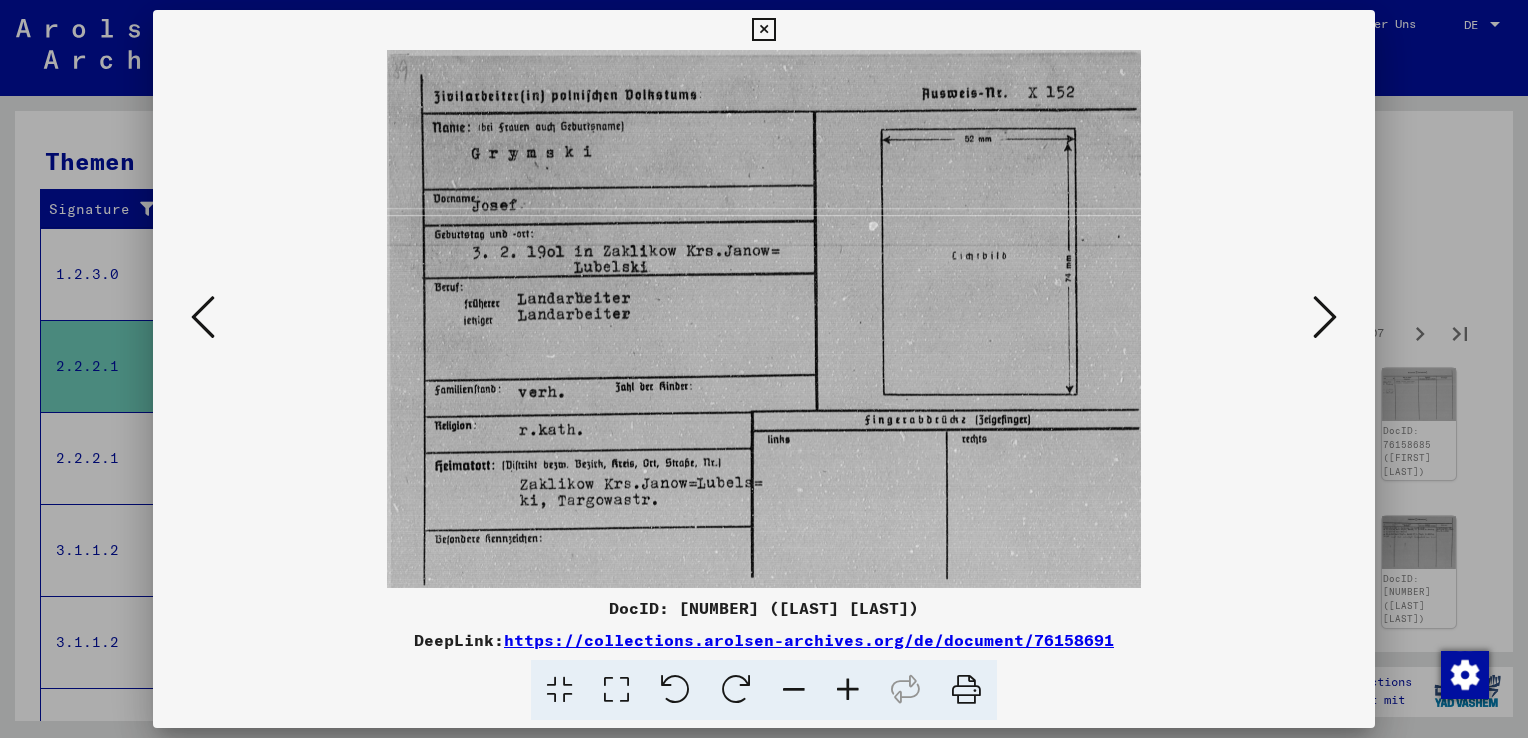 click at bounding box center (1325, 317) 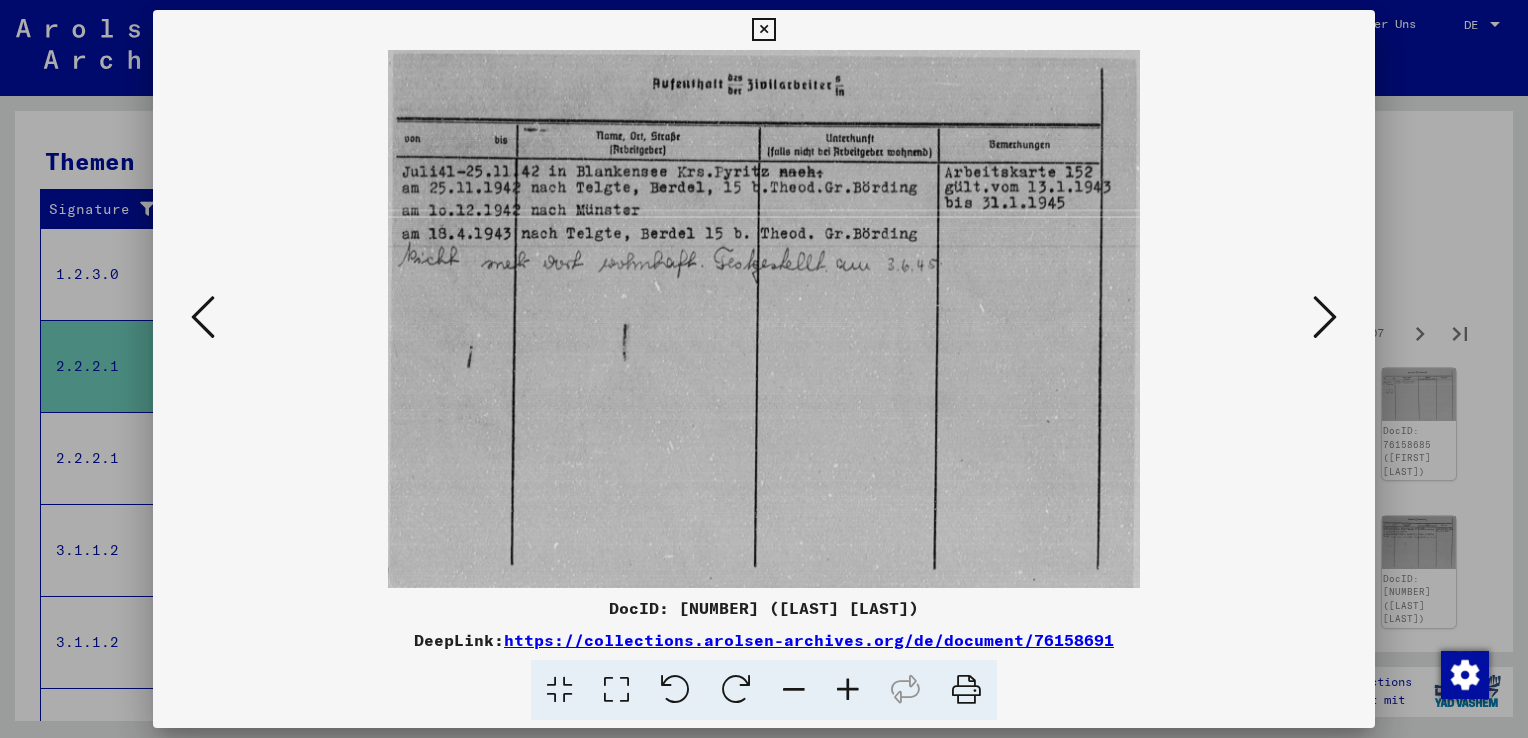 click at bounding box center [1325, 318] 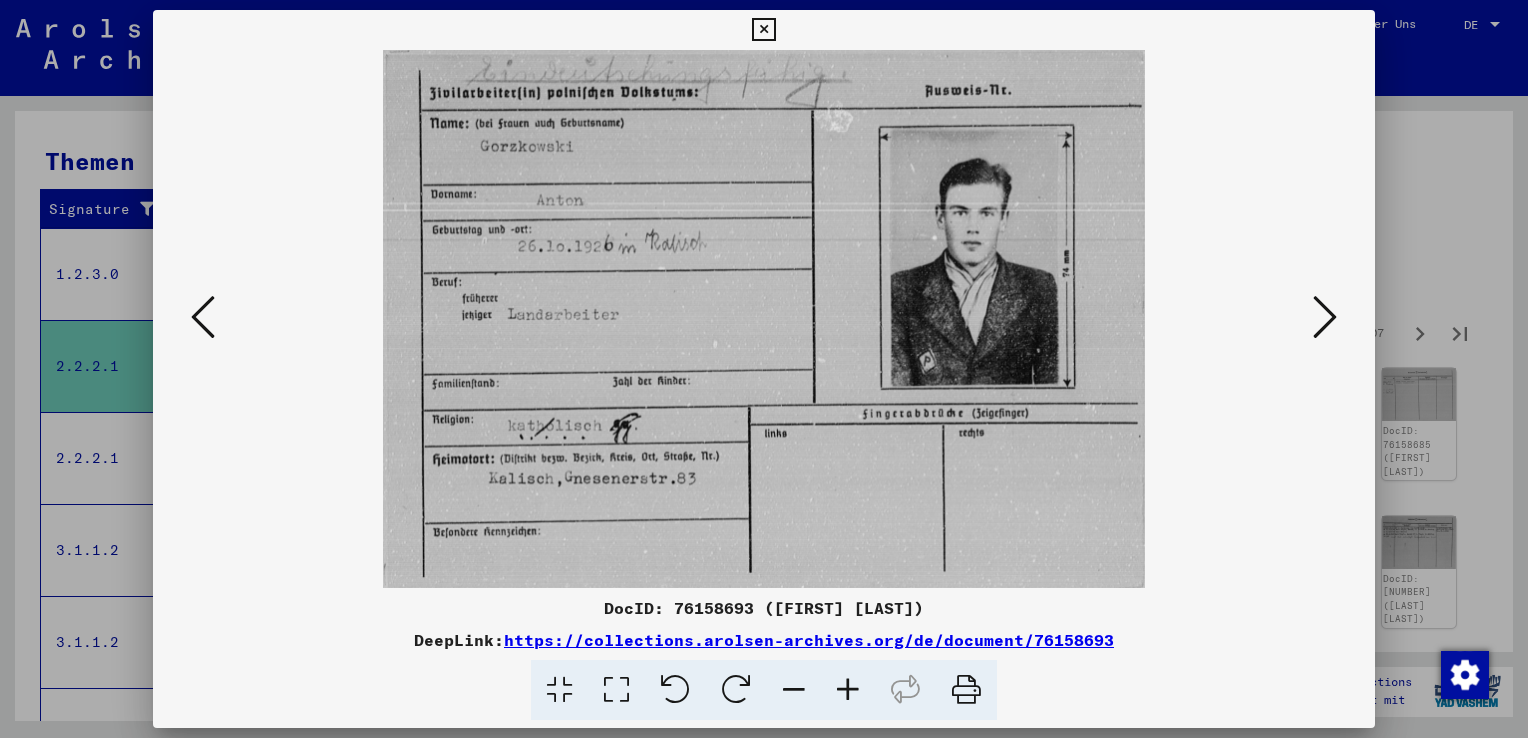 click at bounding box center (1325, 317) 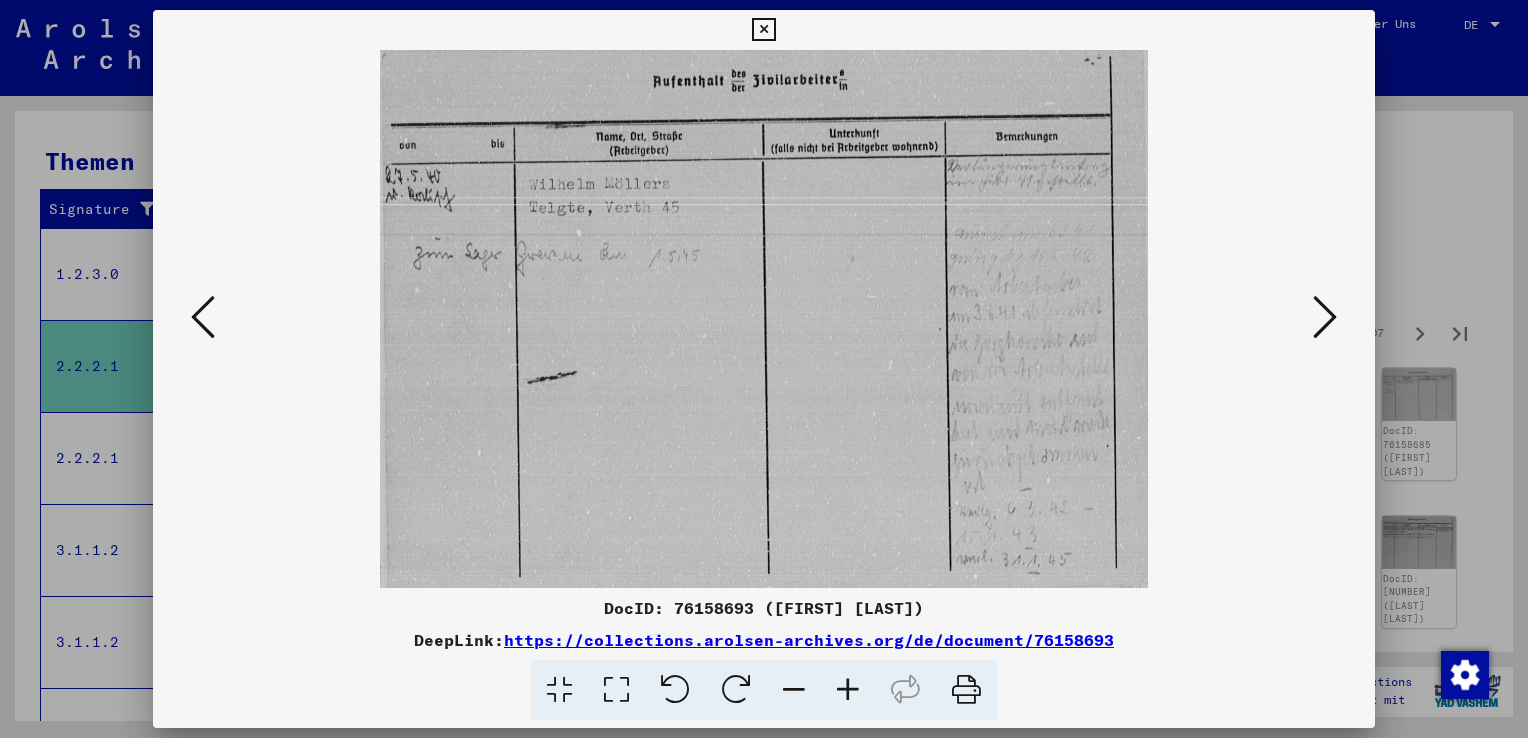 click at bounding box center [1325, 317] 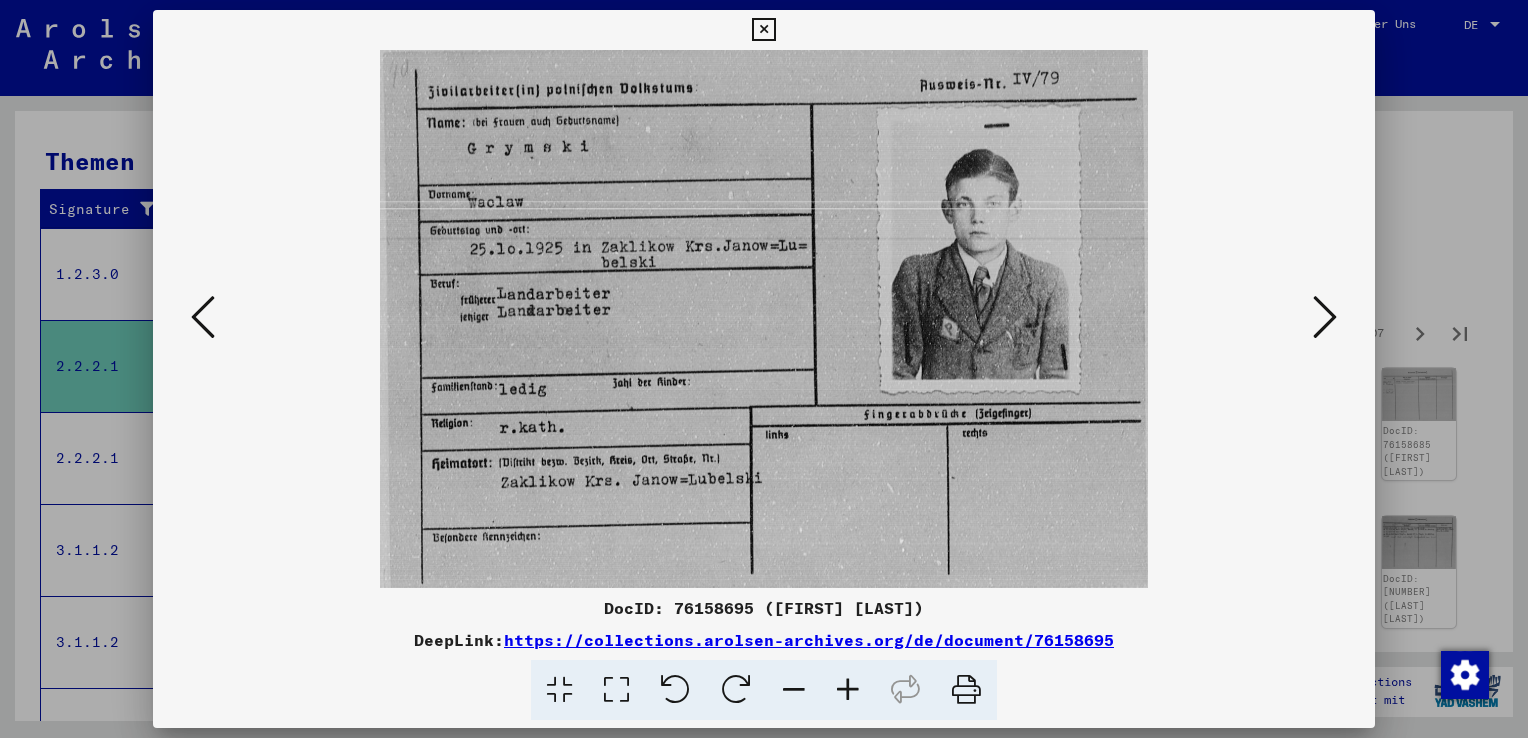 click at bounding box center [1325, 317] 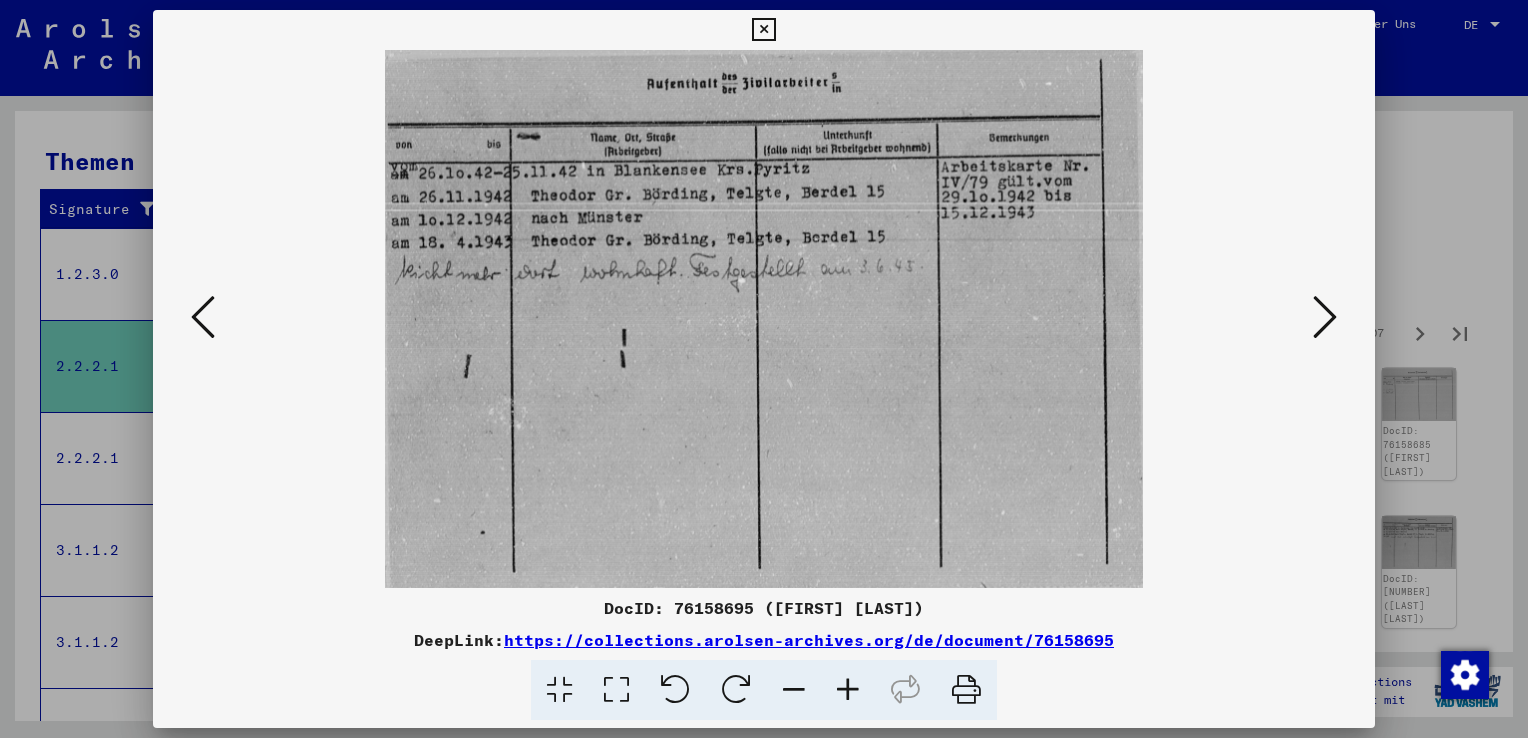 click at bounding box center [1325, 317] 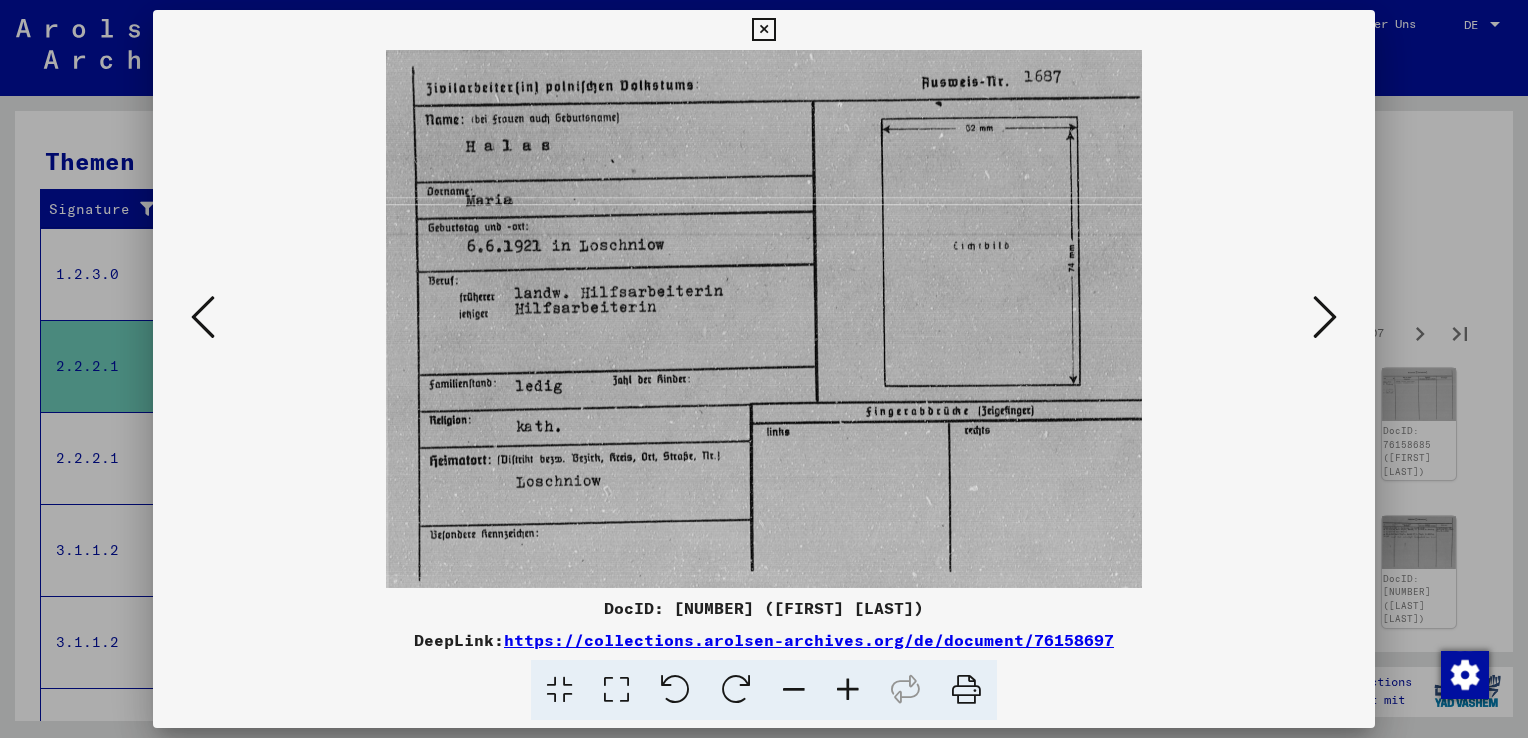 click at bounding box center [1325, 317] 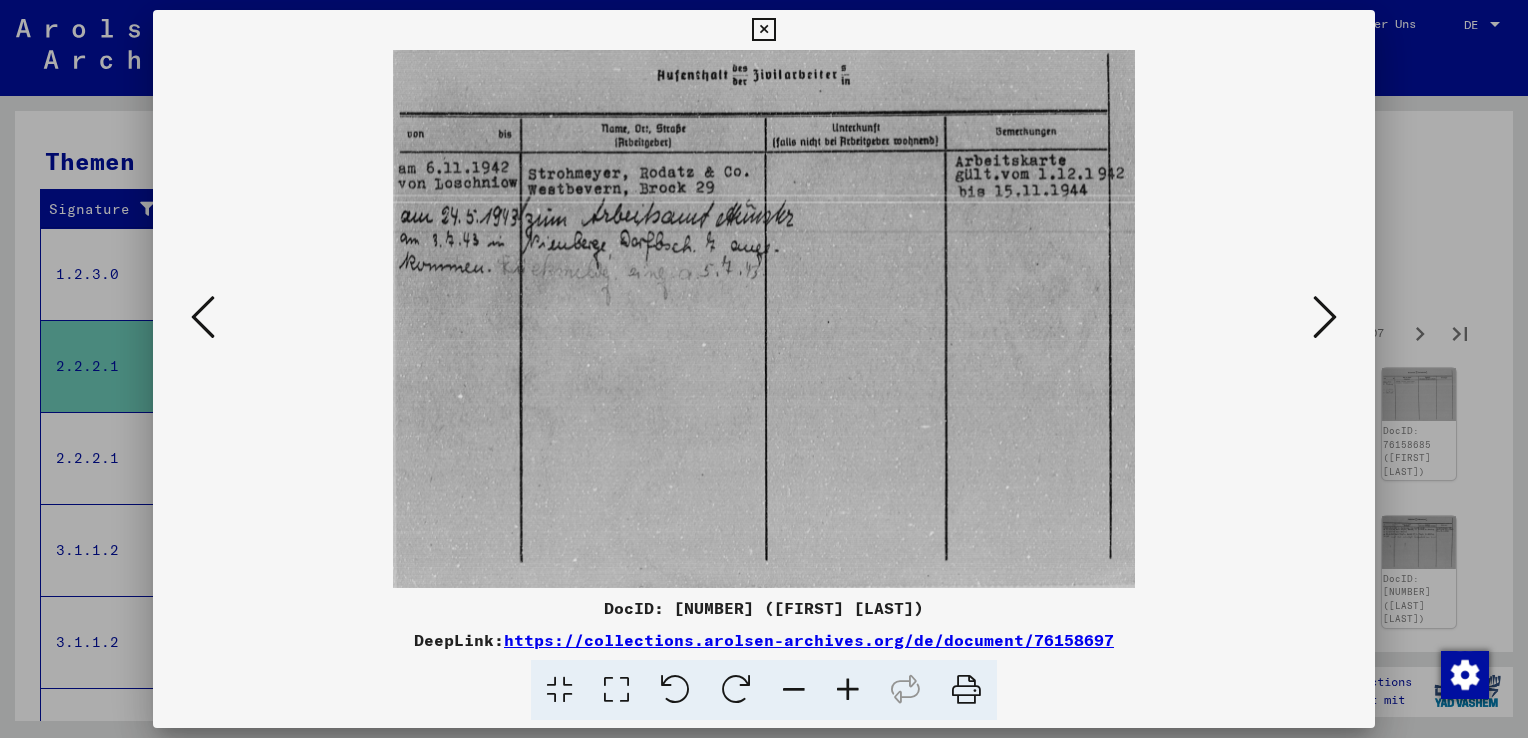 click at bounding box center (1325, 317) 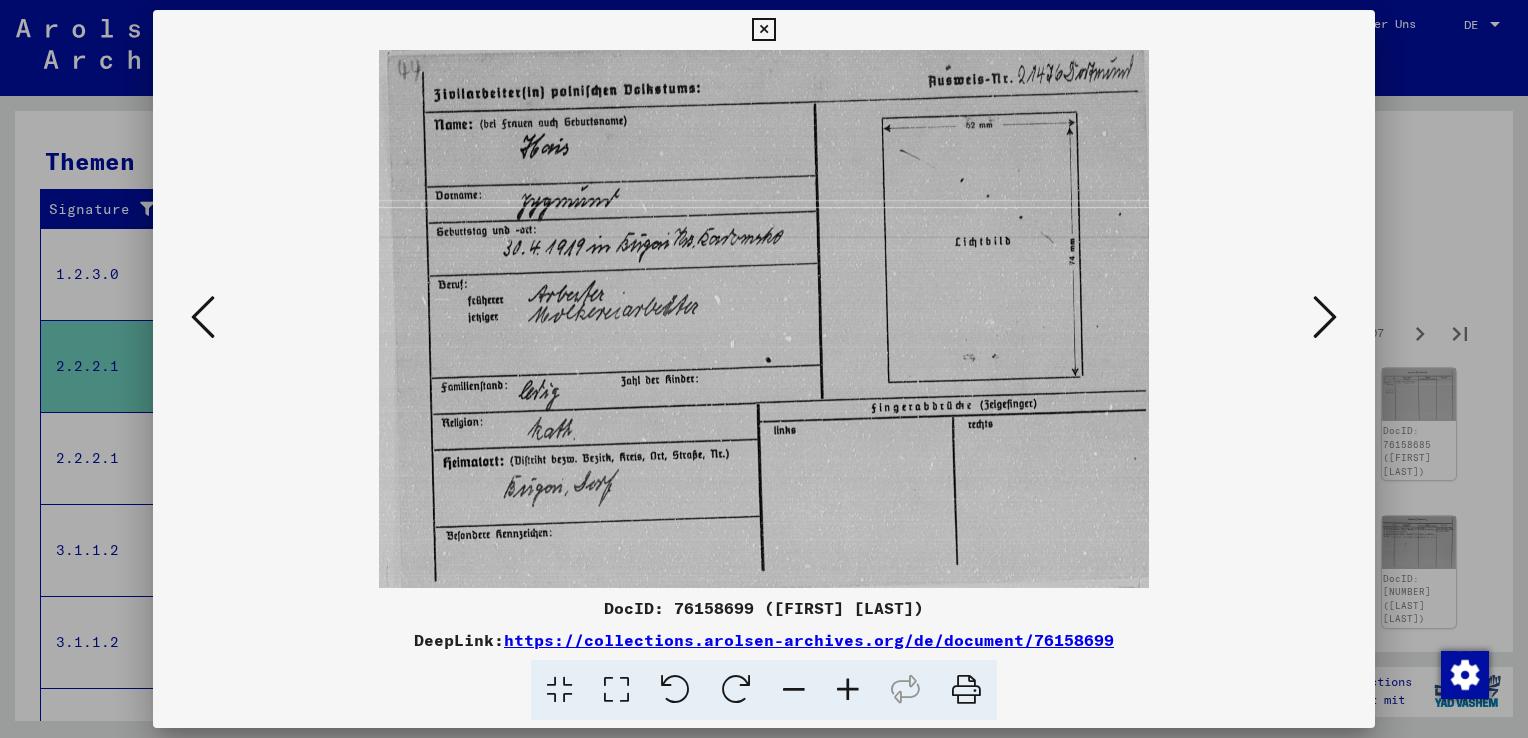 click at bounding box center (1325, 317) 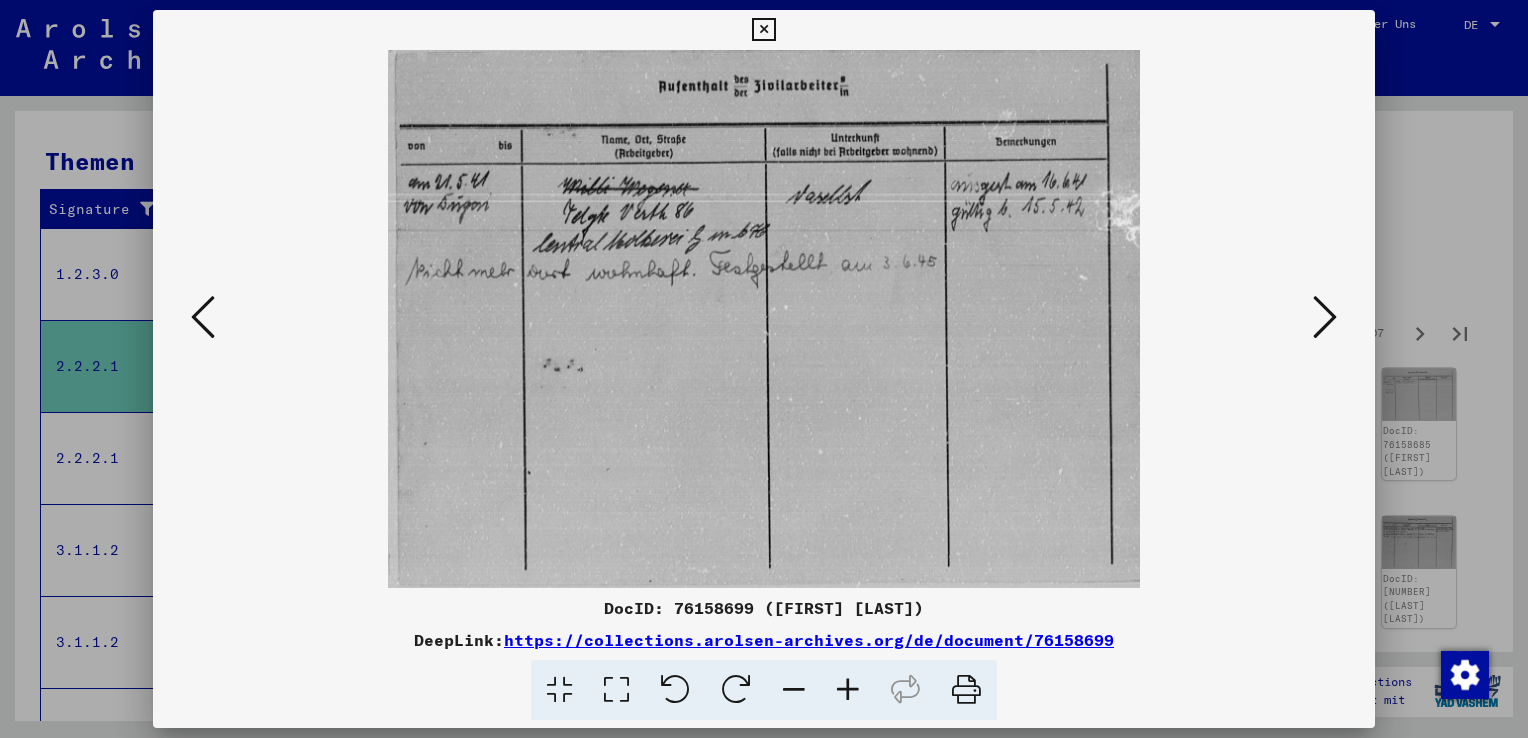 click at bounding box center (1325, 317) 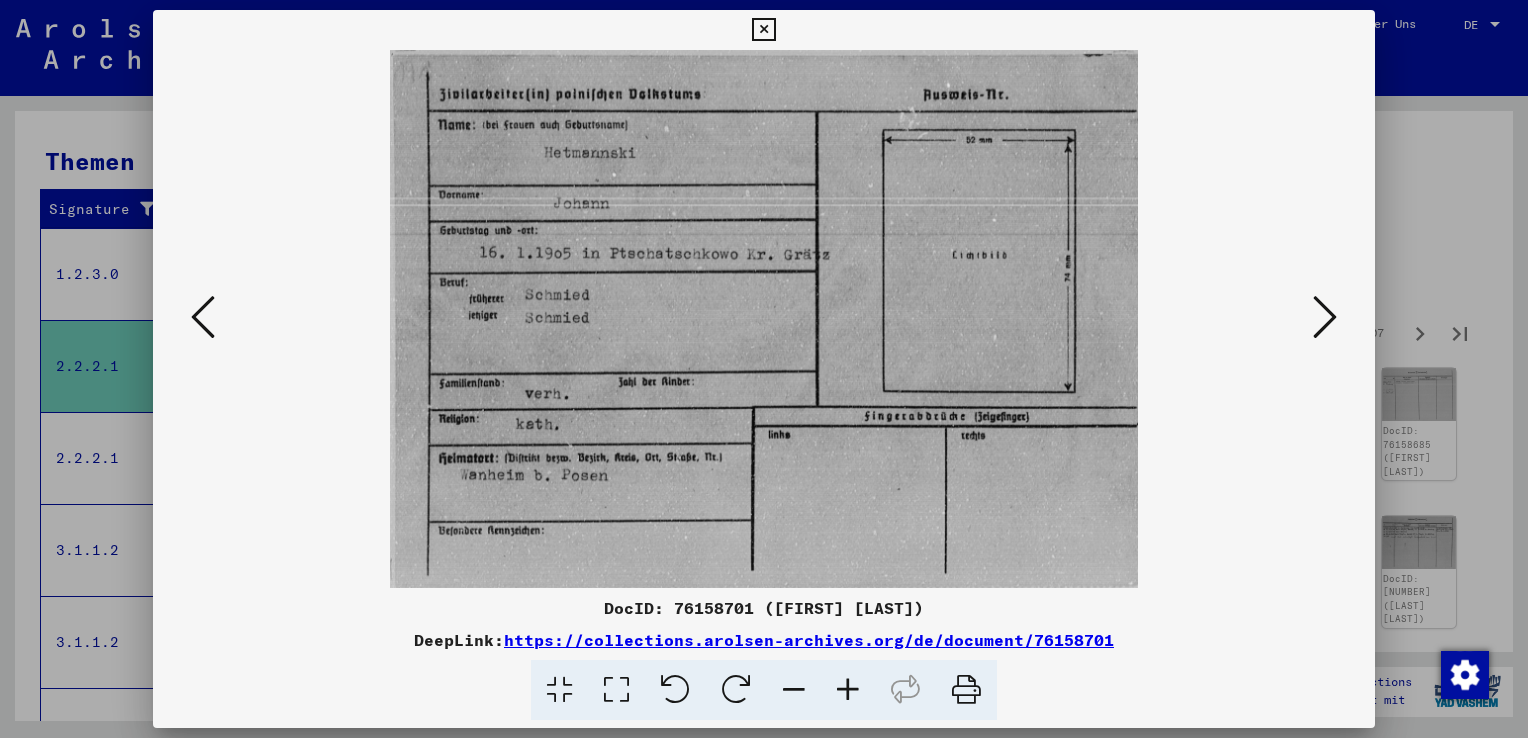 click at bounding box center [1325, 317] 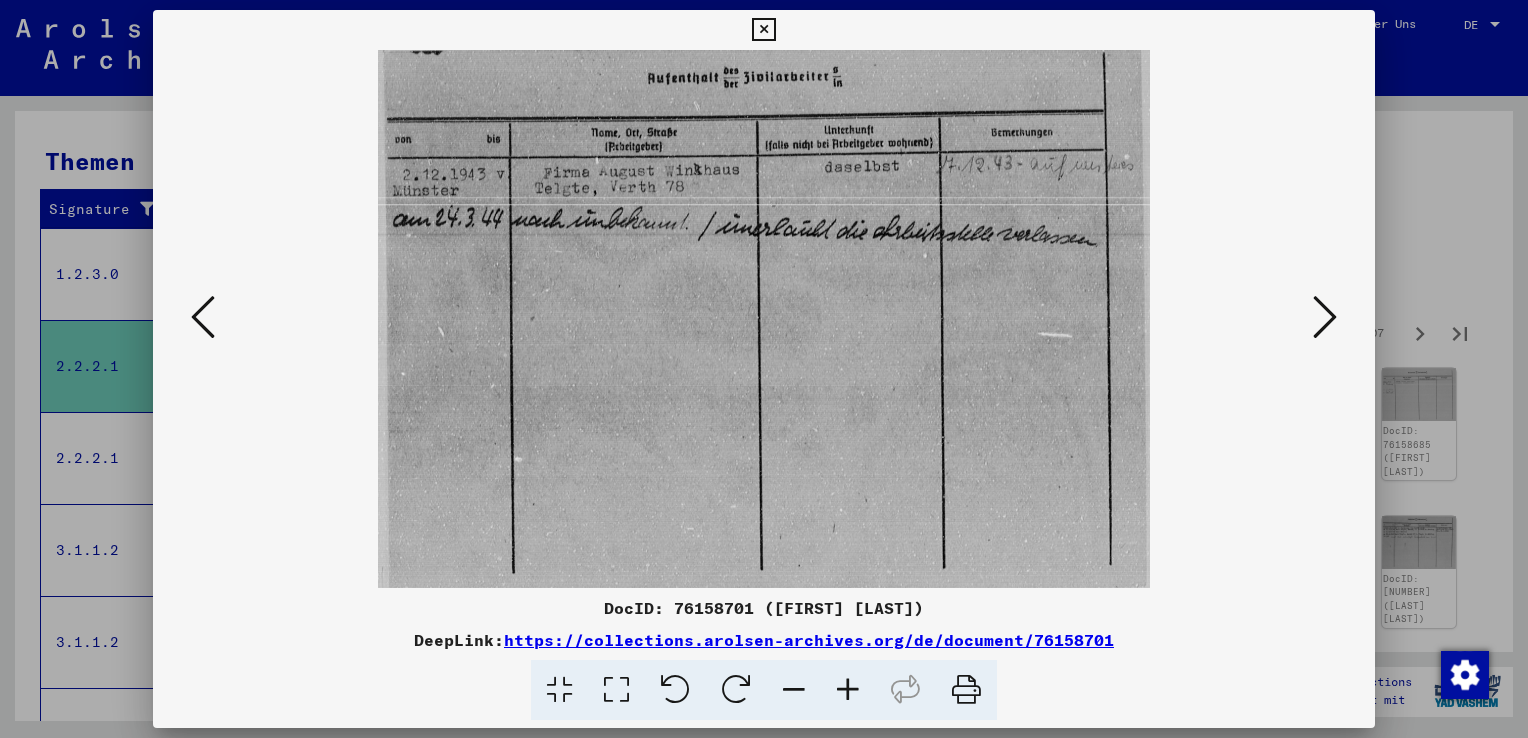 click at bounding box center [1325, 317] 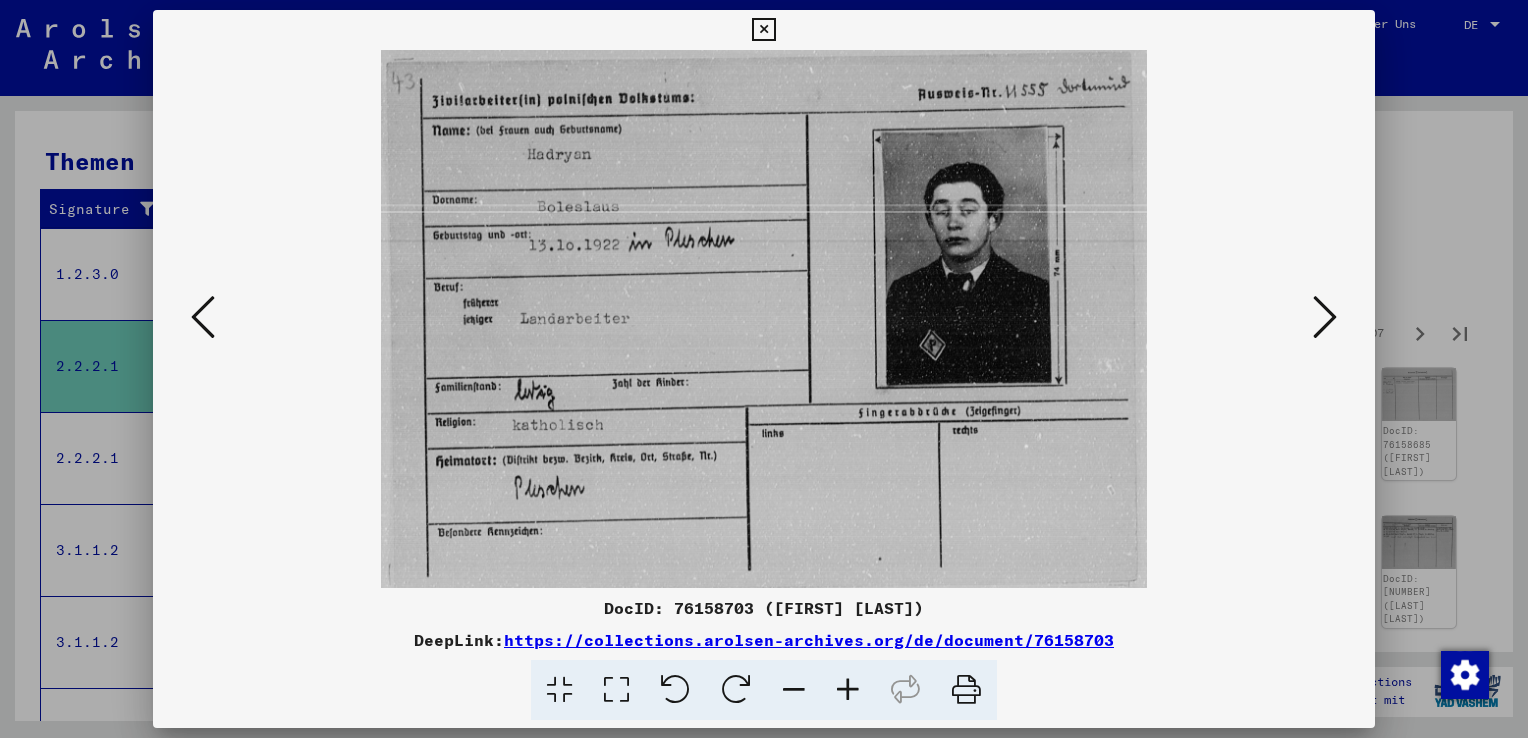 click at bounding box center [1325, 317] 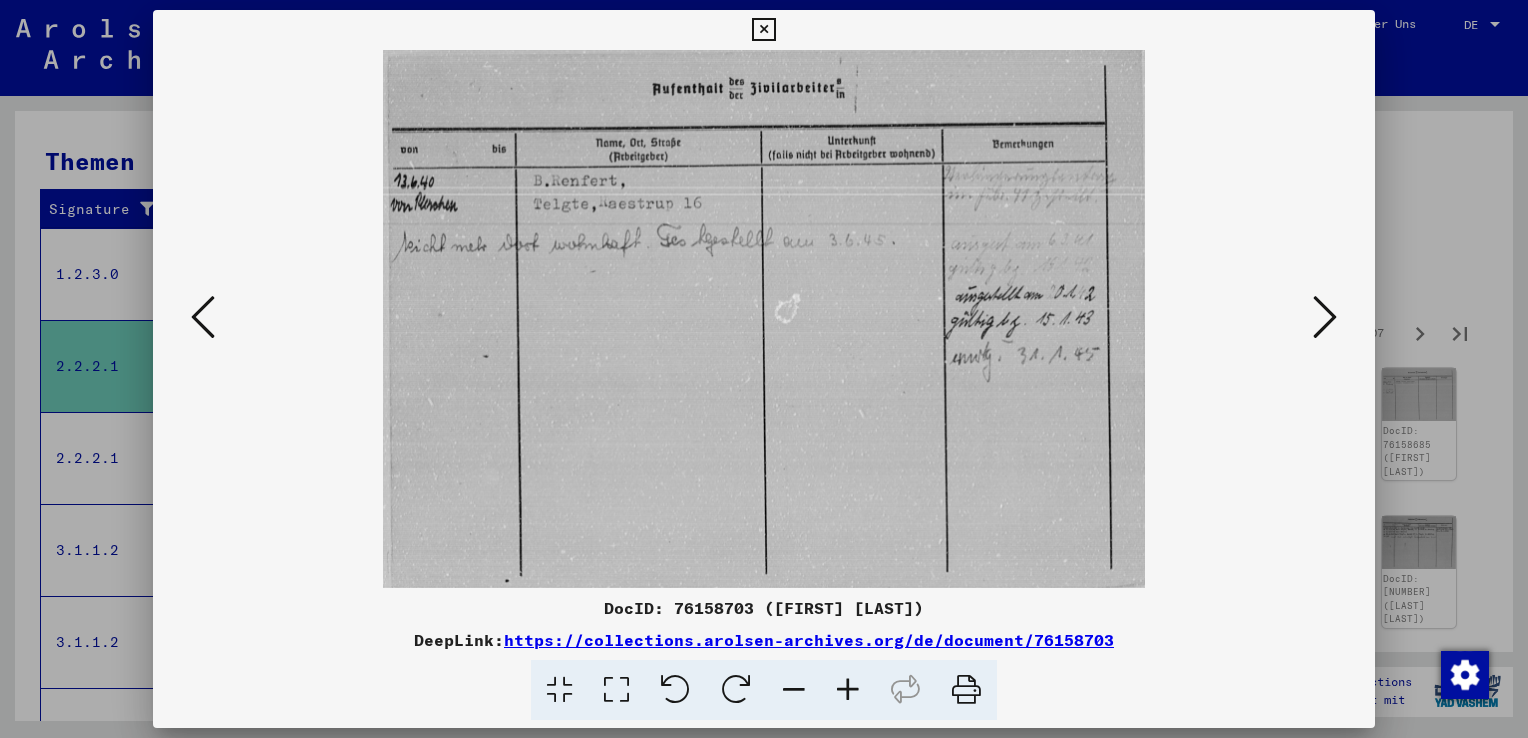 click at bounding box center (1325, 317) 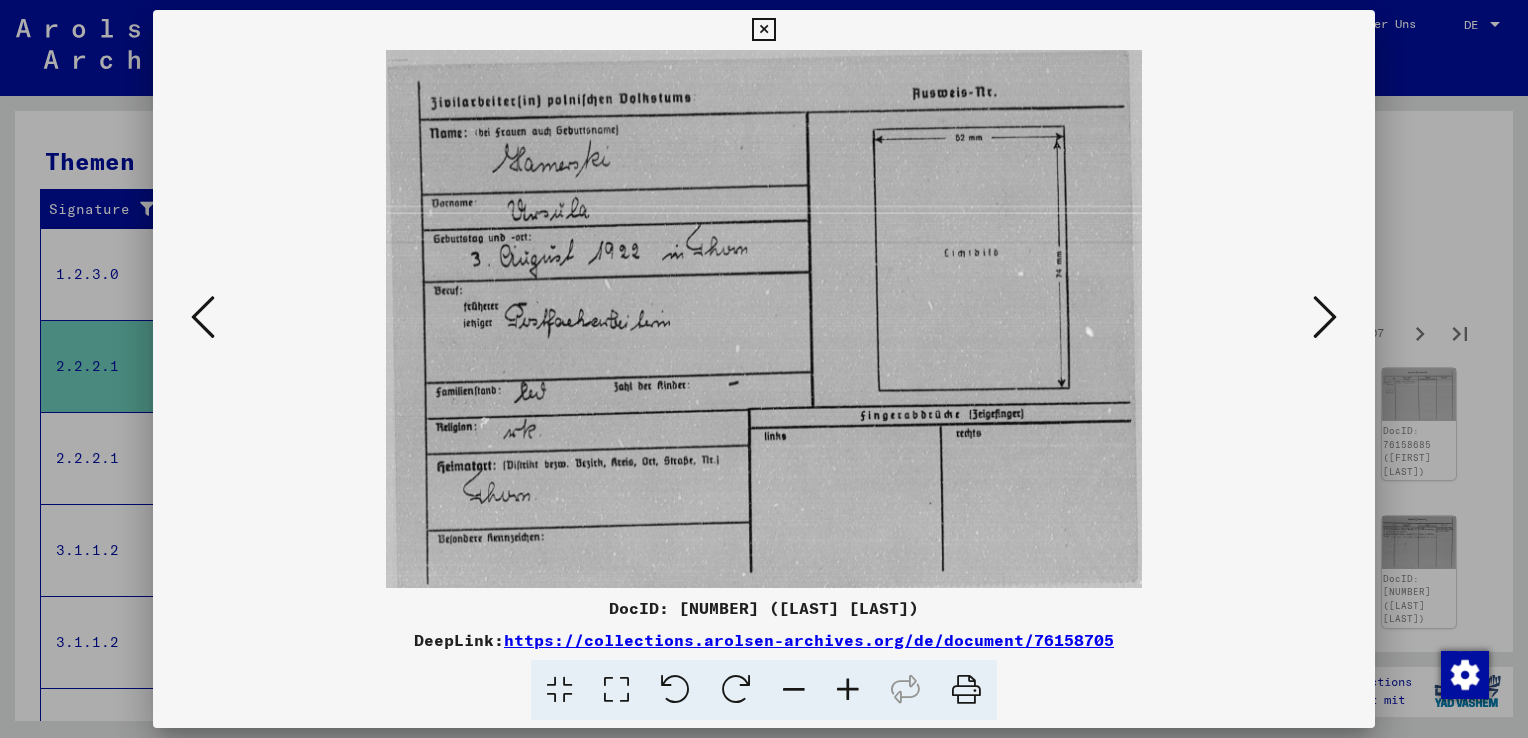 click at bounding box center (1325, 317) 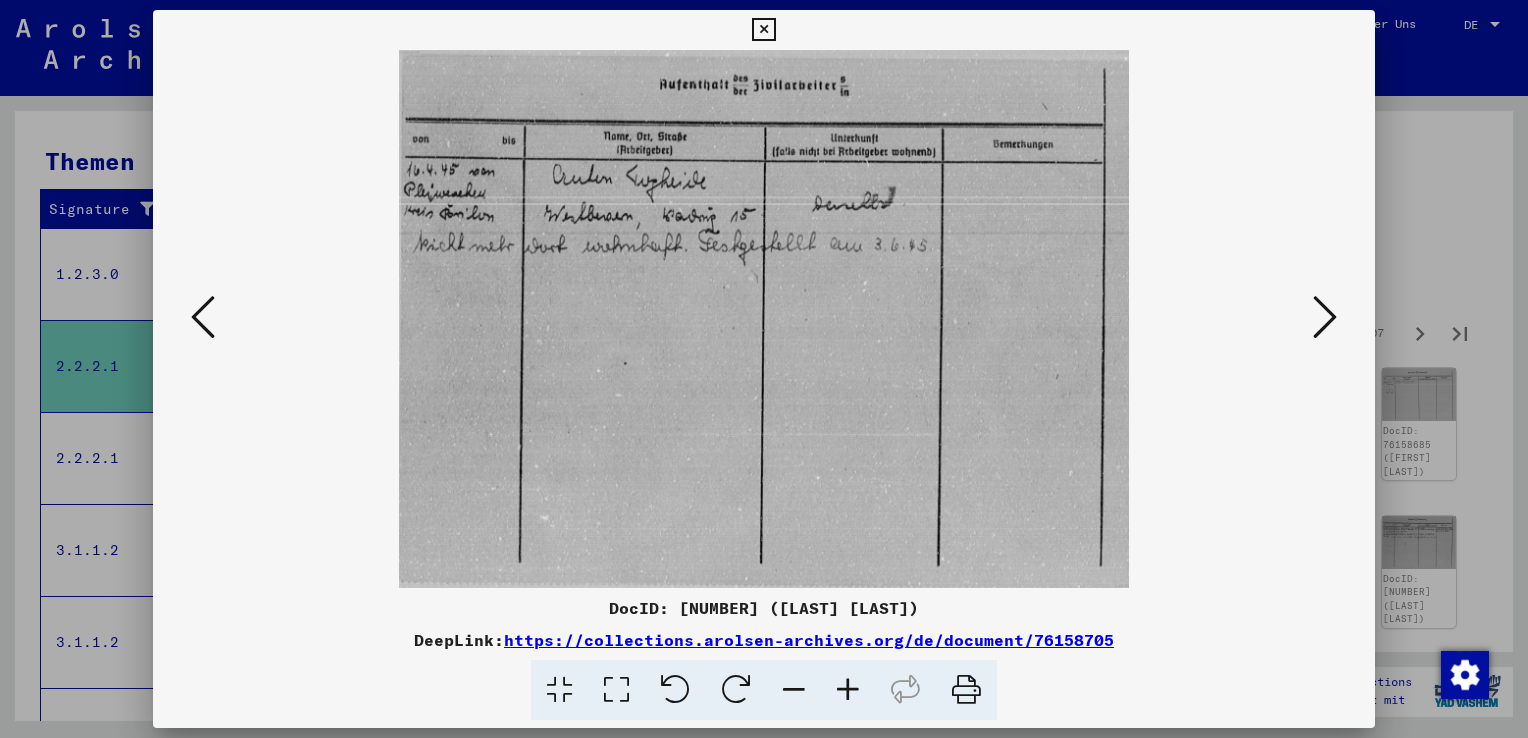 click at bounding box center (1325, 317) 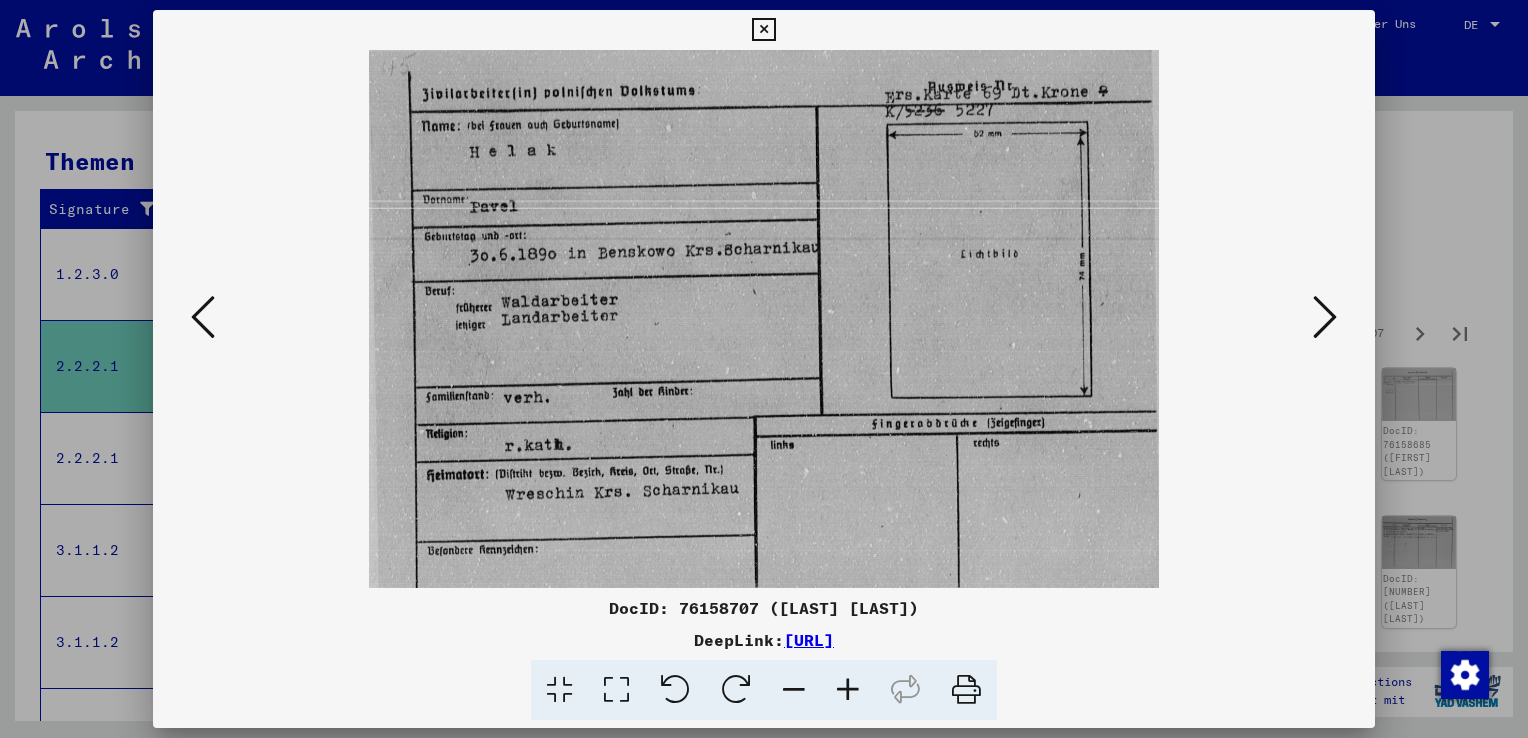 click at bounding box center (1325, 317) 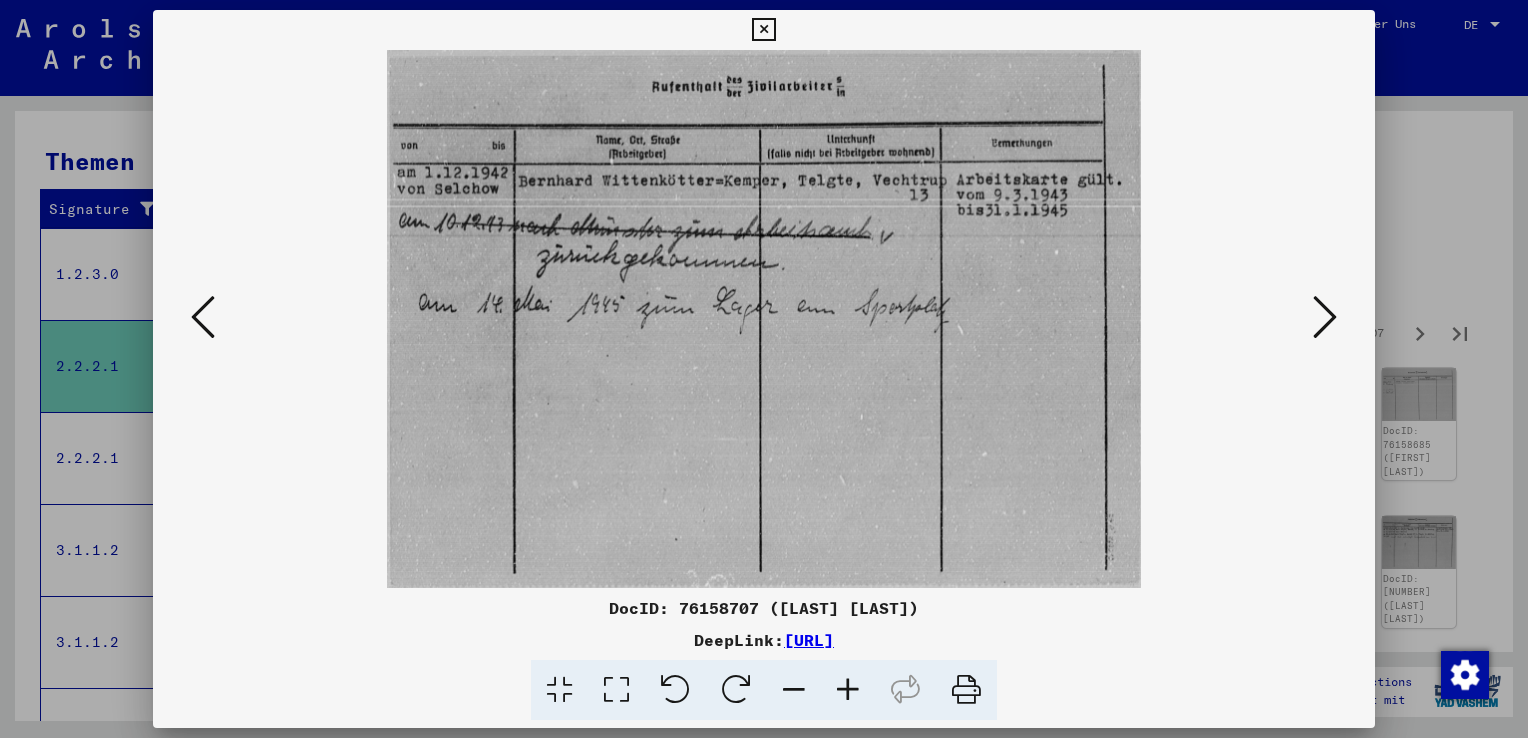 click at bounding box center [1325, 317] 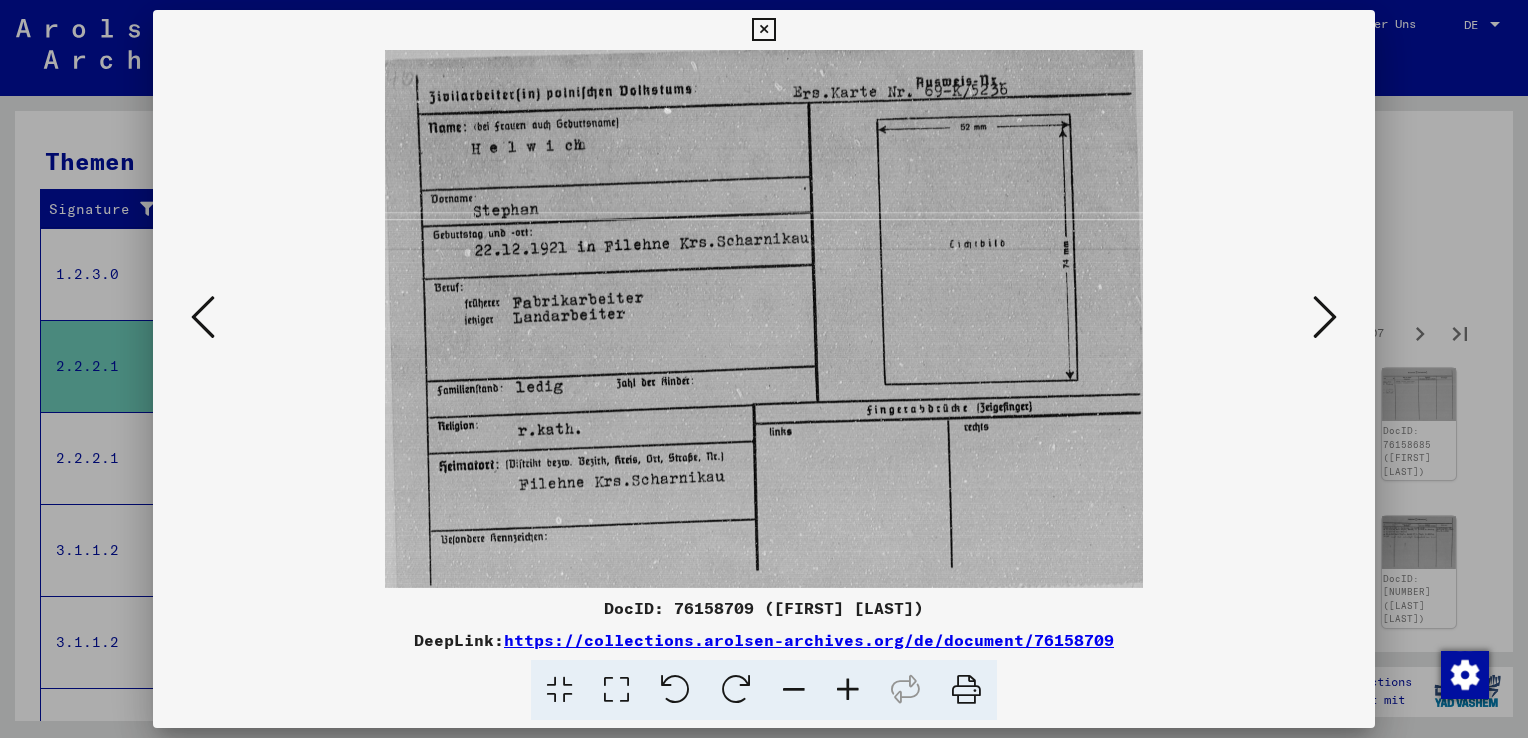 click at bounding box center (1325, 317) 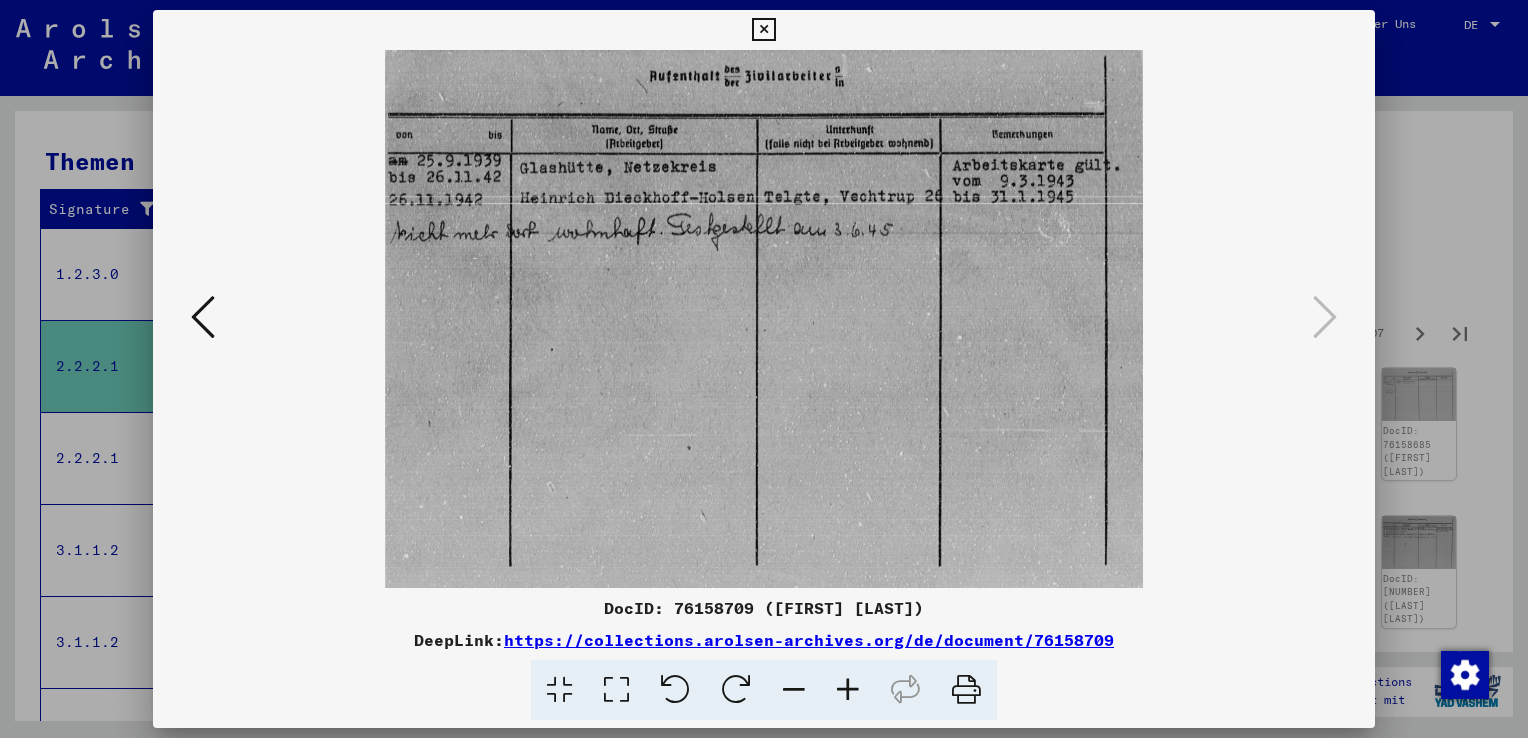 click at bounding box center (764, 369) 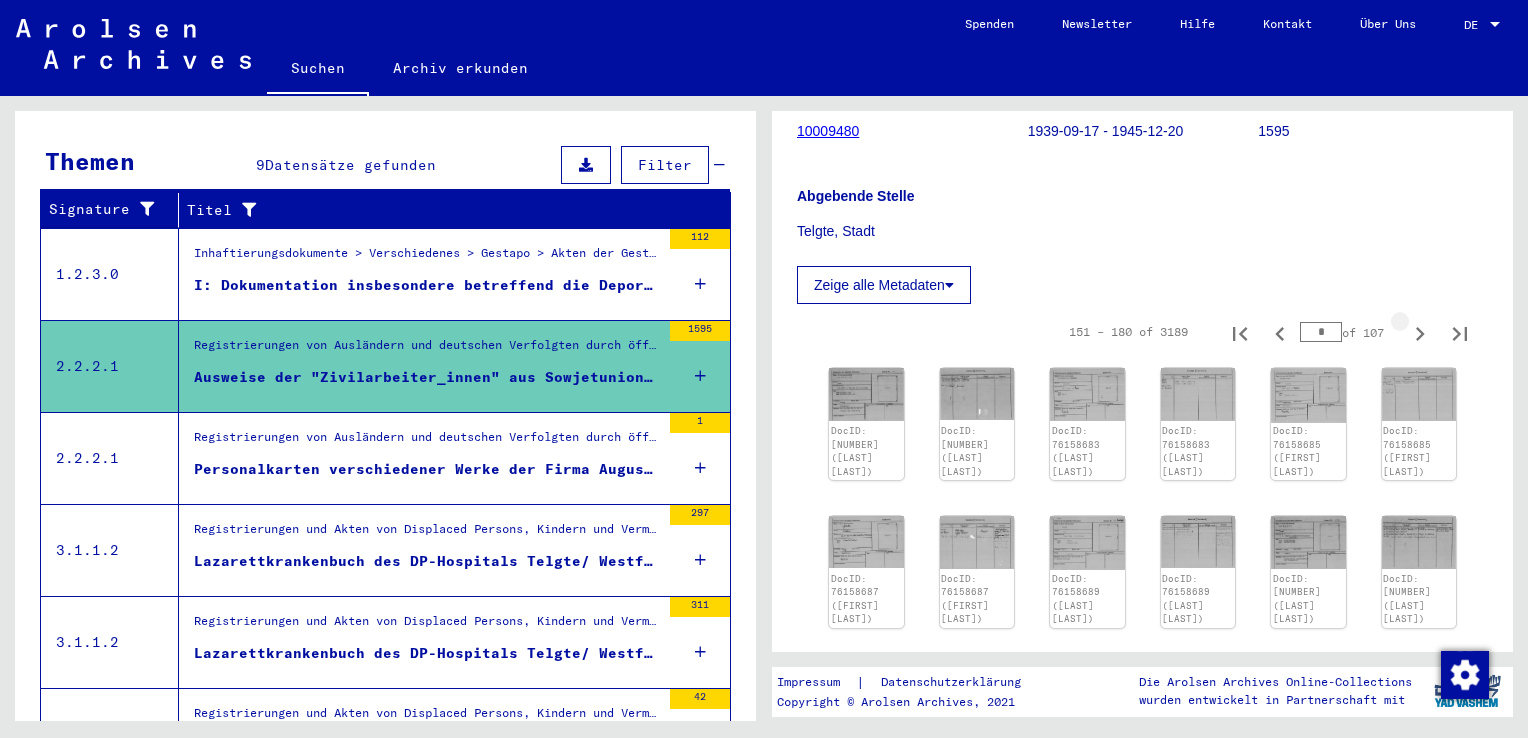 click 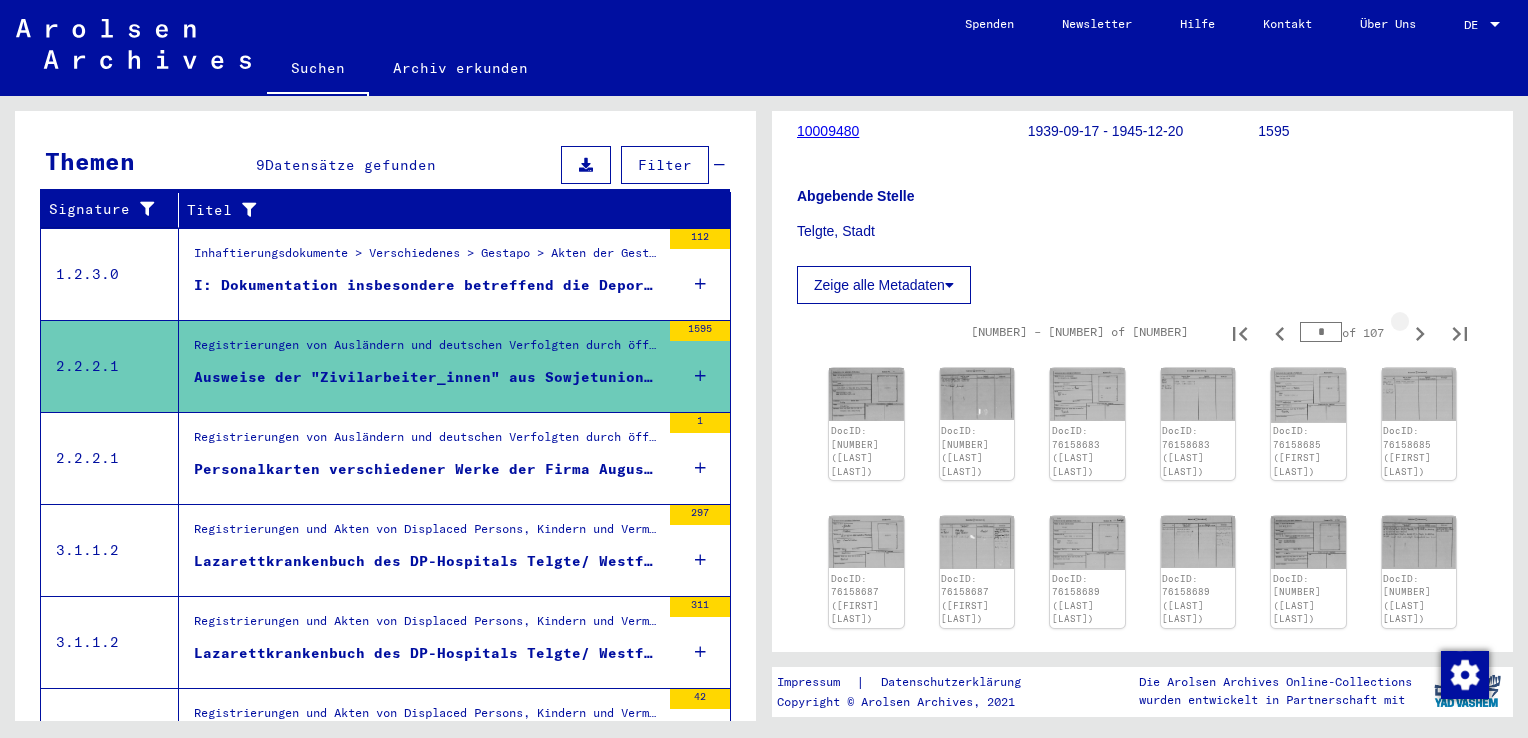 type on "*" 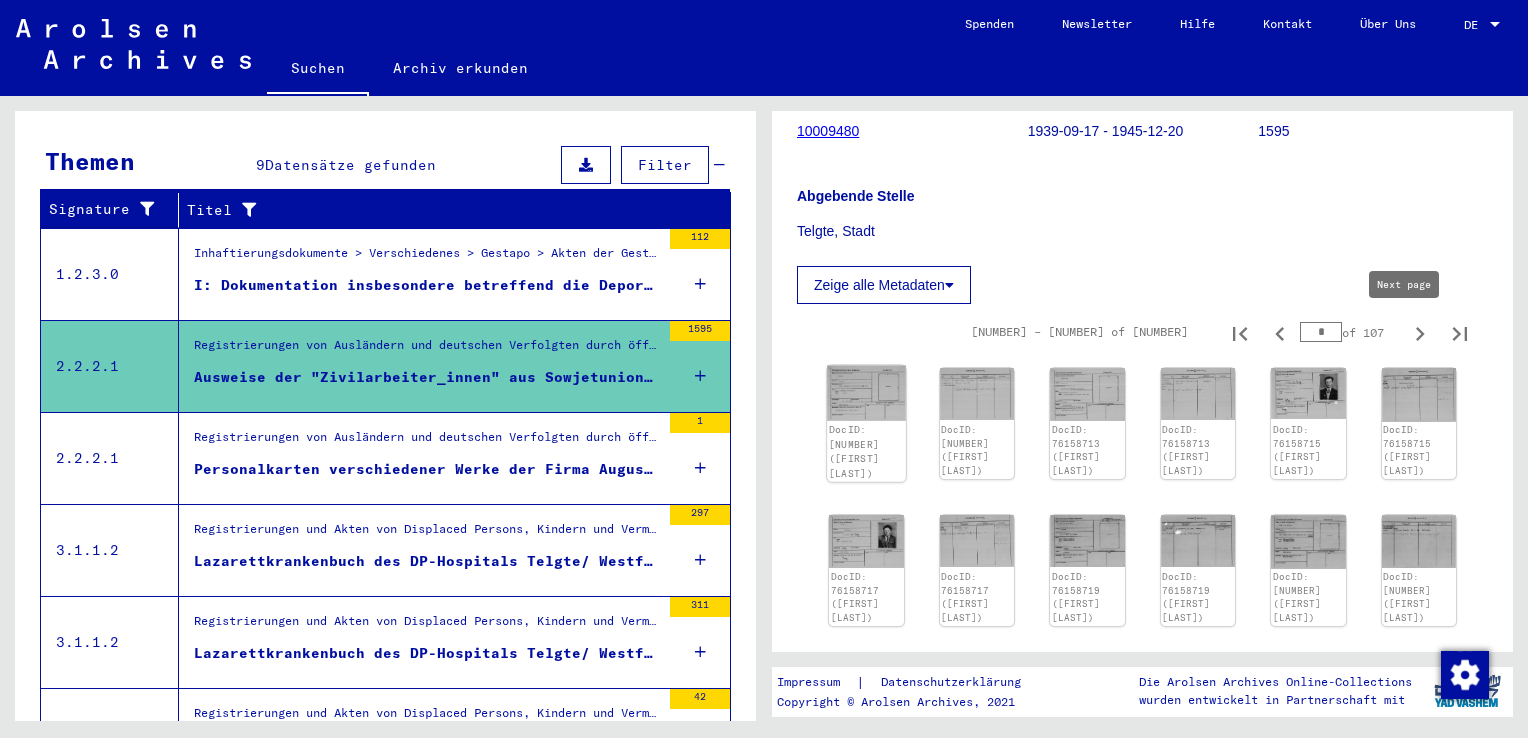 click 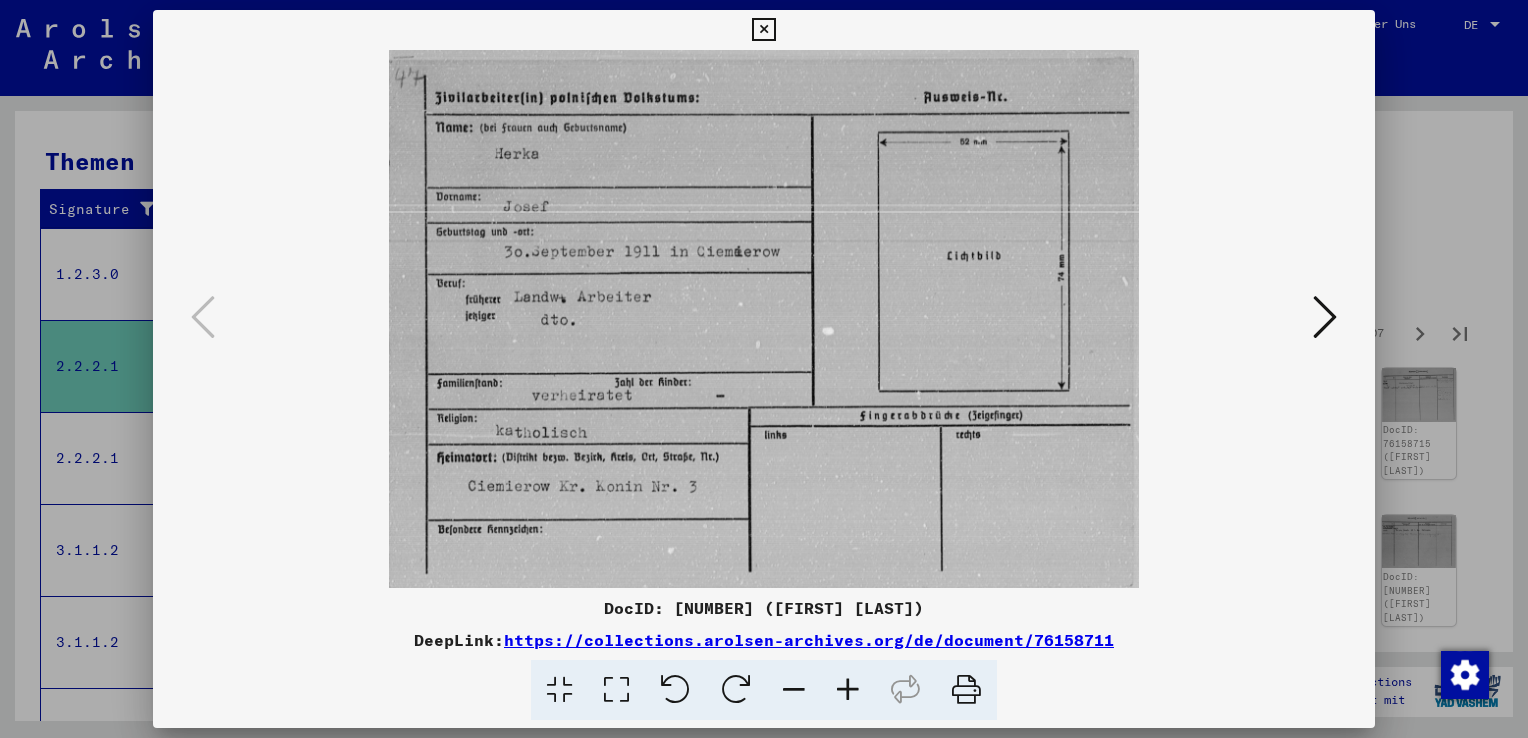 click at bounding box center (1325, 317) 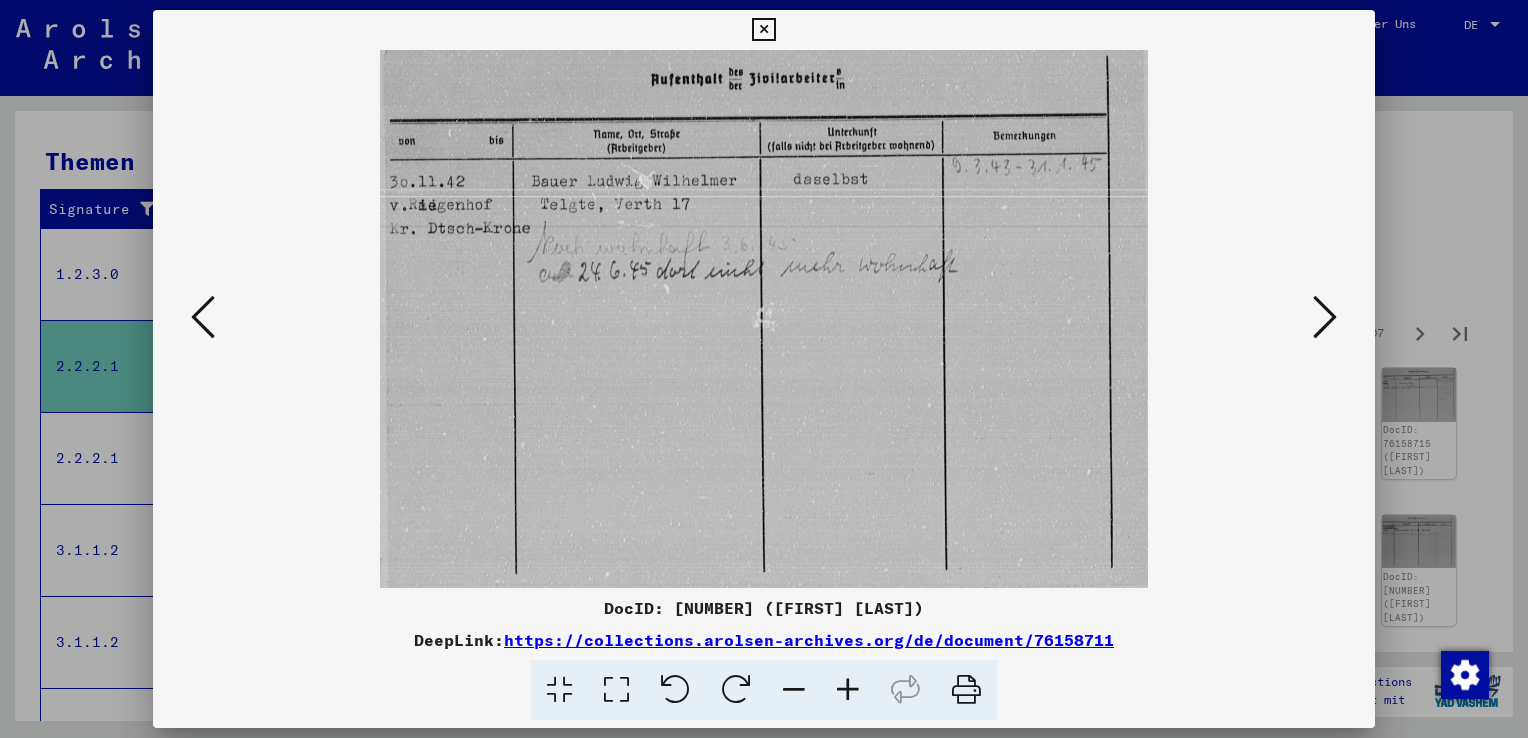 click at bounding box center (1325, 317) 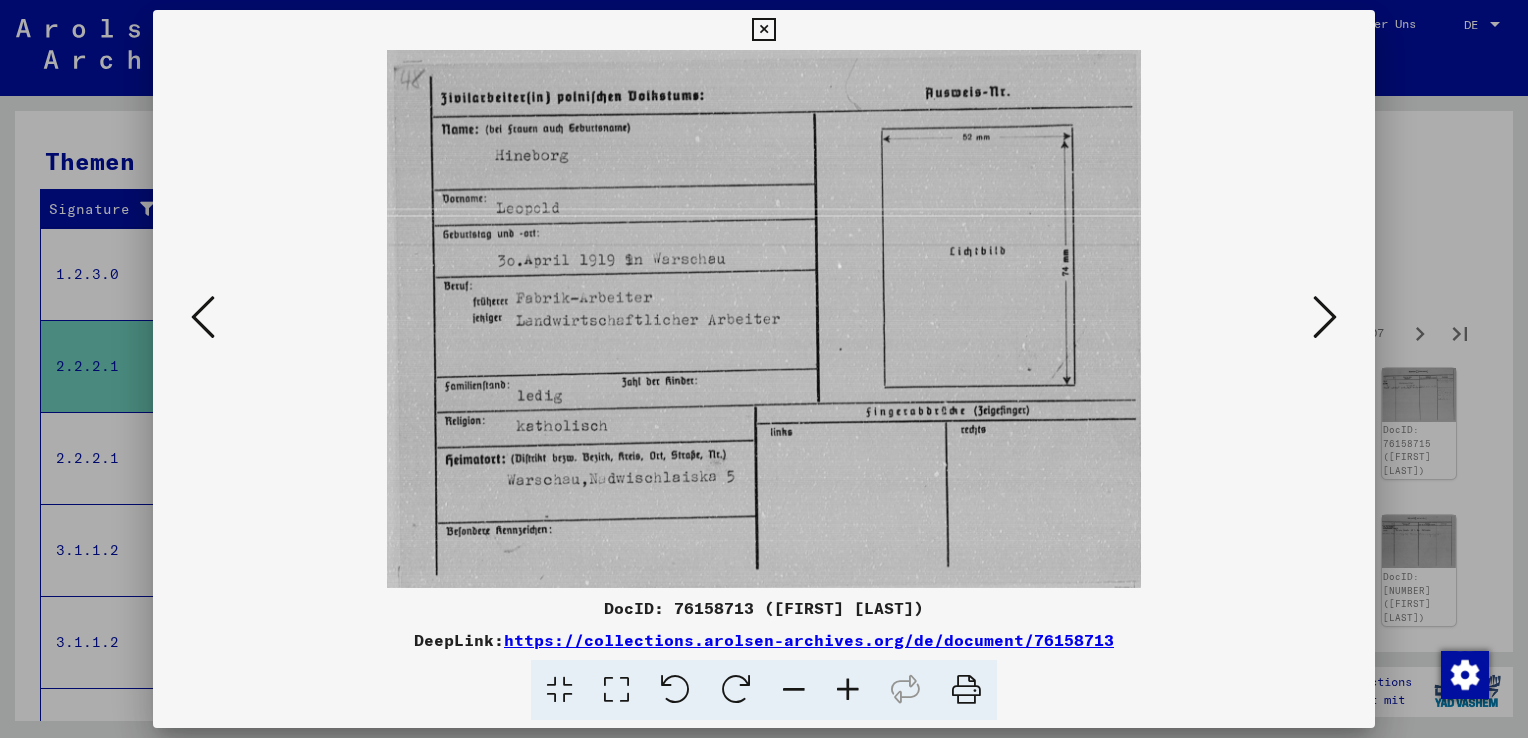 click at bounding box center [1325, 317] 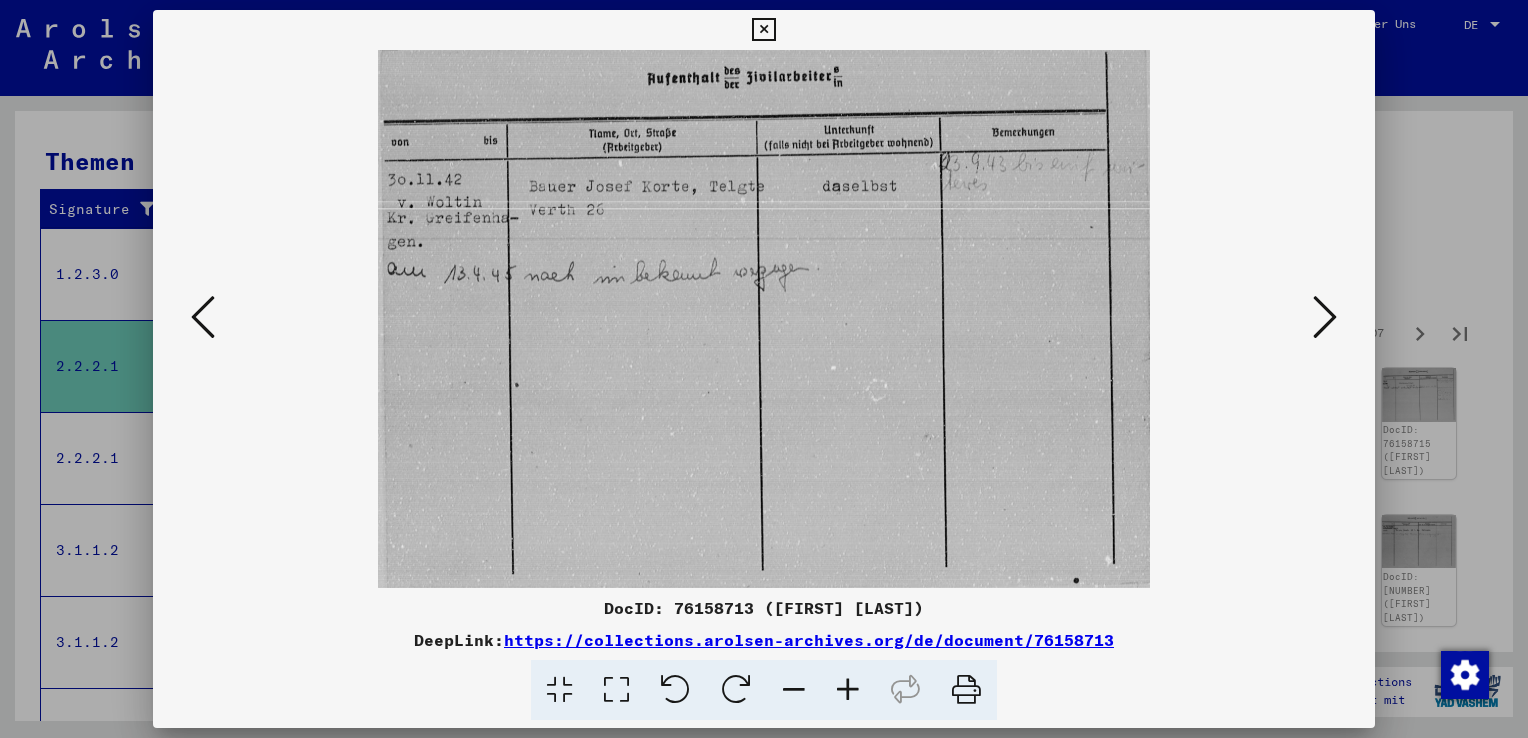 click at bounding box center (1325, 317) 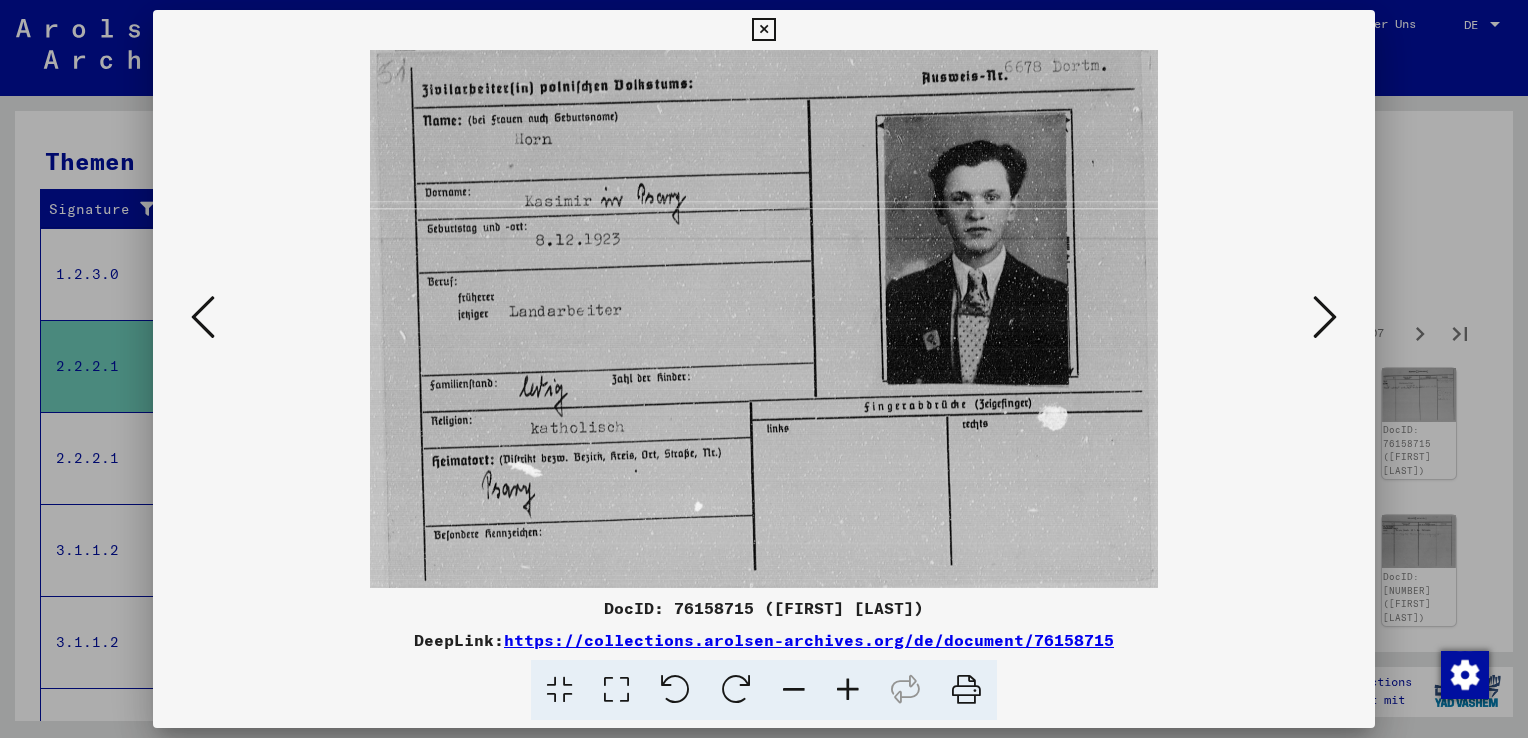 click at bounding box center (1325, 317) 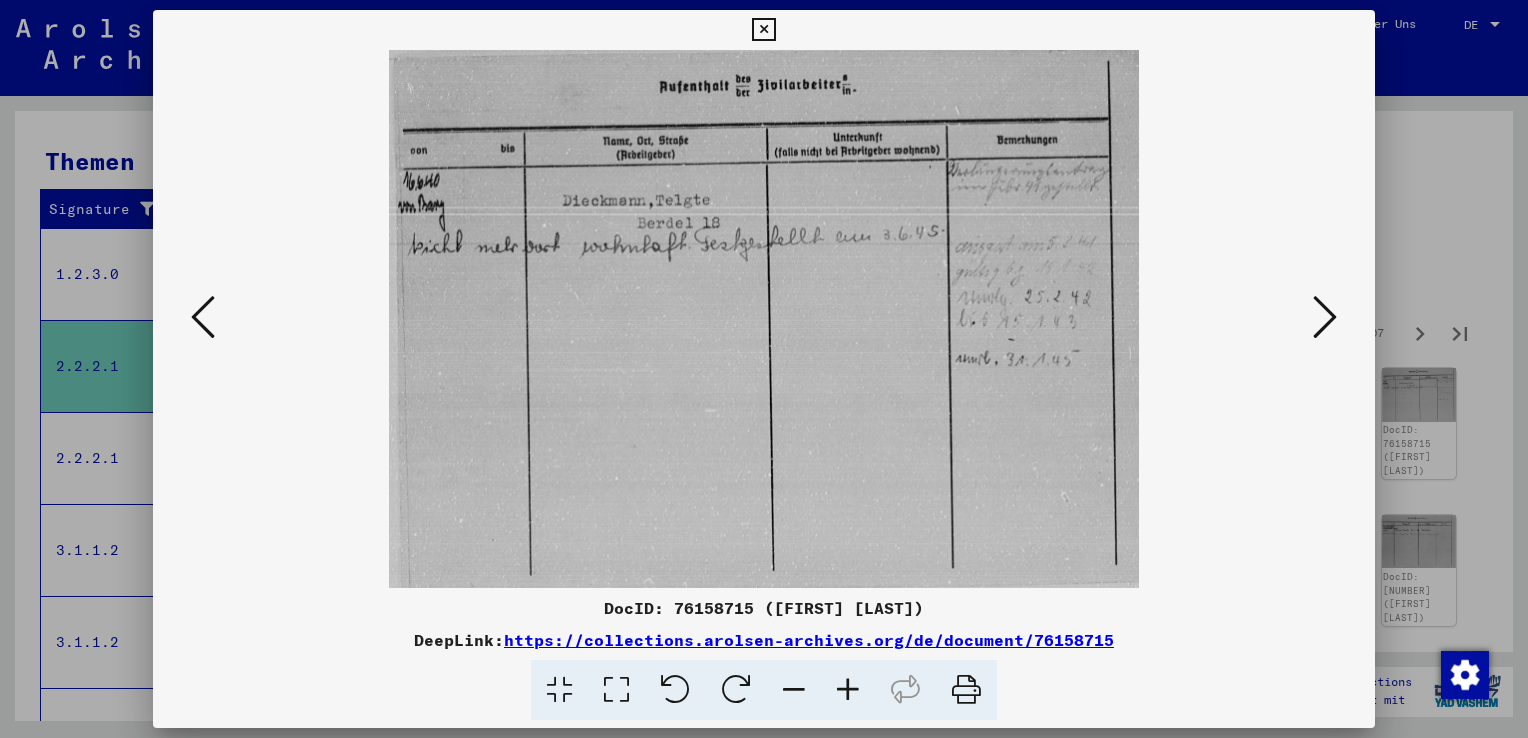 click at bounding box center [1325, 317] 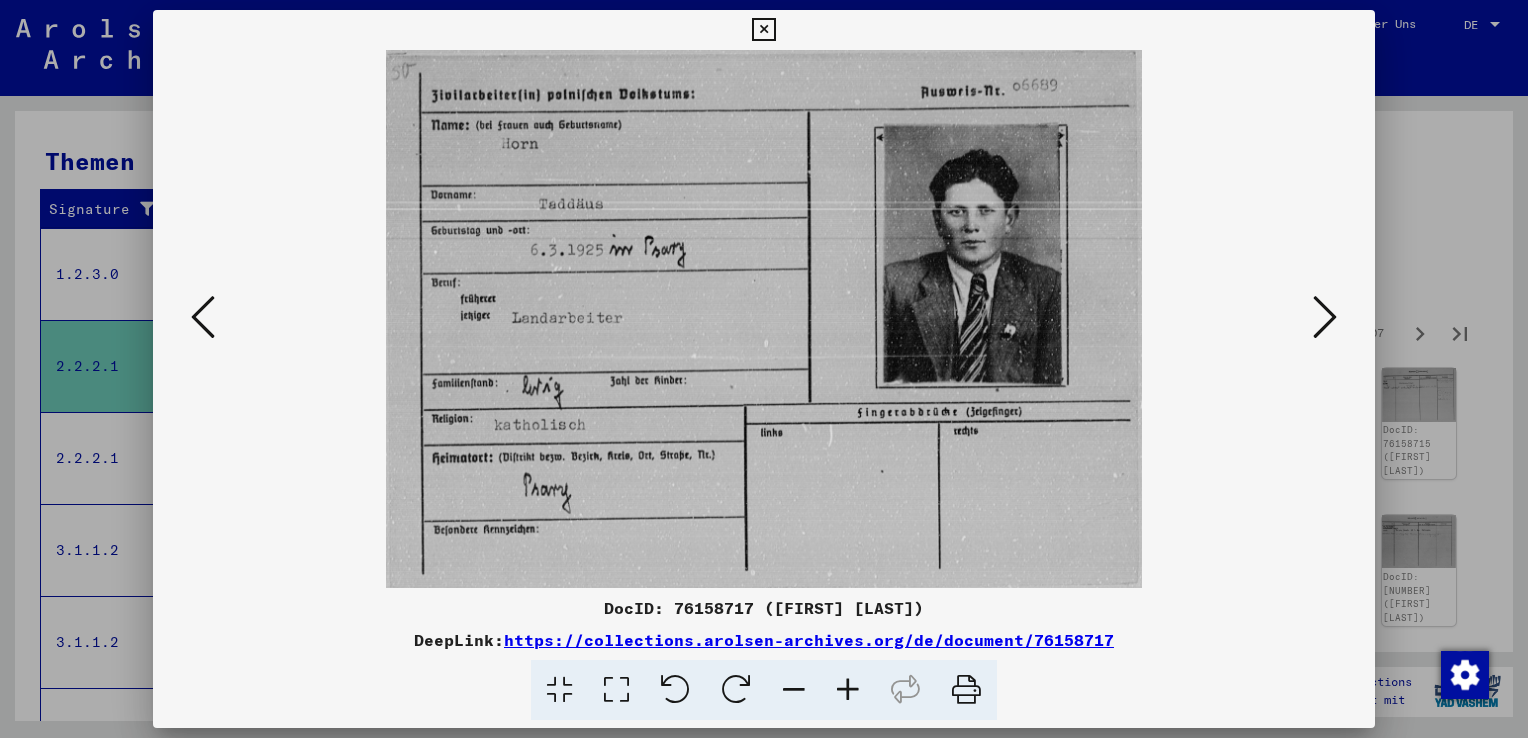 click at bounding box center [1325, 317] 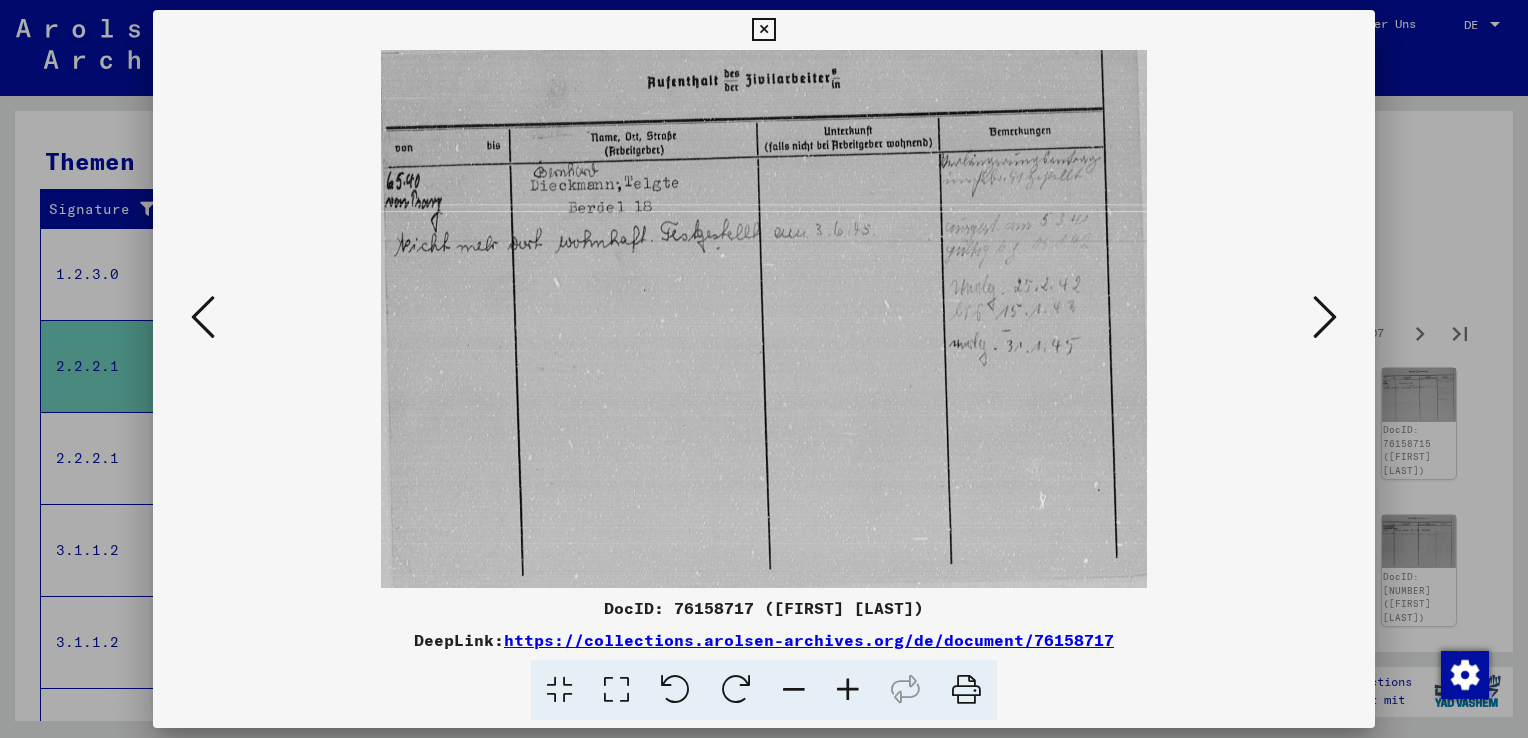 click at bounding box center [1325, 317] 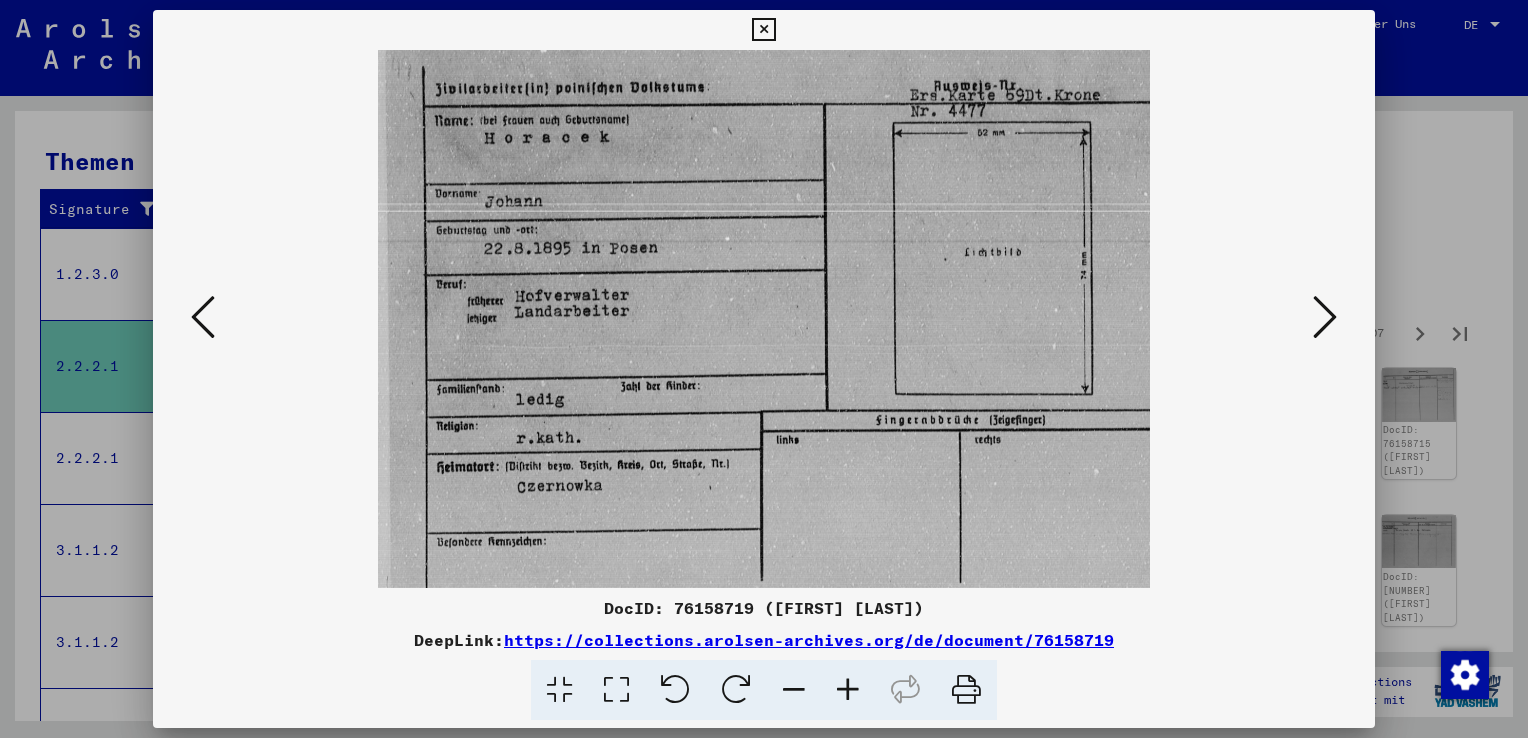 click at bounding box center [1325, 317] 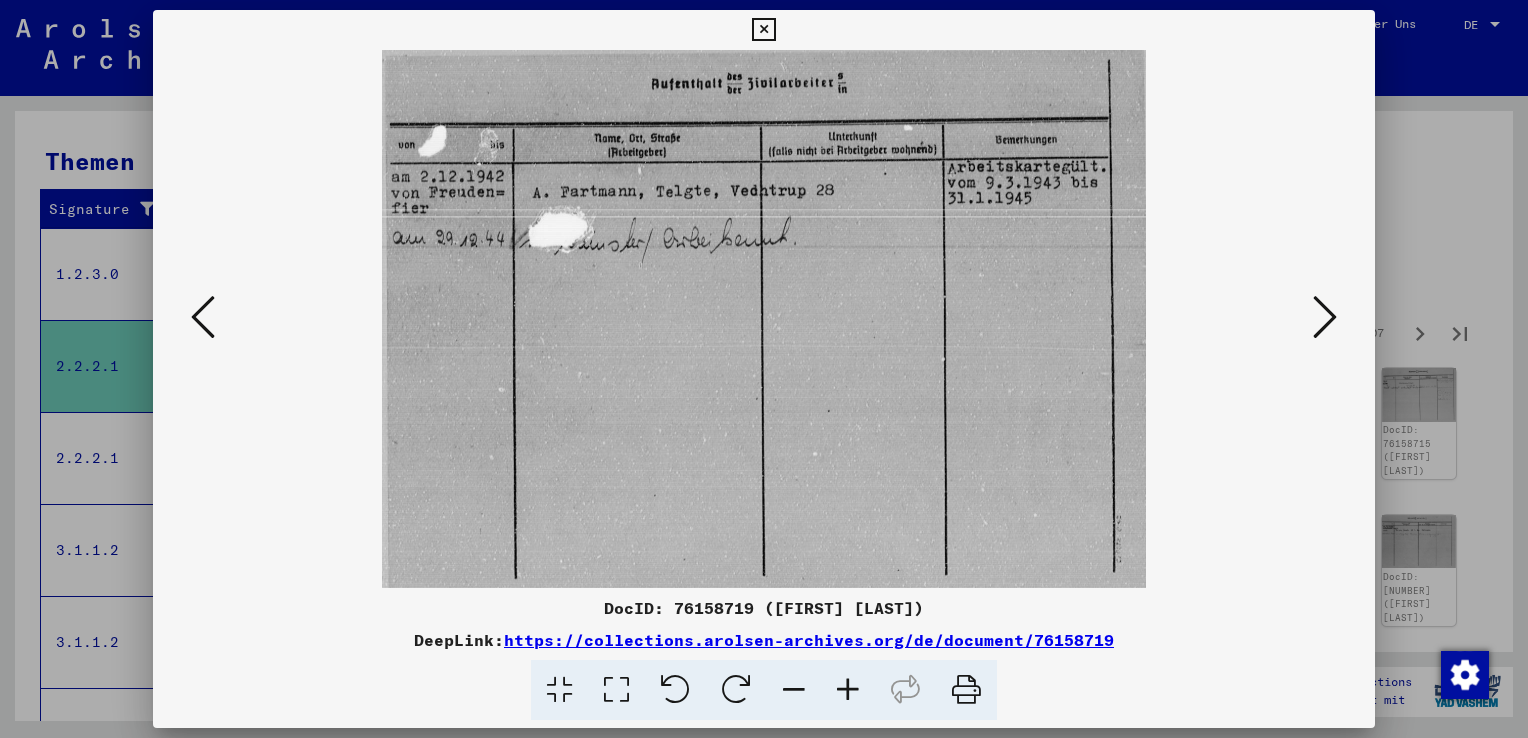 click at bounding box center (1325, 317) 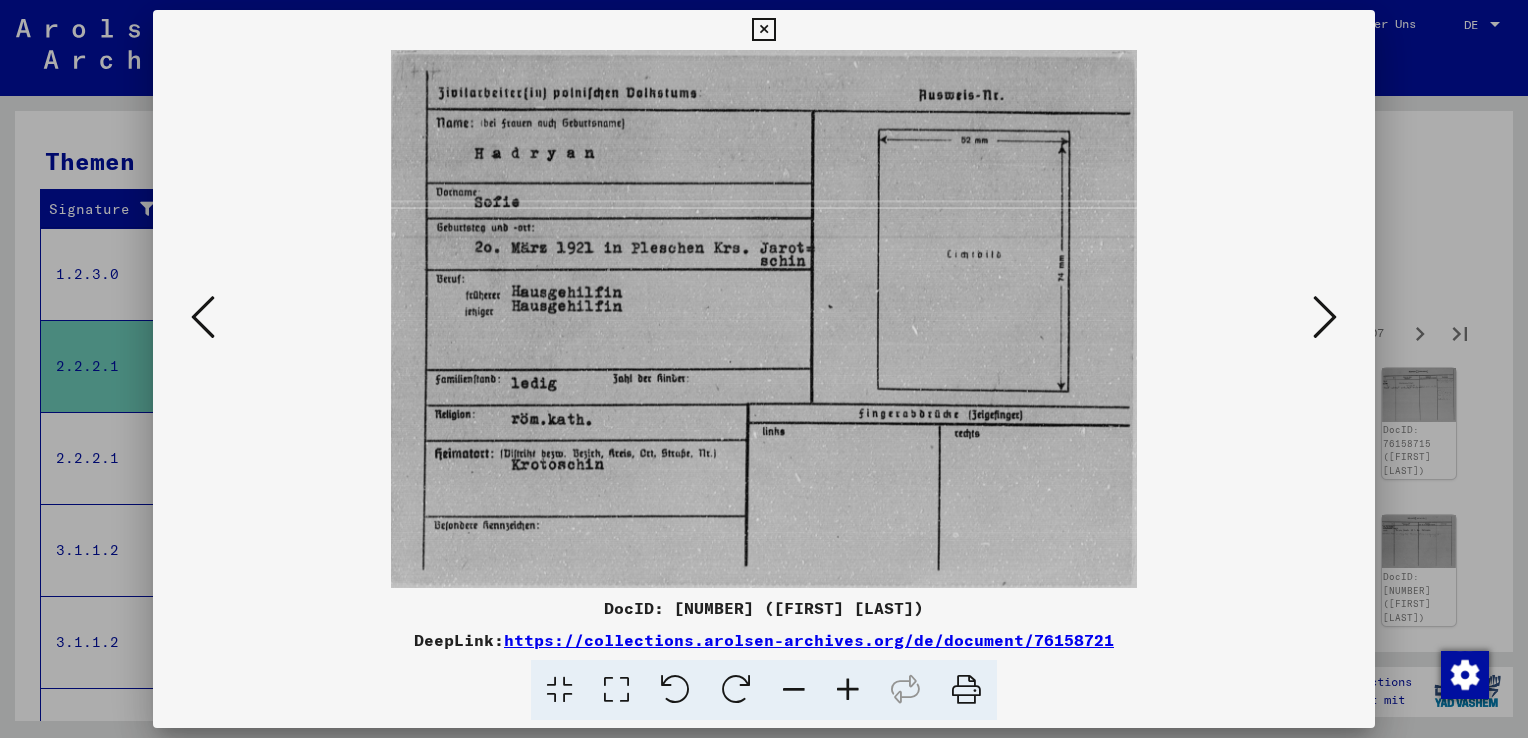 click at bounding box center (1325, 317) 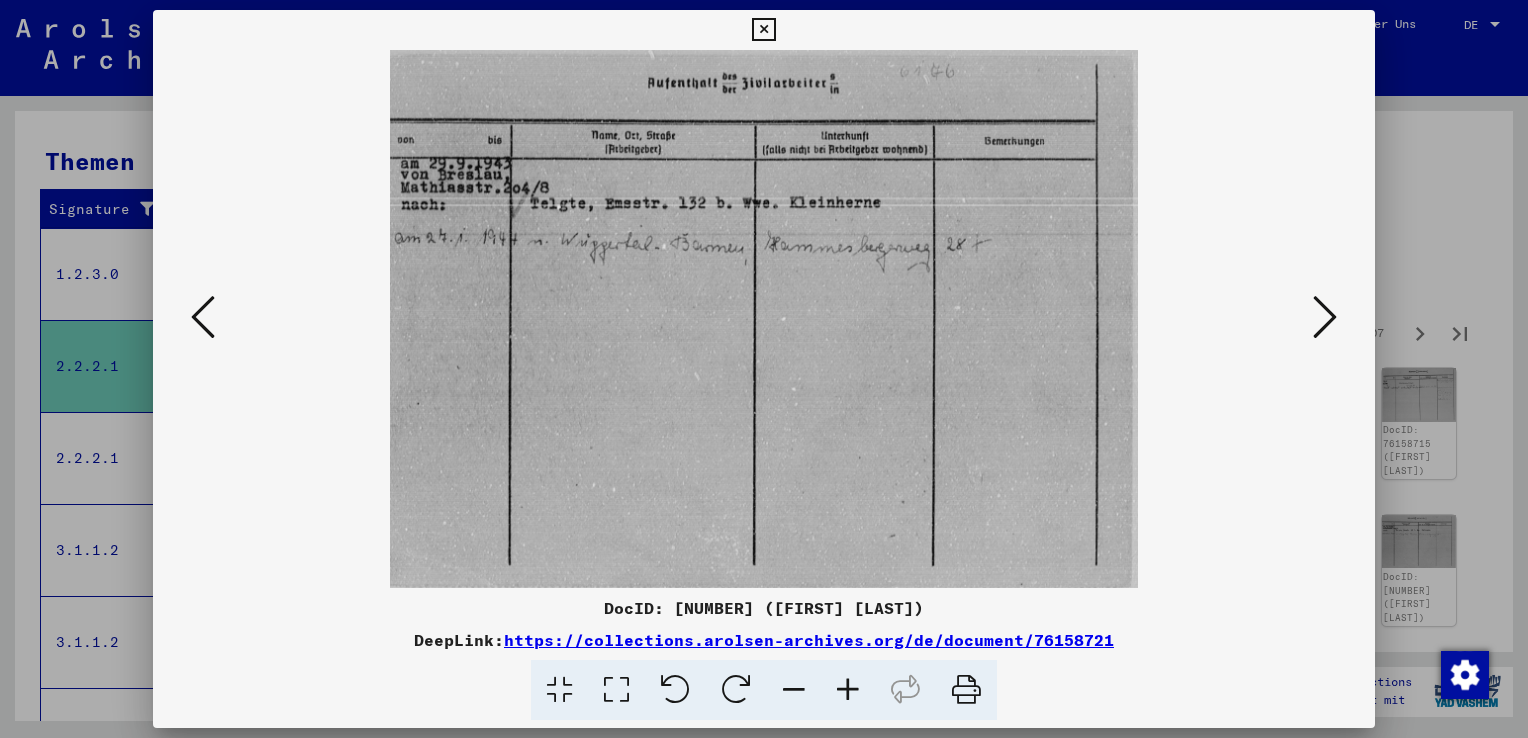 click at bounding box center (1325, 317) 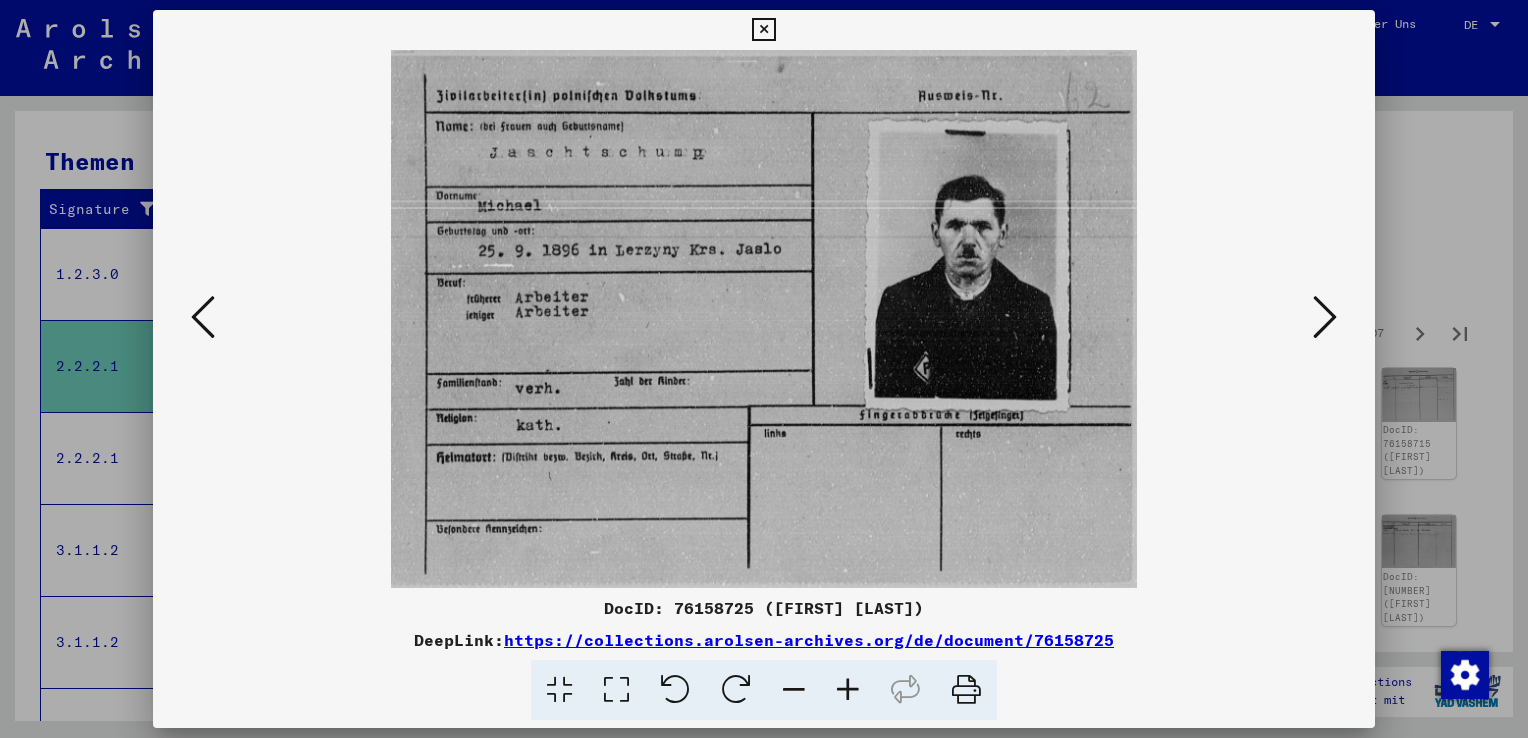 click at bounding box center (1325, 317) 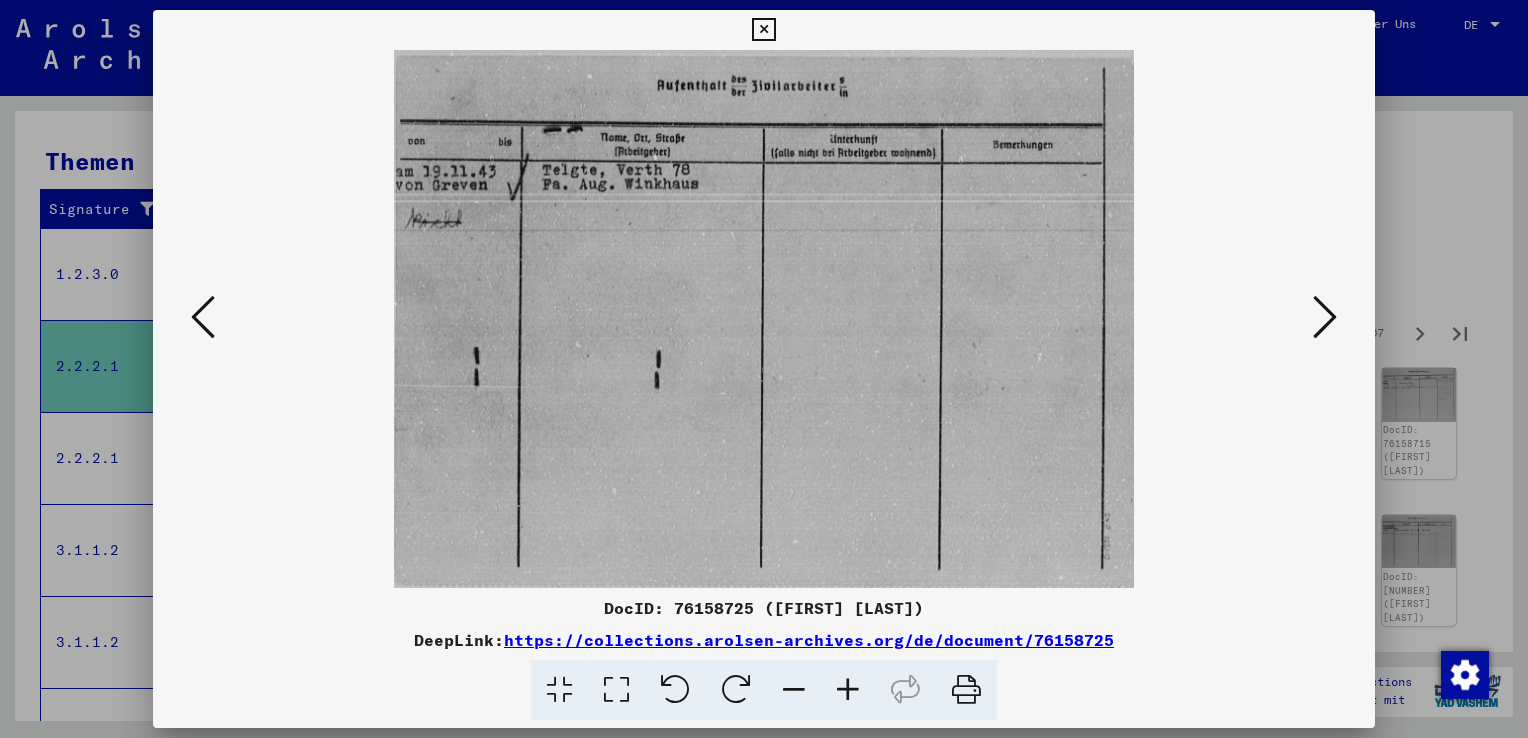 click at bounding box center [1325, 317] 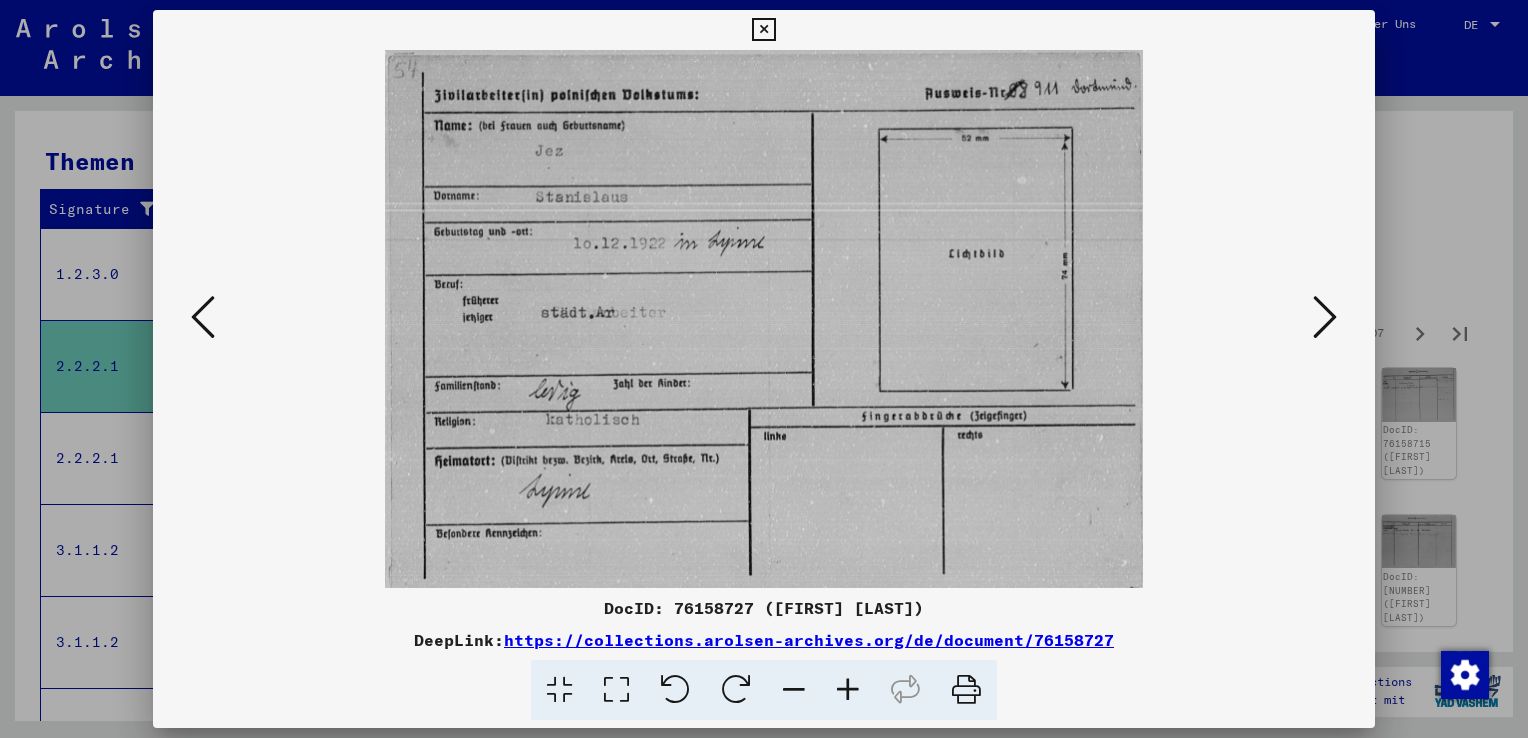 click at bounding box center (1325, 317) 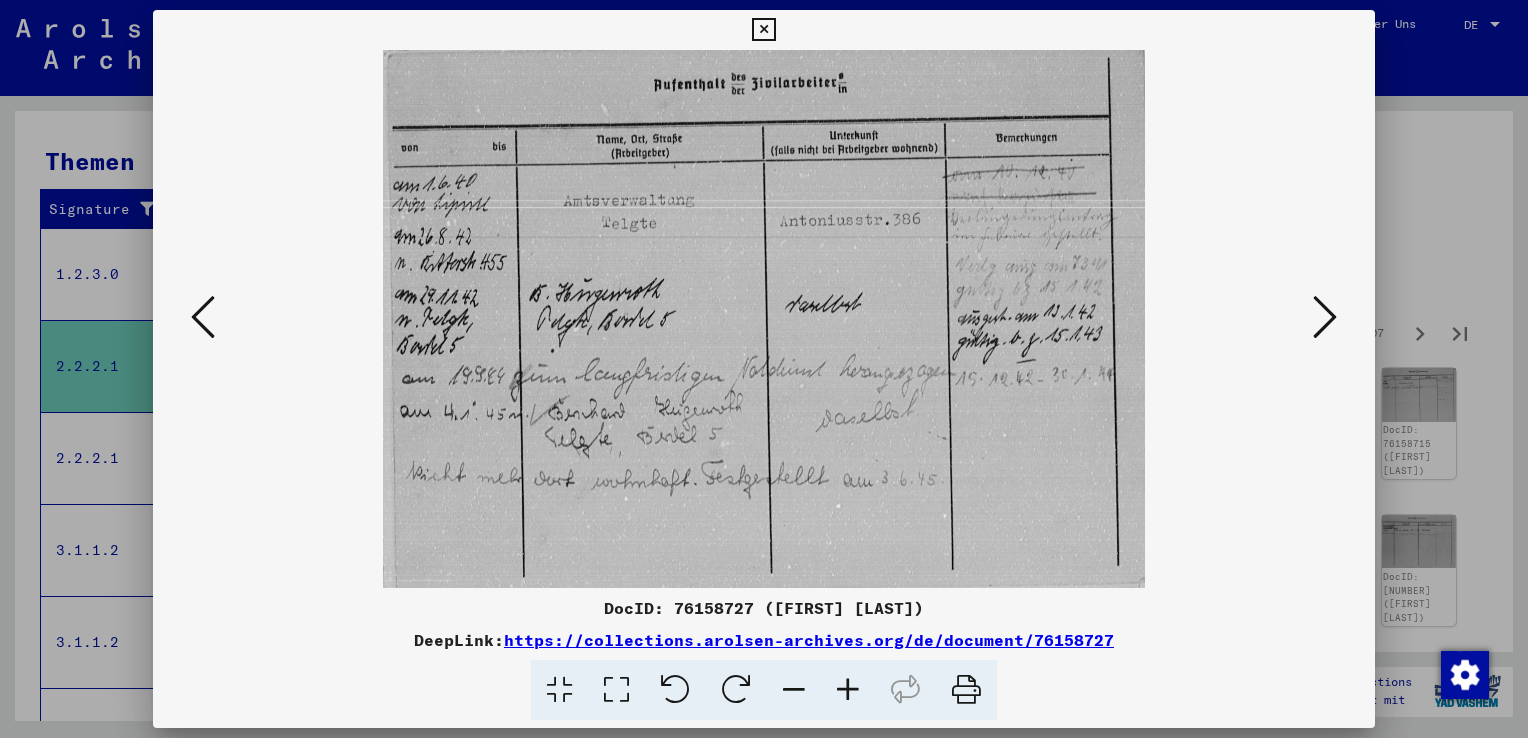 click at bounding box center [1325, 317] 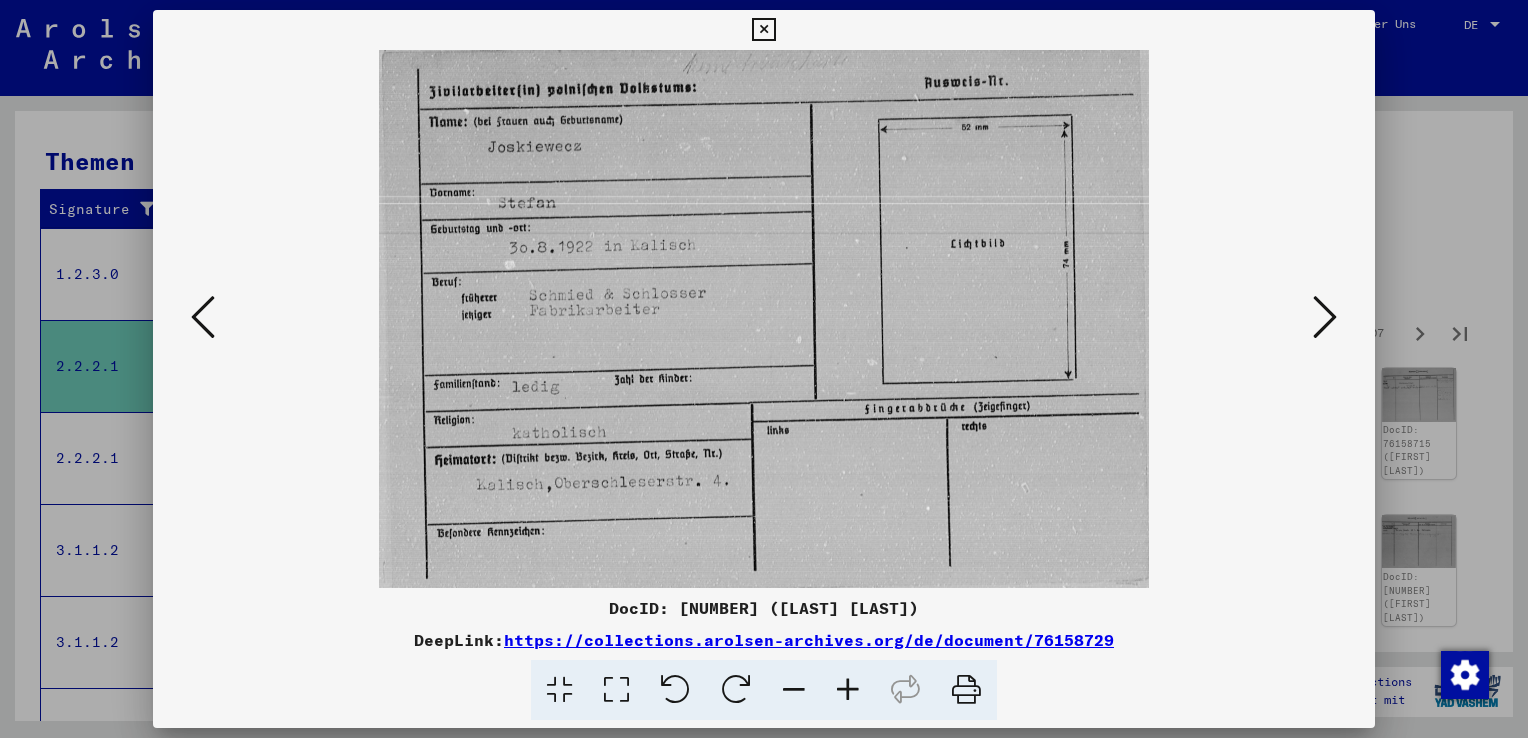 click at bounding box center (1325, 317) 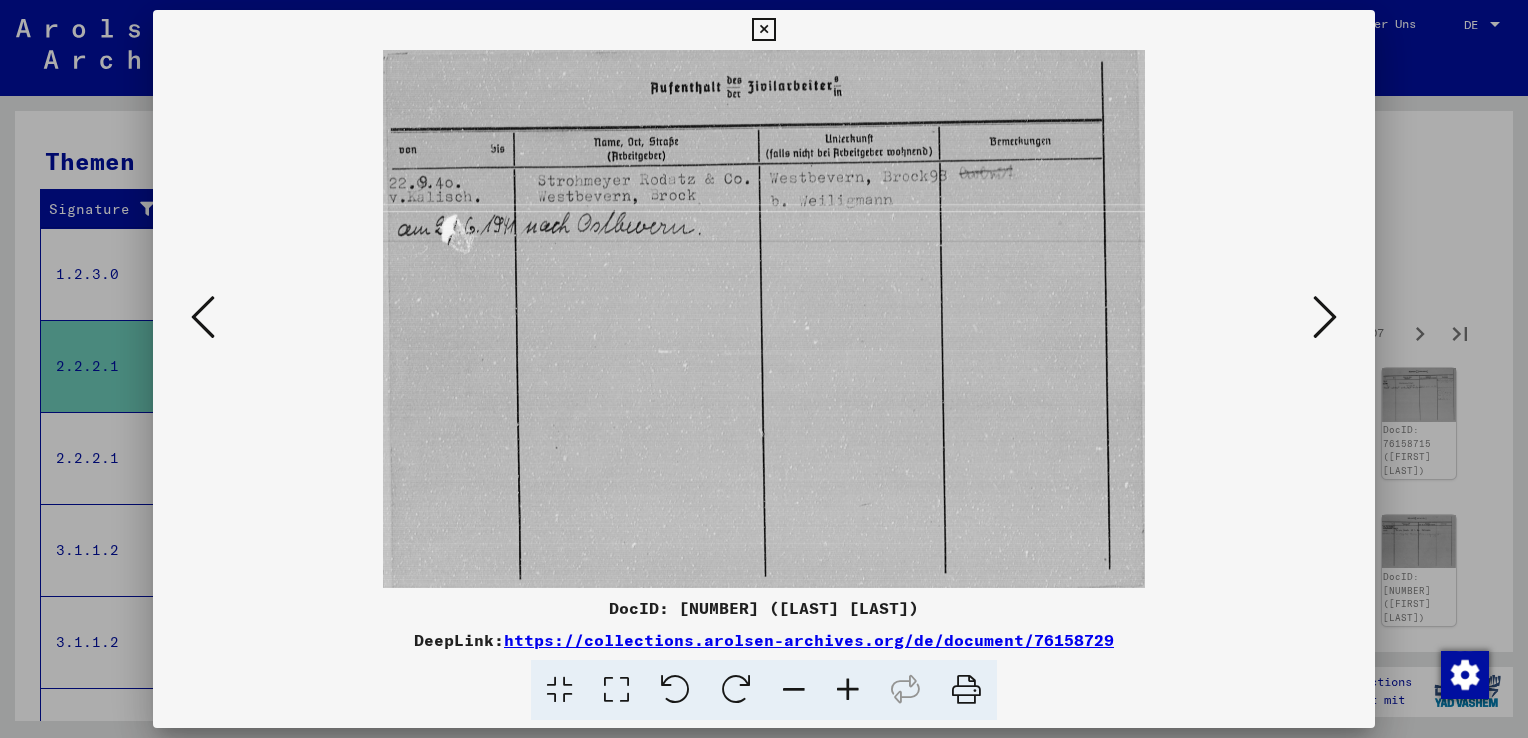 click at bounding box center [1325, 317] 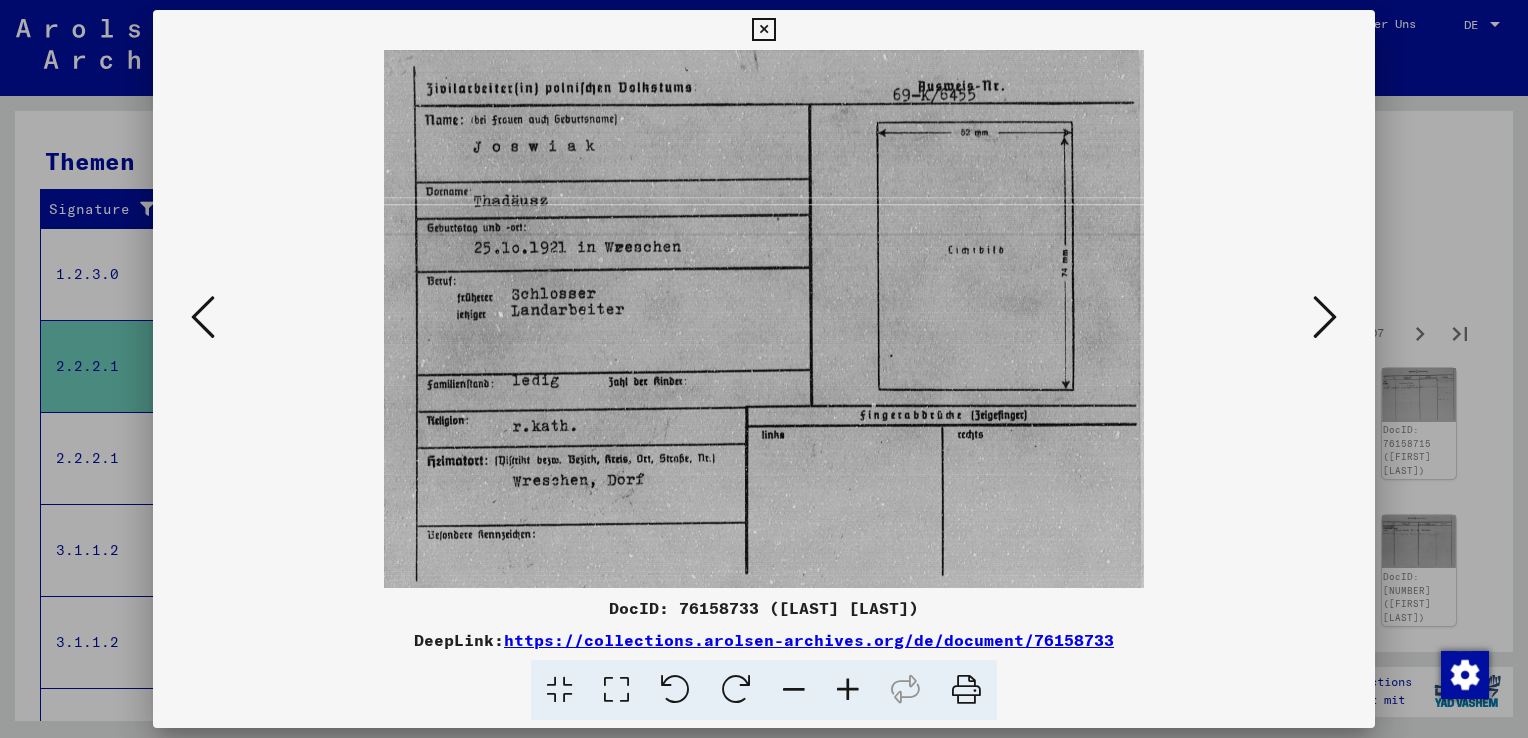 click at bounding box center (1325, 317) 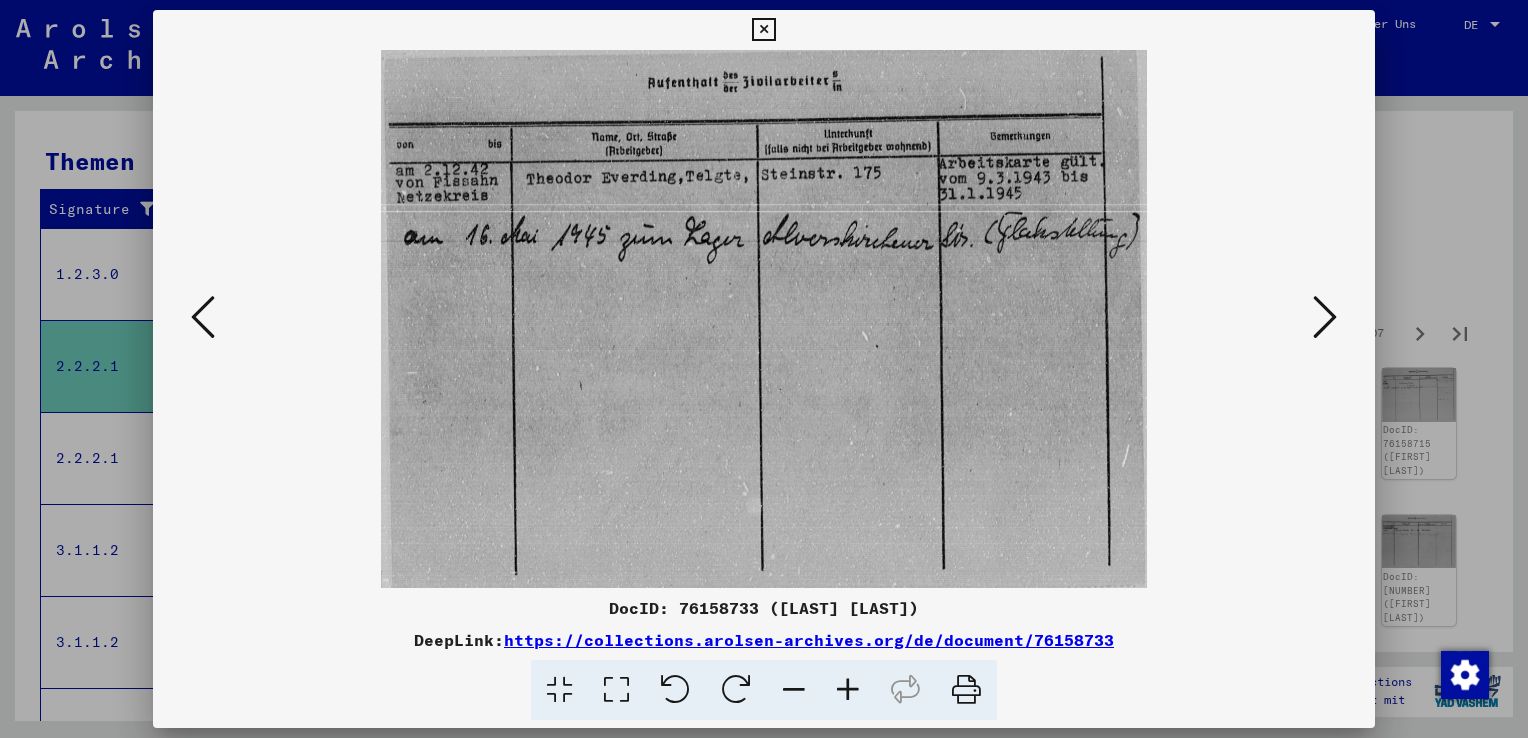 click at bounding box center (1325, 317) 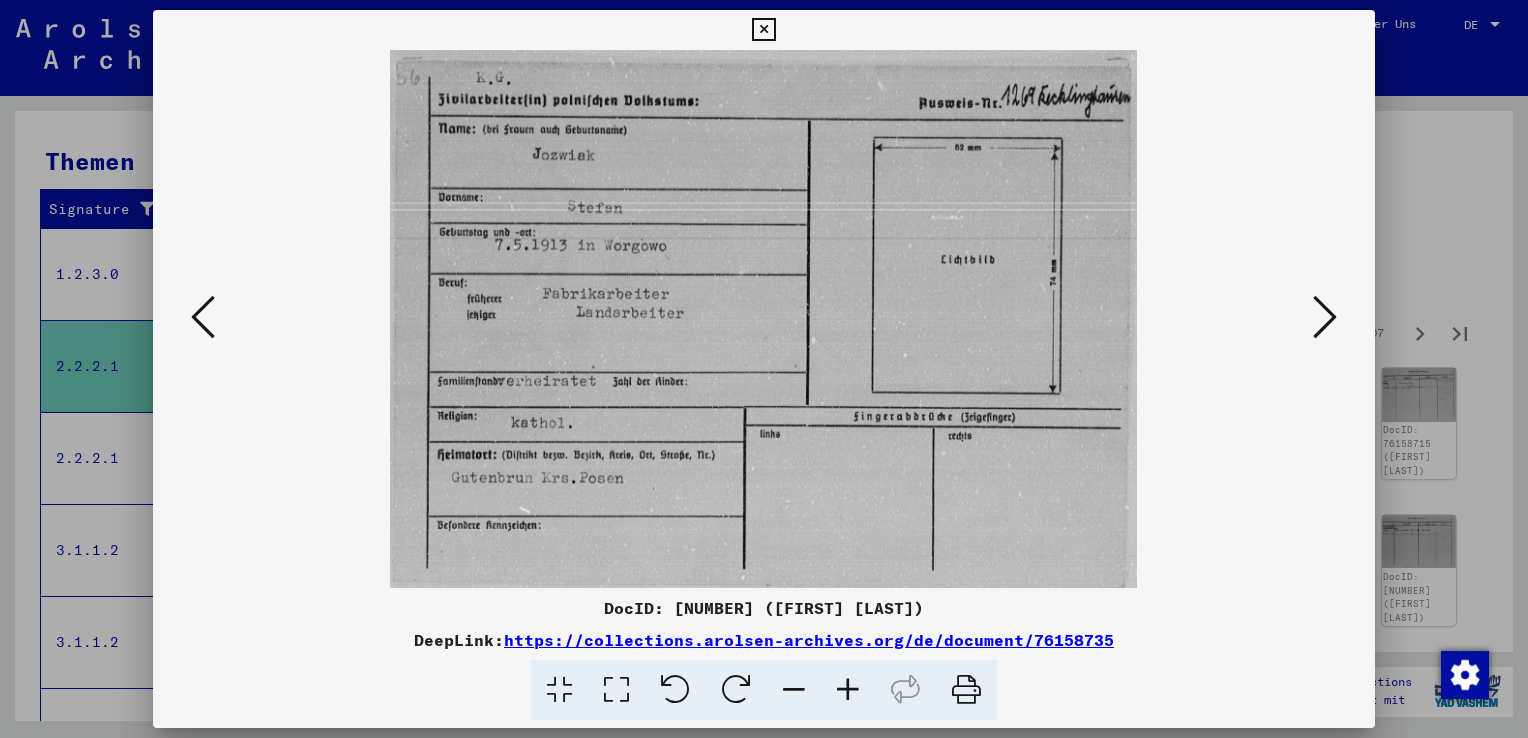 click at bounding box center (1325, 317) 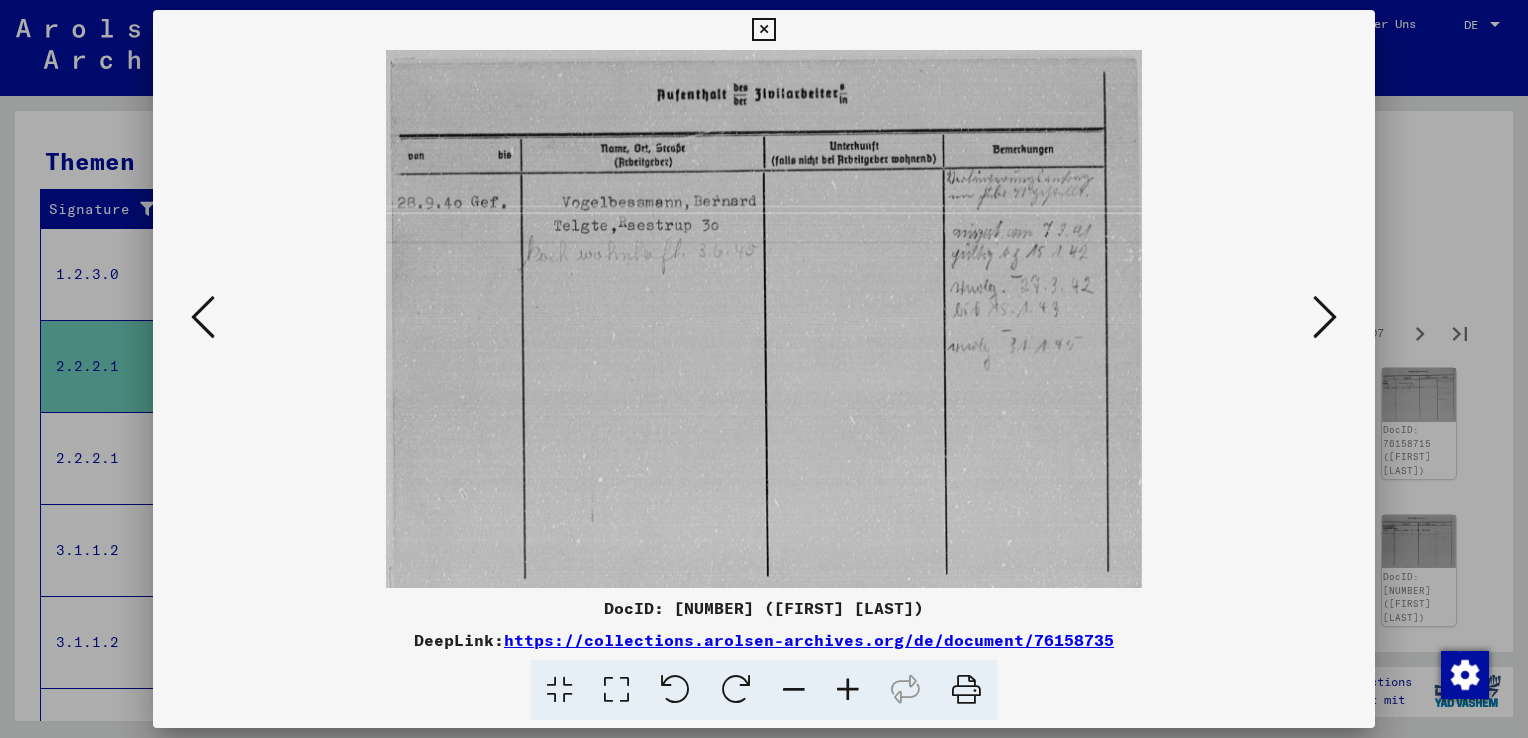 click at bounding box center (1325, 317) 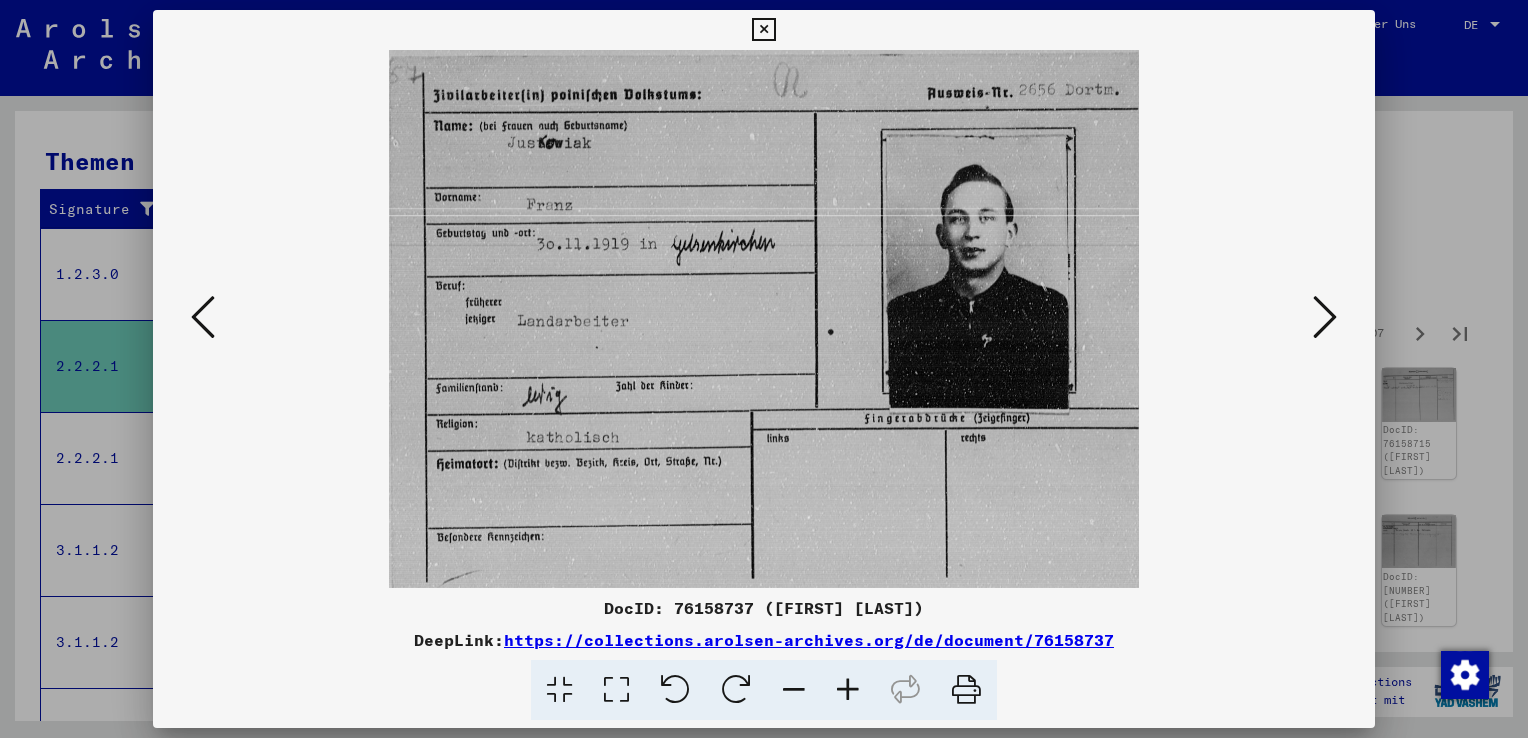 click at bounding box center (1325, 317) 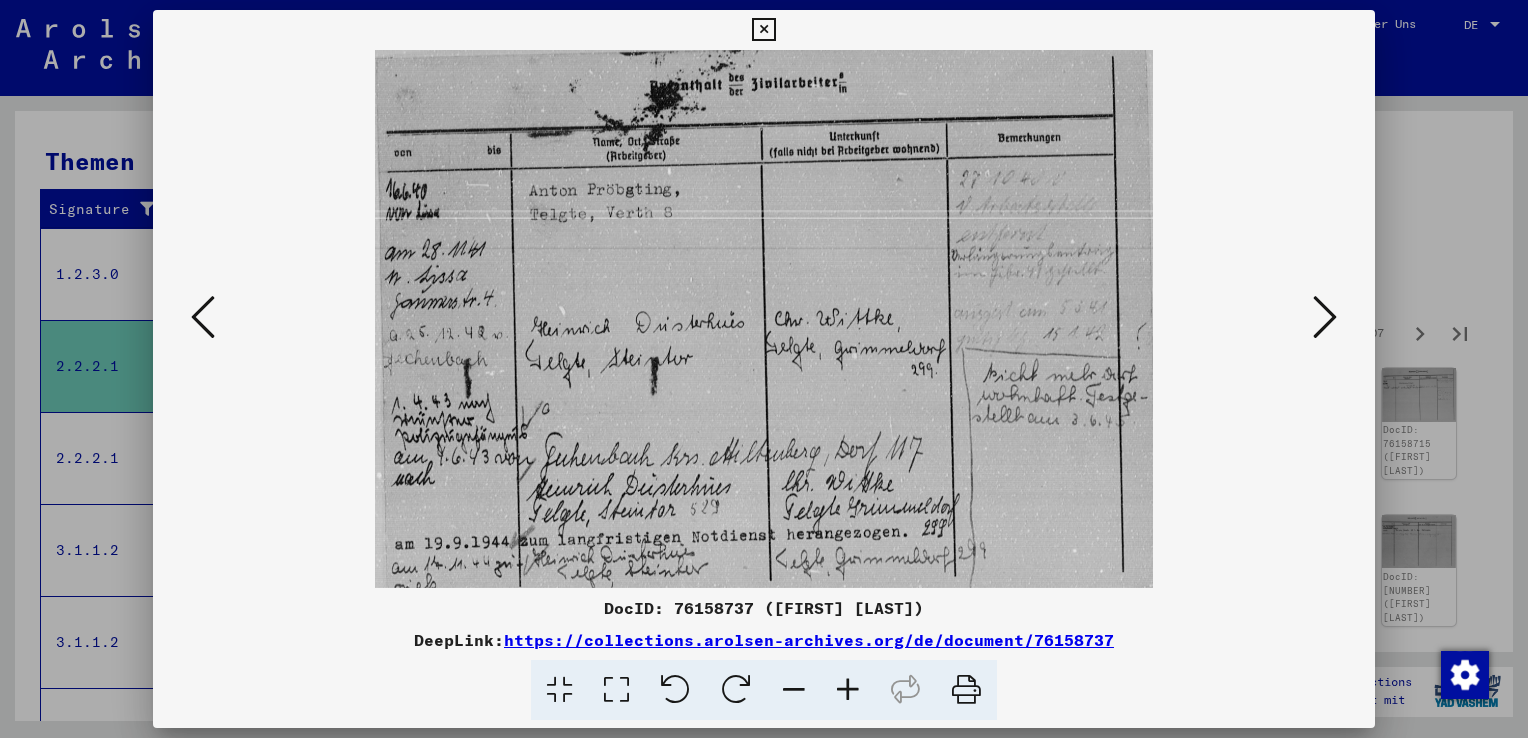 click at bounding box center (1325, 318) 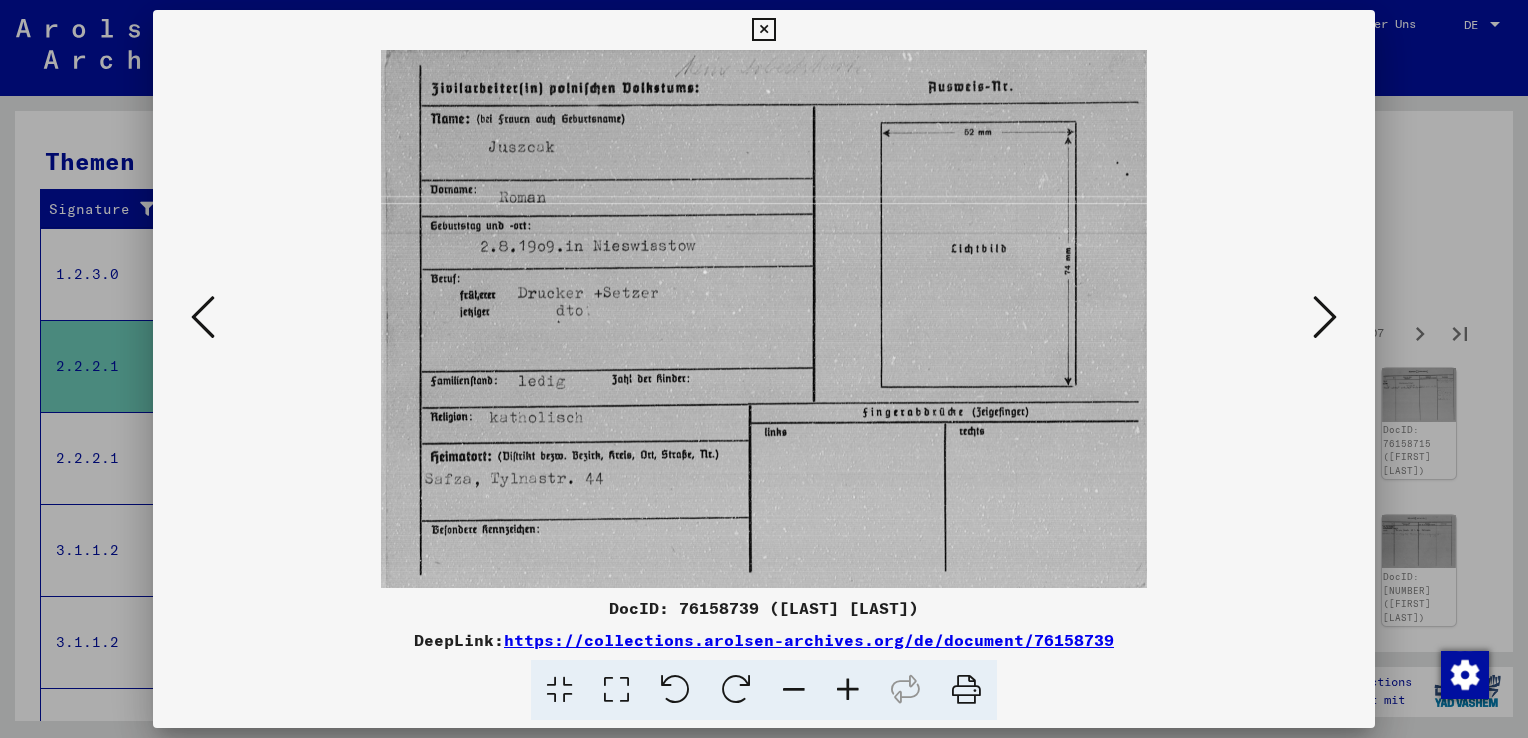 click at bounding box center (1325, 318) 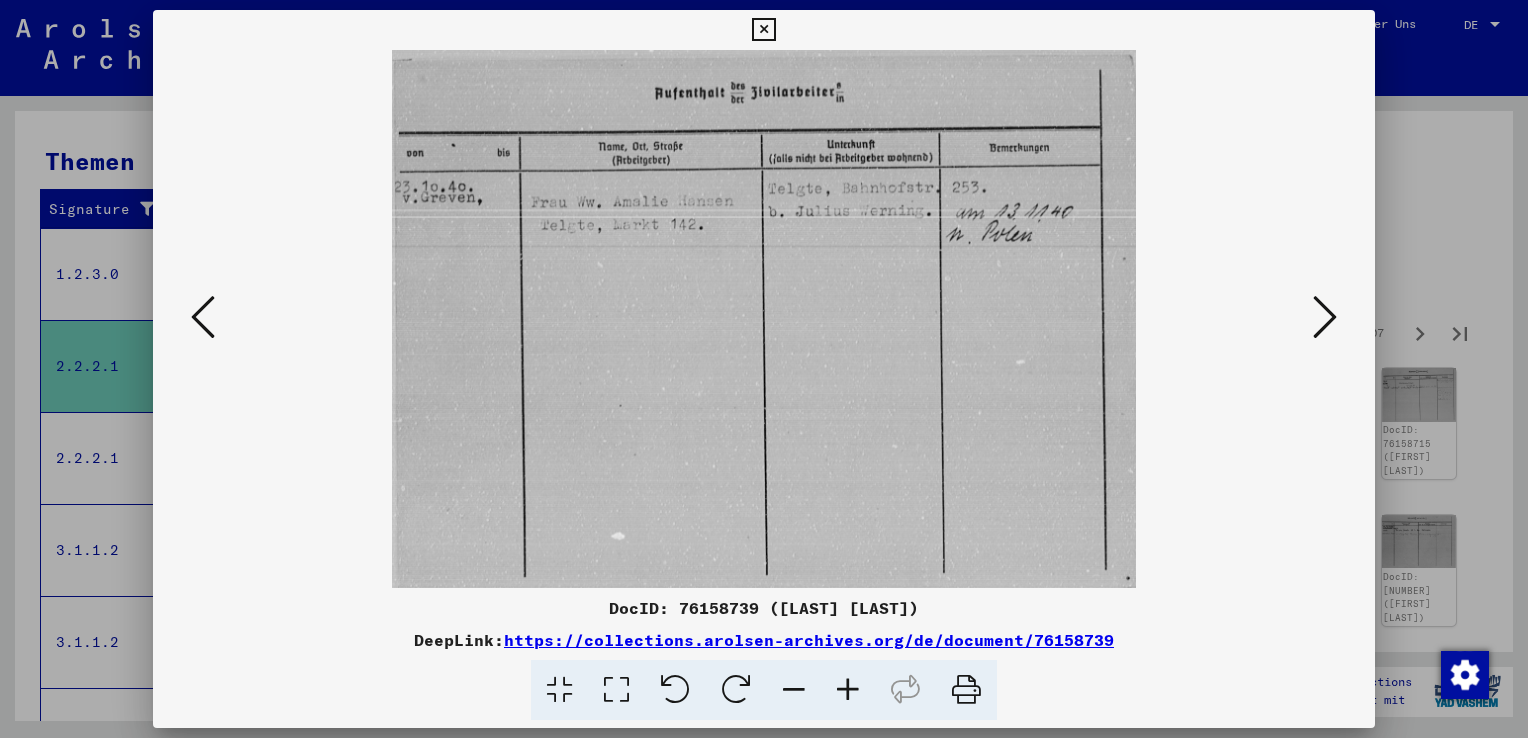 click at bounding box center (1325, 317) 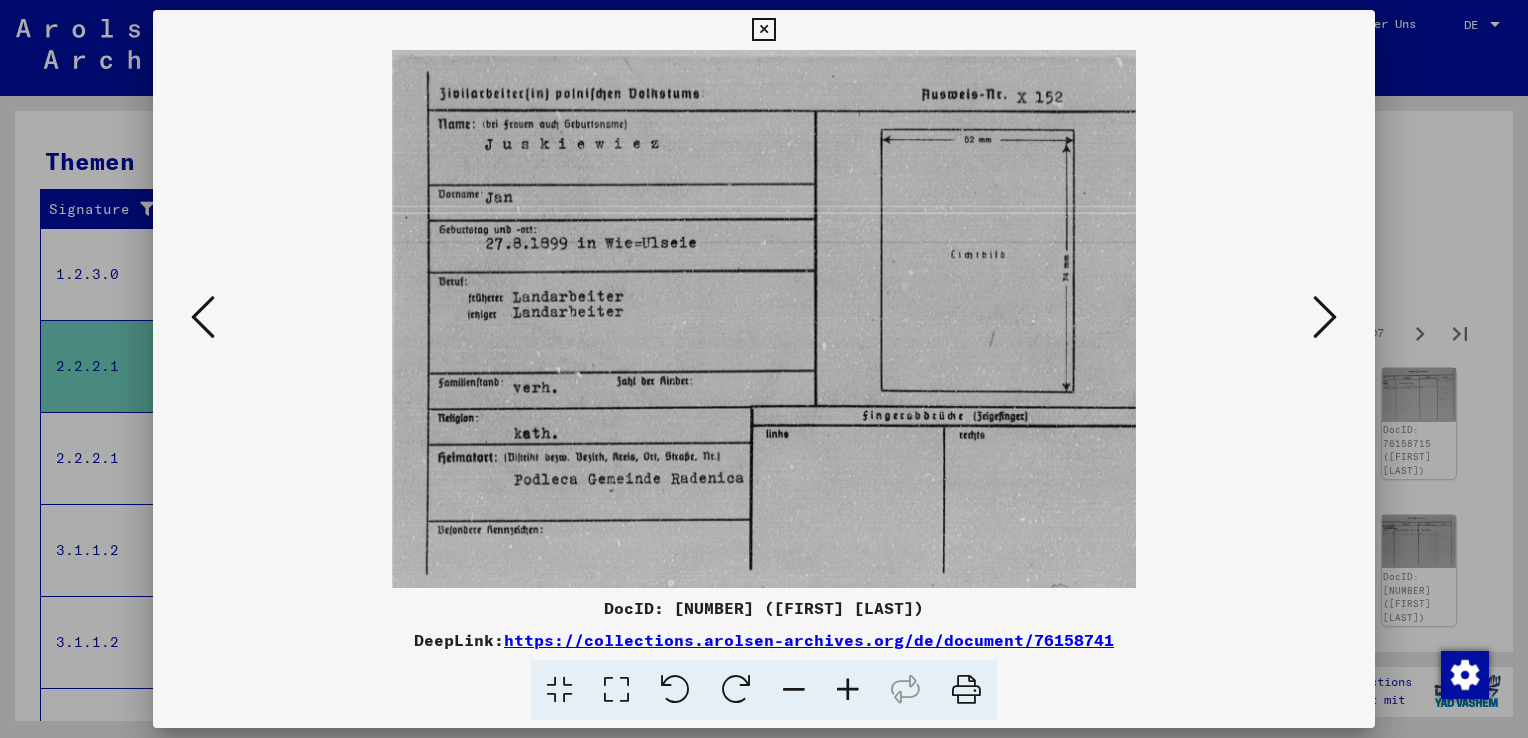 click at bounding box center [1325, 317] 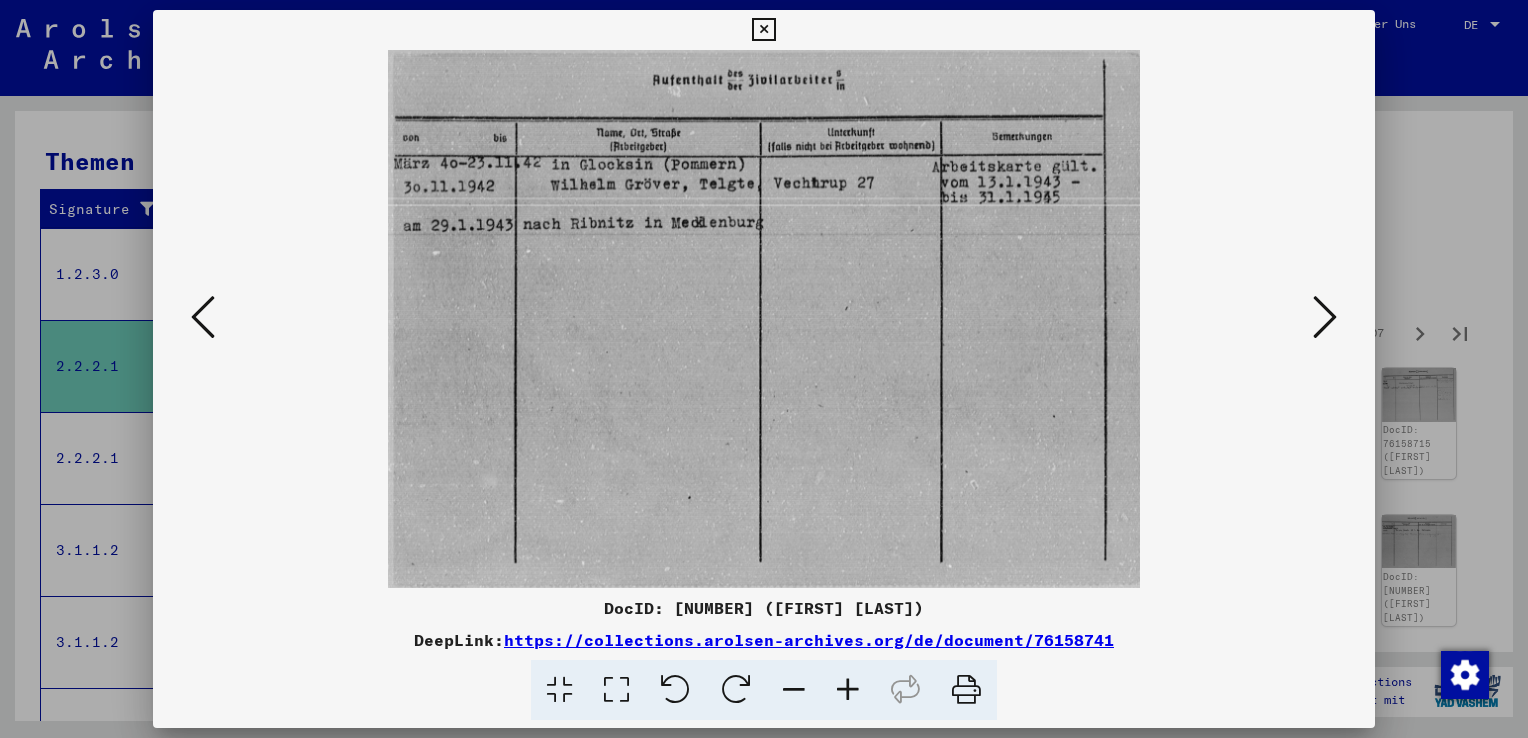 click at bounding box center (1325, 317) 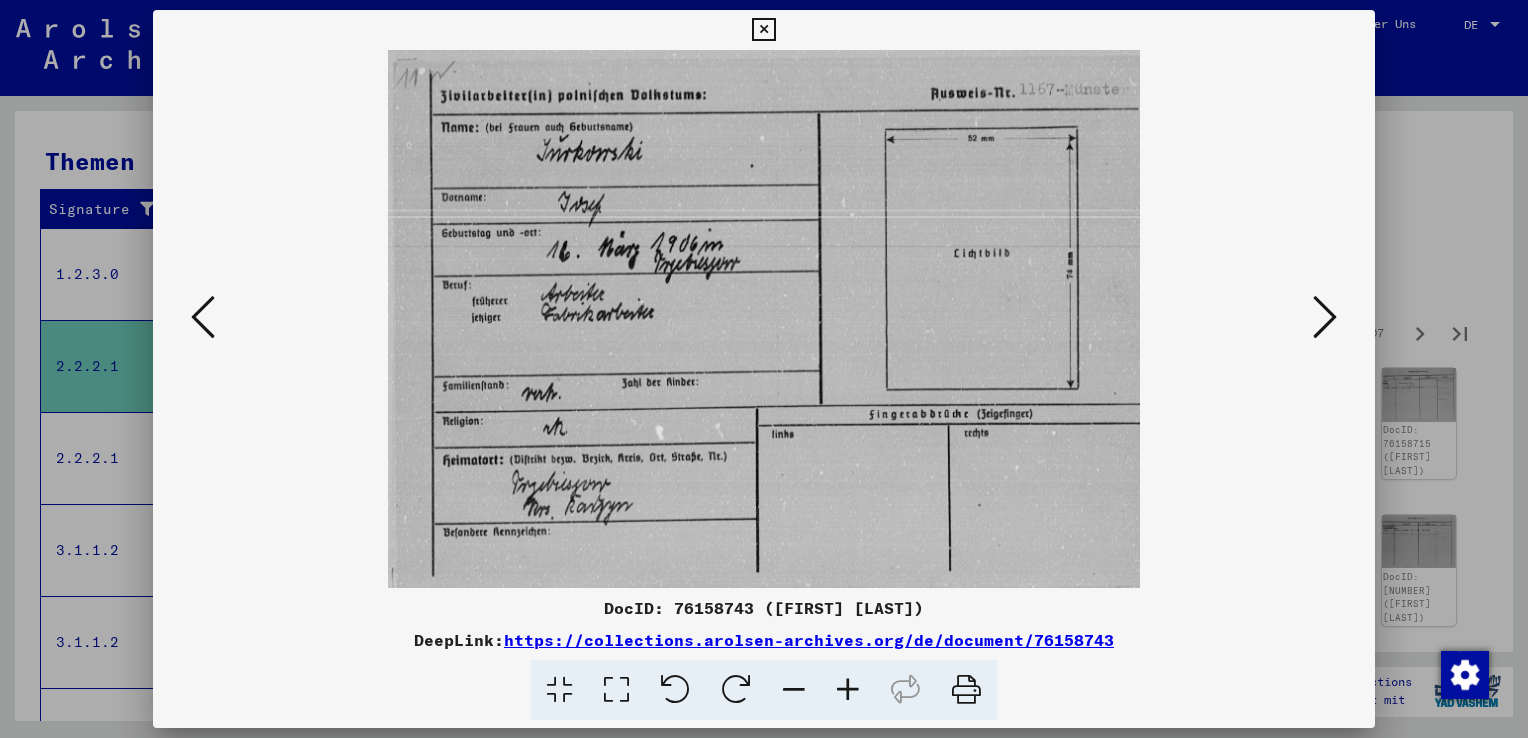 click at bounding box center [1325, 317] 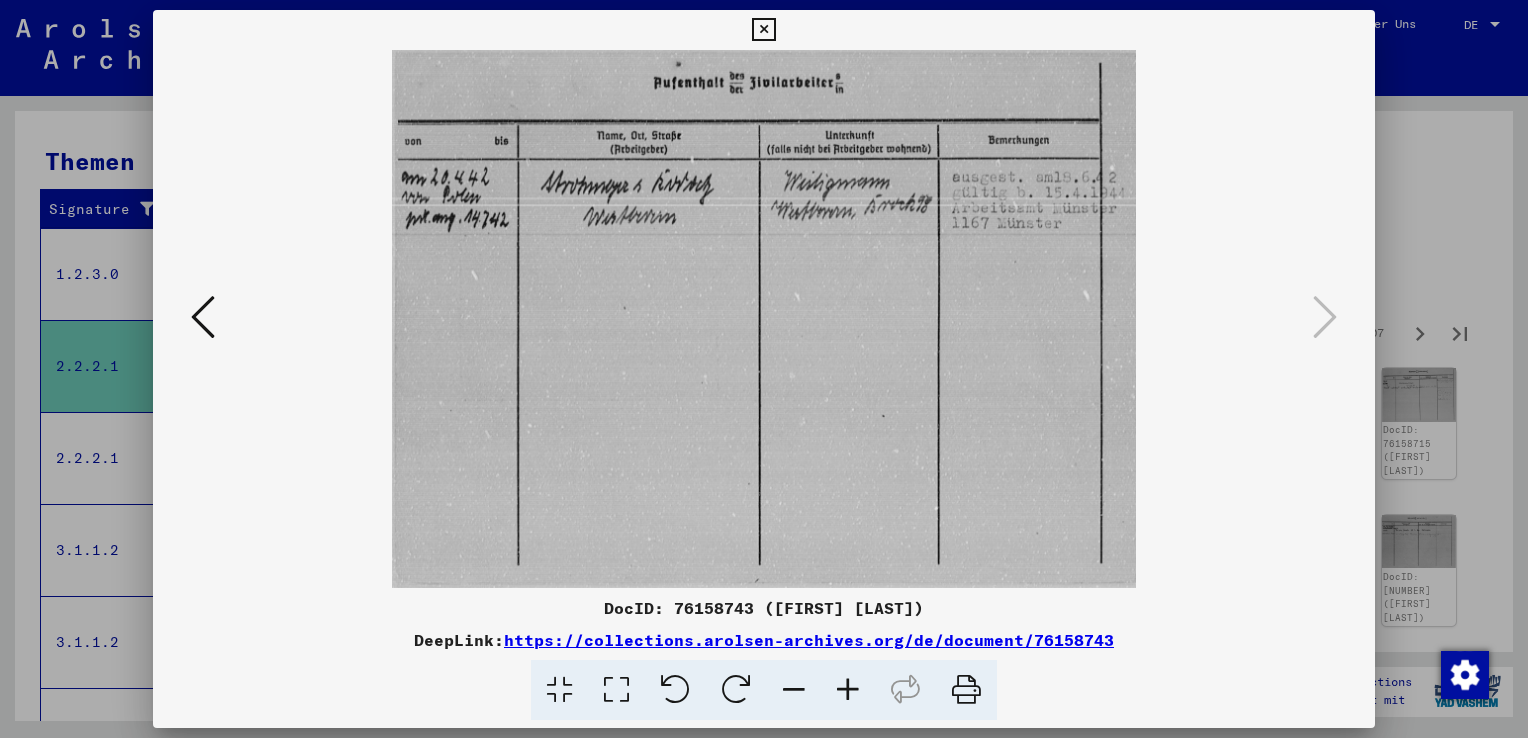 click at bounding box center [764, 369] 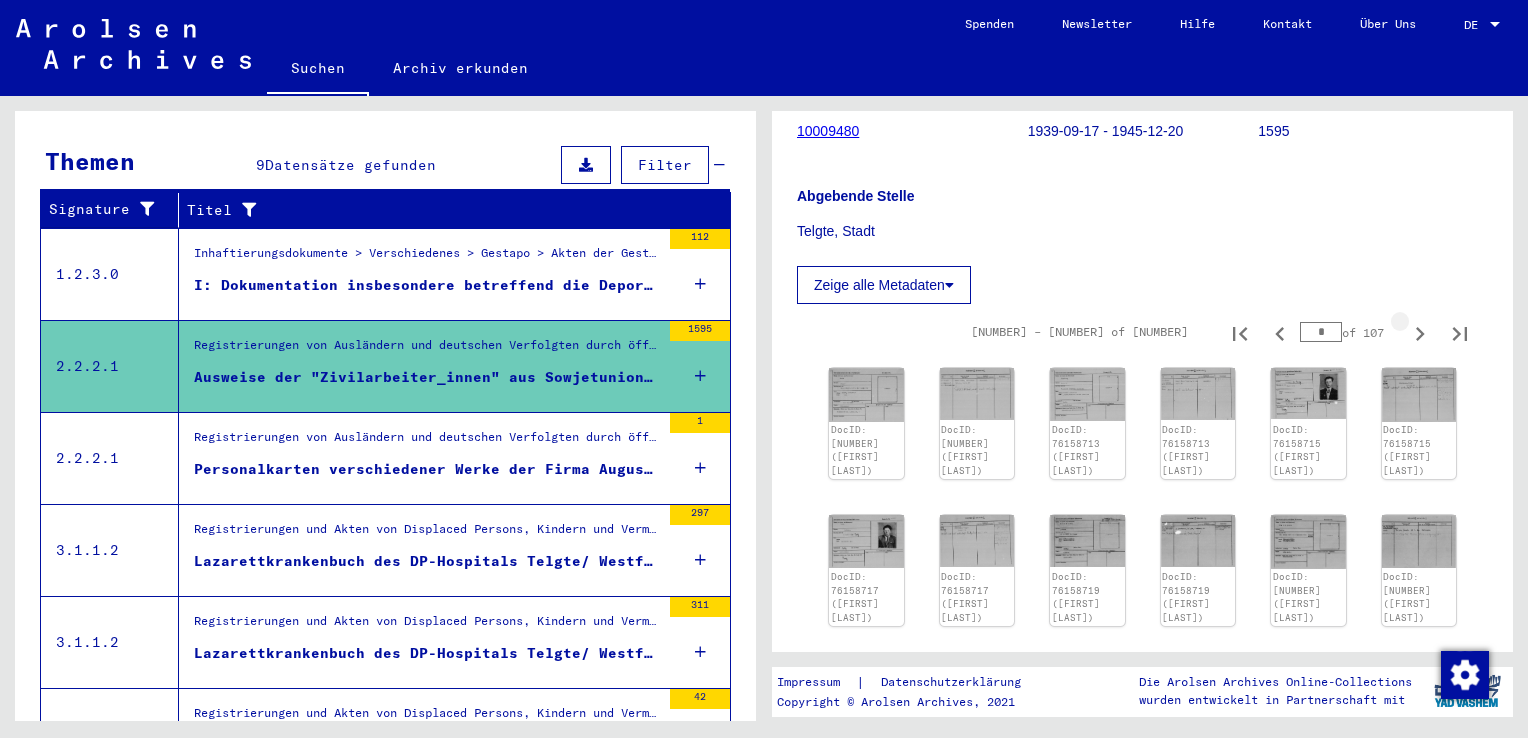 click 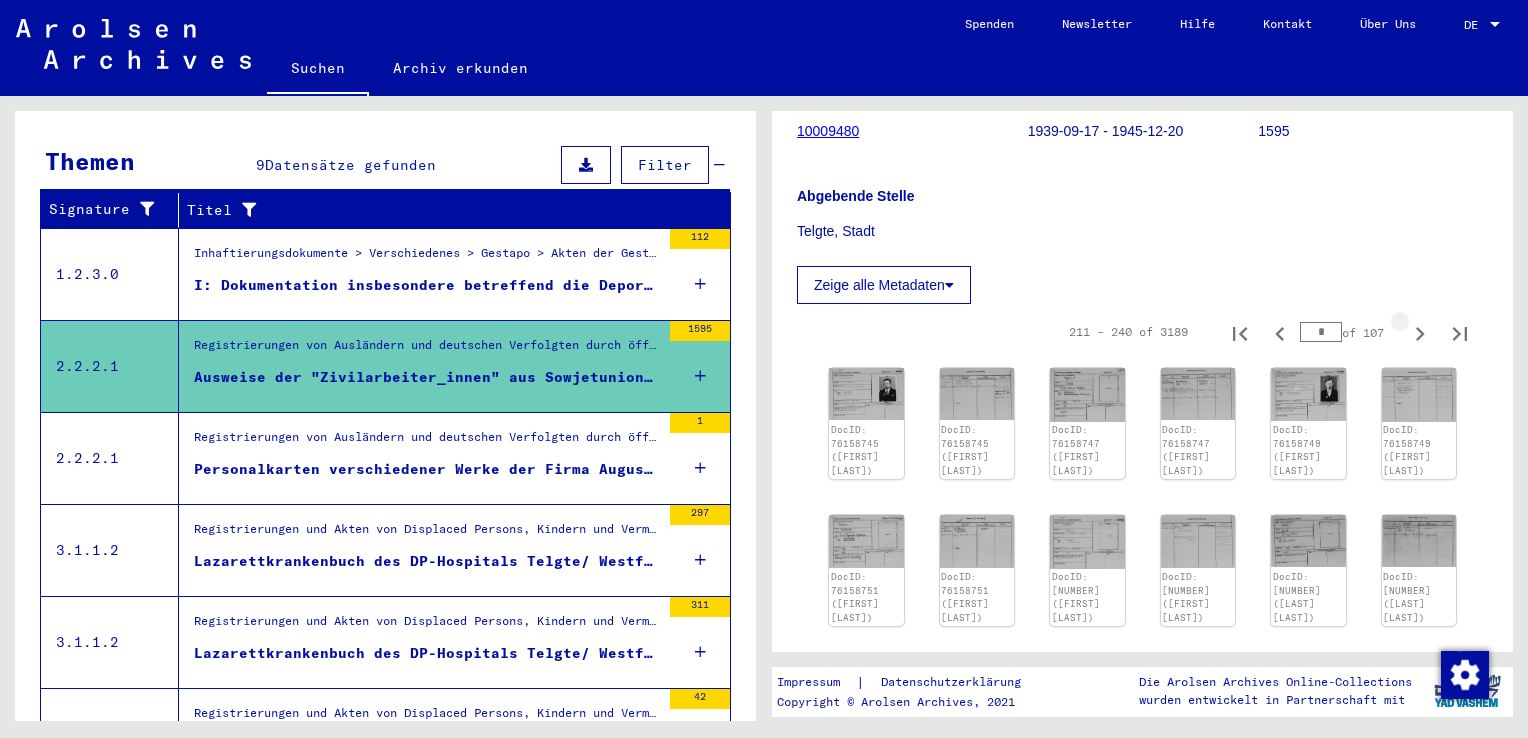 type on "*" 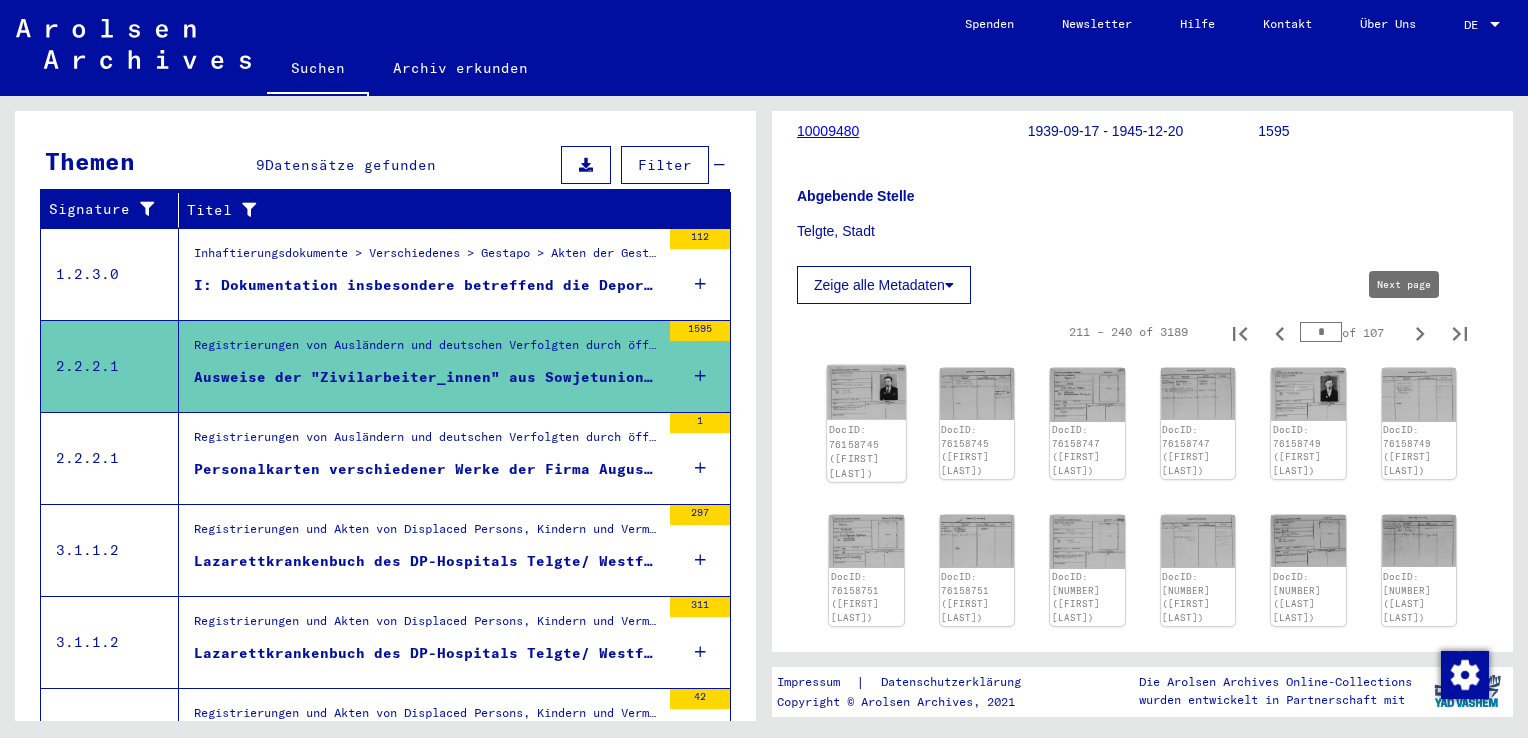 click 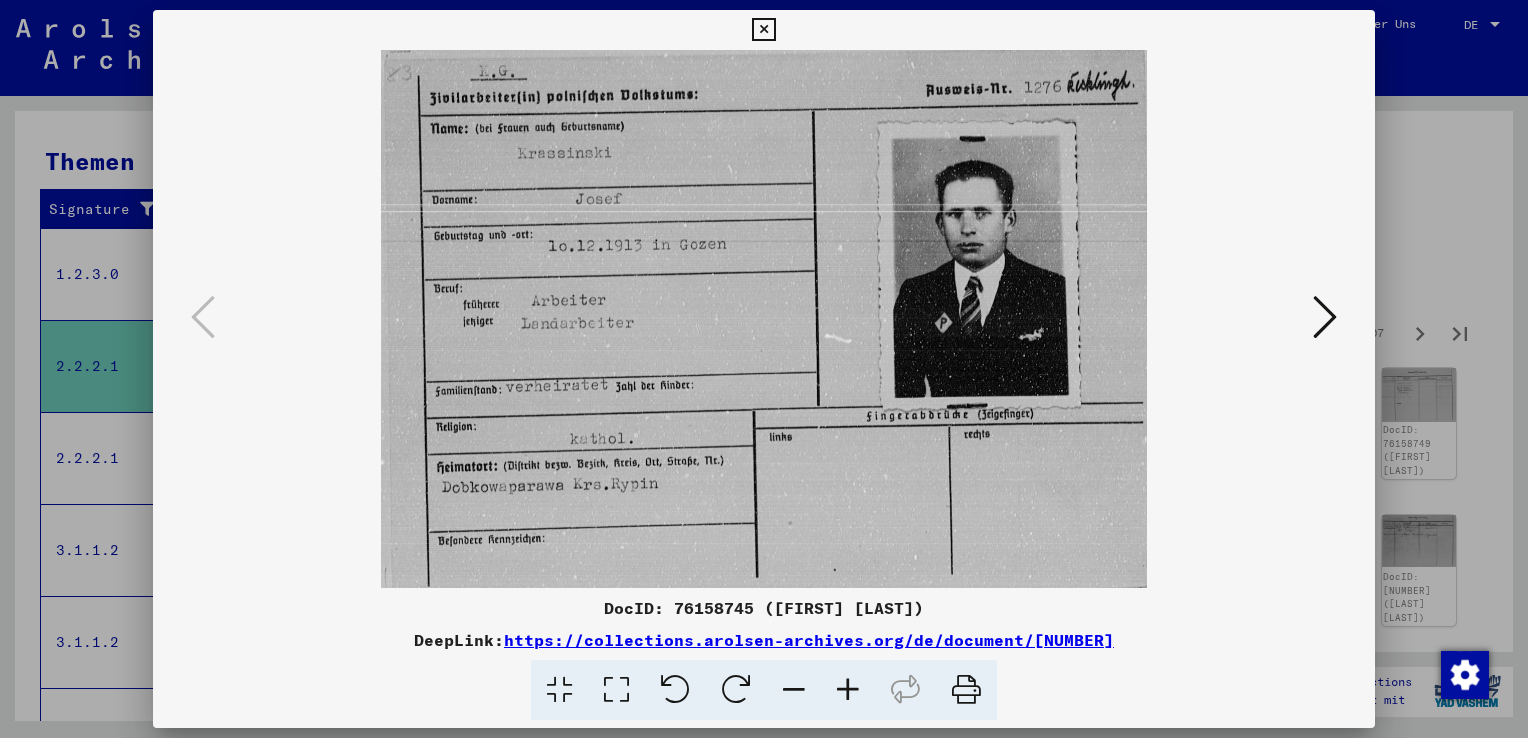 click at bounding box center [1325, 317] 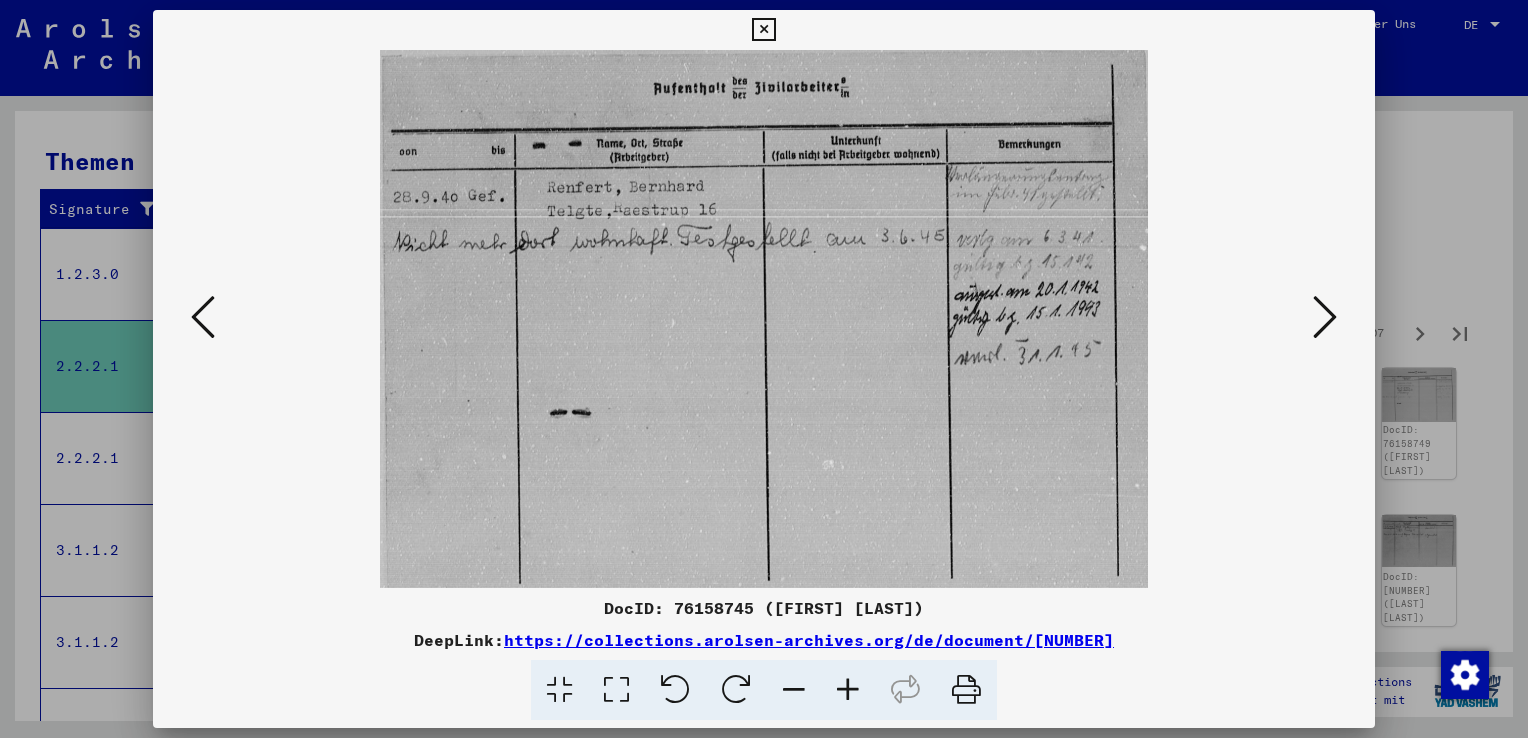 click at bounding box center (1325, 318) 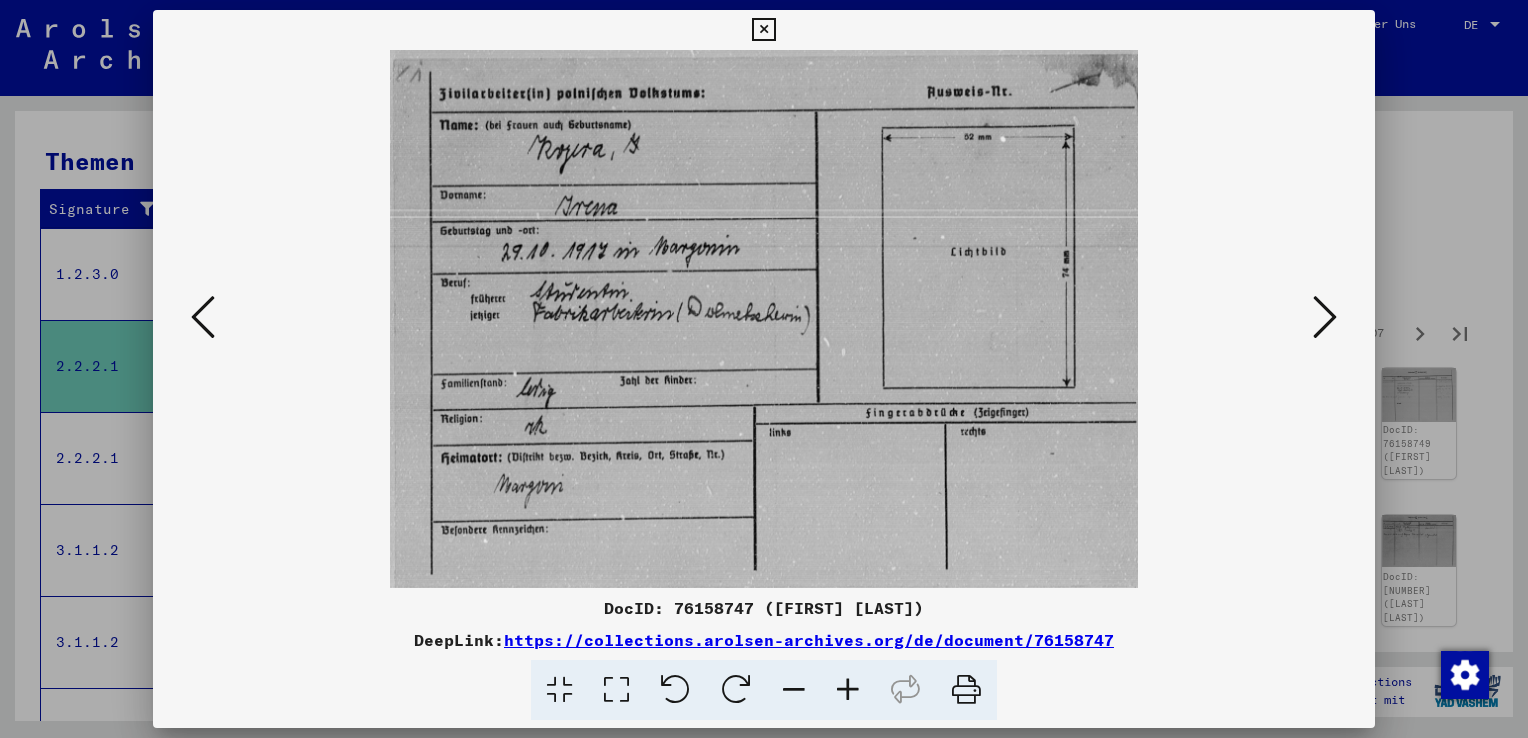 click at bounding box center (1325, 317) 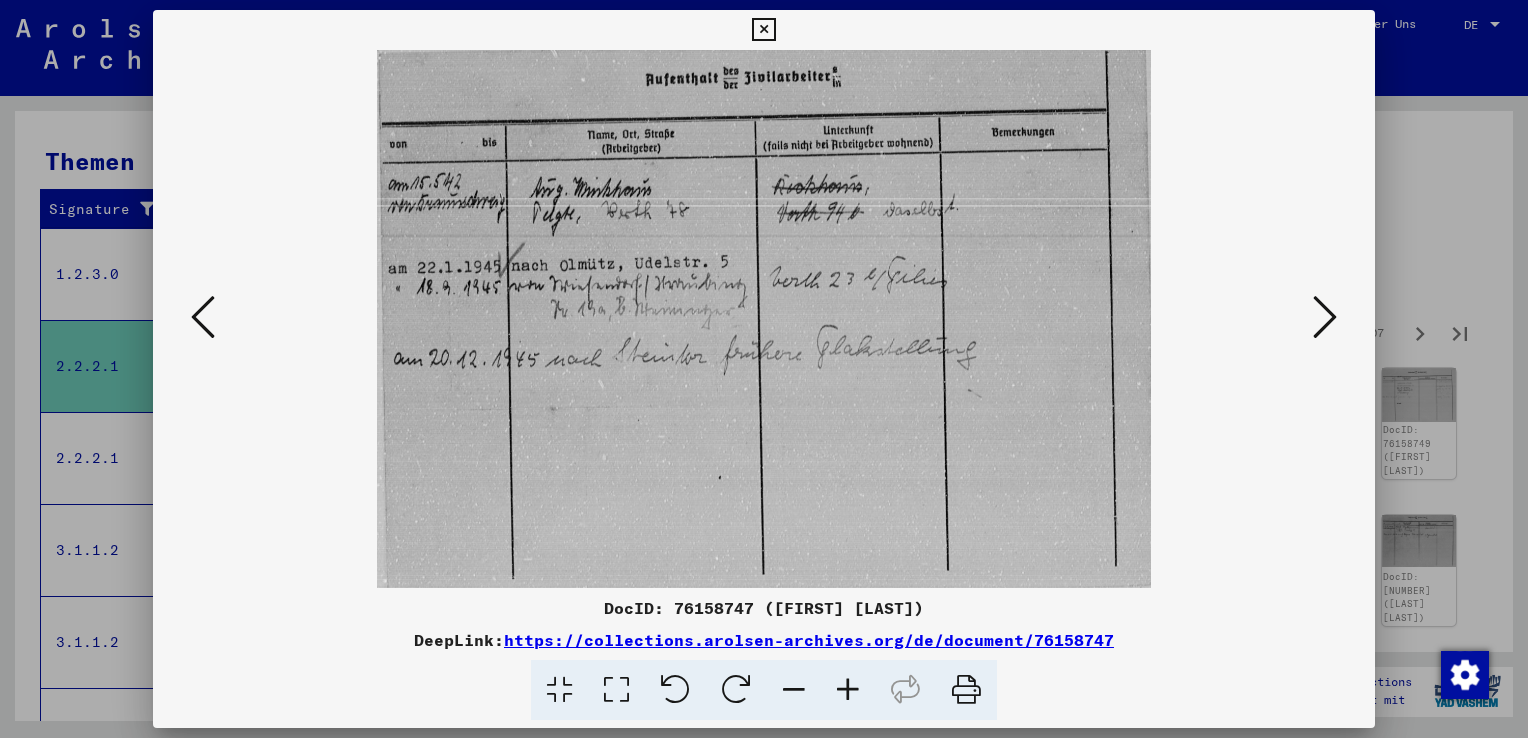 click at bounding box center (1325, 317) 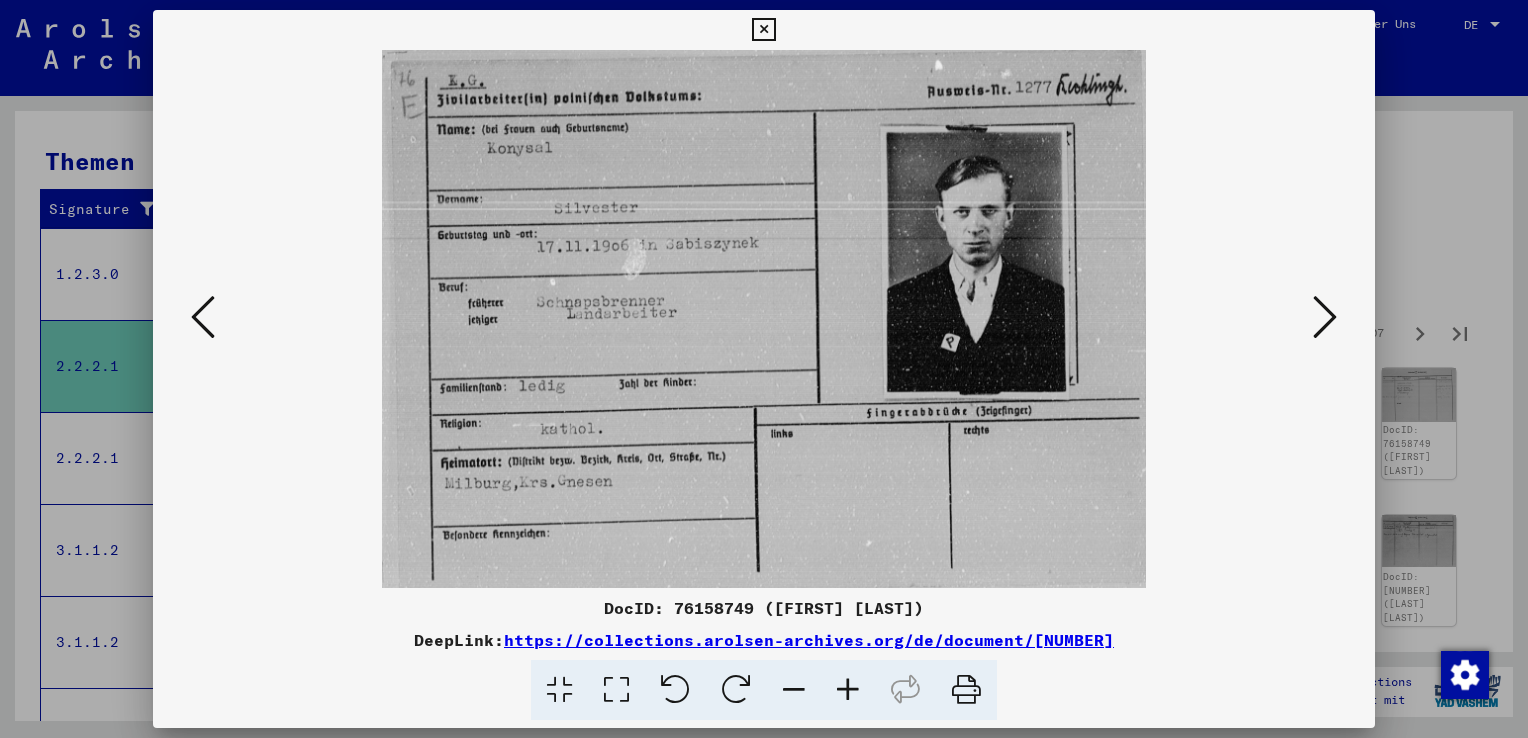 click at bounding box center (1325, 317) 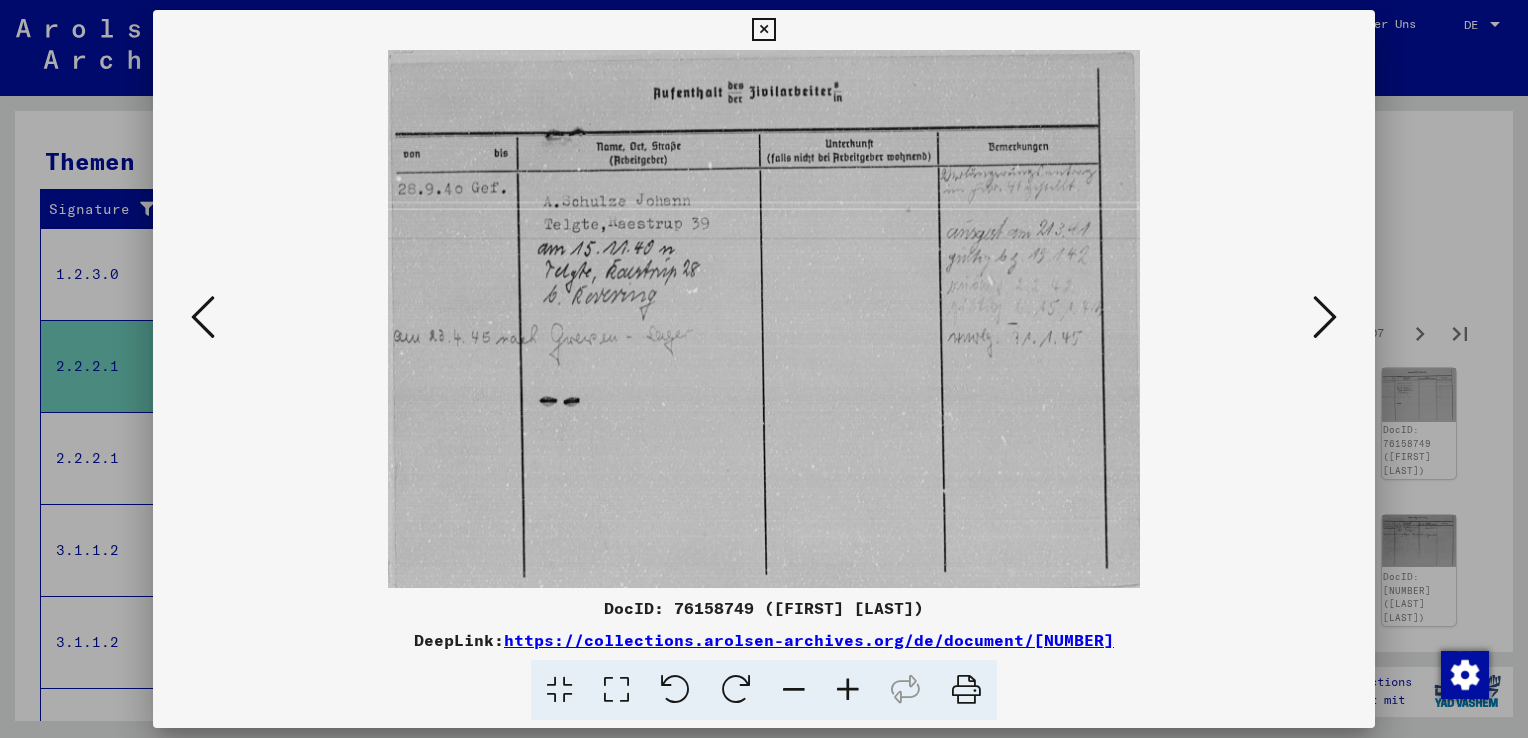 click at bounding box center (1325, 318) 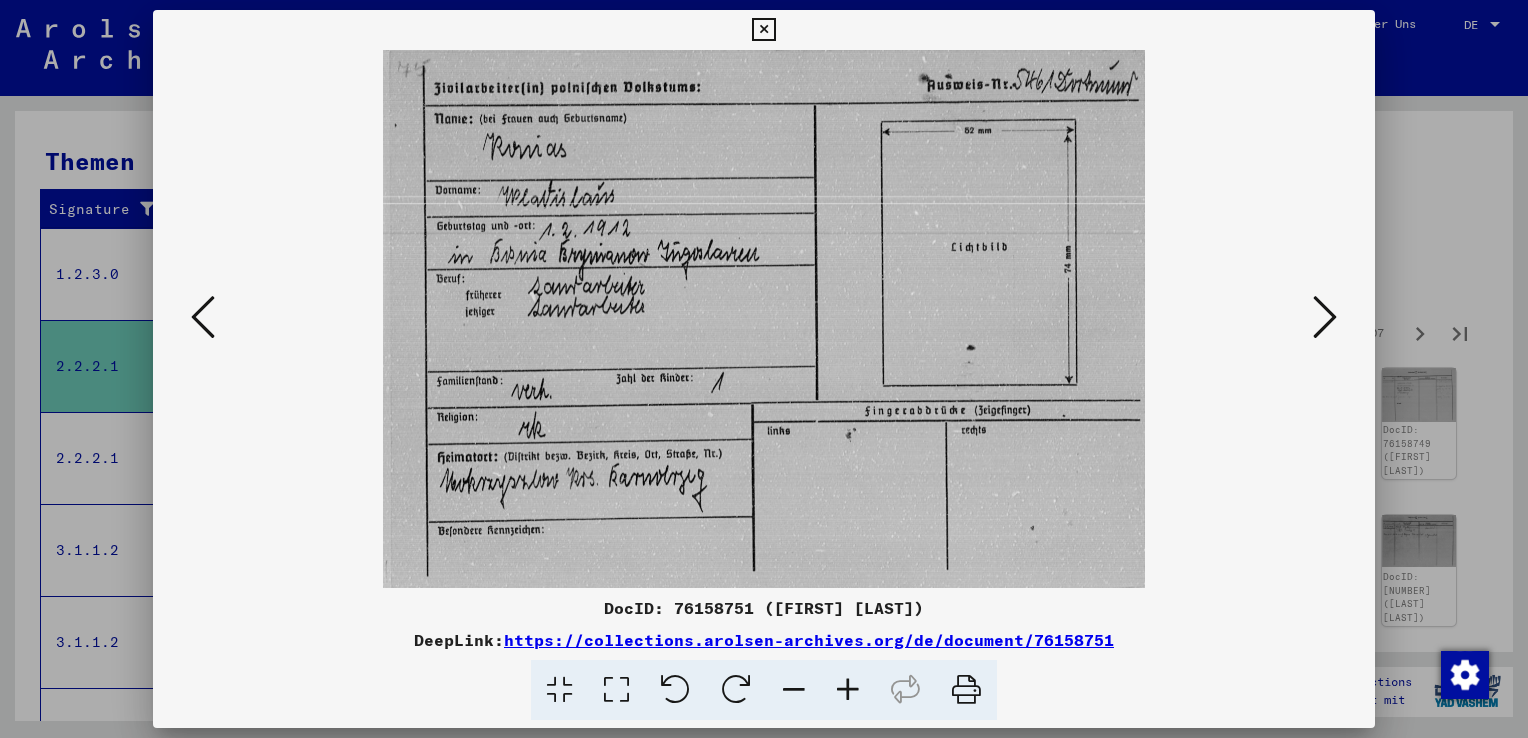 click at bounding box center [1325, 318] 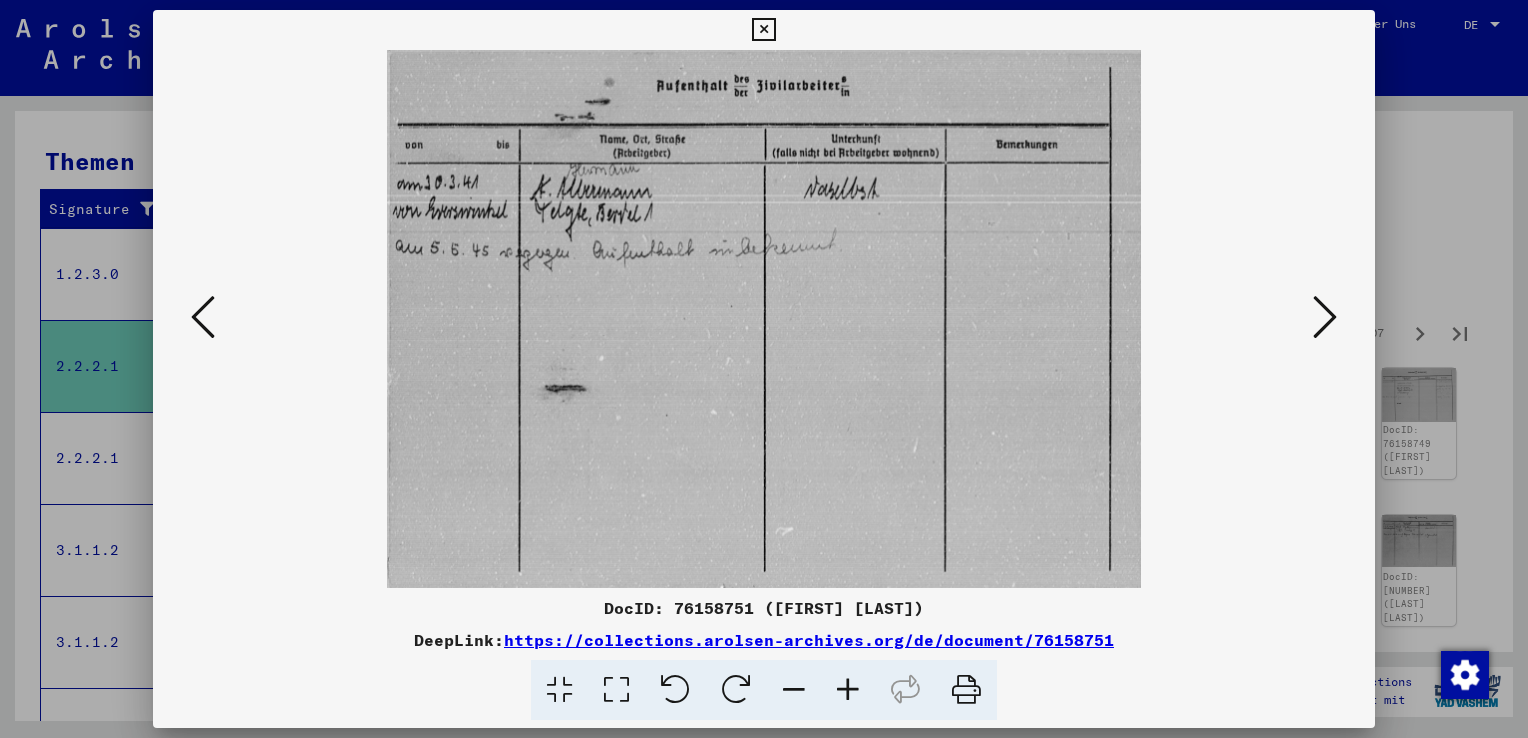 click at bounding box center (1325, 317) 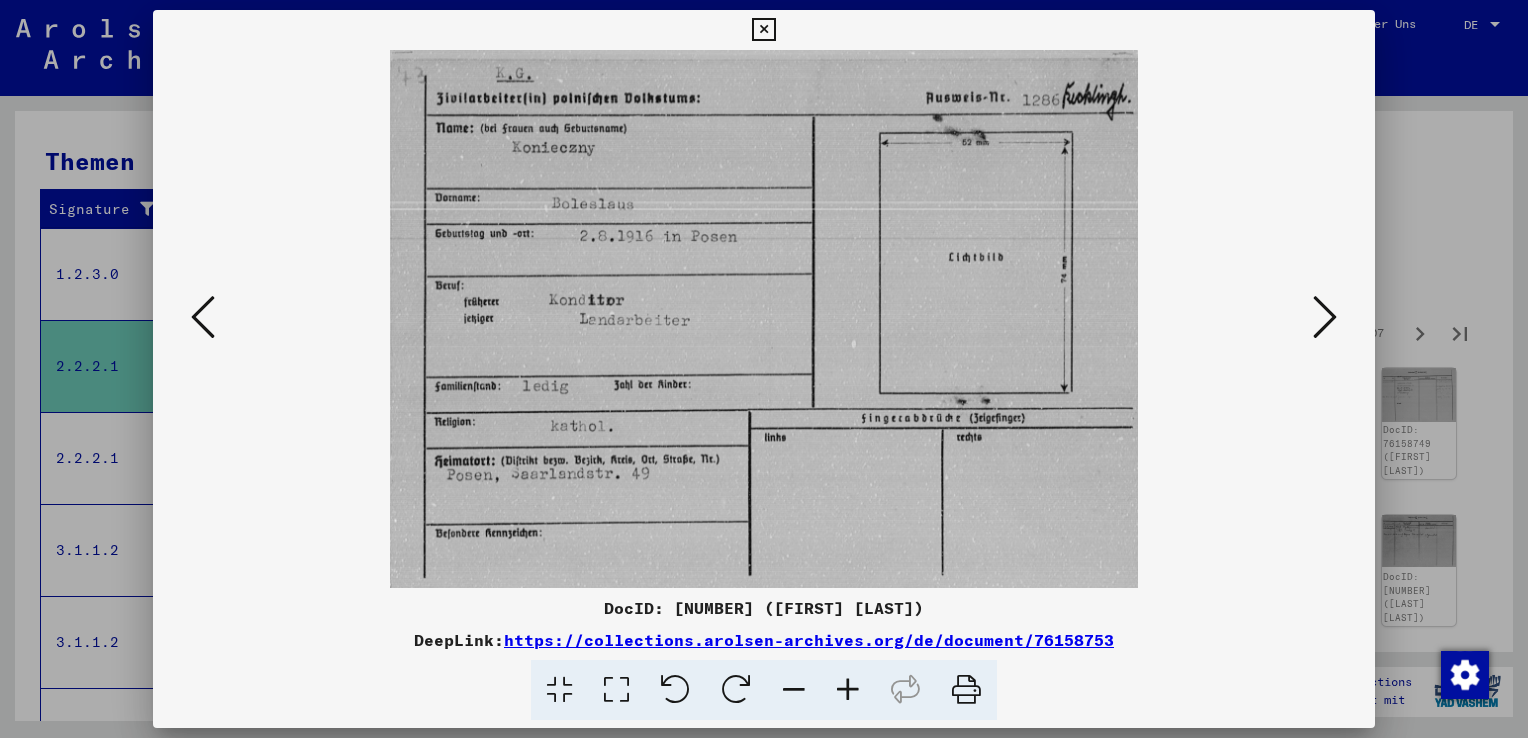 click at bounding box center [1325, 317] 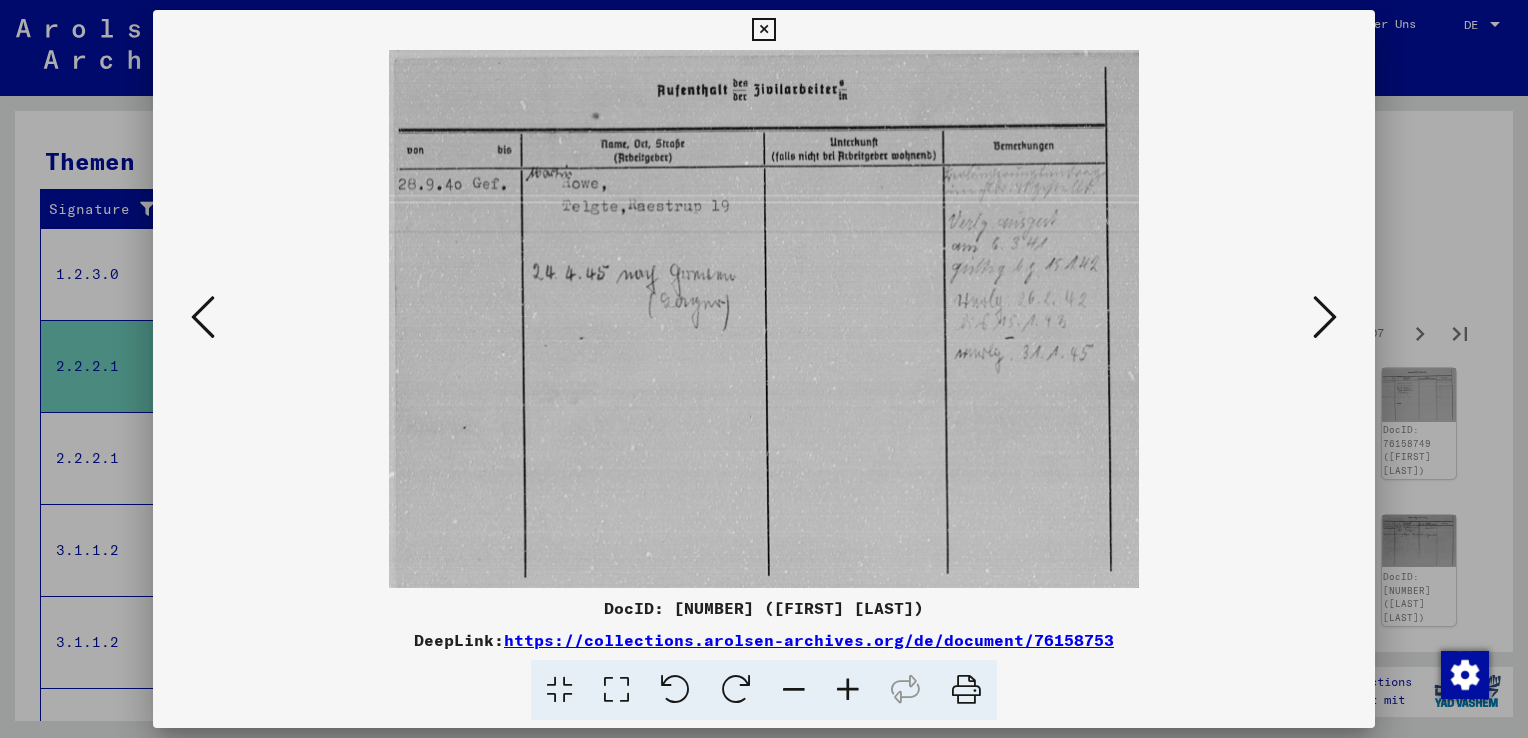 click at bounding box center (1325, 317) 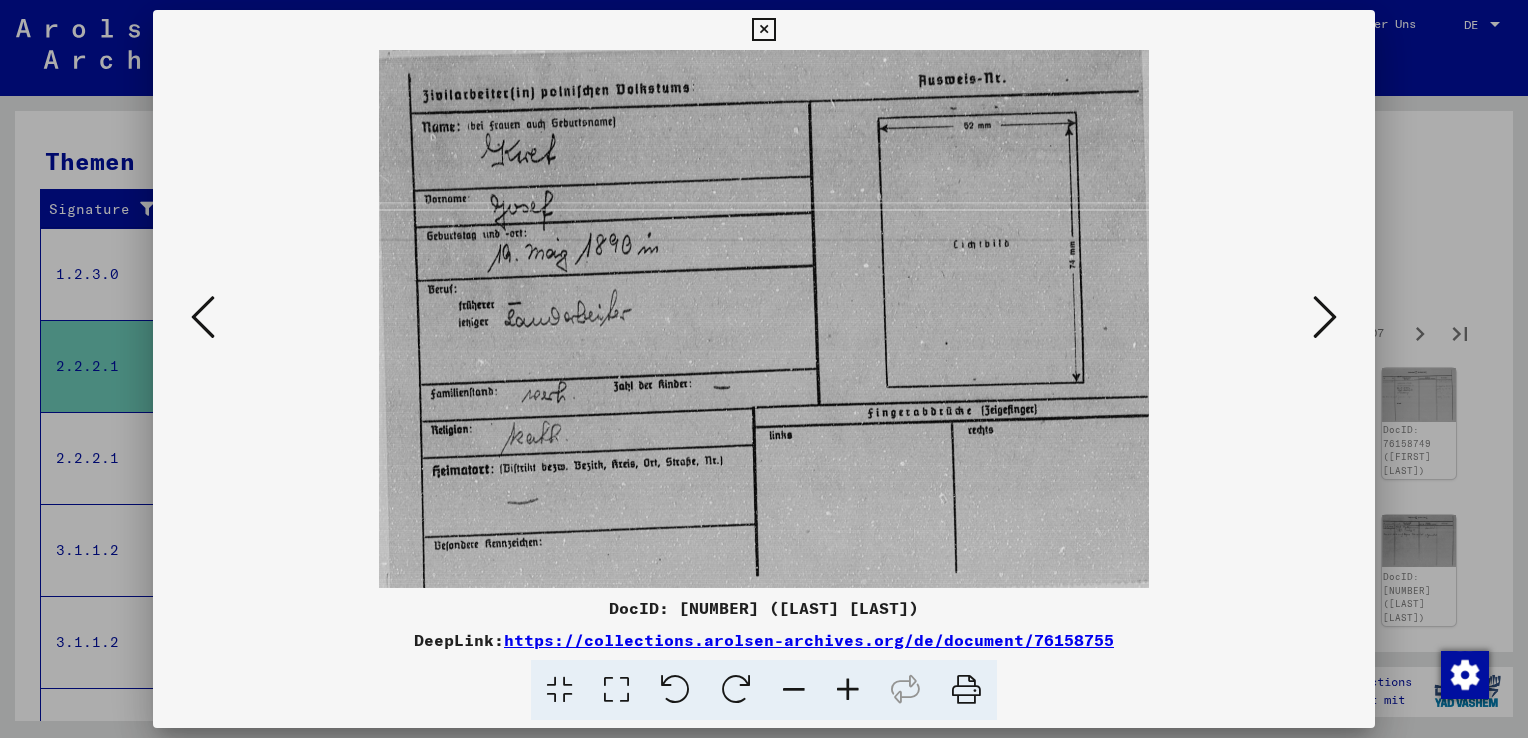 click at bounding box center (1325, 317) 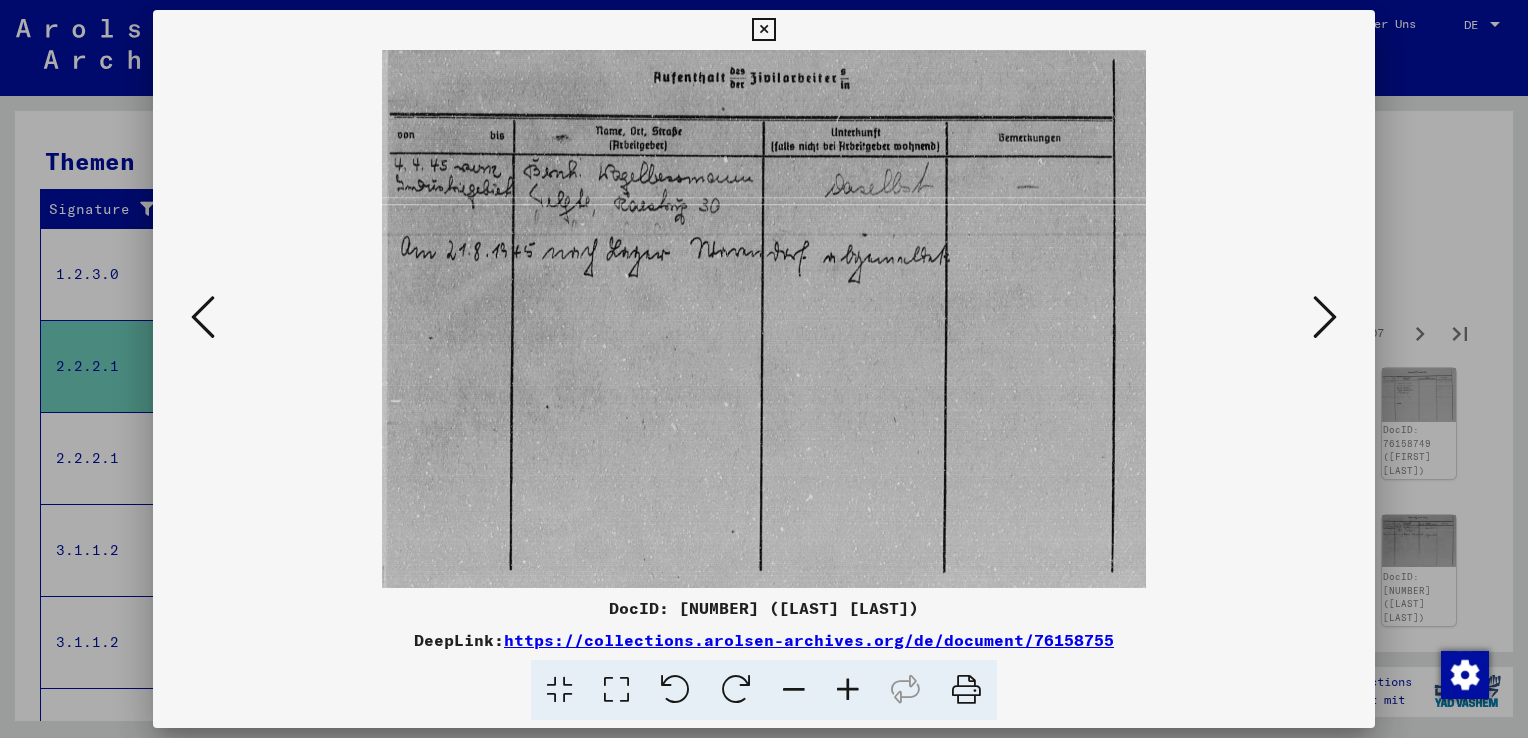 click at bounding box center (1325, 317) 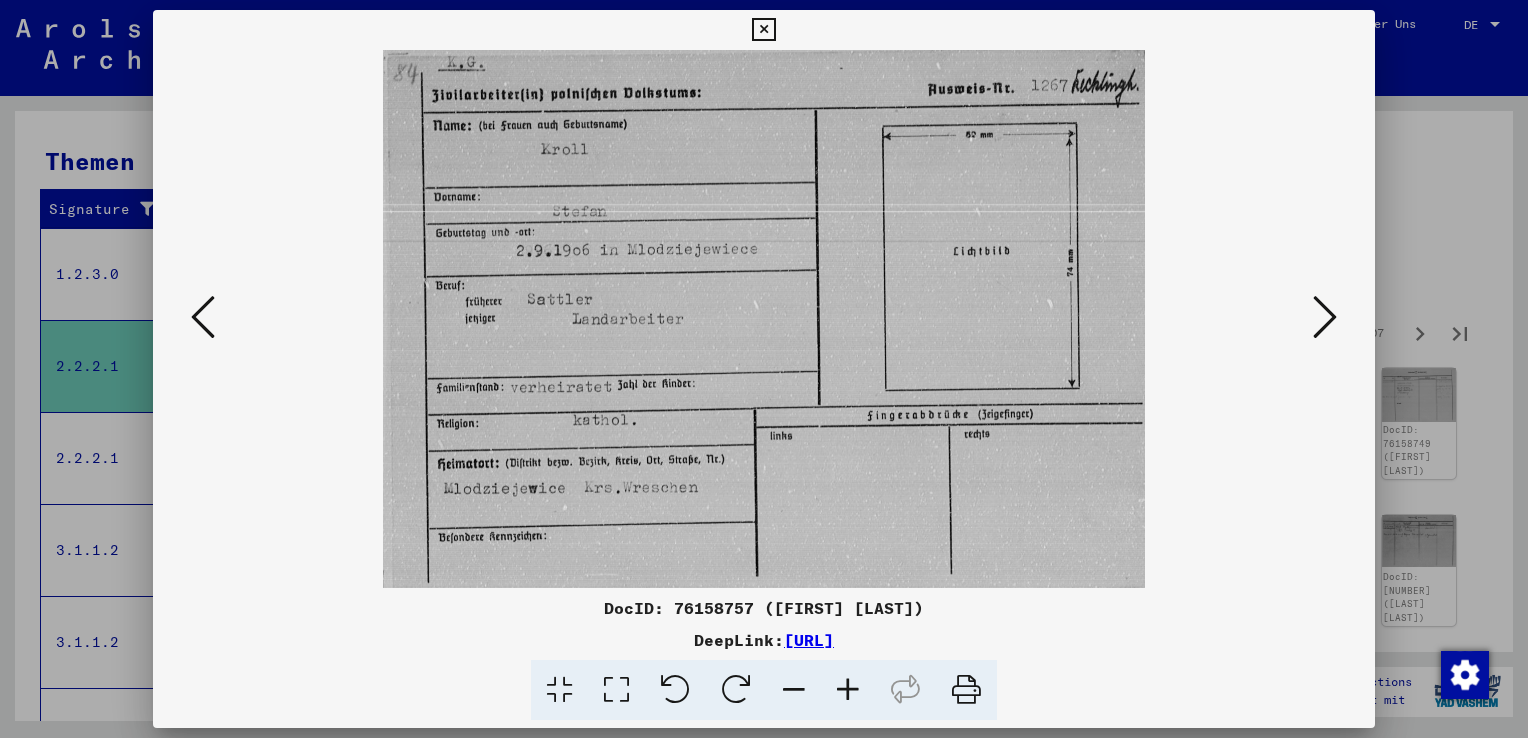click at bounding box center (1325, 317) 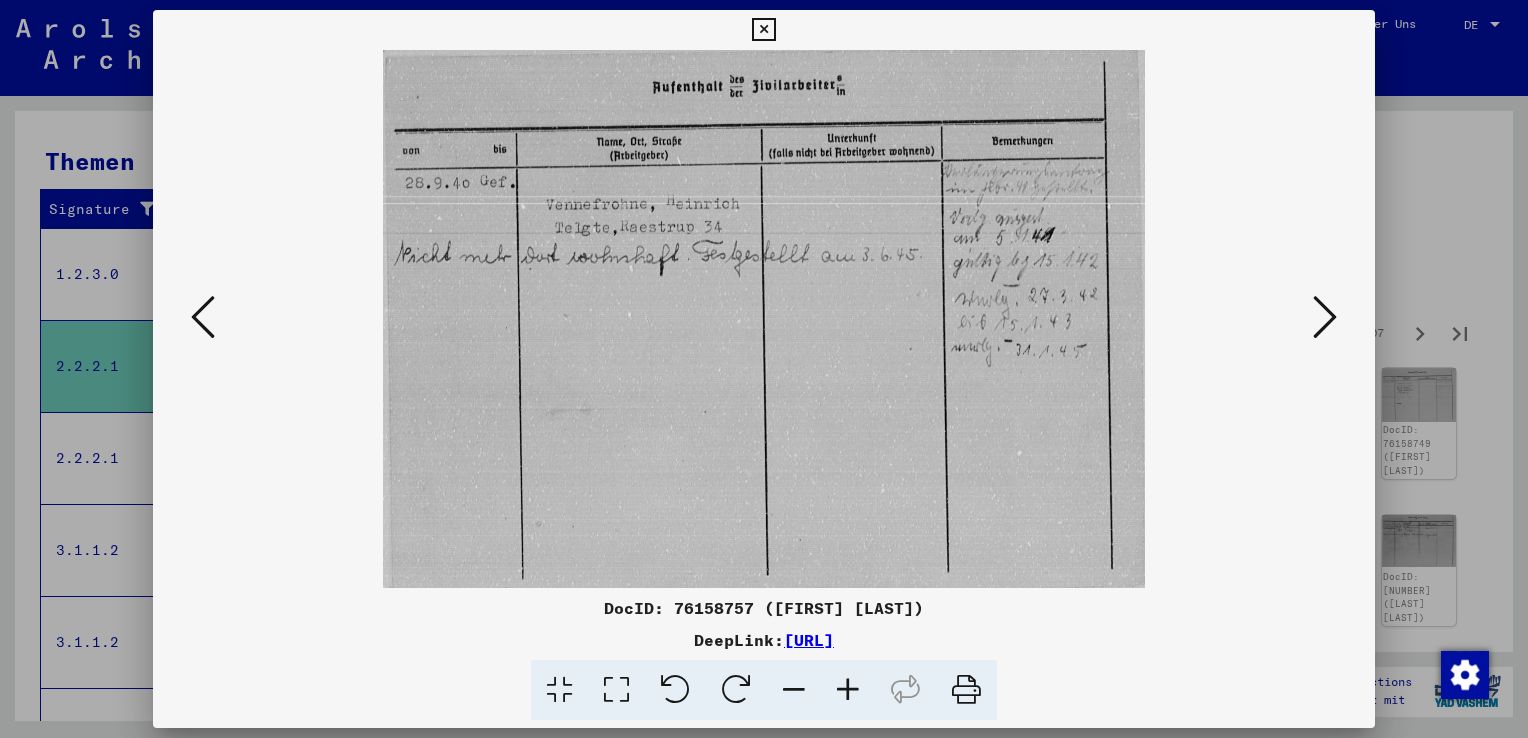 click at bounding box center (1325, 317) 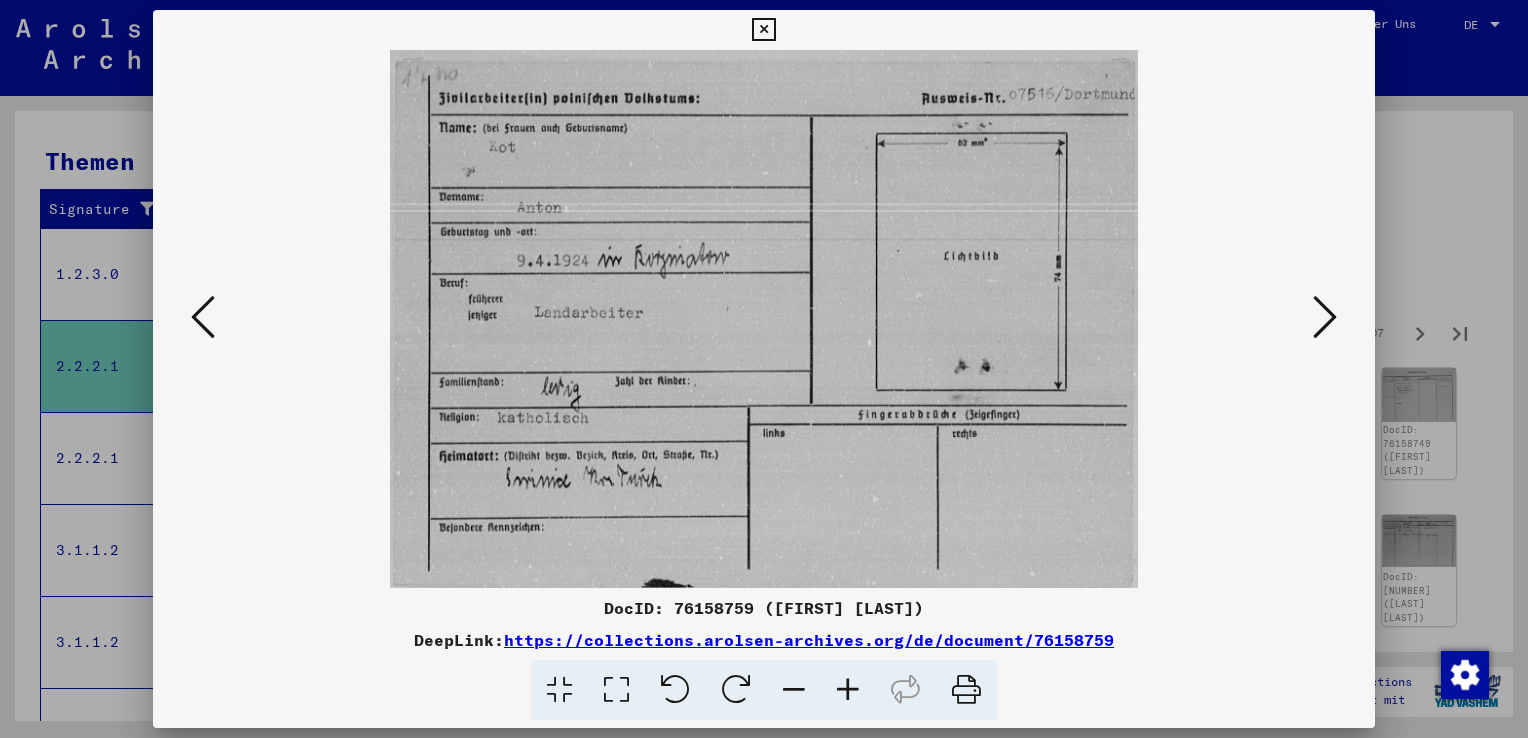 click at bounding box center (1325, 317) 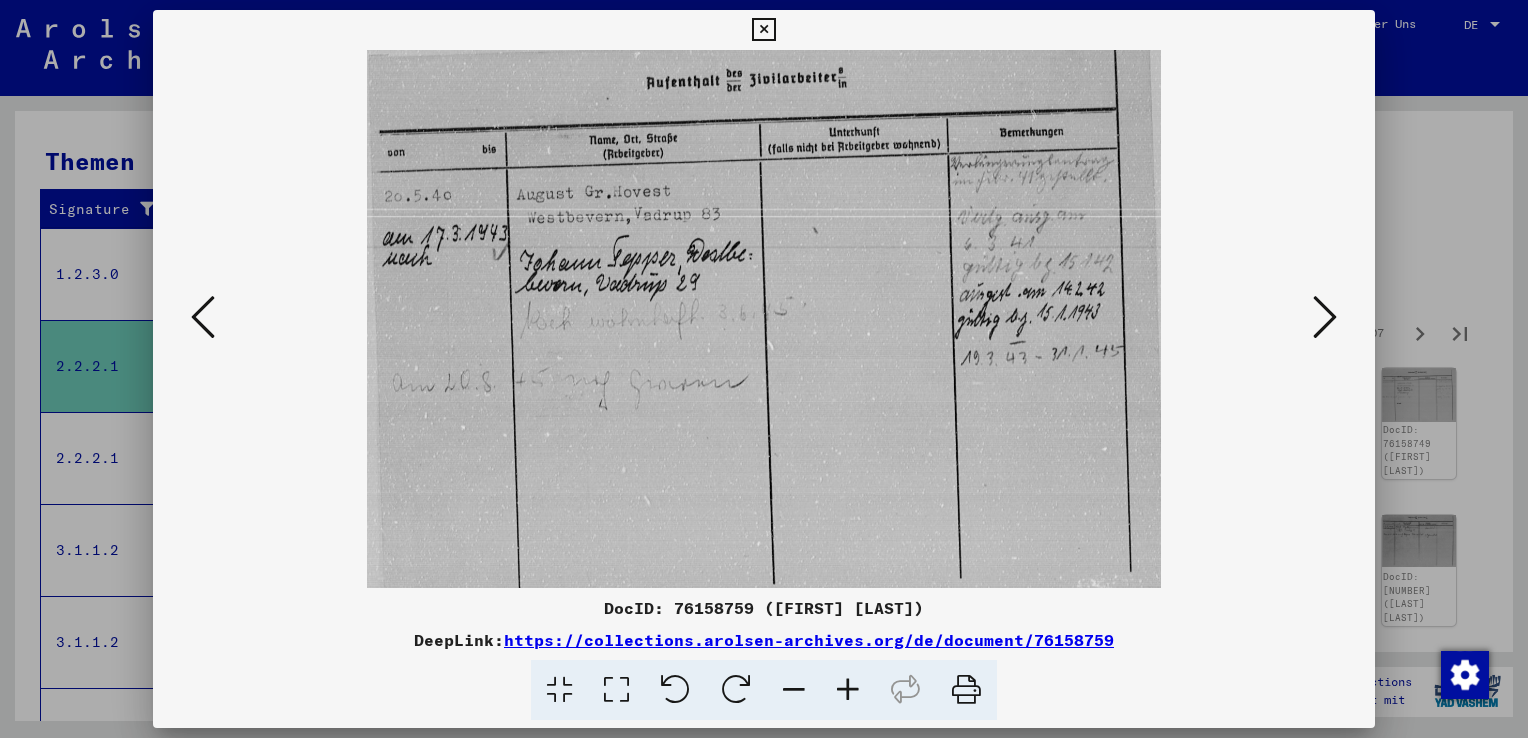 click at bounding box center [1325, 317] 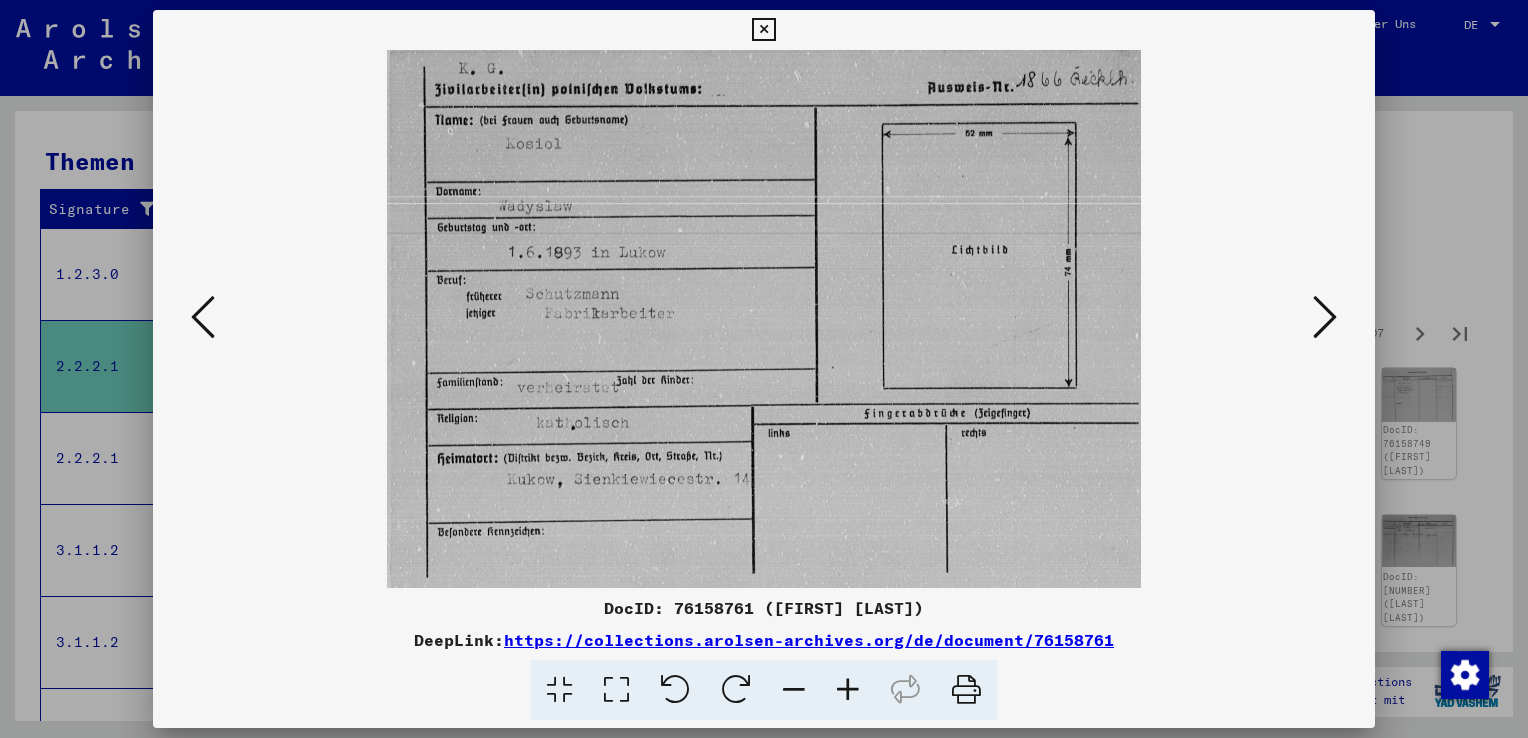 click at bounding box center [1325, 317] 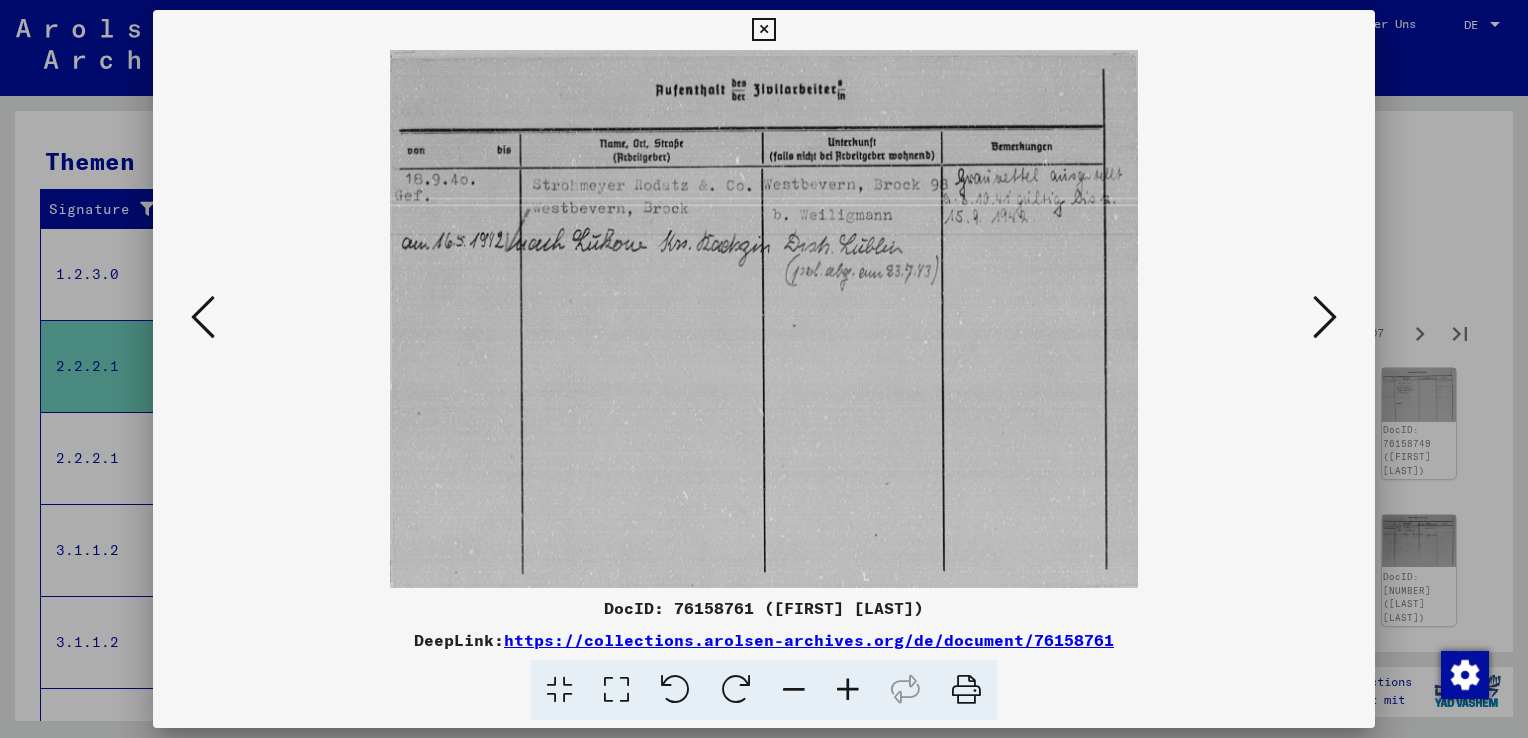 click at bounding box center [1325, 317] 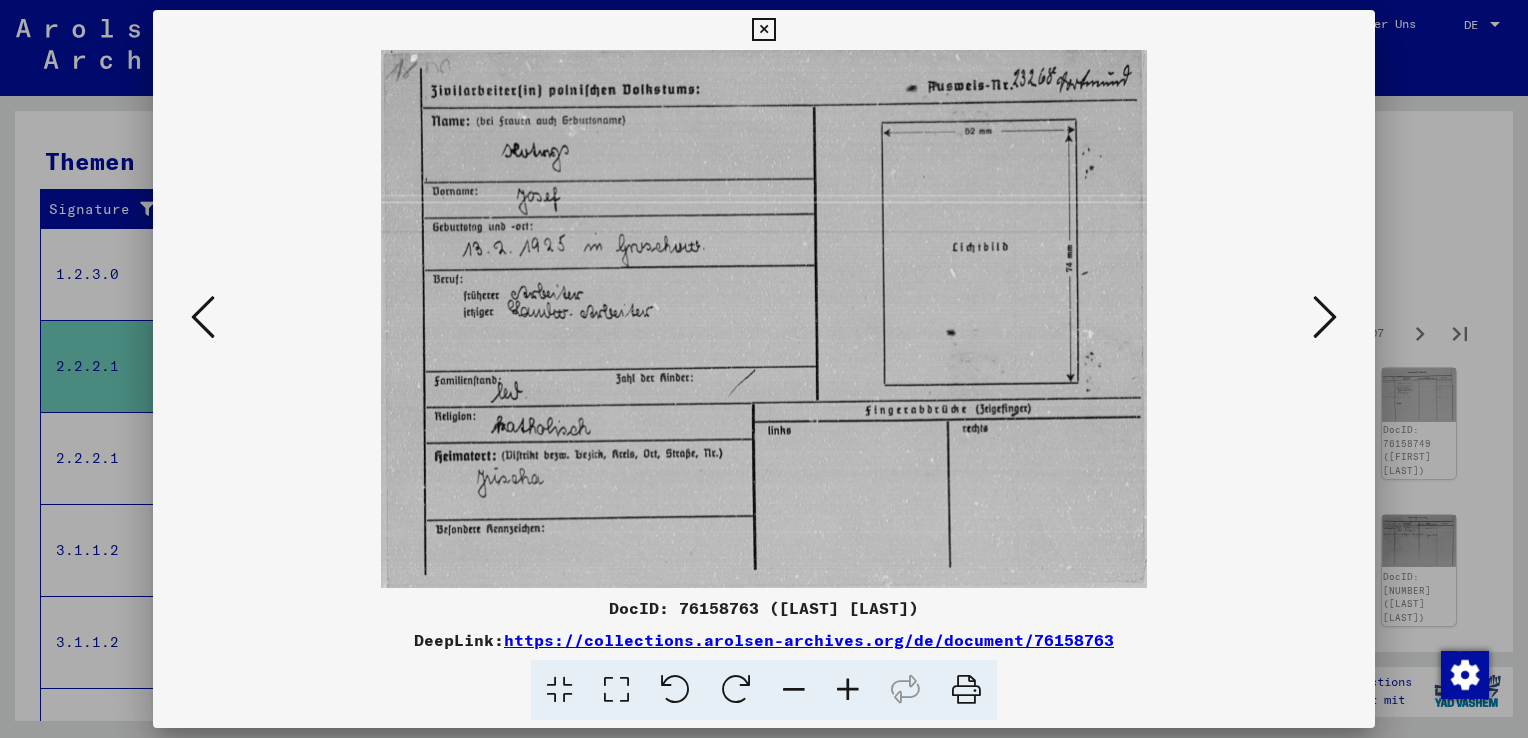 click at bounding box center [1325, 317] 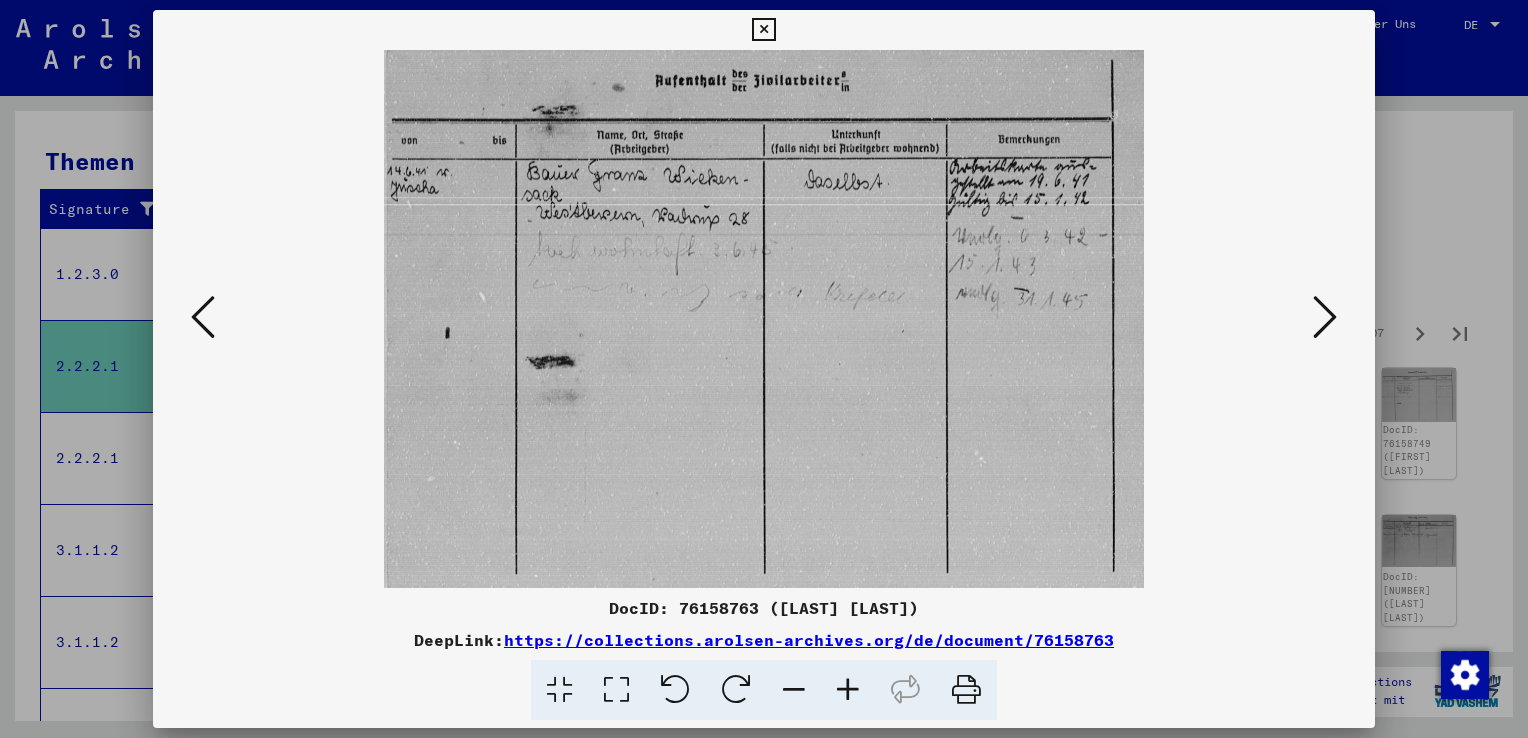click at bounding box center (1325, 317) 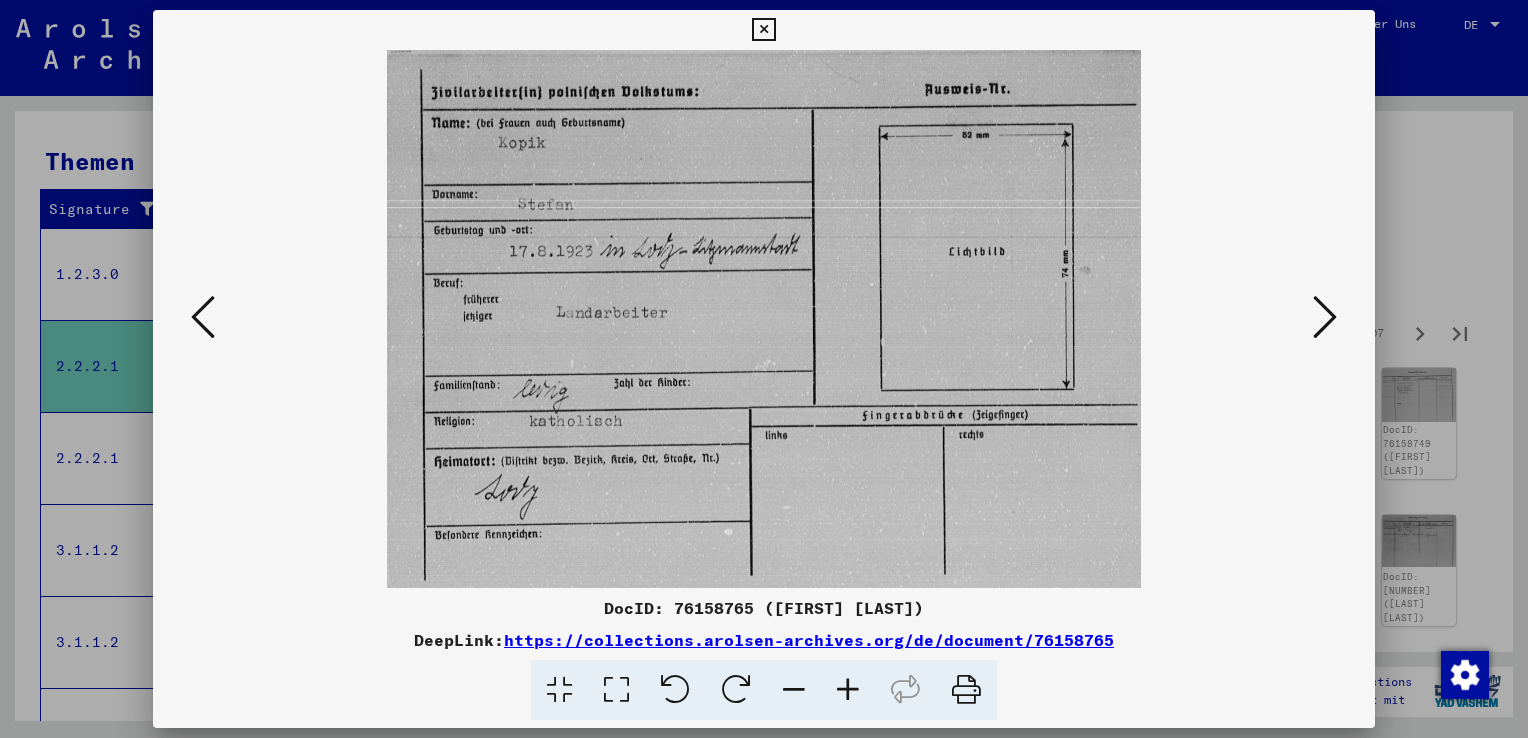 click at bounding box center (1325, 317) 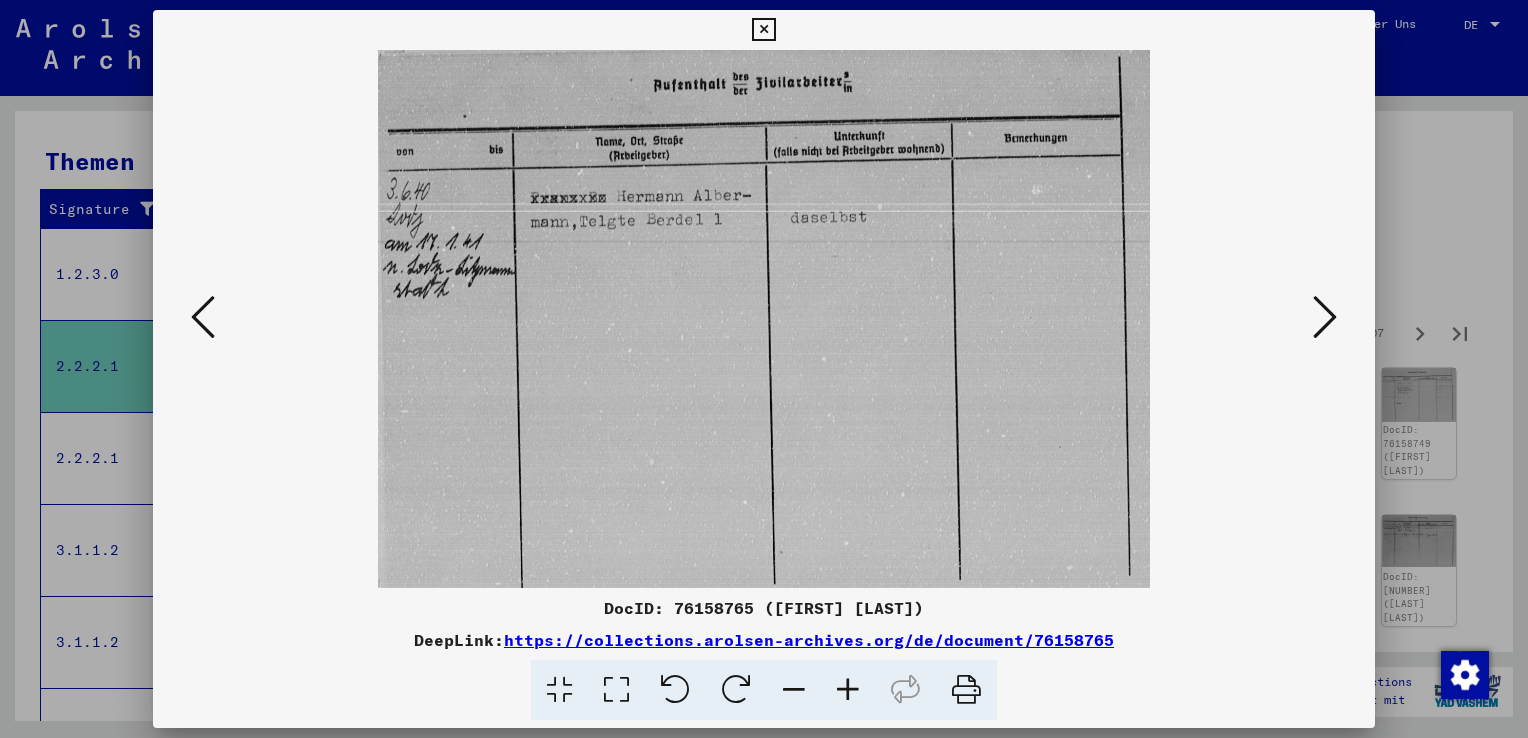 click at bounding box center [1325, 317] 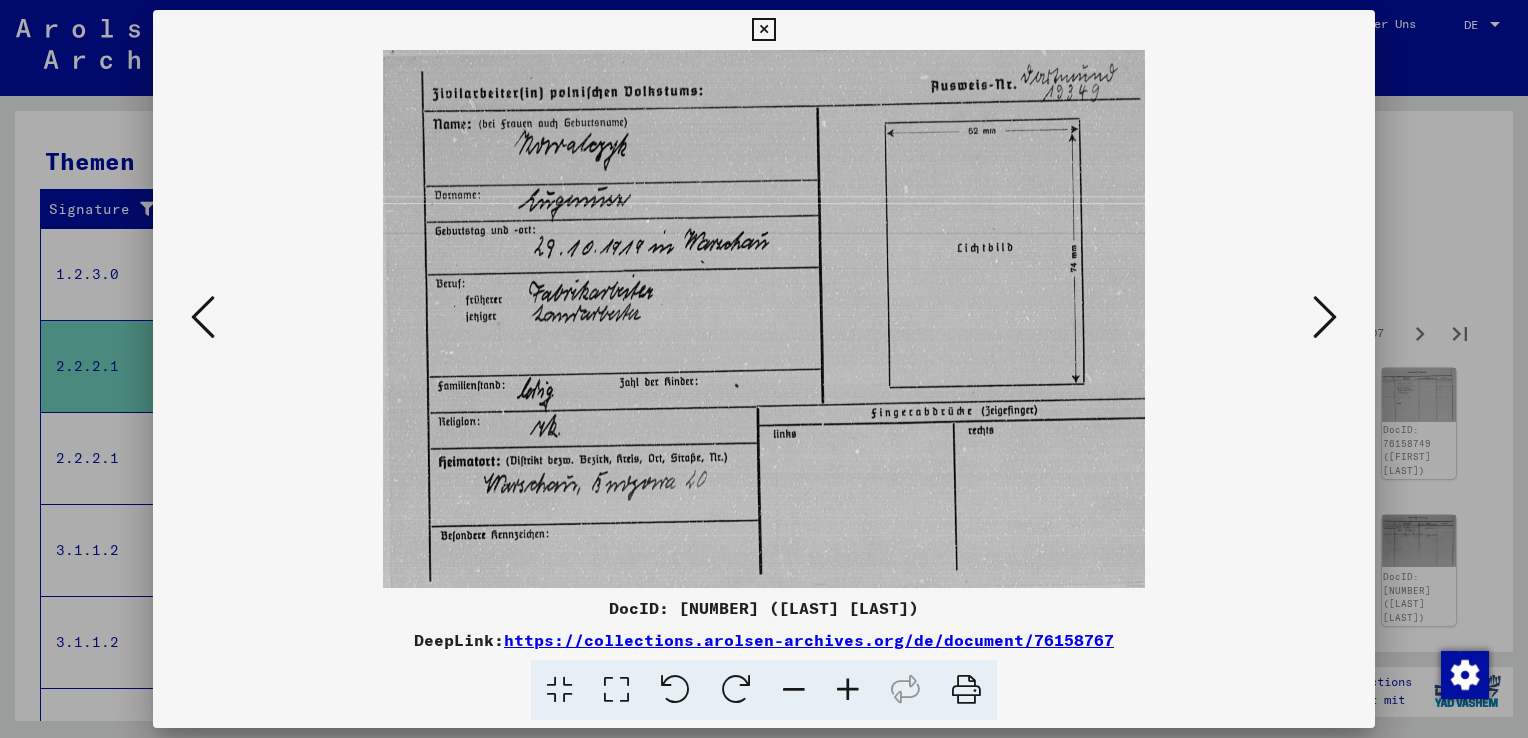 click at bounding box center [1325, 317] 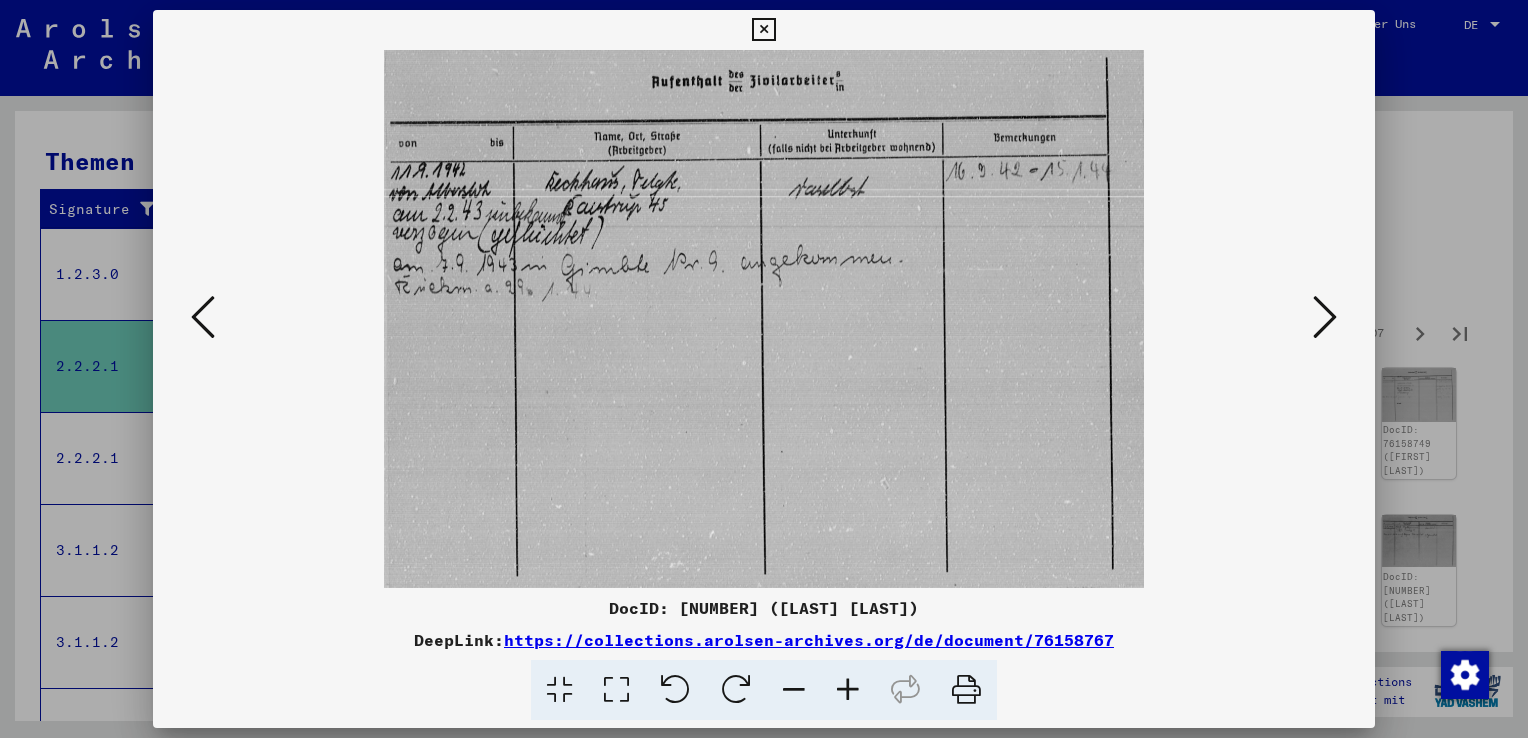 click at bounding box center [1325, 317] 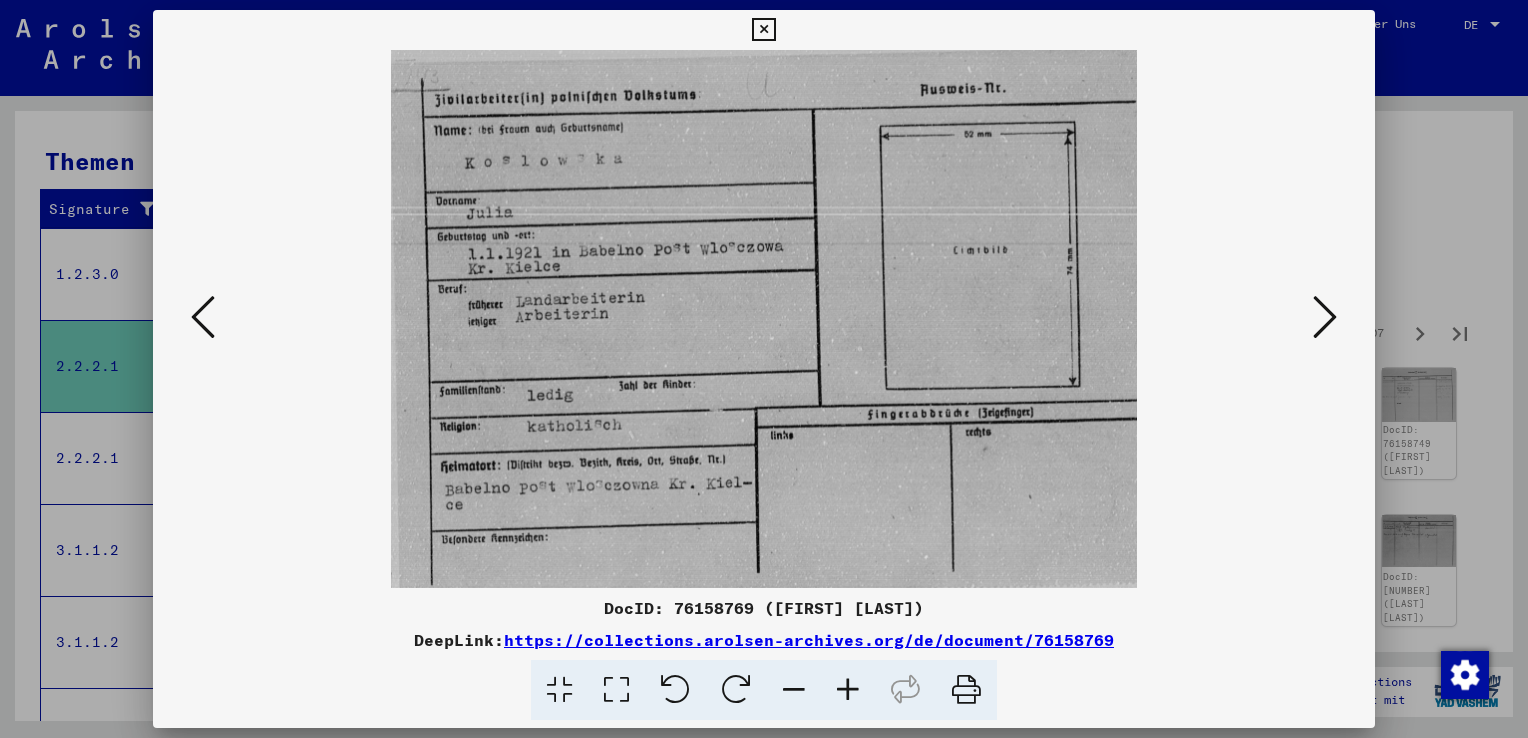 click at bounding box center [1325, 317] 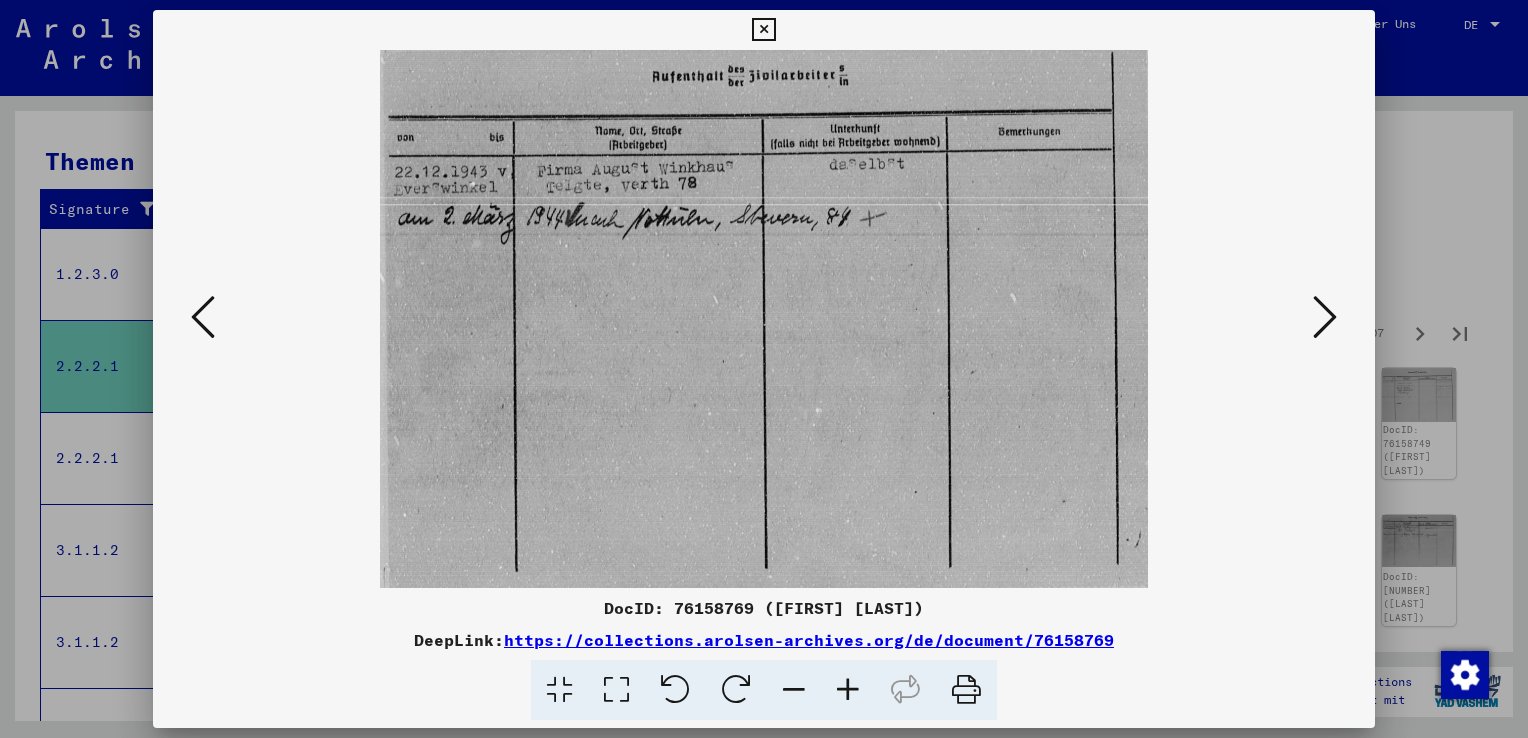 click at bounding box center (1325, 317) 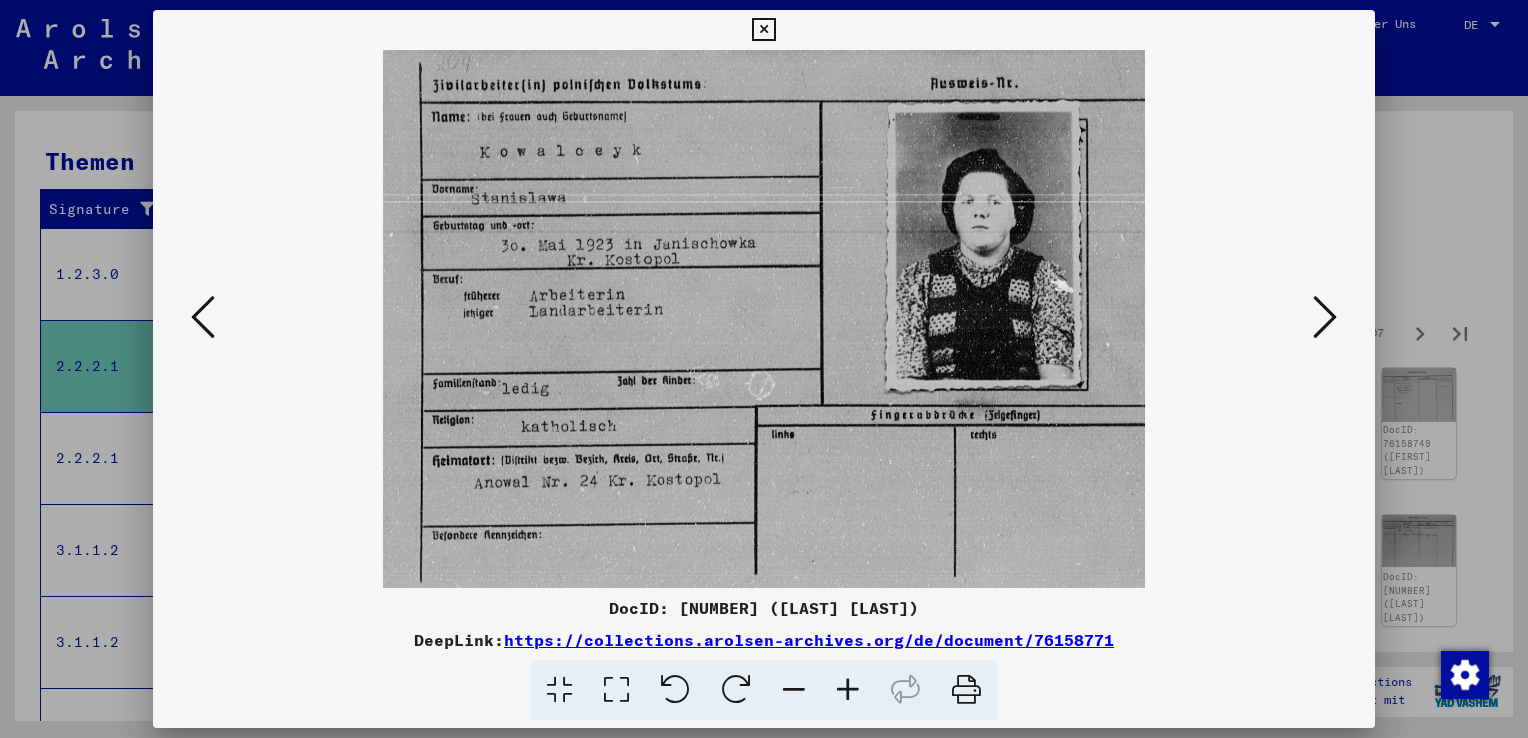click at bounding box center [1325, 317] 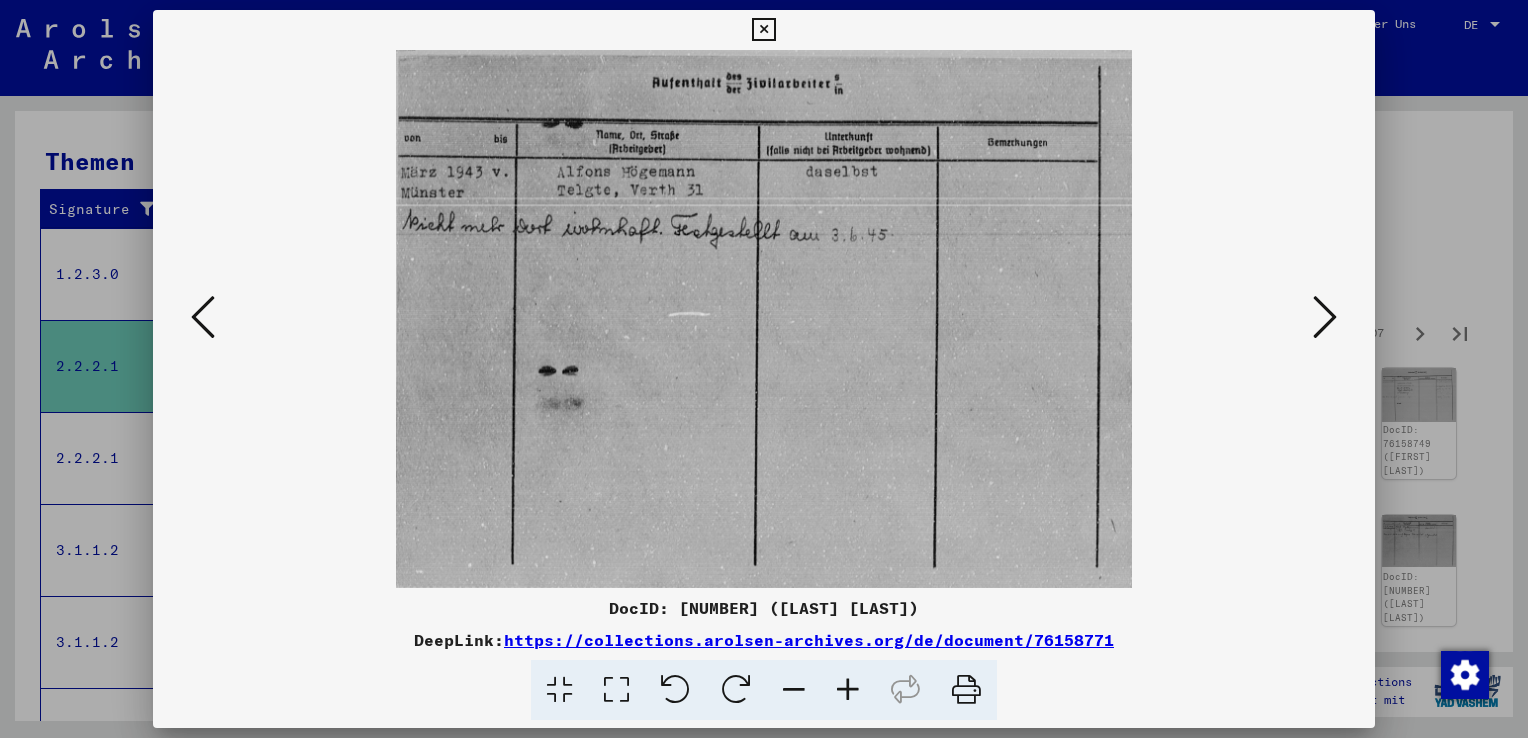 click at bounding box center (1325, 317) 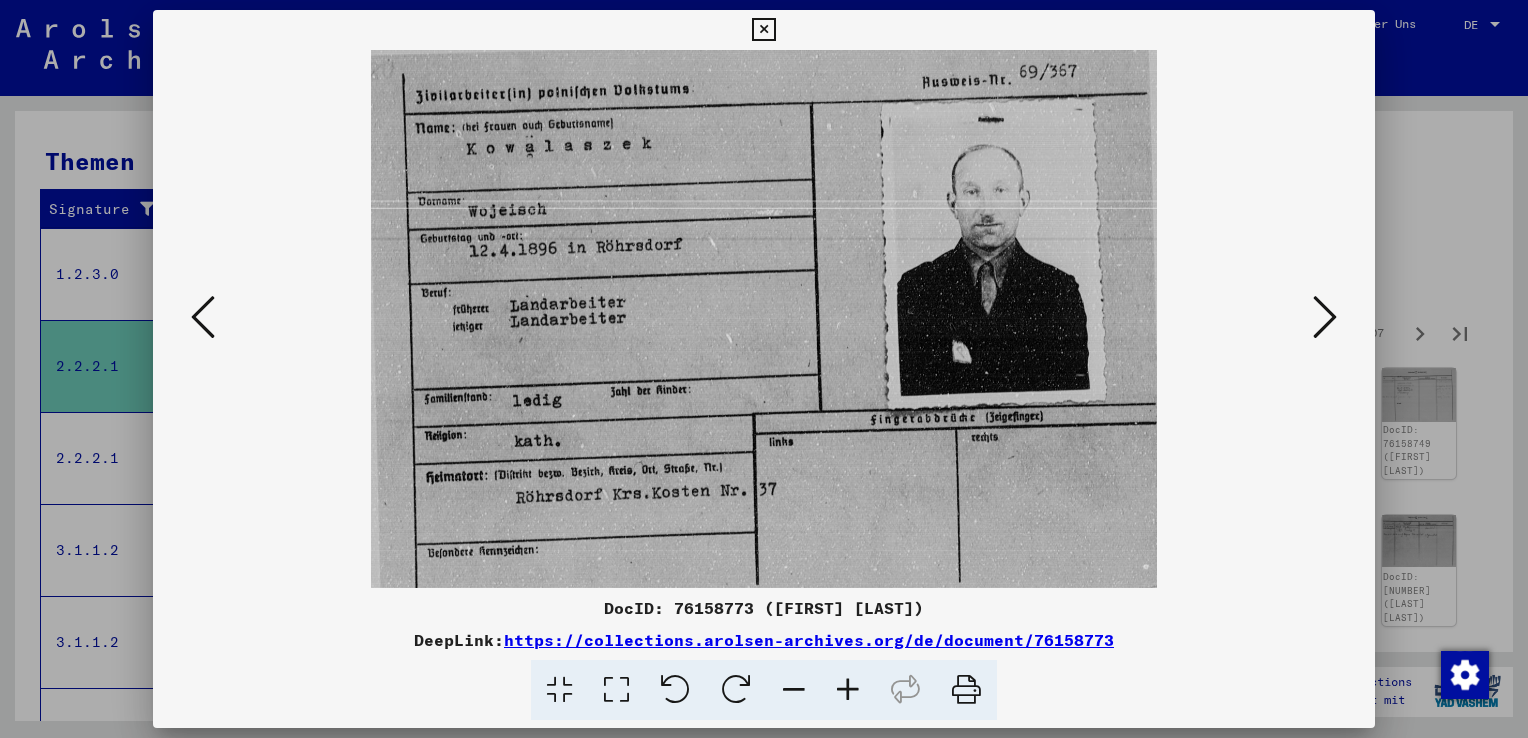 click at bounding box center (1325, 317) 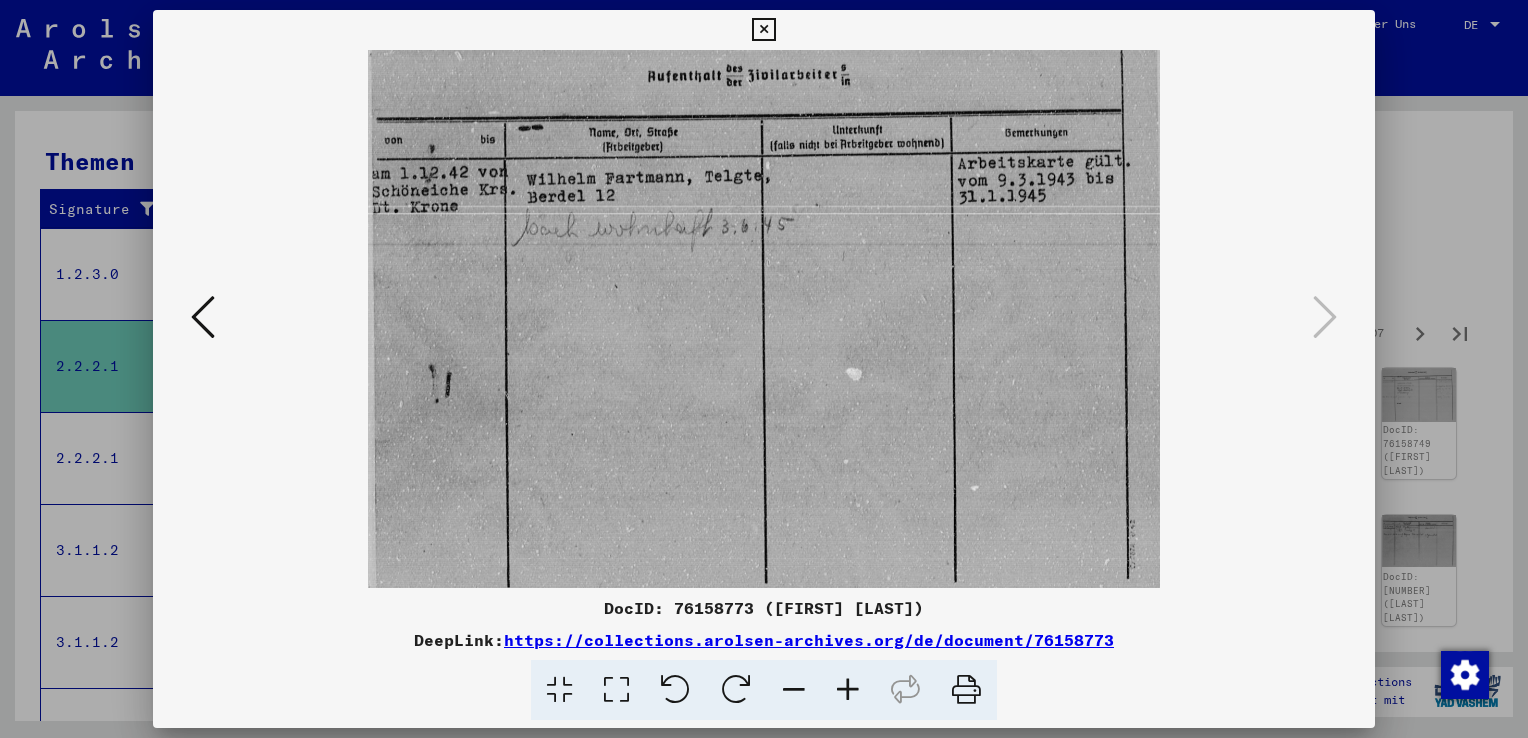 click at bounding box center [764, 369] 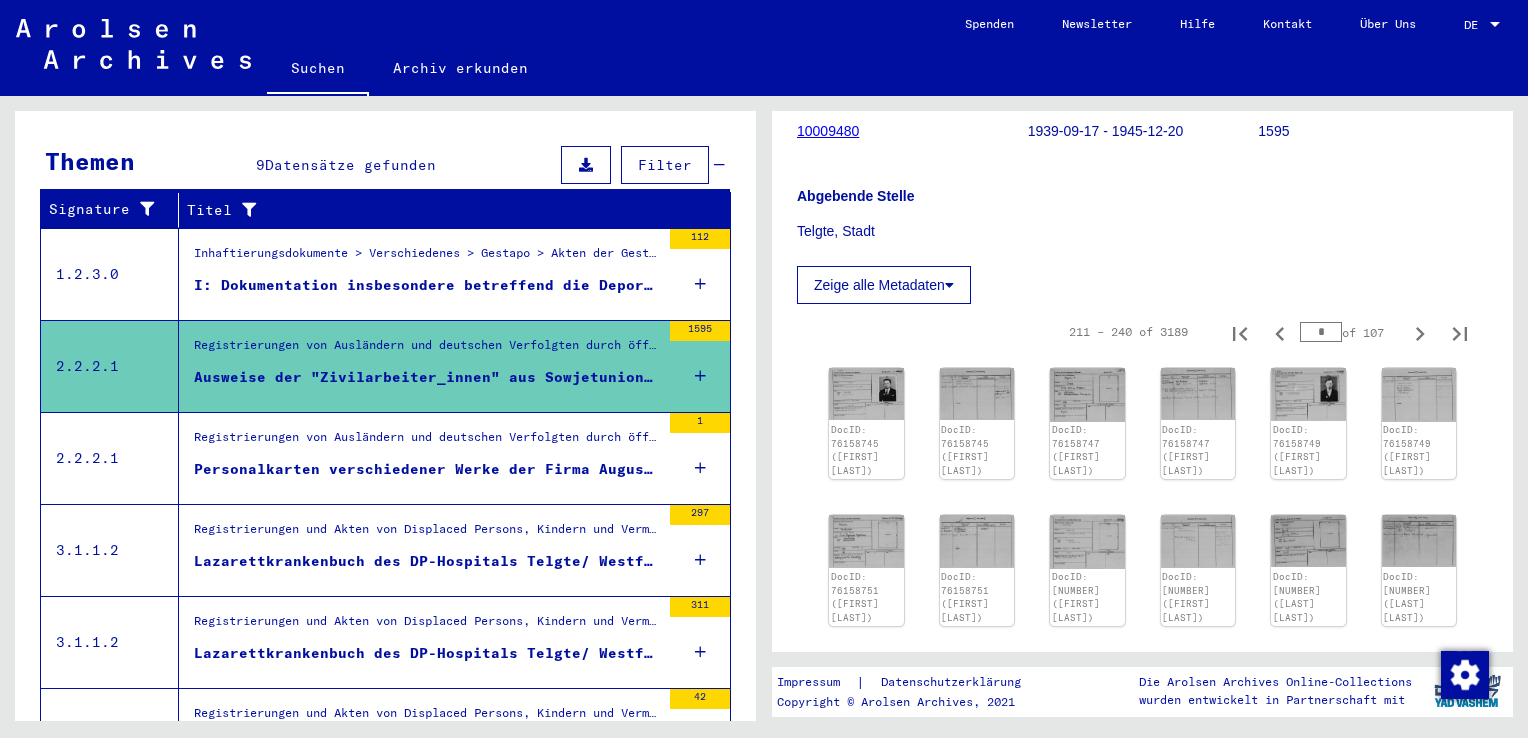 click 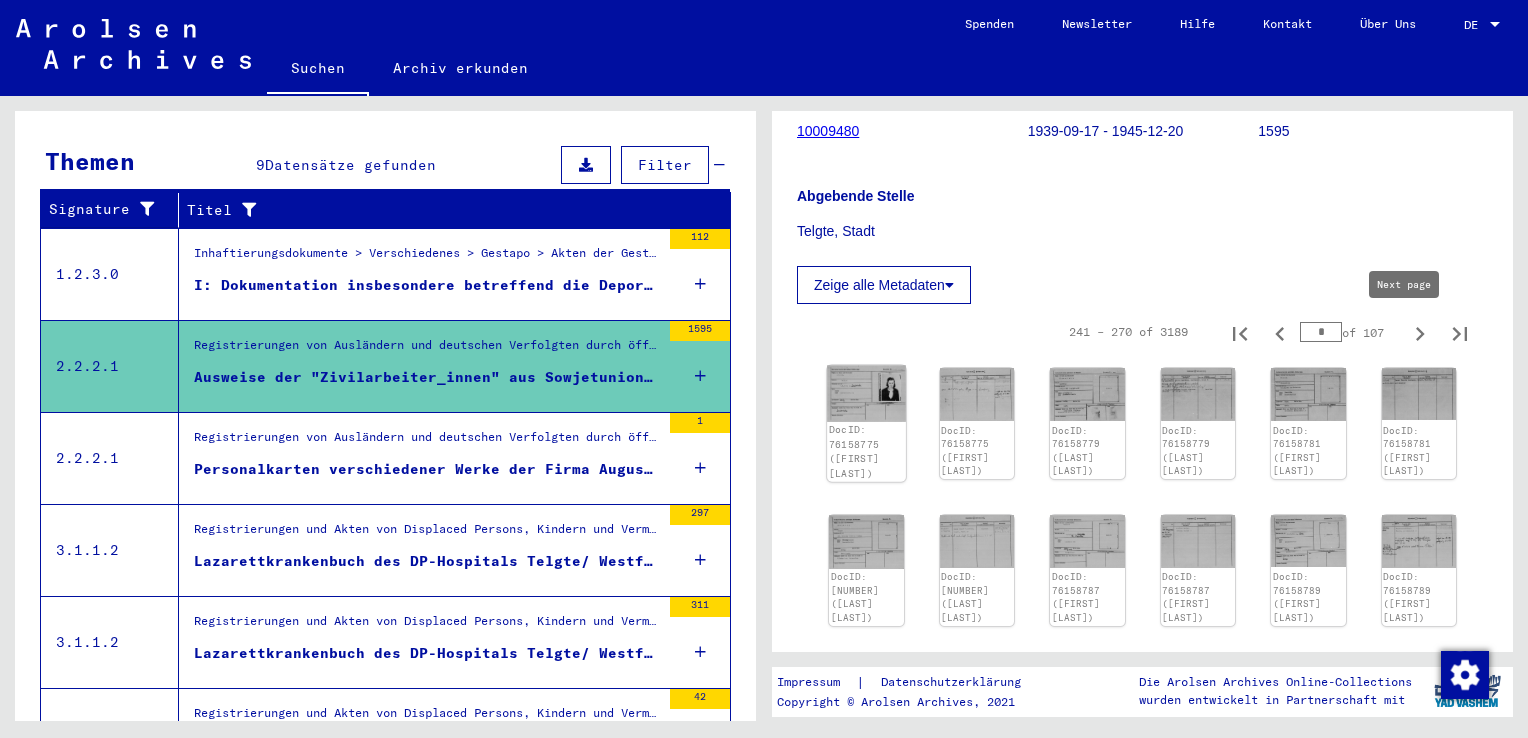 click 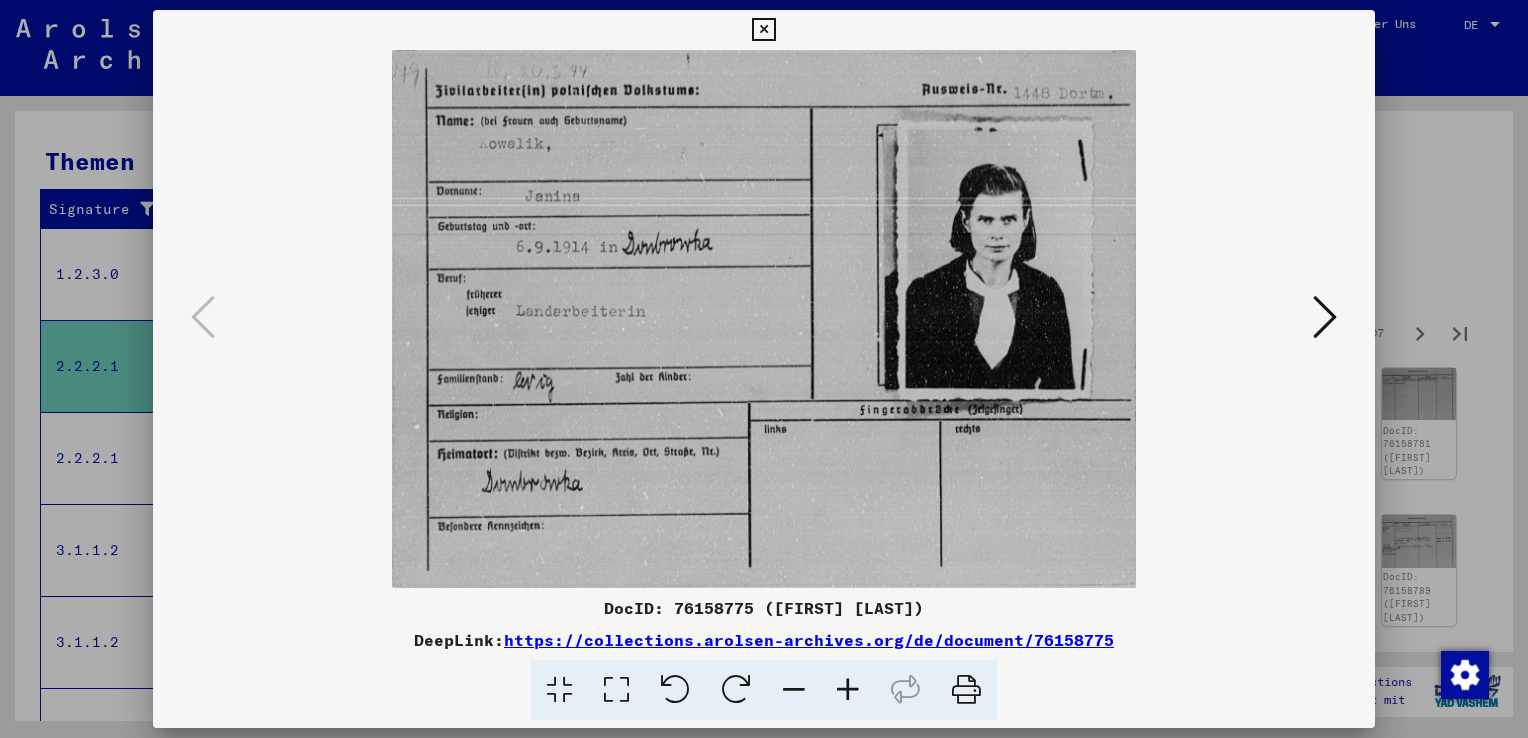 click at bounding box center (1325, 317) 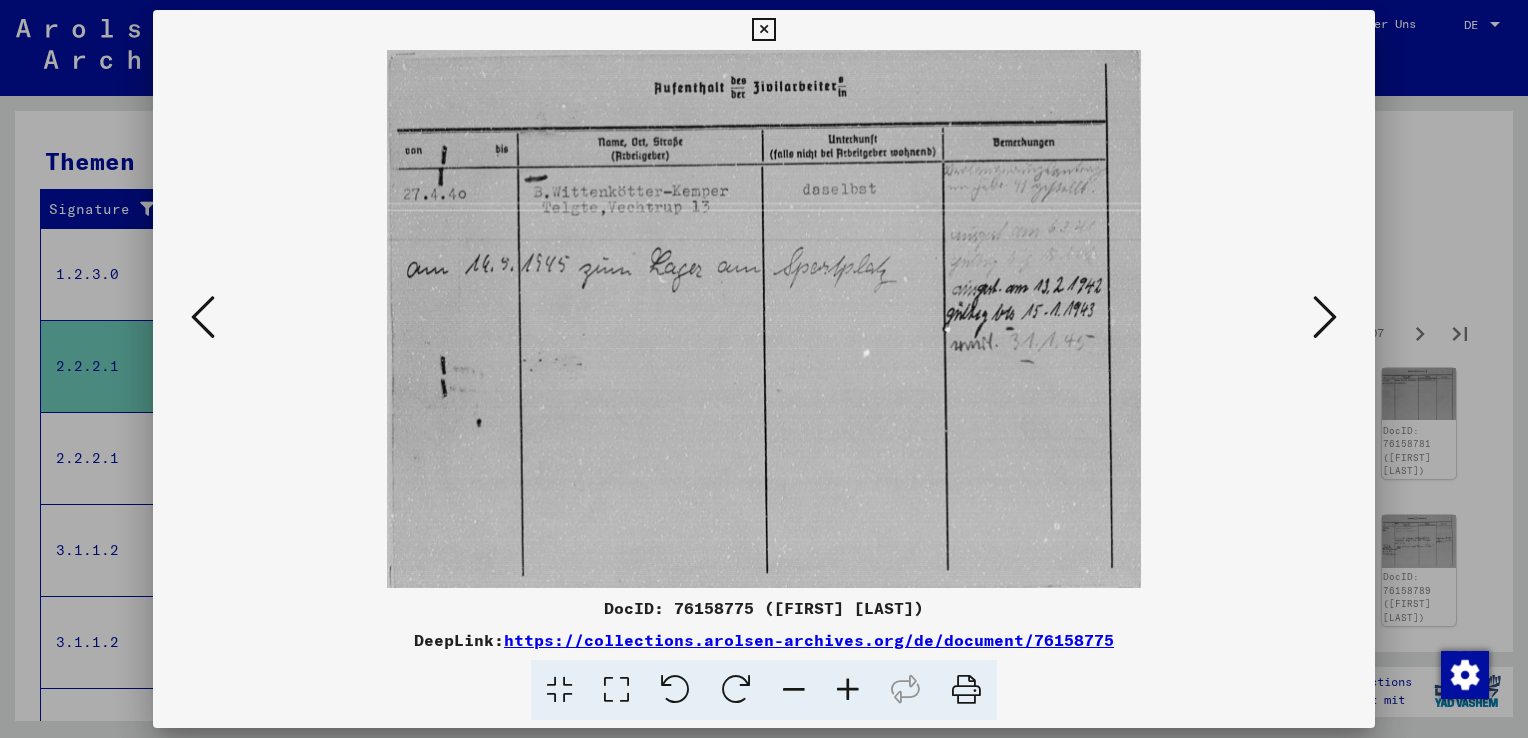 click at bounding box center (1325, 318) 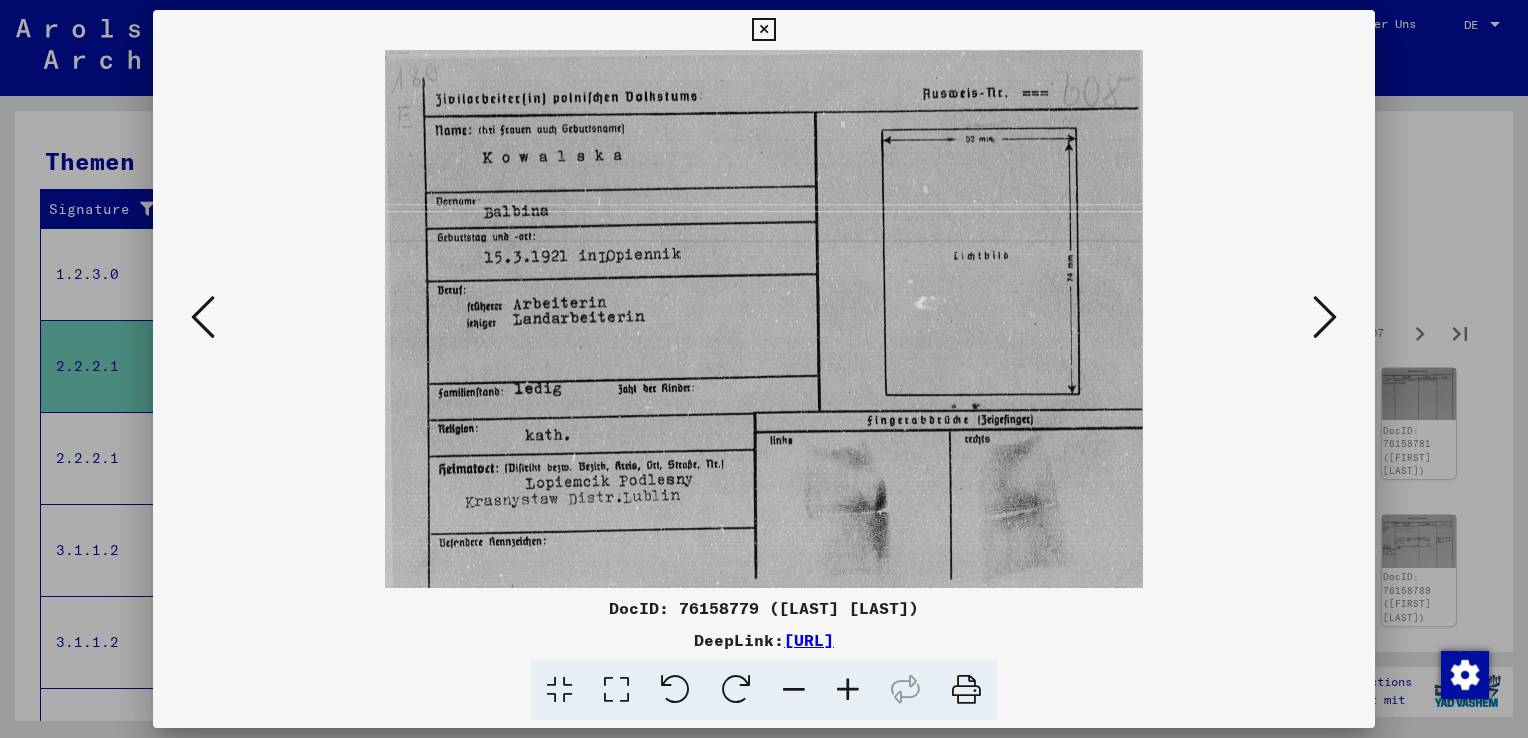 click at bounding box center (1325, 317) 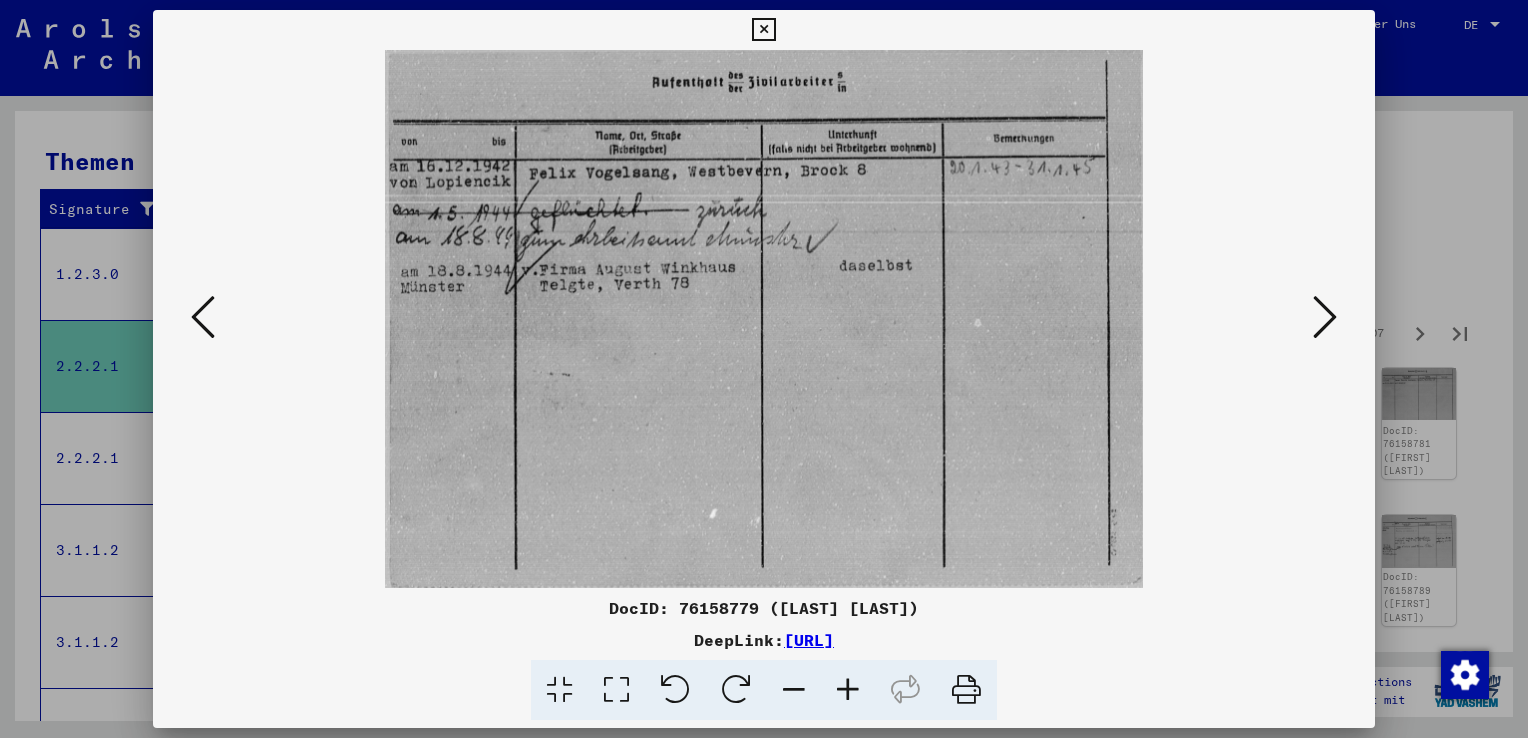 click at bounding box center (1325, 318) 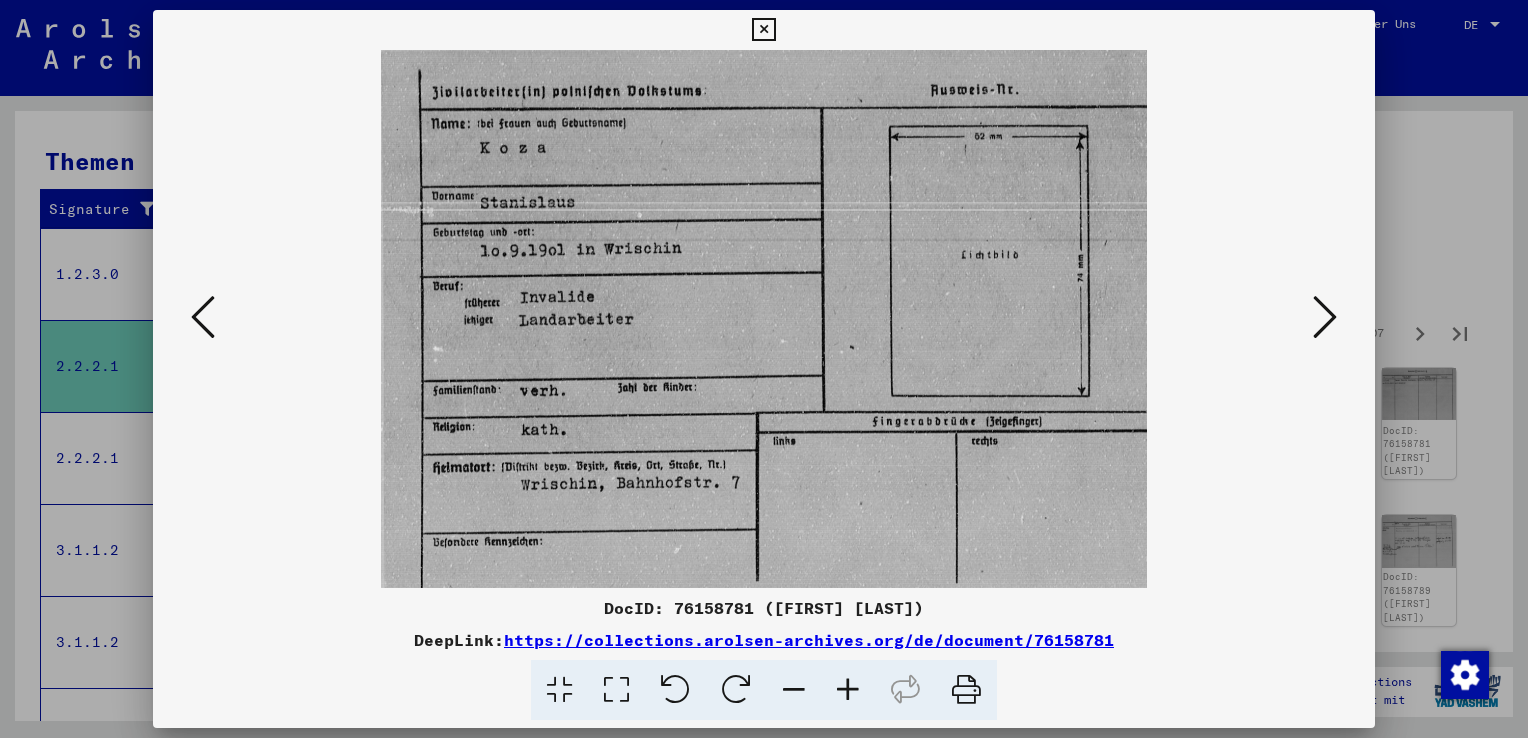 click at bounding box center [1325, 318] 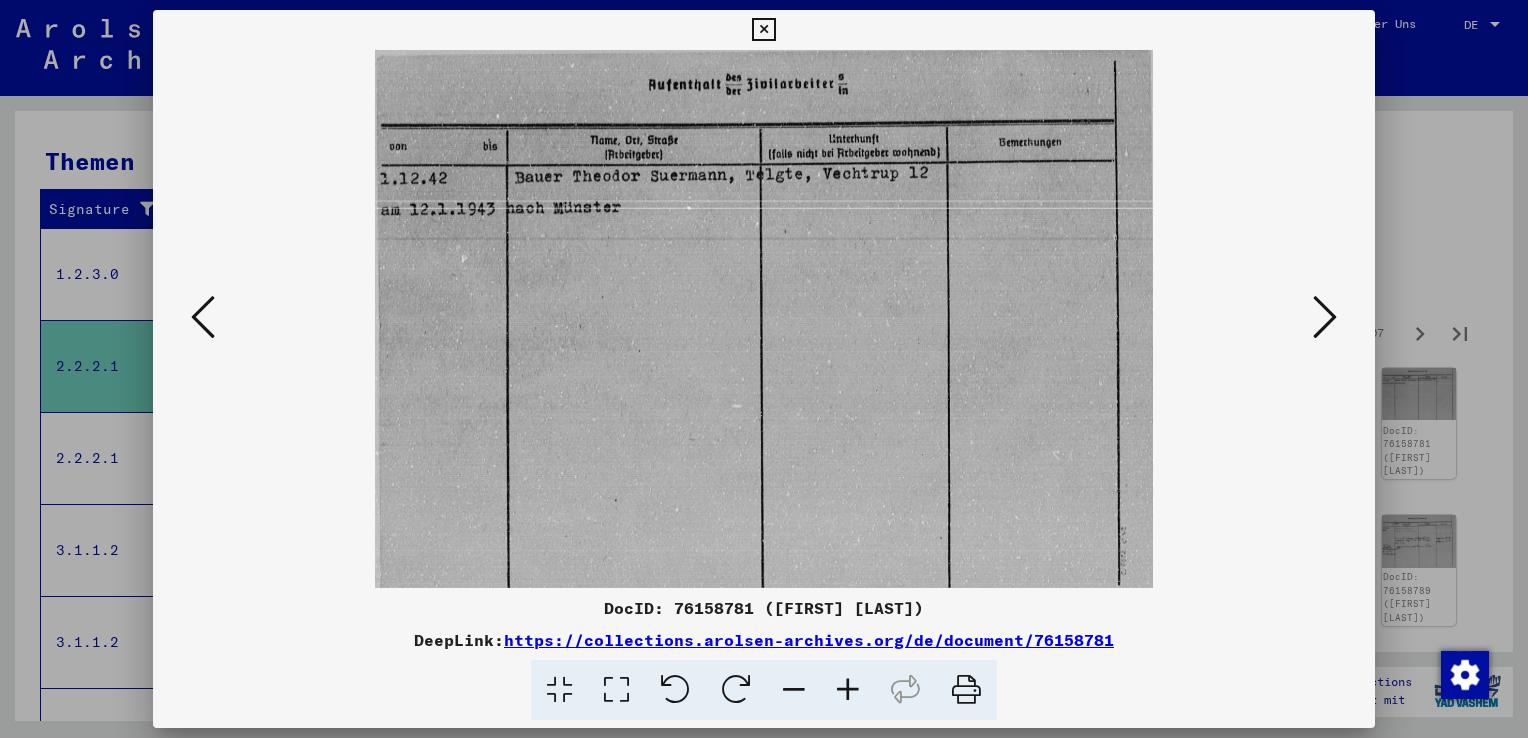 click at bounding box center (1325, 318) 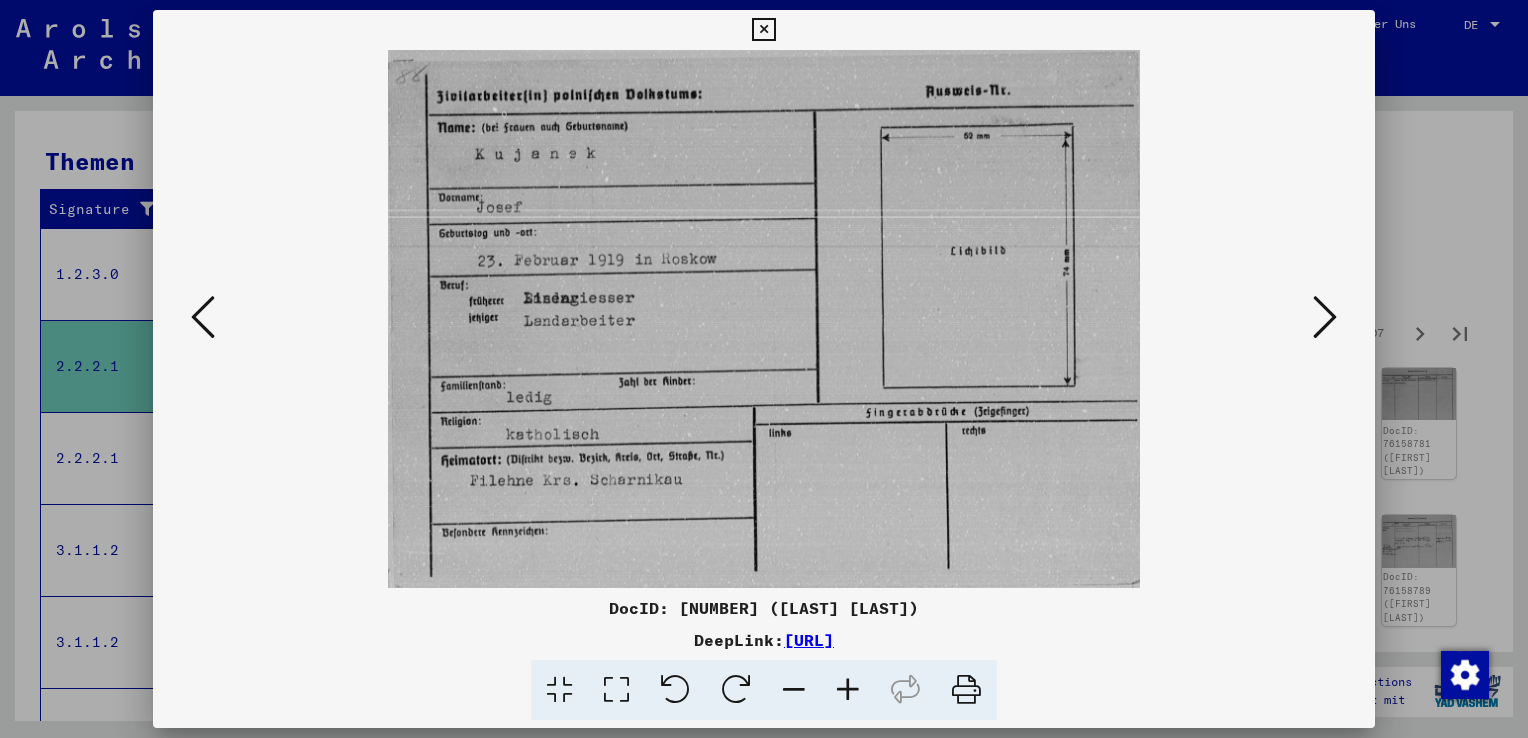 click at bounding box center [203, 317] 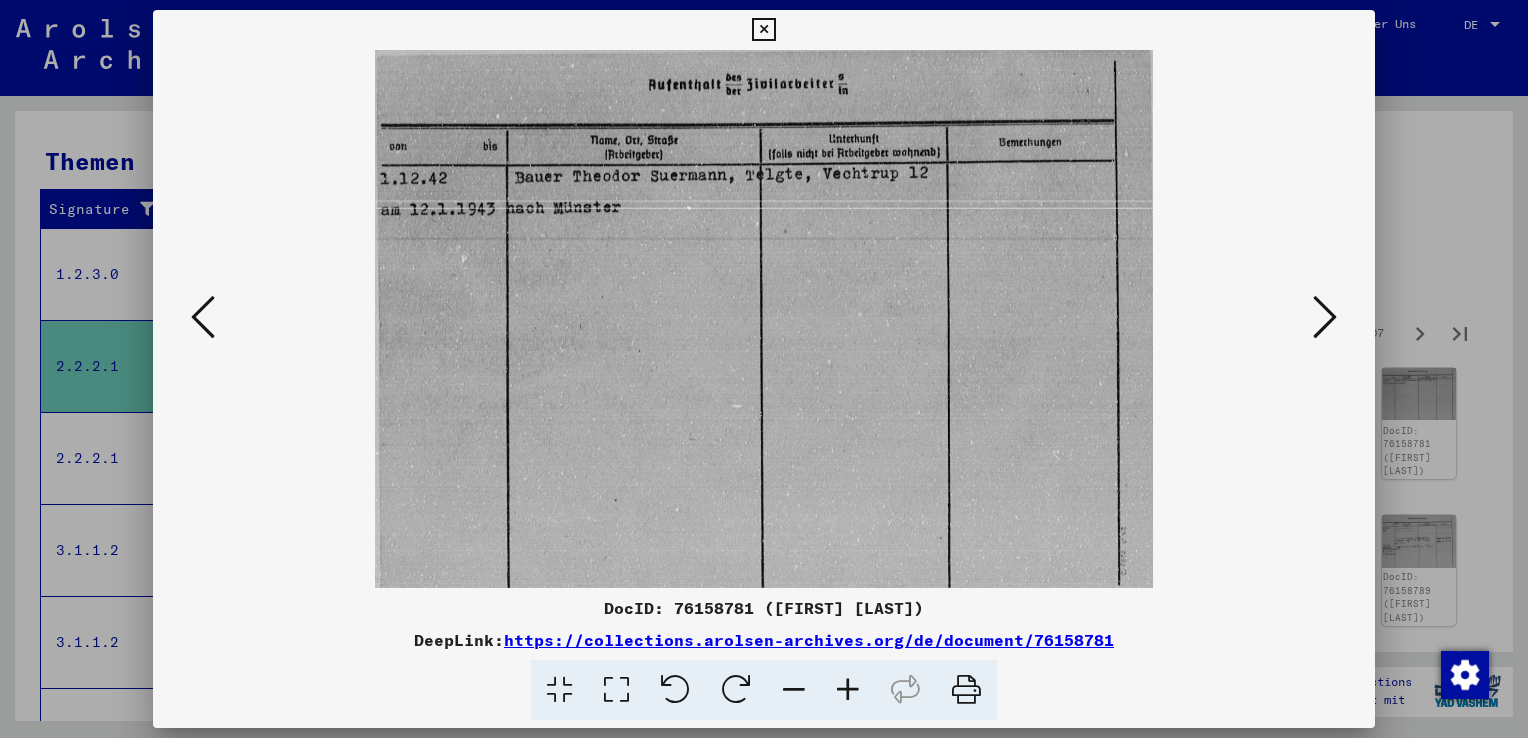 click at bounding box center (1325, 317) 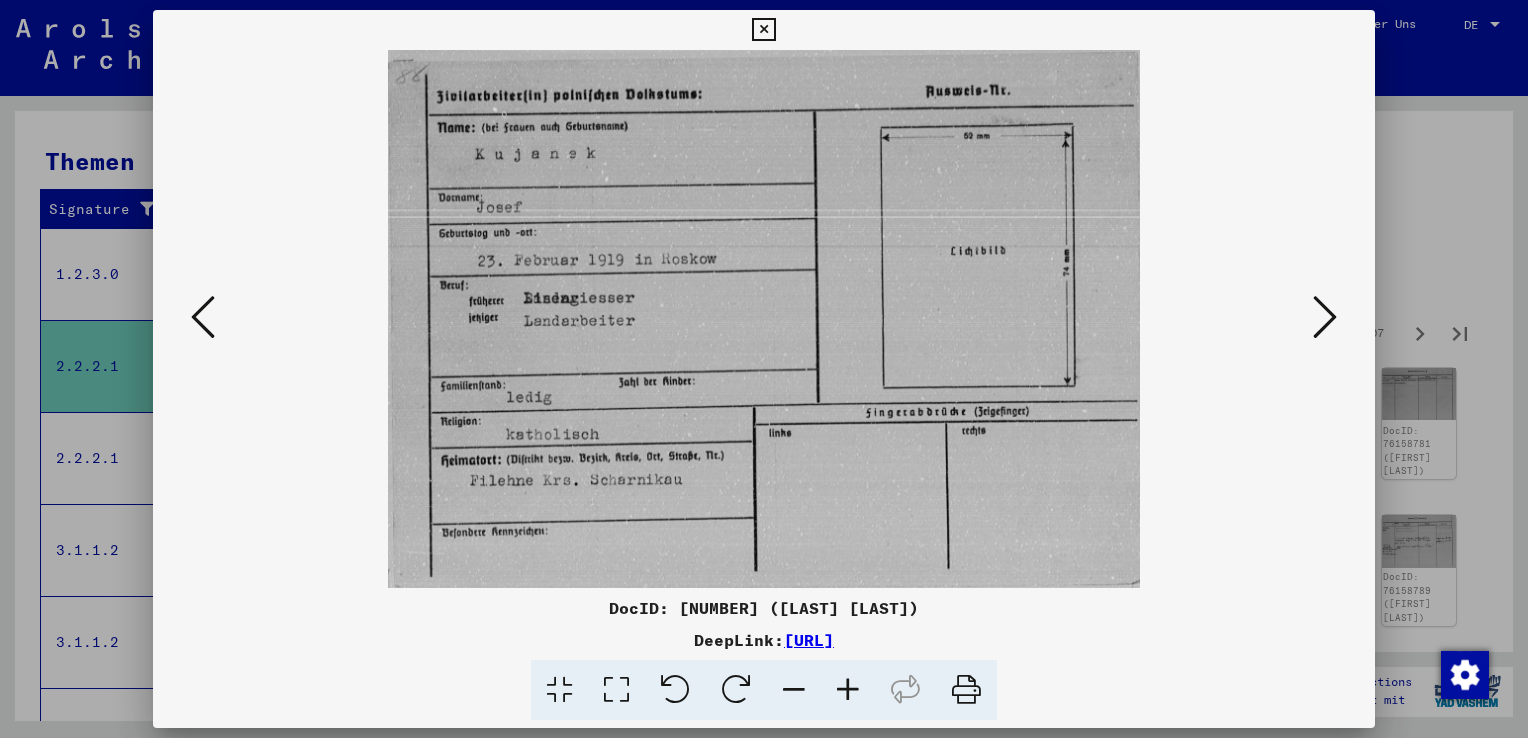 click at bounding box center [1325, 317] 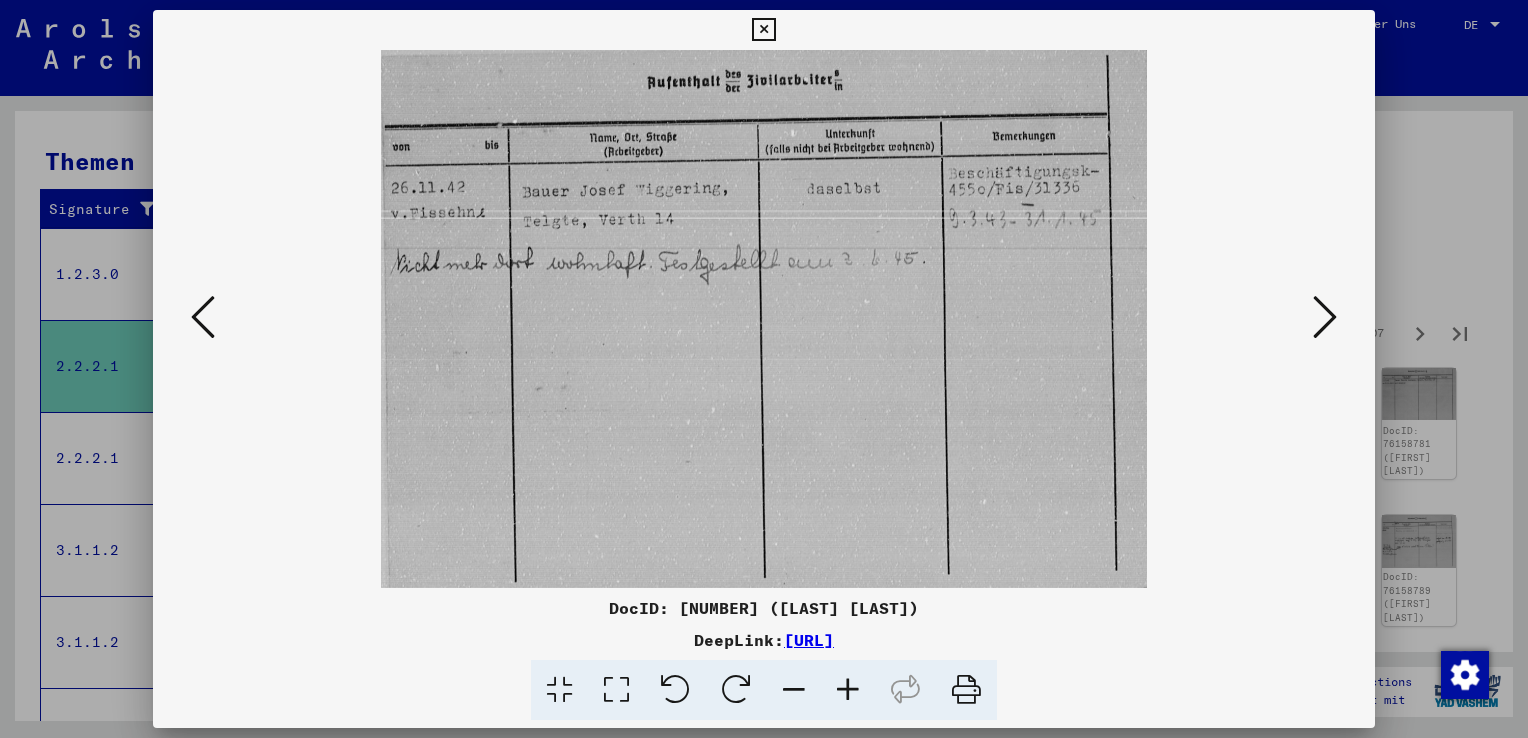 click at bounding box center (1325, 317) 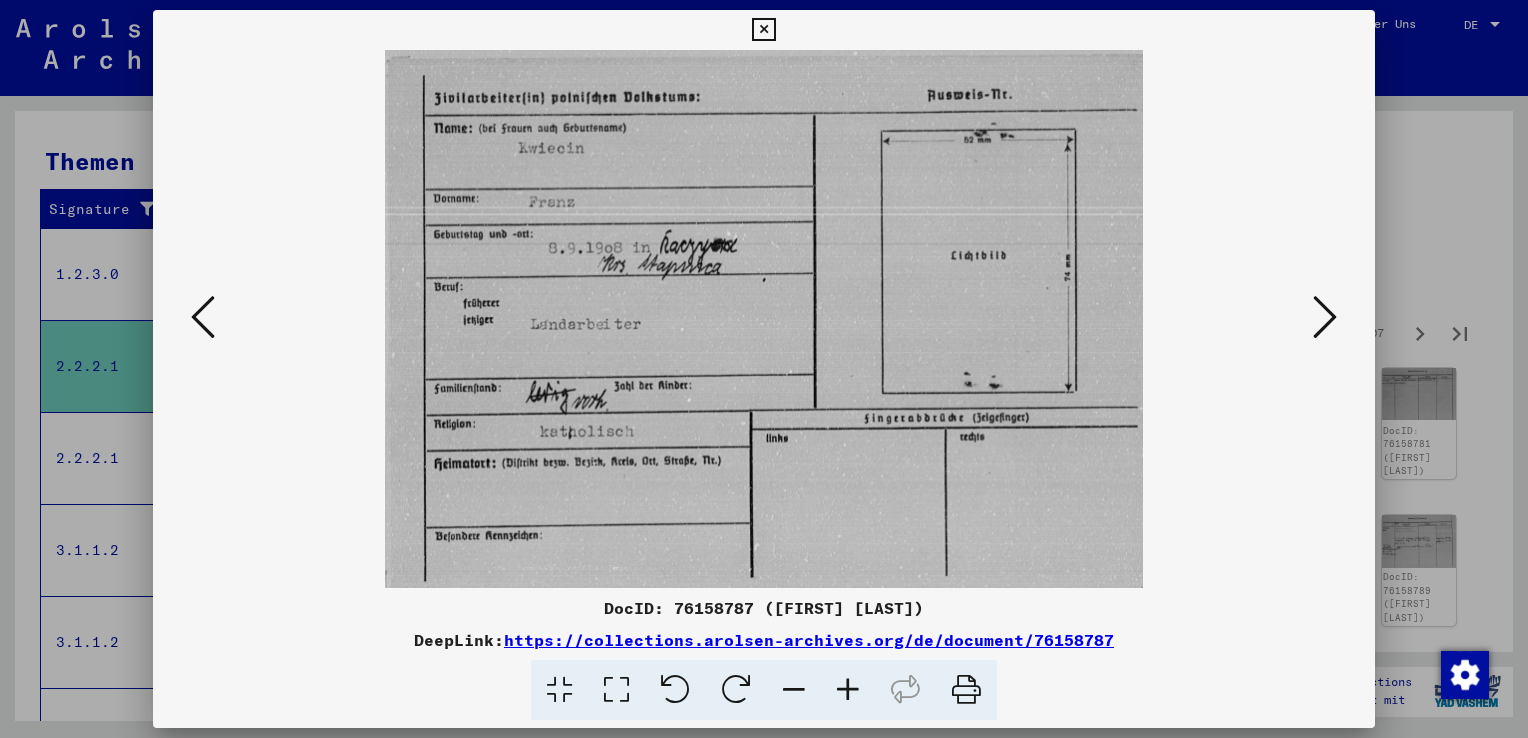click at bounding box center [1325, 317] 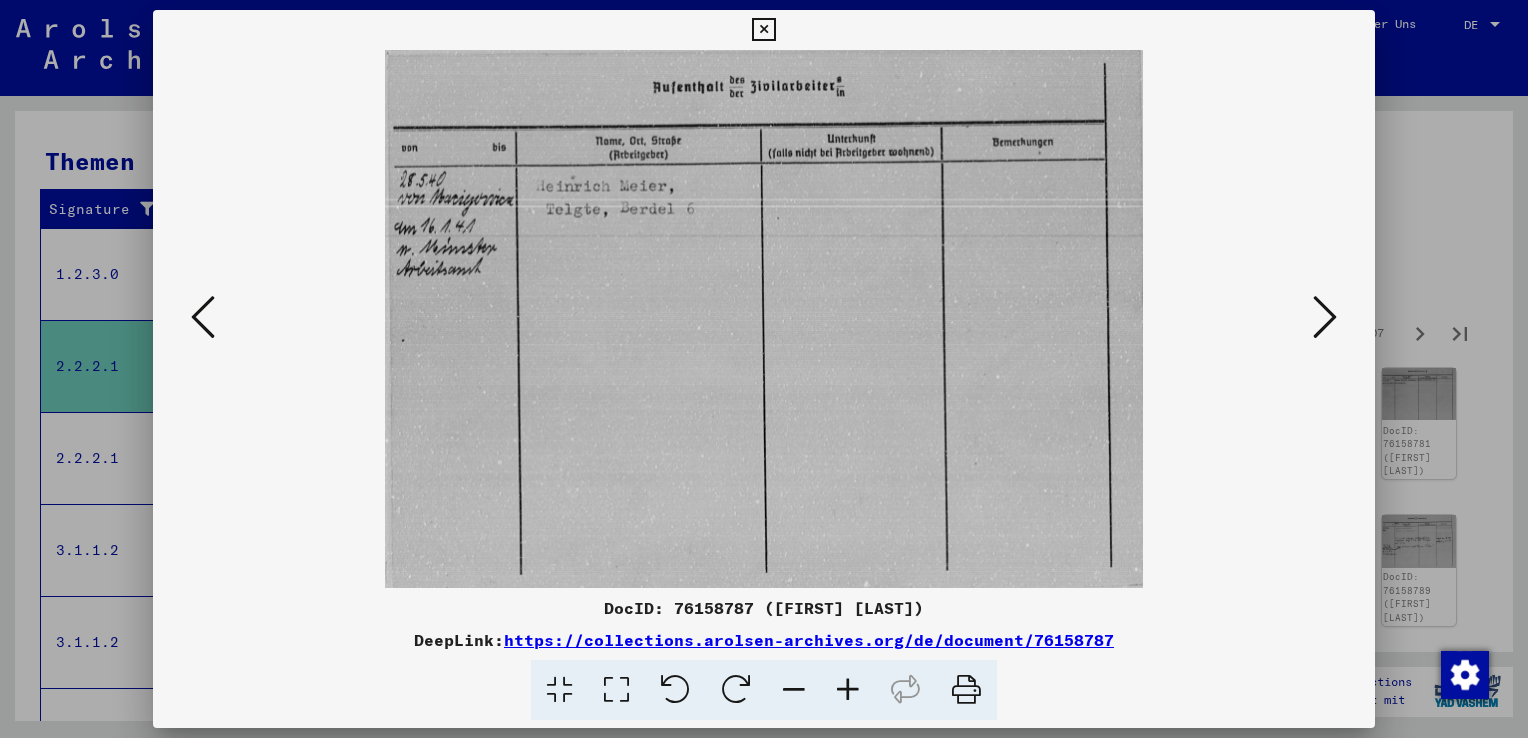 click at bounding box center [1325, 317] 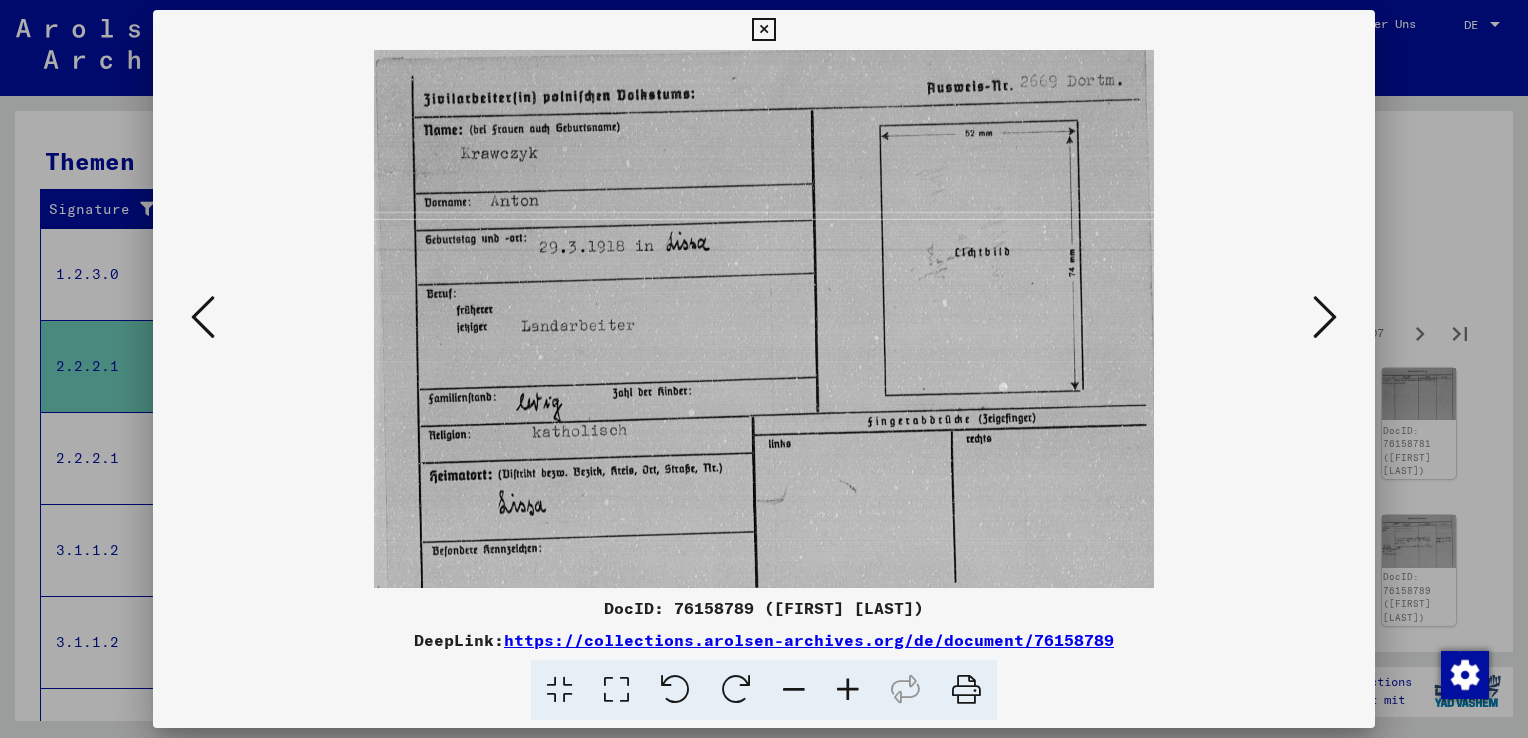 click at bounding box center (1325, 317) 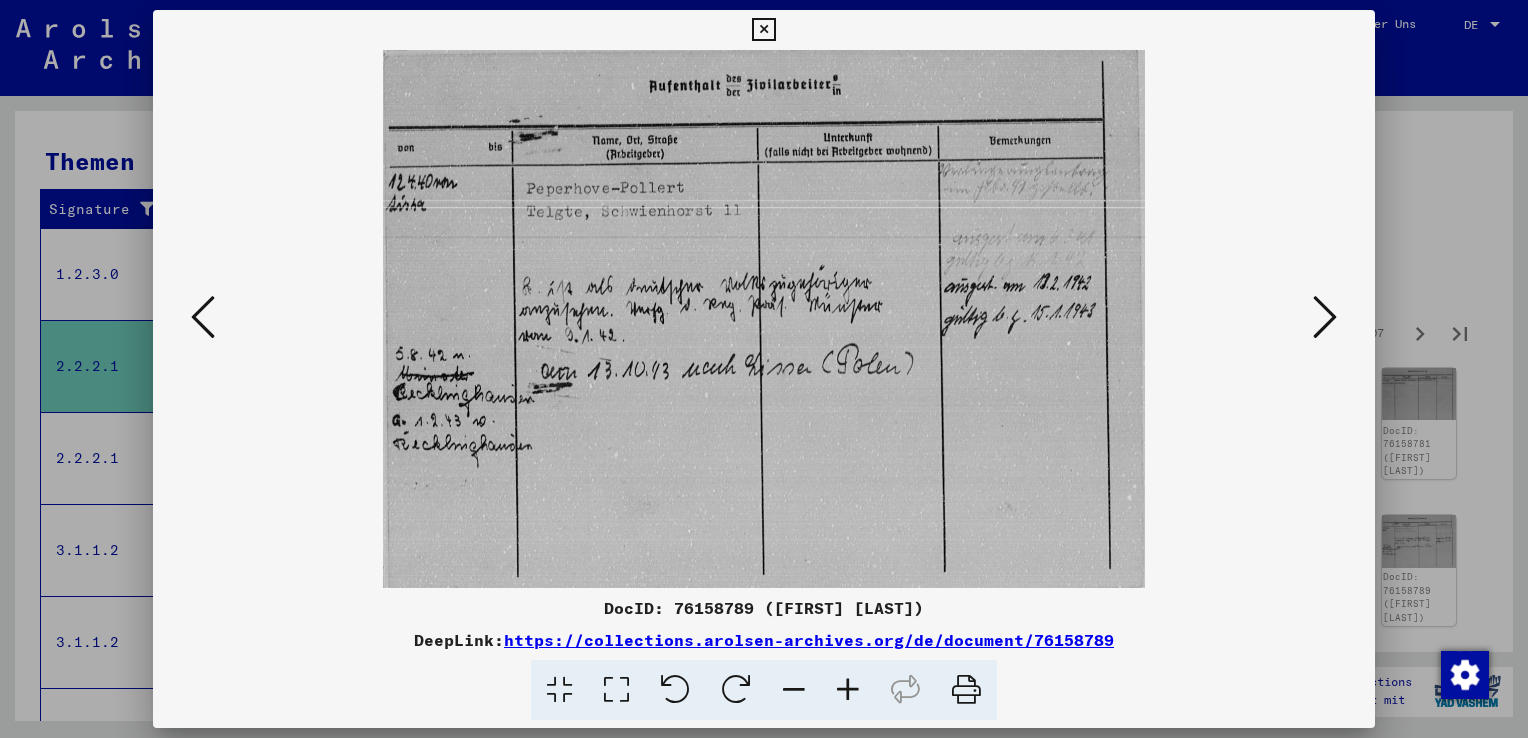 click at bounding box center [1325, 317] 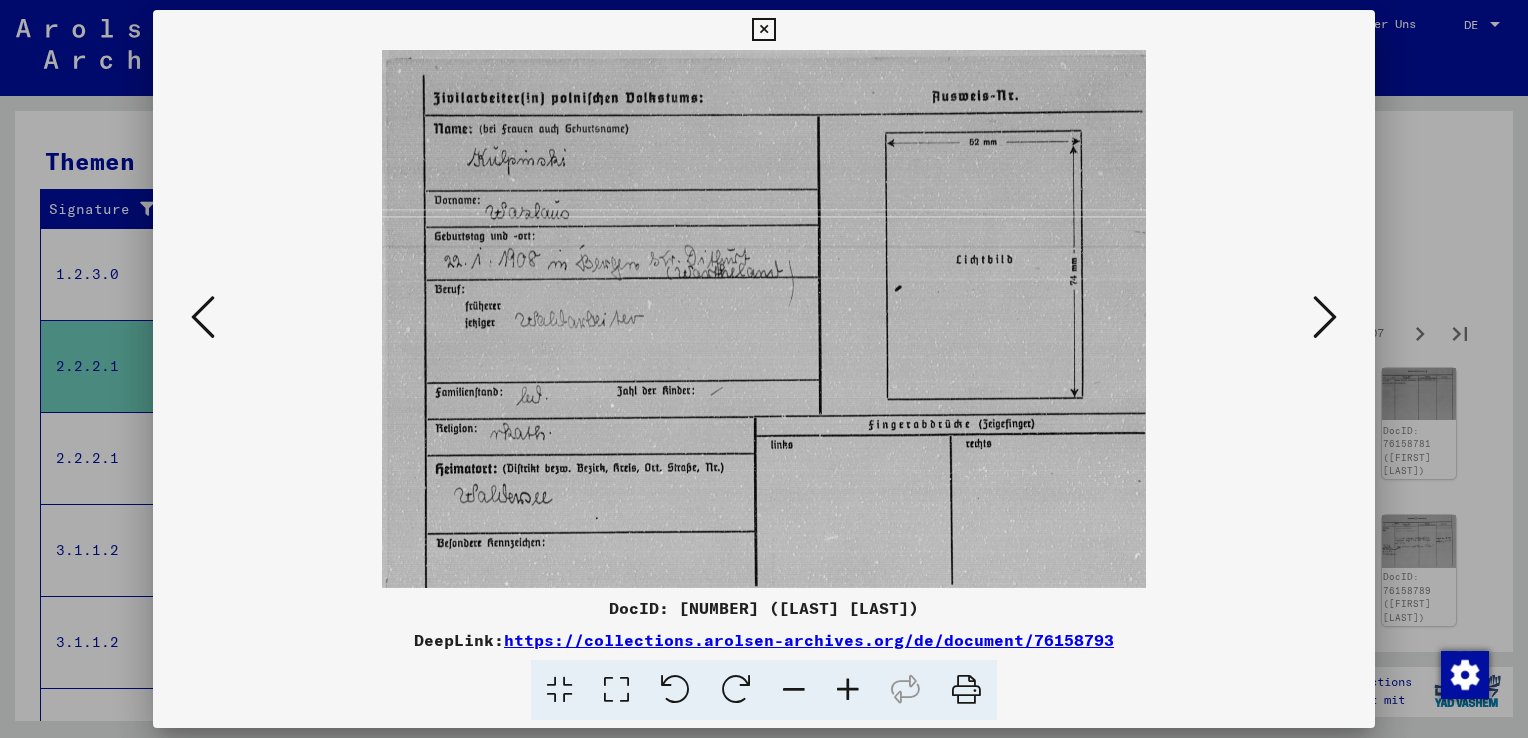 click at bounding box center [1325, 317] 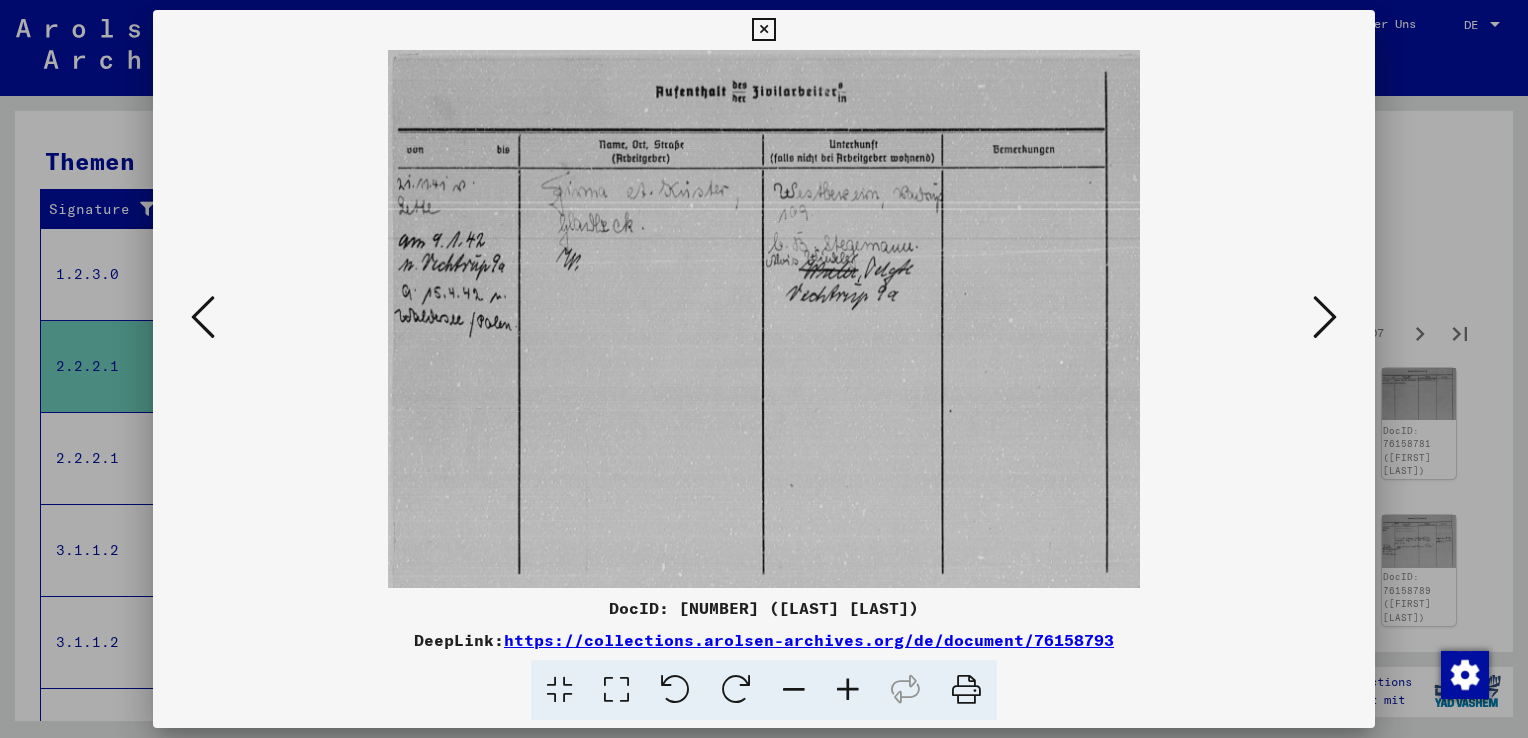 click at bounding box center [1325, 317] 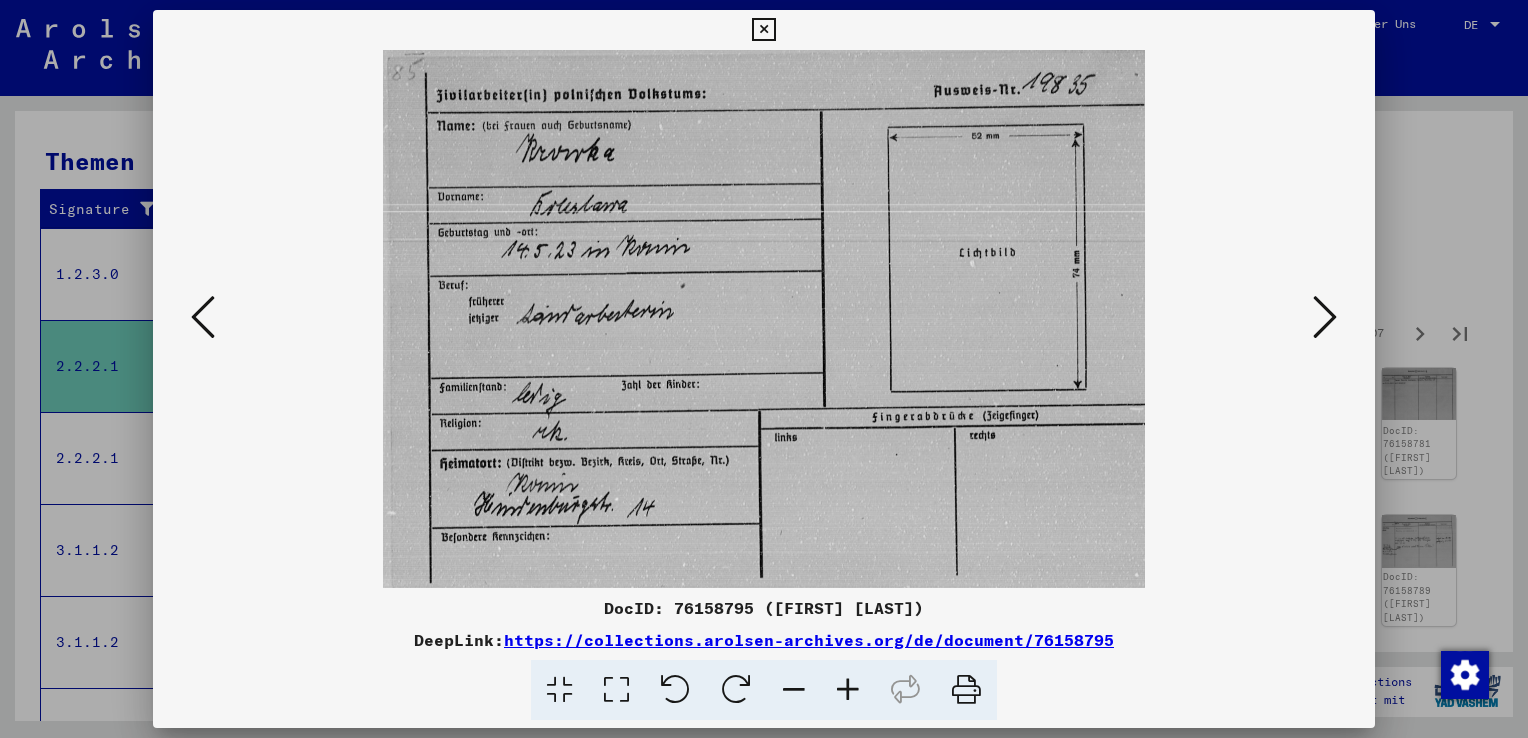 click at bounding box center (1325, 317) 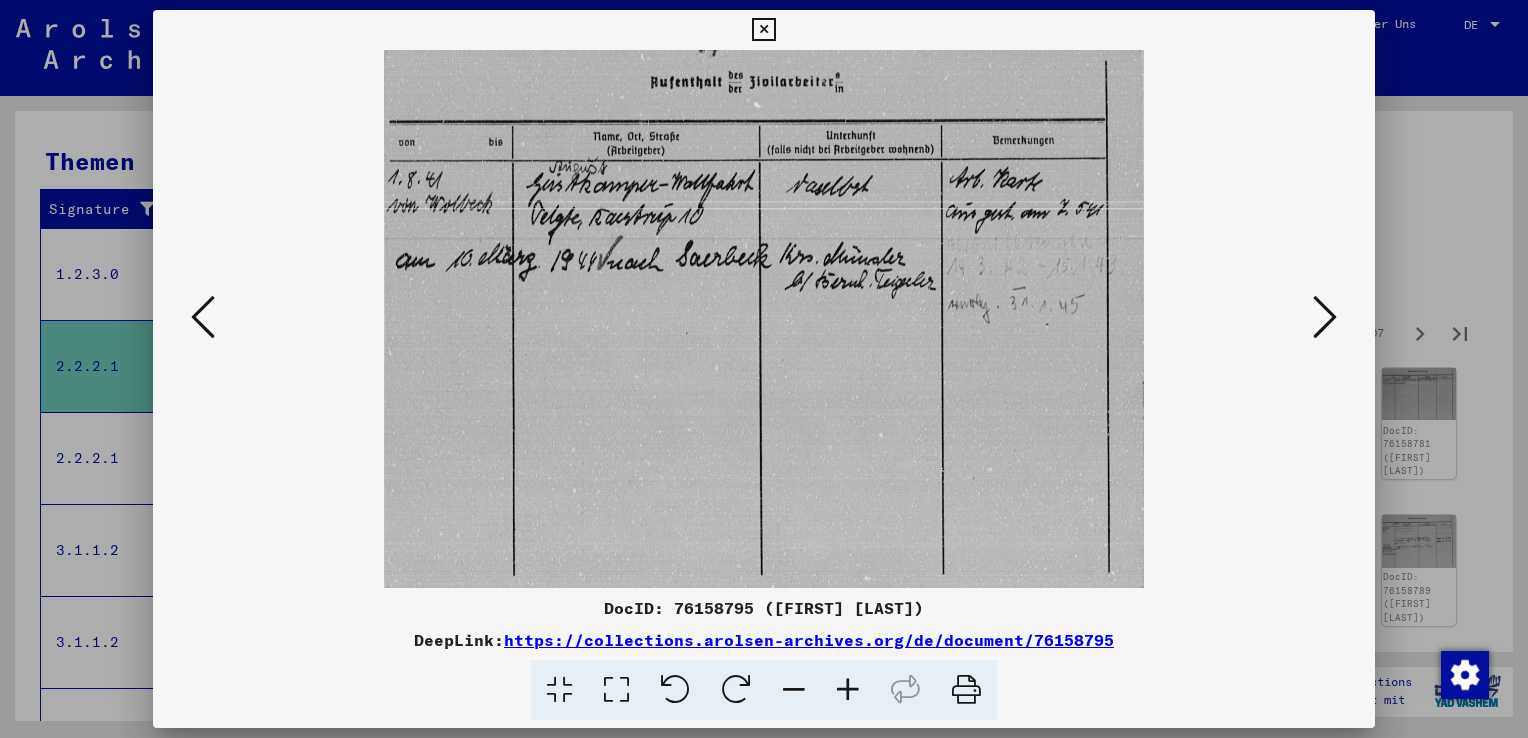 click at bounding box center (1325, 317) 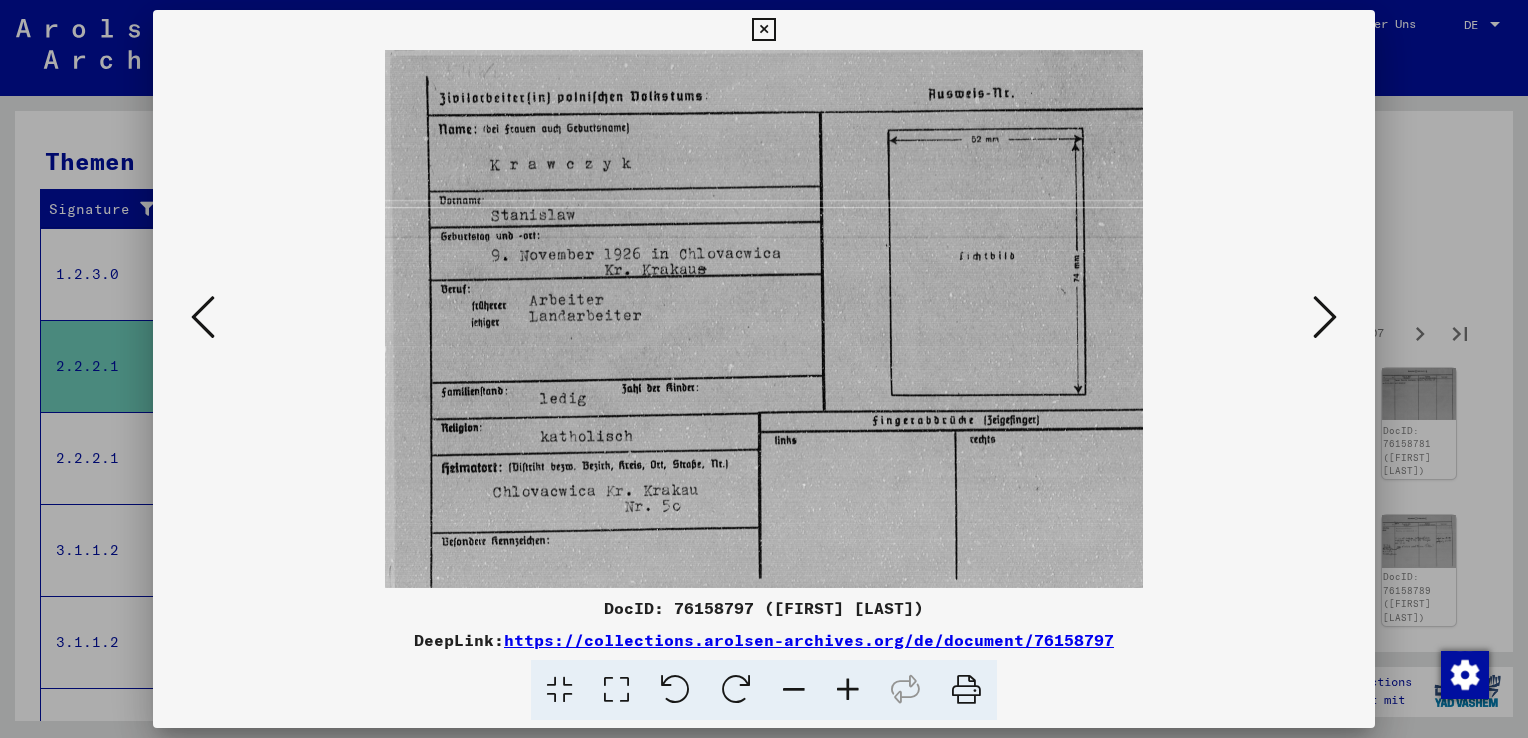 click at bounding box center (1325, 317) 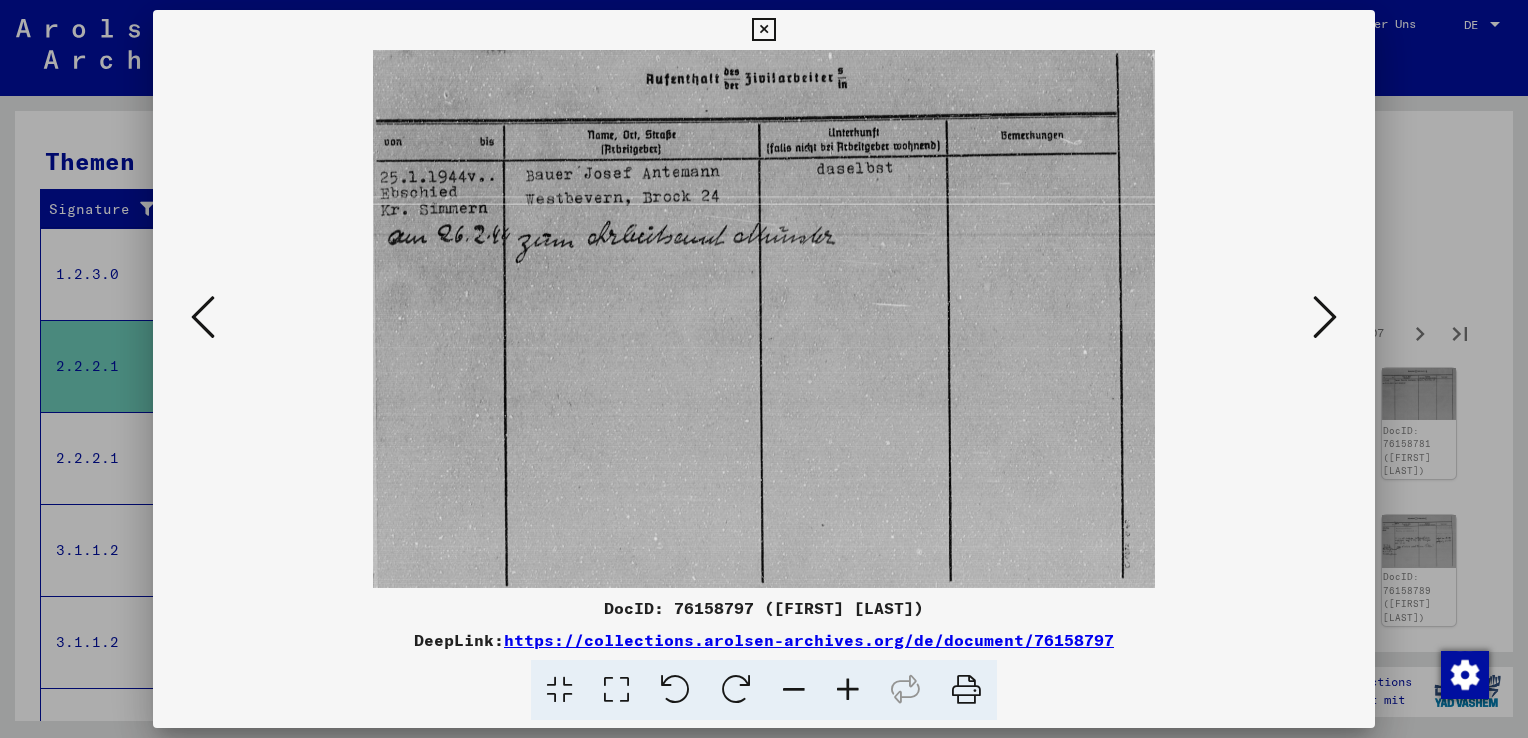 click at bounding box center (1325, 317) 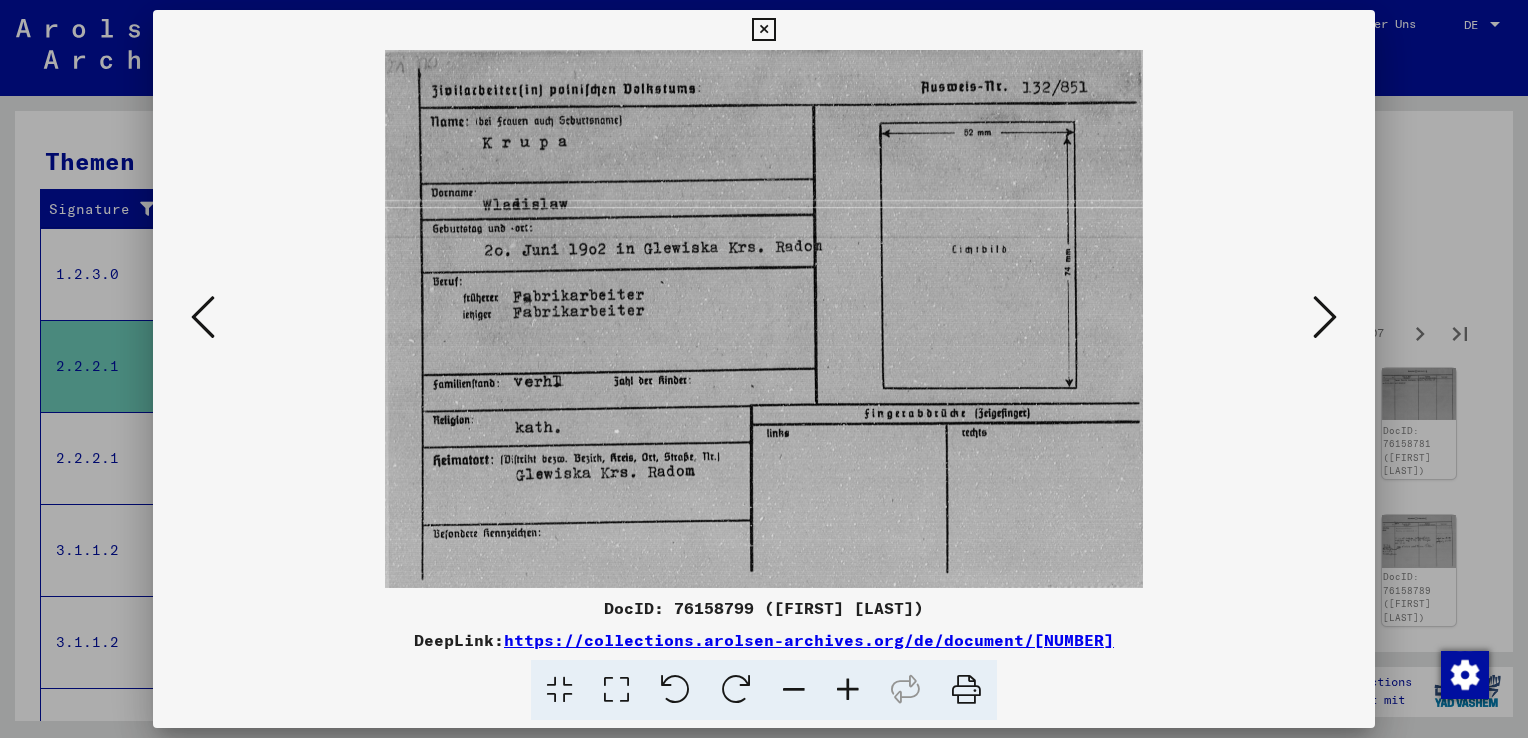 click at bounding box center (1325, 317) 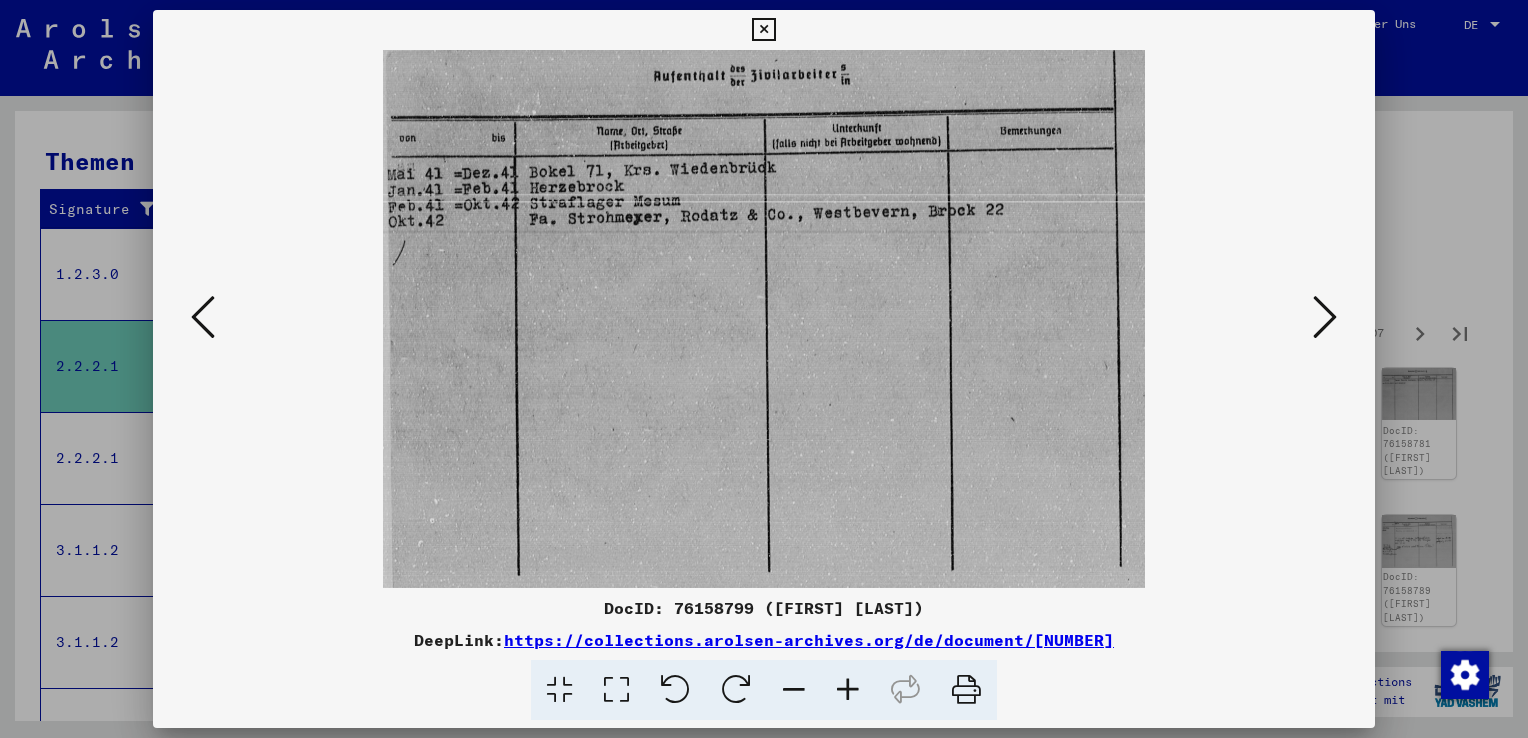 click at bounding box center (1325, 317) 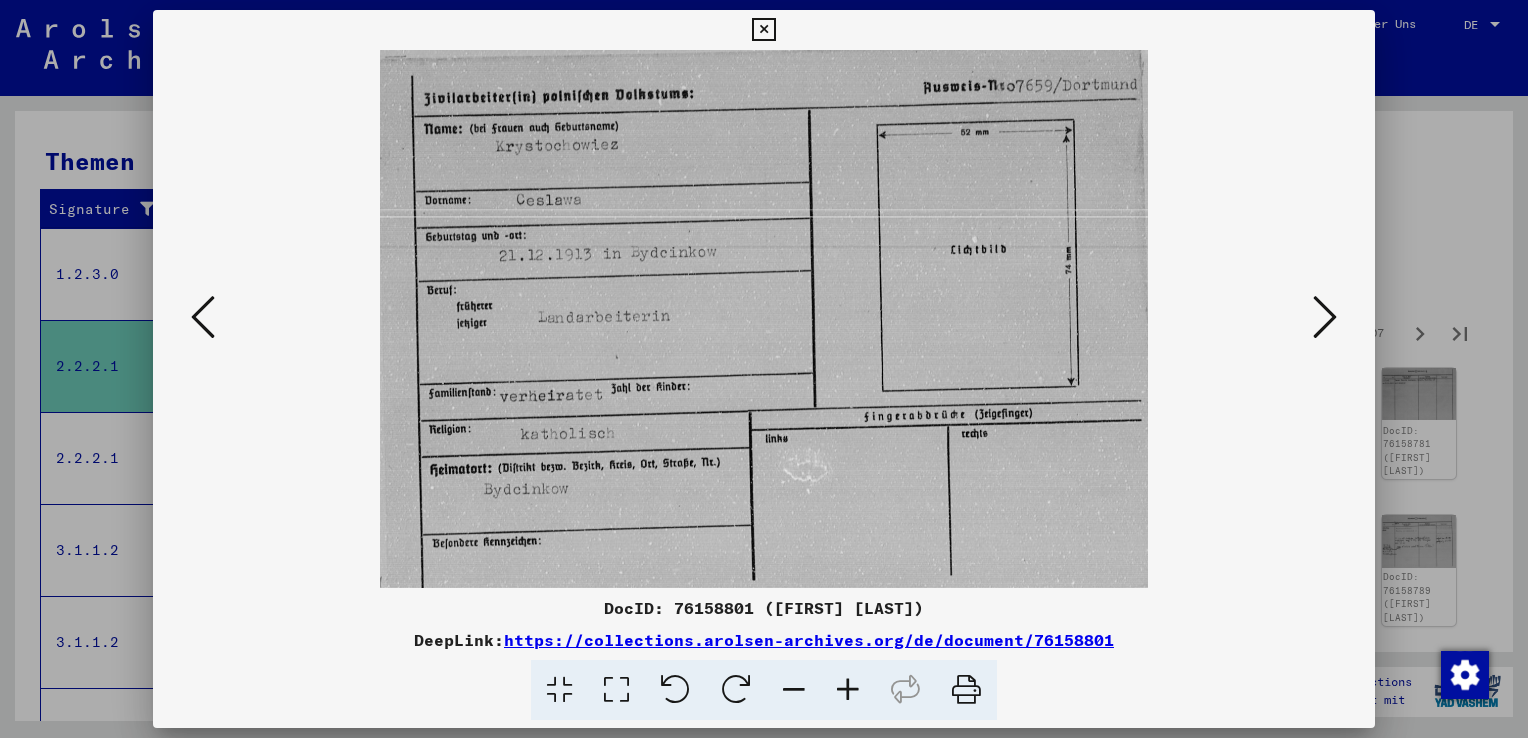 click at bounding box center [1325, 317] 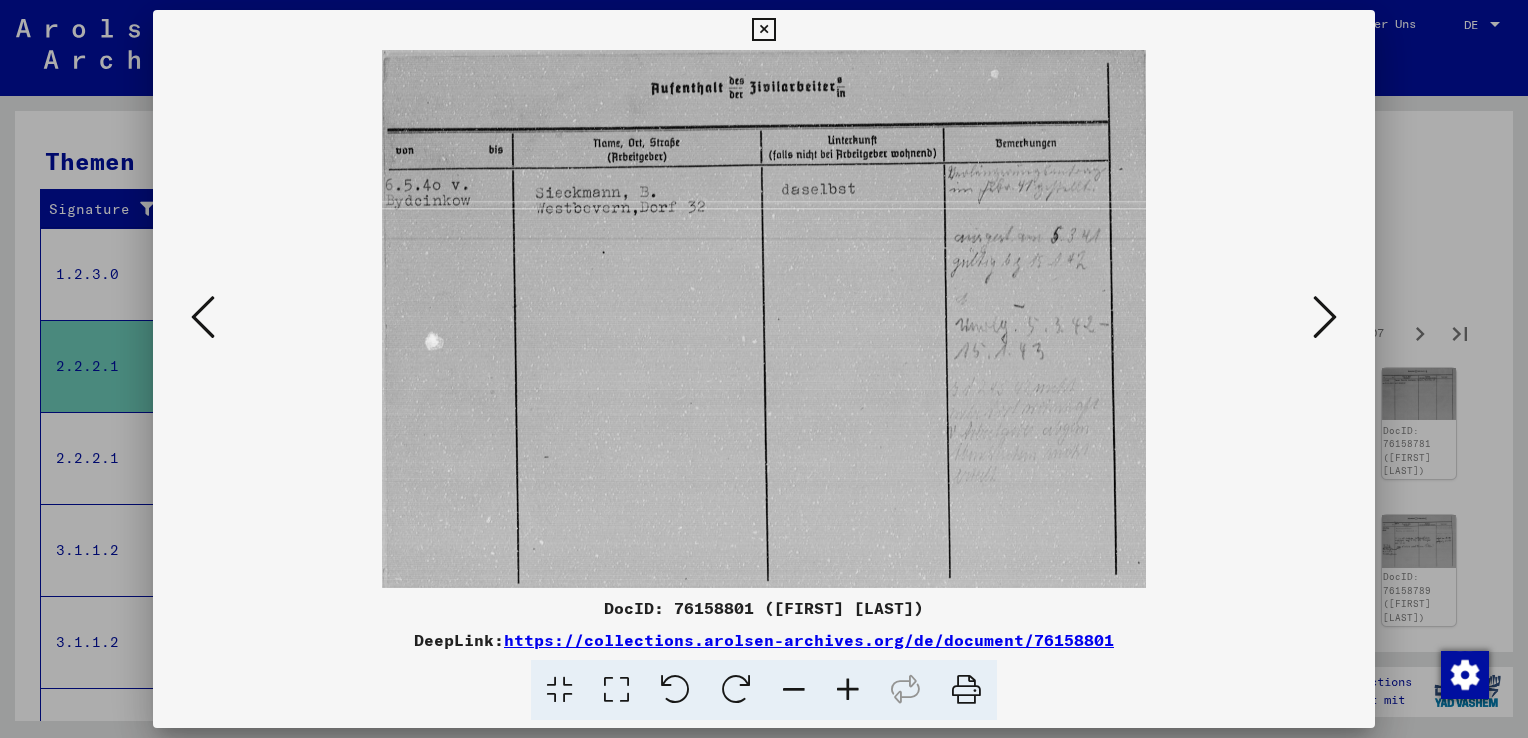 click at bounding box center [1325, 317] 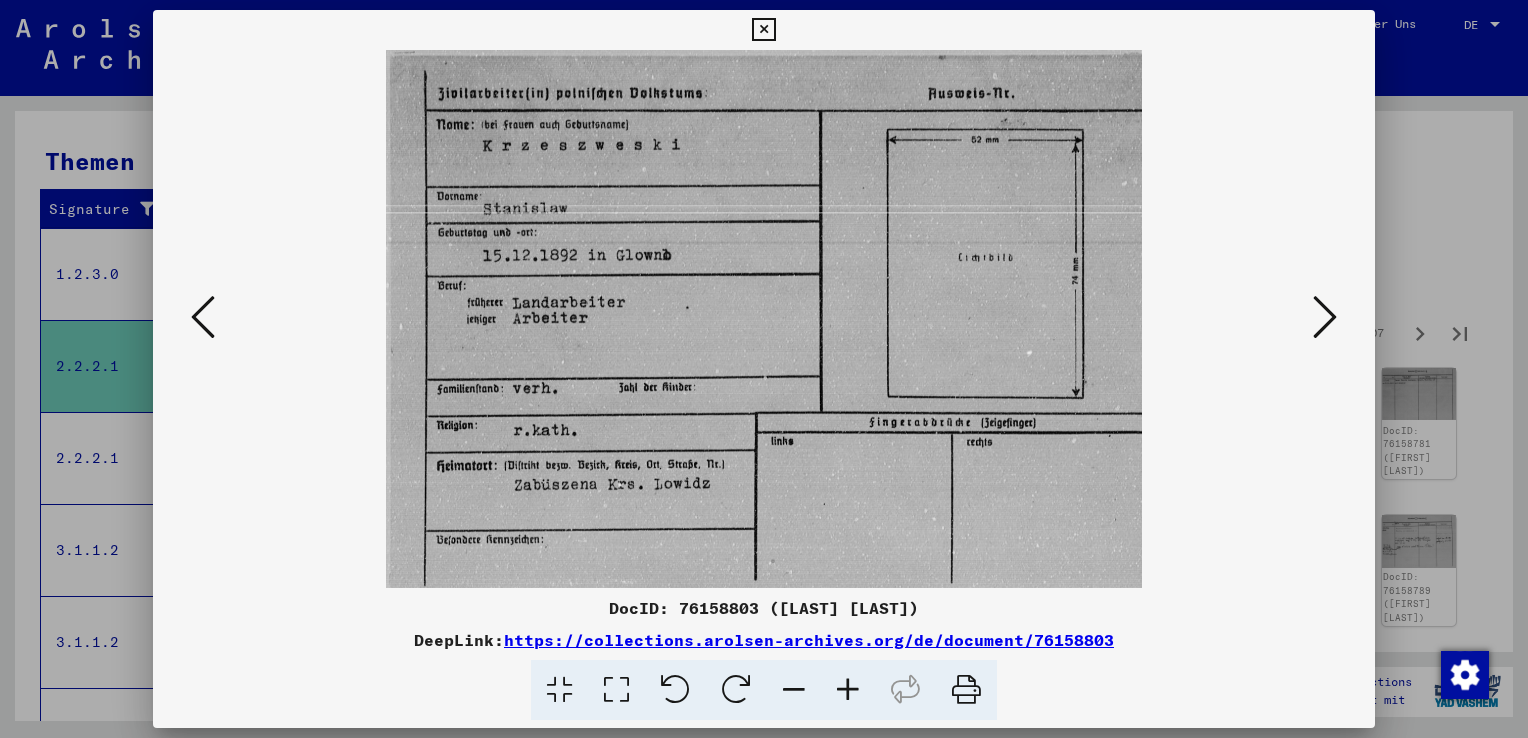 click at bounding box center [1325, 317] 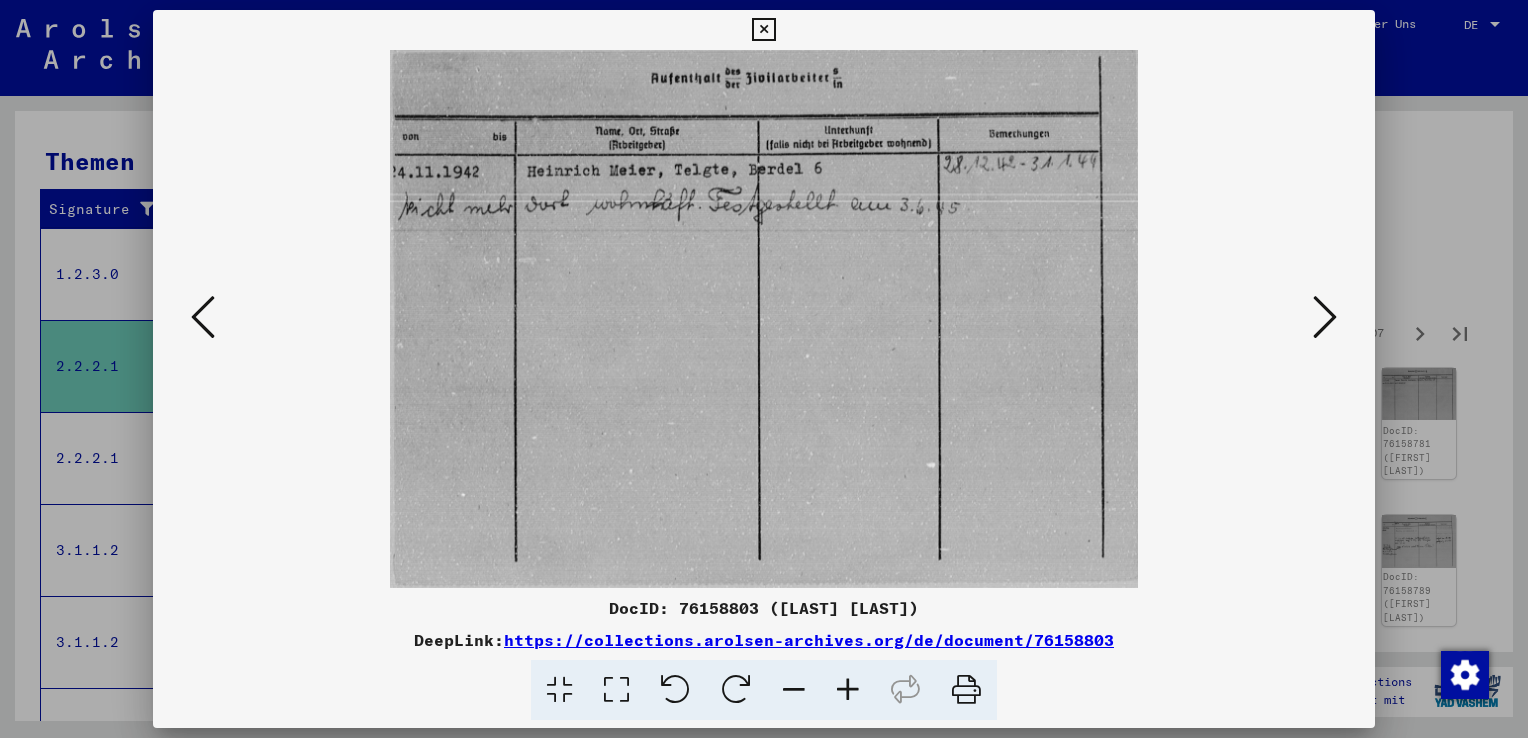 click at bounding box center [1325, 317] 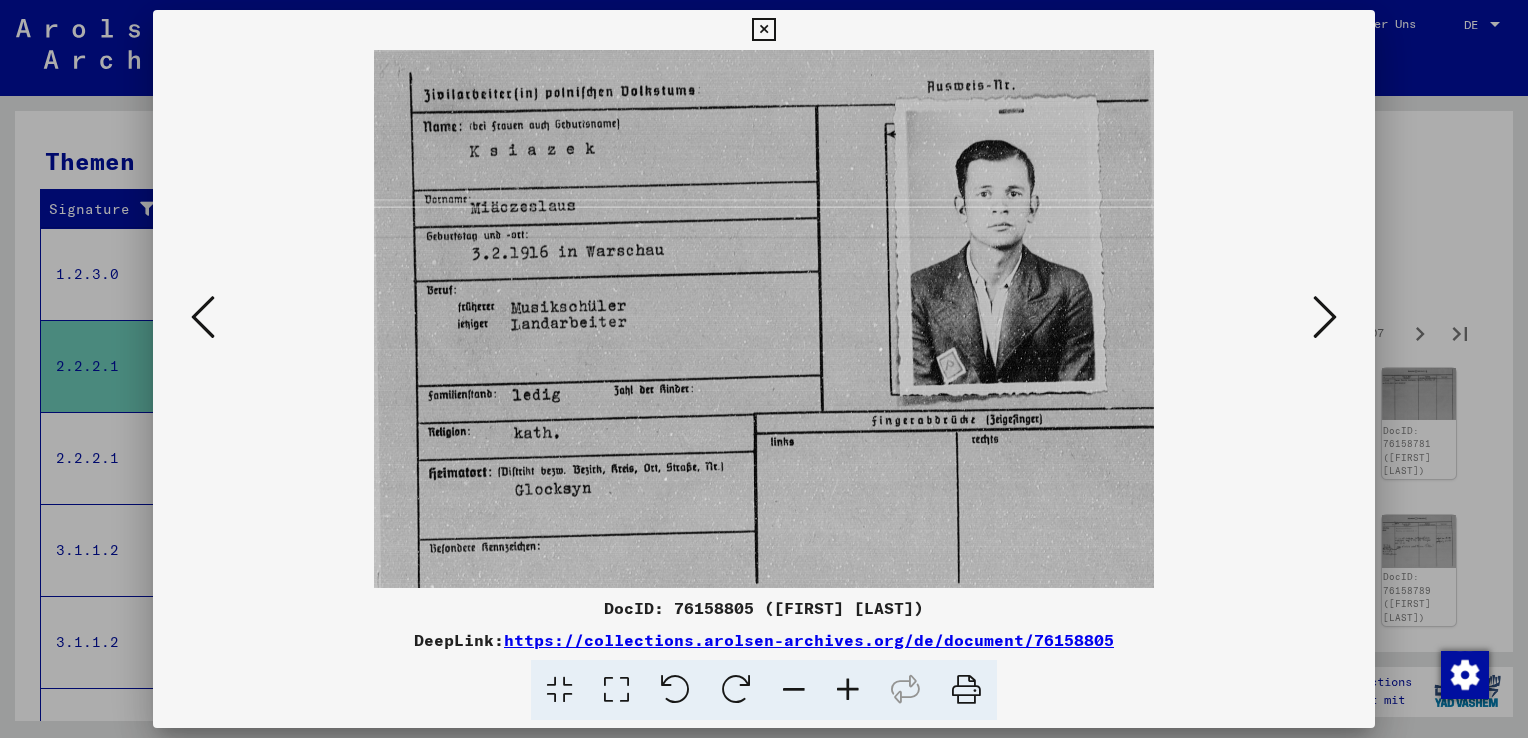 click at bounding box center (1325, 317) 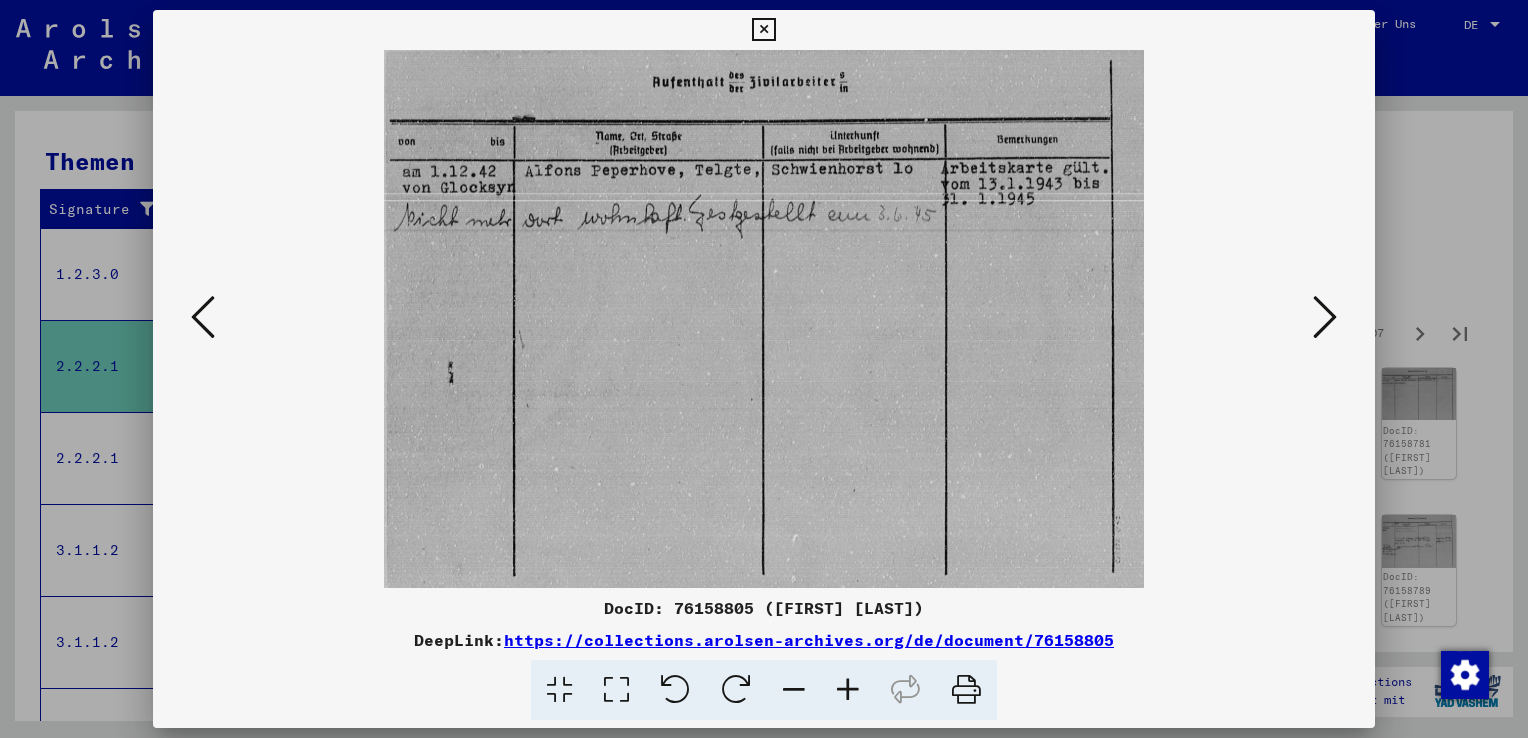 click at bounding box center (1325, 317) 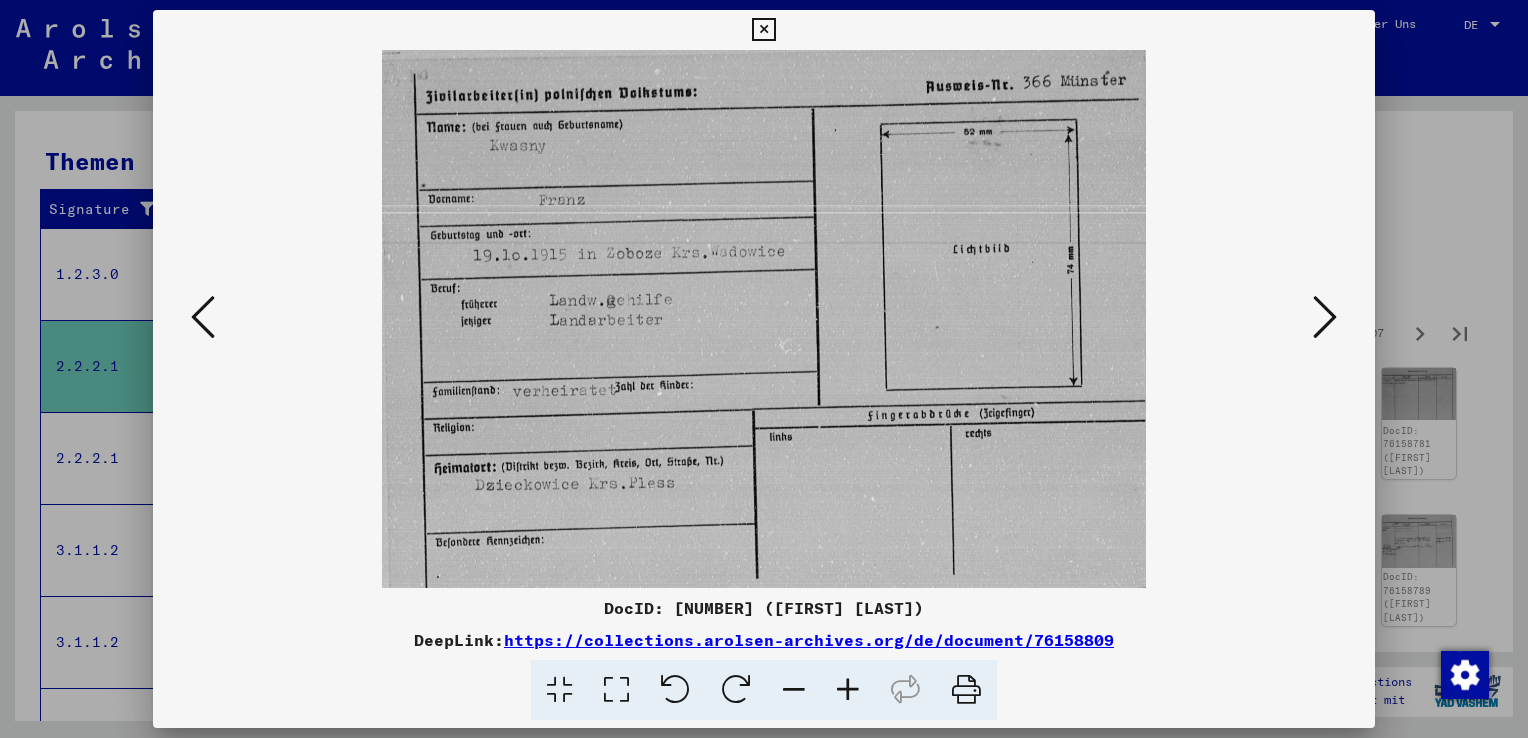 click at bounding box center (1325, 317) 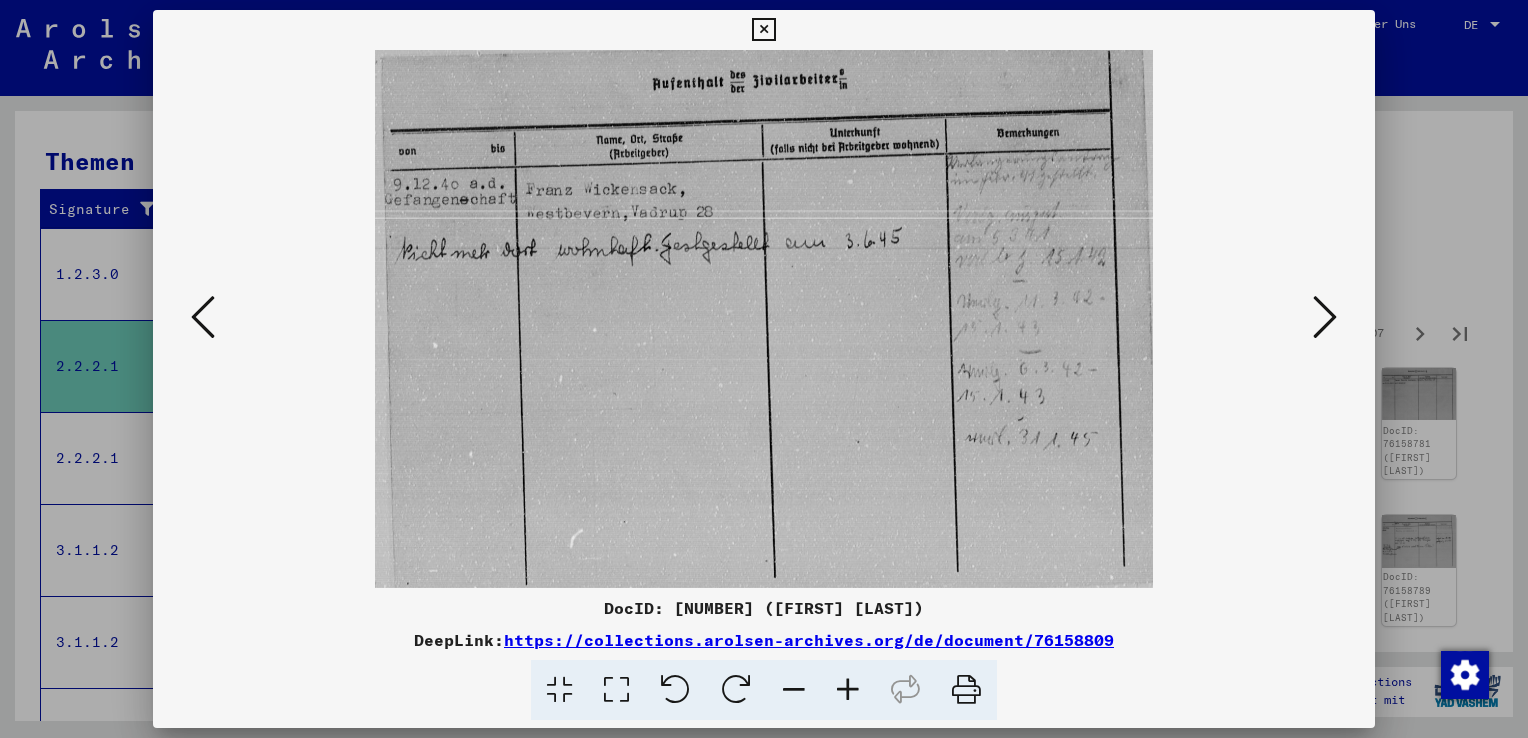 click at bounding box center (1325, 317) 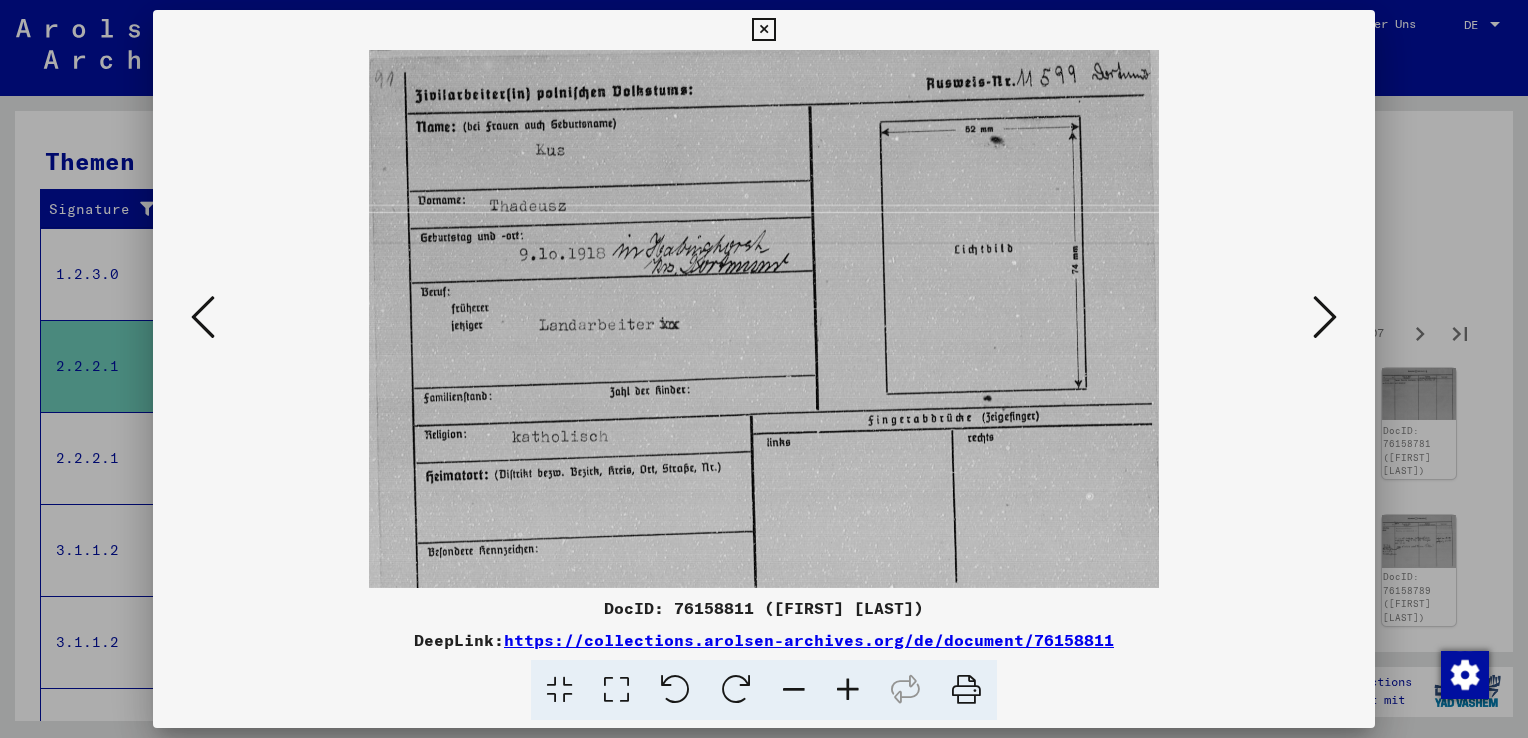 click at bounding box center [1325, 317] 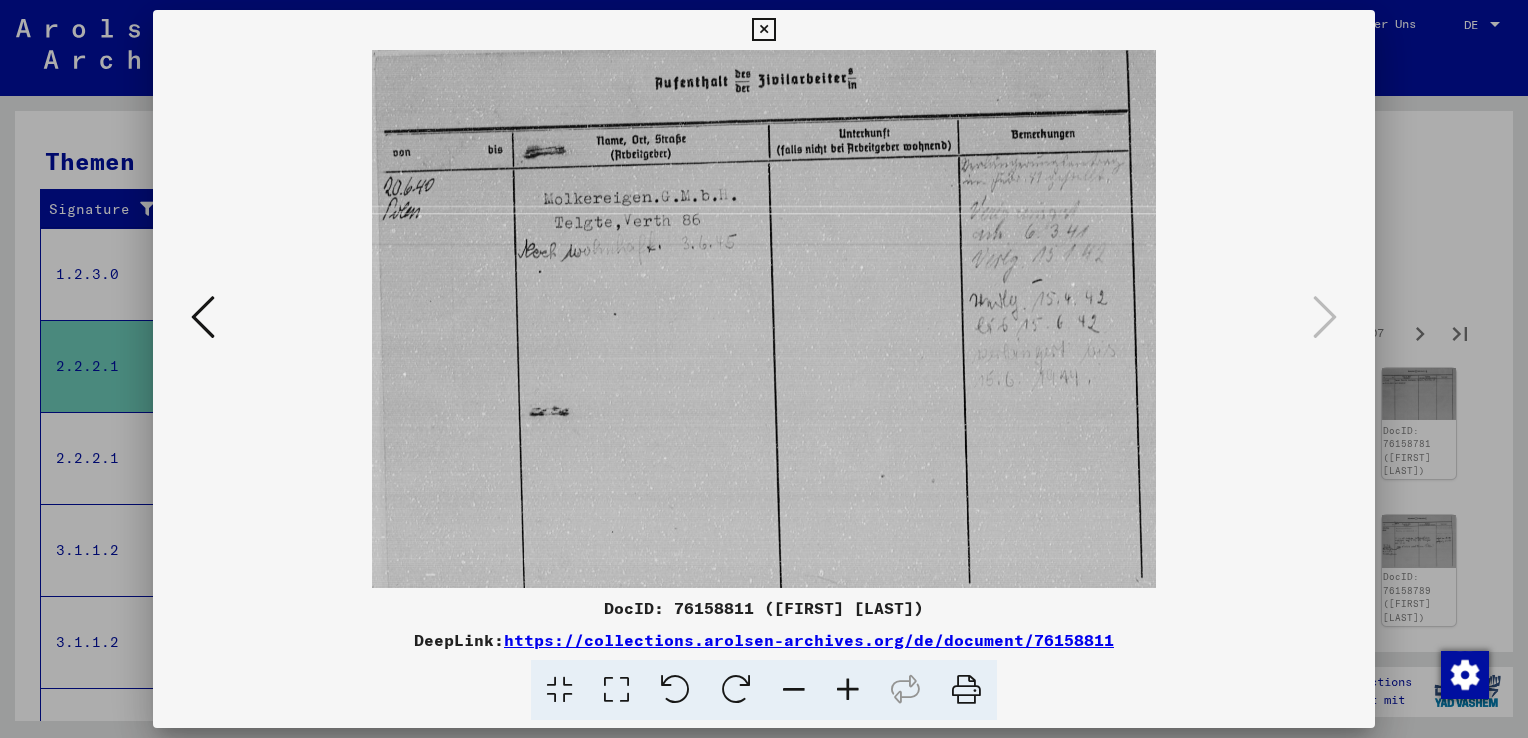 click at bounding box center (764, 369) 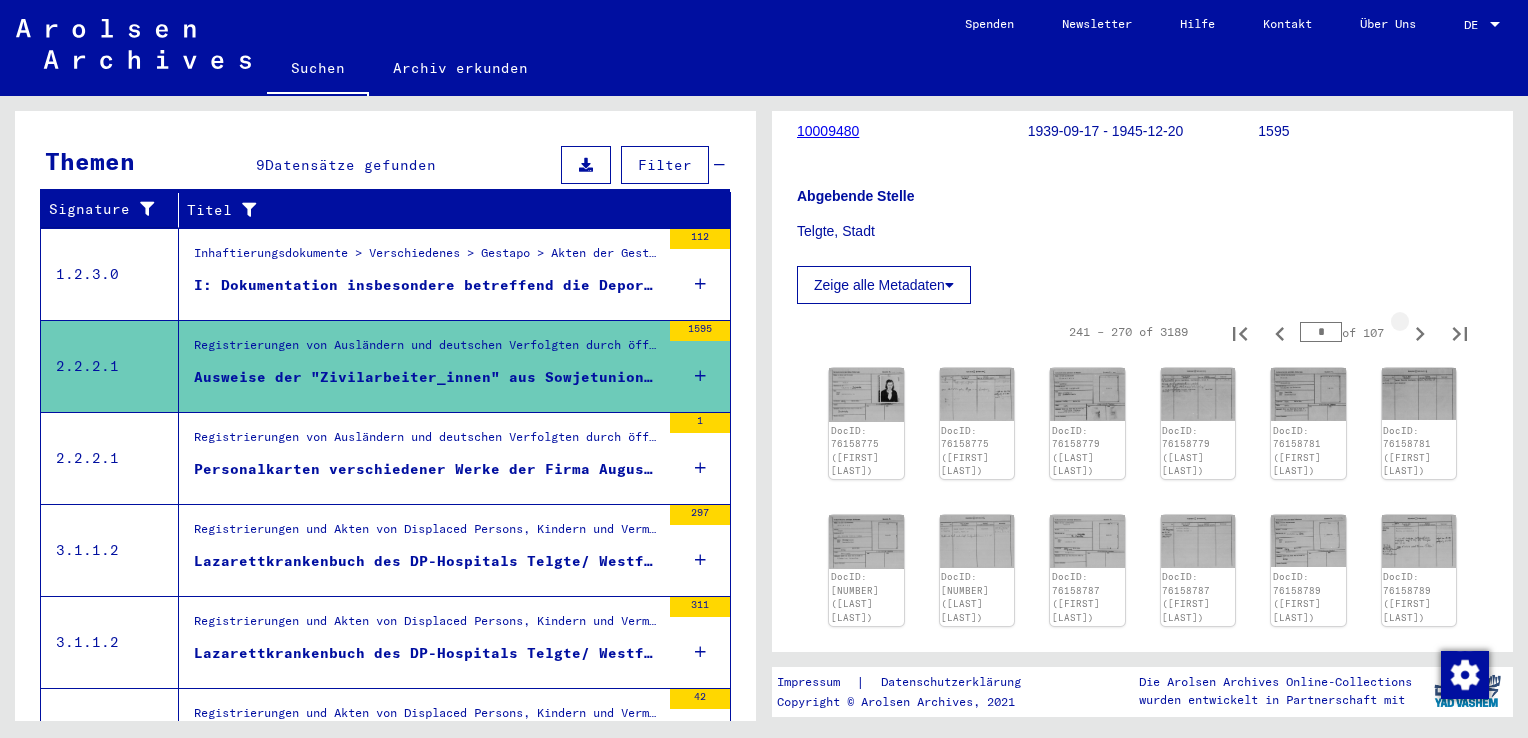 click 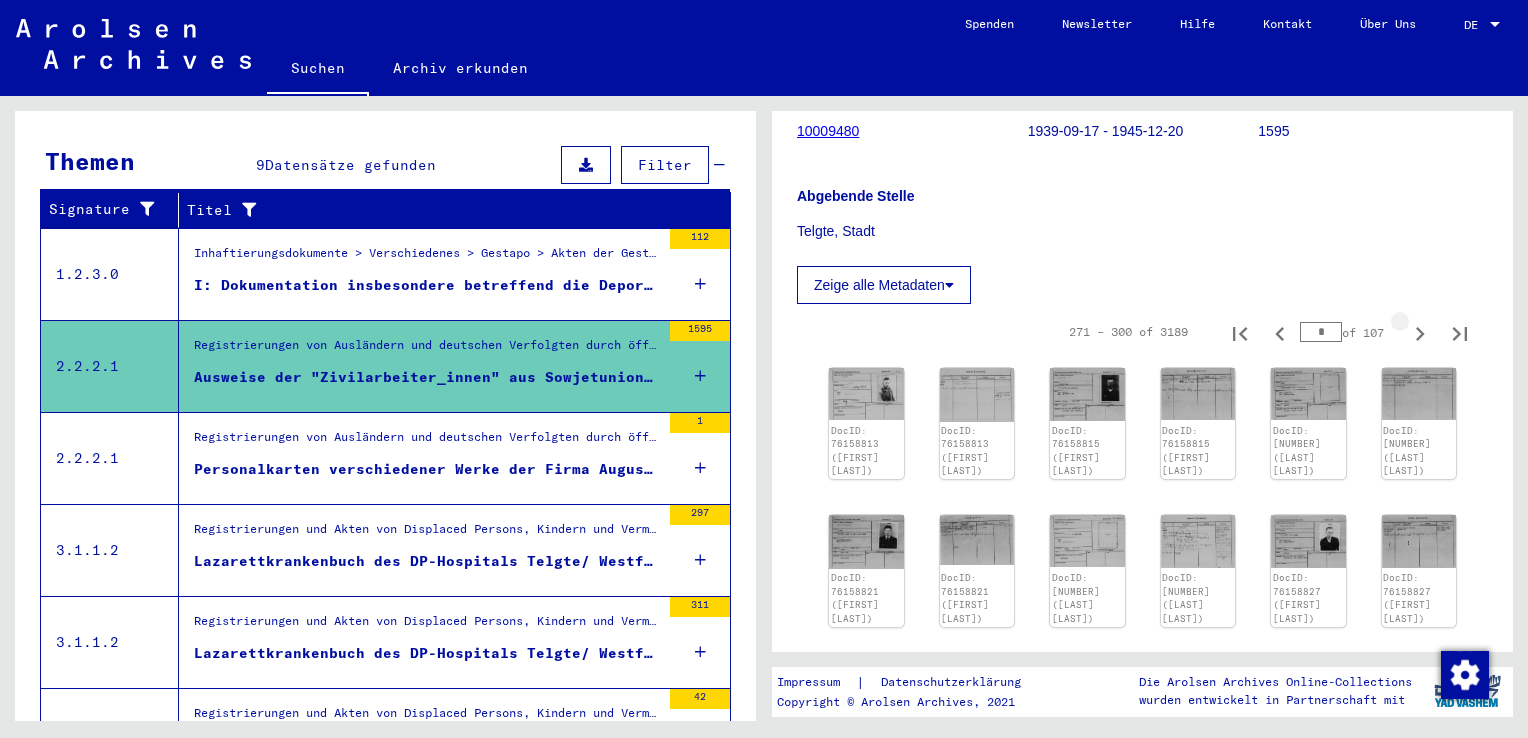 type on "**" 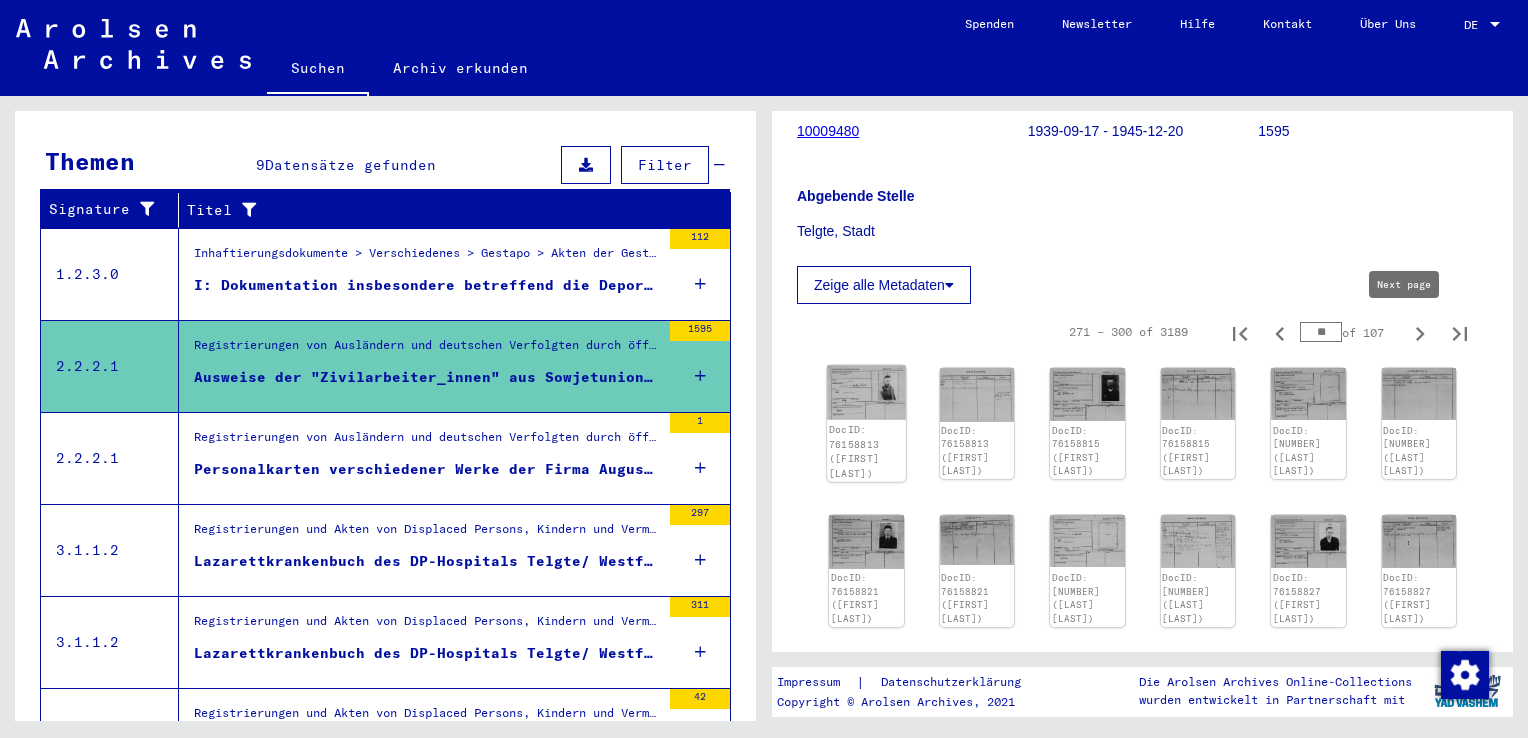 click 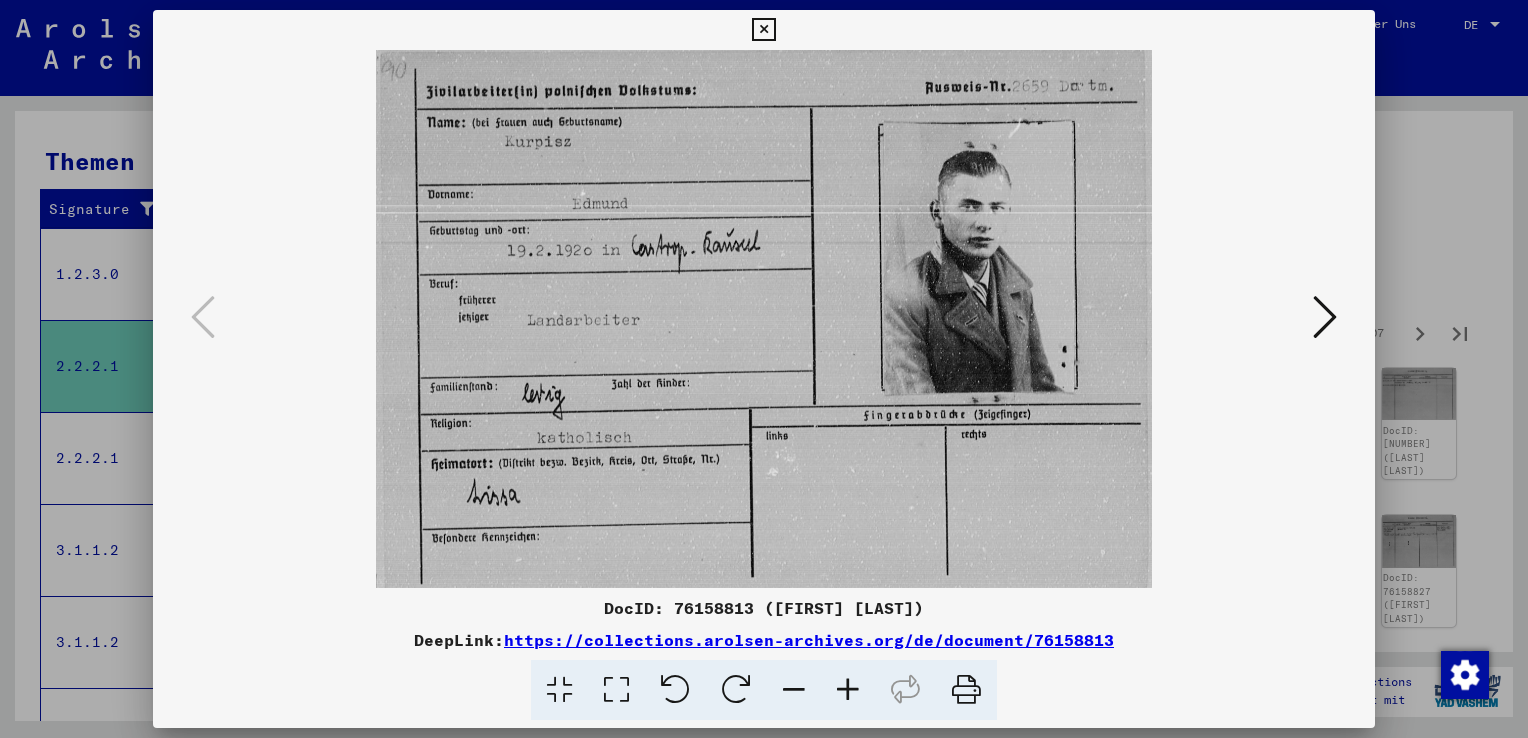 click at bounding box center (1325, 317) 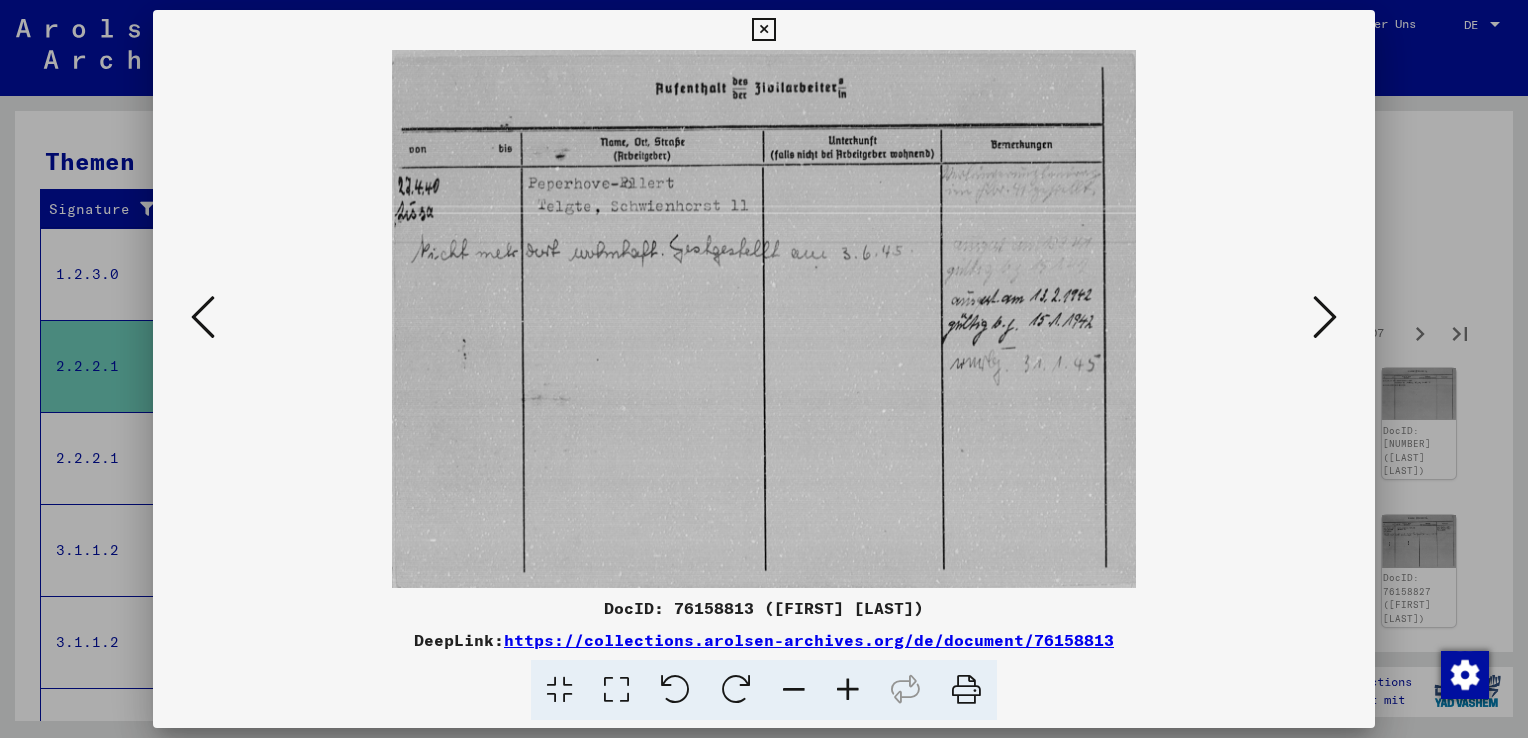 click at bounding box center (764, 319) 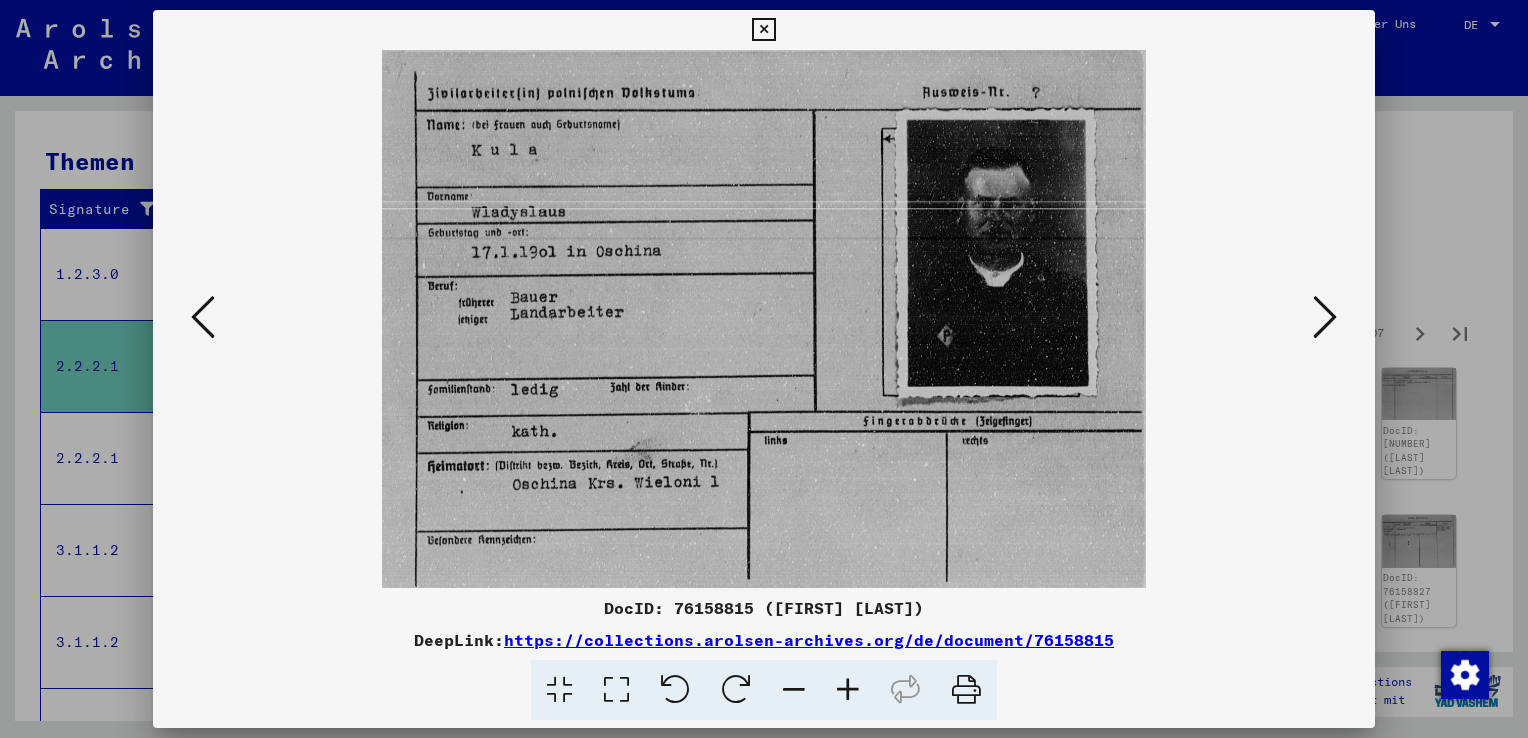 click at bounding box center [1325, 317] 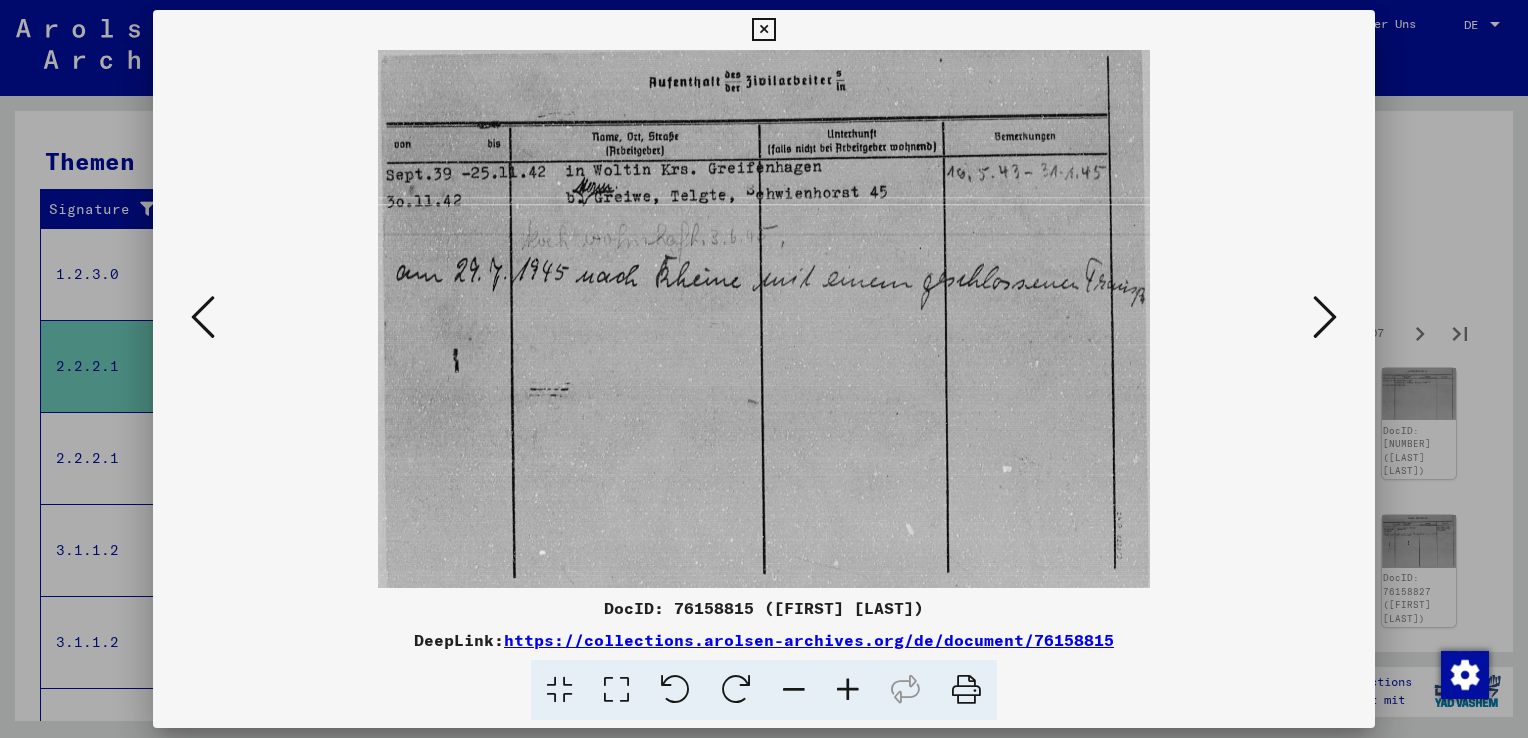 click at bounding box center (1325, 317) 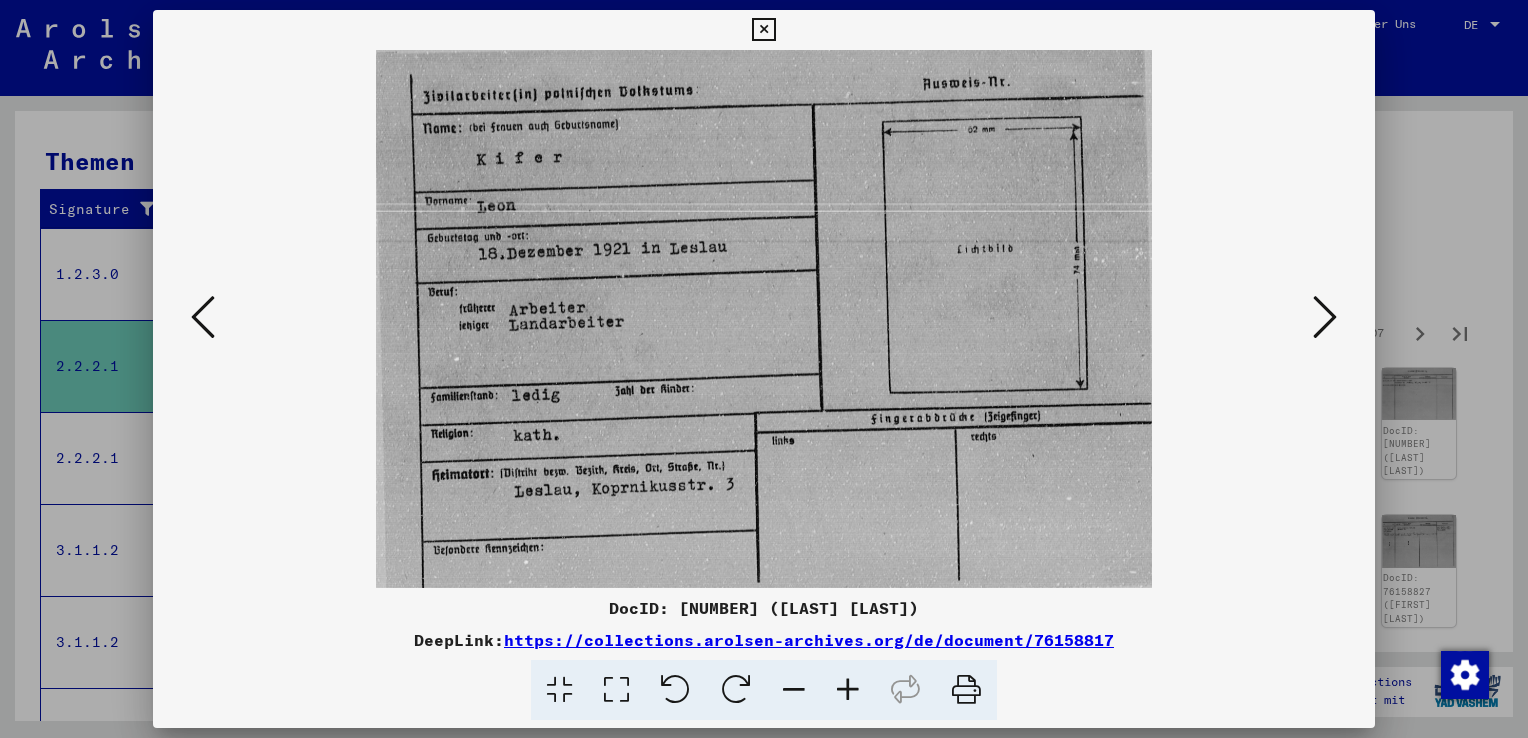 click at bounding box center (1325, 317) 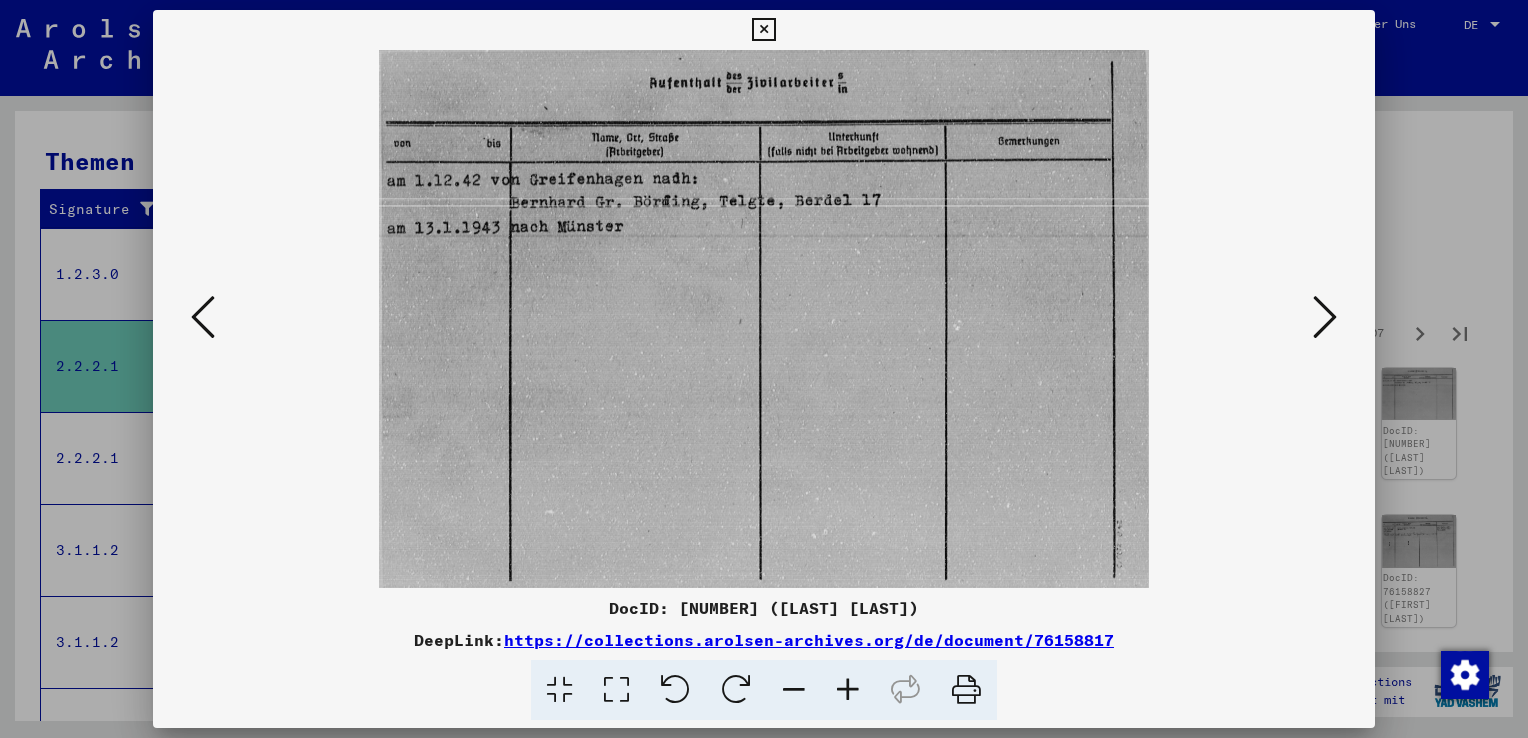 click at bounding box center [1325, 317] 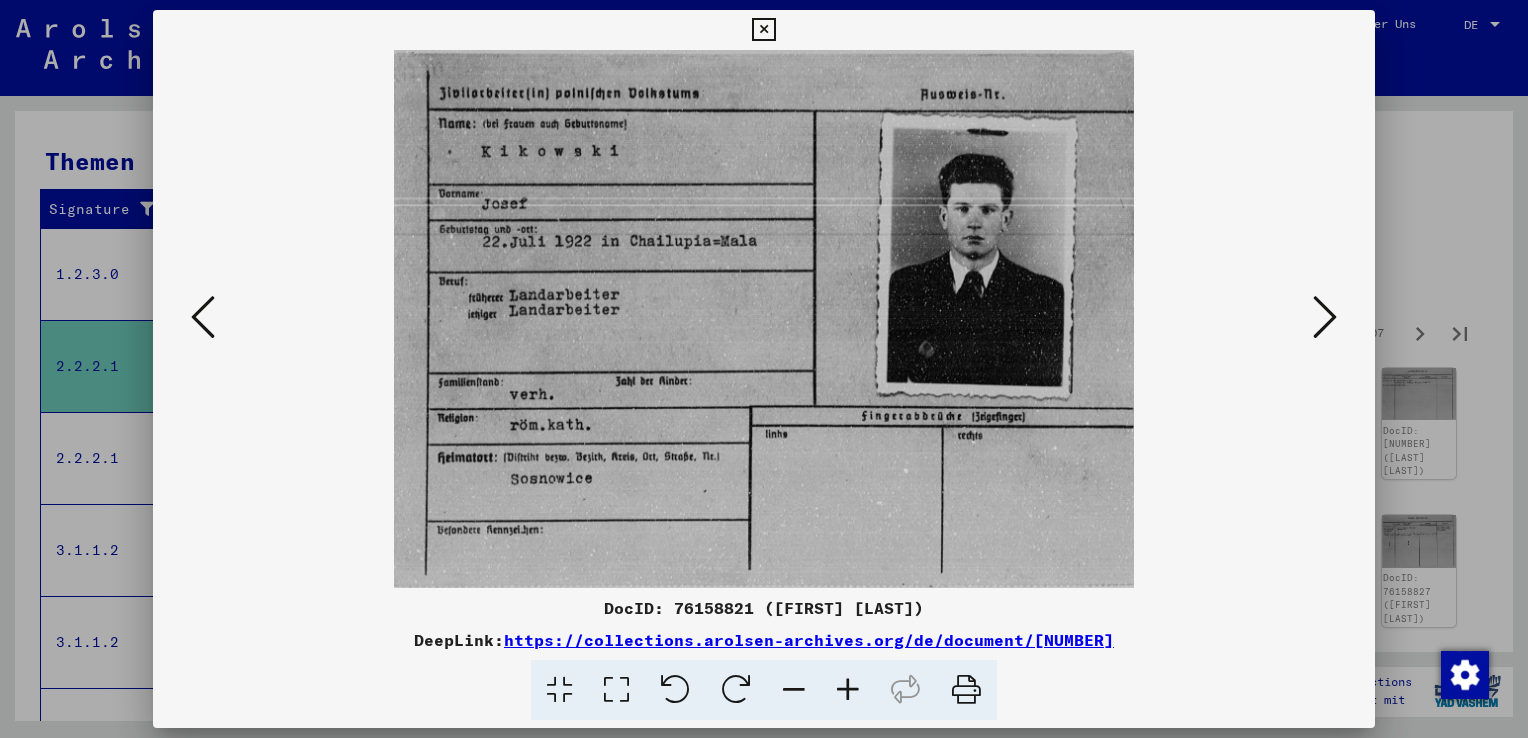 click at bounding box center [1325, 317] 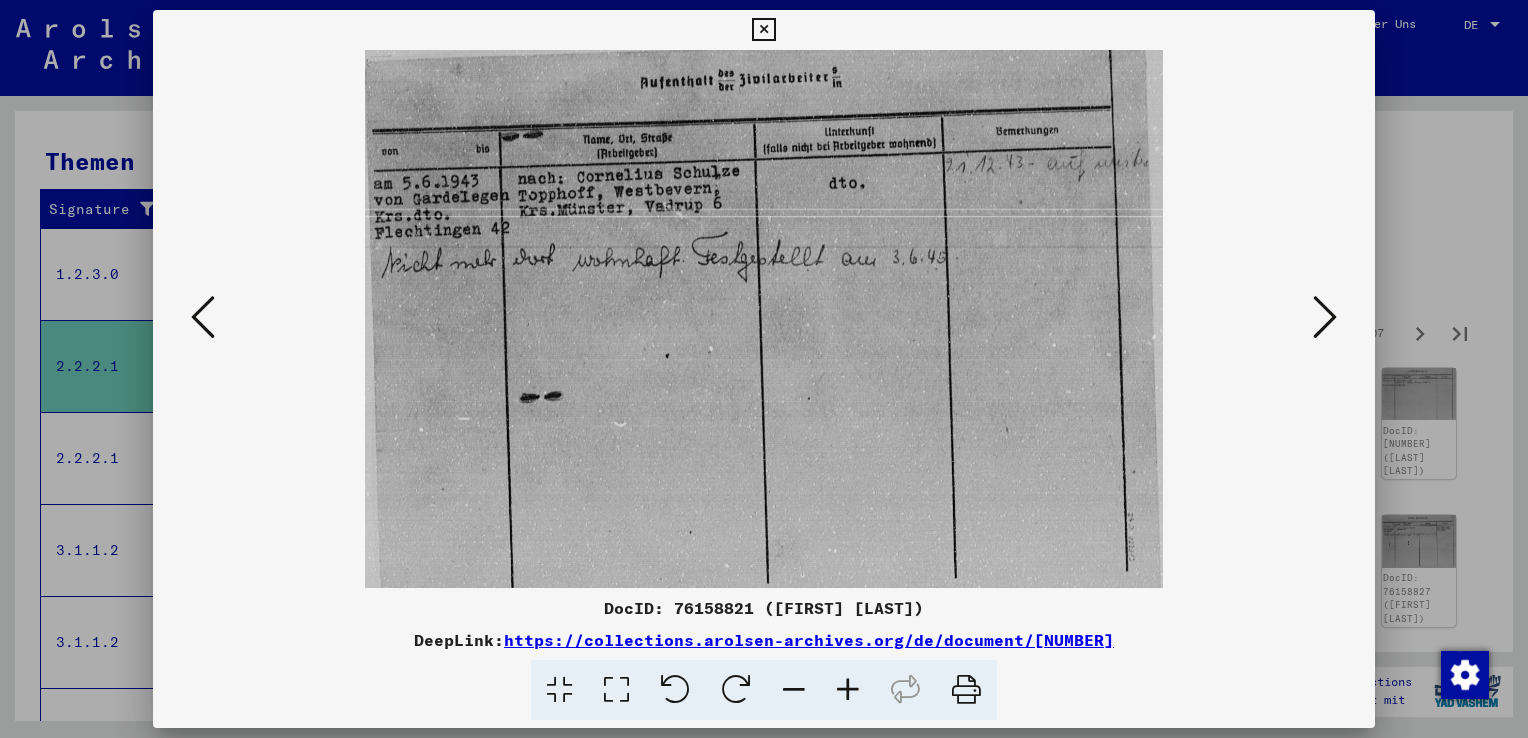 click at bounding box center [1325, 317] 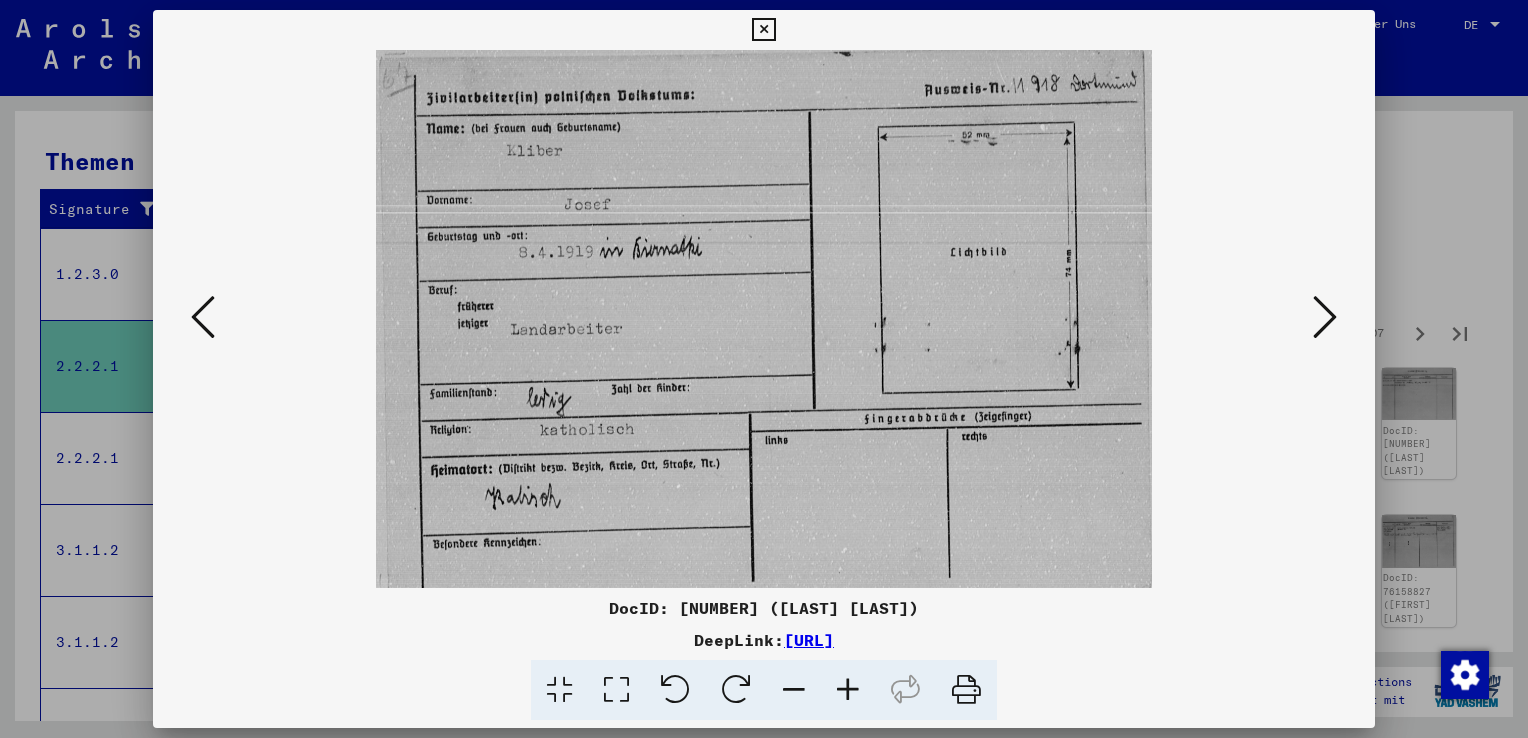 click at bounding box center (1325, 317) 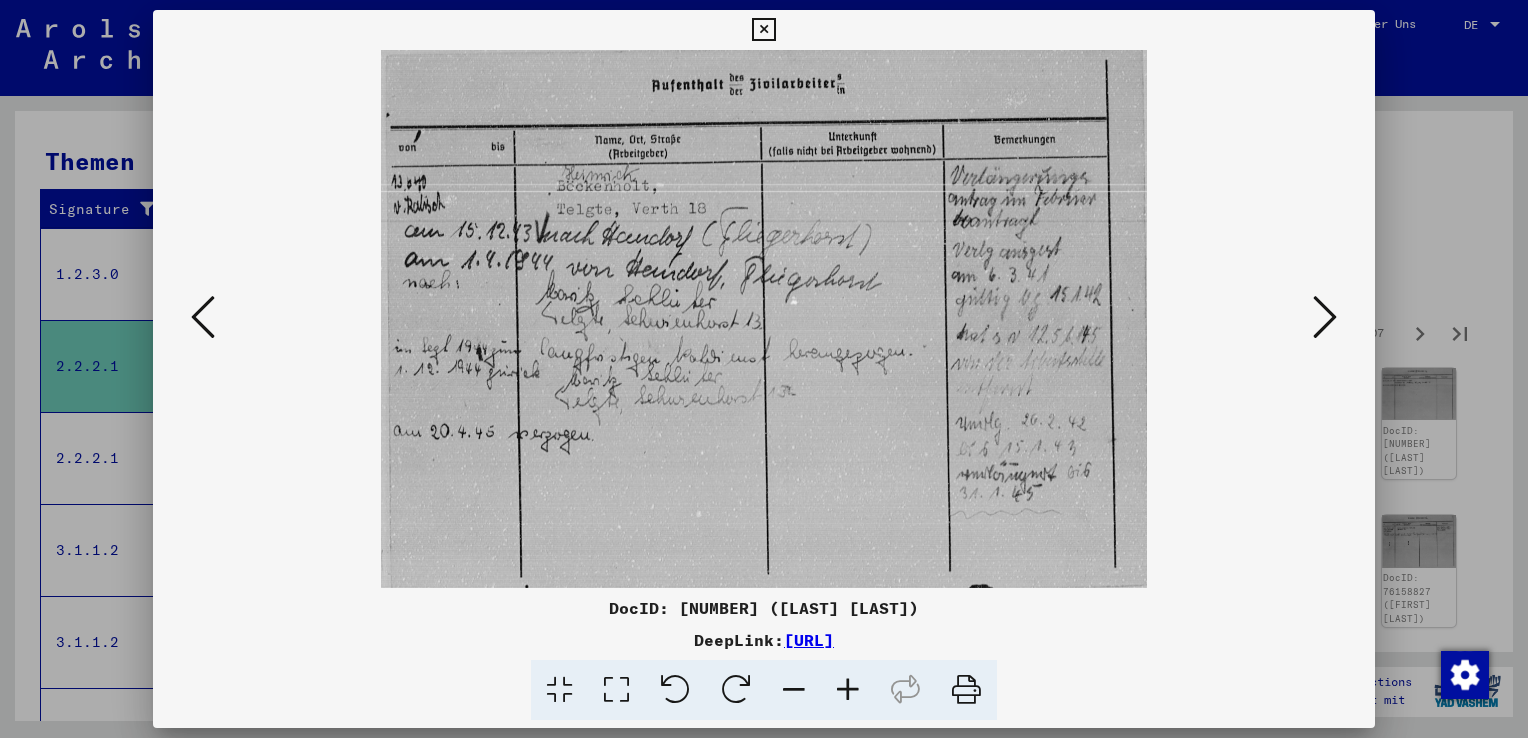 click at bounding box center [203, 317] 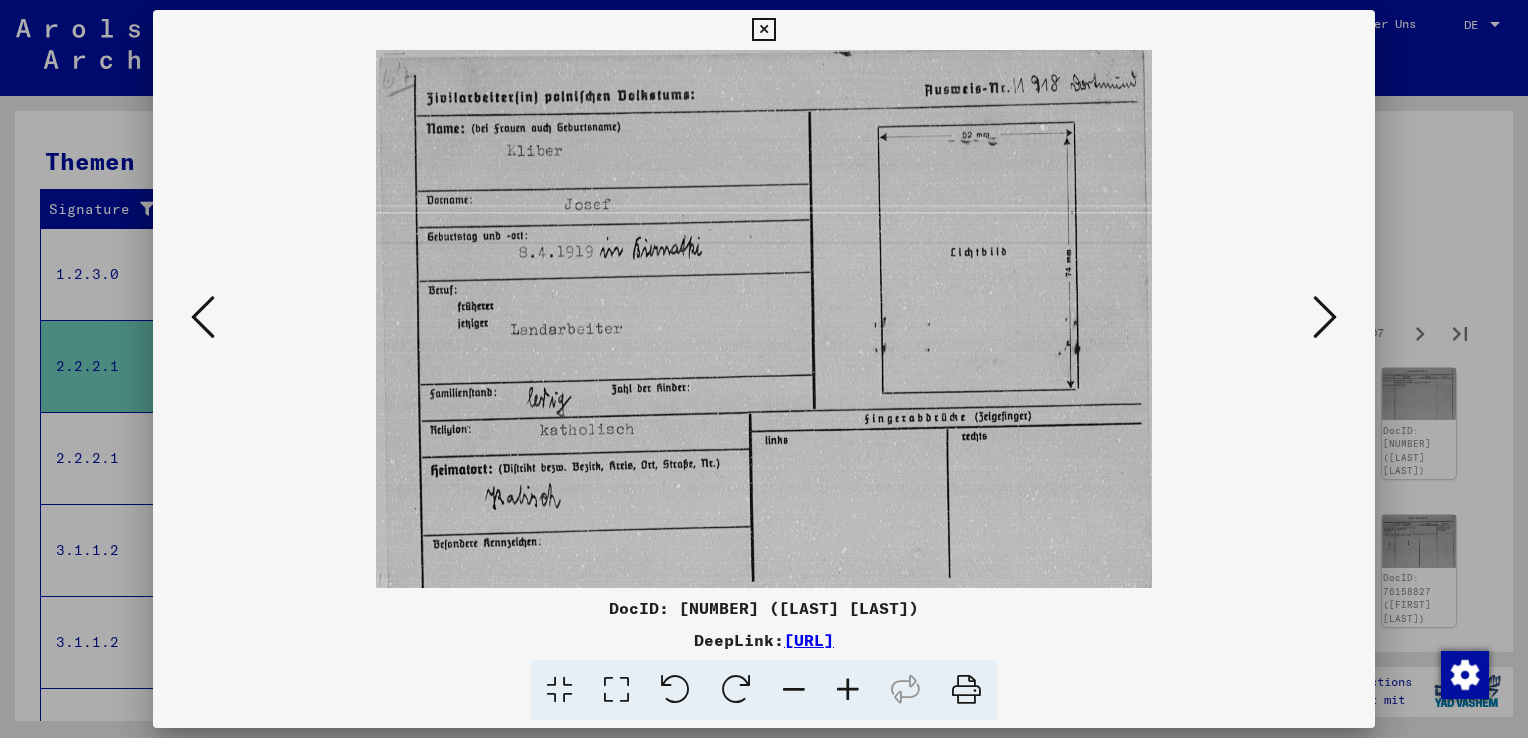 click at bounding box center (203, 317) 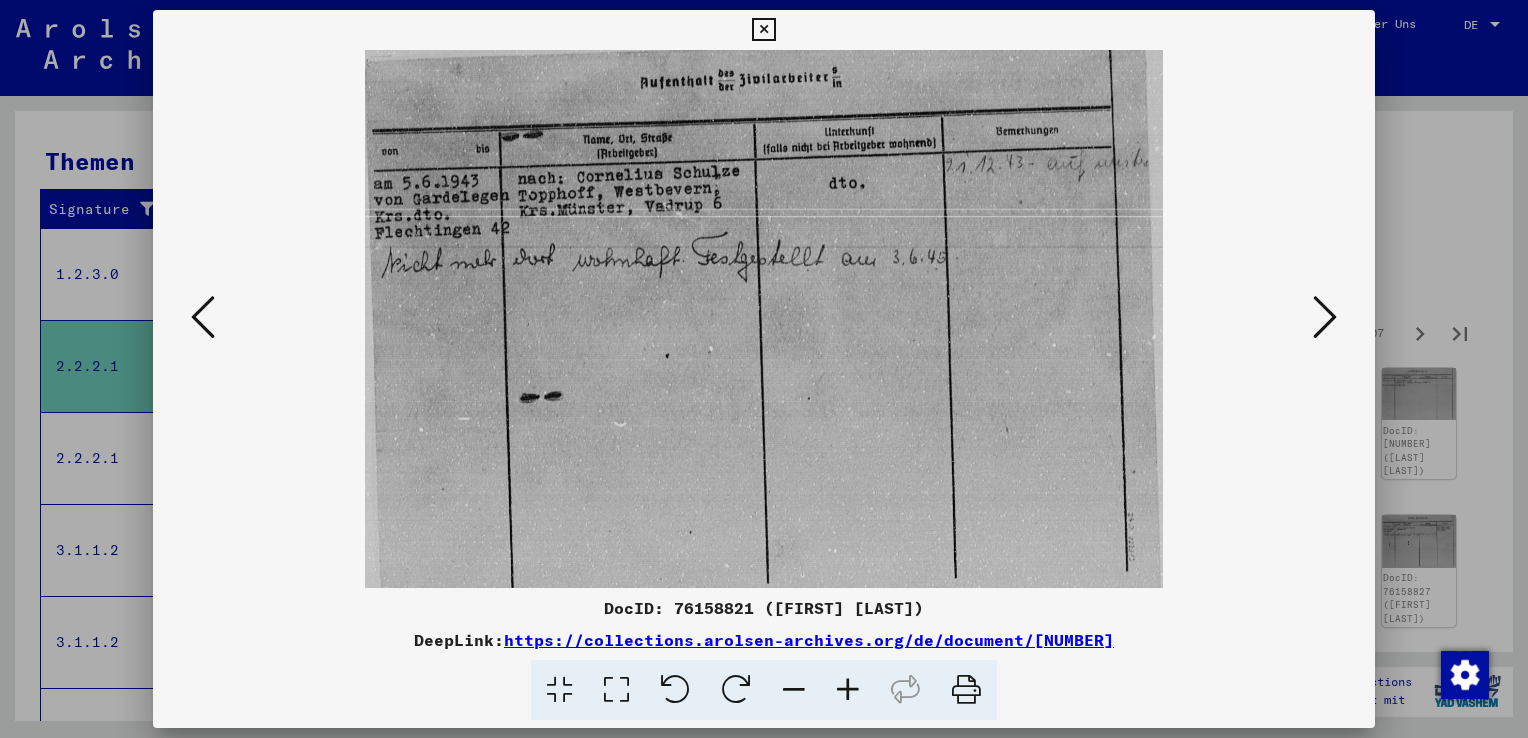 click at bounding box center [1325, 317] 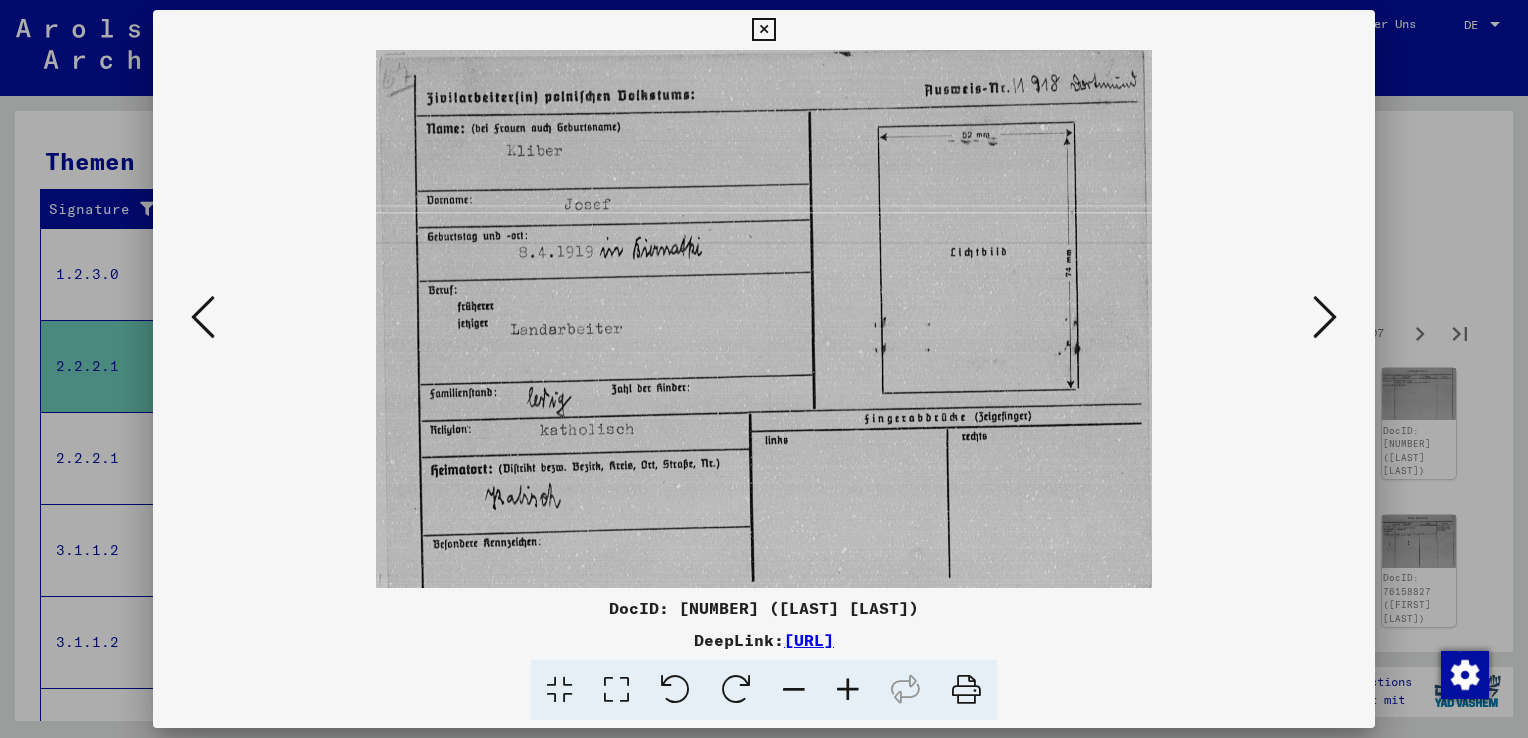 click at bounding box center (1325, 317) 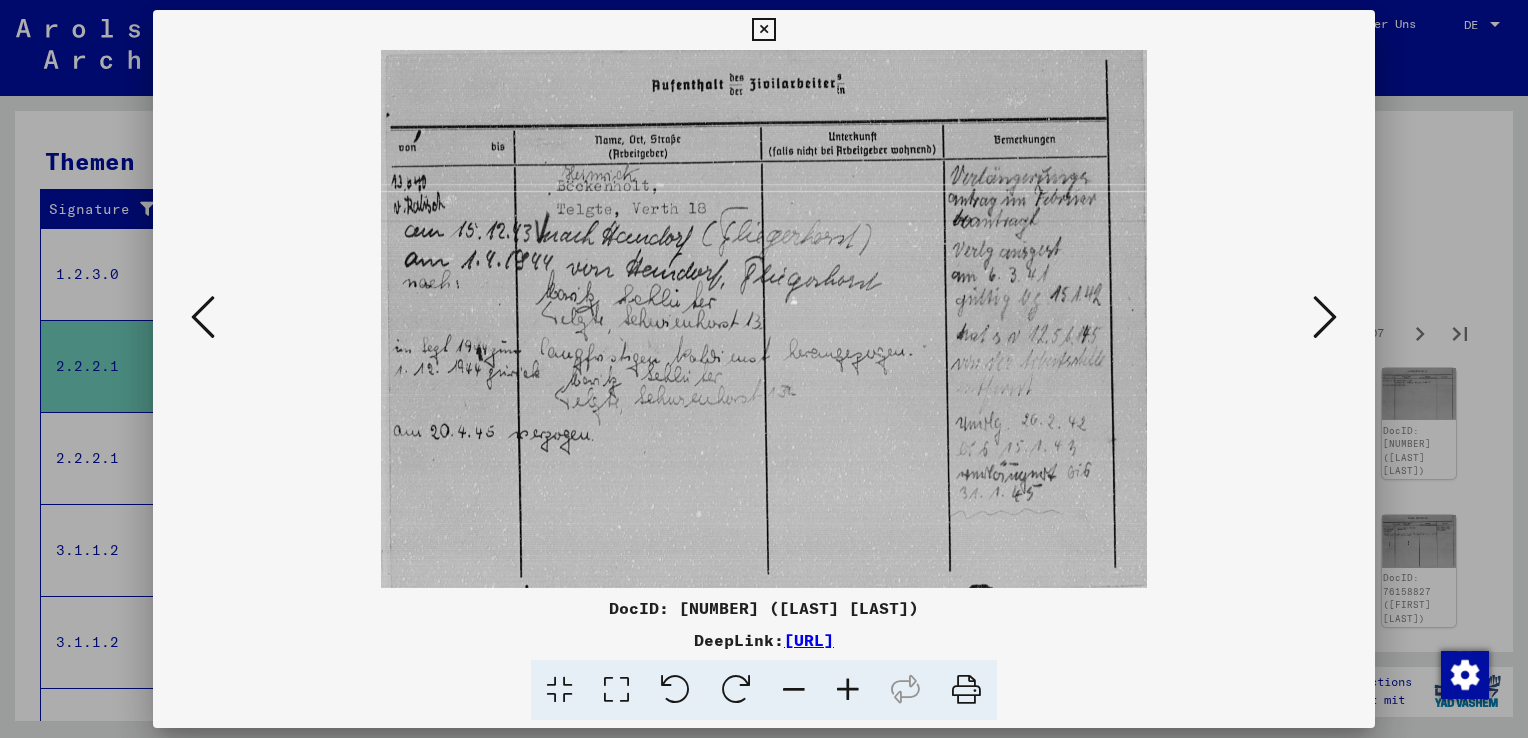 click at bounding box center [1325, 317] 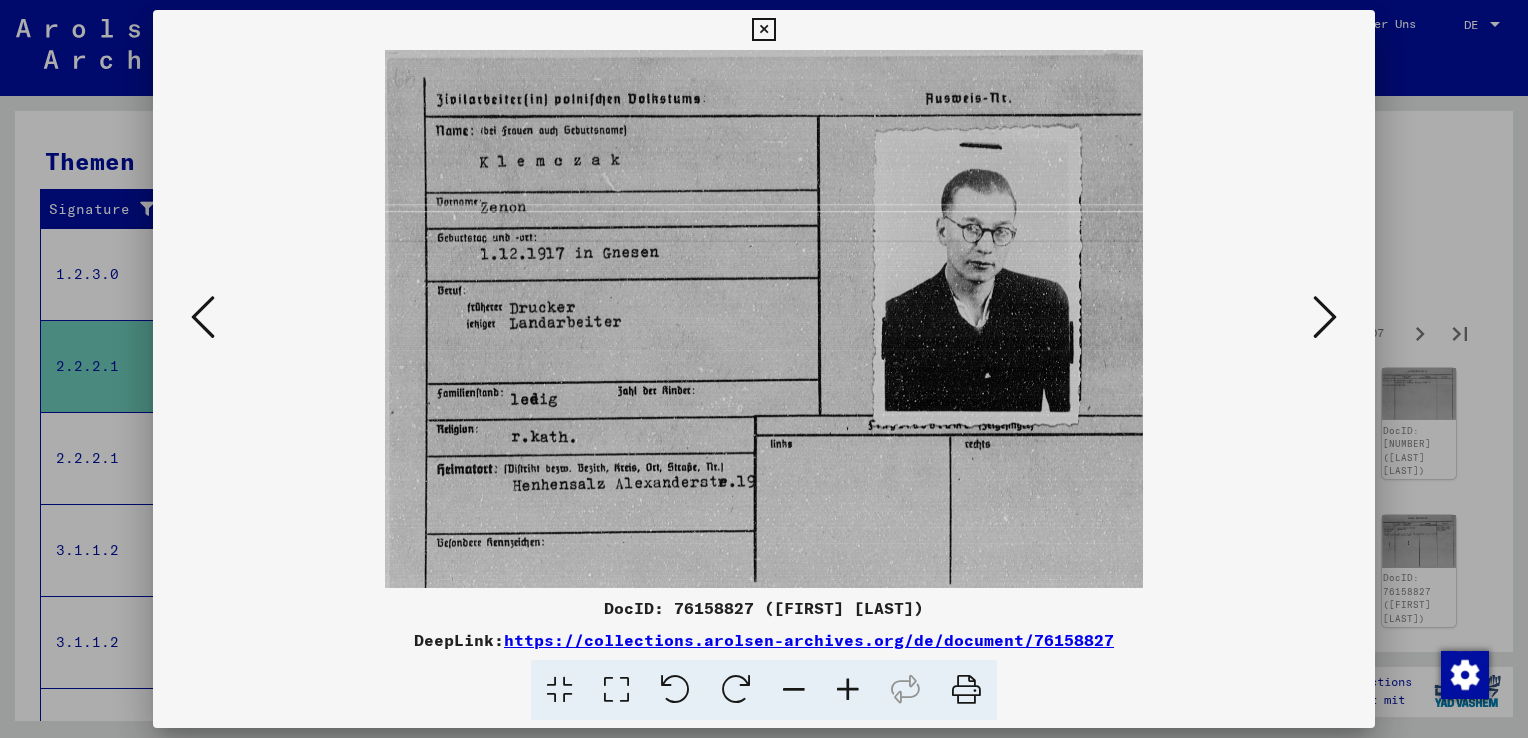 click at bounding box center (1325, 318) 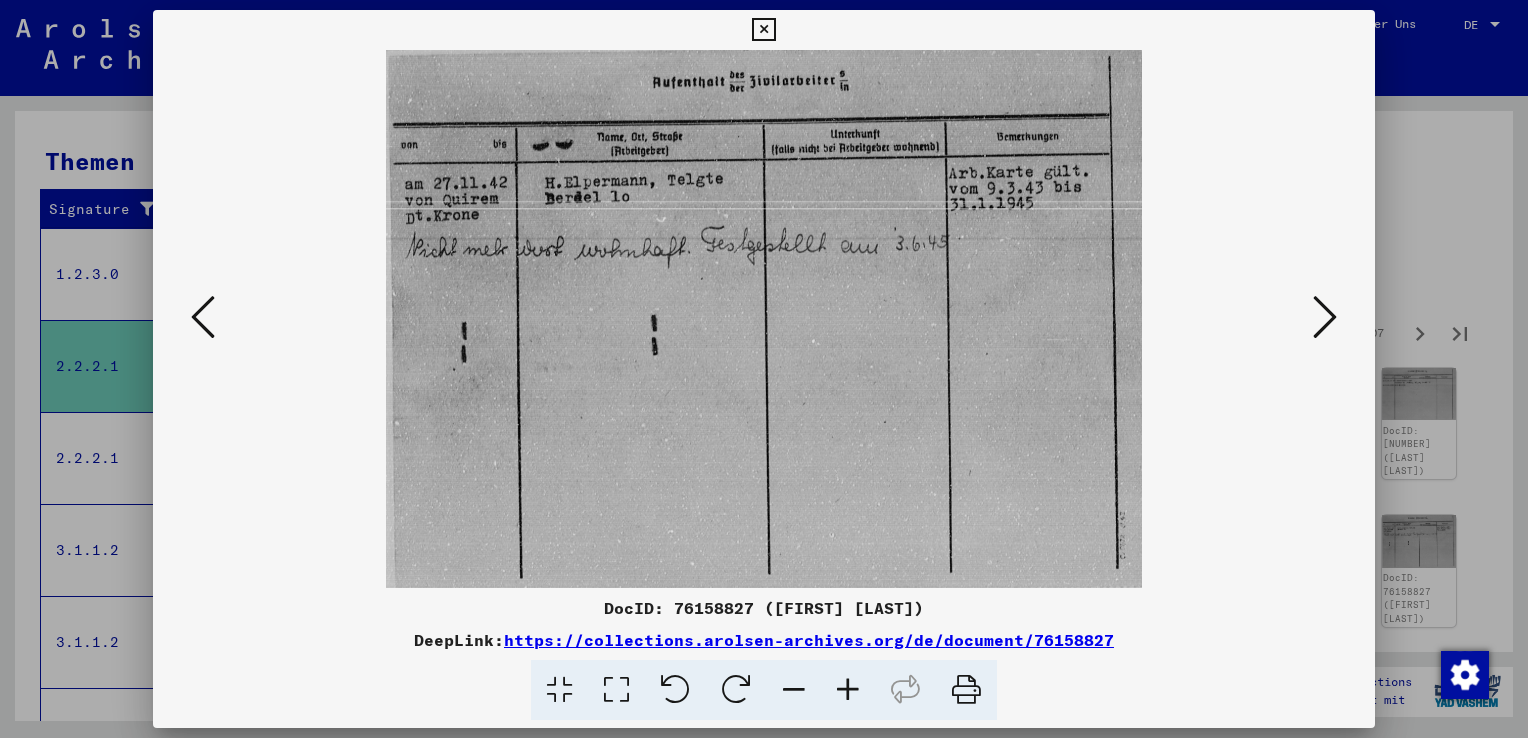 click at bounding box center [764, 319] 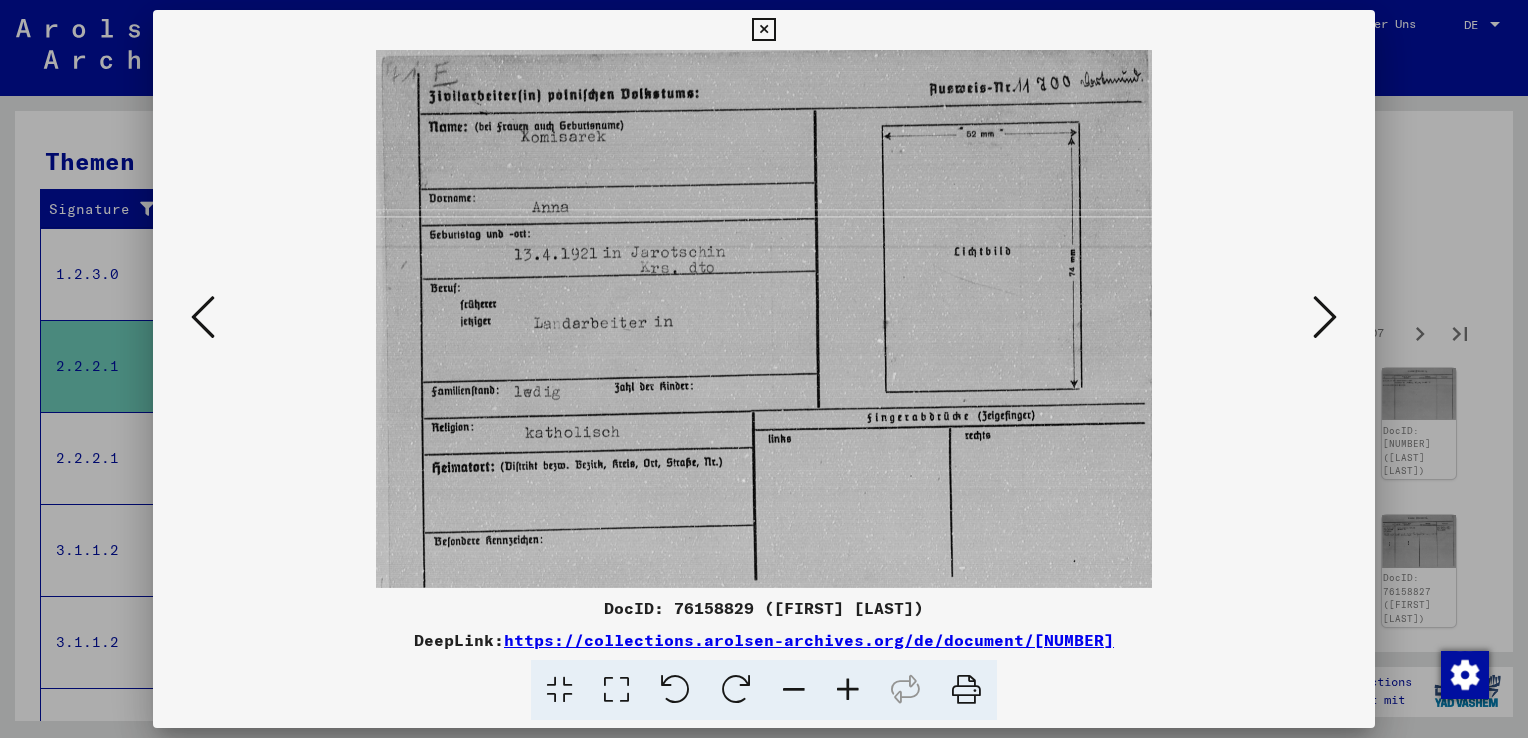 click at bounding box center [1325, 317] 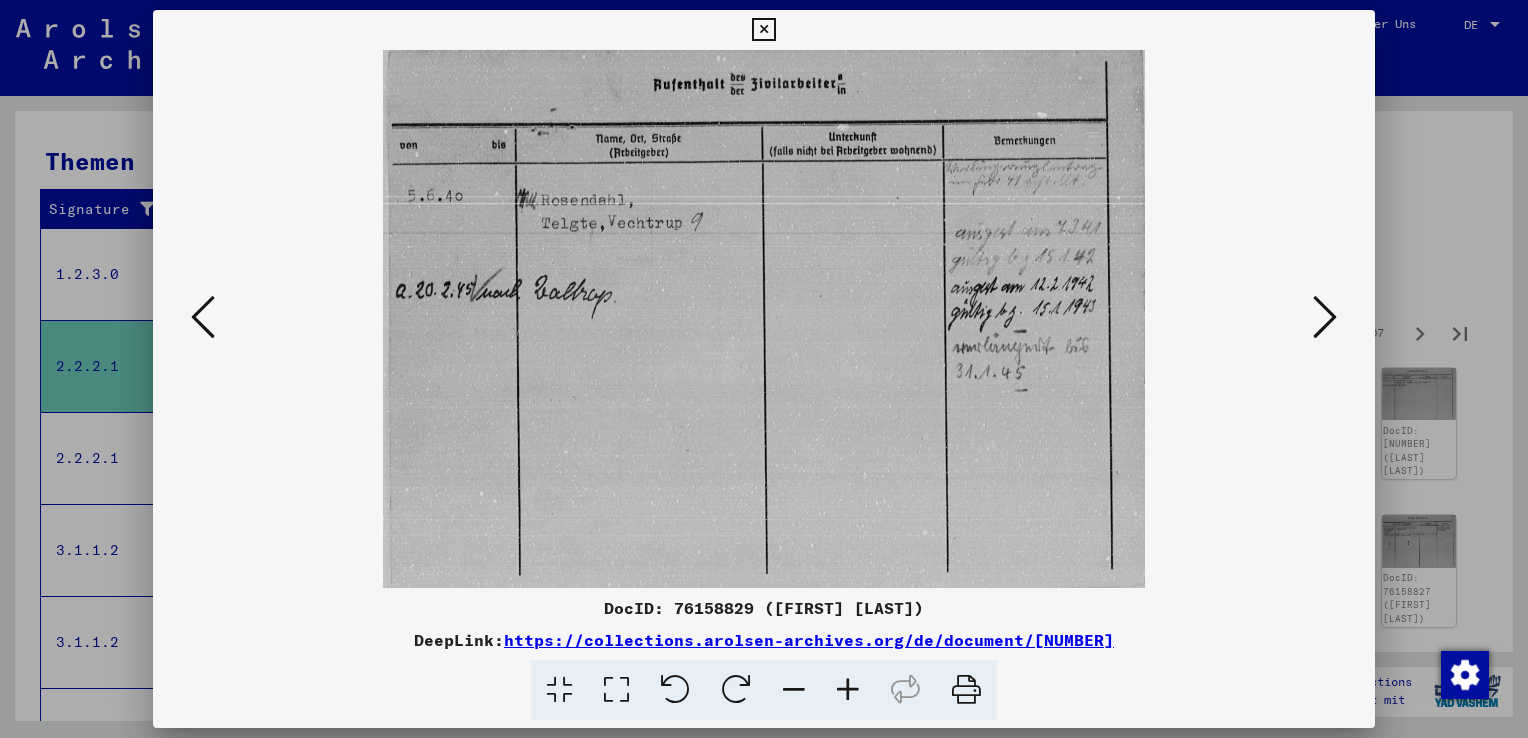click at bounding box center (1325, 317) 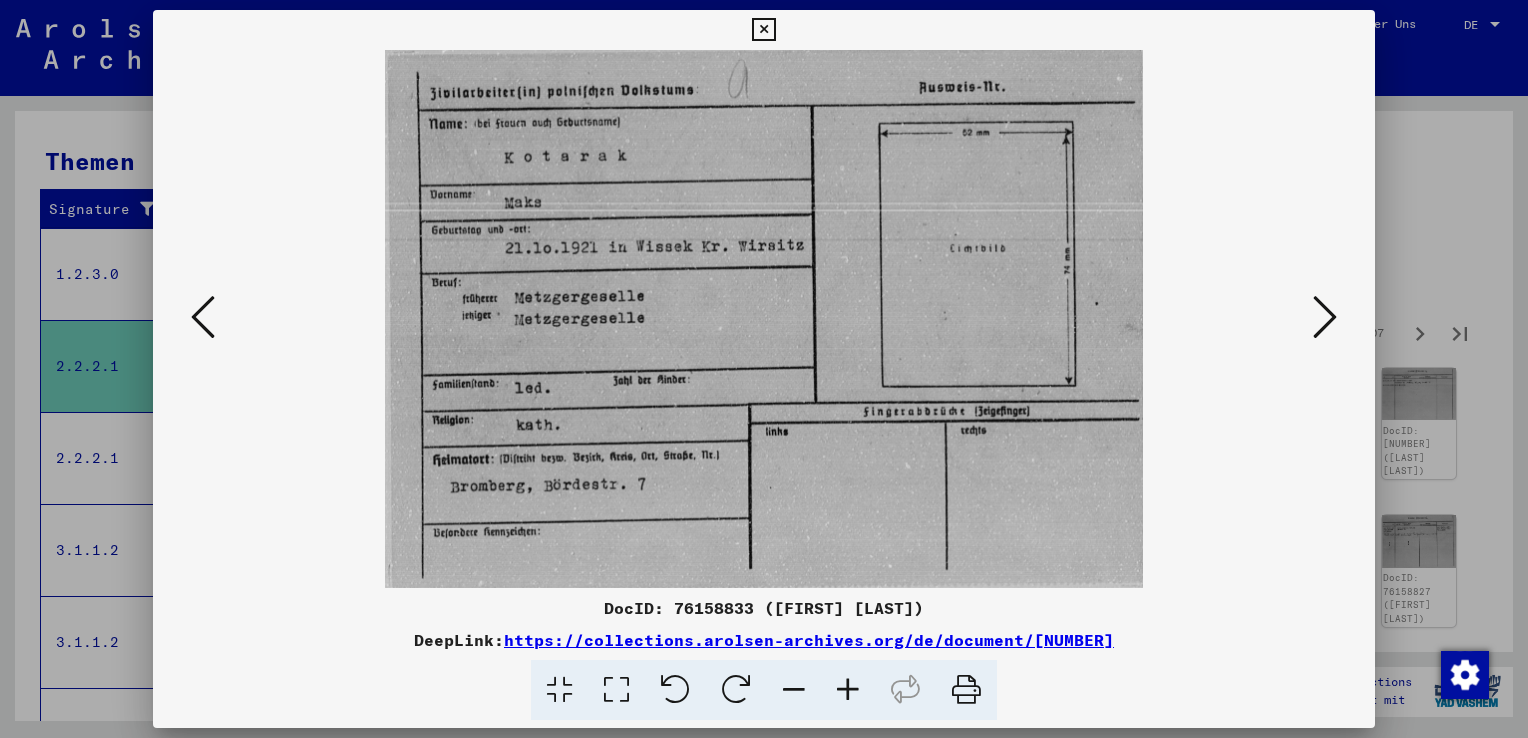 click at bounding box center [1325, 317] 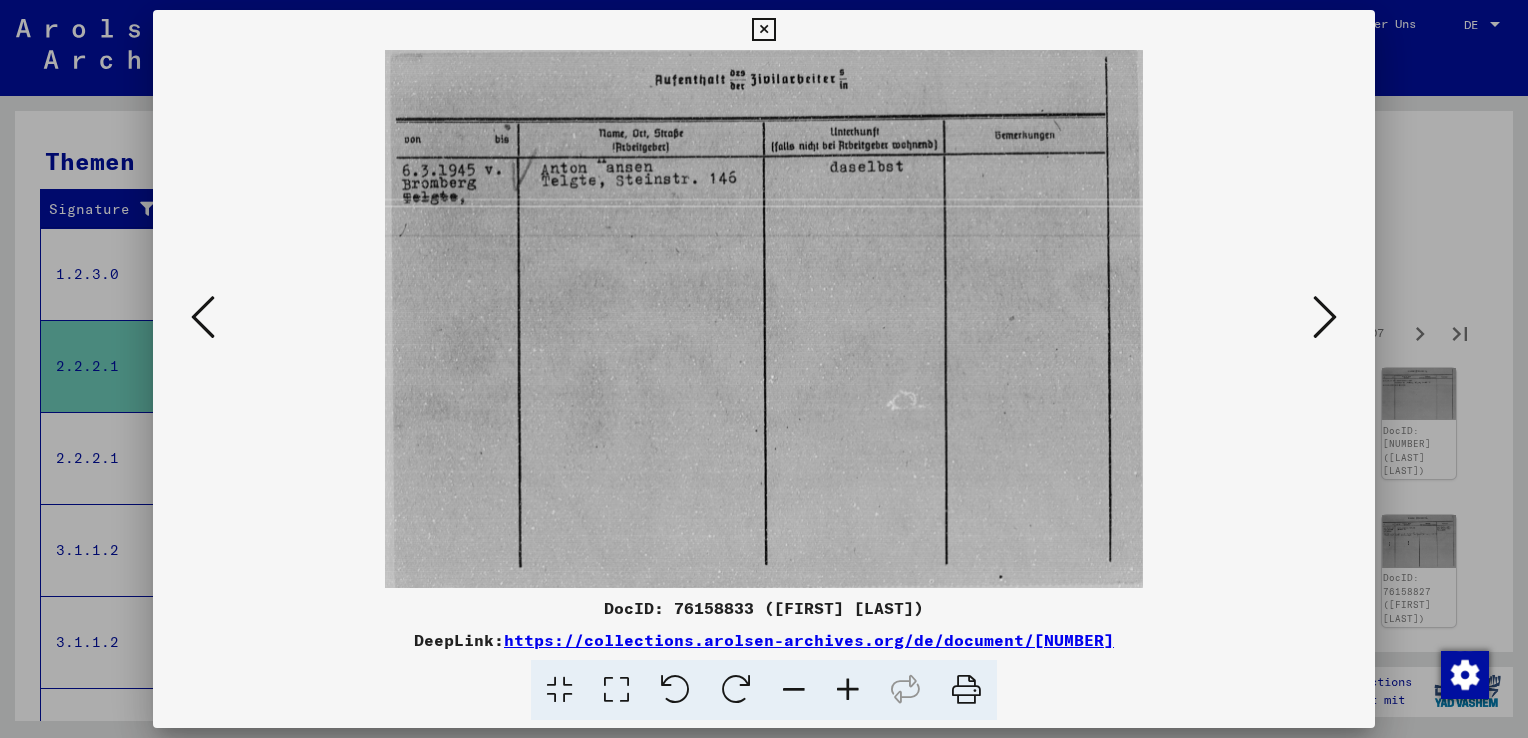 click at bounding box center (1325, 317) 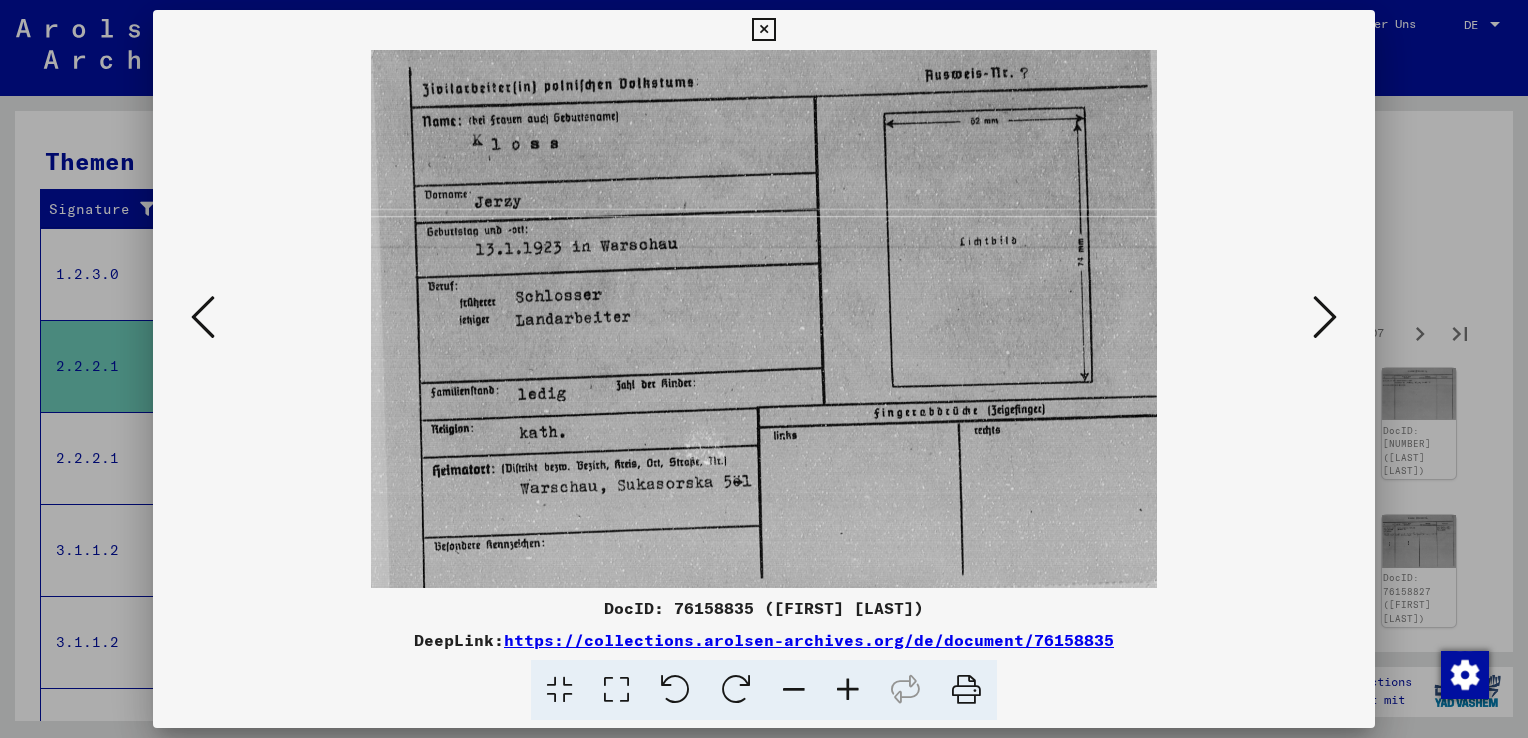 click at bounding box center (1325, 317) 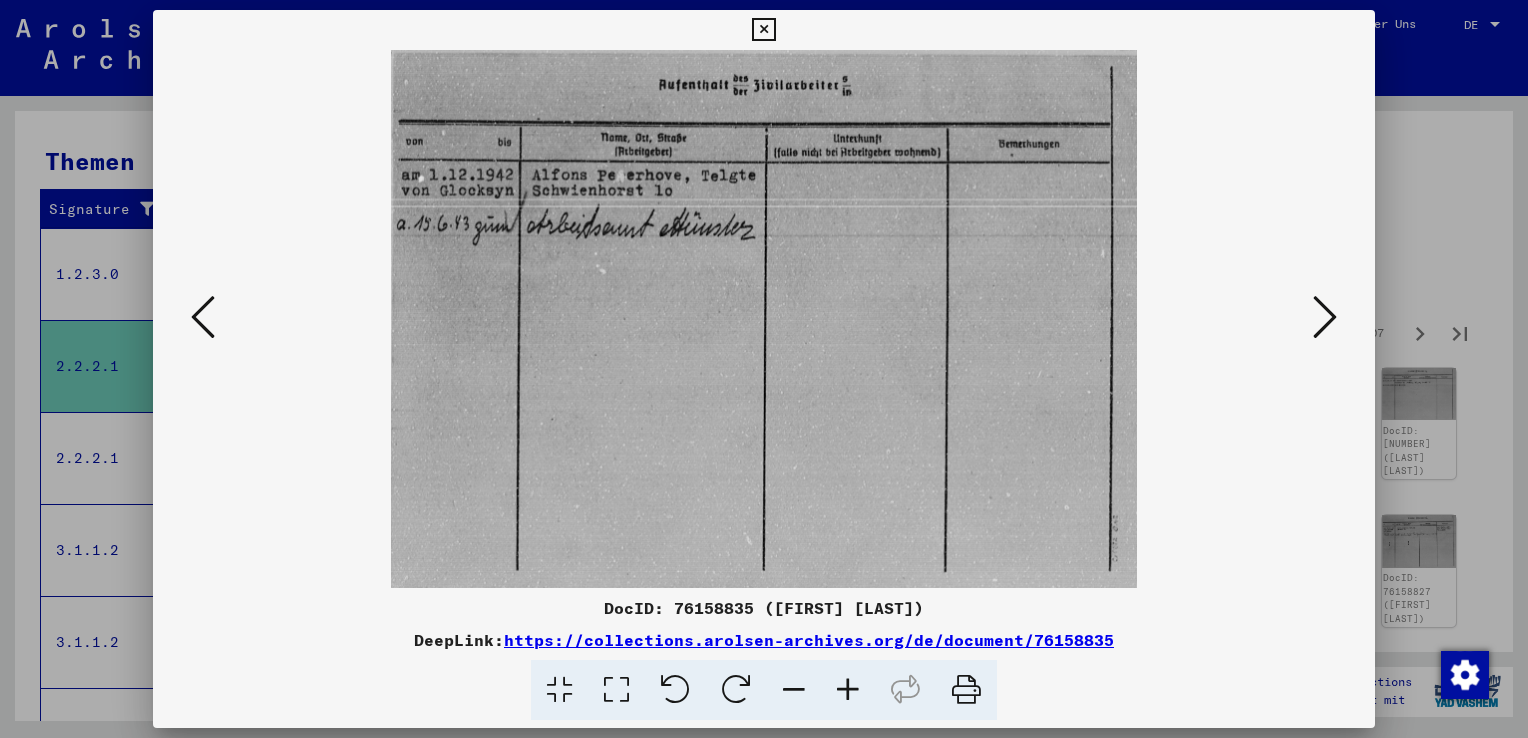 click at bounding box center (1325, 317) 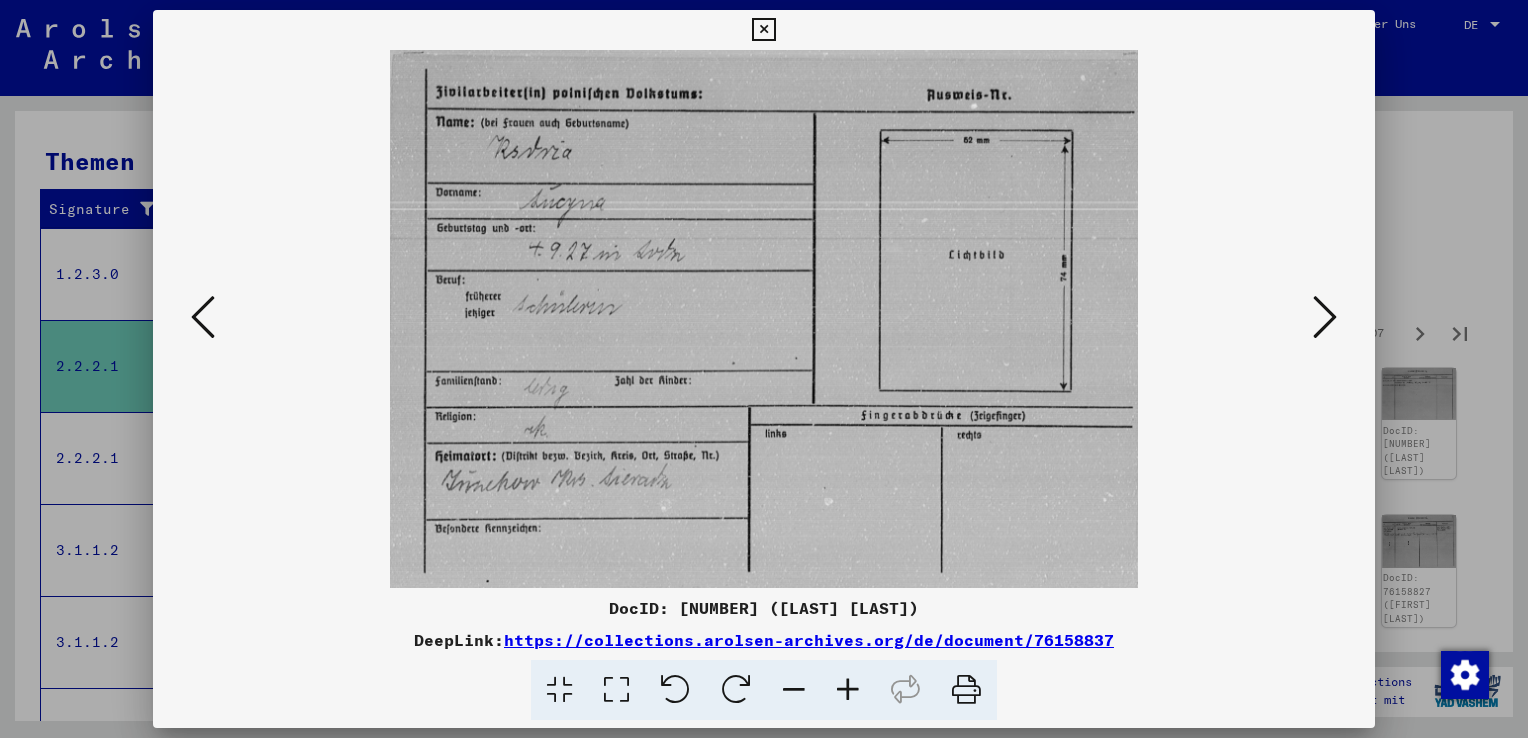 click at bounding box center [1325, 317] 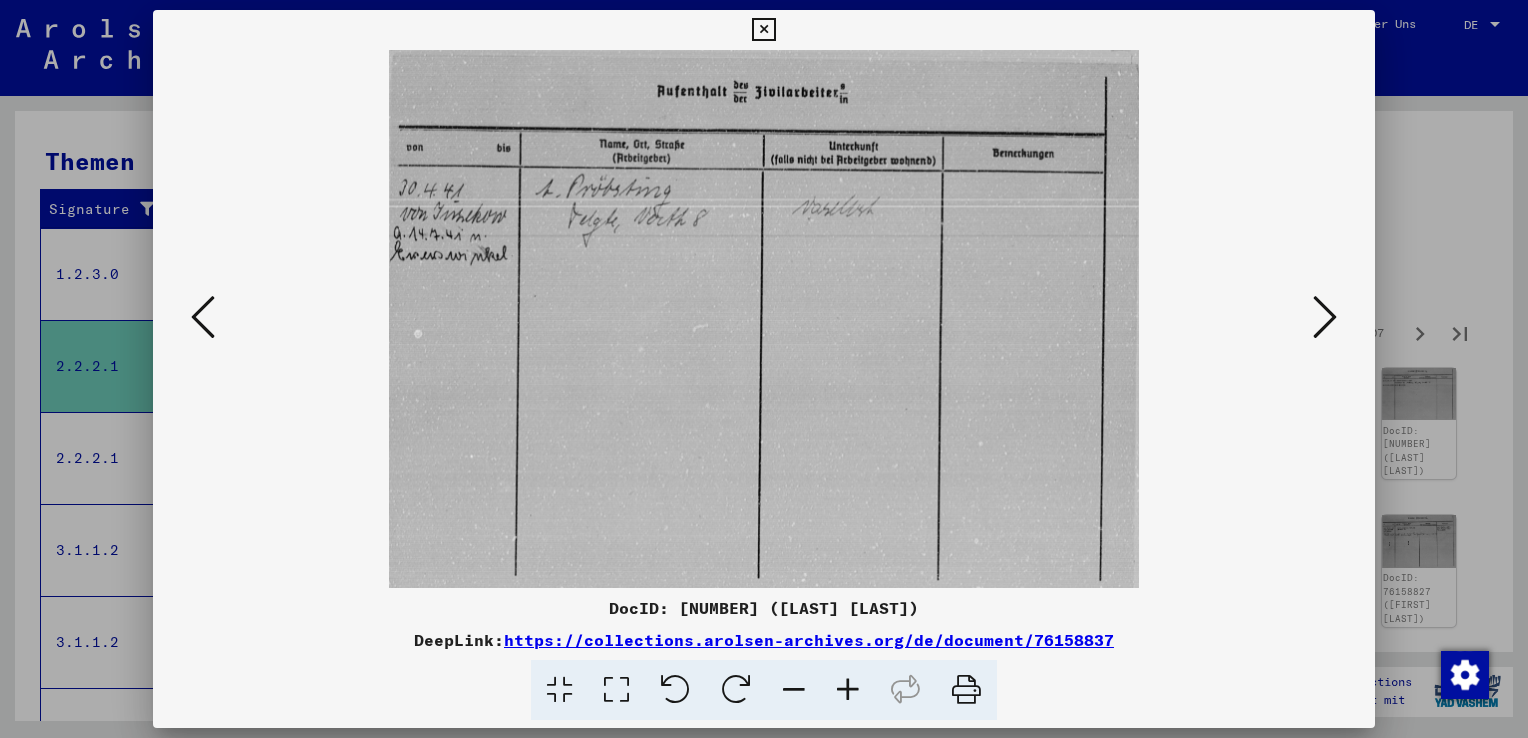 click at bounding box center (1325, 317) 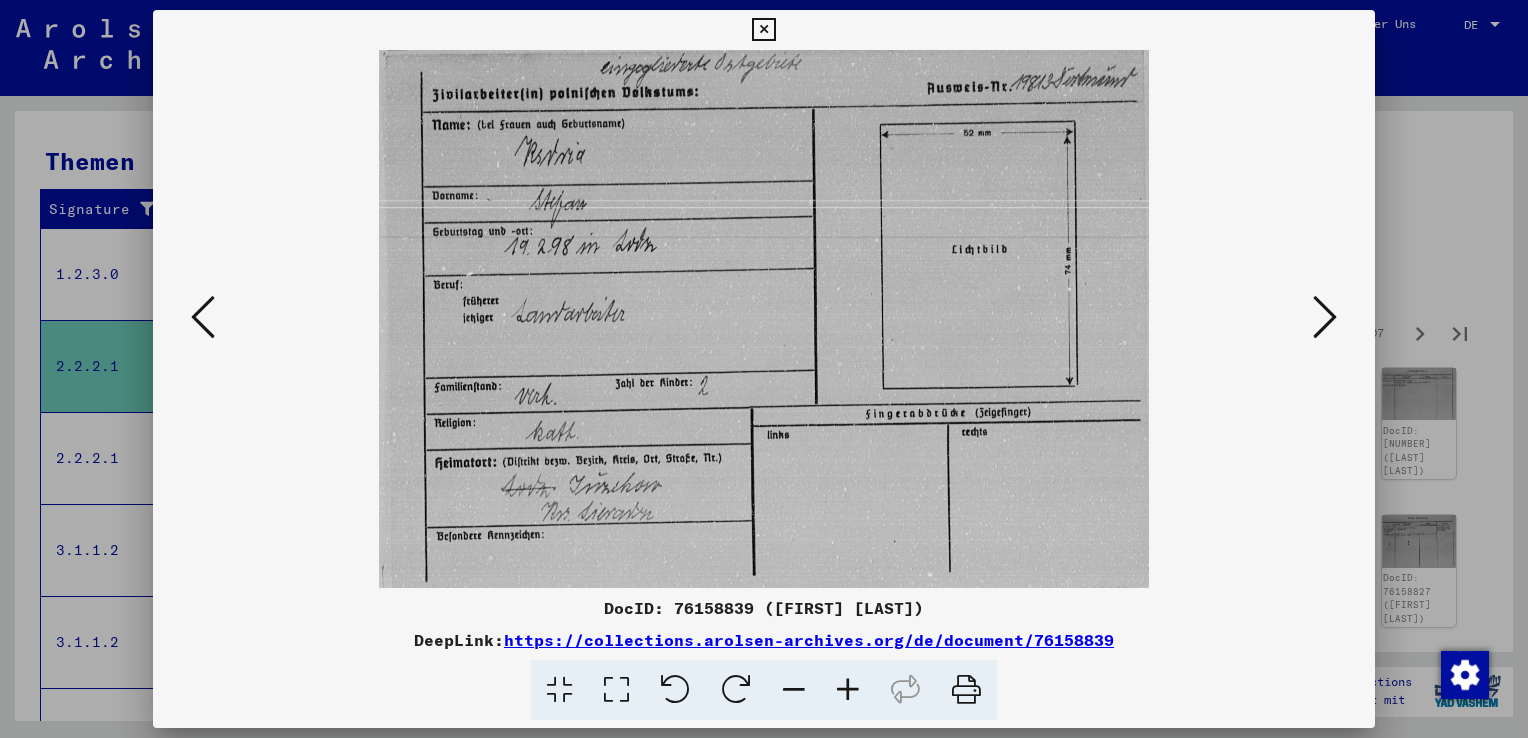 click at bounding box center [1325, 317] 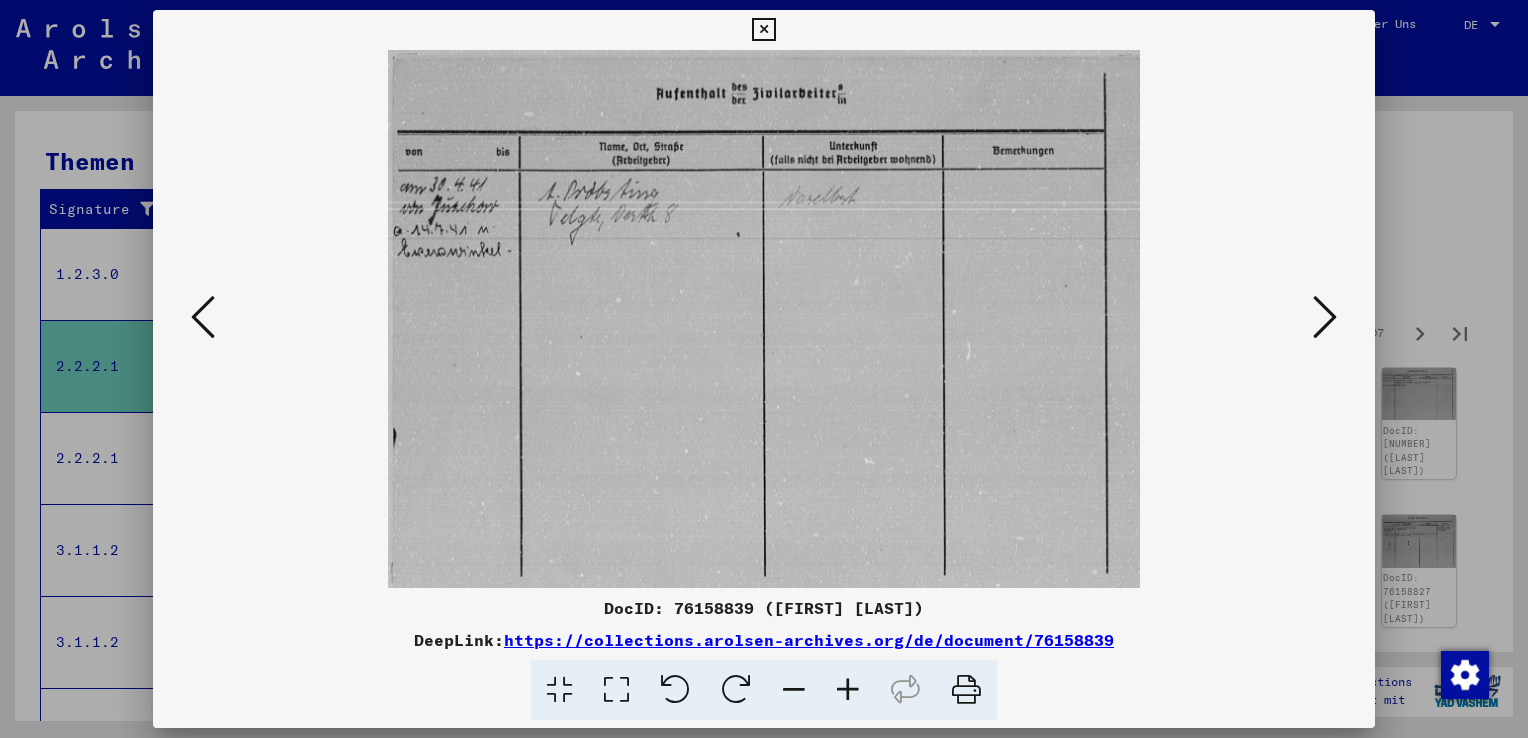click at bounding box center (1325, 317) 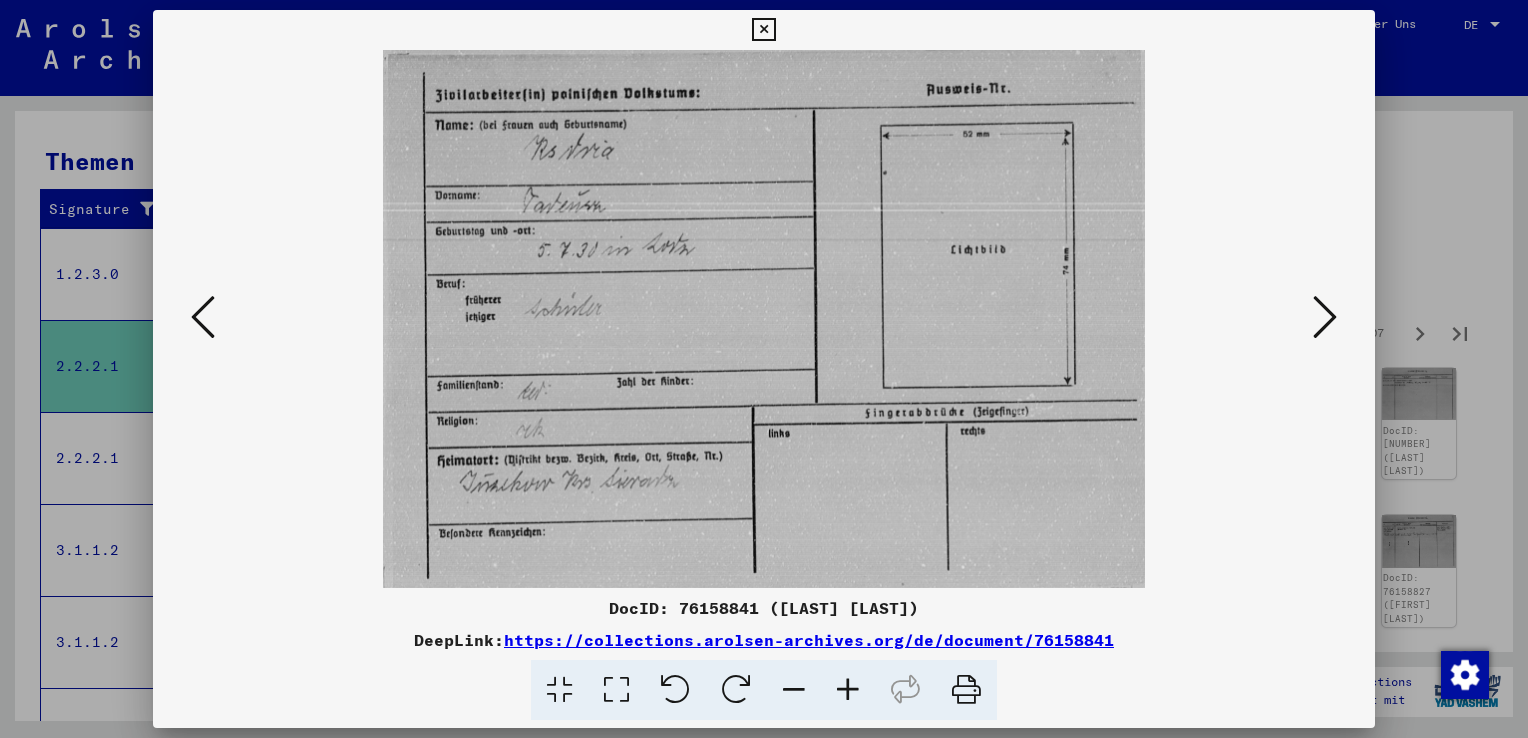 click at bounding box center (1325, 317) 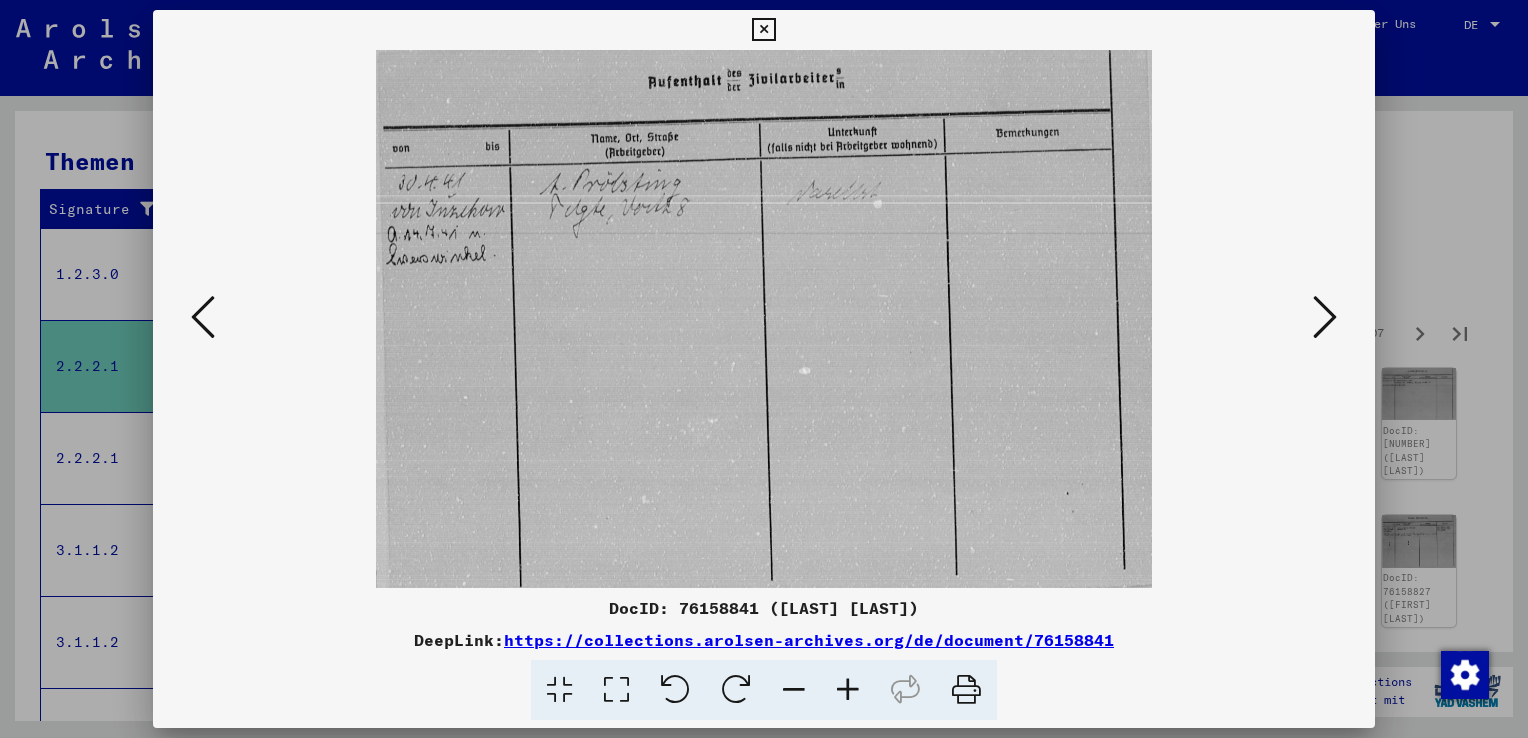 click at bounding box center [1325, 317] 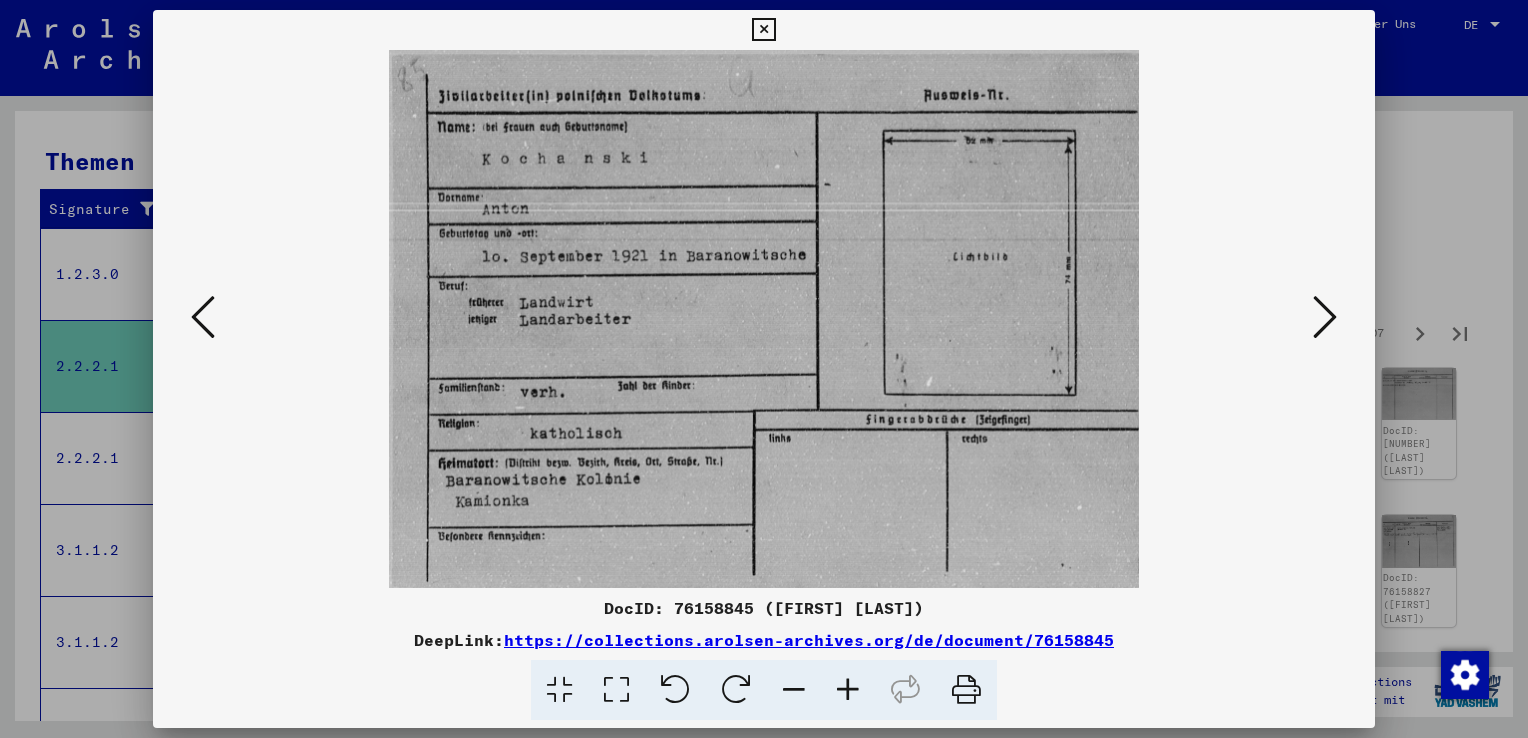 click at bounding box center [1325, 317] 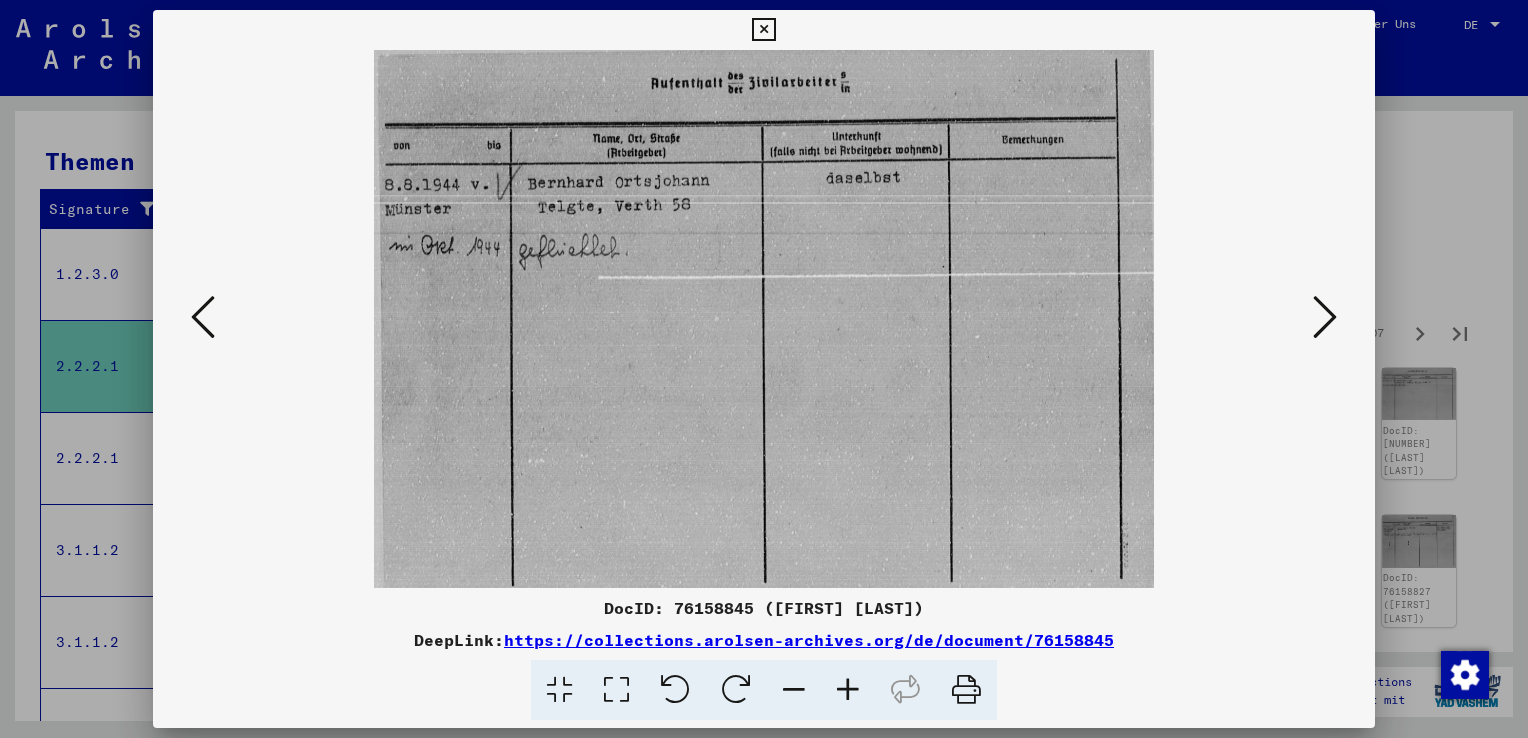click at bounding box center (1325, 317) 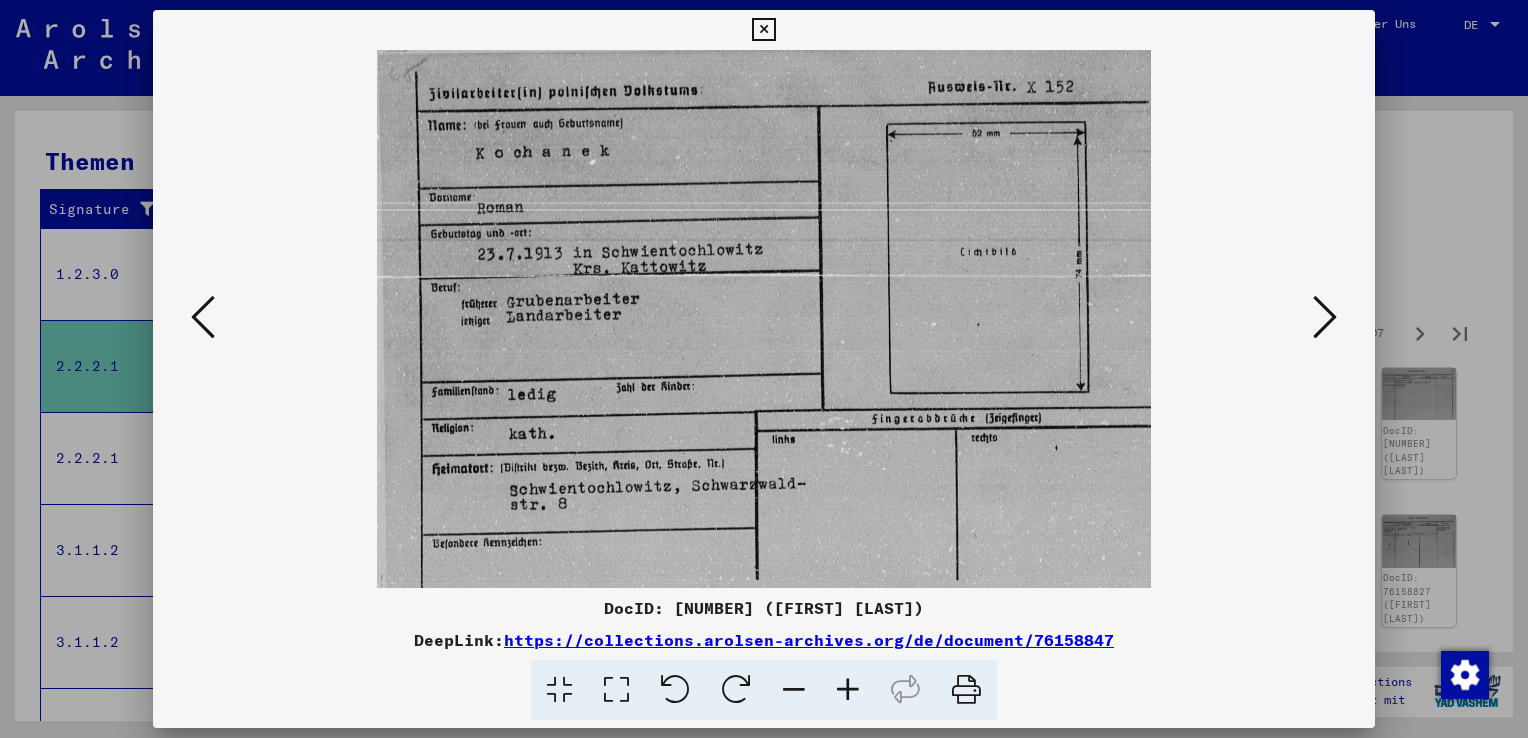 click at bounding box center (1325, 317) 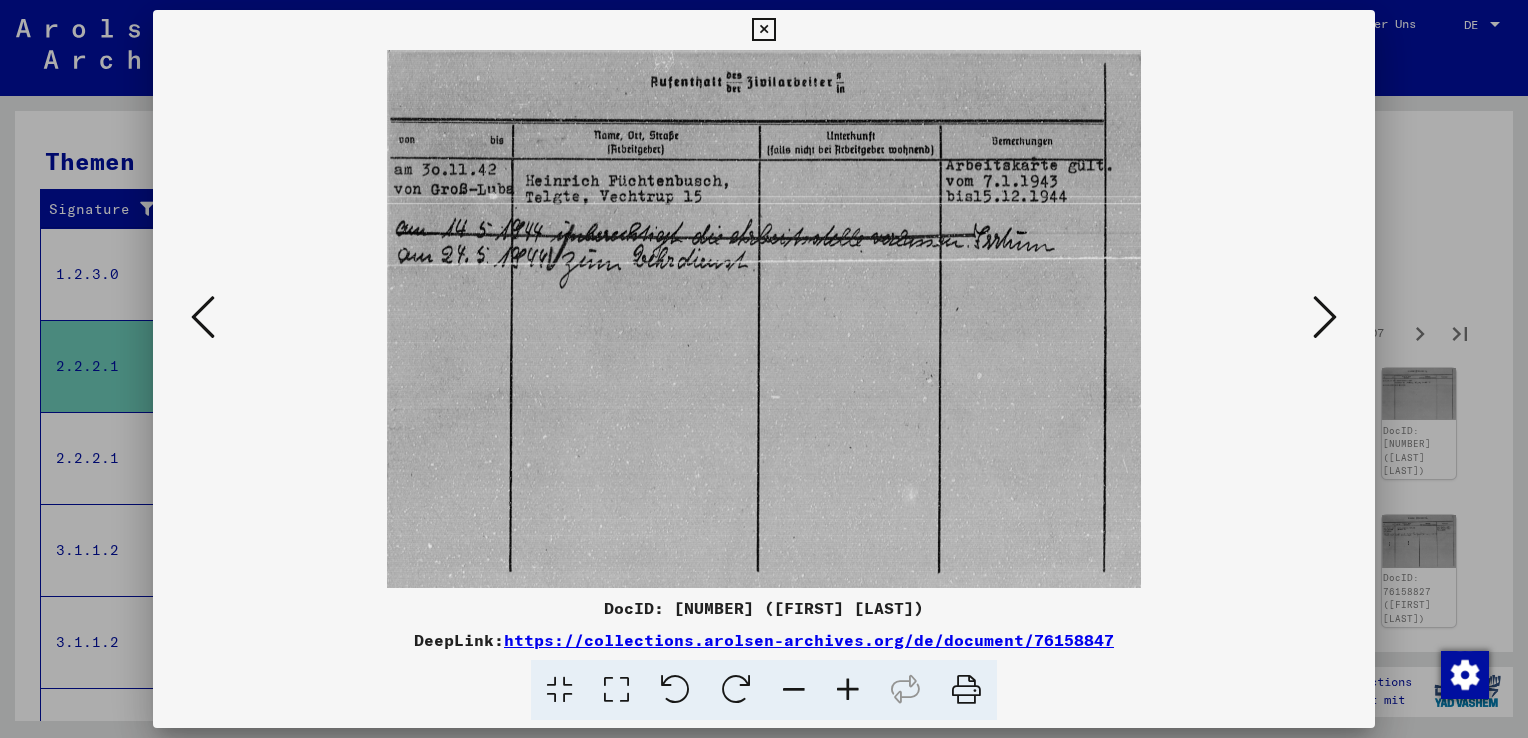 click at bounding box center (1325, 317) 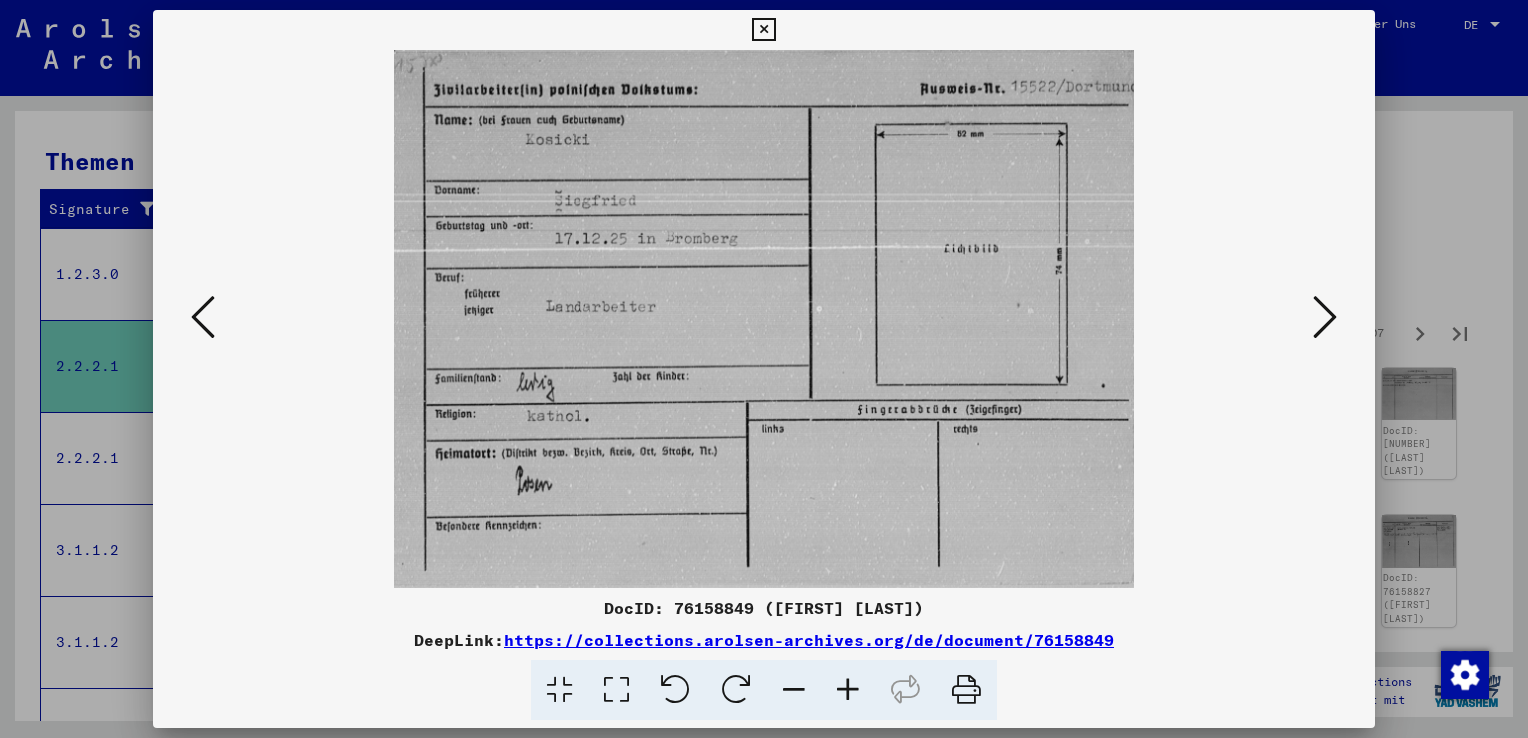 click at bounding box center (1325, 317) 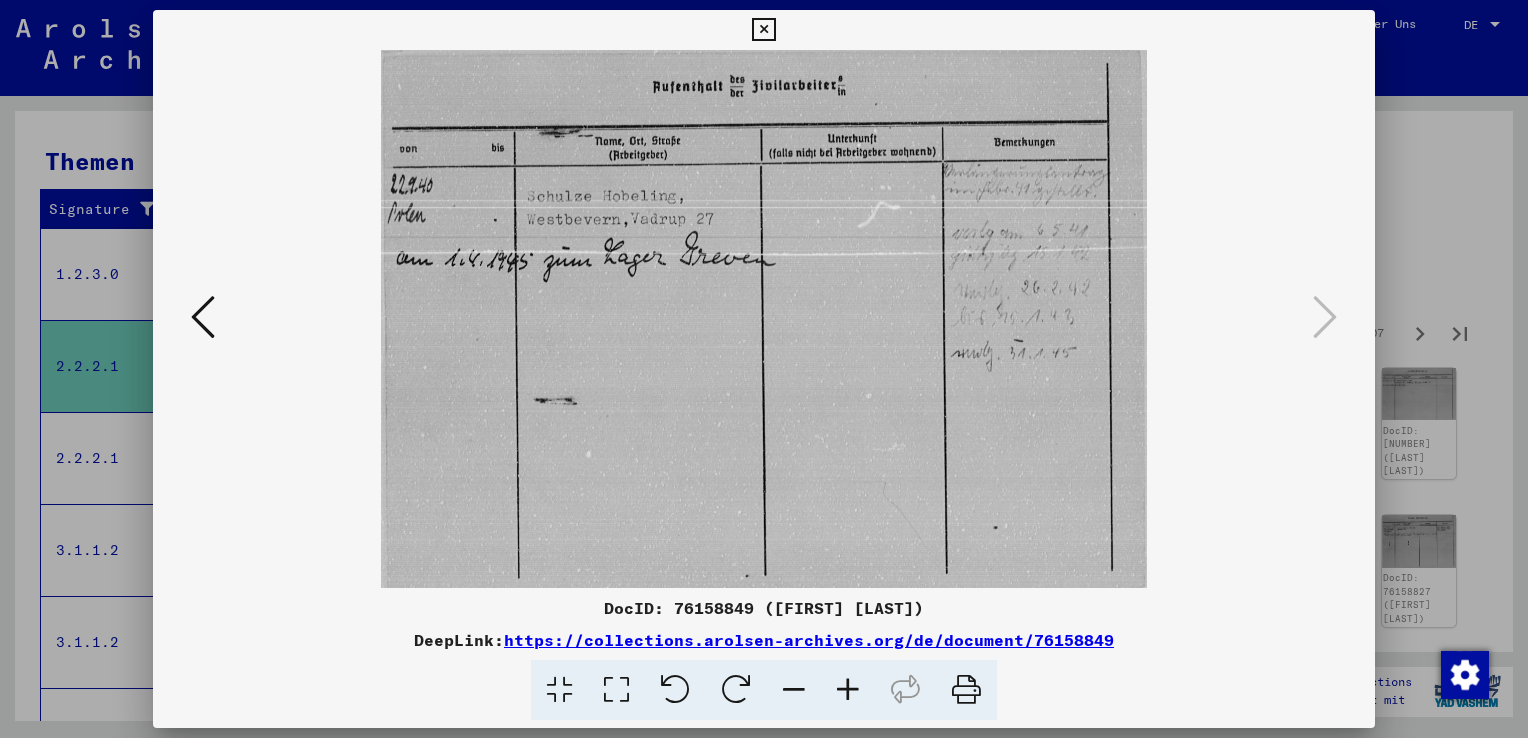 click at bounding box center (764, 369) 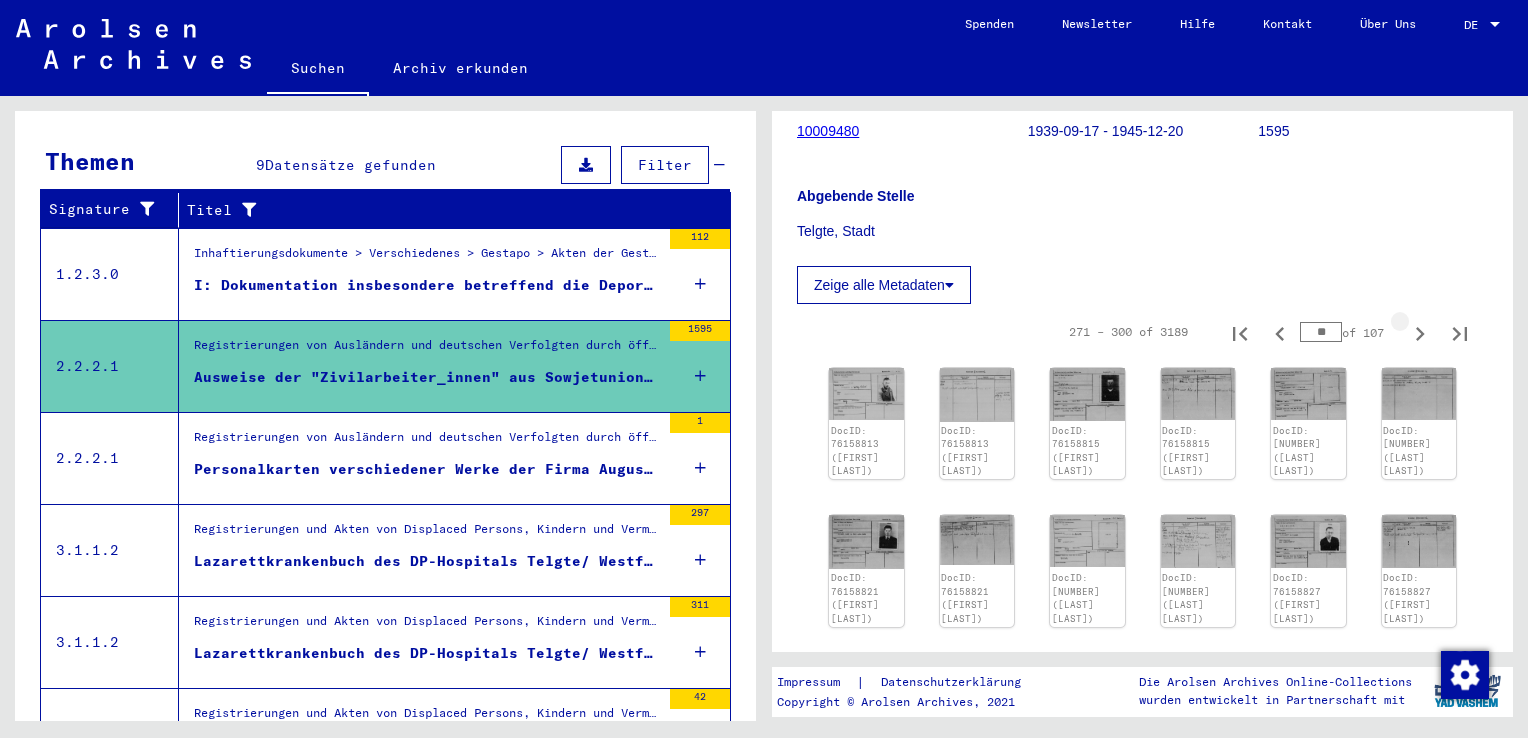 click 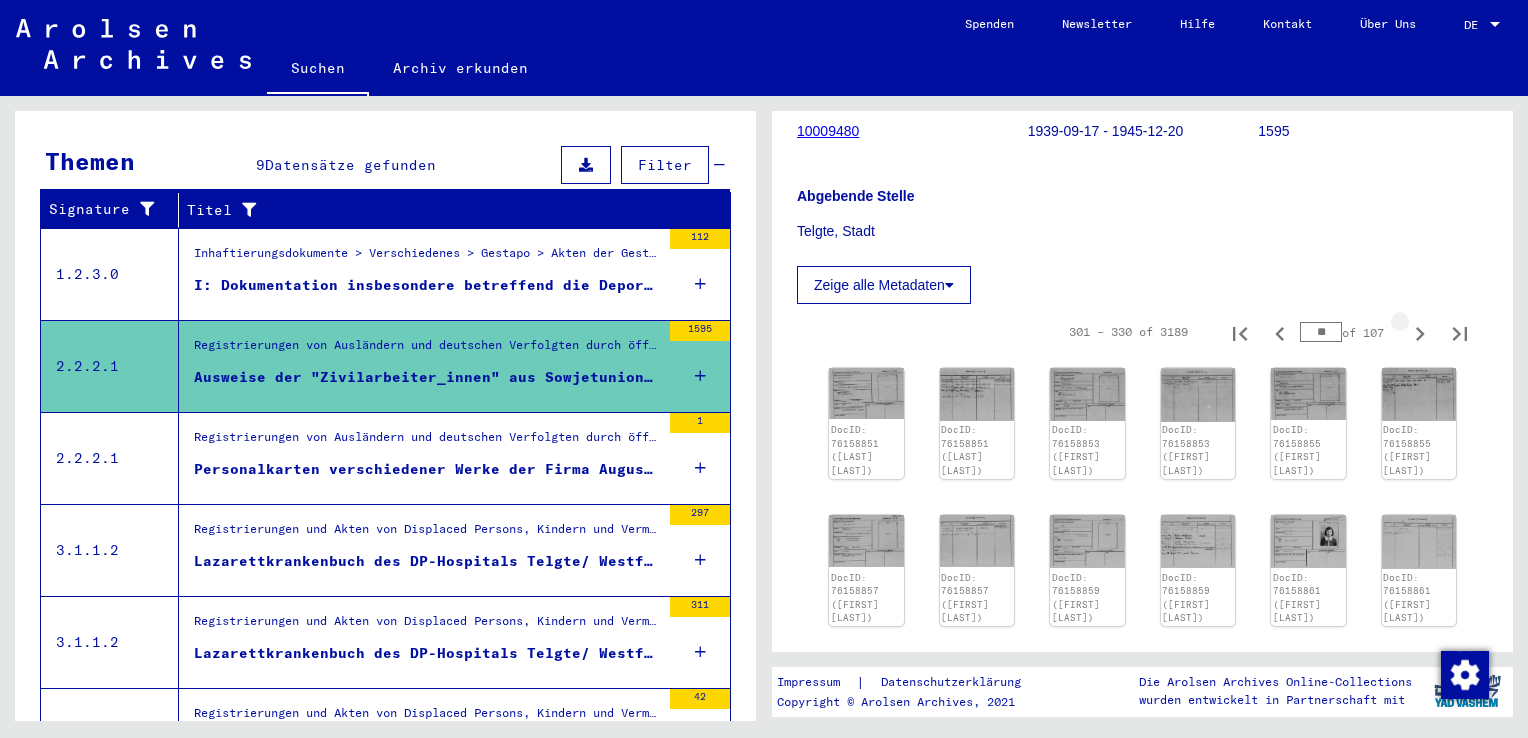 type on "**" 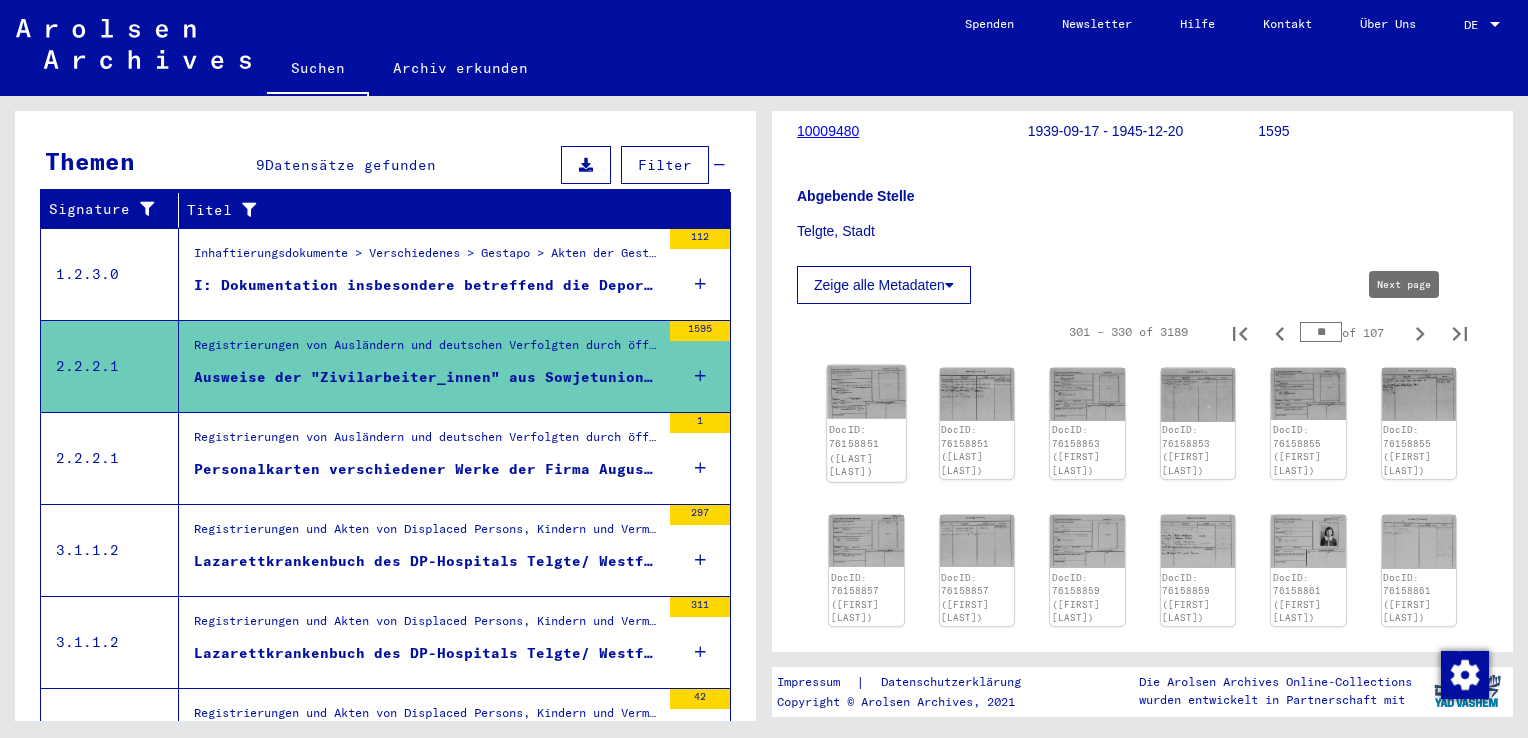 click 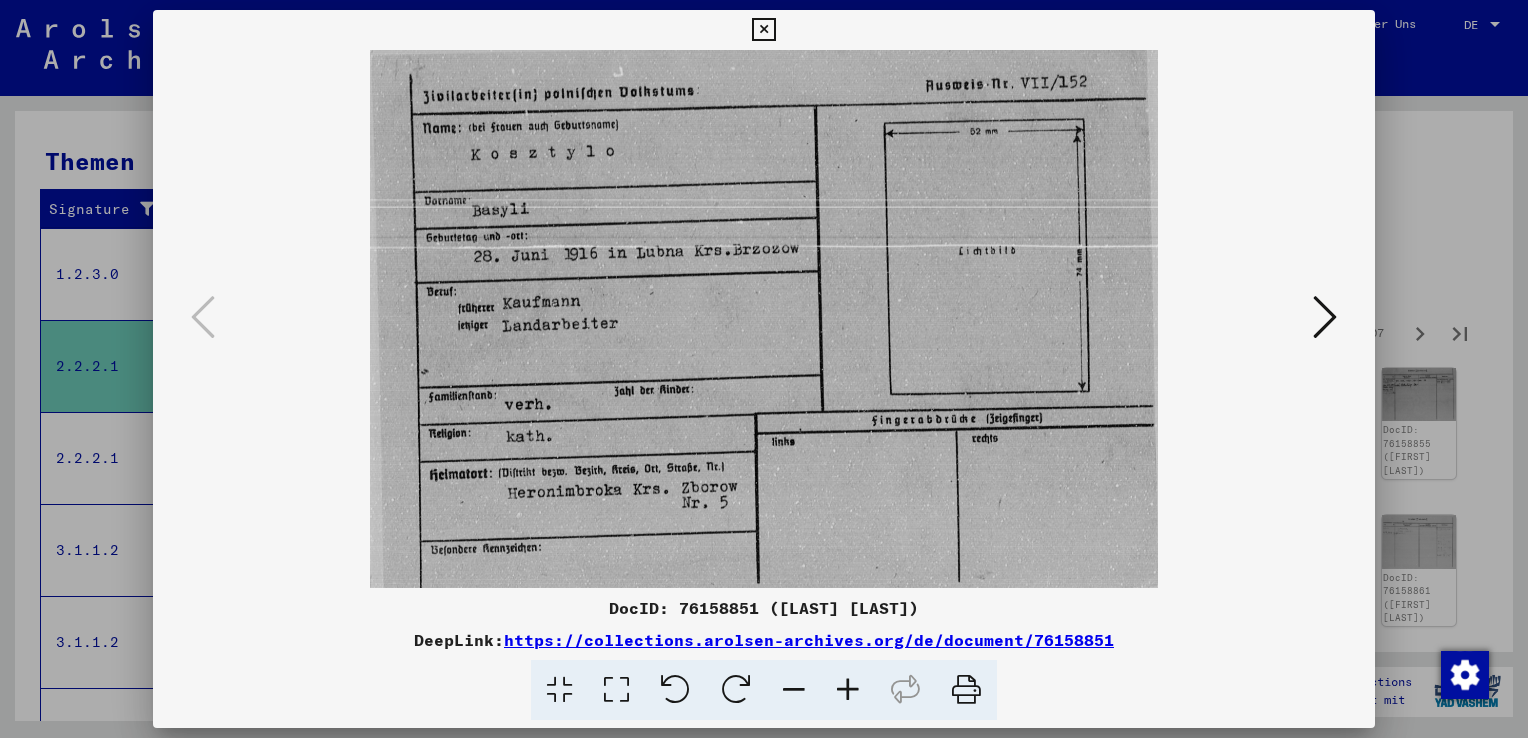 click at bounding box center (1325, 317) 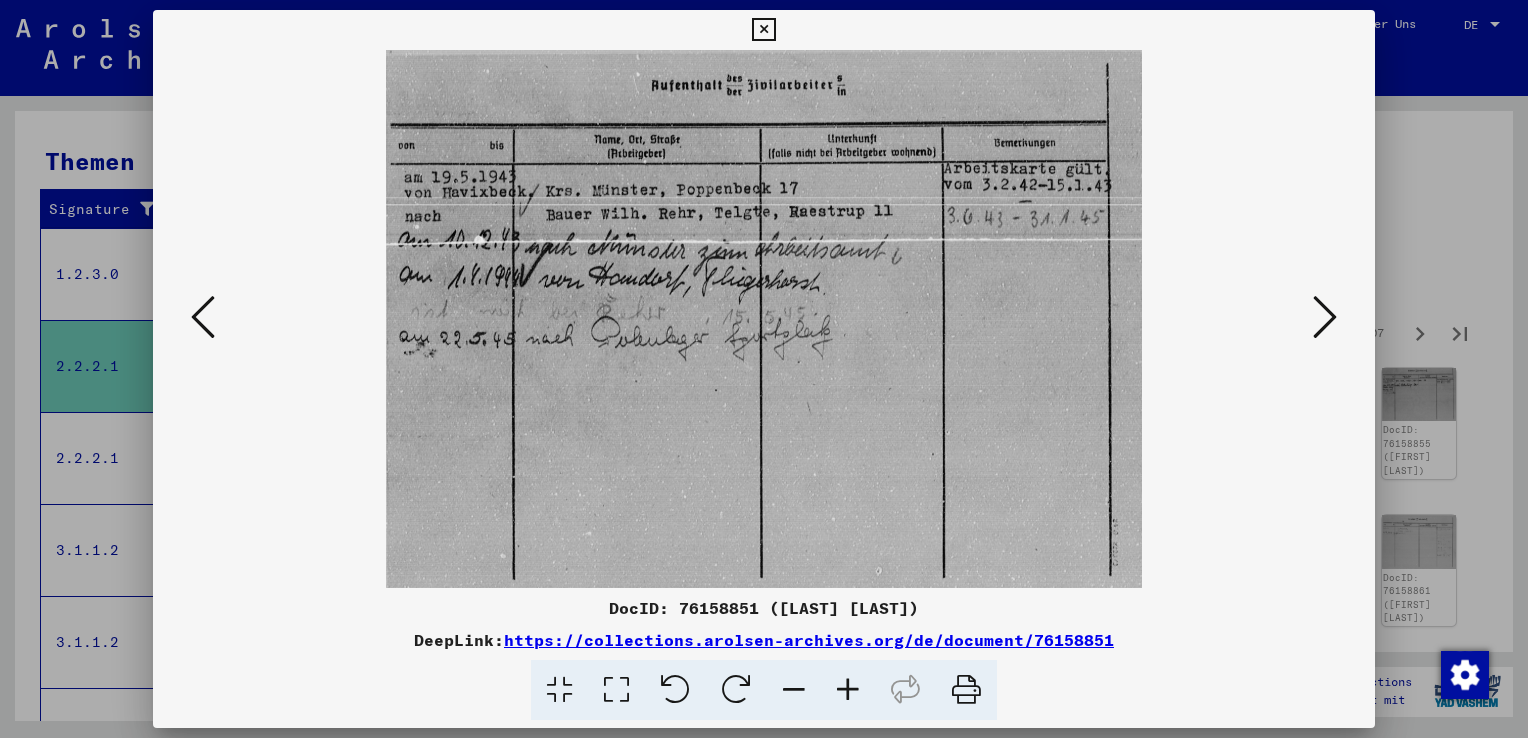click at bounding box center [1325, 317] 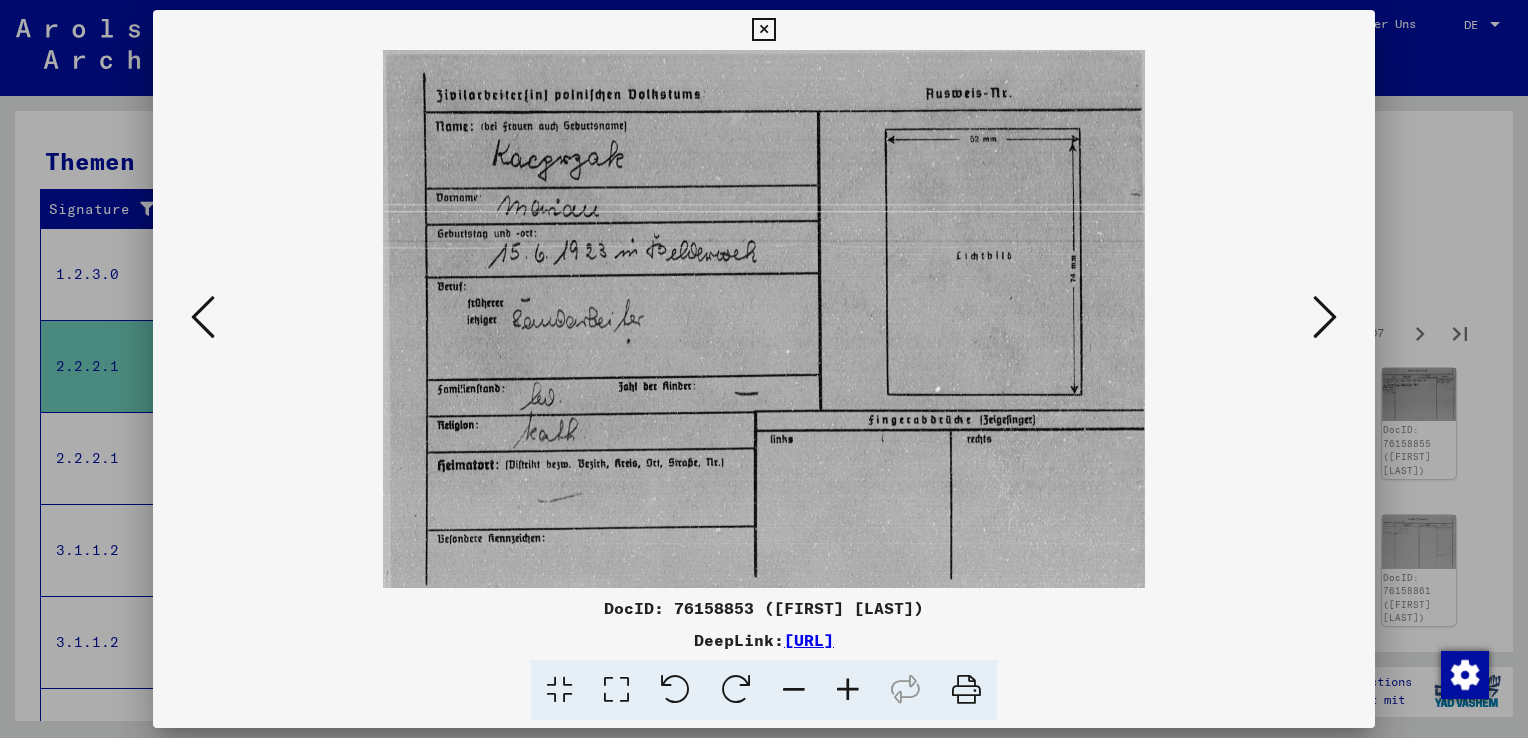click at bounding box center [203, 318] 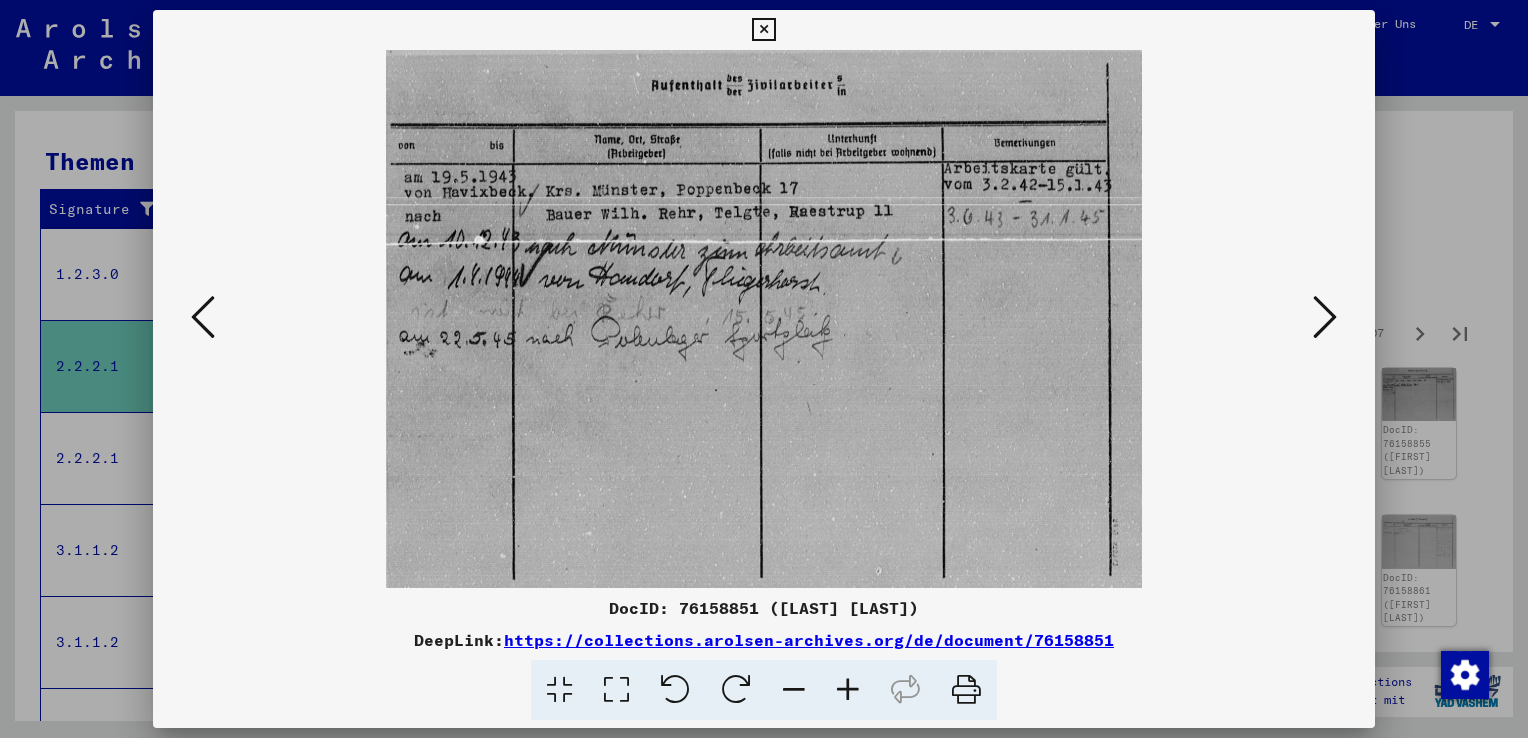 click at bounding box center [1325, 317] 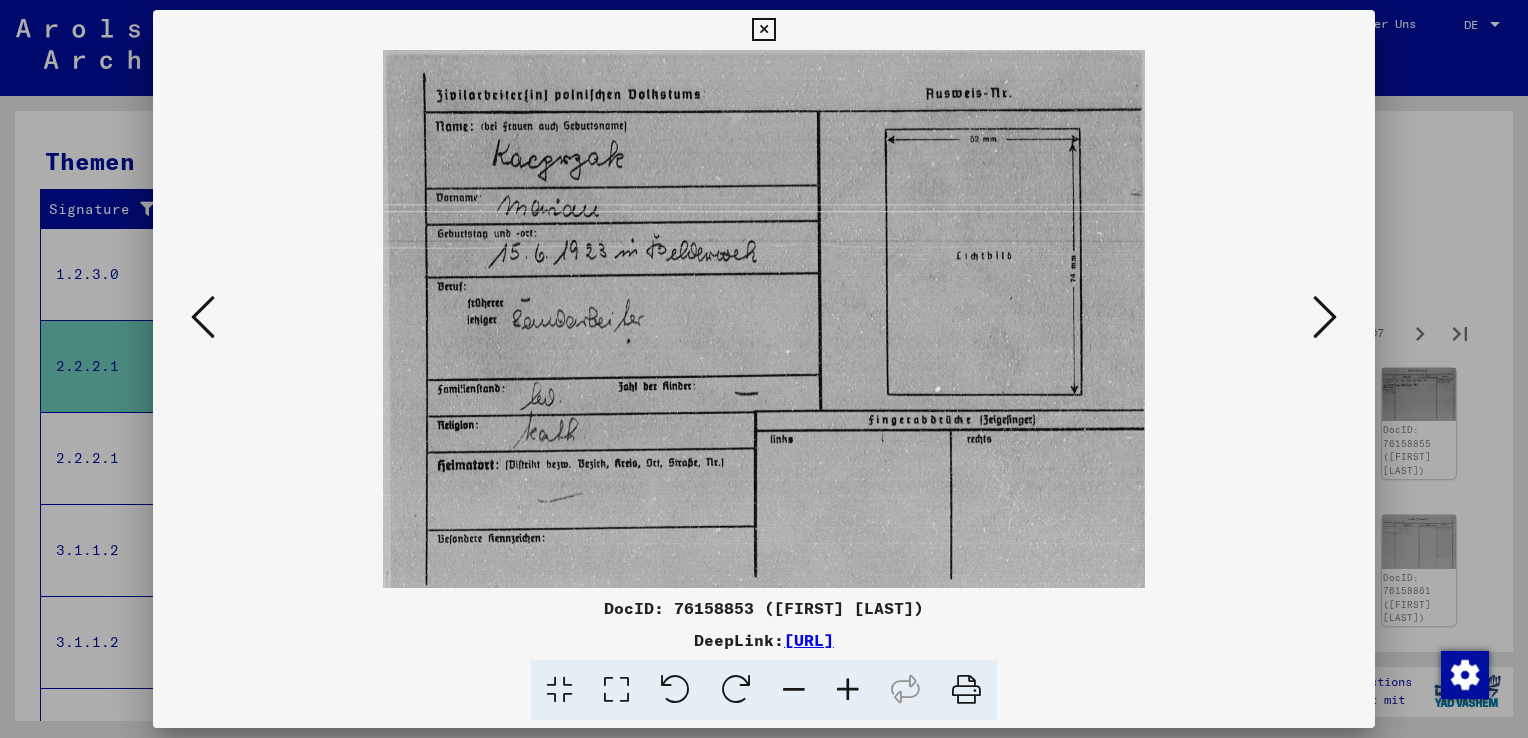 click at bounding box center (1325, 318) 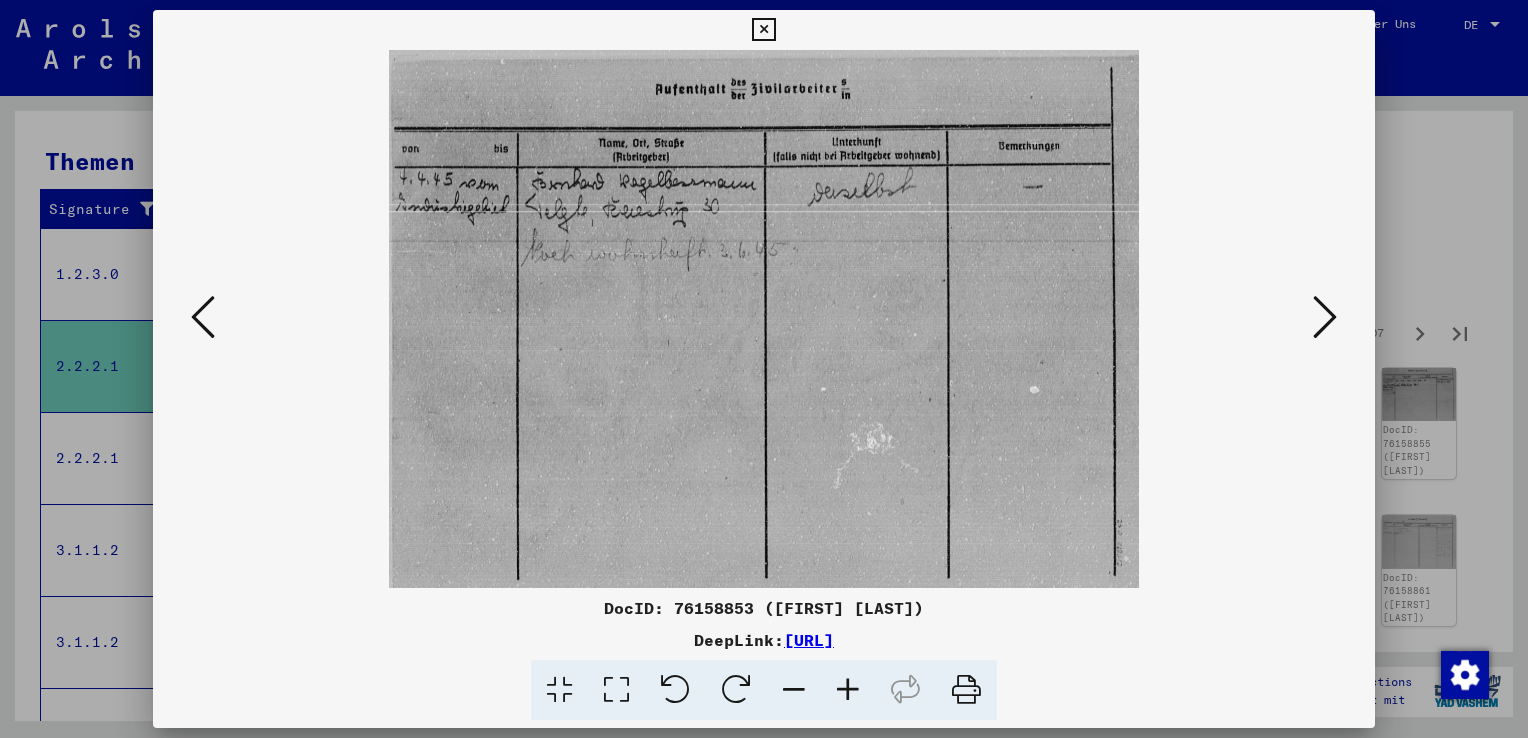click at bounding box center (1325, 318) 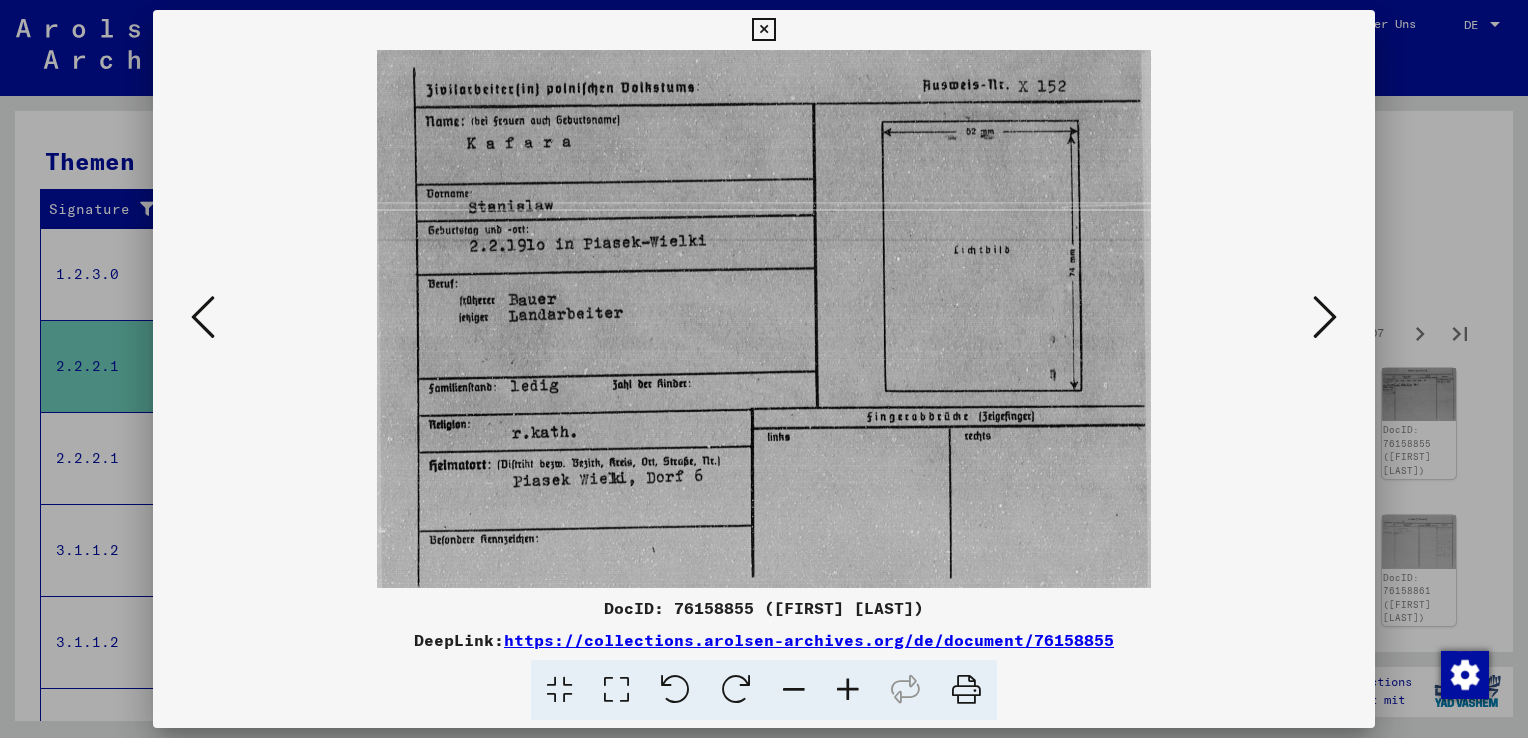 click at bounding box center [1325, 318] 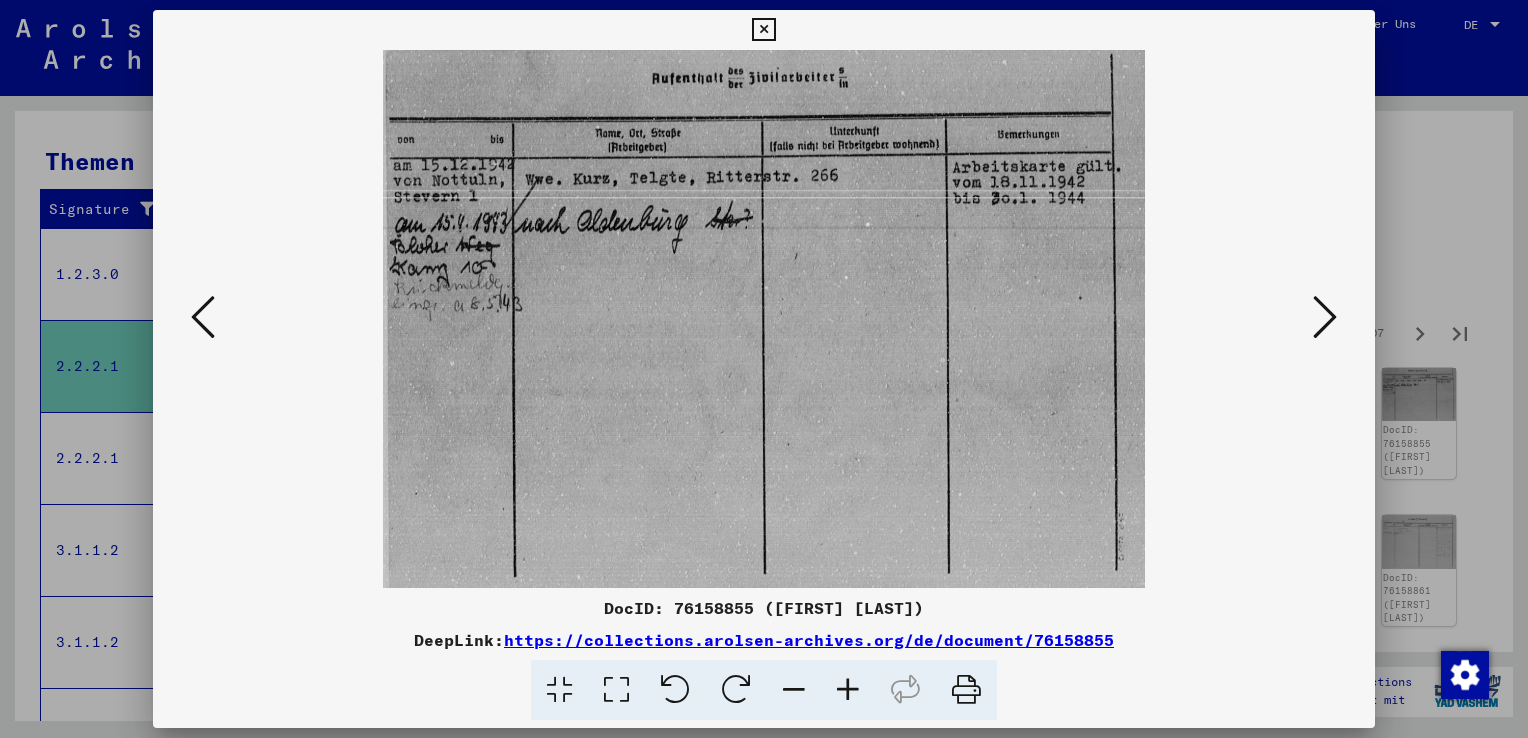 click at bounding box center [1325, 318] 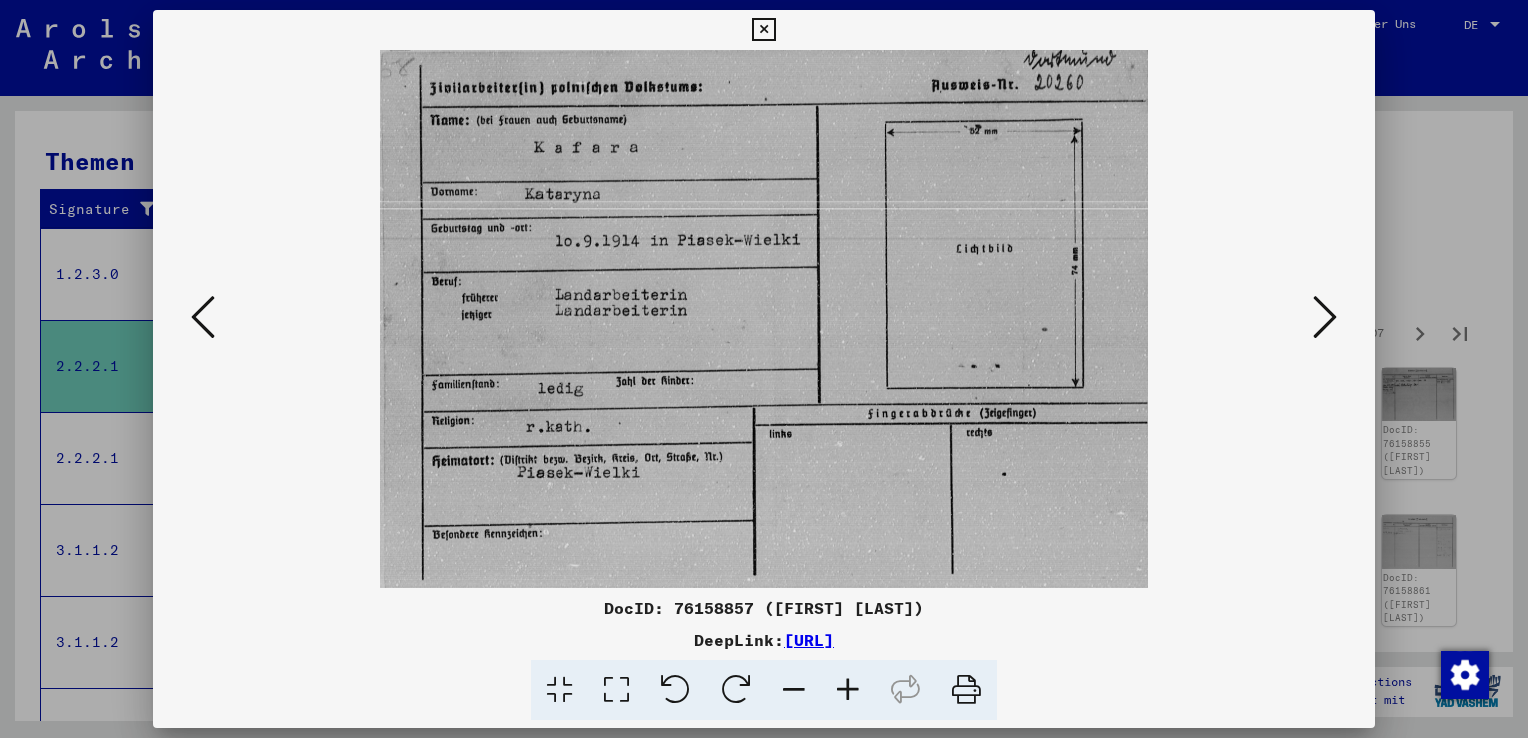 click at bounding box center [1325, 318] 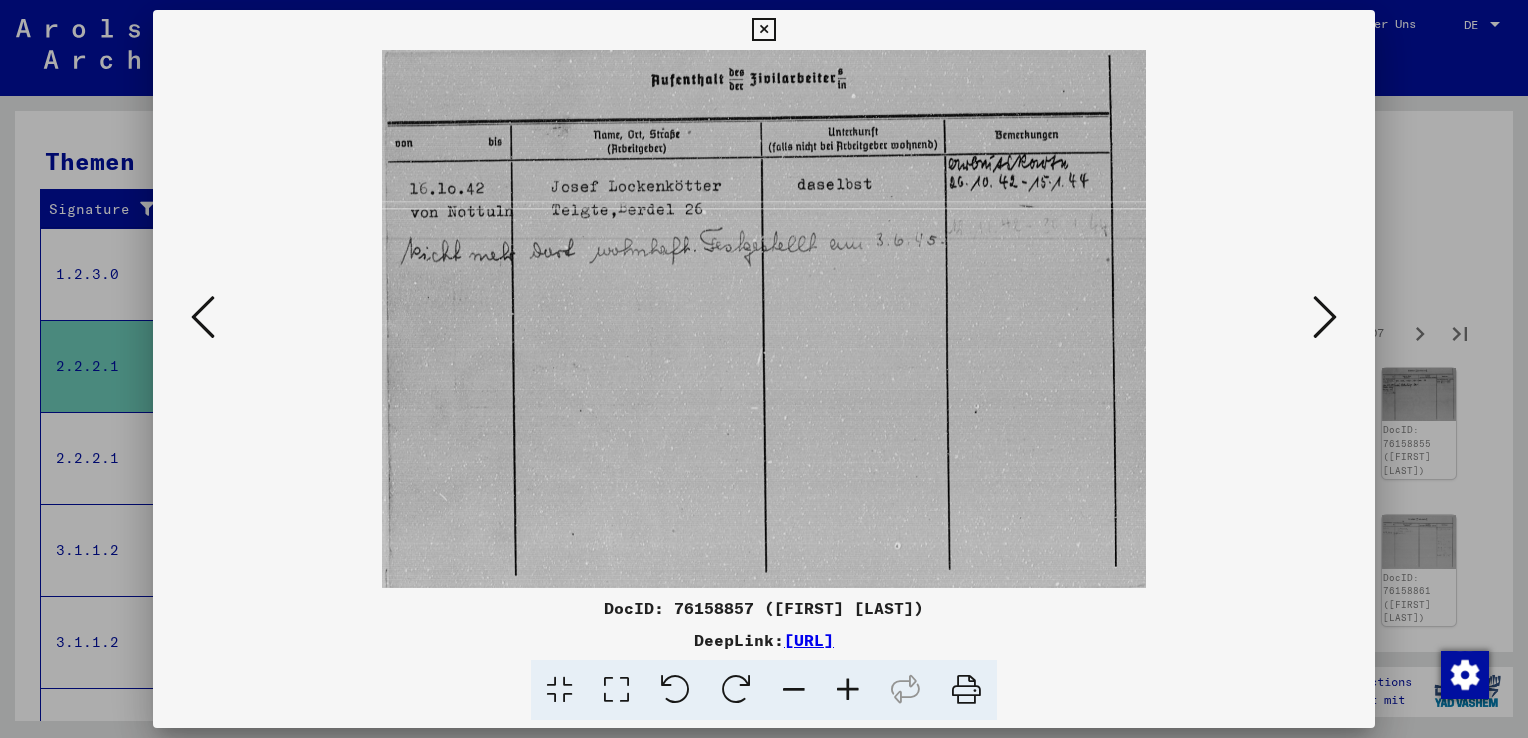click at bounding box center [1325, 318] 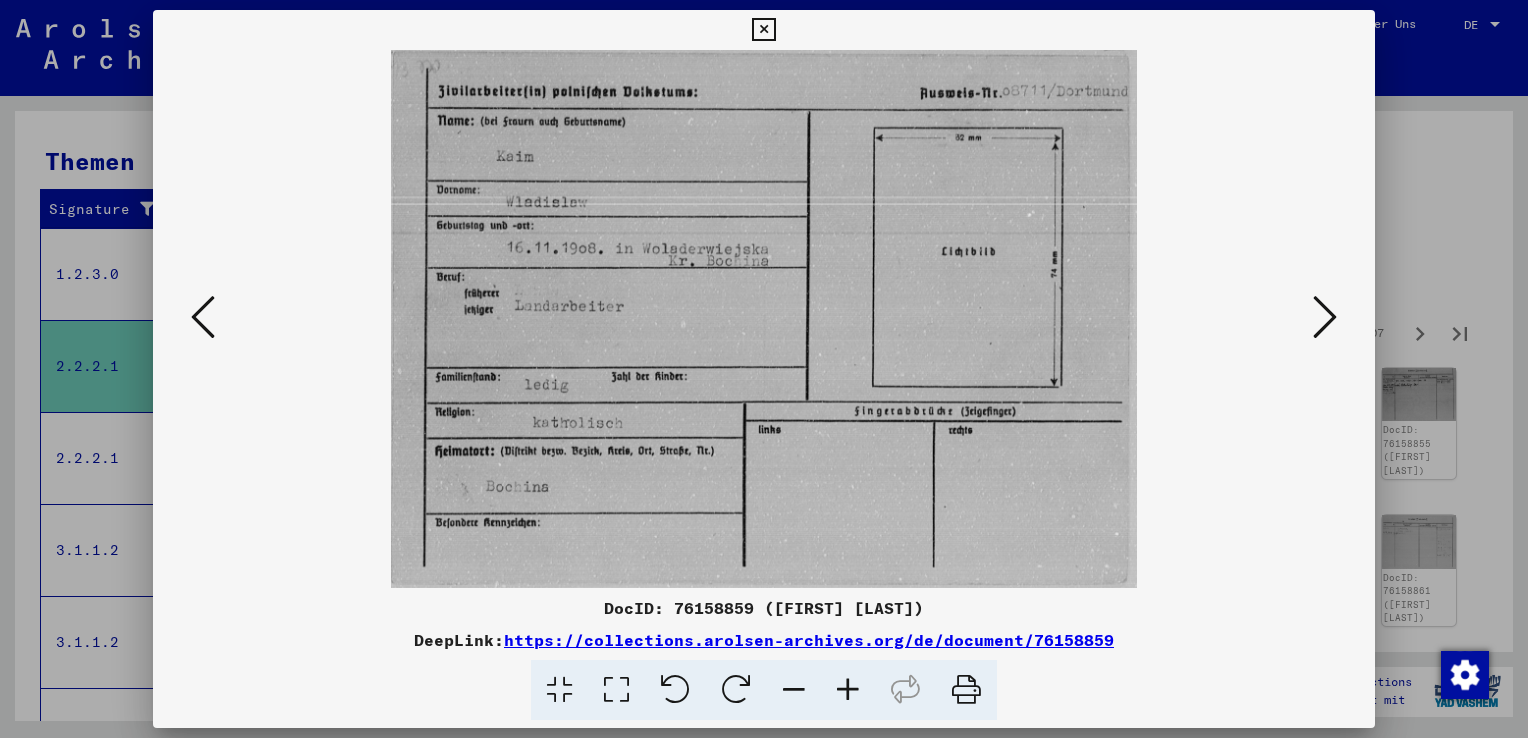 click at bounding box center [203, 317] 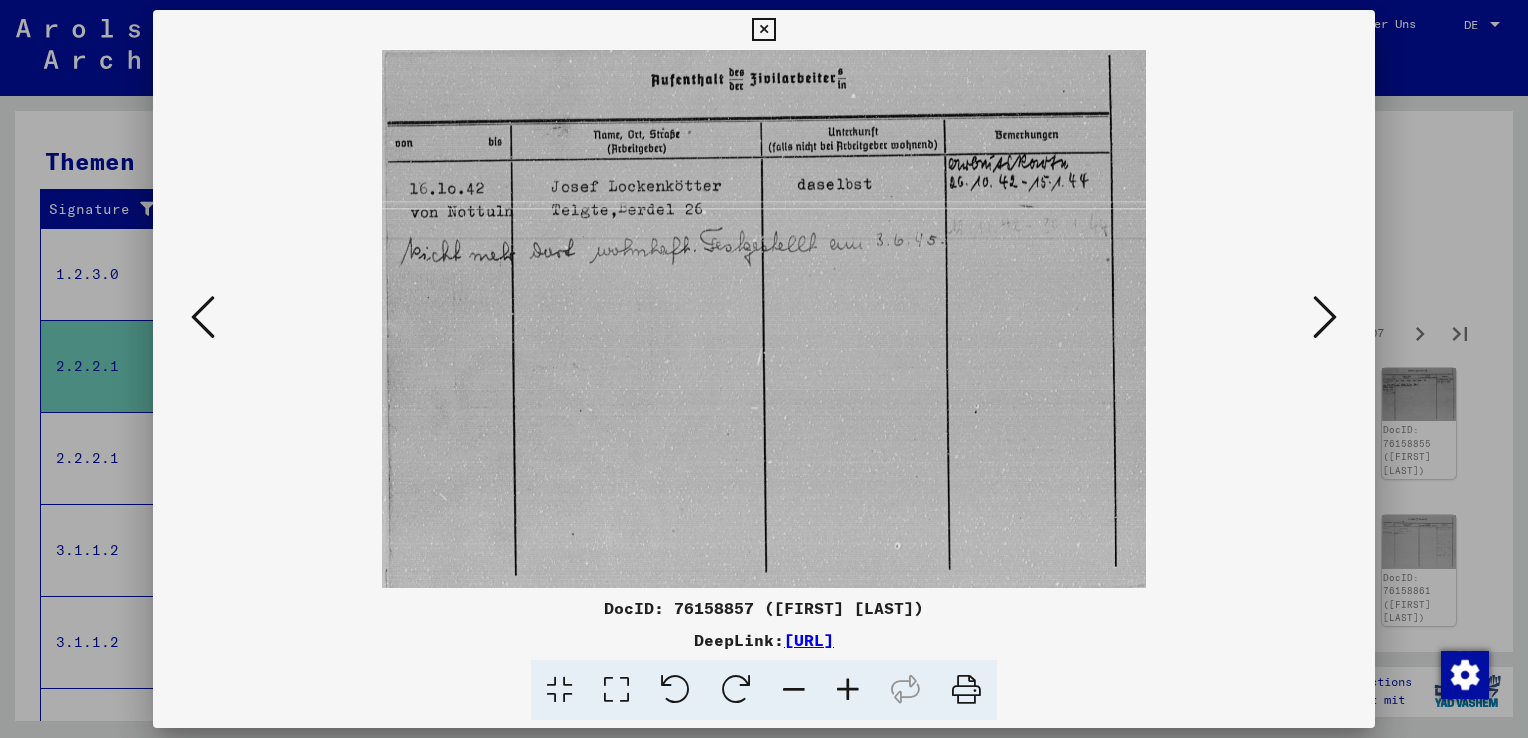 click at bounding box center [203, 317] 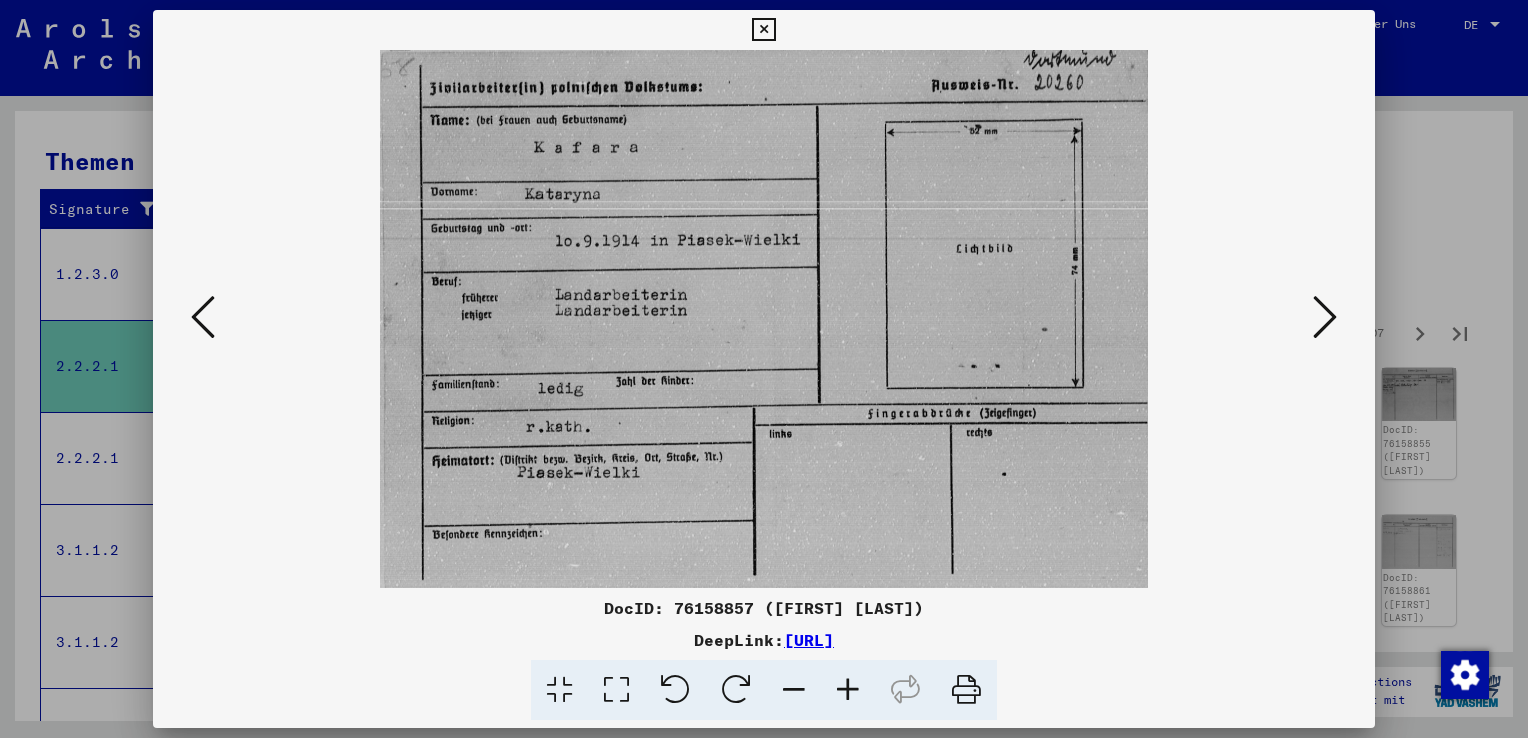 click at bounding box center (1325, 317) 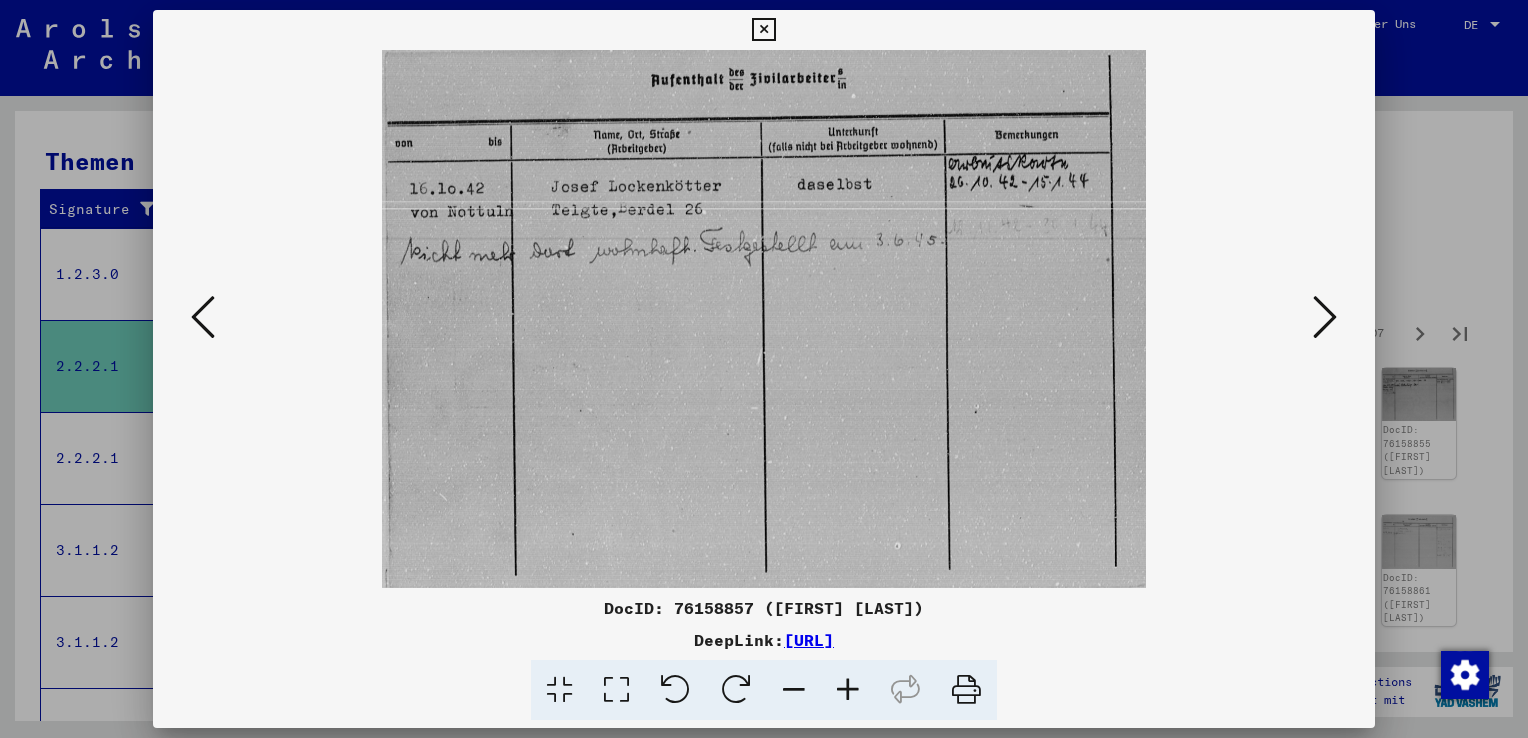 click at bounding box center (1325, 317) 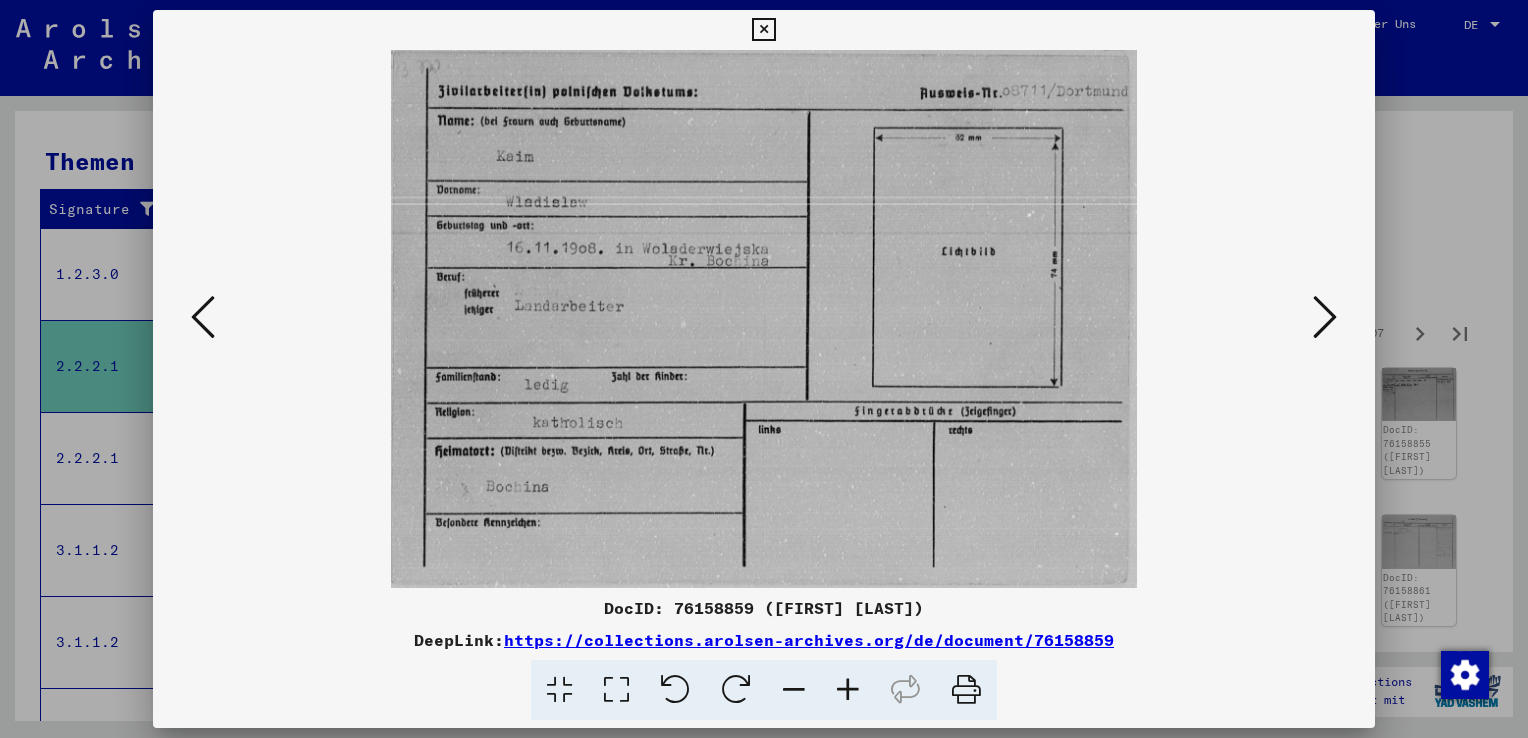 click at bounding box center (1325, 317) 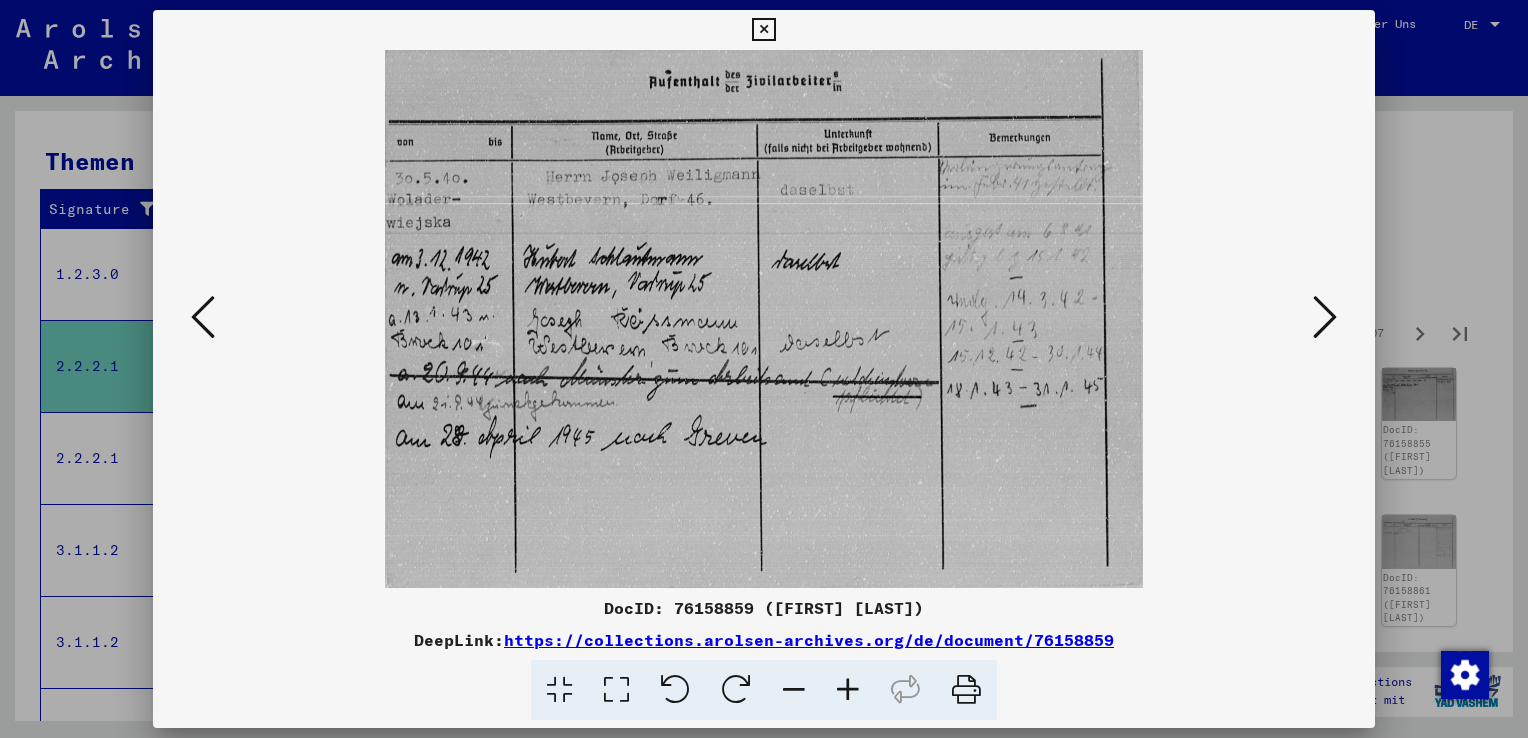 click at bounding box center (1325, 317) 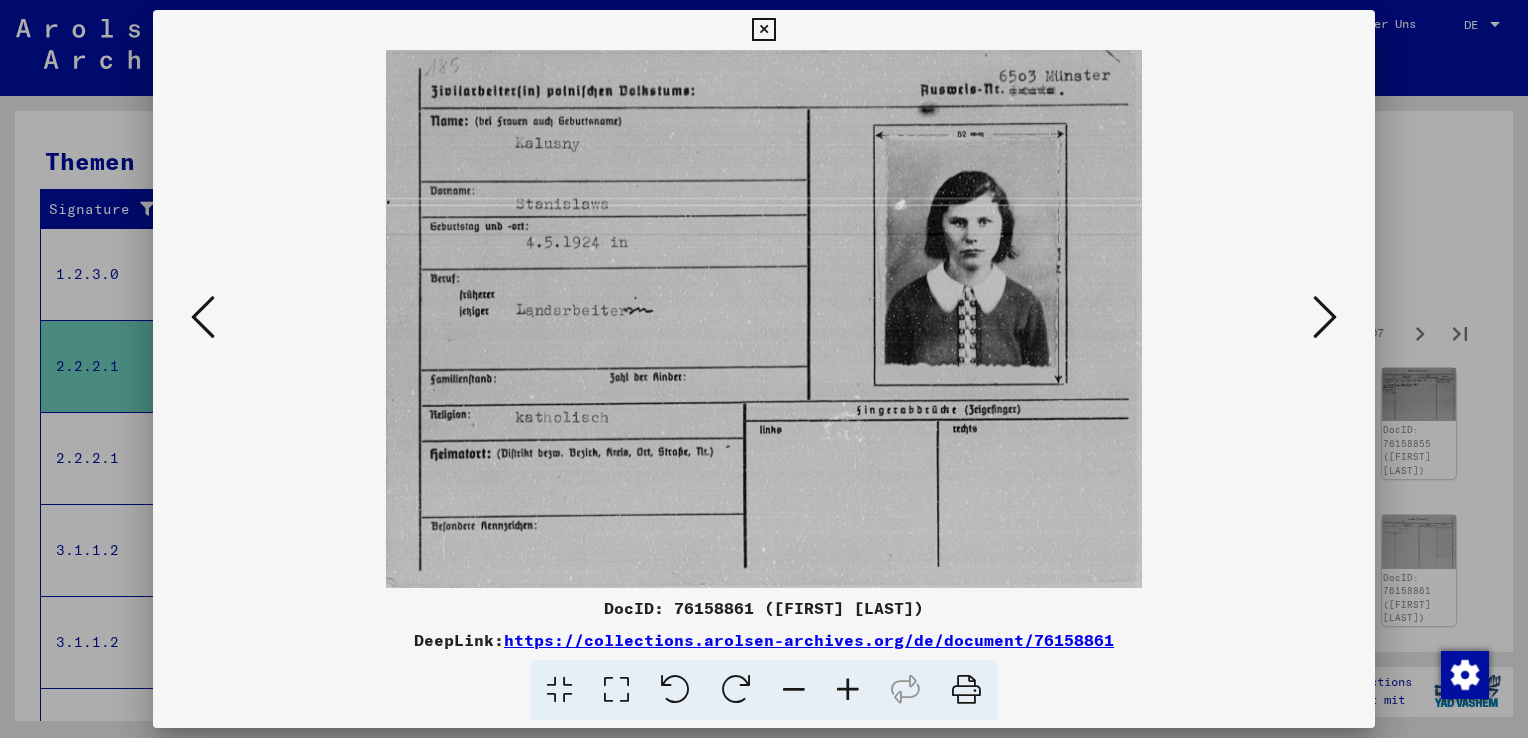 click at bounding box center [1325, 317] 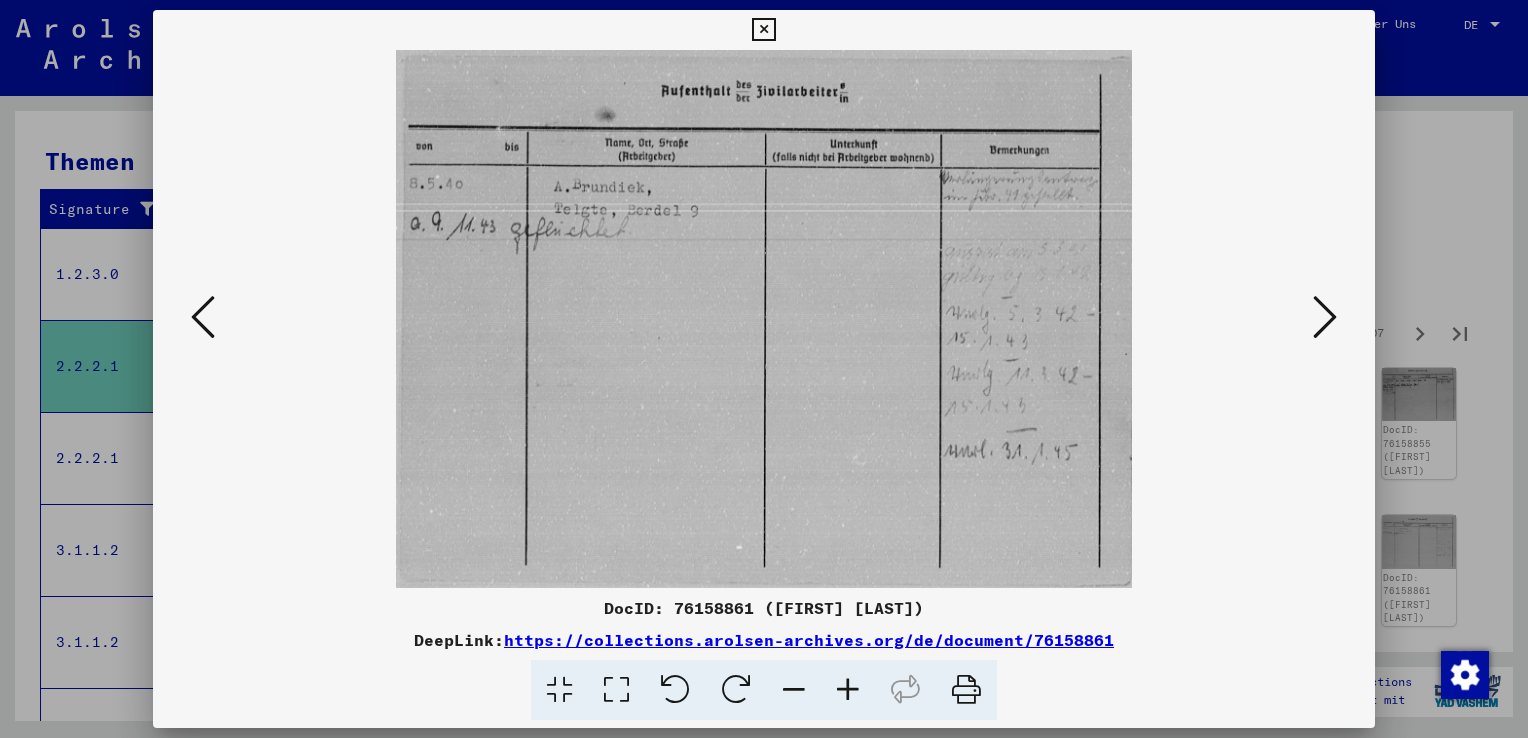click at bounding box center [764, 319] 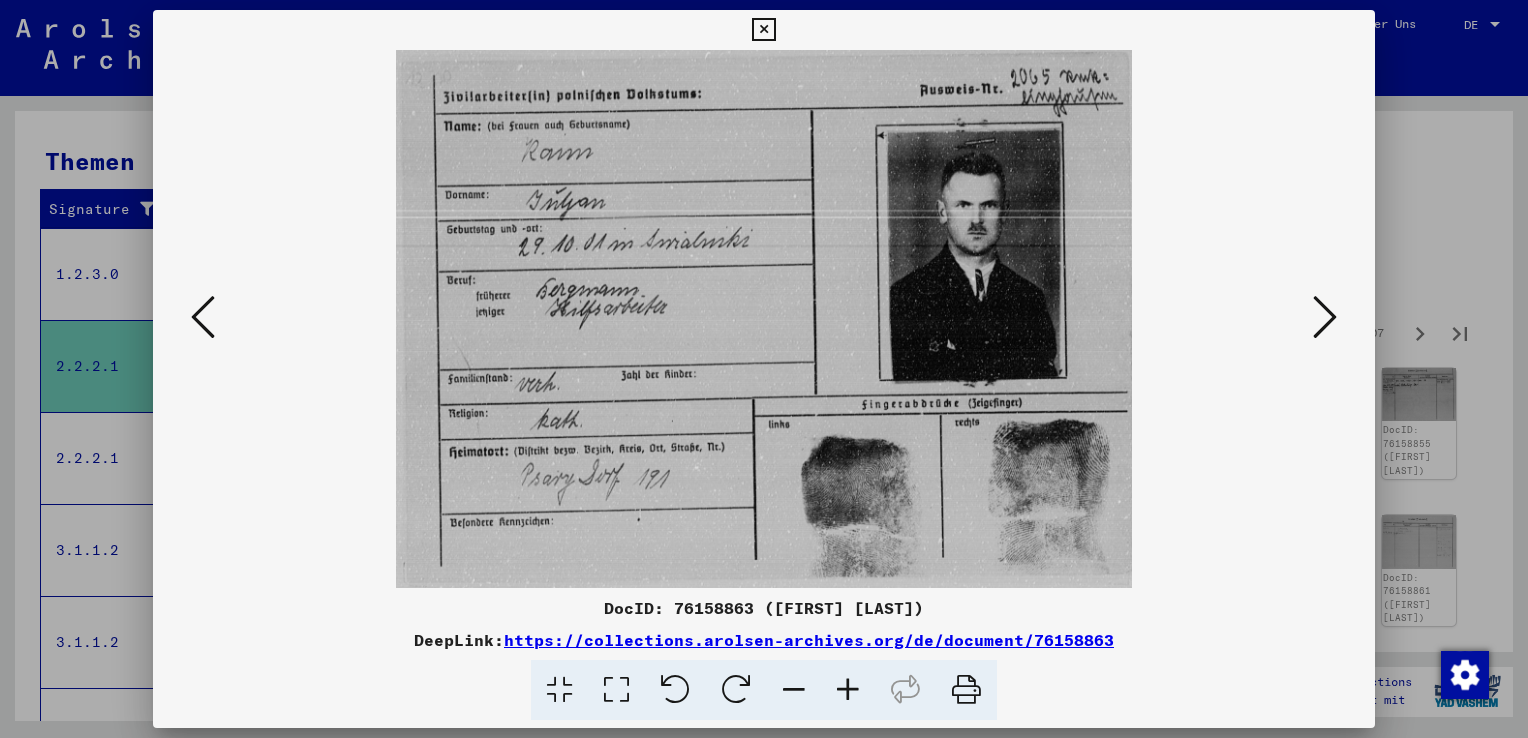 click at bounding box center (1325, 317) 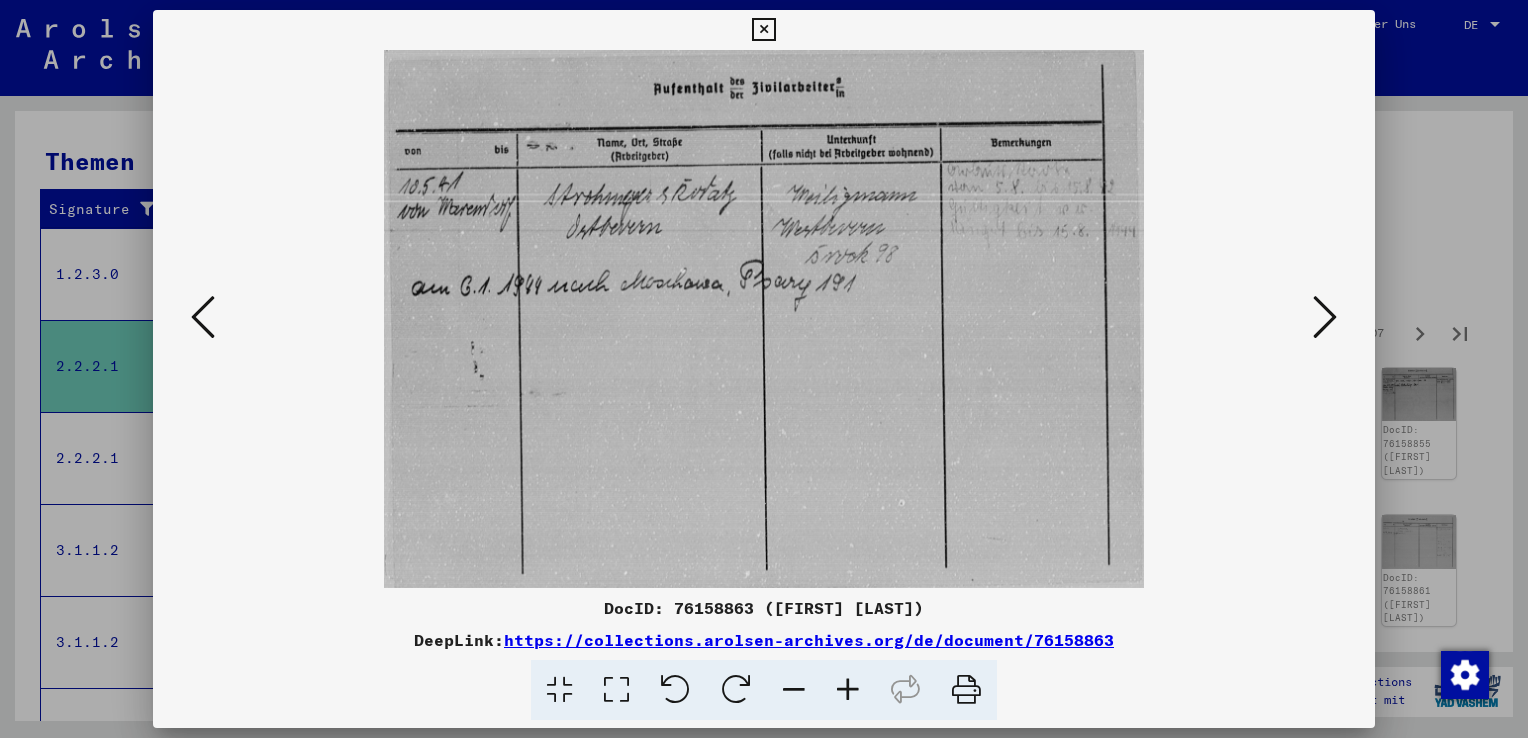 click at bounding box center (1325, 317) 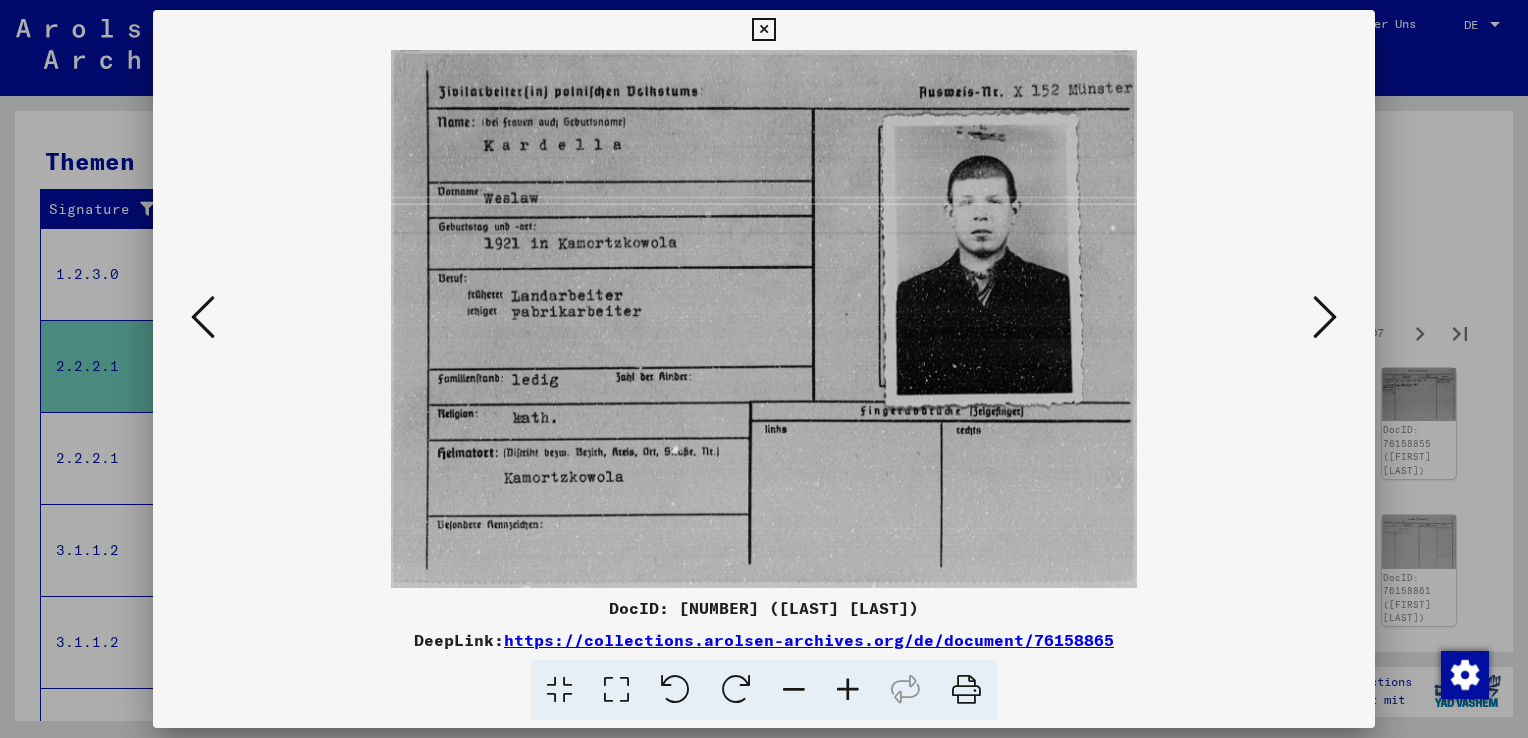 click at bounding box center (1325, 317) 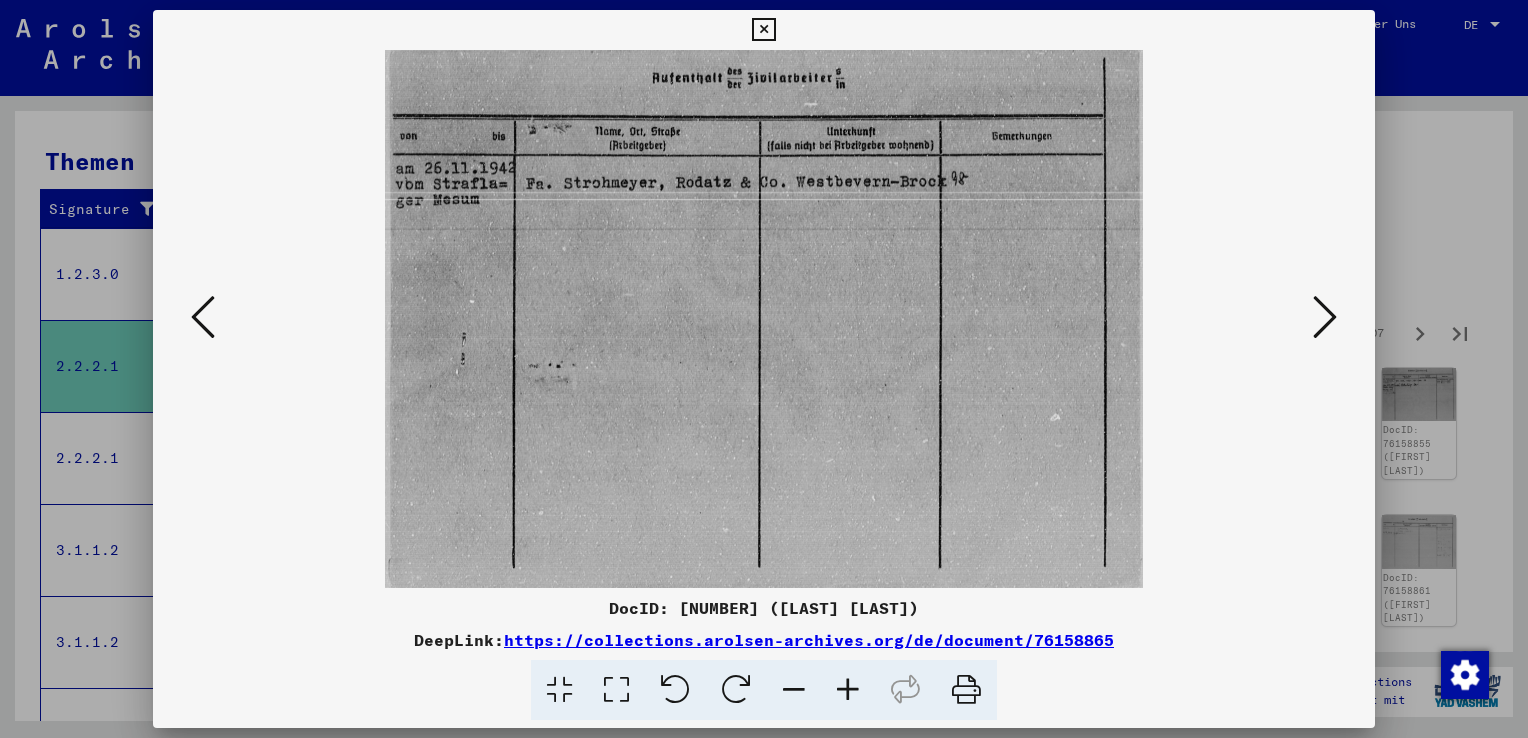 click at bounding box center (1325, 317) 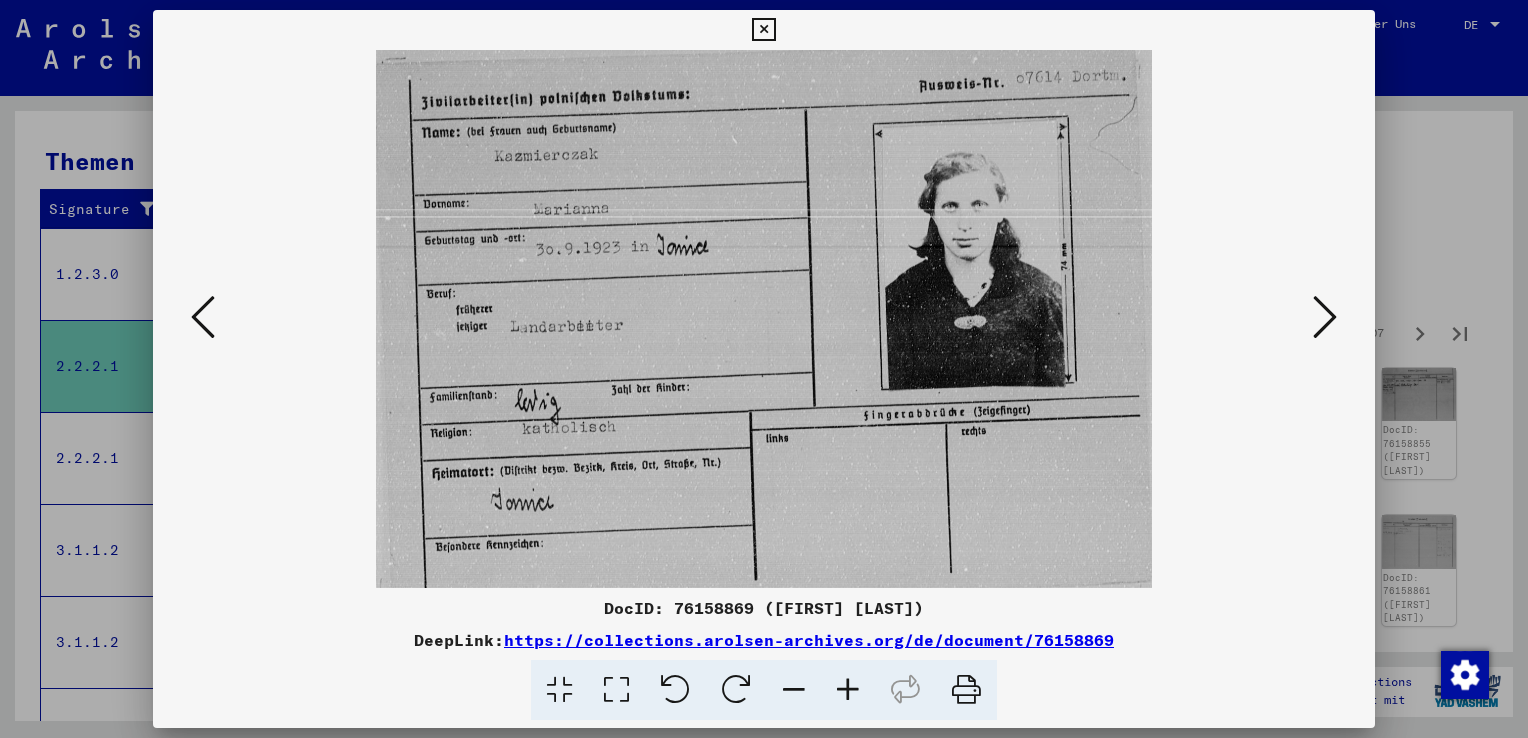 click at bounding box center [1325, 317] 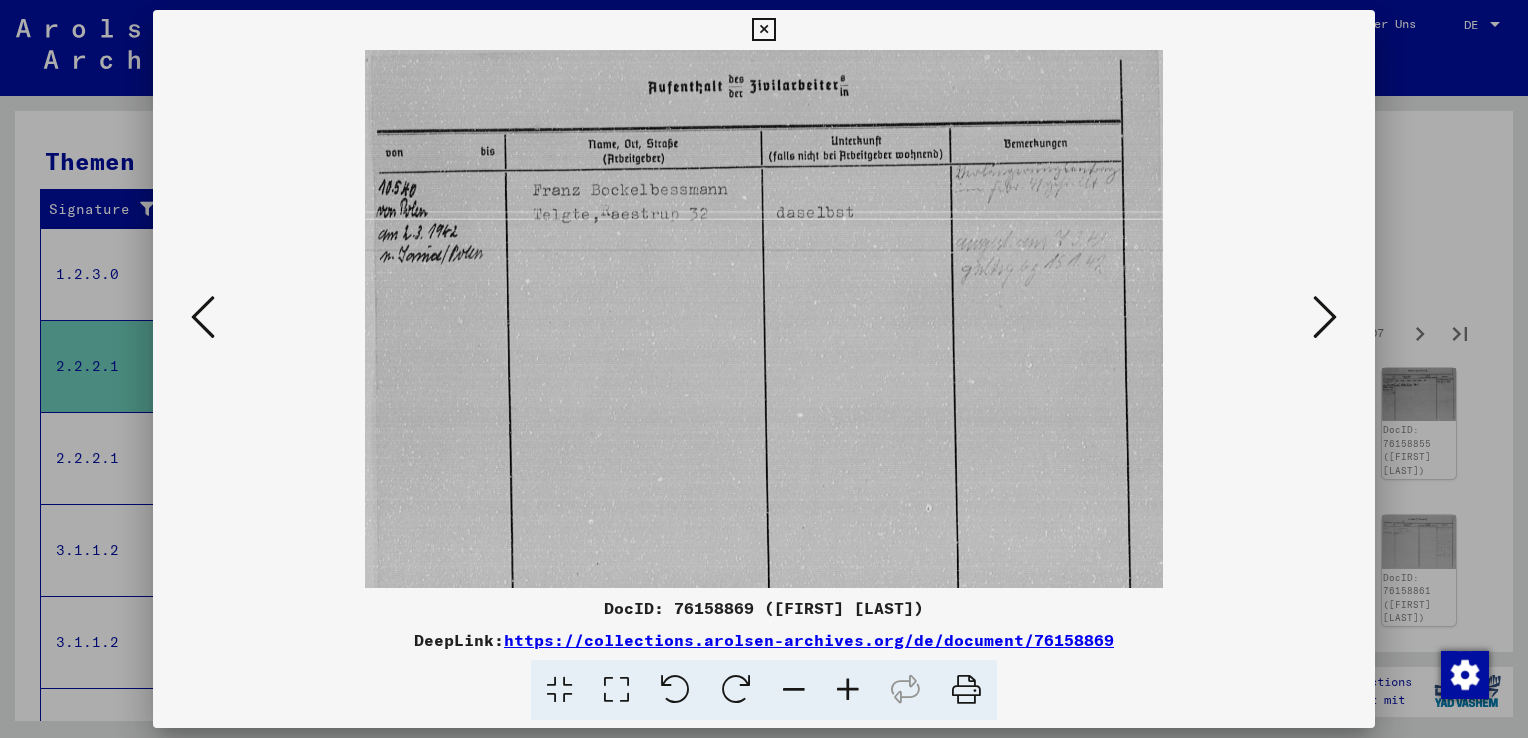 click at bounding box center (1325, 317) 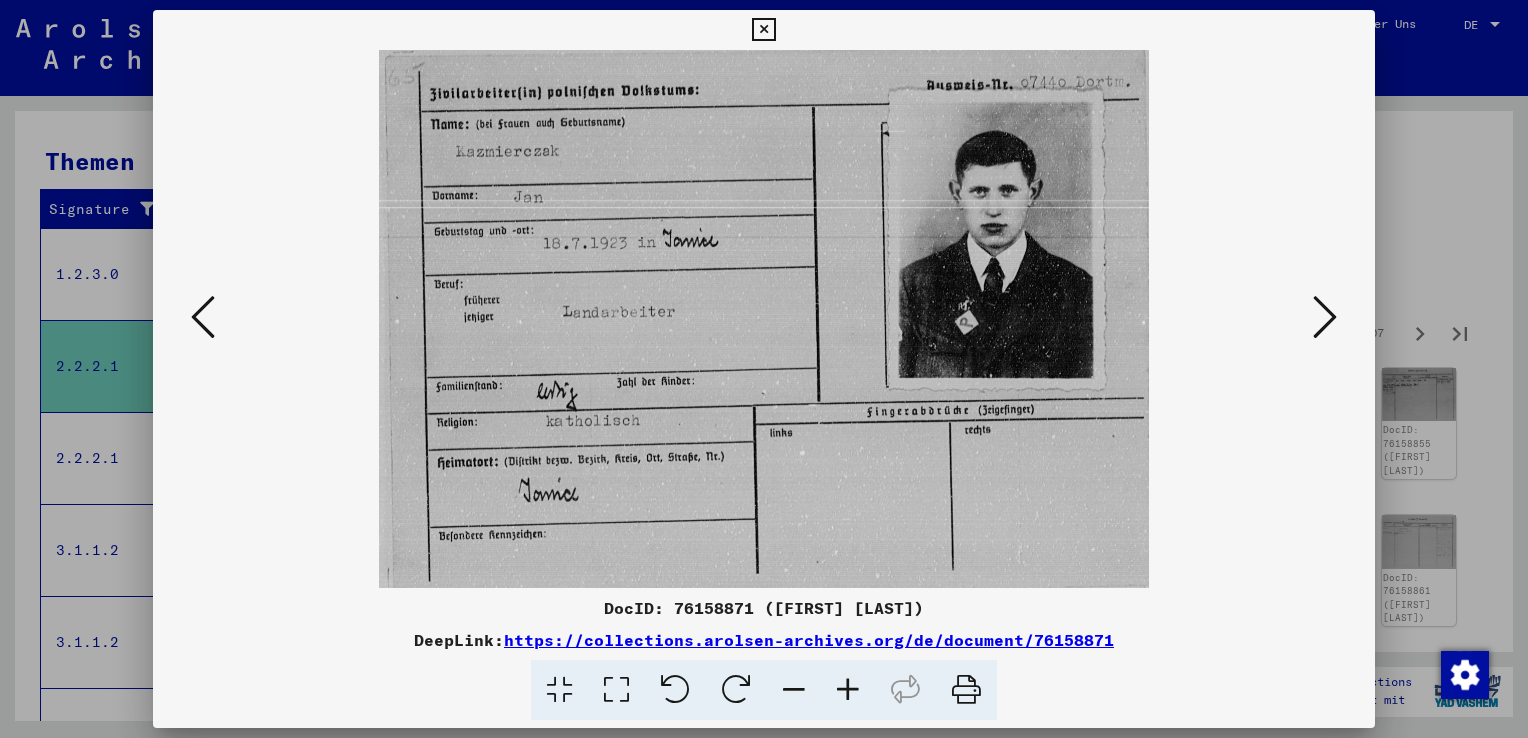 click at bounding box center (1325, 317) 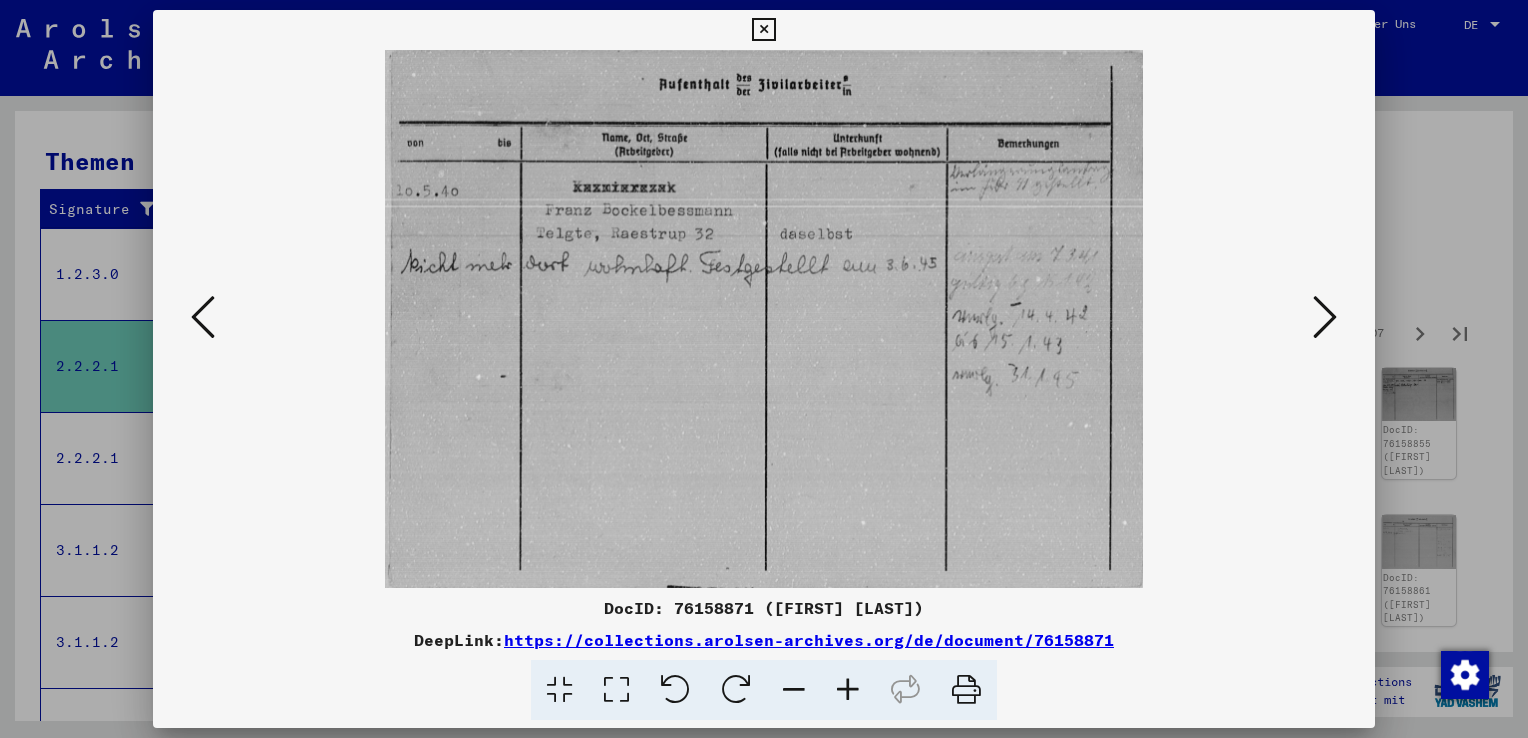 click at bounding box center [1325, 317] 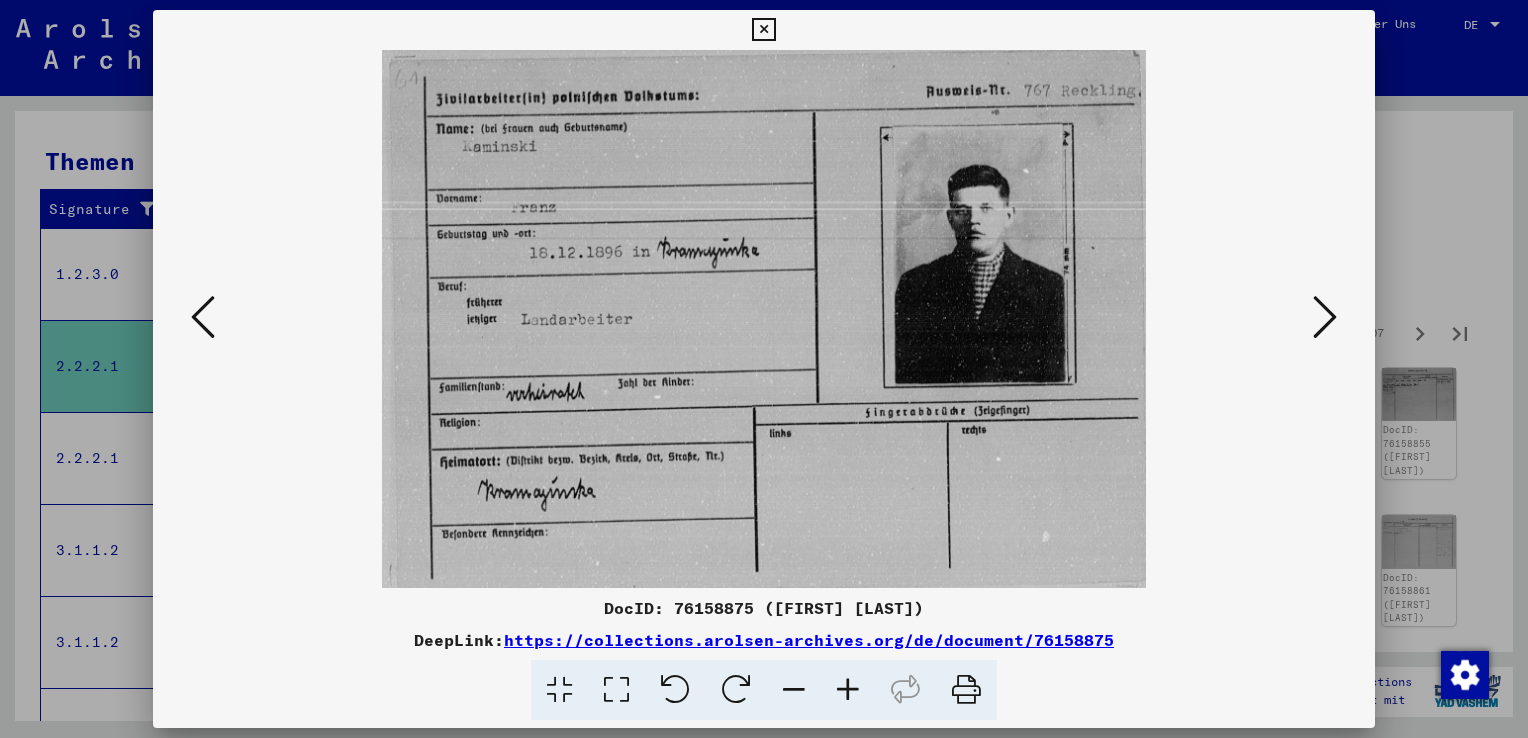 click at bounding box center (1325, 317) 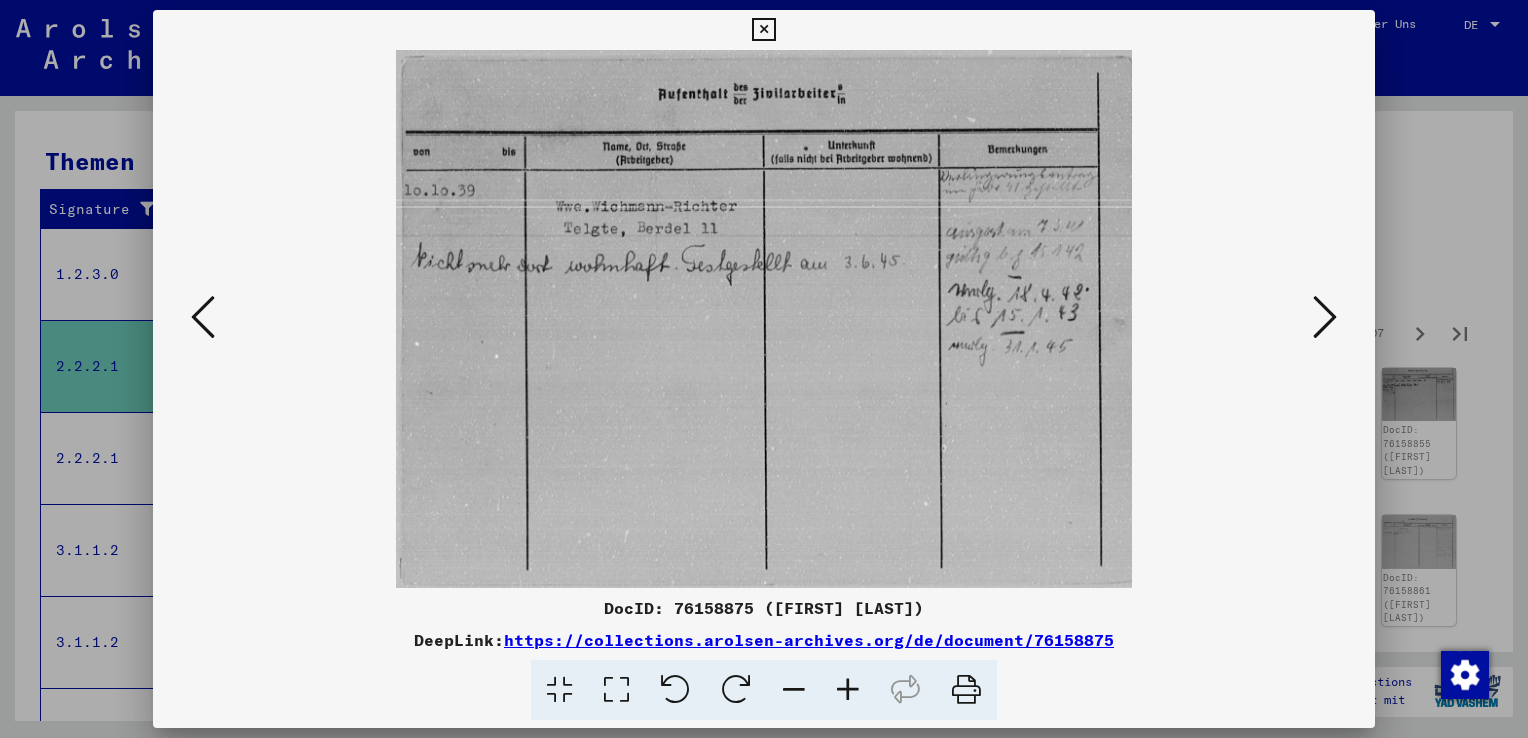 click at bounding box center (1325, 317) 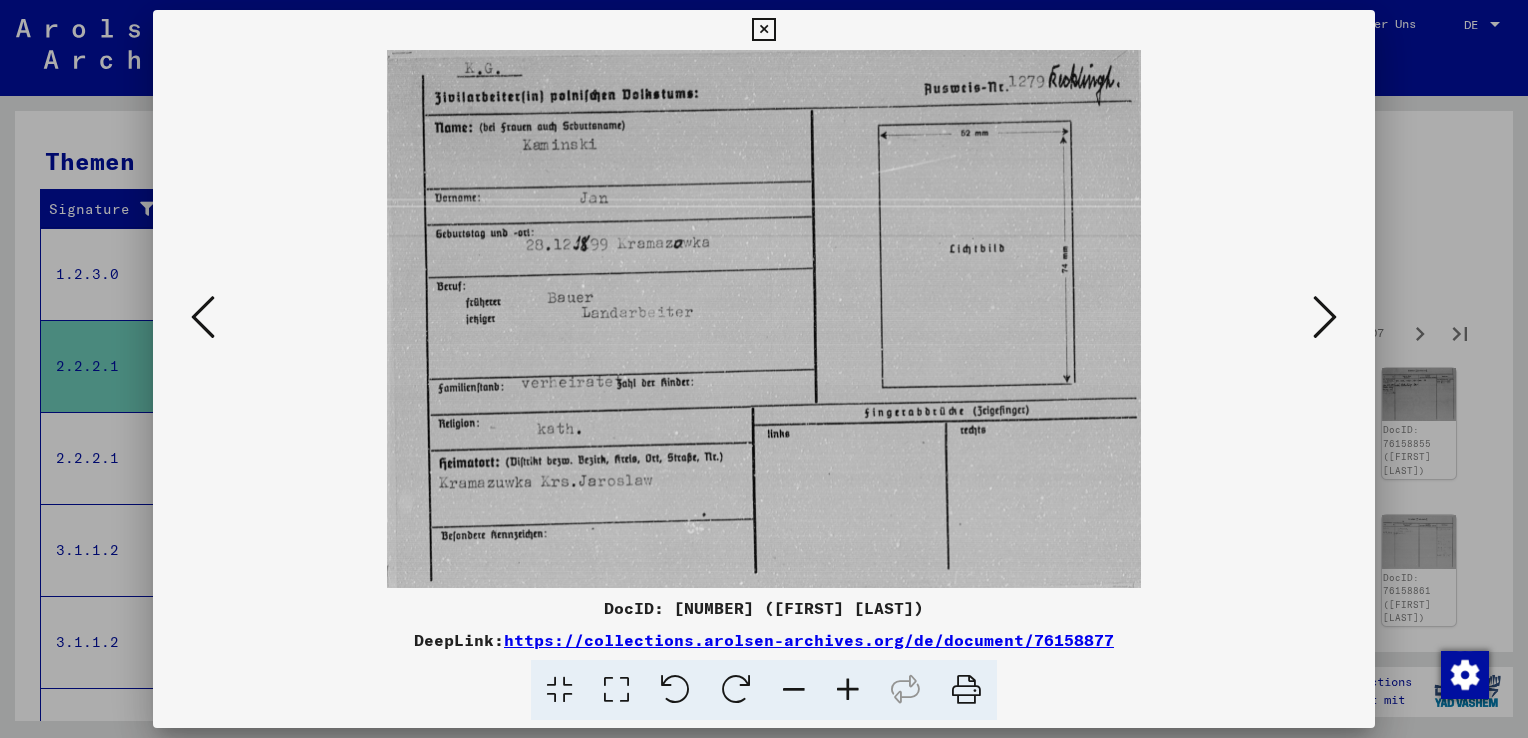 click at bounding box center [1325, 317] 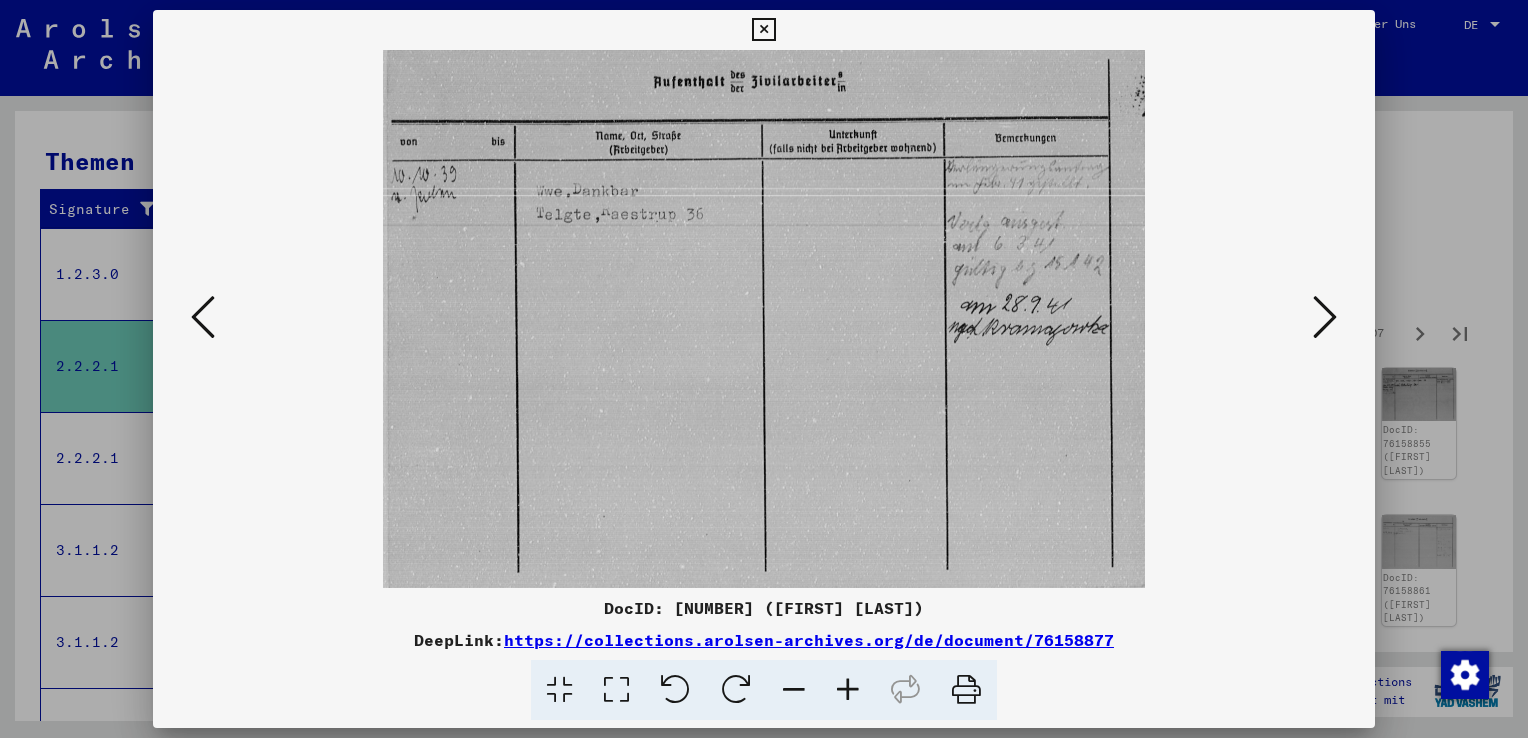 click at bounding box center (1325, 317) 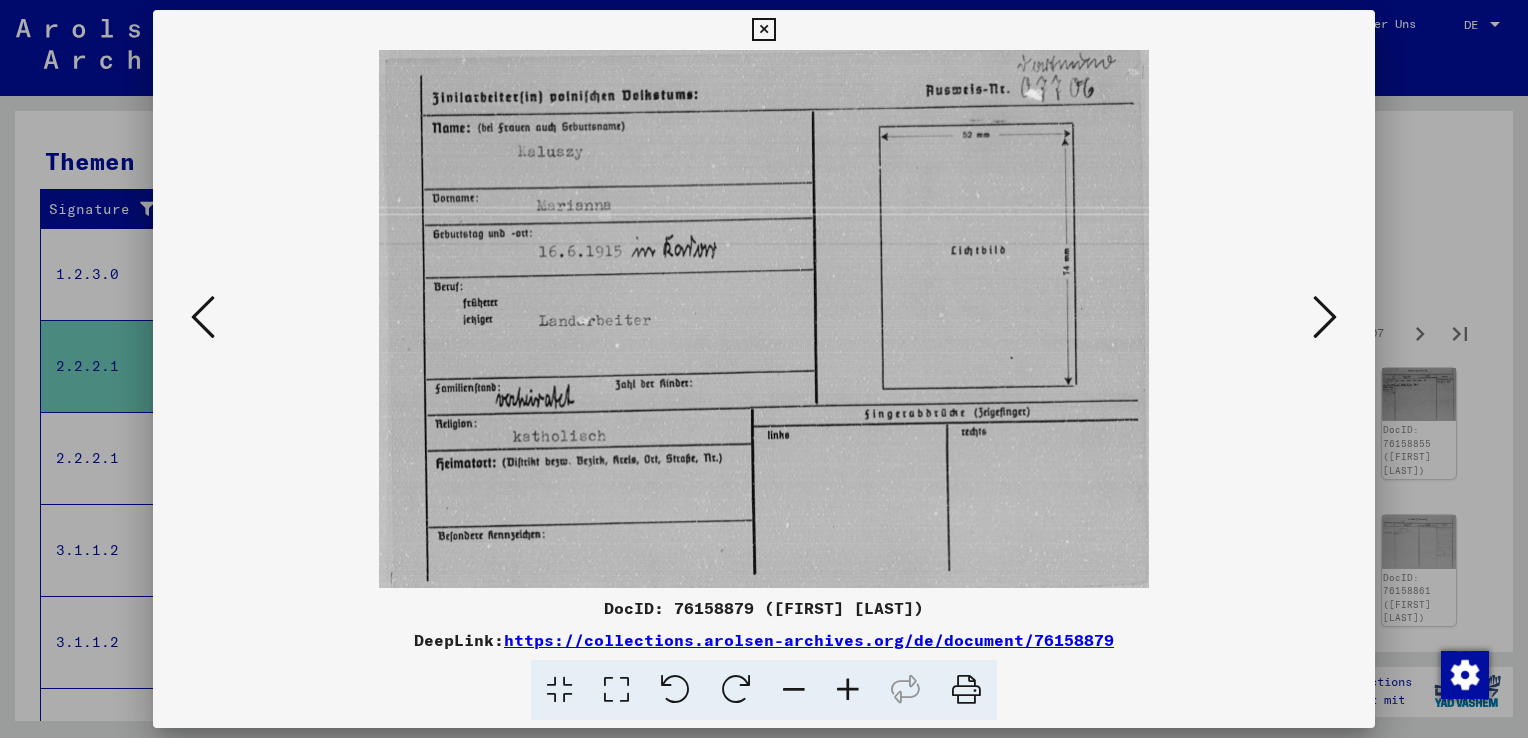 click at bounding box center [1325, 317] 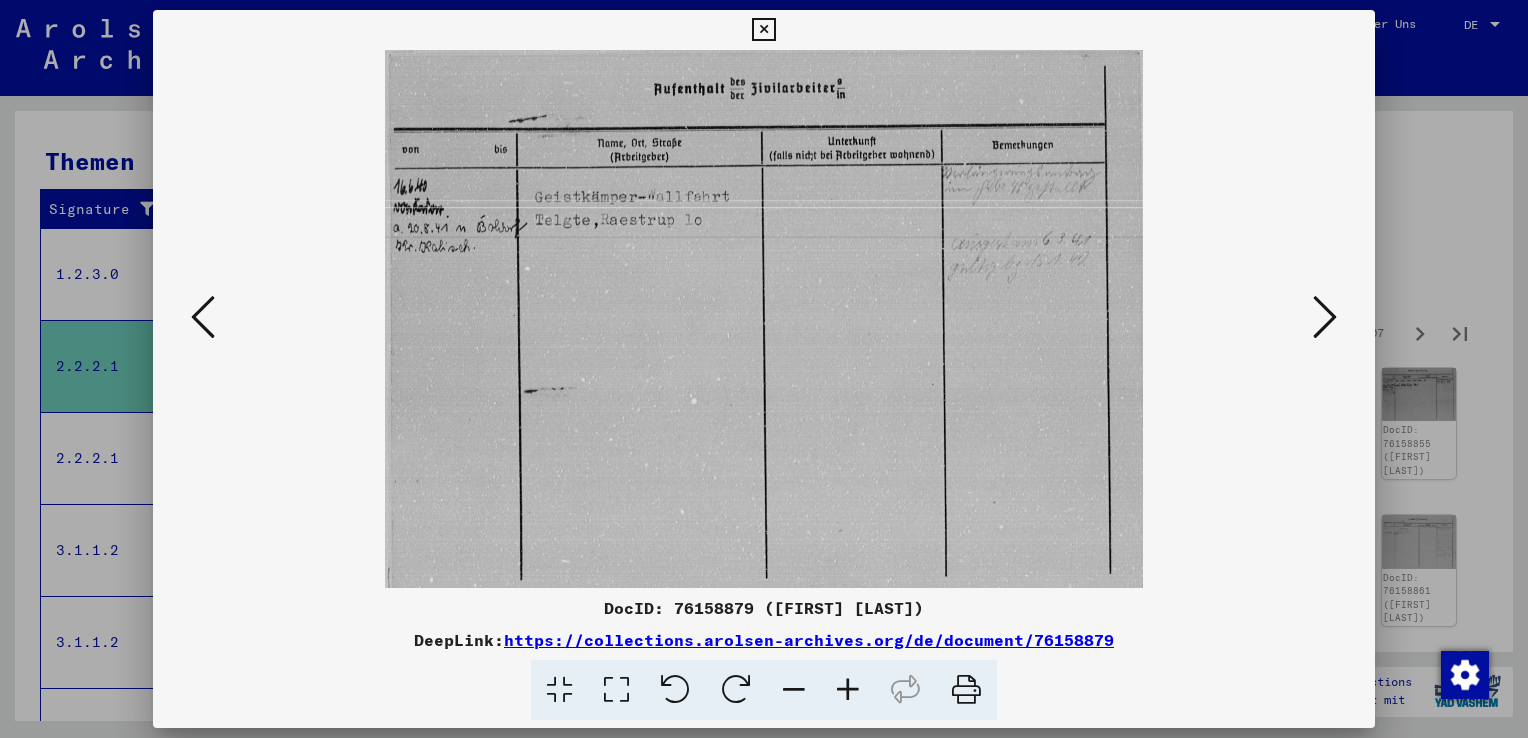 click at bounding box center [1325, 317] 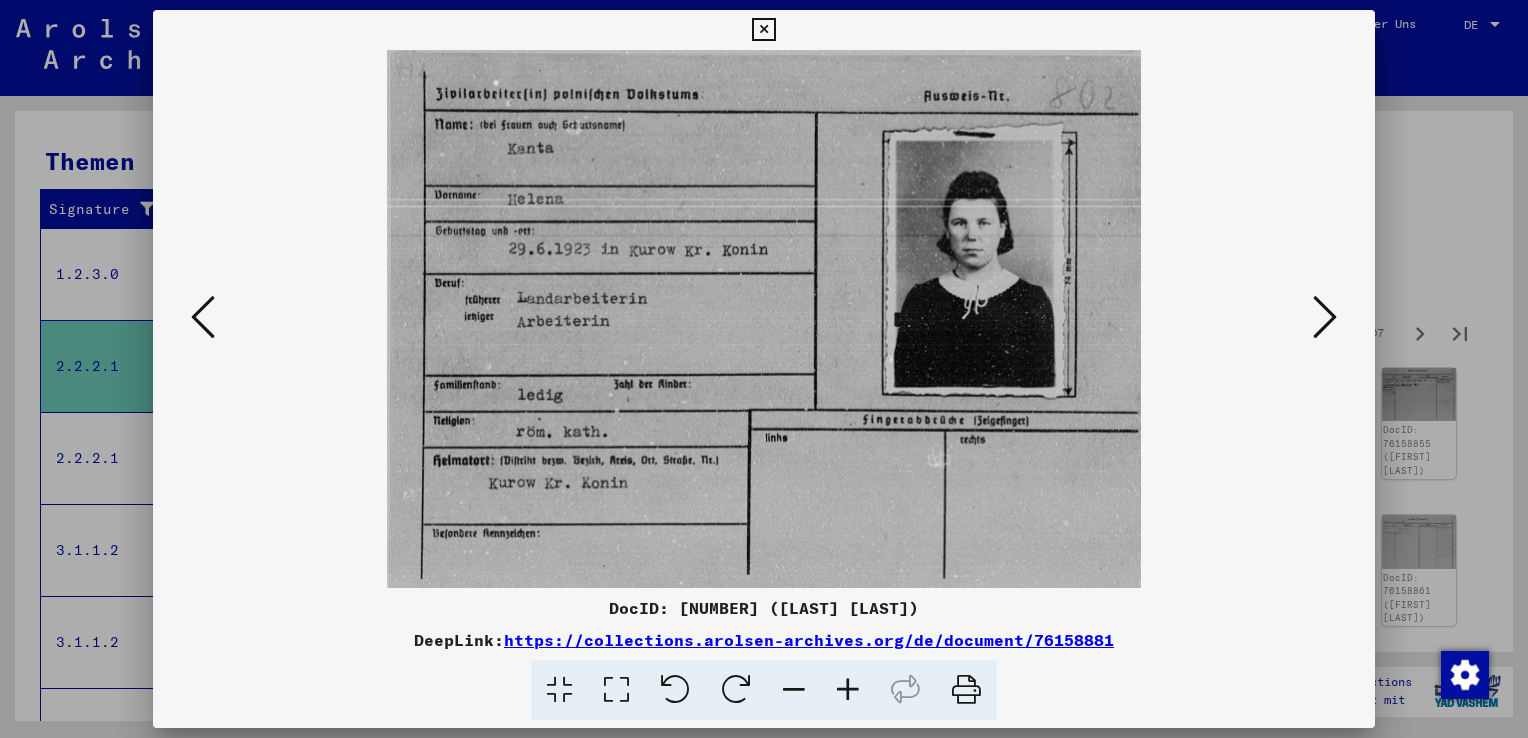 click at bounding box center (1325, 317) 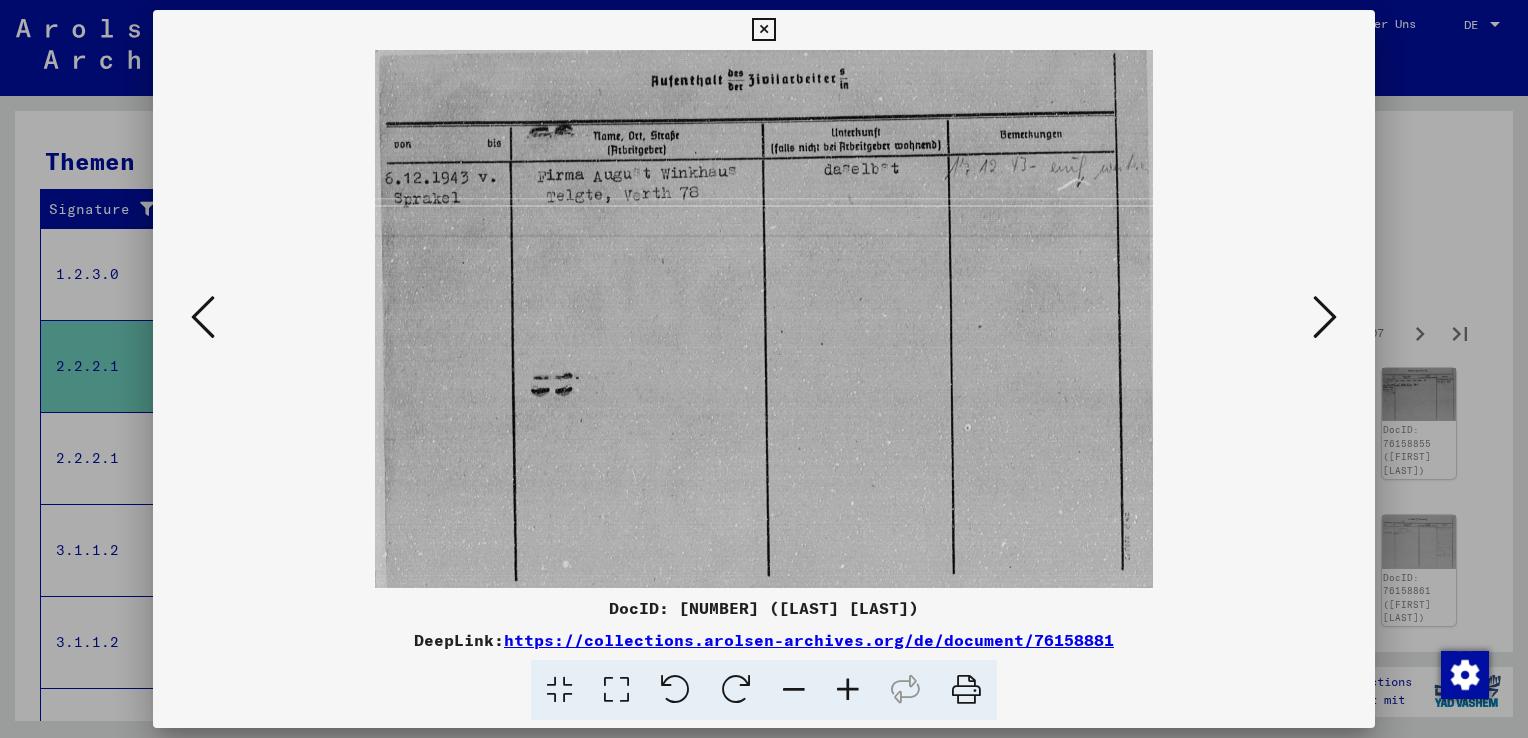 click at bounding box center (1325, 317) 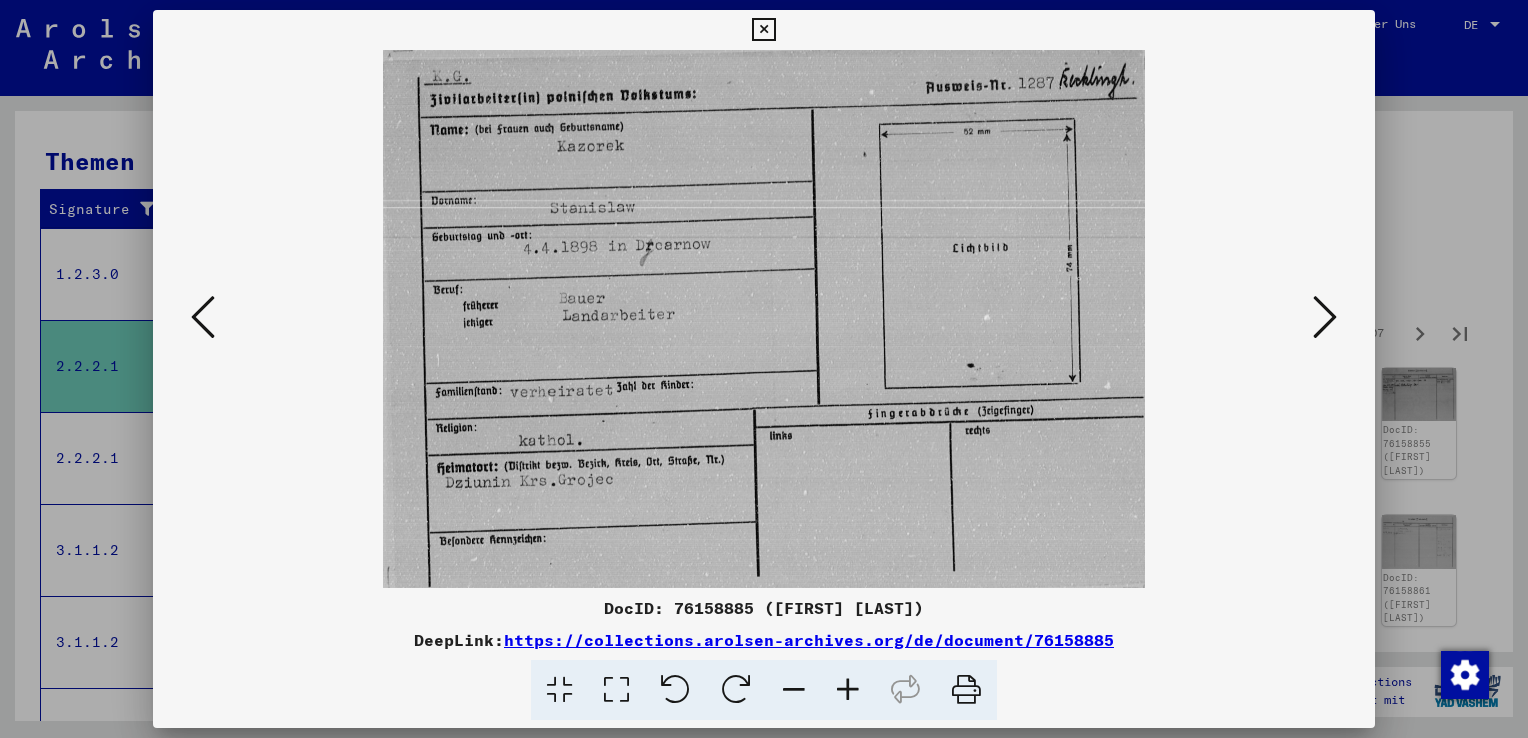 click at bounding box center [1325, 317] 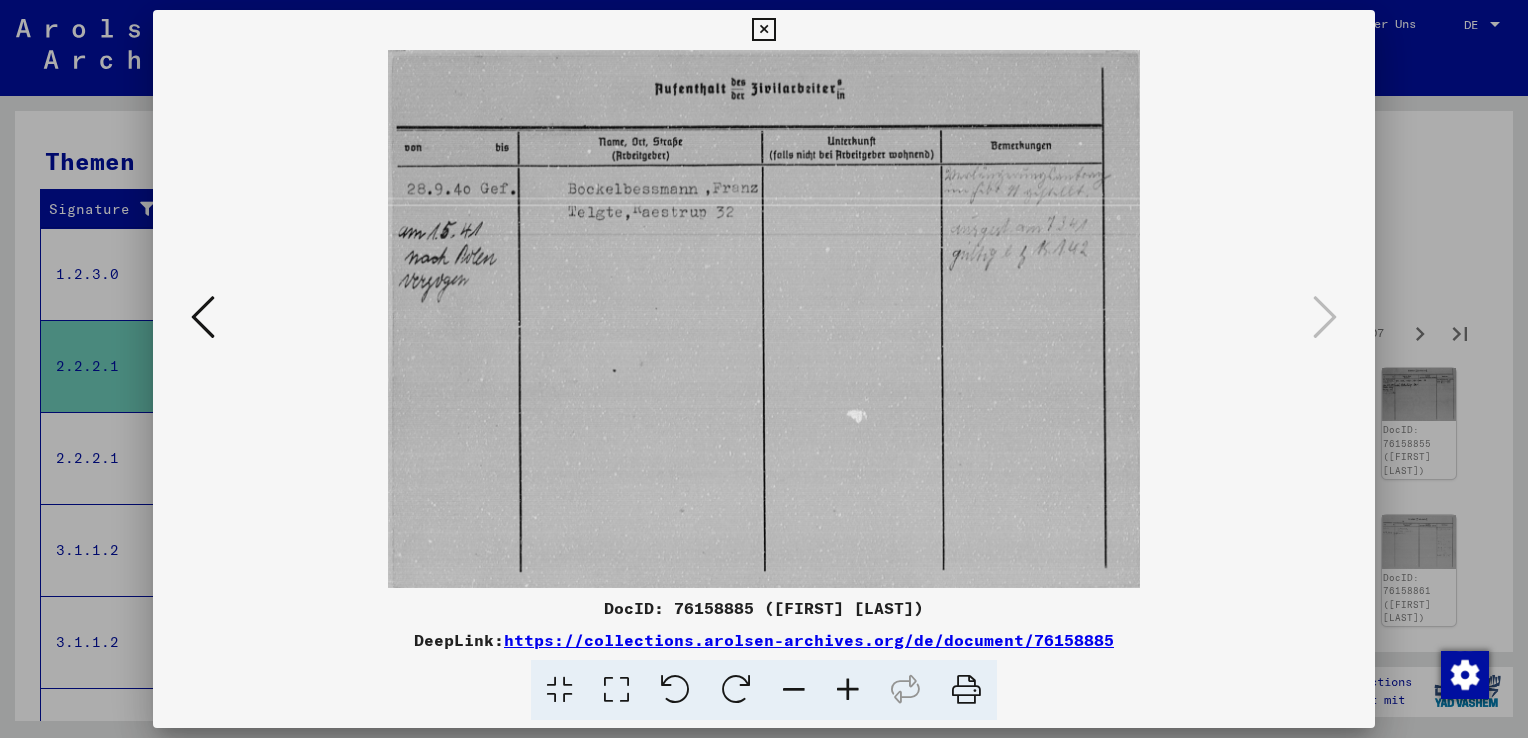 click at bounding box center [764, 369] 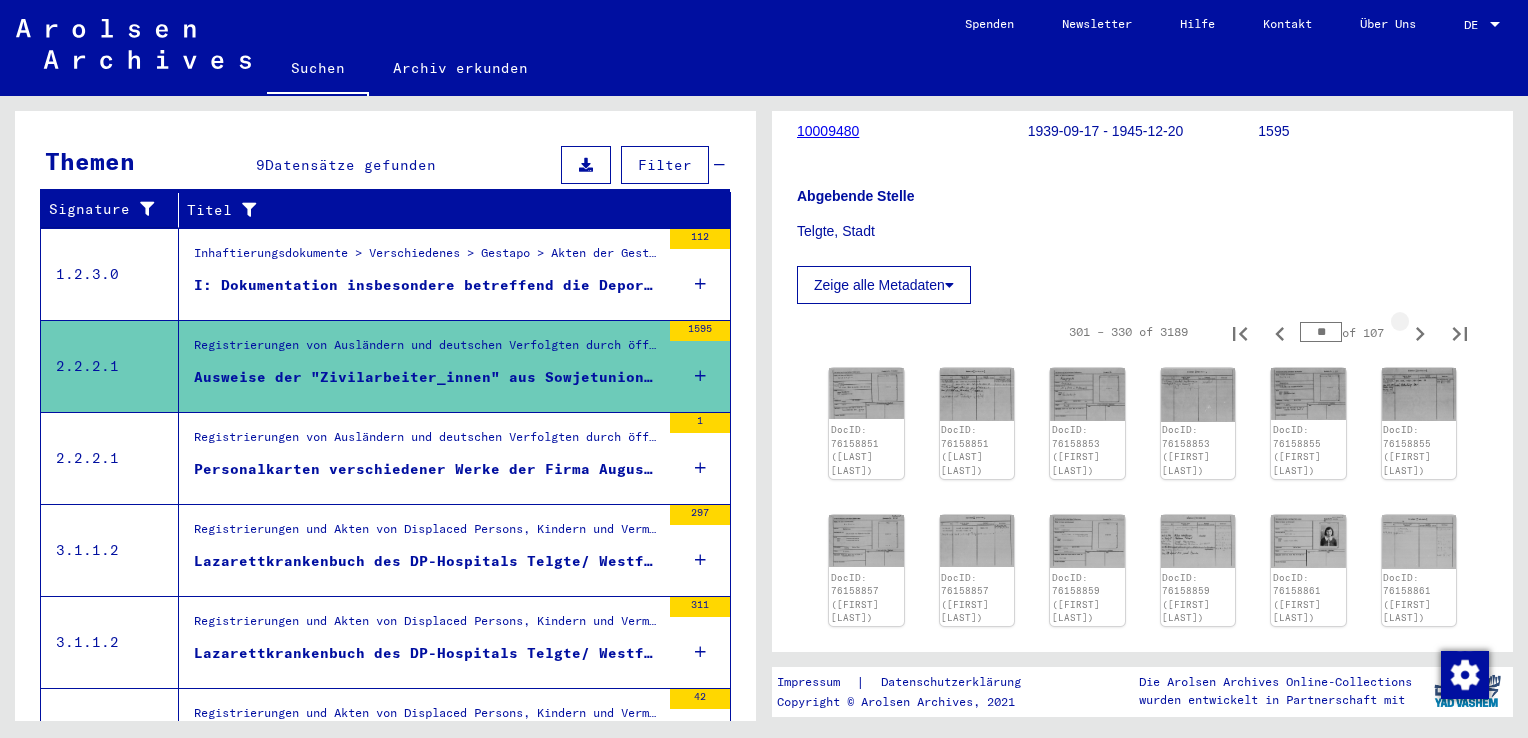 click 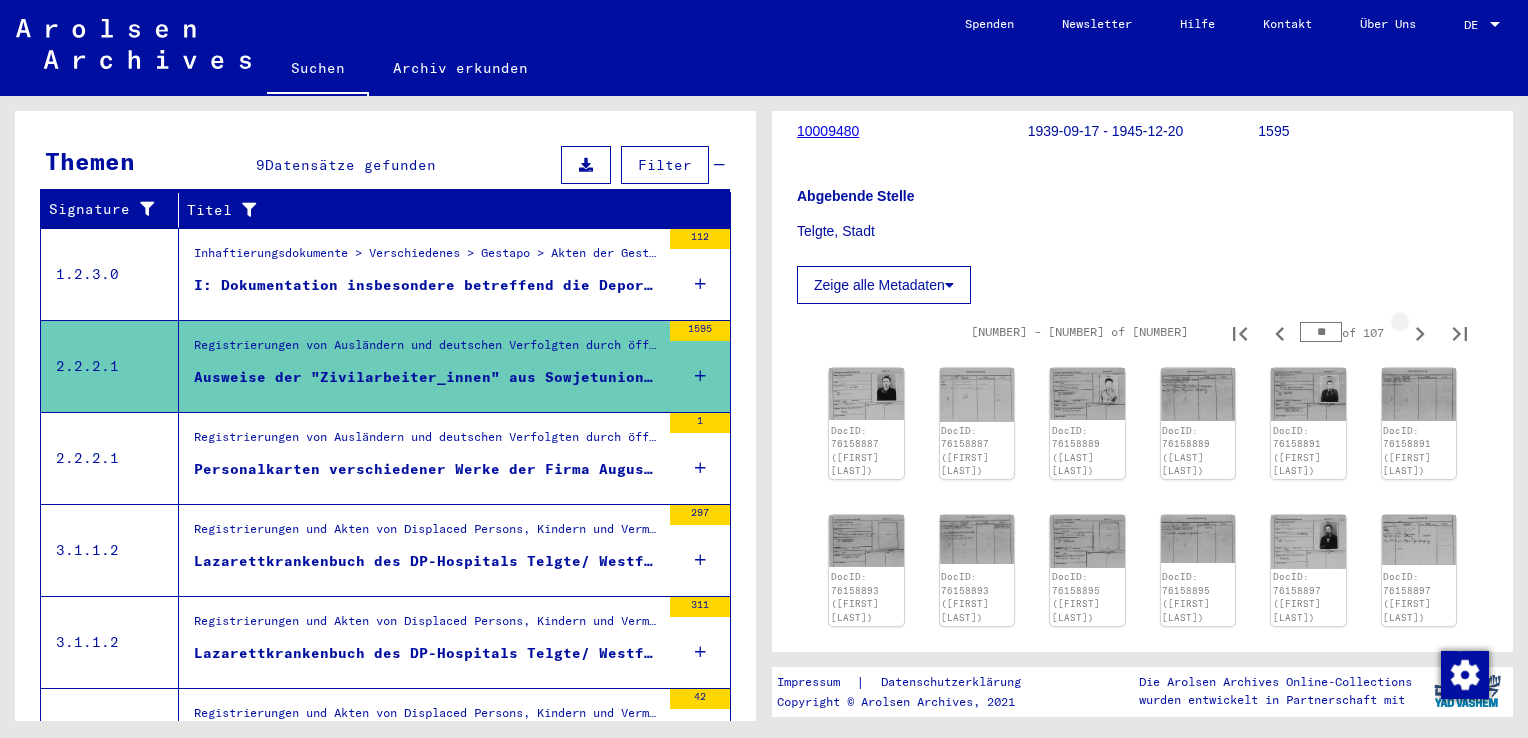 type on "**" 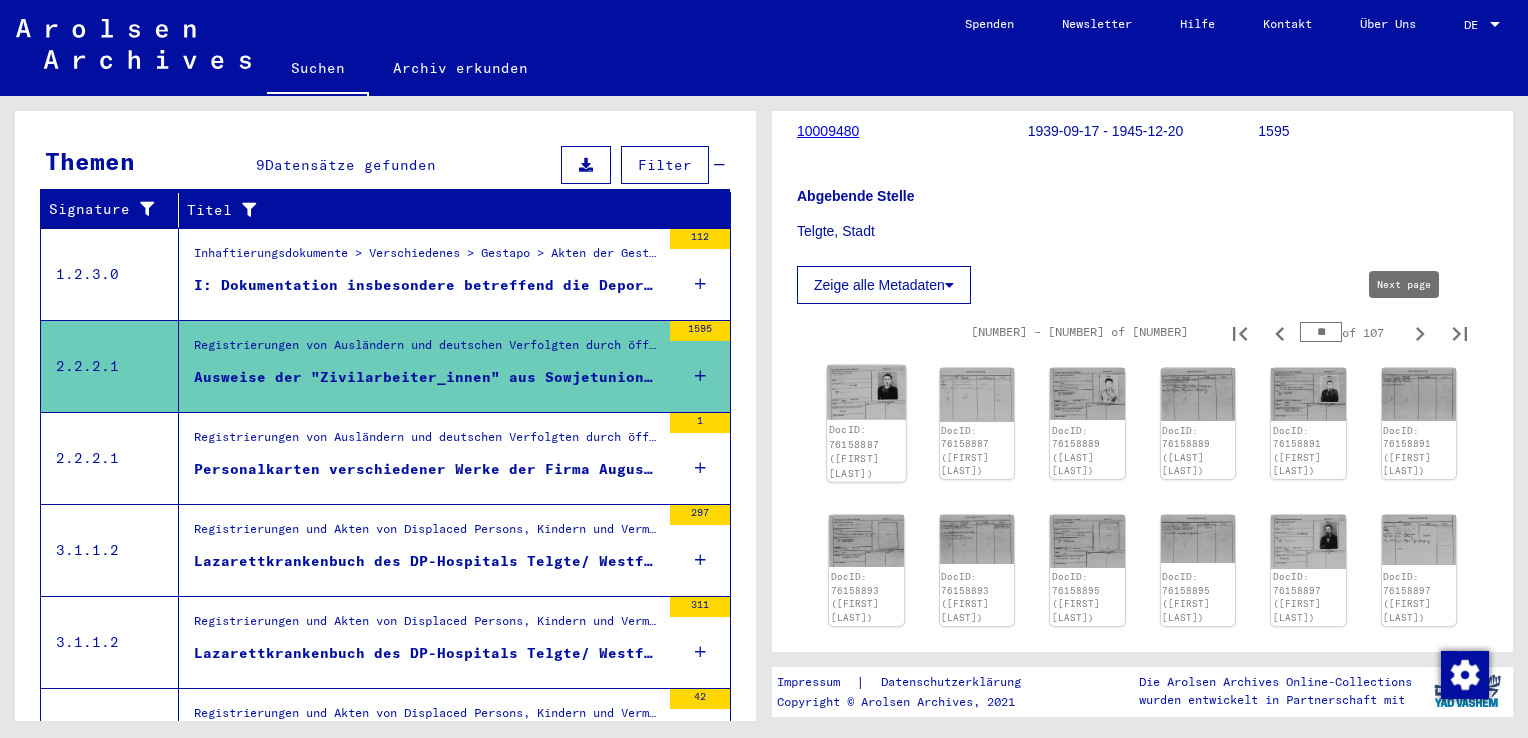 click 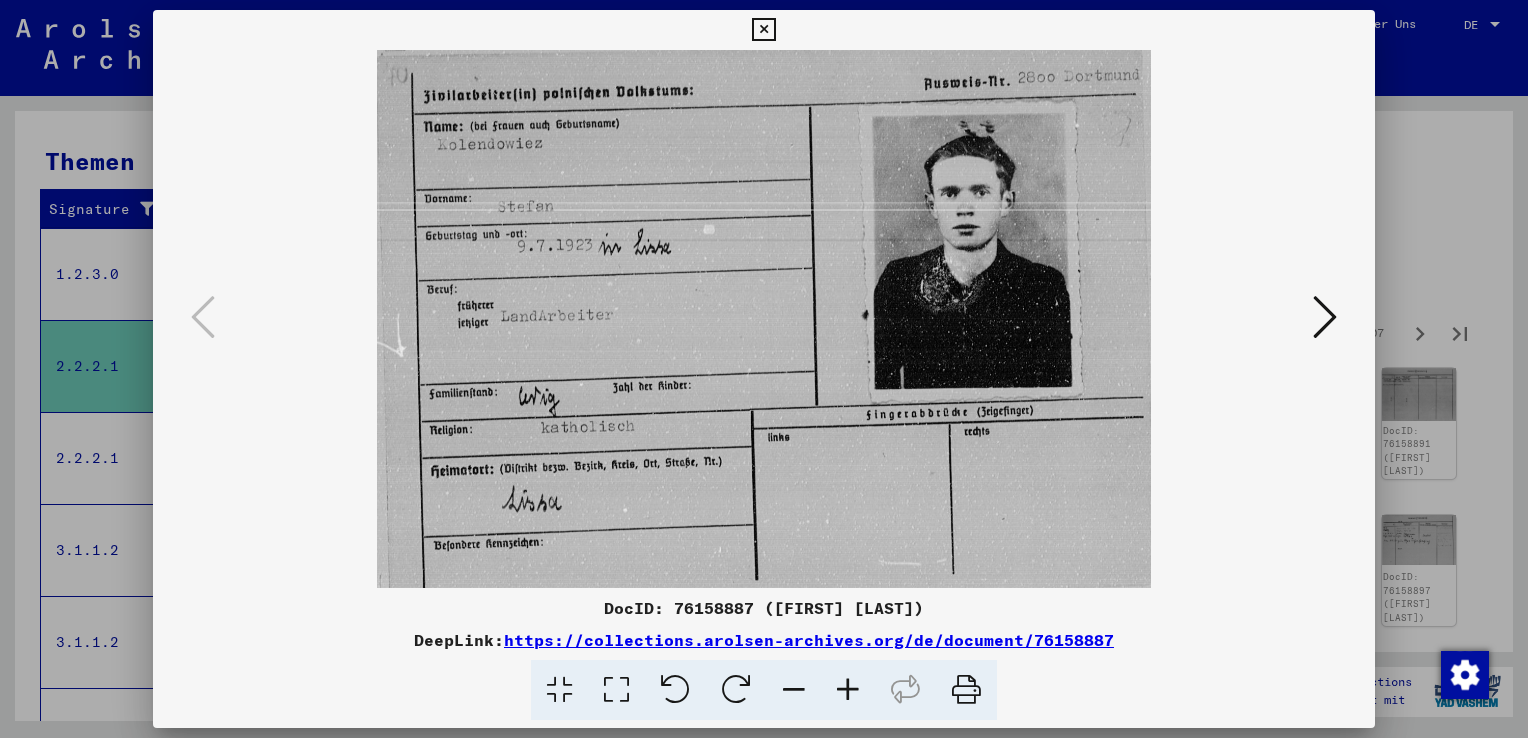 click at bounding box center (1325, 317) 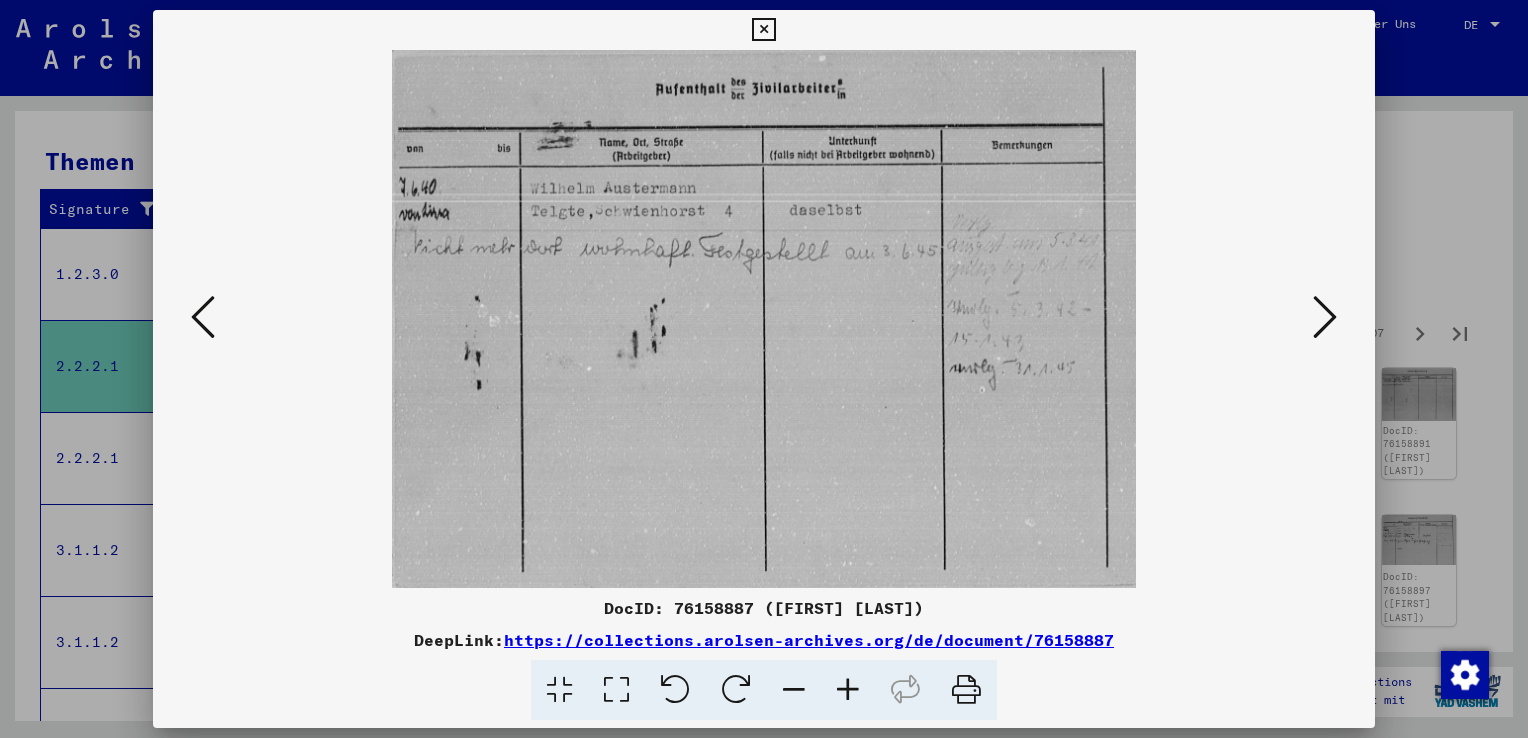 click at bounding box center (1325, 317) 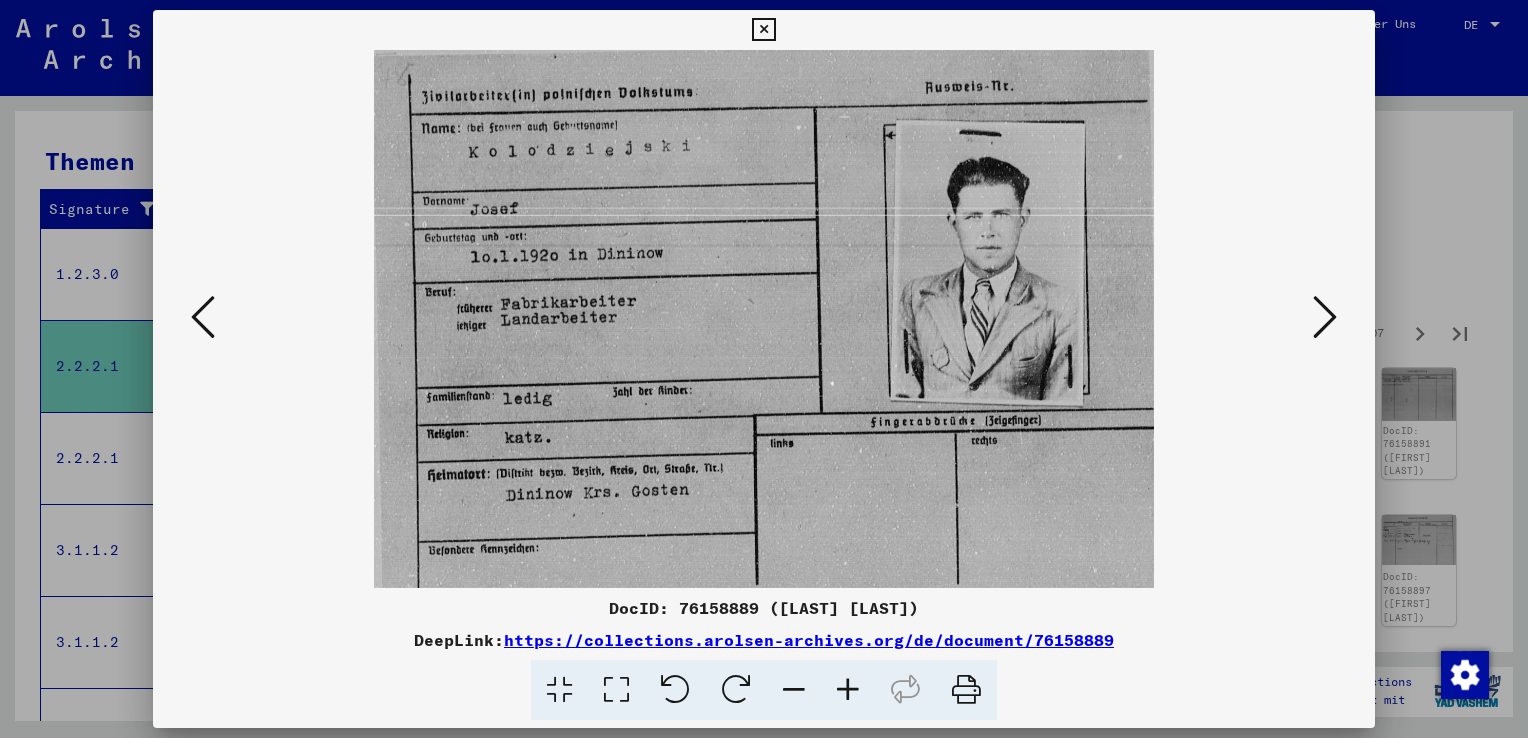 click at bounding box center (1325, 317) 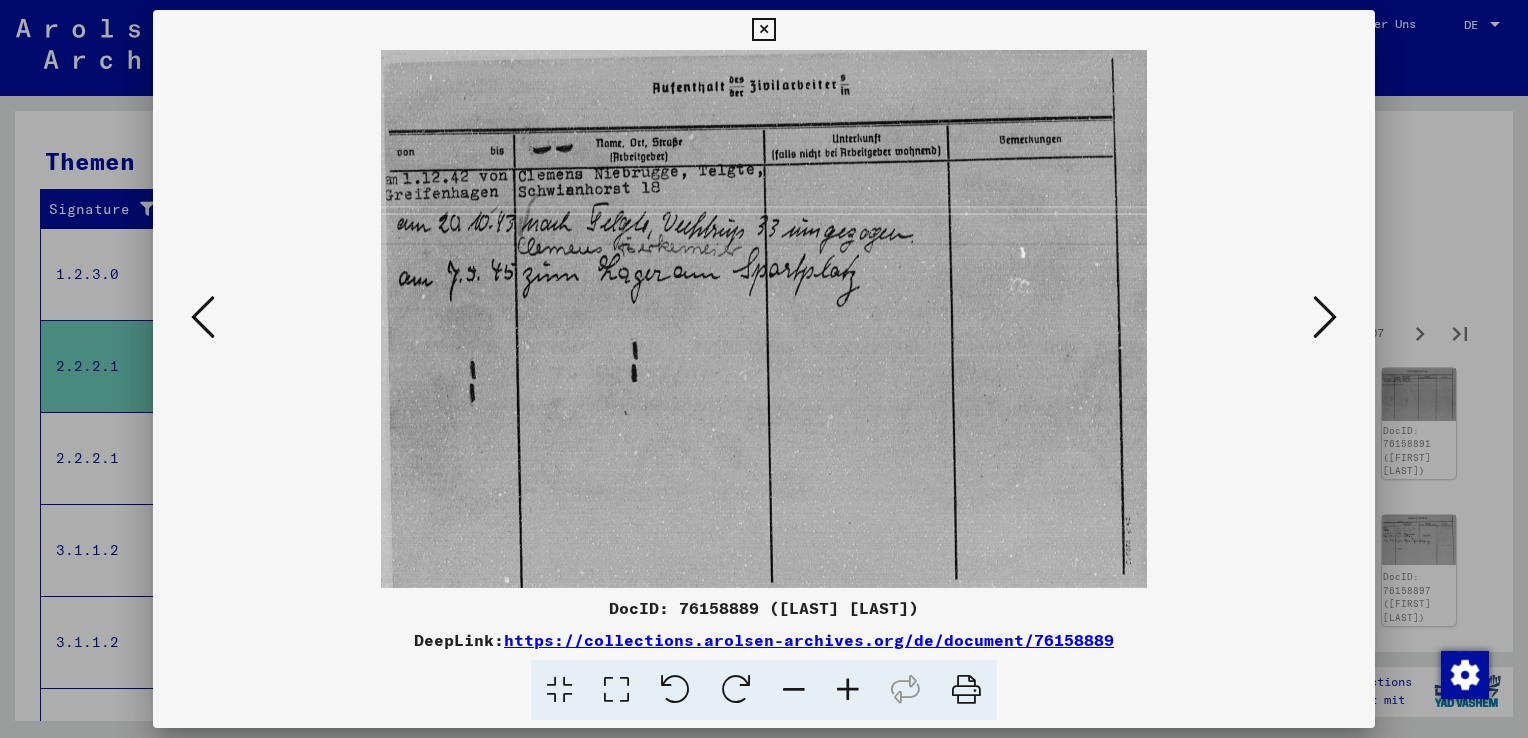 click at bounding box center (1325, 317) 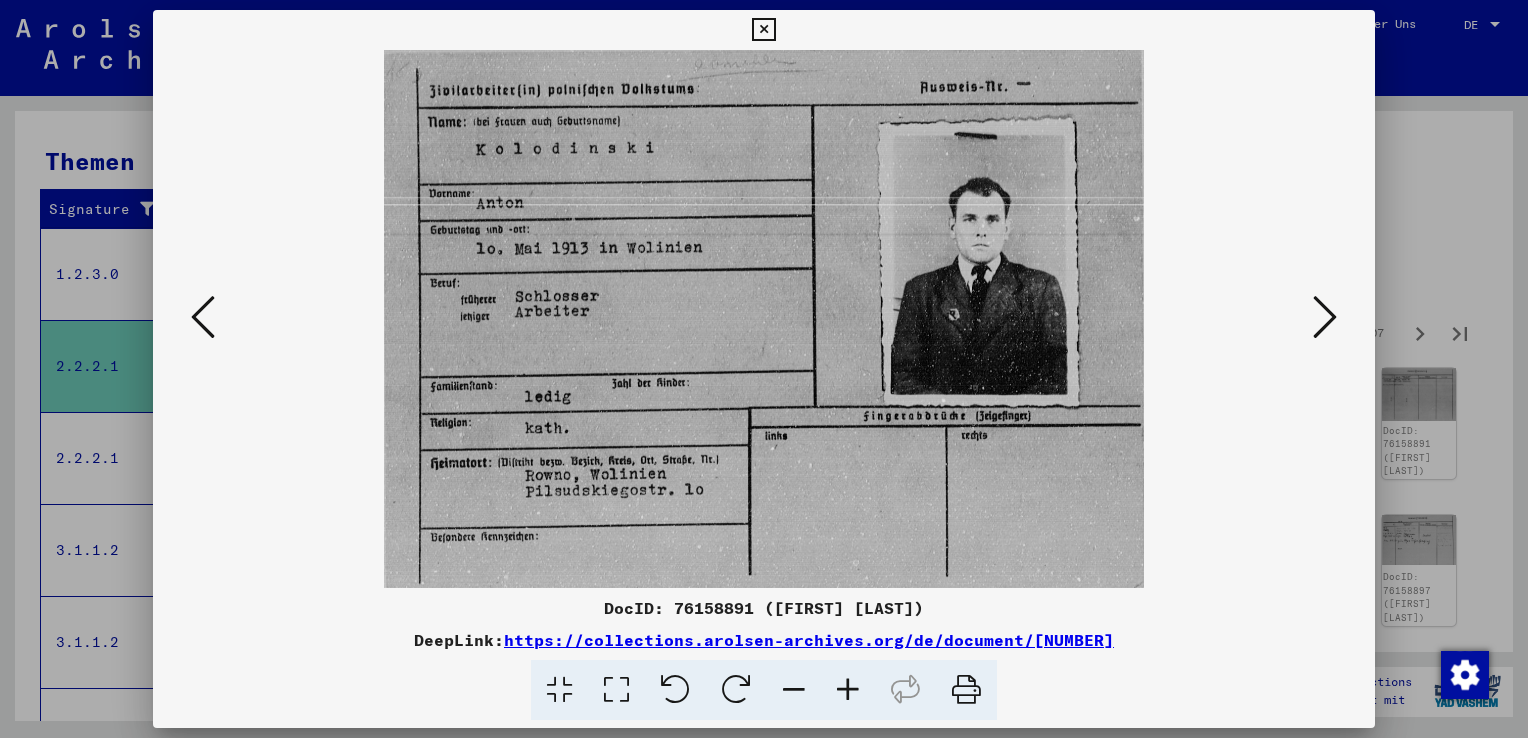 click at bounding box center [1325, 317] 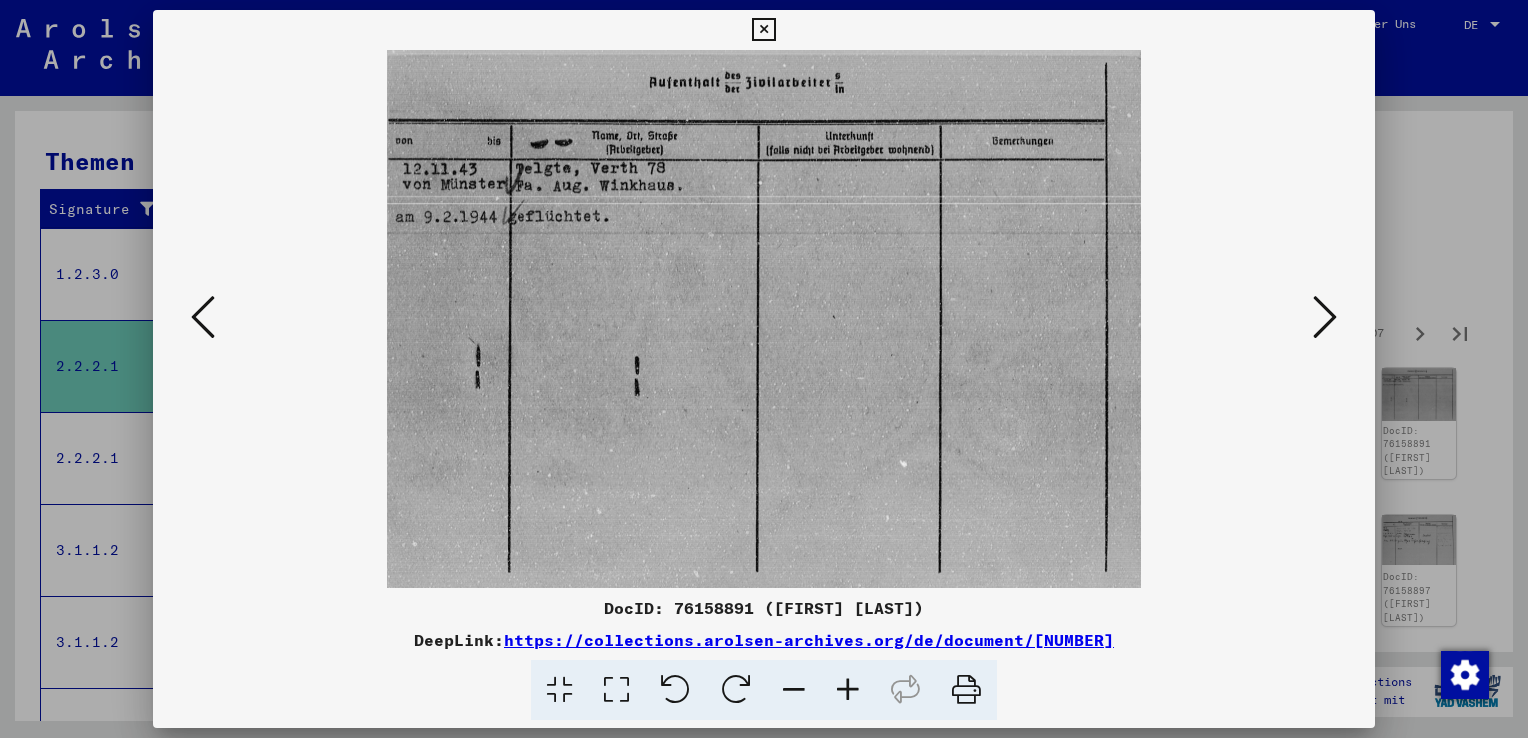 click at bounding box center (1325, 317) 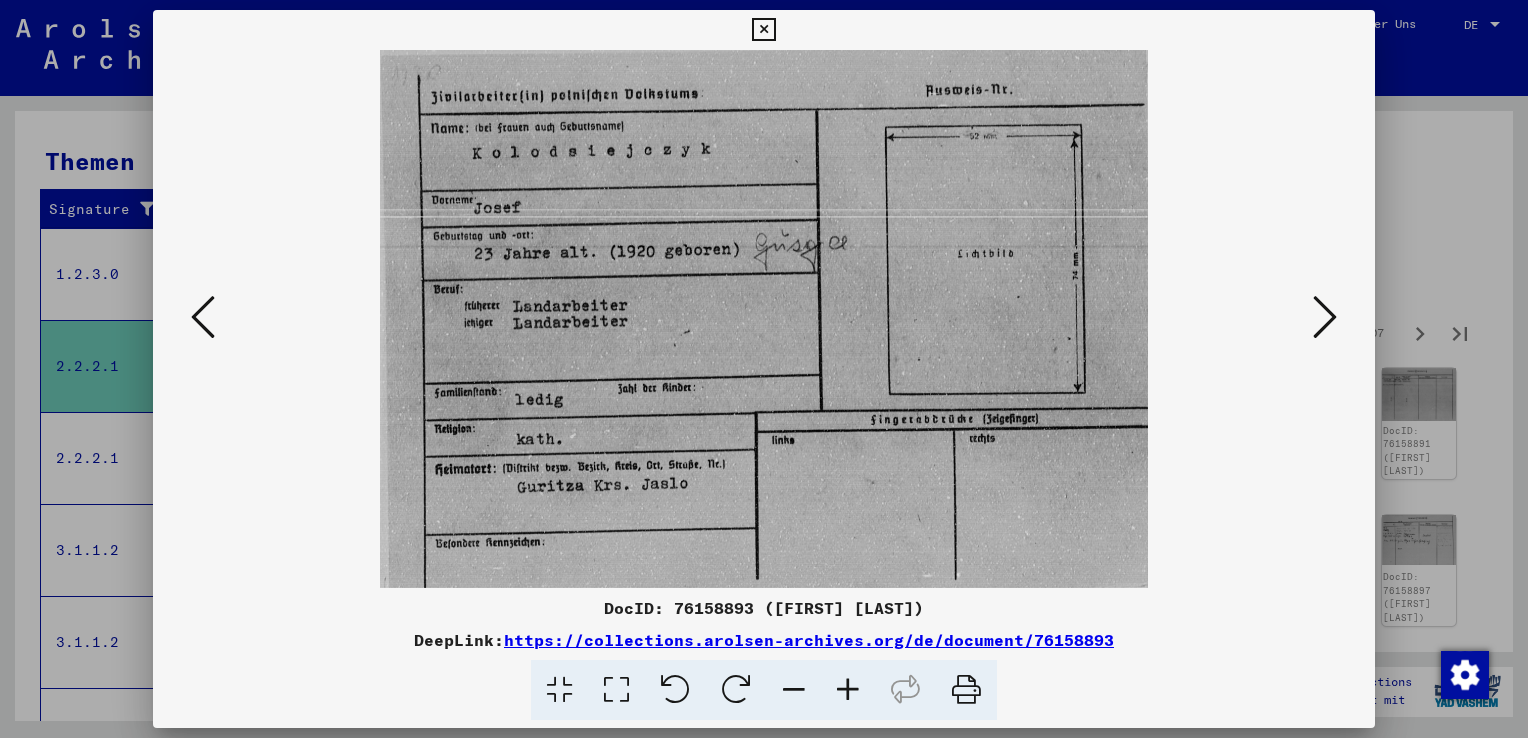 click at bounding box center [1325, 317] 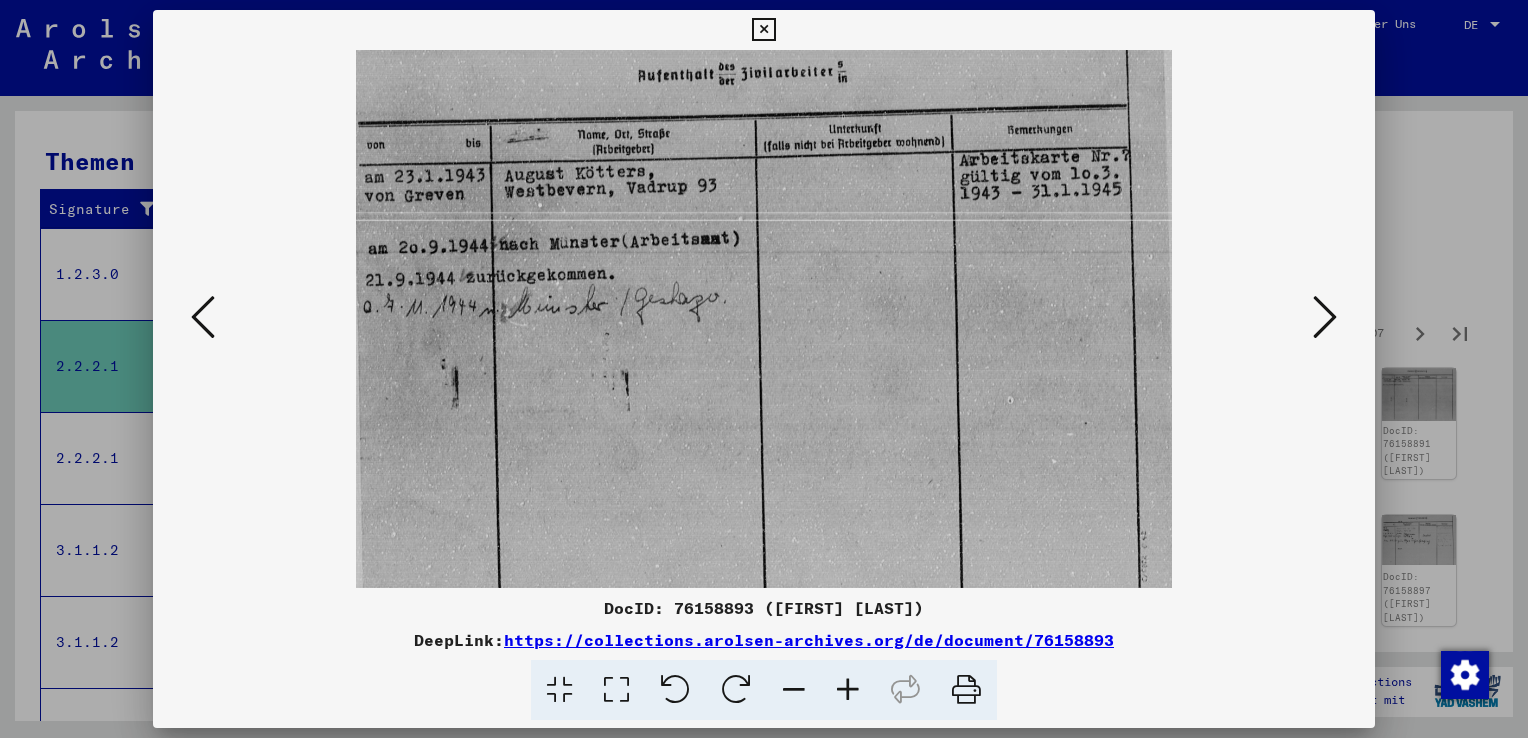 click at bounding box center (1325, 317) 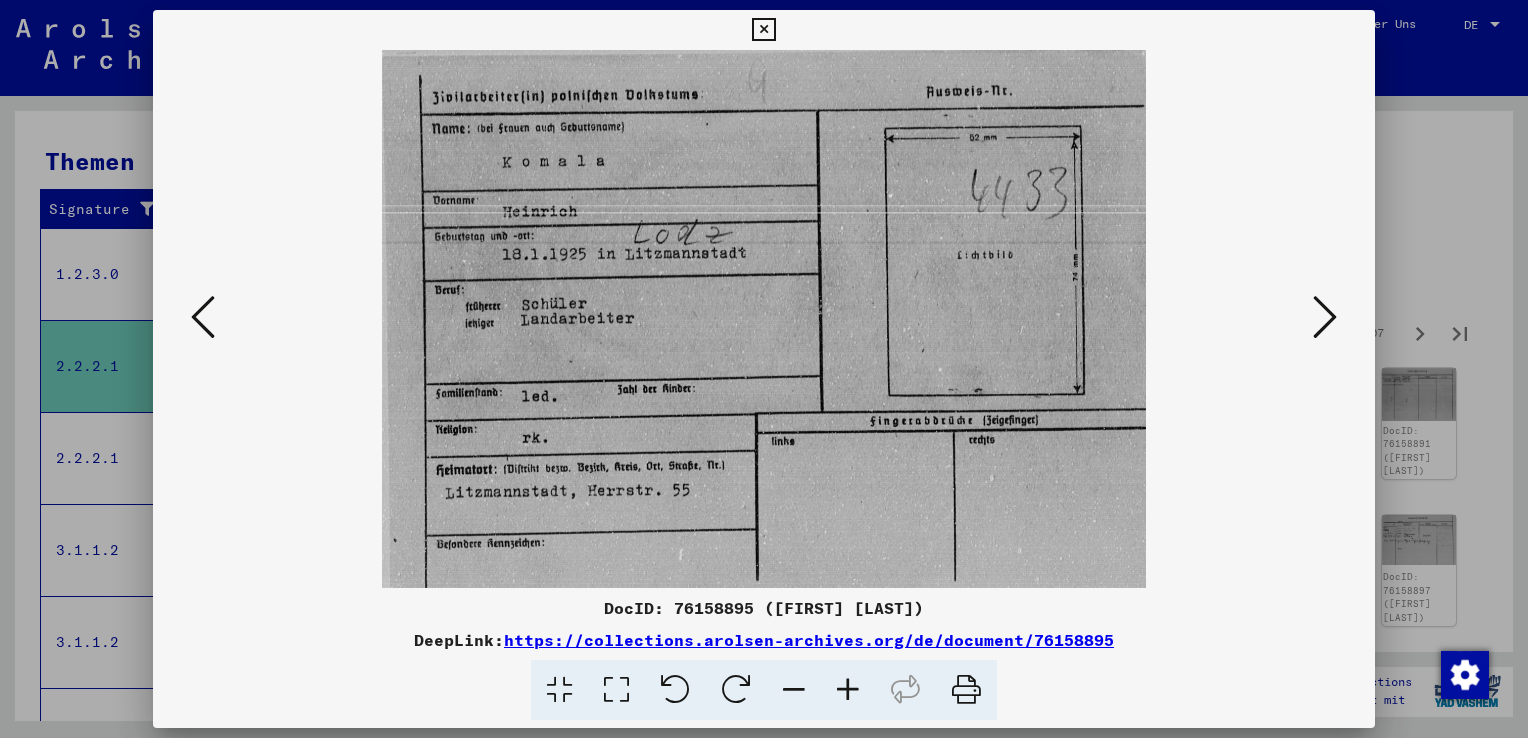 click at bounding box center (1325, 317) 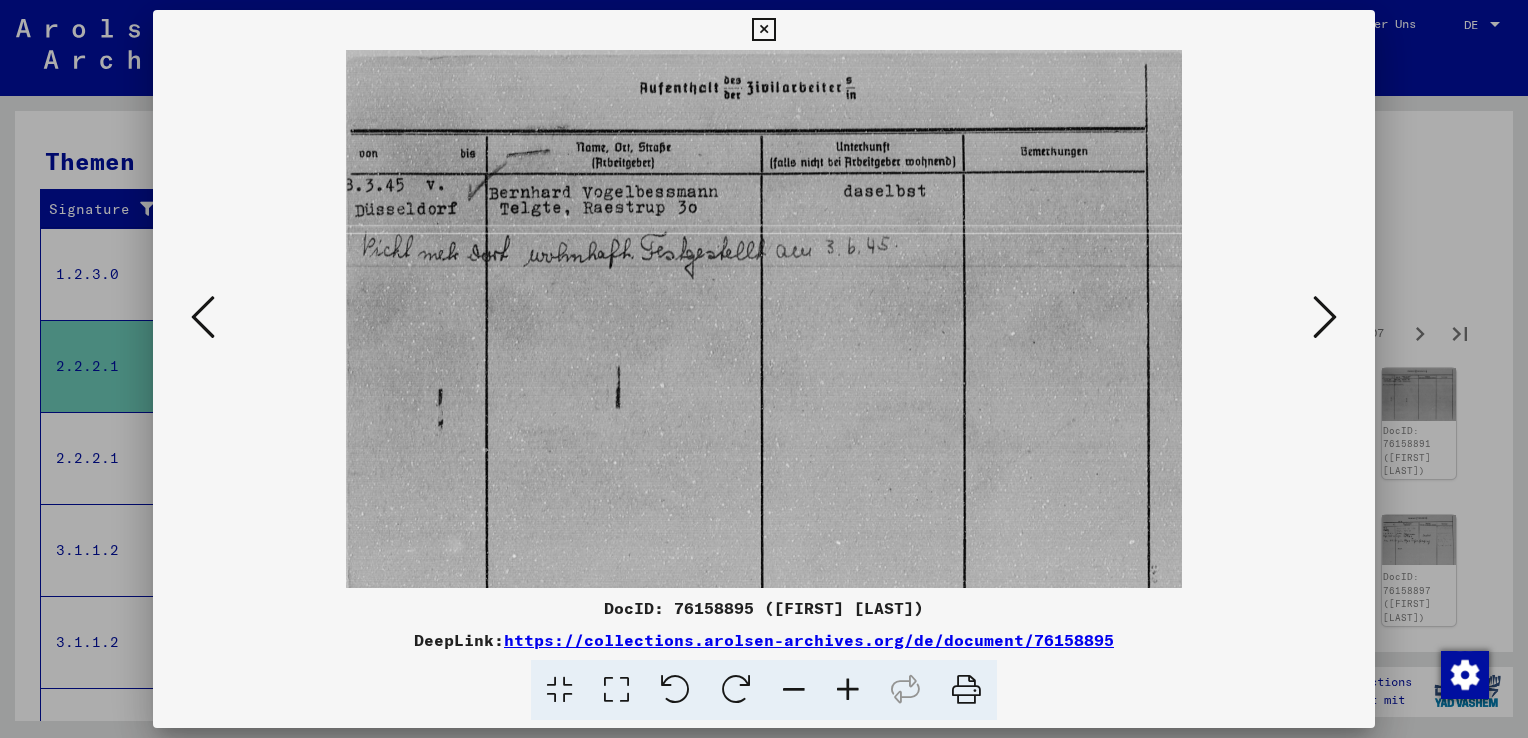 click at bounding box center [1325, 317] 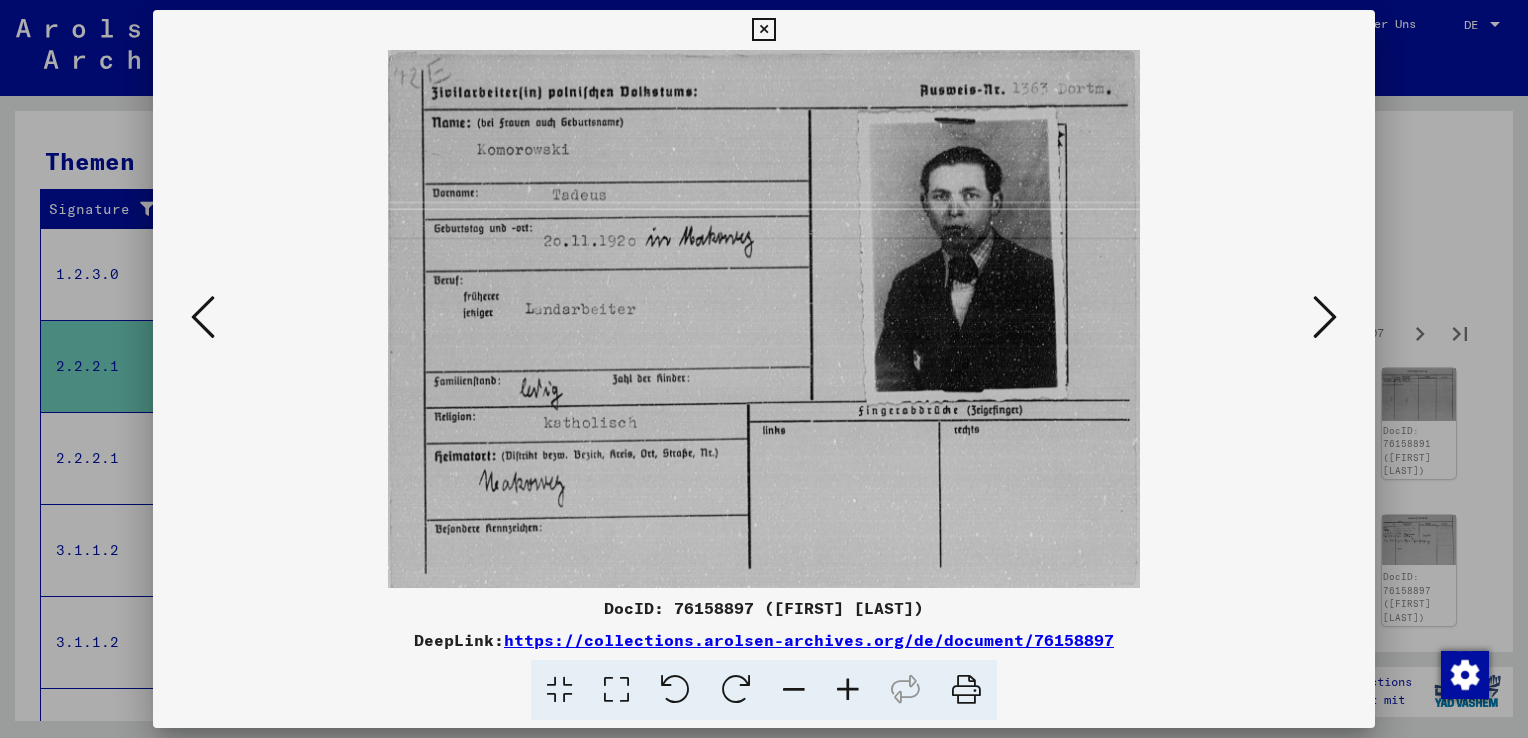 click at bounding box center [1325, 317] 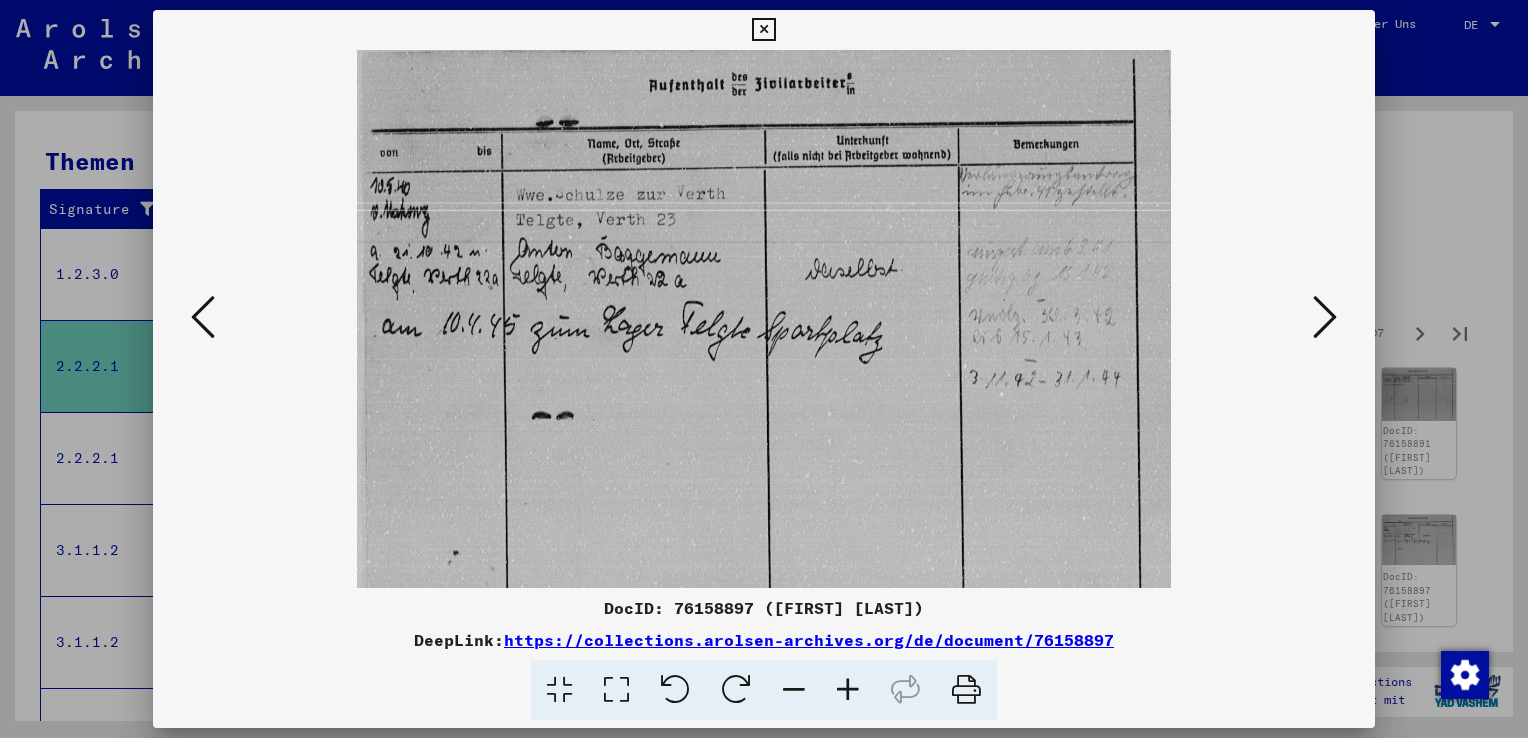 click at bounding box center [1325, 317] 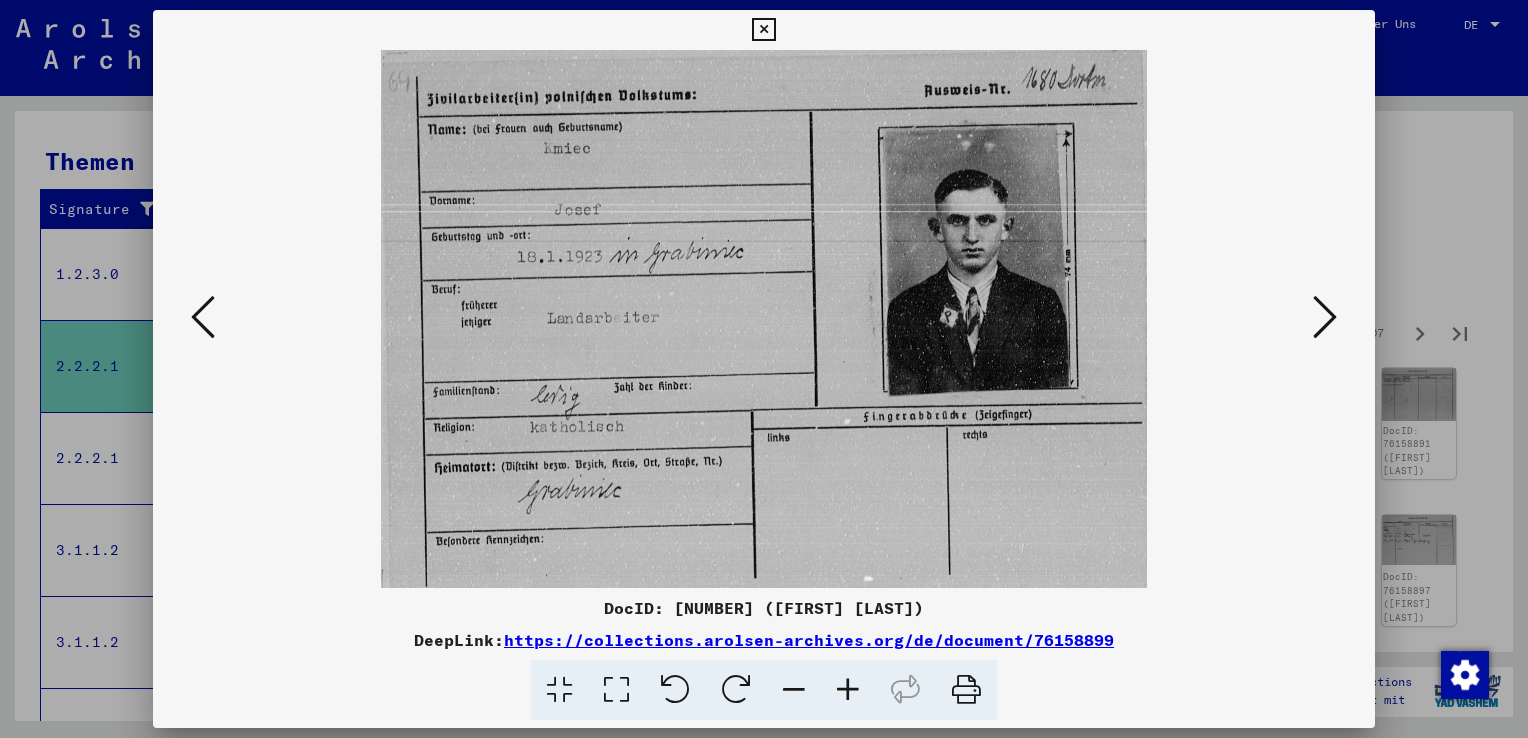 click at bounding box center [1325, 317] 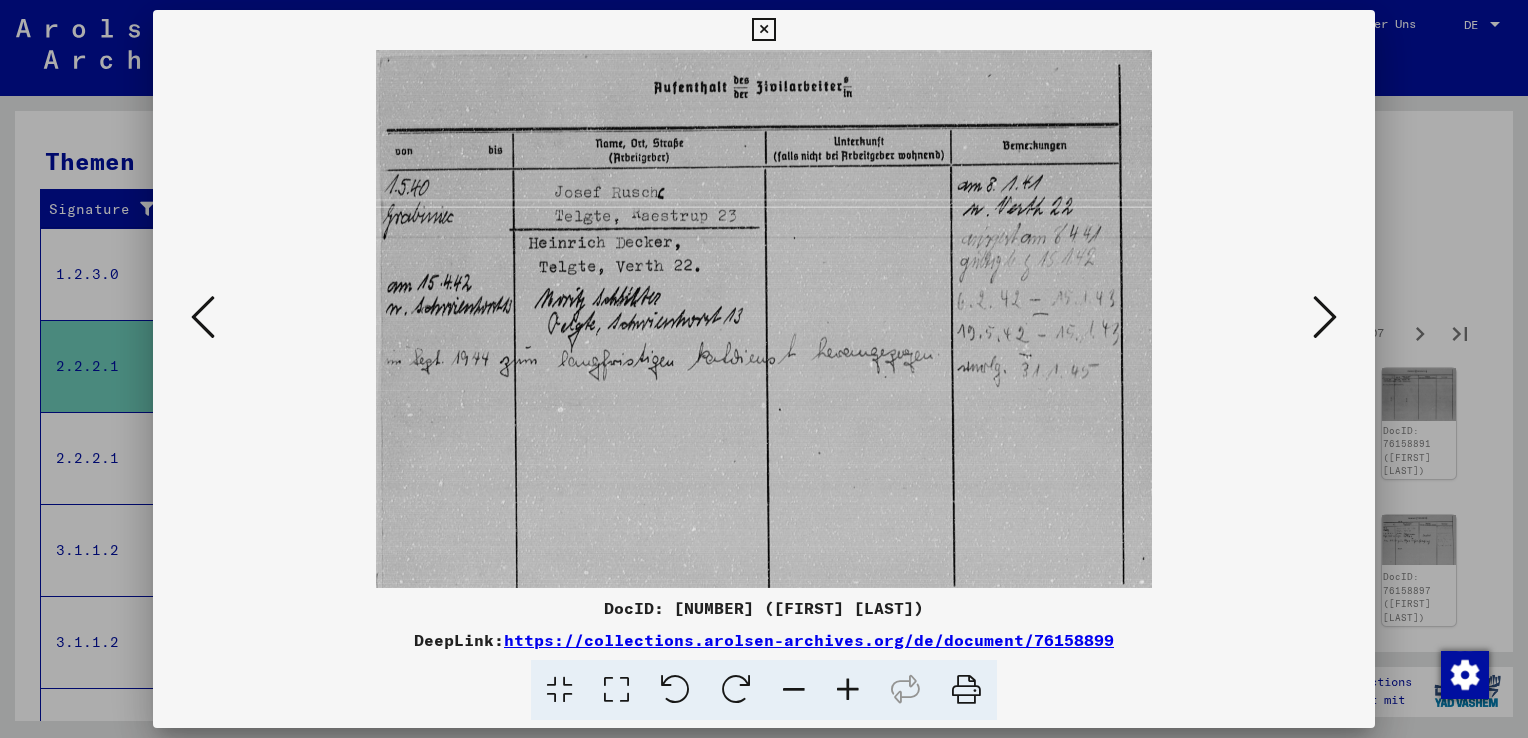 click at bounding box center (1325, 317) 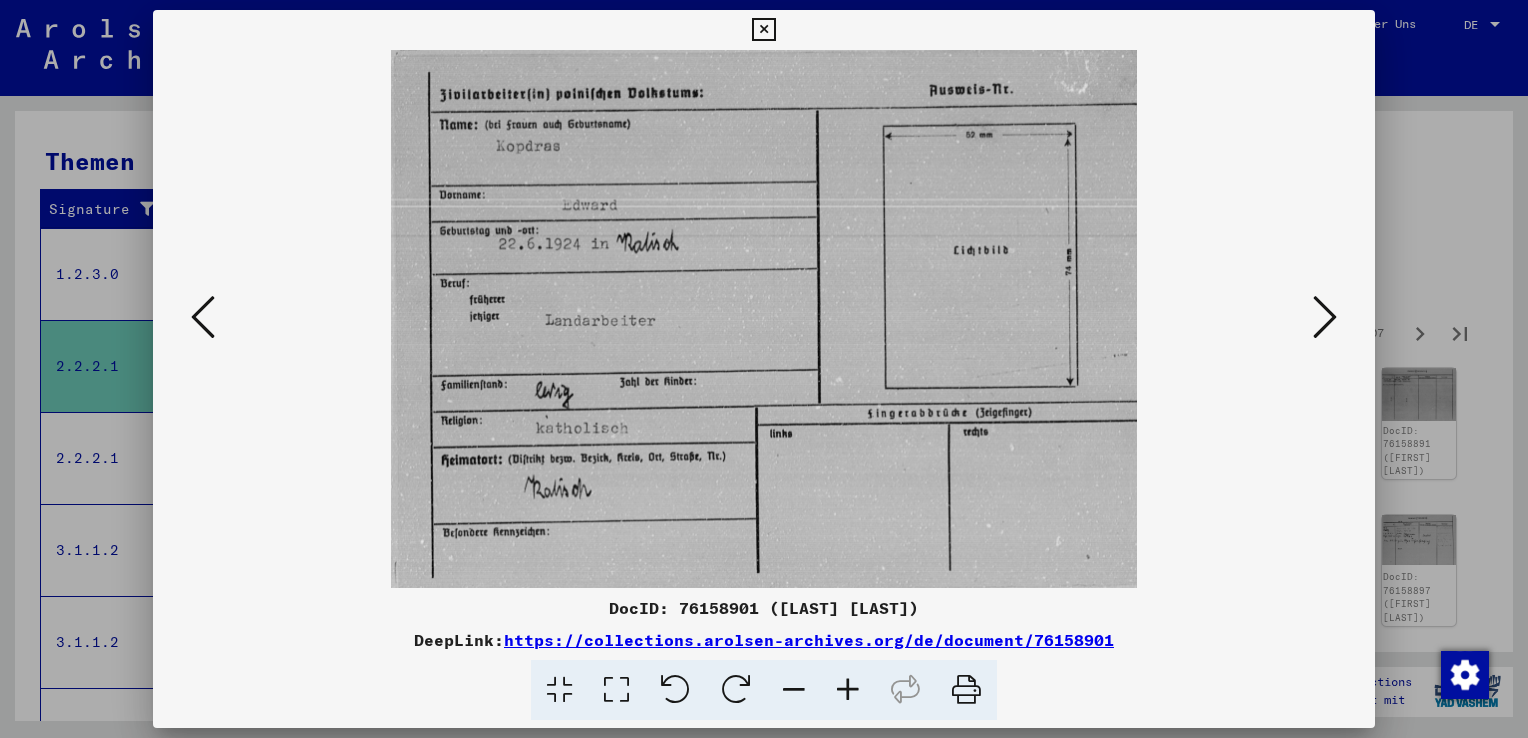 click at bounding box center (1325, 317) 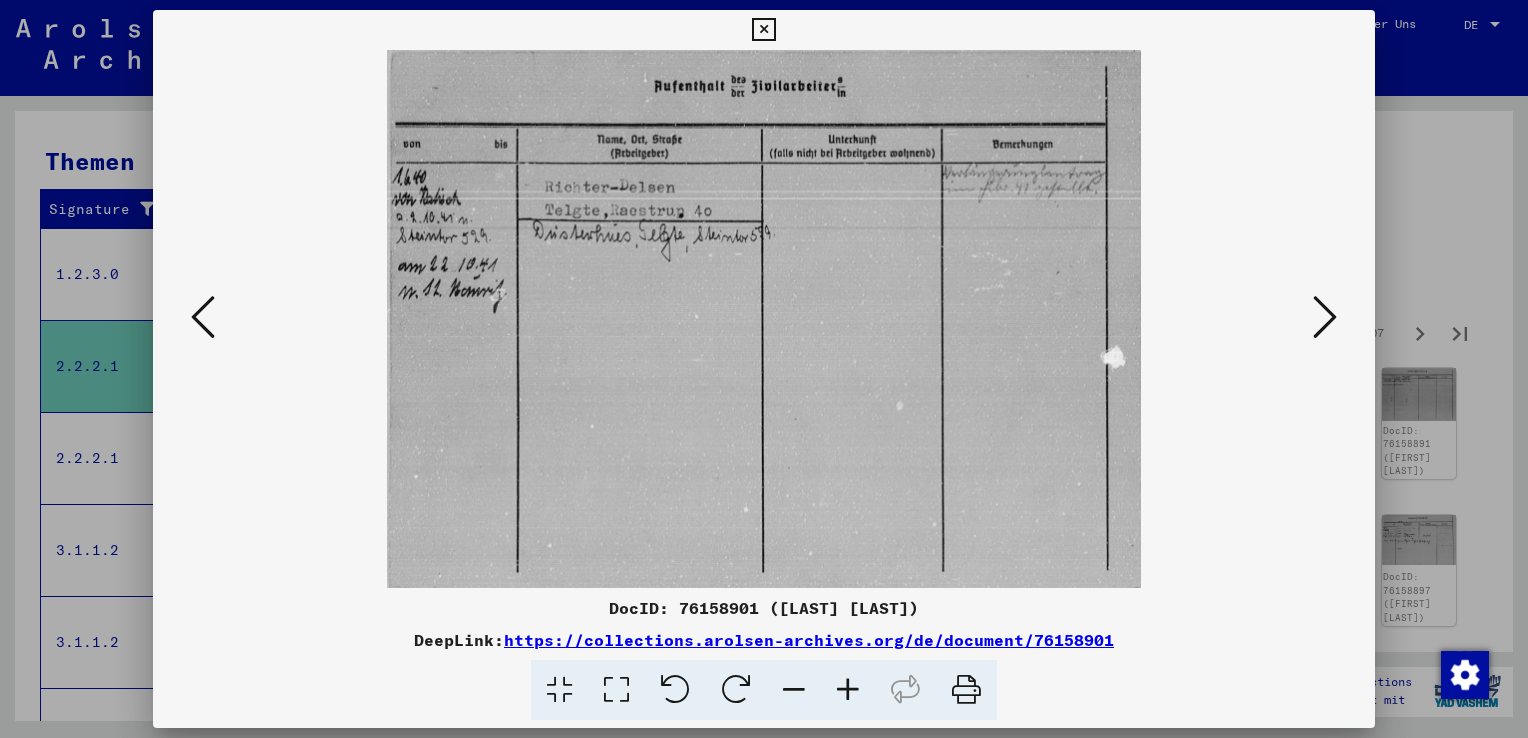 click at bounding box center [1325, 317] 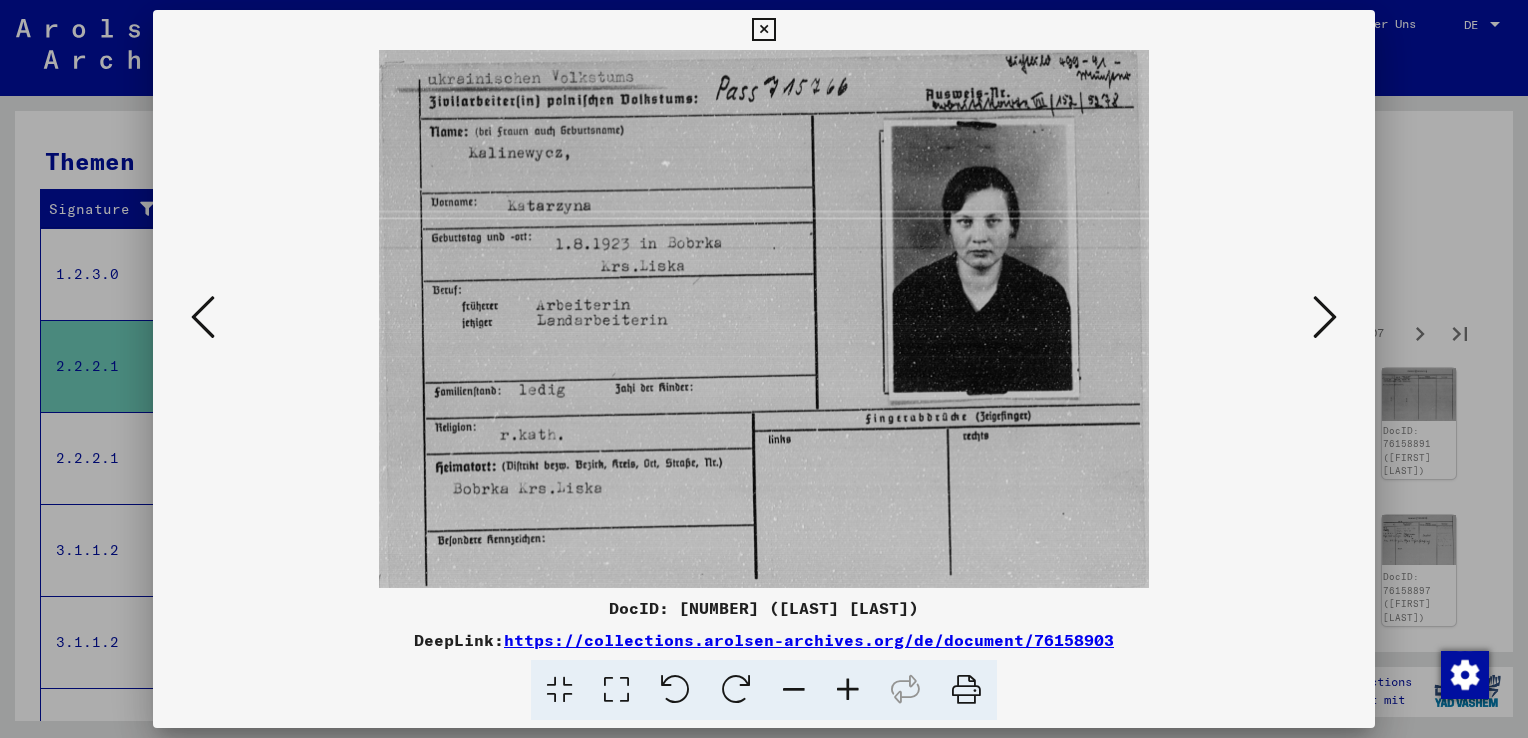 click at bounding box center [203, 317] 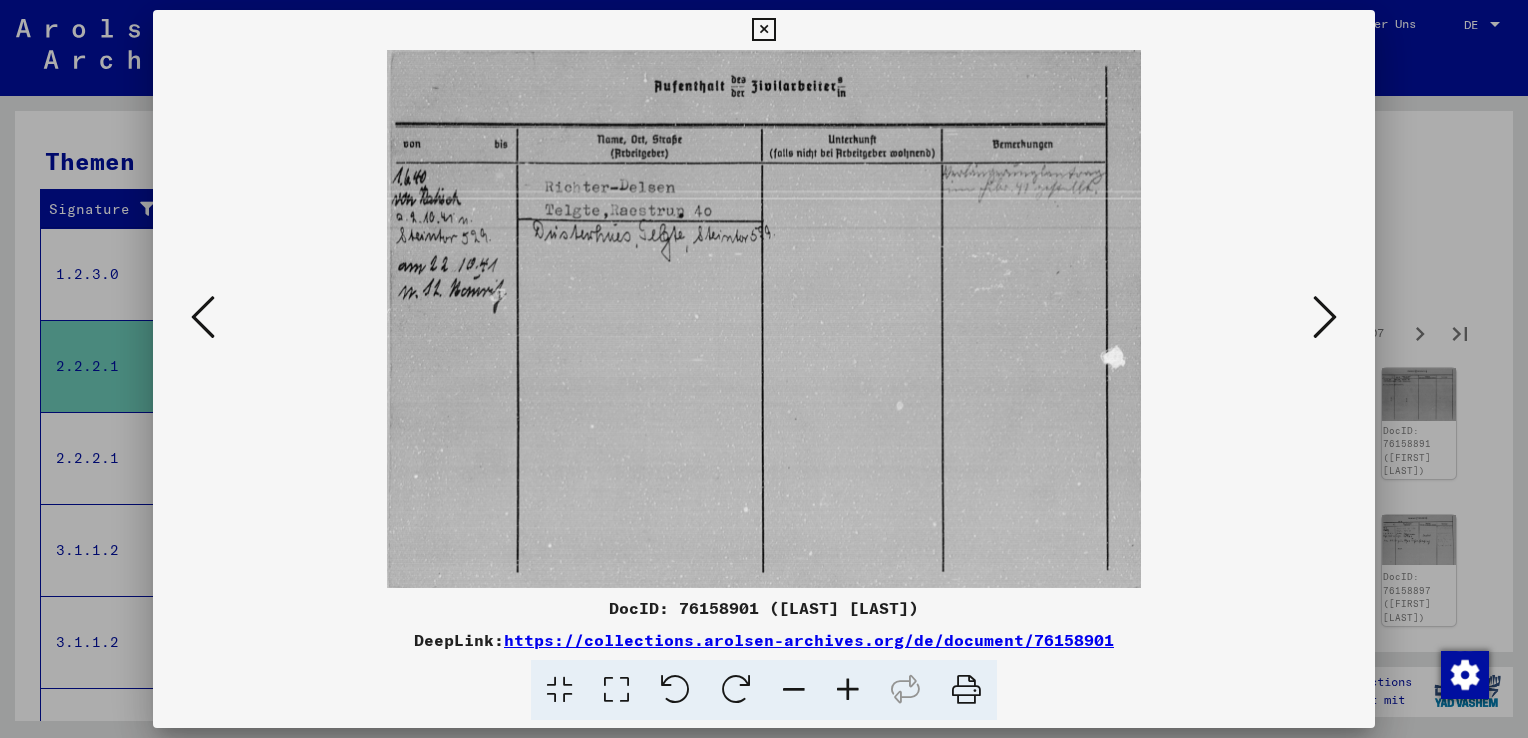click at bounding box center [1325, 317] 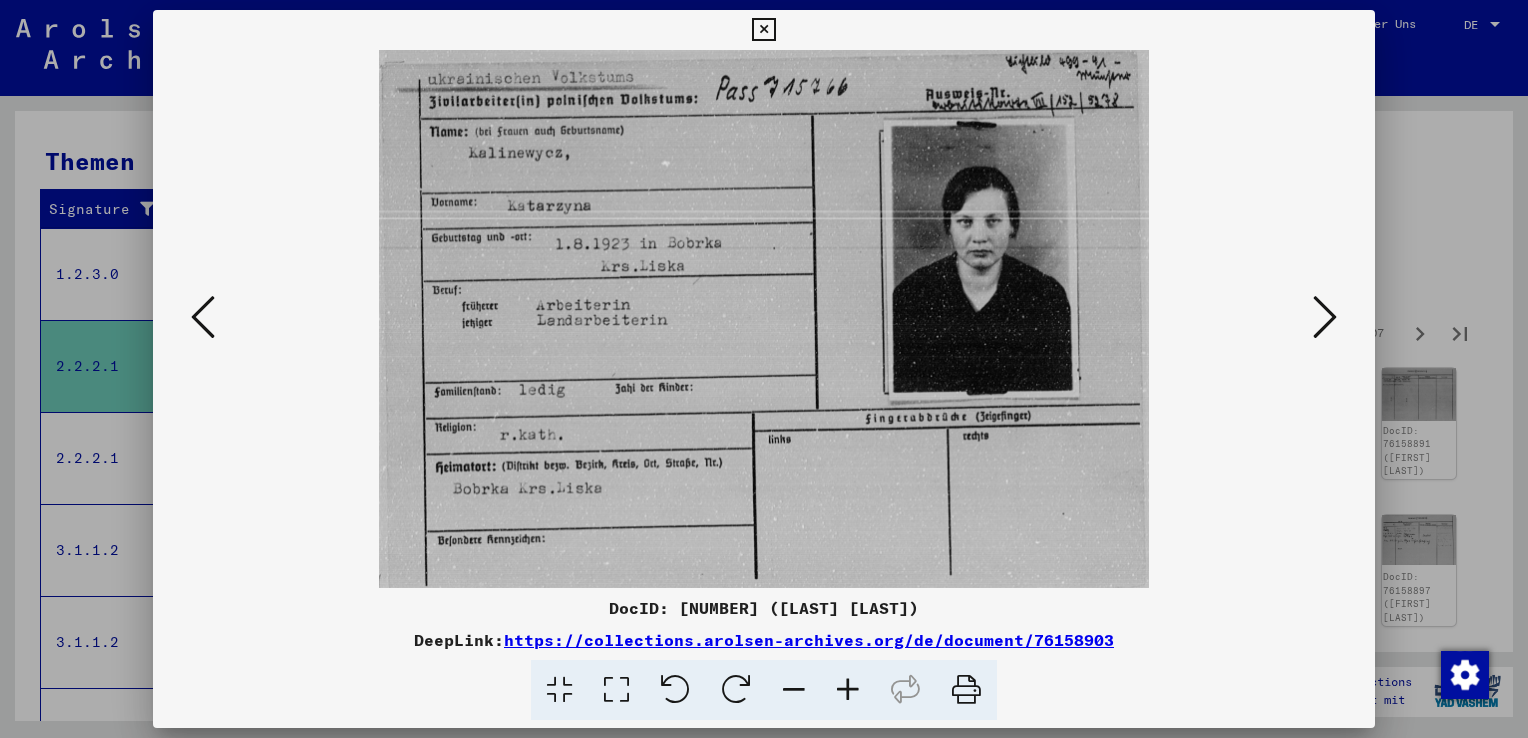 click at bounding box center (1325, 317) 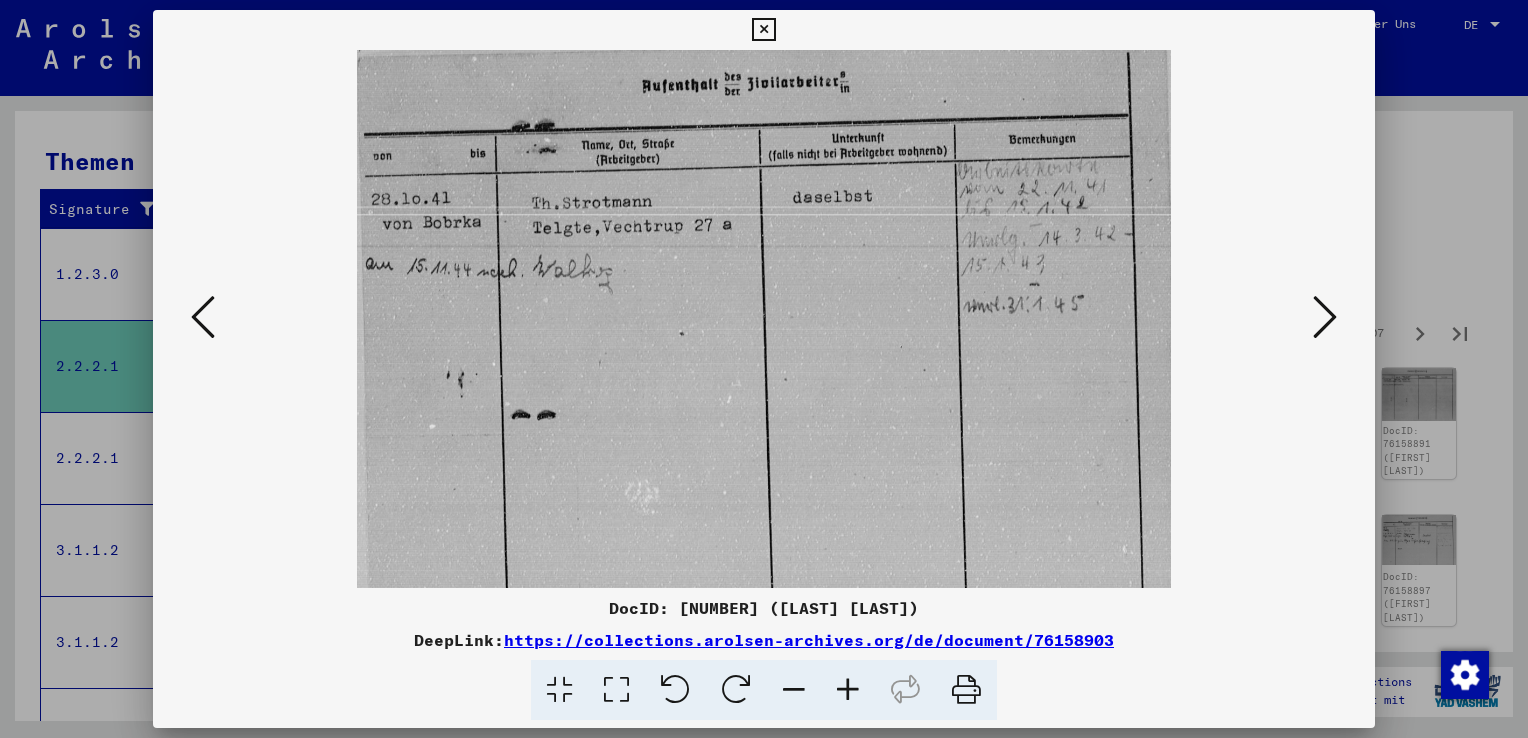 click at bounding box center [1325, 317] 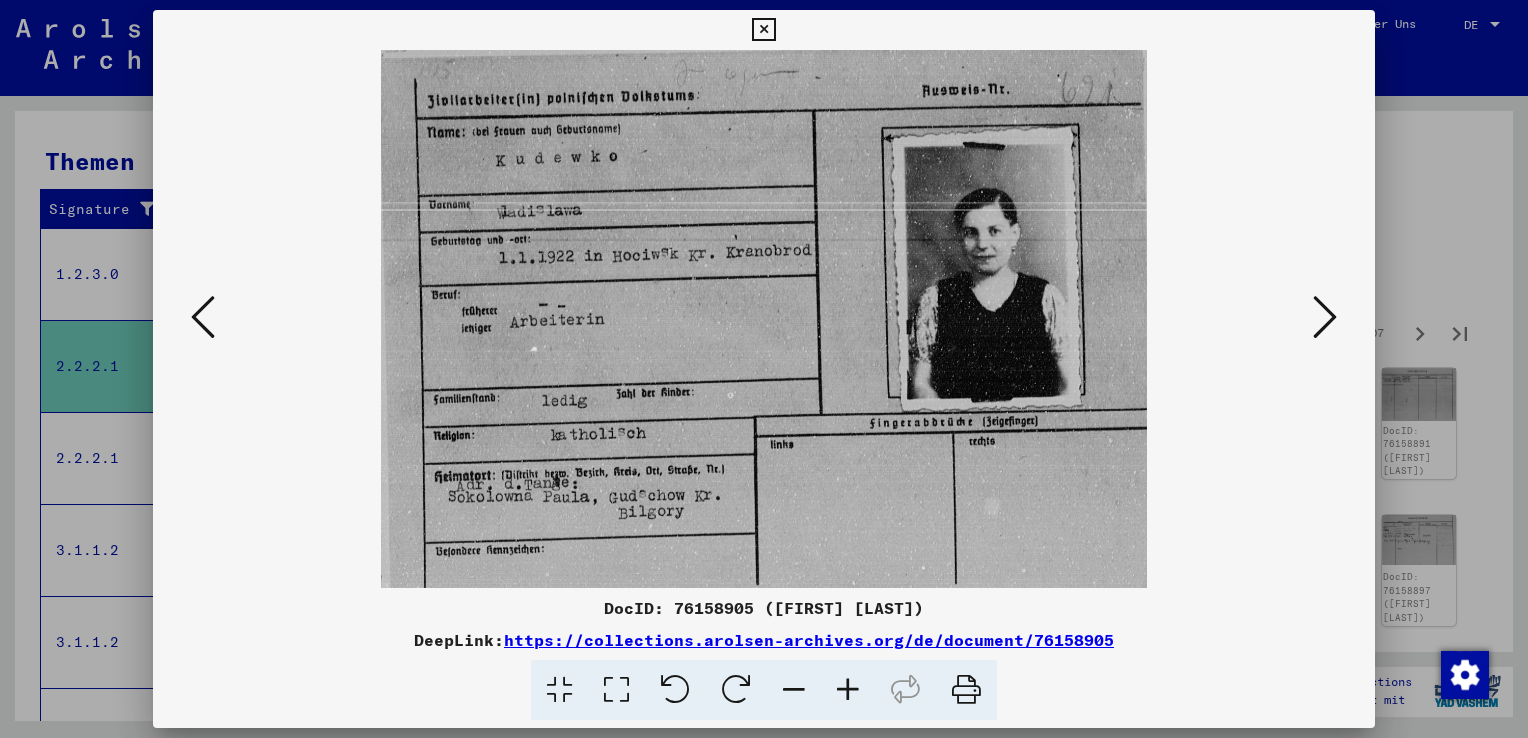 click at bounding box center [1325, 317] 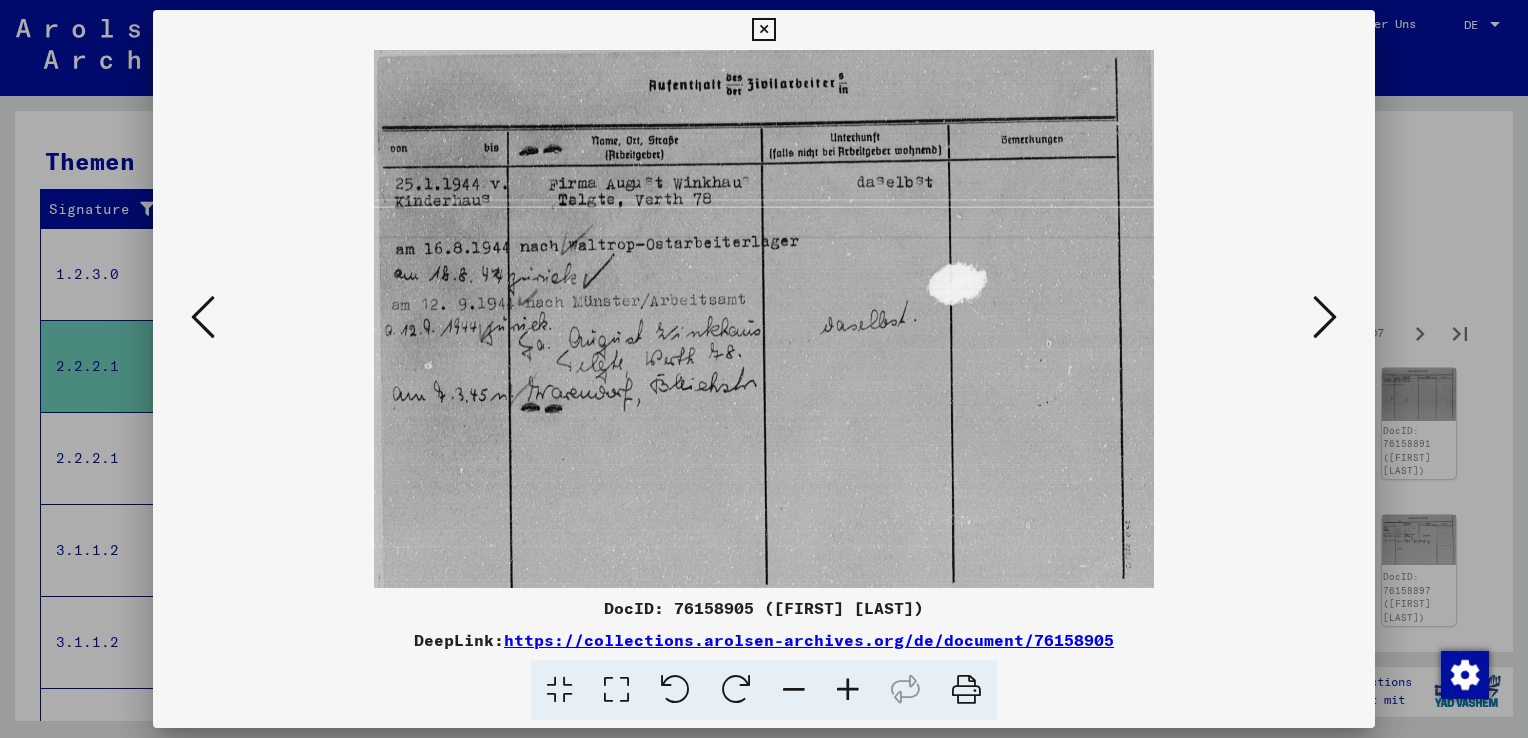 click at bounding box center (1325, 317) 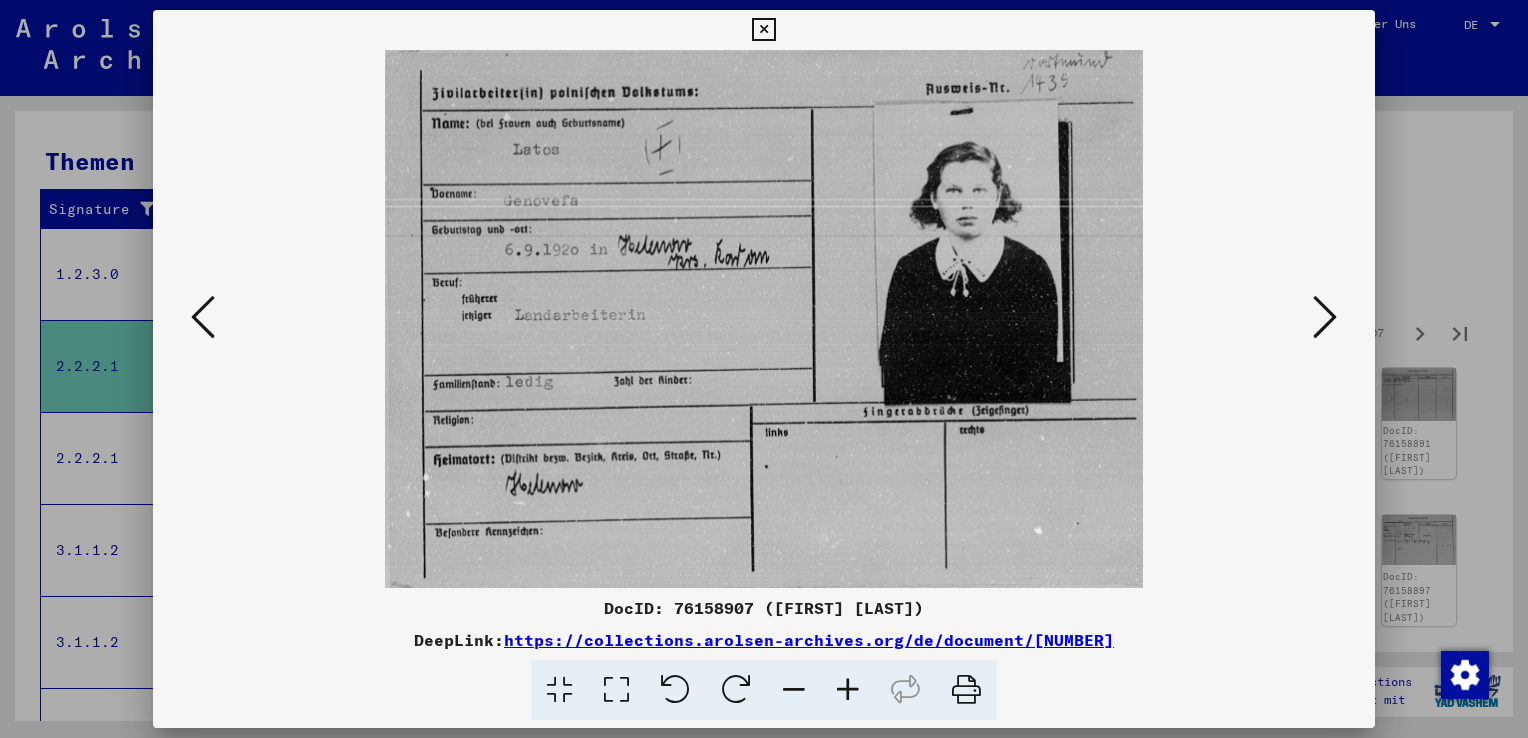 click at bounding box center (1325, 317) 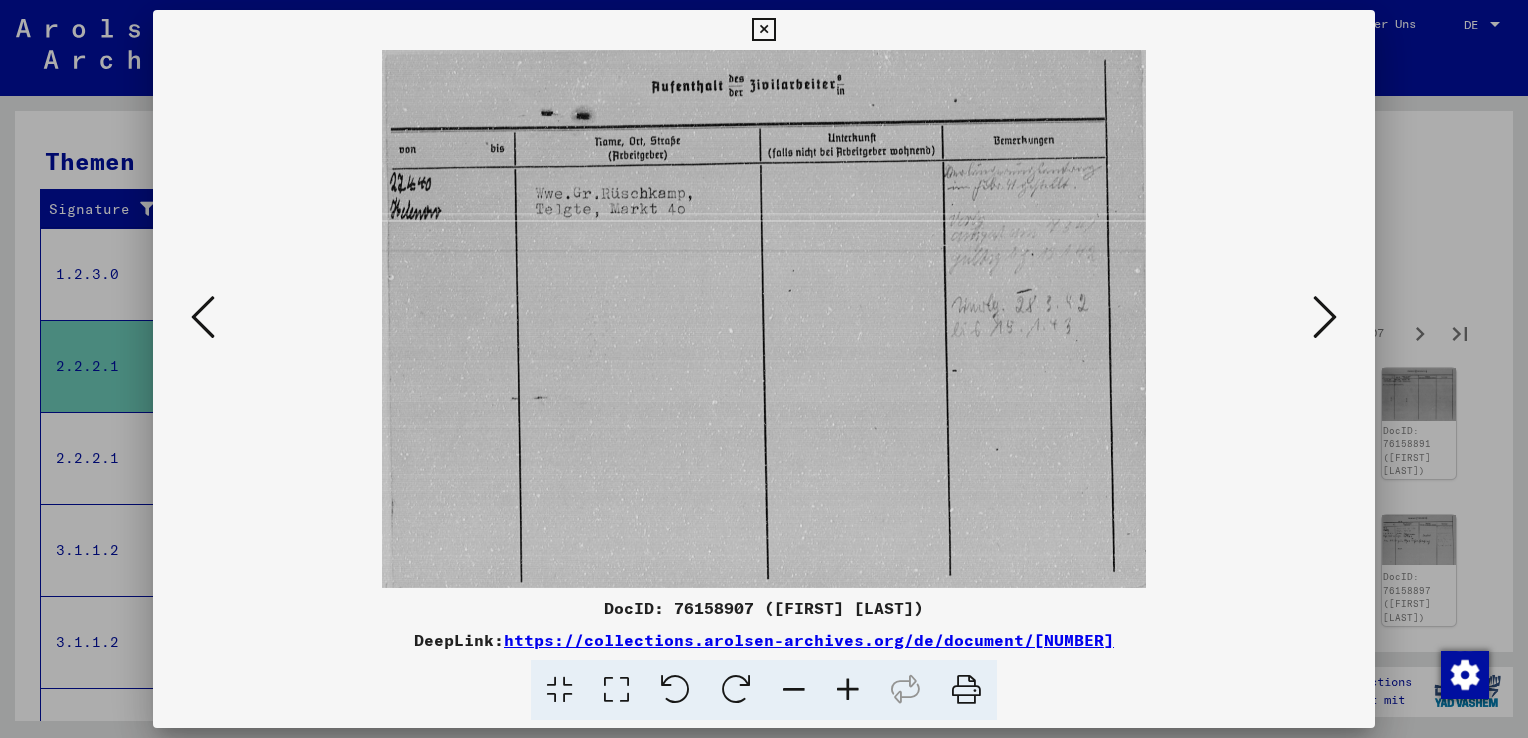 click at bounding box center (1325, 317) 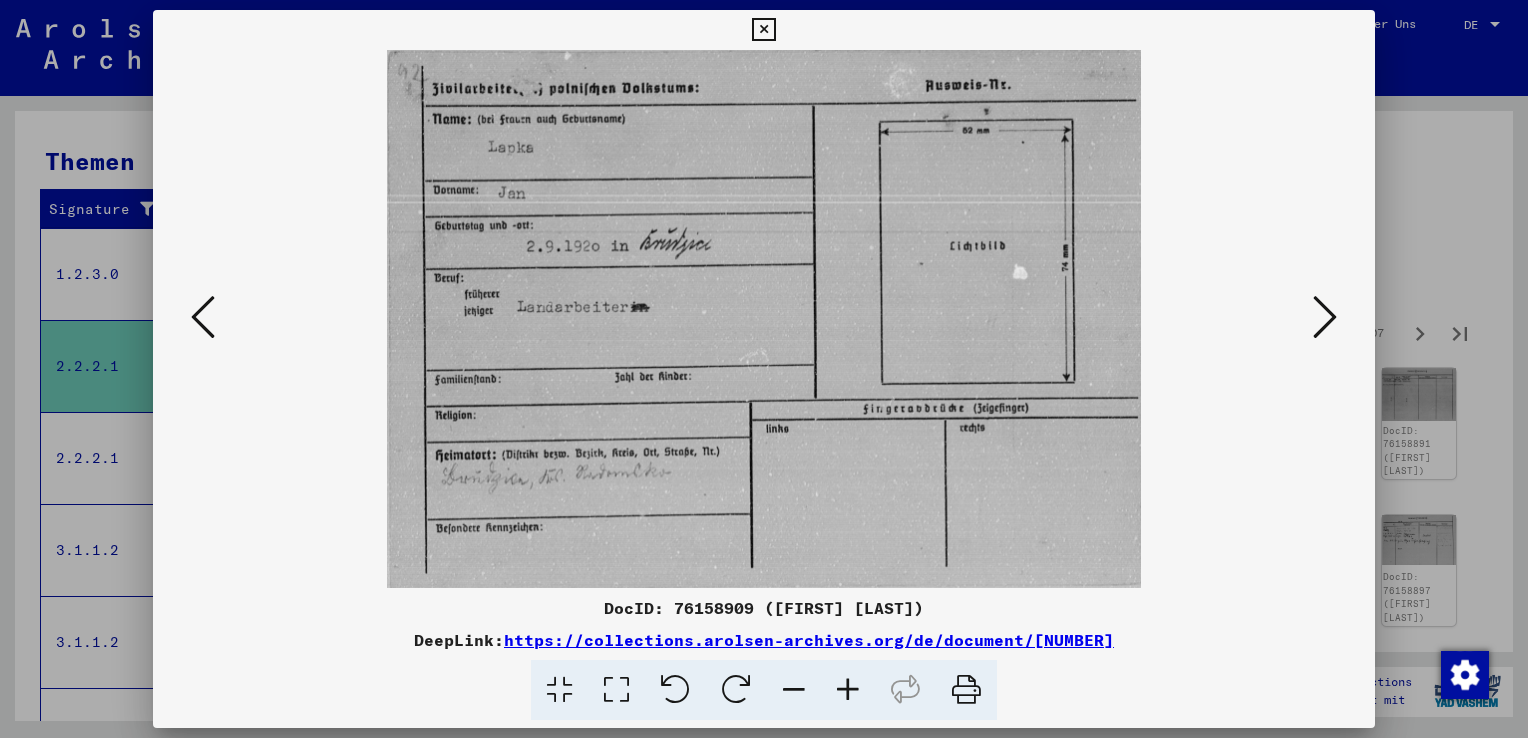click at bounding box center (1325, 317) 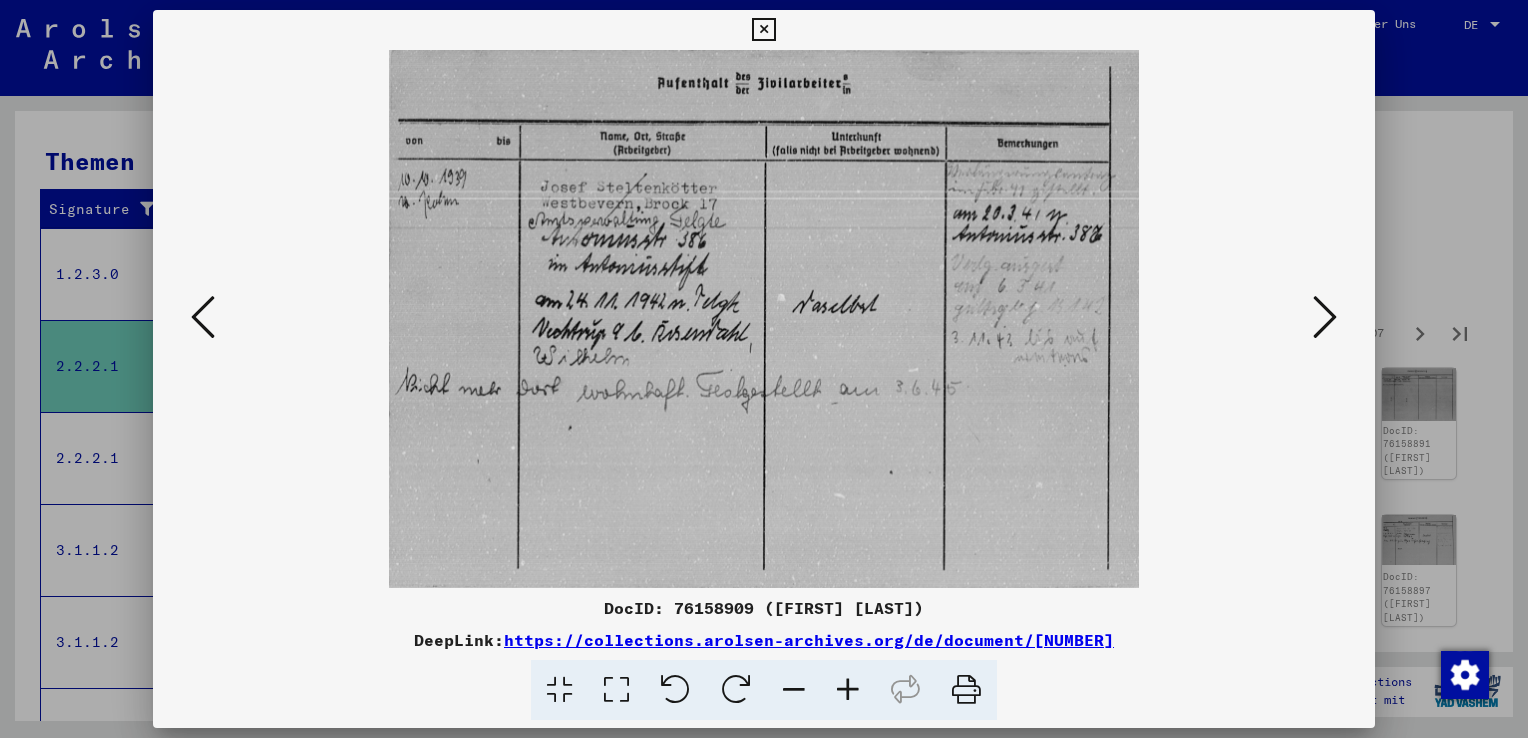 click at bounding box center [1325, 317] 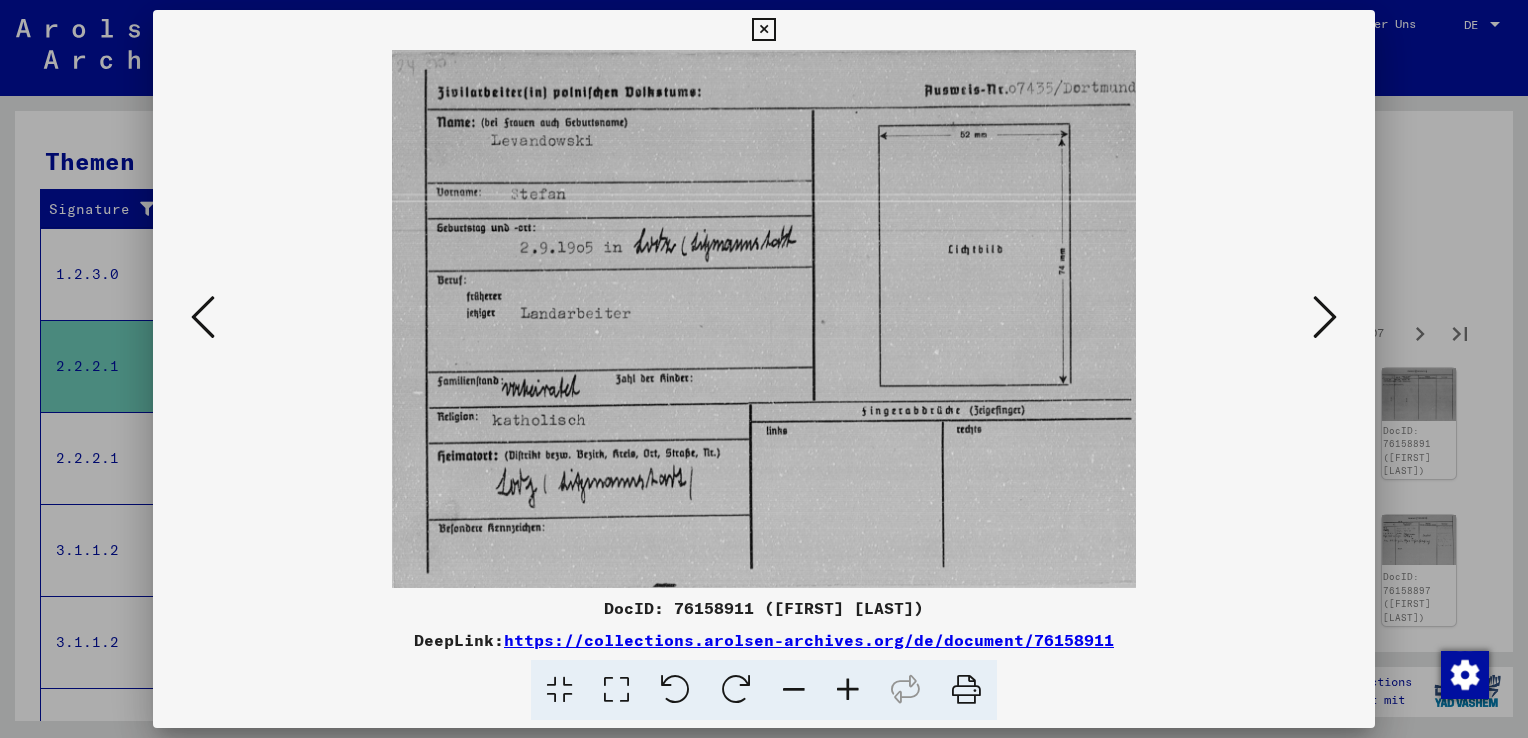 click at bounding box center [1325, 317] 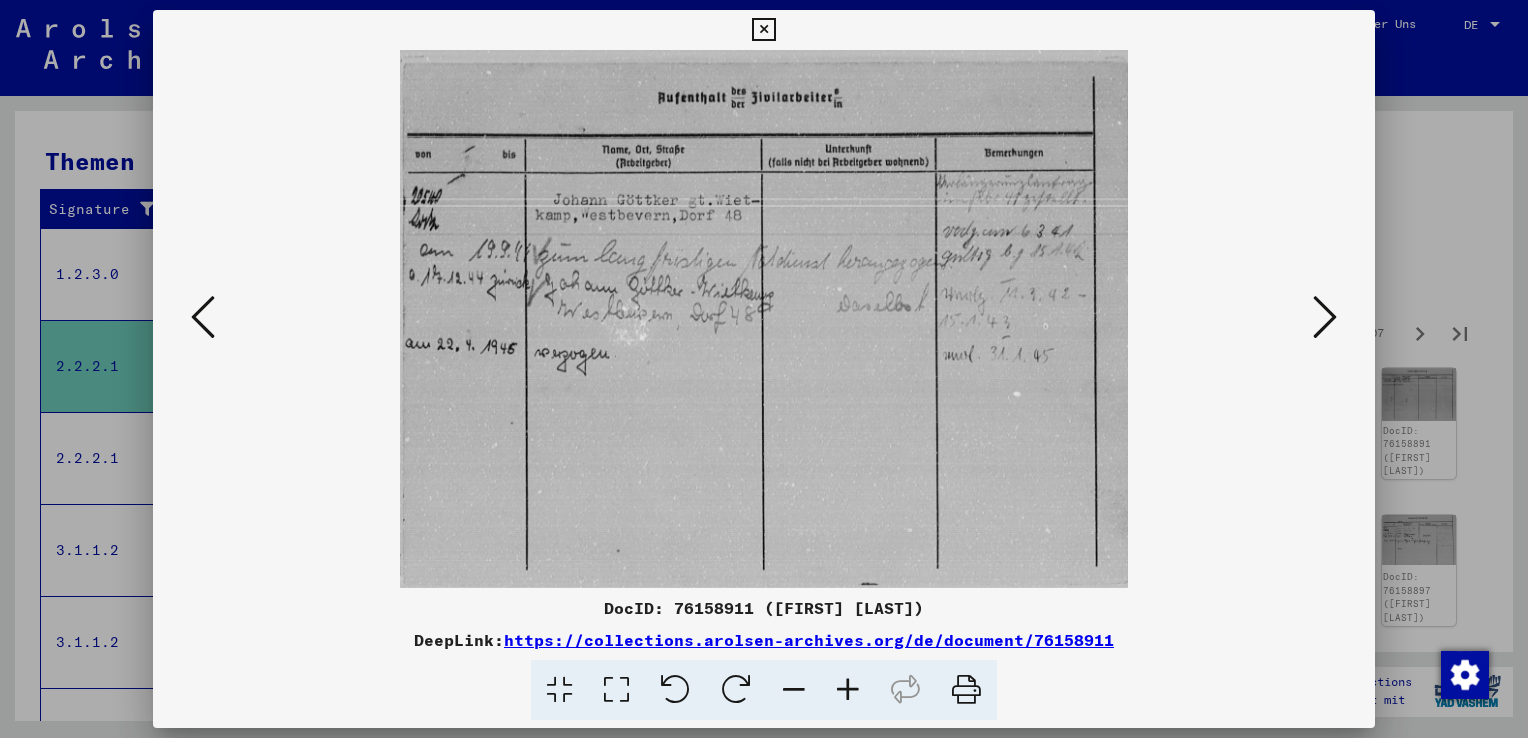 click at bounding box center (1325, 317) 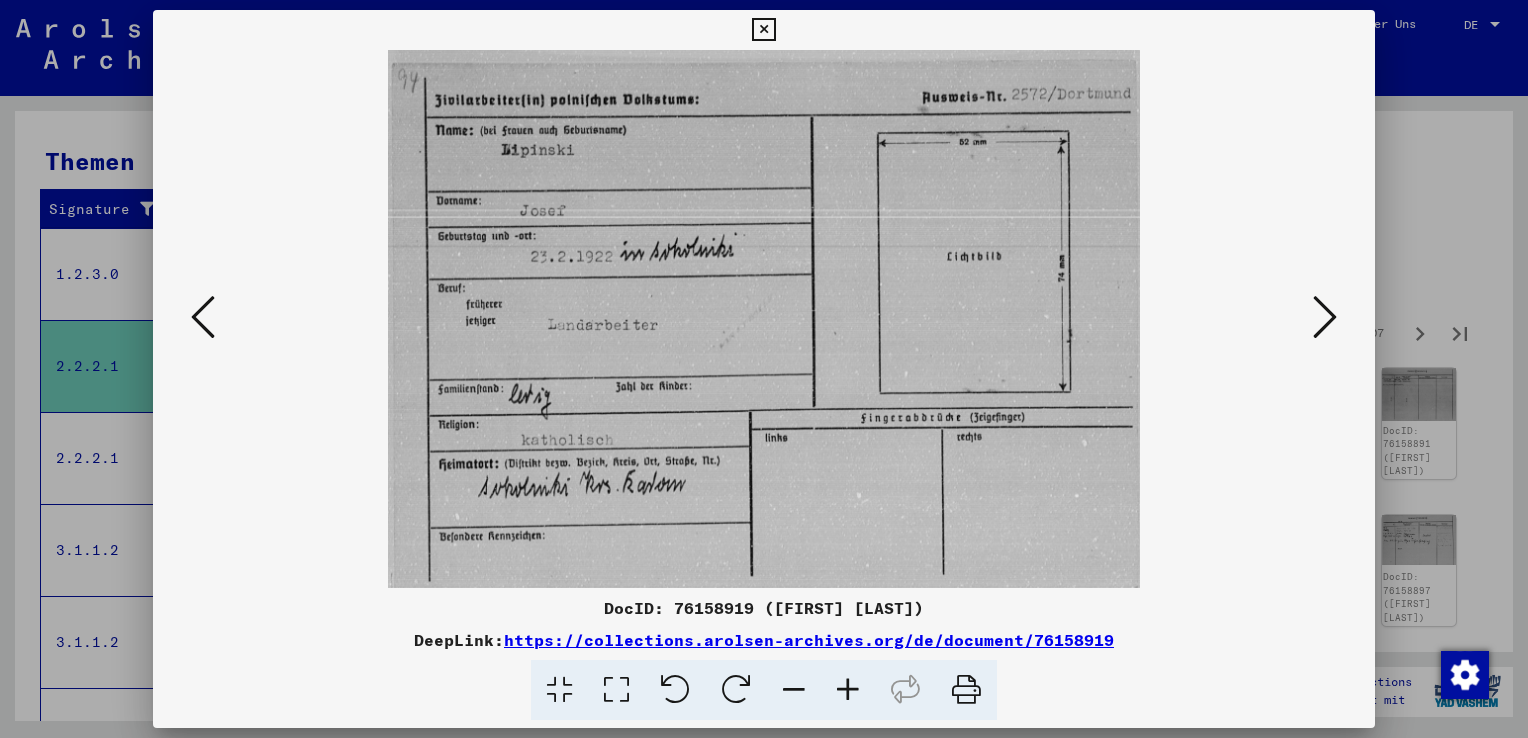 click at bounding box center [1325, 317] 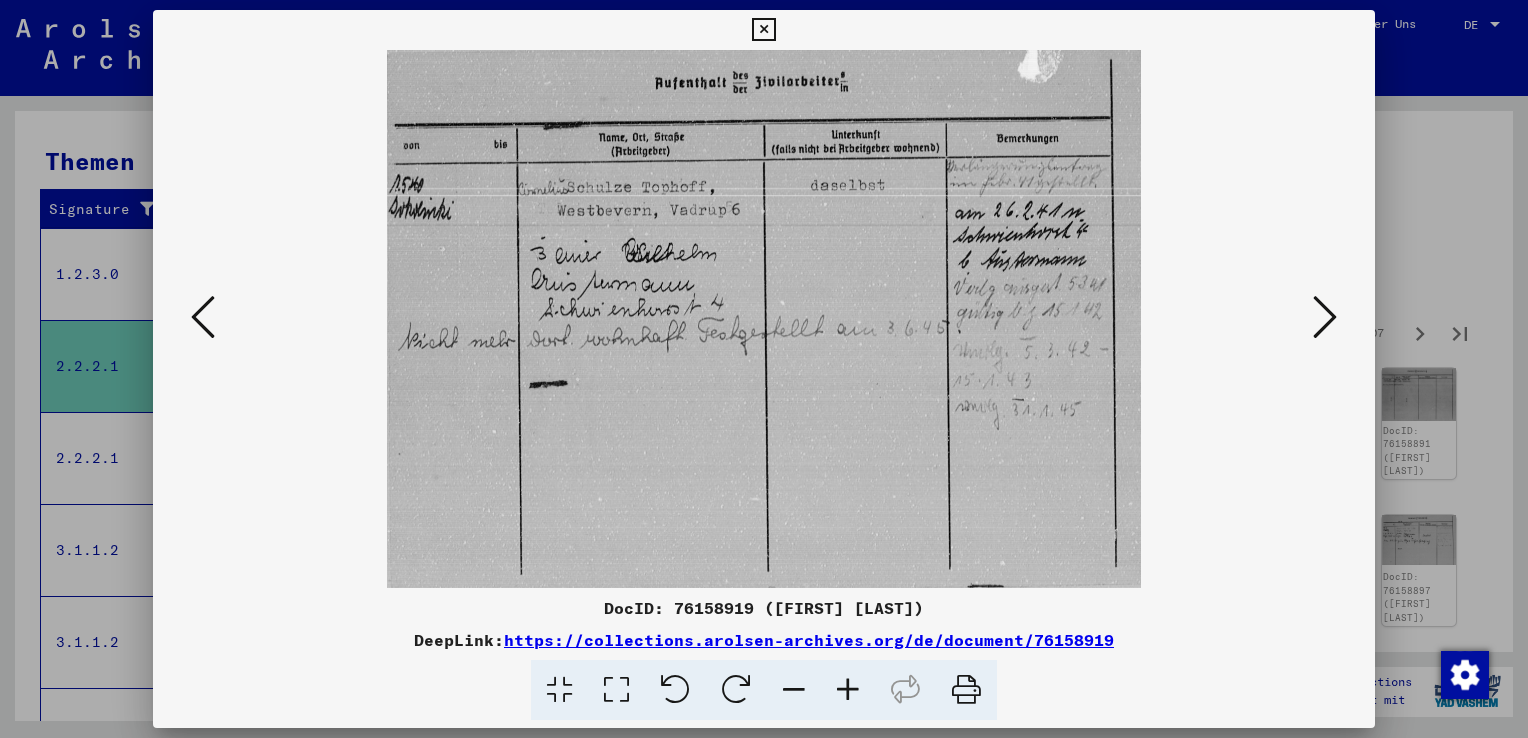 click at bounding box center [1325, 317] 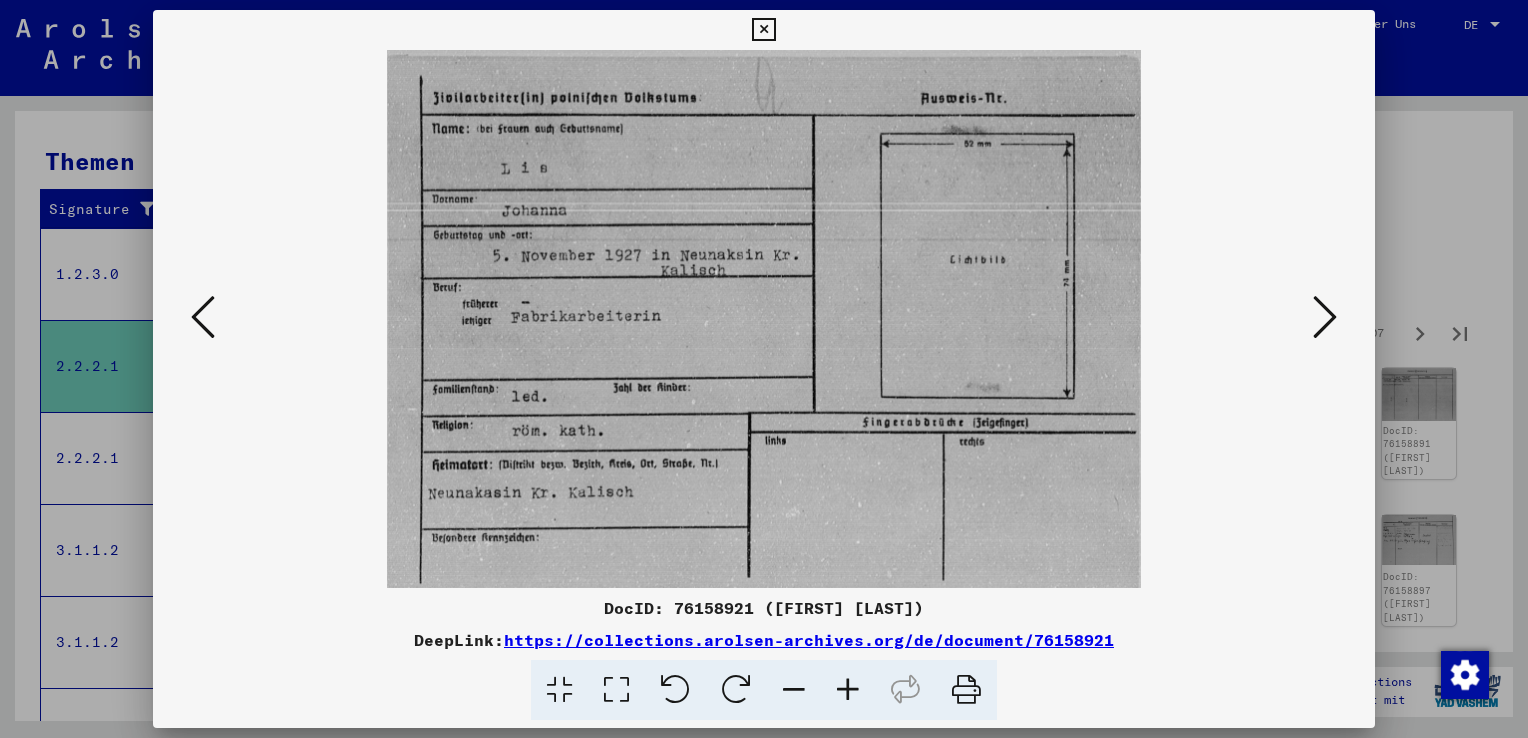 click at bounding box center [1325, 317] 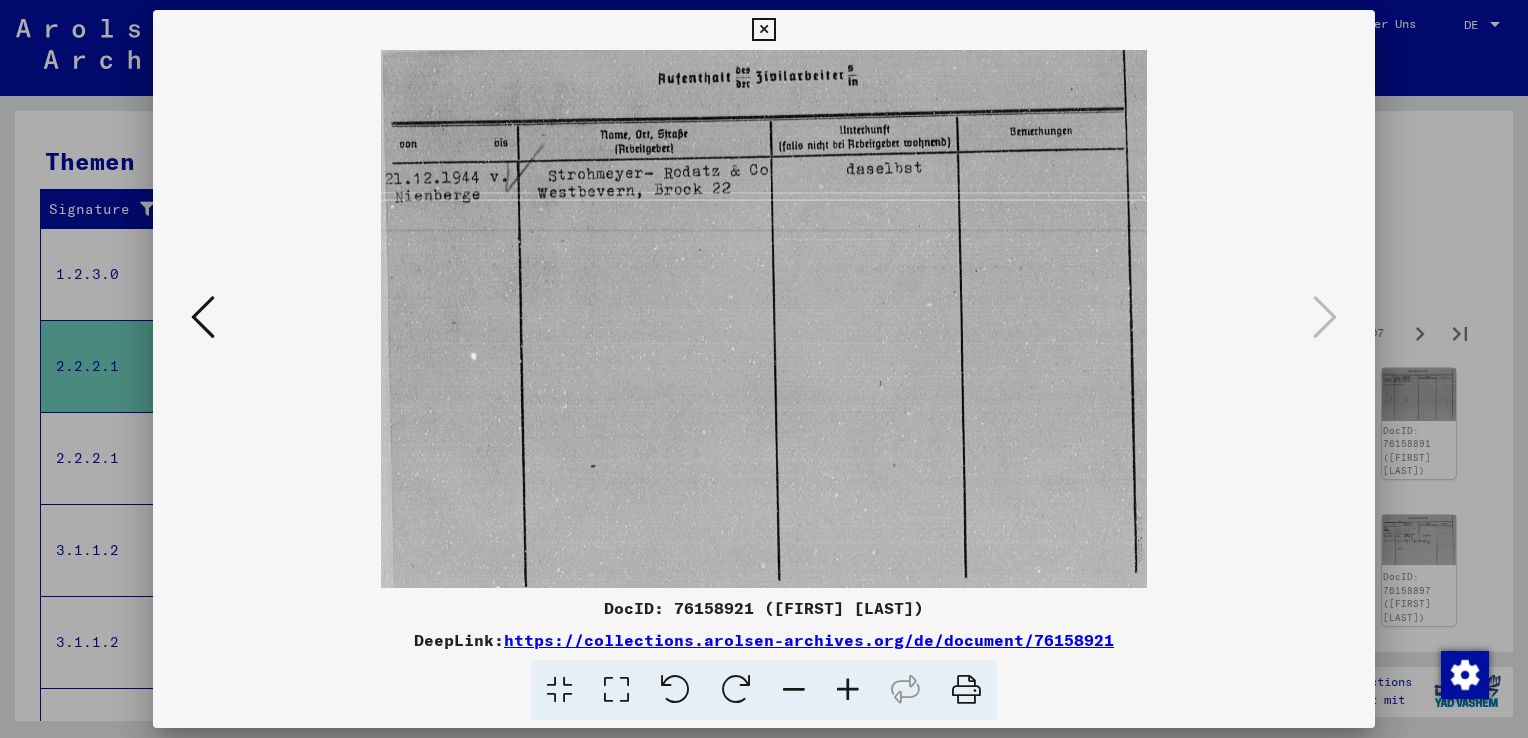 click at bounding box center (203, 317) 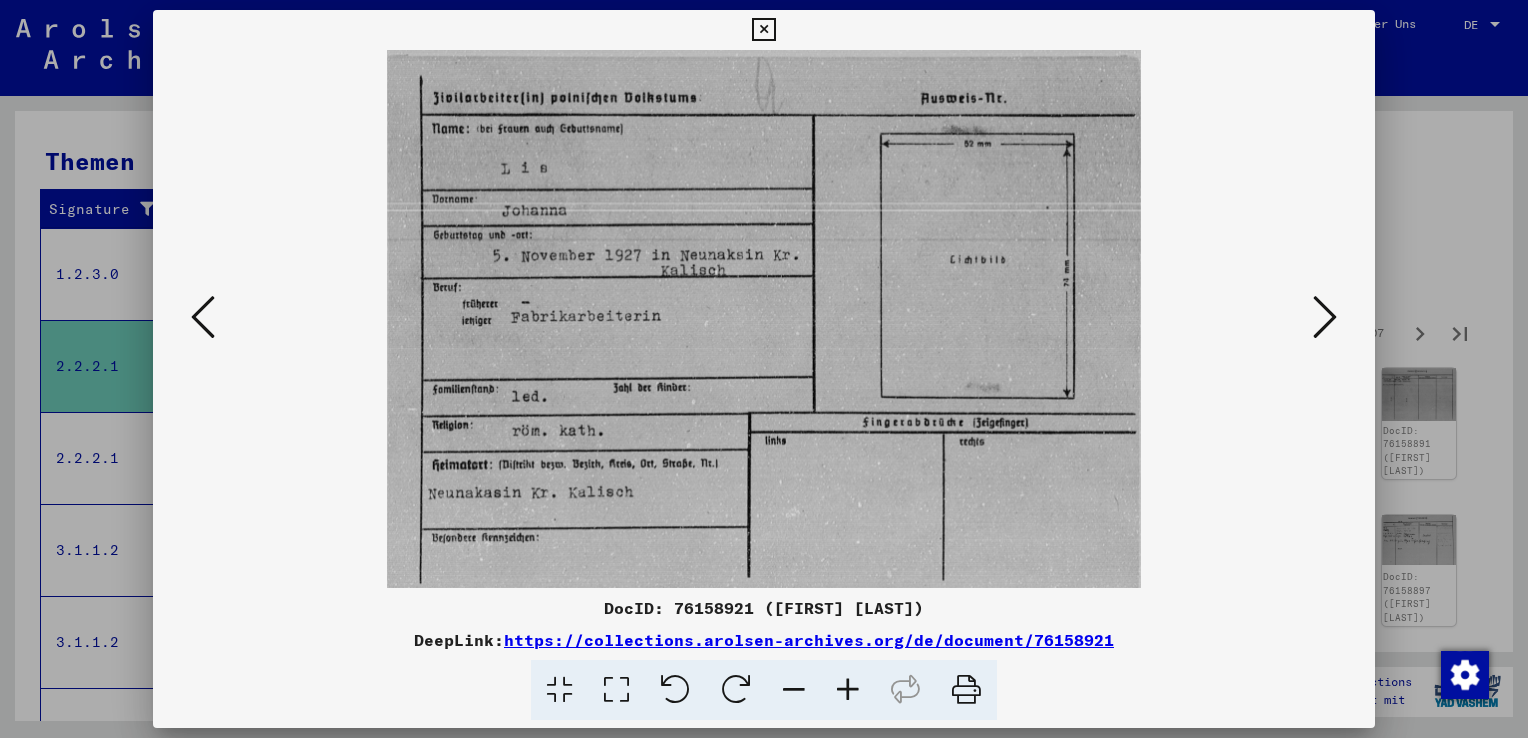 click at bounding box center [1325, 317] 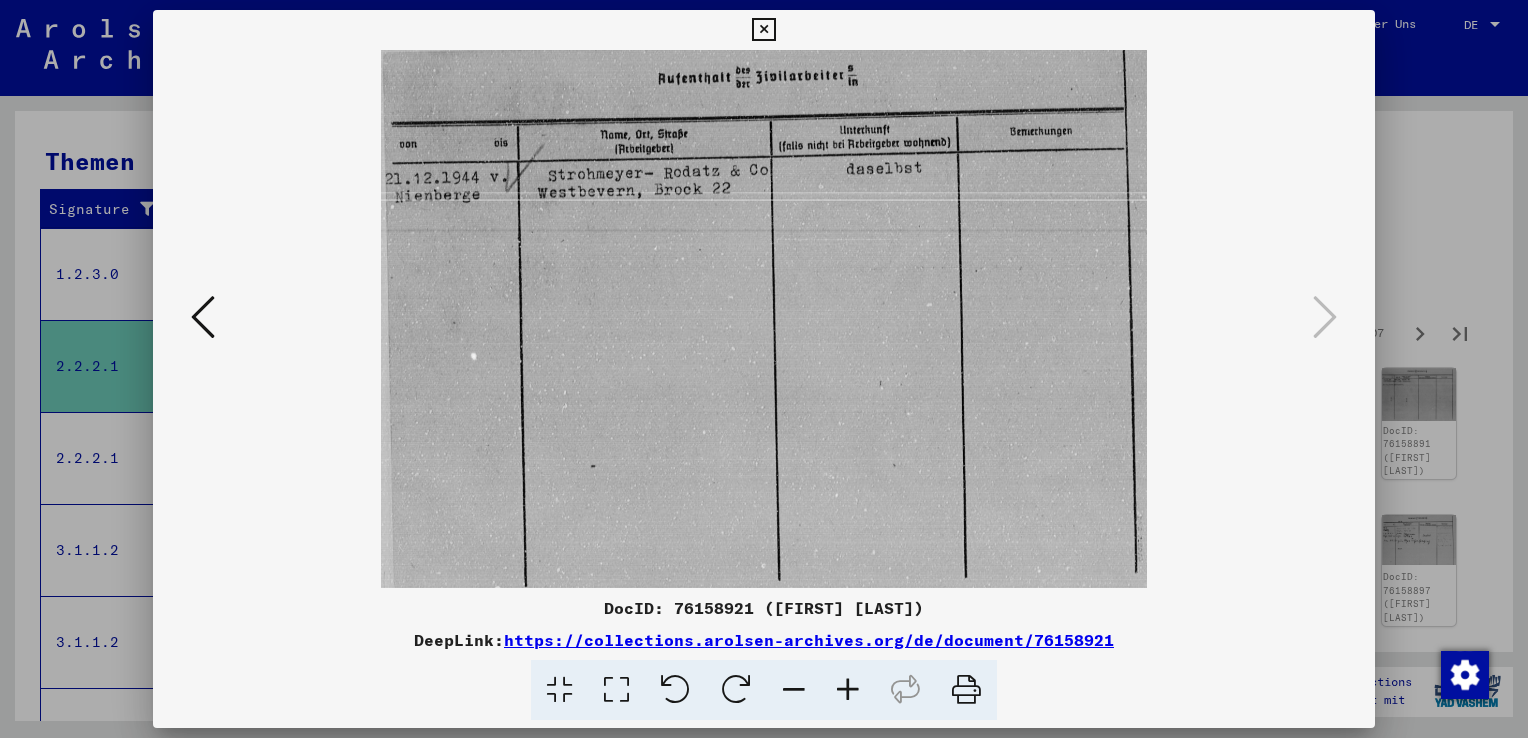 click at bounding box center [764, 369] 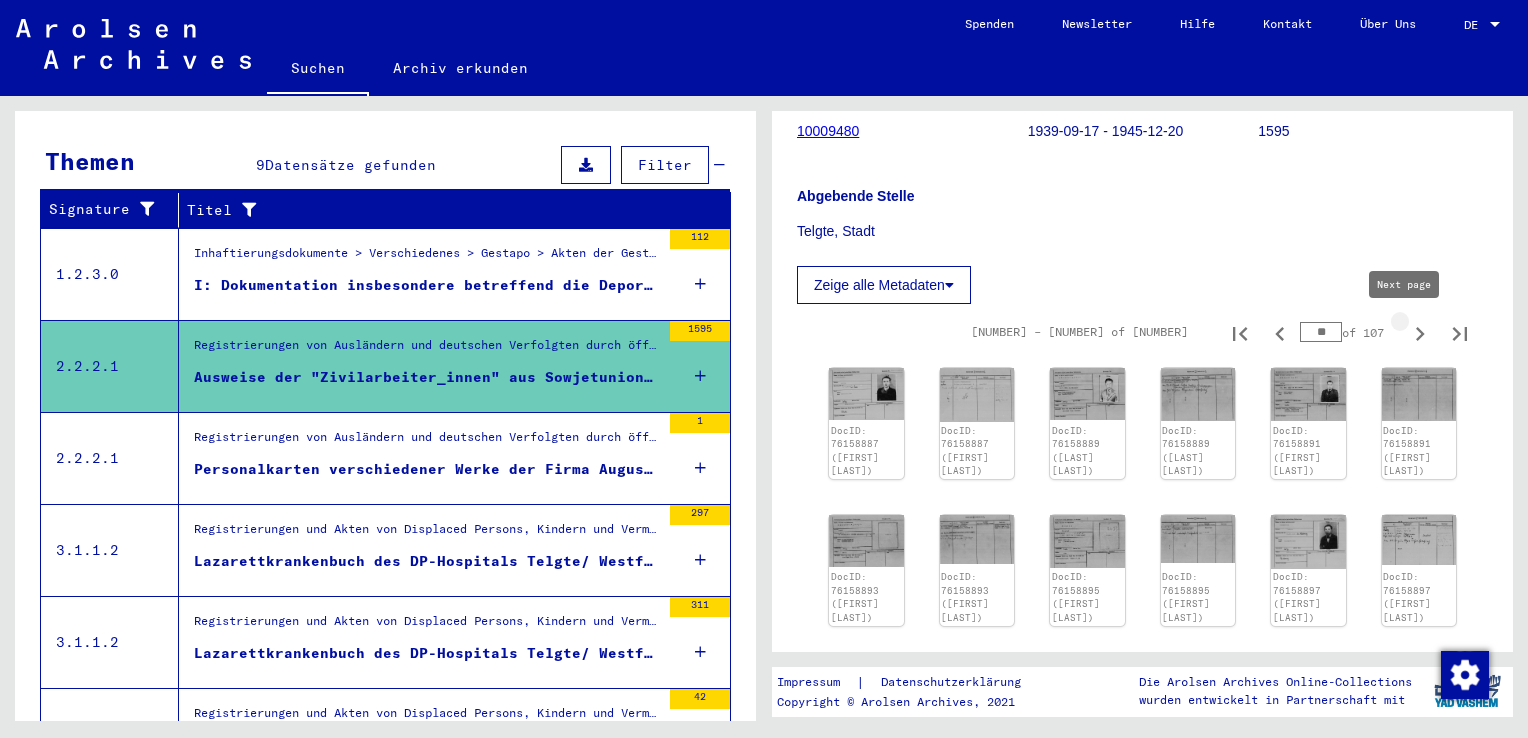 click 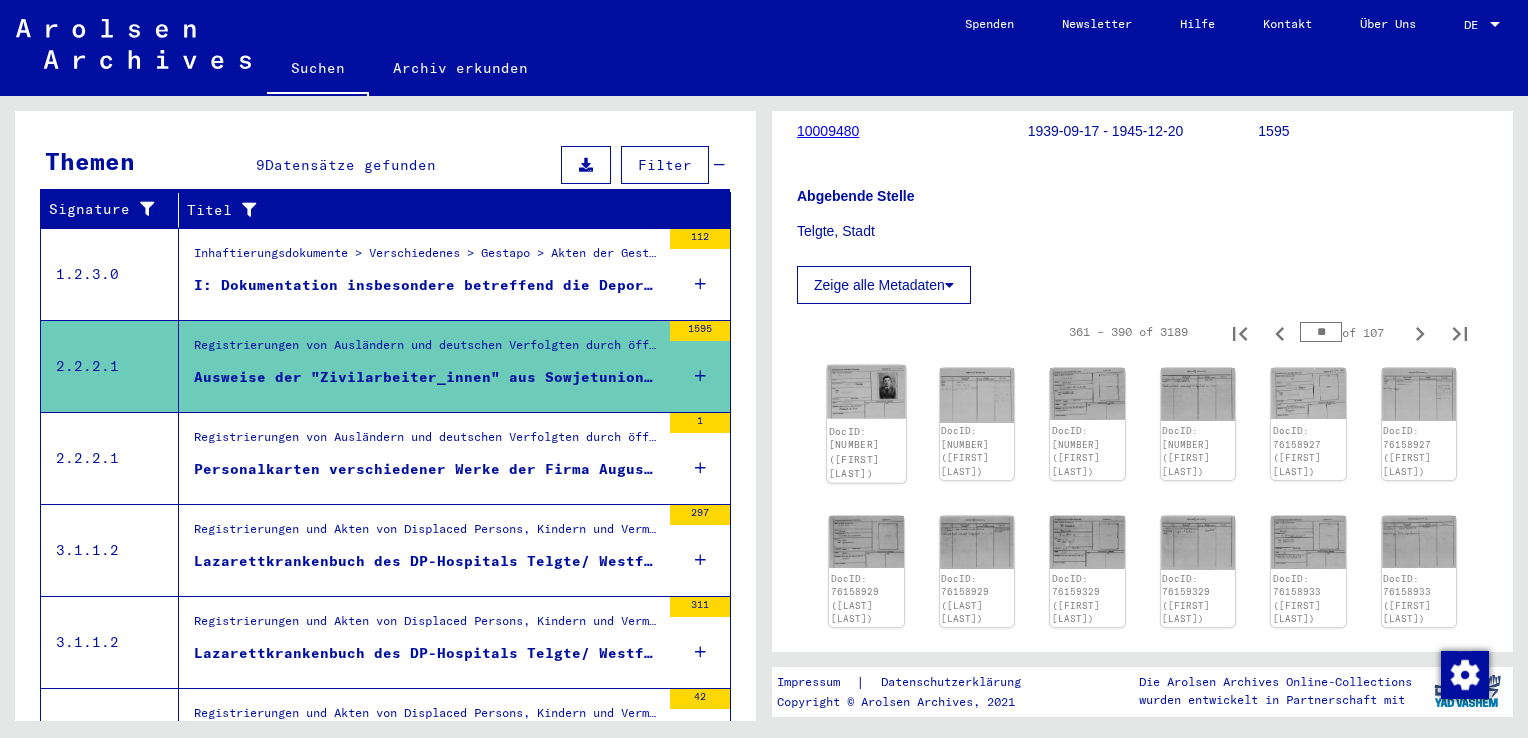 click 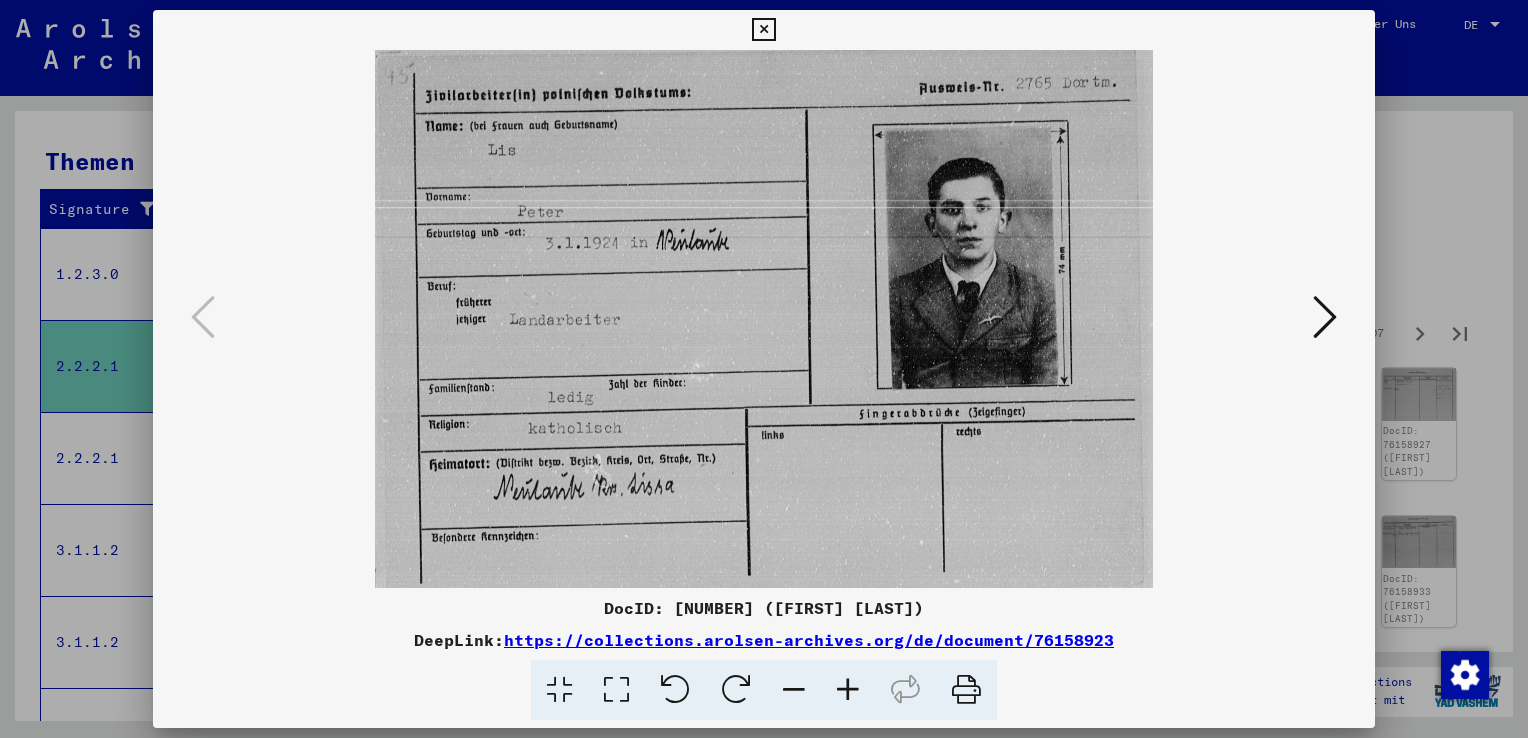 click at bounding box center (1325, 317) 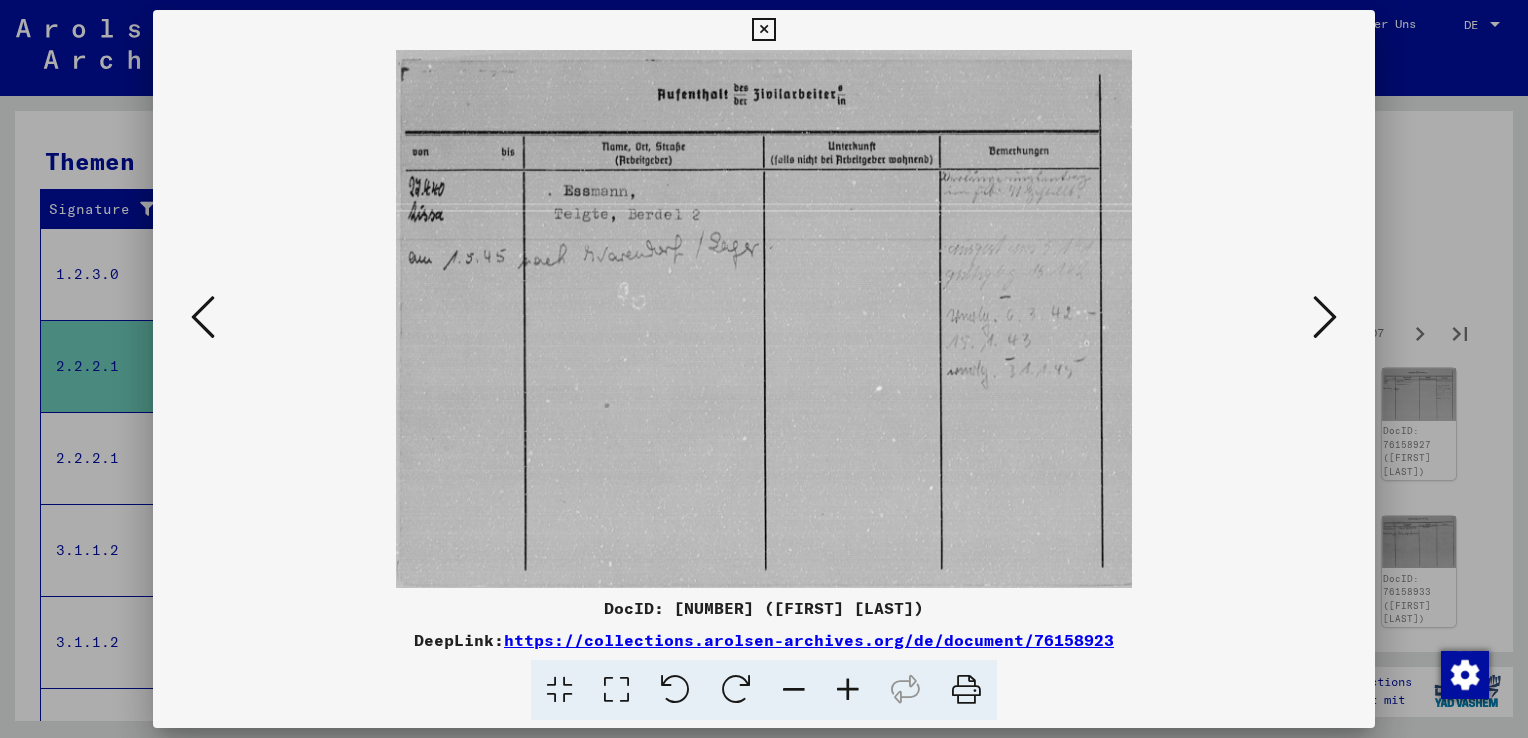 click at bounding box center (1325, 317) 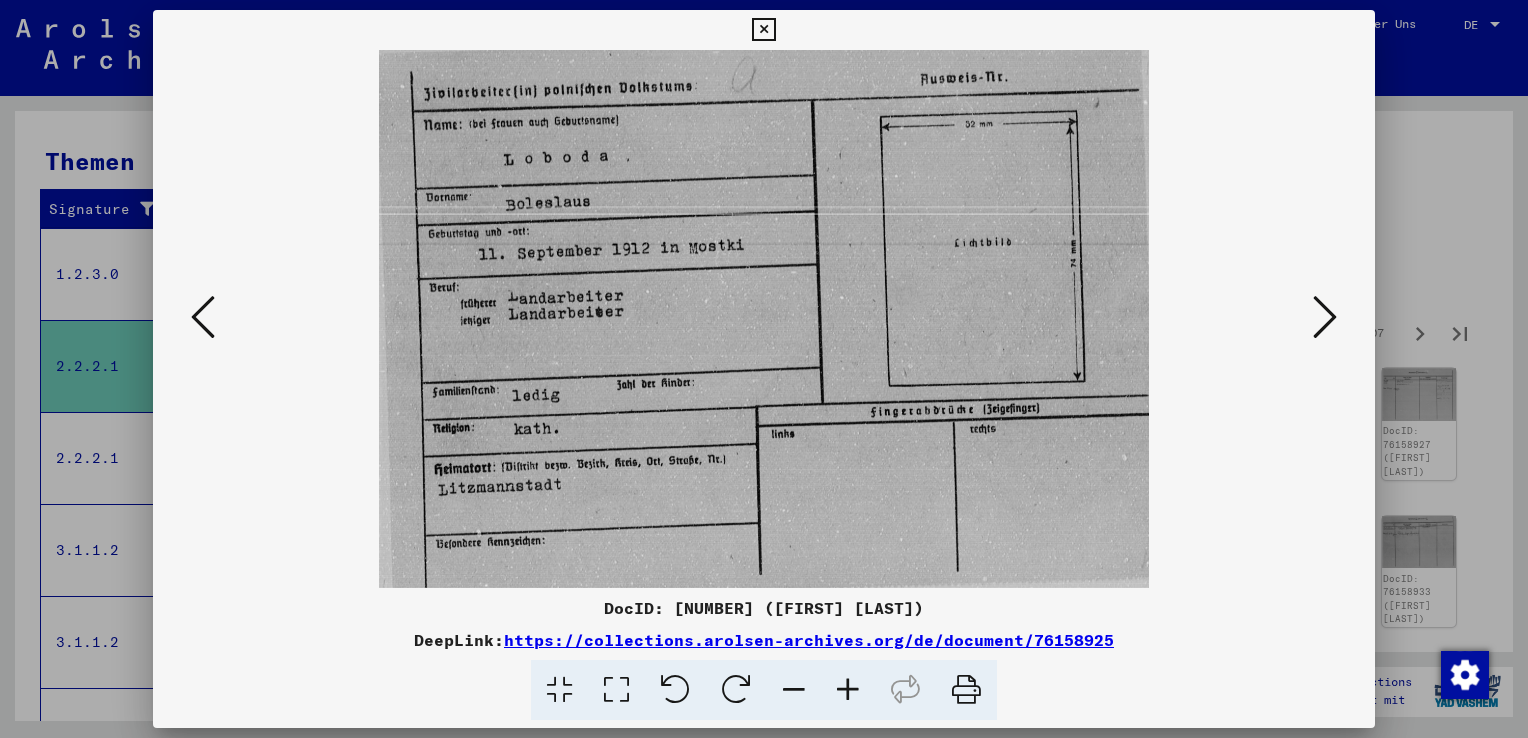 click at bounding box center [1325, 317] 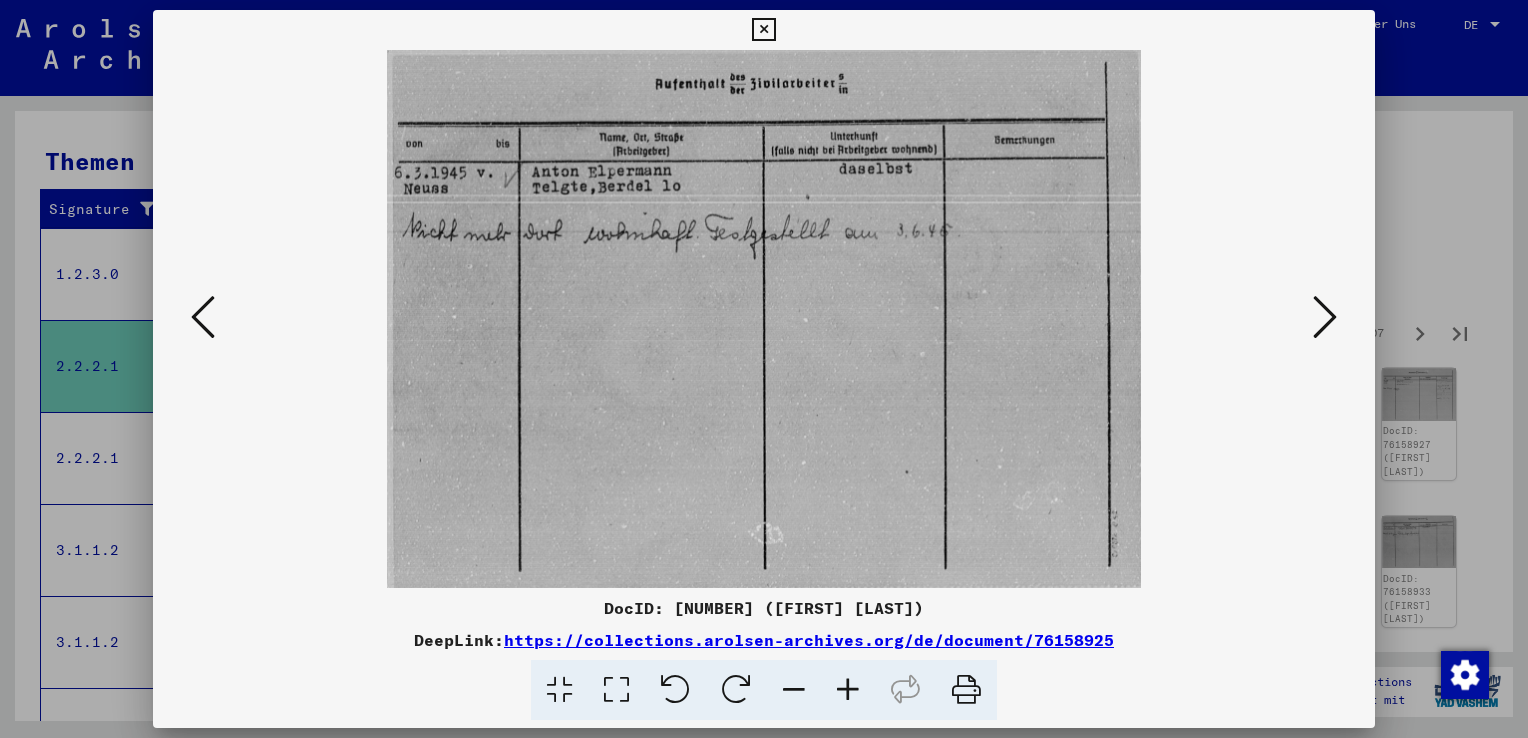 click at bounding box center (1325, 317) 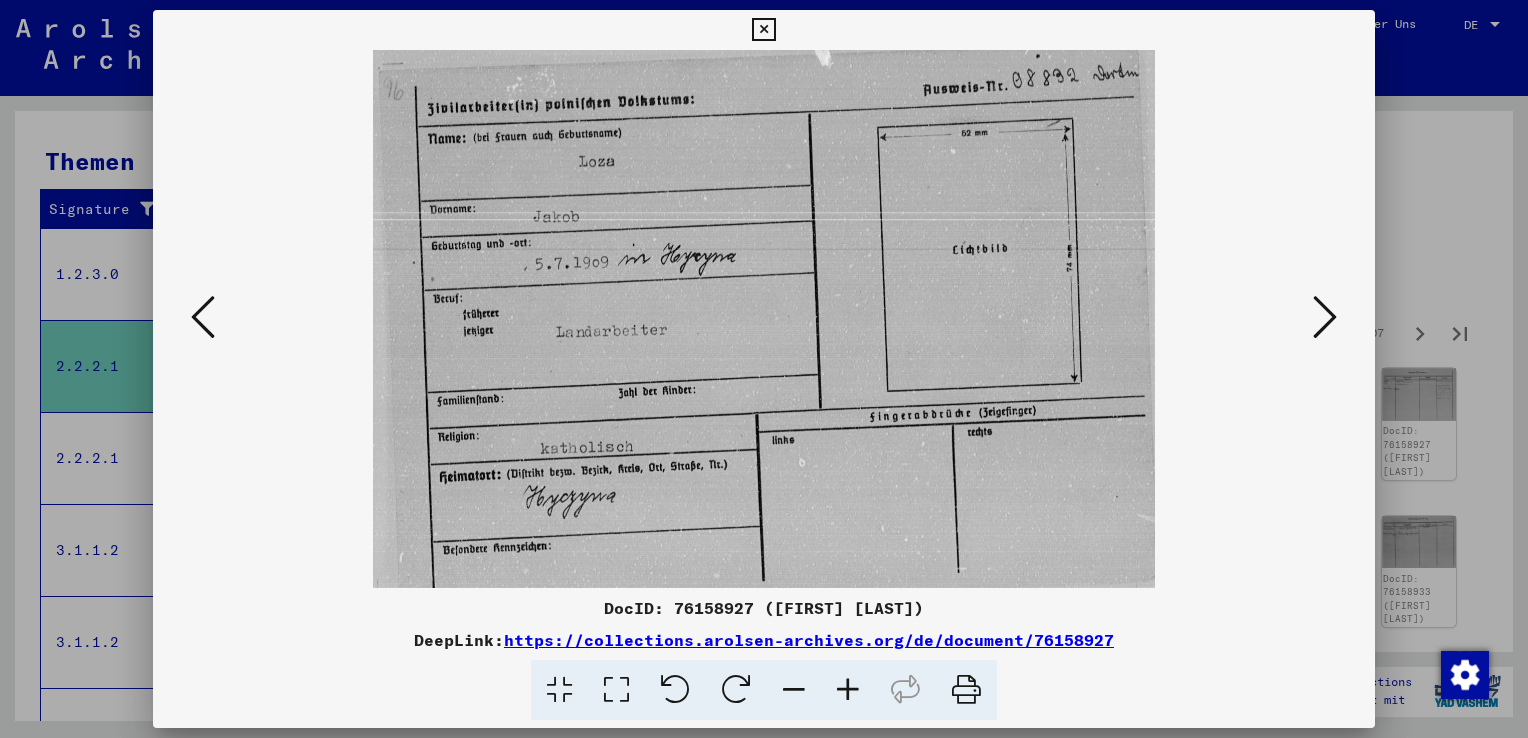 click at bounding box center (1325, 317) 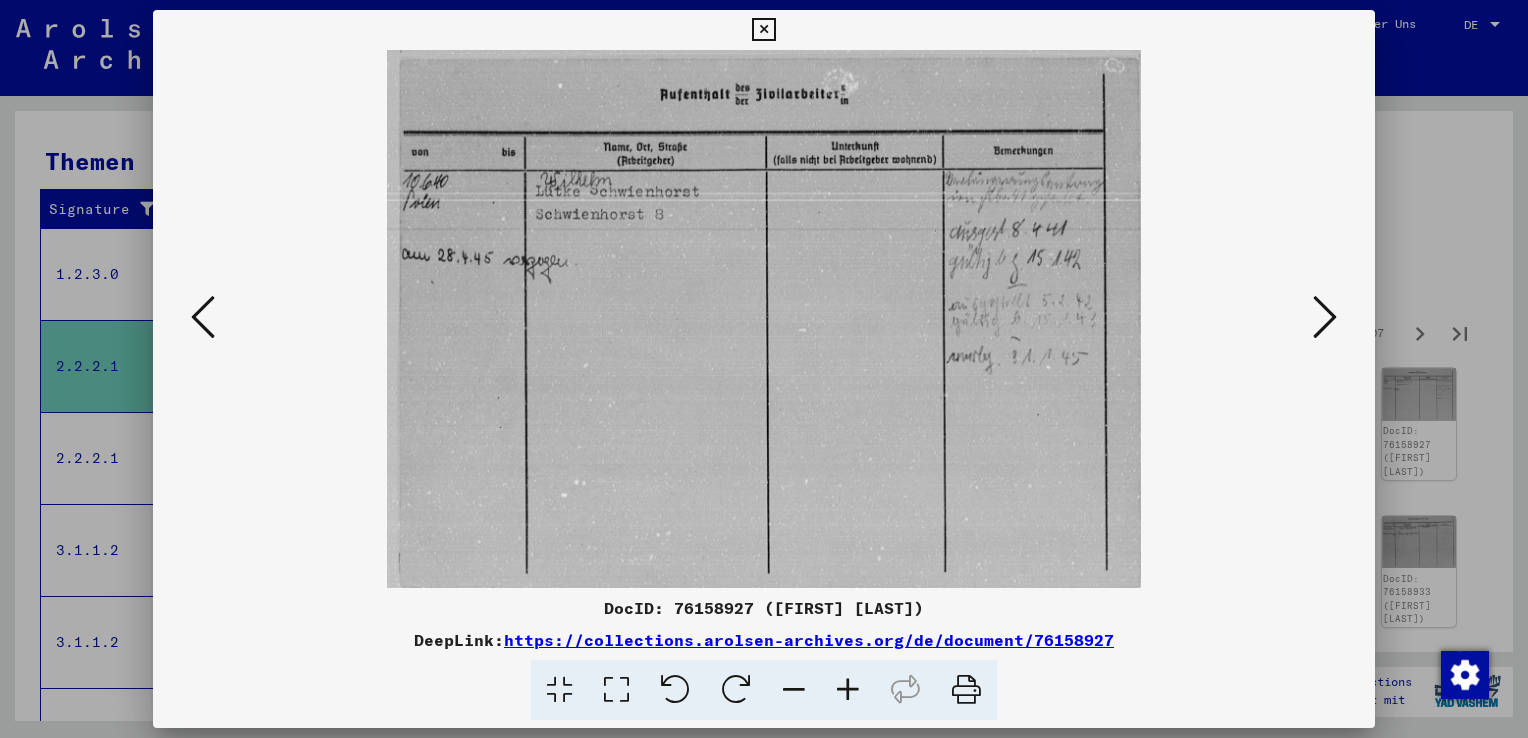 click at bounding box center (1325, 317) 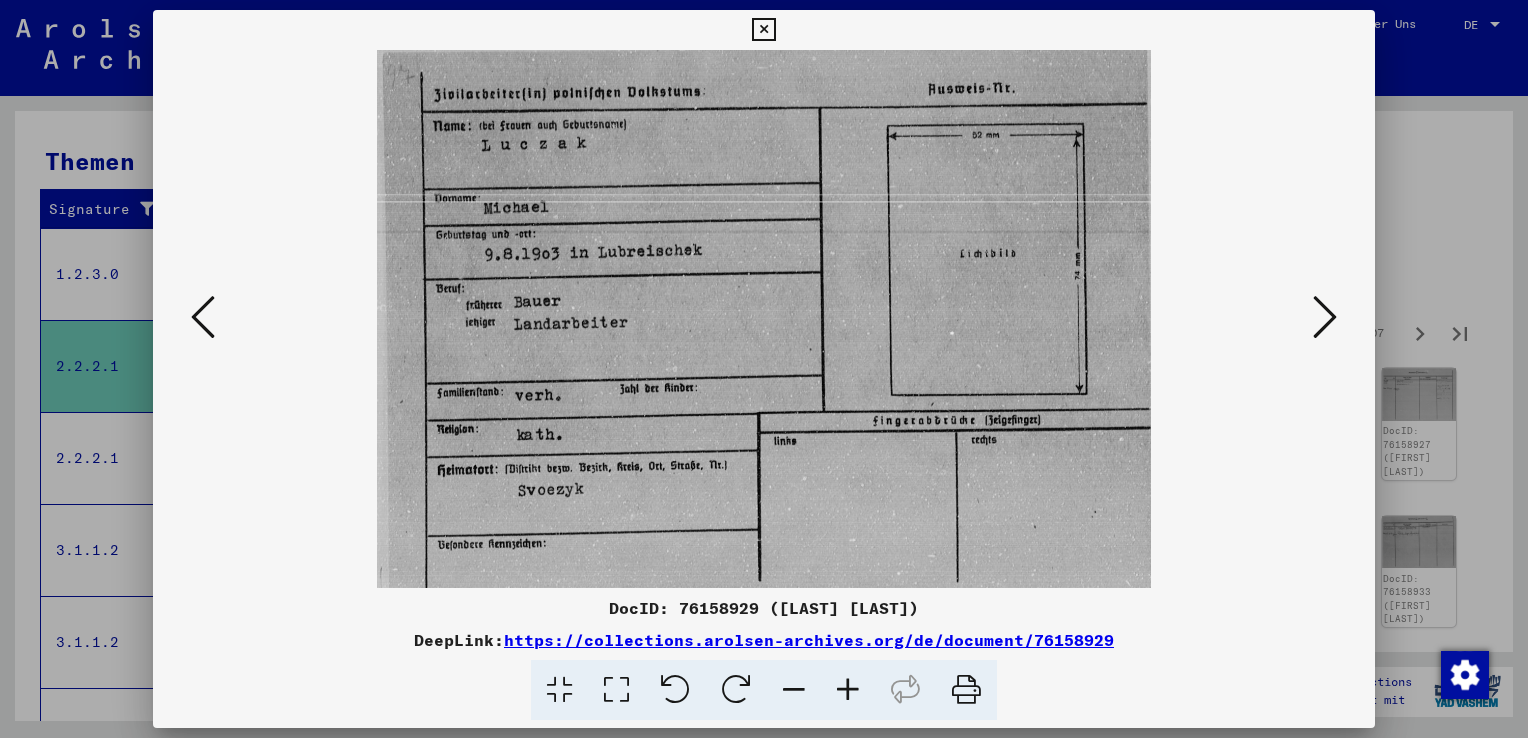 click at bounding box center (1325, 317) 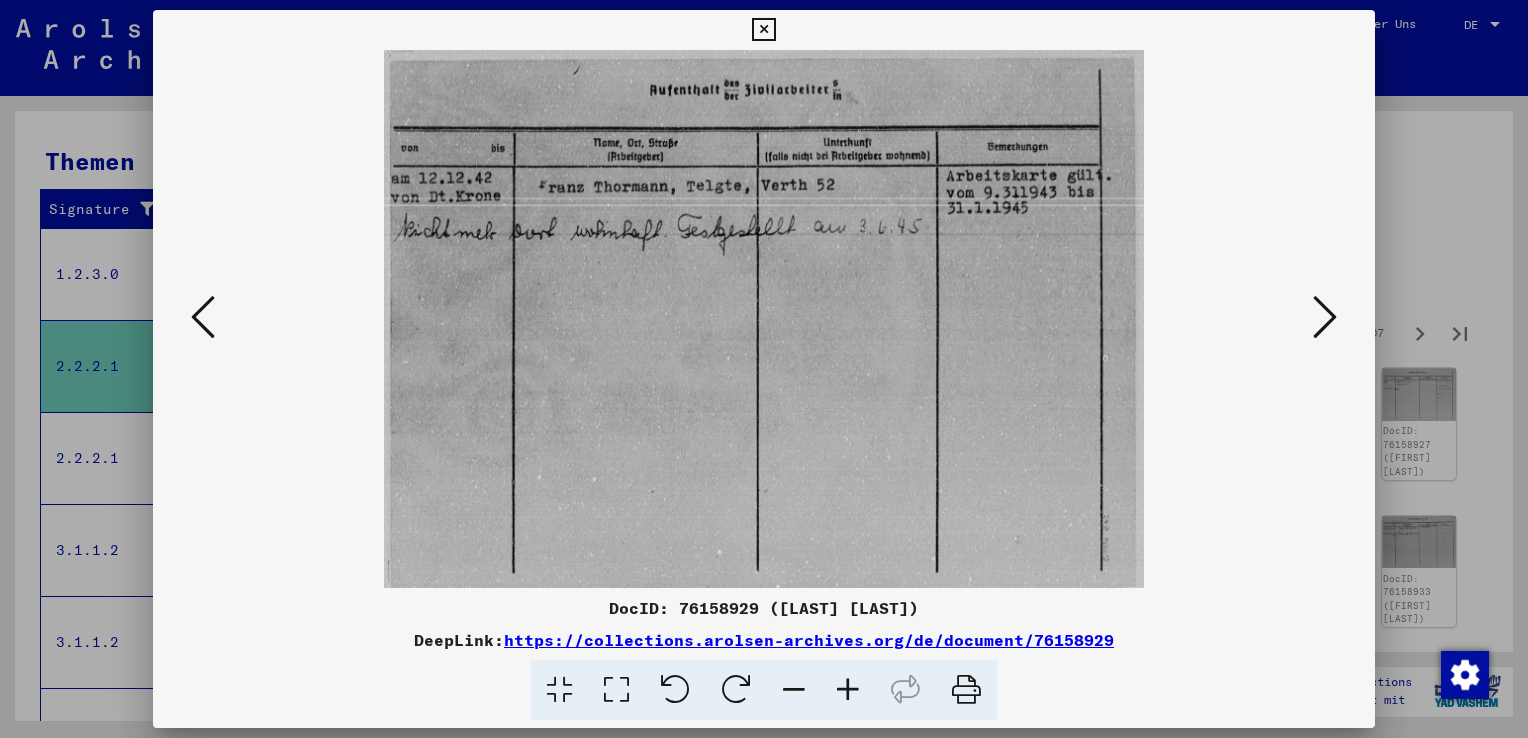 click at bounding box center [1325, 317] 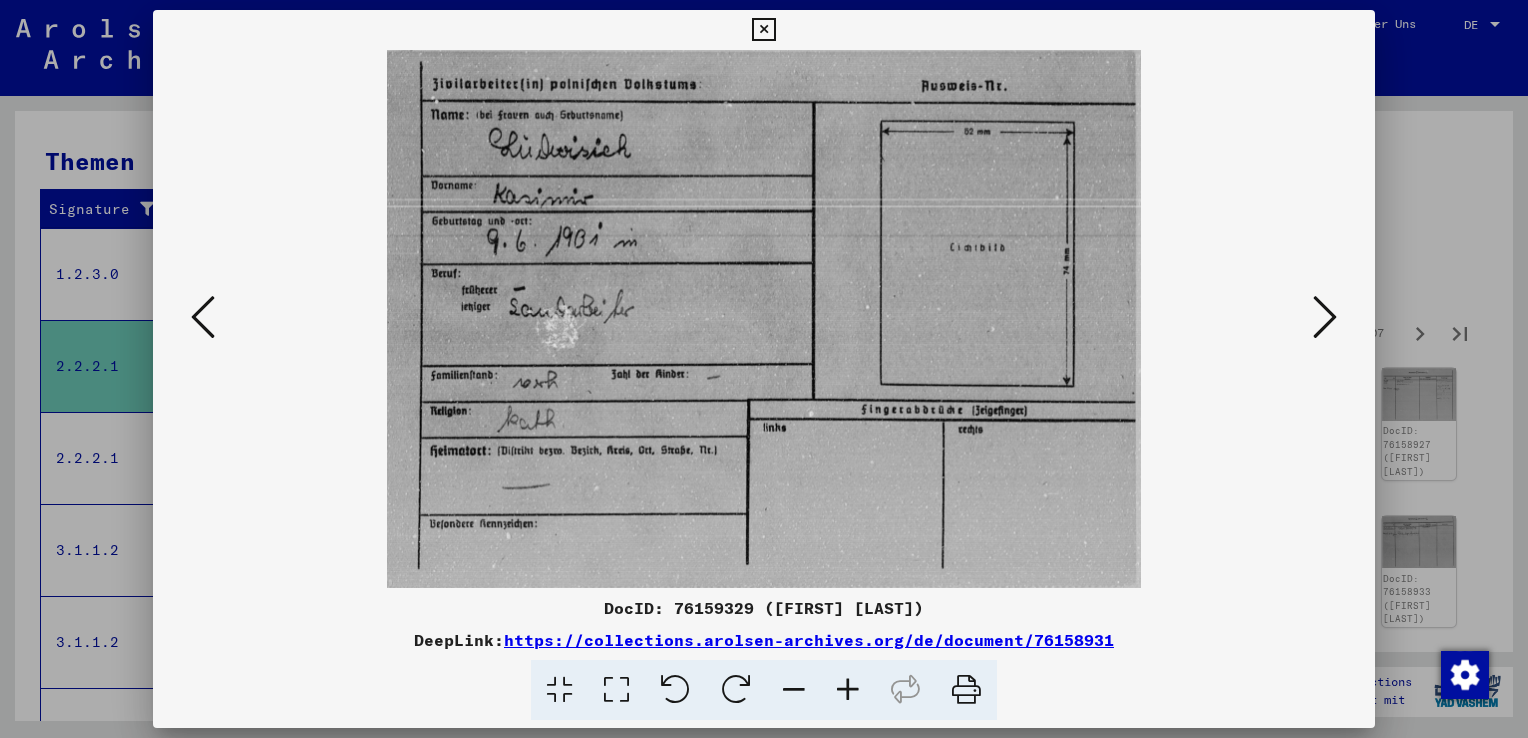 click at bounding box center [1325, 317] 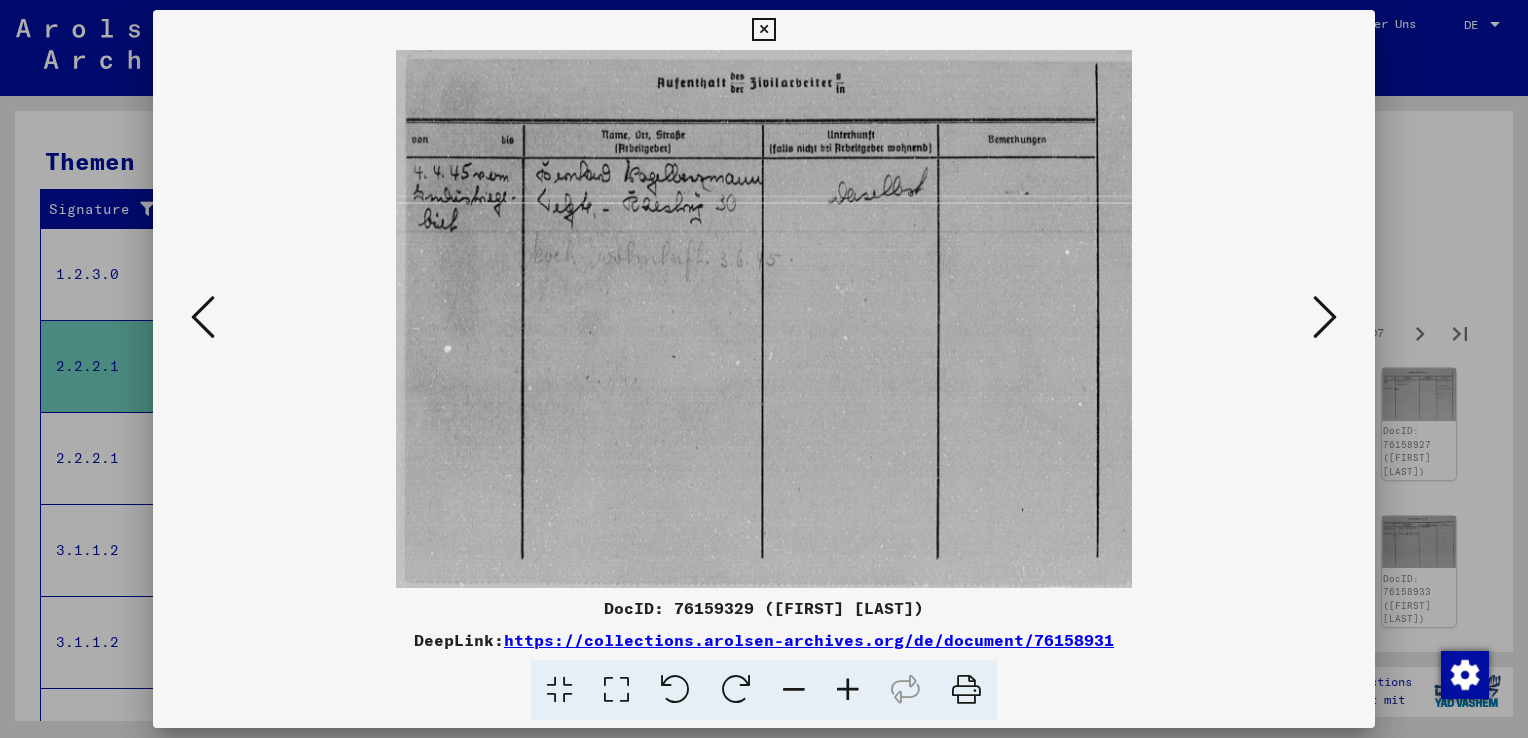 click at bounding box center [1325, 317] 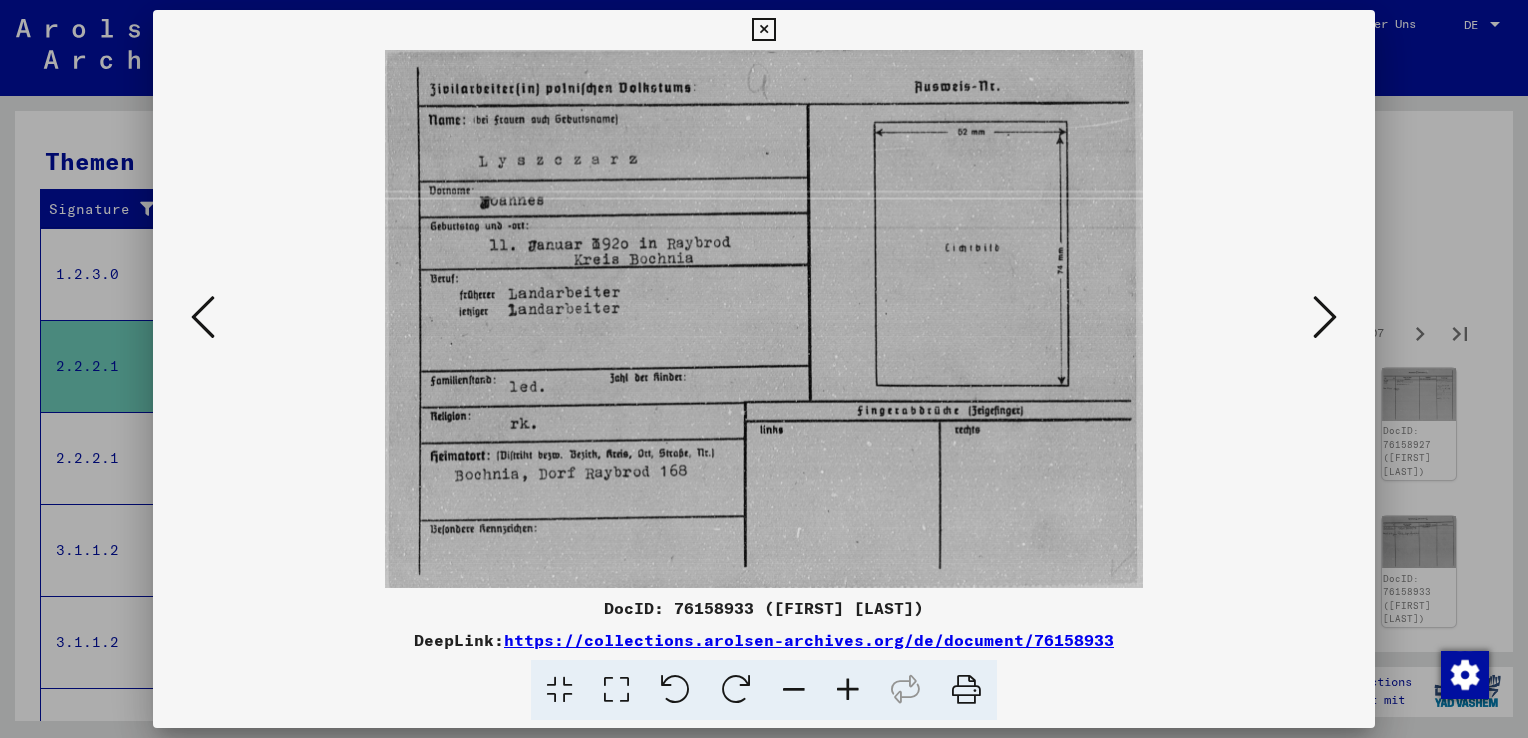click at bounding box center [1325, 317] 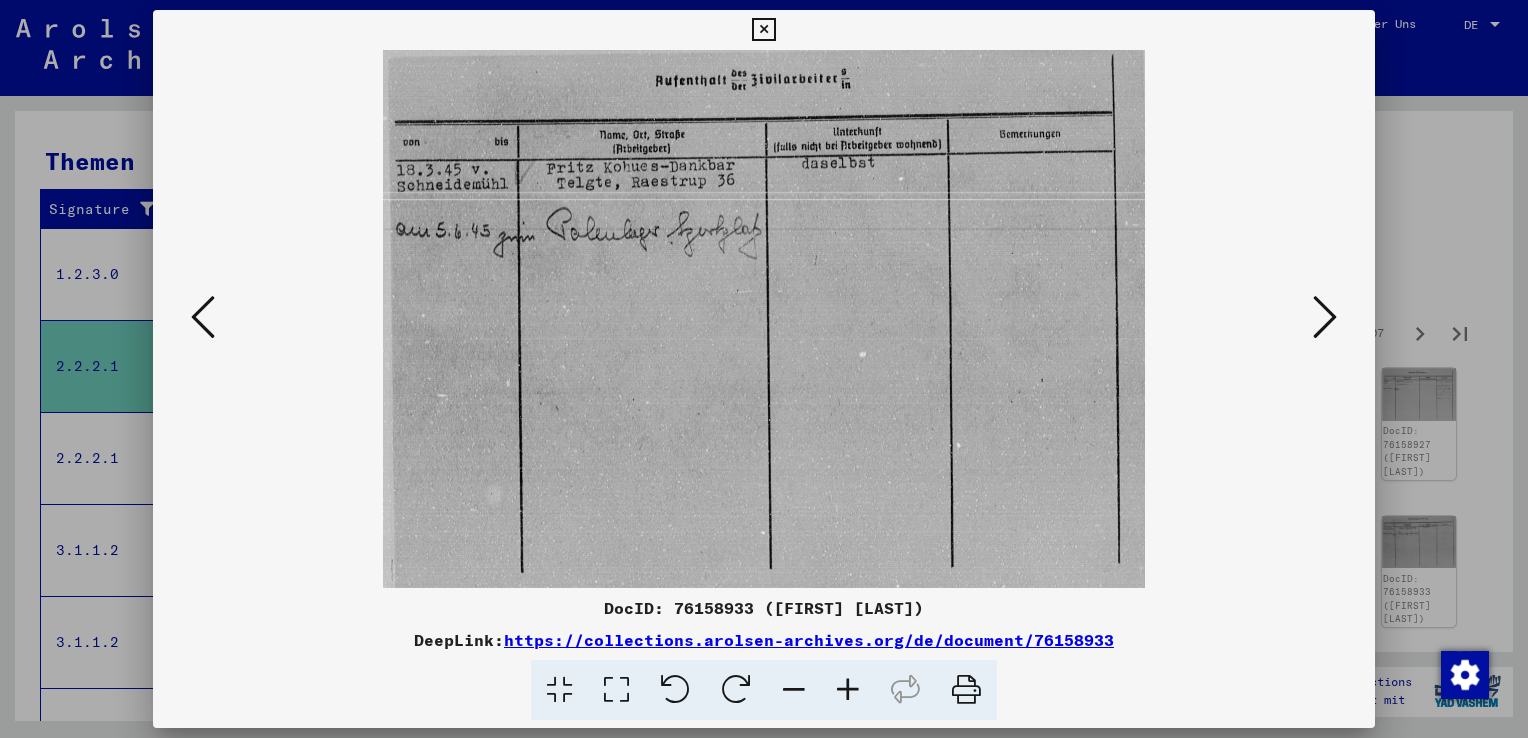 click at bounding box center (1325, 317) 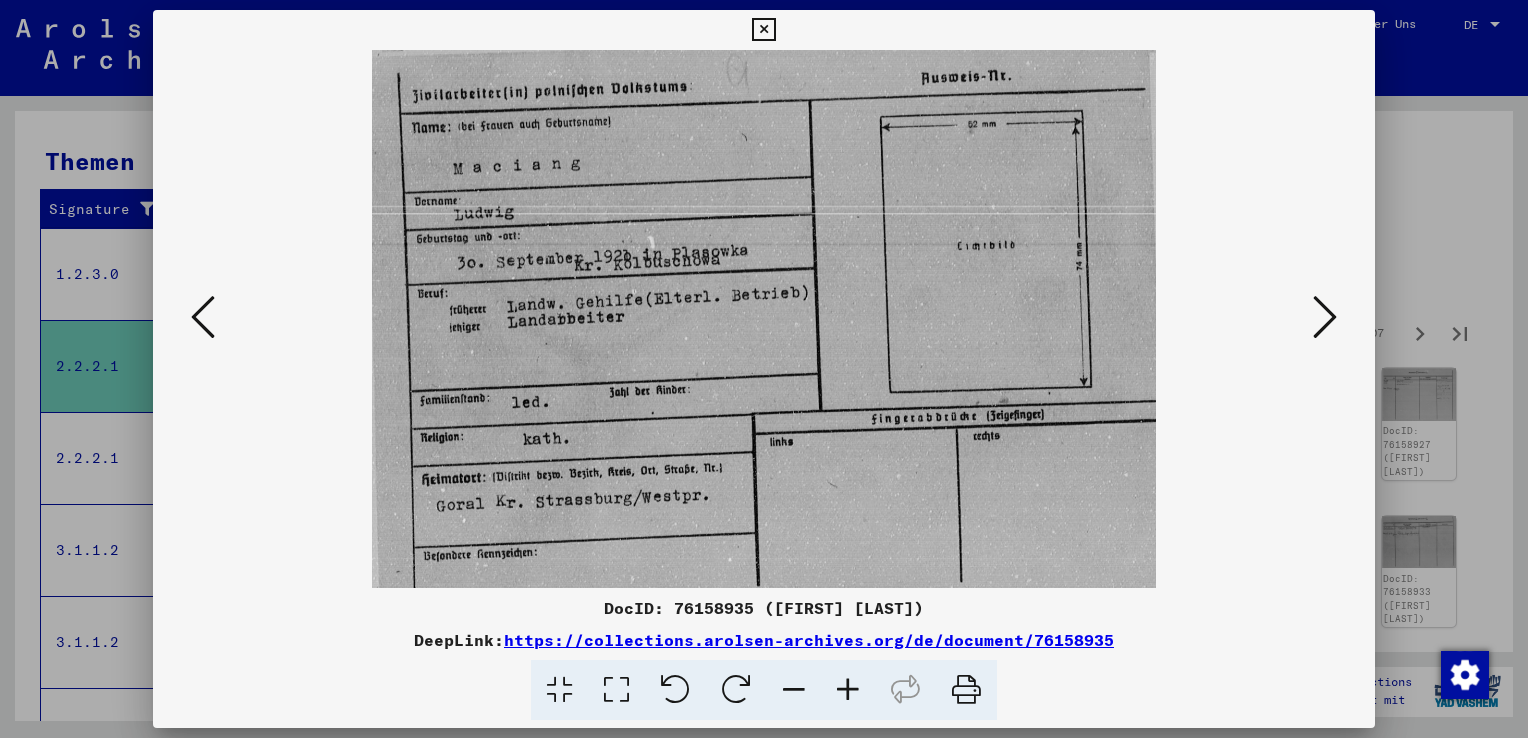 click at bounding box center (1325, 317) 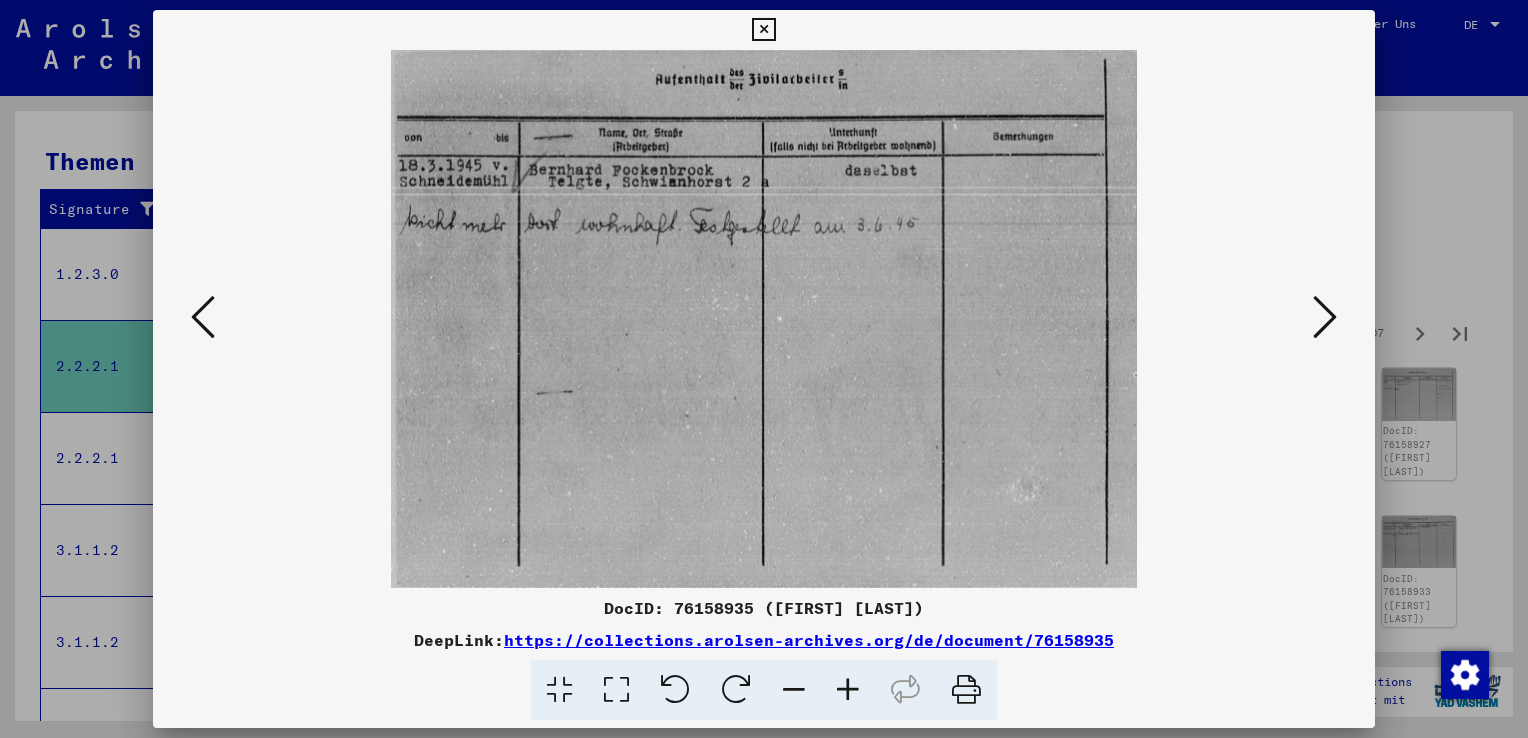 click at bounding box center [1325, 317] 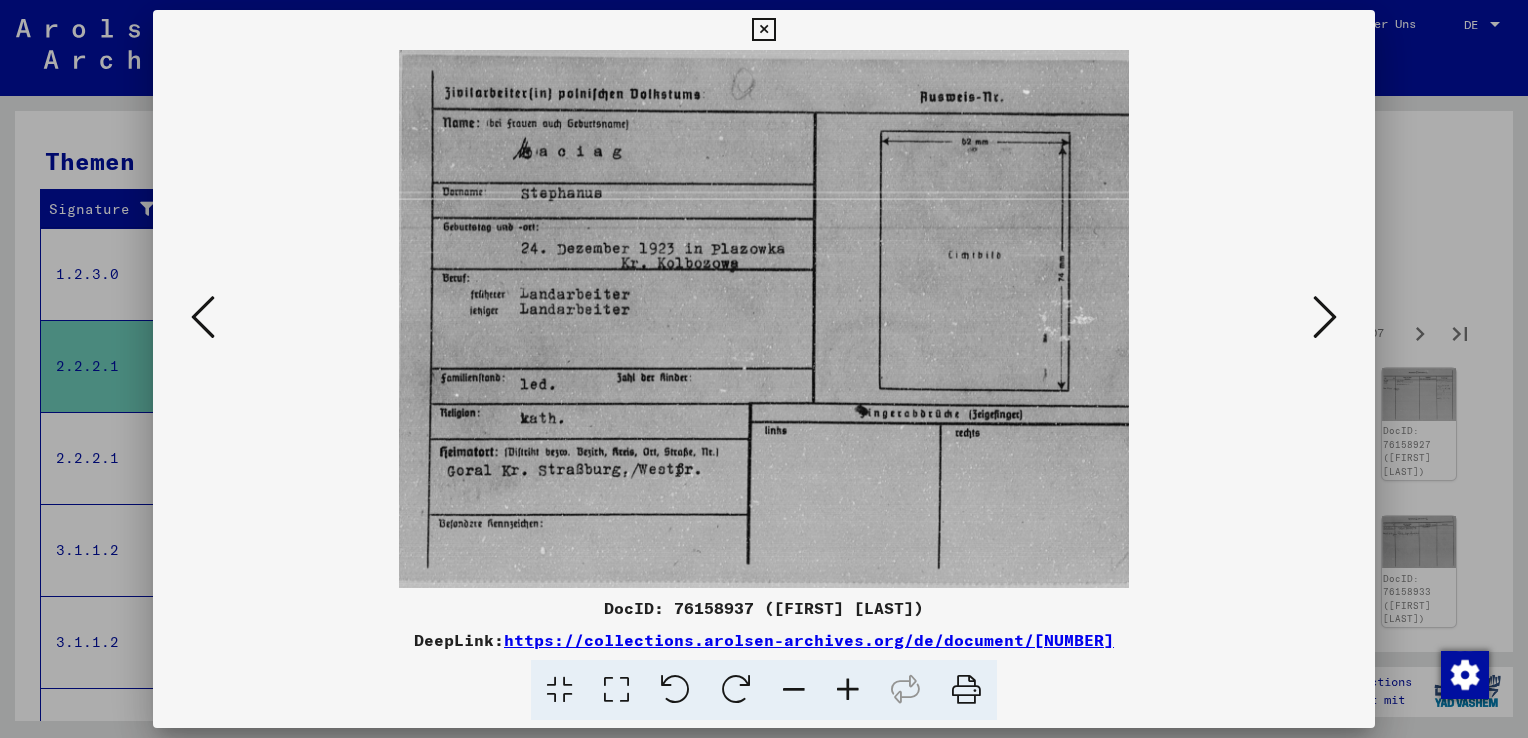 click at bounding box center [1325, 317] 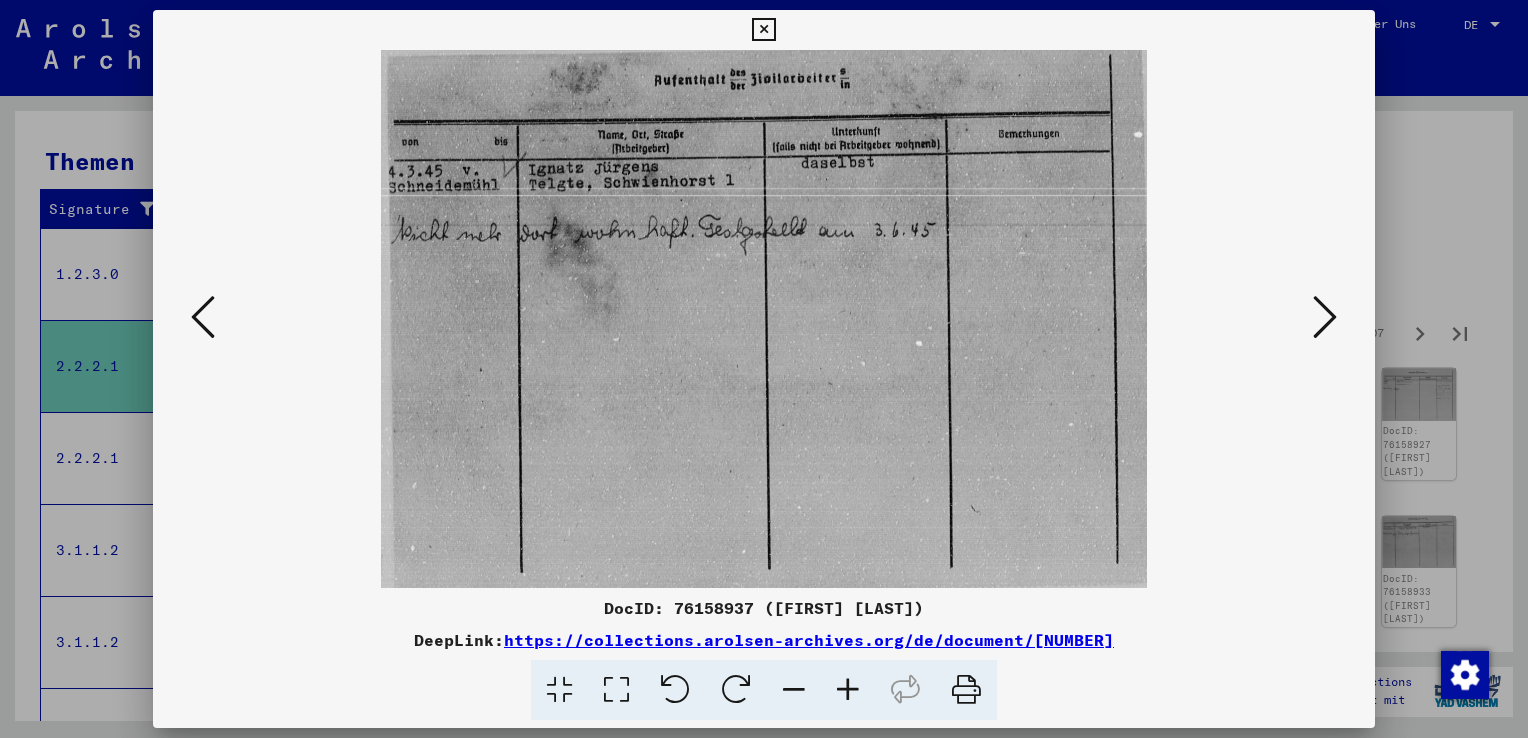 click at bounding box center (1325, 317) 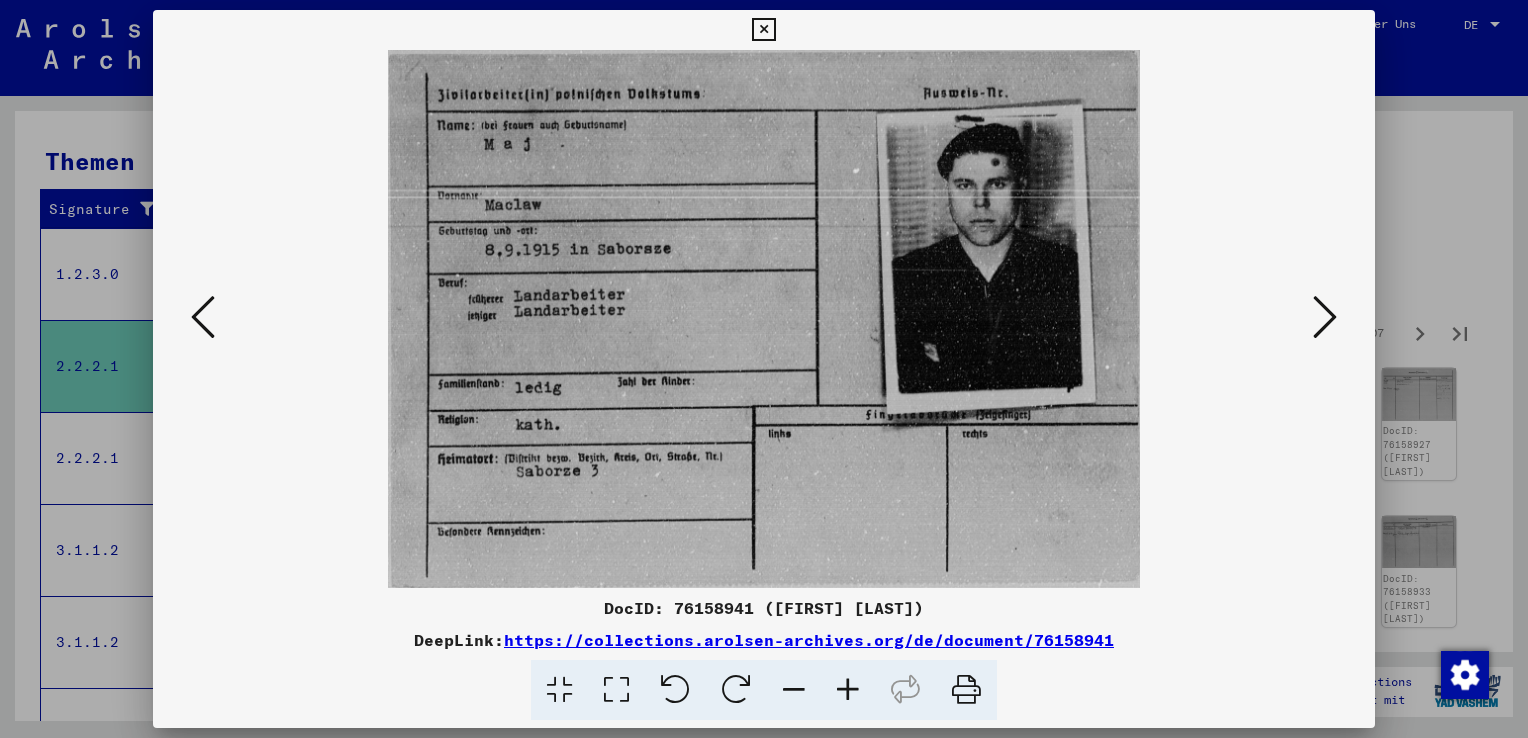 click at bounding box center (1325, 317) 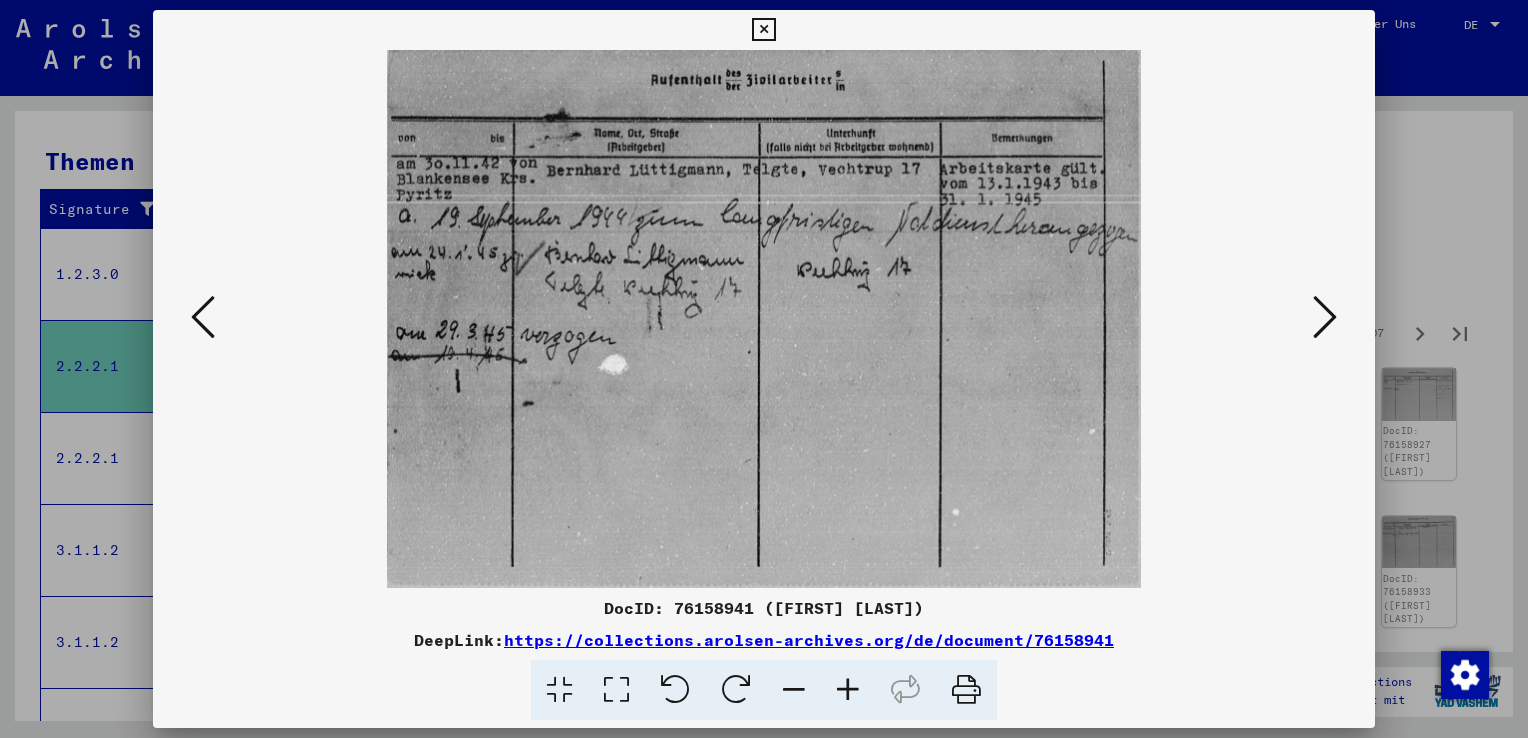 click at bounding box center (1325, 317) 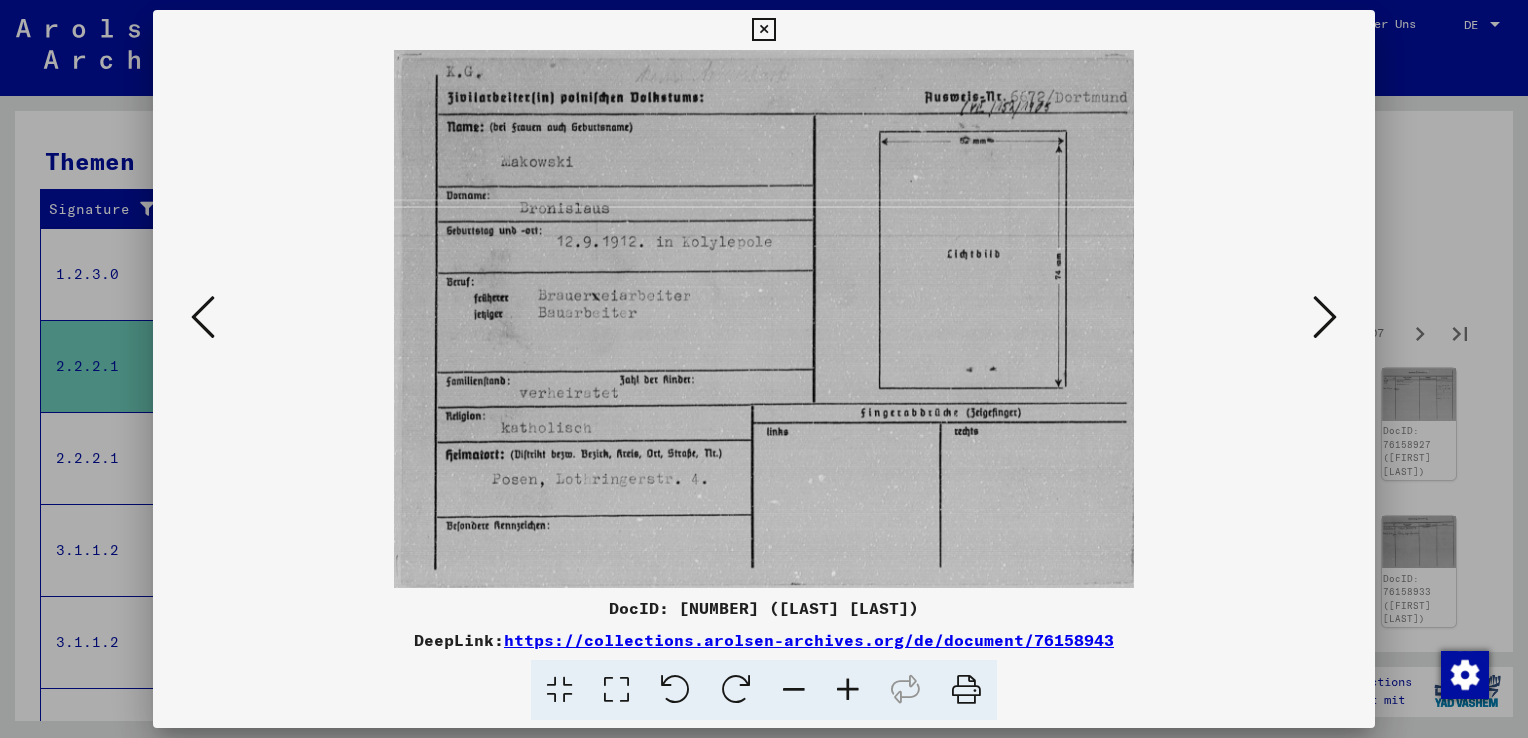 click at bounding box center [1325, 317] 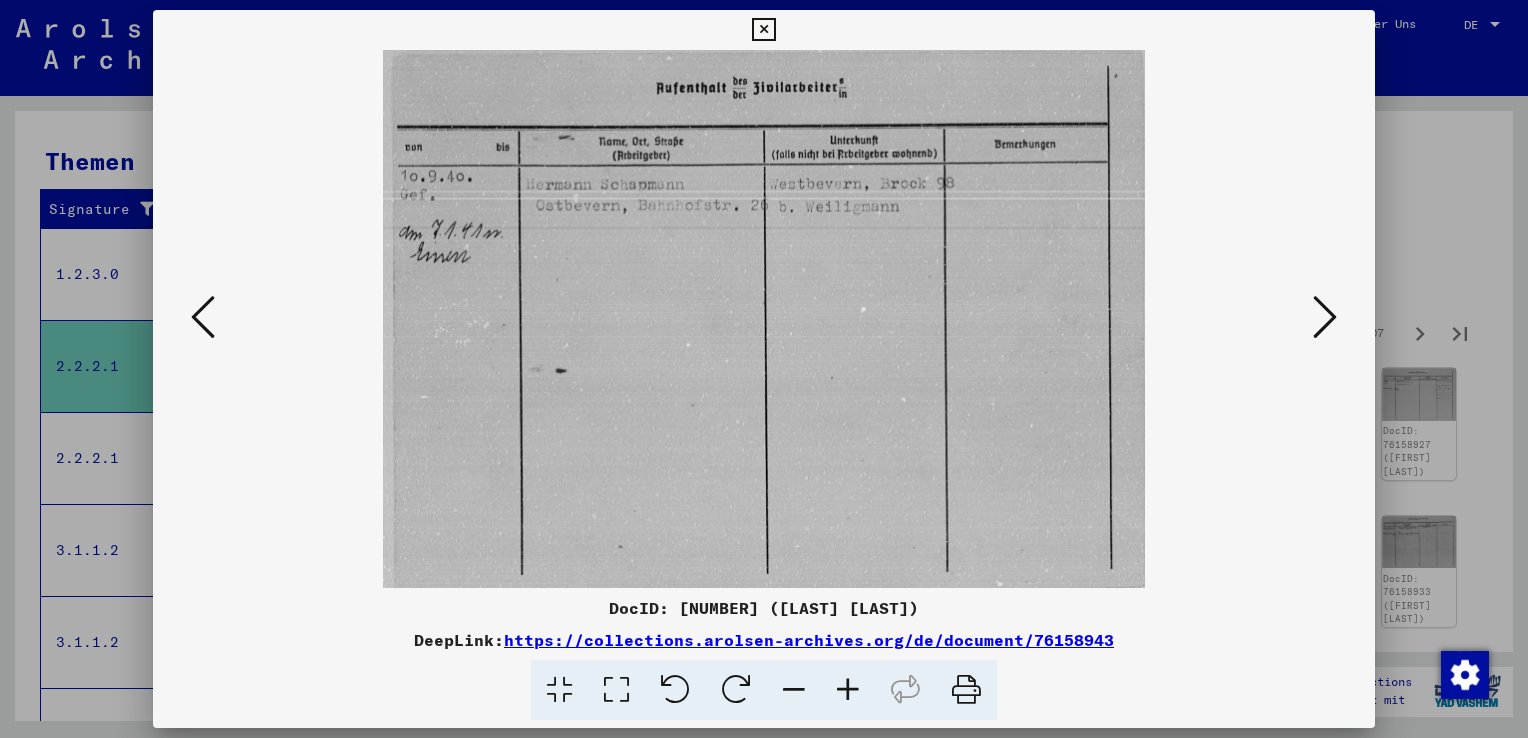 click at bounding box center [1325, 317] 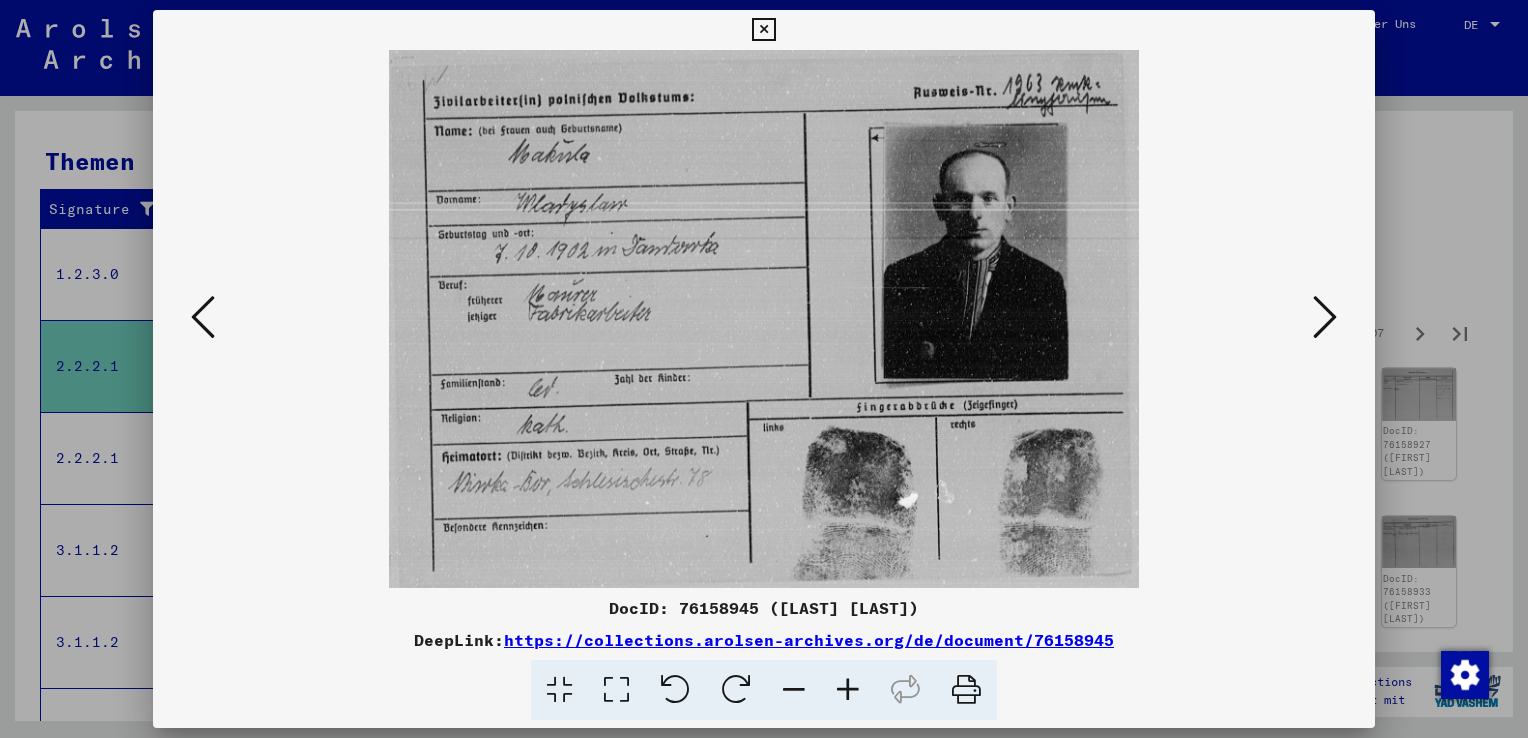 click at bounding box center [1325, 317] 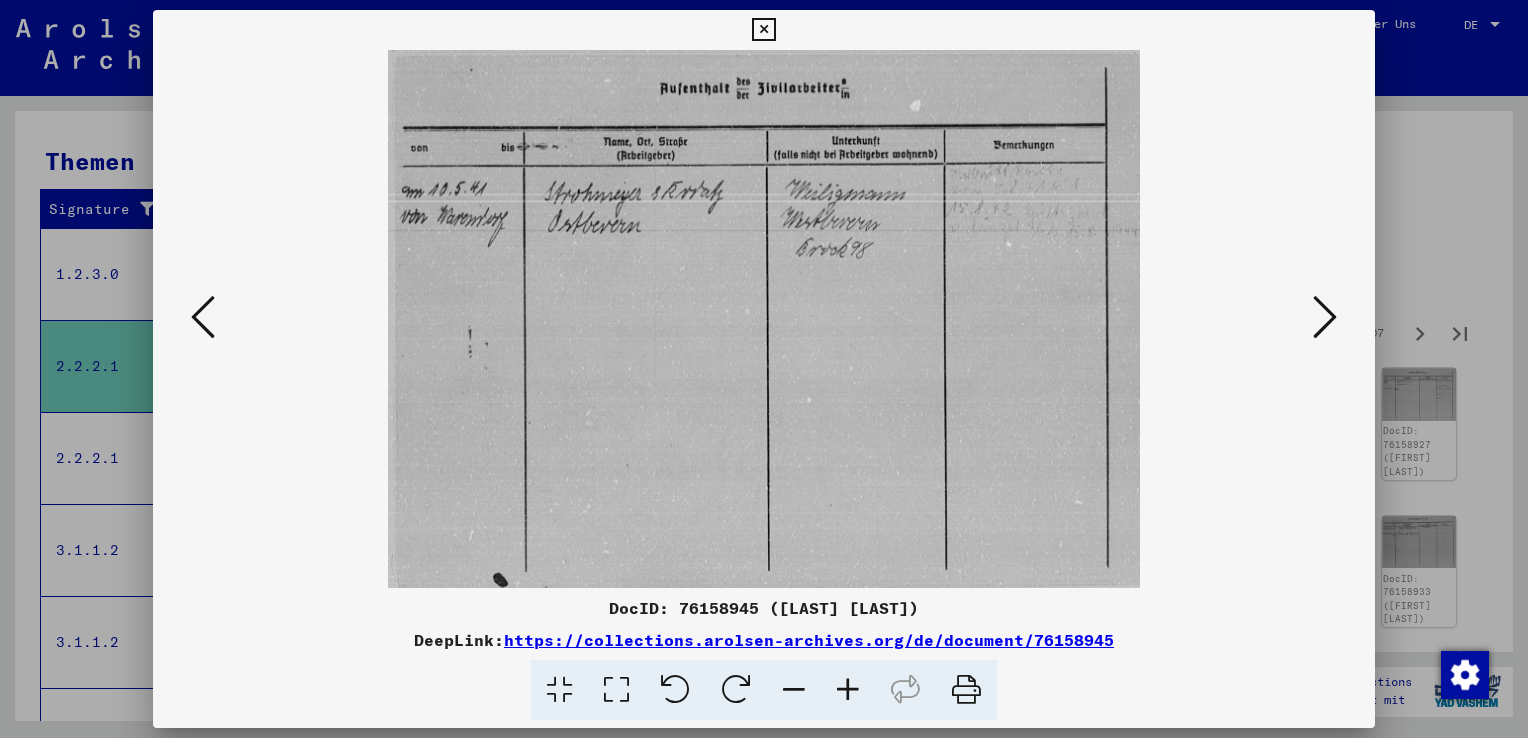 click at bounding box center [1325, 317] 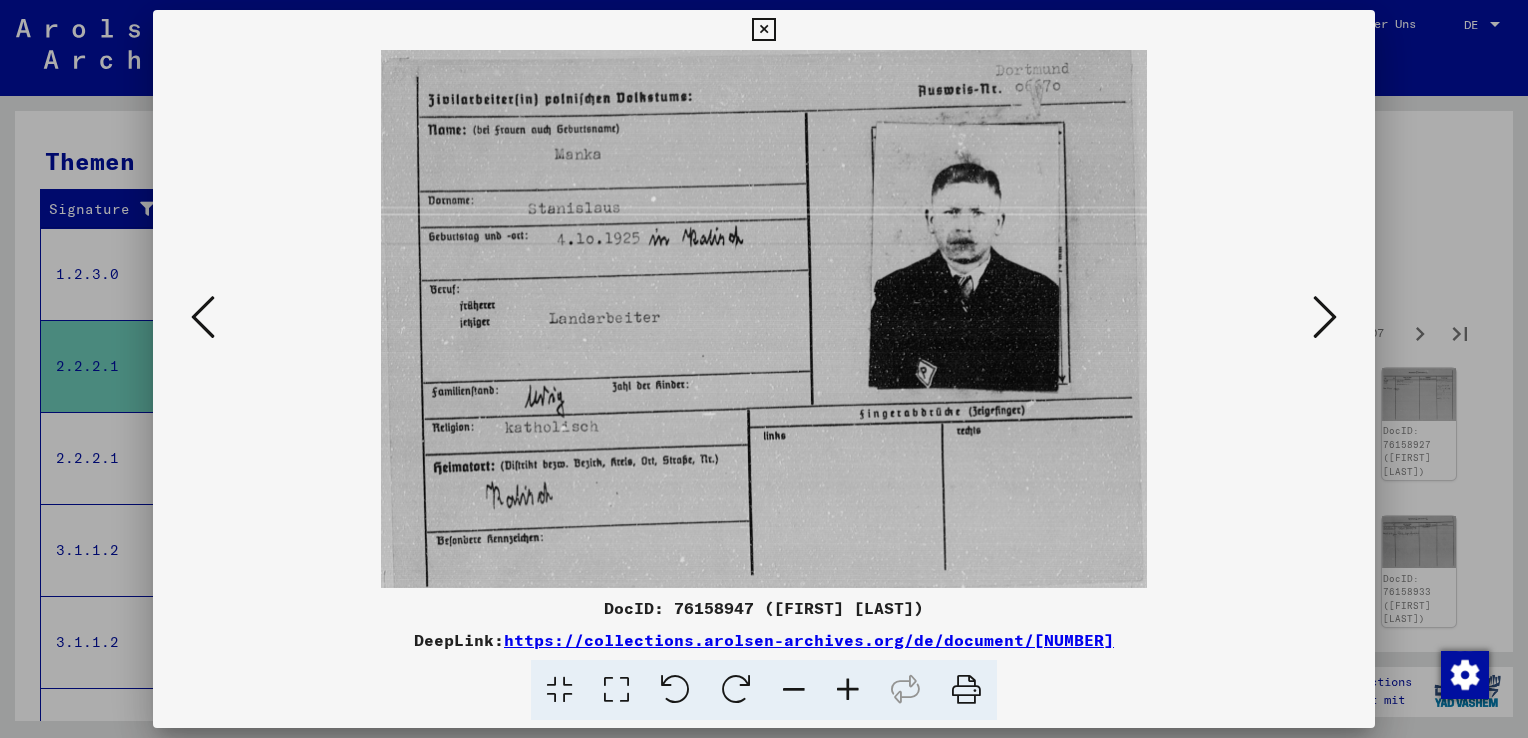 click at bounding box center (1325, 317) 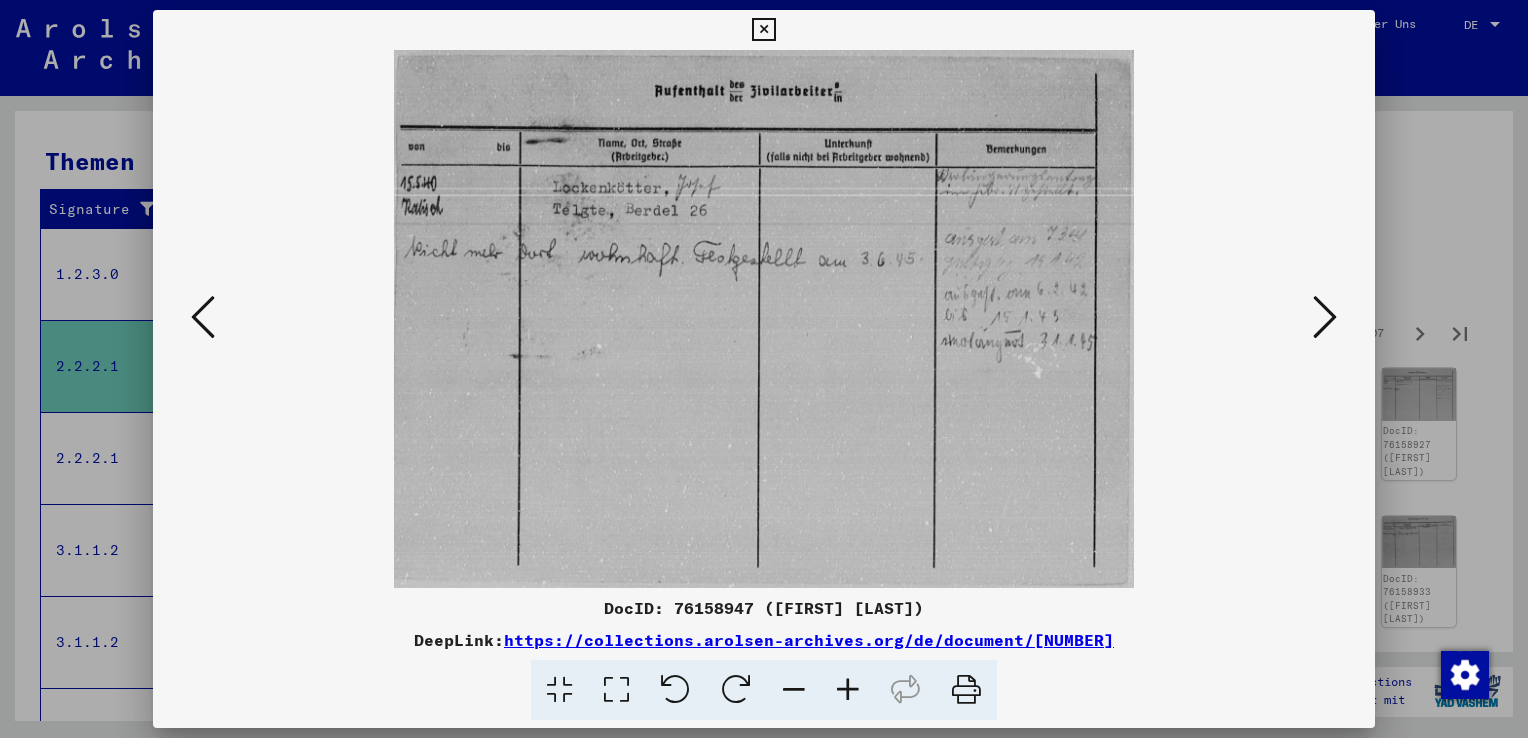 click at bounding box center (1325, 317) 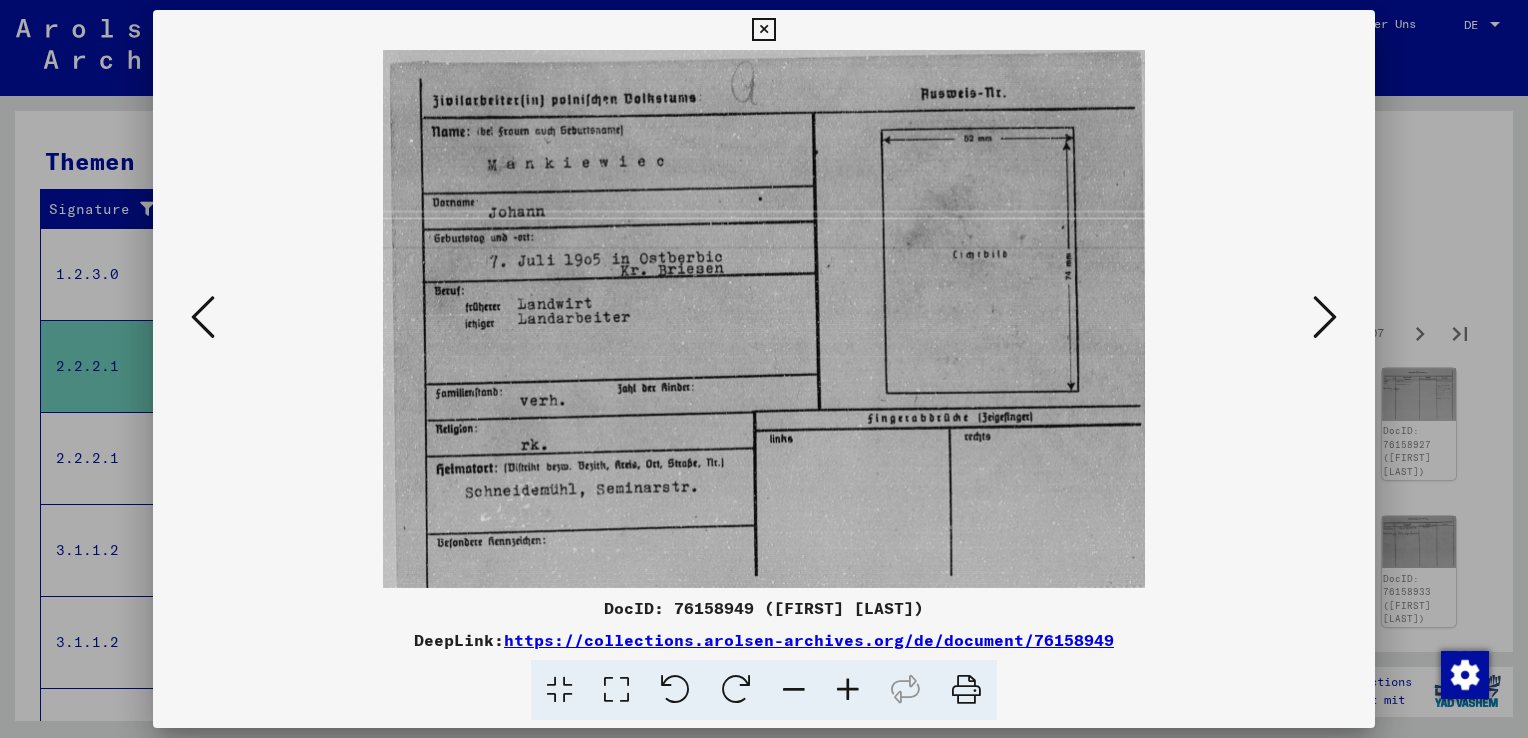 click at bounding box center (203, 317) 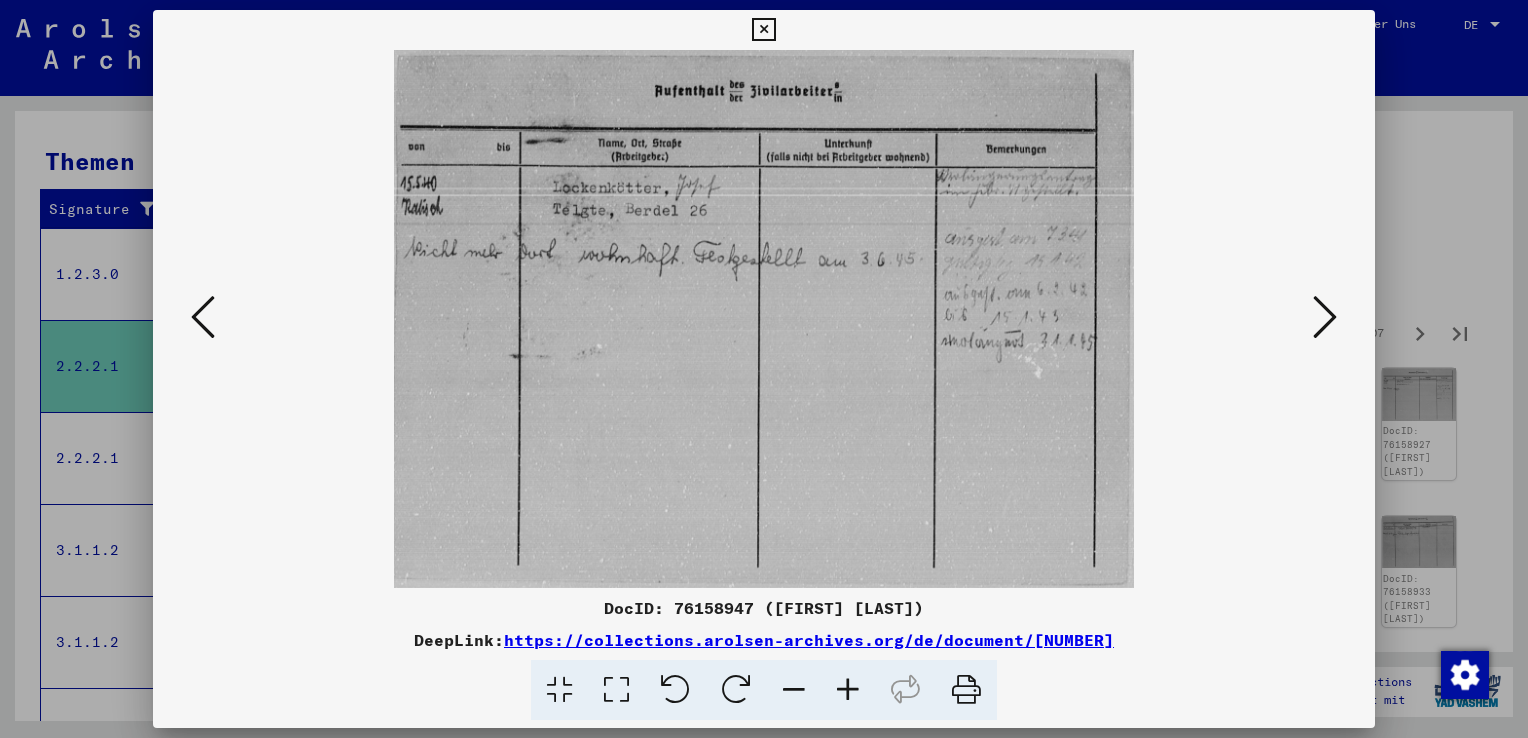 click at bounding box center (1325, 317) 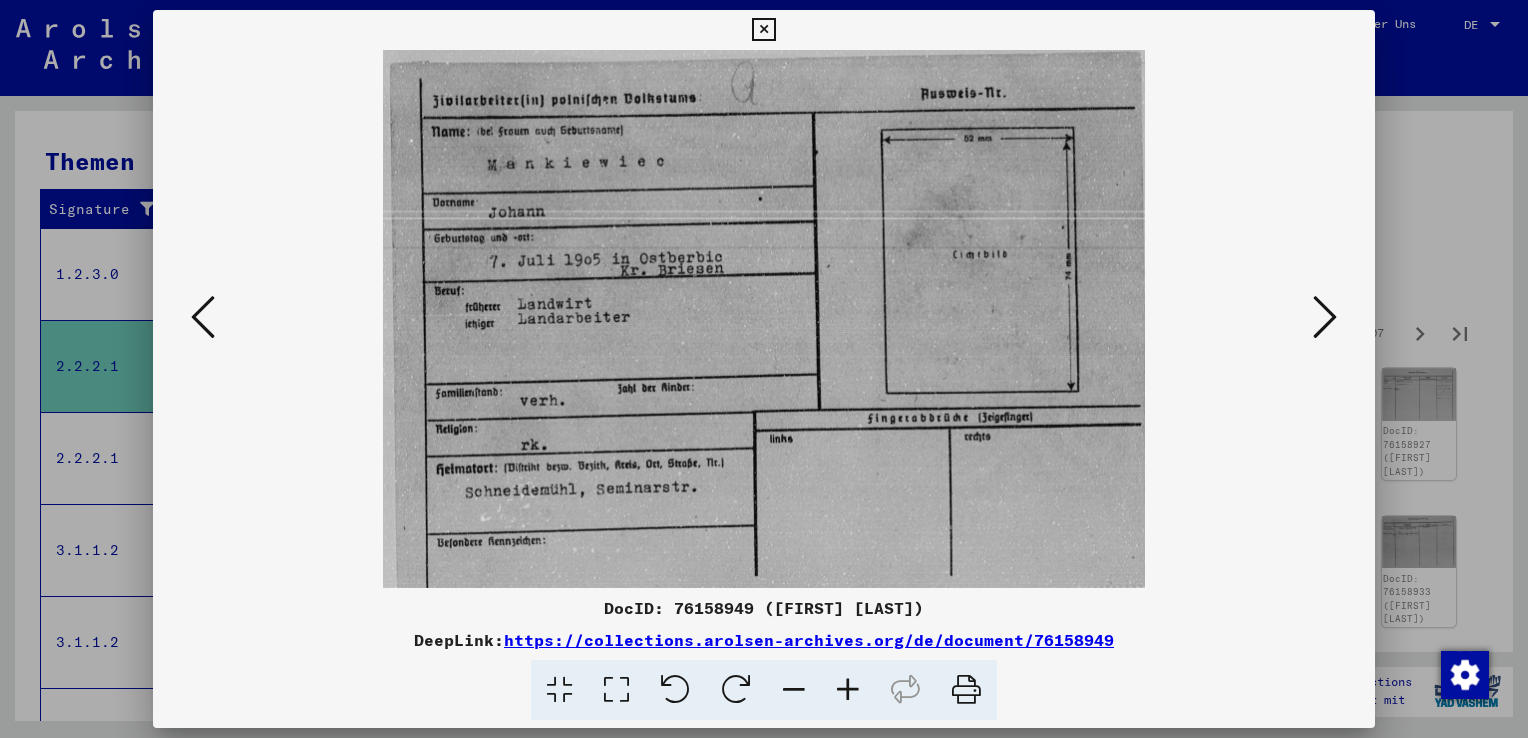 click at bounding box center [1325, 317] 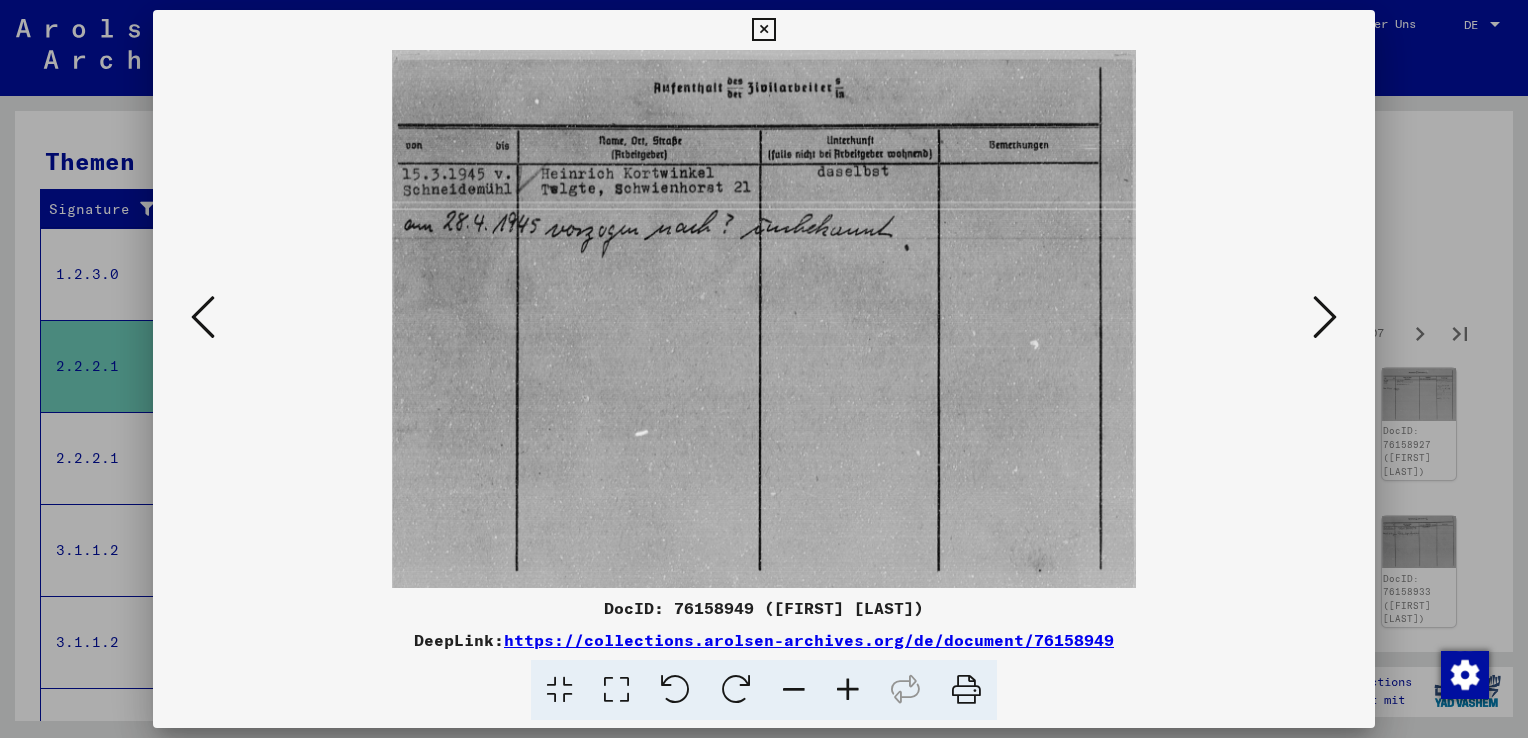 click at bounding box center (1325, 317) 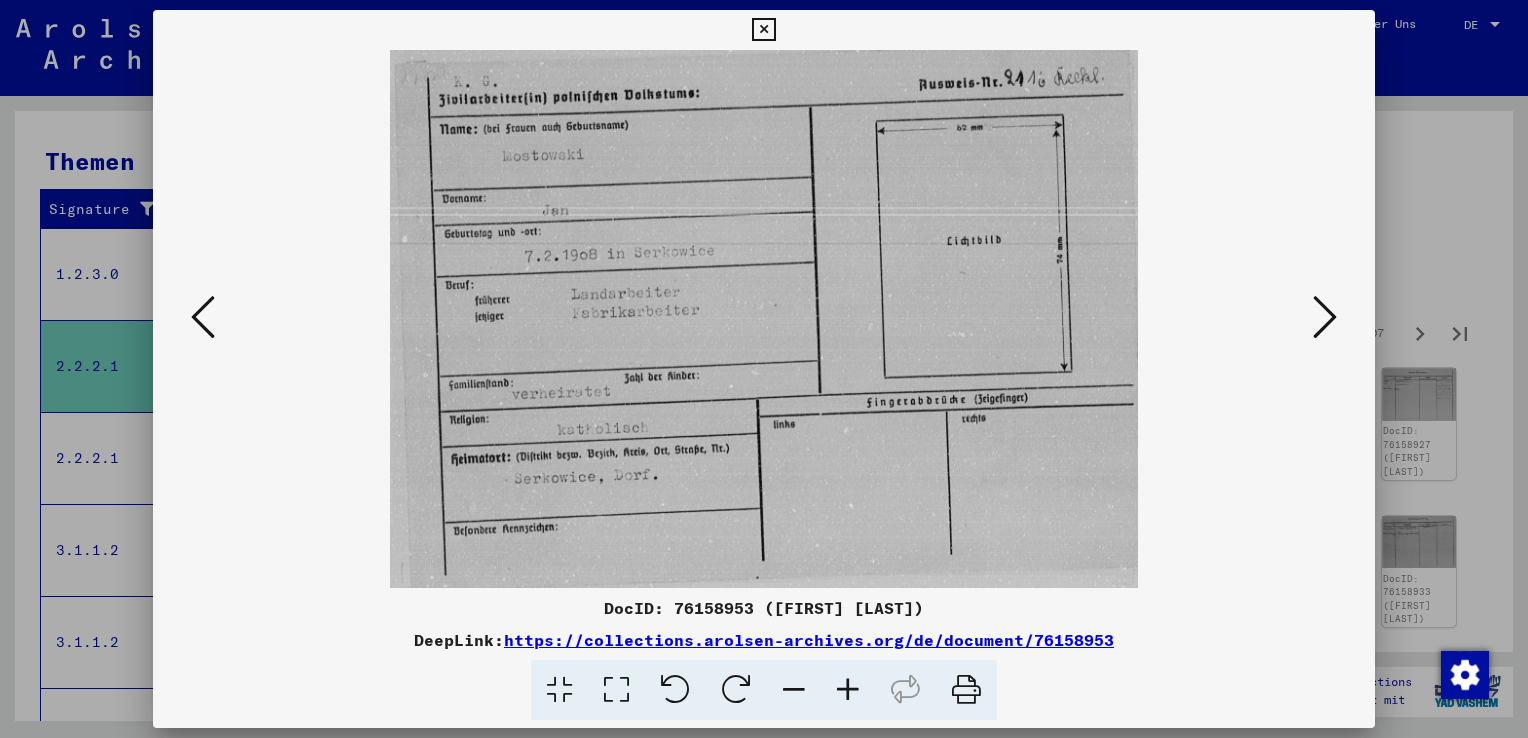 click at bounding box center (203, 317) 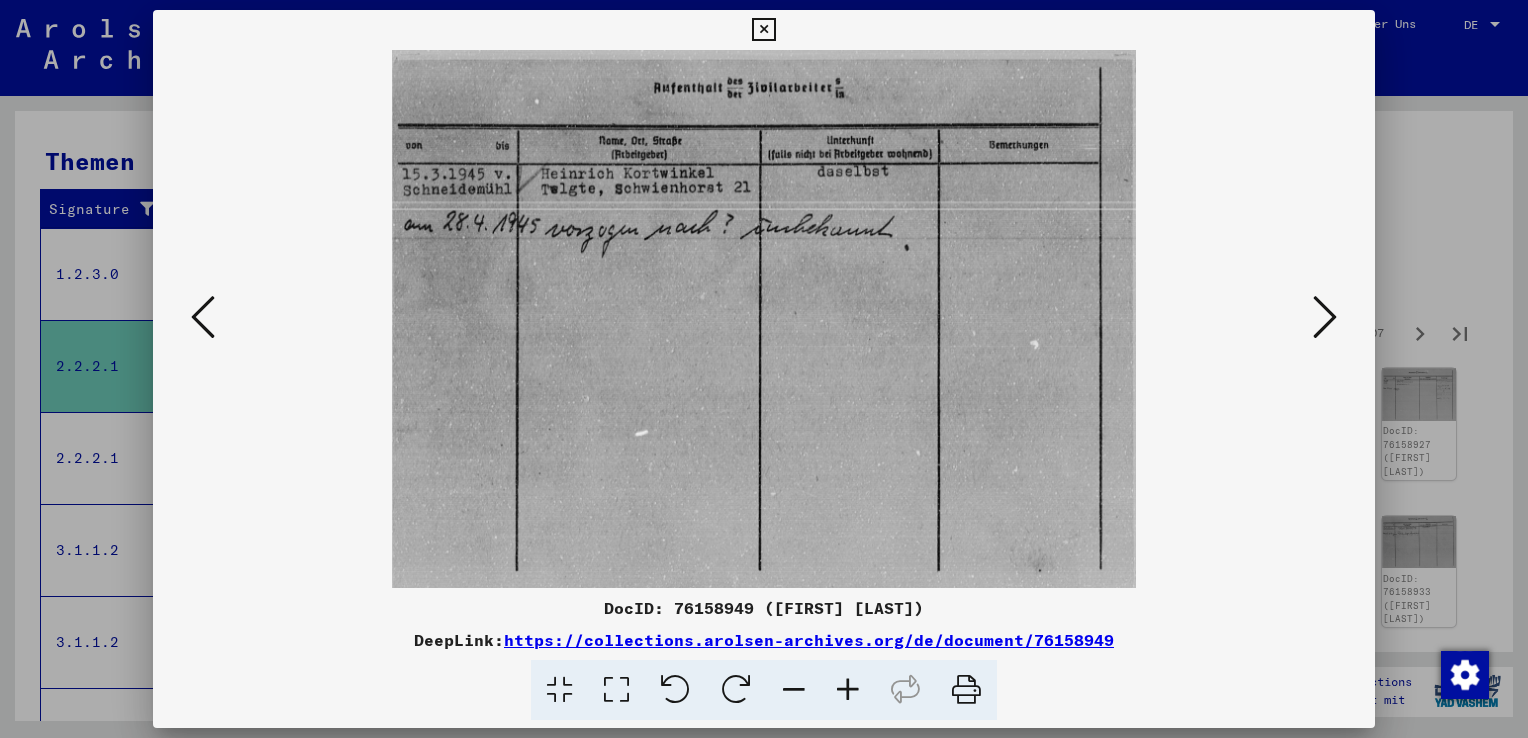 click at bounding box center [1325, 317] 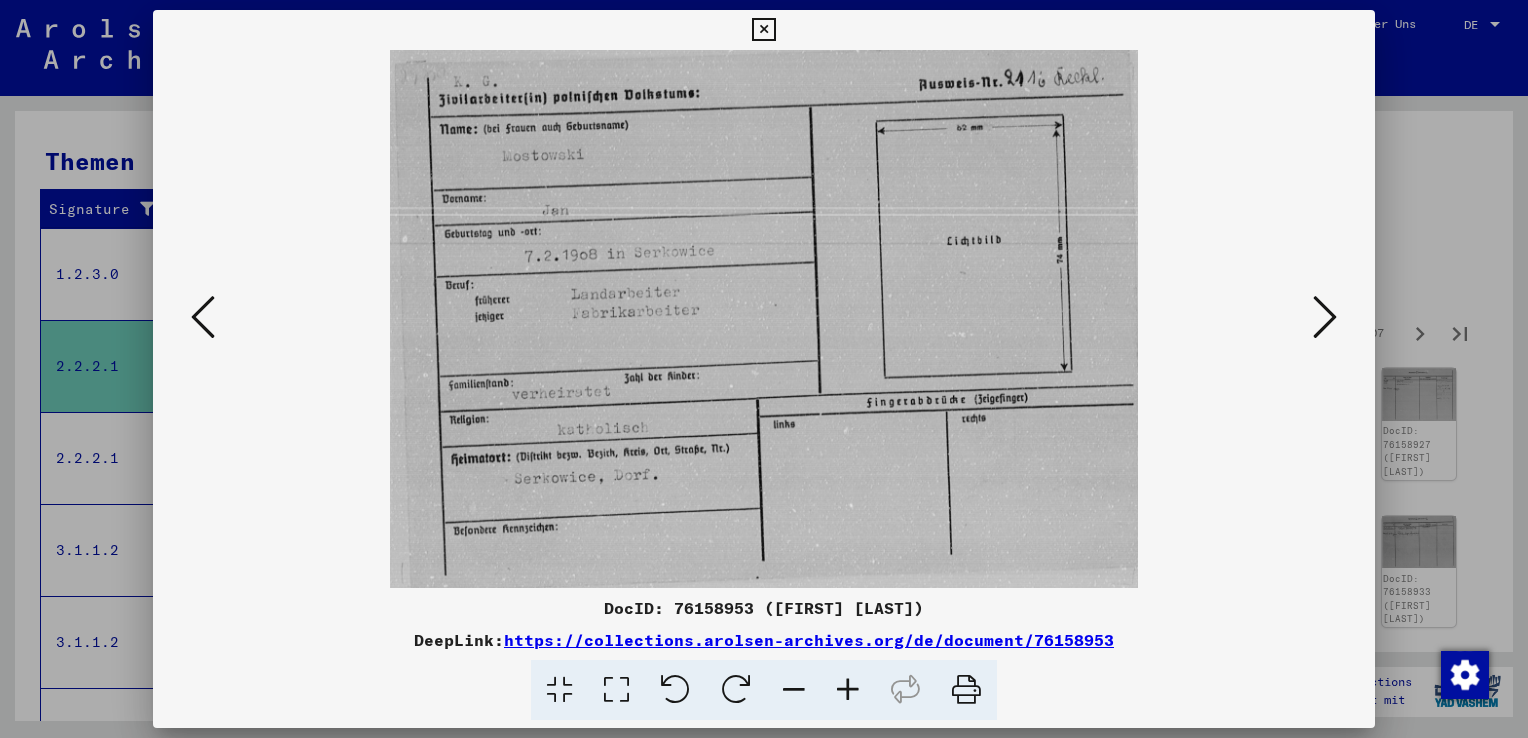 click at bounding box center (1325, 317) 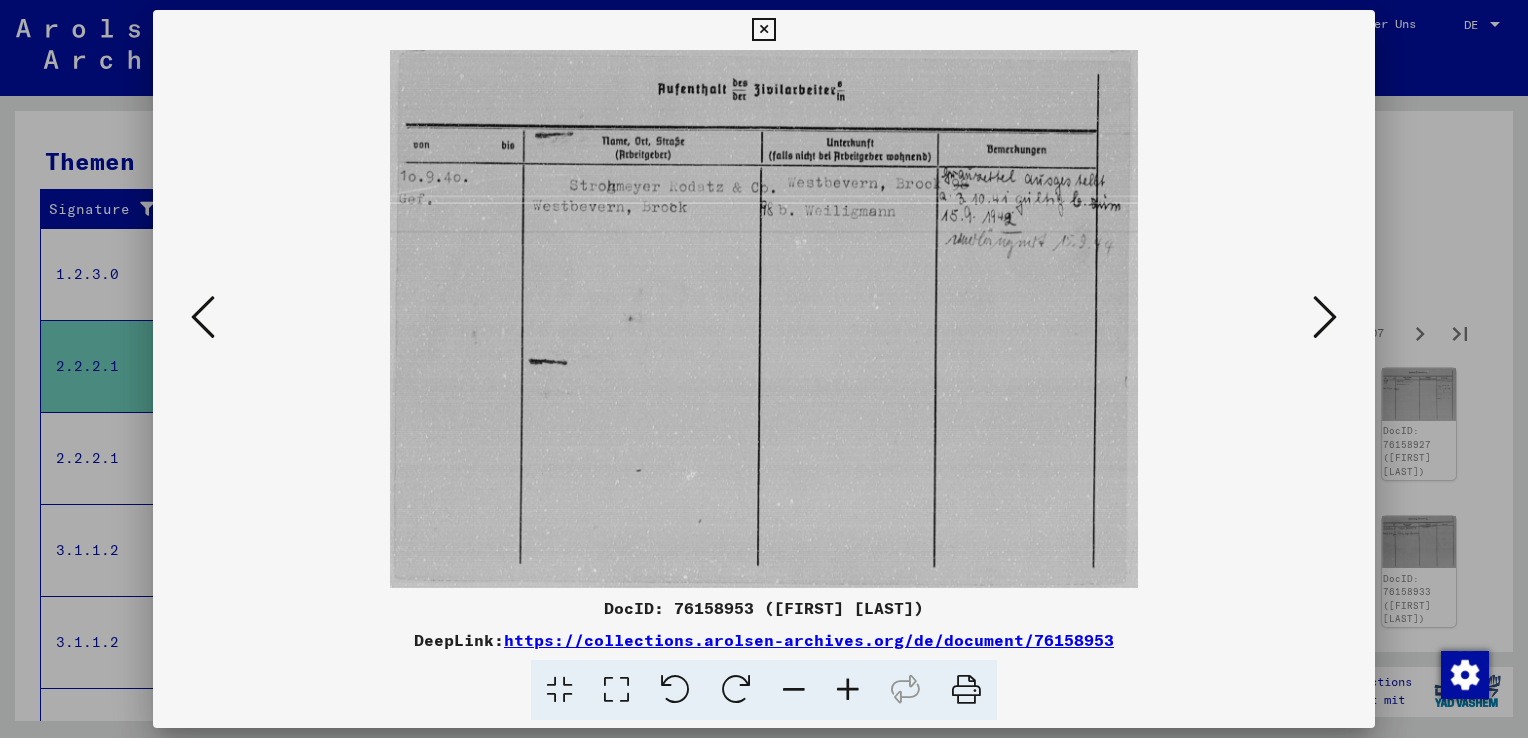 click at bounding box center [1325, 317] 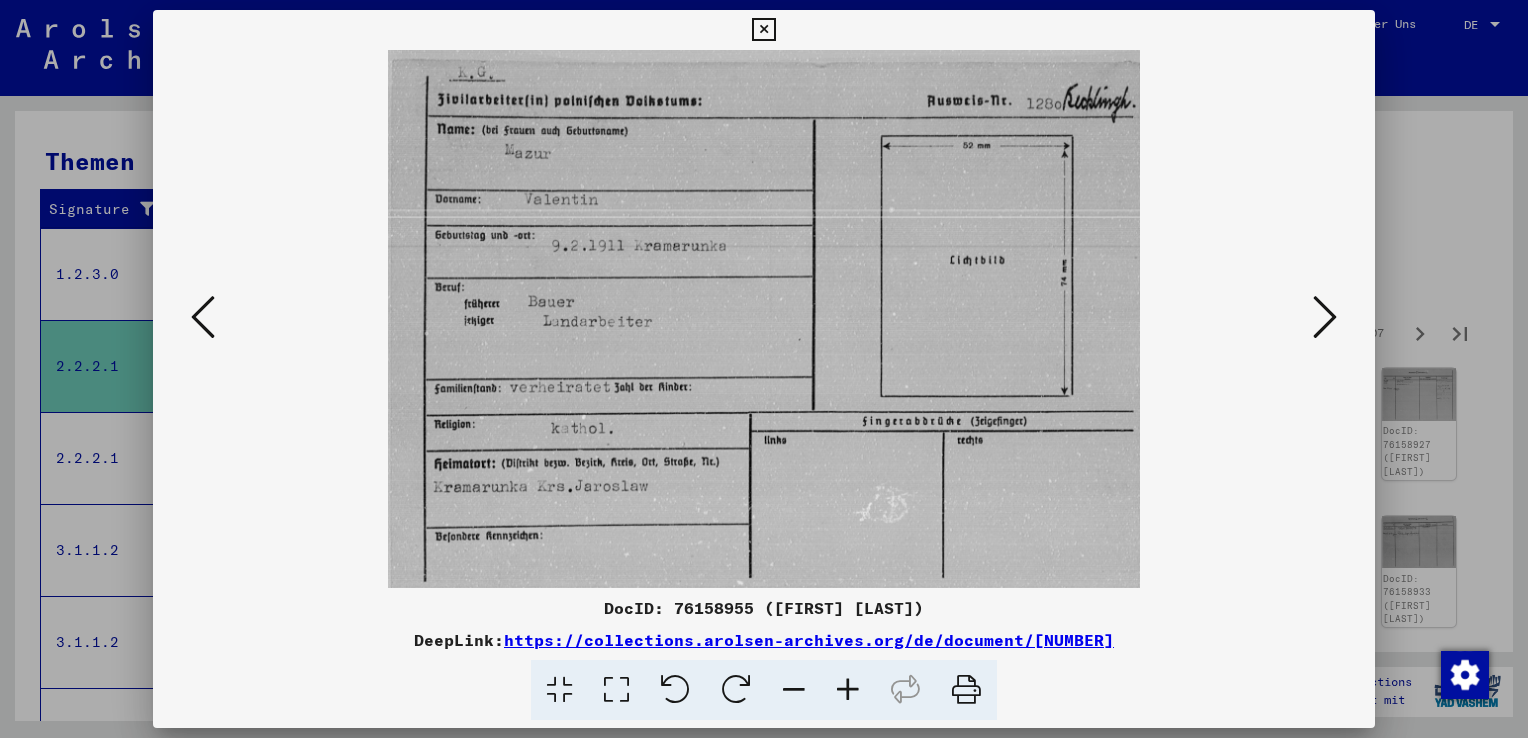 click at bounding box center [1325, 317] 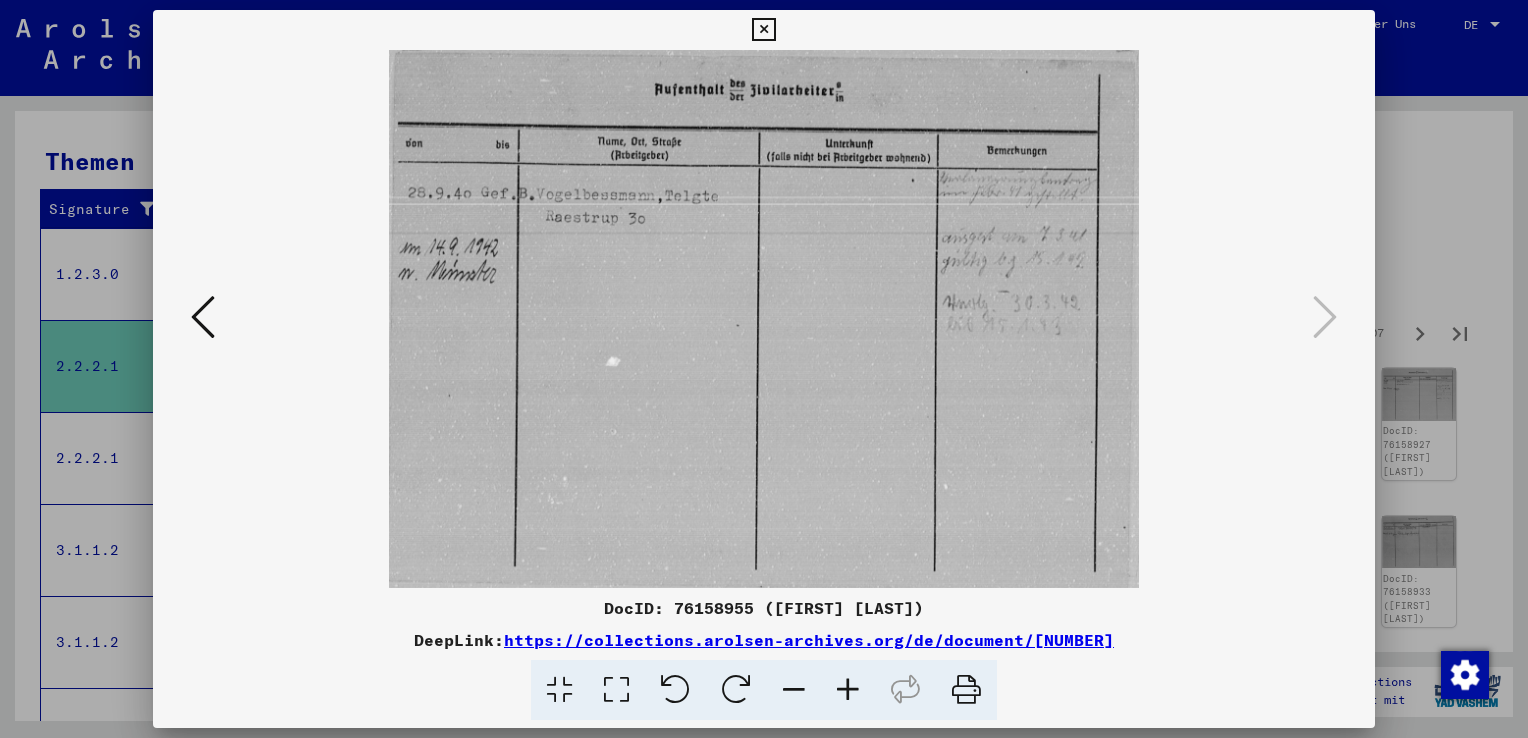 click at bounding box center (764, 369) 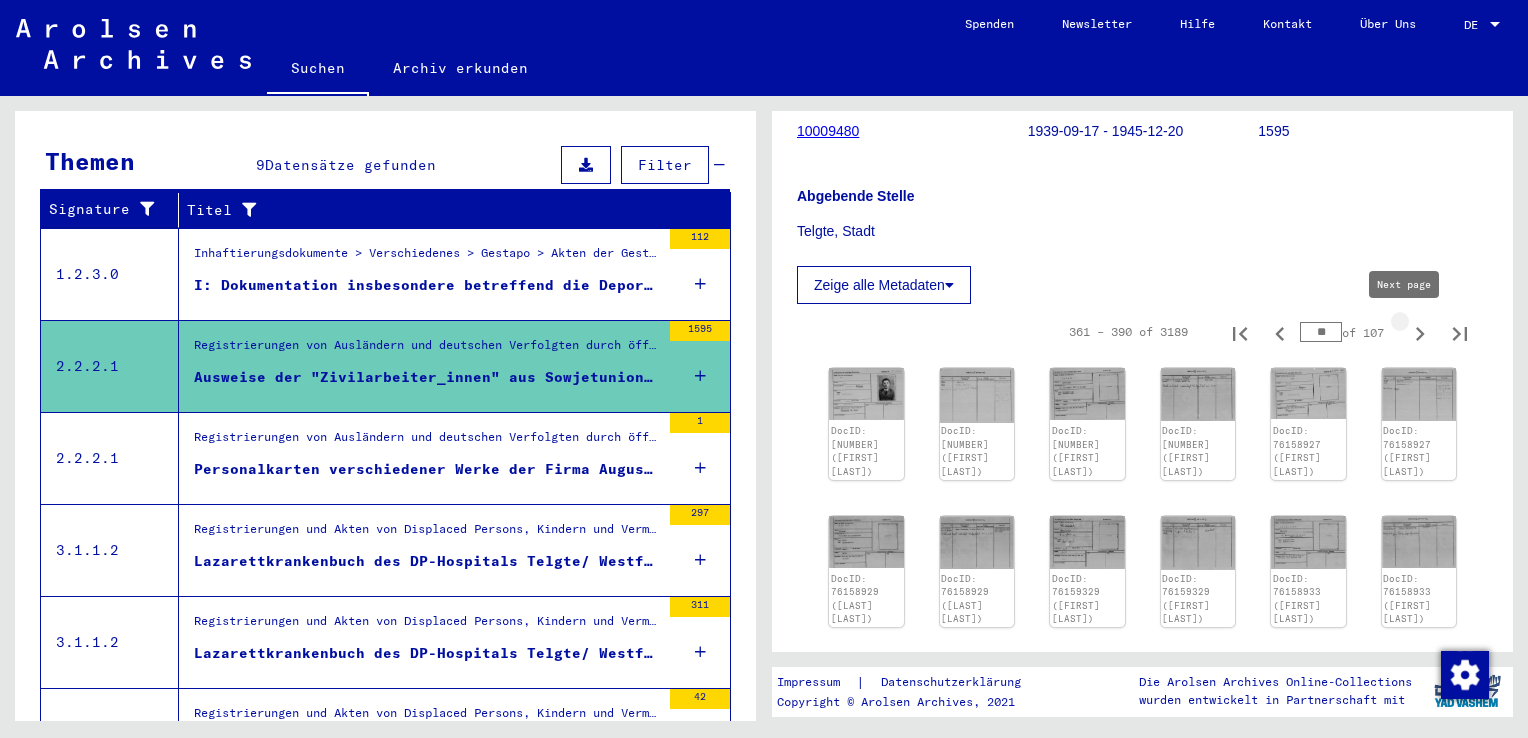 click 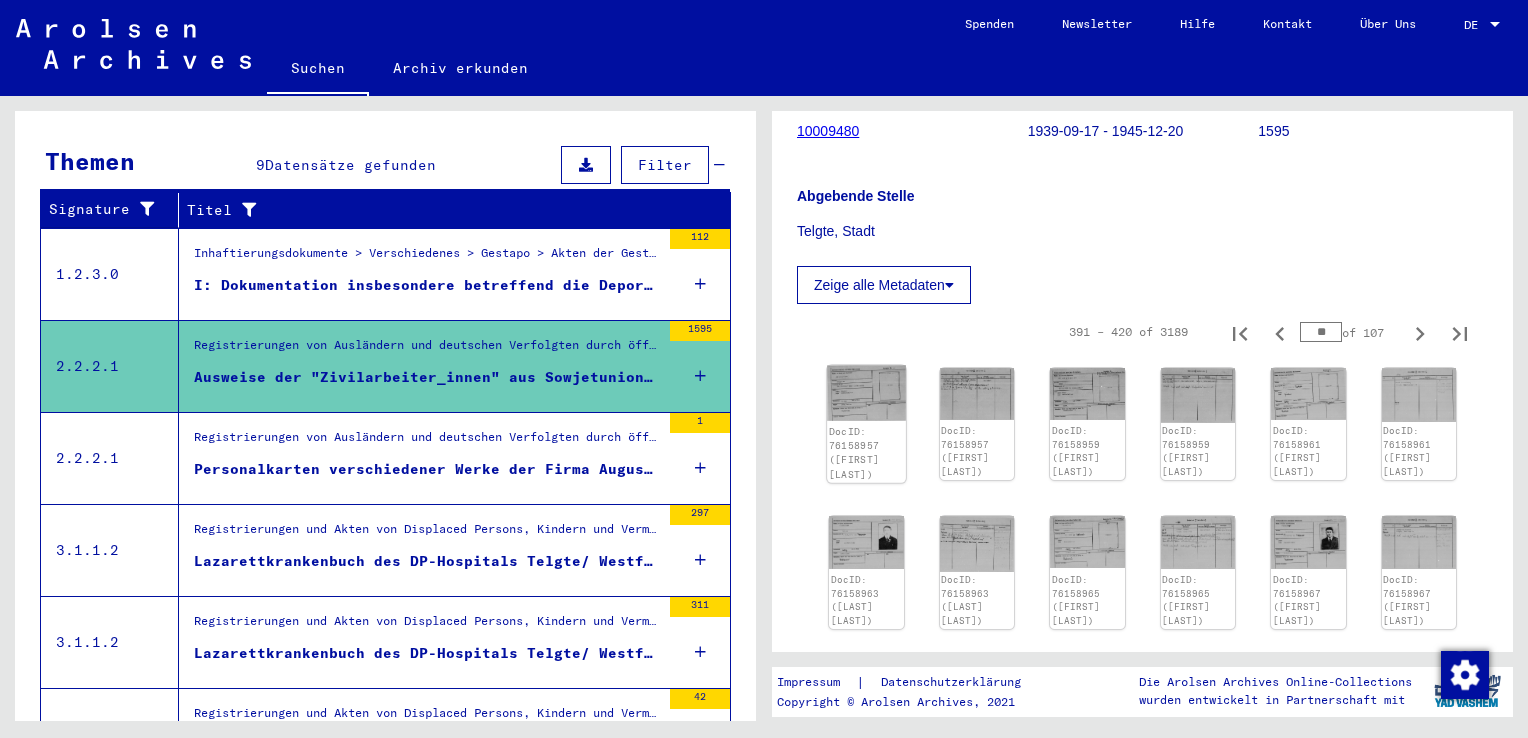 click 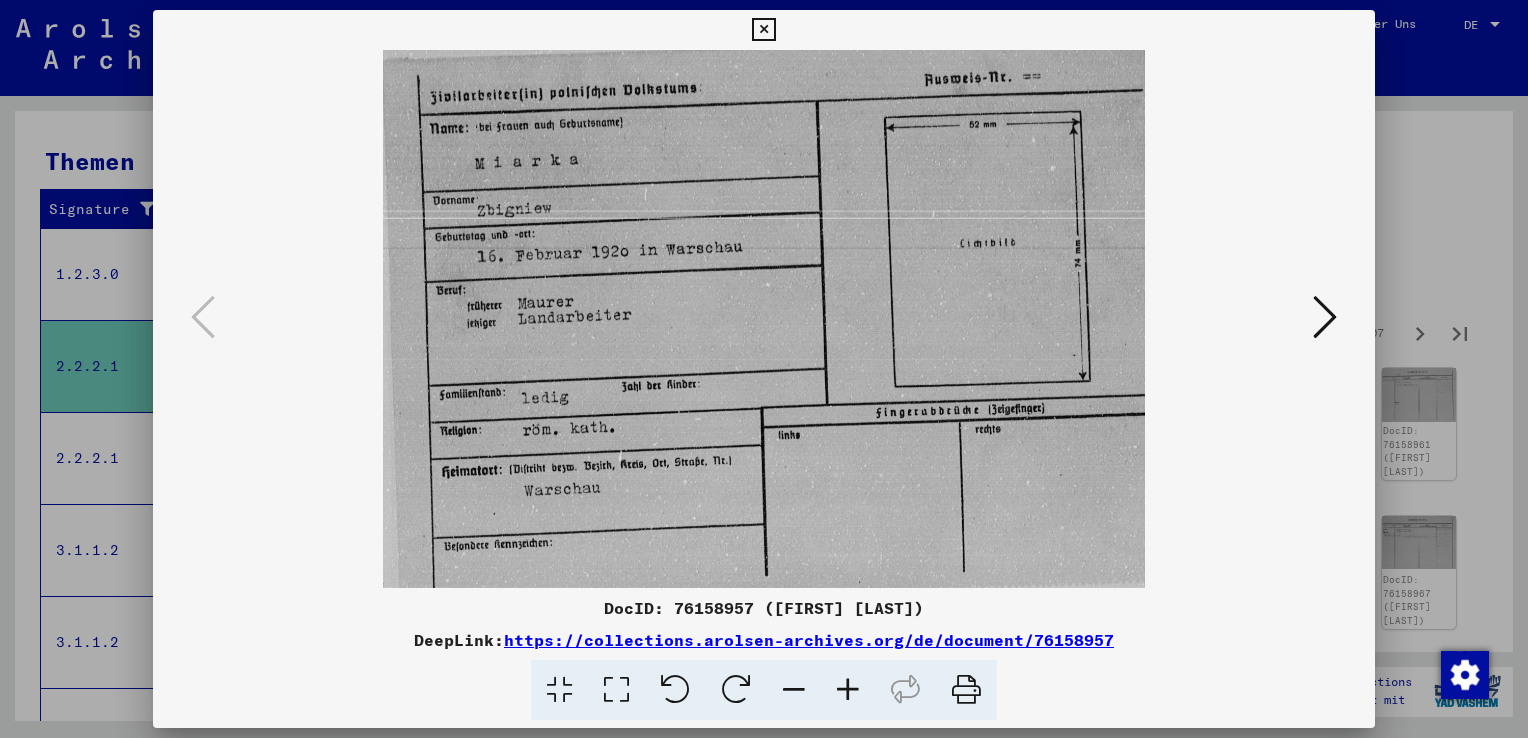 click at bounding box center [1325, 317] 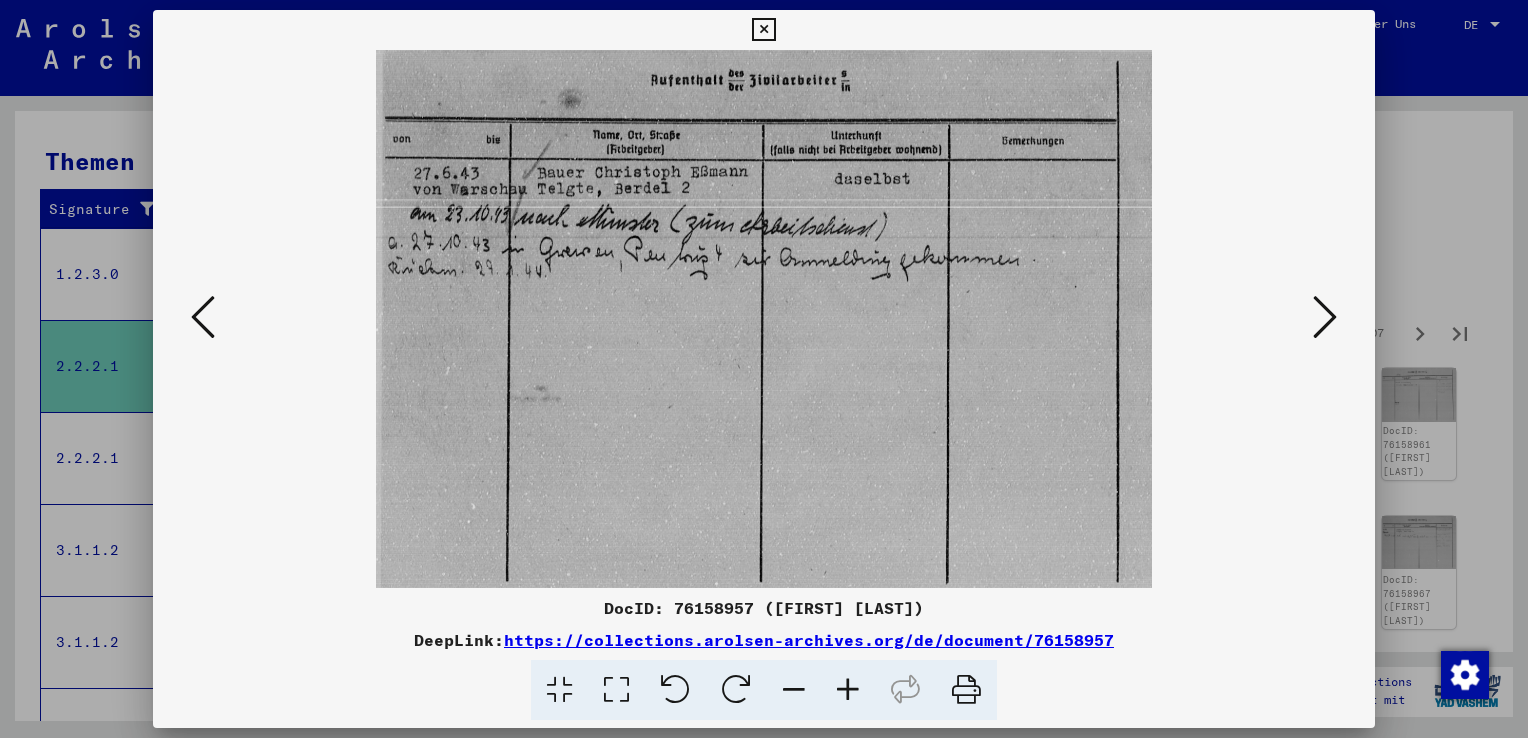 click at bounding box center (1325, 317) 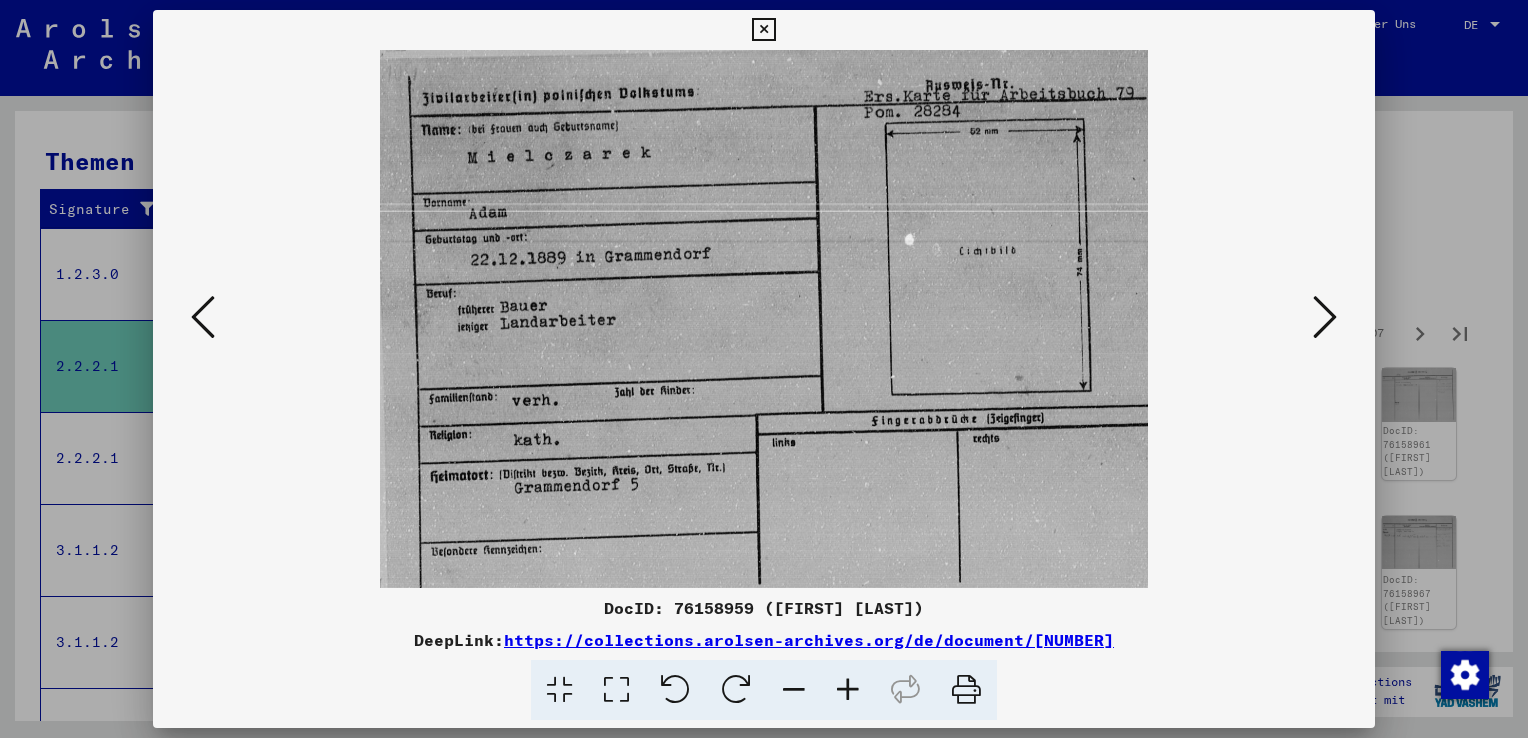 click at bounding box center [1325, 317] 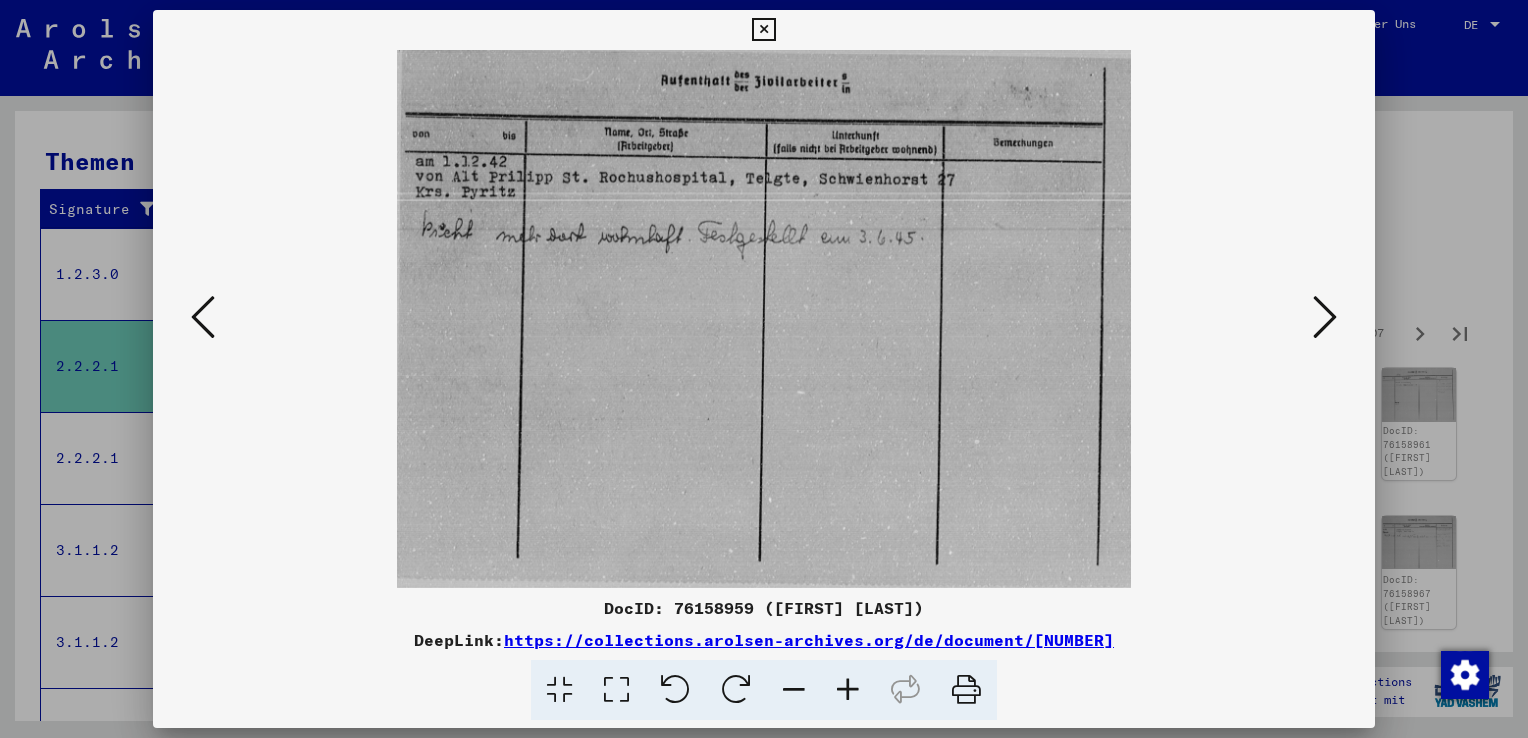 click at bounding box center (1325, 317) 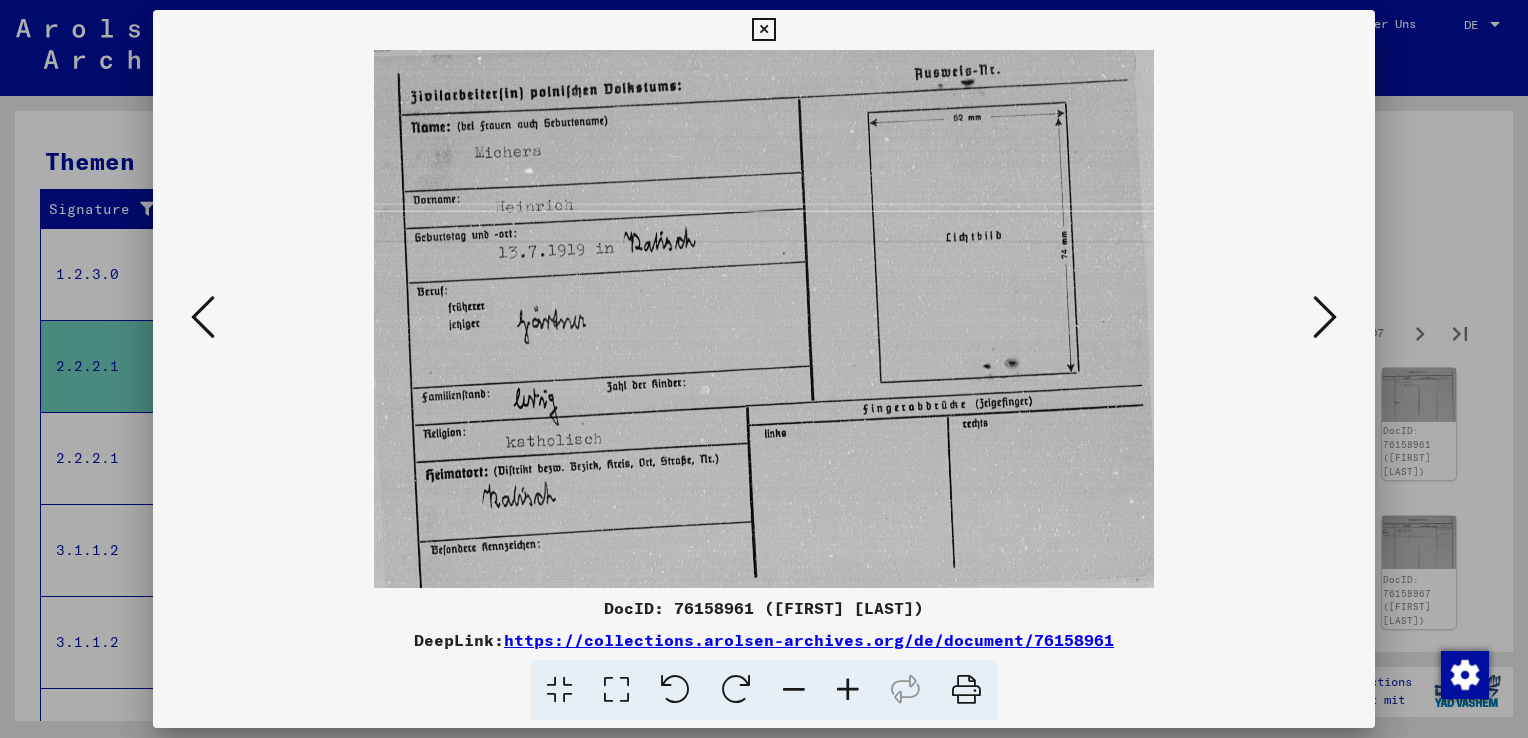 click at bounding box center (1325, 317) 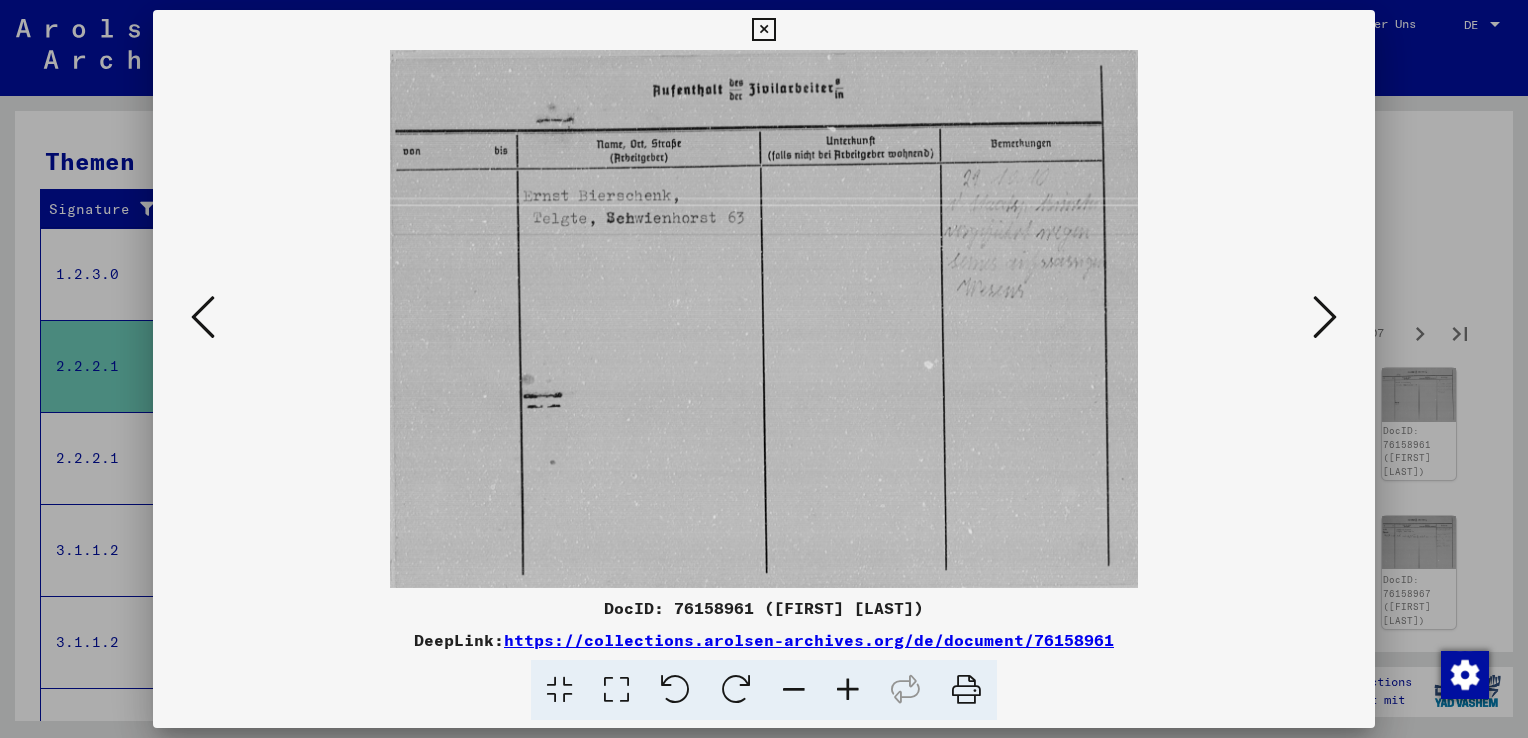 click at bounding box center (1325, 317) 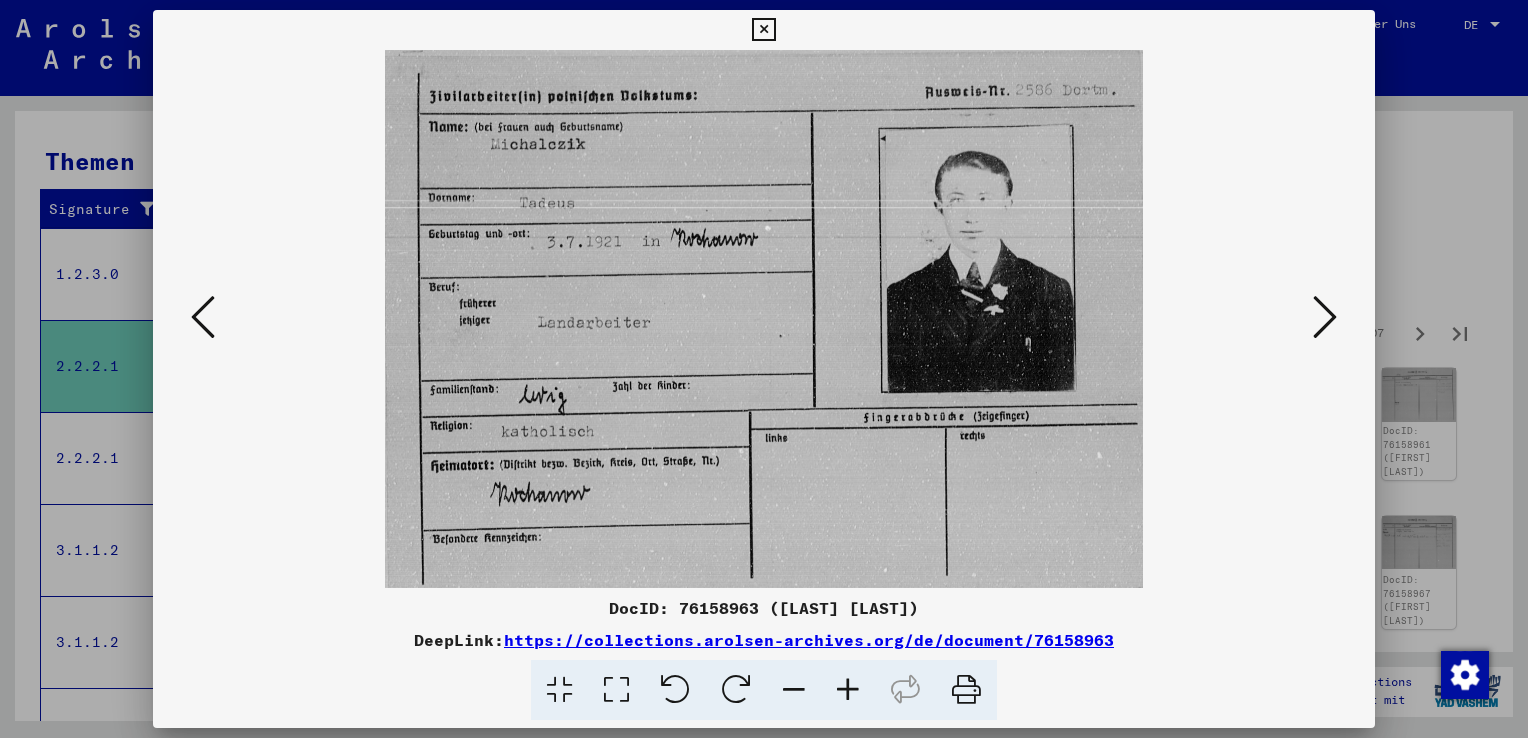 click at bounding box center [1325, 317] 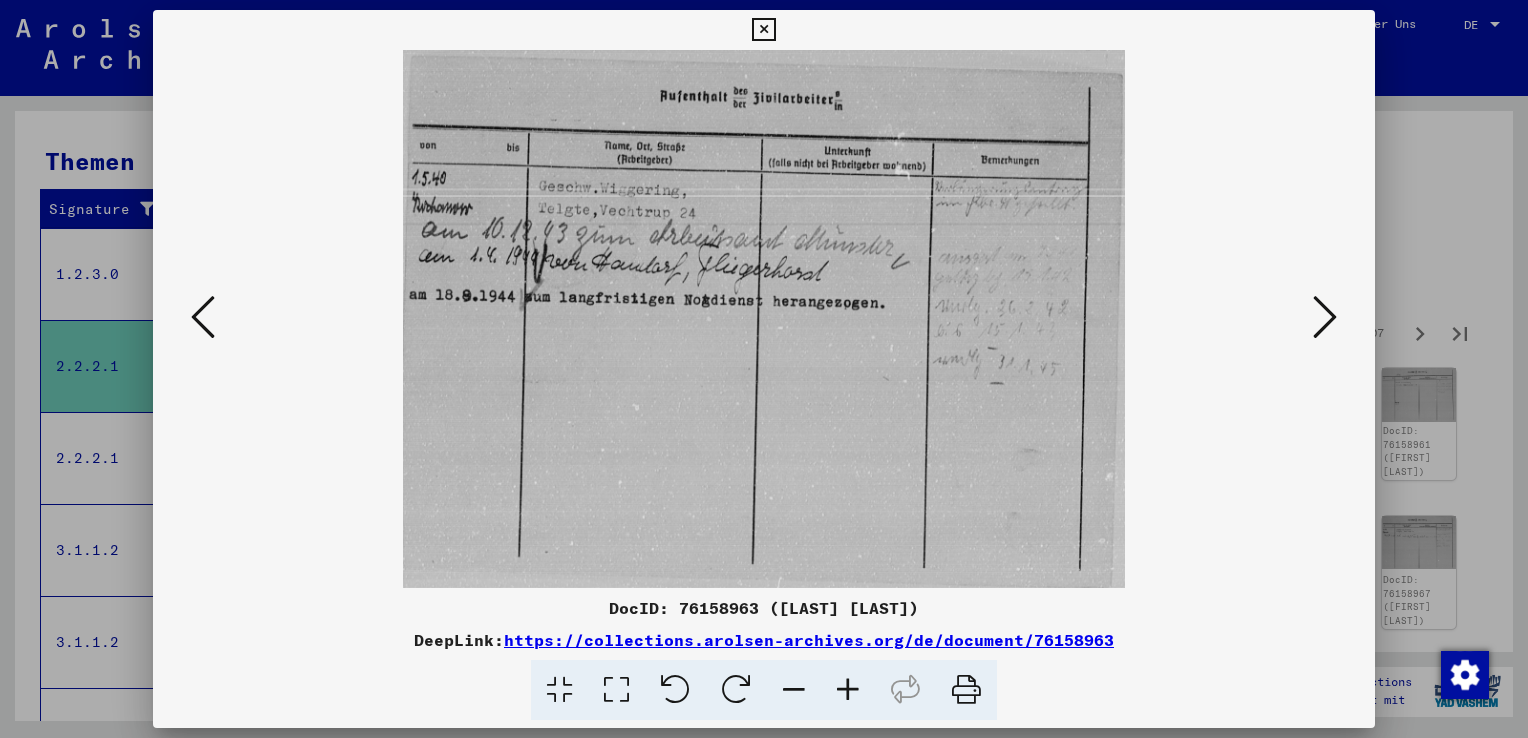 click at bounding box center (1325, 317) 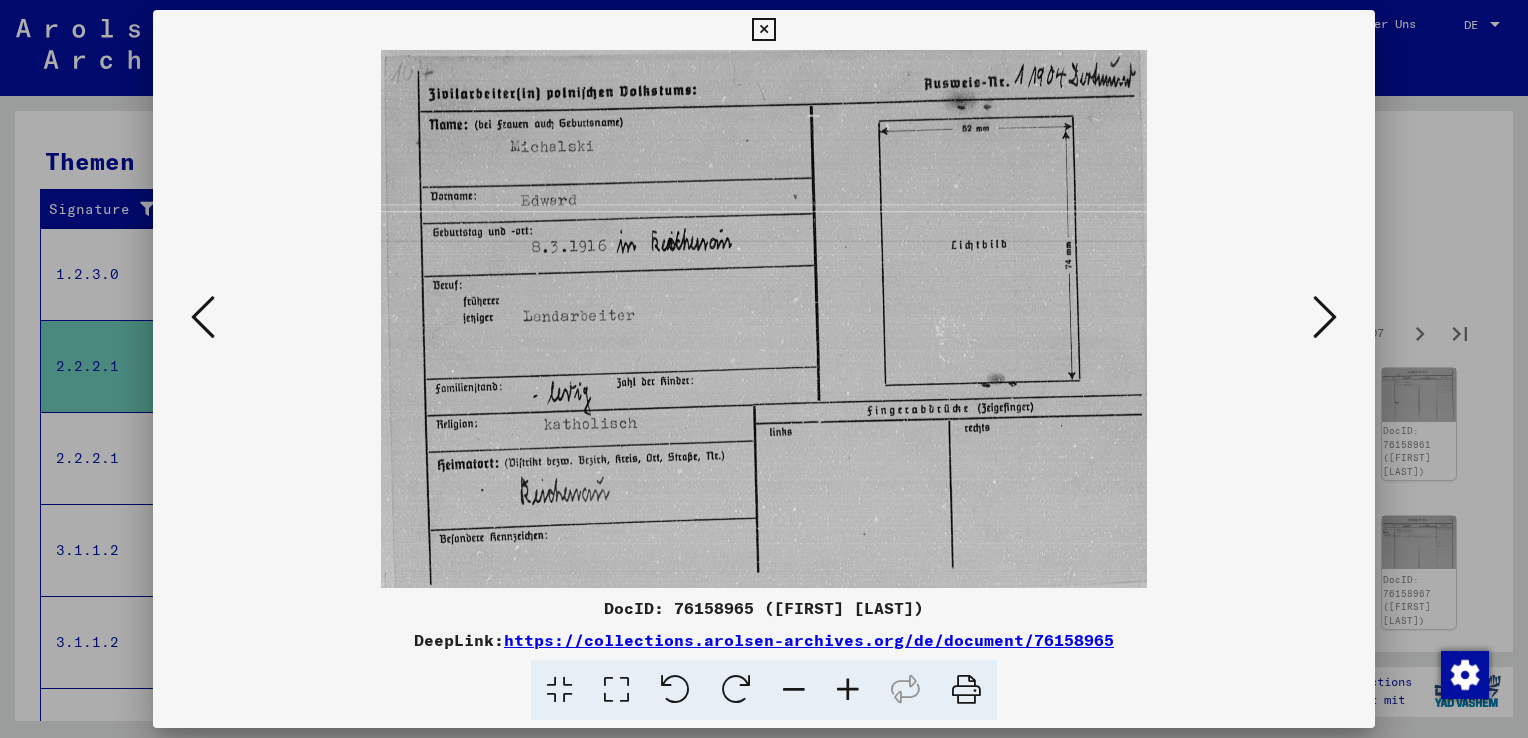 click at bounding box center (1325, 317) 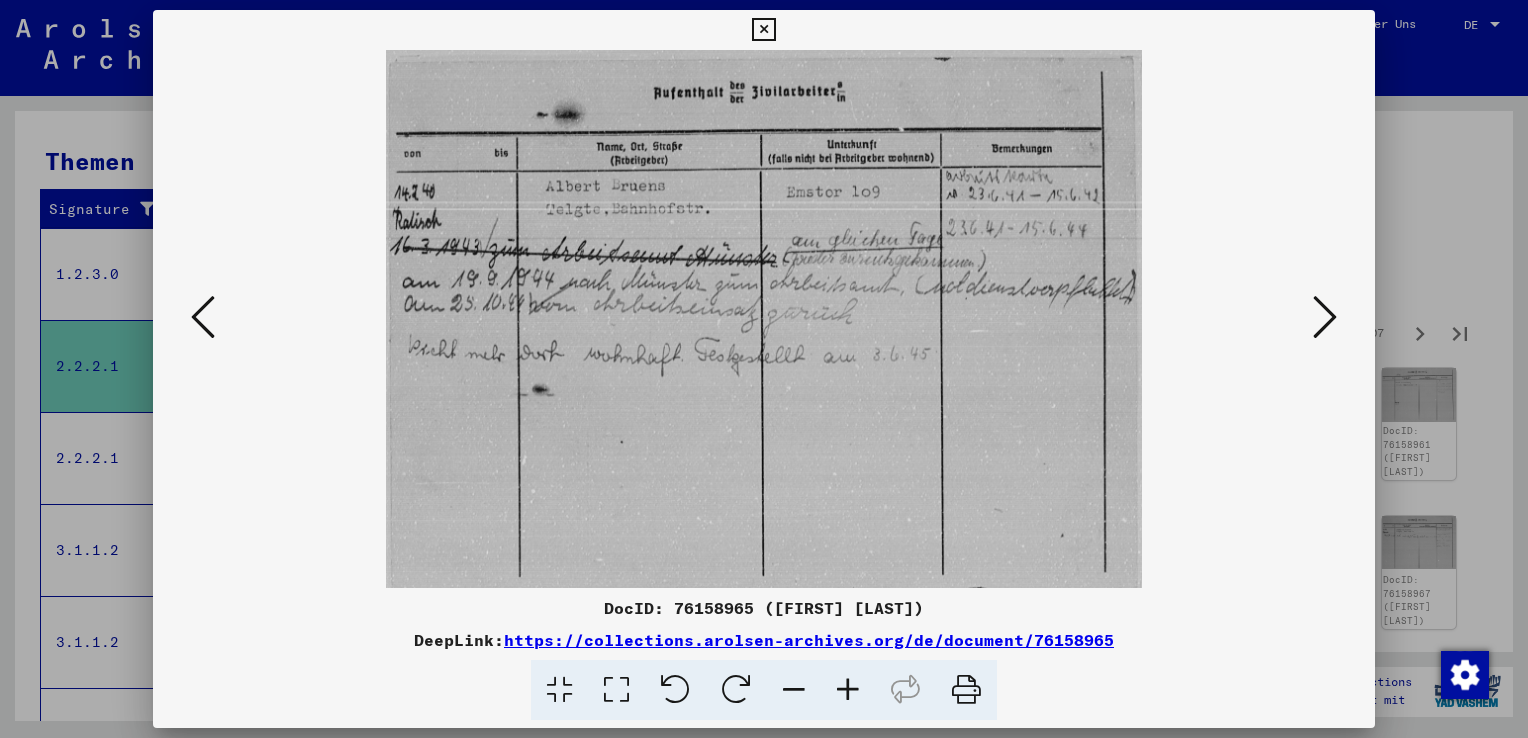 click at bounding box center [1325, 317] 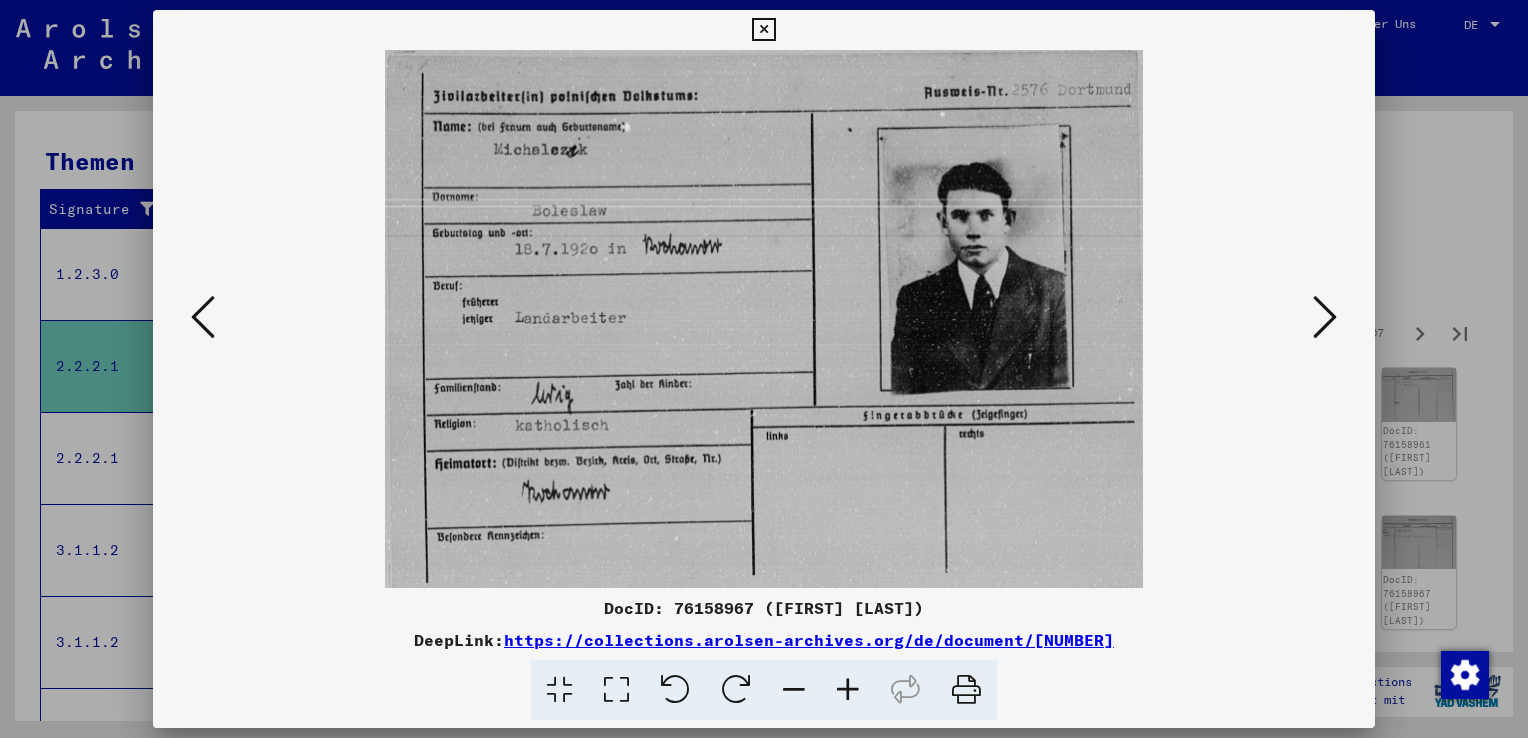 click at bounding box center (1325, 317) 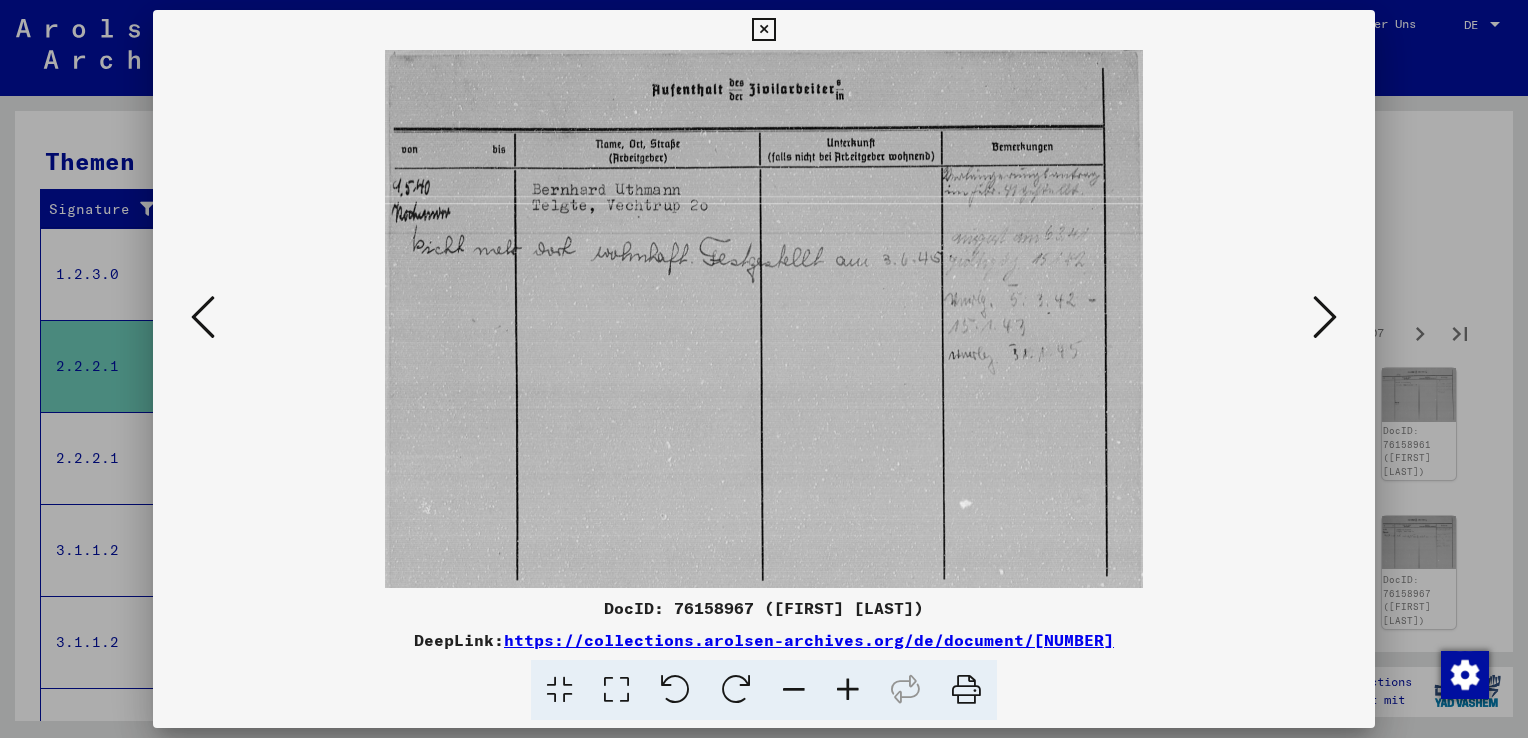 click at bounding box center (1325, 317) 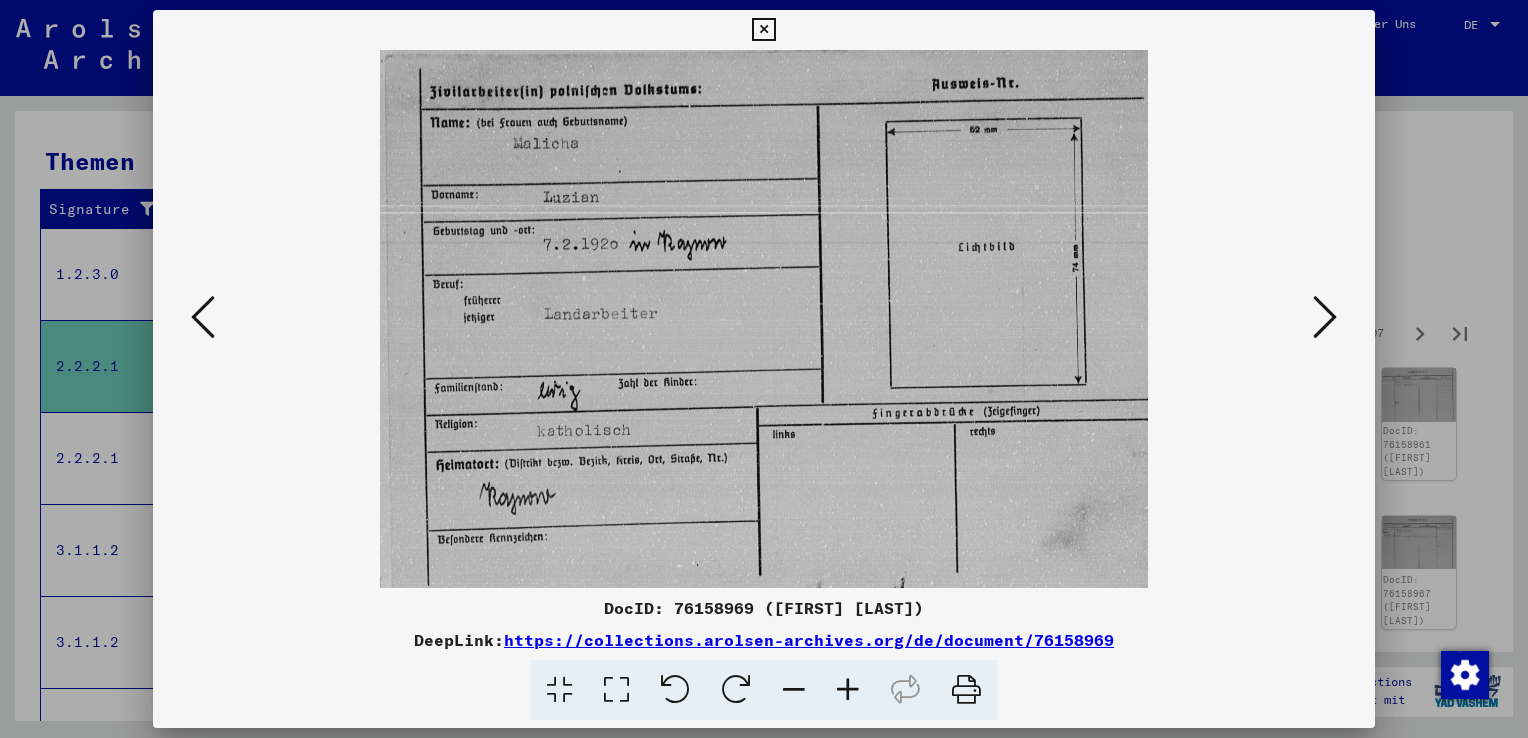 click at bounding box center [1325, 317] 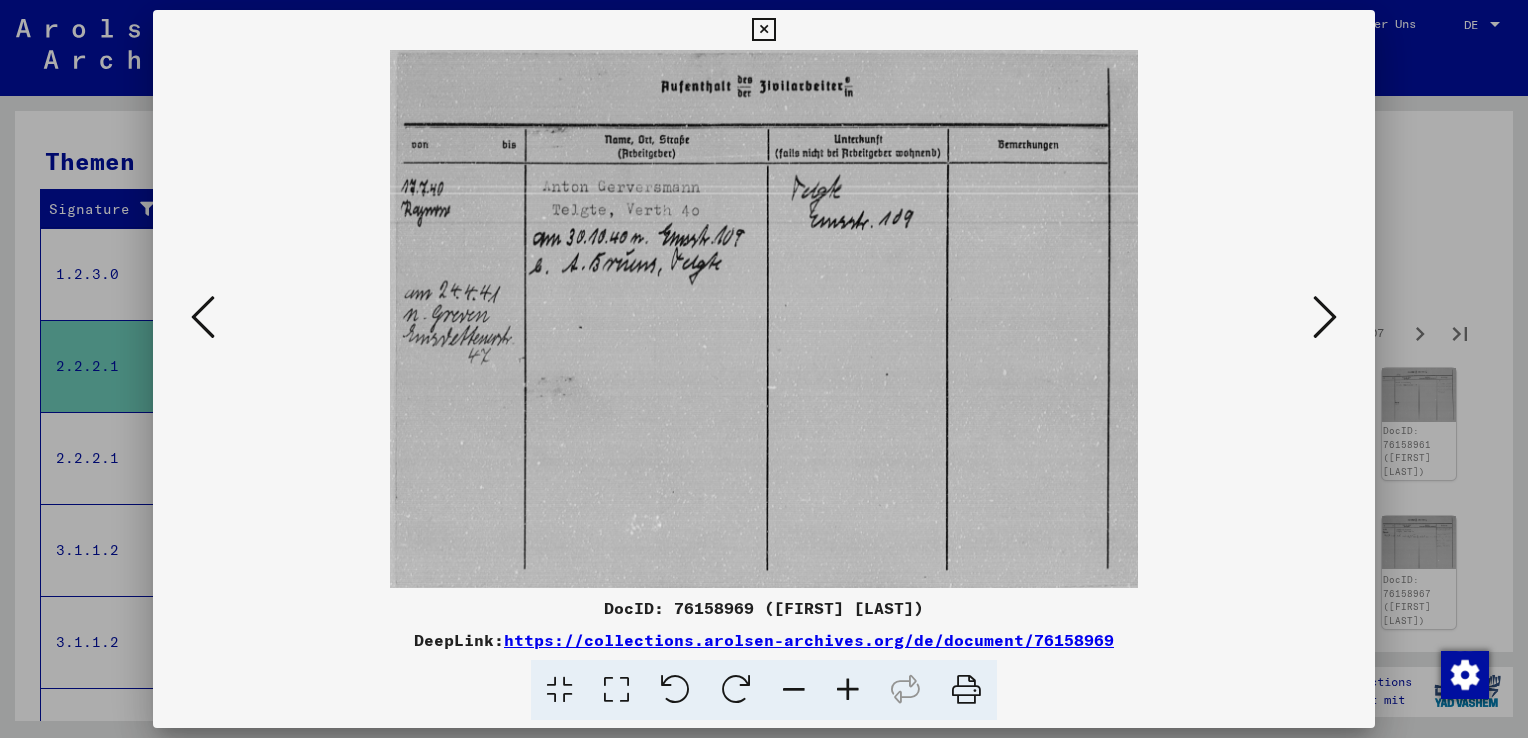click at bounding box center (1325, 317) 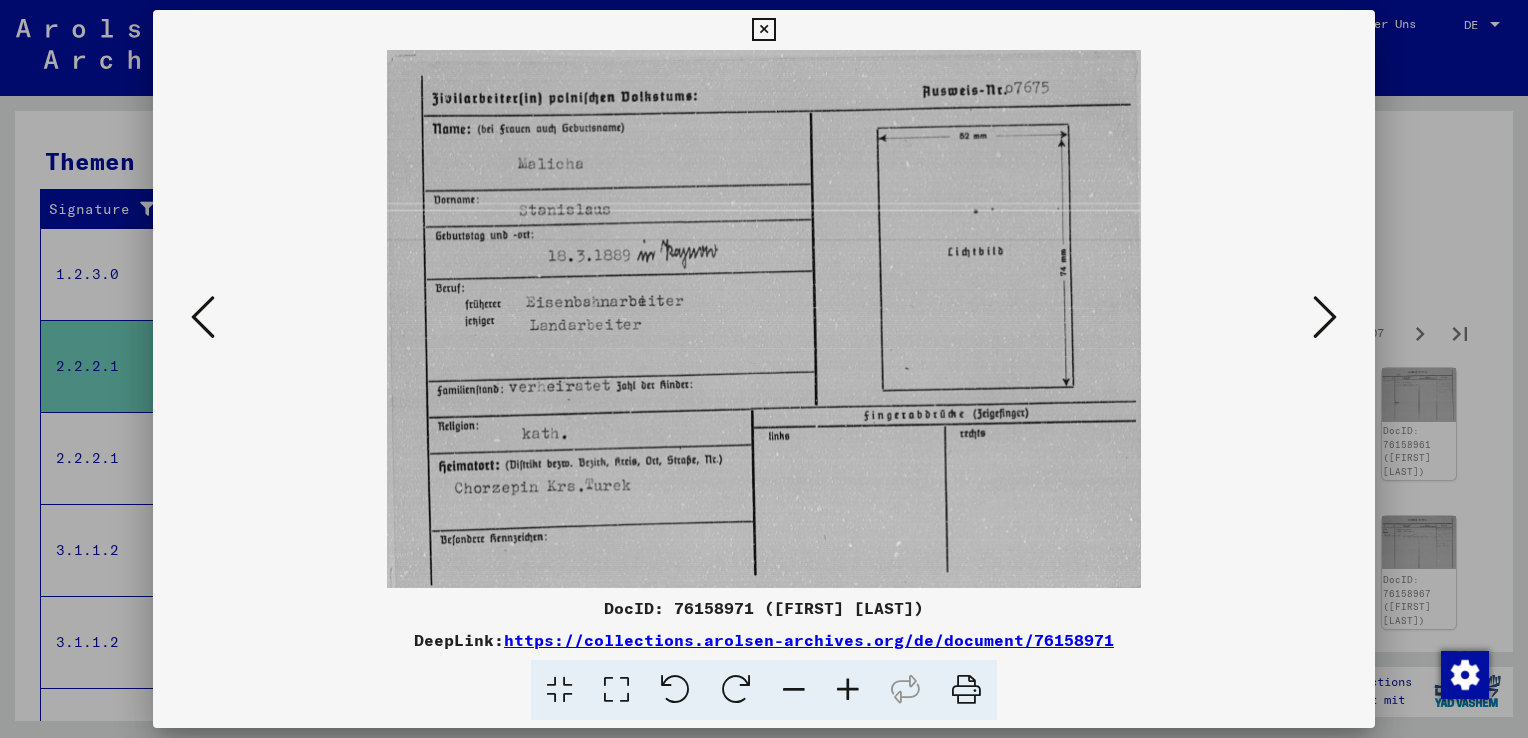 click at bounding box center (1325, 317) 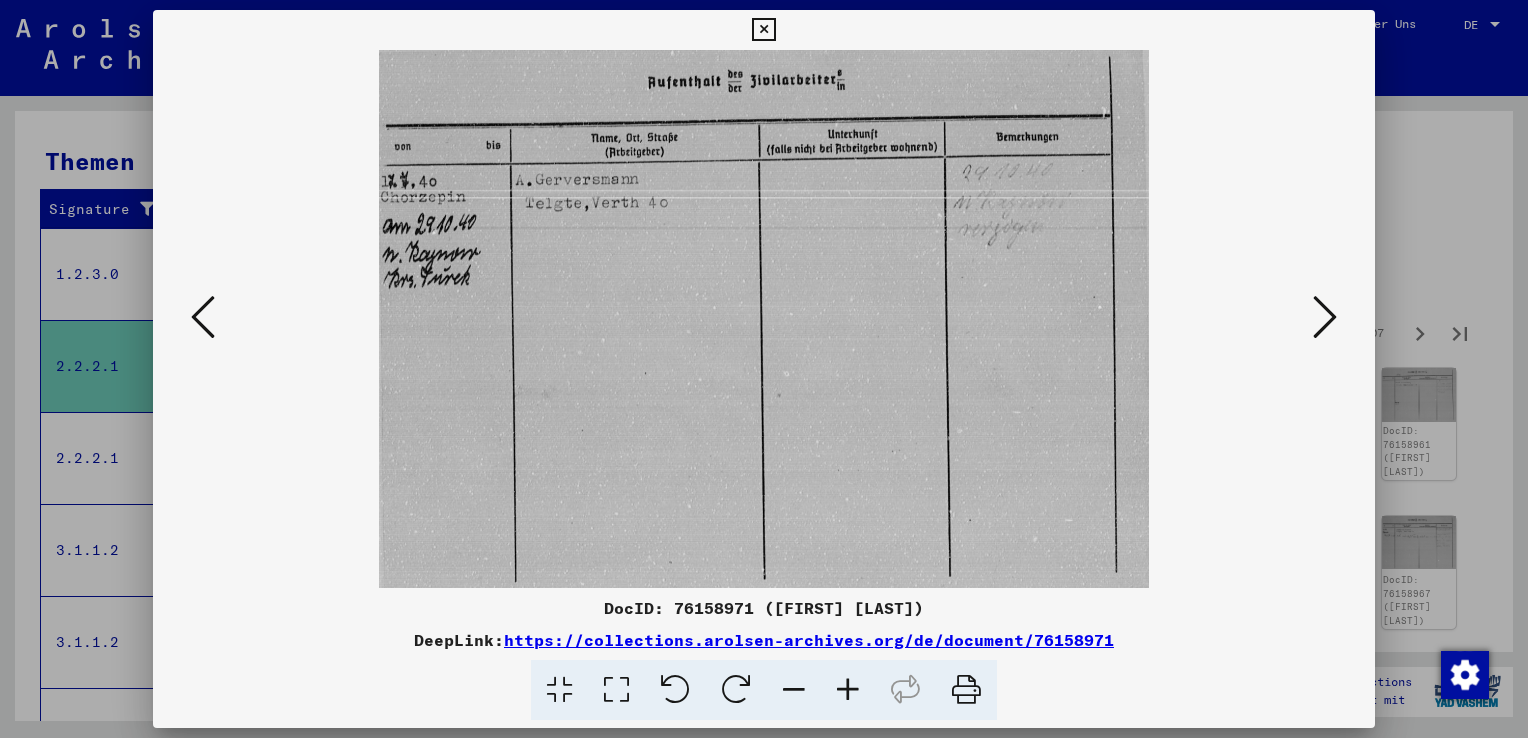 click at bounding box center [1325, 317] 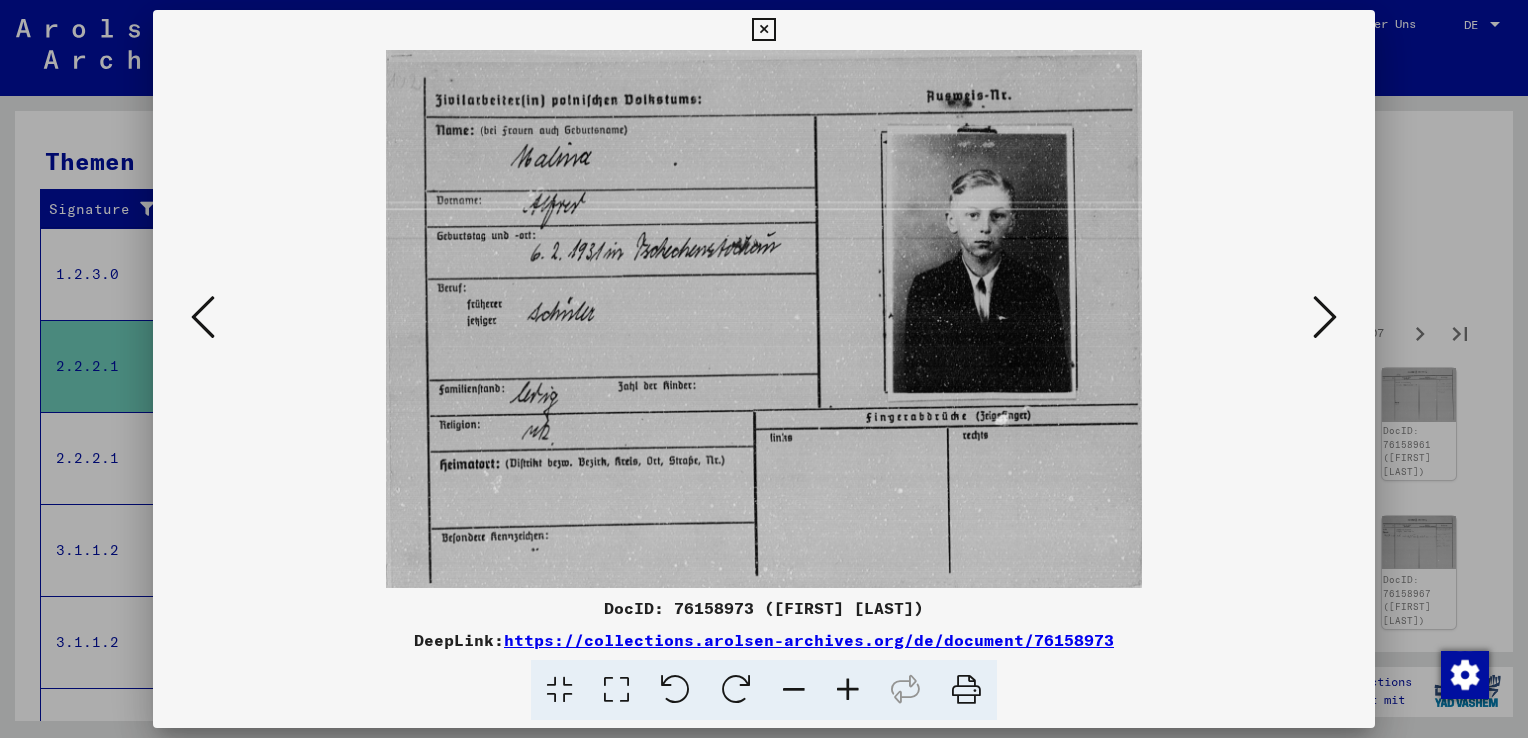 click at bounding box center (1325, 317) 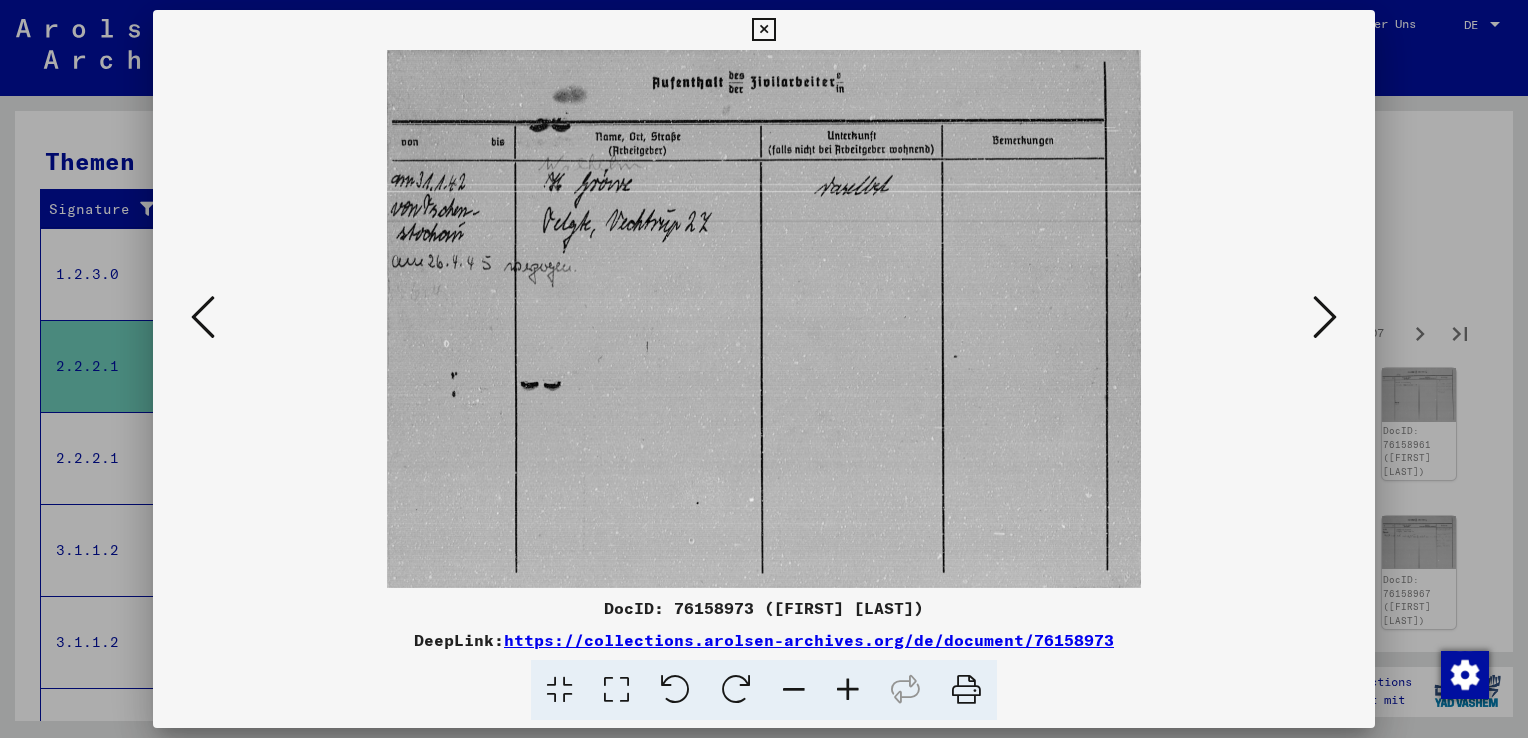 click at bounding box center [1325, 317] 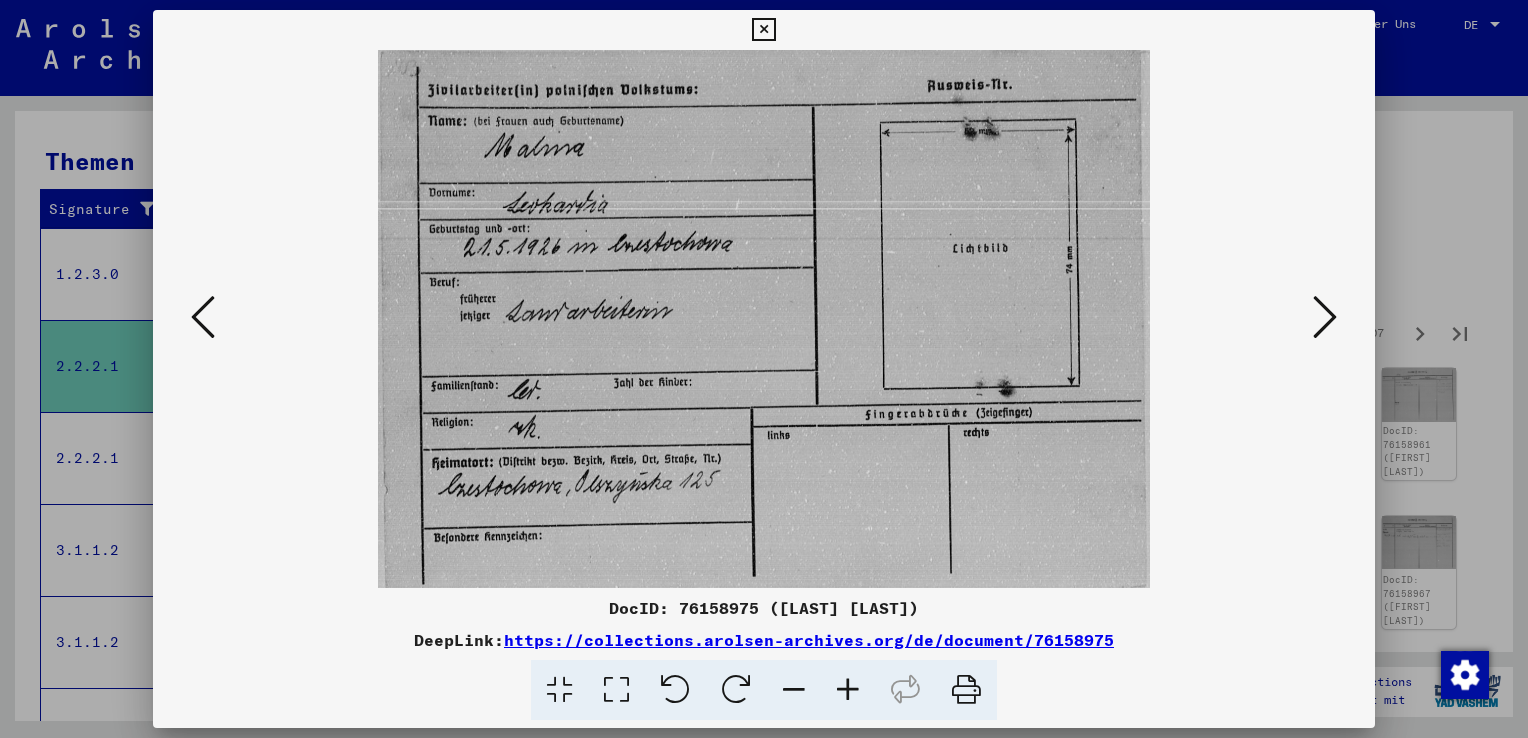 click at bounding box center [1325, 317] 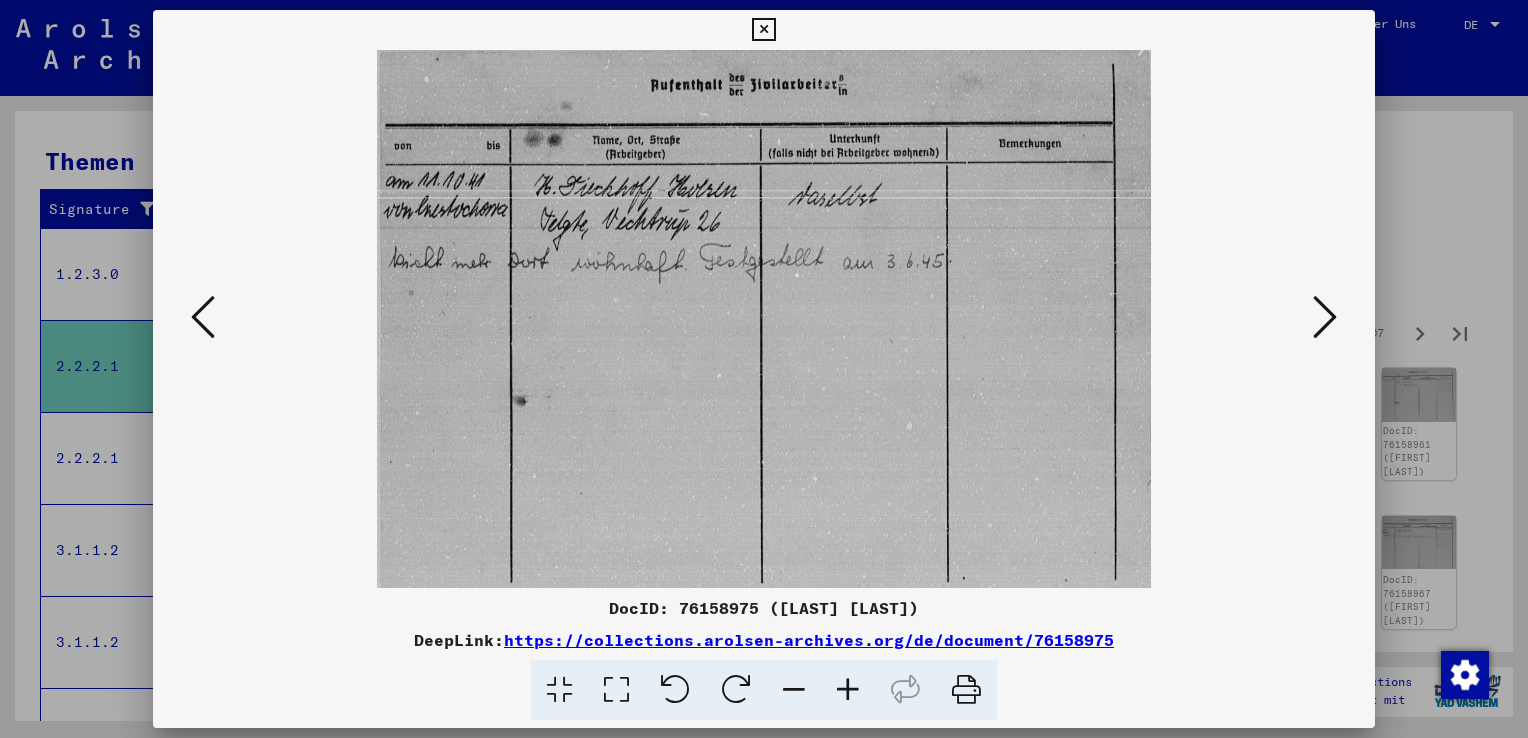 click at bounding box center (1325, 317) 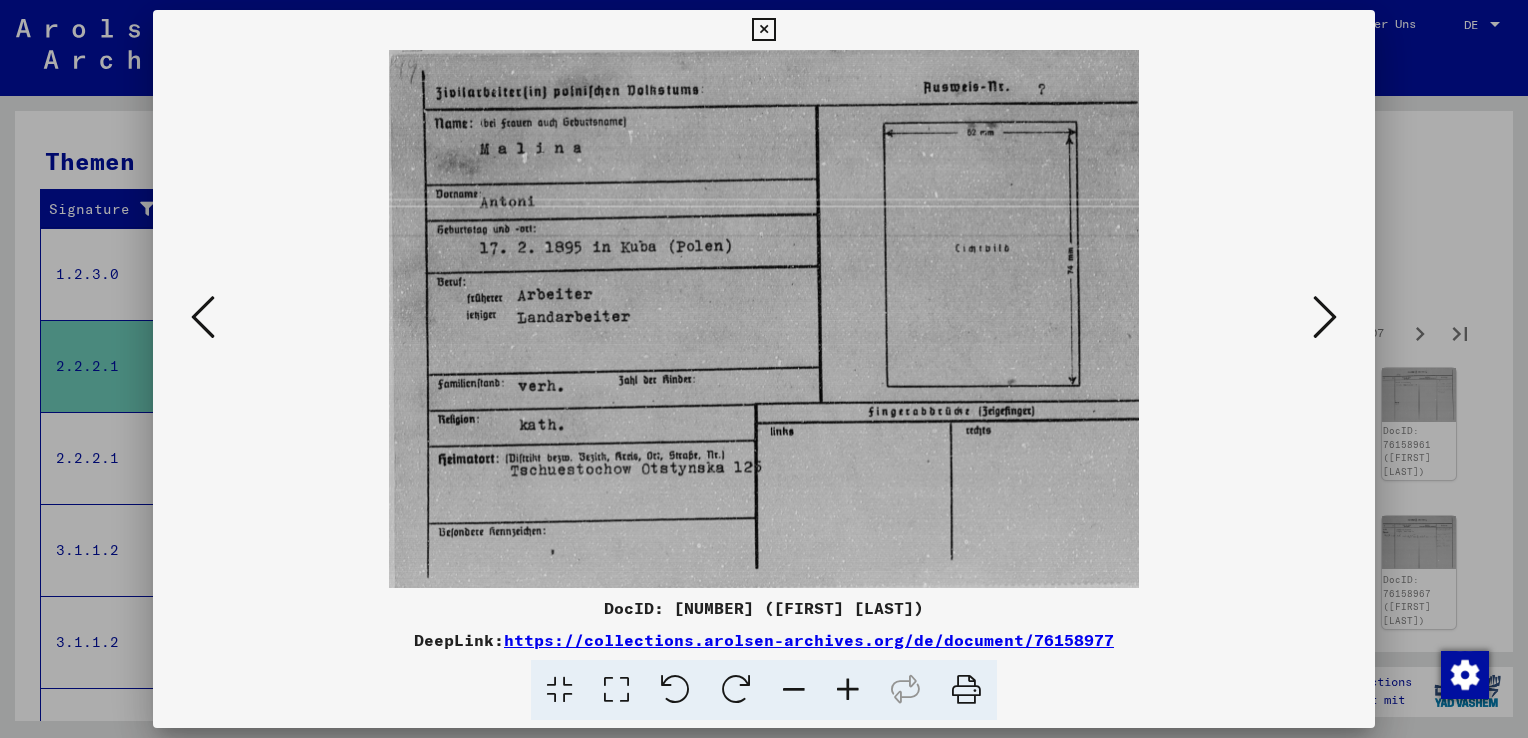 click at bounding box center [1325, 317] 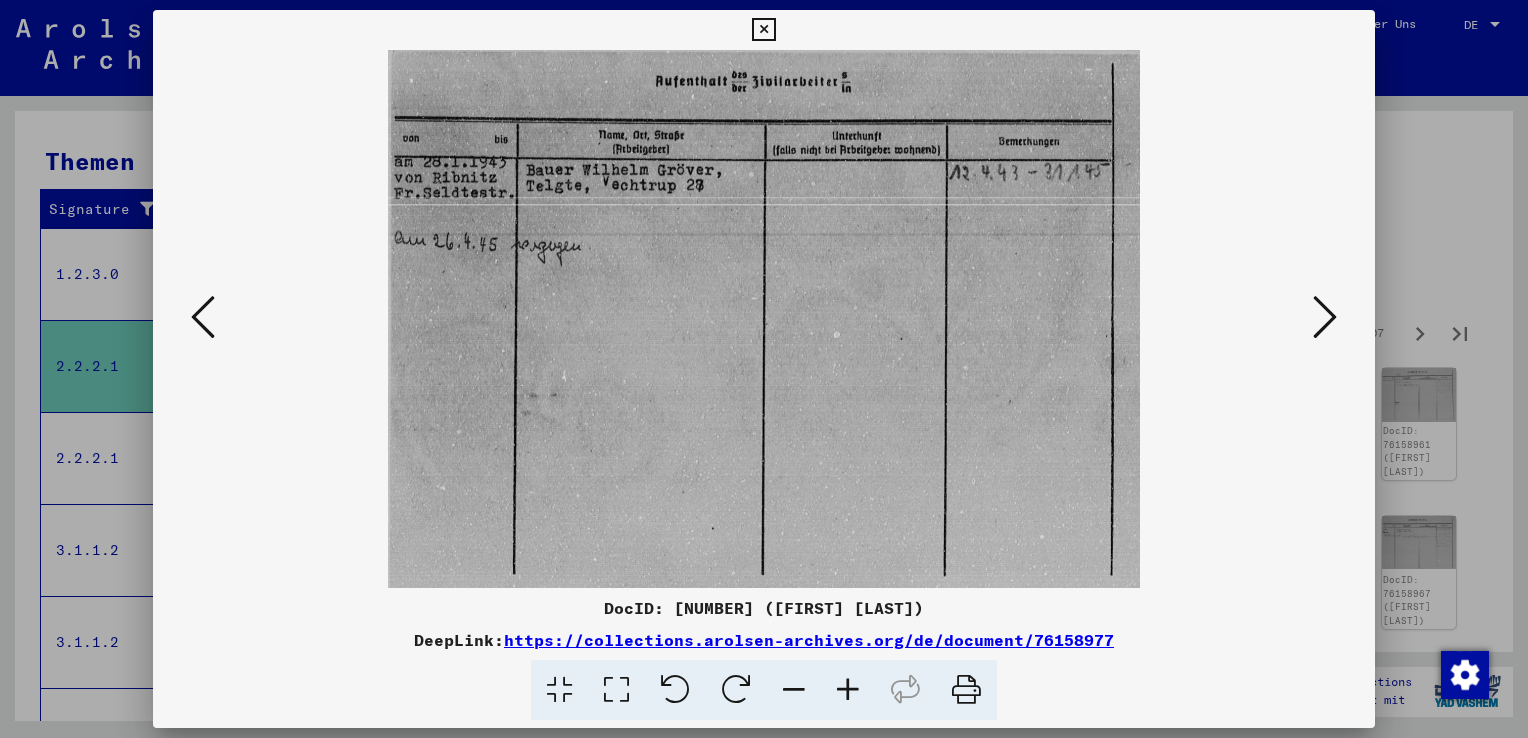 click at bounding box center [1325, 317] 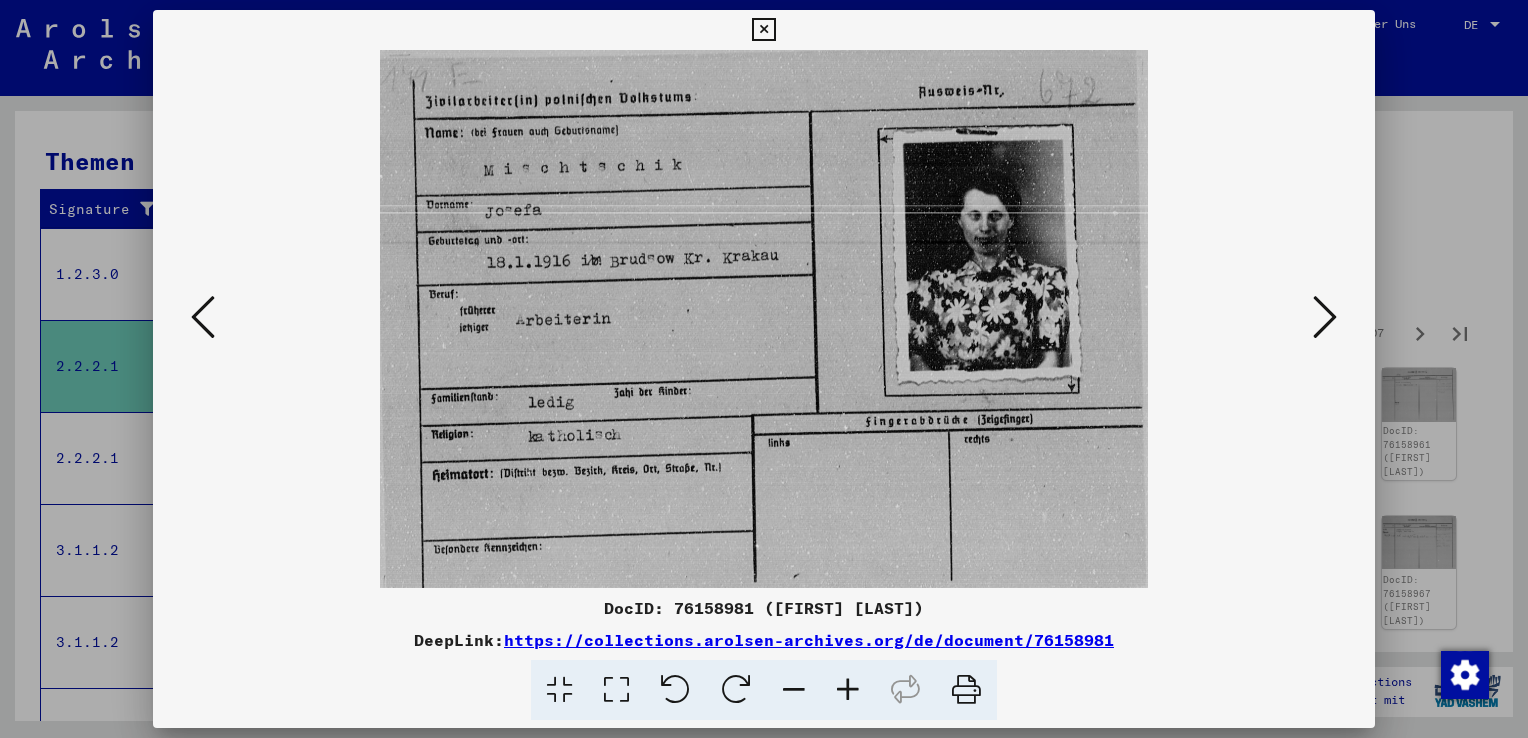 click at bounding box center [1325, 317] 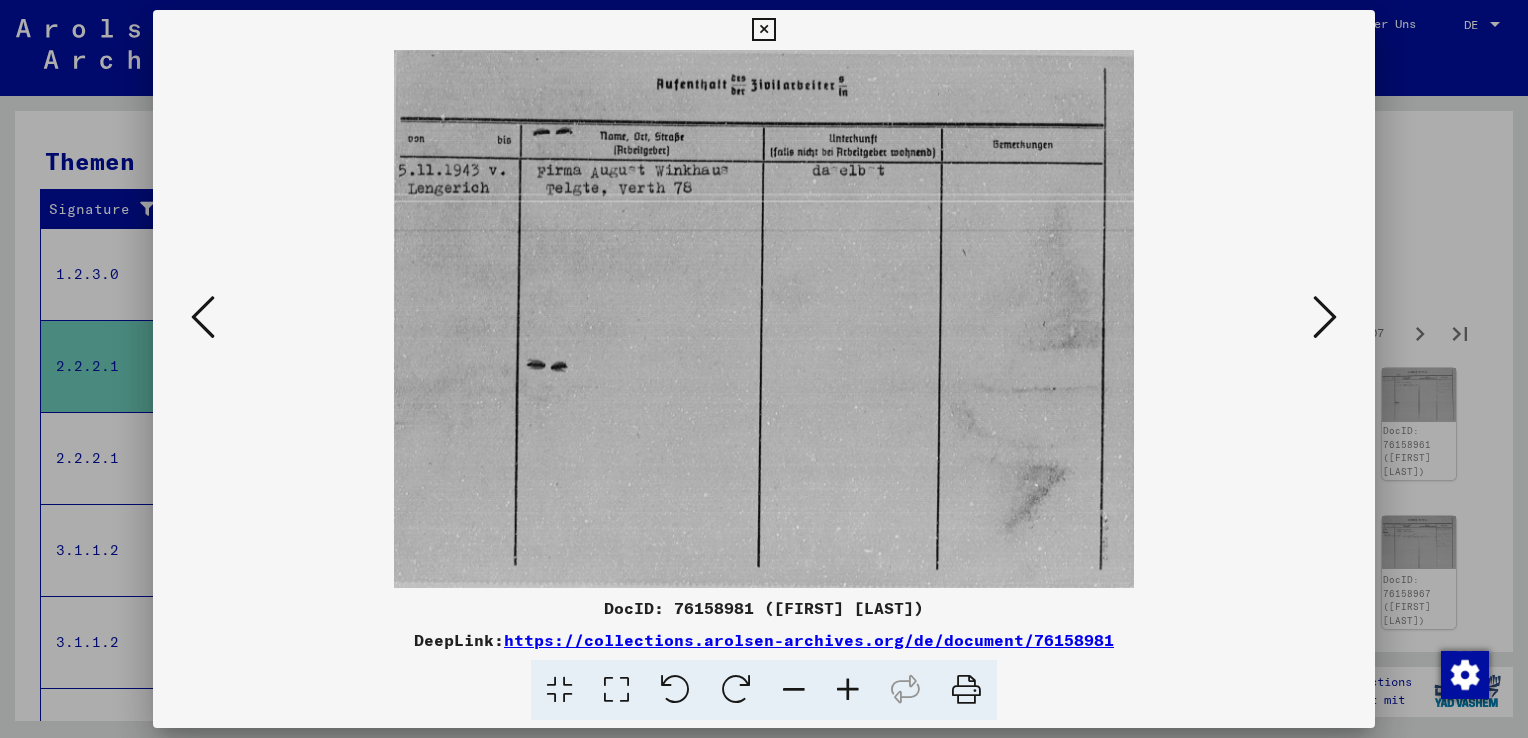 click at bounding box center [1325, 317] 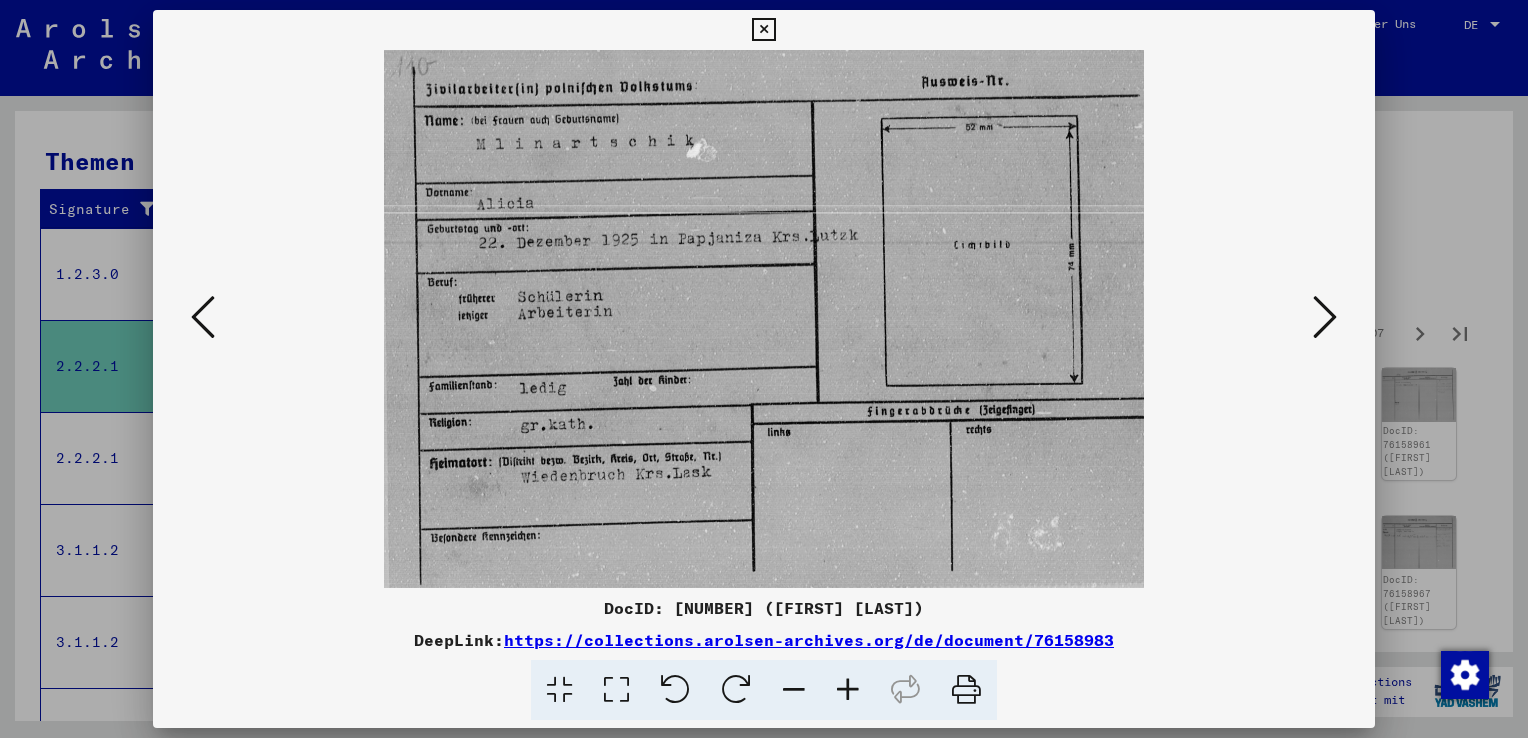 click at bounding box center [1325, 317] 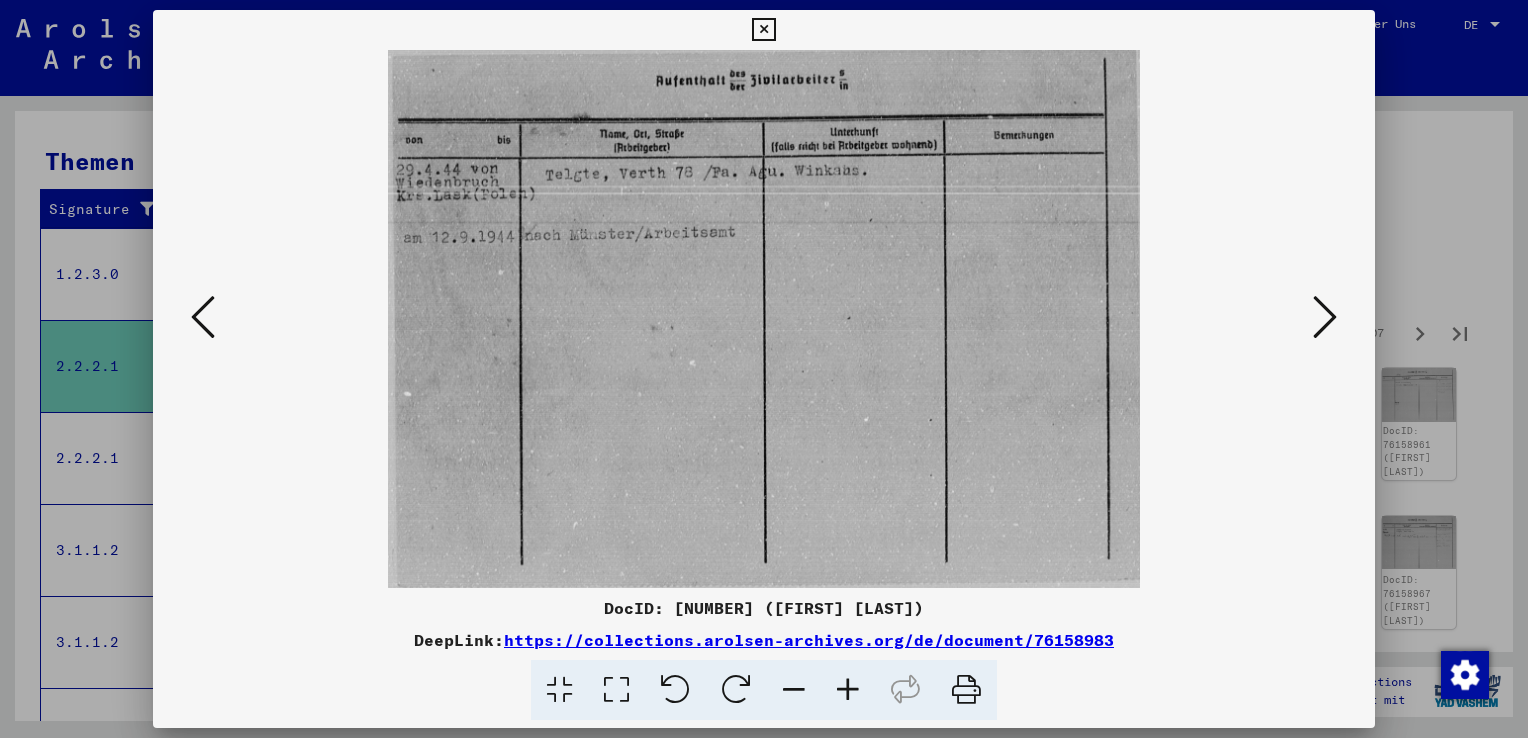 click at bounding box center [1325, 317] 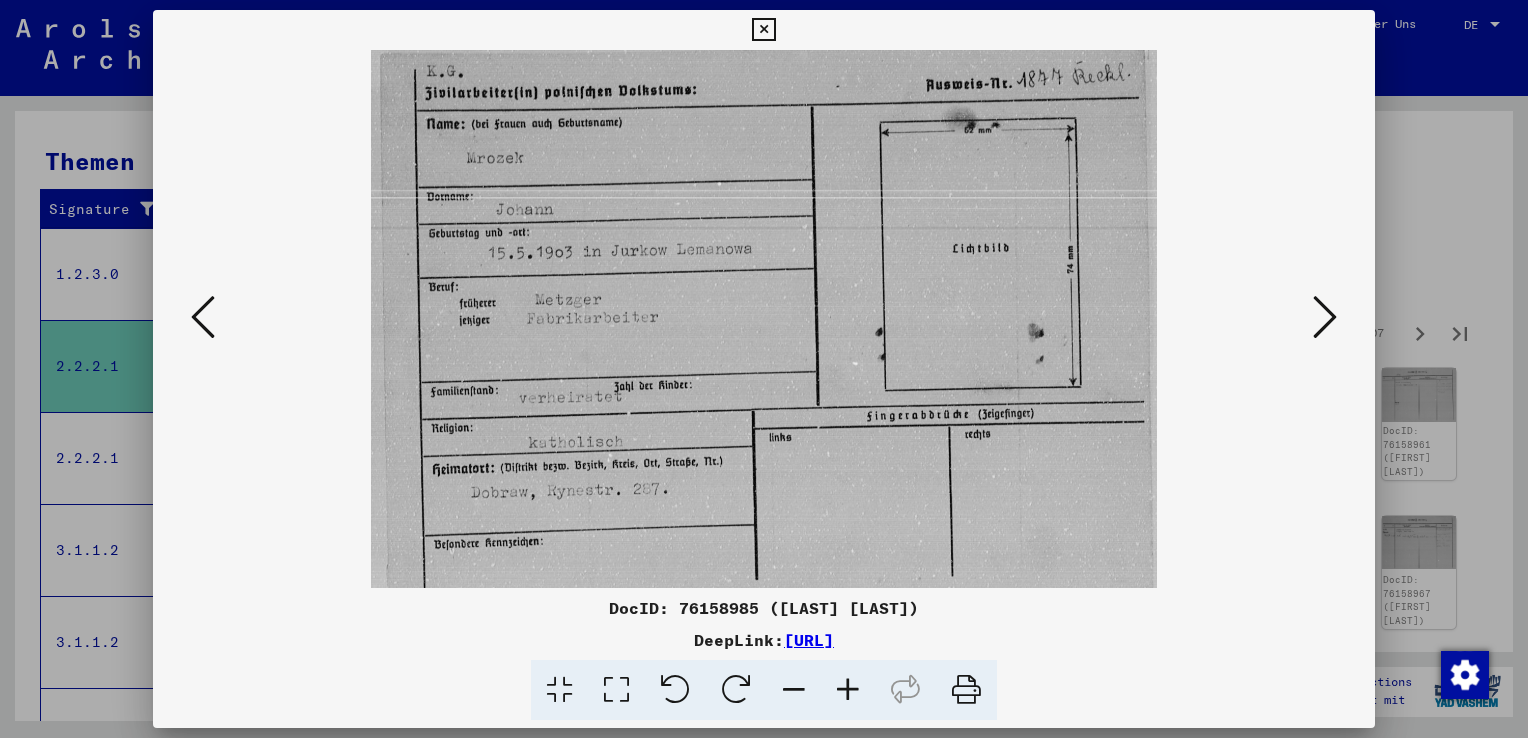 click at bounding box center (1325, 317) 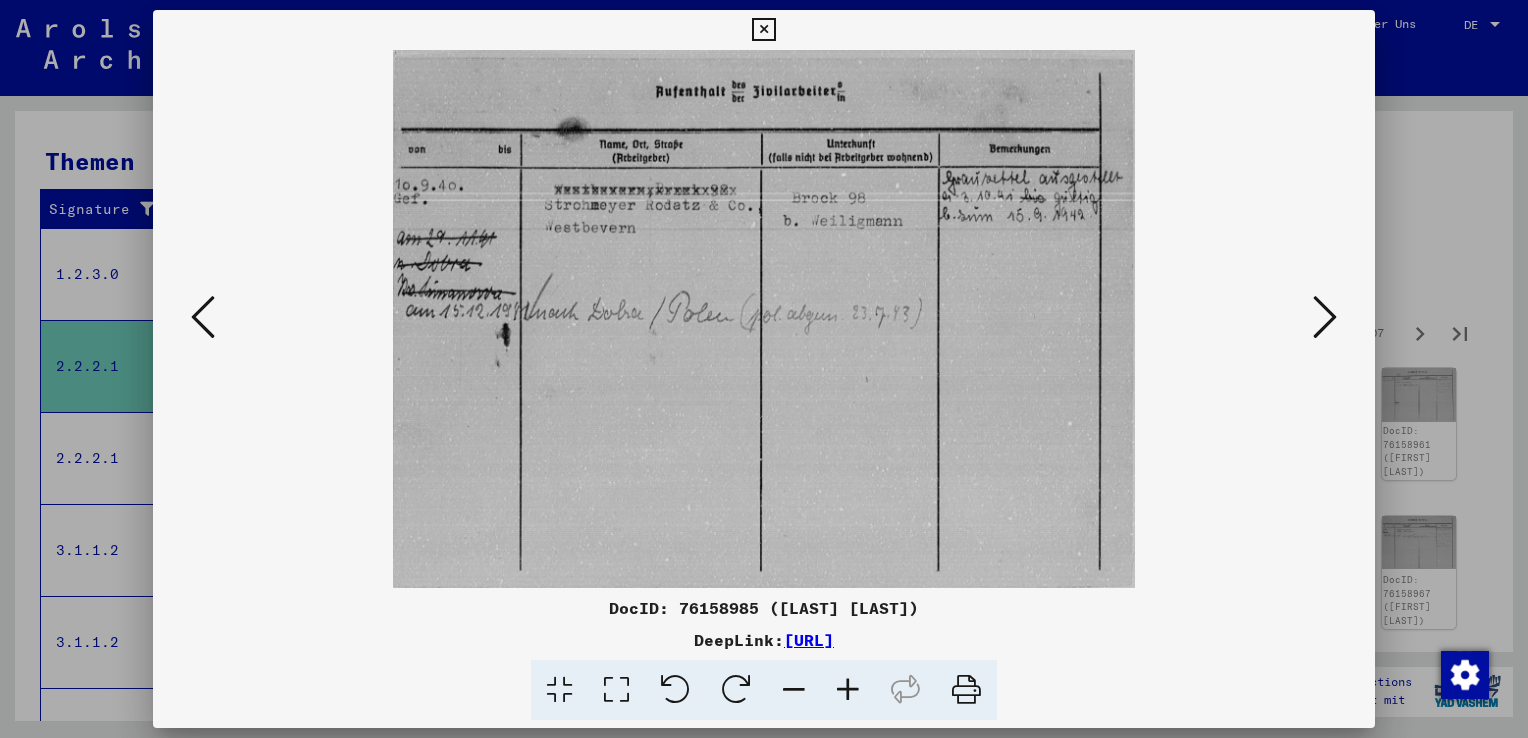 click at bounding box center (1325, 317) 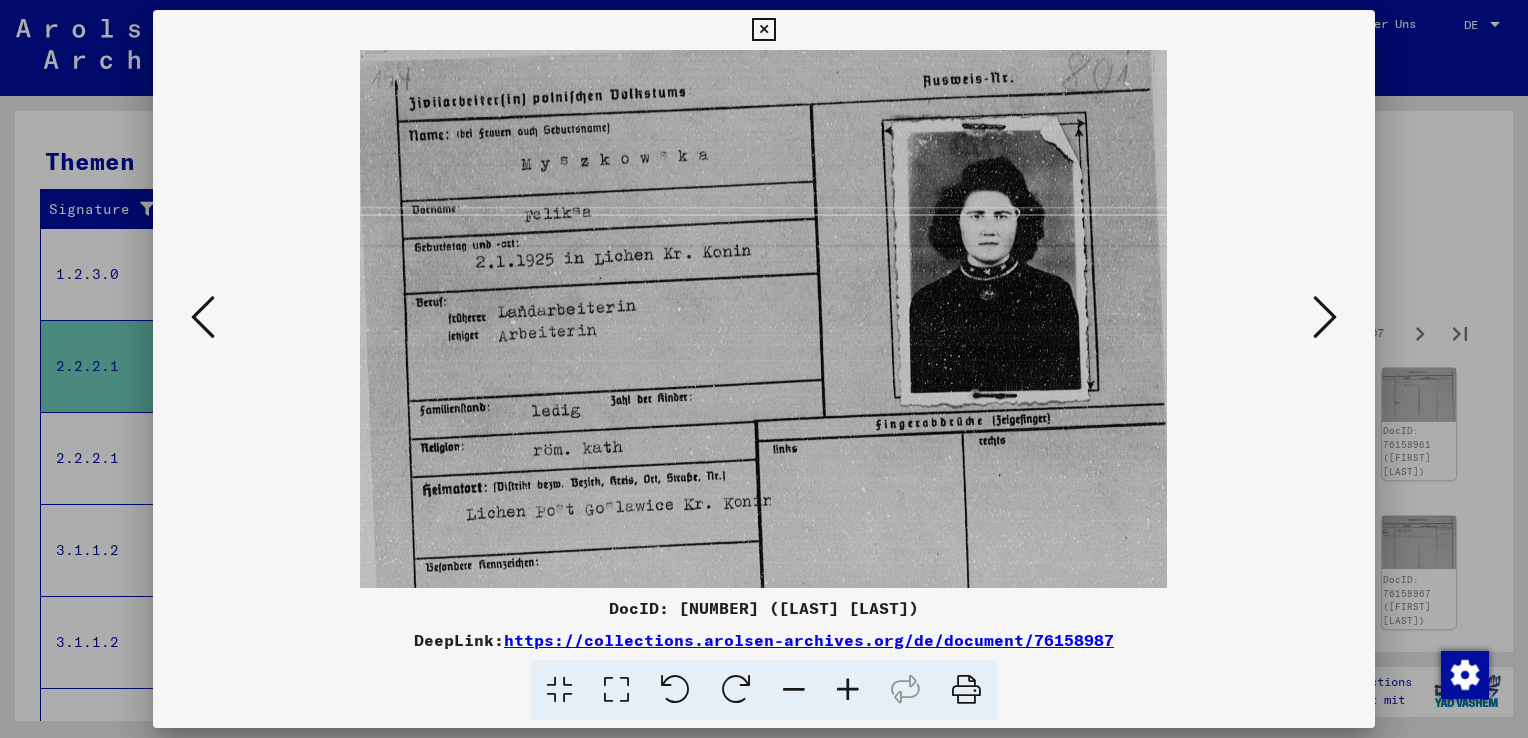 click at bounding box center [1325, 317] 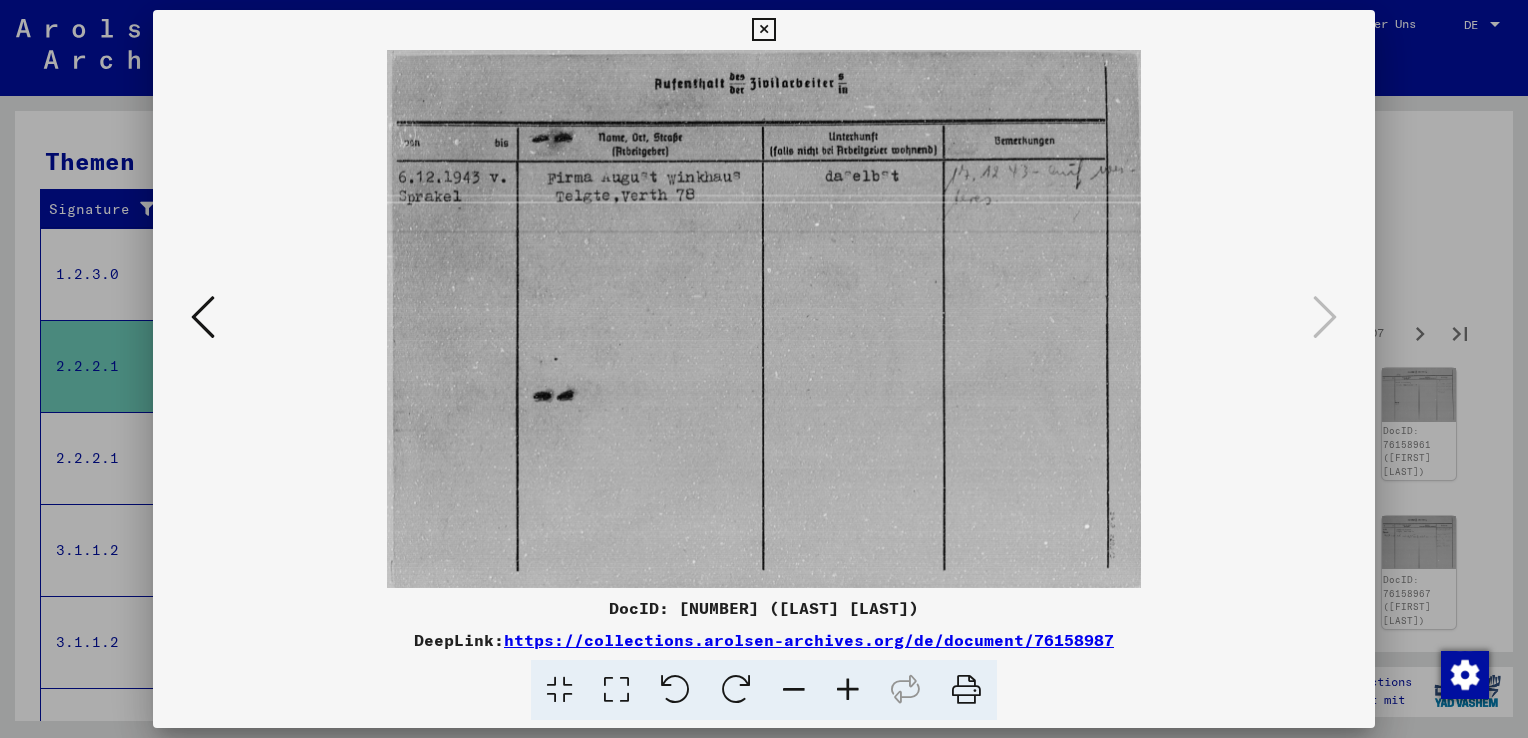 click at bounding box center [764, 369] 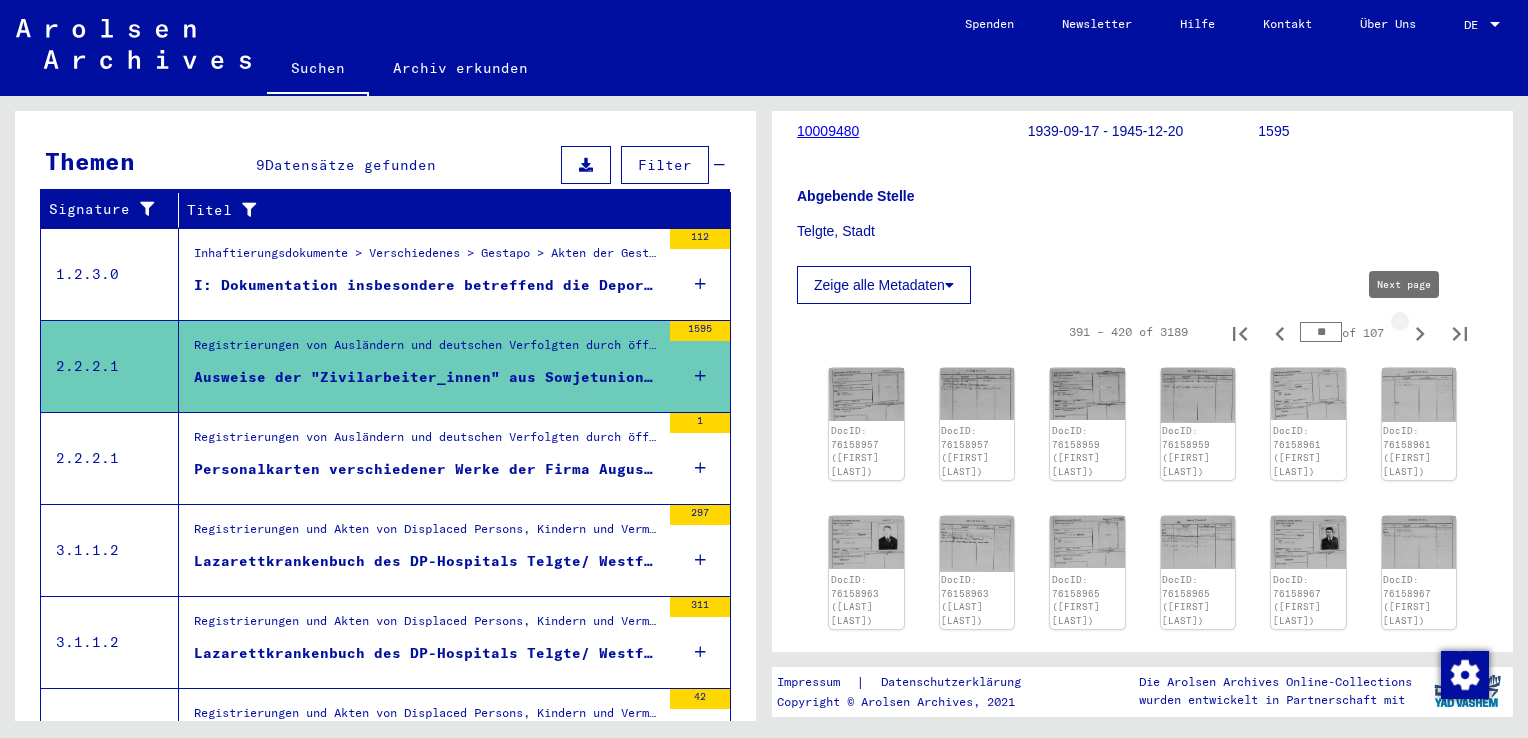 click 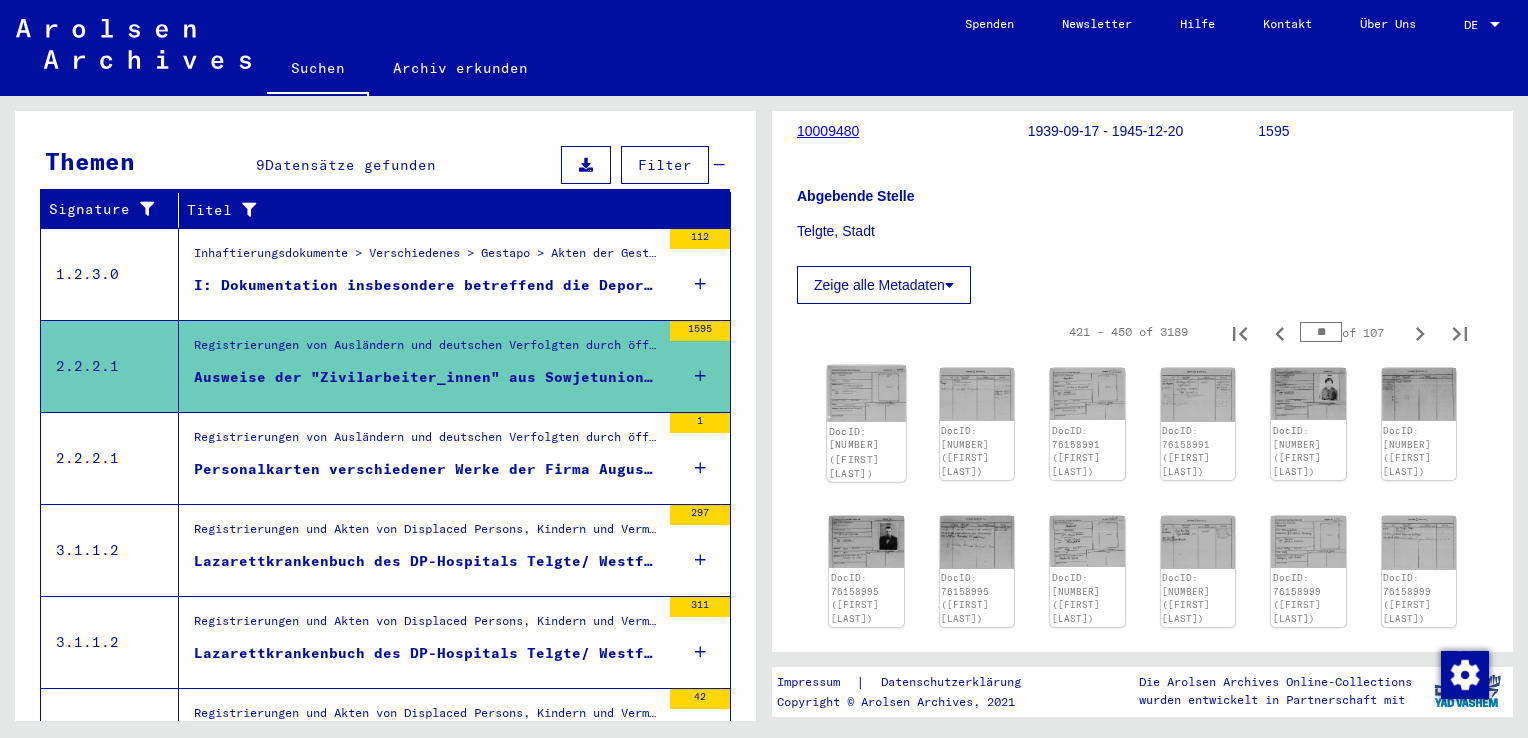 click 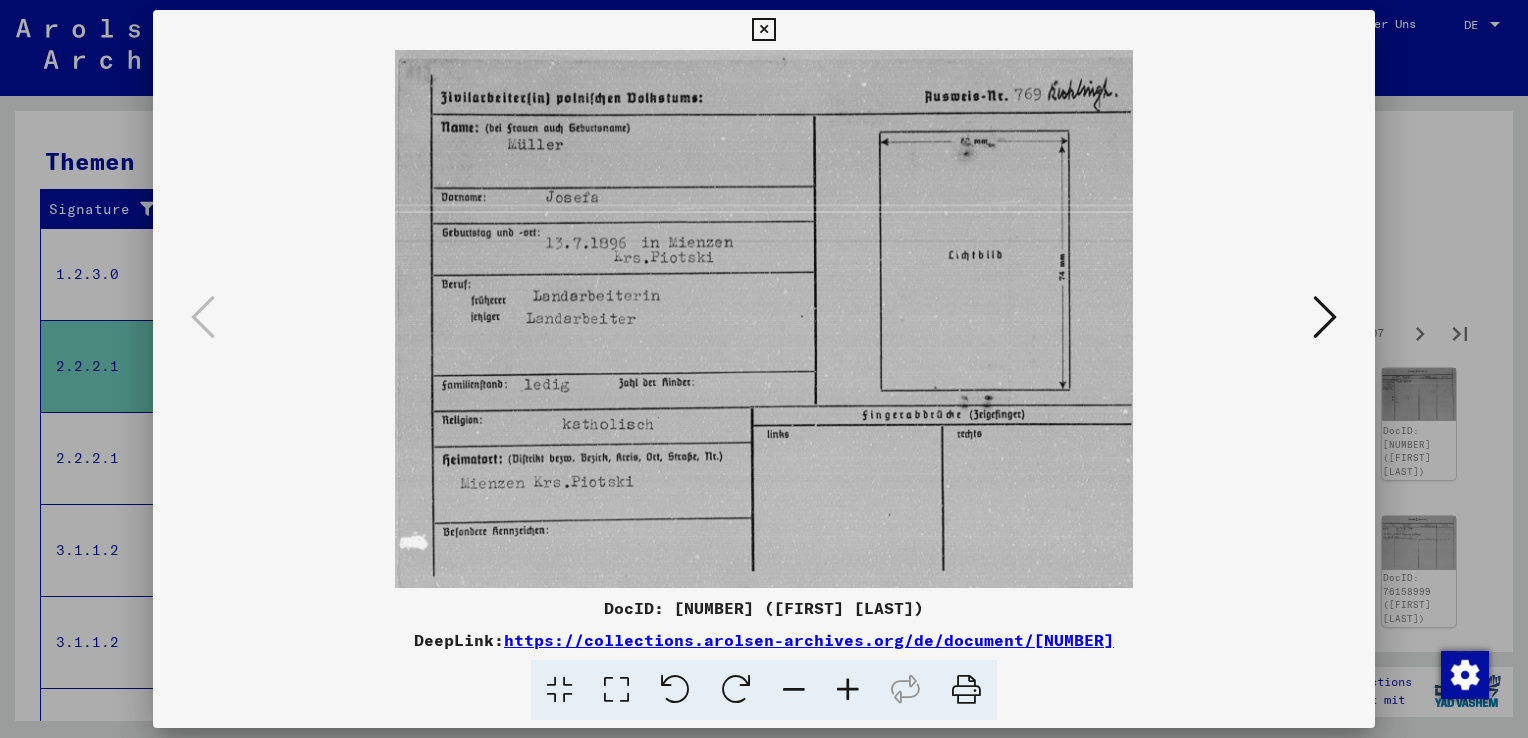 click at bounding box center [1325, 318] 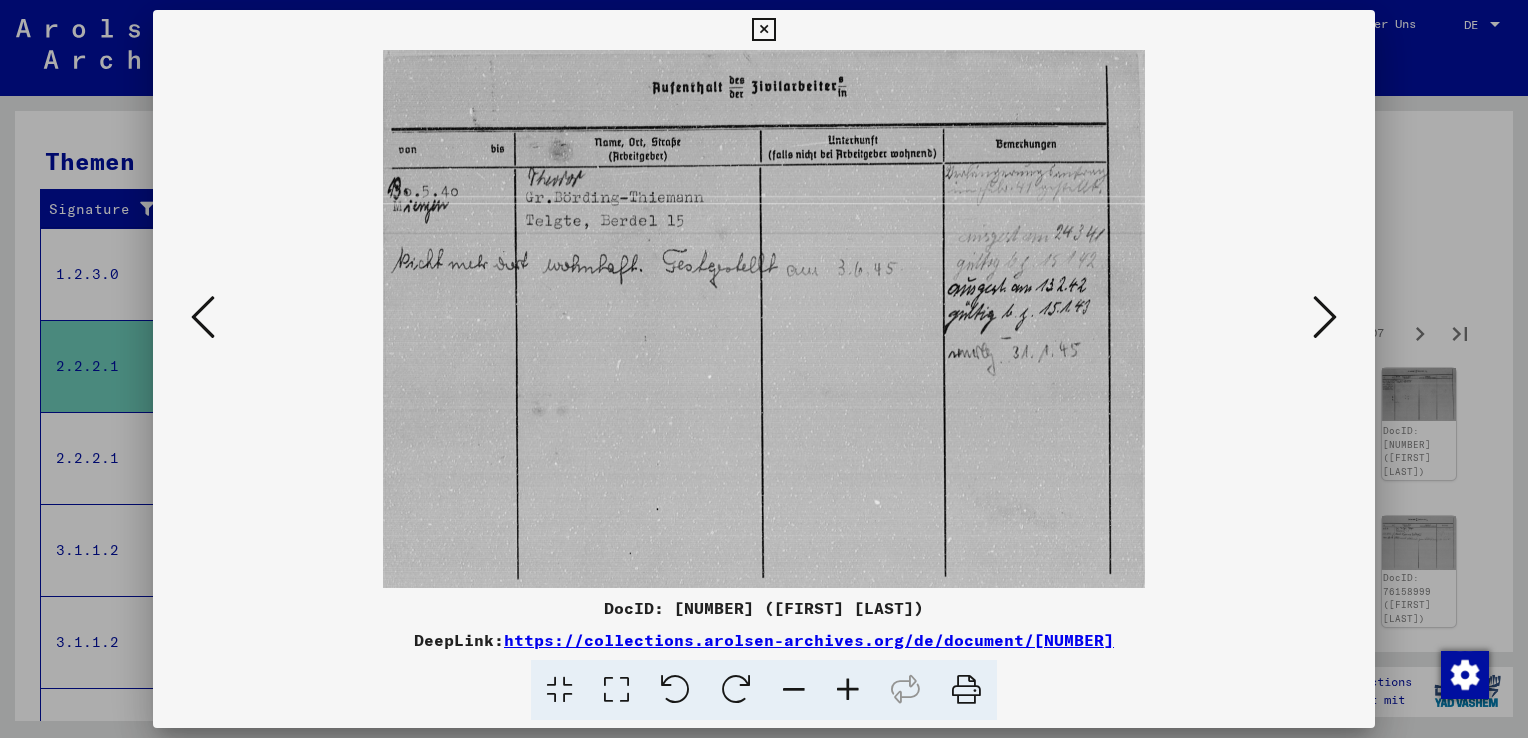 click at bounding box center (1325, 318) 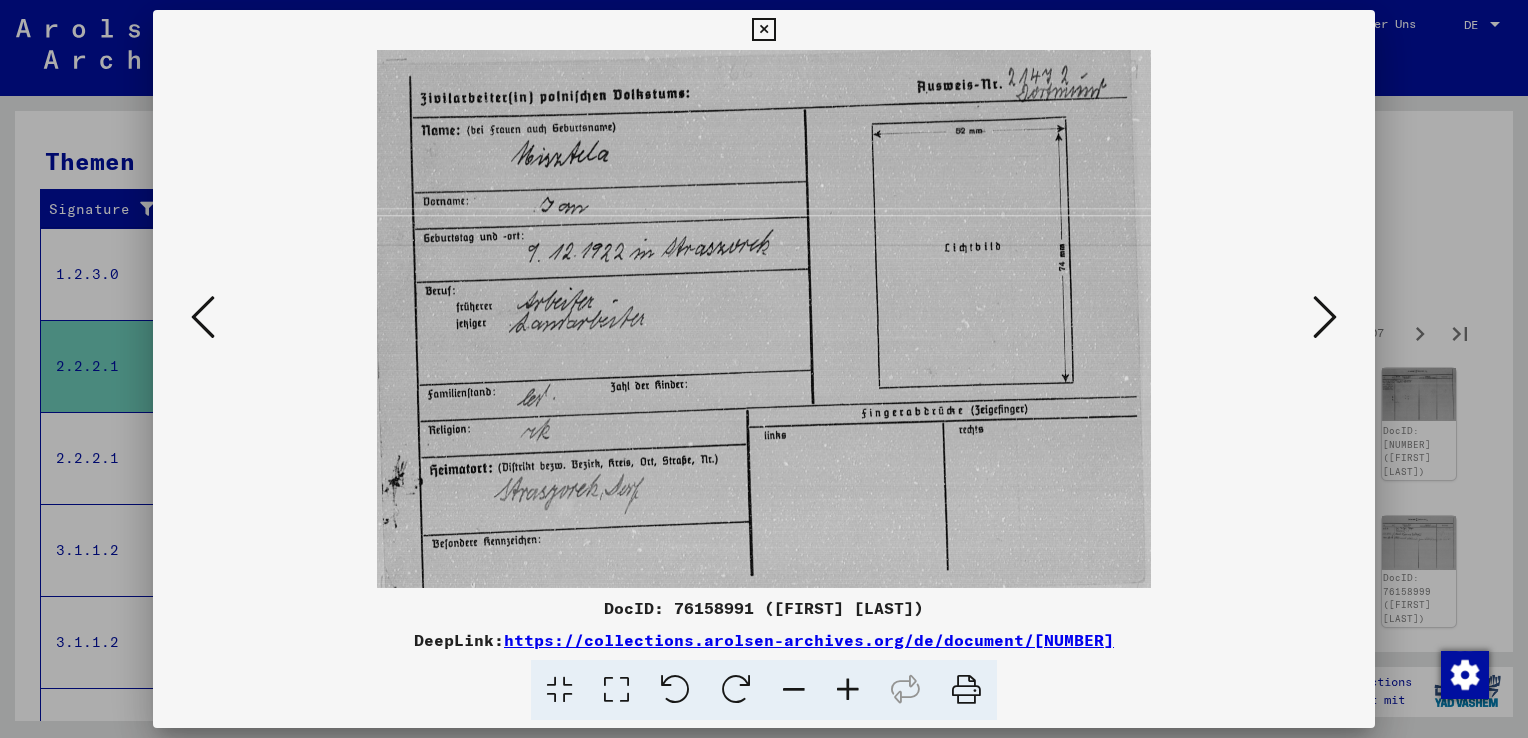 click at bounding box center [1325, 318] 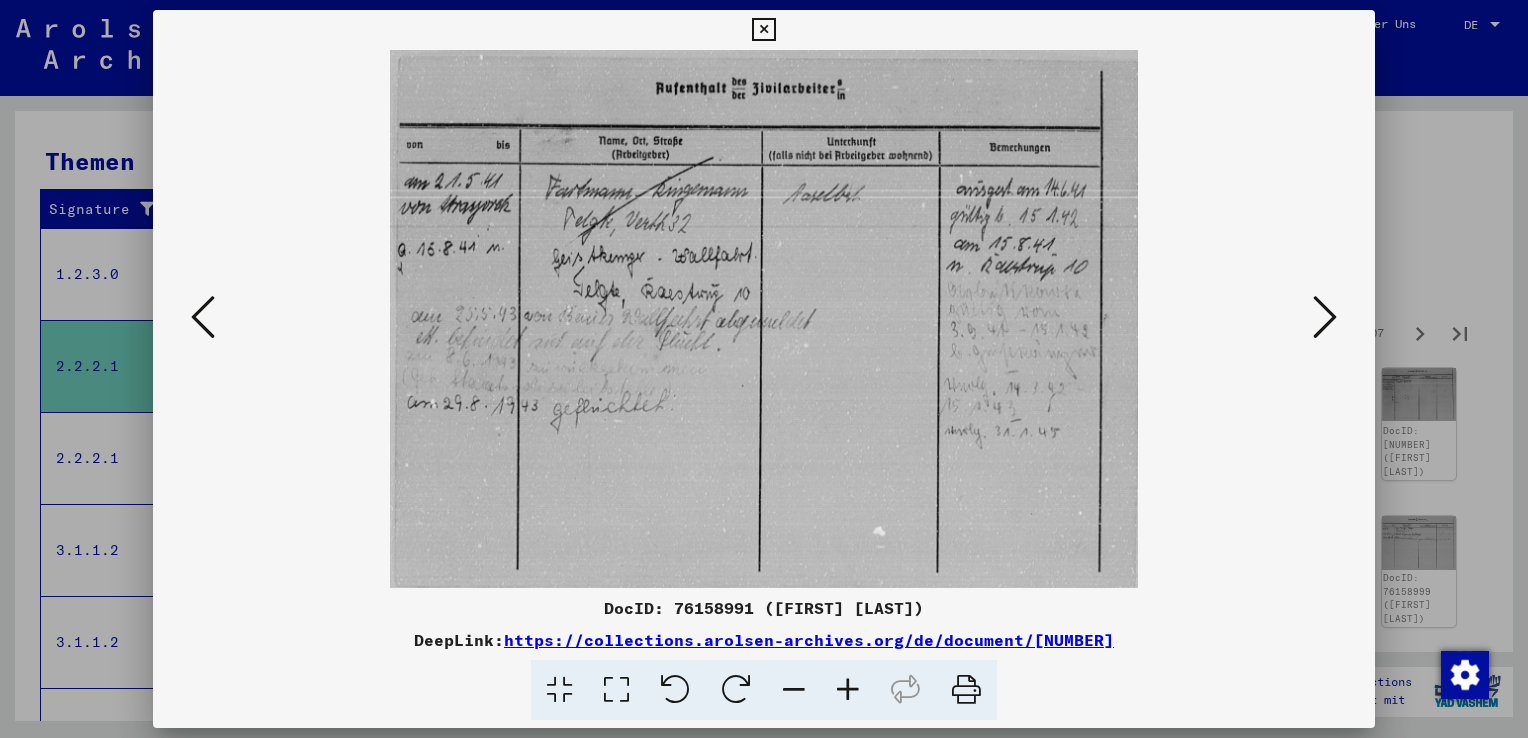 click at bounding box center [1325, 318] 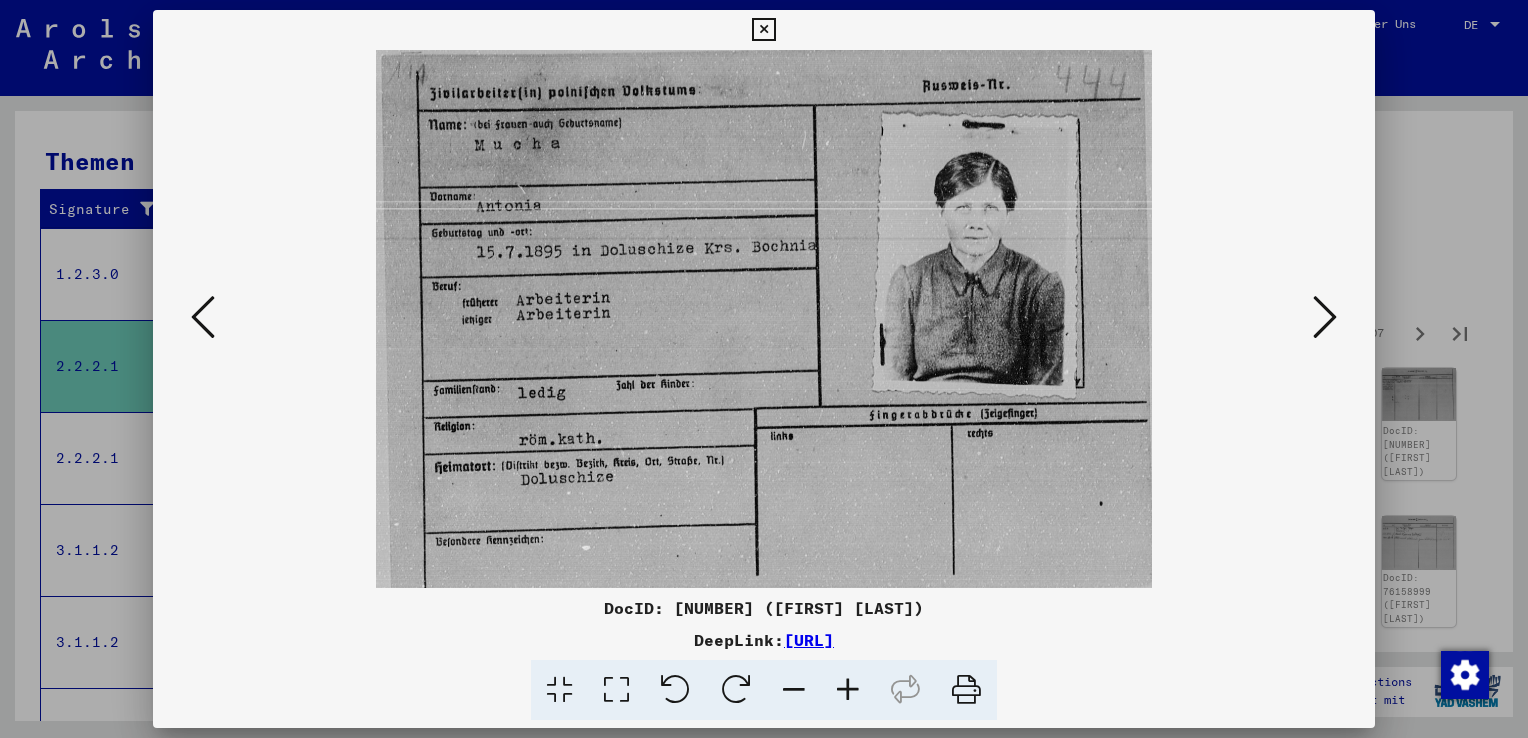 click at bounding box center (1325, 318) 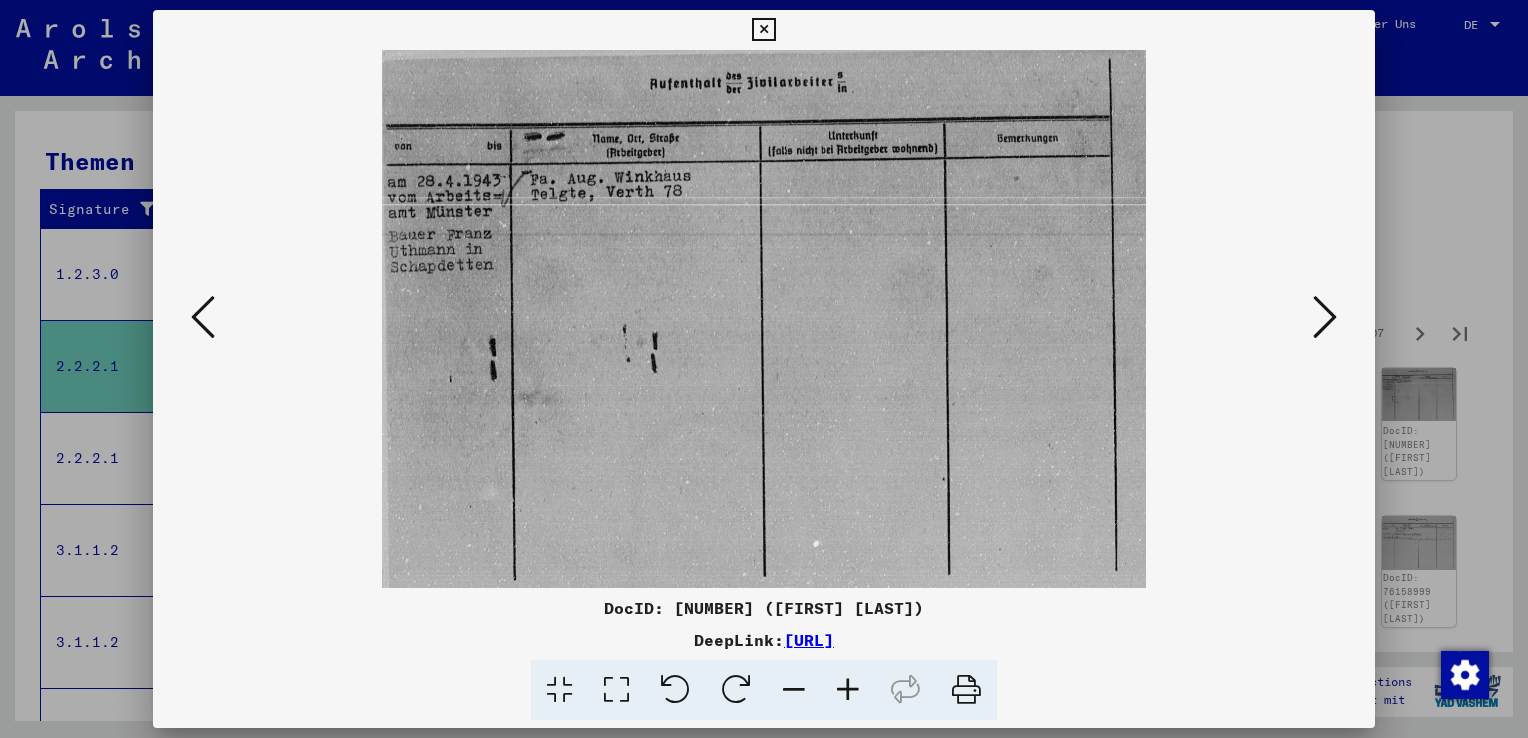 click at bounding box center [1325, 318] 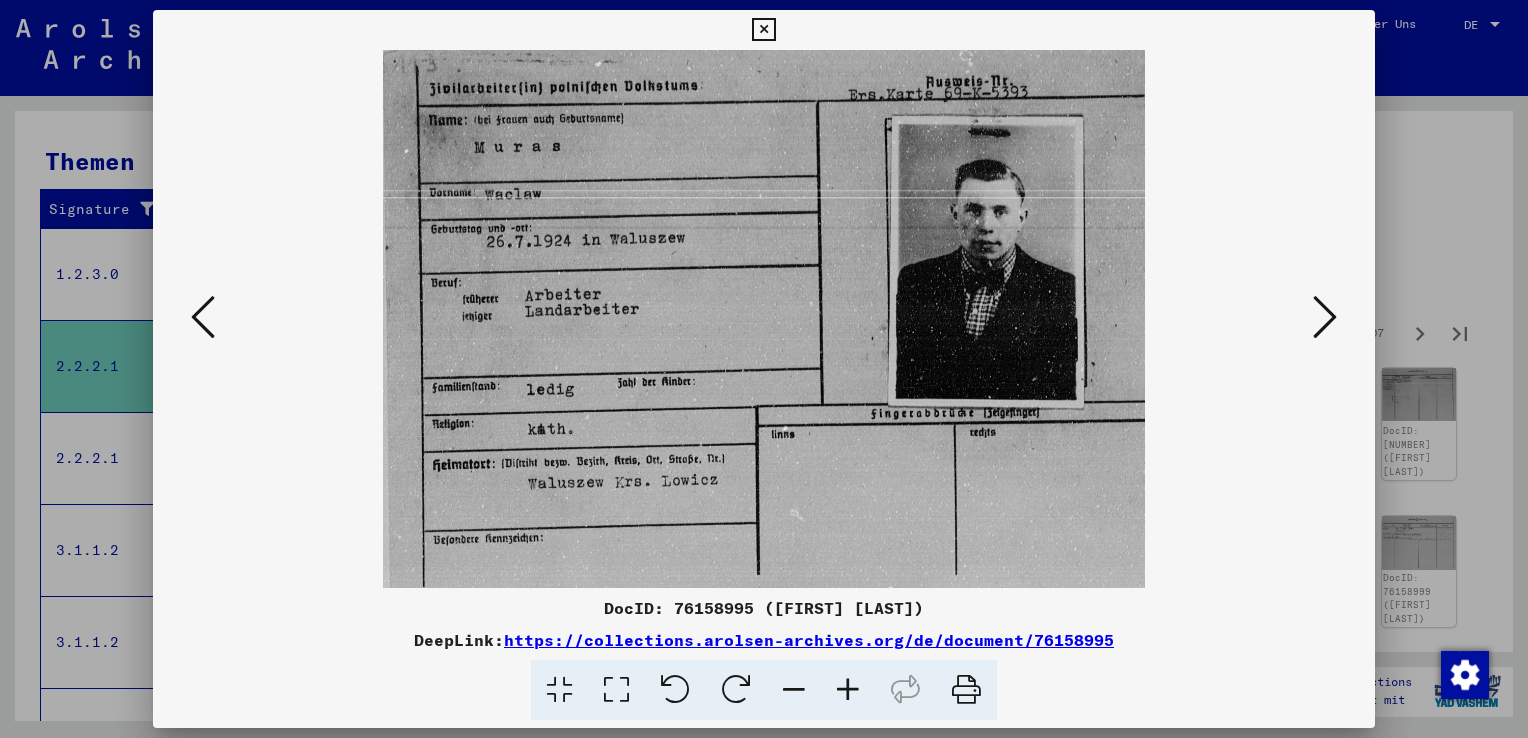 click at bounding box center [1325, 318] 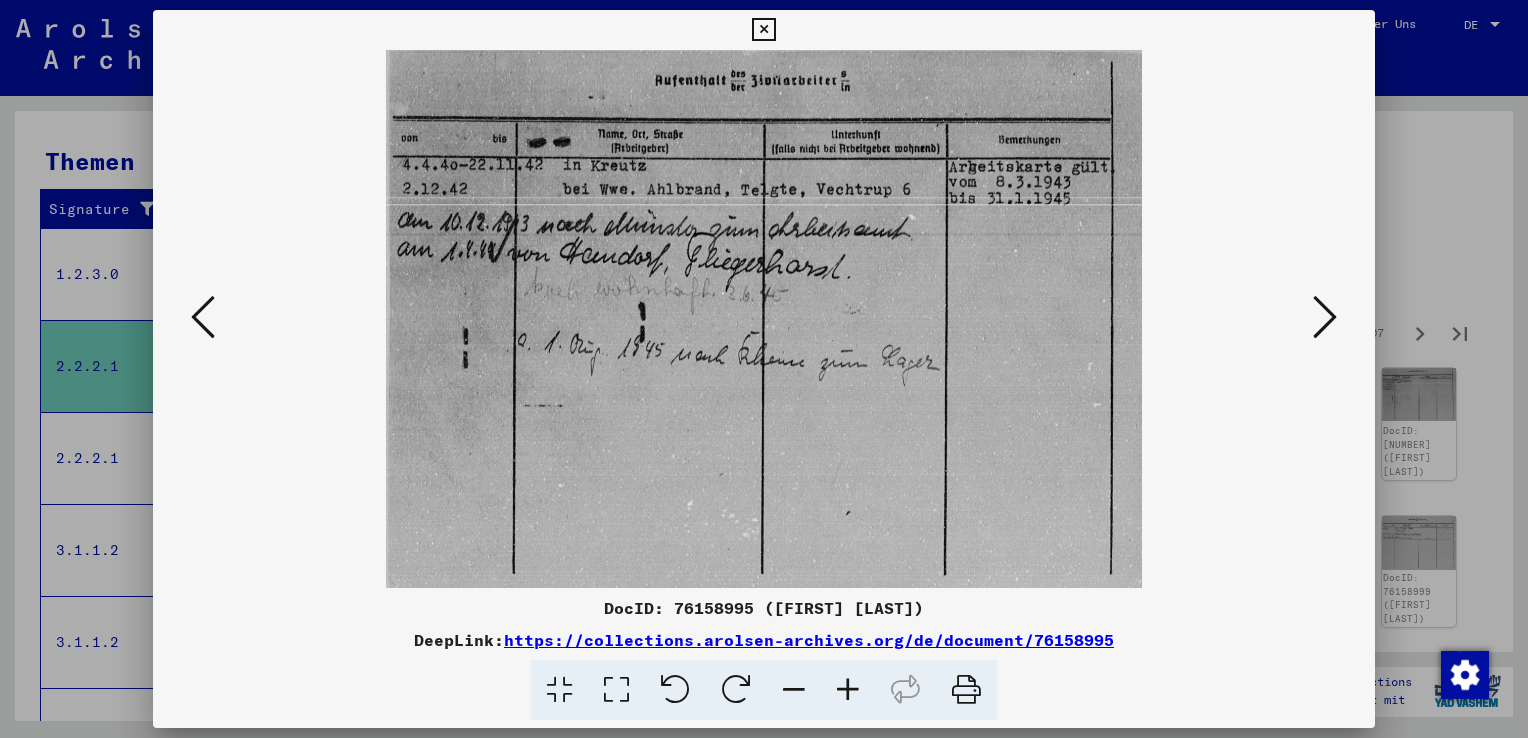 click at bounding box center (1325, 318) 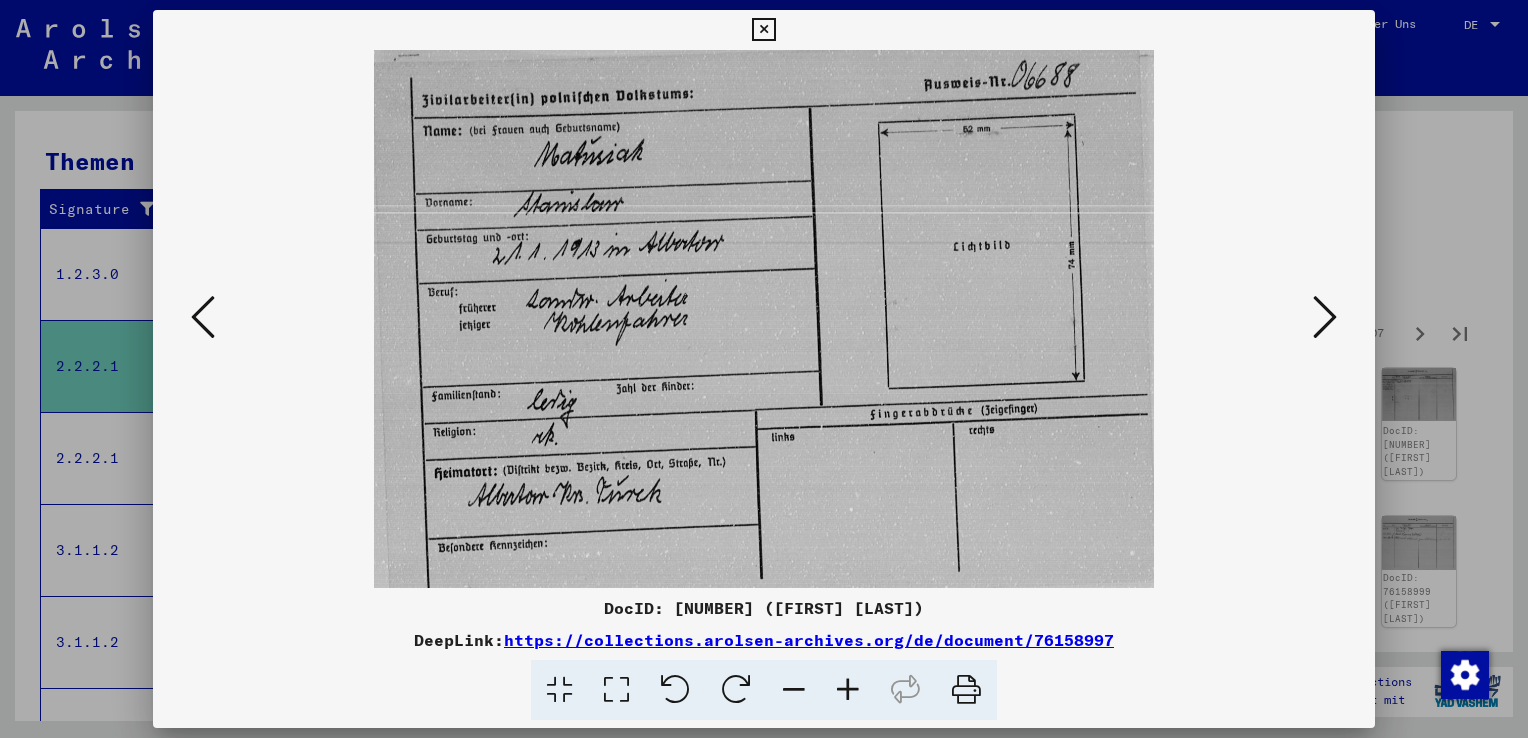 click at bounding box center [1325, 318] 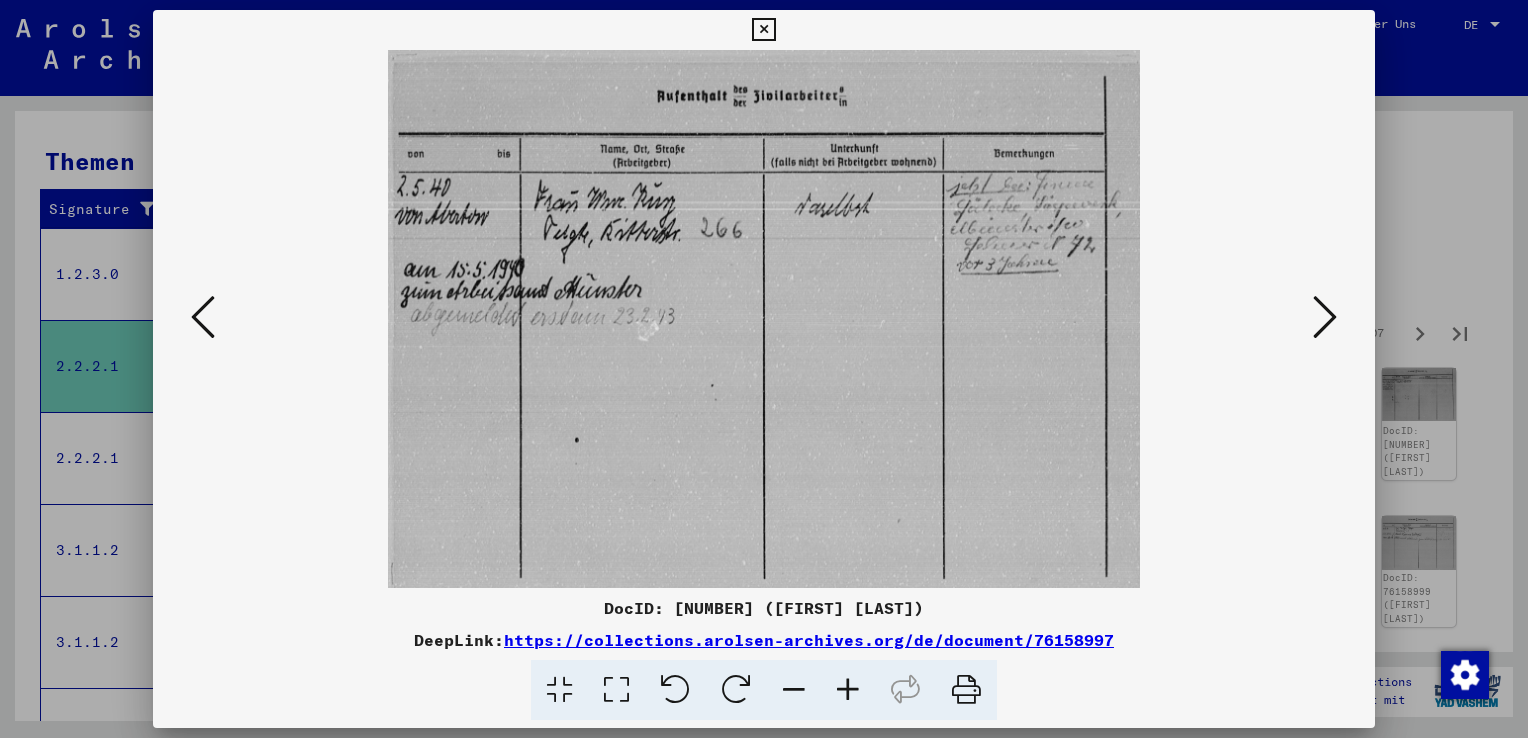 click at bounding box center (1325, 318) 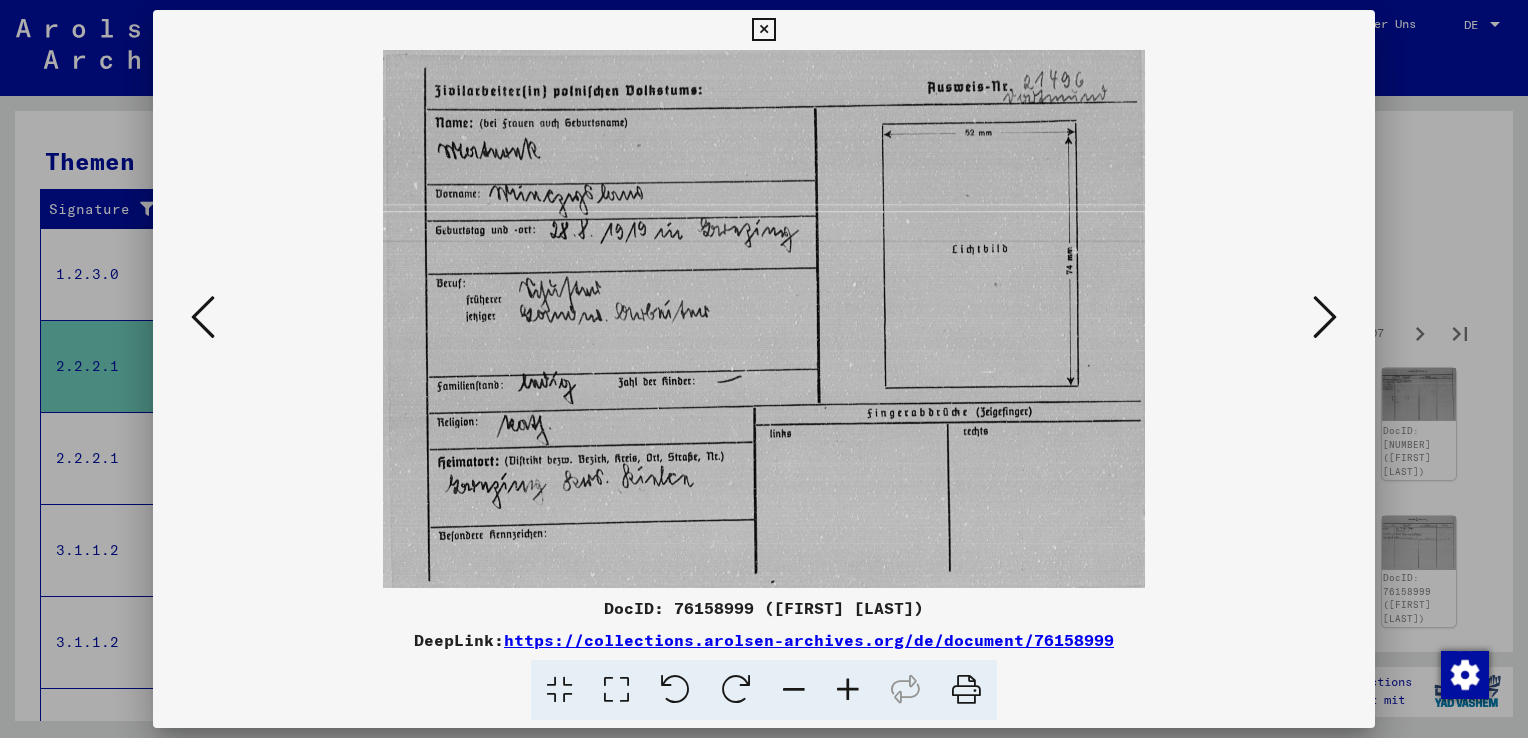 click at bounding box center (1325, 318) 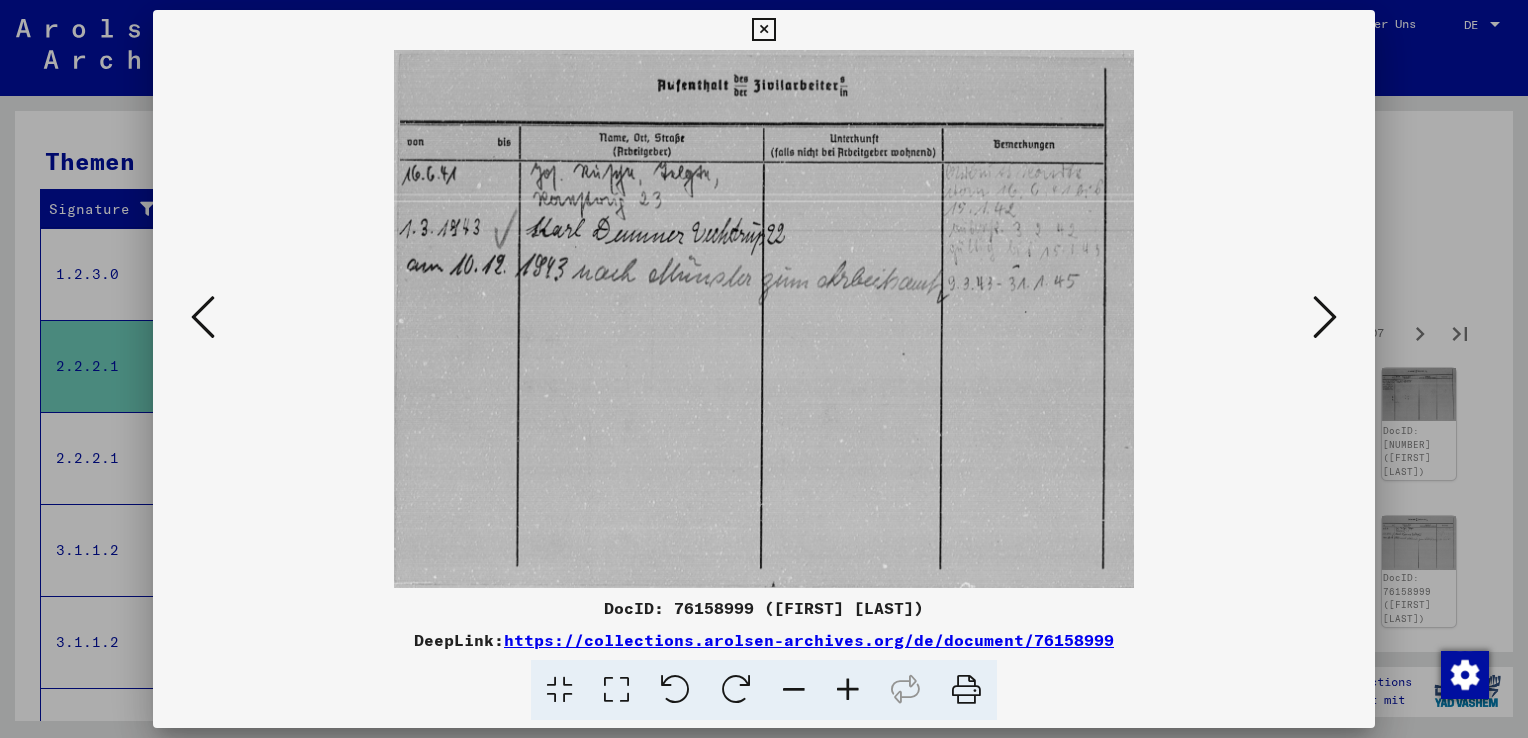 click at bounding box center [1325, 318] 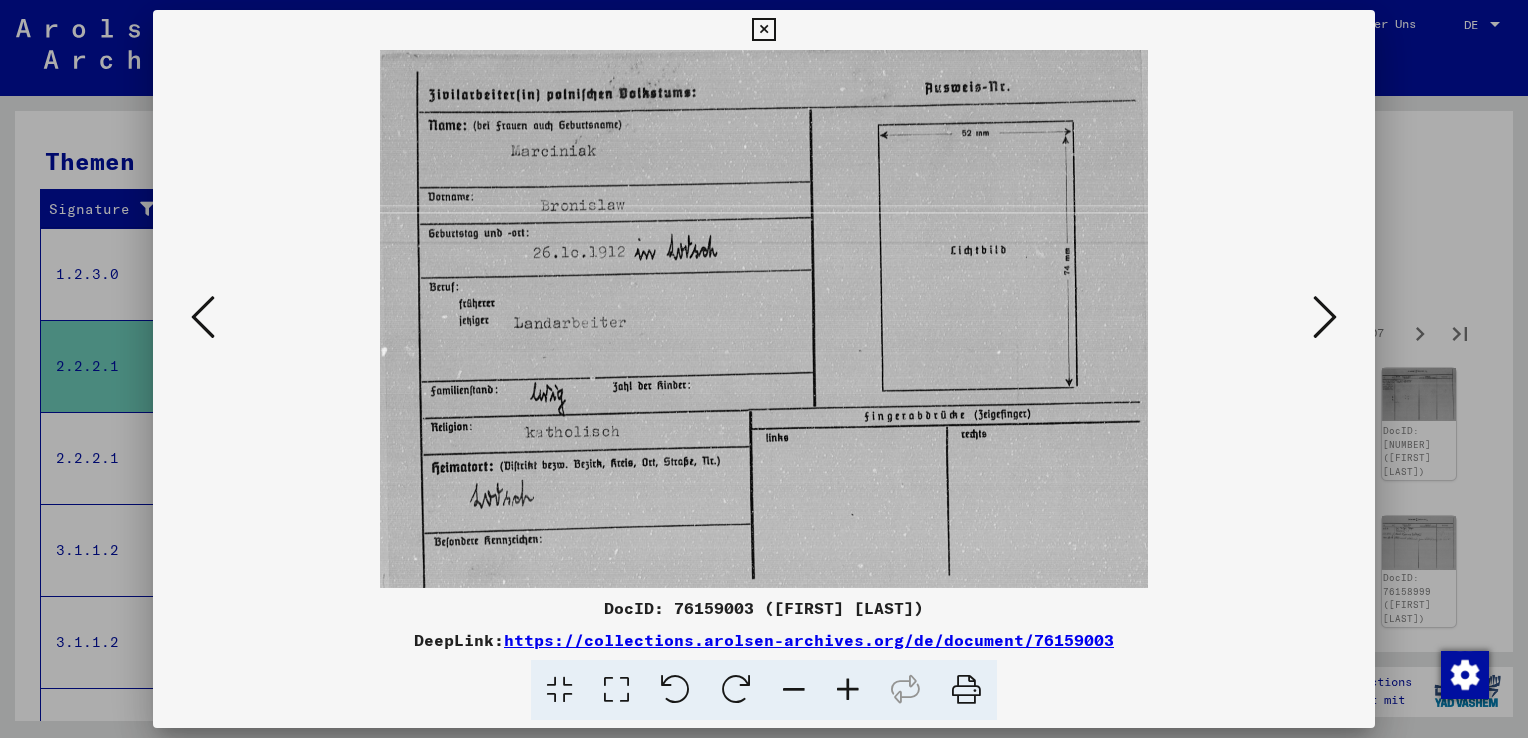 click at bounding box center [1325, 318] 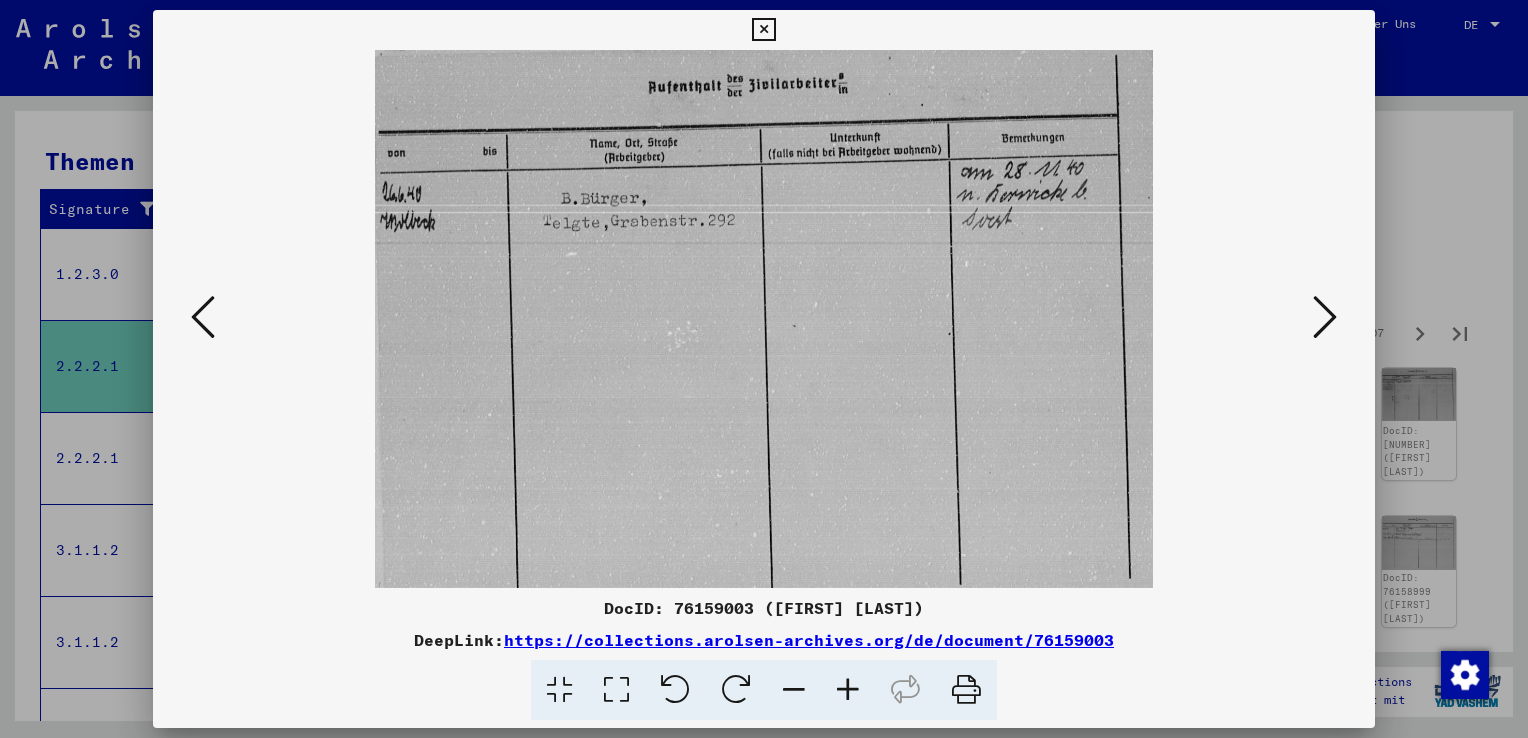 click at bounding box center (1325, 318) 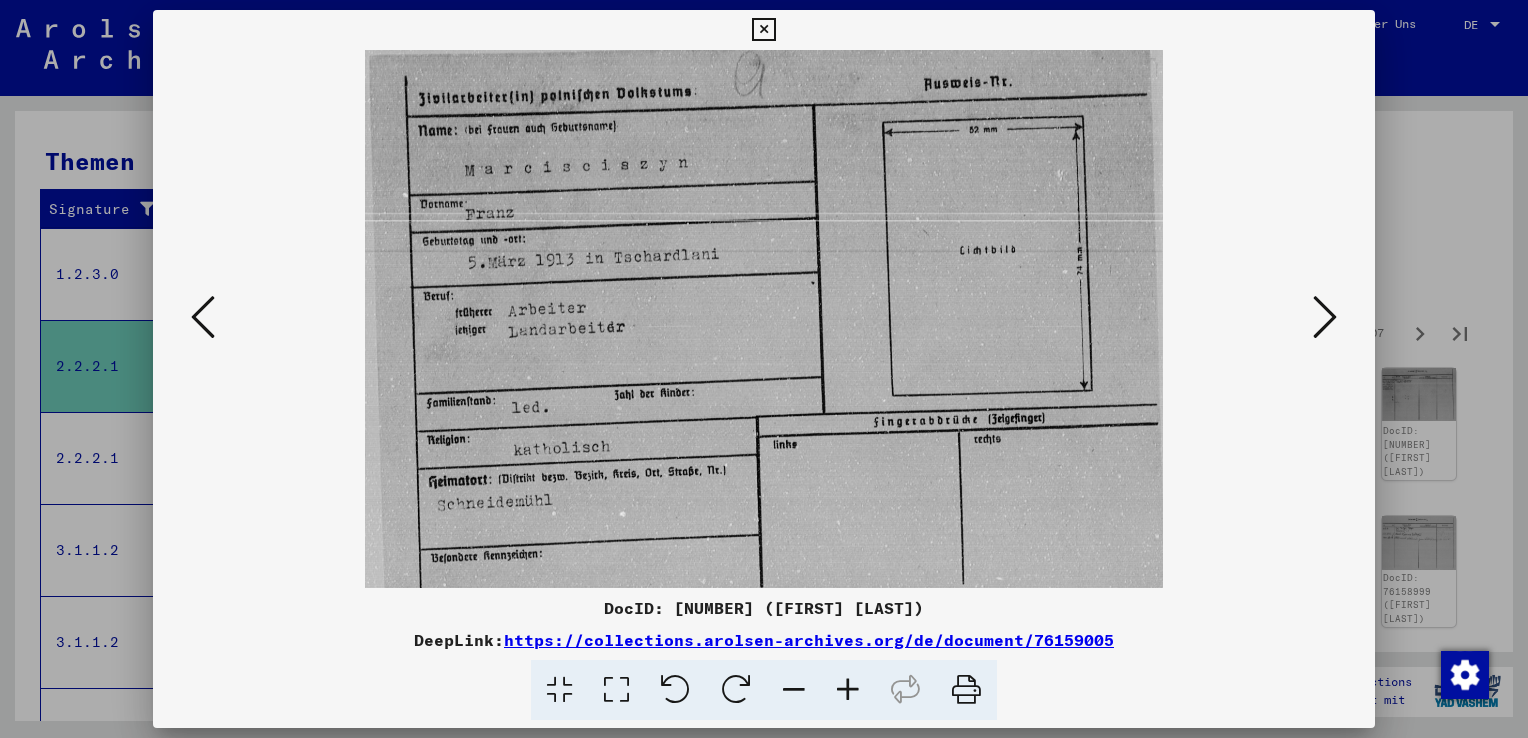 click at bounding box center (1325, 318) 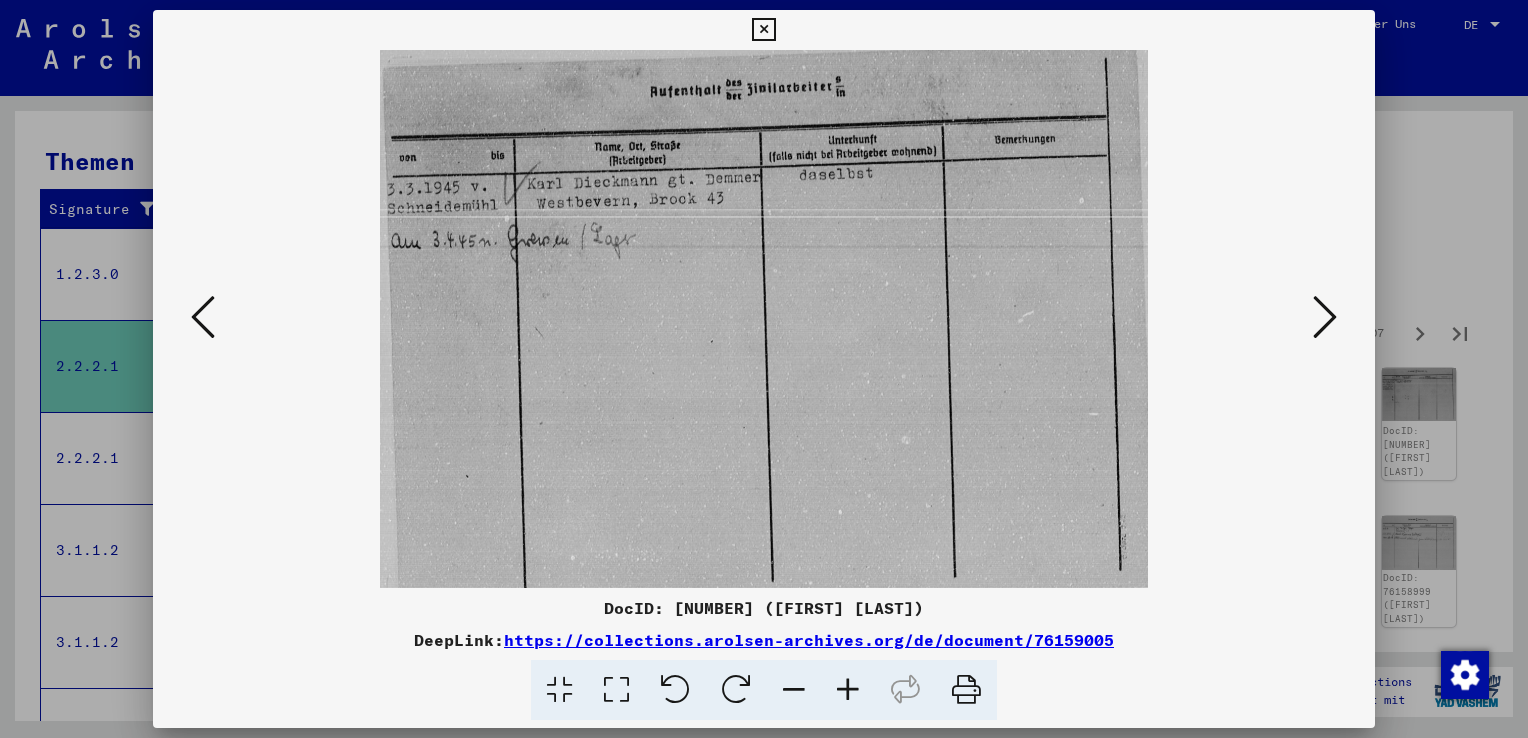click at bounding box center (1325, 318) 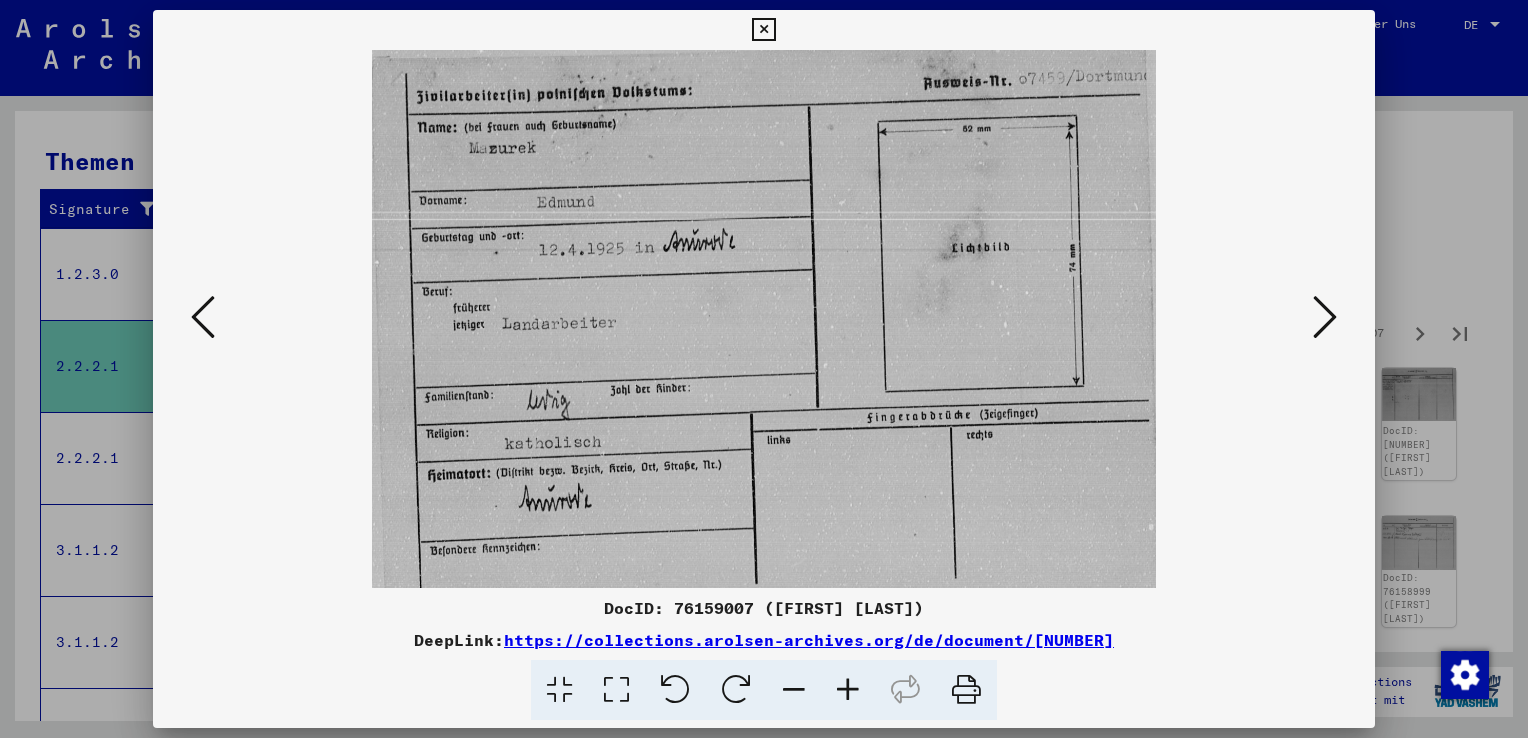 click at bounding box center [1325, 318] 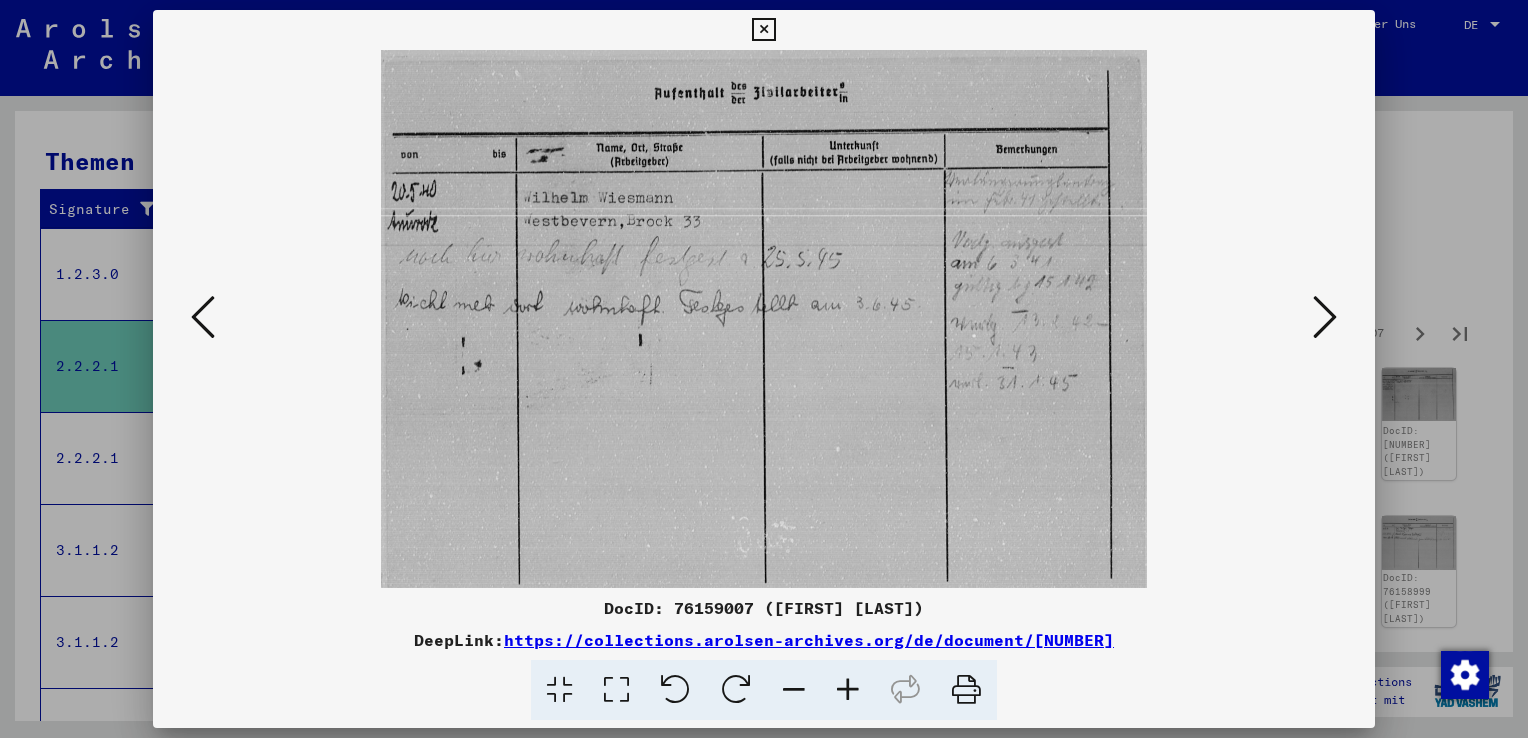 click at bounding box center (1325, 318) 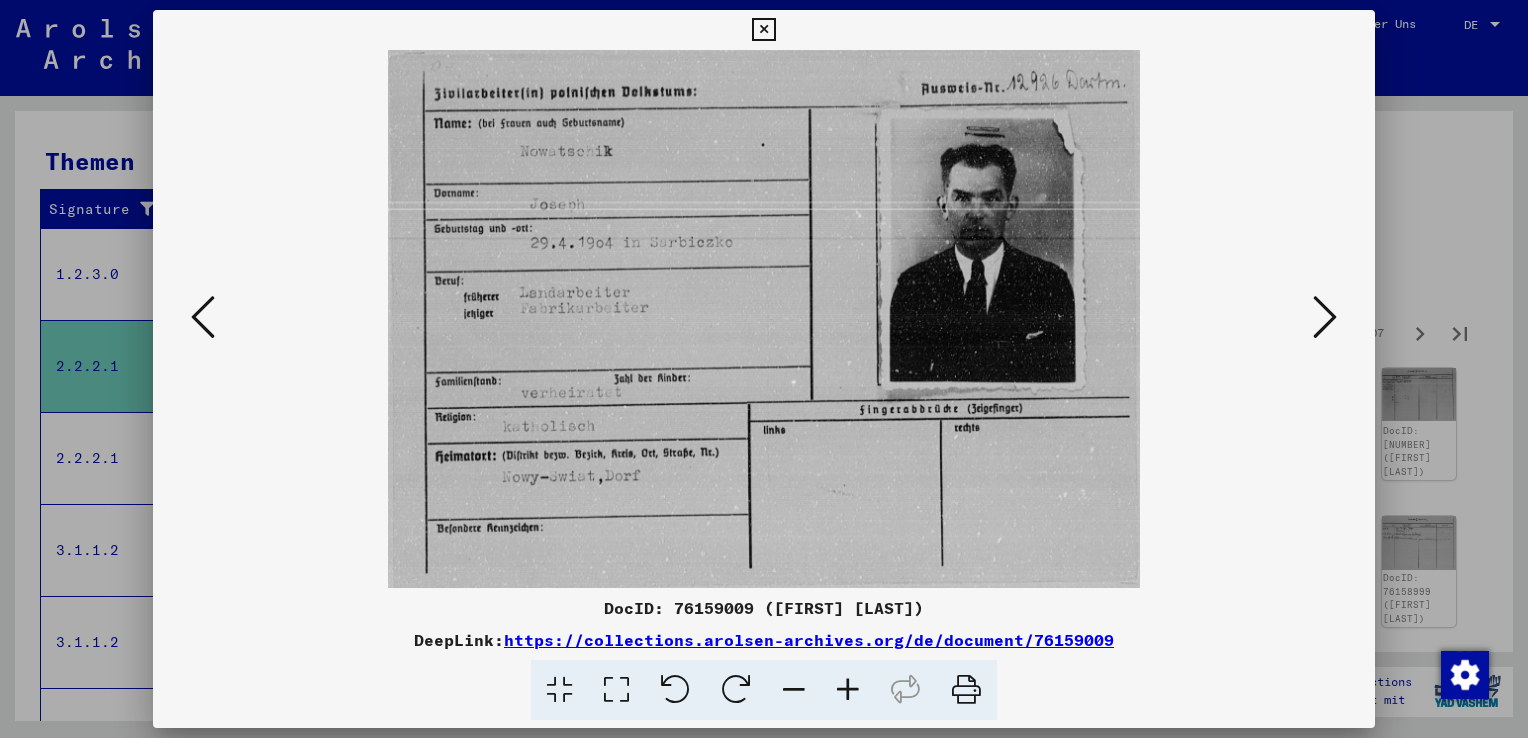 click at bounding box center [1325, 318] 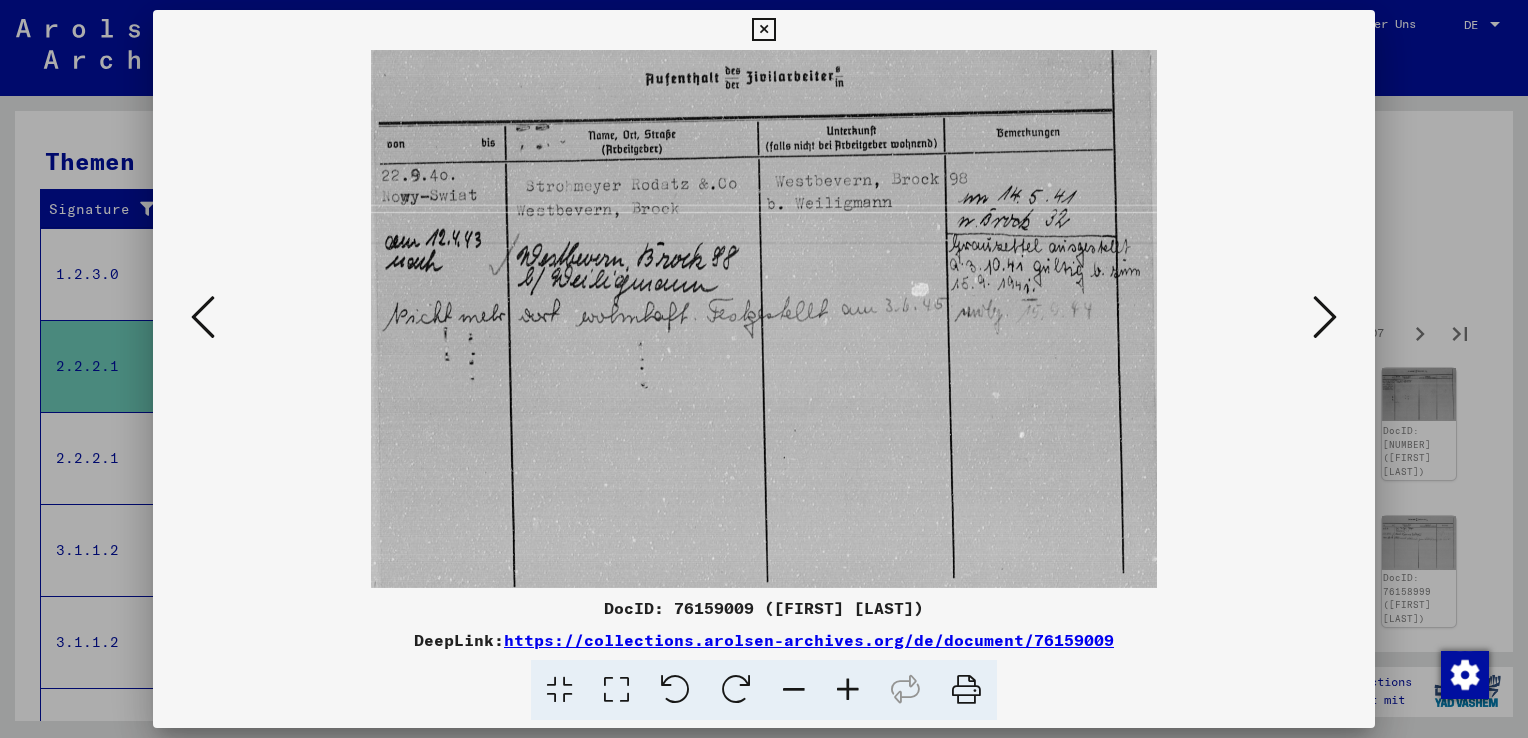 click at bounding box center (1325, 318) 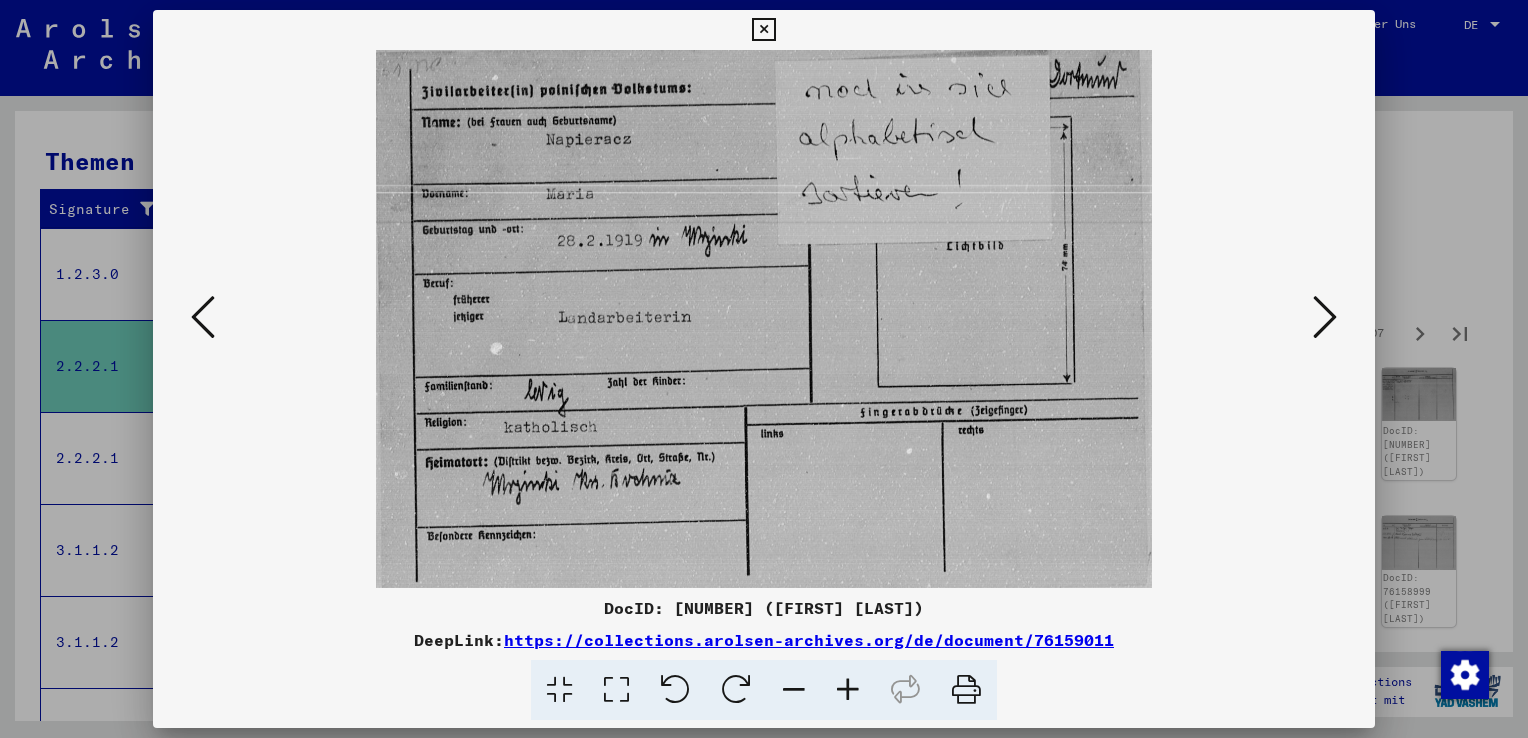 click at bounding box center [1325, 318] 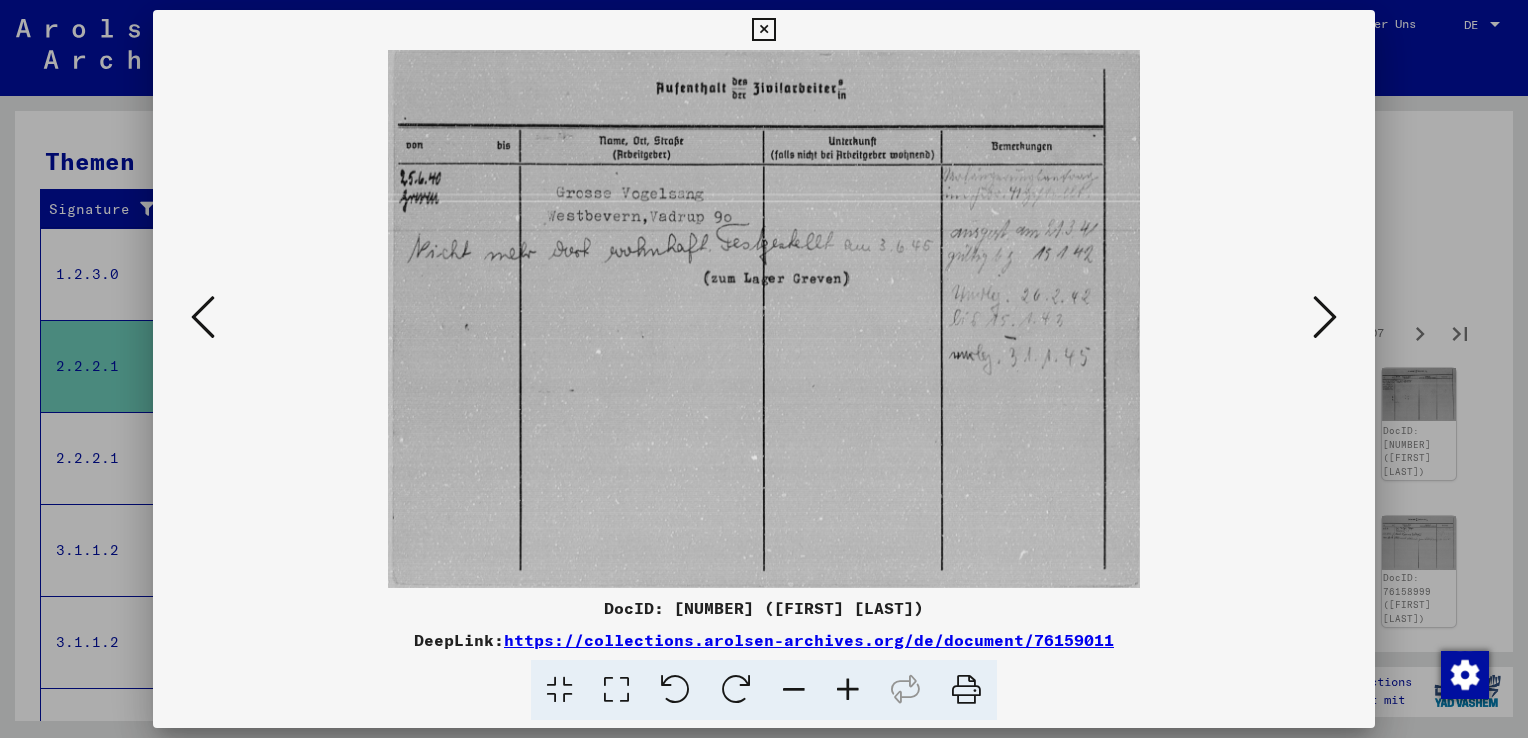 click at bounding box center [1325, 318] 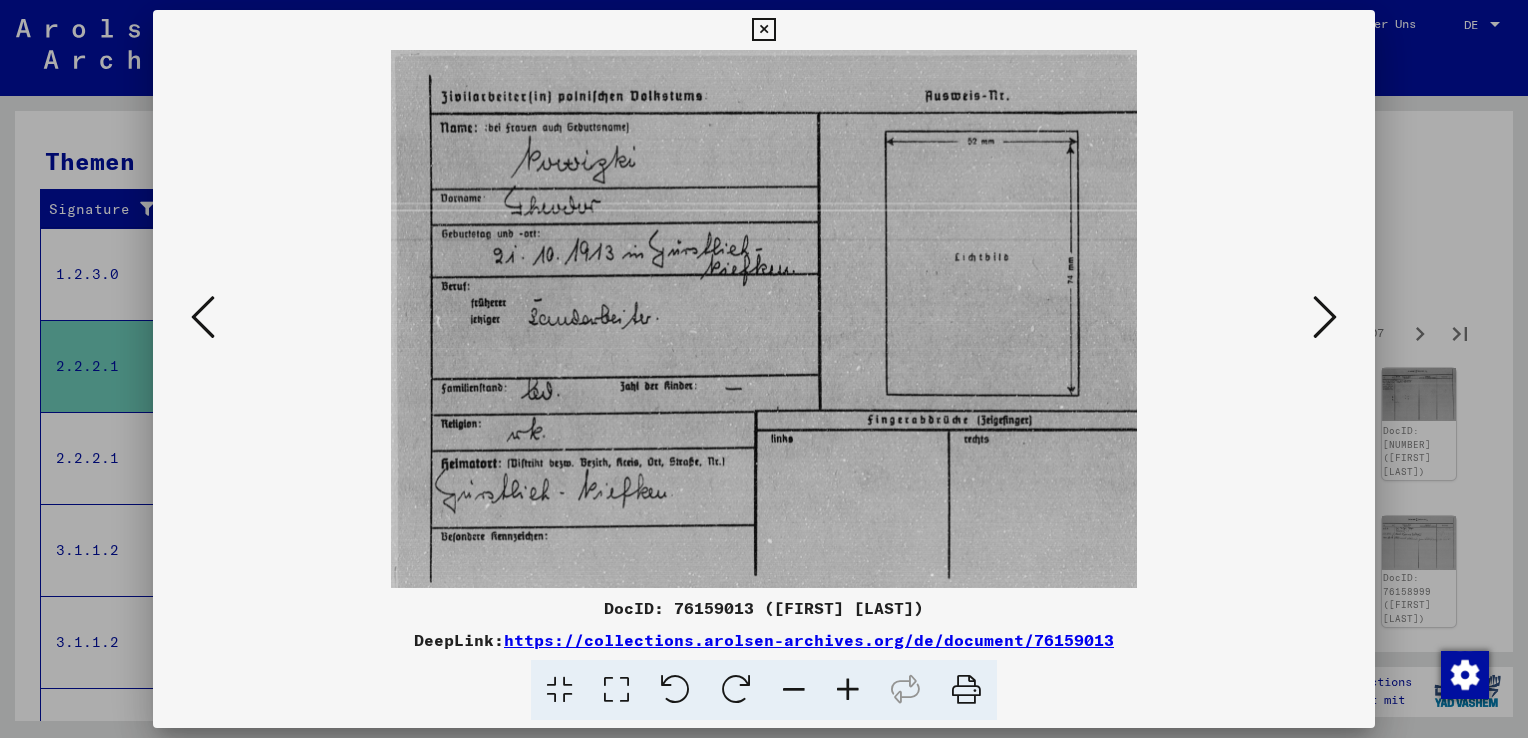click at bounding box center (1325, 318) 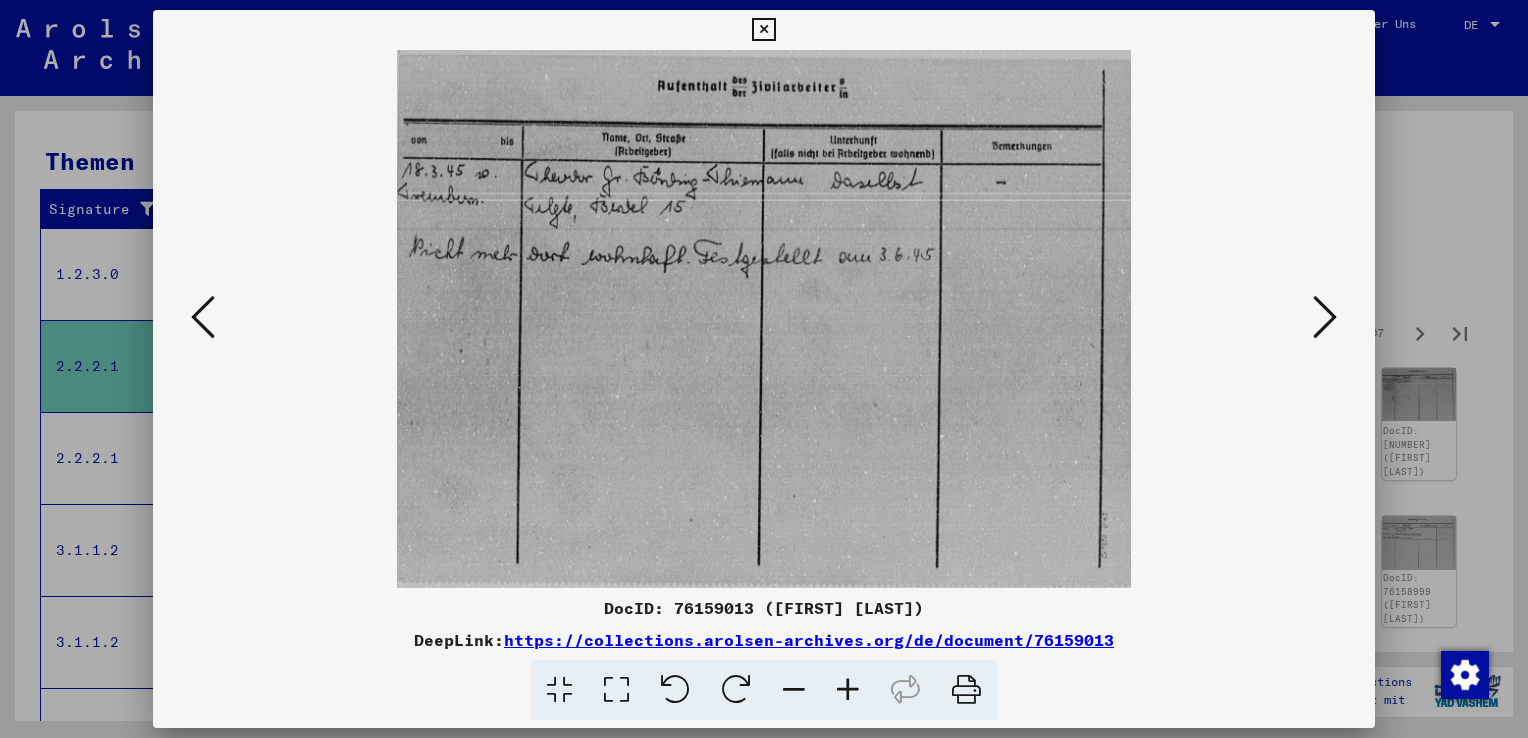 click at bounding box center (1325, 318) 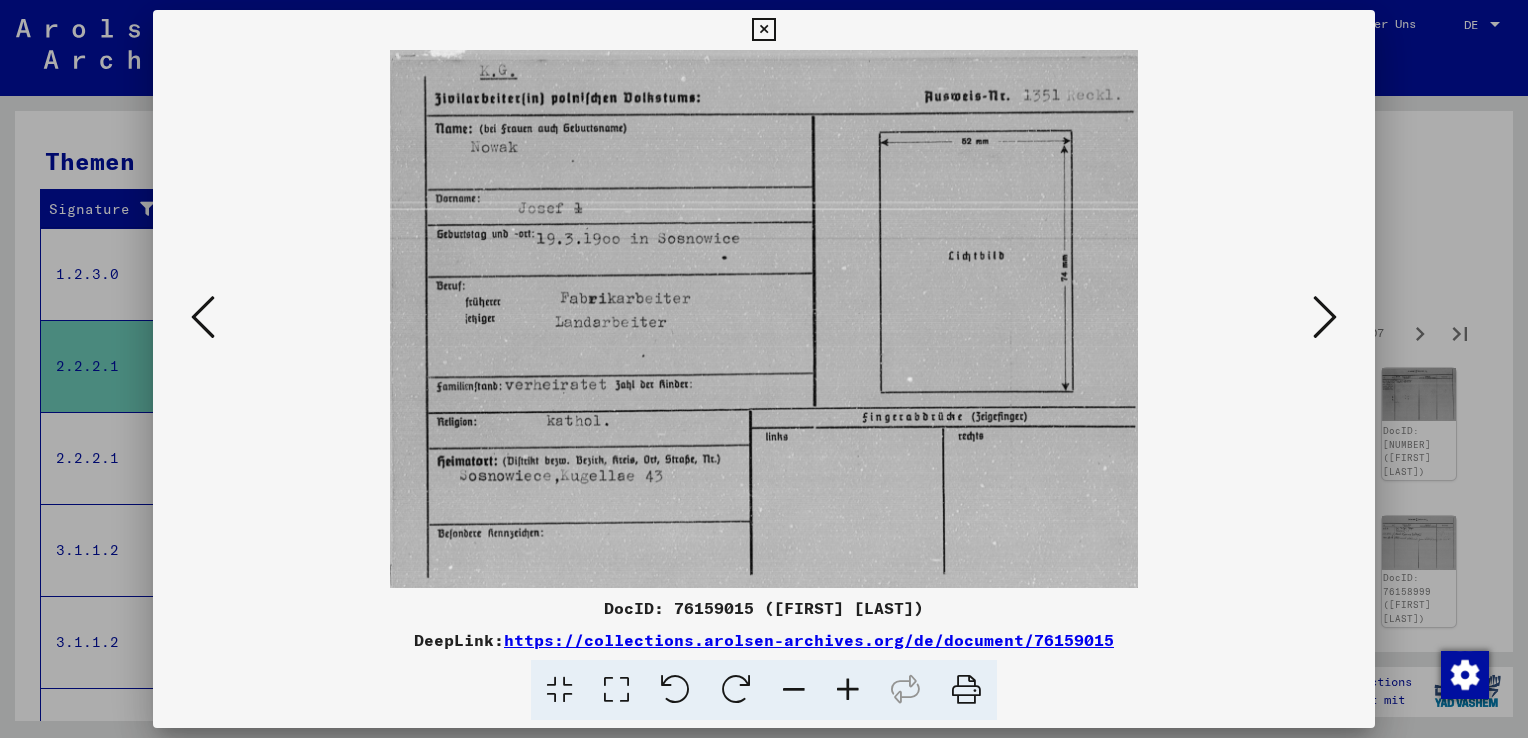 click at bounding box center (1325, 318) 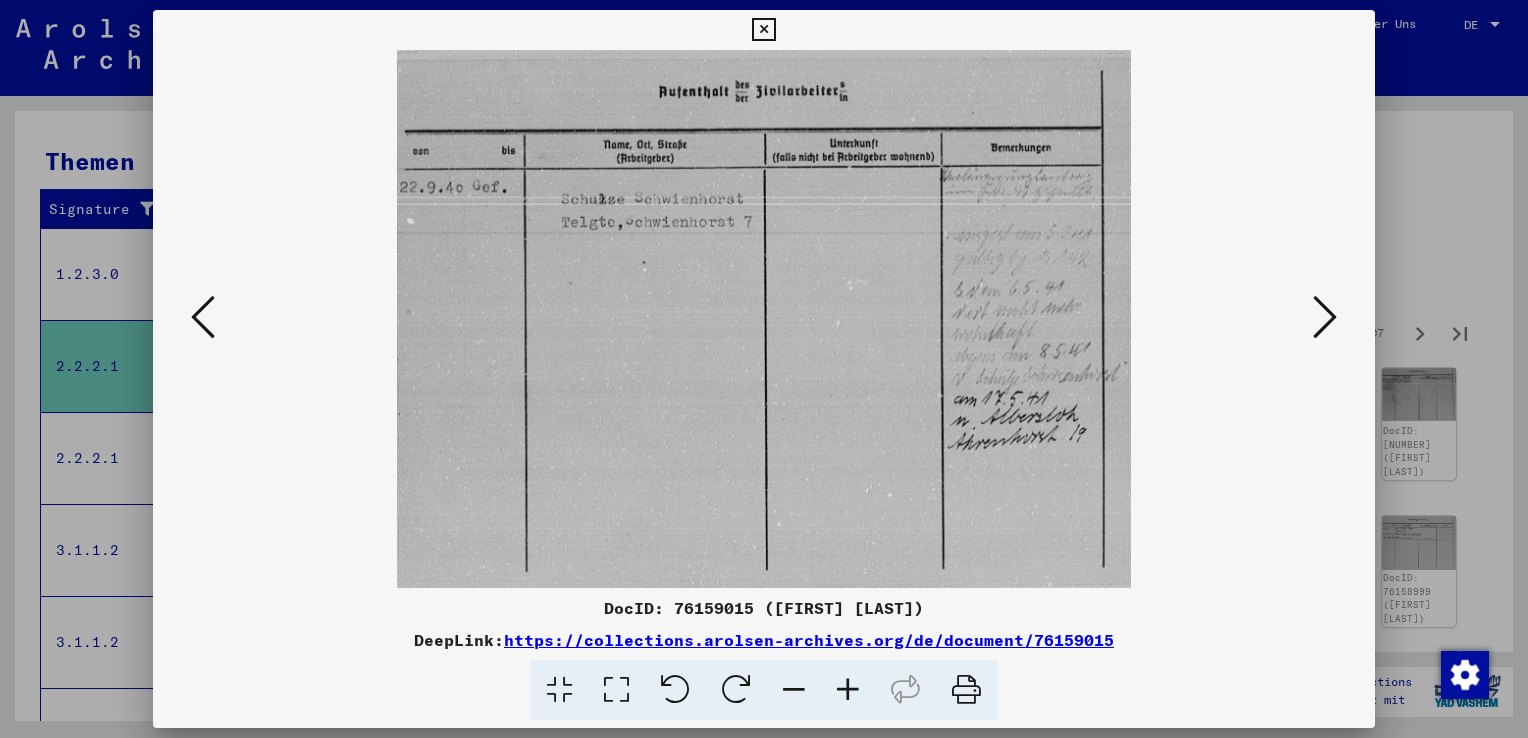 click at bounding box center [1325, 318] 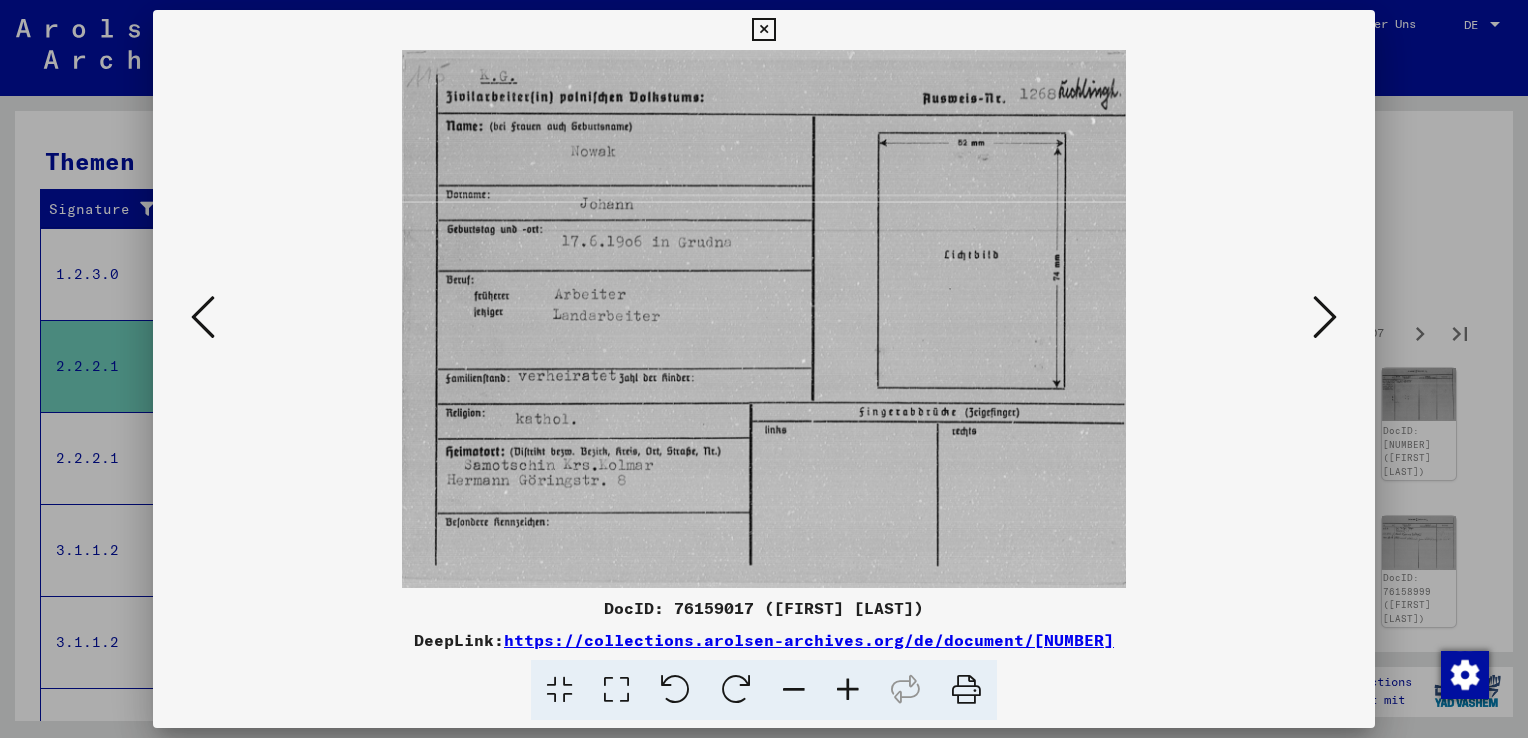 click at bounding box center (1325, 318) 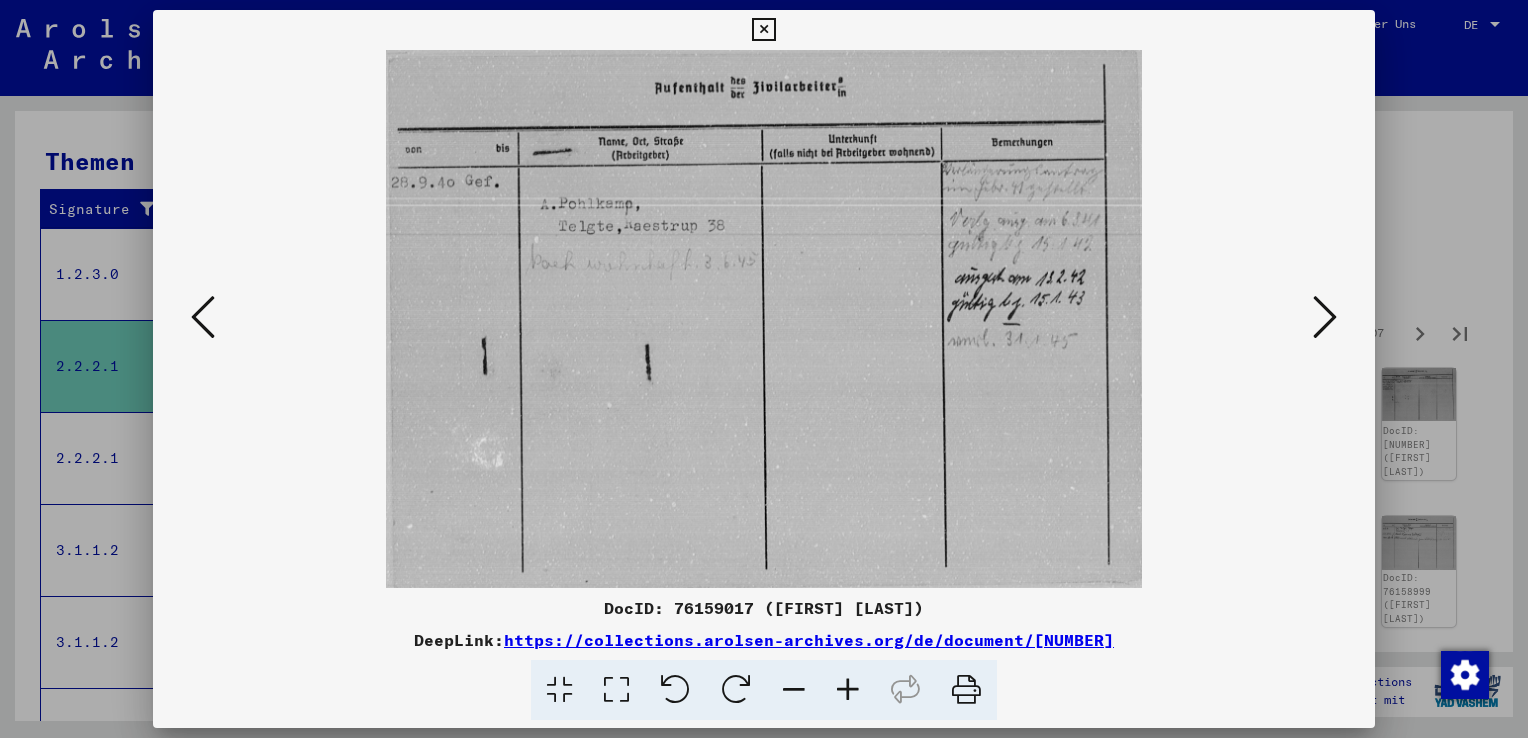click at bounding box center (1325, 318) 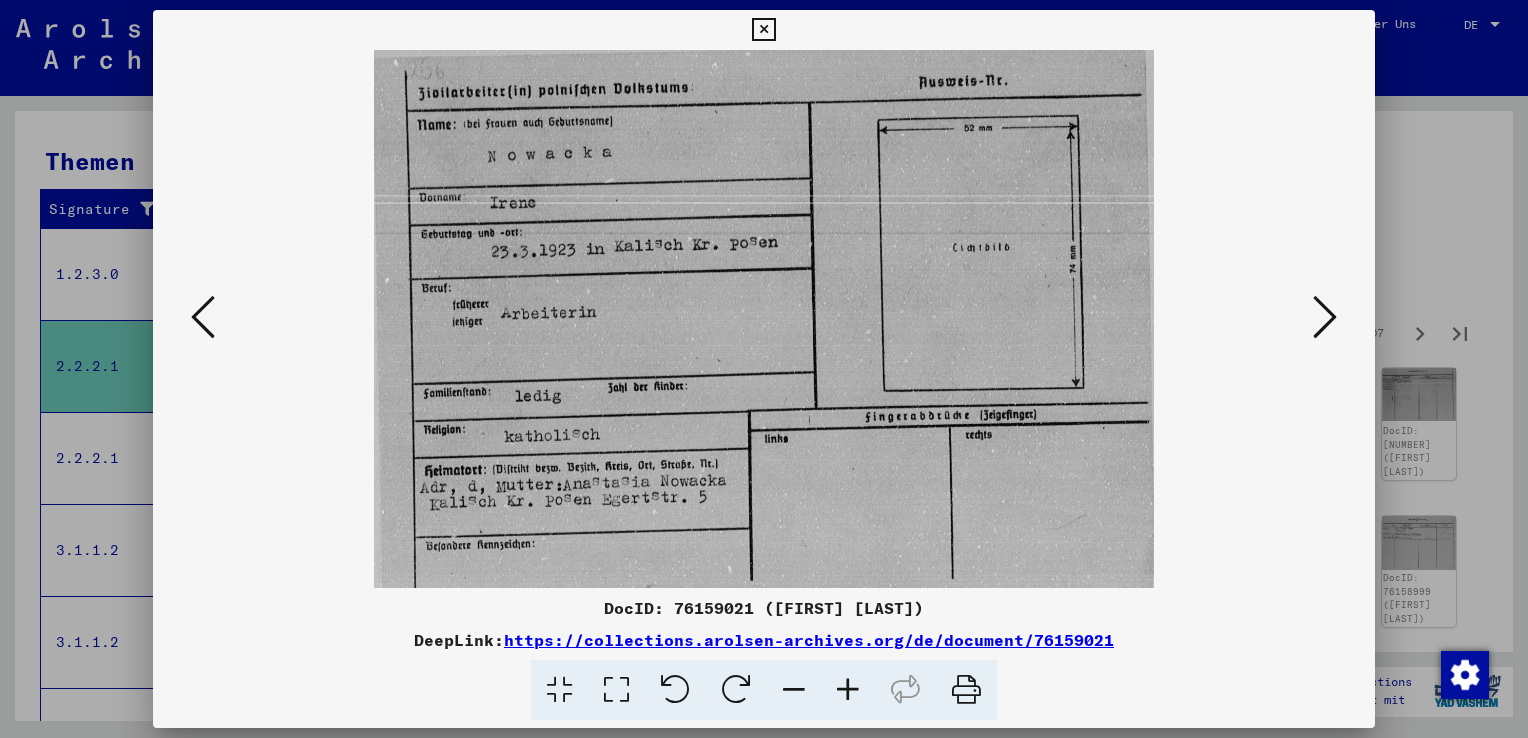 click at bounding box center [1325, 318] 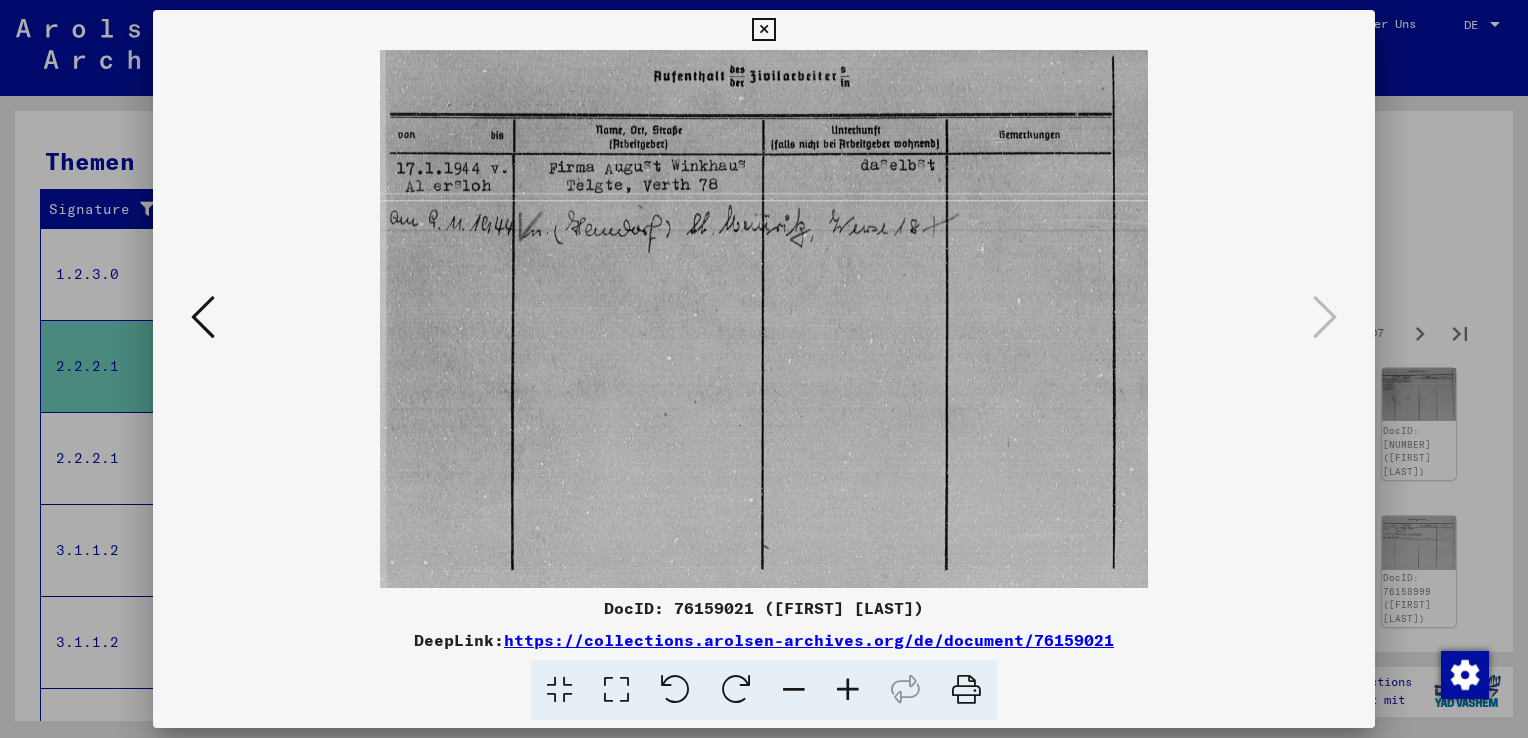 drag, startPoint x: 1432, startPoint y: 173, endPoint x: 1404, endPoint y: 326, distance: 155.54099 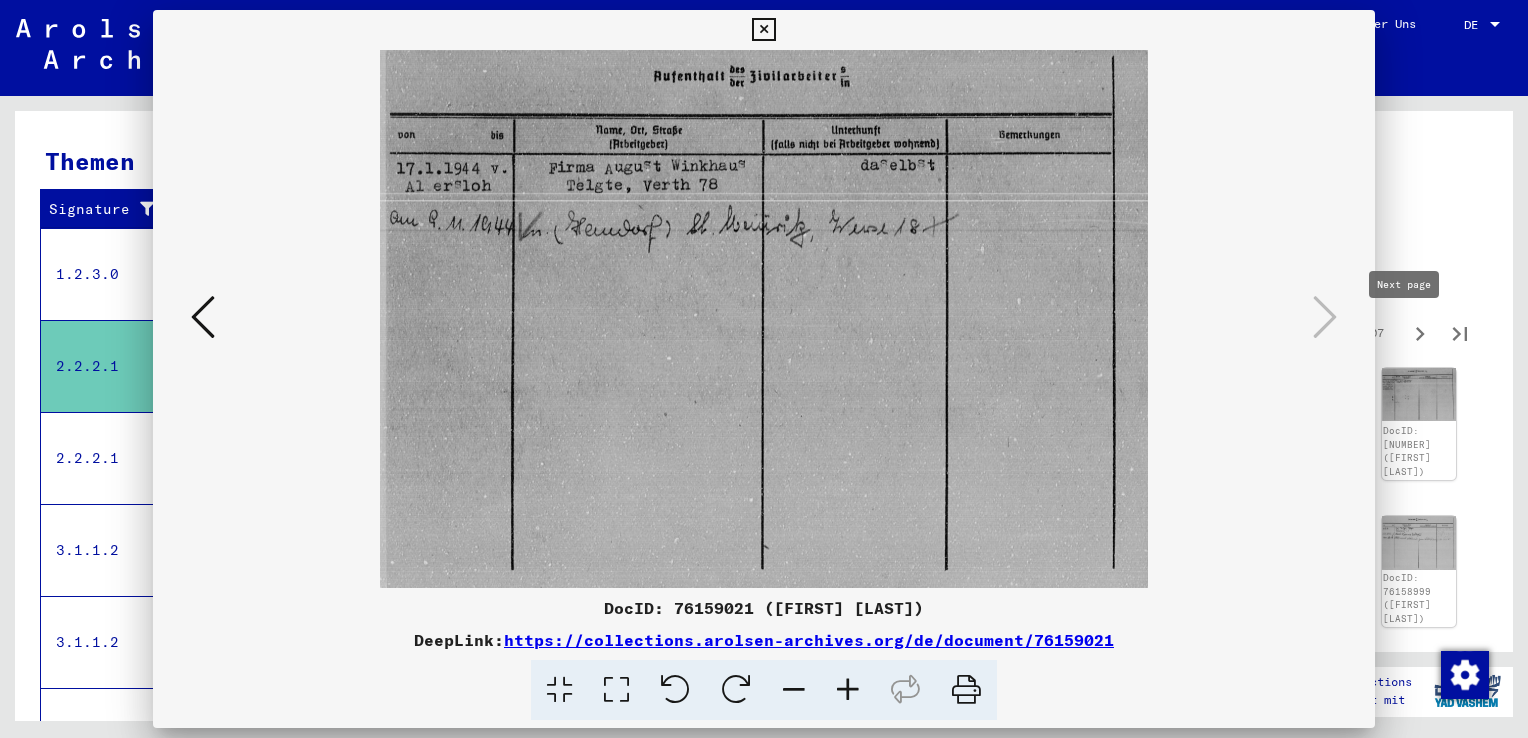 click 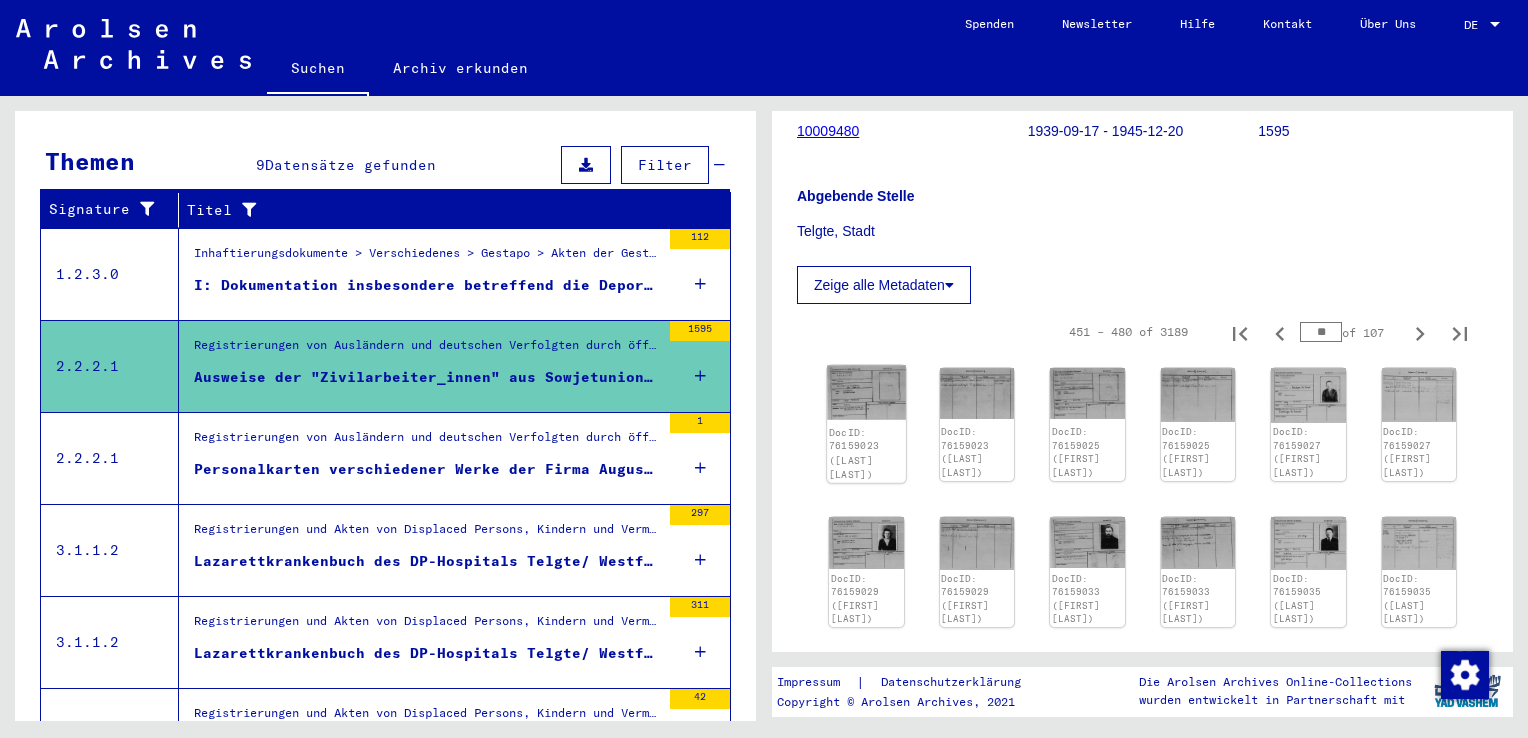click 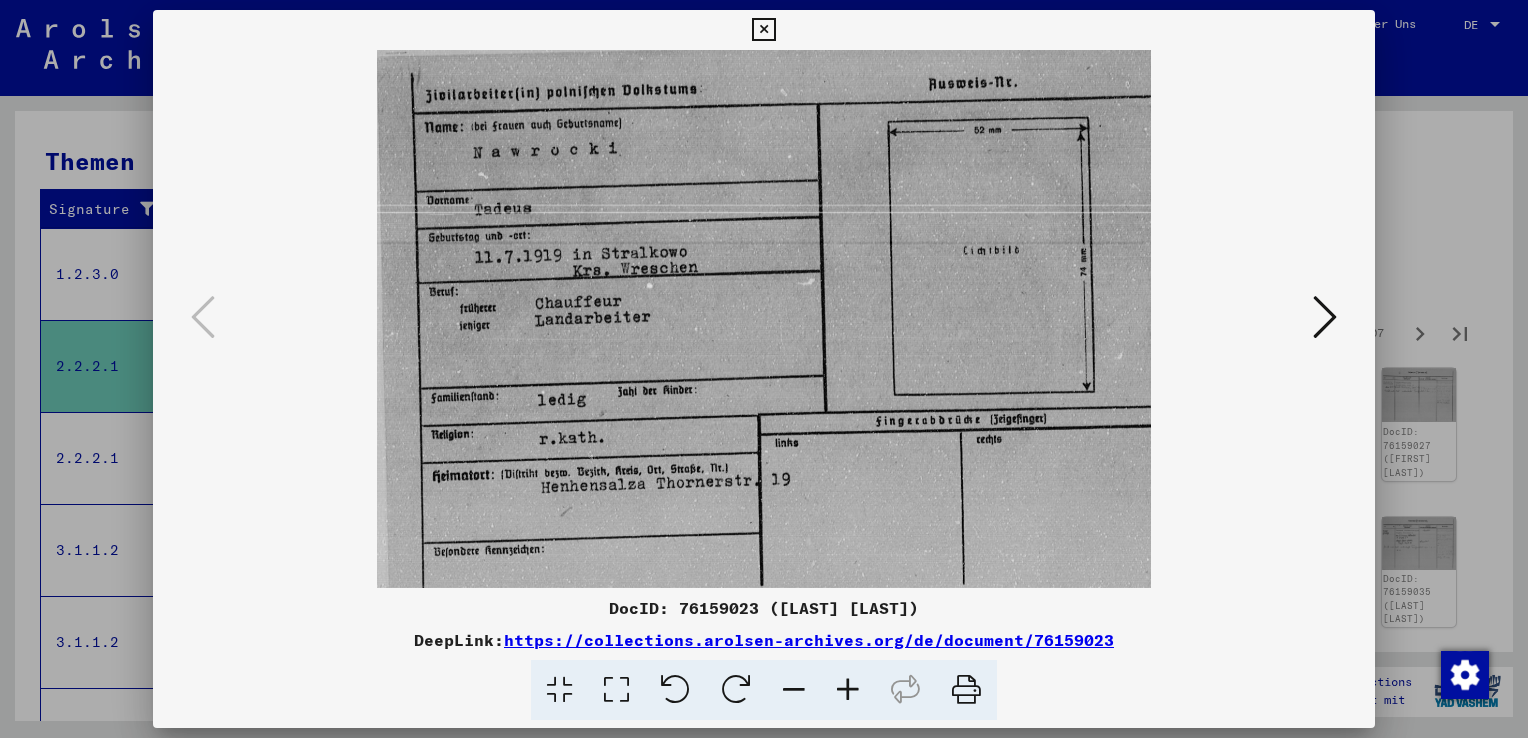 click at bounding box center (1325, 317) 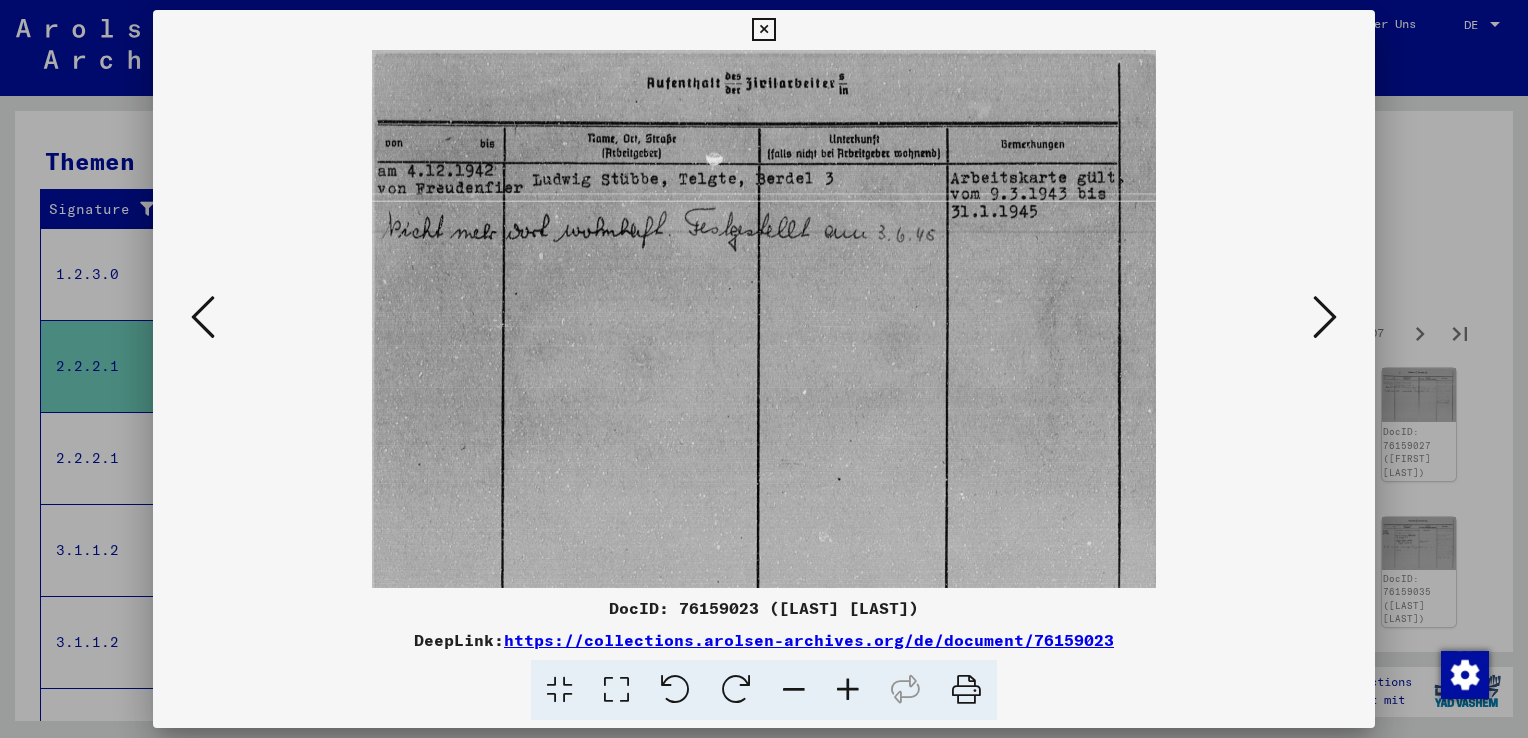 click at bounding box center [1325, 317] 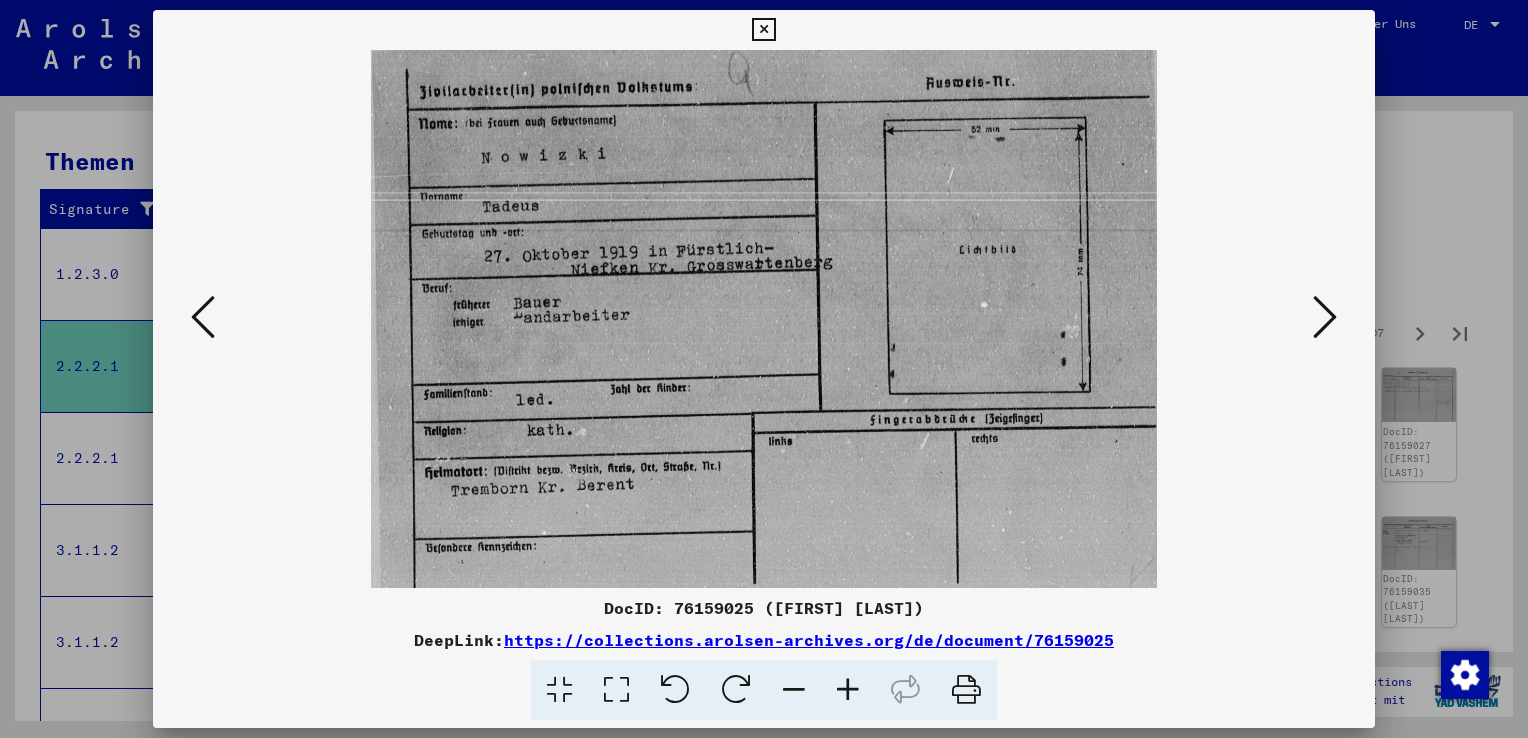 click at bounding box center (1325, 317) 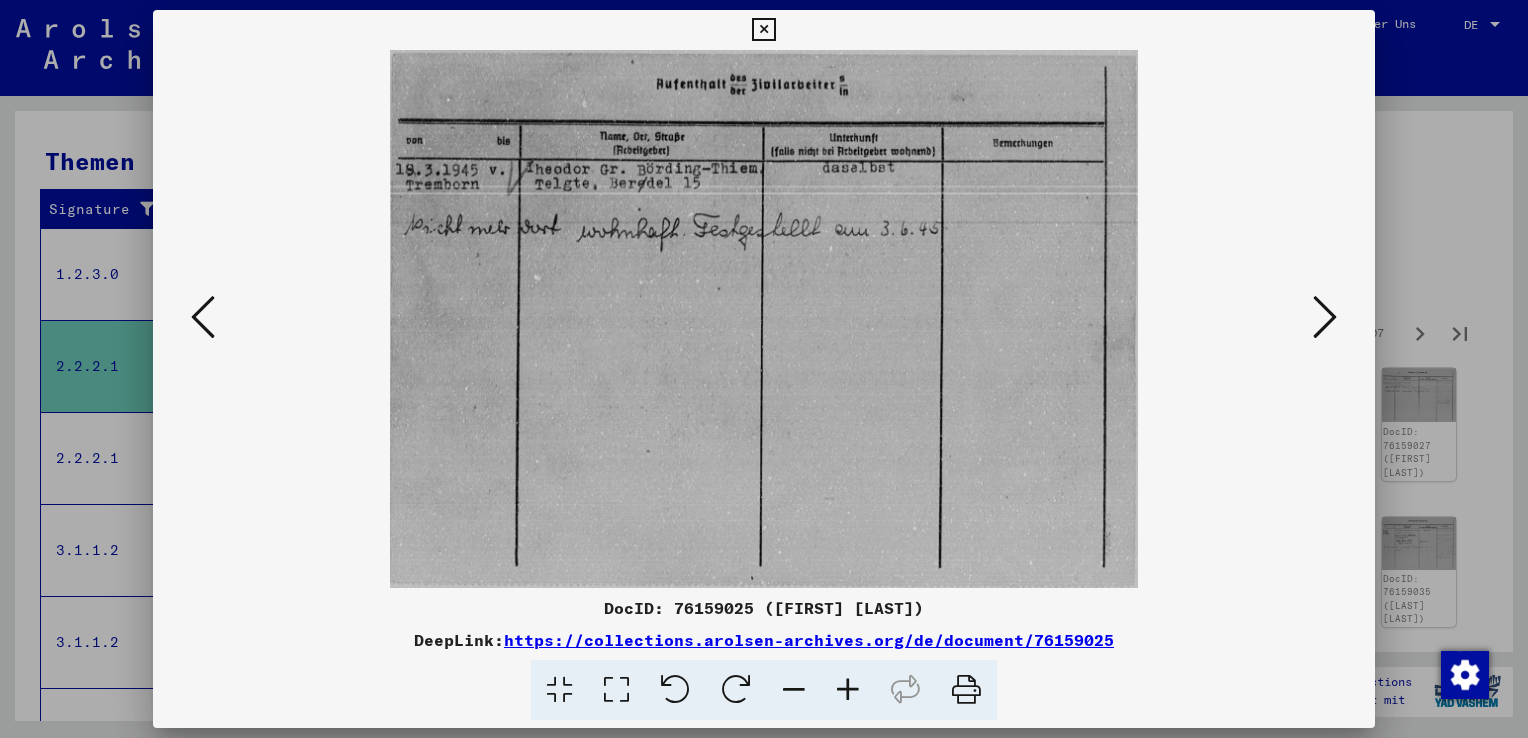 click at bounding box center [1325, 317] 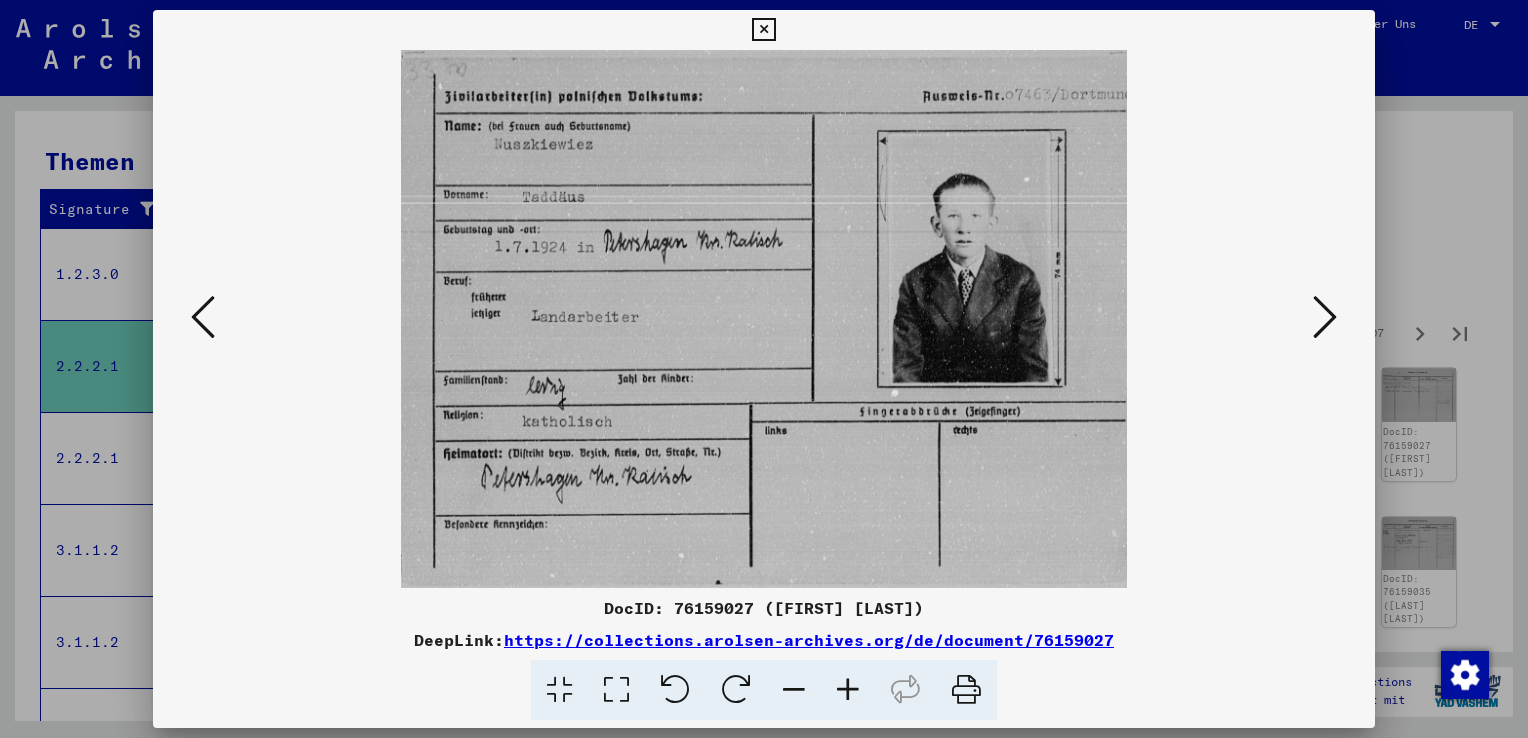 click at bounding box center [1325, 317] 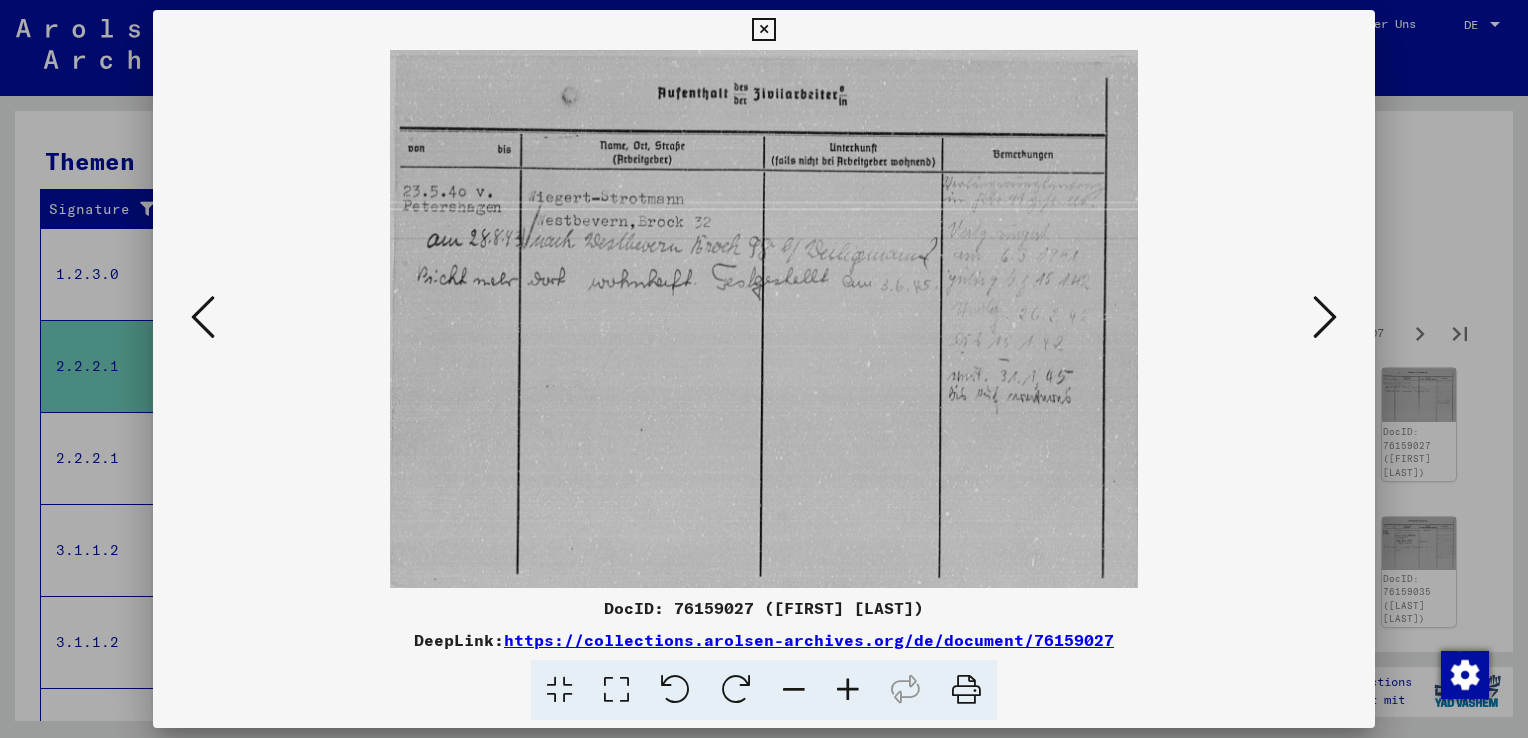 click at bounding box center (1325, 317) 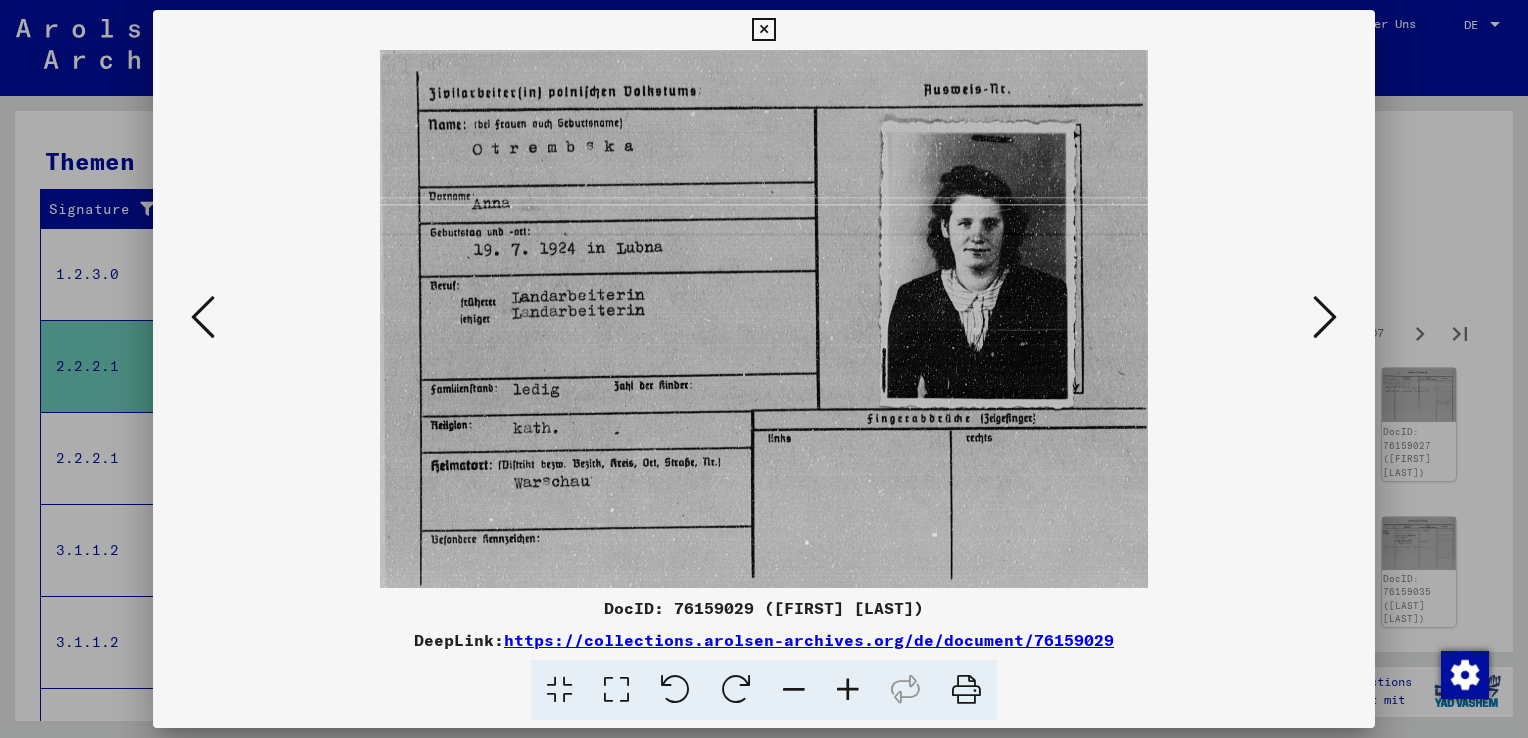 click at bounding box center (1325, 317) 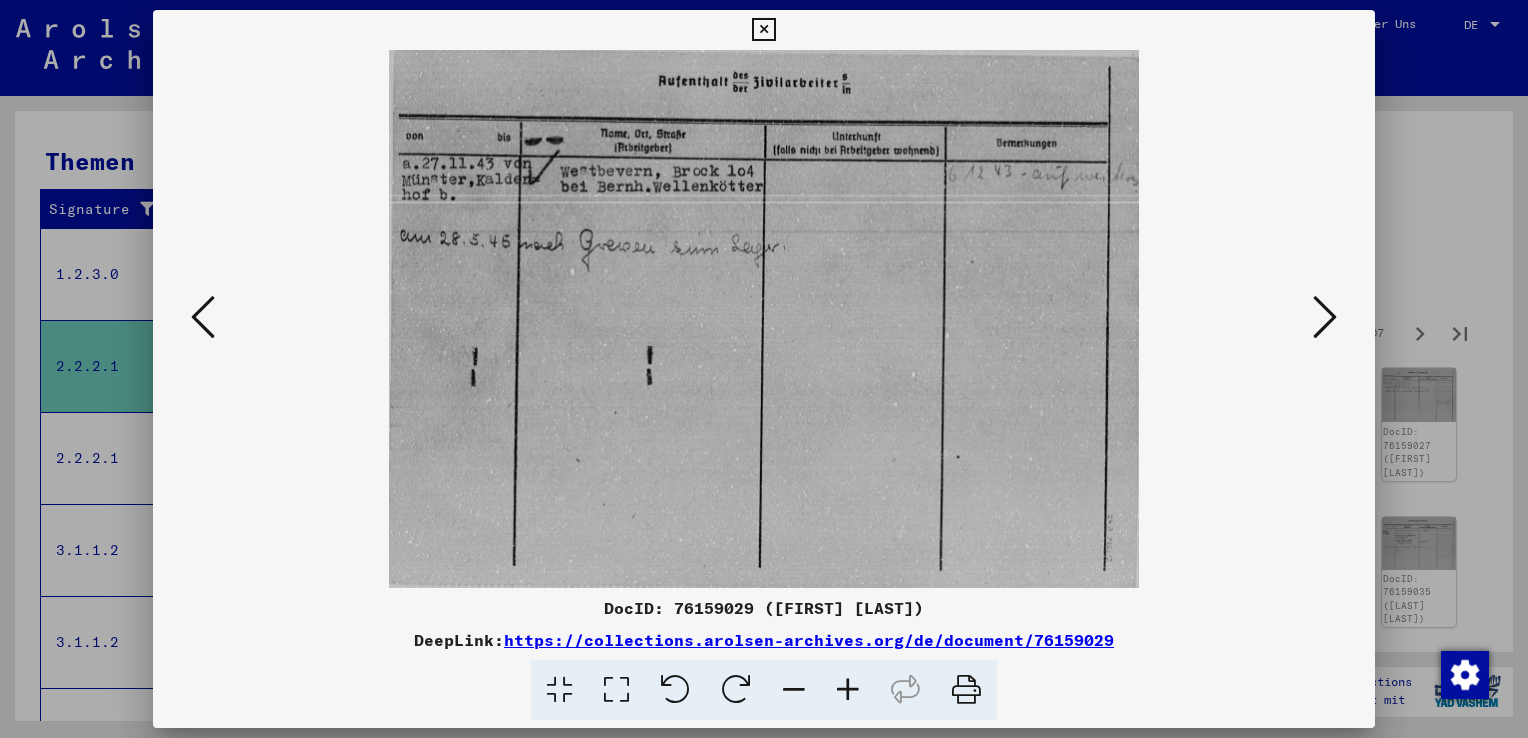 click at bounding box center (1325, 317) 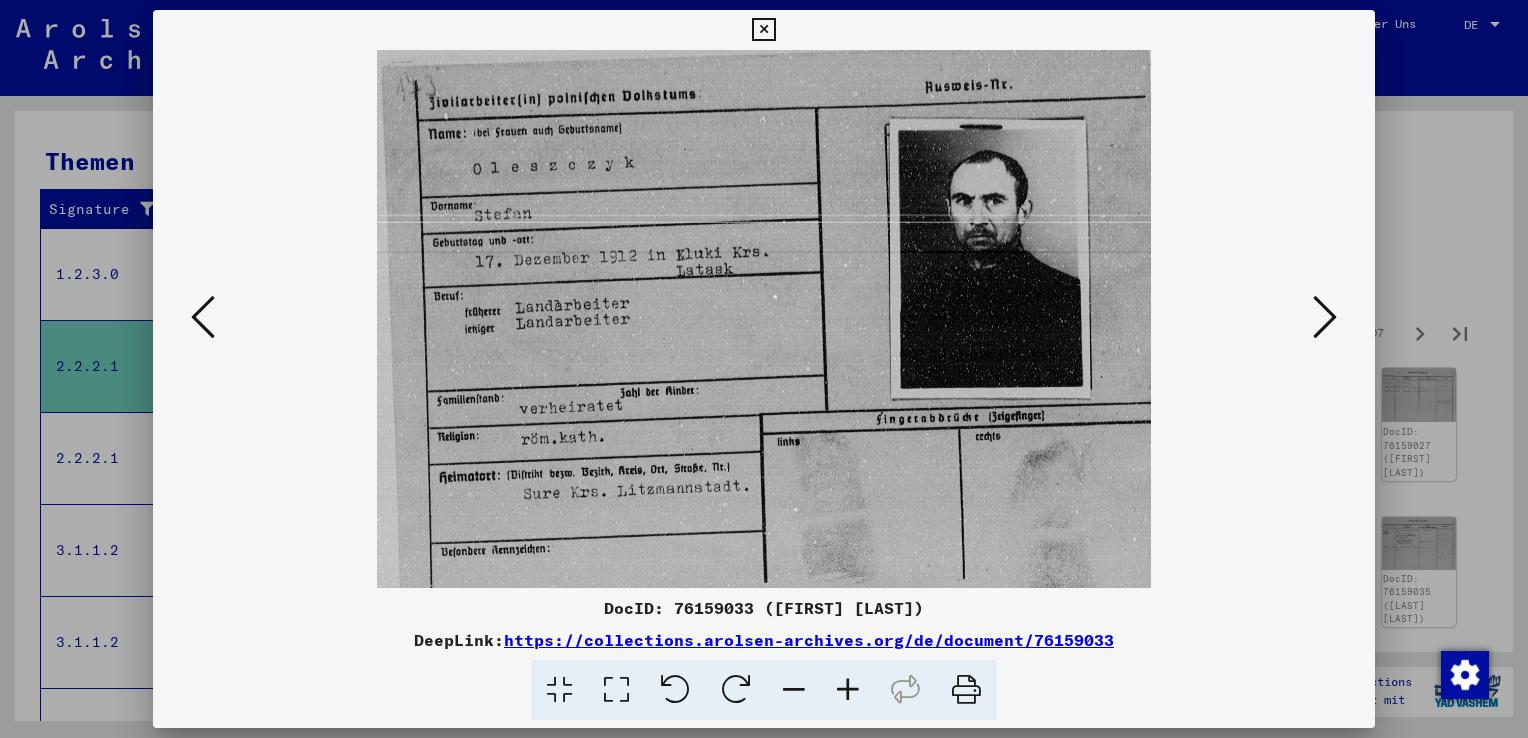 click at bounding box center (1325, 317) 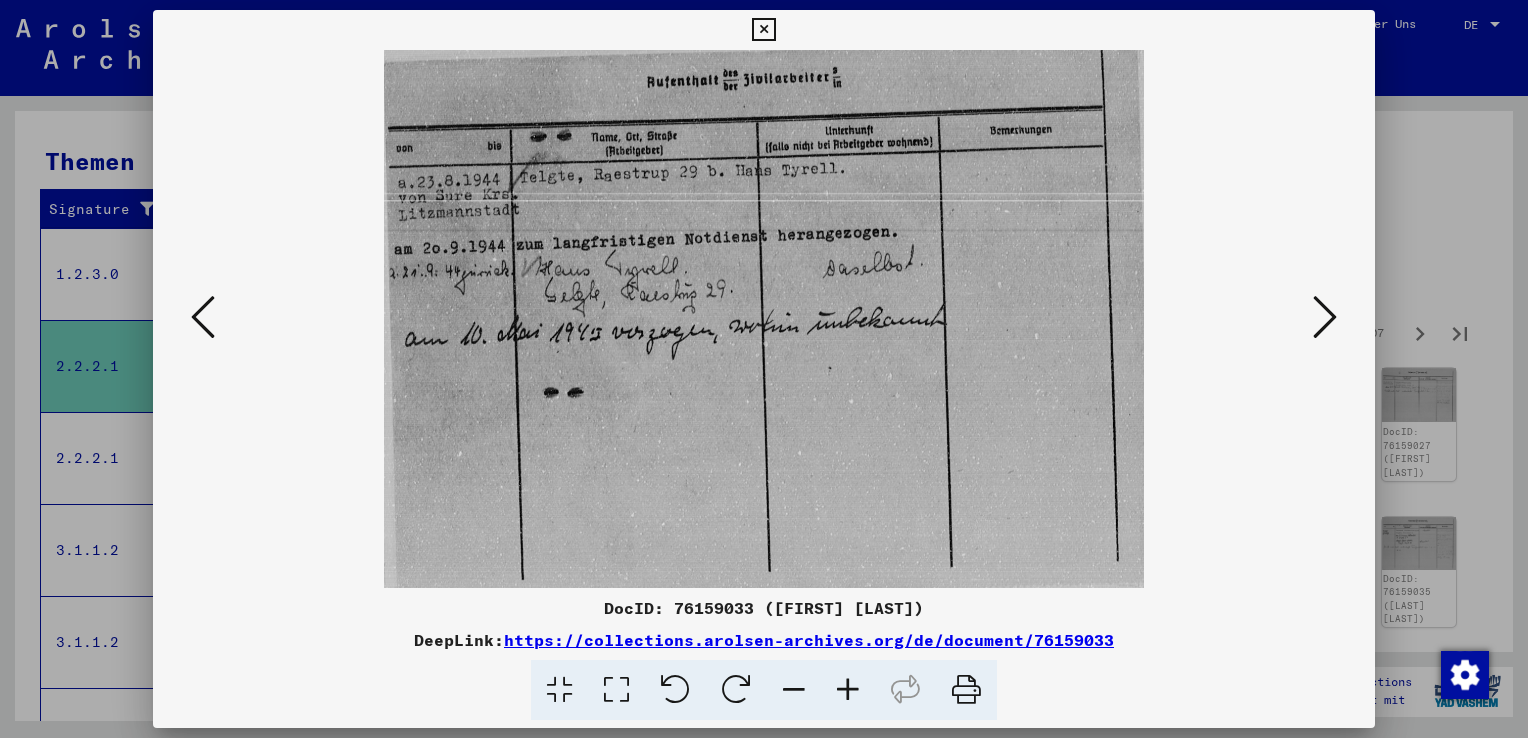 click at bounding box center (1325, 317) 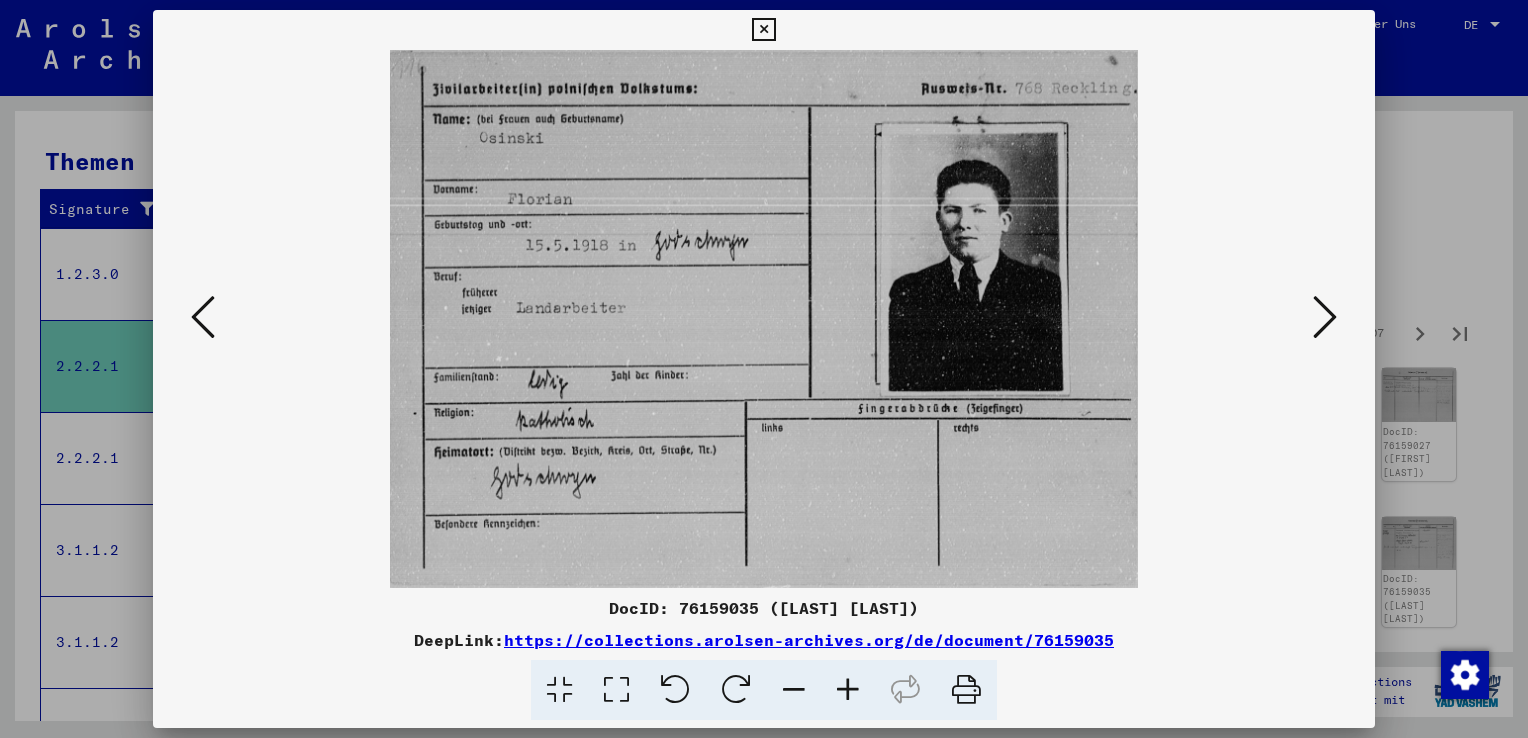 click at bounding box center (1325, 317) 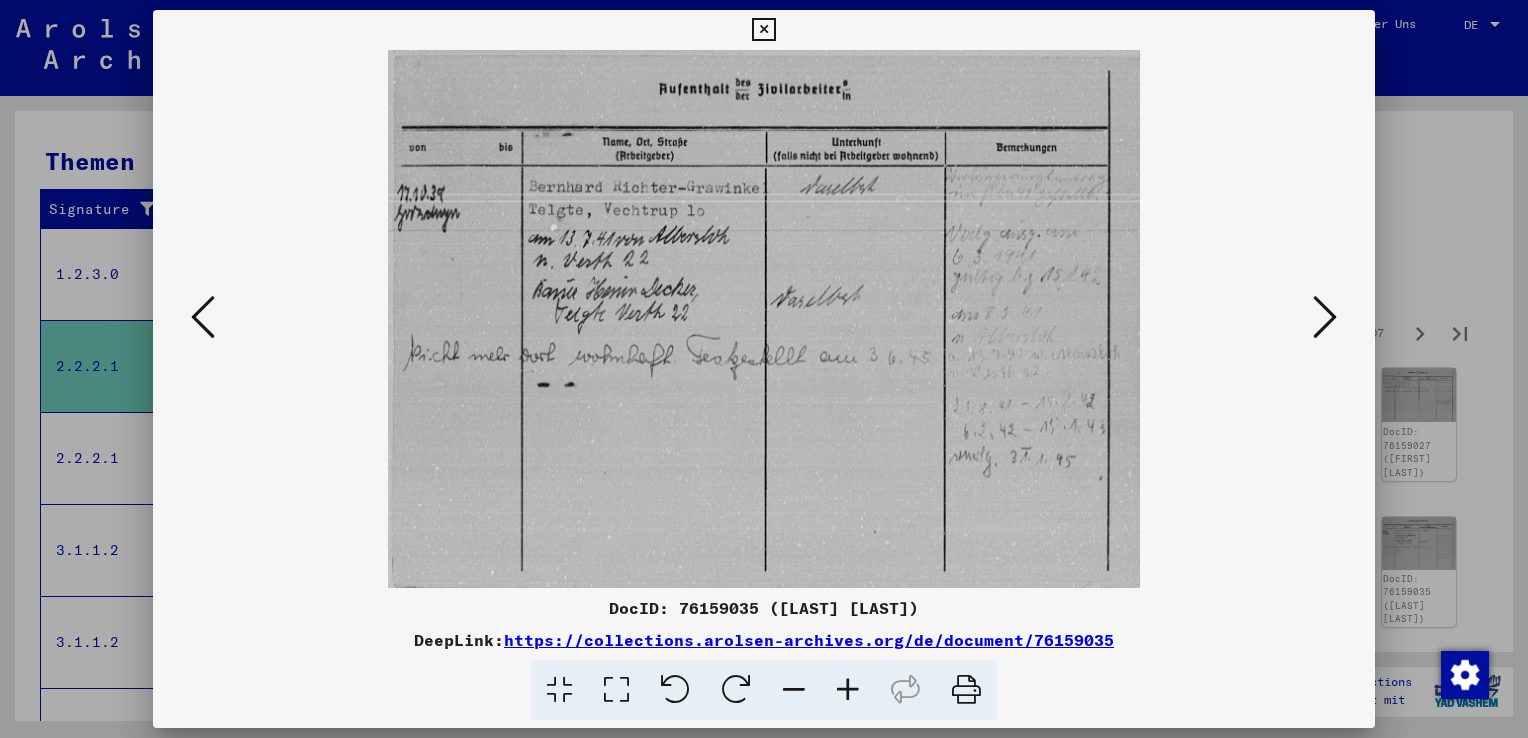 click at bounding box center (1325, 317) 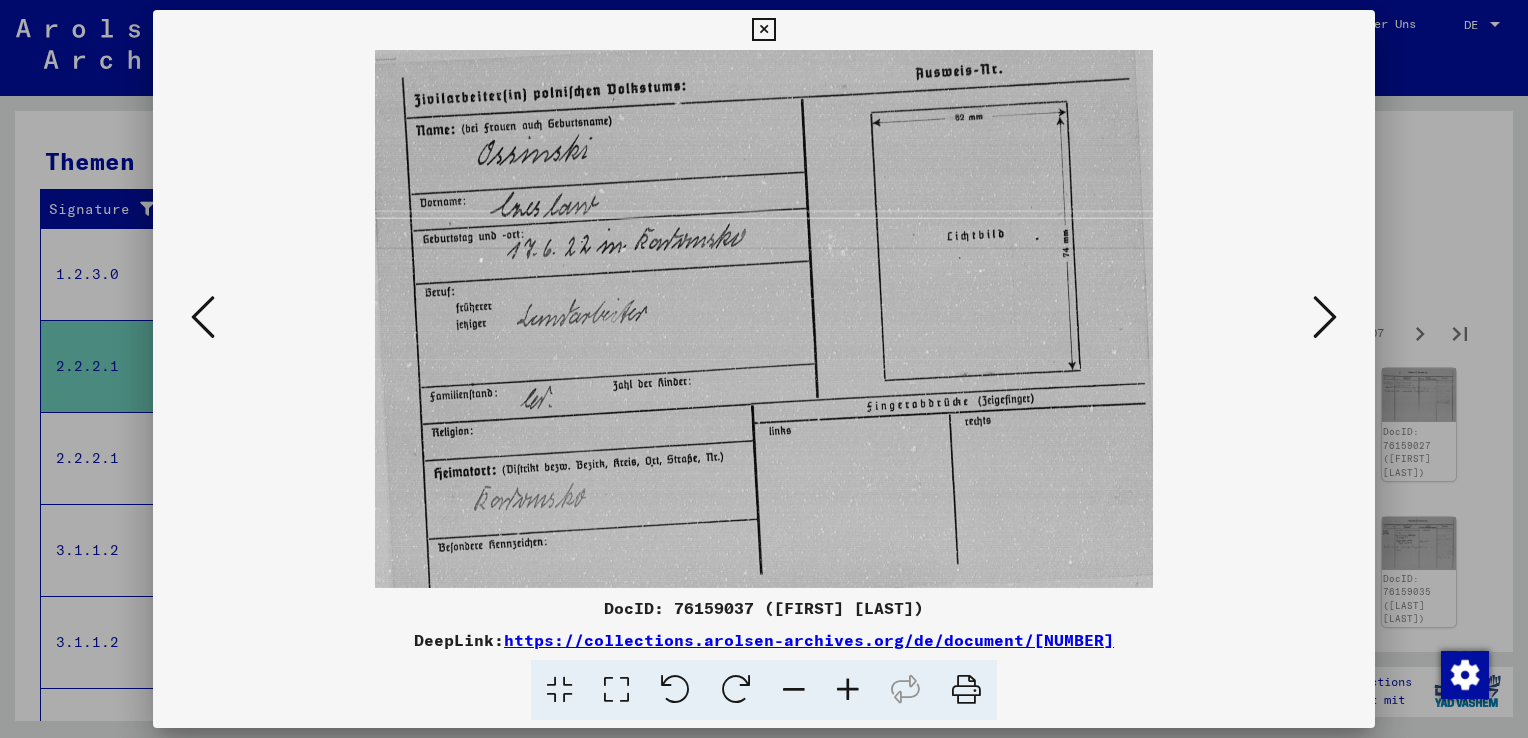 click at bounding box center [1325, 317] 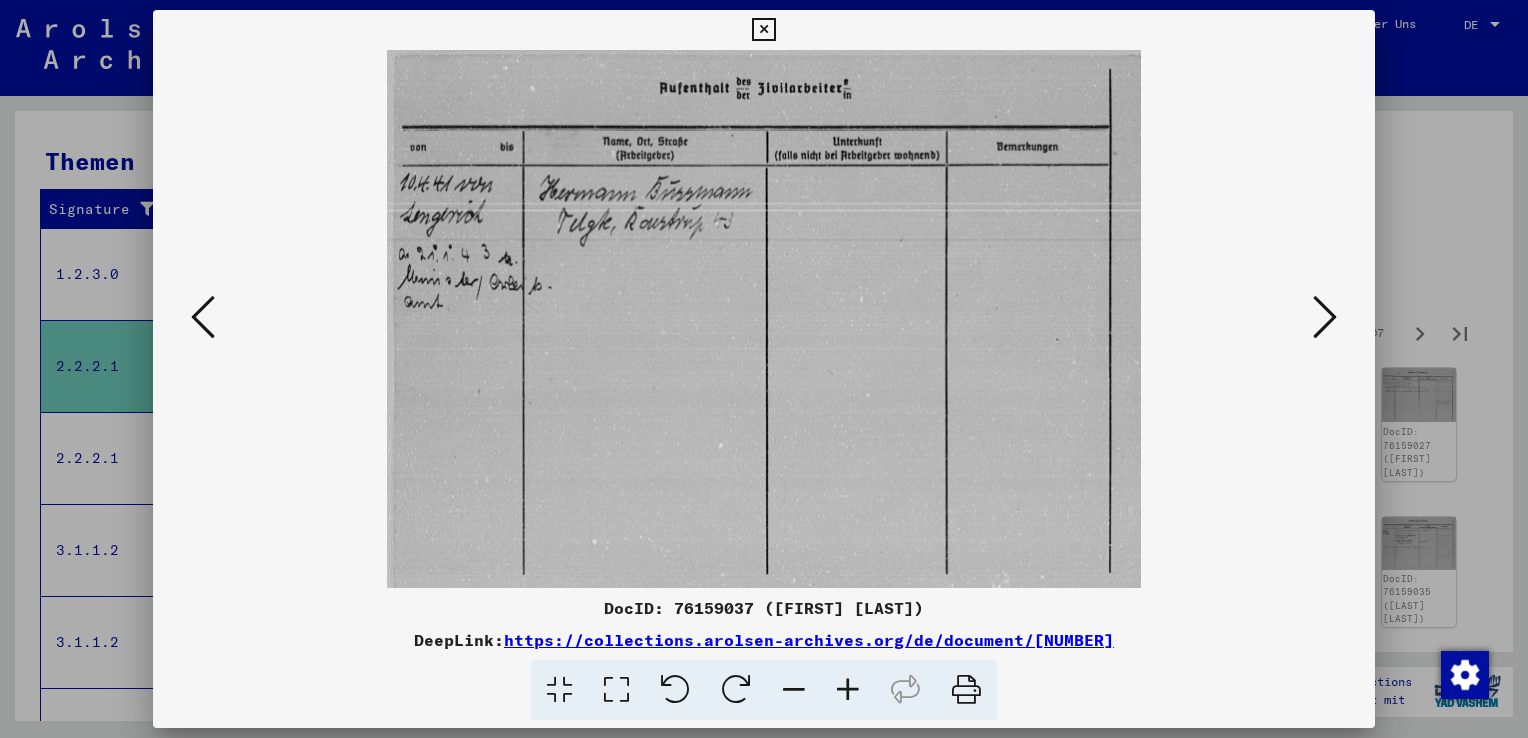 click at bounding box center [1325, 317] 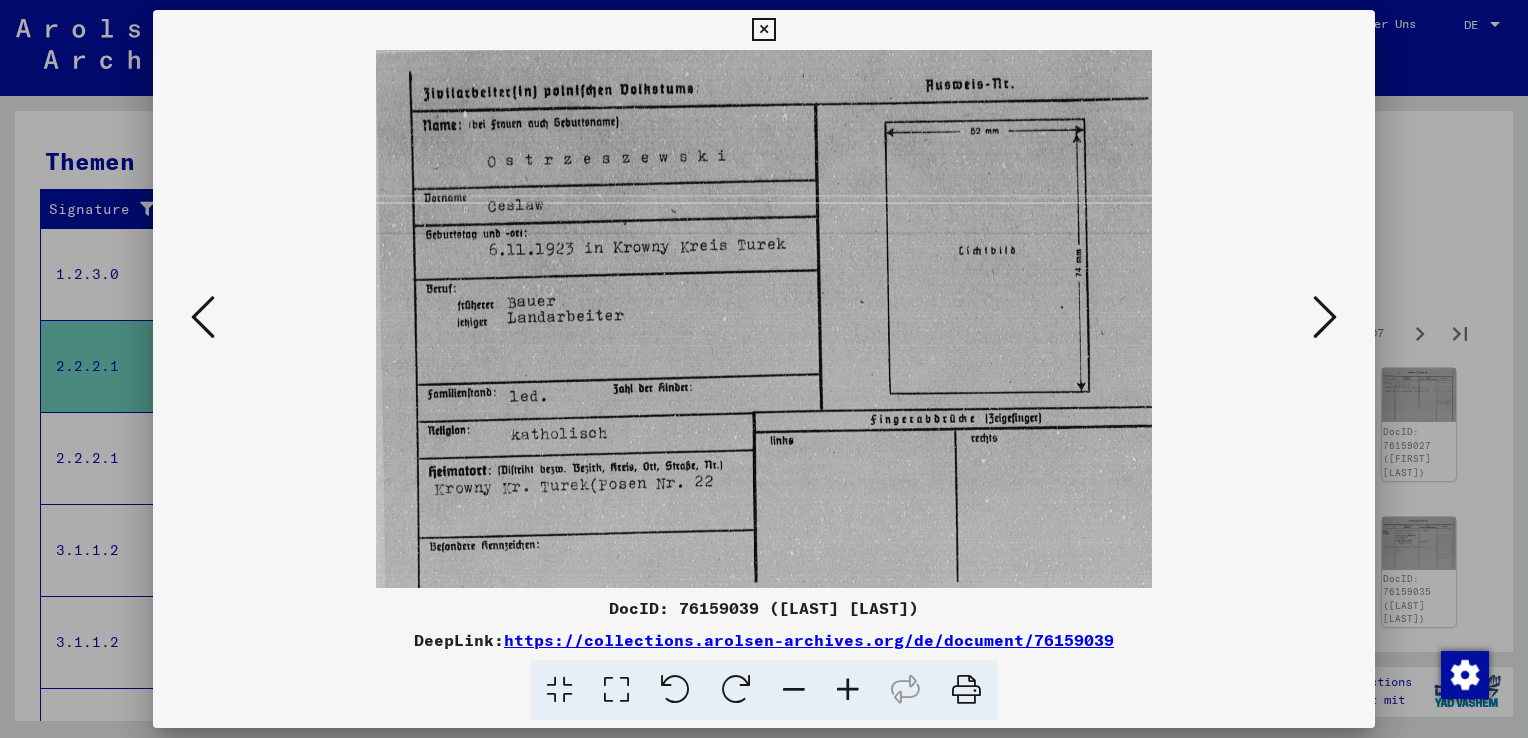 click at bounding box center (1325, 317) 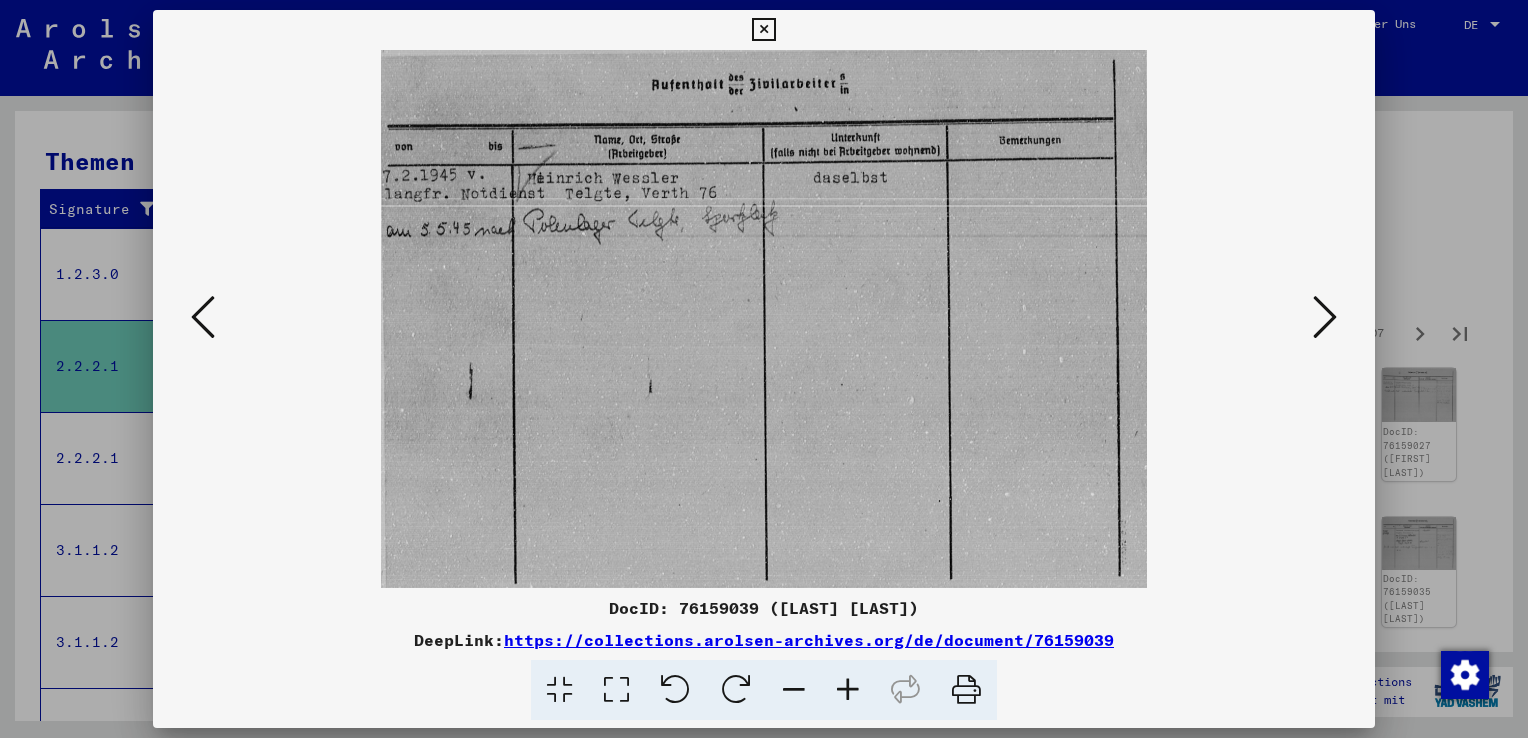 click at bounding box center [1325, 317] 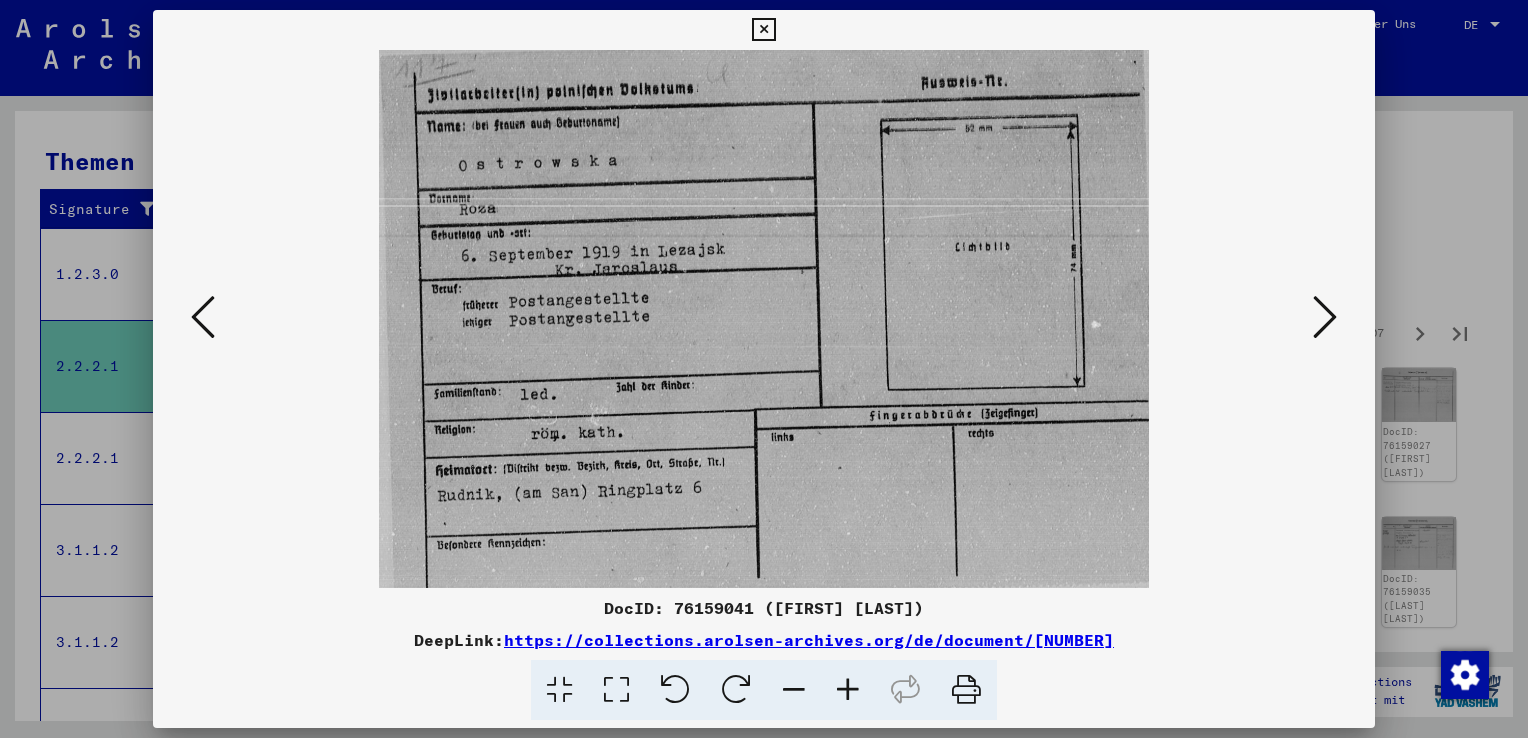 click at bounding box center (1325, 317) 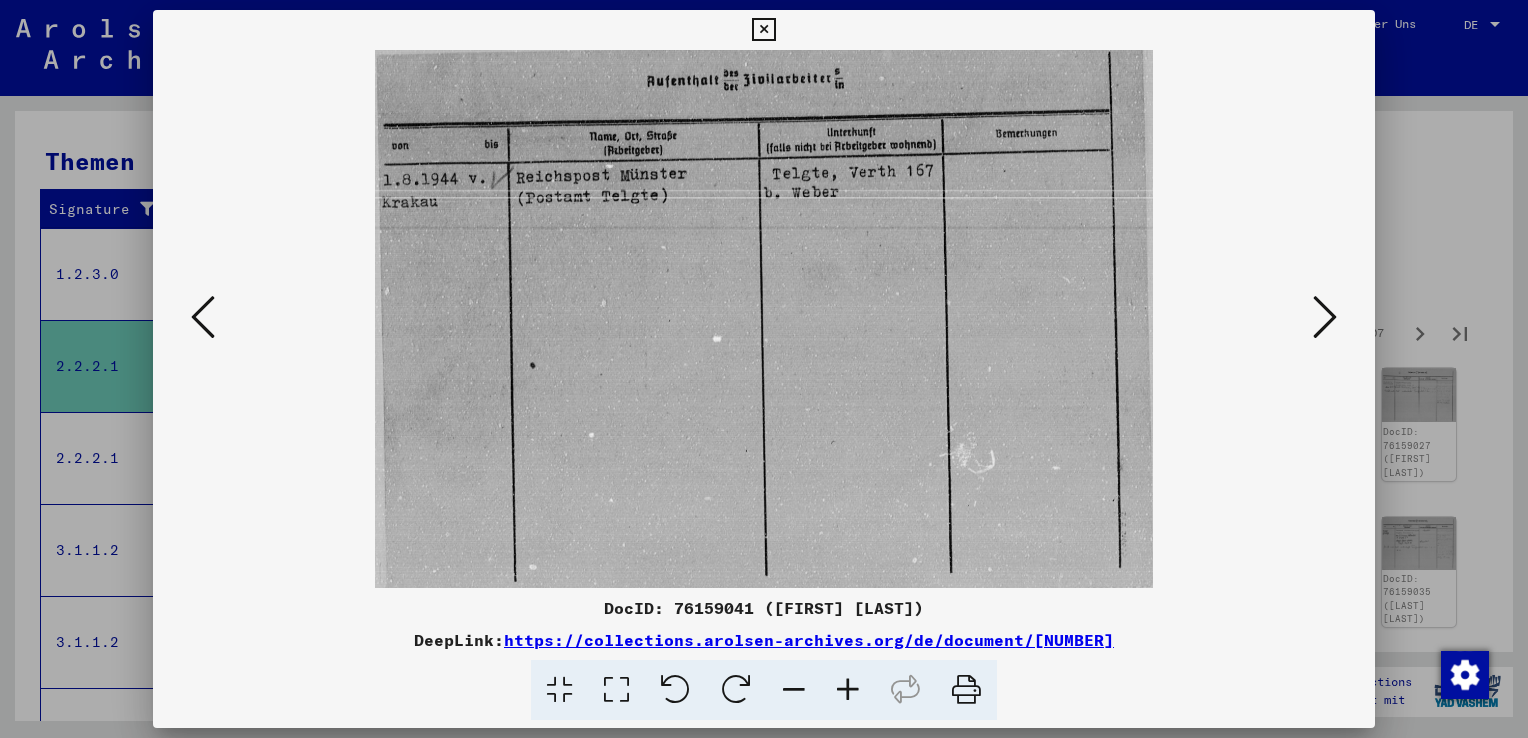 click at bounding box center (1325, 317) 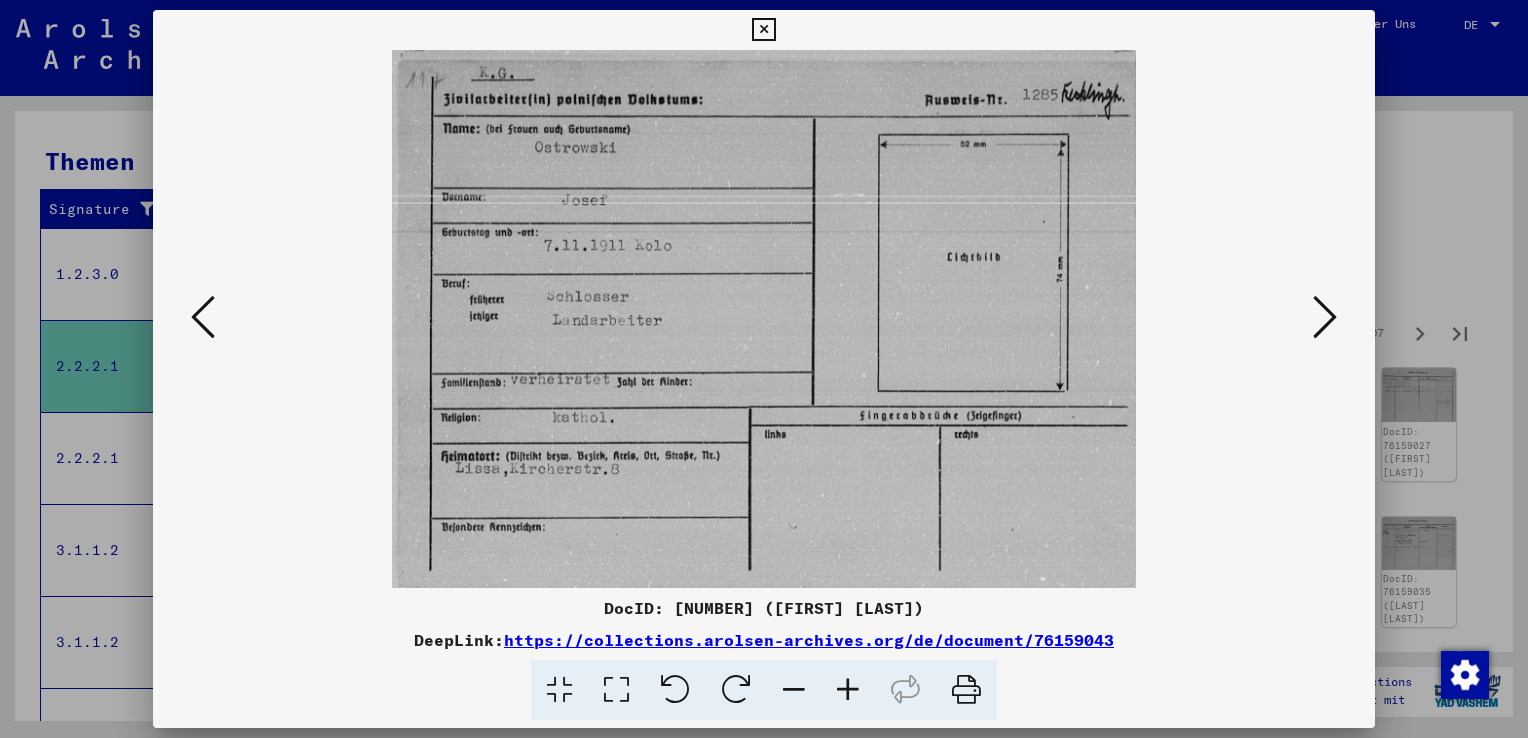 click at bounding box center (1325, 317) 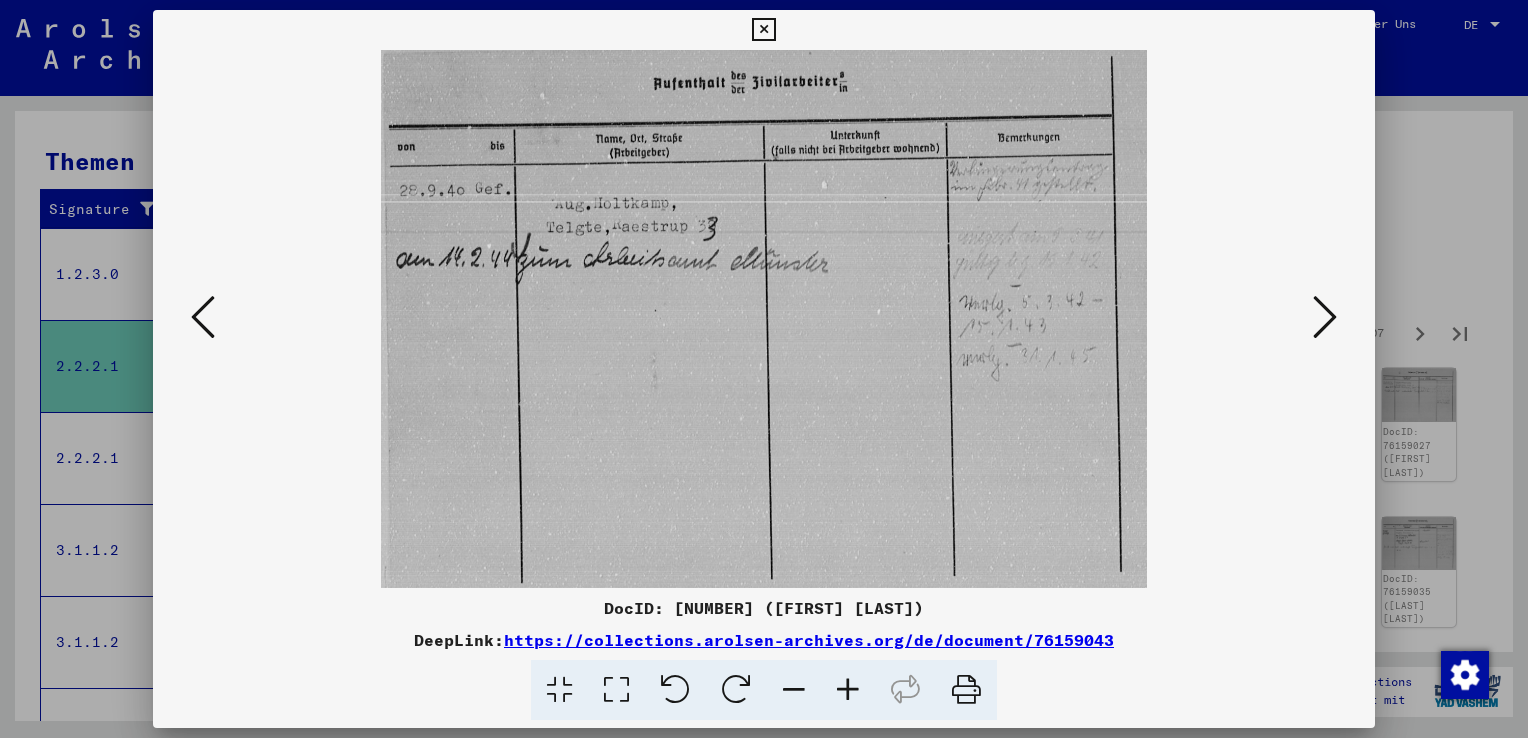 click at bounding box center [1325, 317] 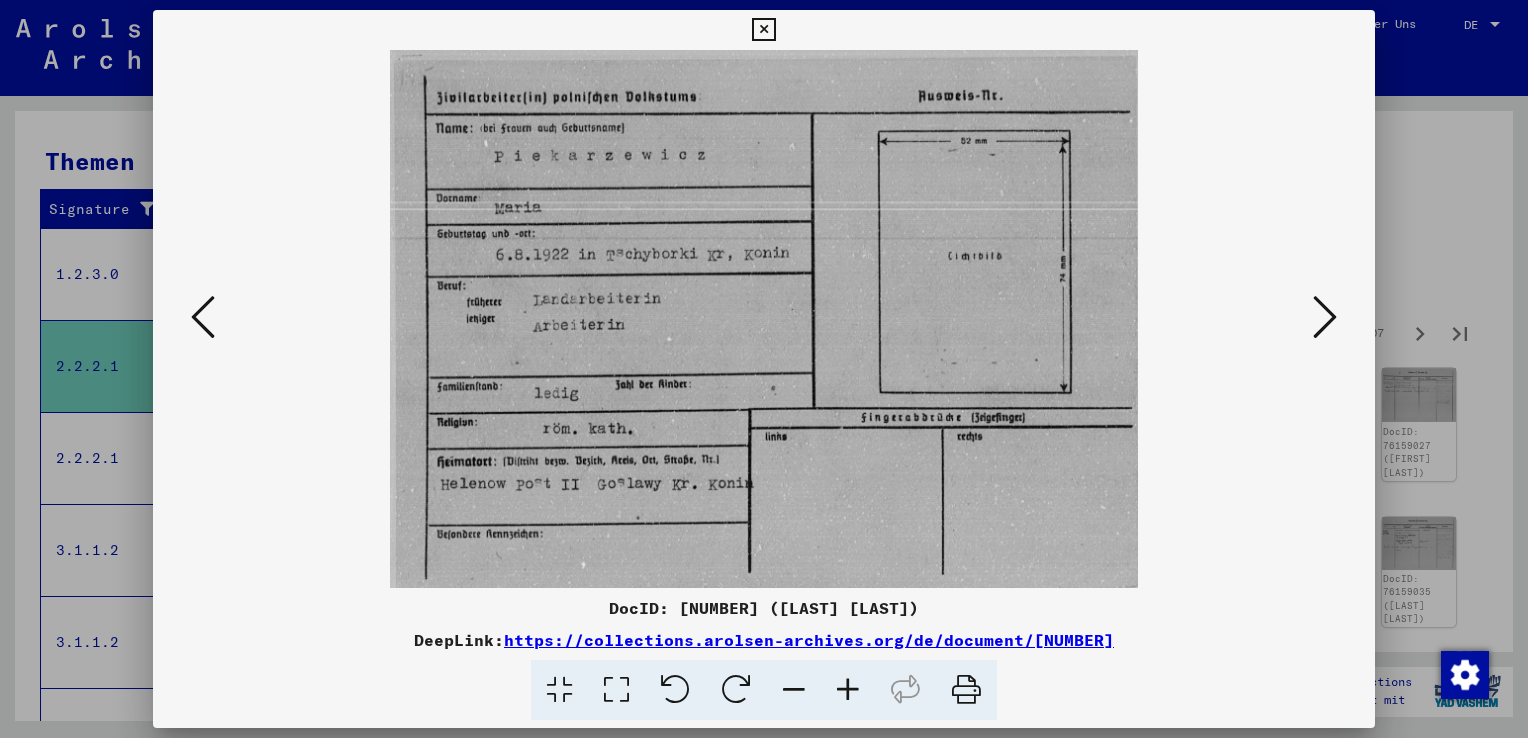 click at bounding box center (1325, 317) 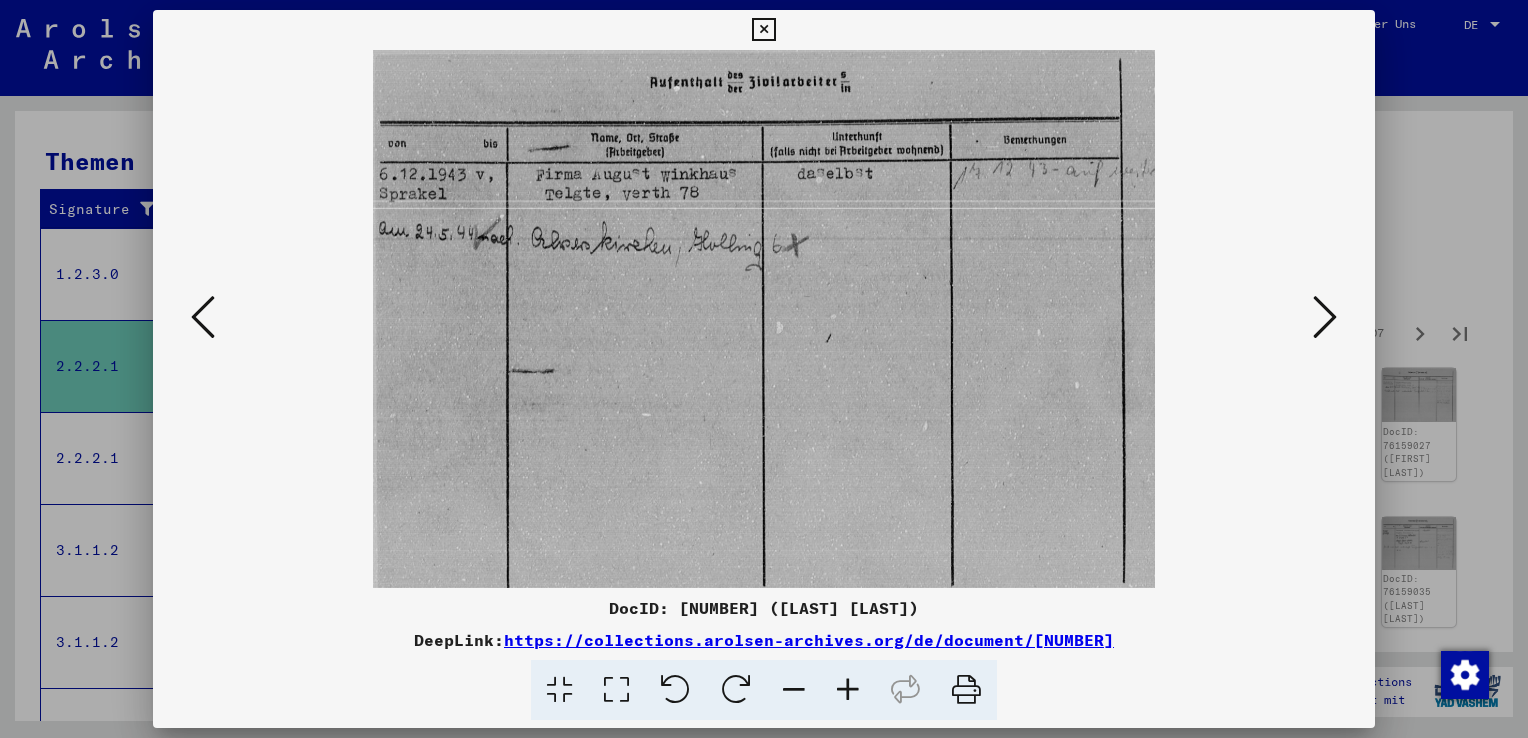 click at bounding box center (1325, 317) 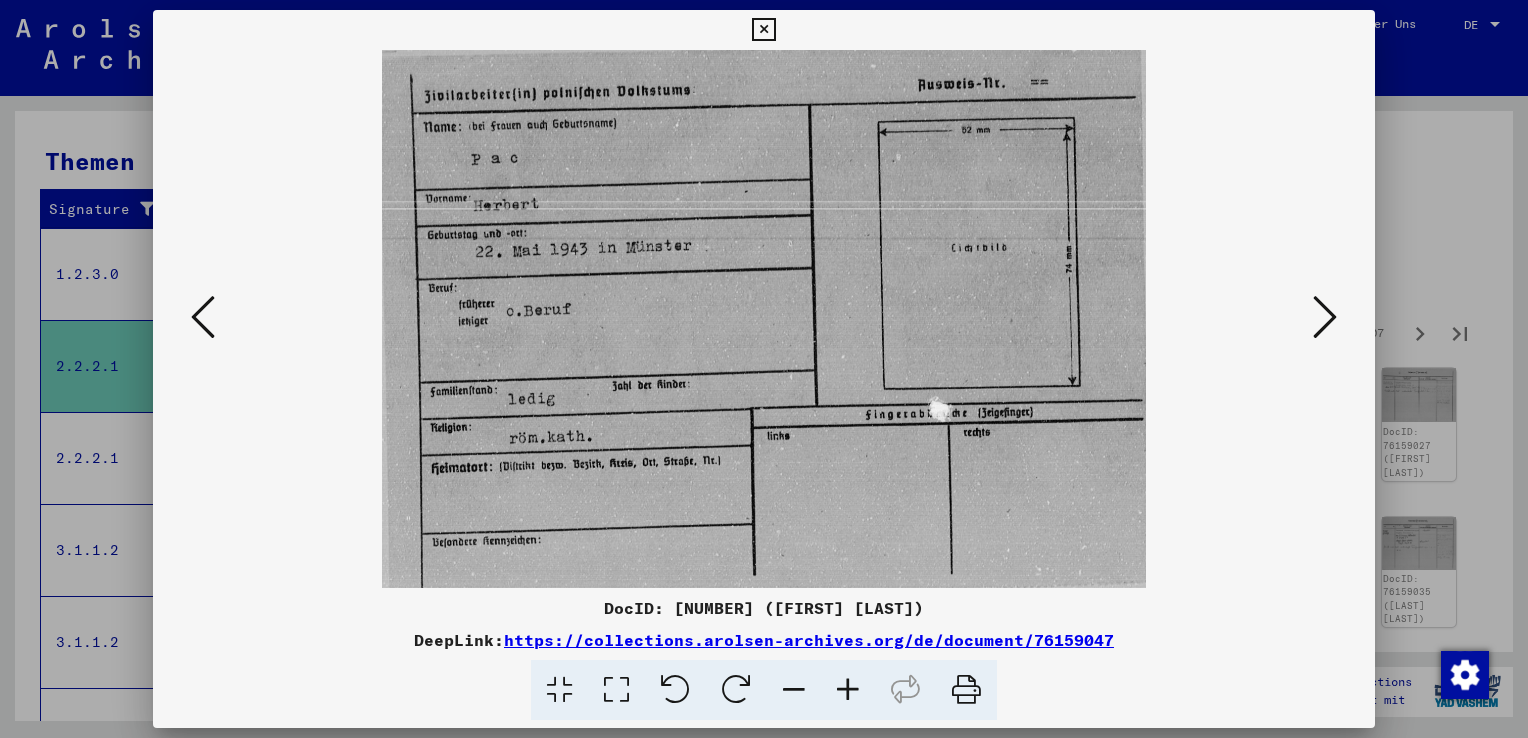 click at bounding box center (1325, 317) 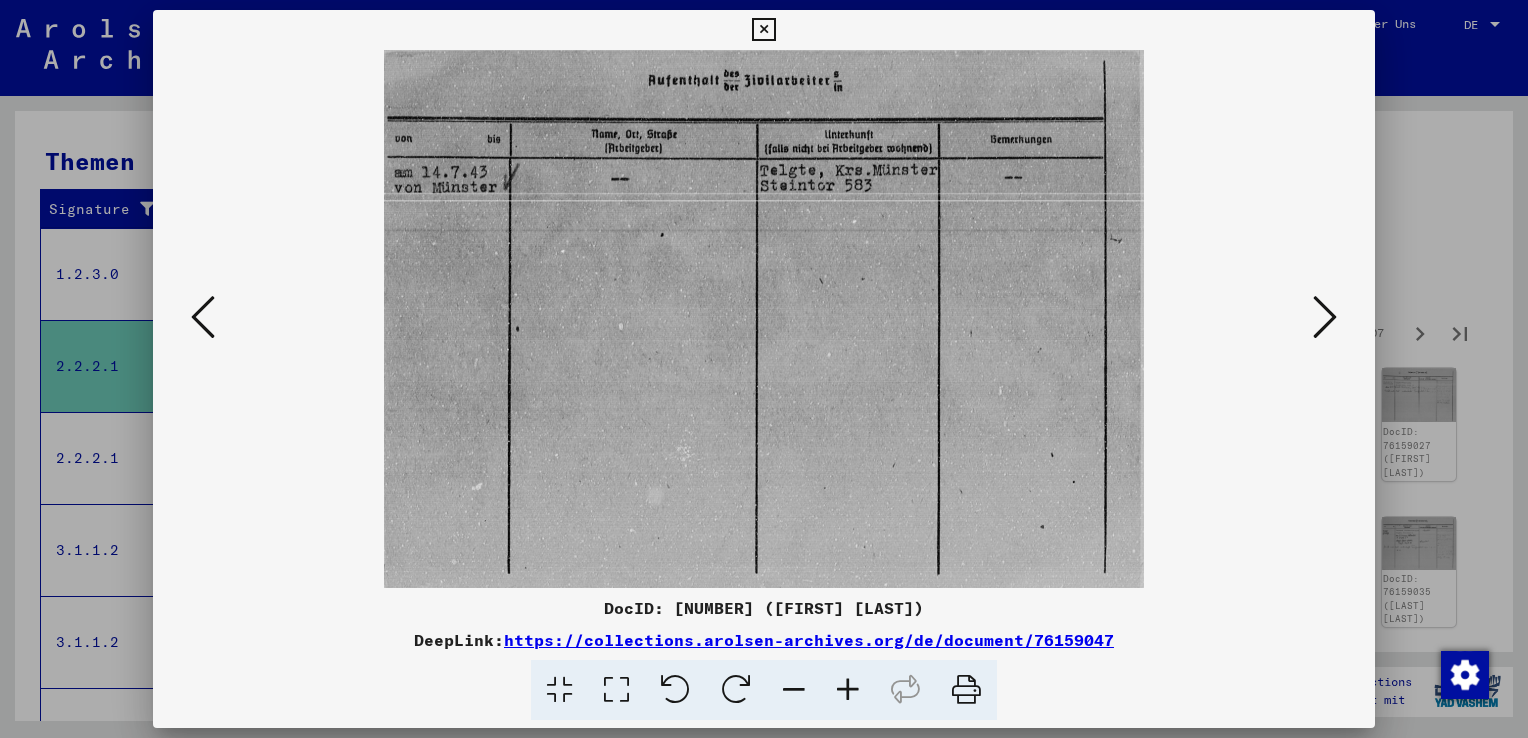 click at bounding box center [1325, 317] 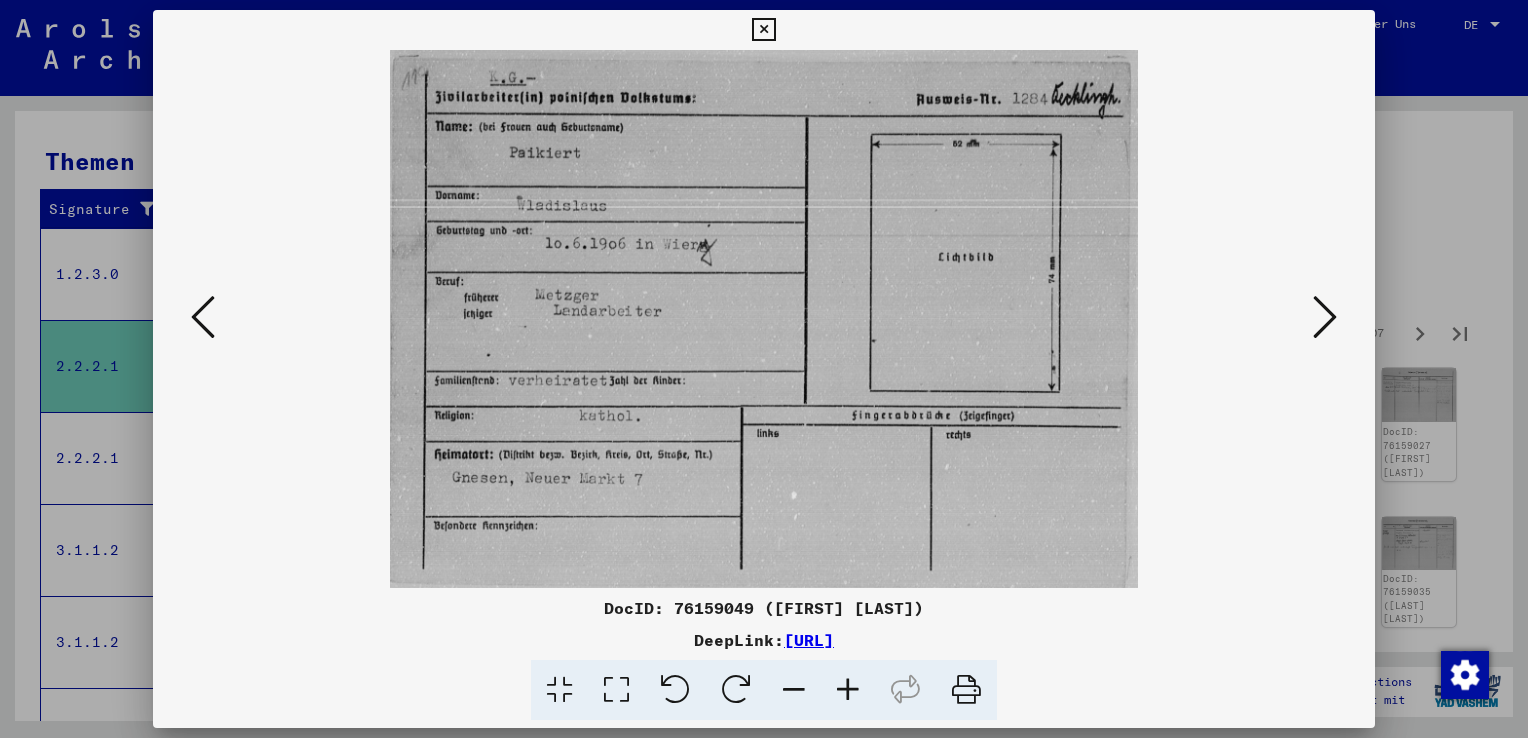 click at bounding box center [1325, 317] 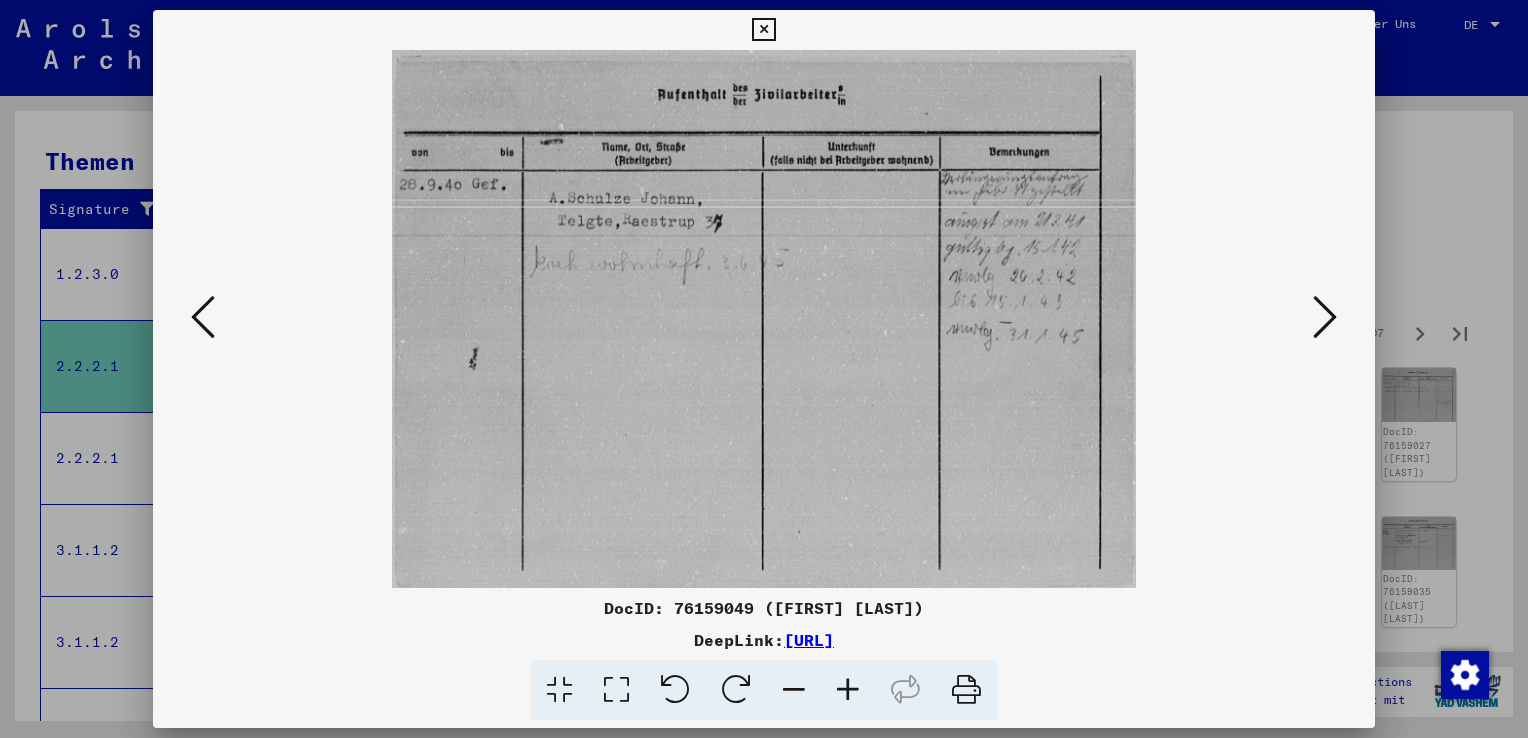 click at bounding box center [1325, 317] 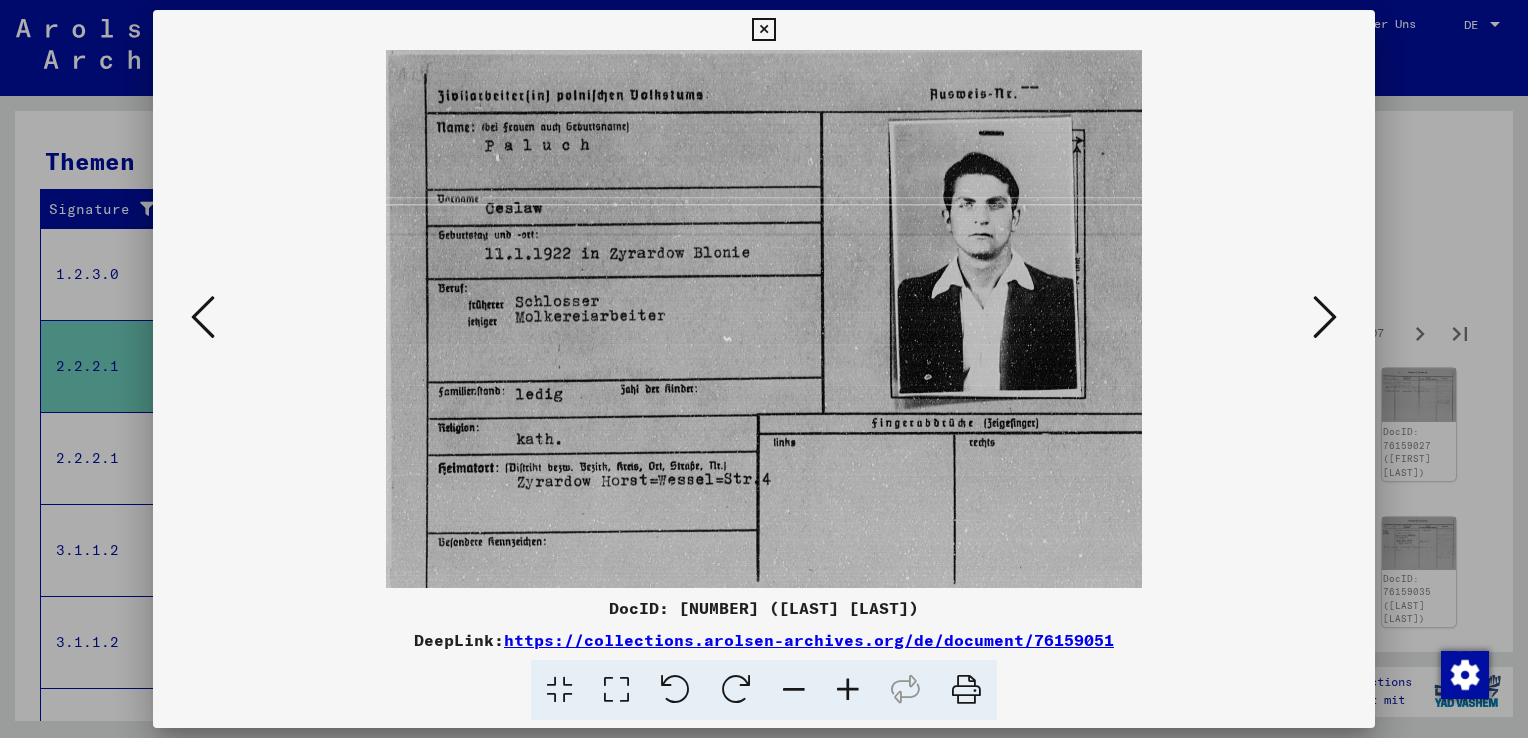 click at bounding box center (1325, 317) 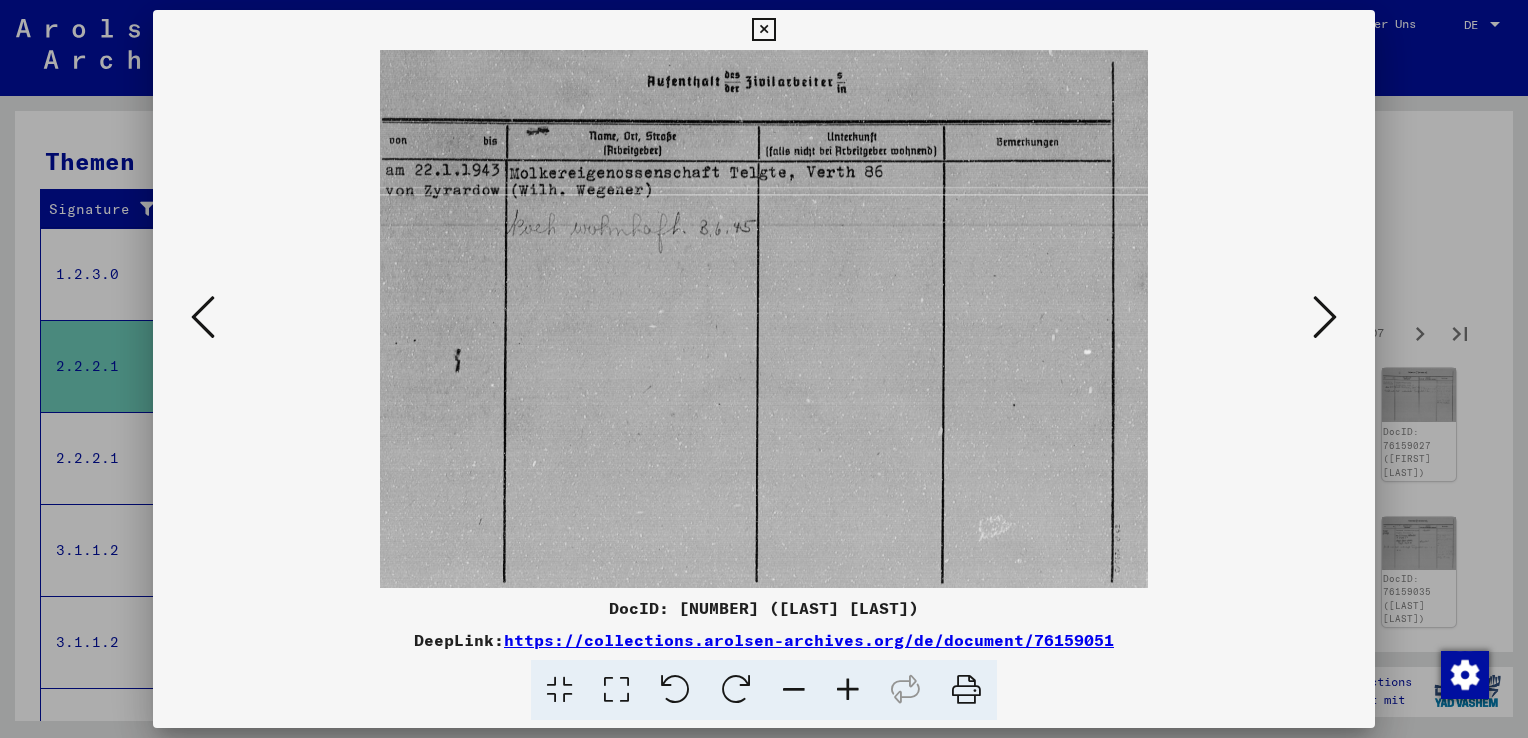 click at bounding box center (1325, 317) 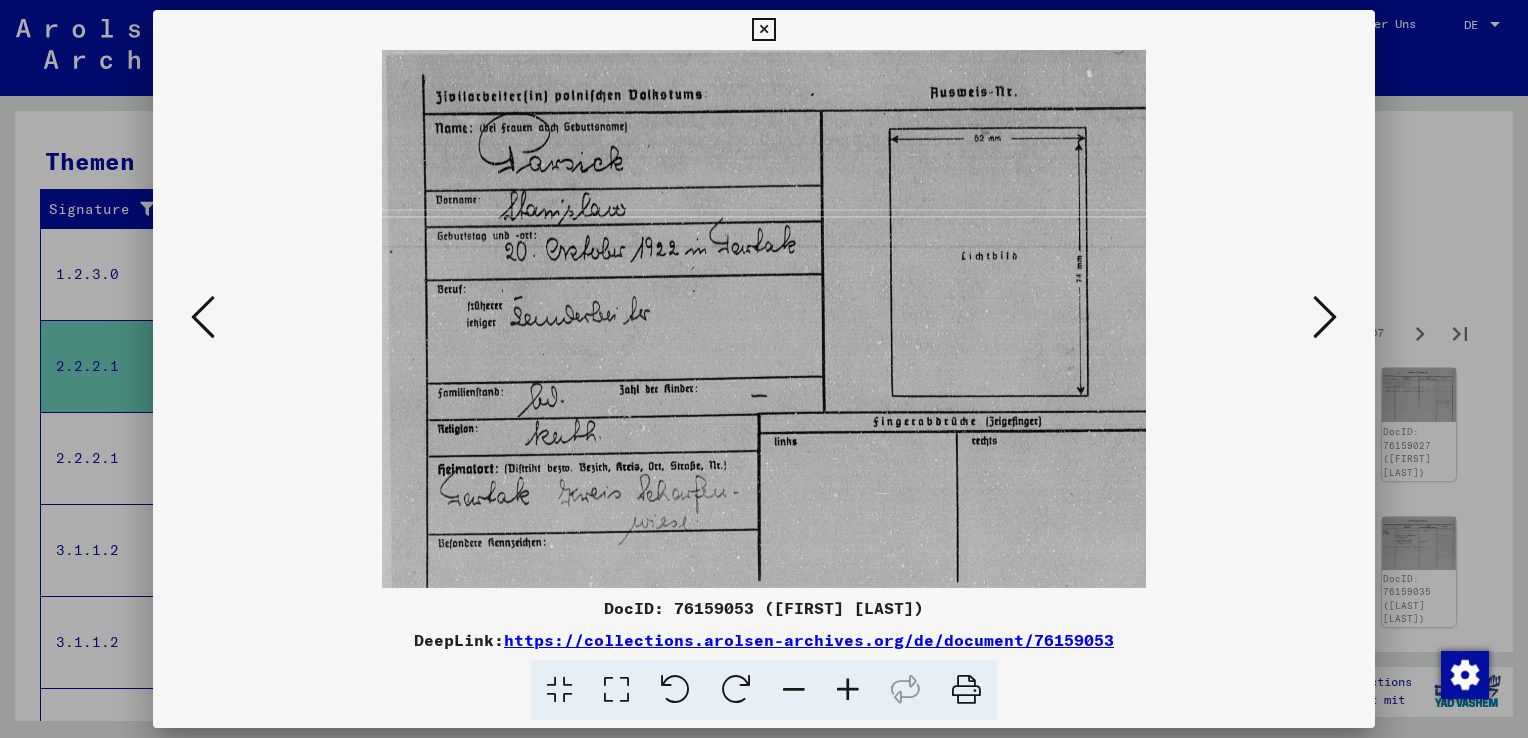click at bounding box center (1325, 317) 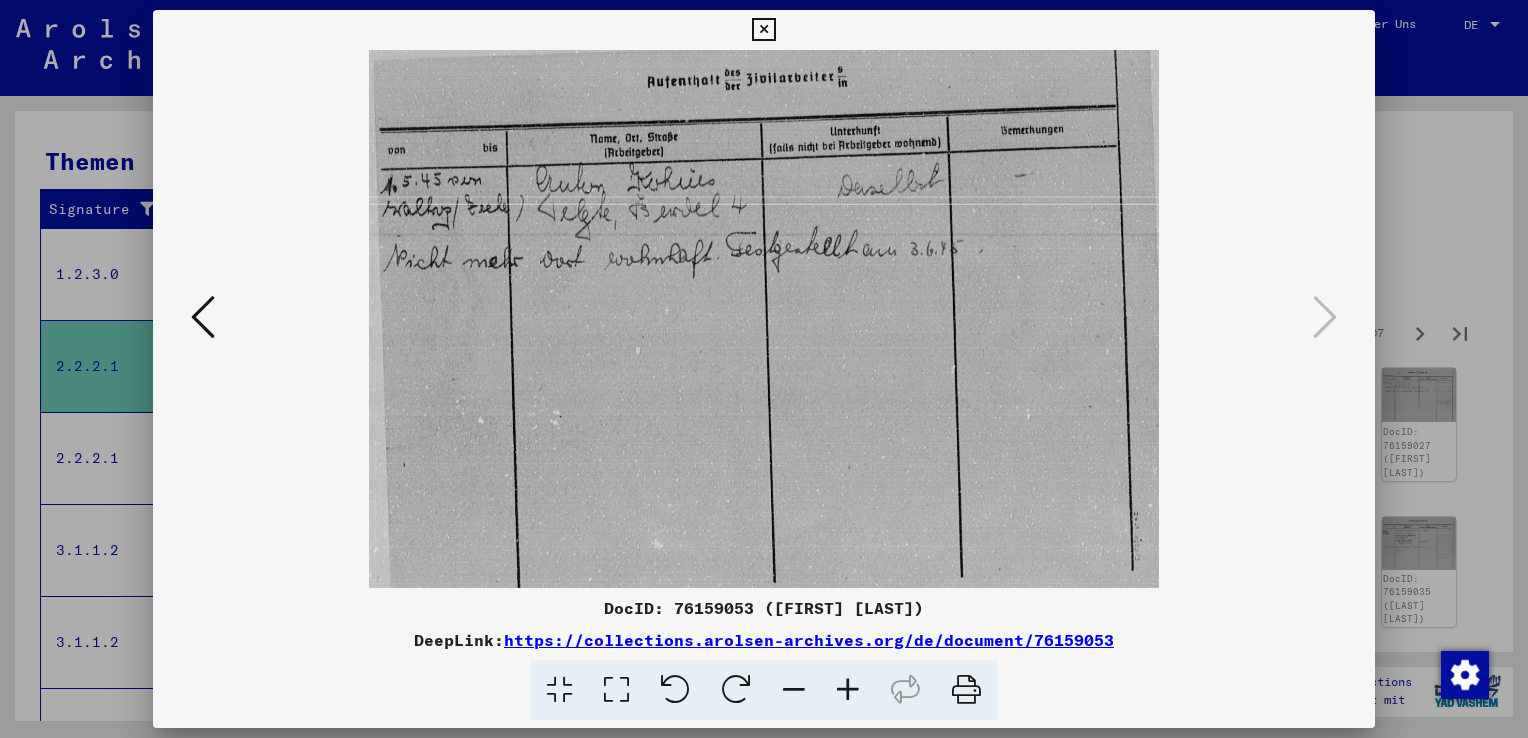 click at bounding box center [764, 369] 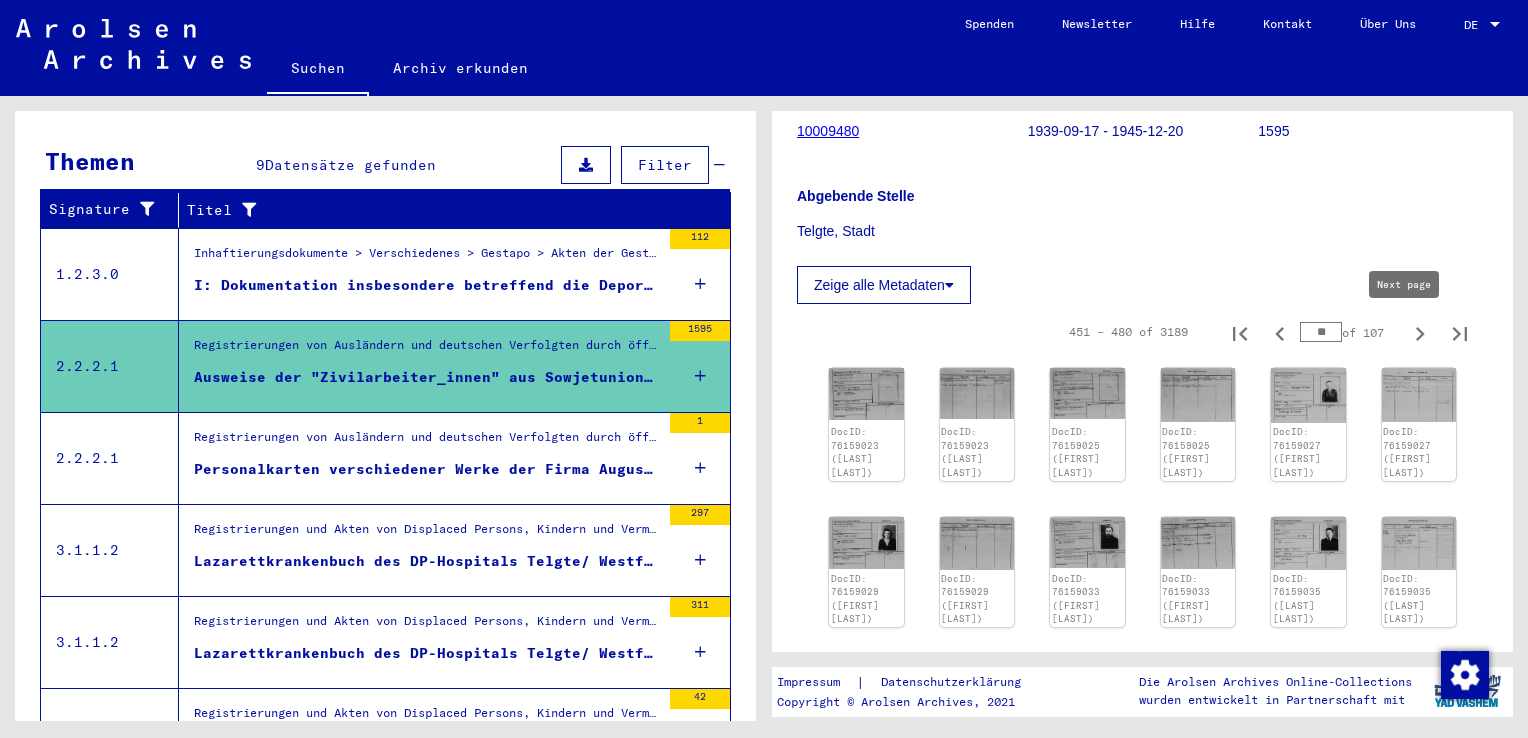 click 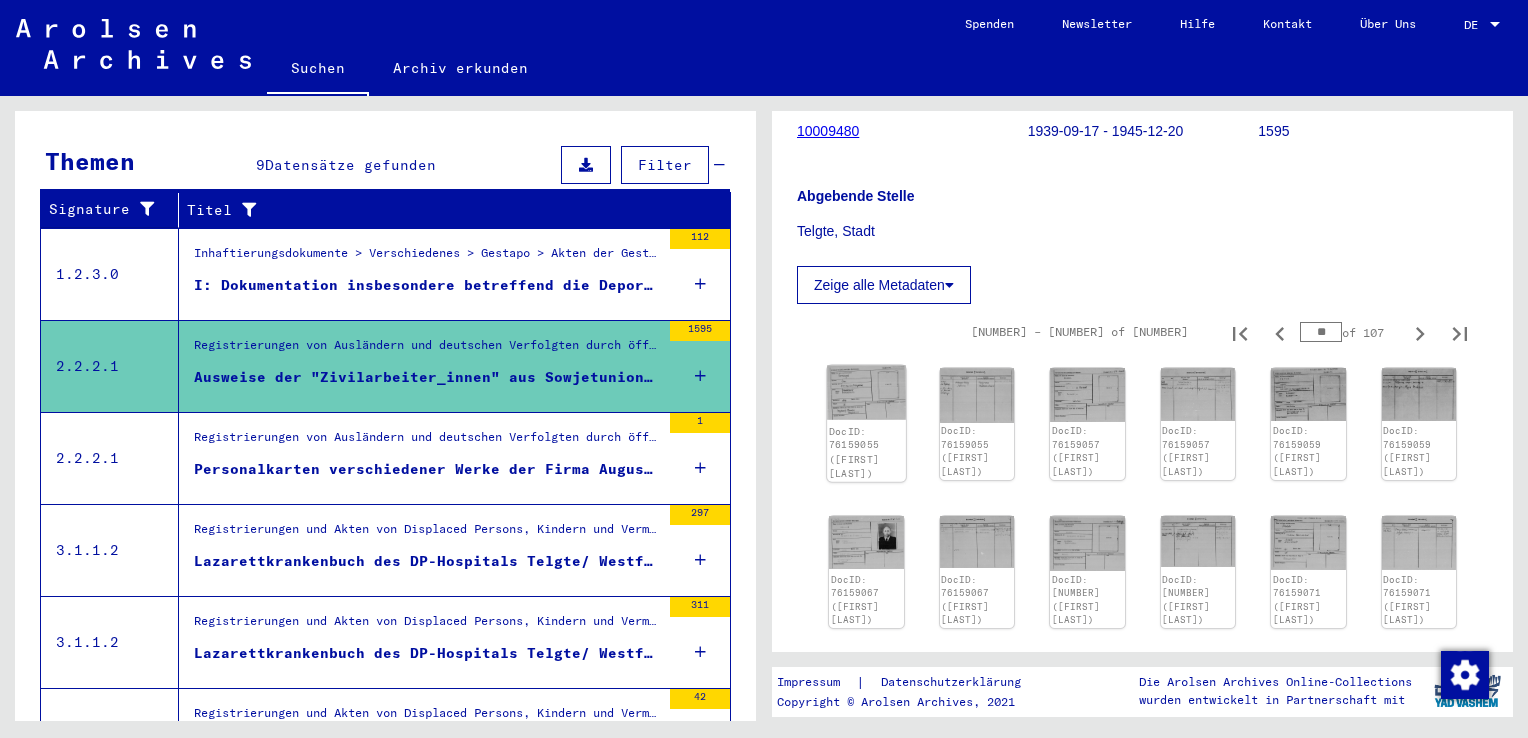 click 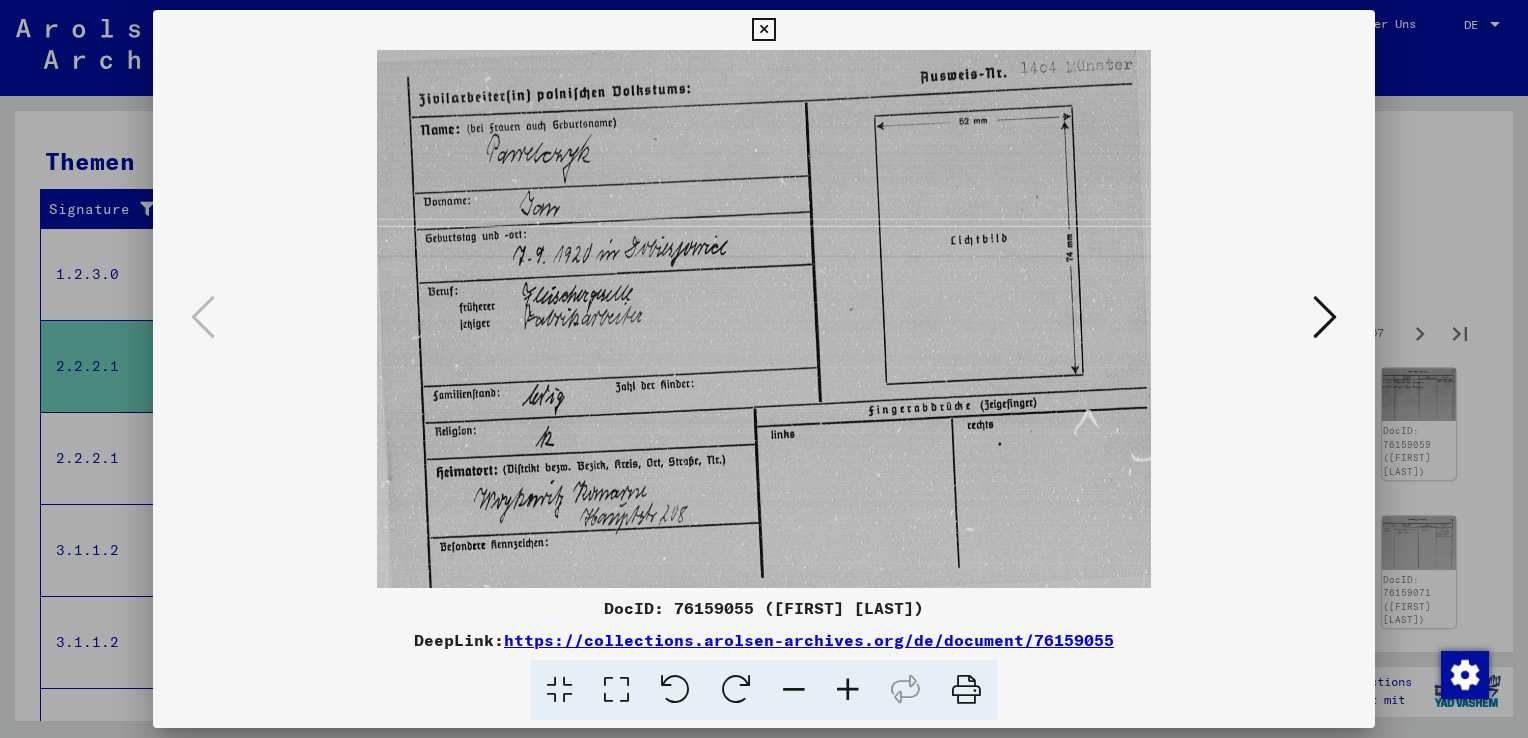 click at bounding box center (1325, 317) 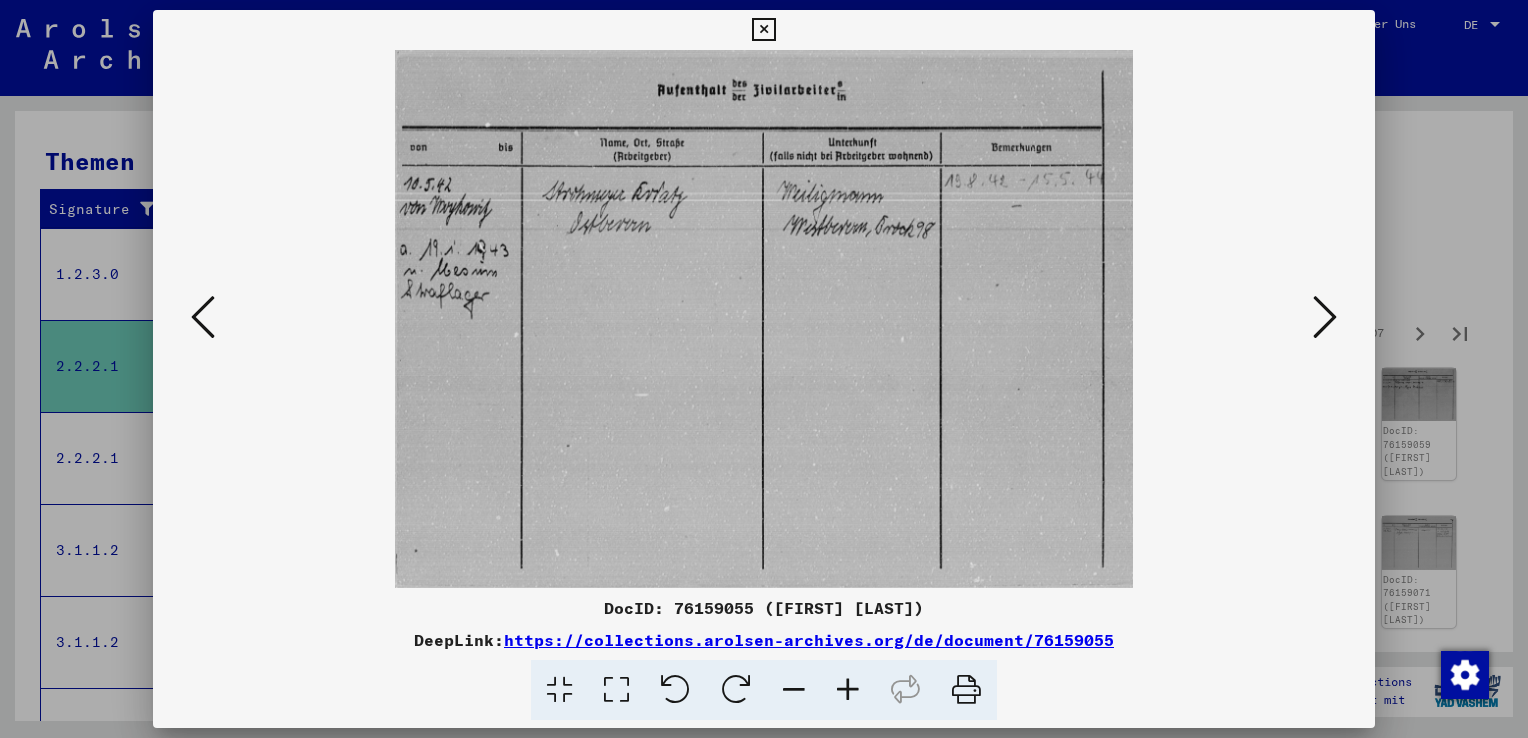 click at bounding box center (1325, 317) 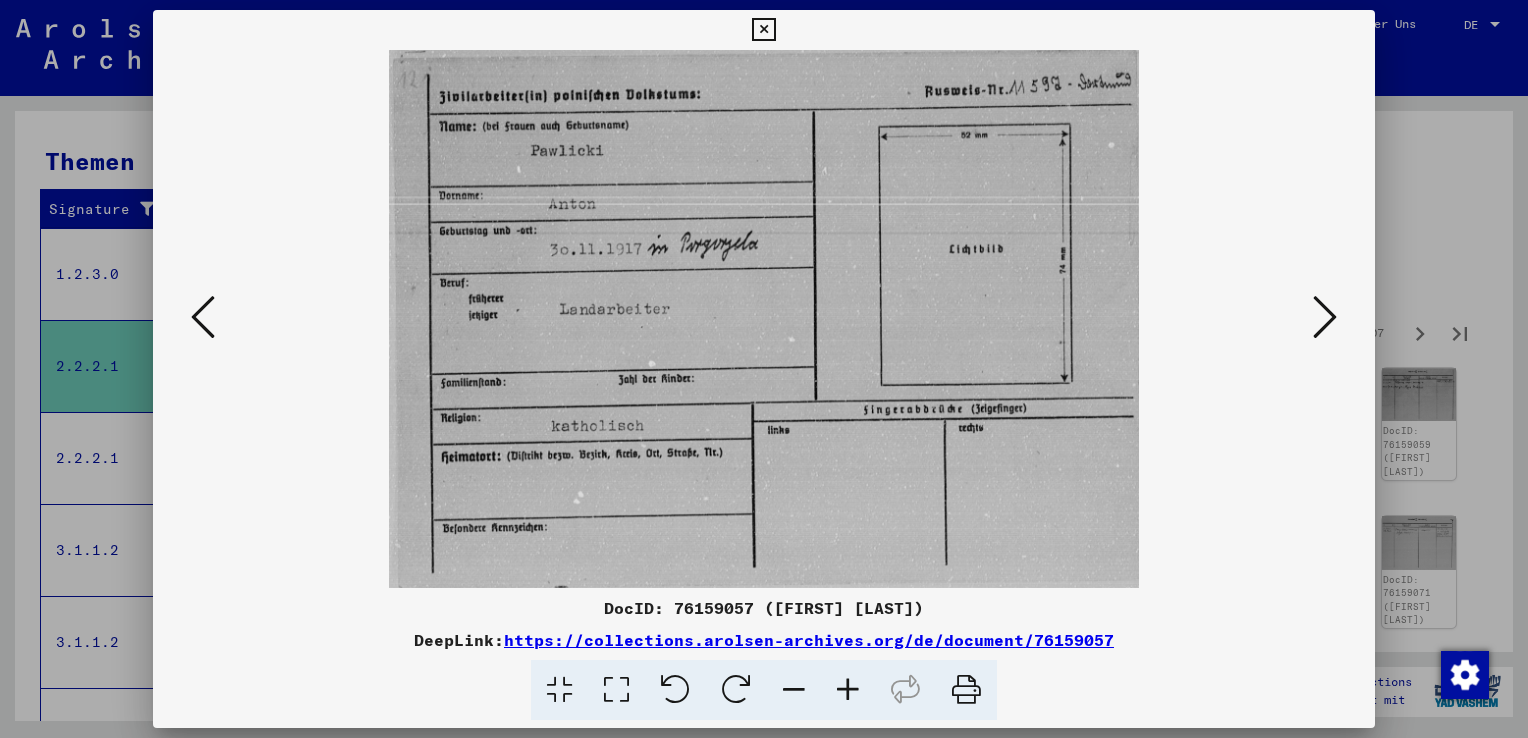 click at bounding box center [1325, 317] 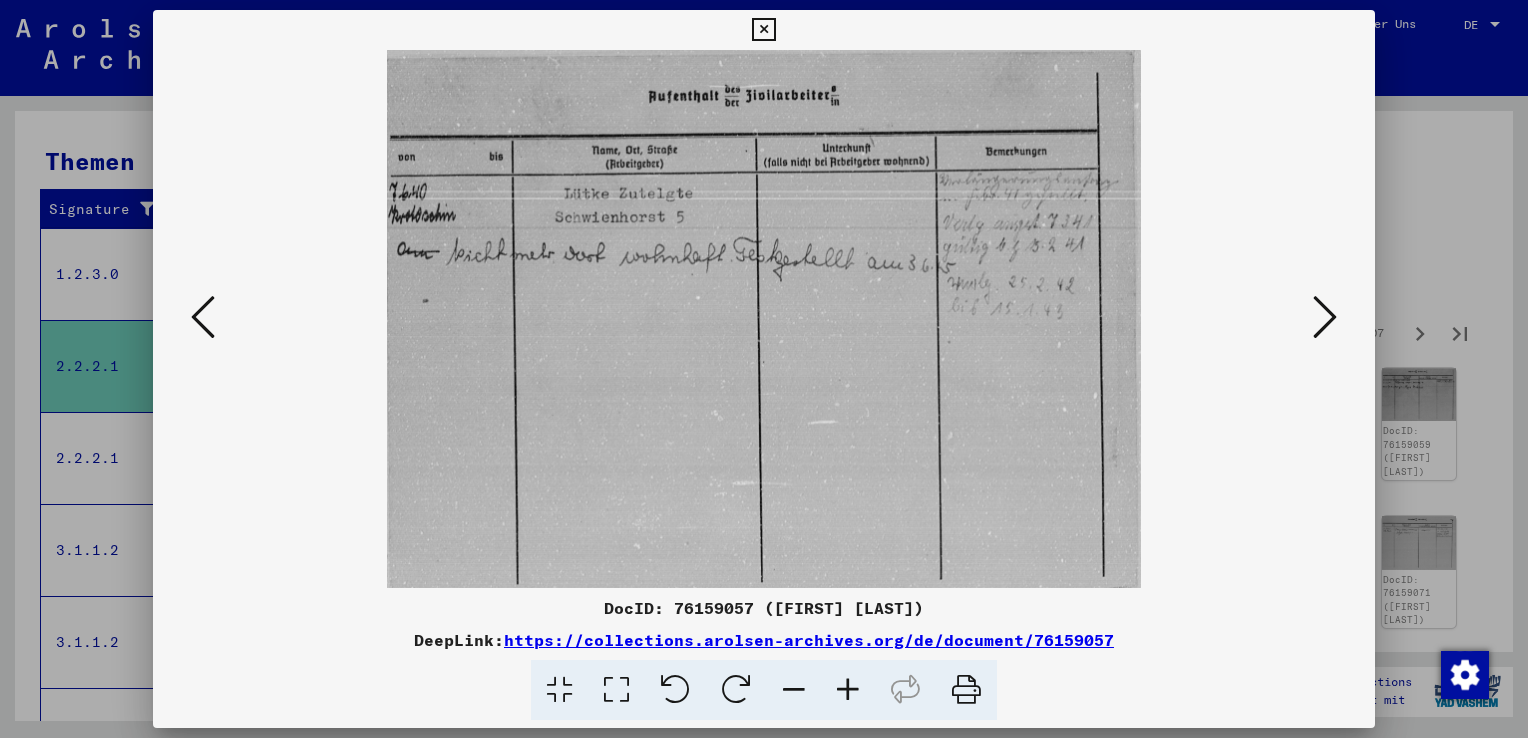 click at bounding box center [1325, 317] 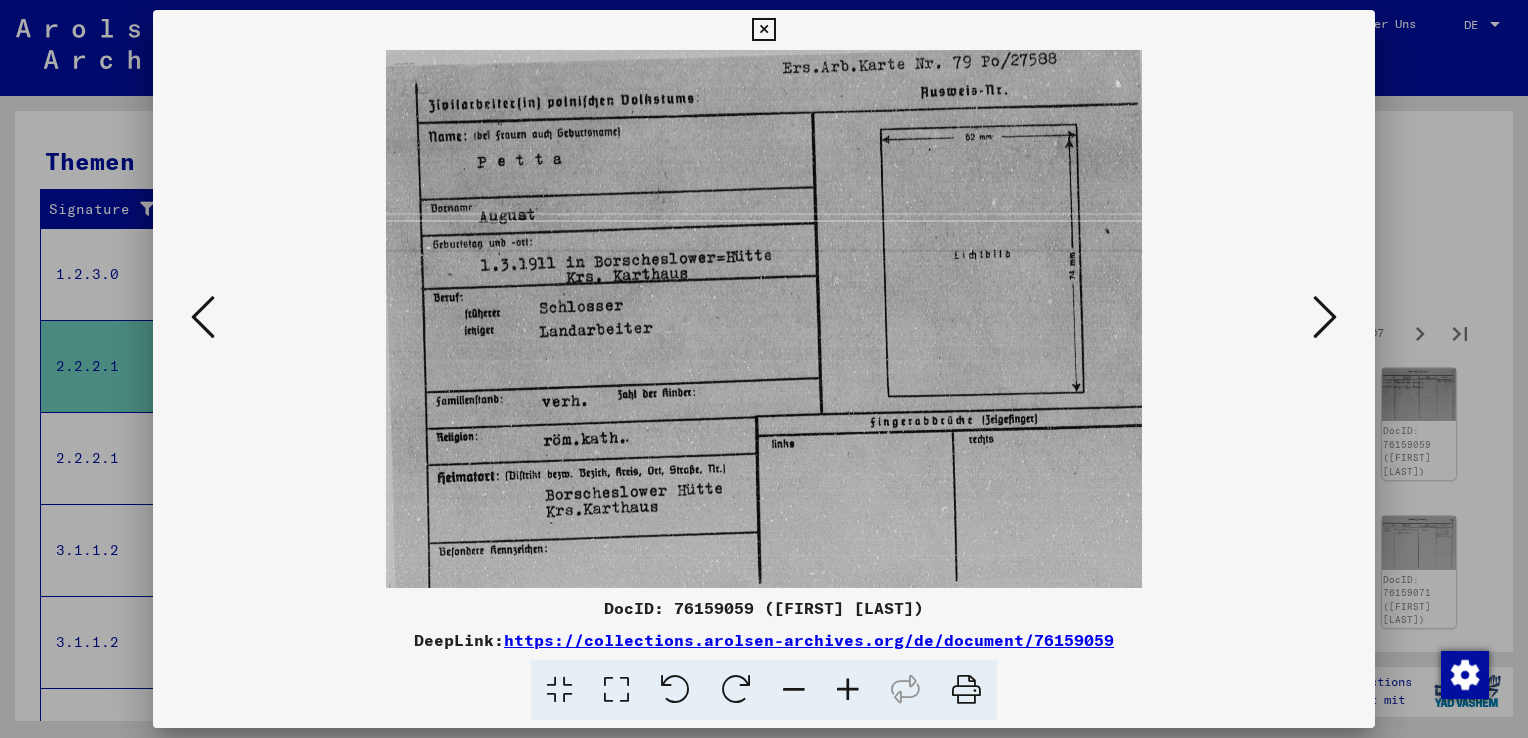 click at bounding box center (1325, 317) 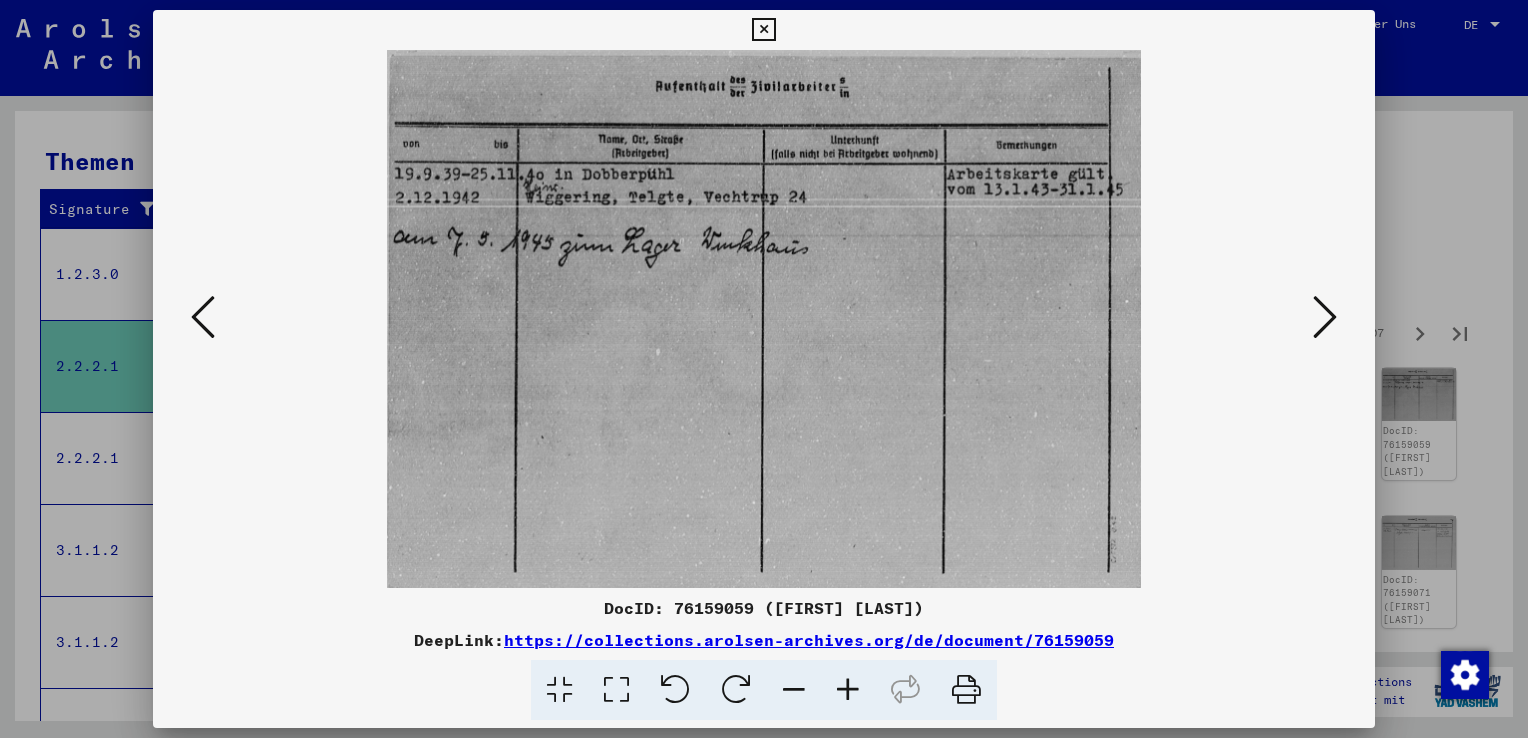 click at bounding box center [1325, 317] 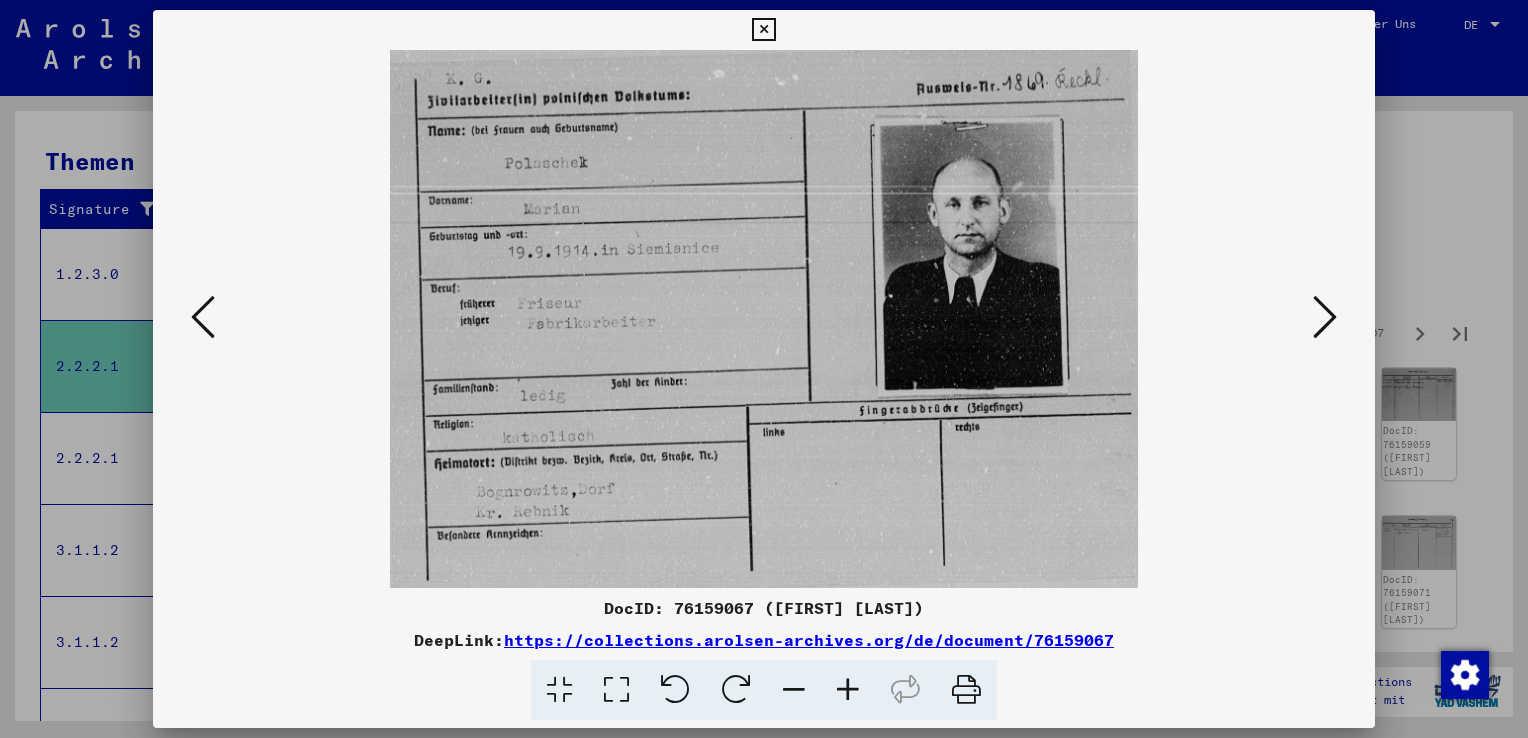 click at bounding box center [1325, 317] 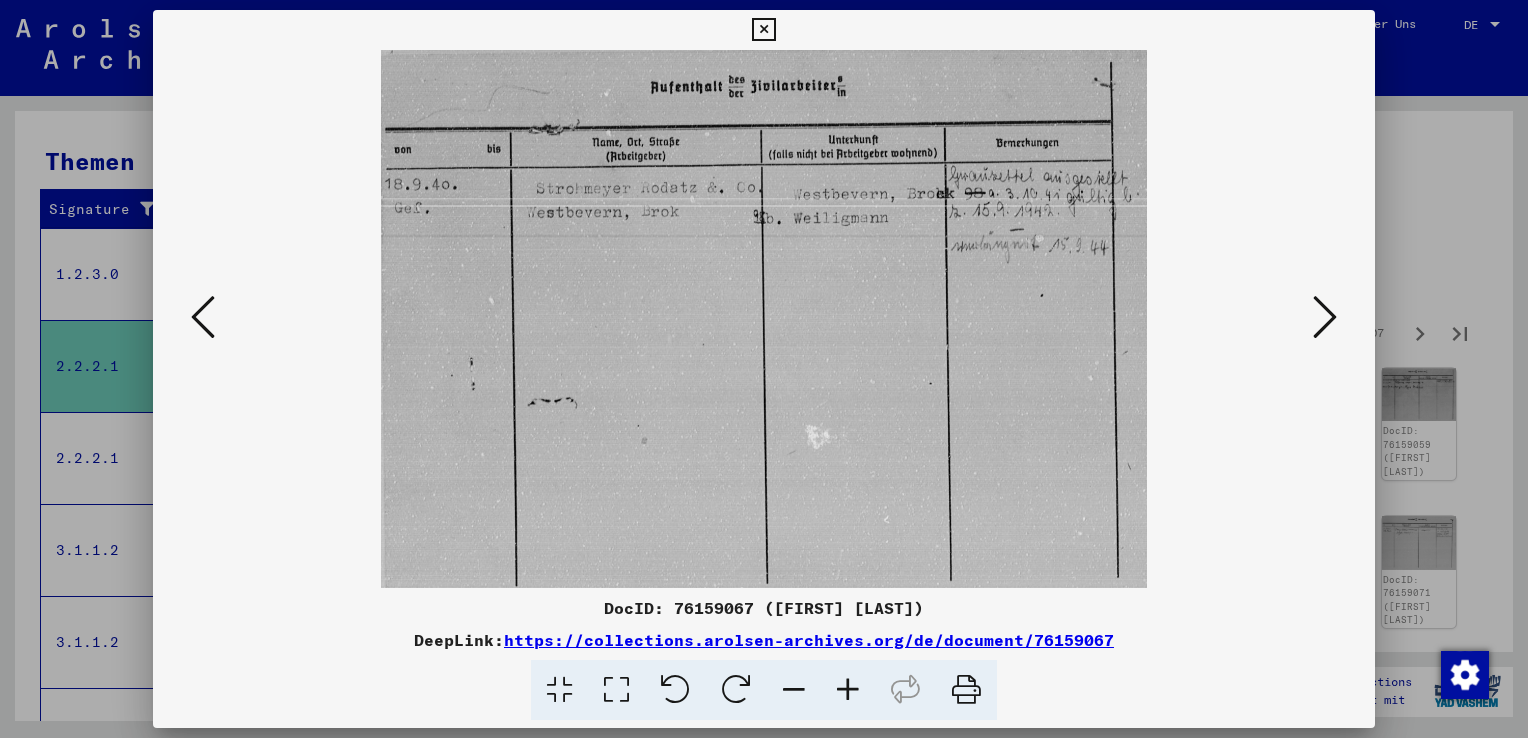 click at bounding box center (1325, 317) 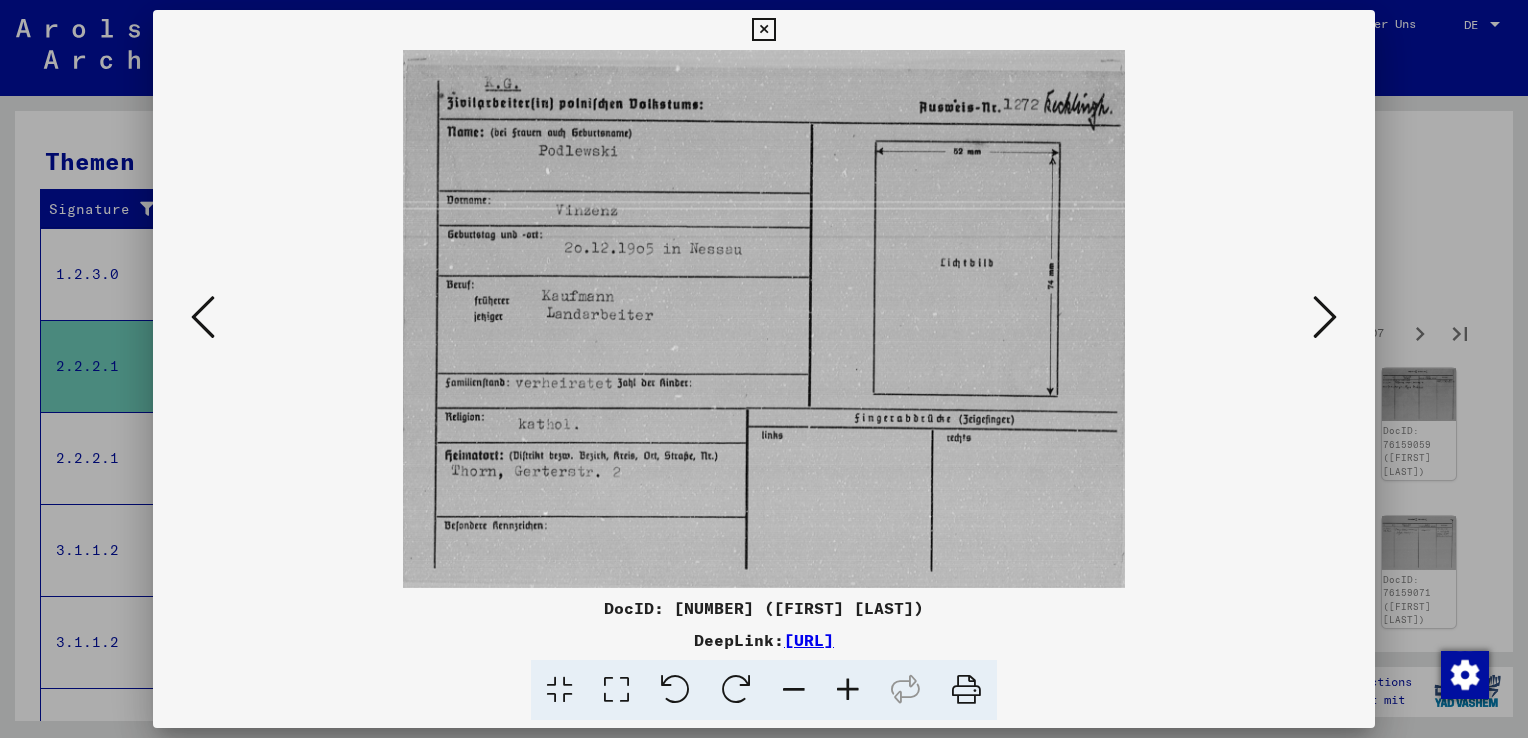 click at bounding box center [1325, 317] 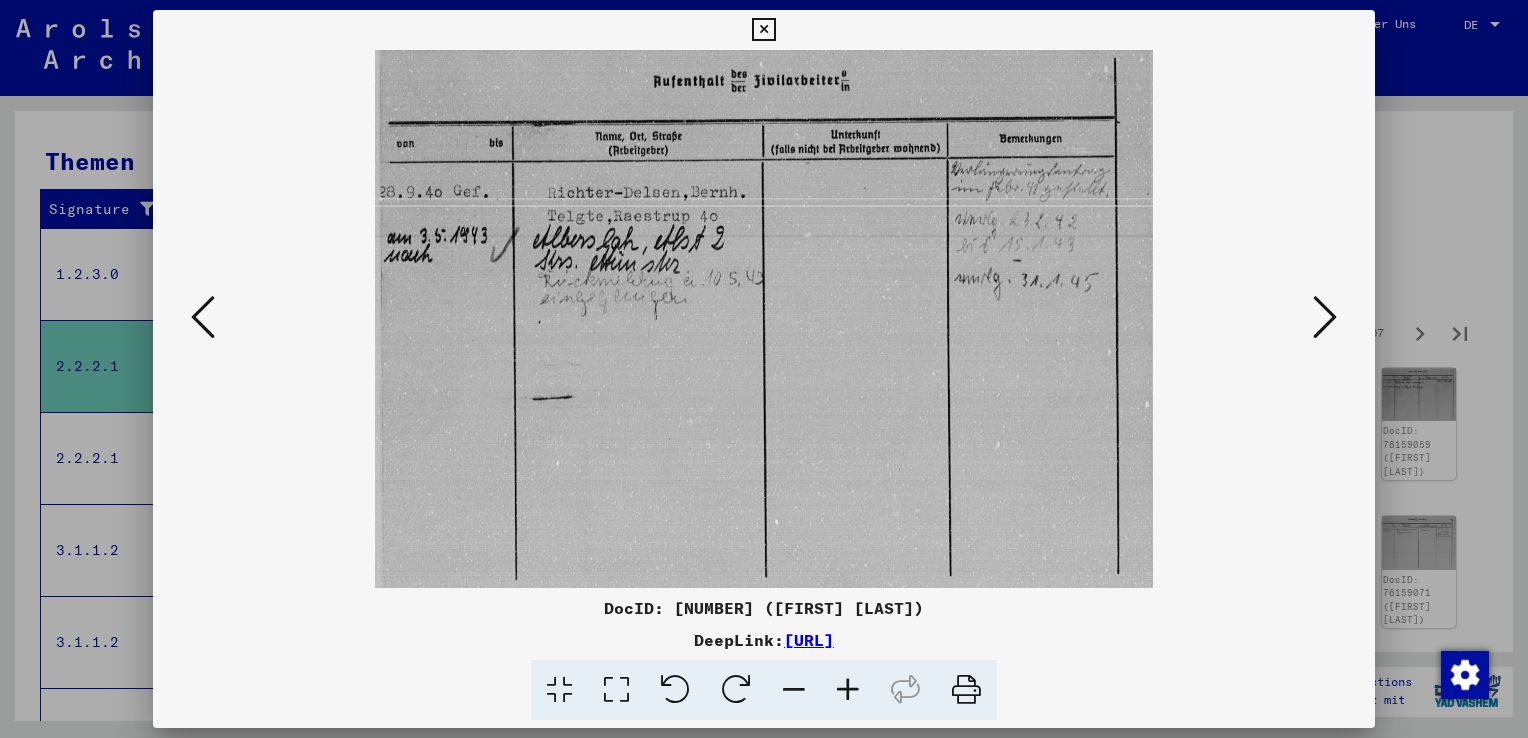 click at bounding box center (1325, 317) 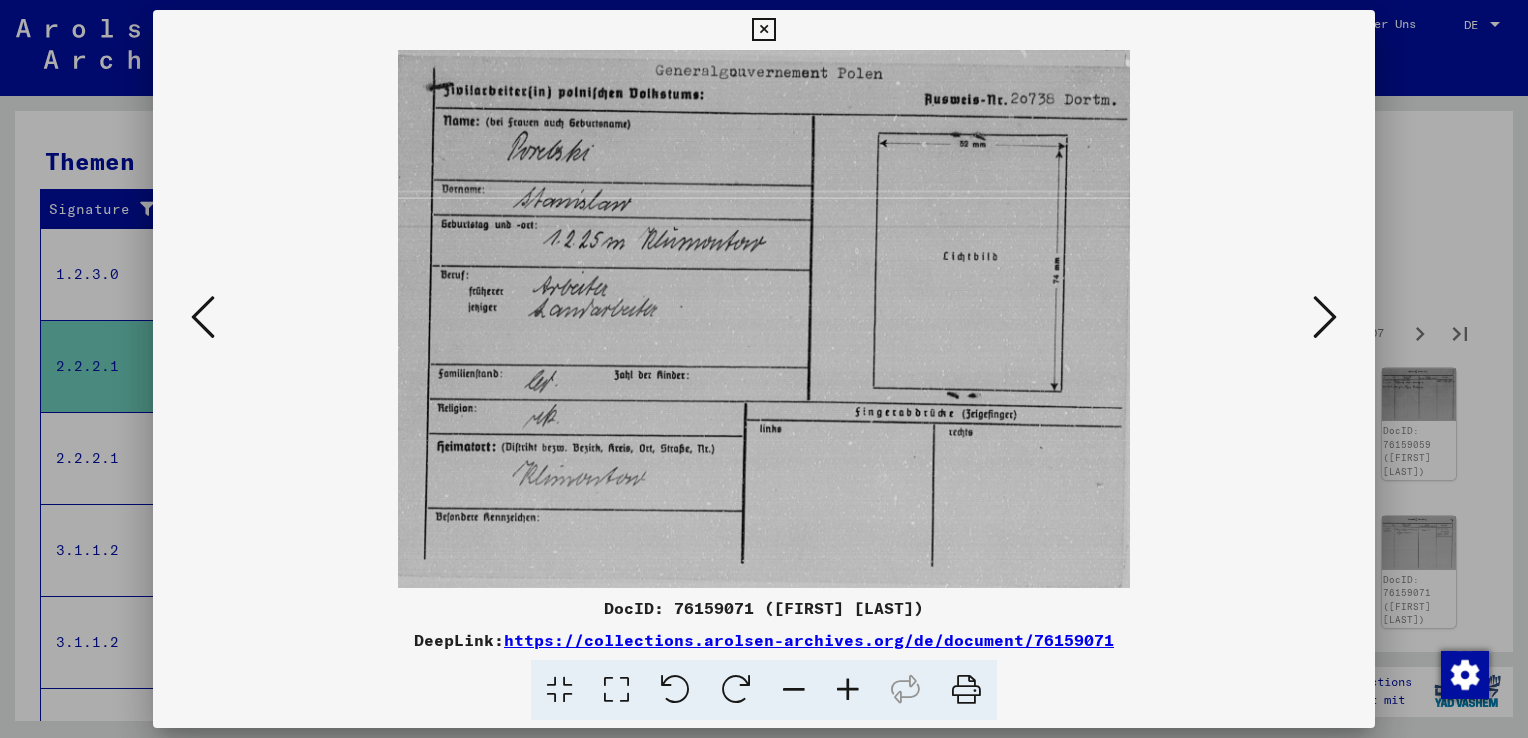 click at bounding box center [1325, 317] 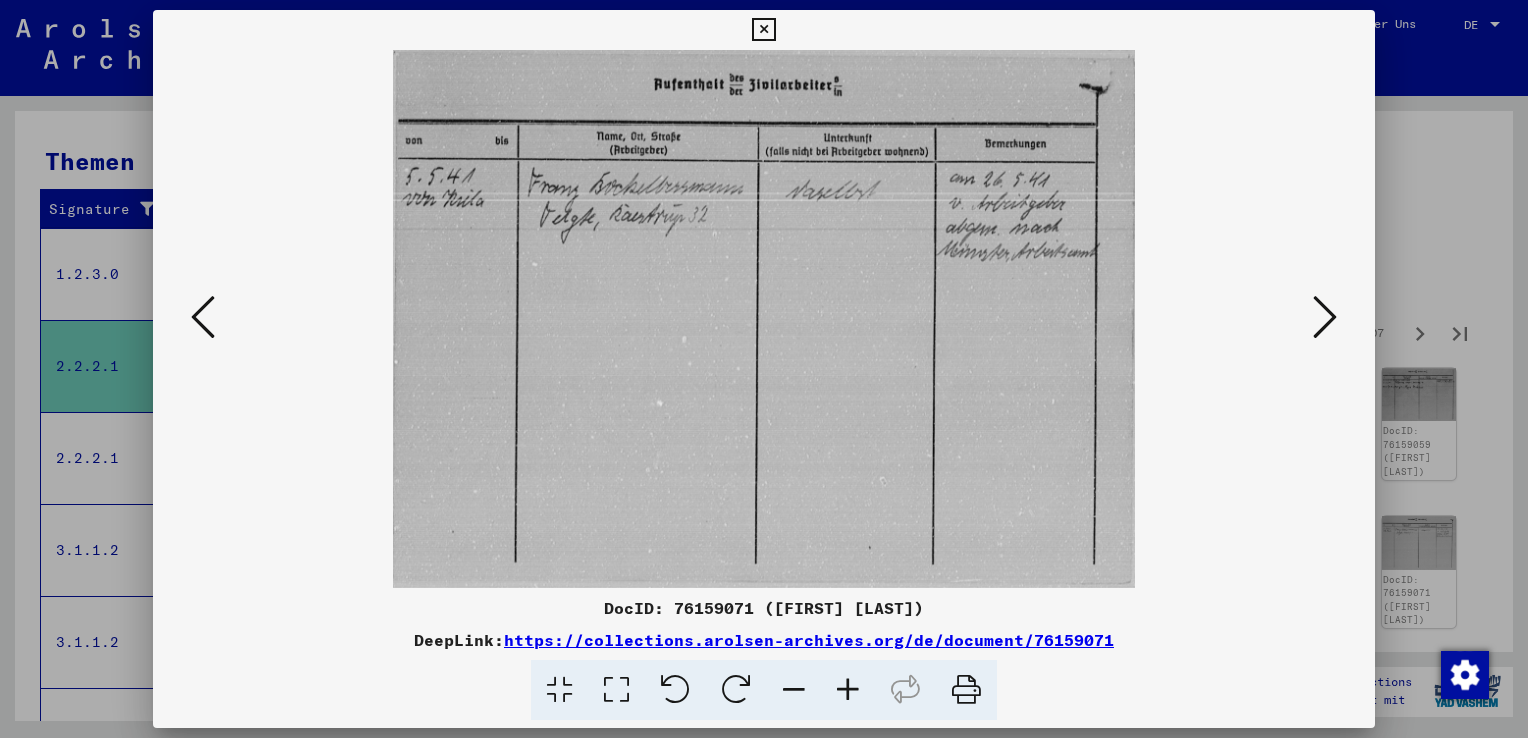 click at bounding box center (1325, 317) 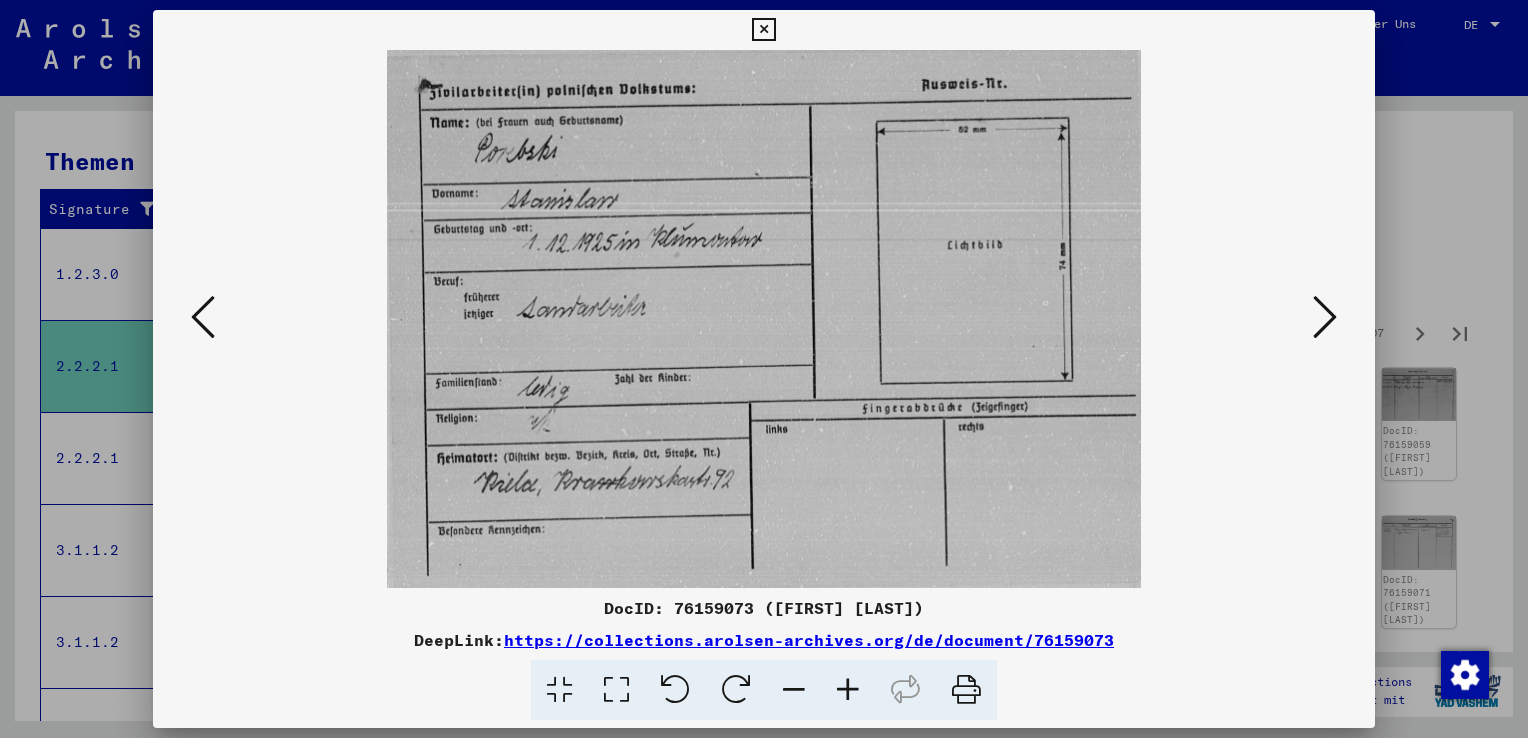 click at bounding box center (1325, 317) 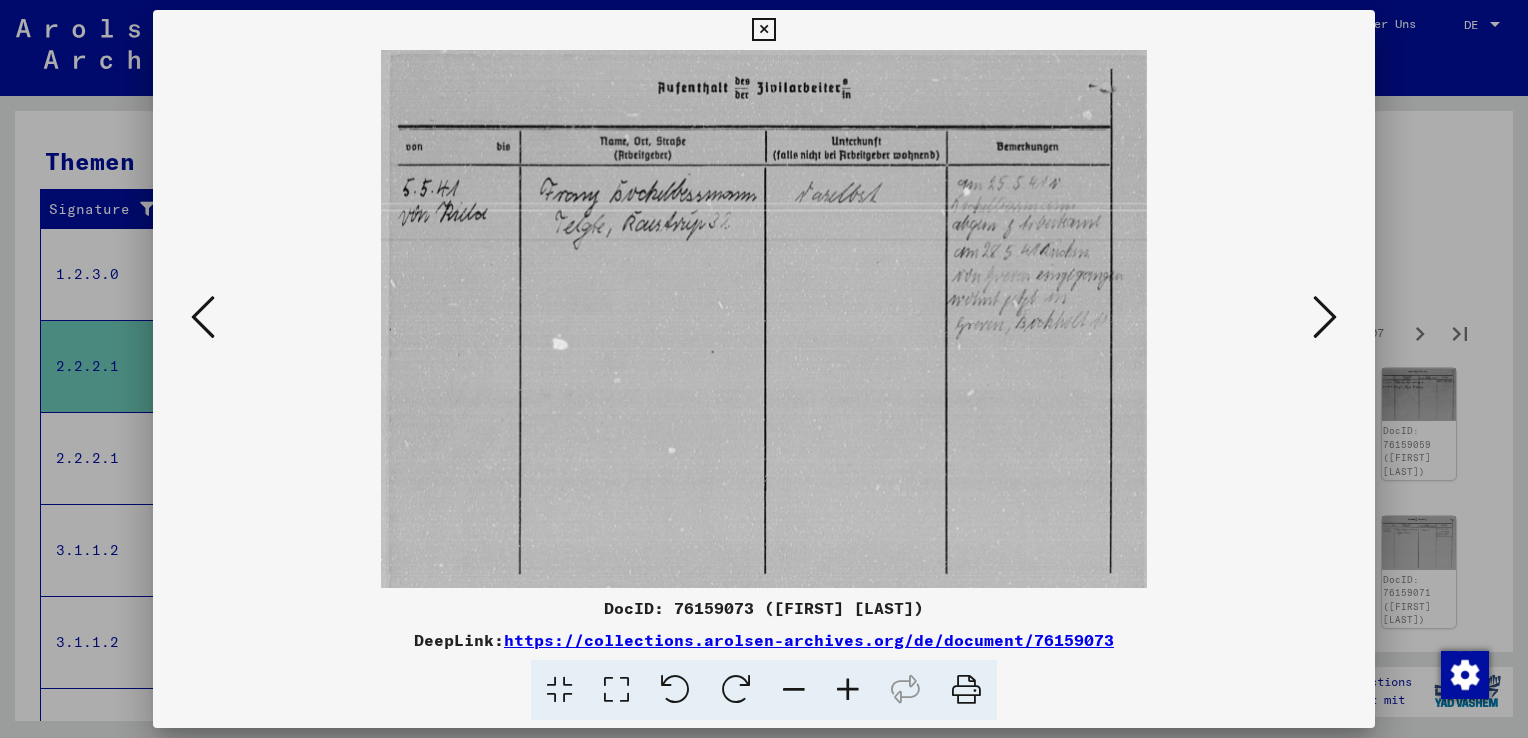 click at bounding box center (1325, 317) 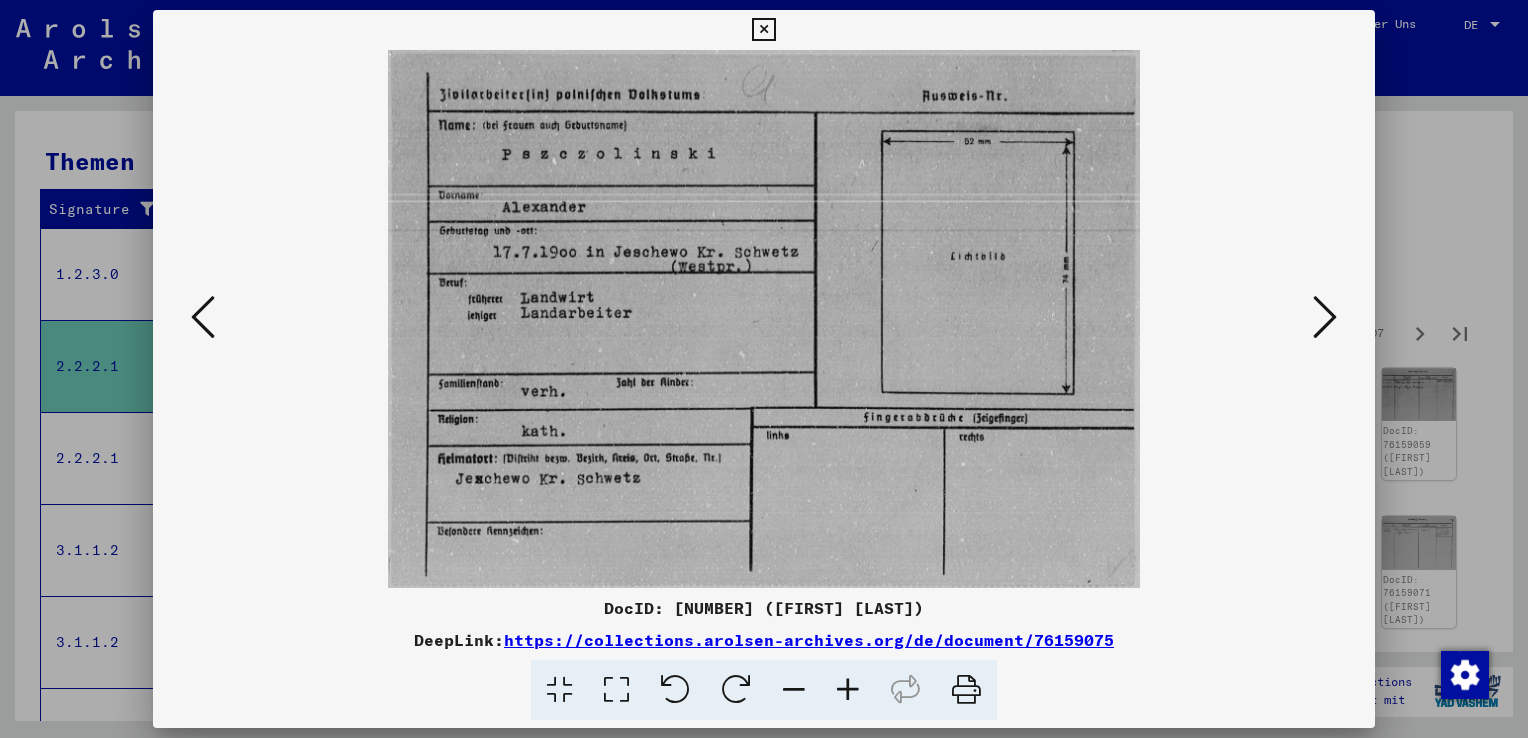 click at bounding box center (1325, 317) 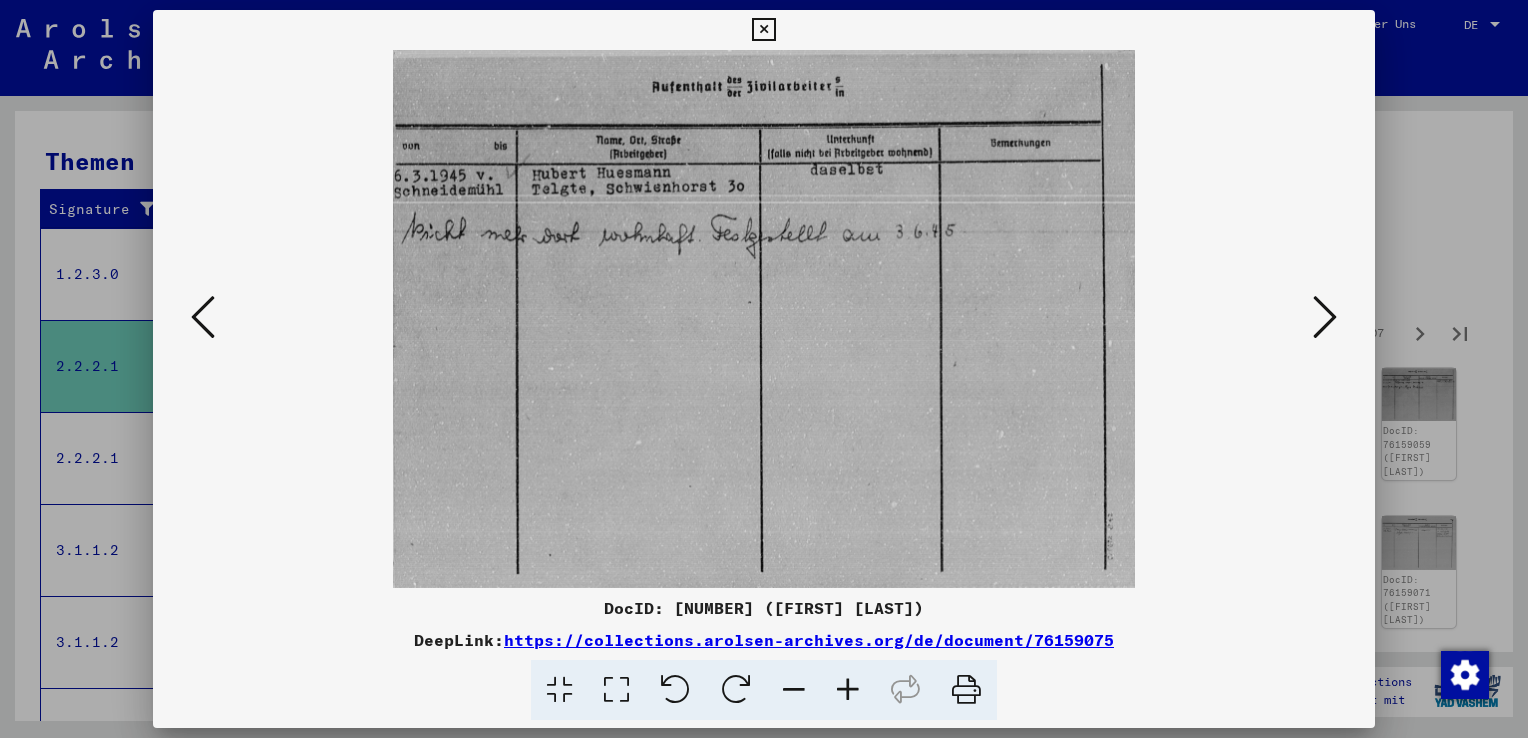 click at bounding box center (1325, 317) 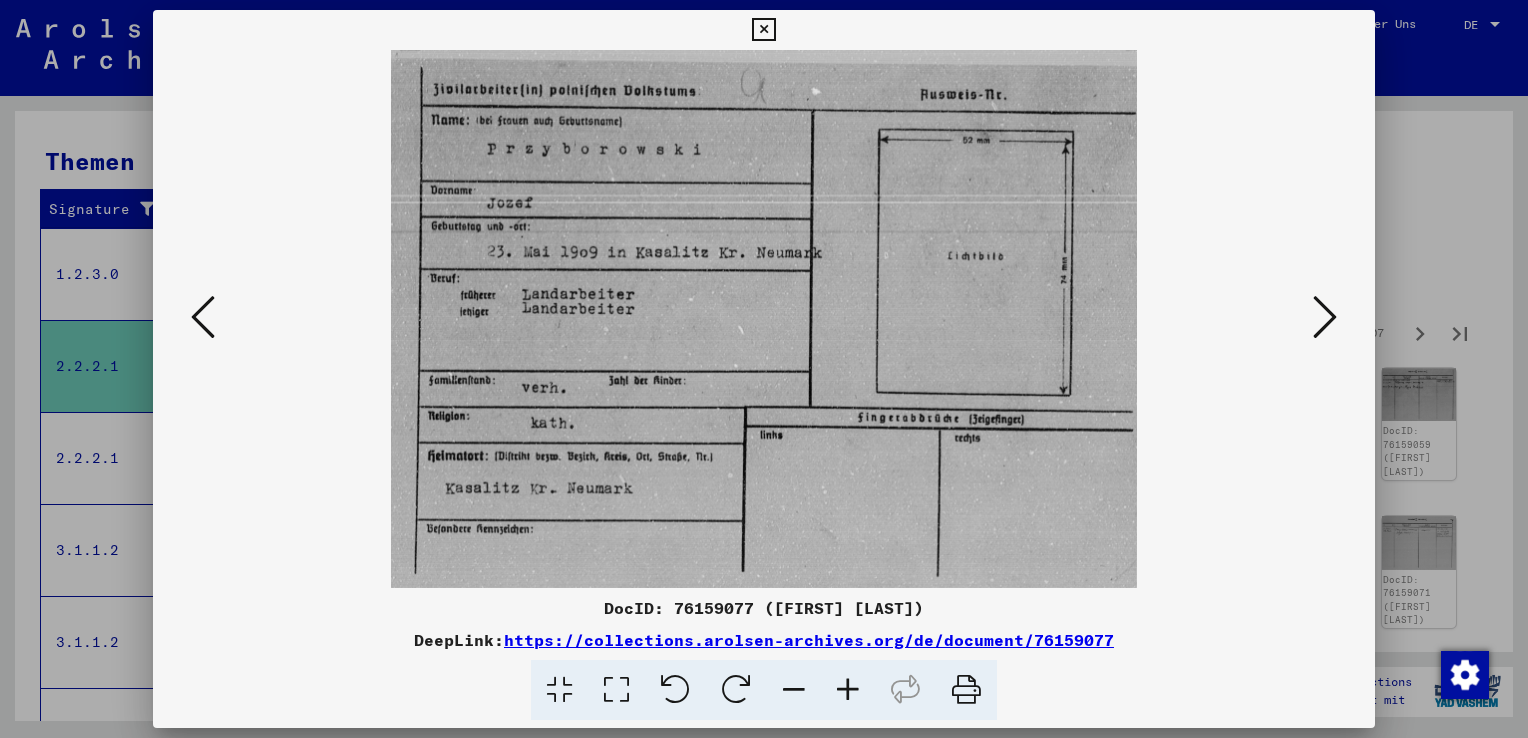 click at bounding box center [1325, 317] 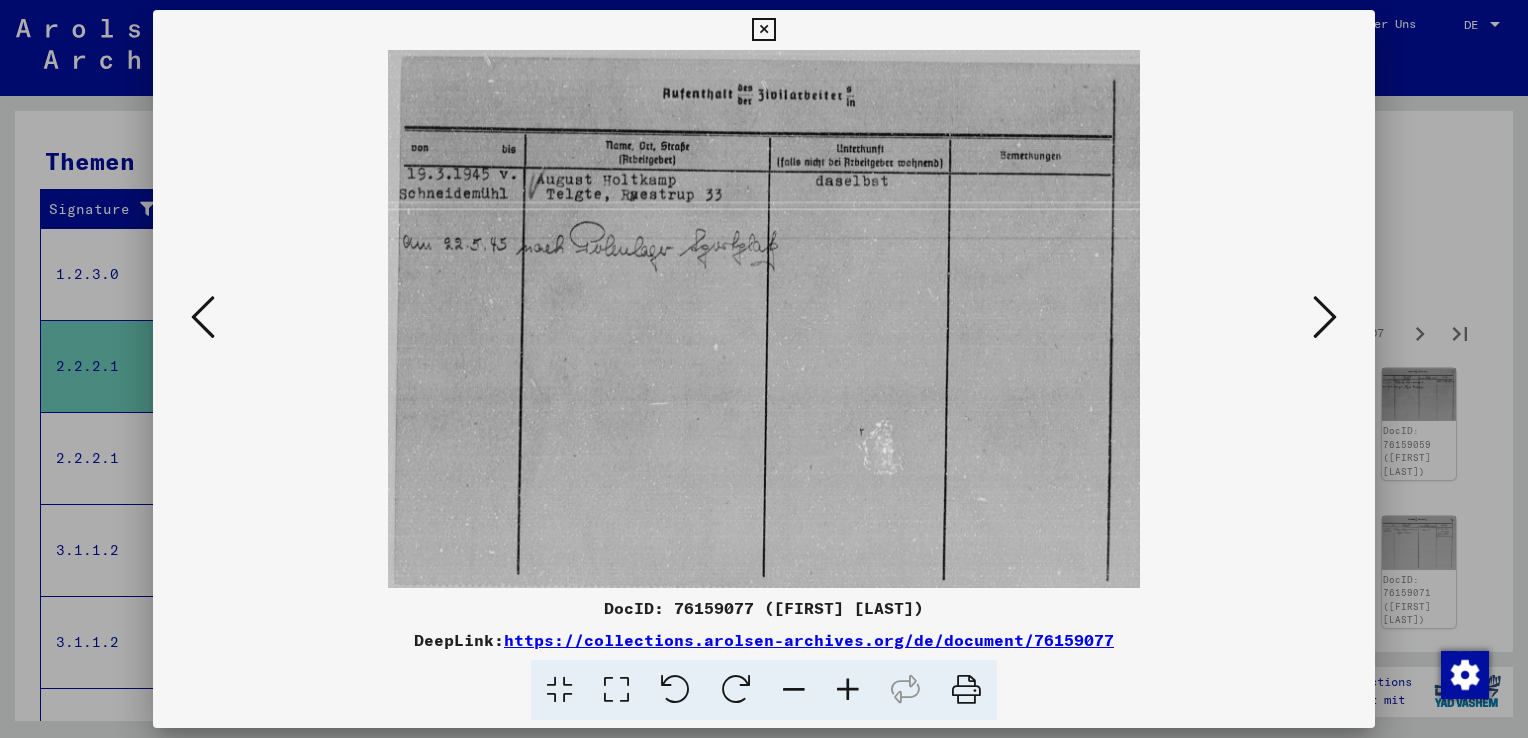 click at bounding box center [1325, 317] 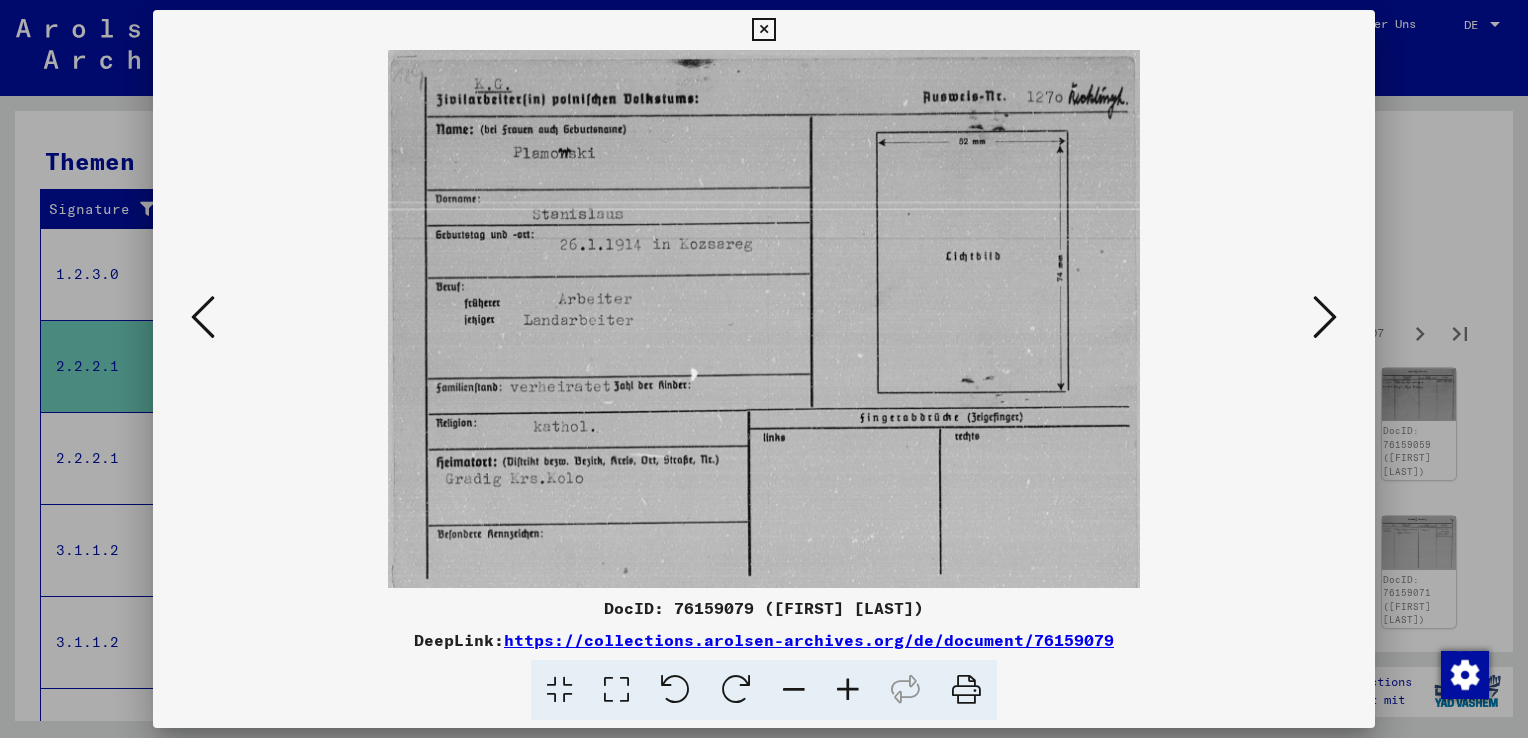 click at bounding box center (1325, 317) 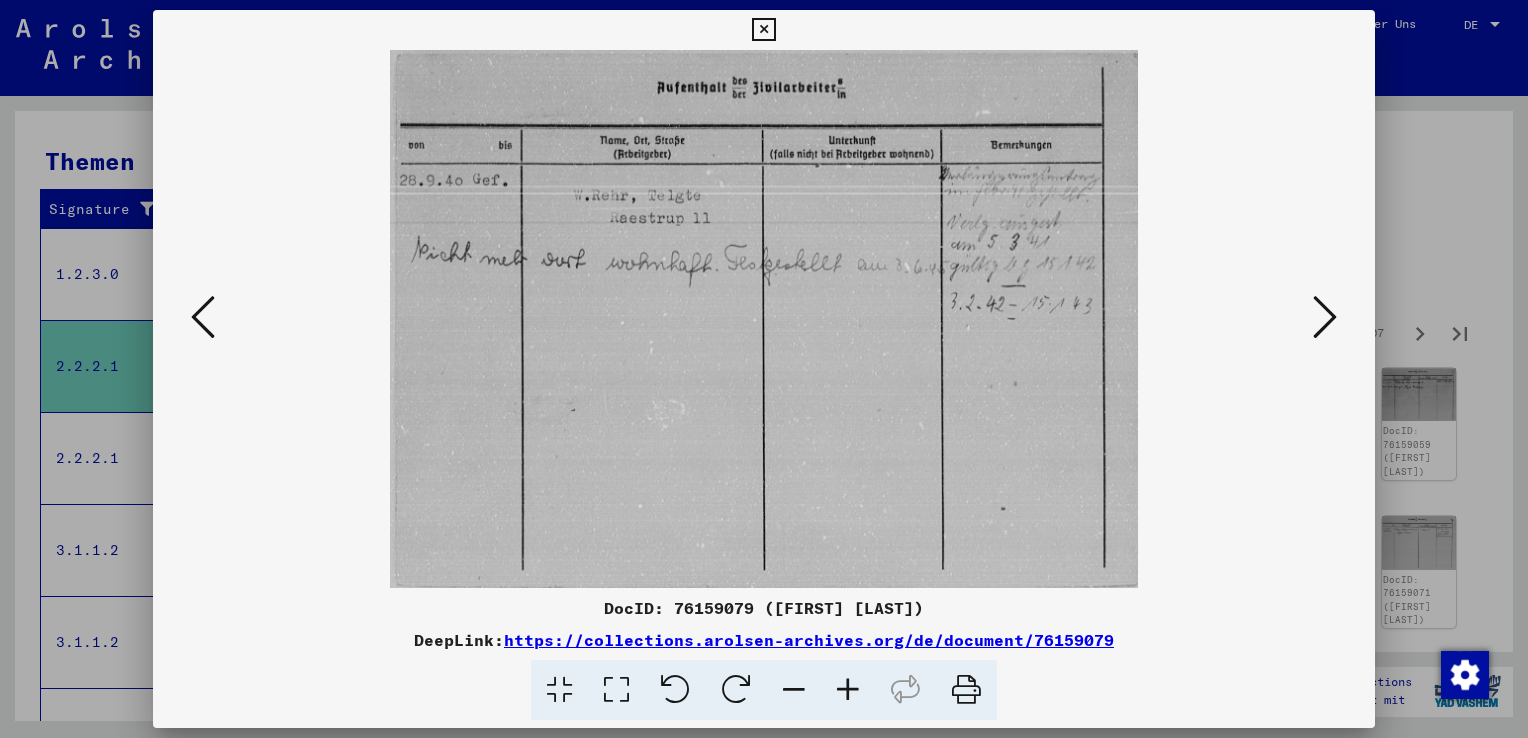 click at bounding box center (1325, 317) 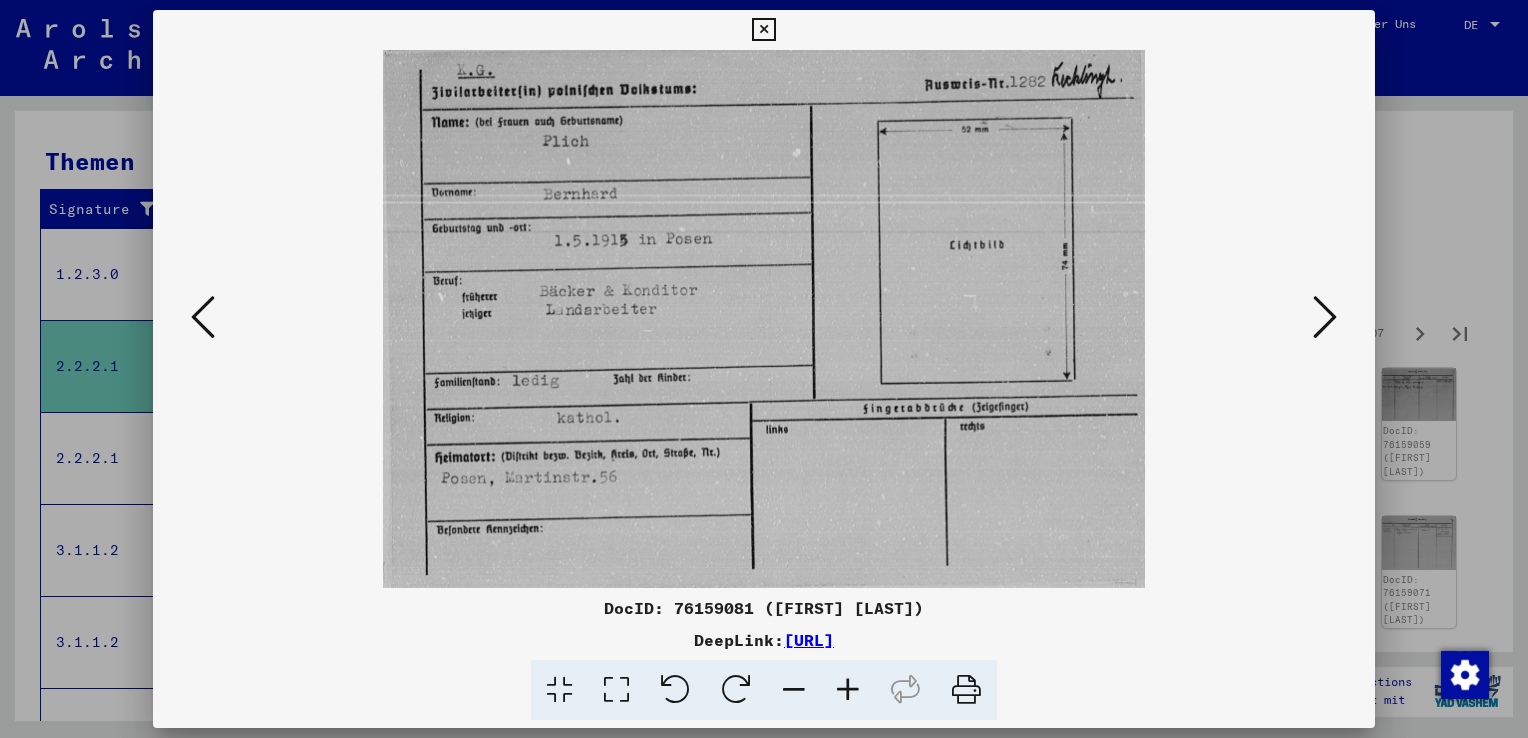 click at bounding box center (1325, 317) 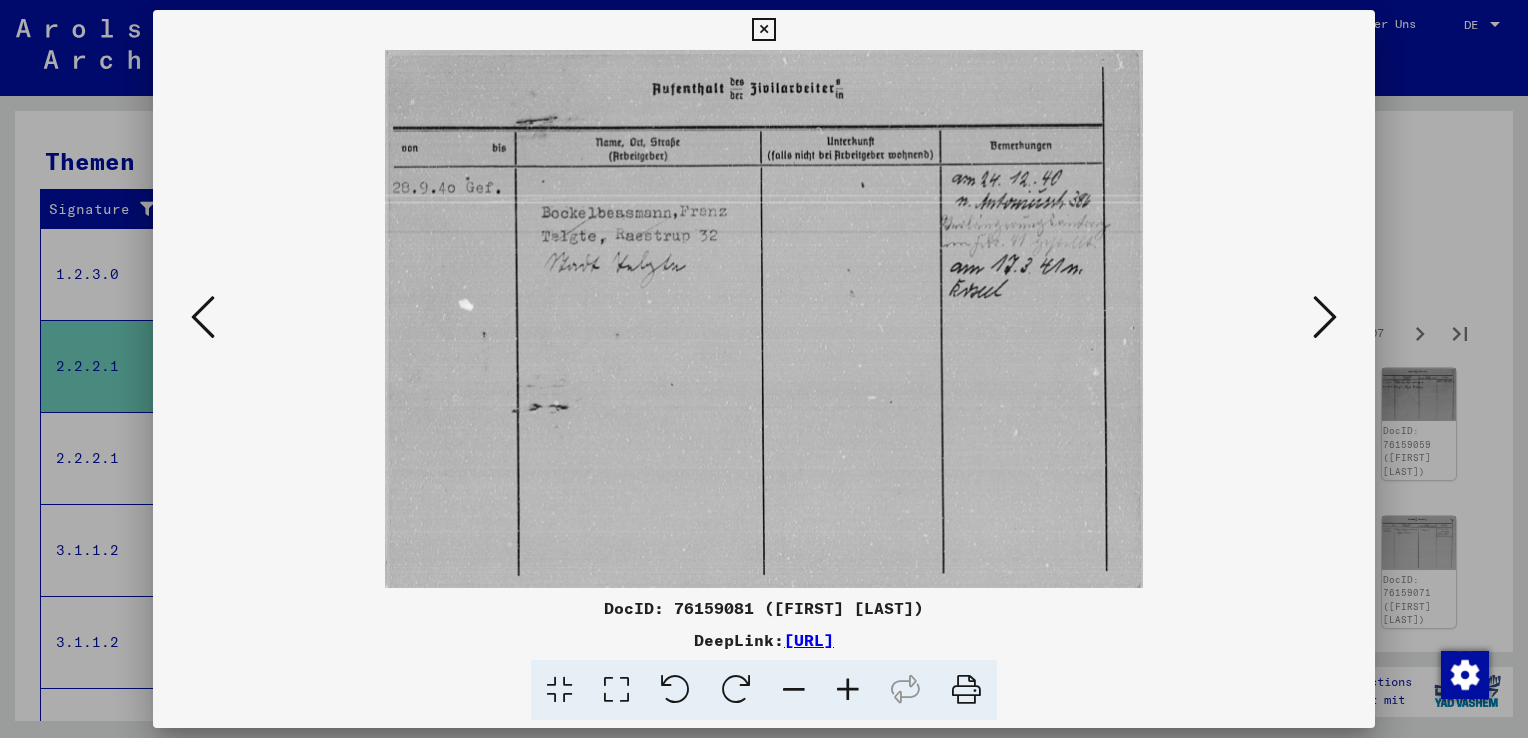 click at bounding box center (1325, 317) 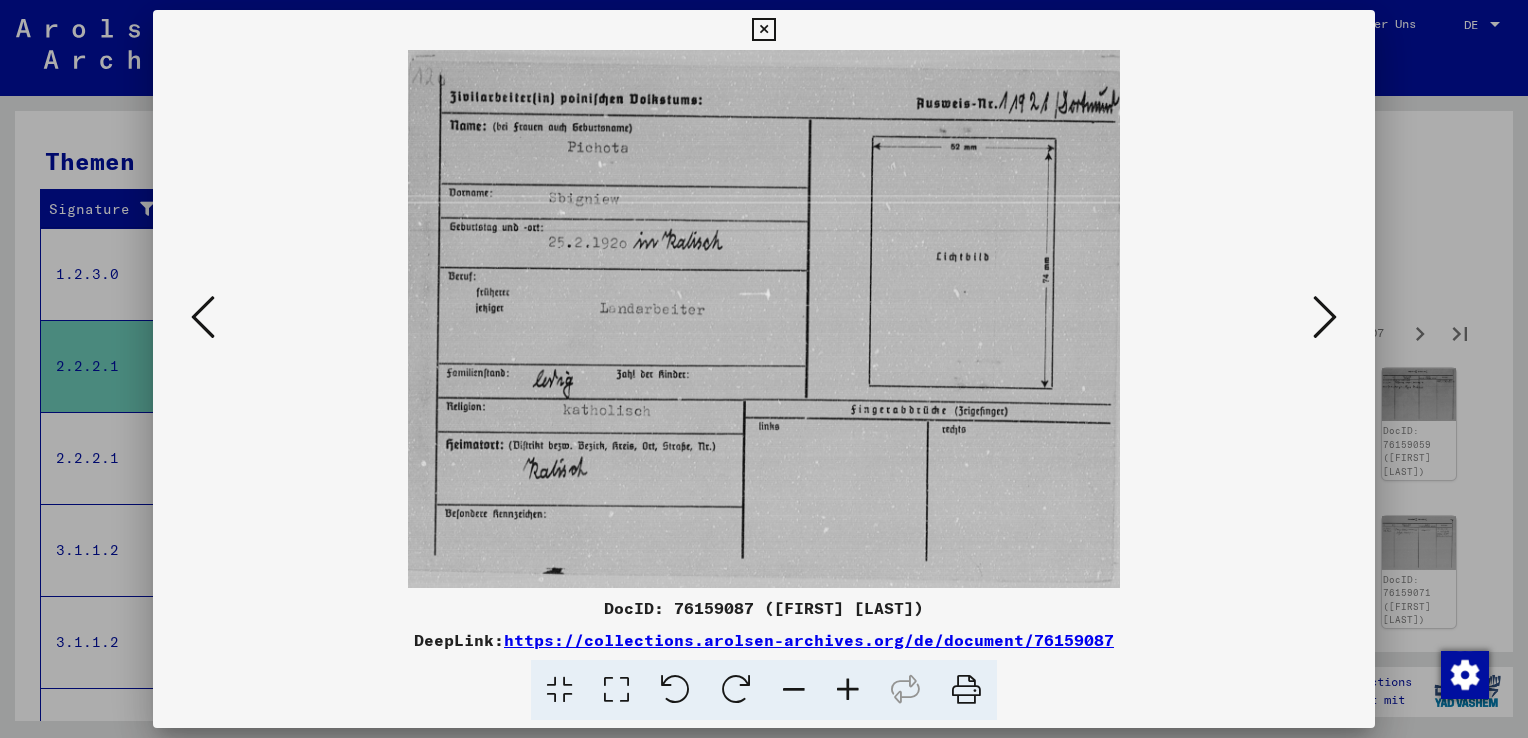 click at bounding box center [1325, 317] 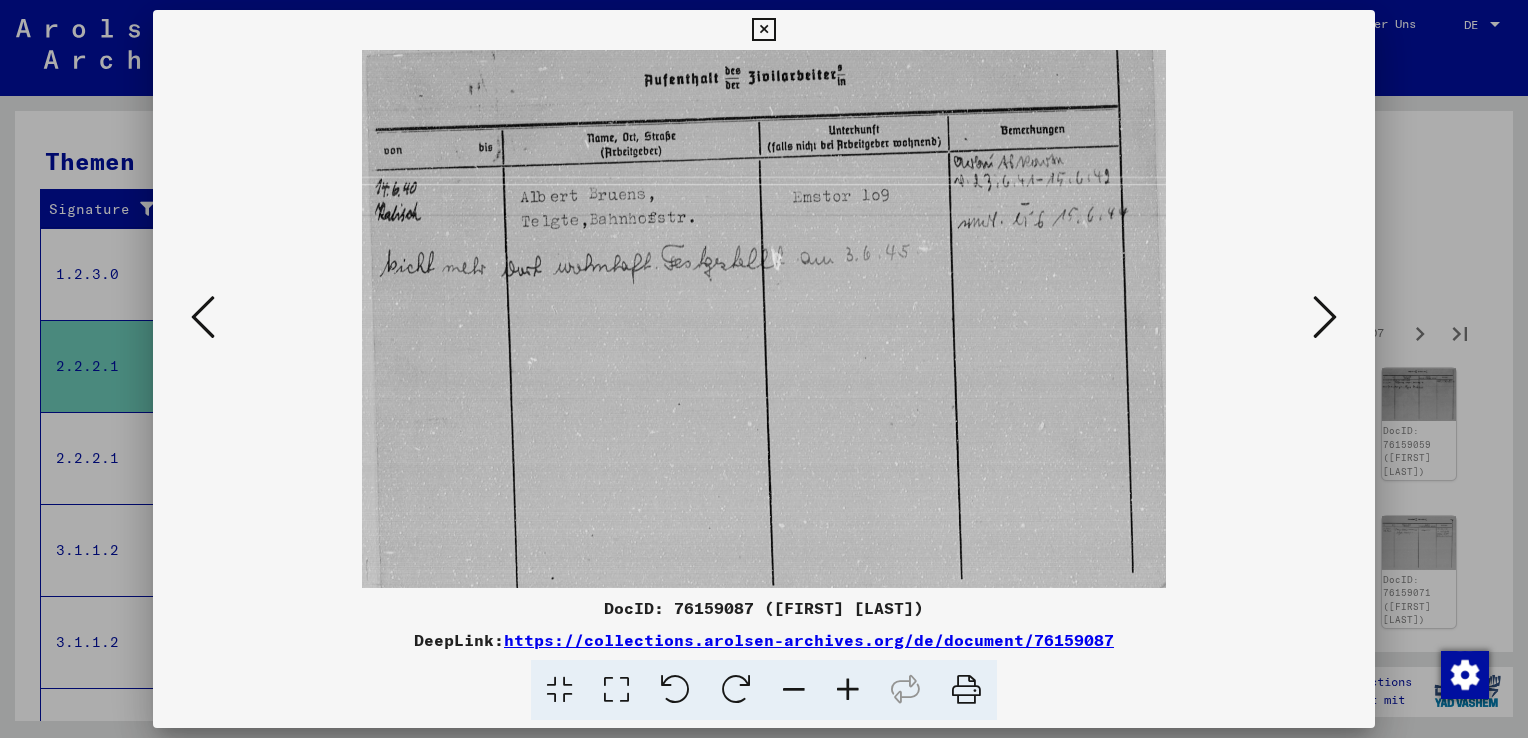 click at bounding box center (1325, 317) 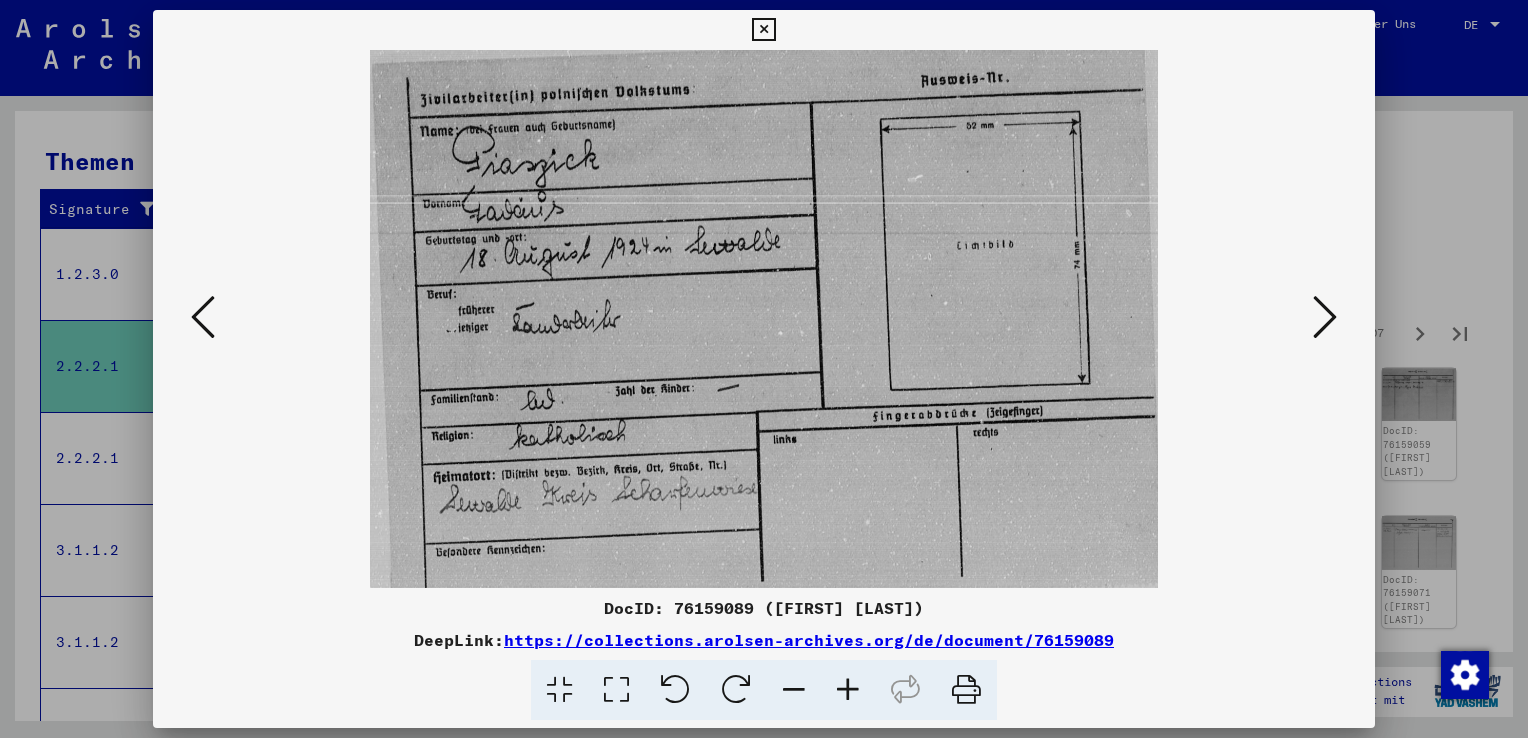 click at bounding box center (1325, 317) 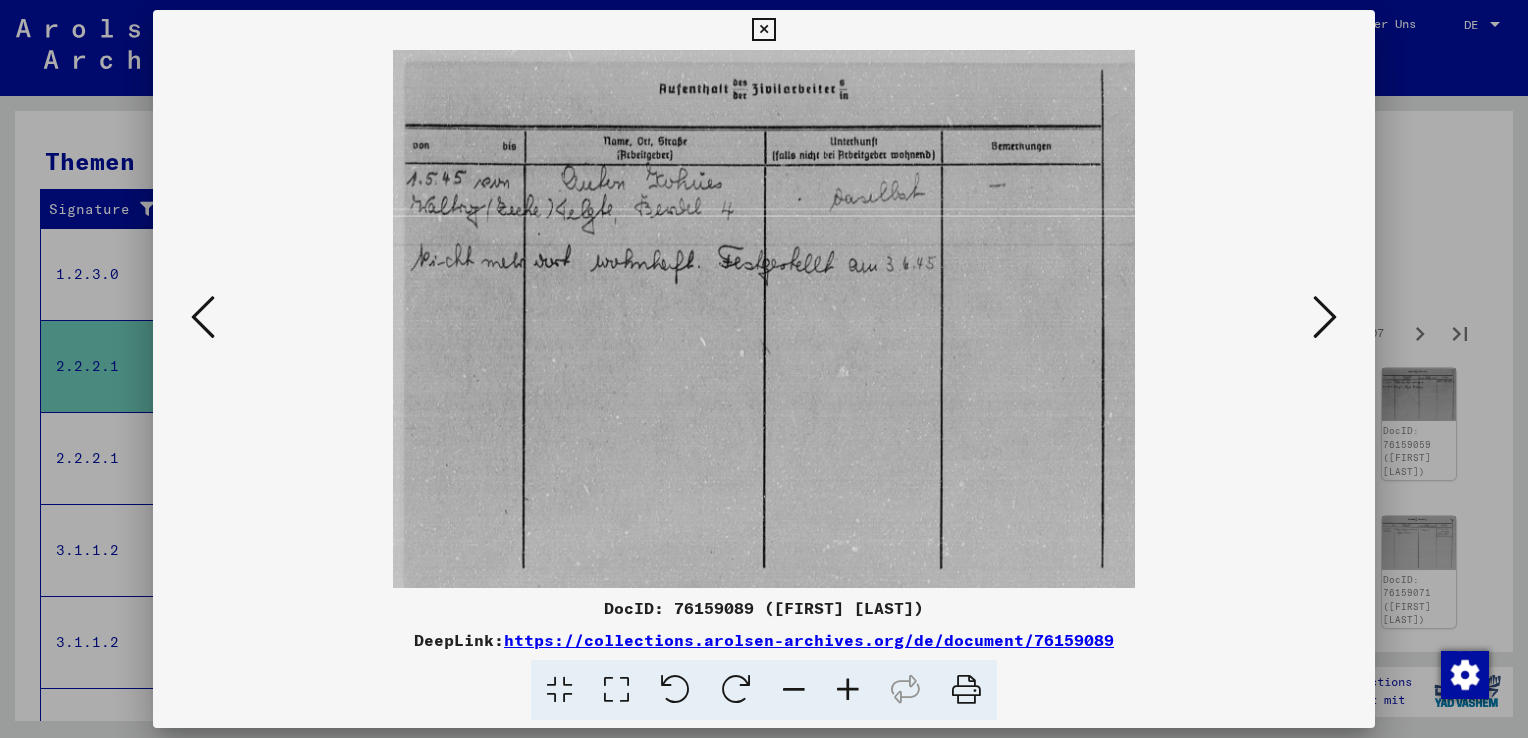 click at bounding box center [1325, 317] 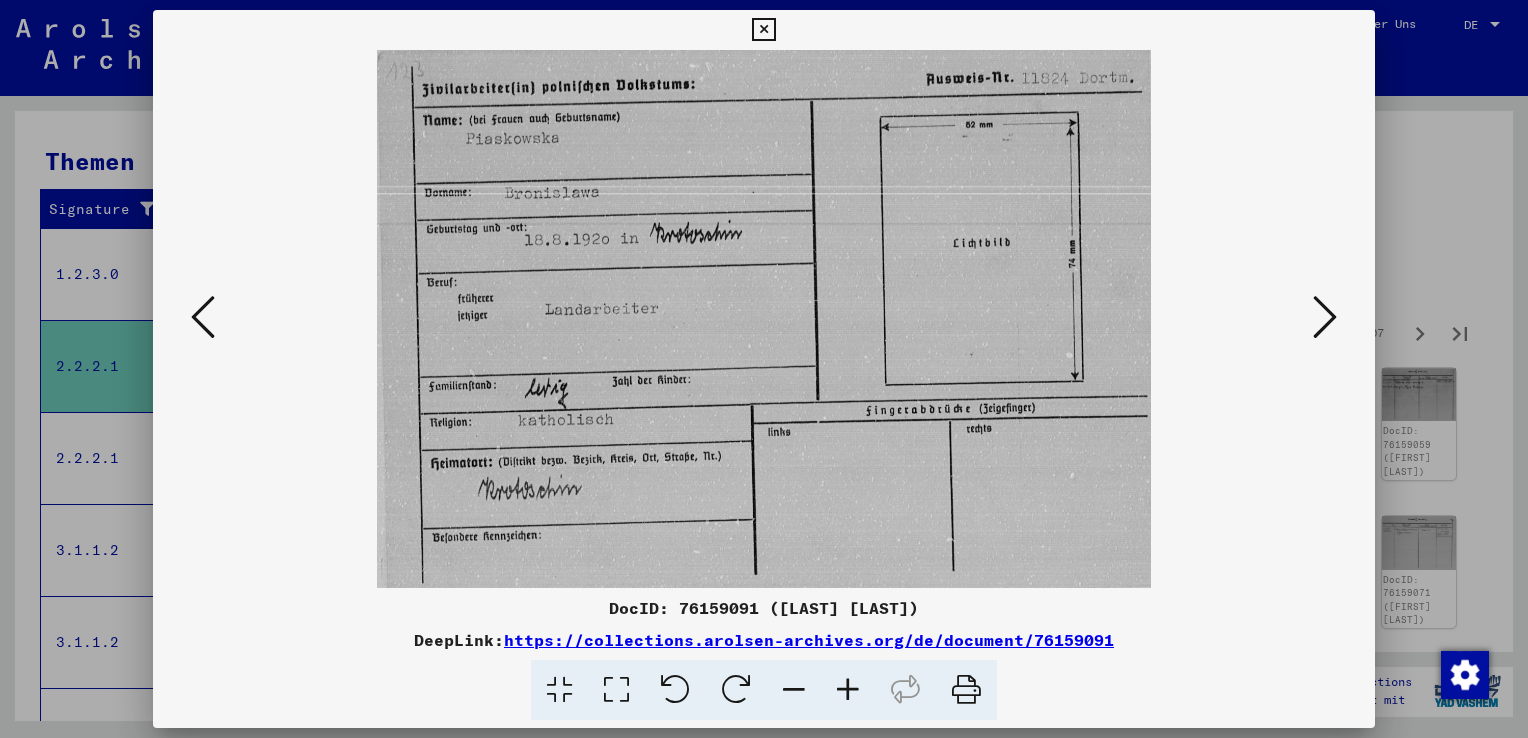 click at bounding box center (1325, 317) 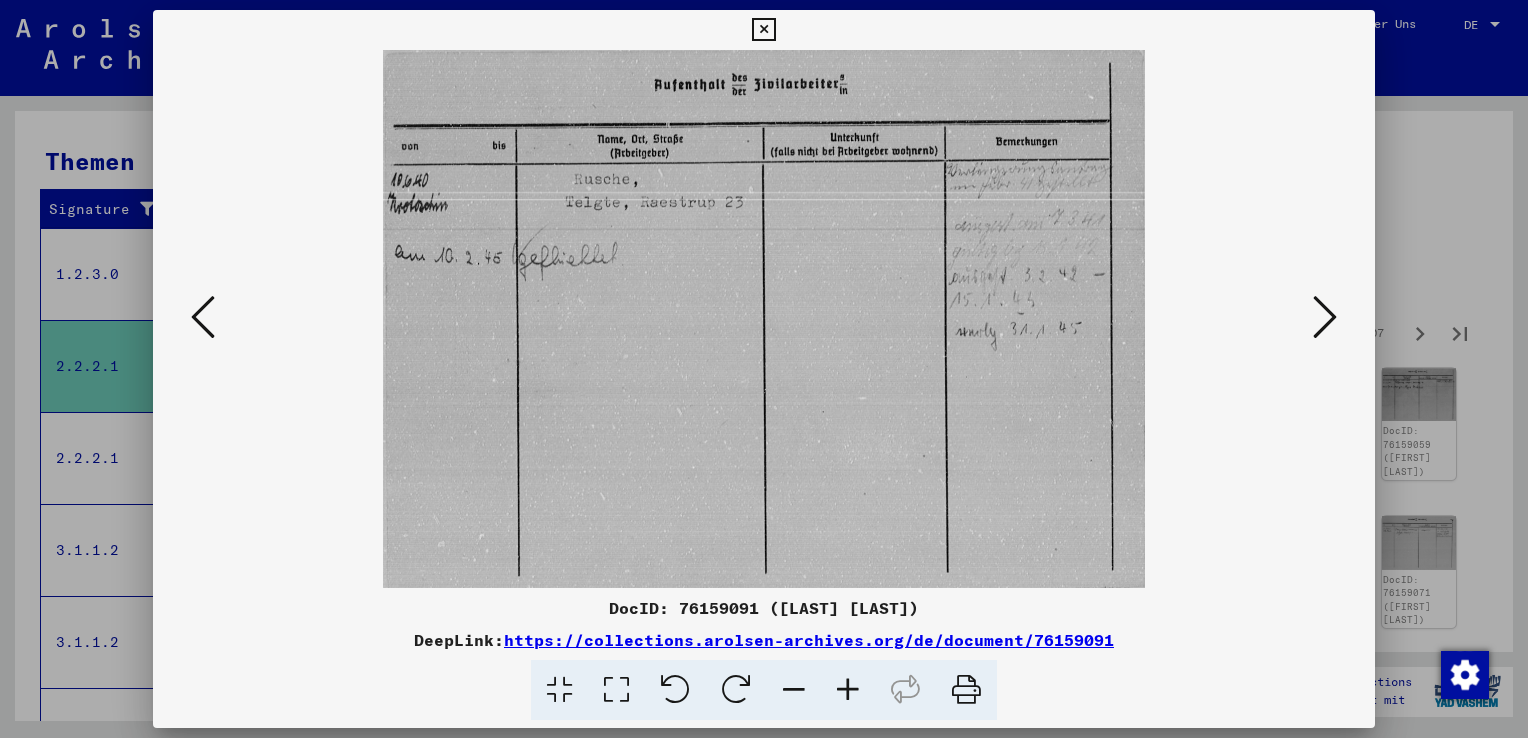 click at bounding box center (1325, 317) 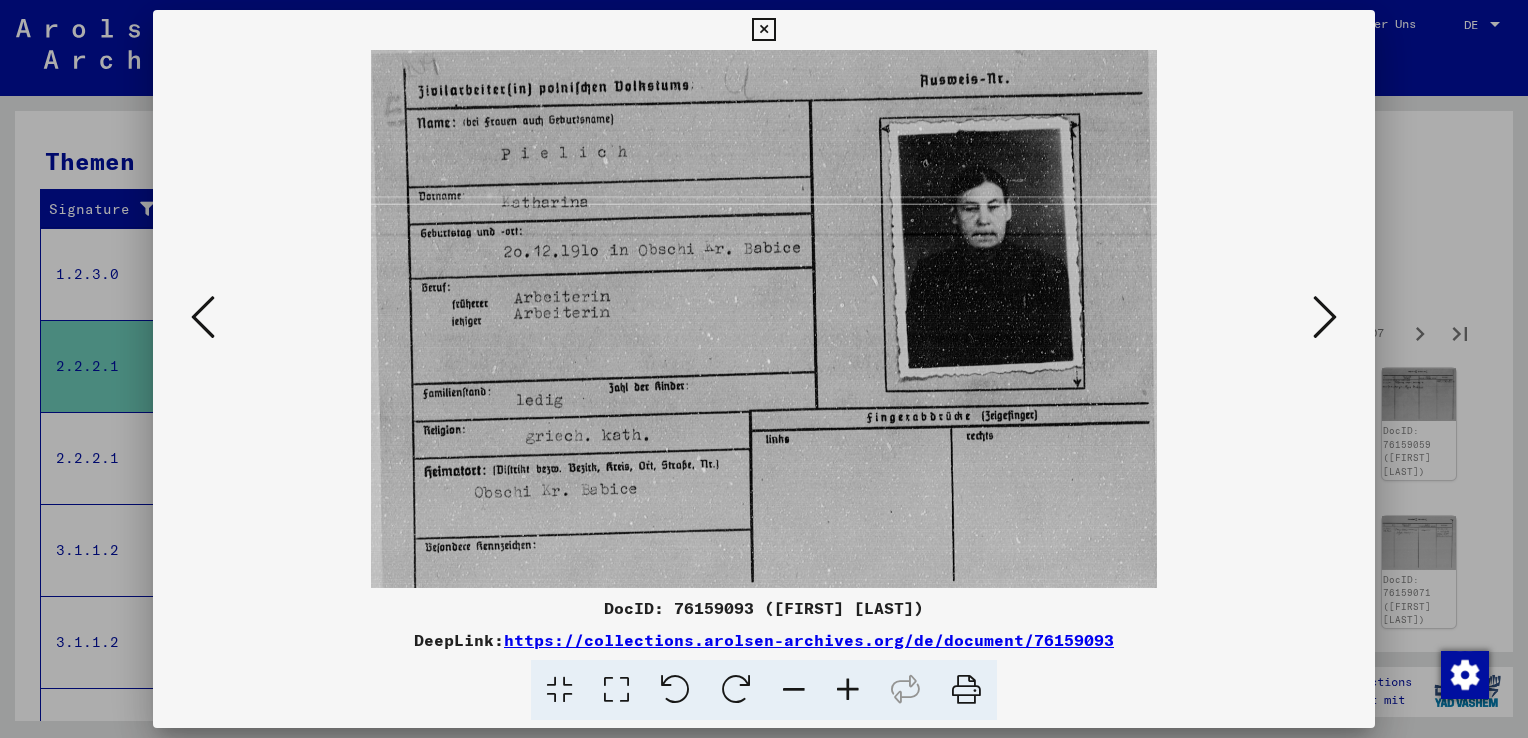 click at bounding box center (1325, 317) 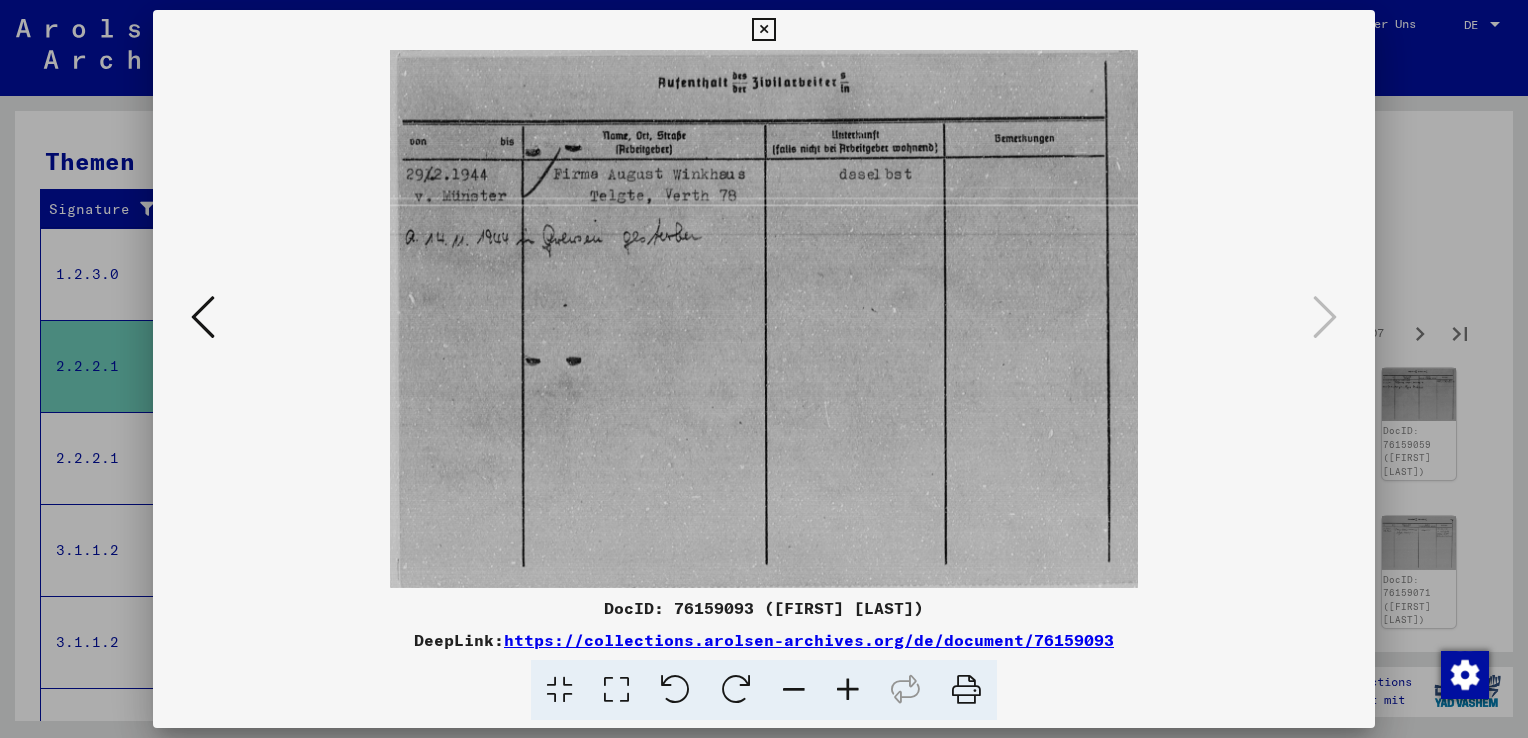 click at bounding box center [764, 369] 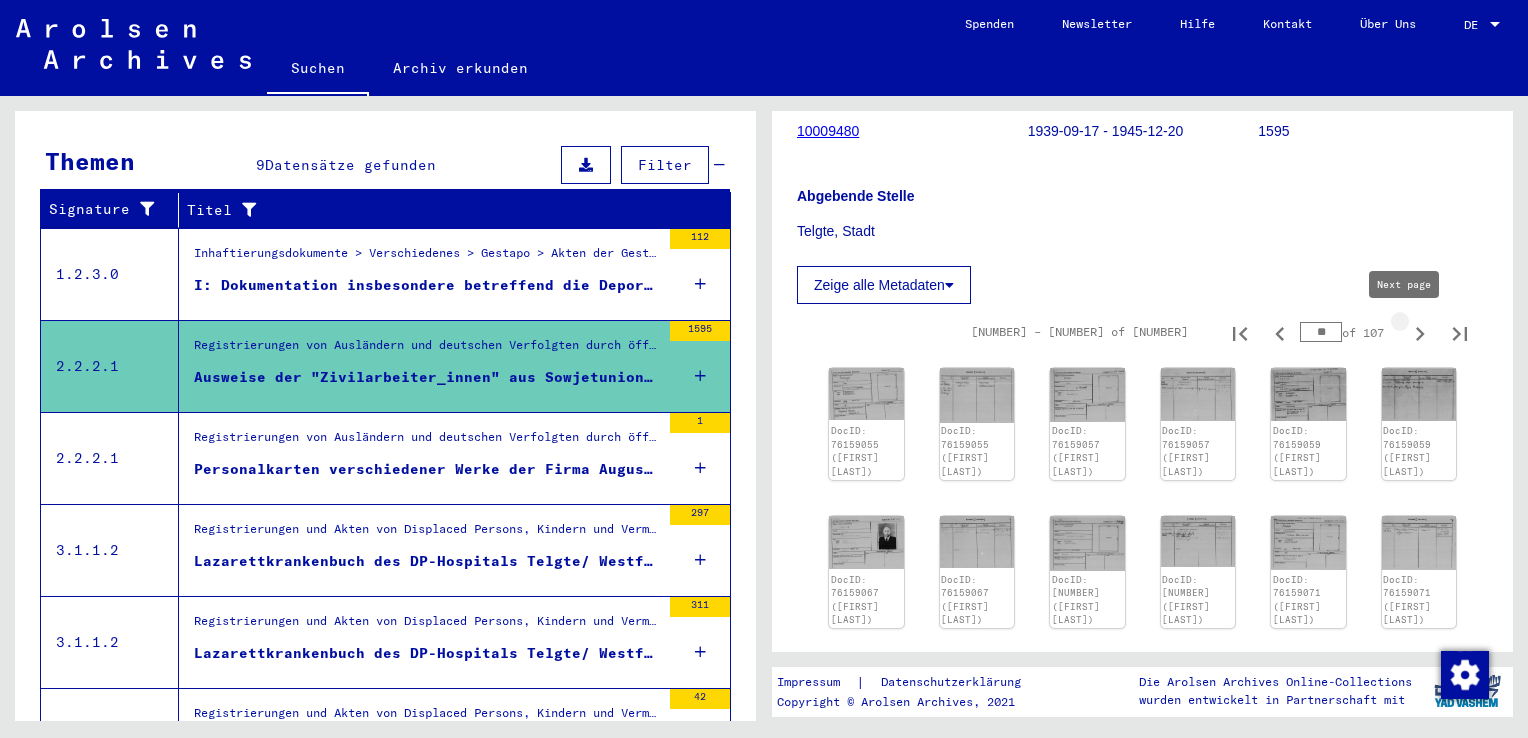 click 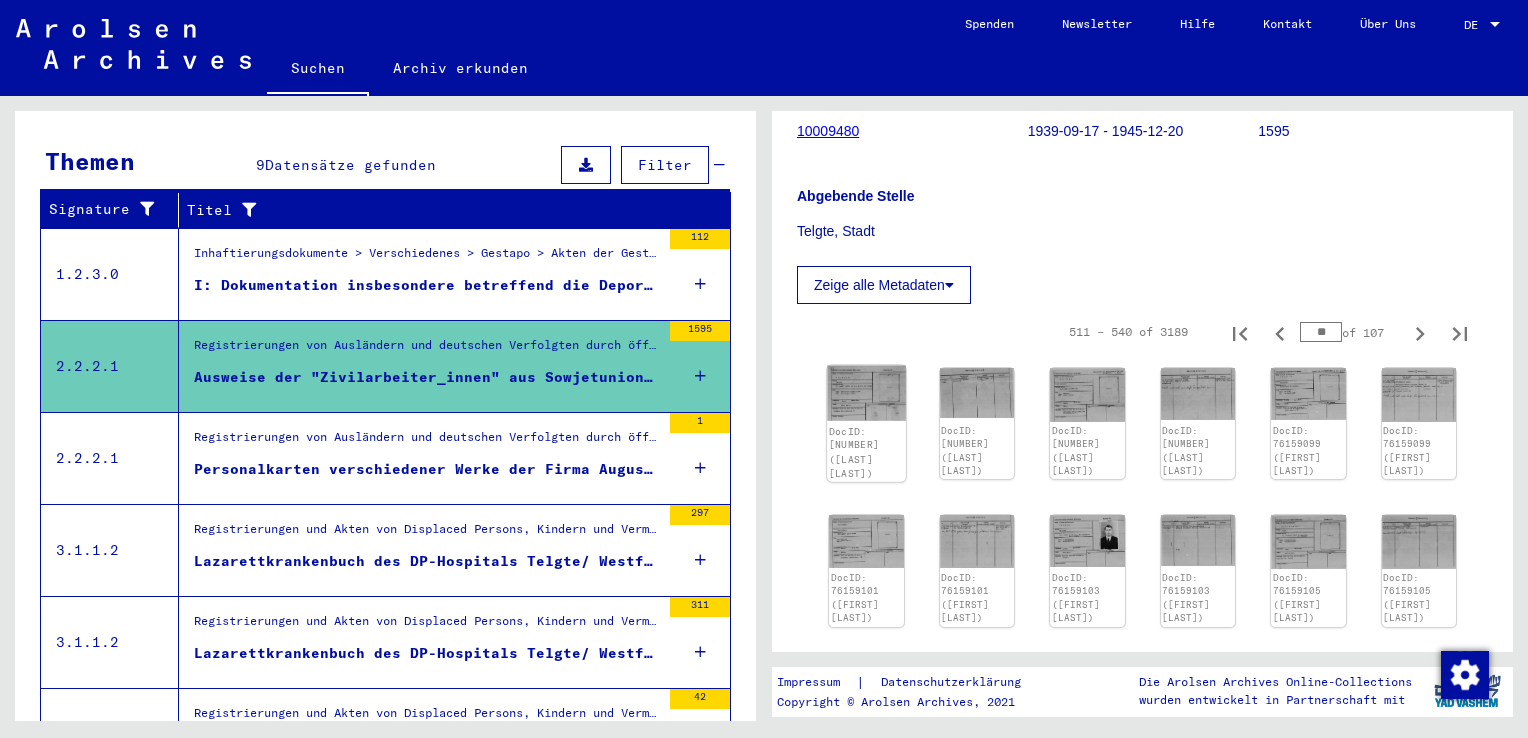 click 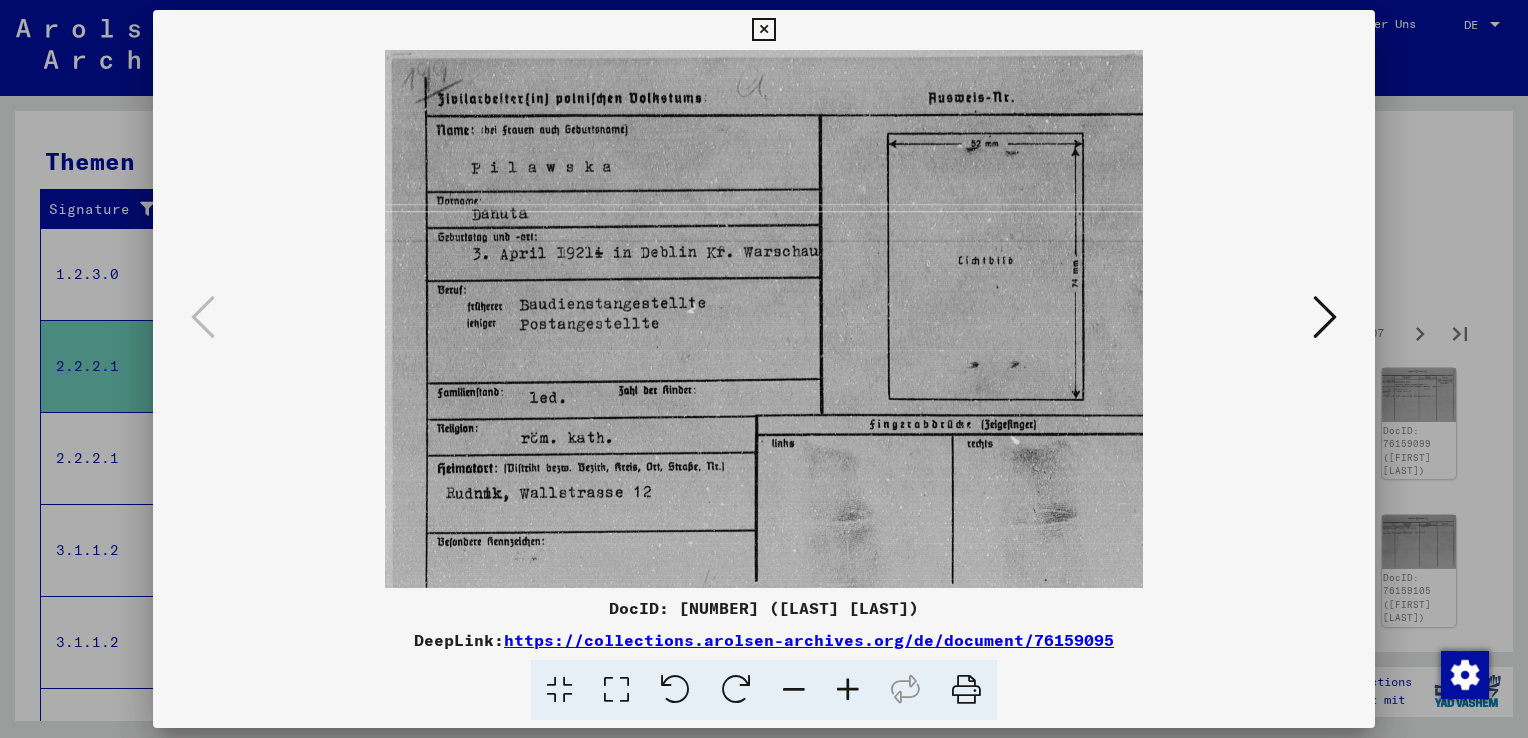 click at bounding box center (1325, 317) 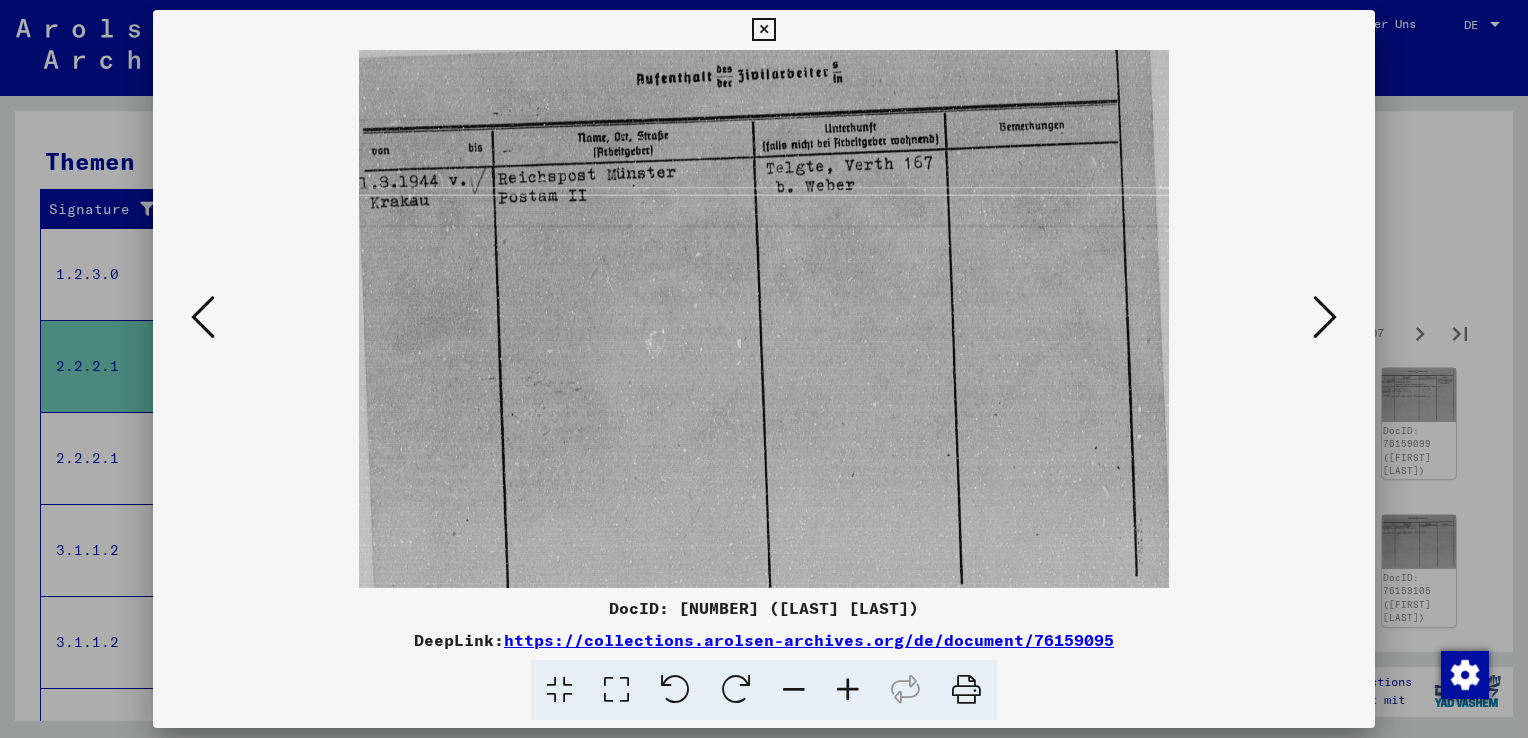 click at bounding box center [1325, 317] 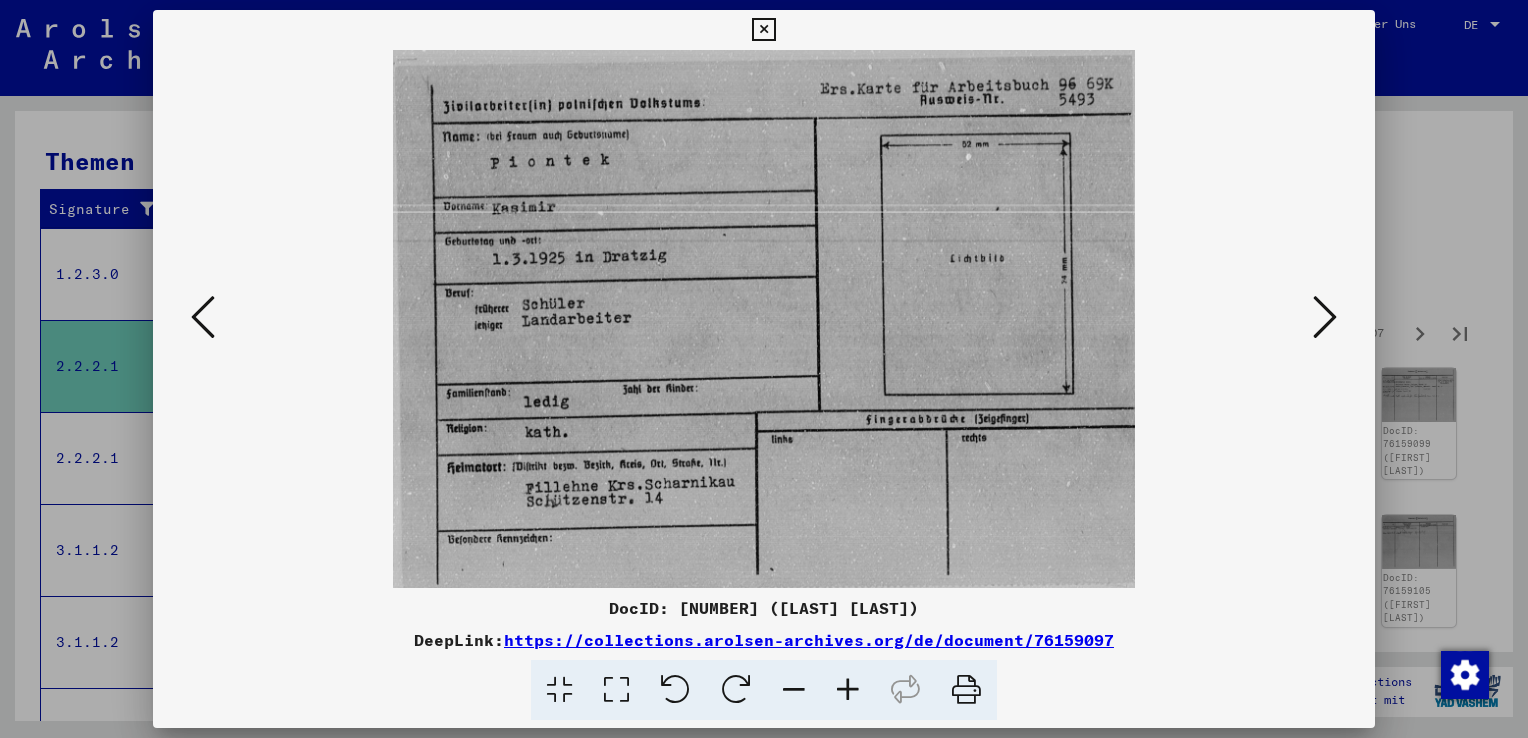 click at bounding box center [1325, 317] 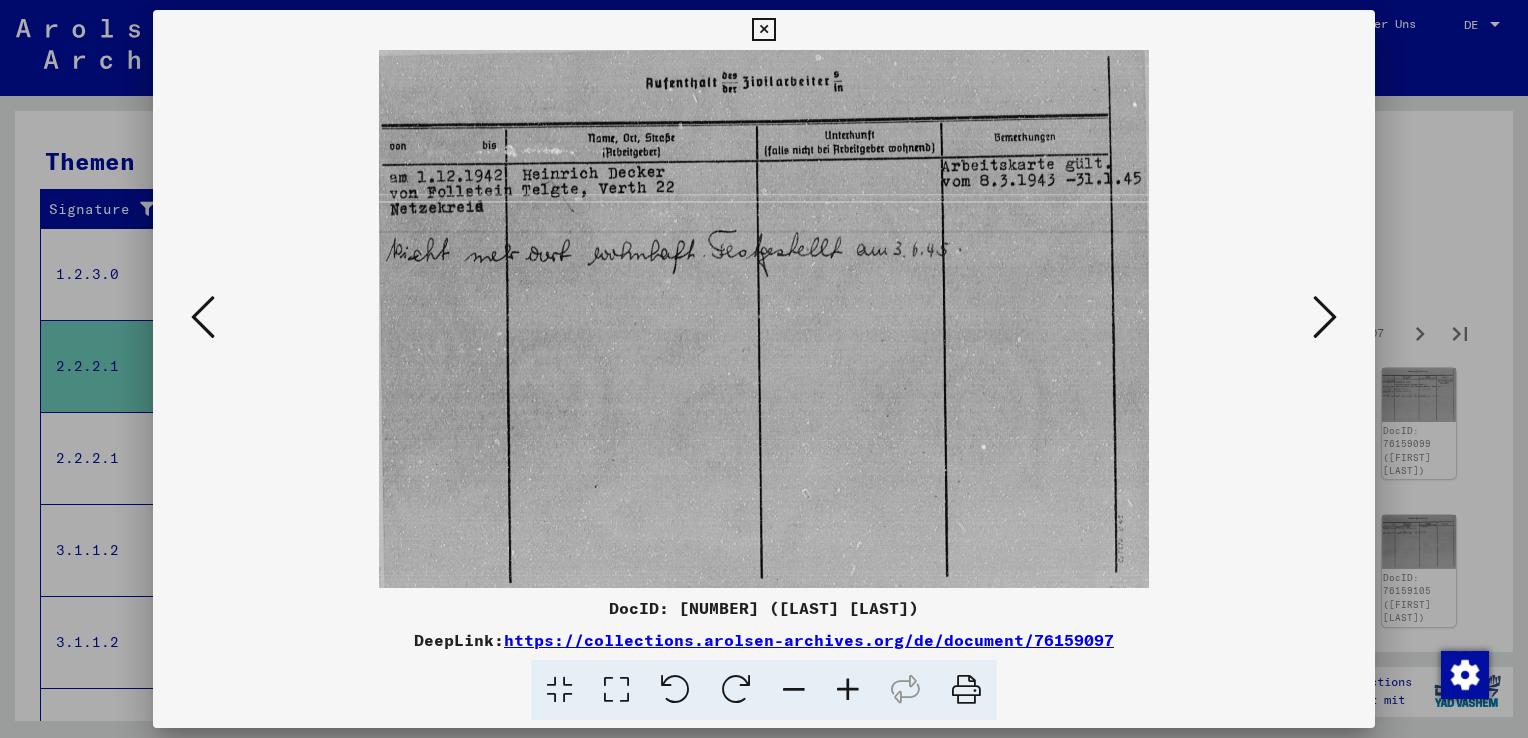 click at bounding box center (1325, 317) 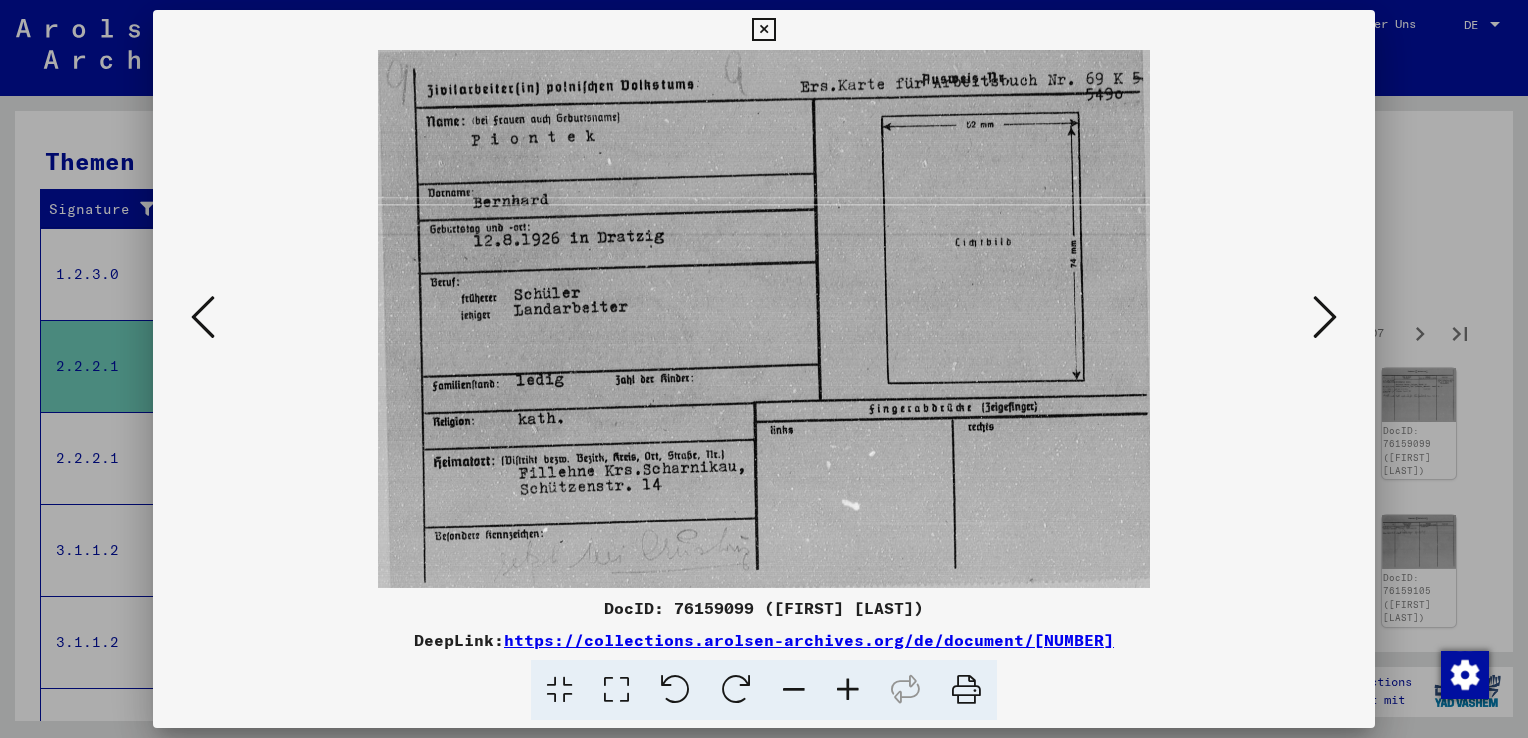 click at bounding box center [1325, 317] 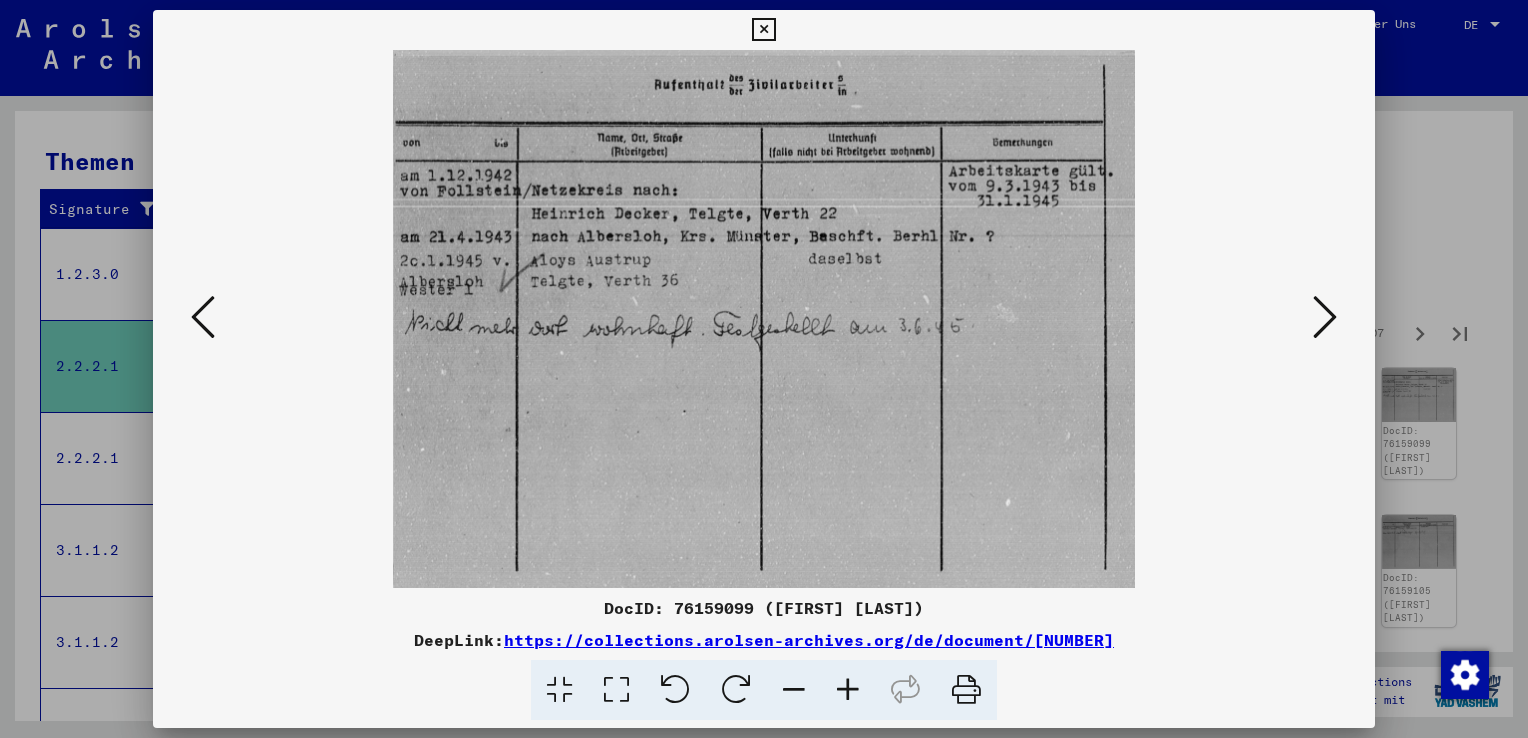 click at bounding box center (1325, 317) 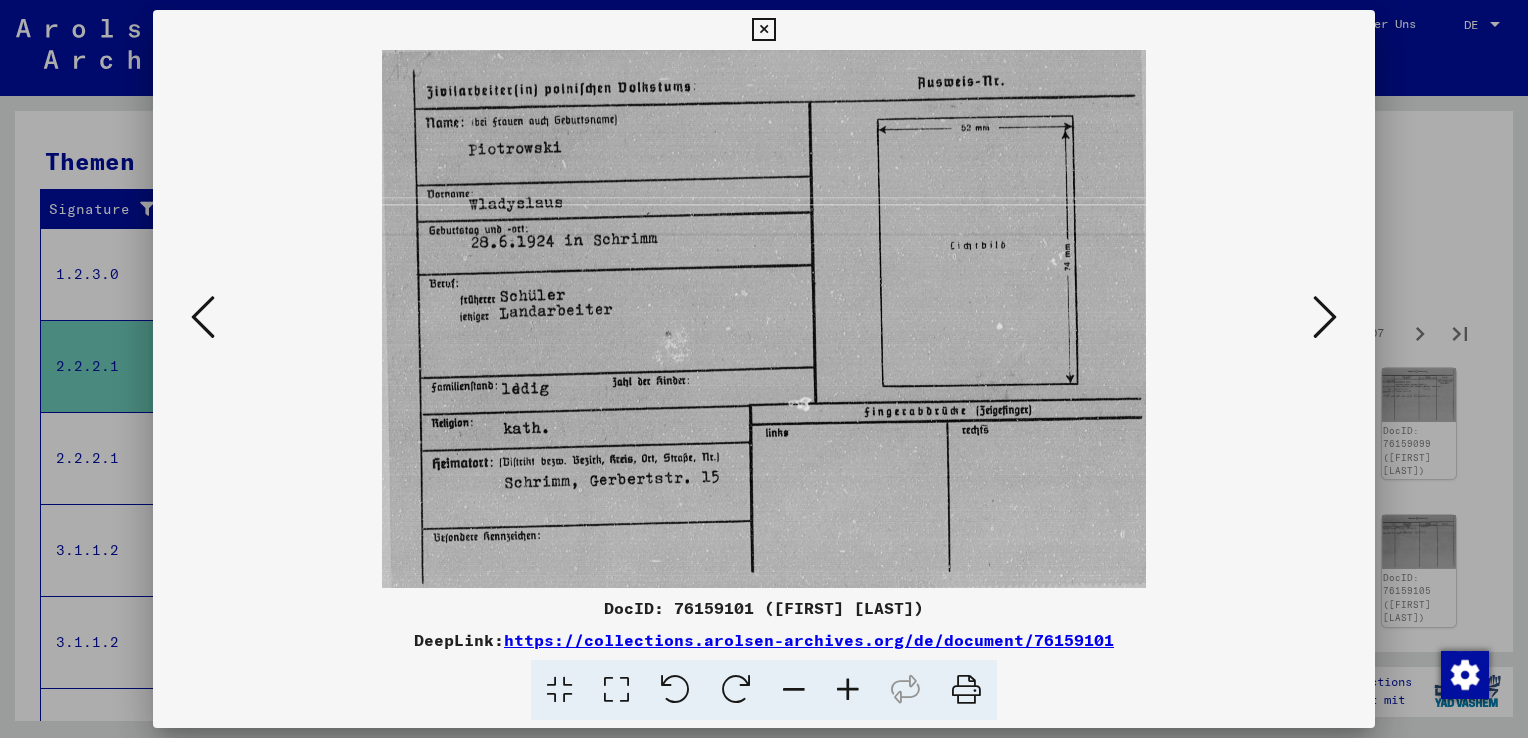 click at bounding box center (1325, 317) 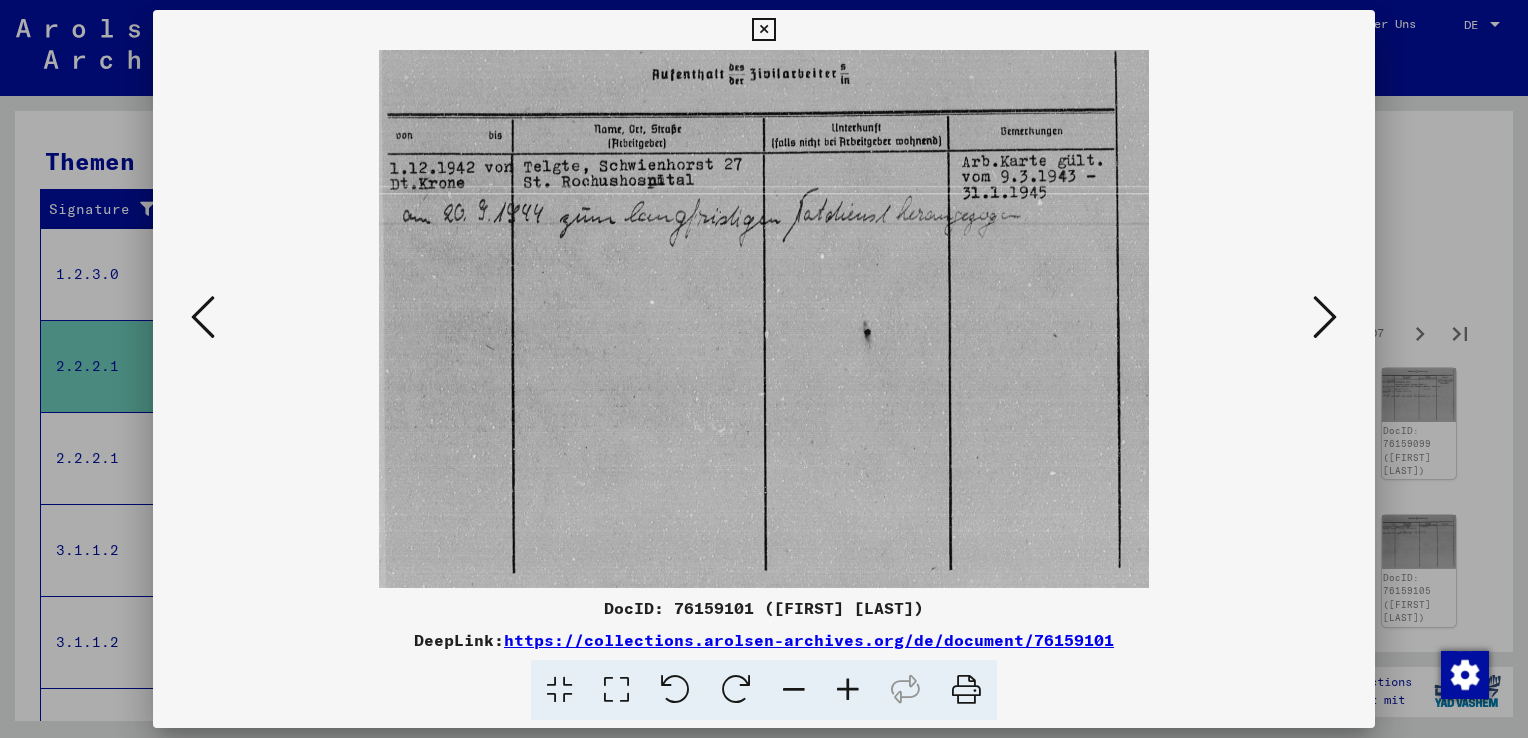 click at bounding box center [1325, 317] 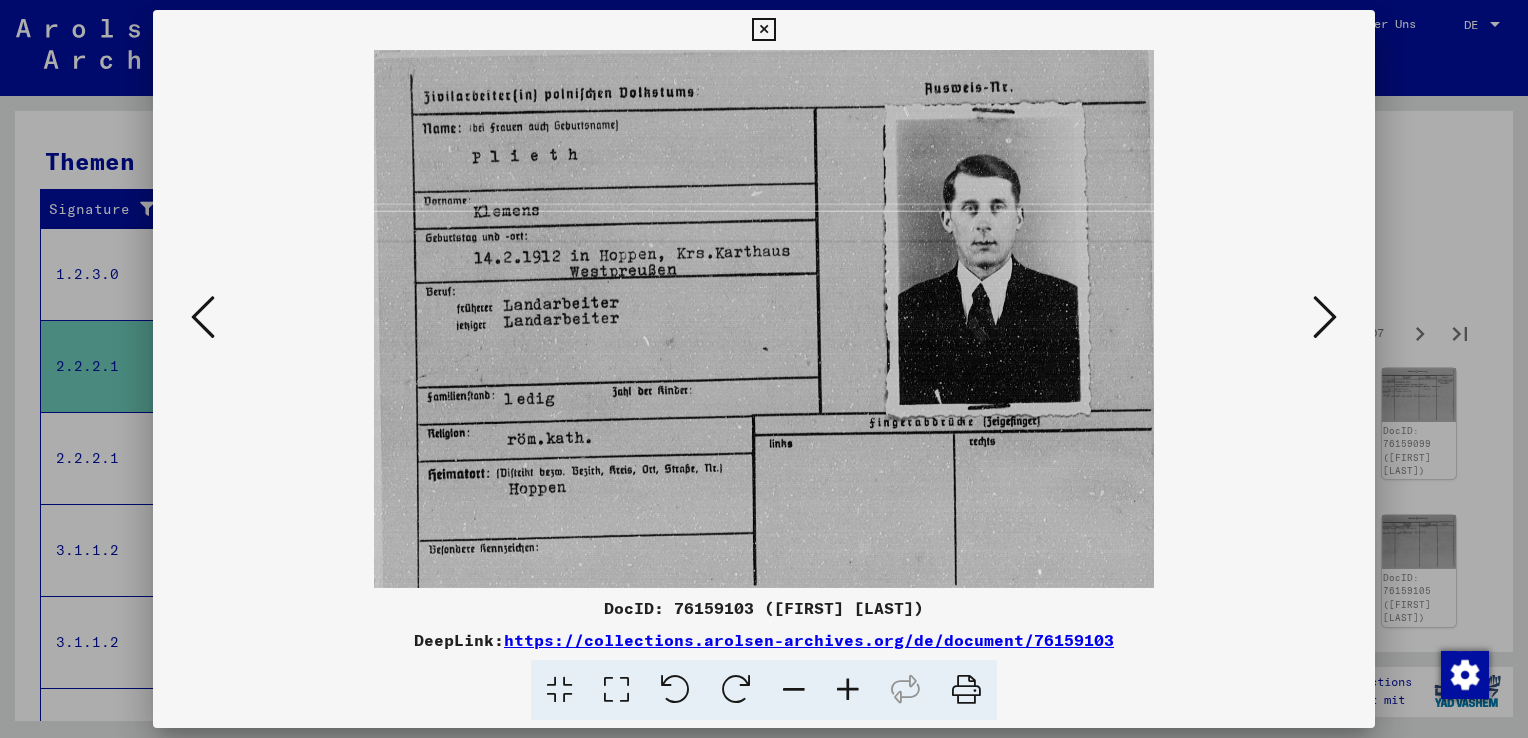 click at bounding box center [1325, 317] 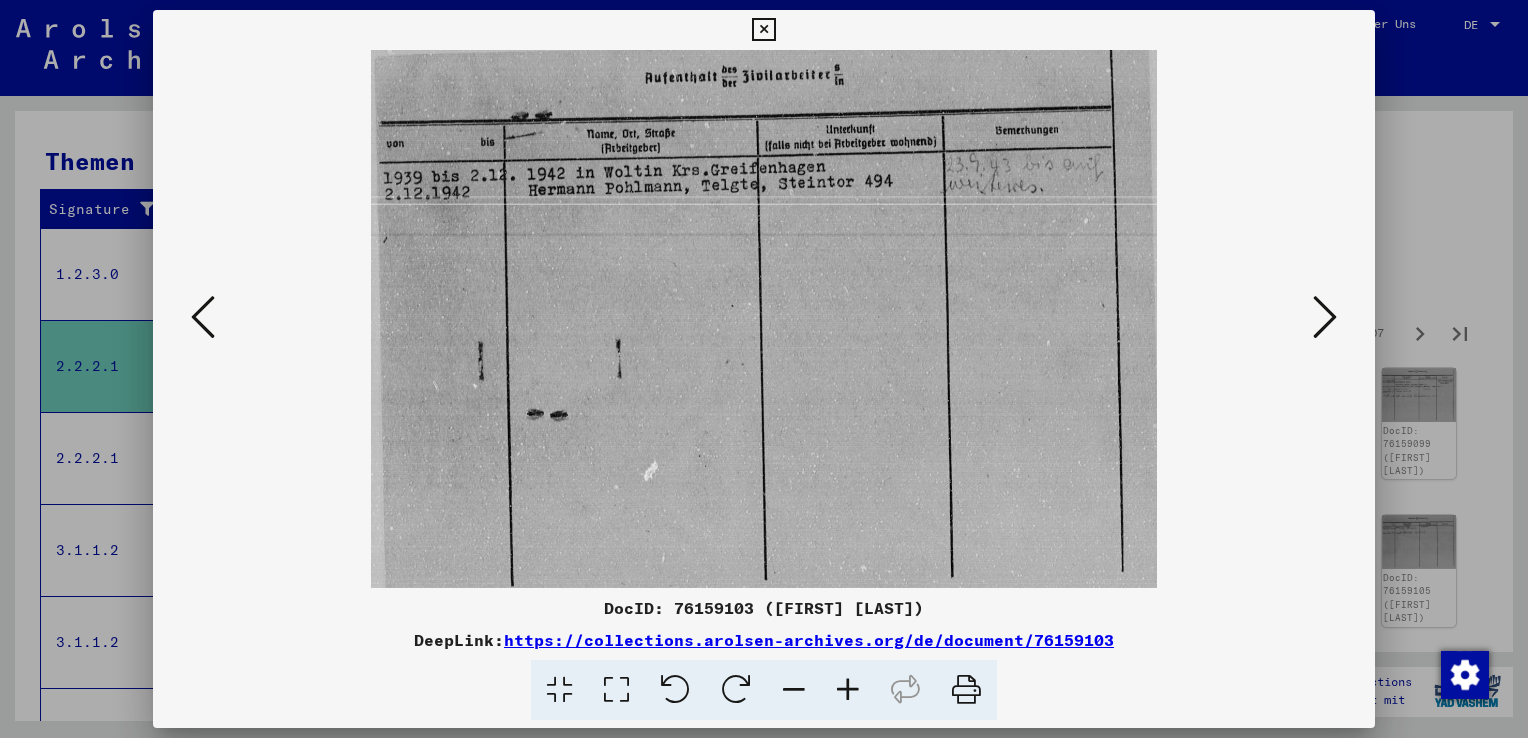 click at bounding box center [203, 317] 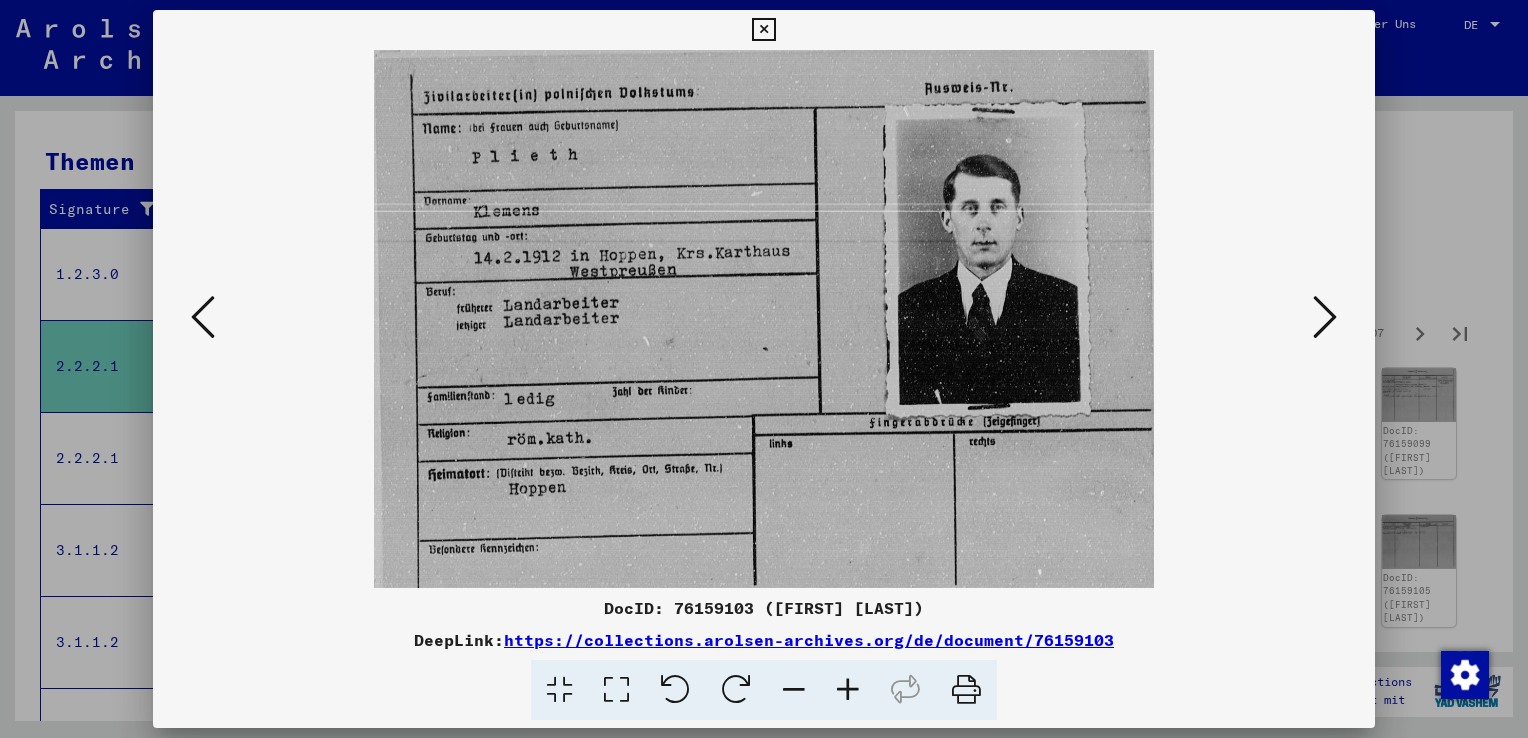 click at bounding box center (203, 317) 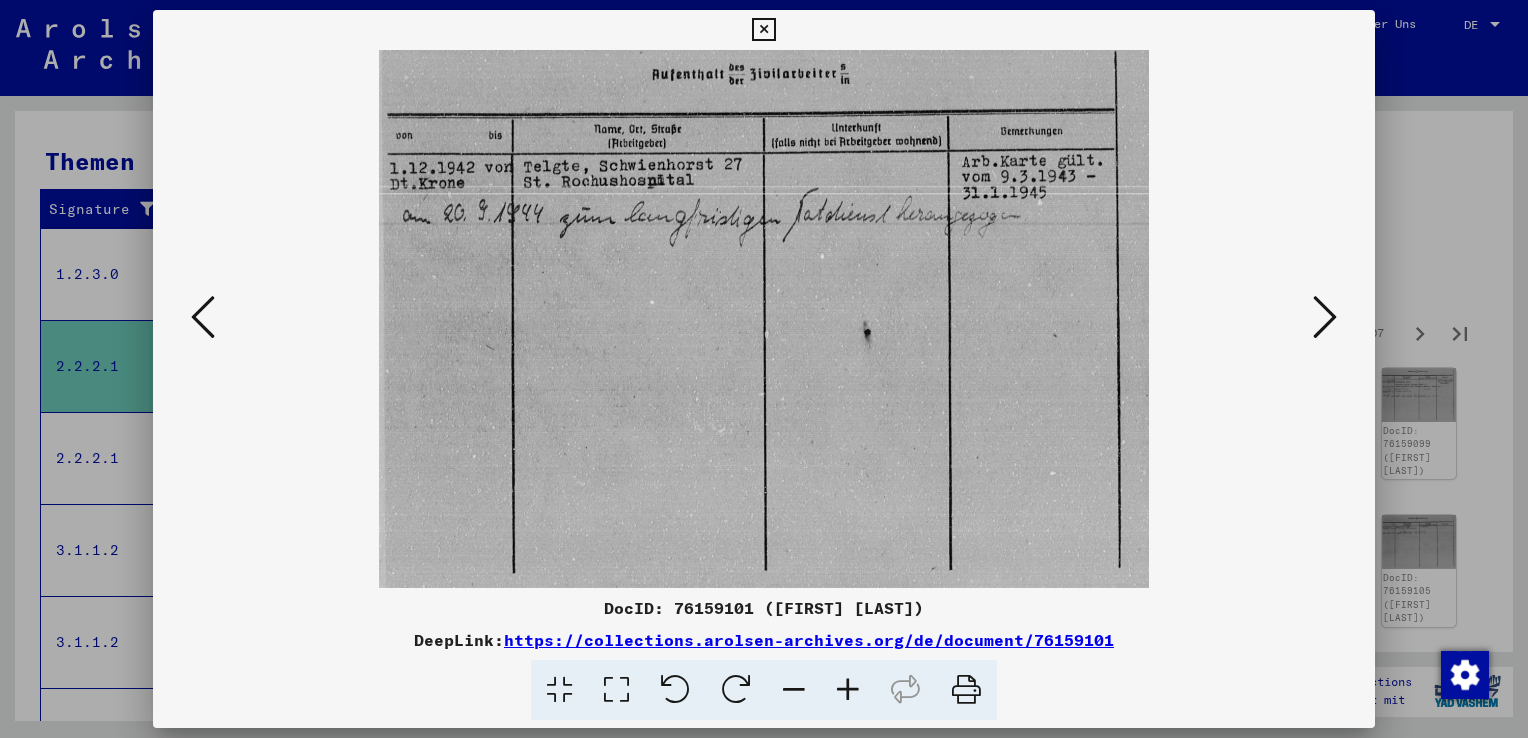 click at bounding box center (1325, 317) 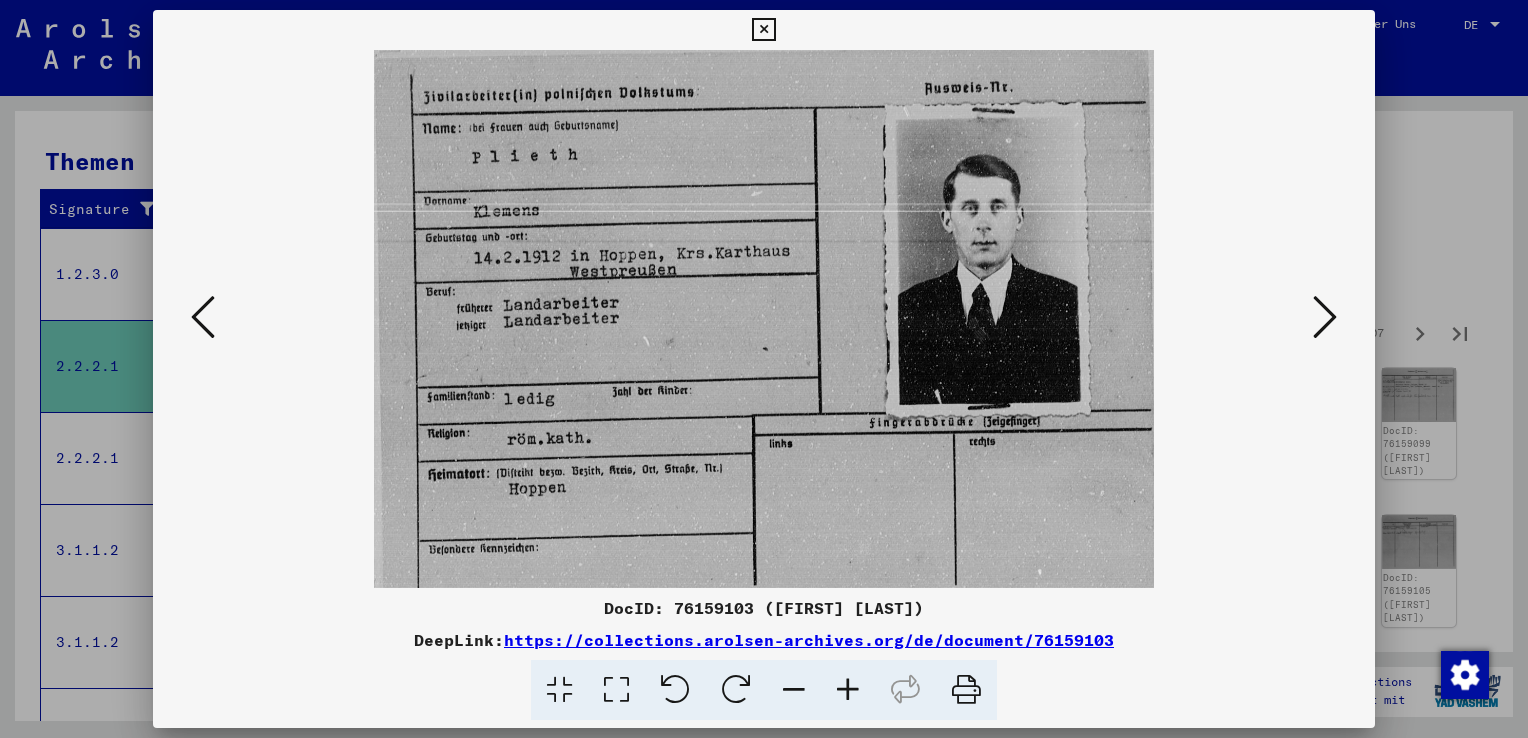 click at bounding box center (1325, 317) 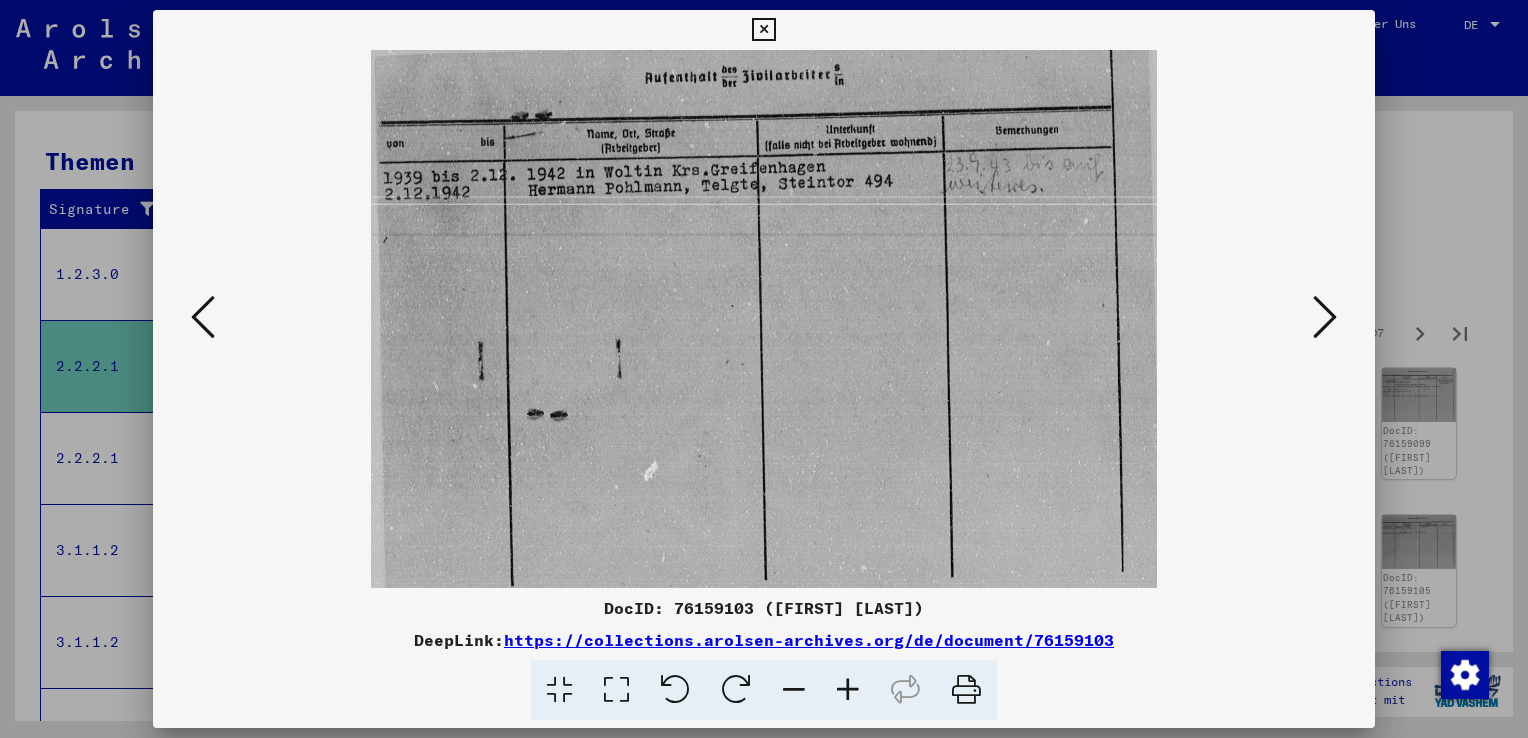 click at bounding box center [1325, 317] 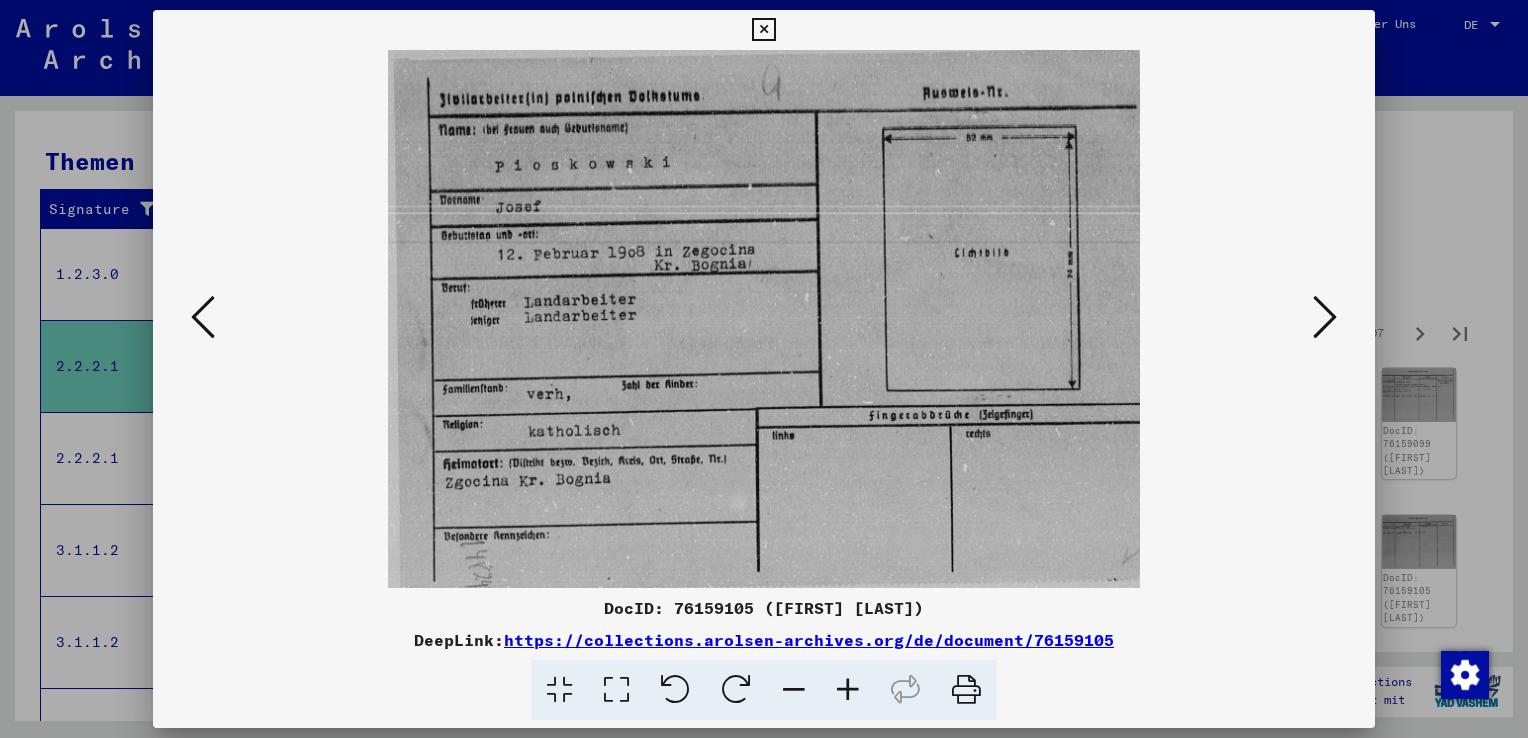 click at bounding box center (1325, 317) 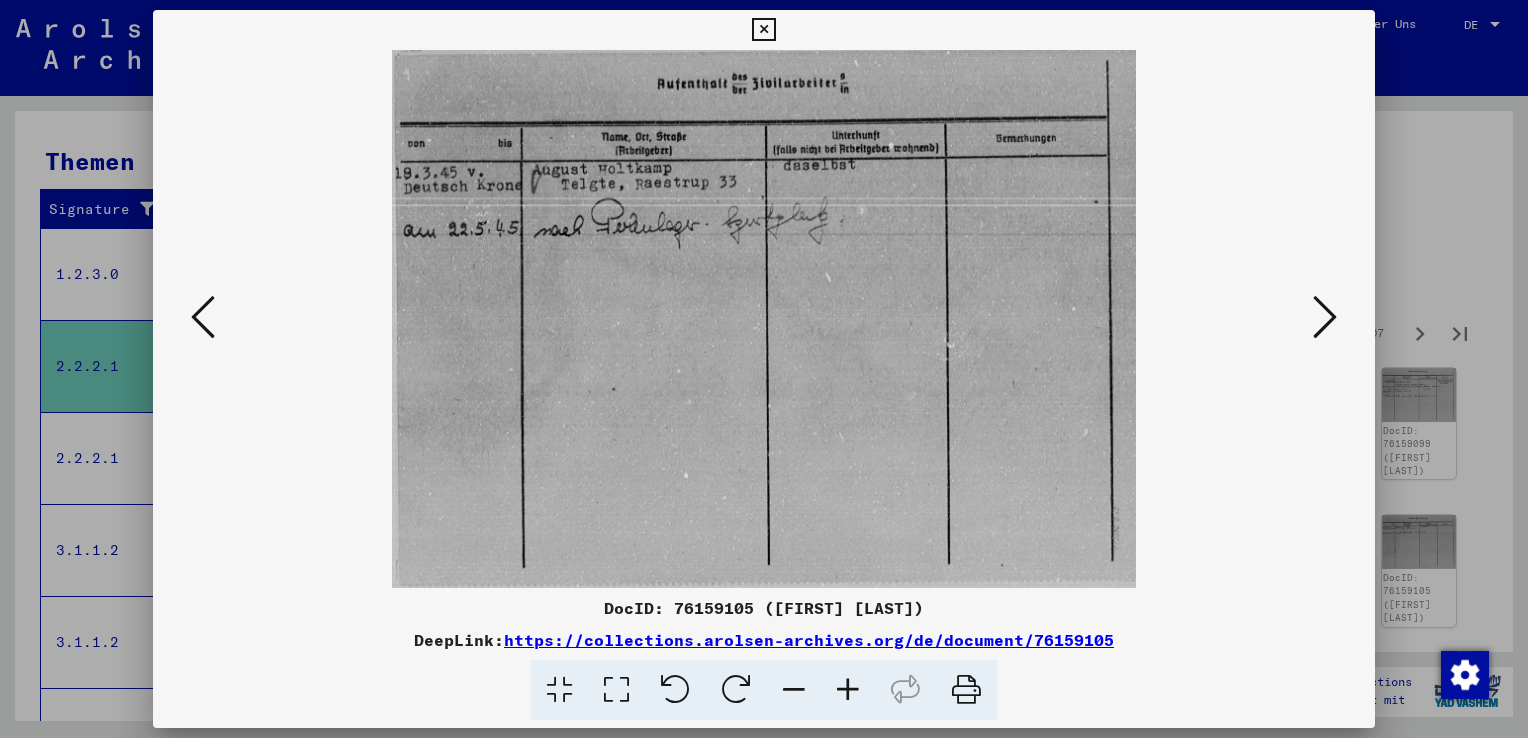 click at bounding box center [1325, 317] 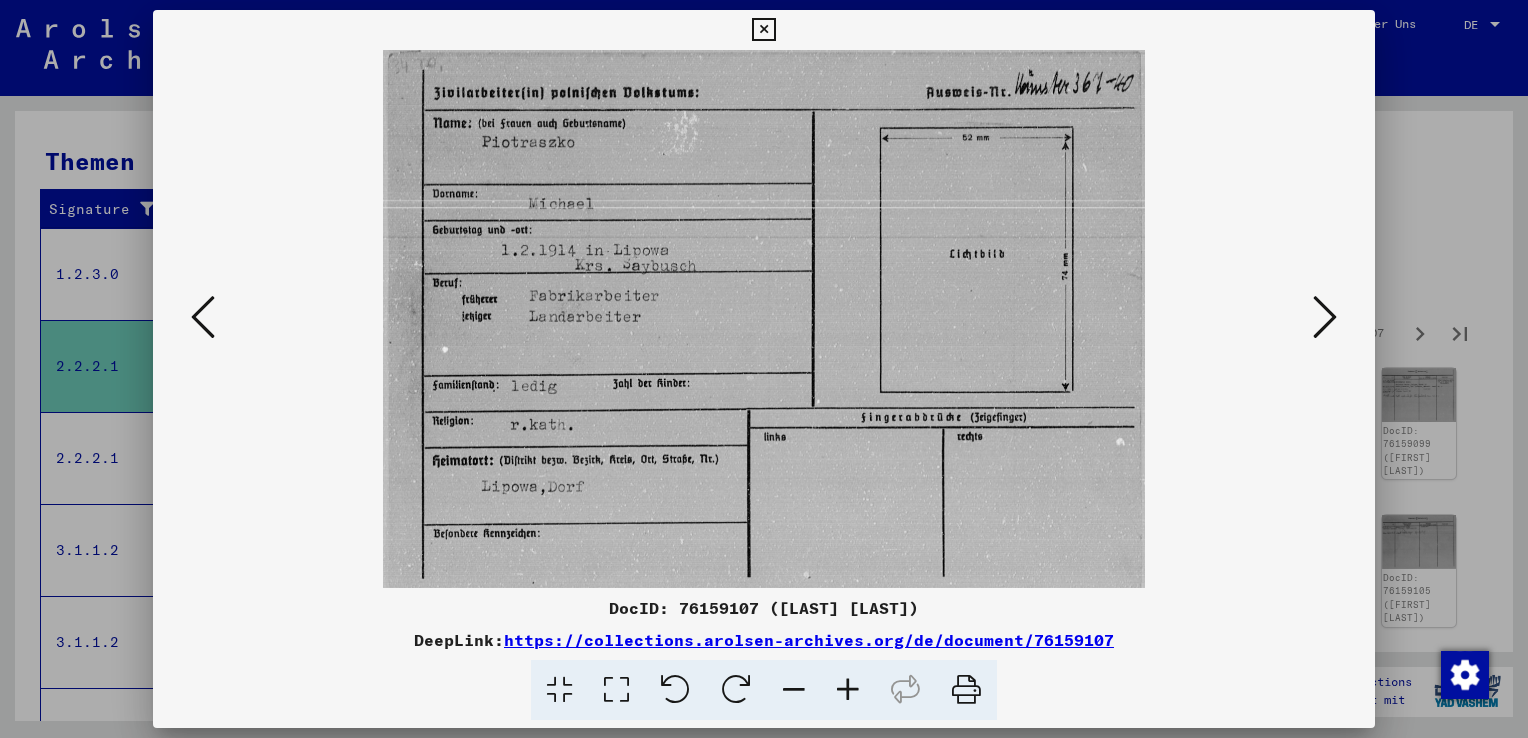 click at bounding box center (1325, 317) 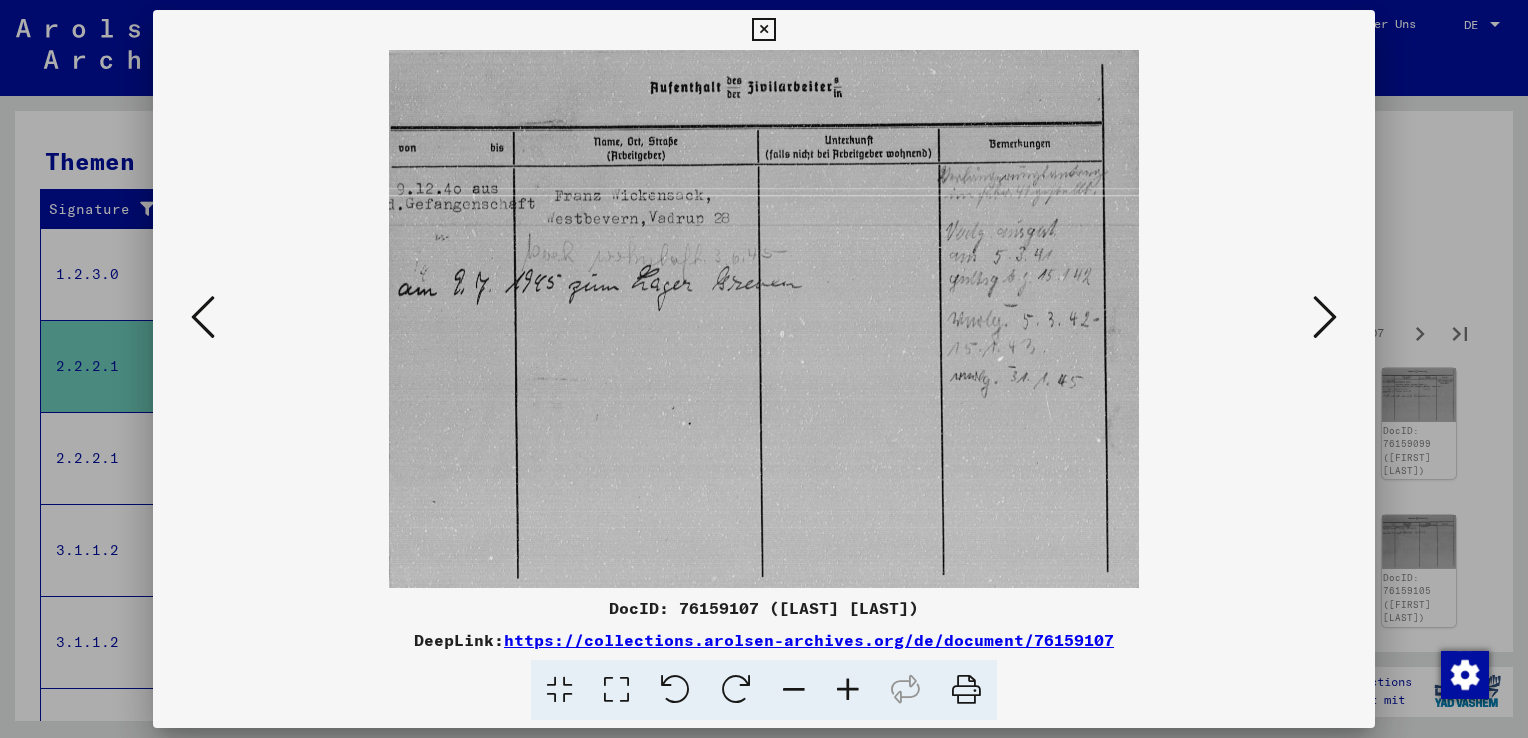 click at bounding box center [1325, 317] 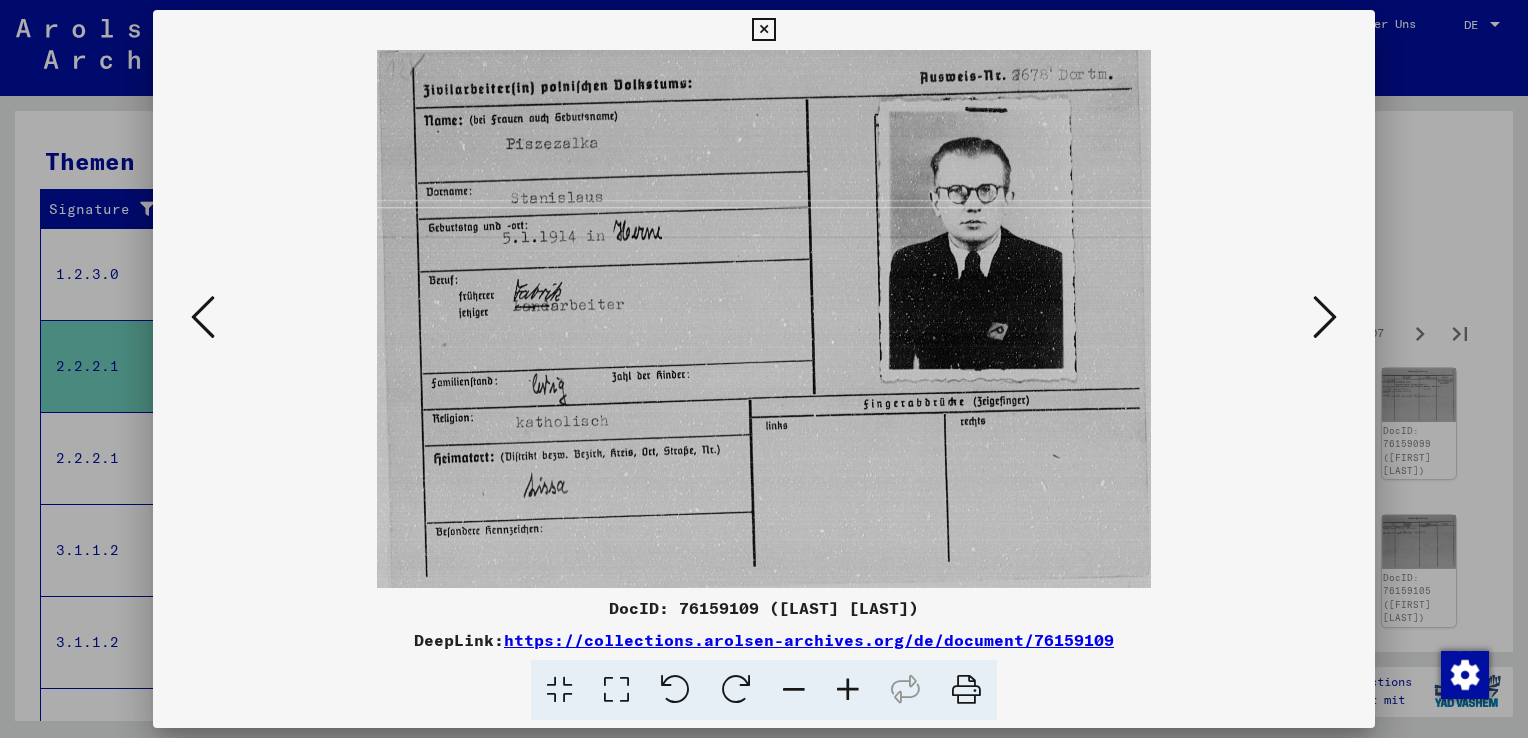 click at bounding box center [1325, 317] 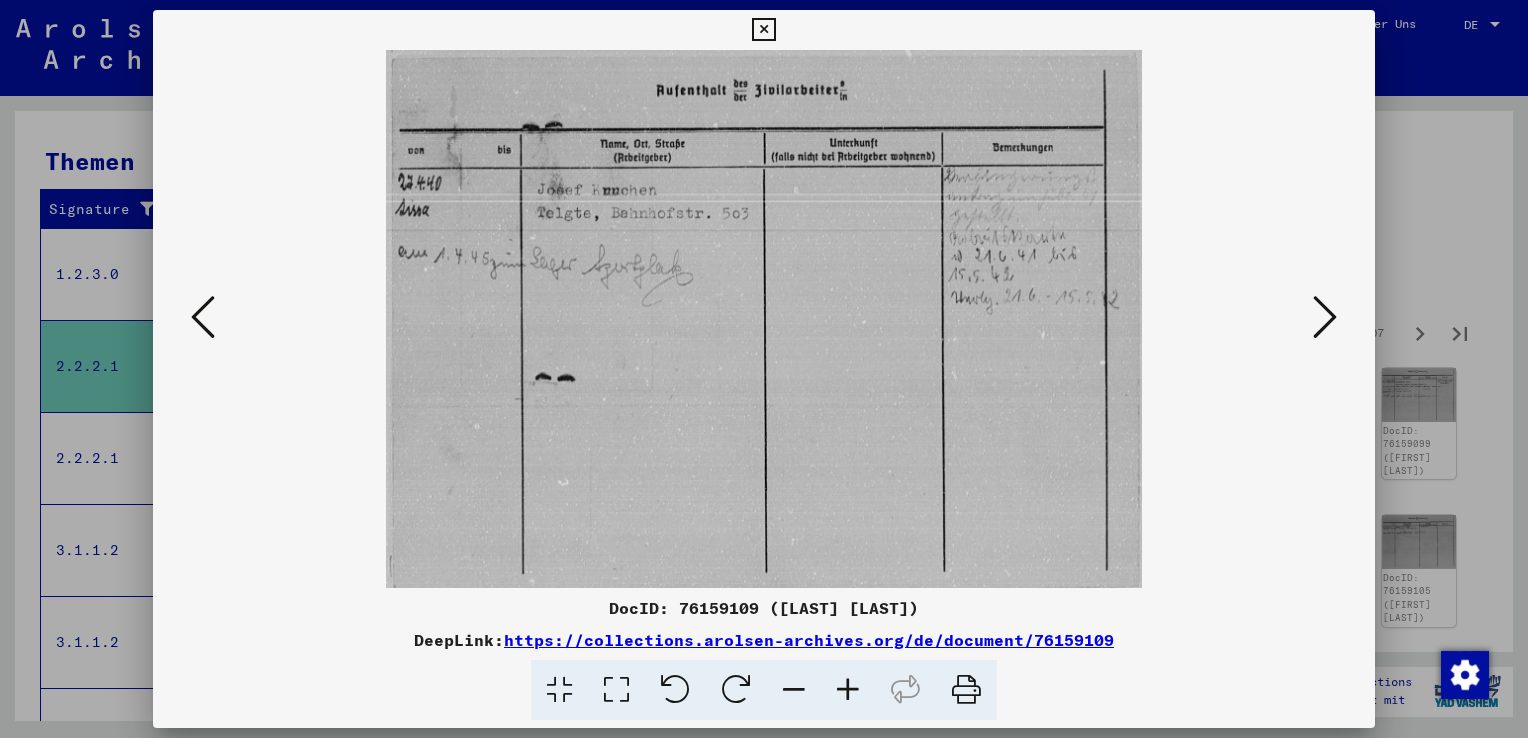 click at bounding box center [1325, 317] 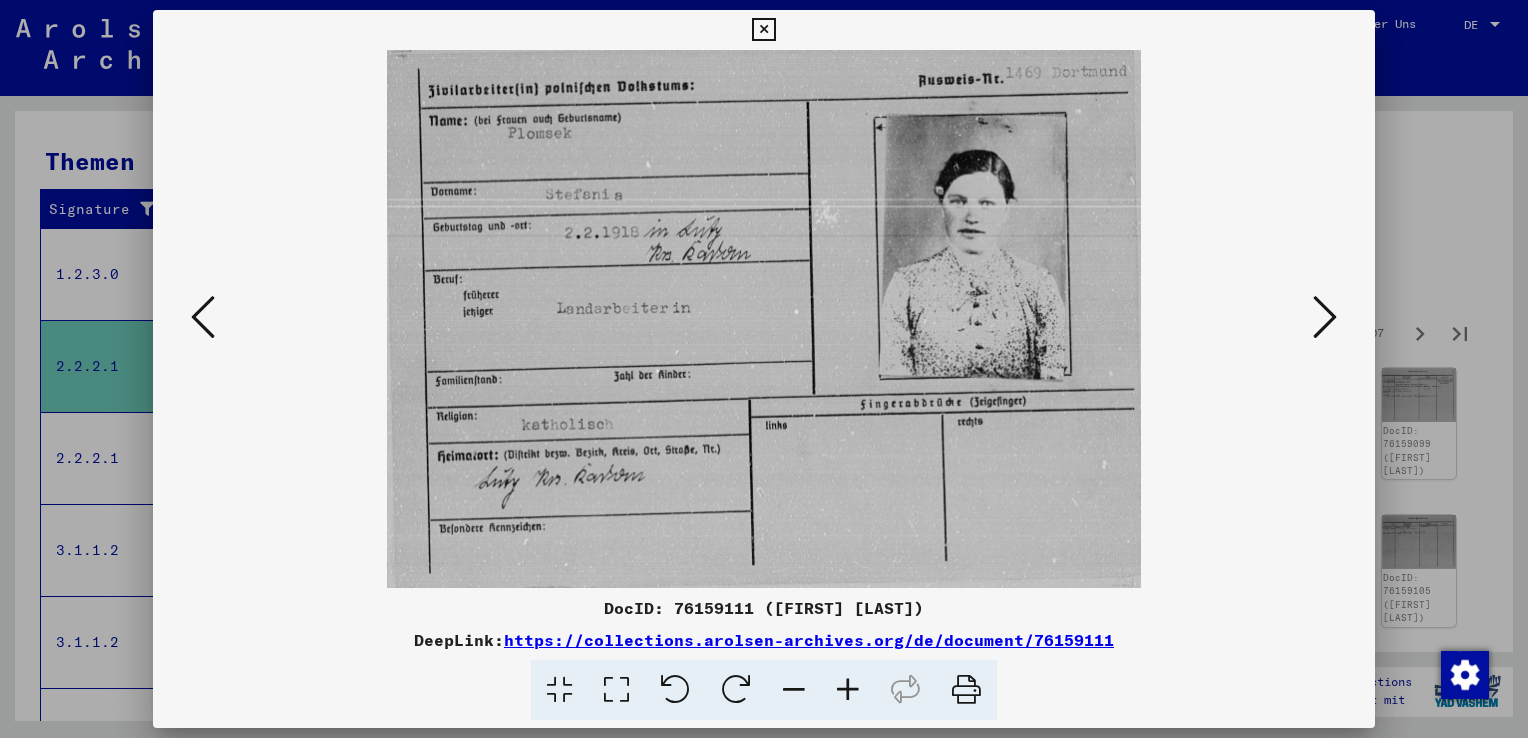 click at bounding box center [1325, 317] 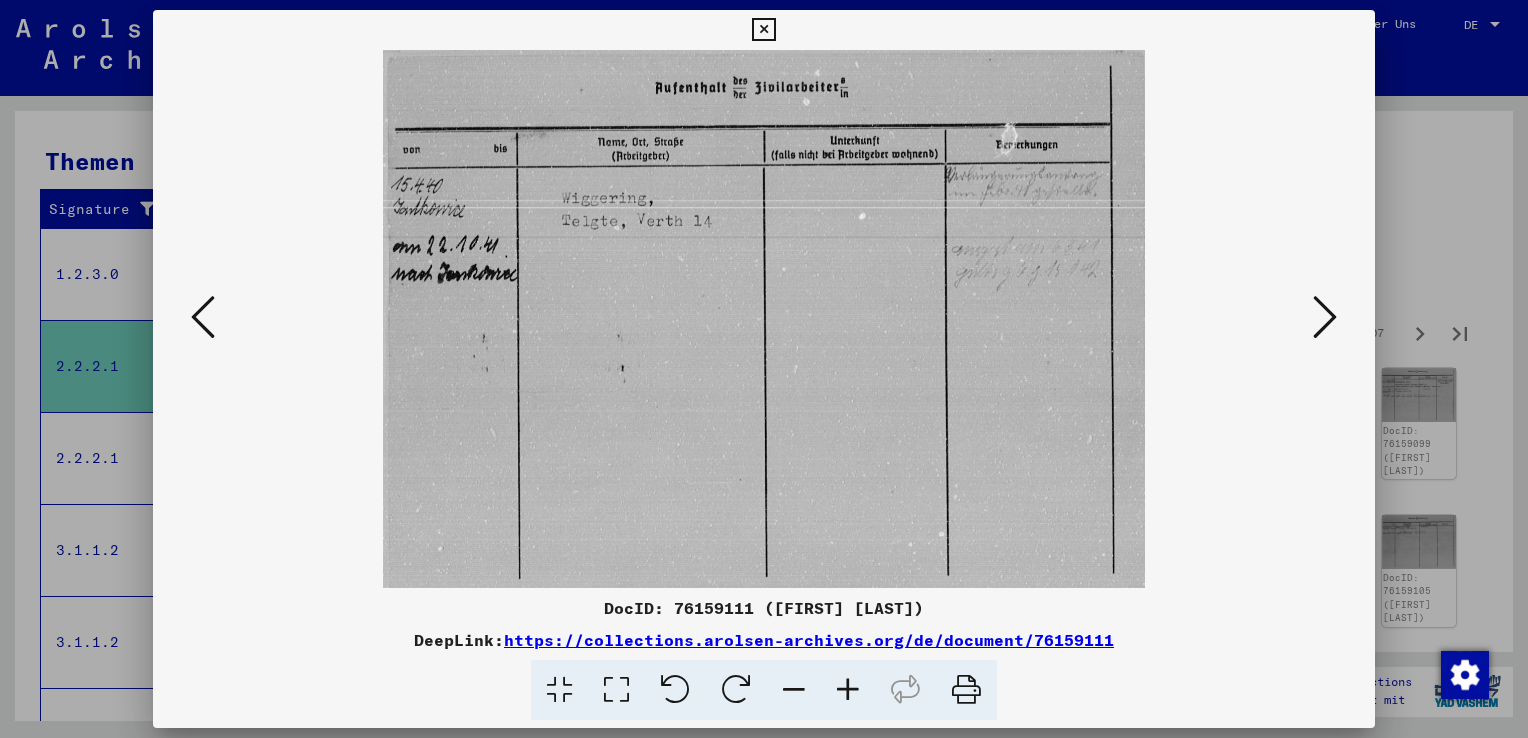 click at bounding box center [1325, 317] 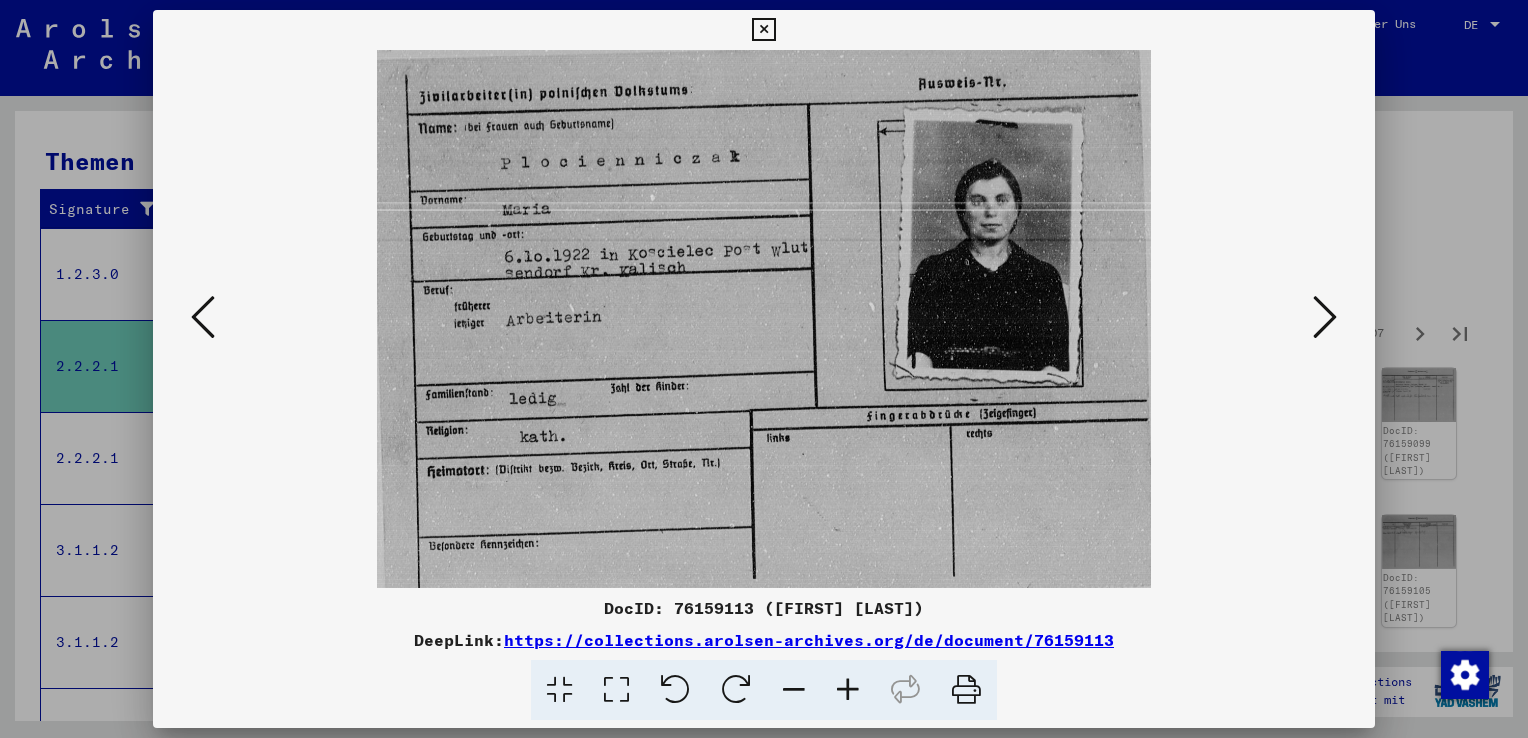 click at bounding box center (1325, 317) 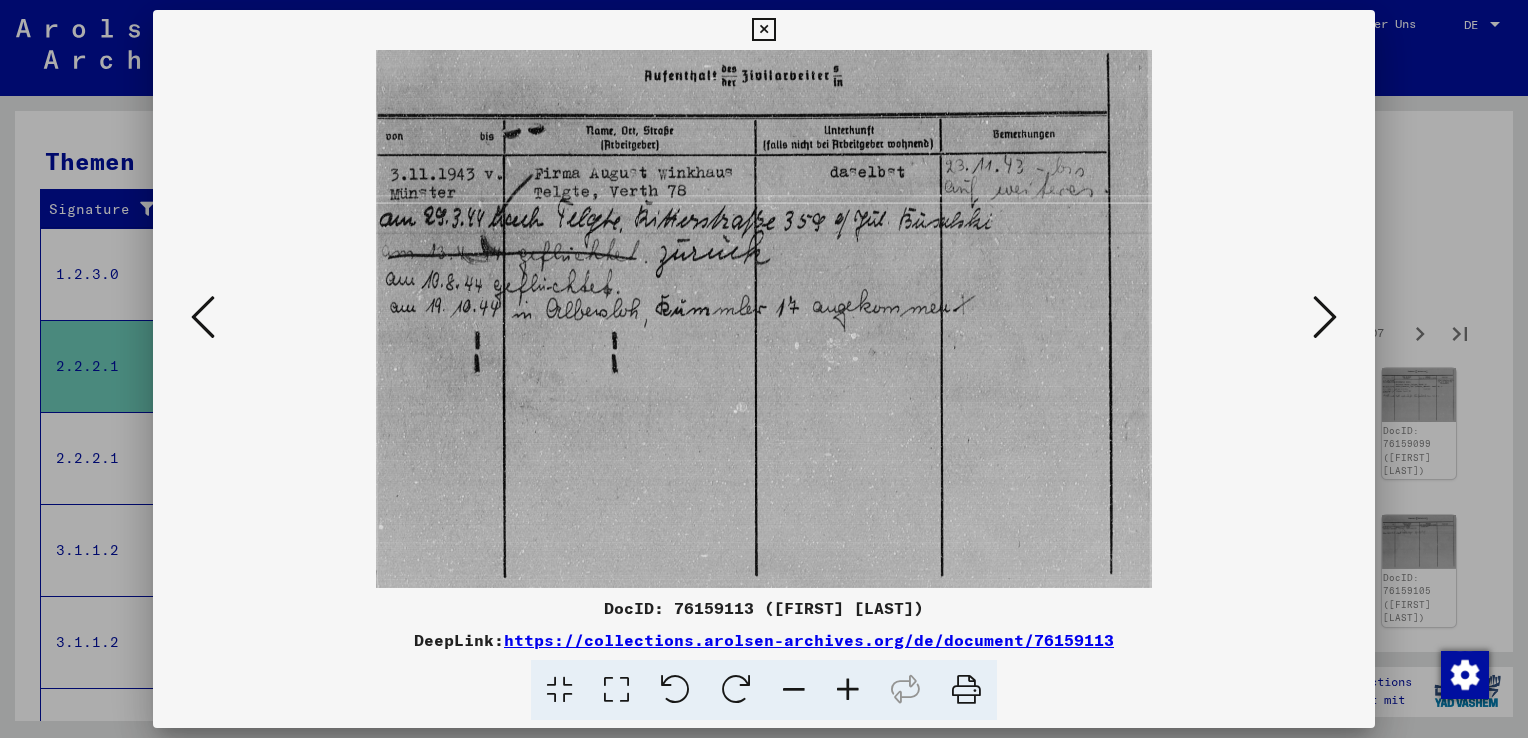 click at bounding box center [1325, 317] 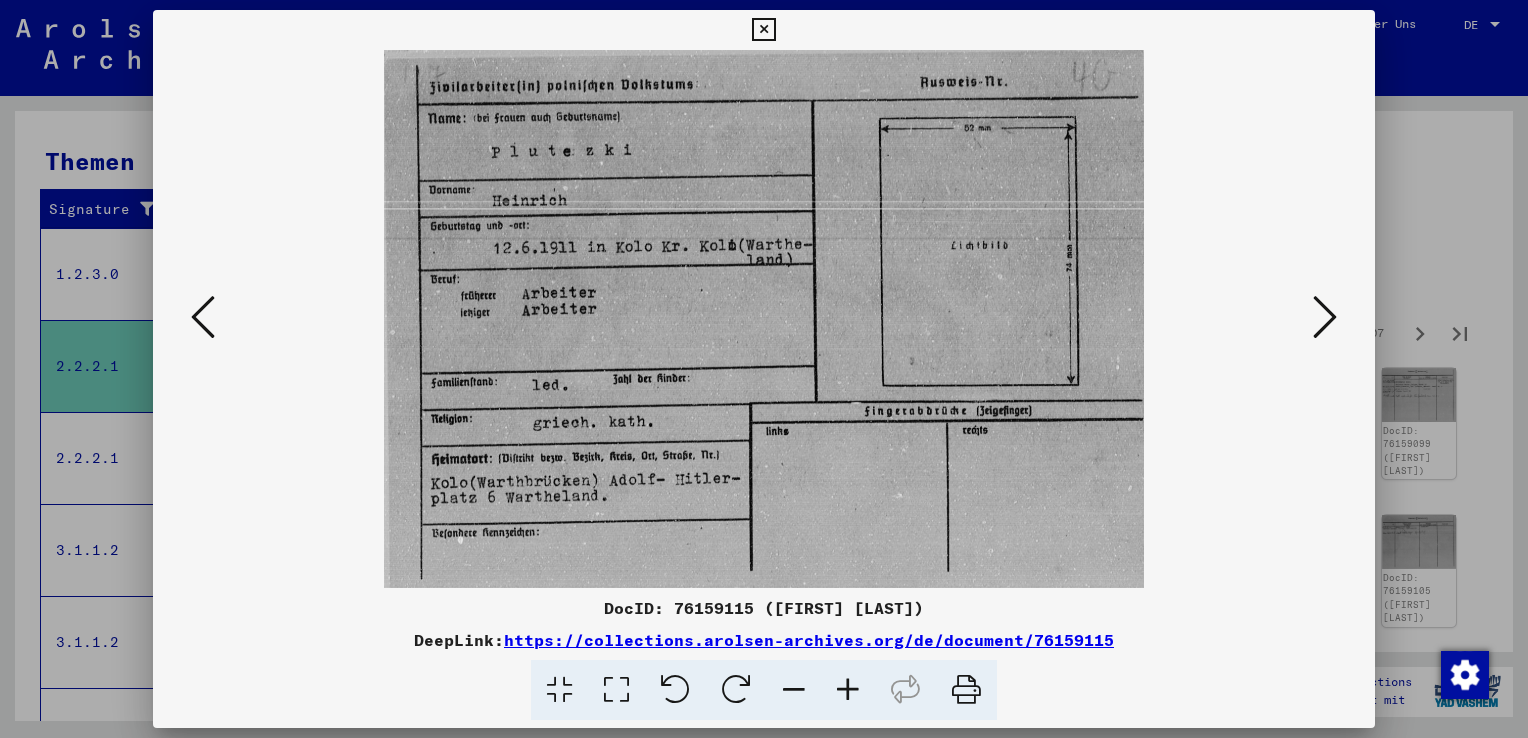 click at bounding box center [1325, 317] 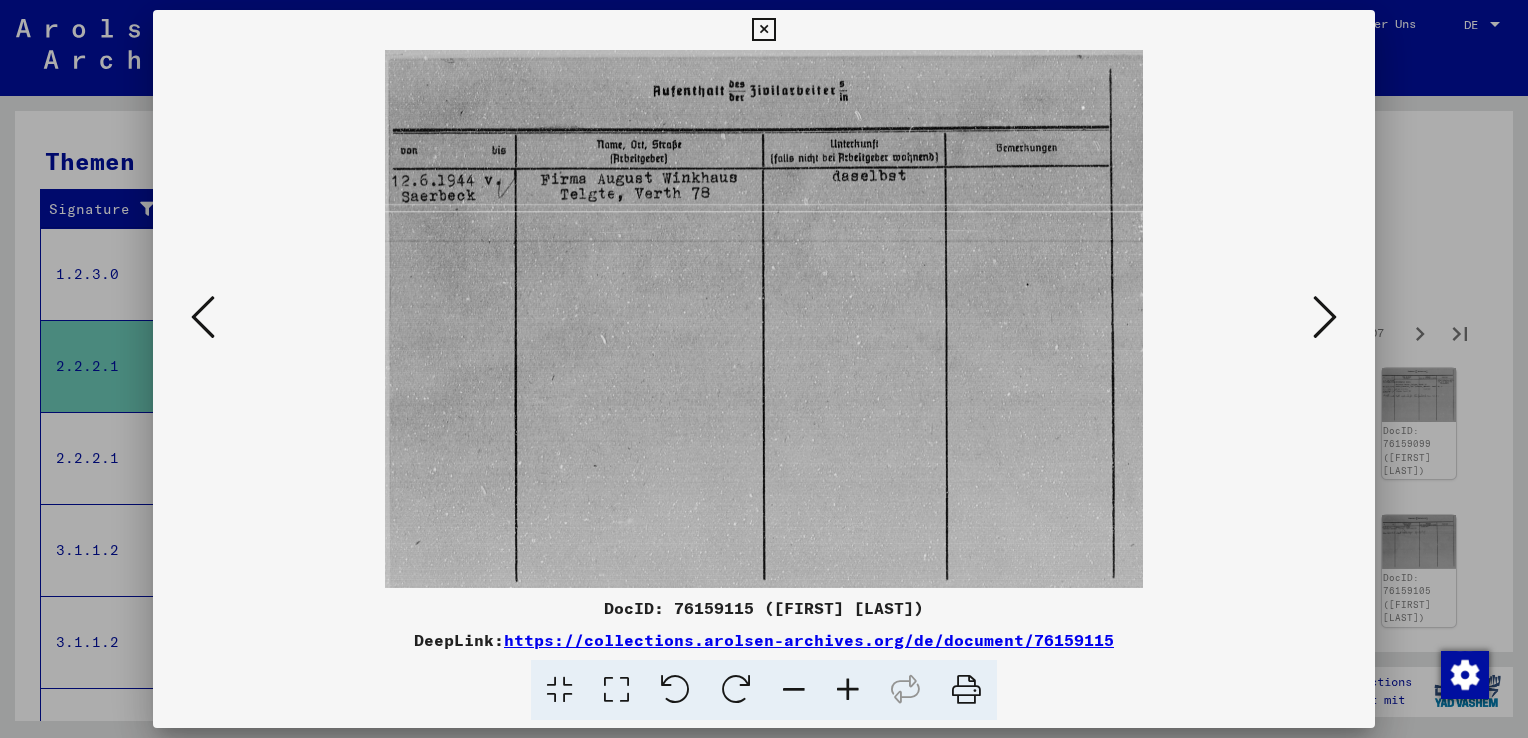 click at bounding box center [1325, 317] 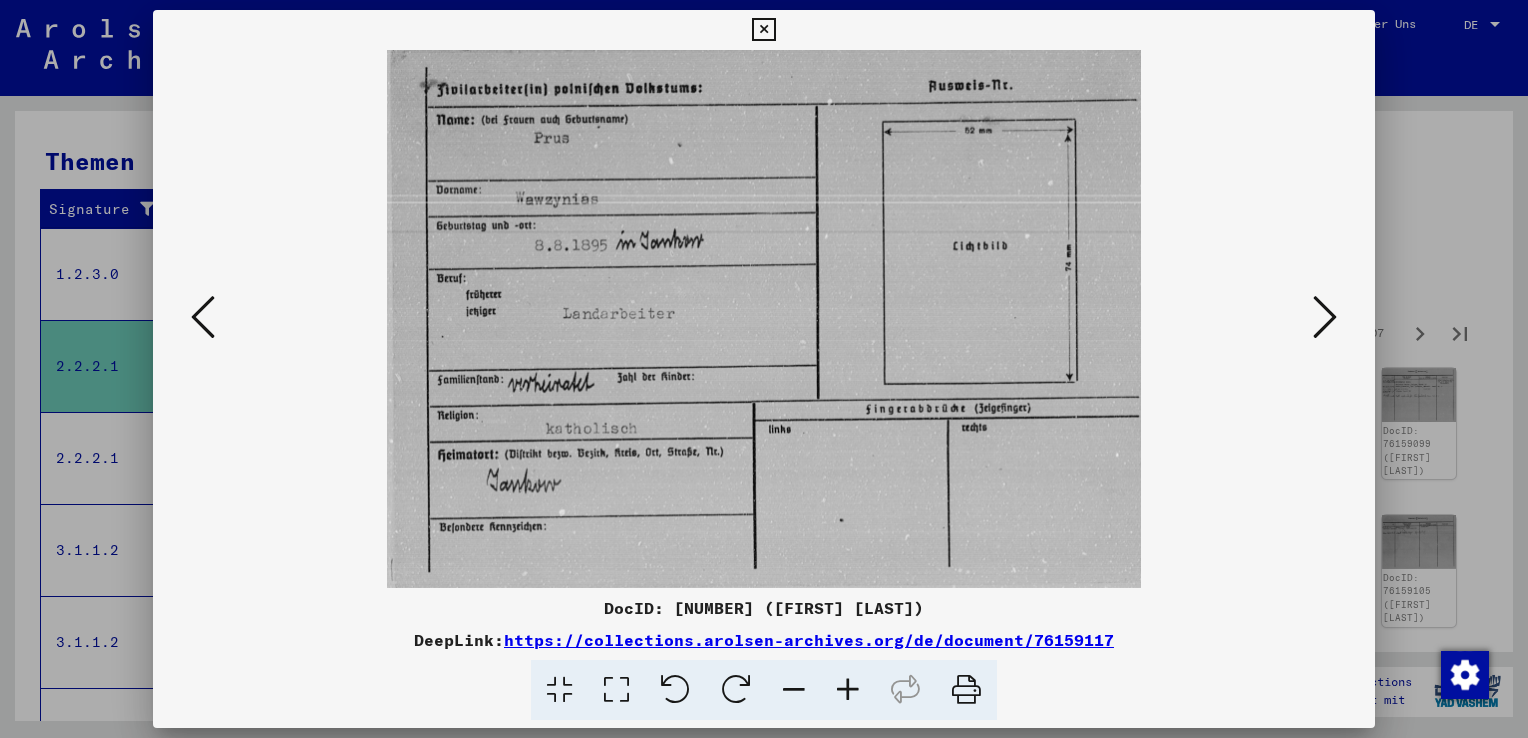 click at bounding box center [1325, 317] 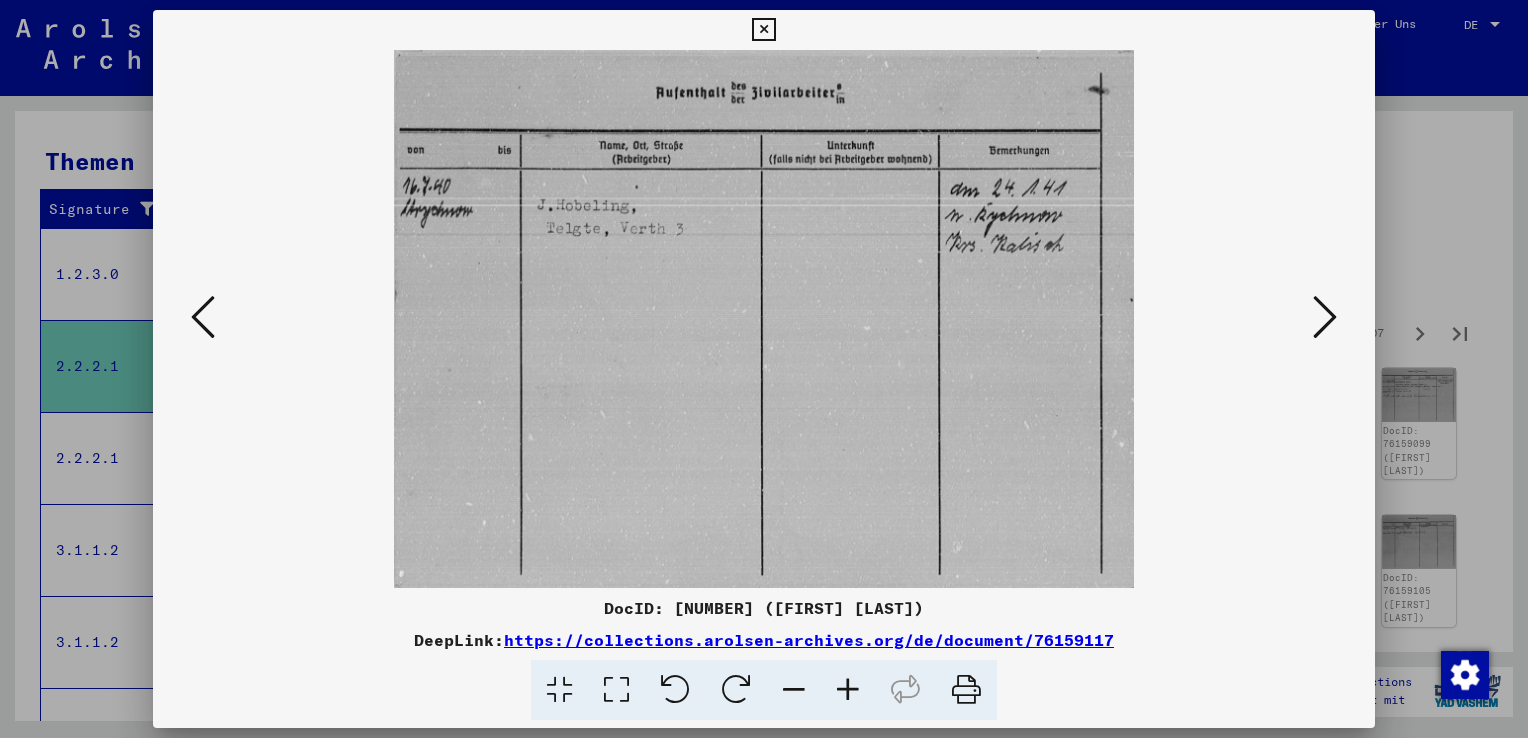 click at bounding box center (1325, 317) 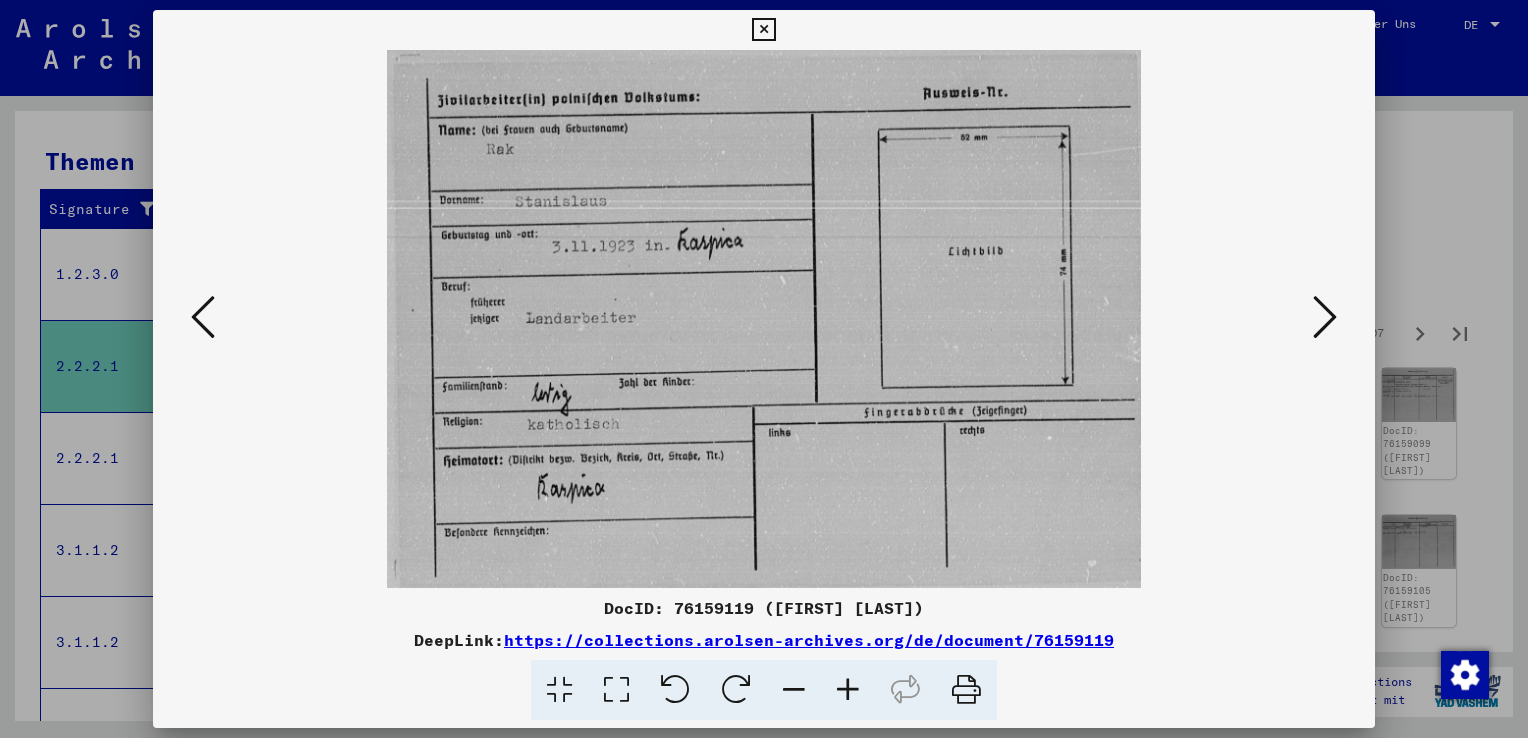 click at bounding box center [1325, 317] 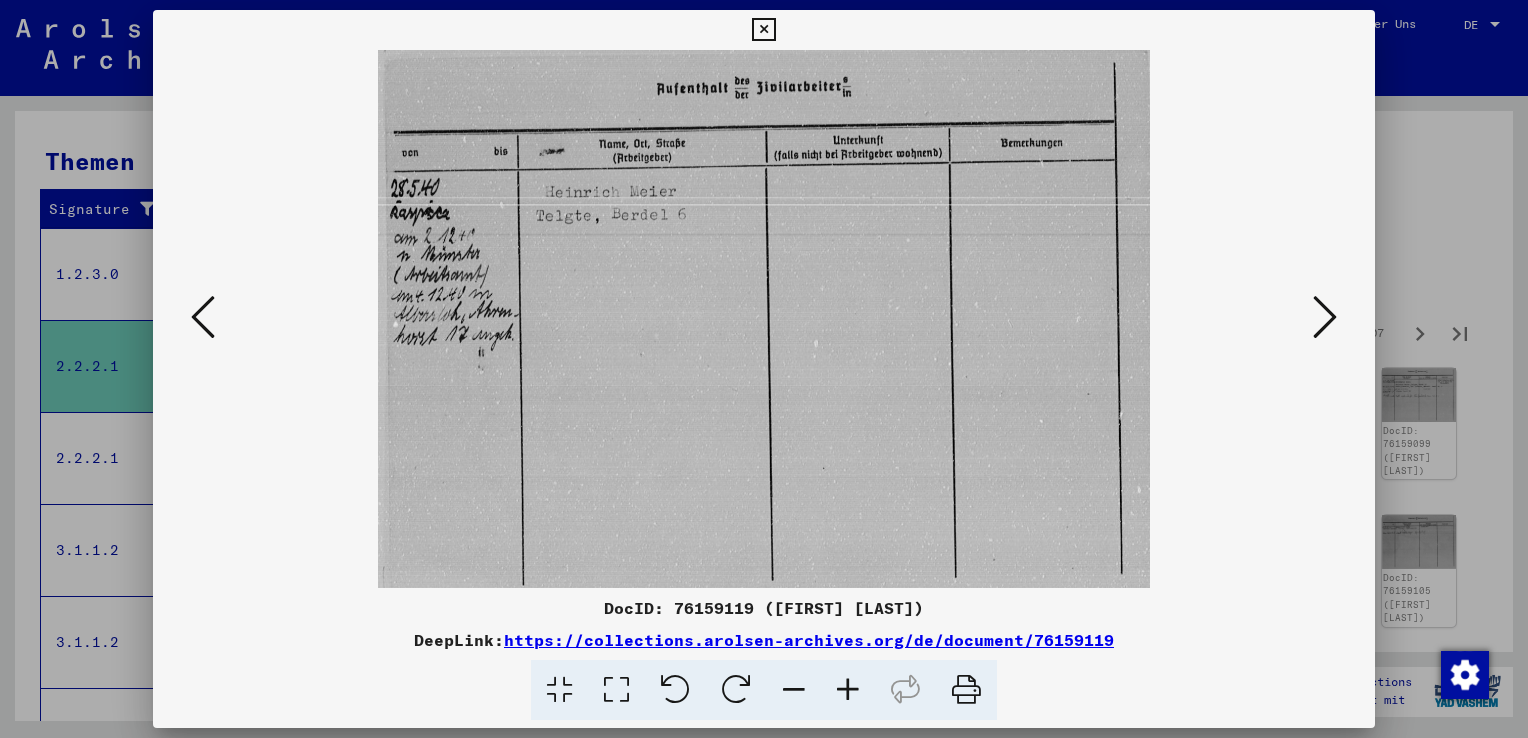 click at bounding box center [1325, 317] 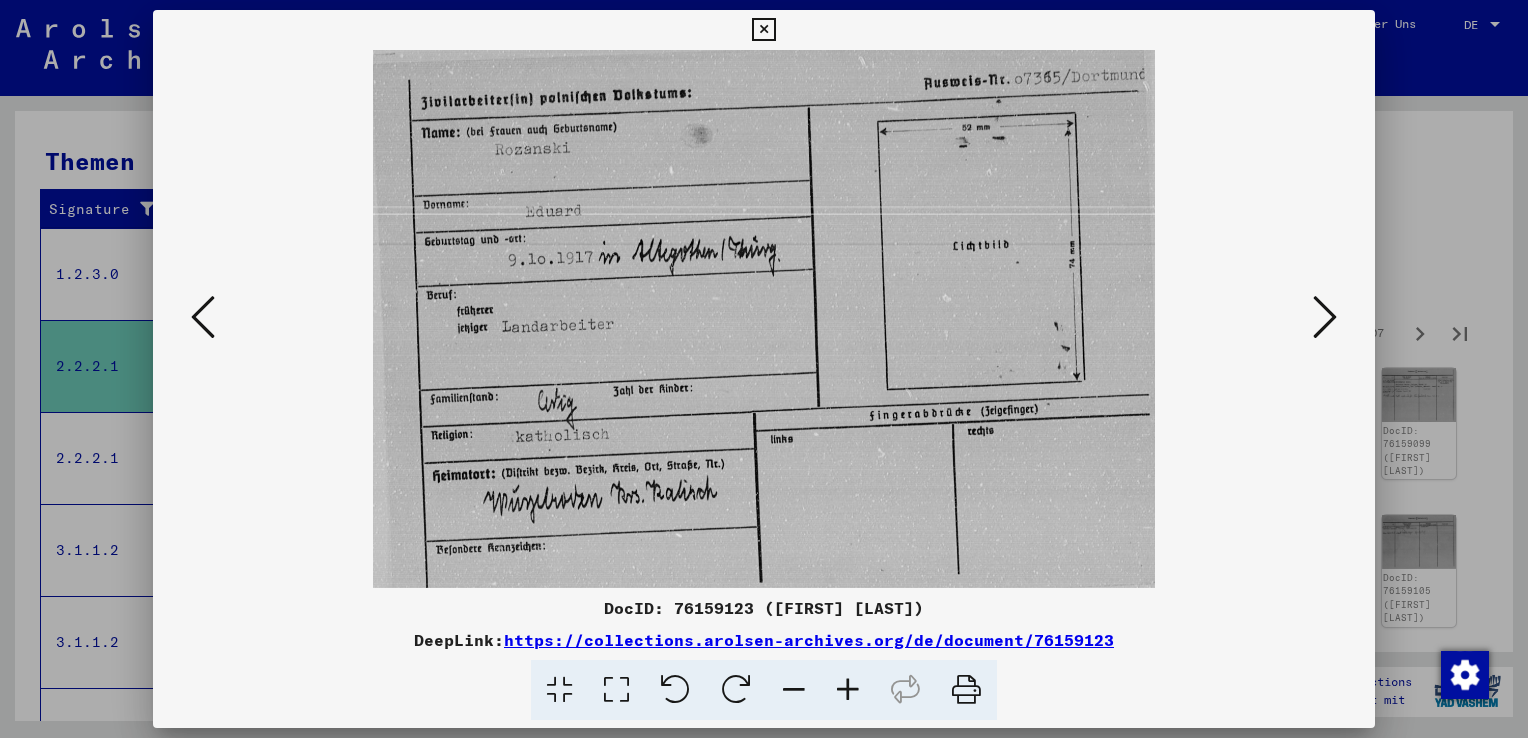 click at bounding box center (1325, 317) 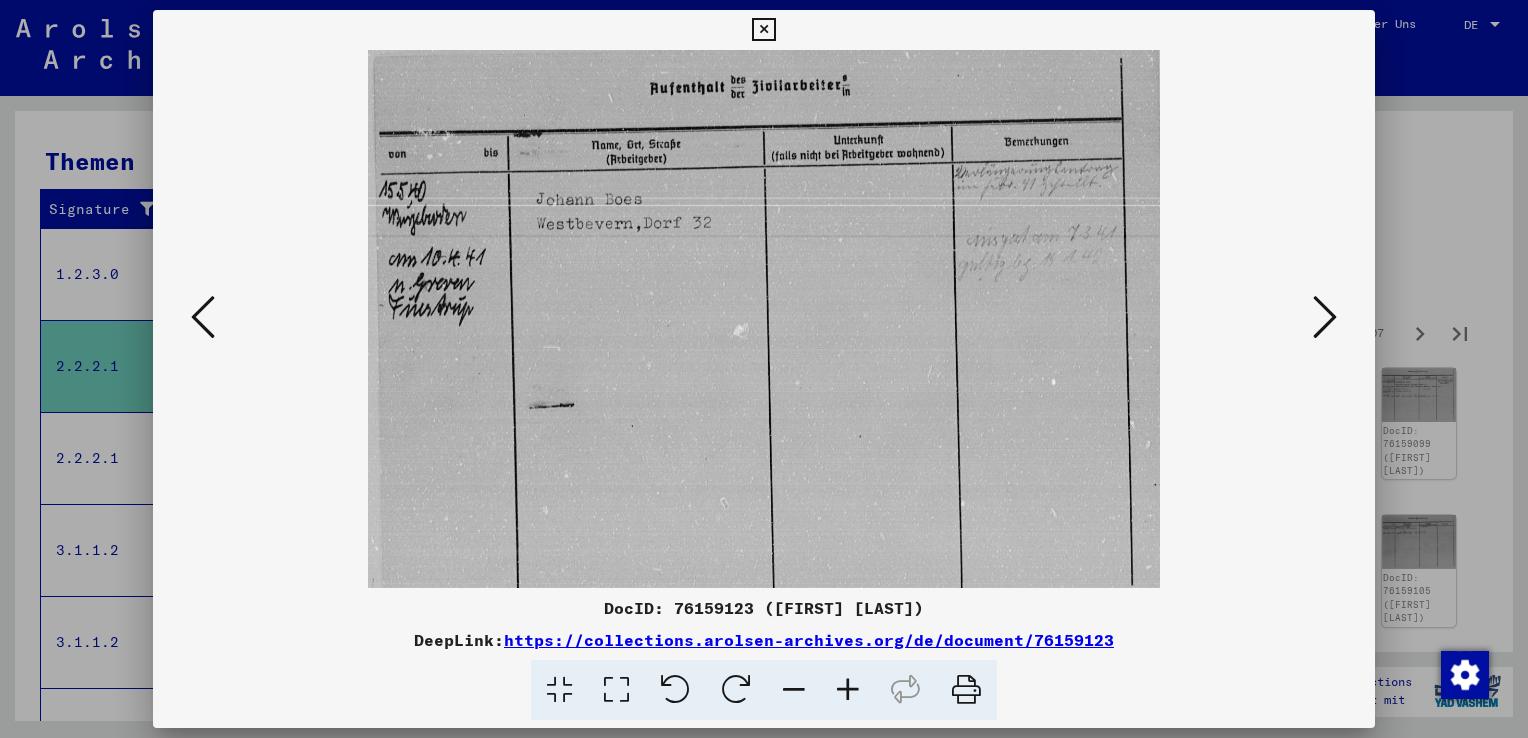click at bounding box center (1325, 317) 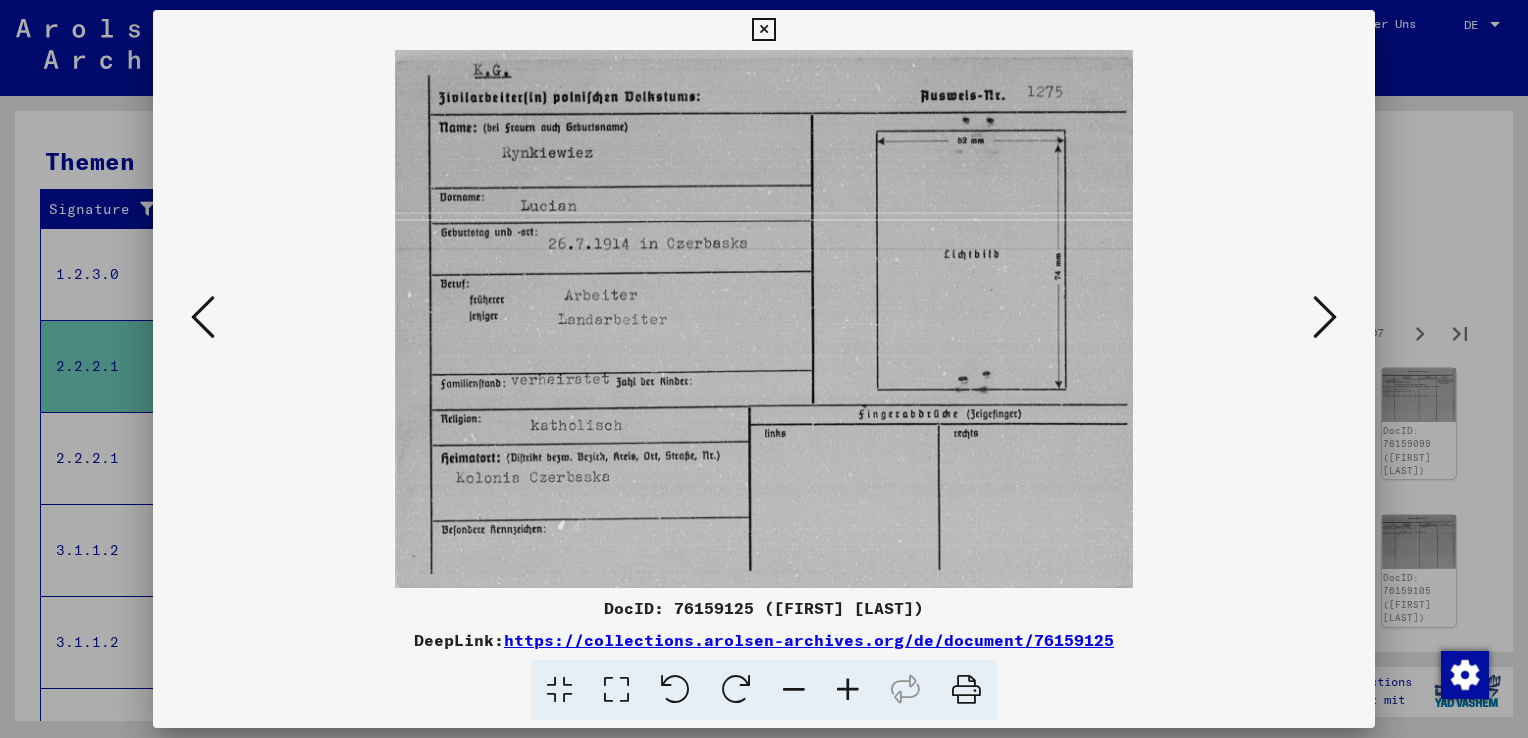 click at bounding box center (1325, 317) 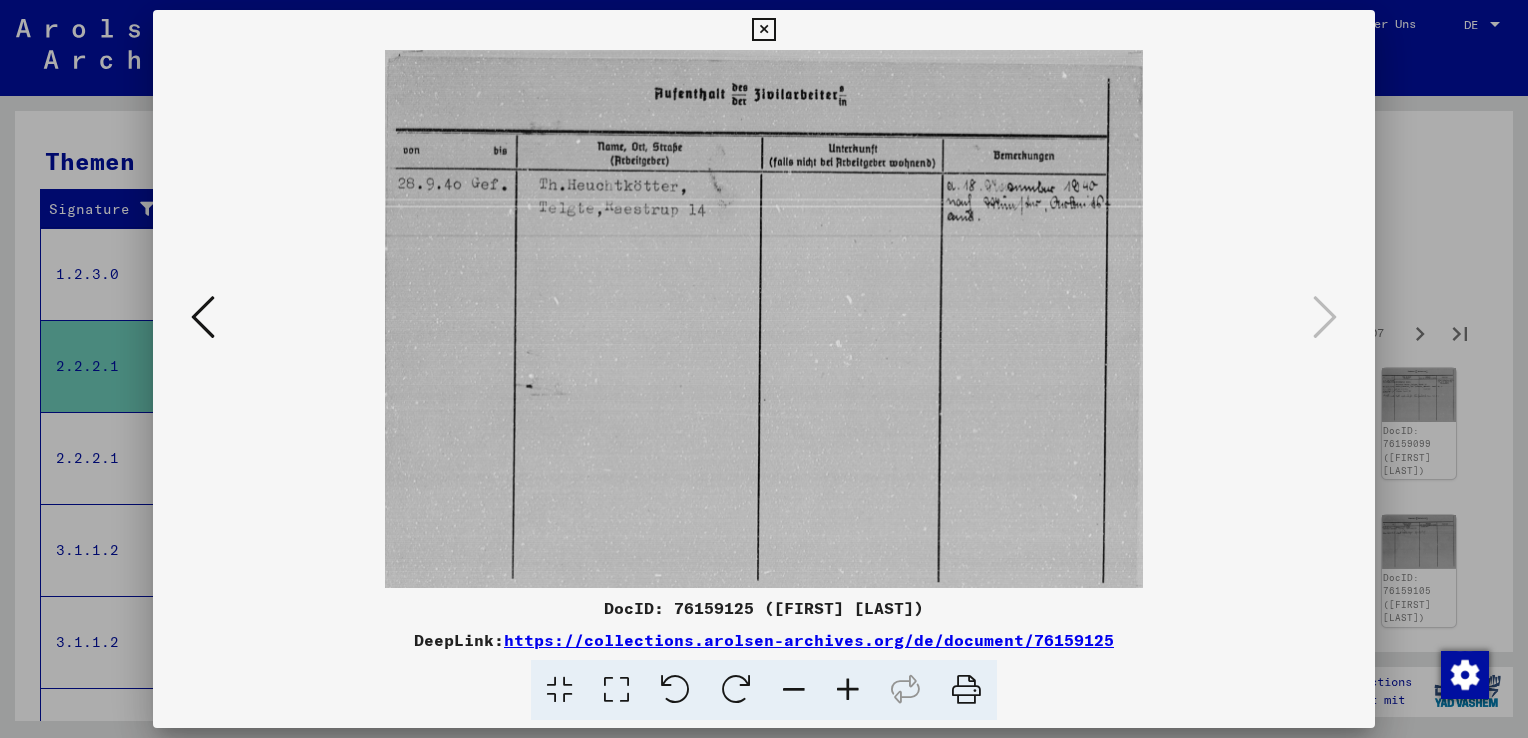 click at bounding box center [764, 369] 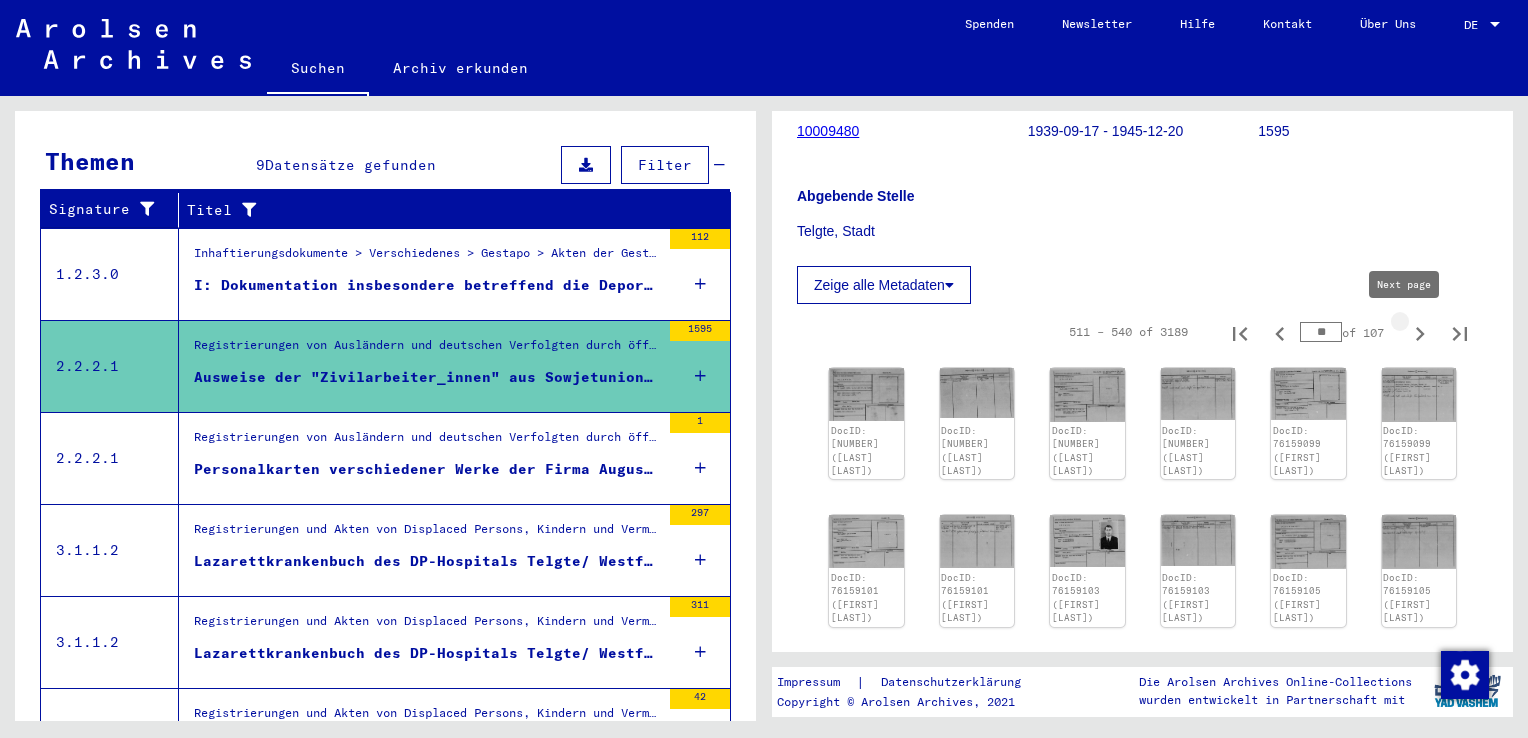 click 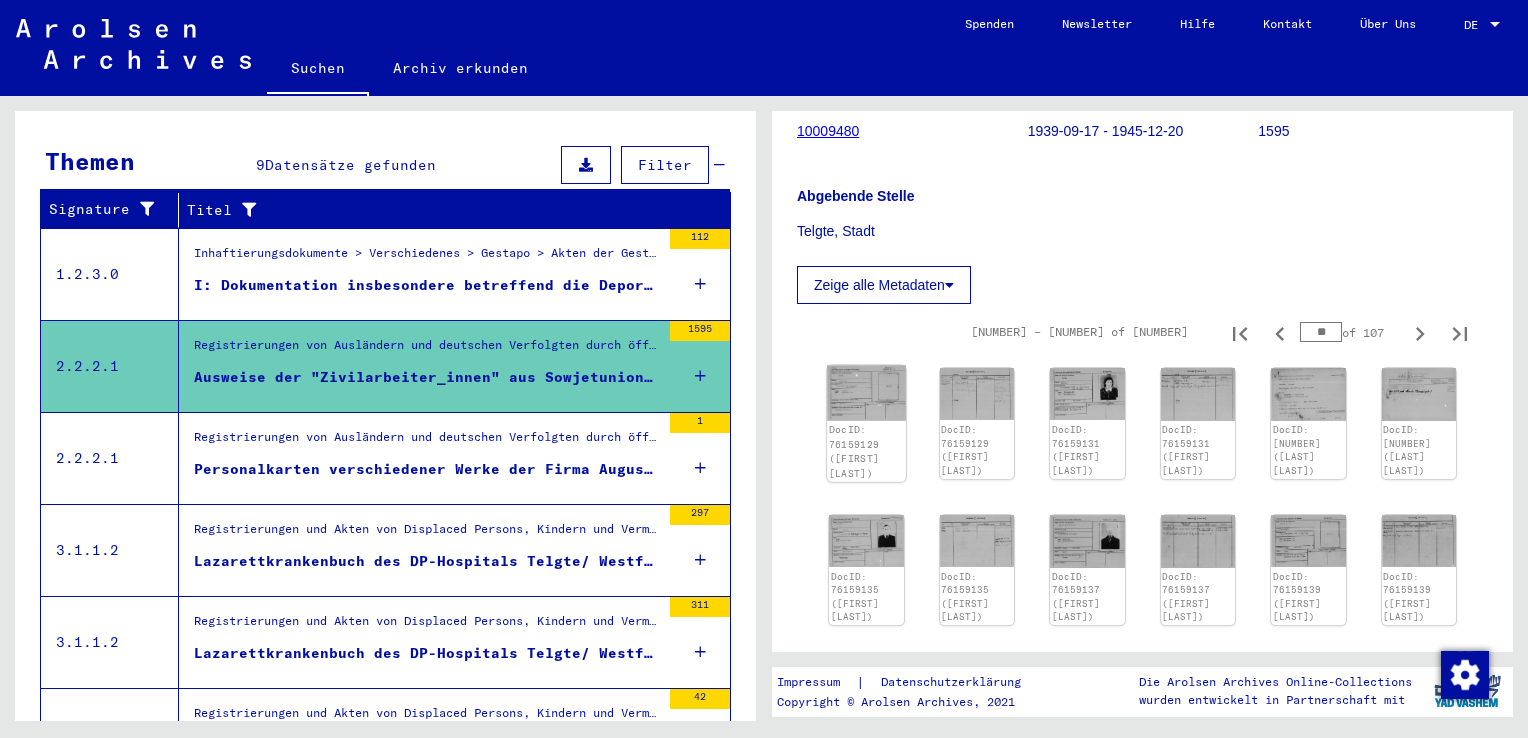 click 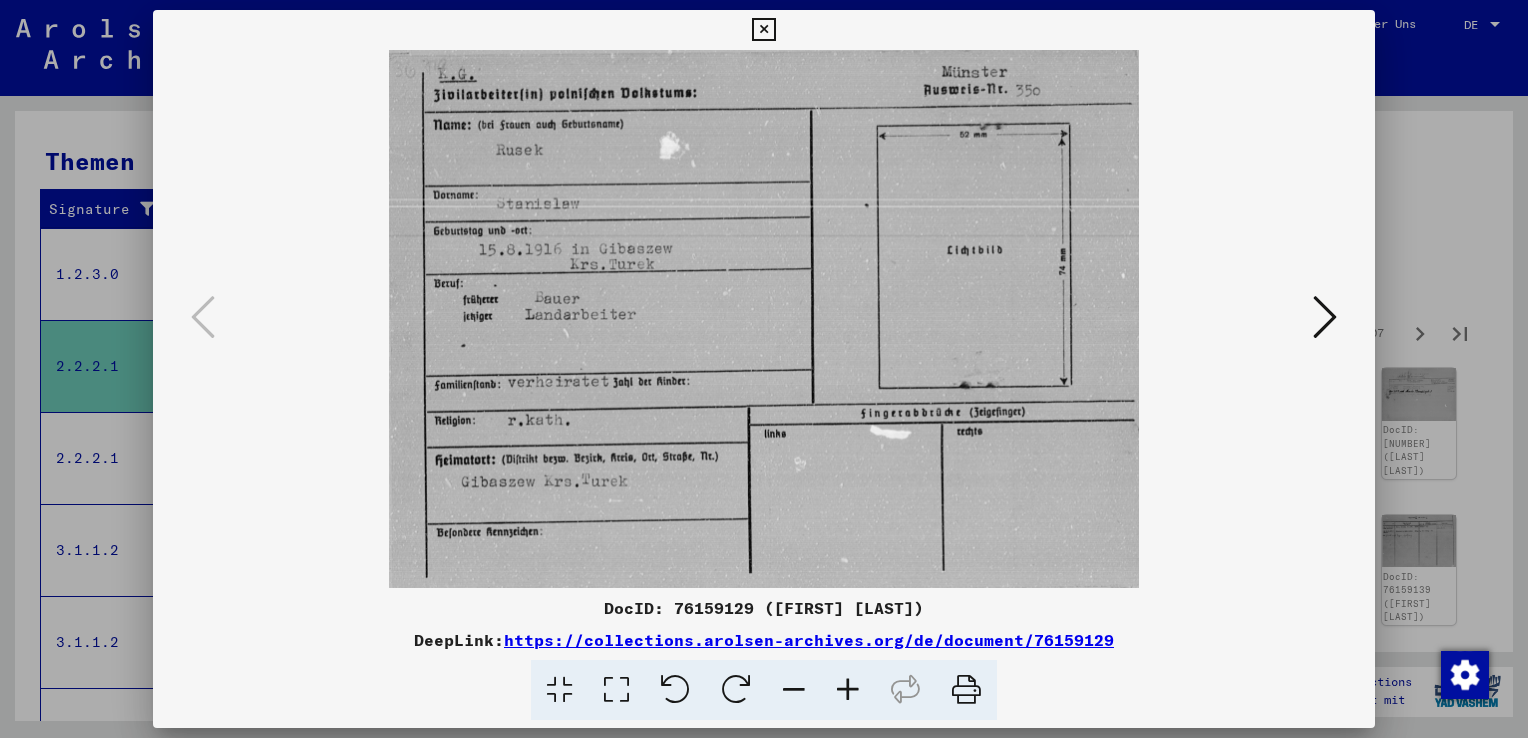 click at bounding box center [1325, 317] 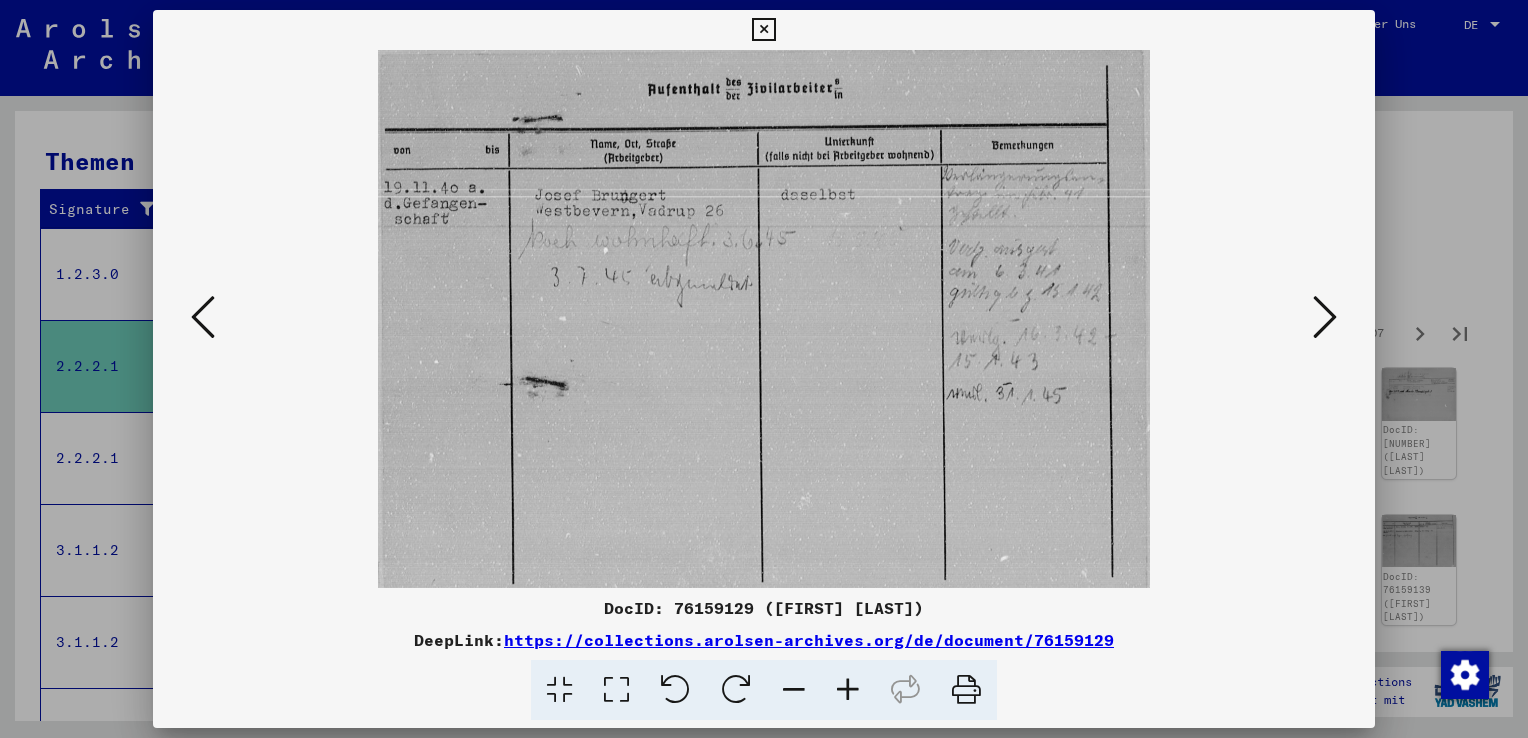 click at bounding box center (1325, 317) 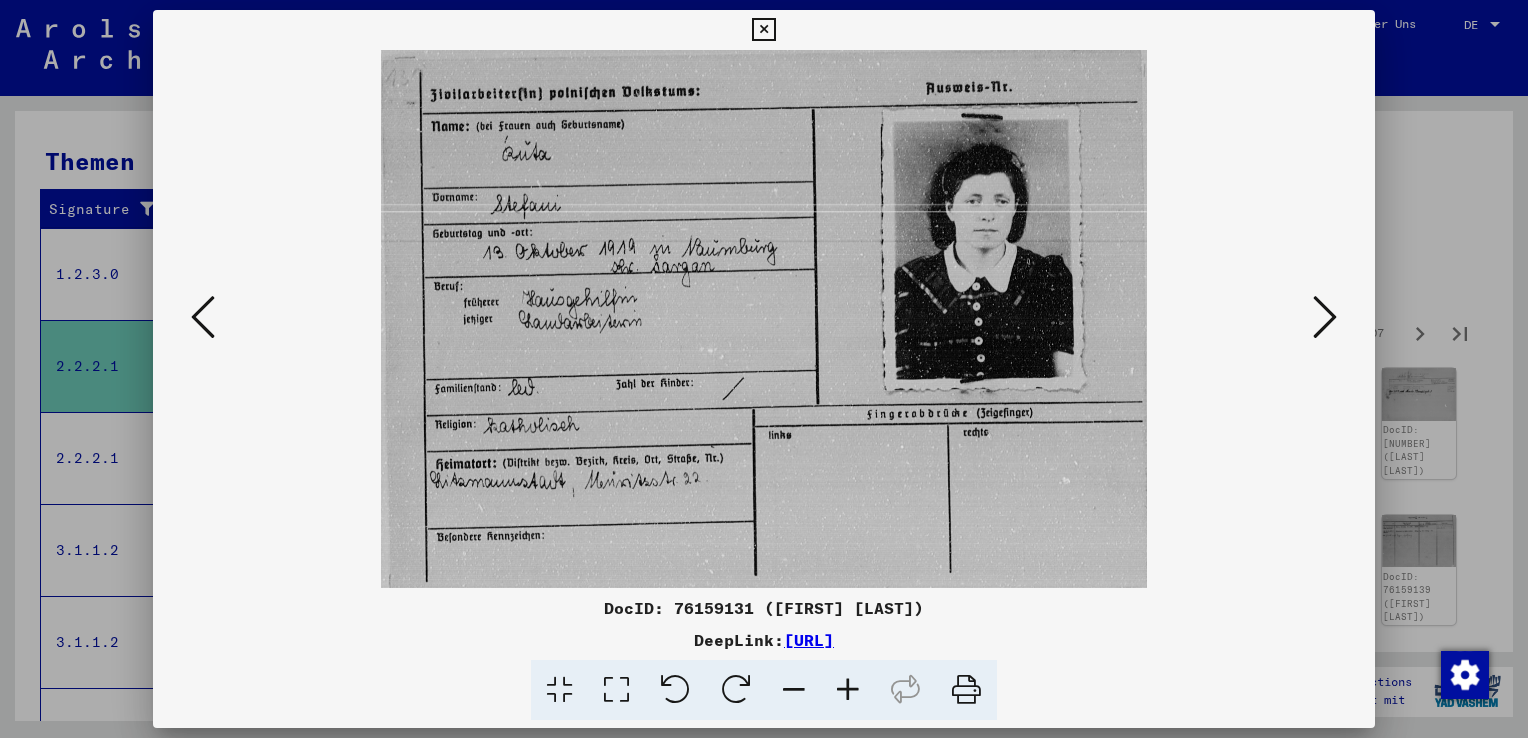 click at bounding box center (1325, 317) 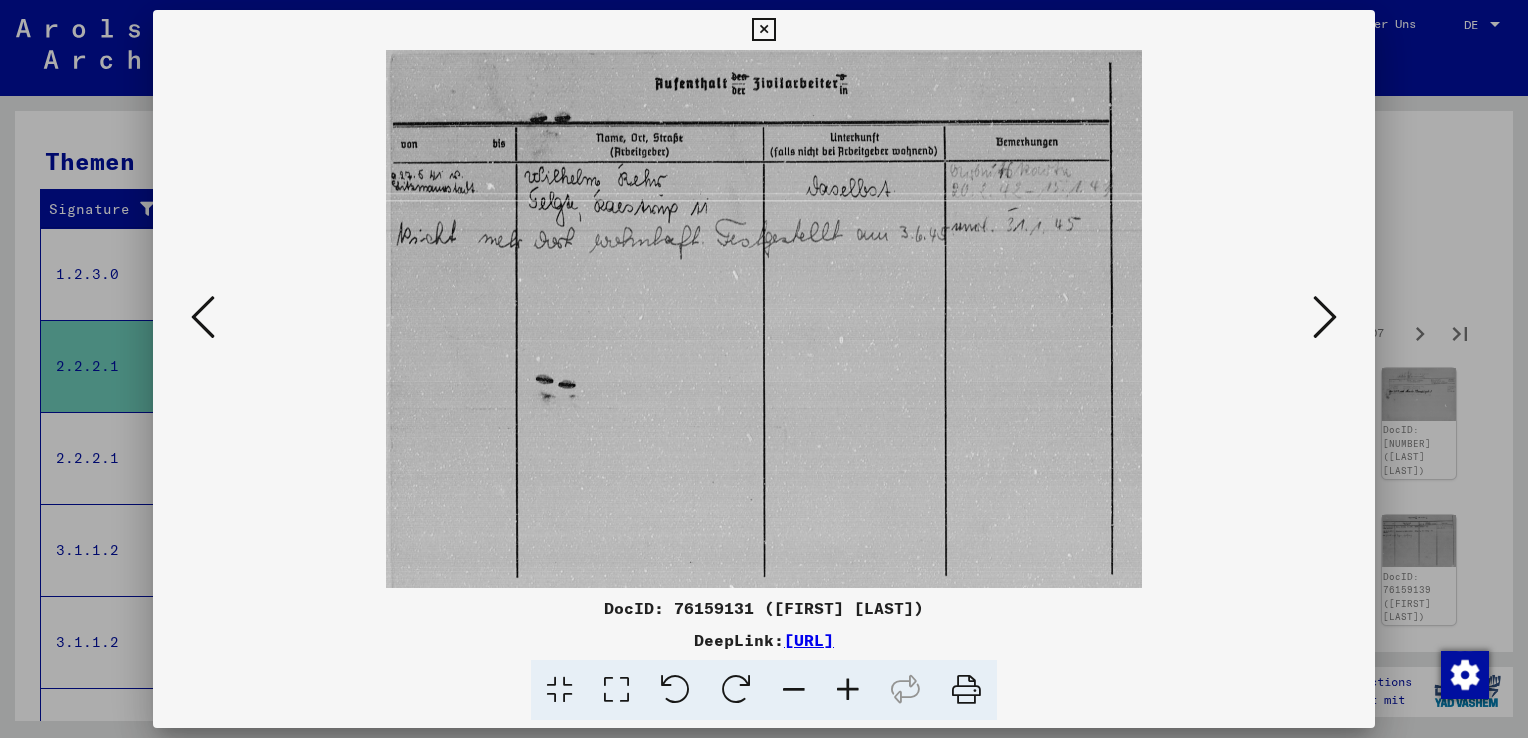 click at bounding box center [1325, 317] 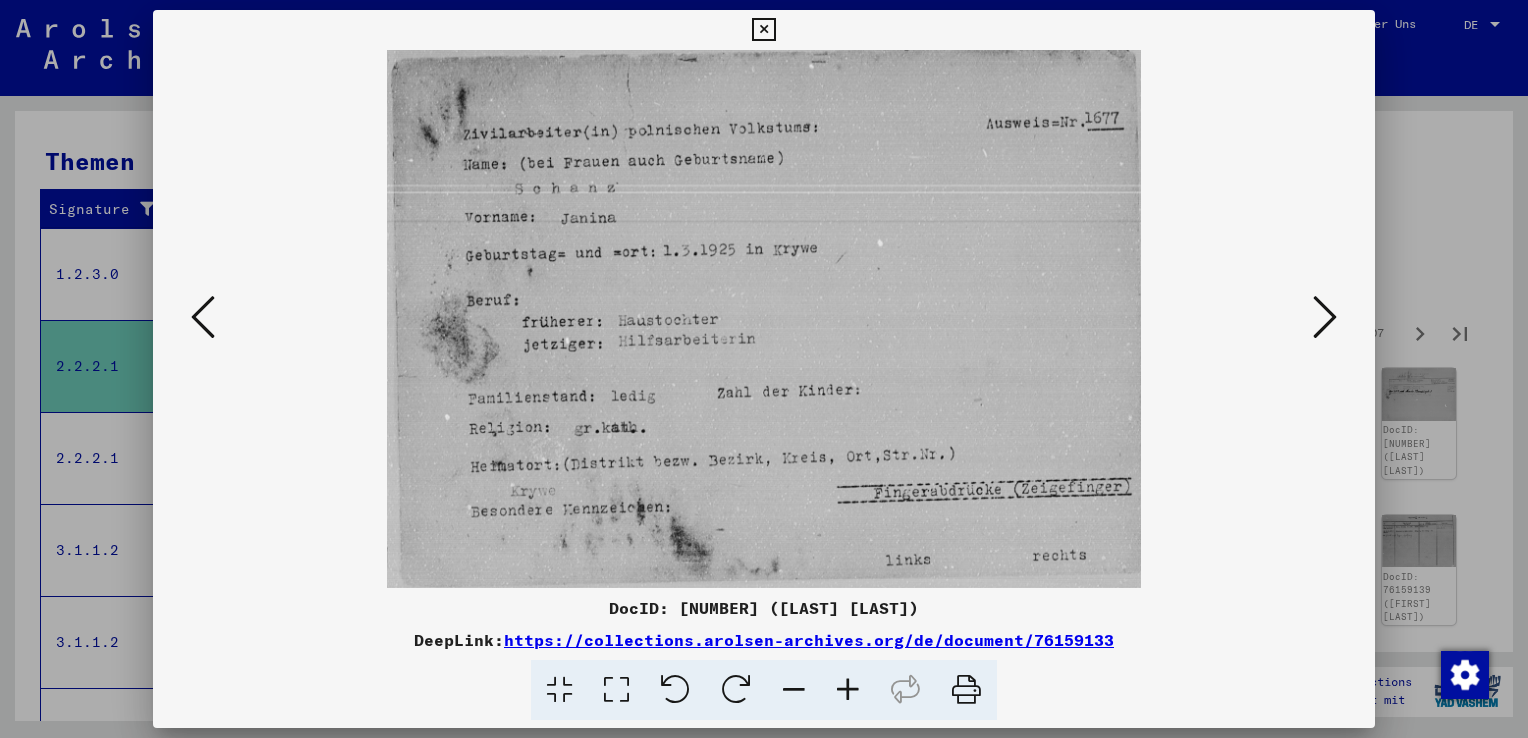 click at bounding box center (1325, 317) 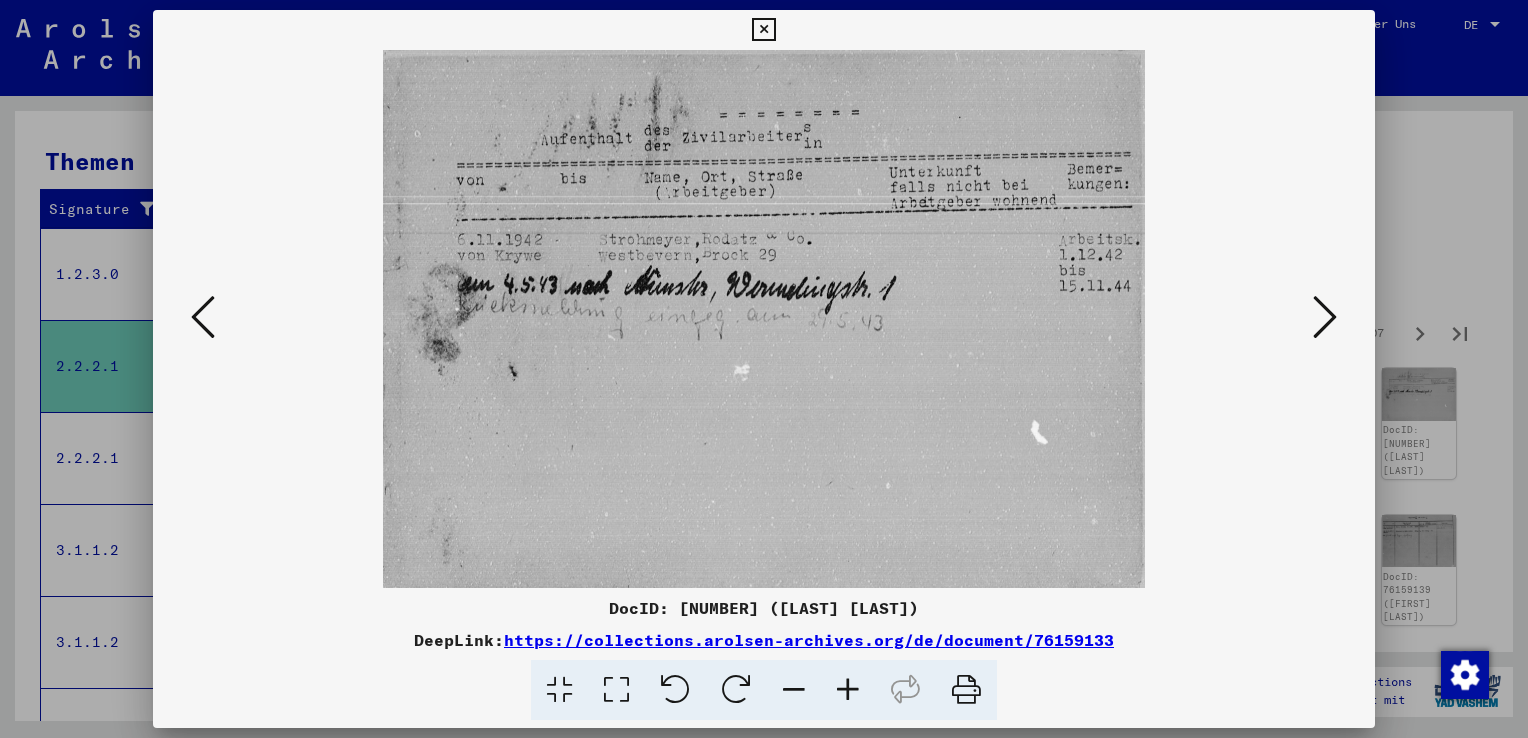 click at bounding box center [203, 317] 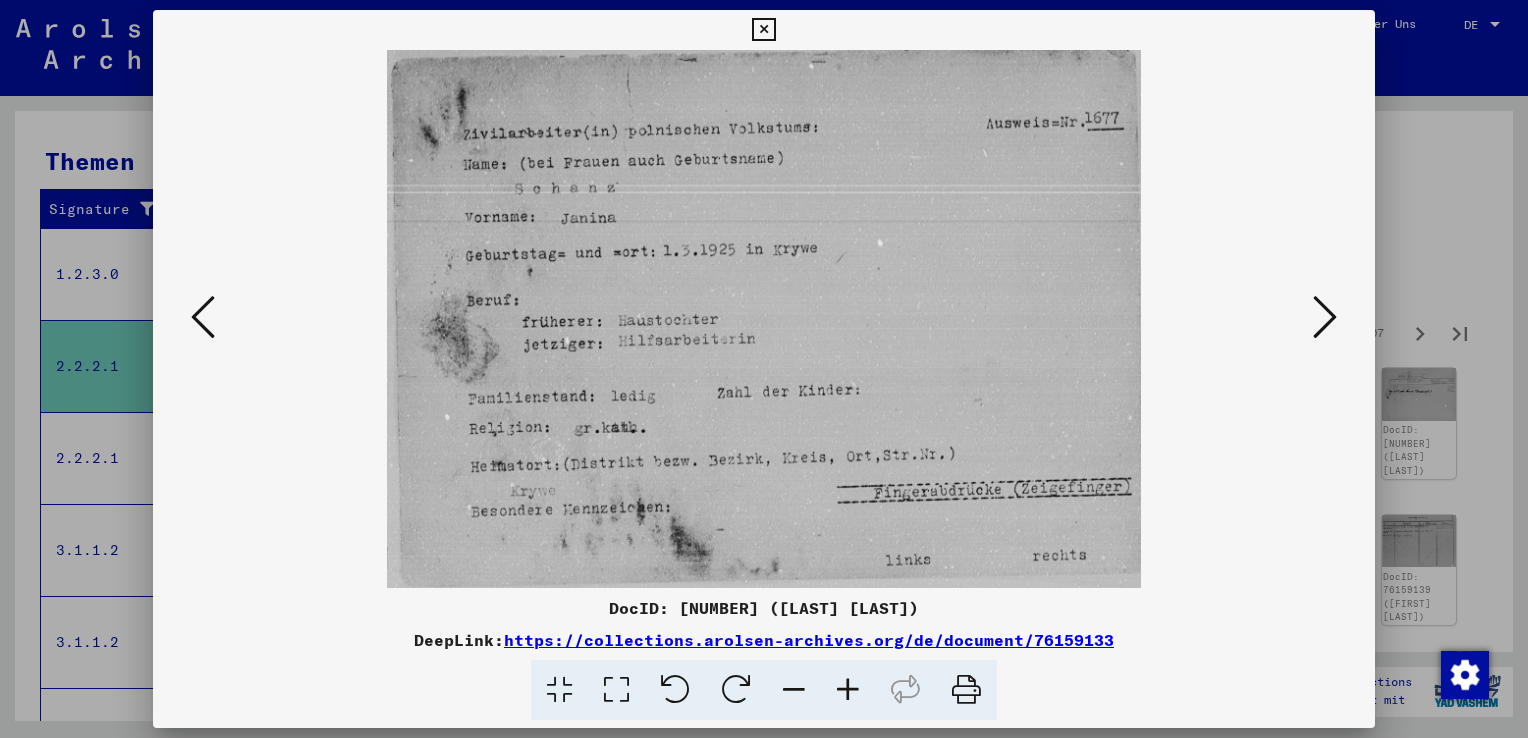 click at bounding box center (1325, 317) 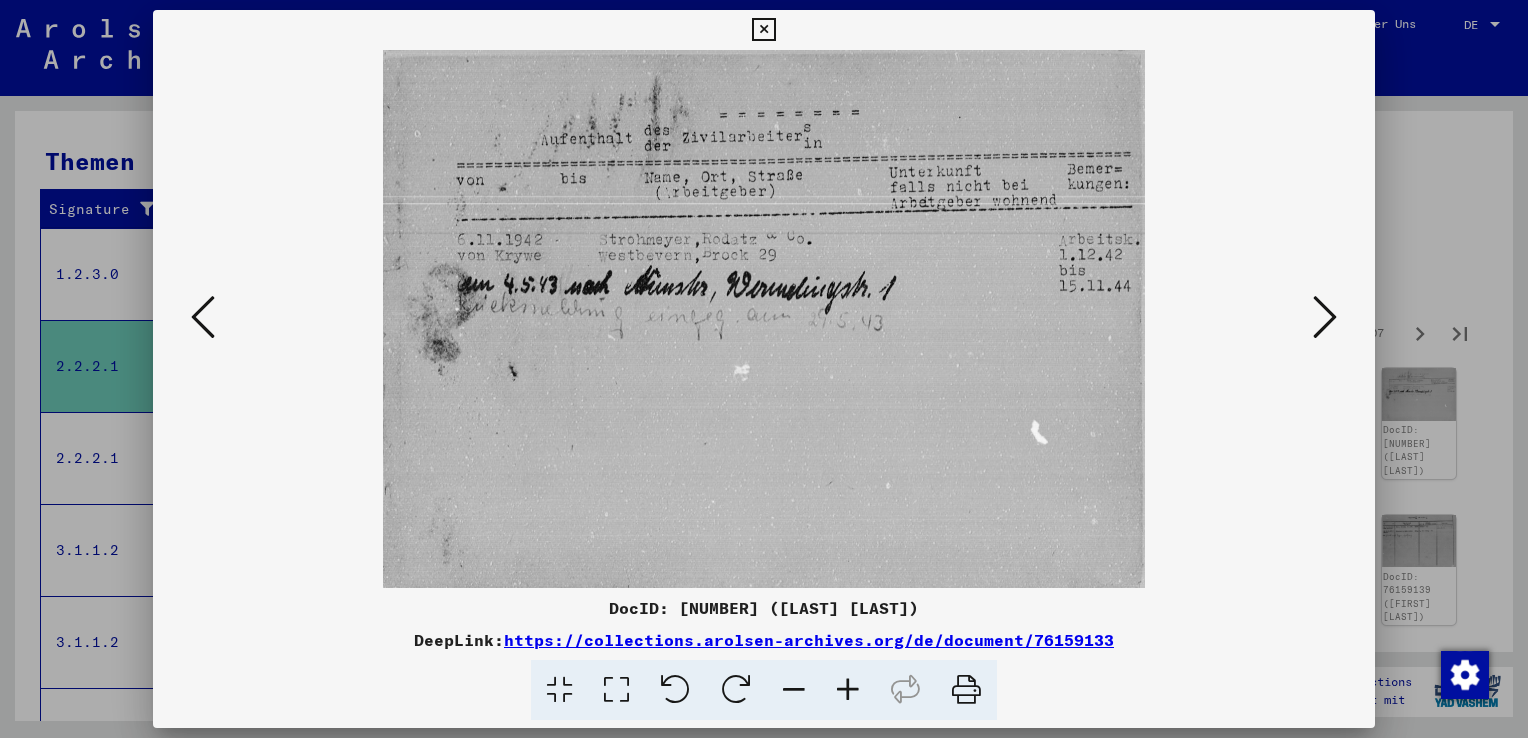 click at bounding box center [1325, 317] 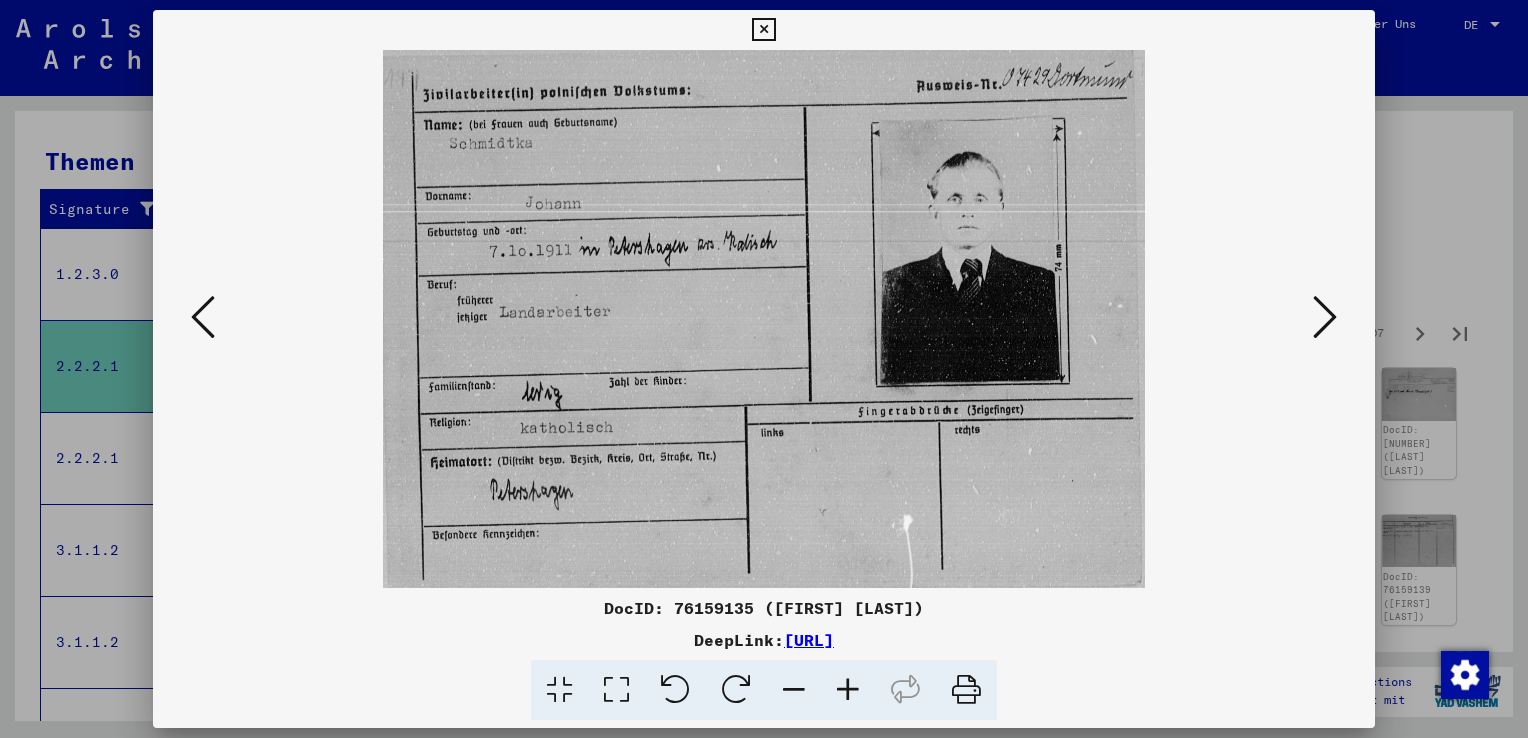 click at bounding box center (1325, 317) 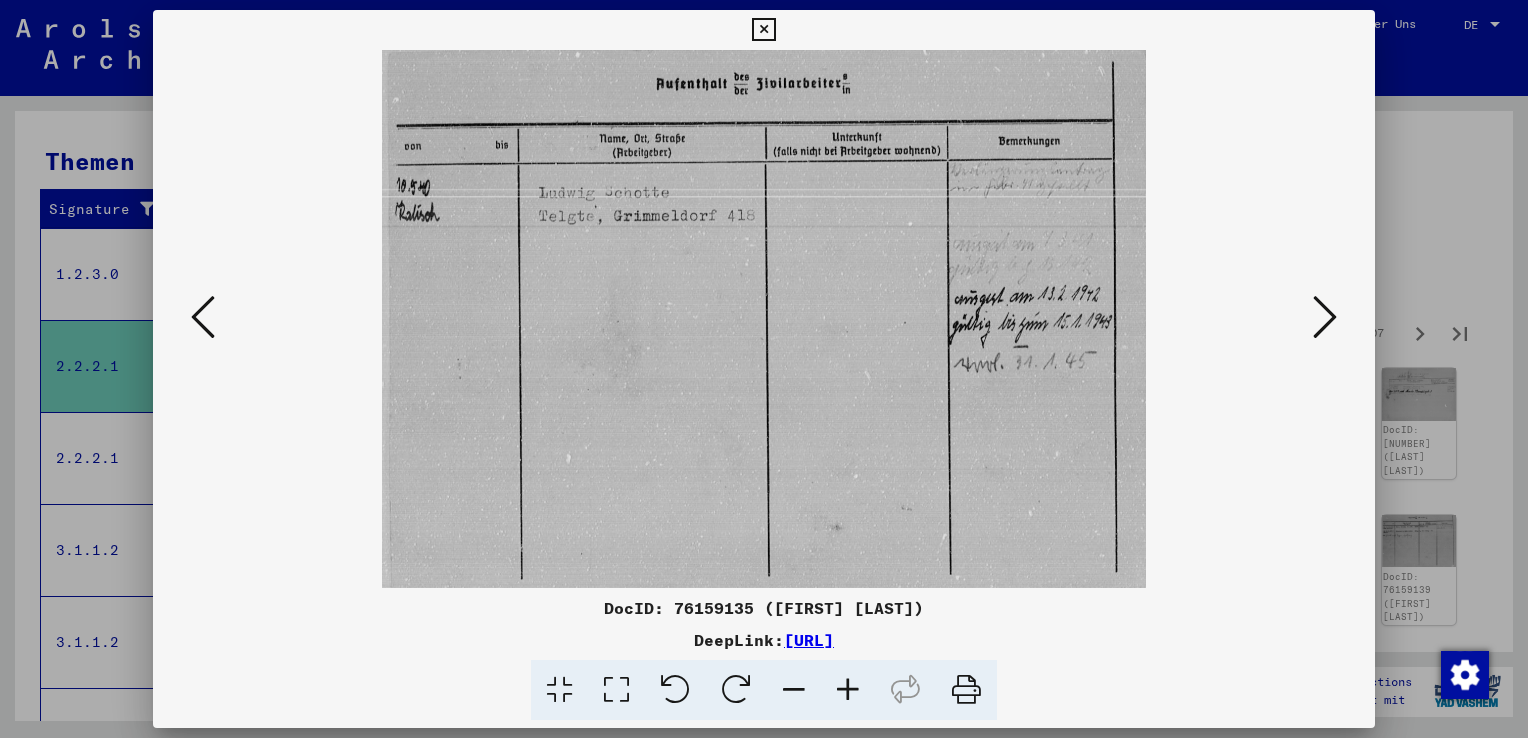 click at bounding box center [1325, 317] 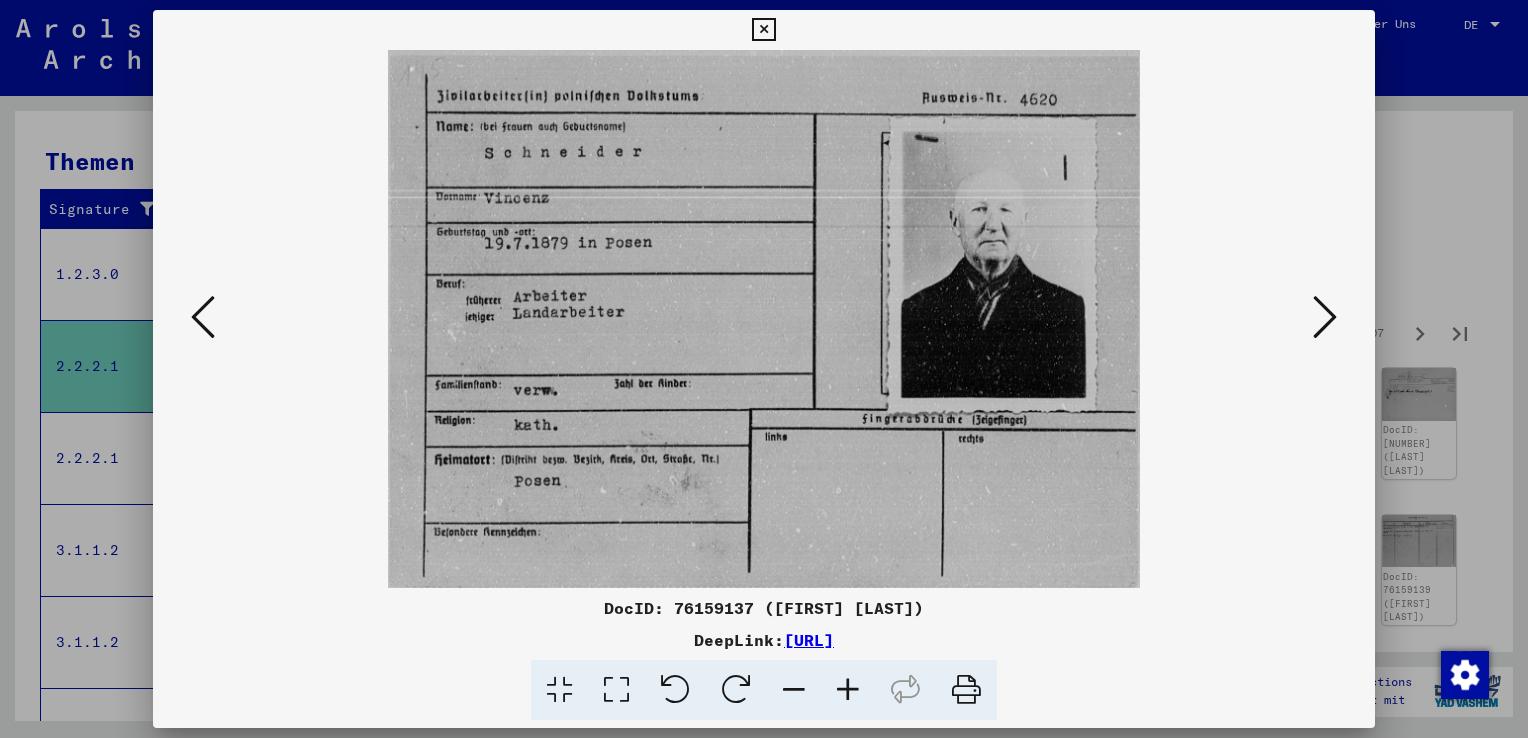 click at bounding box center (1325, 317) 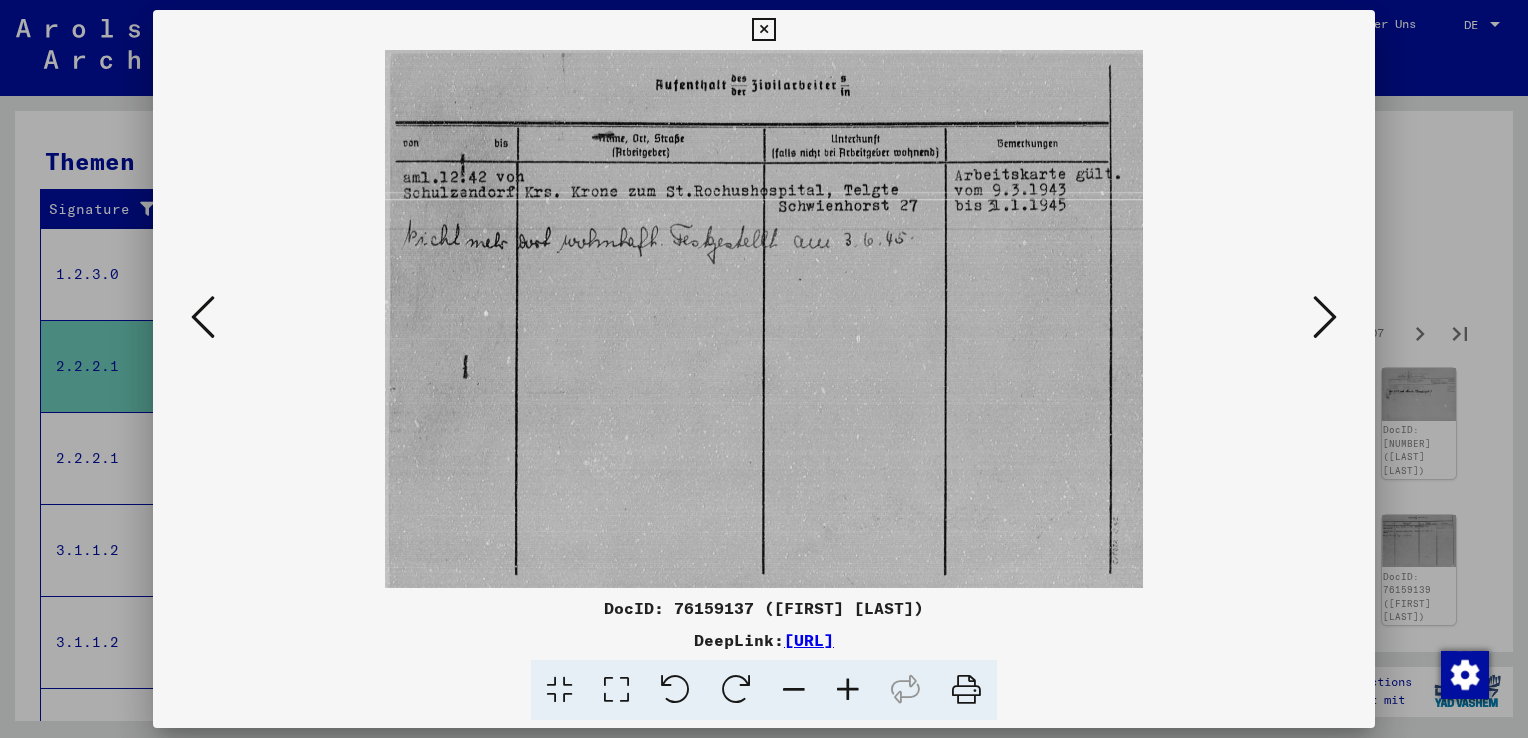 click at bounding box center (1325, 317) 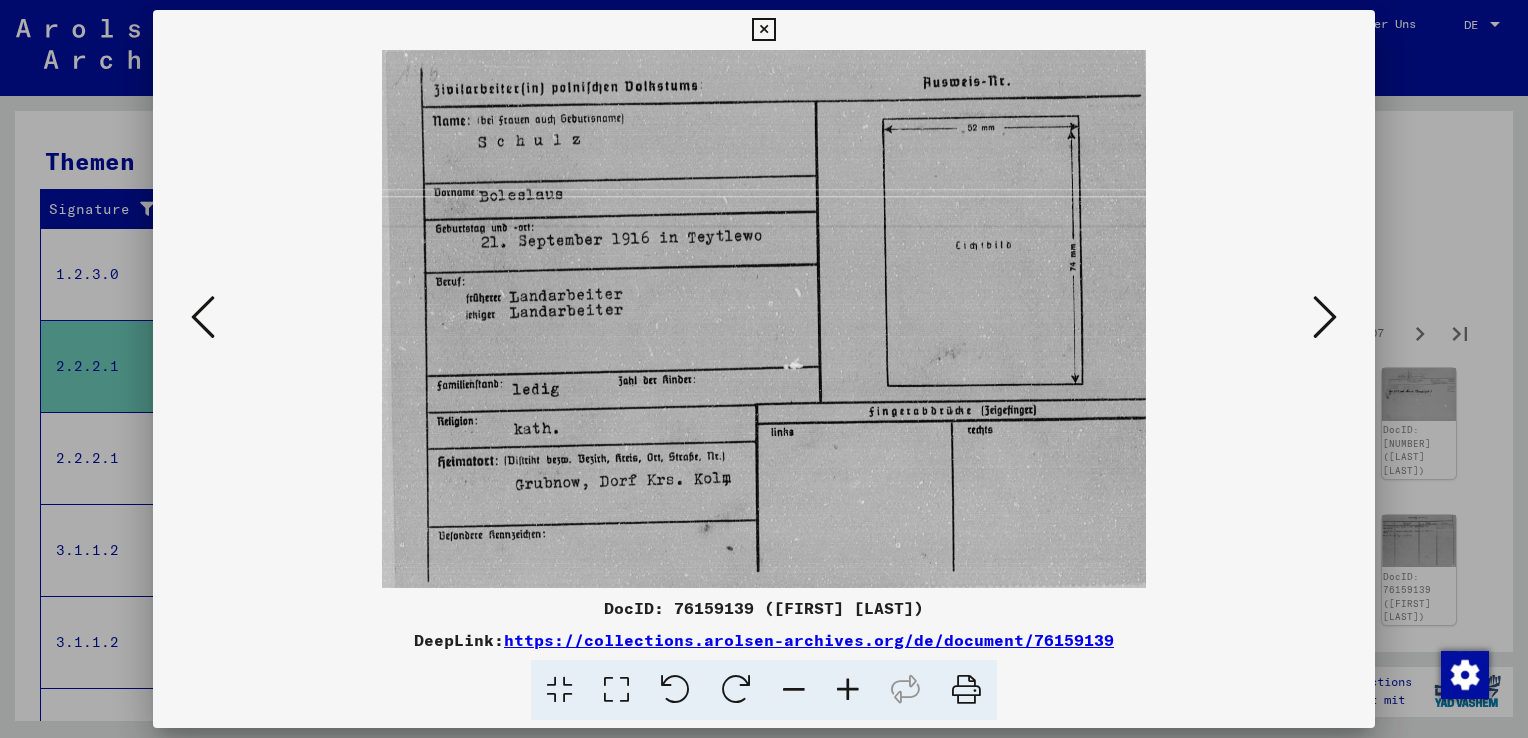 click at bounding box center (1325, 317) 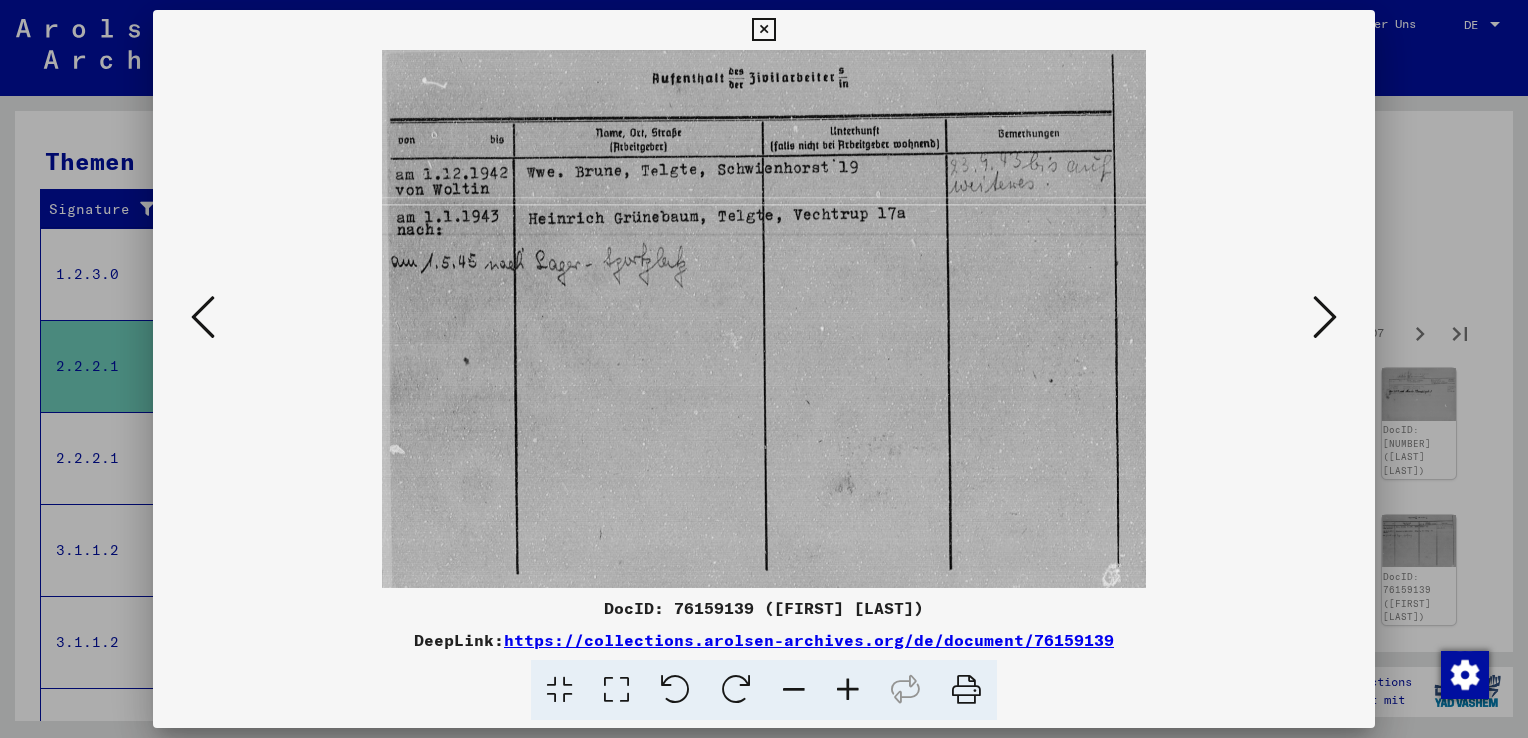 click at bounding box center [1325, 317] 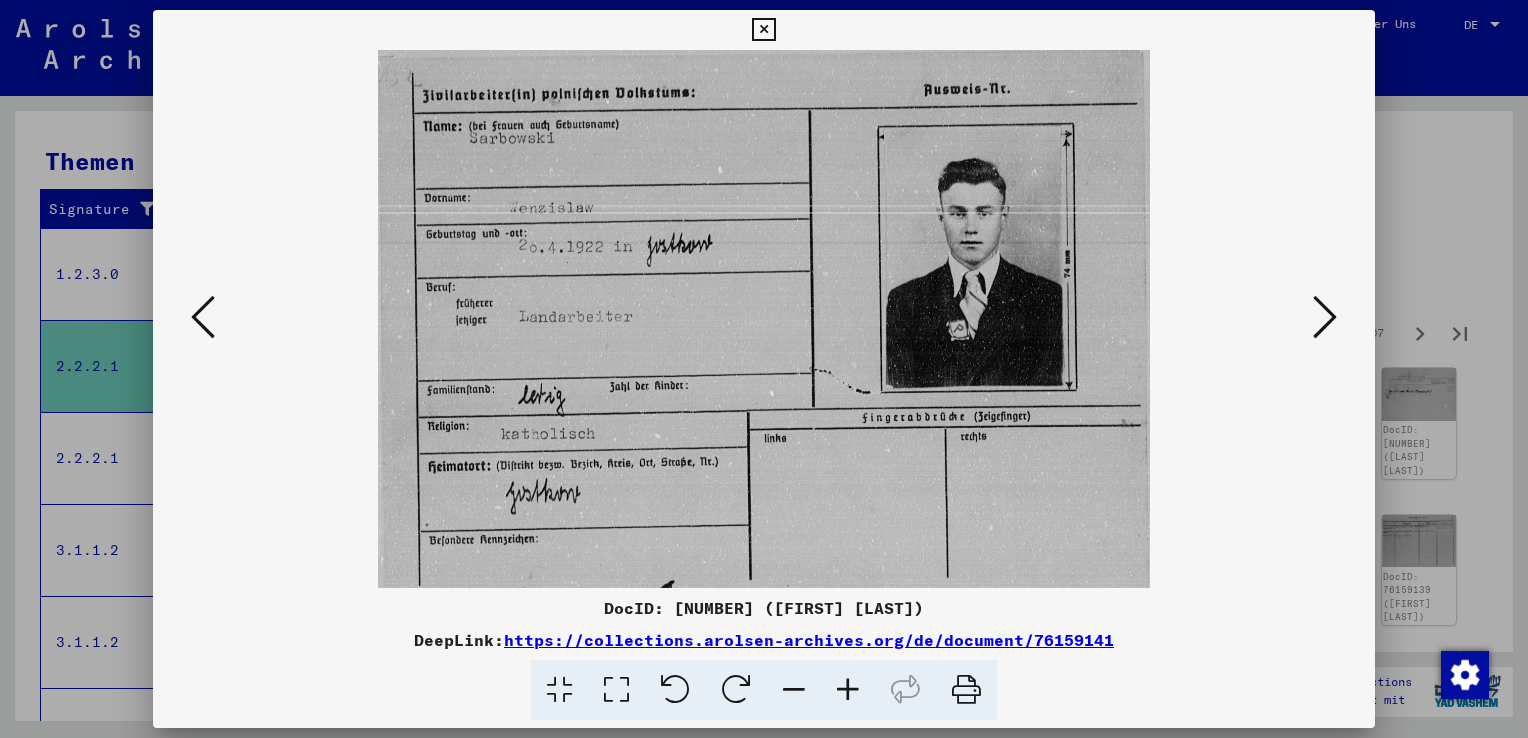 click at bounding box center [1325, 317] 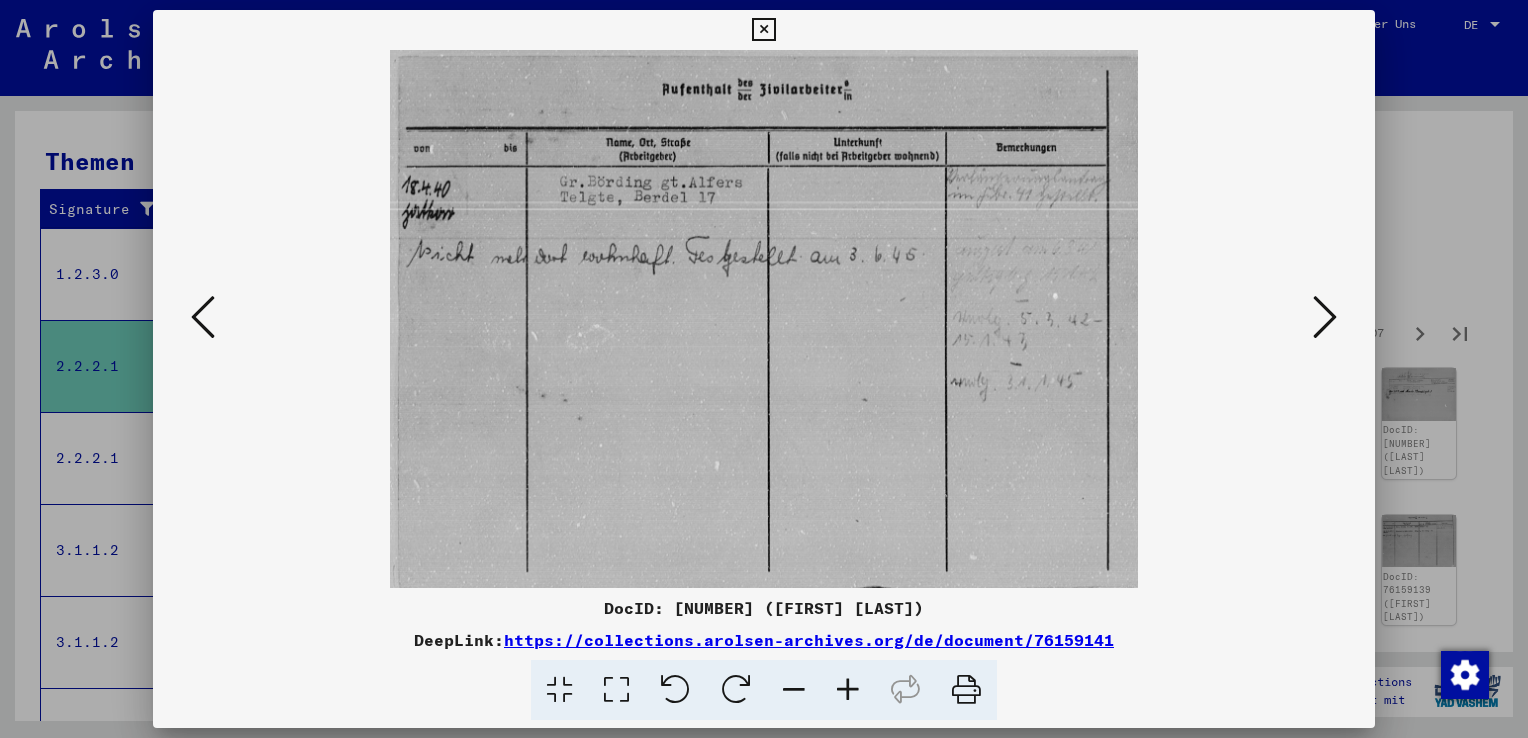 click at bounding box center [1325, 317] 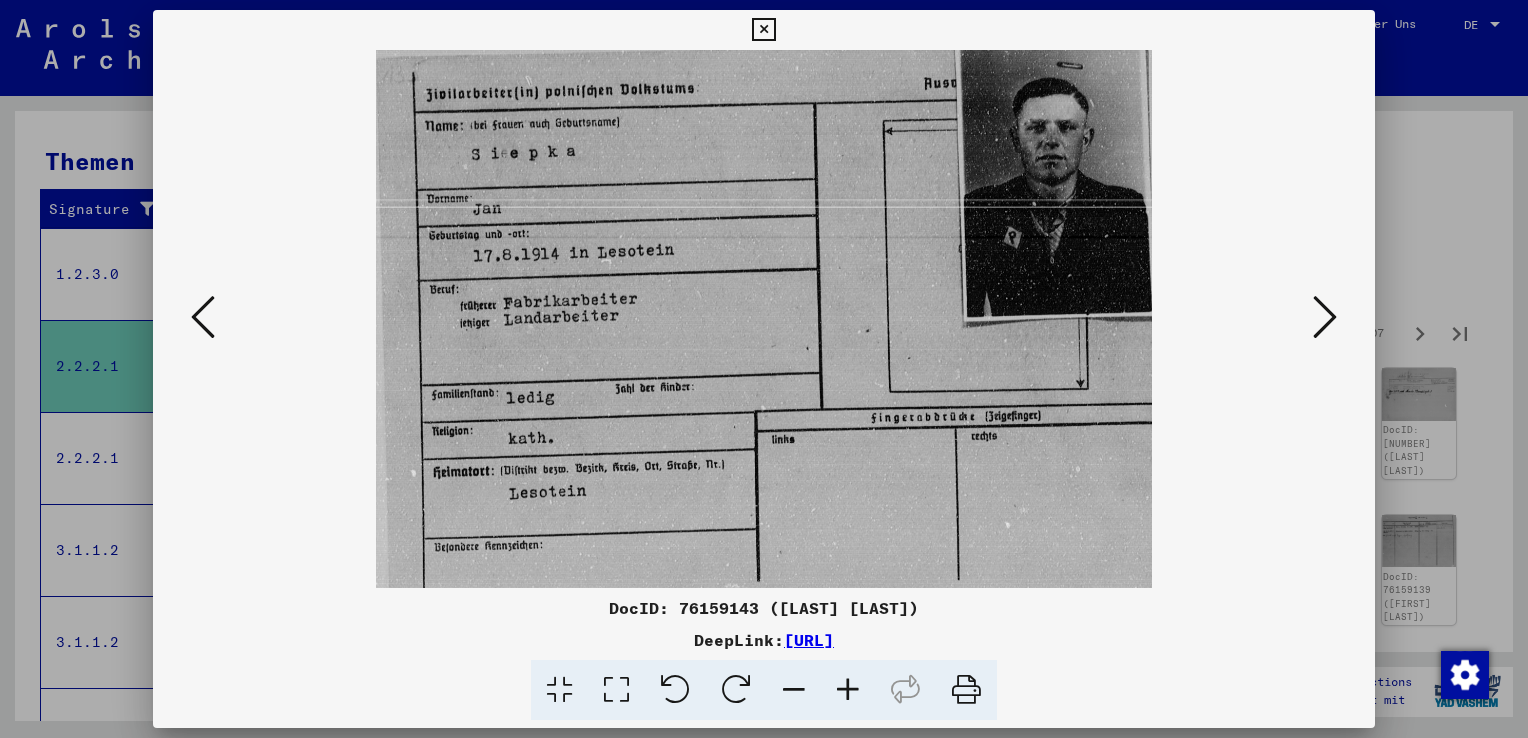 click at bounding box center (1325, 317) 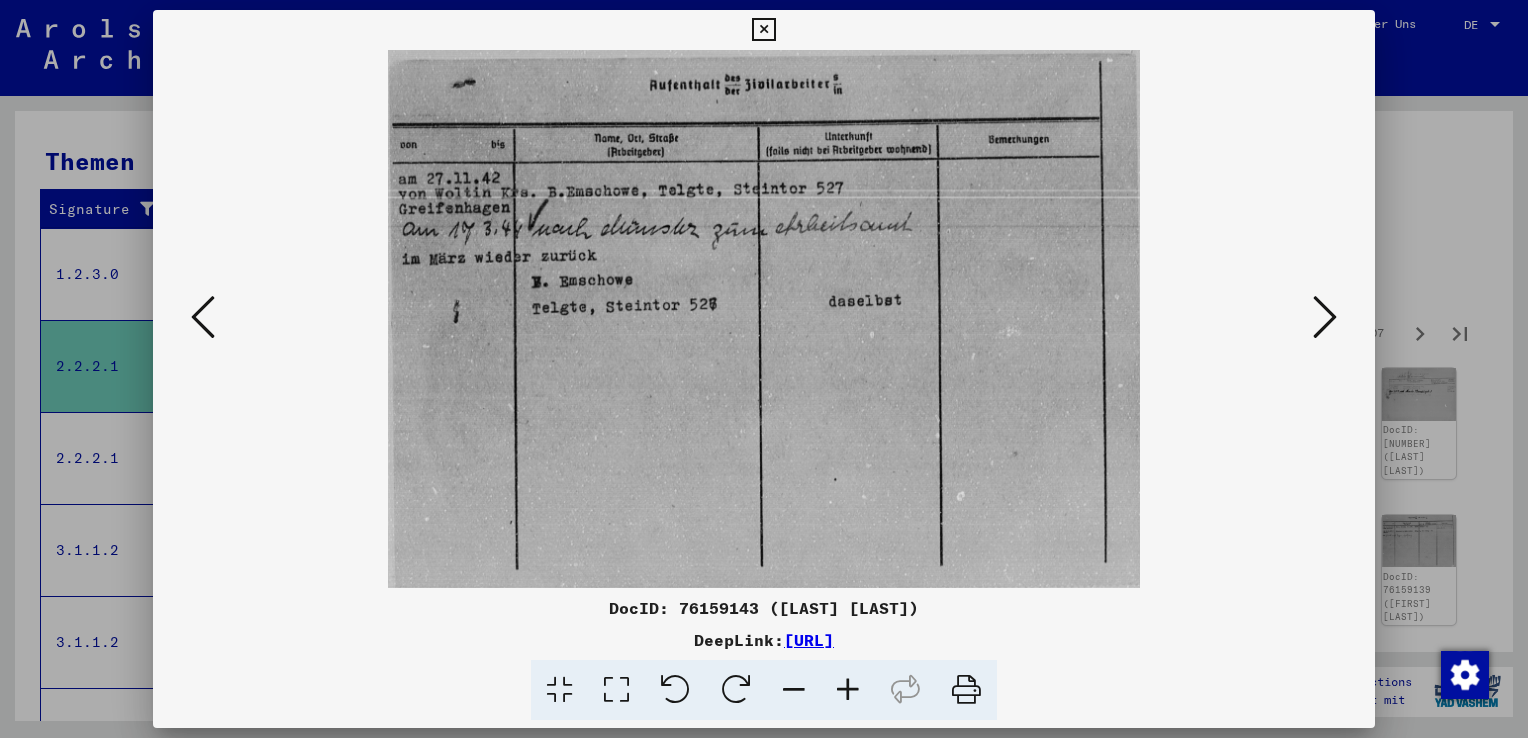 click at bounding box center [1325, 317] 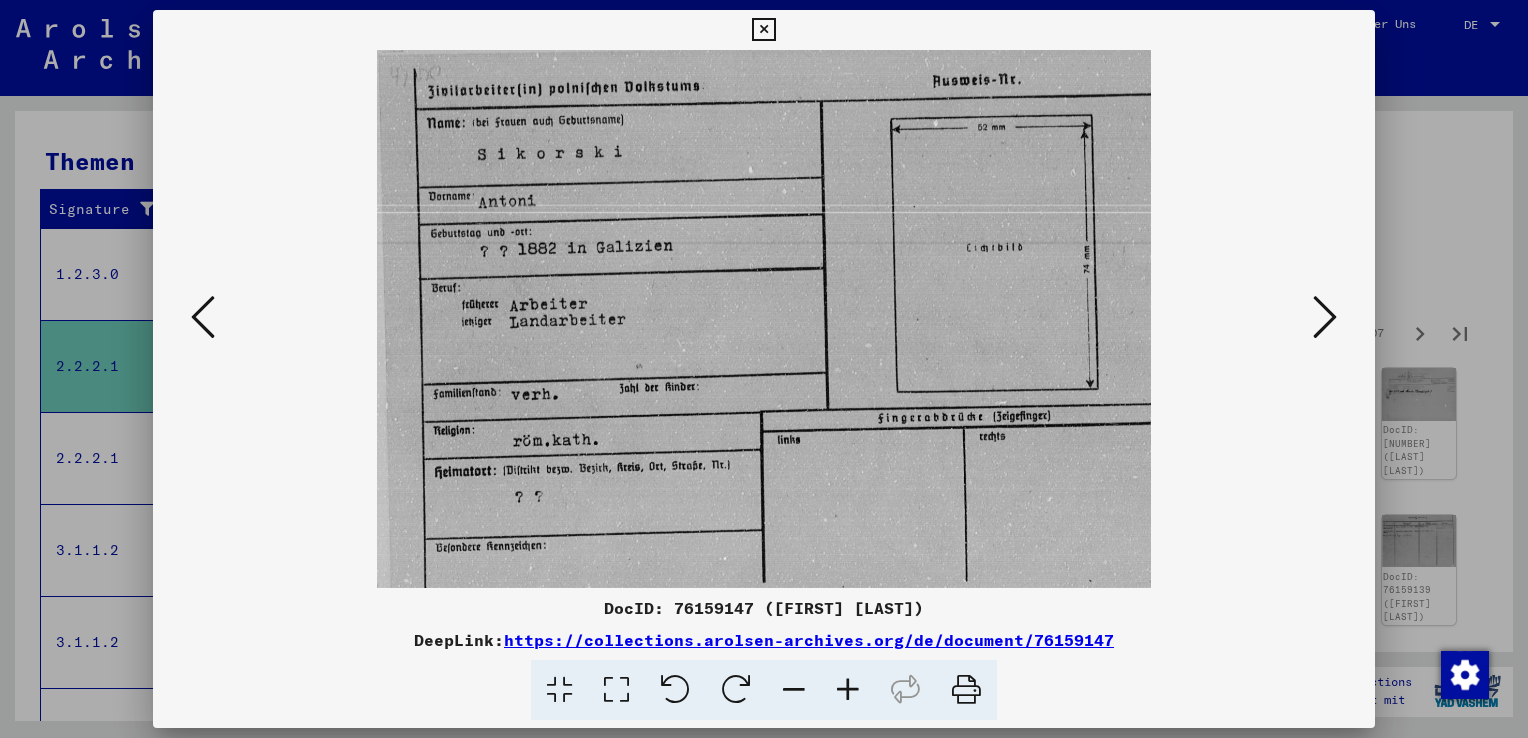 click at bounding box center [1325, 317] 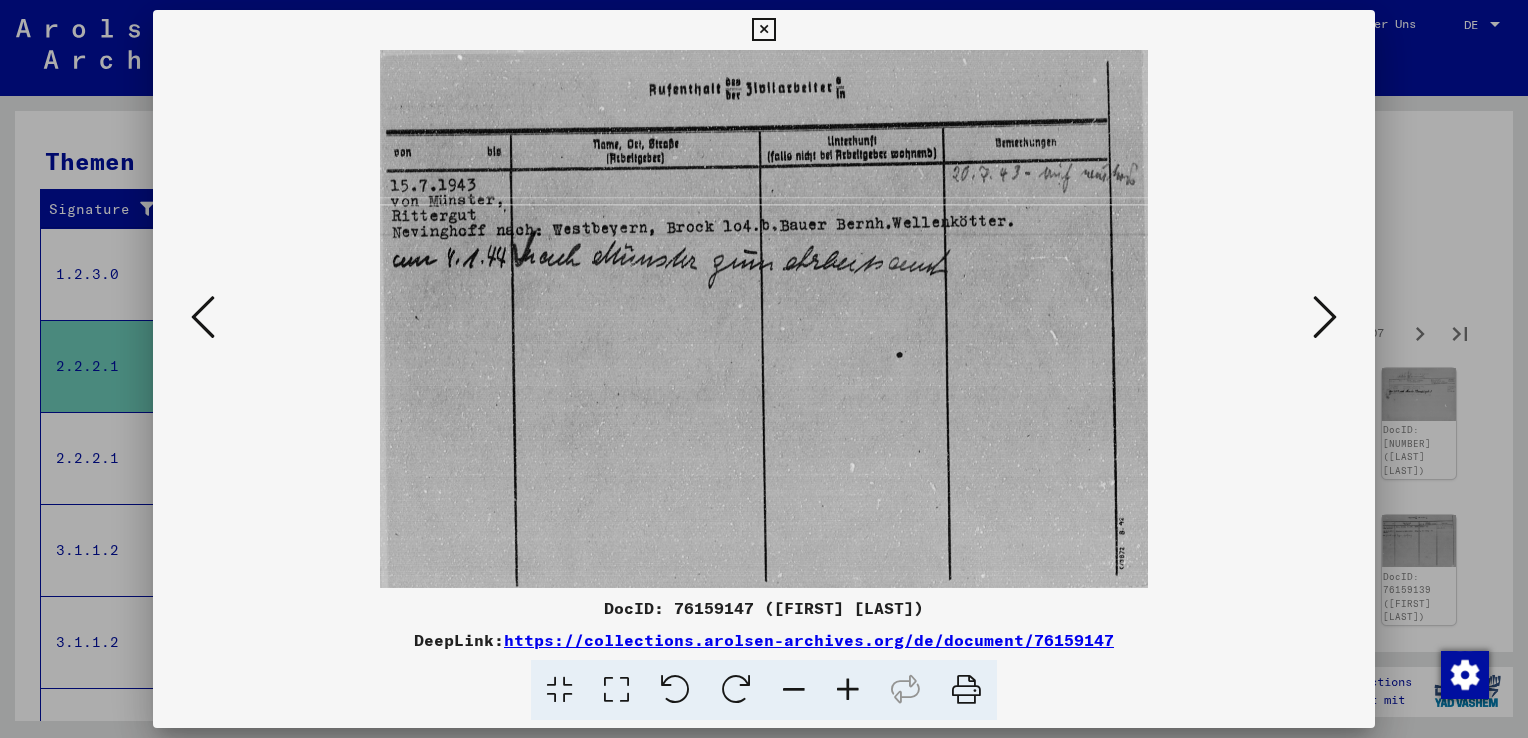click at bounding box center [1325, 317] 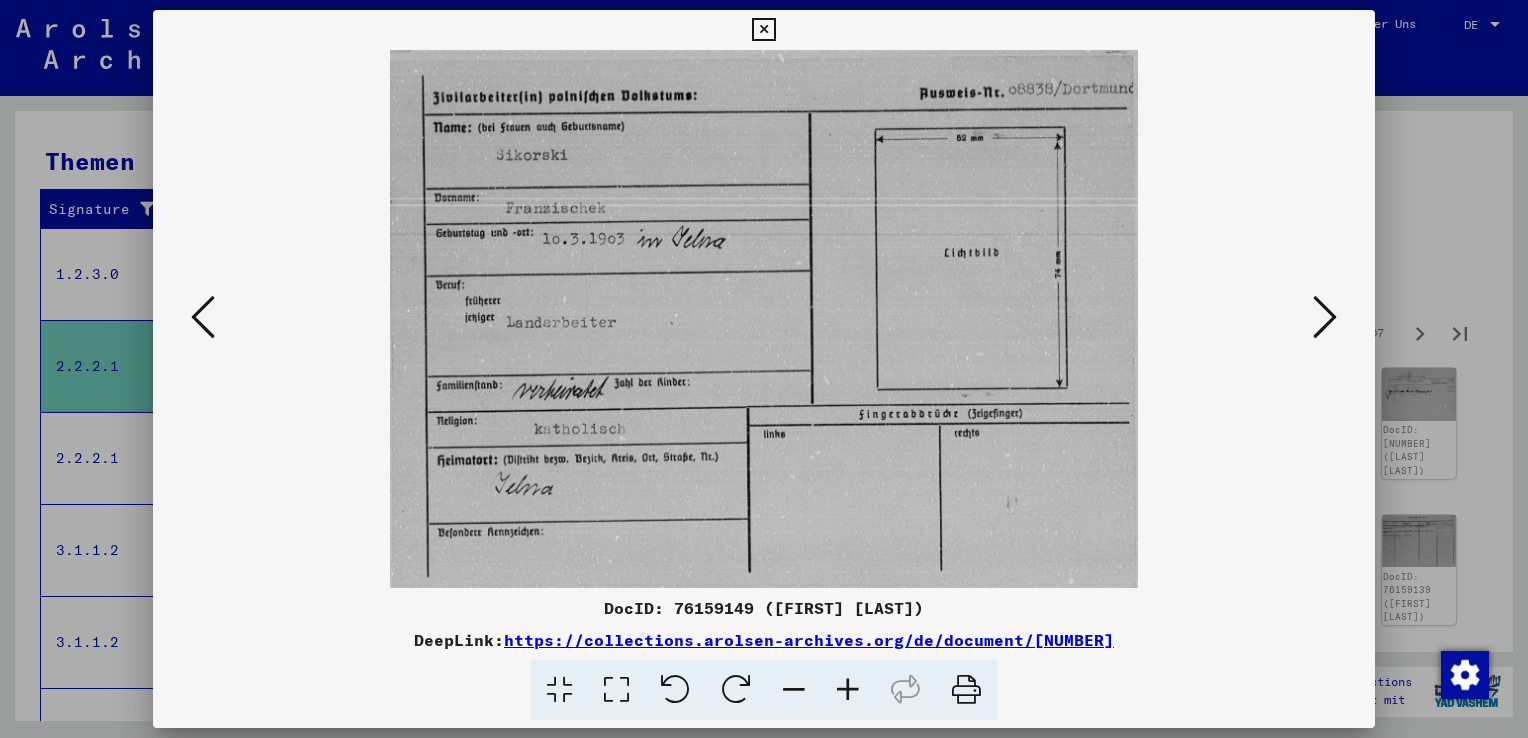 click at bounding box center [1325, 317] 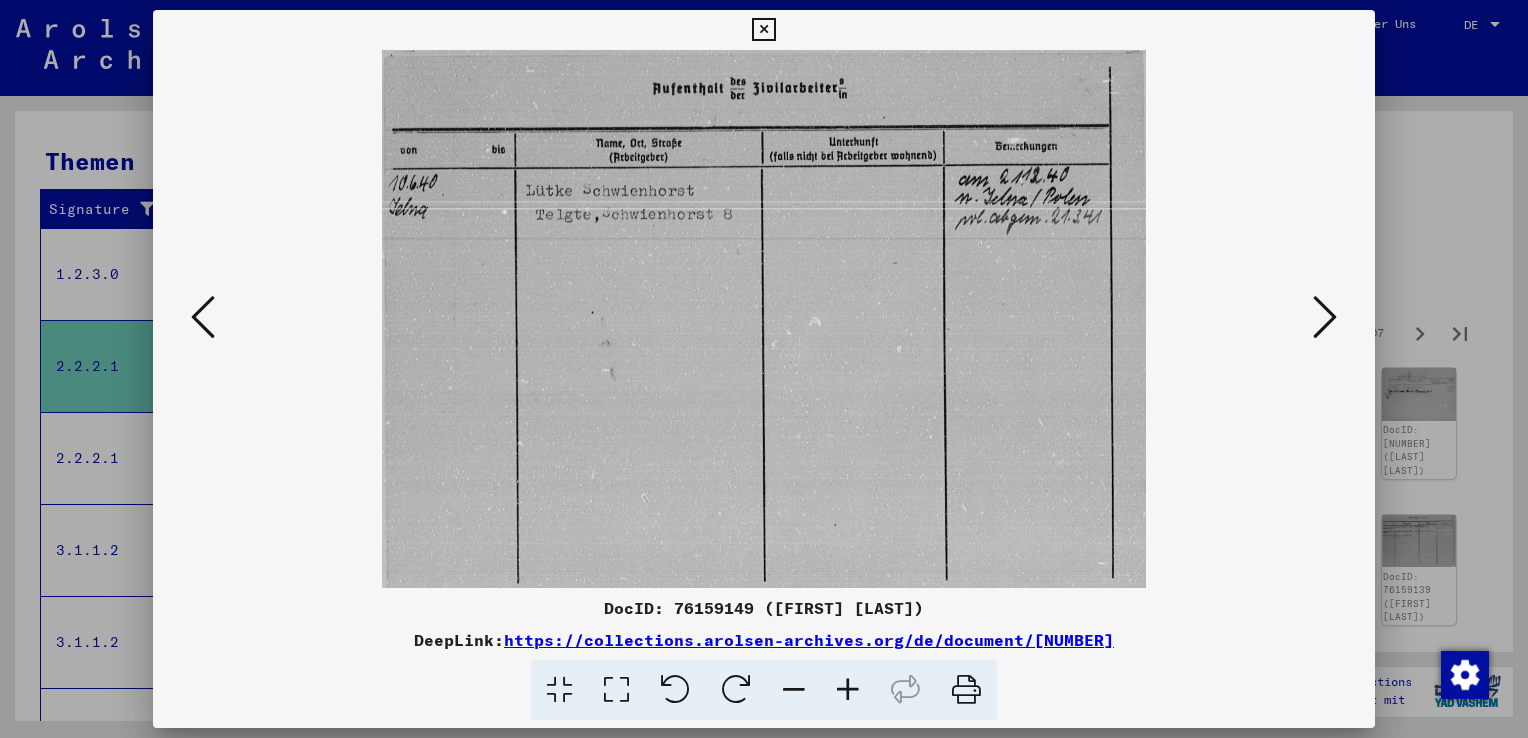 click at bounding box center [1325, 317] 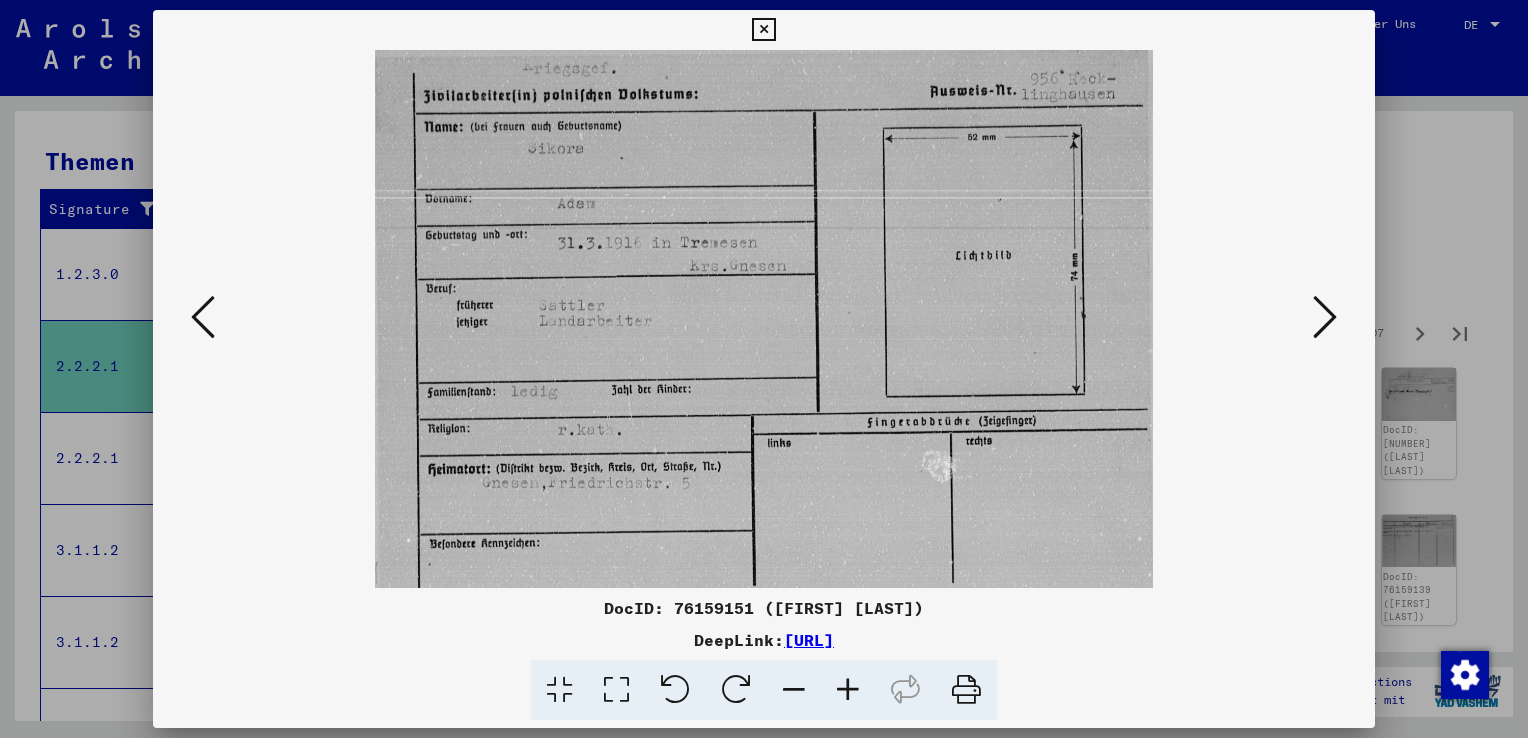 click at bounding box center (1325, 317) 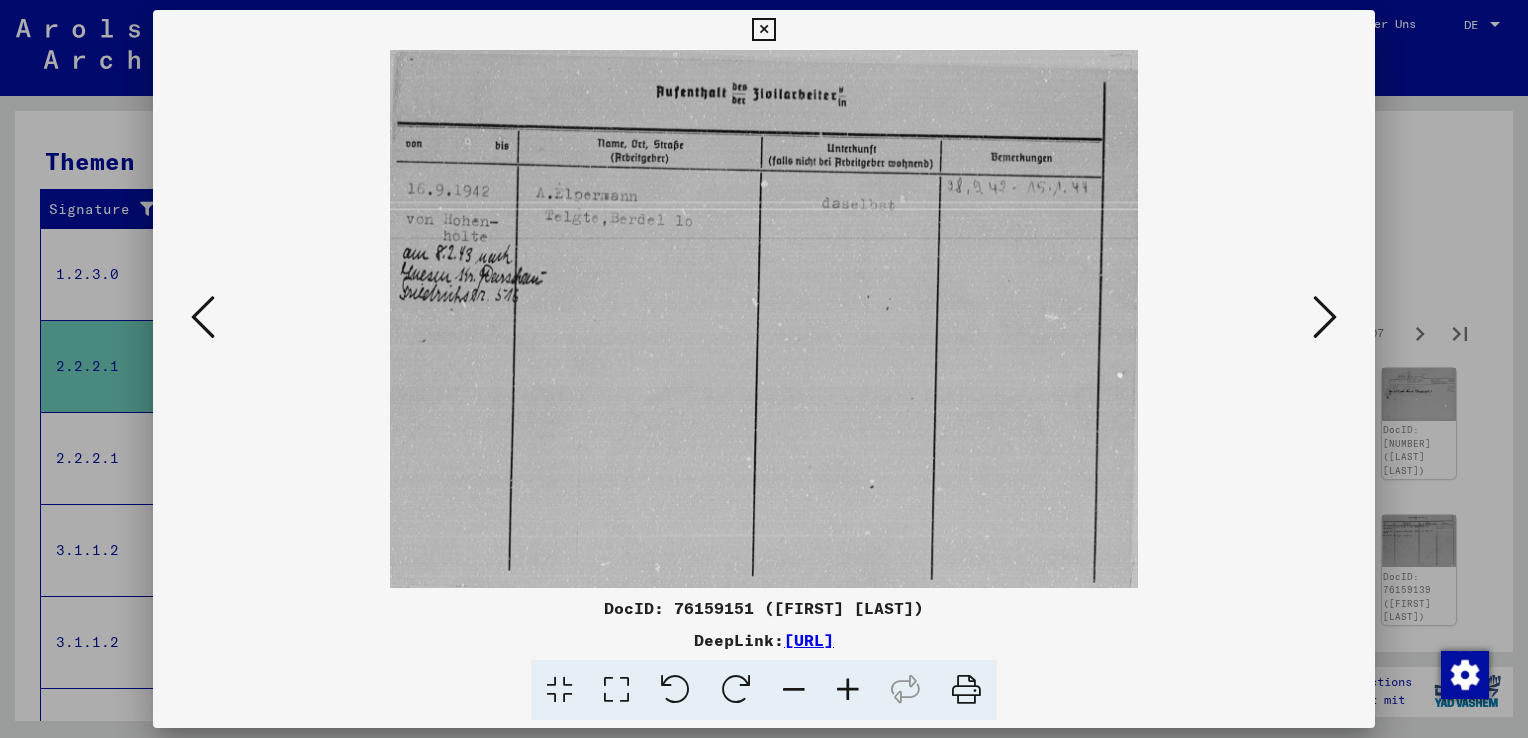click at bounding box center (1325, 317) 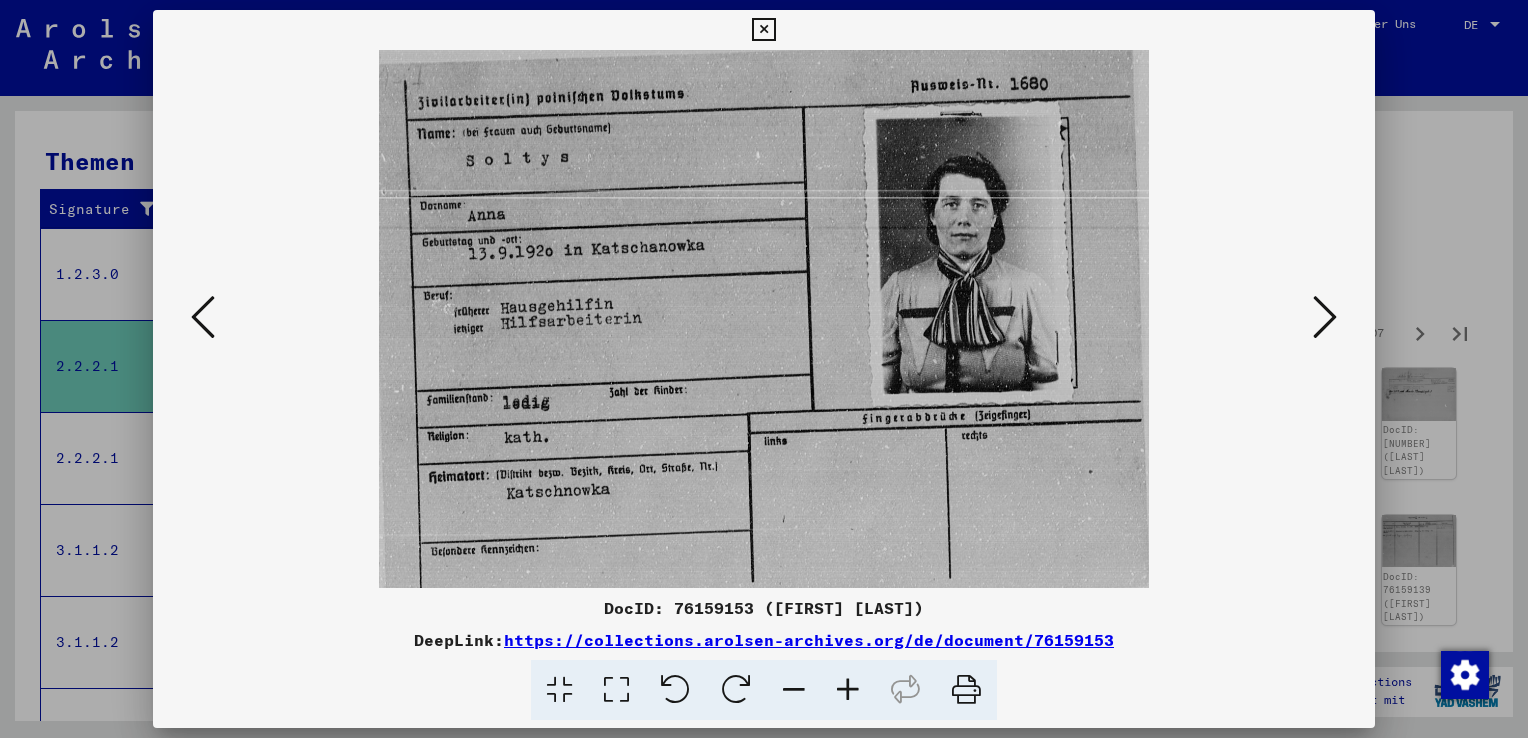 click at bounding box center [1325, 317] 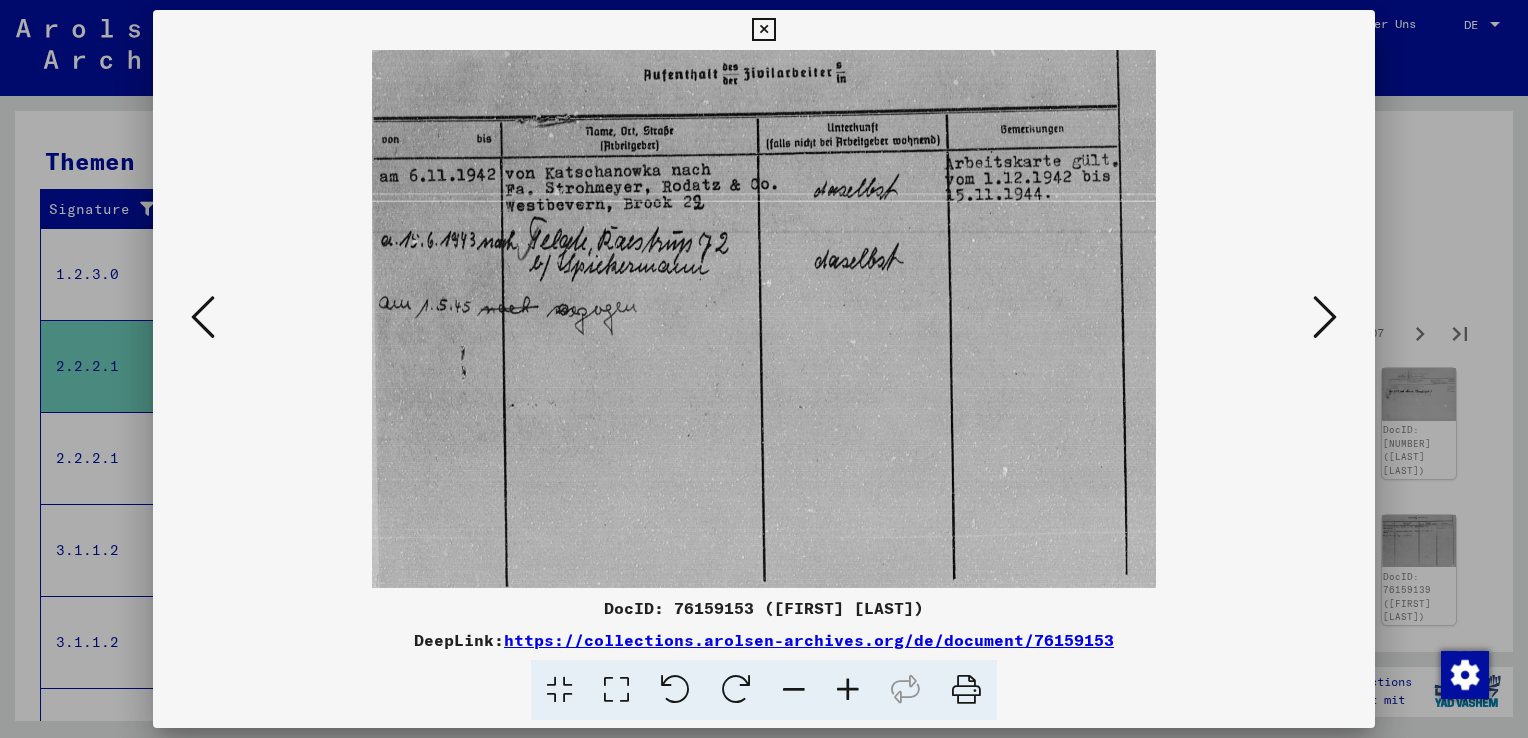 click at bounding box center [1325, 317] 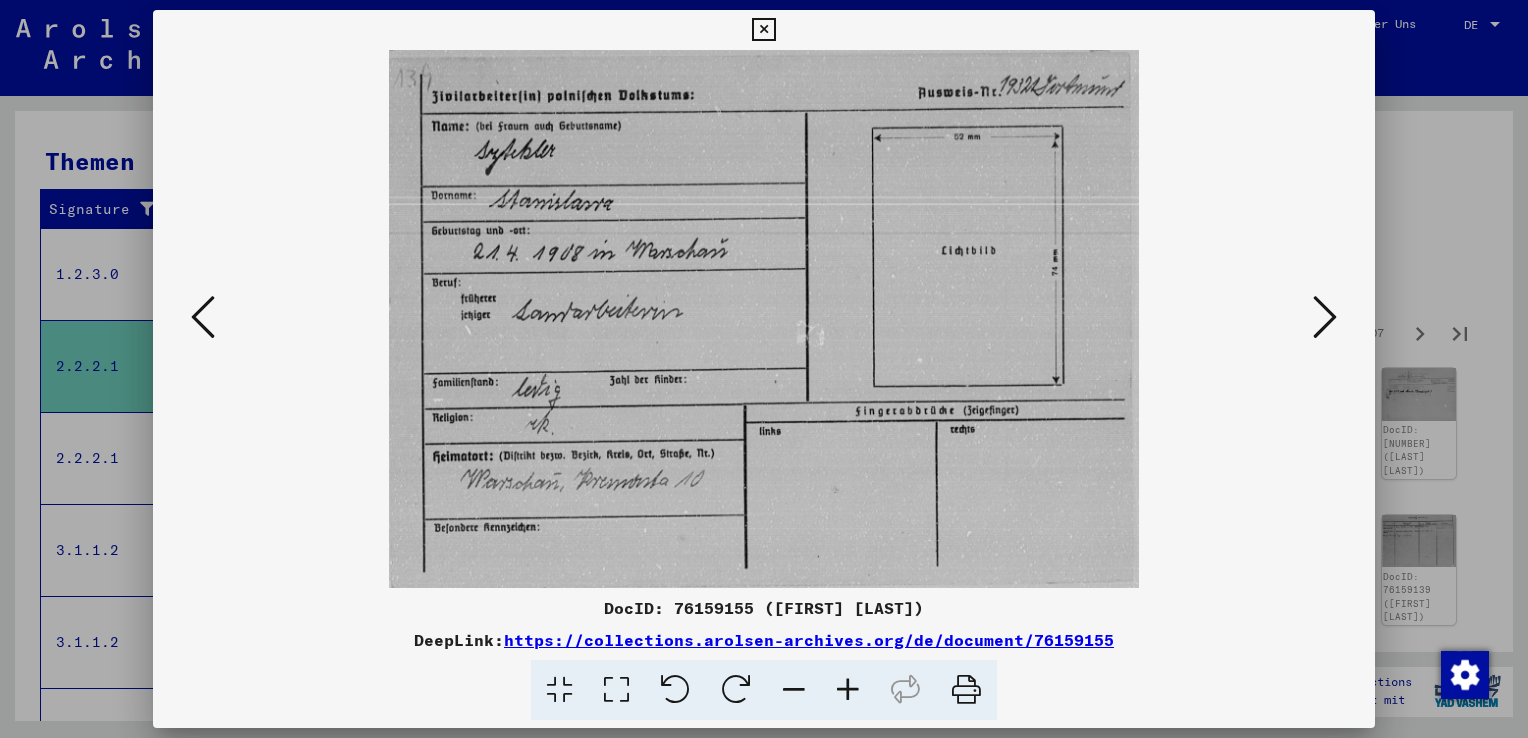 click at bounding box center [1325, 317] 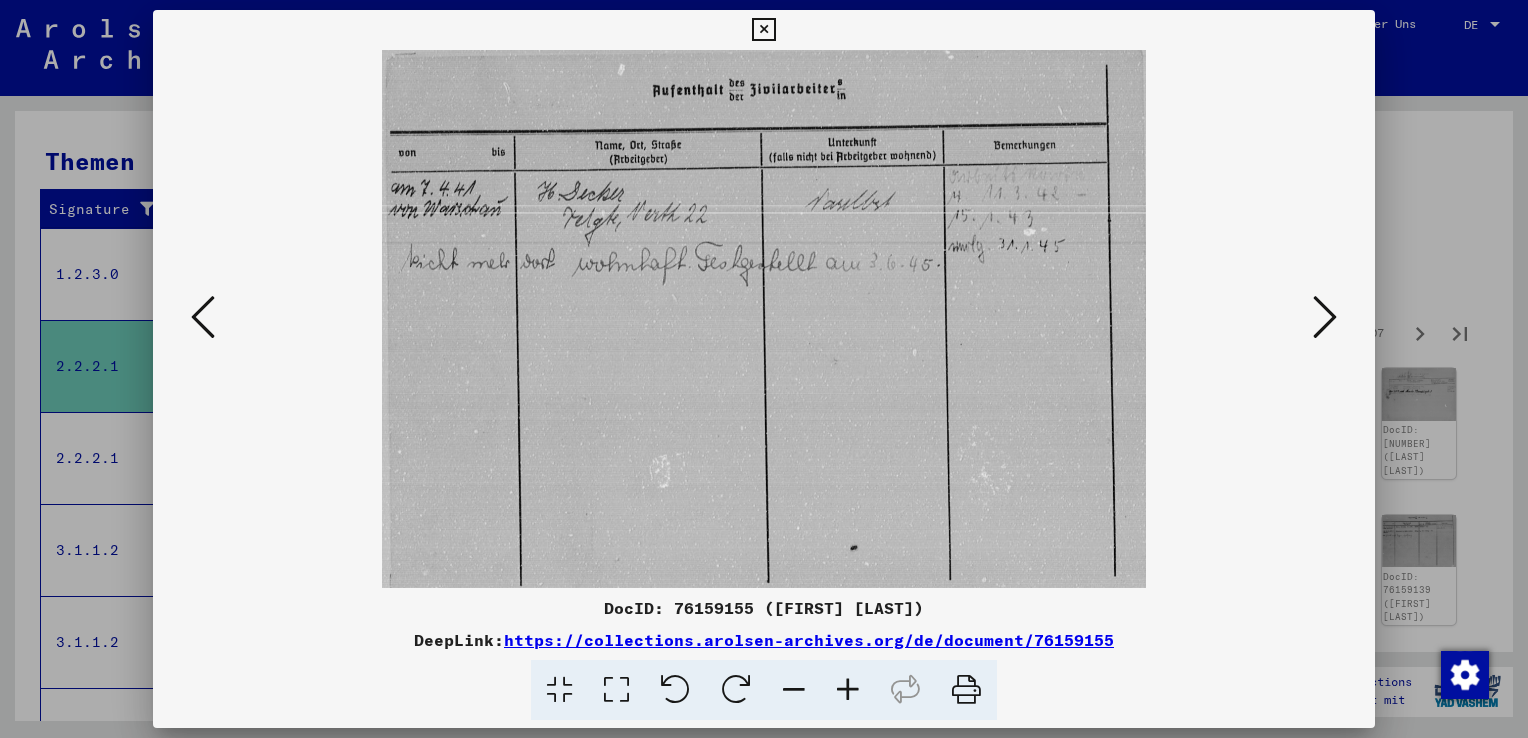 click at bounding box center [1325, 317] 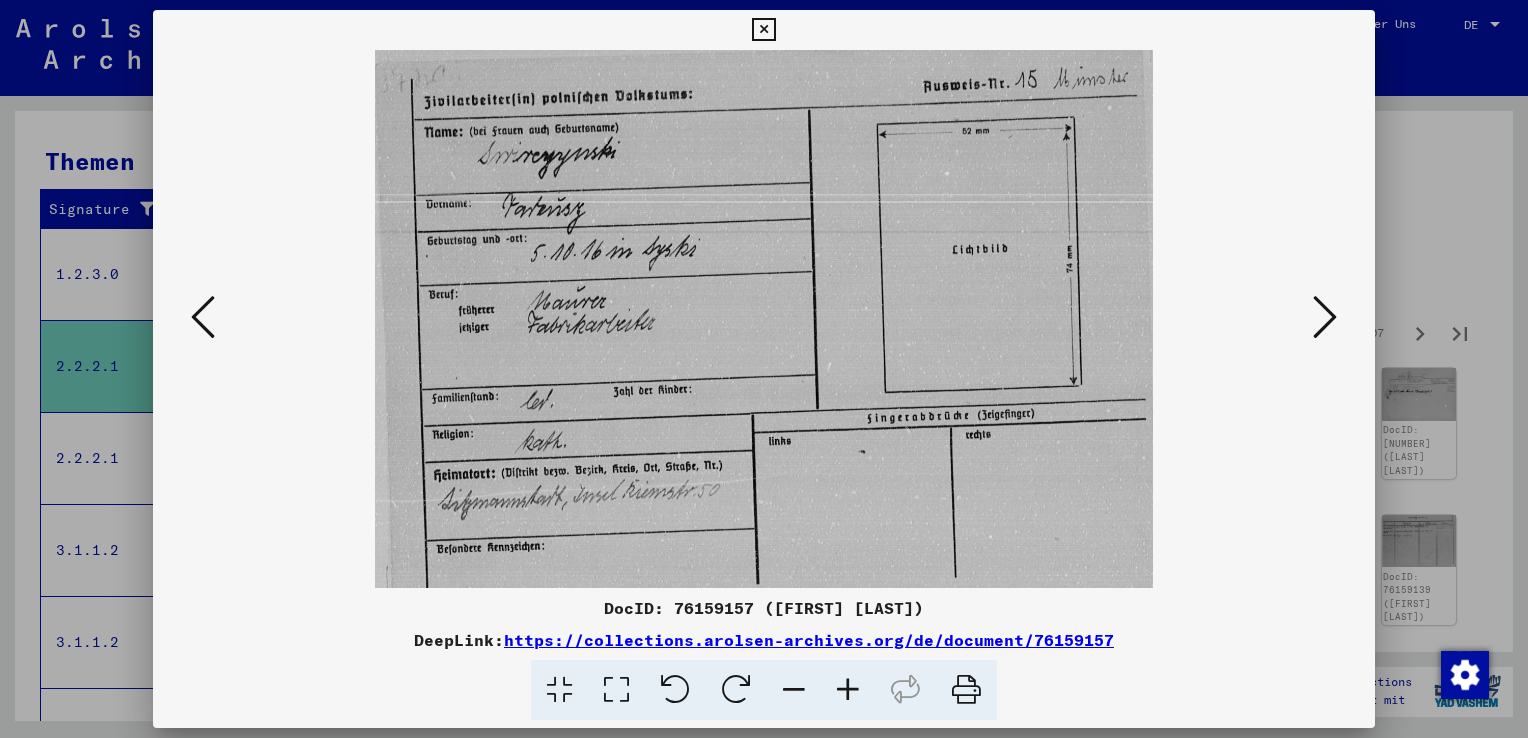 click at bounding box center (1325, 317) 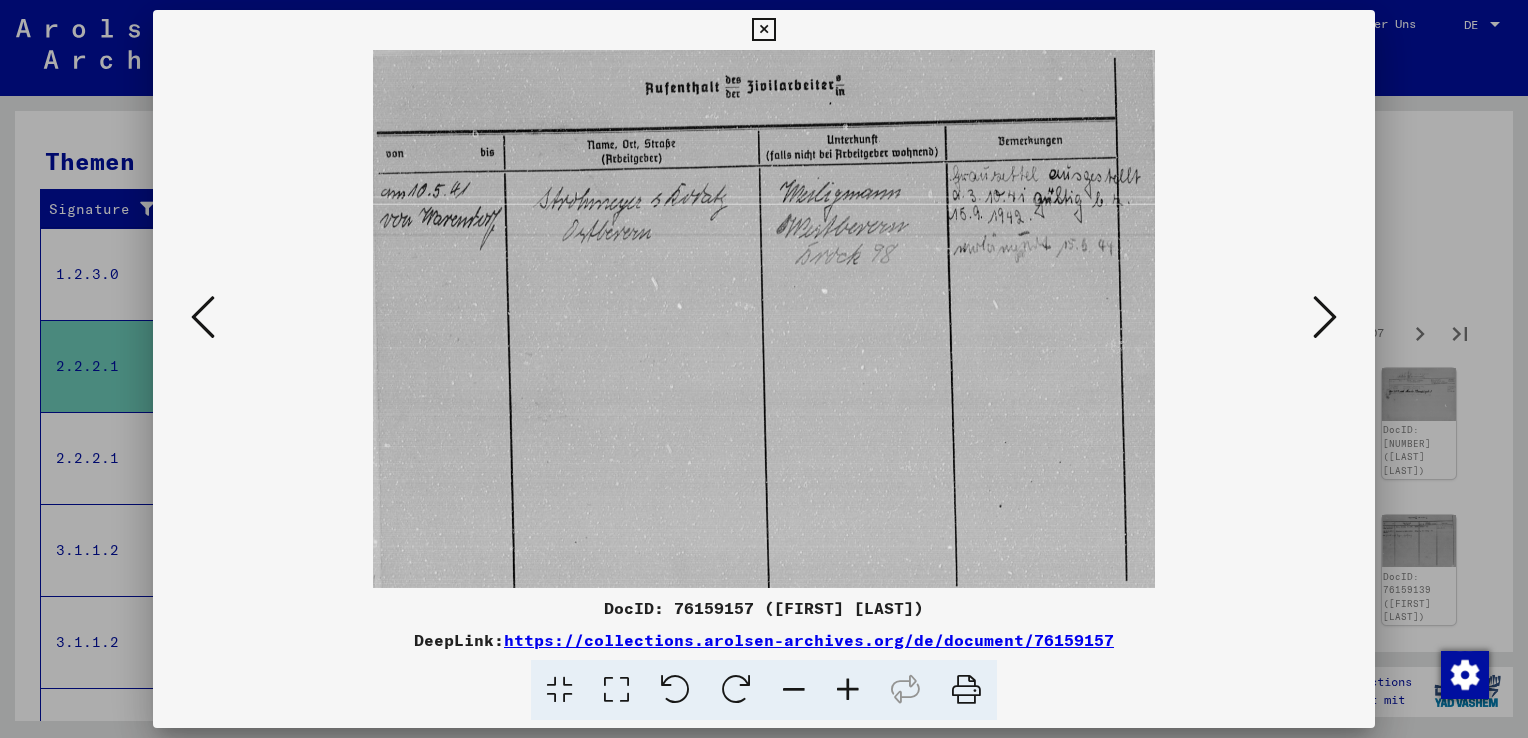 click at bounding box center (1325, 317) 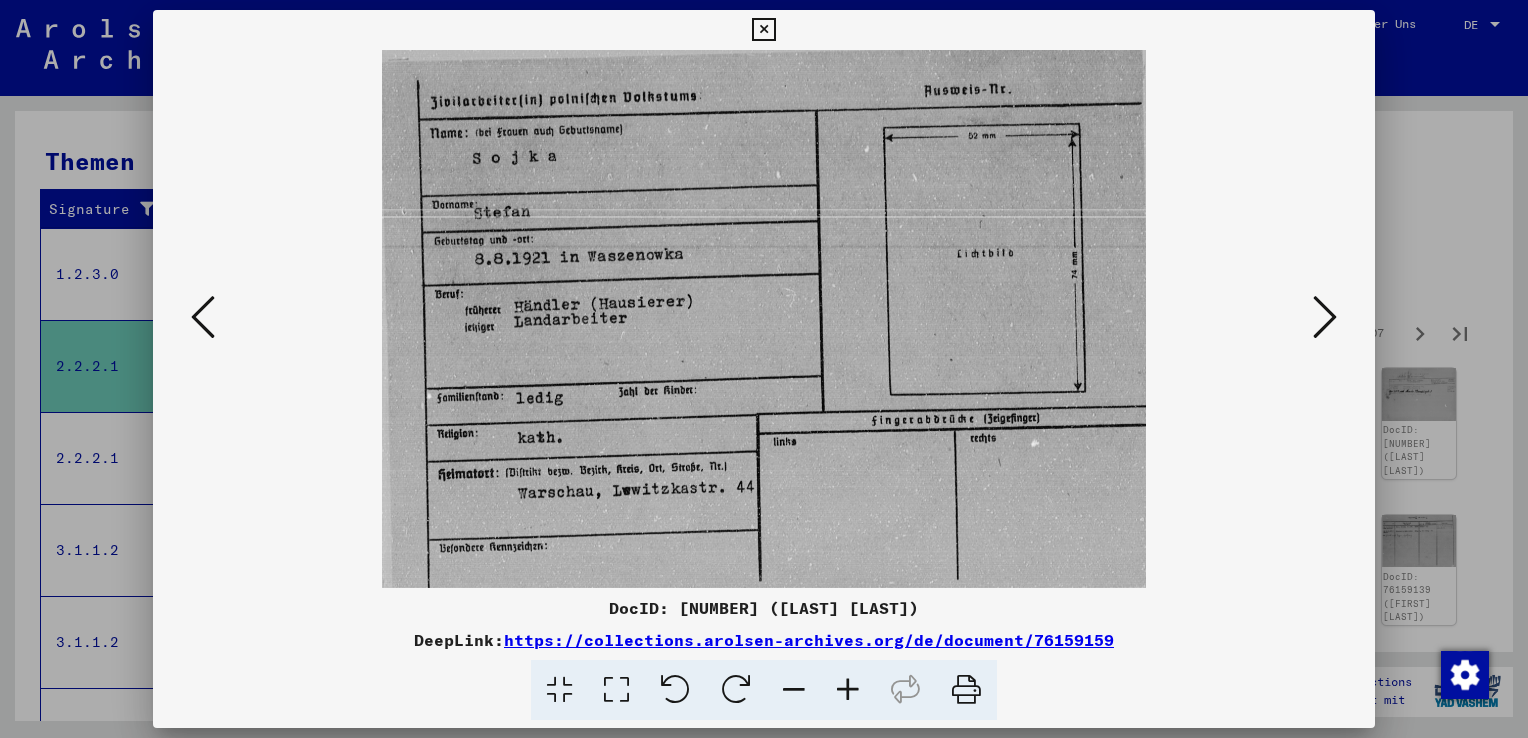 click at bounding box center (1325, 317) 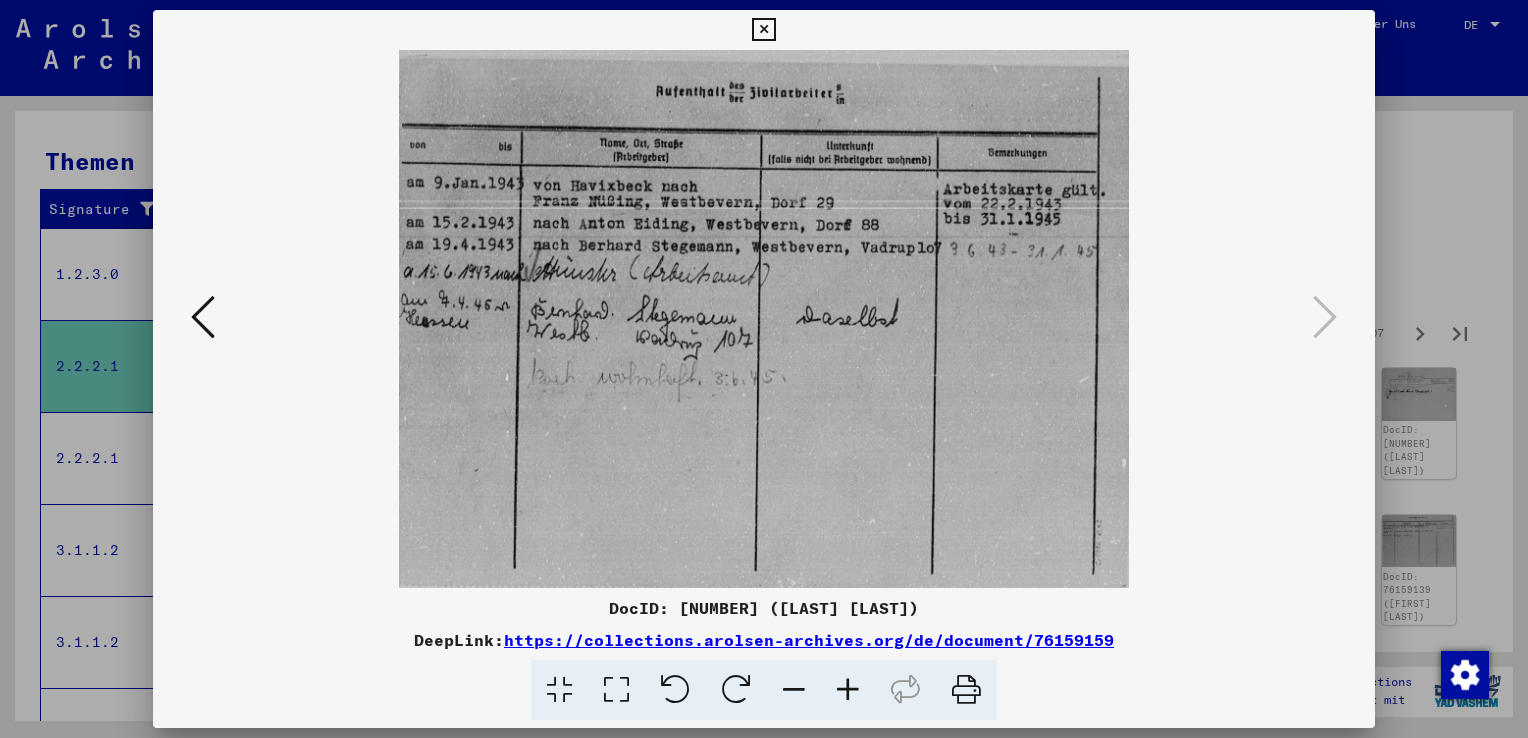 click at bounding box center (764, 369) 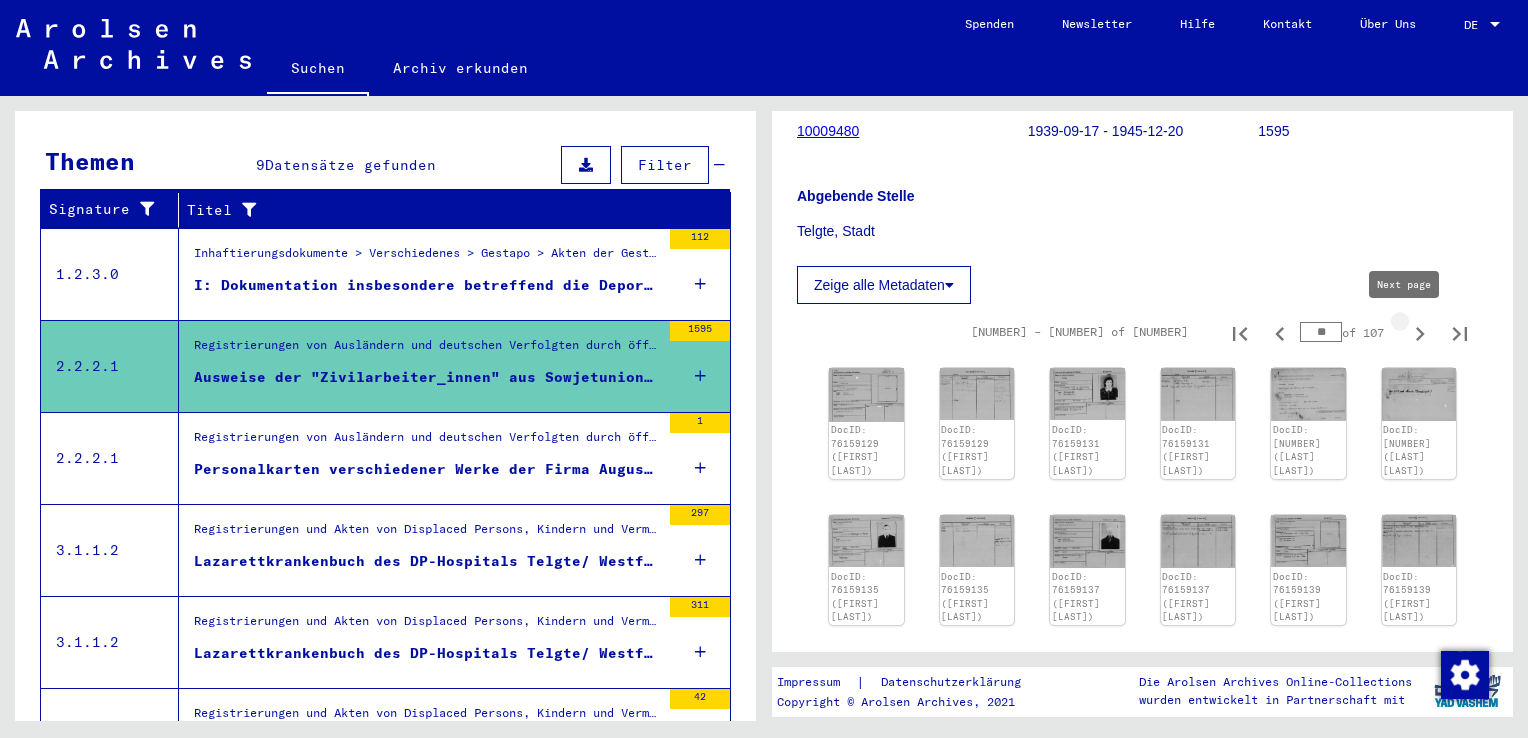 click 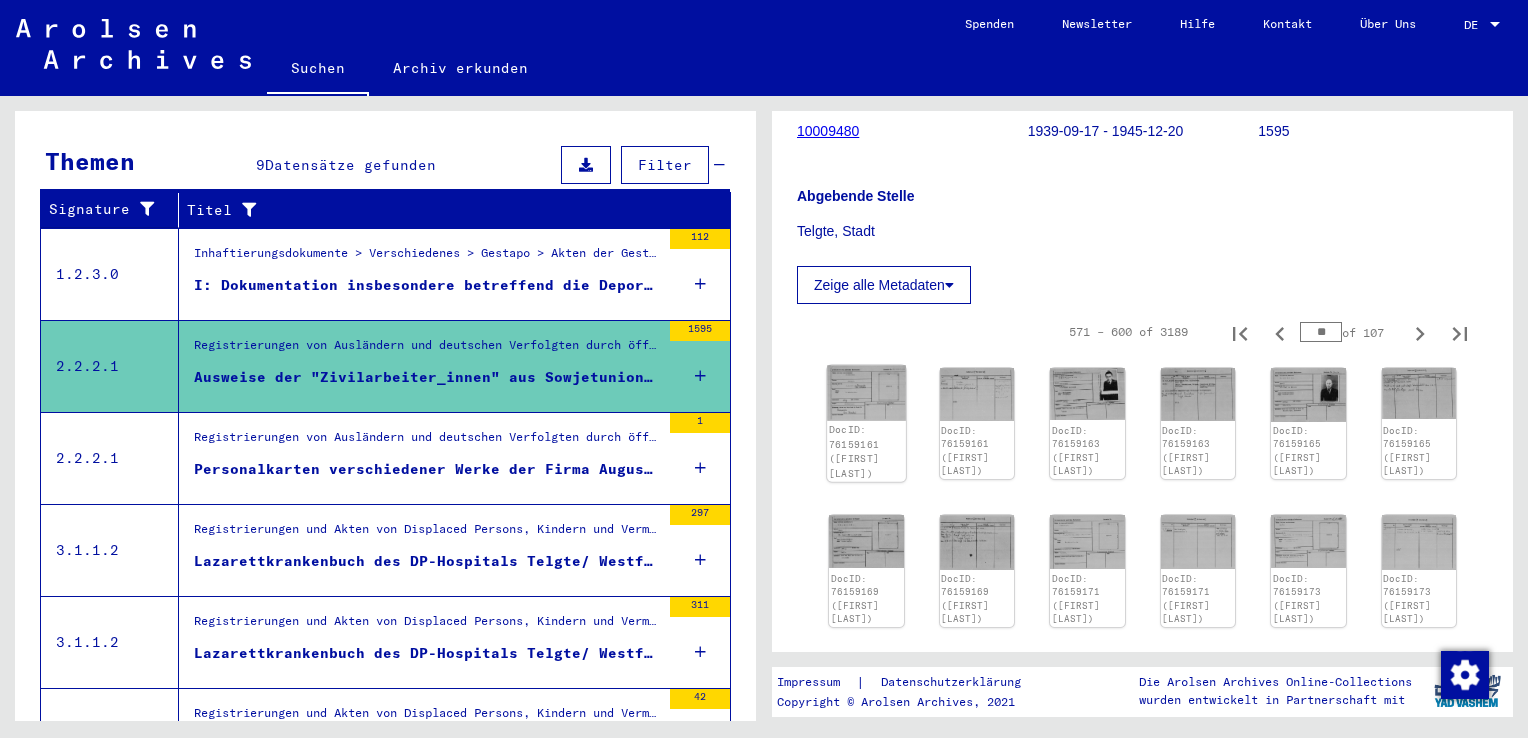 click 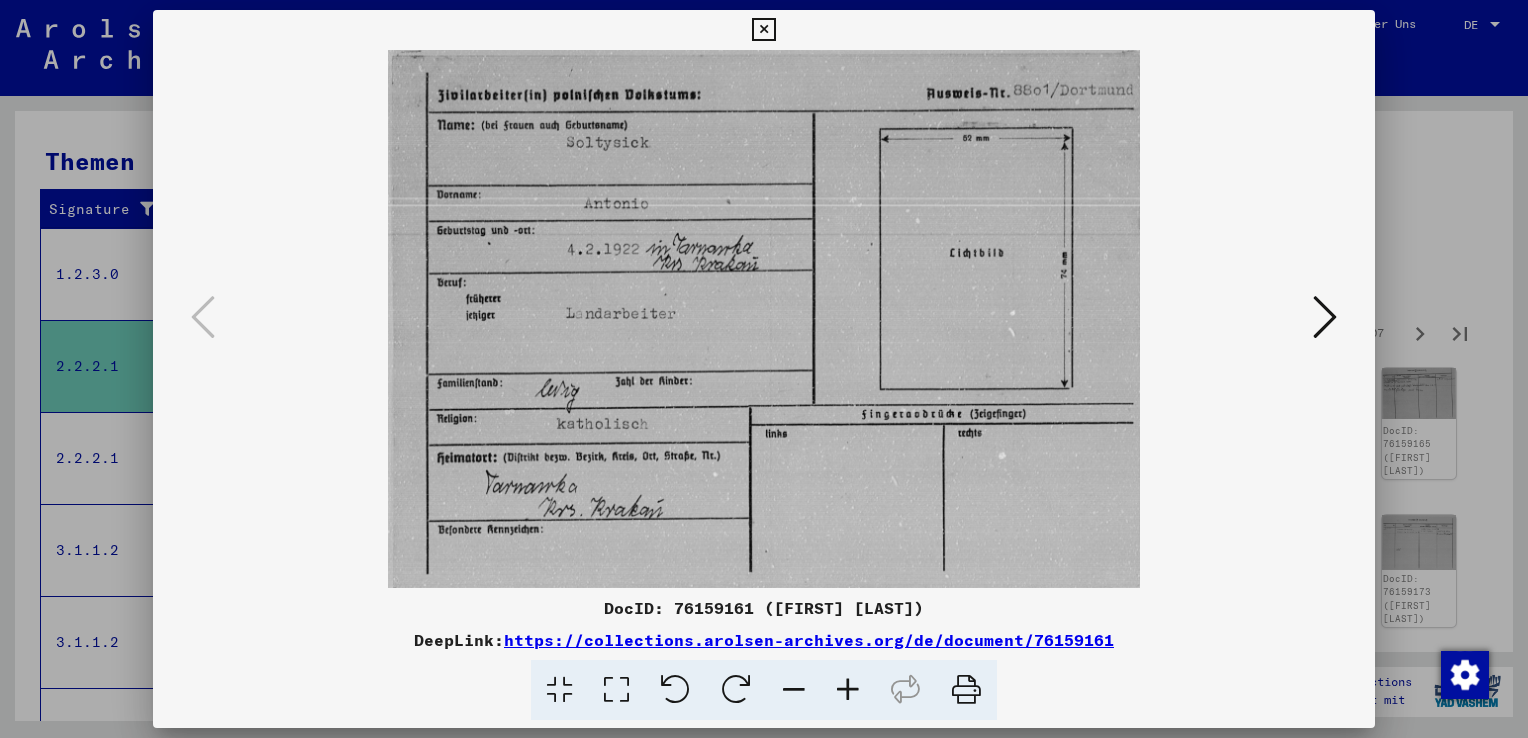 click at bounding box center [1325, 317] 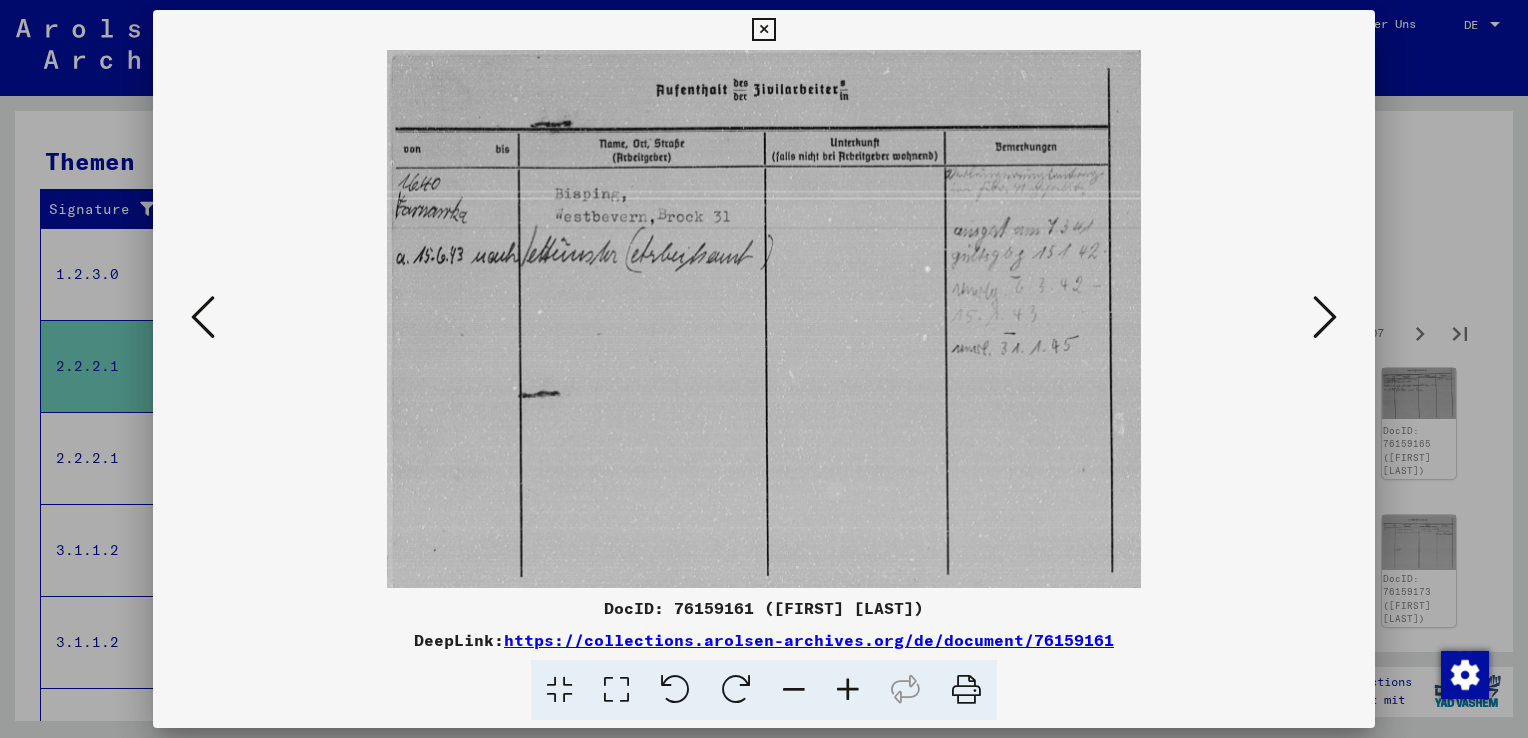 click at bounding box center [1325, 317] 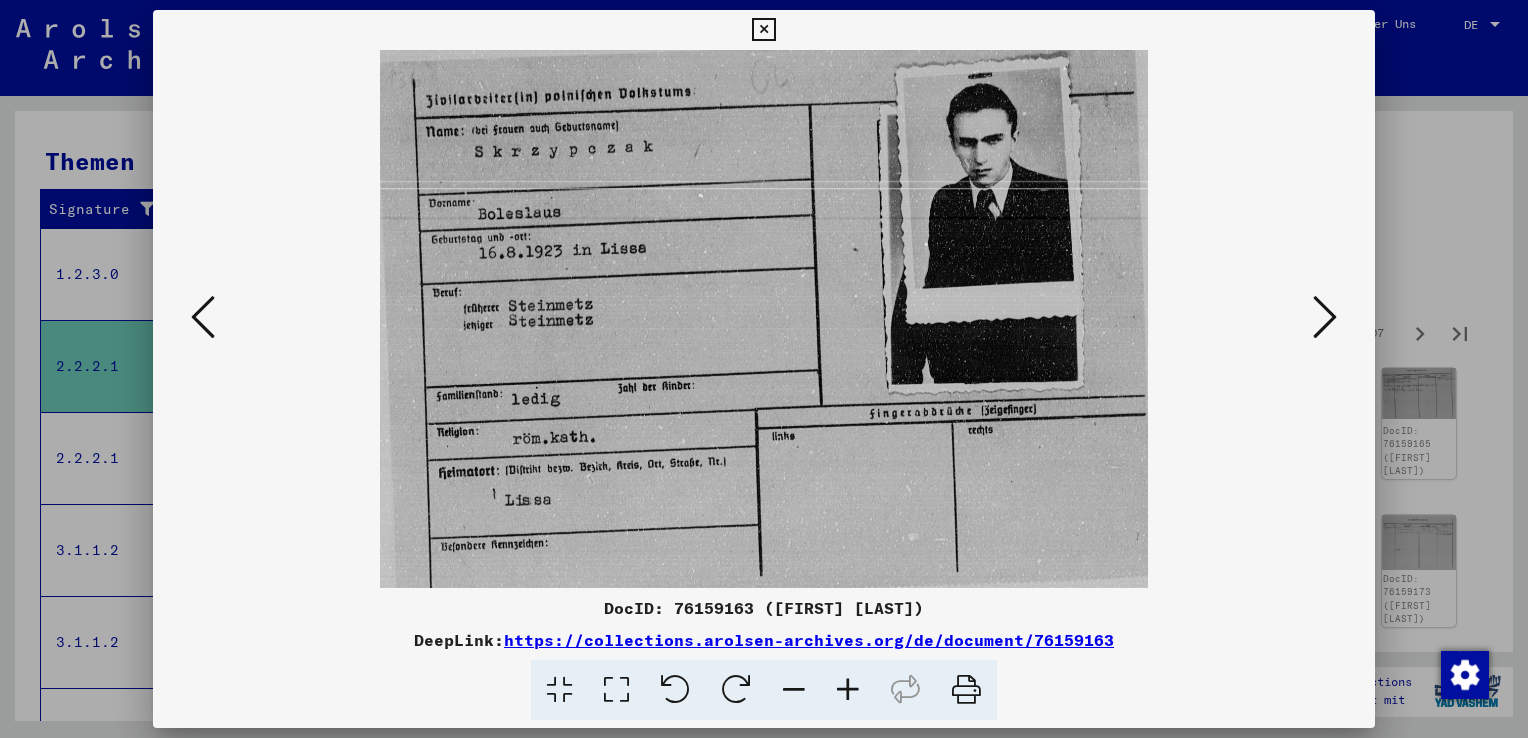 click at bounding box center (1325, 317) 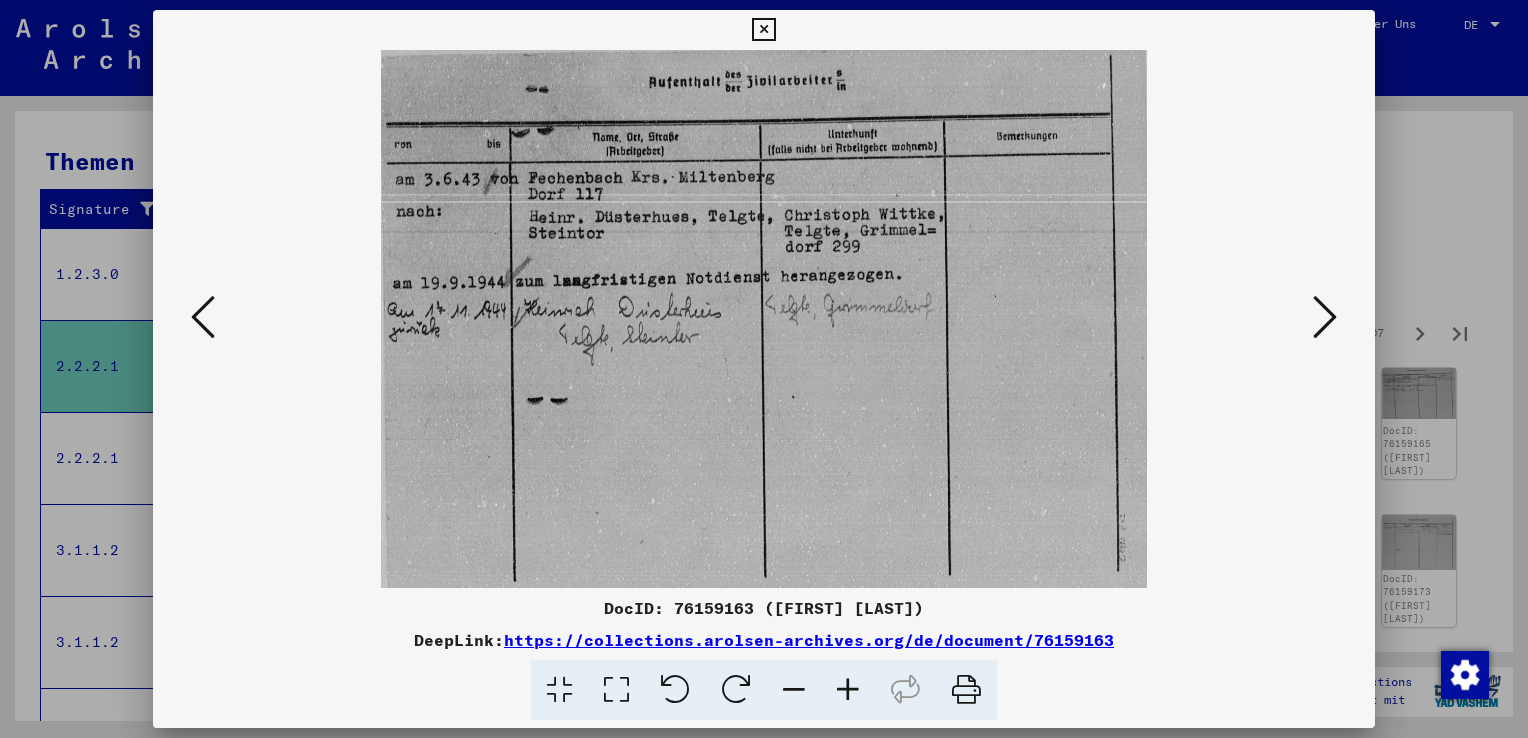 click at bounding box center (1325, 317) 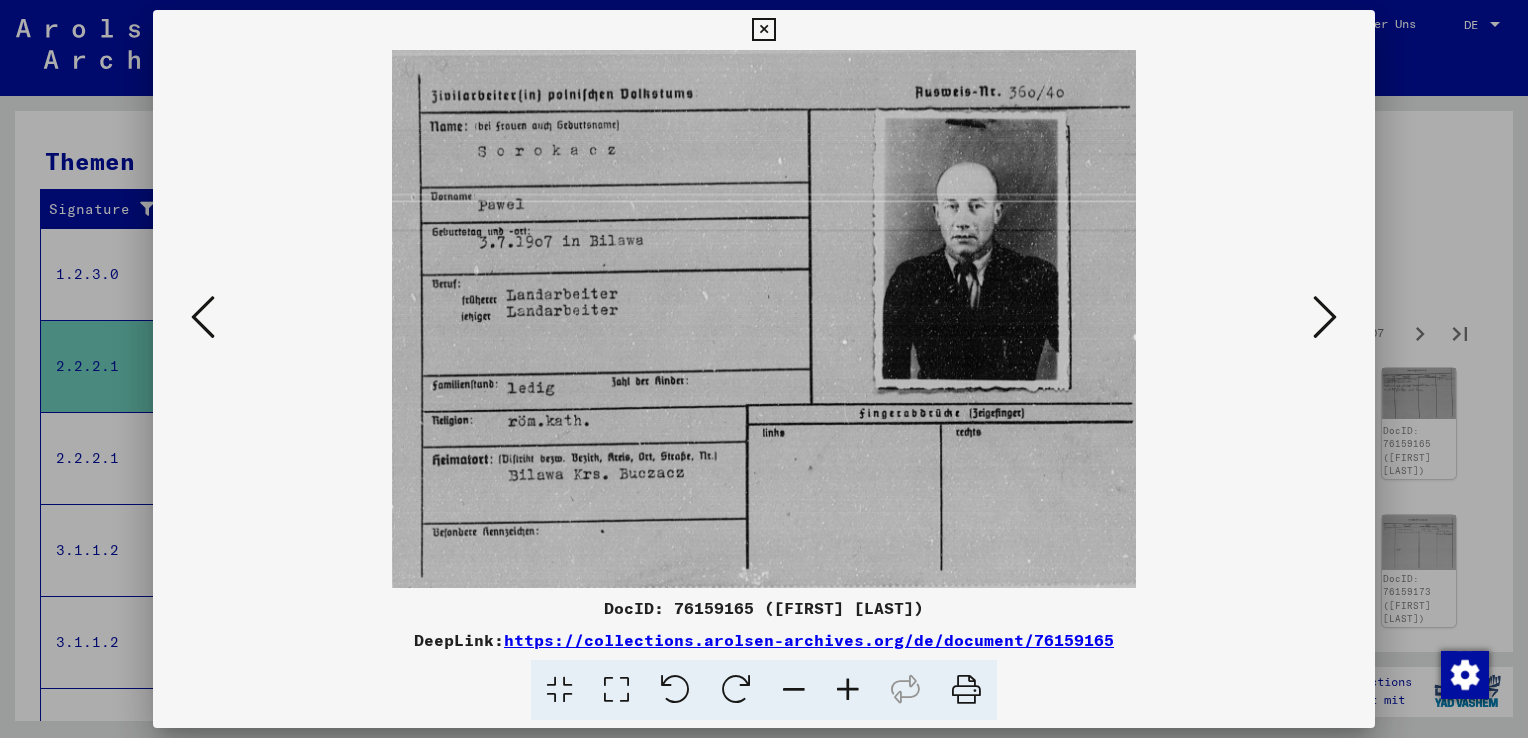 click at bounding box center (1325, 317) 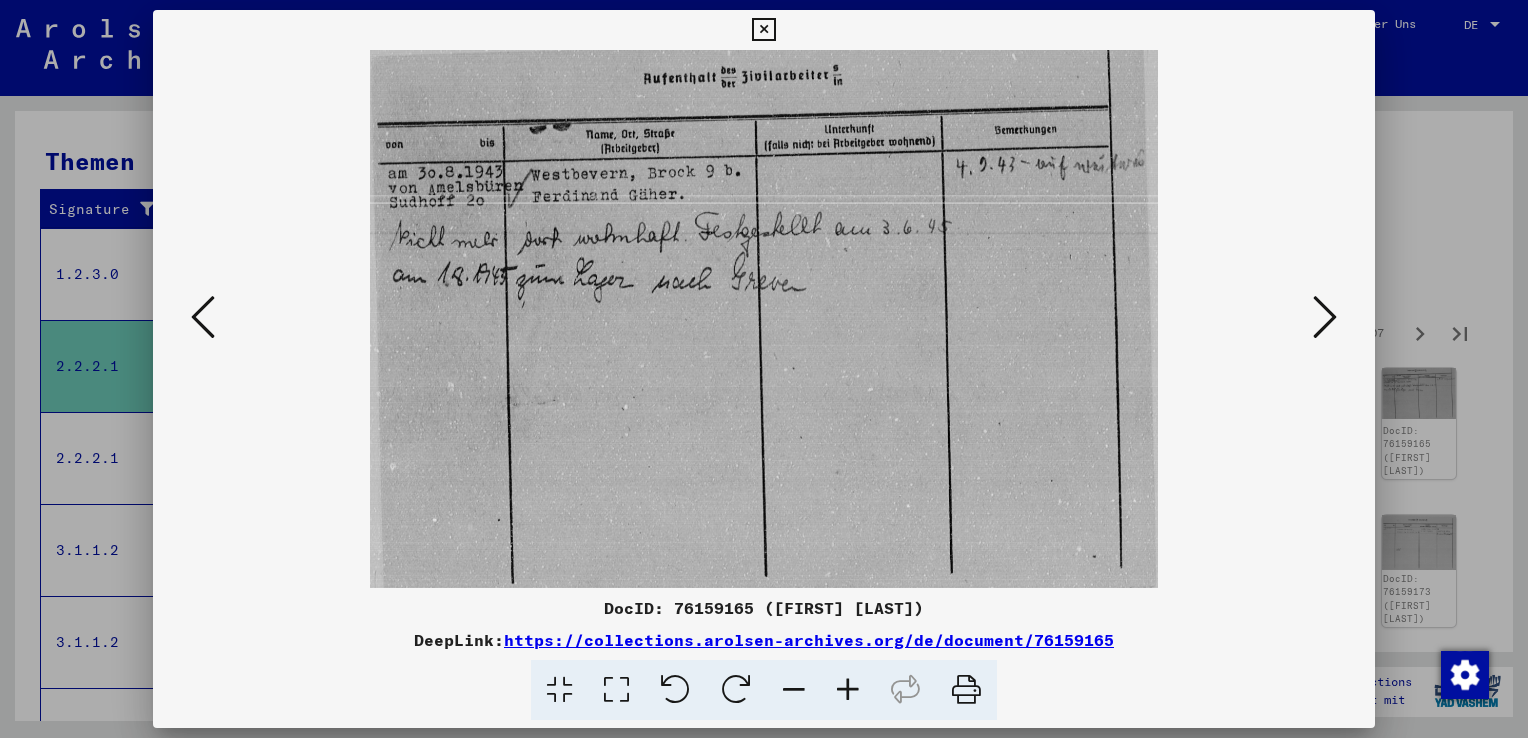 click at bounding box center [1325, 317] 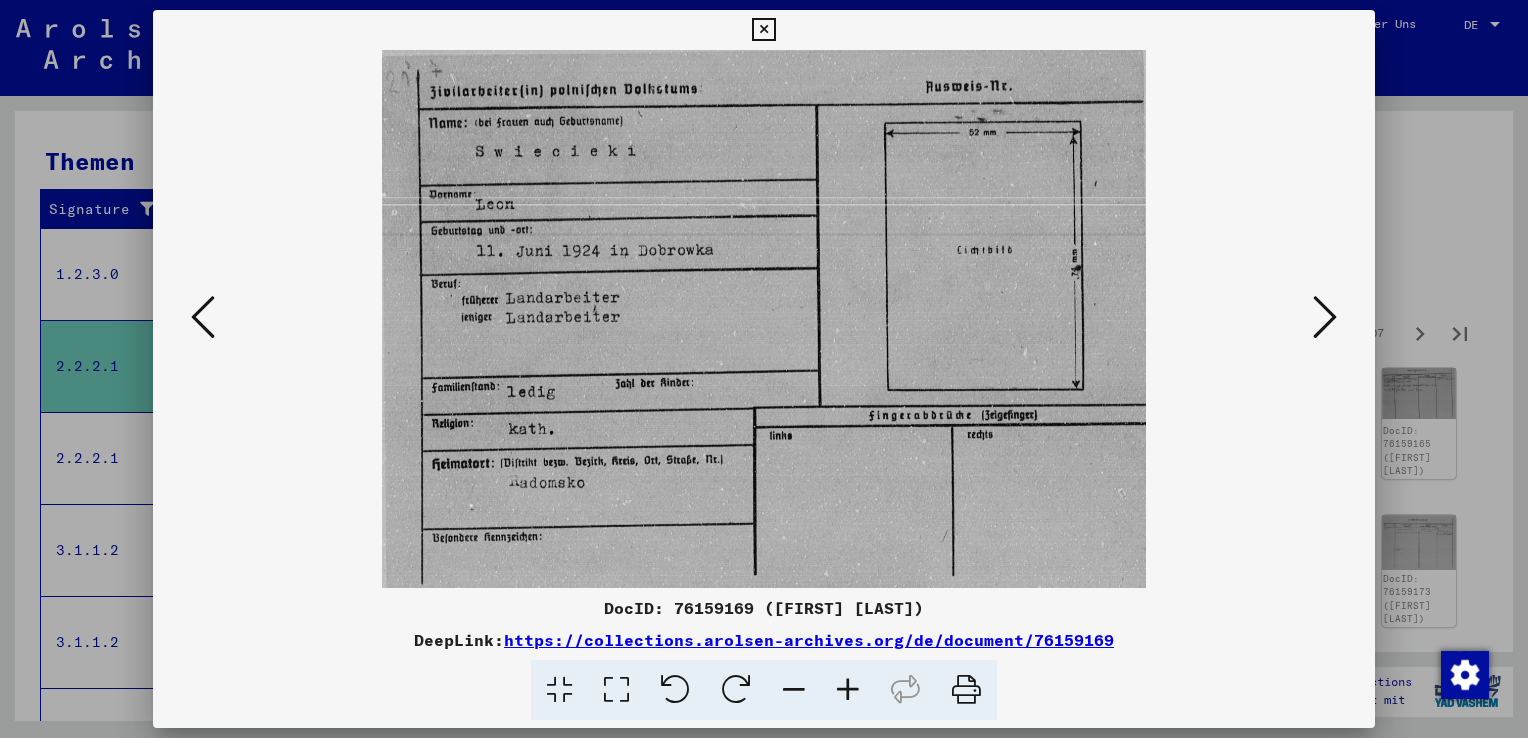 click at bounding box center (1325, 317) 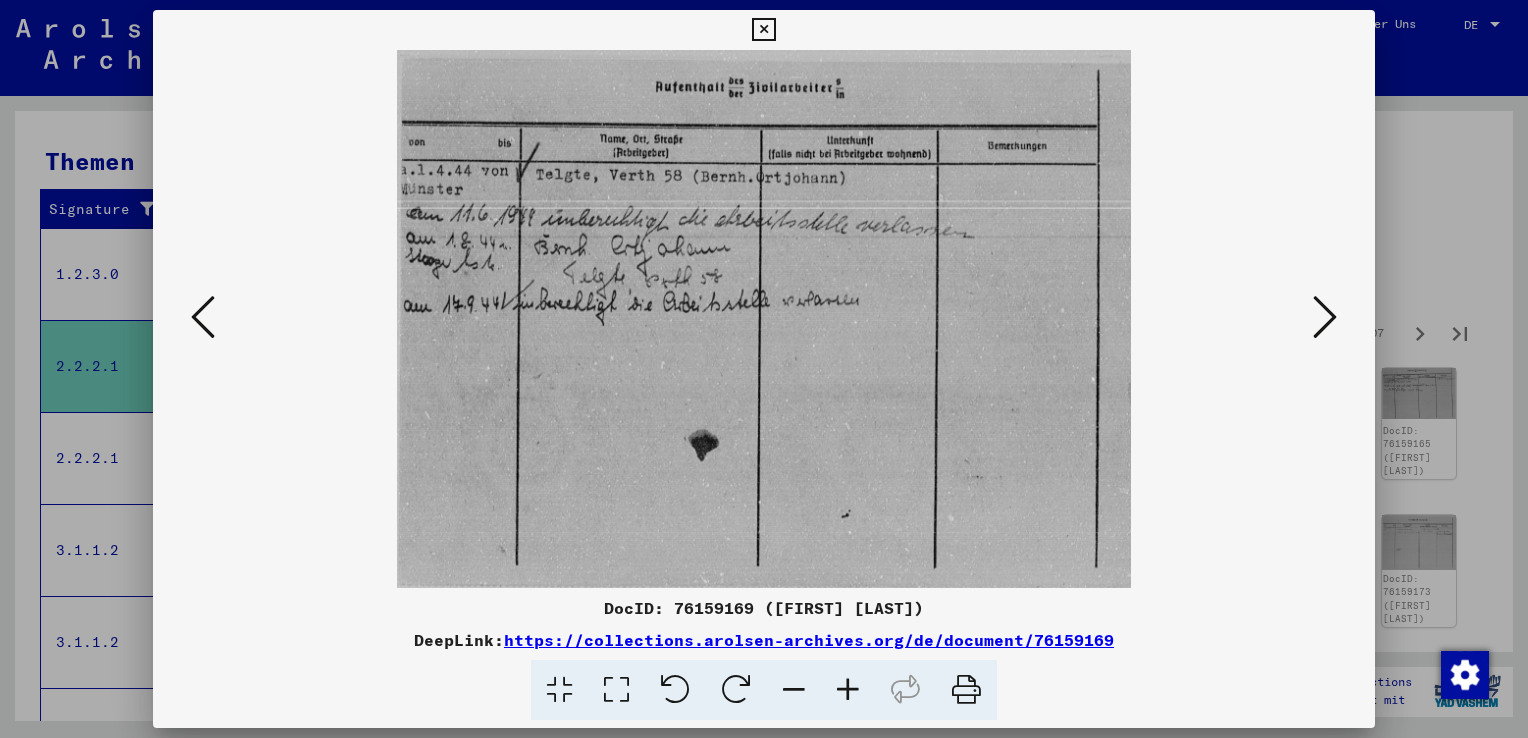 click at bounding box center [1325, 317] 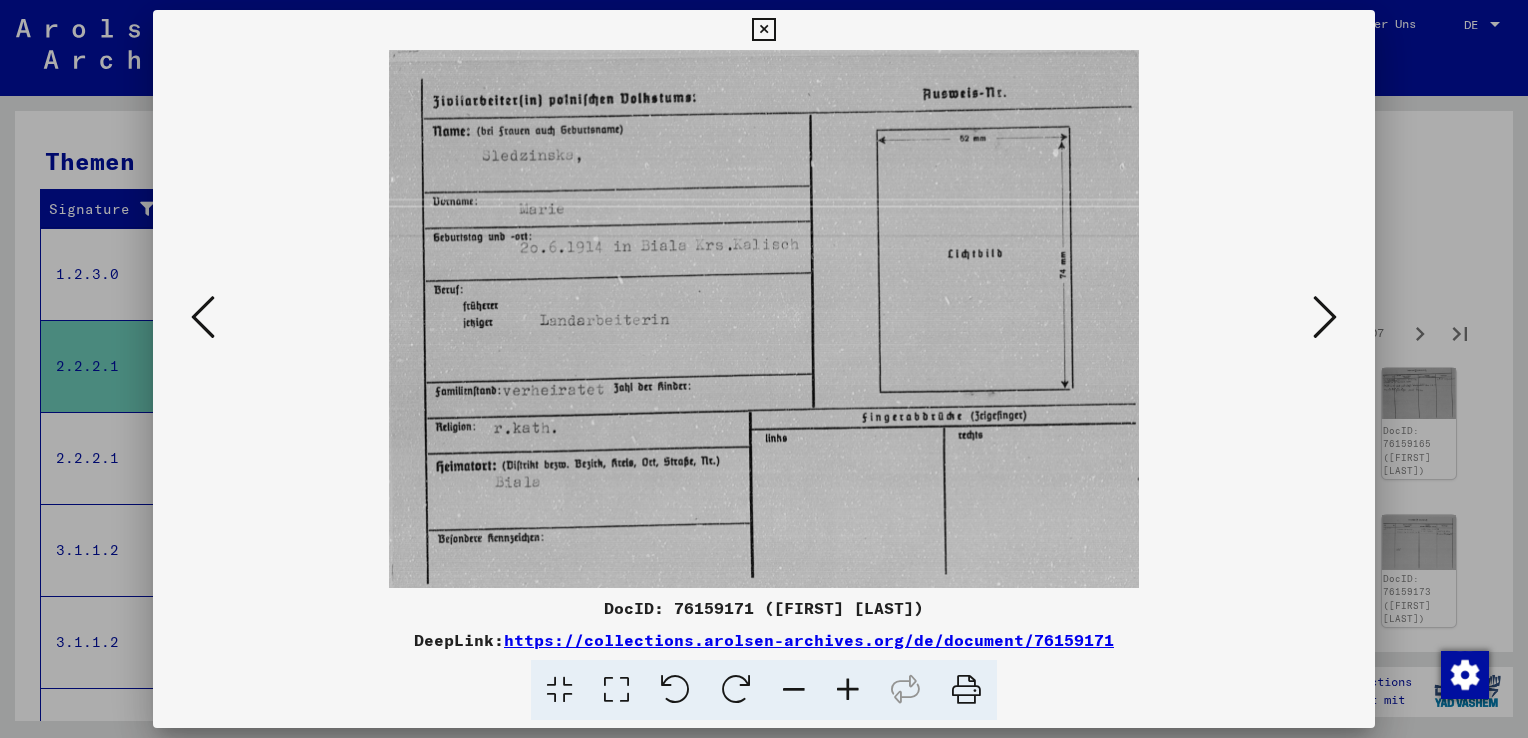 click at bounding box center (1325, 317) 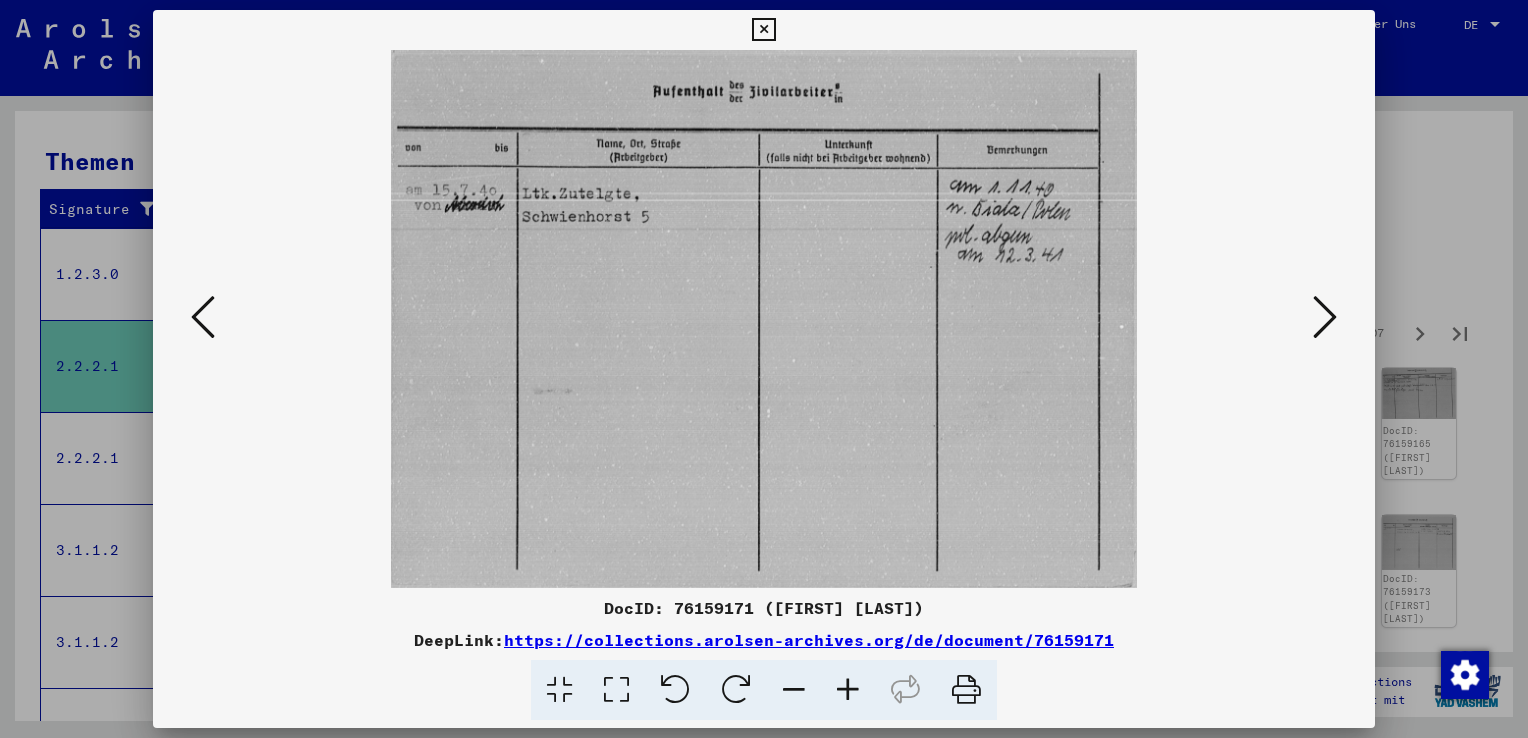 click at bounding box center [1325, 317] 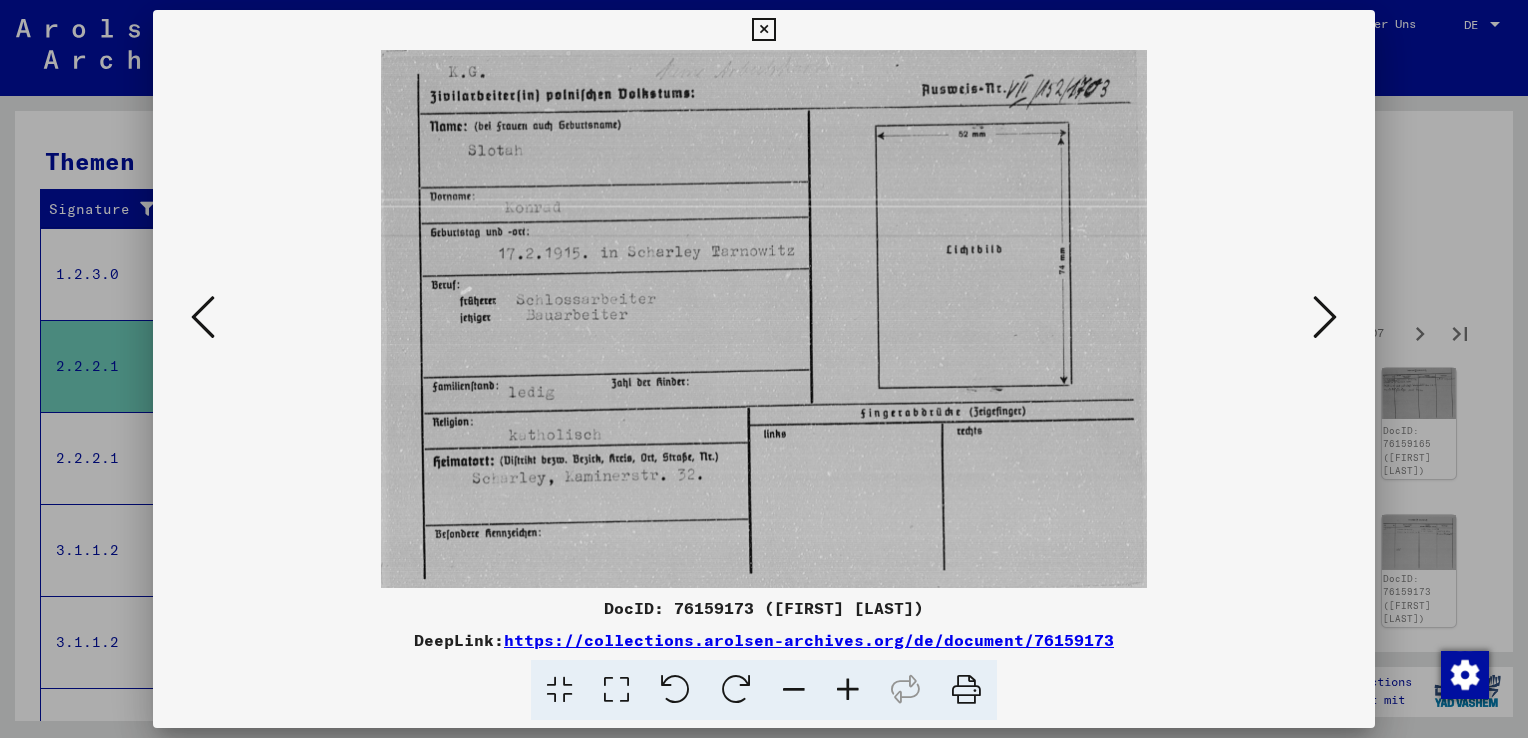 click at bounding box center (1325, 317) 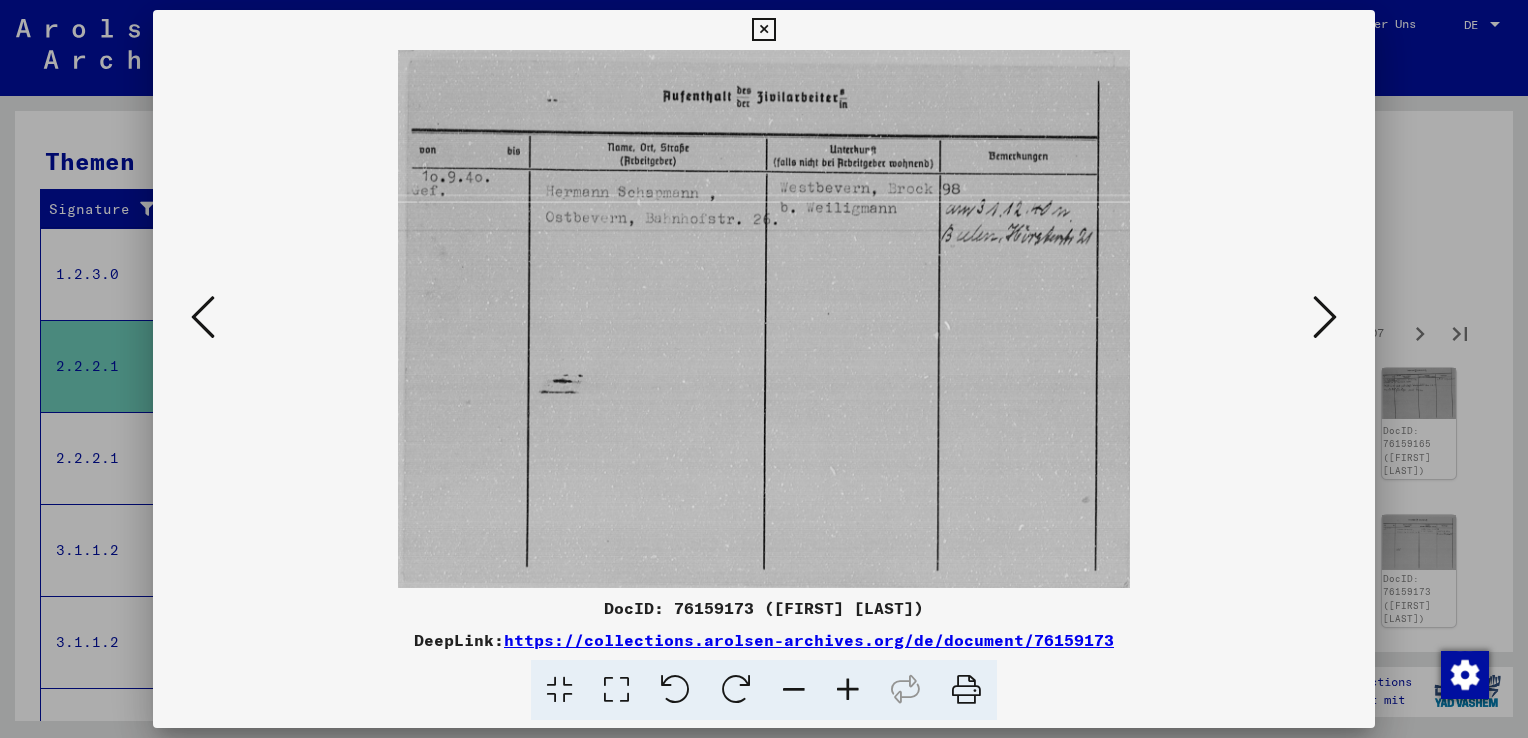 click at bounding box center (1325, 317) 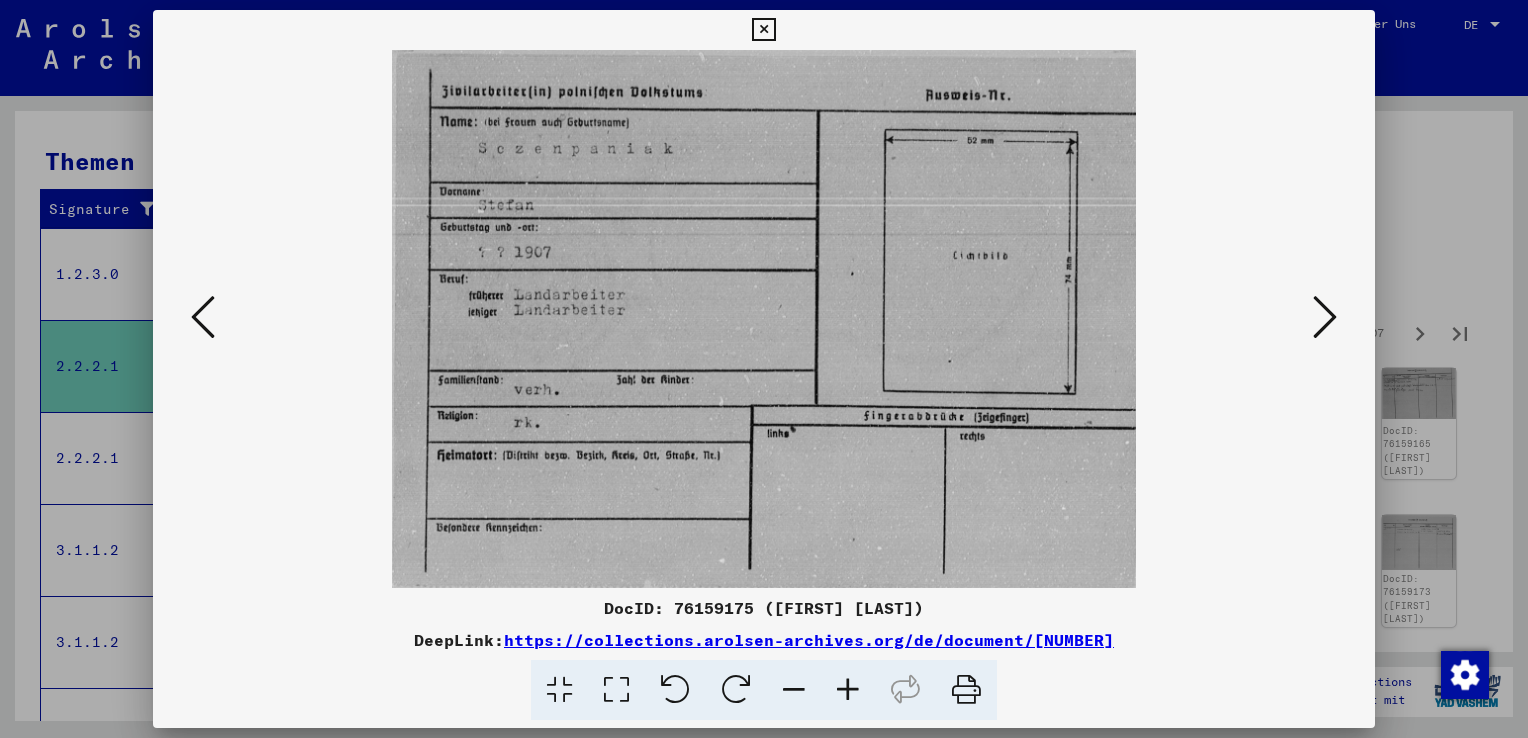 click at bounding box center [1325, 317] 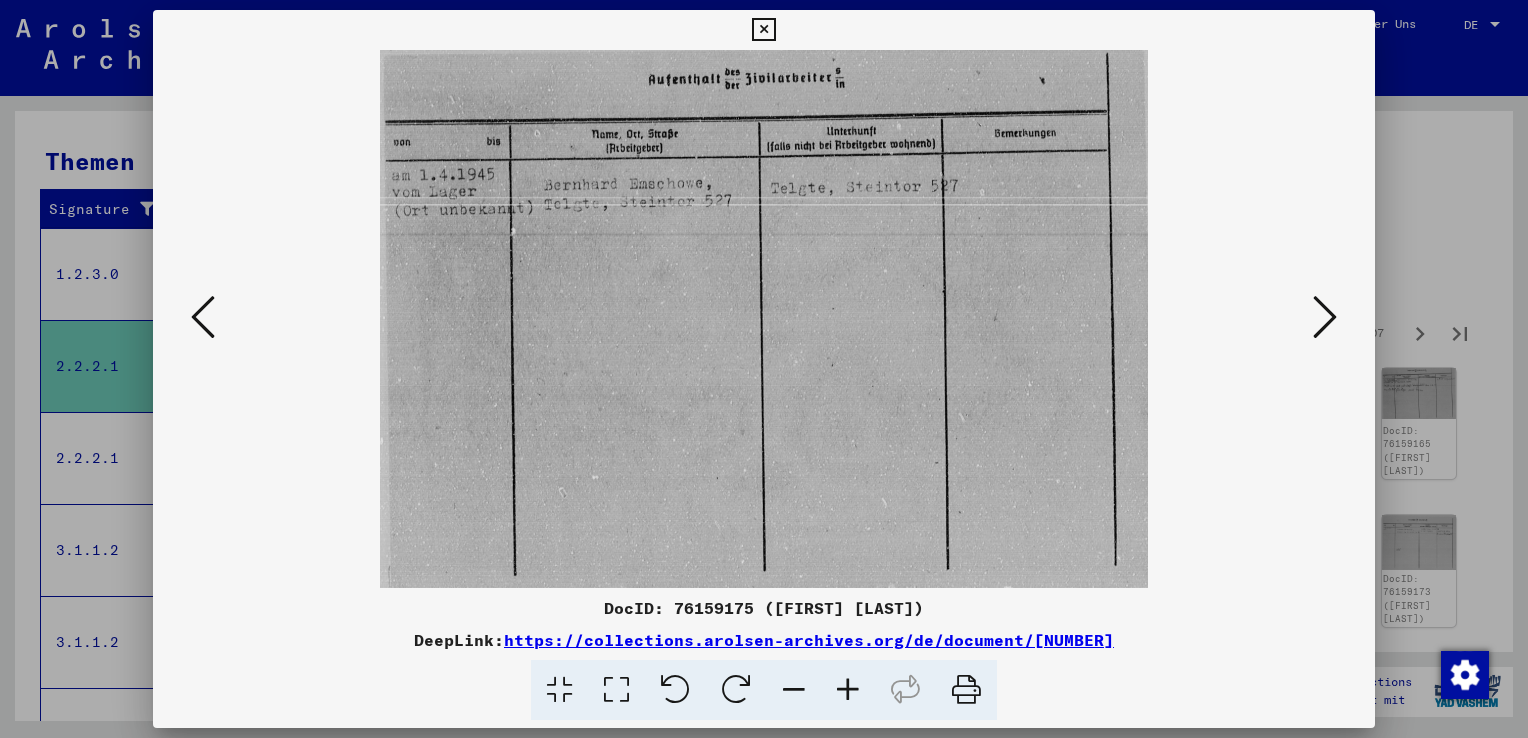 click at bounding box center (1325, 317) 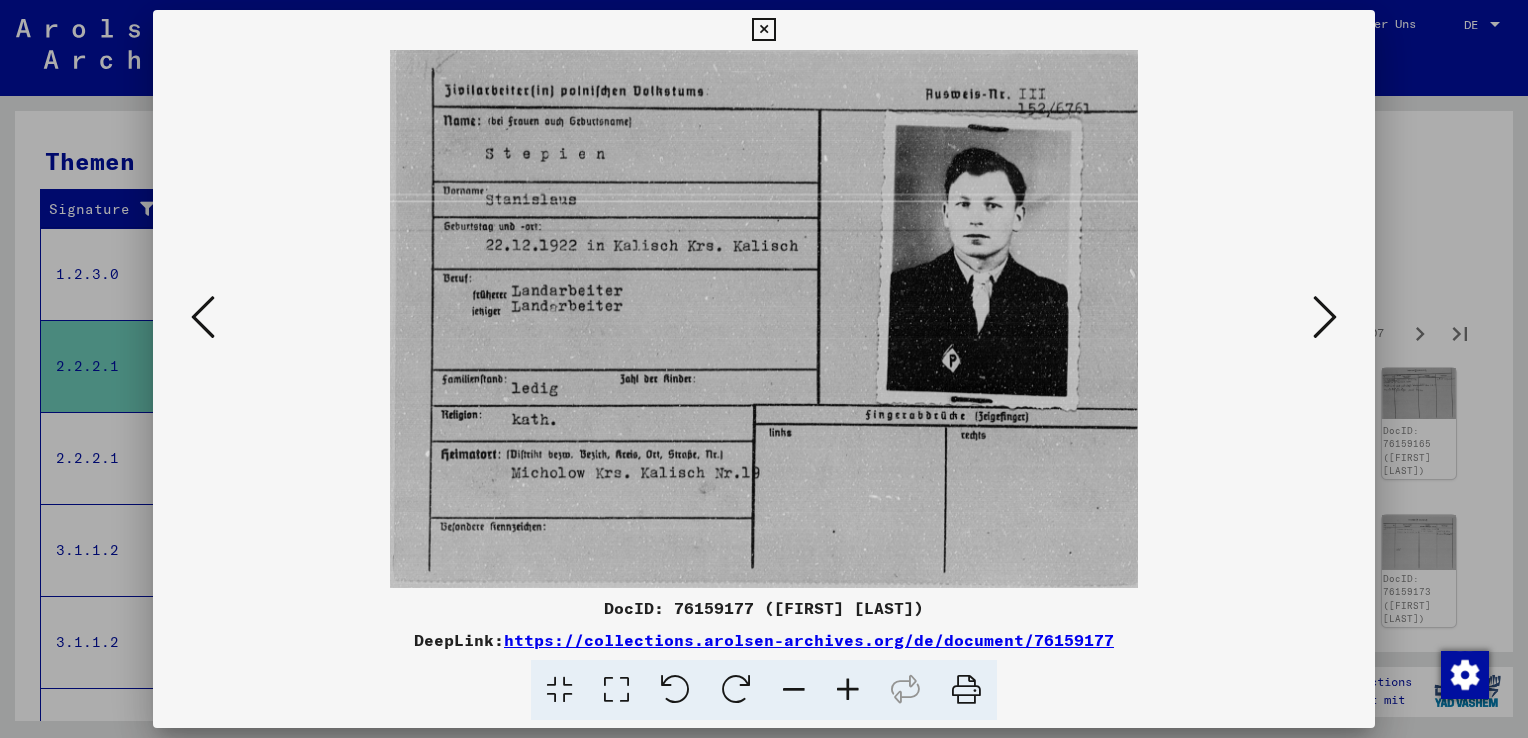 click at bounding box center (1325, 317) 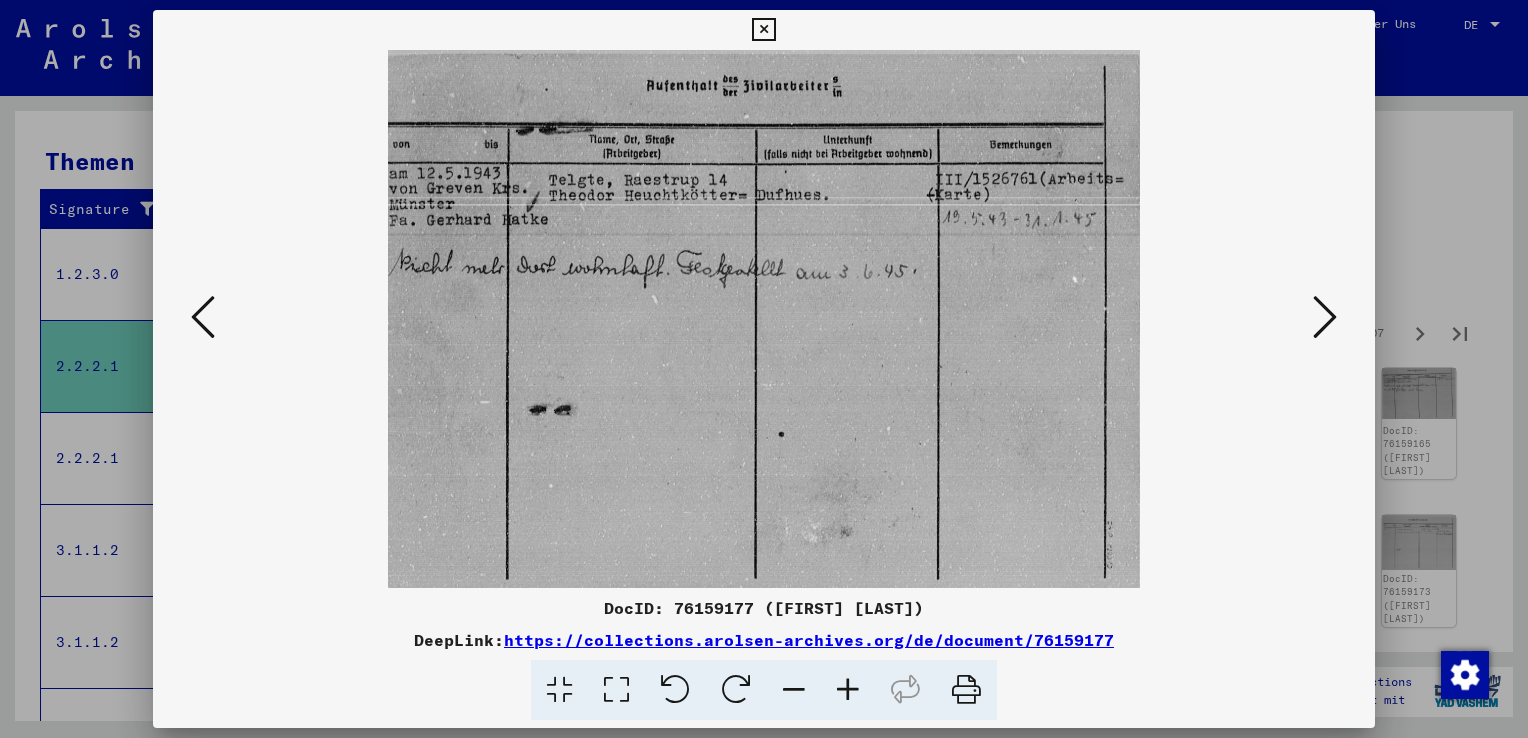 click at bounding box center (1325, 317) 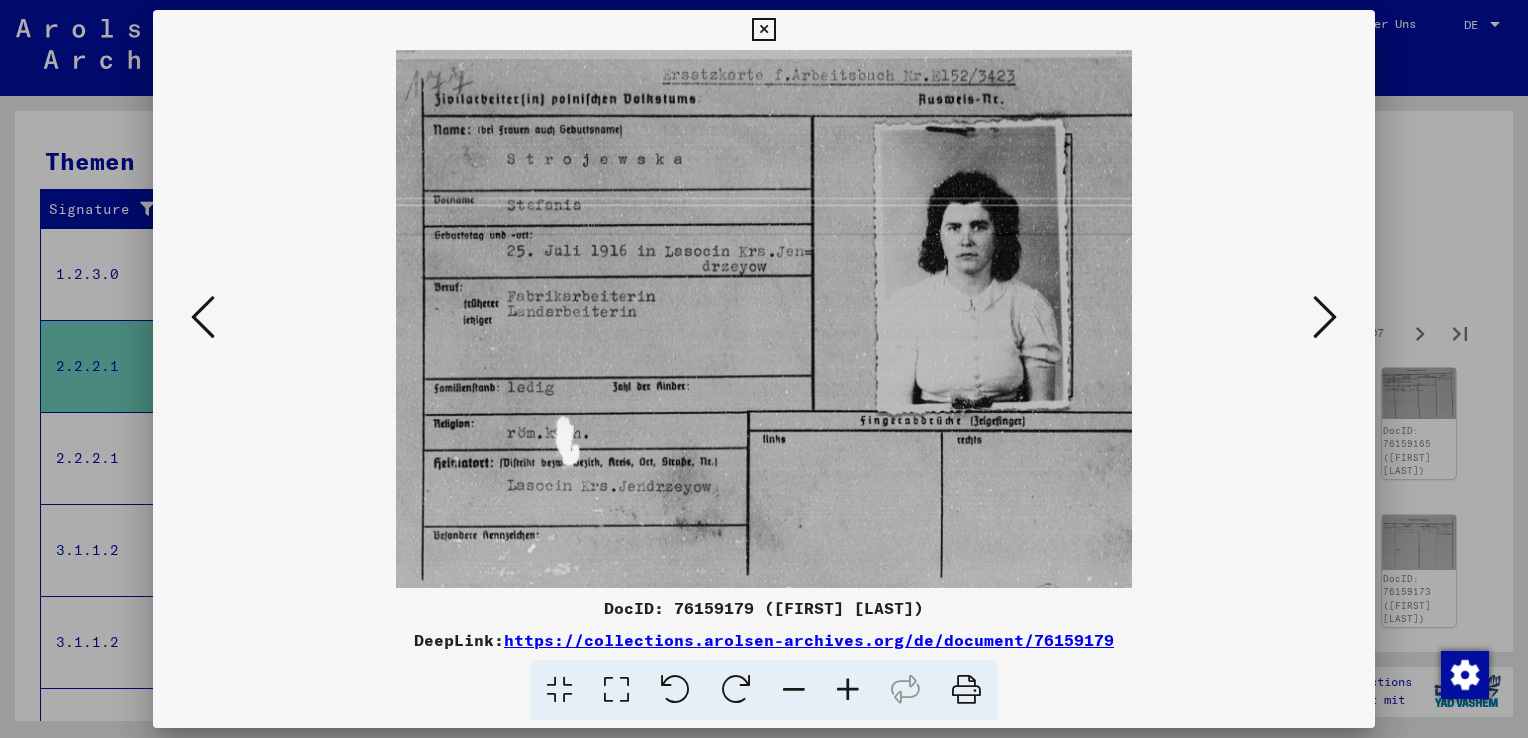 click at bounding box center [1325, 317] 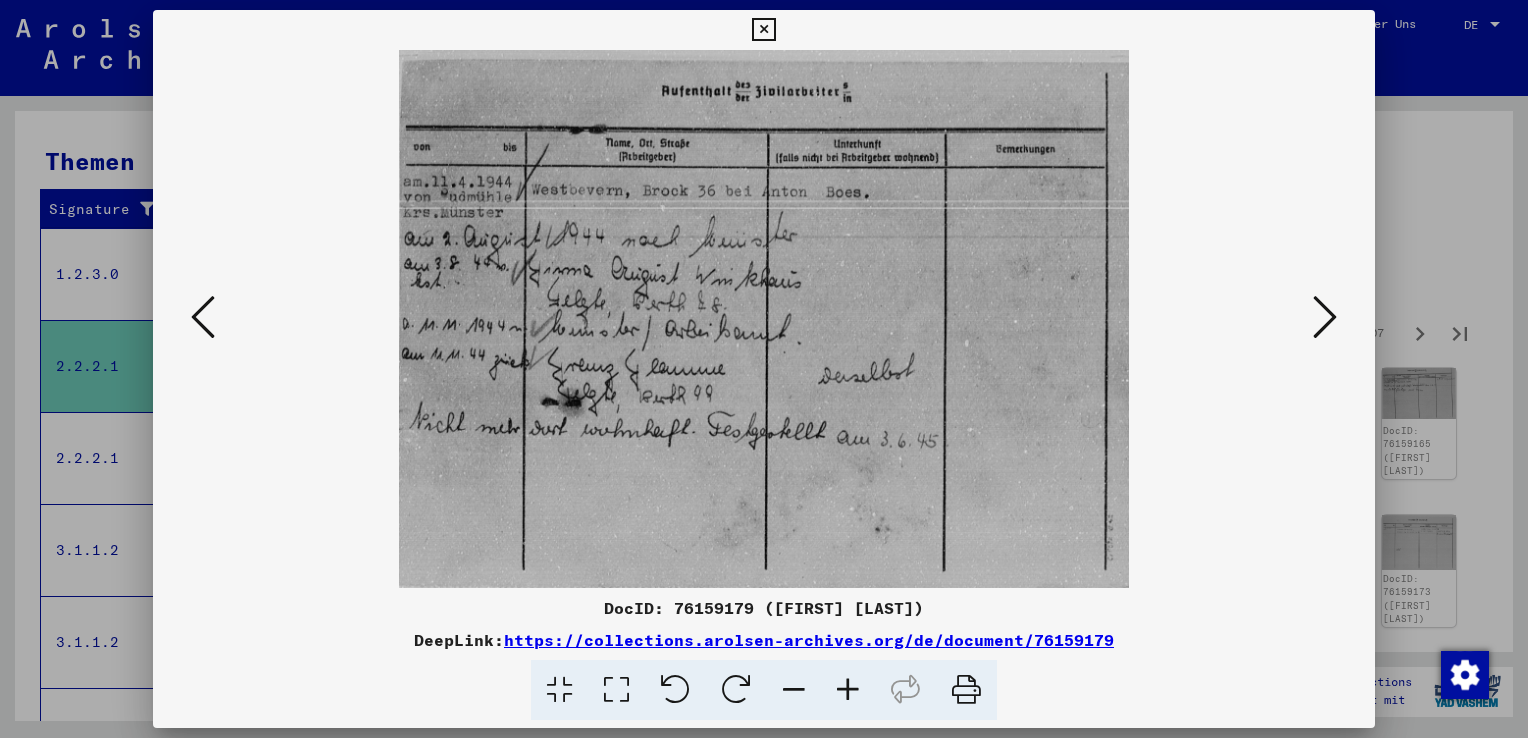 click at bounding box center [1325, 317] 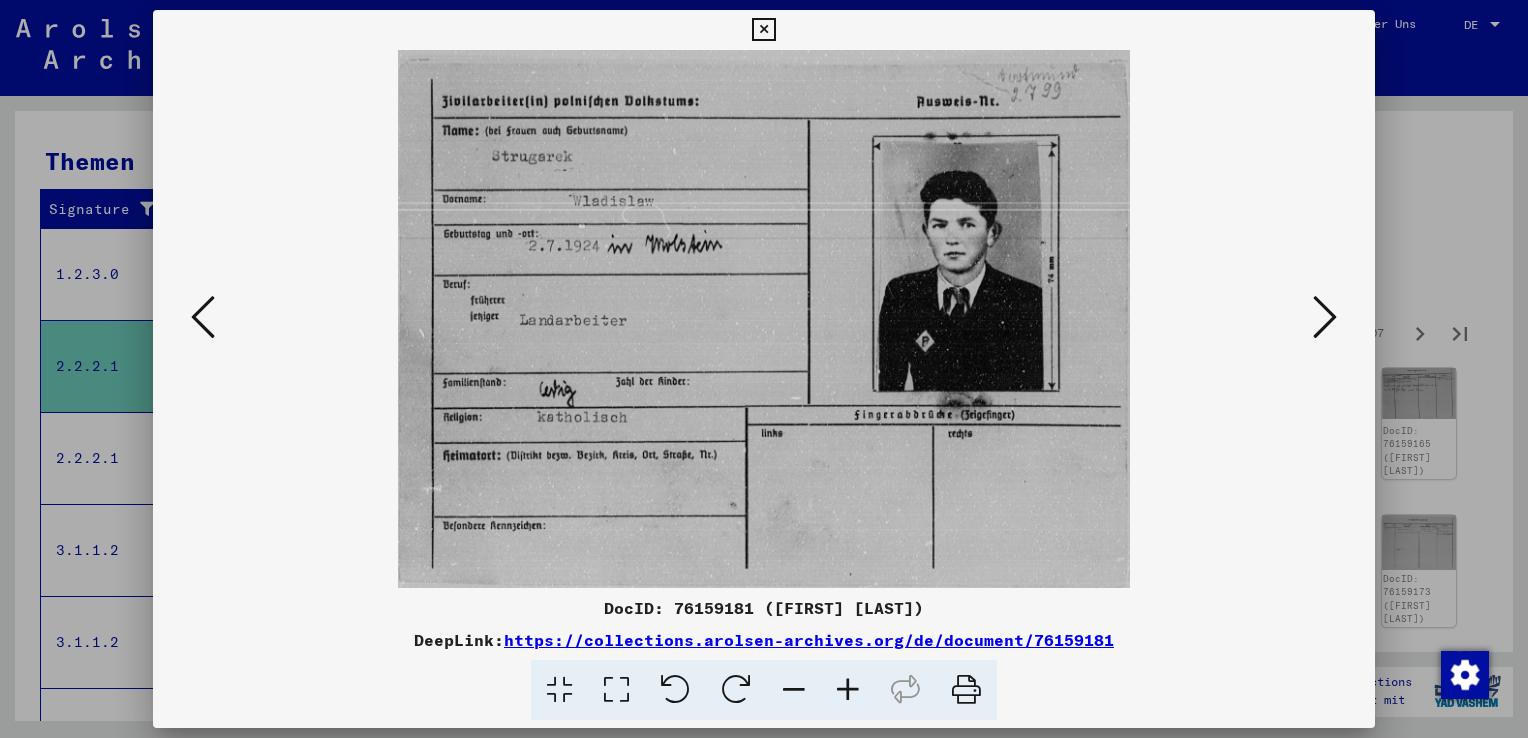 click at bounding box center [1325, 317] 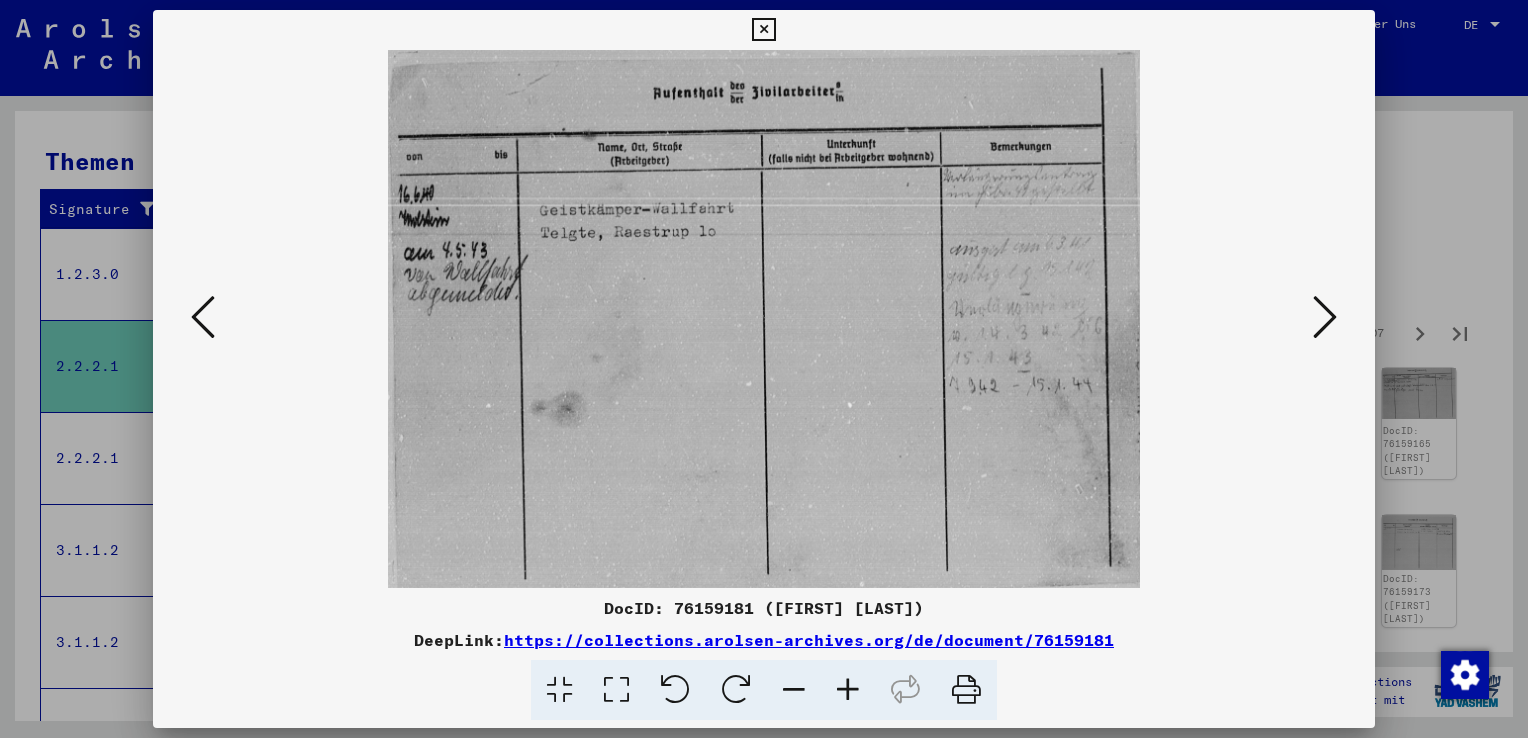 click at bounding box center (1325, 317) 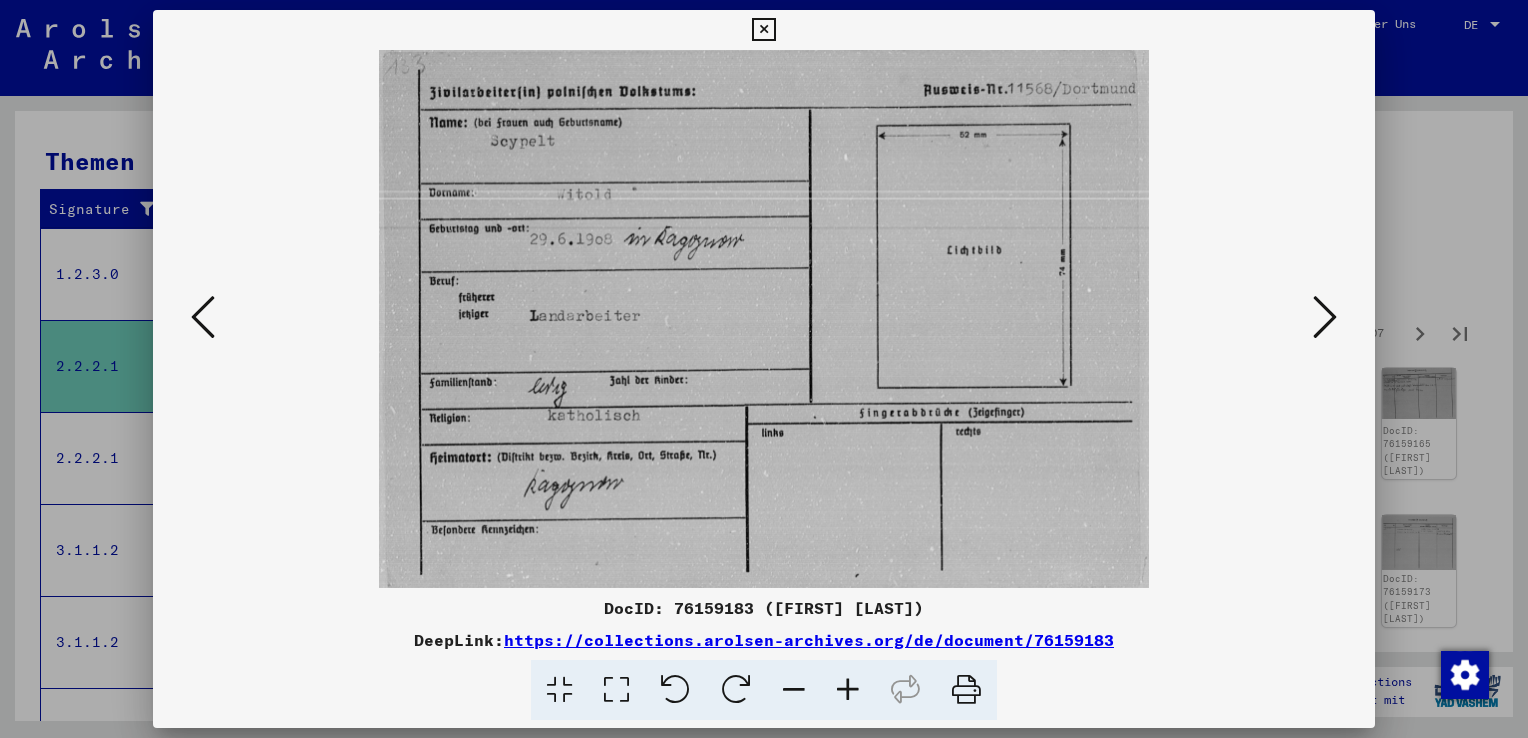 click at bounding box center [1325, 317] 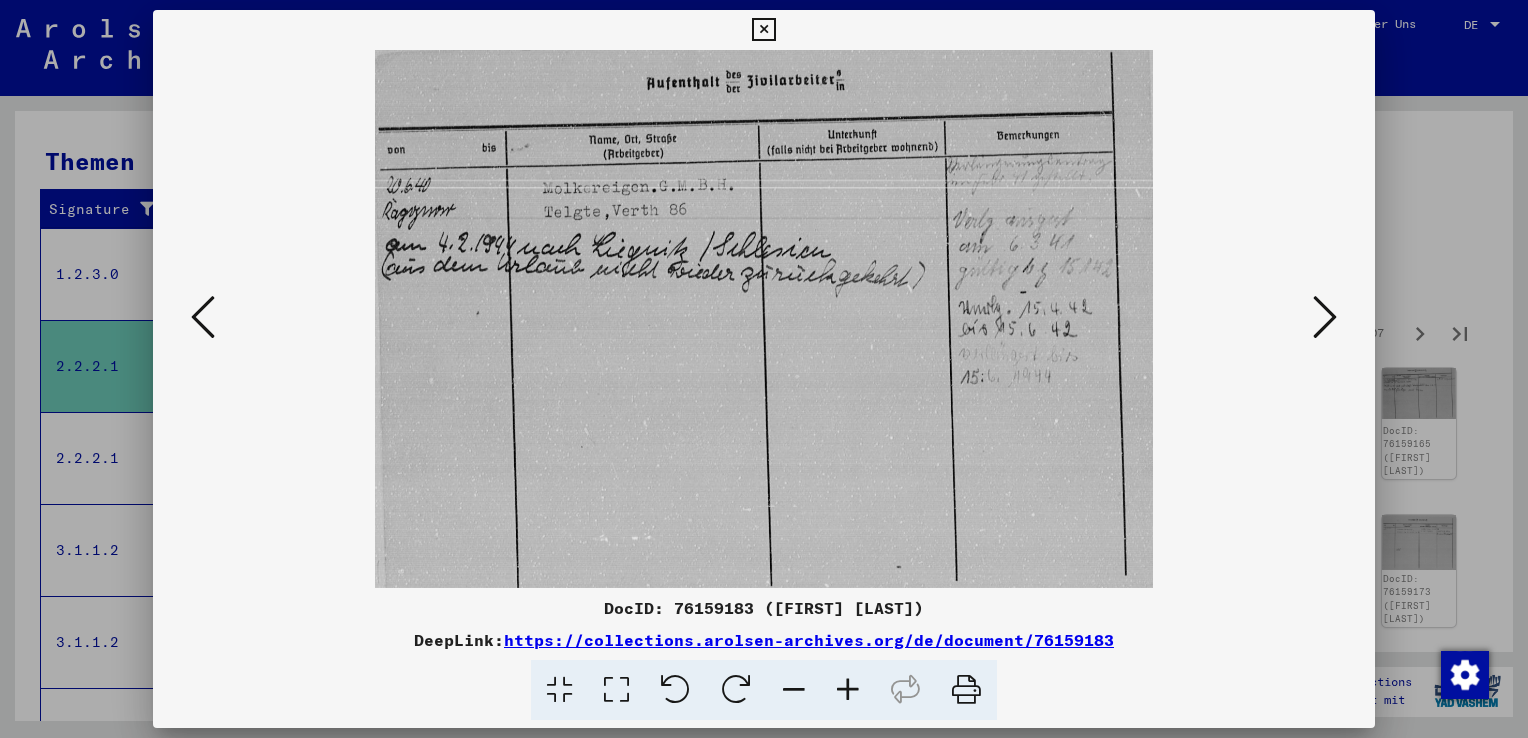 click at bounding box center (1325, 317) 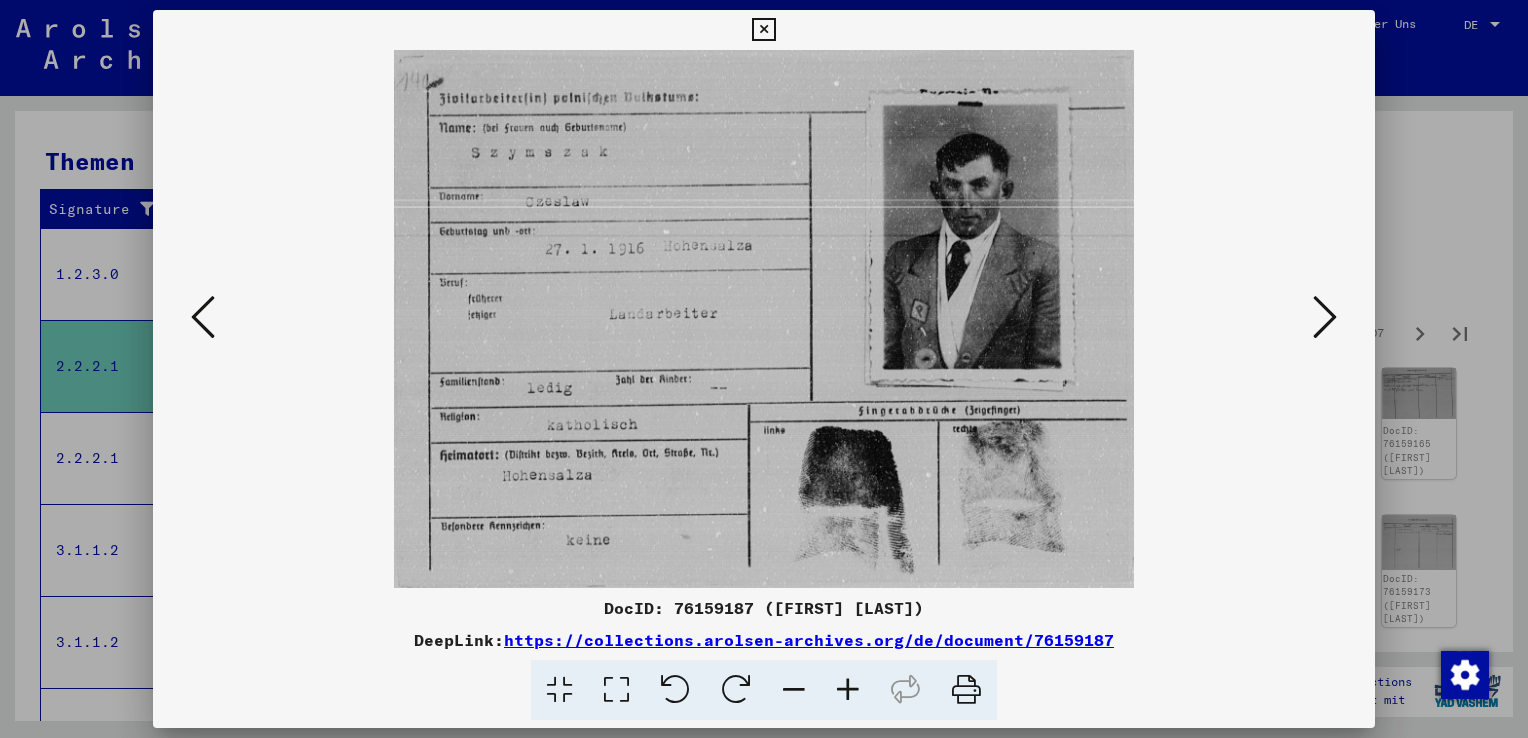 click at bounding box center [1325, 317] 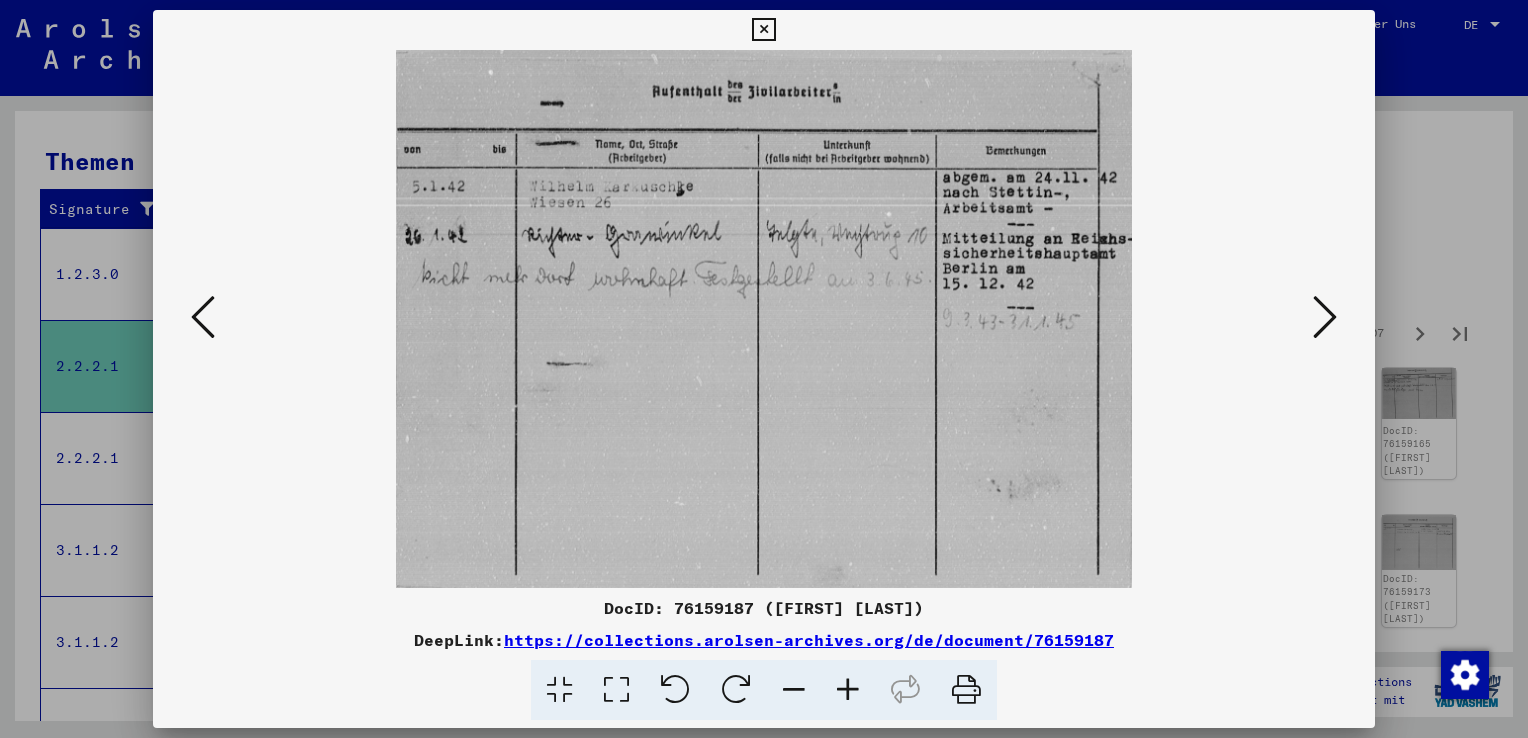 click at bounding box center (1325, 317) 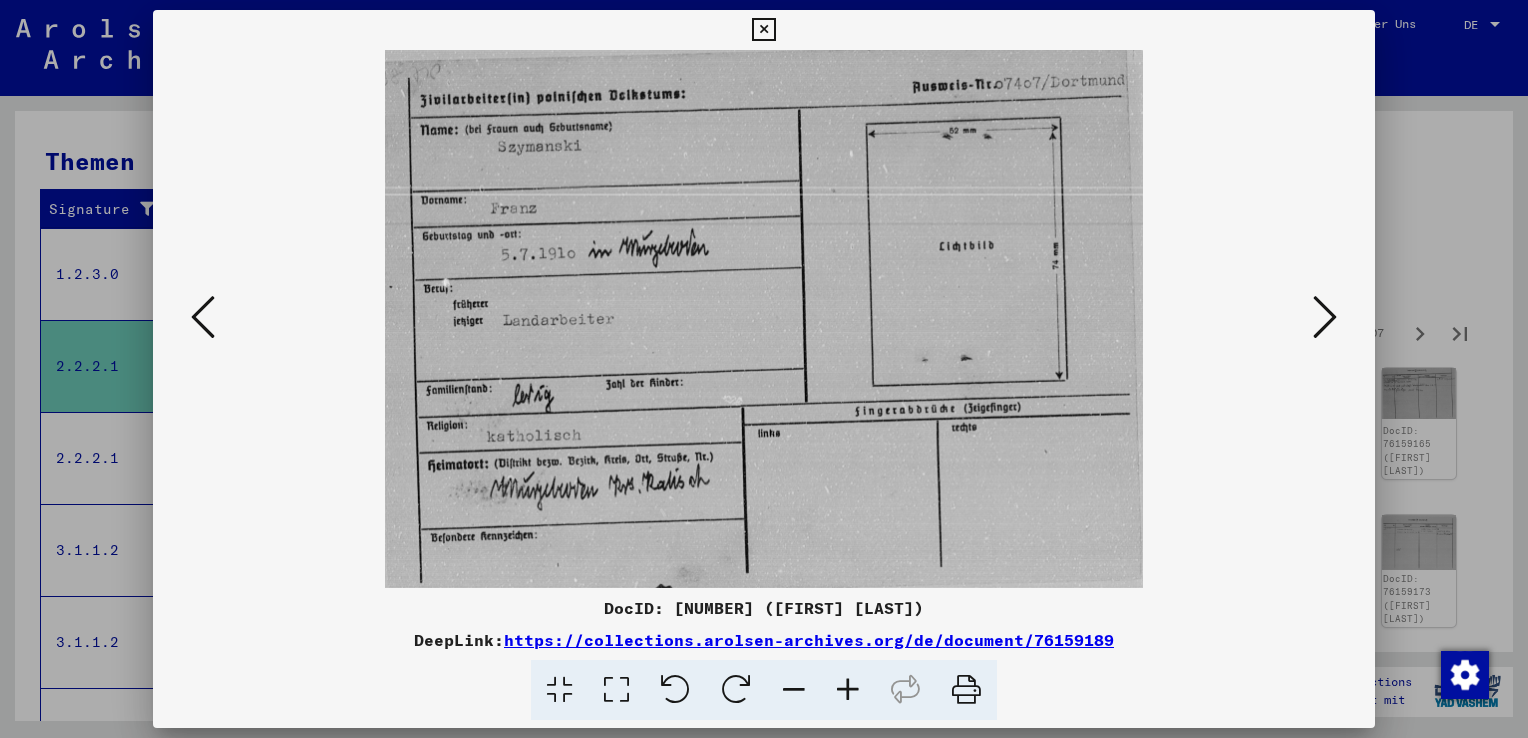 click at bounding box center [203, 317] 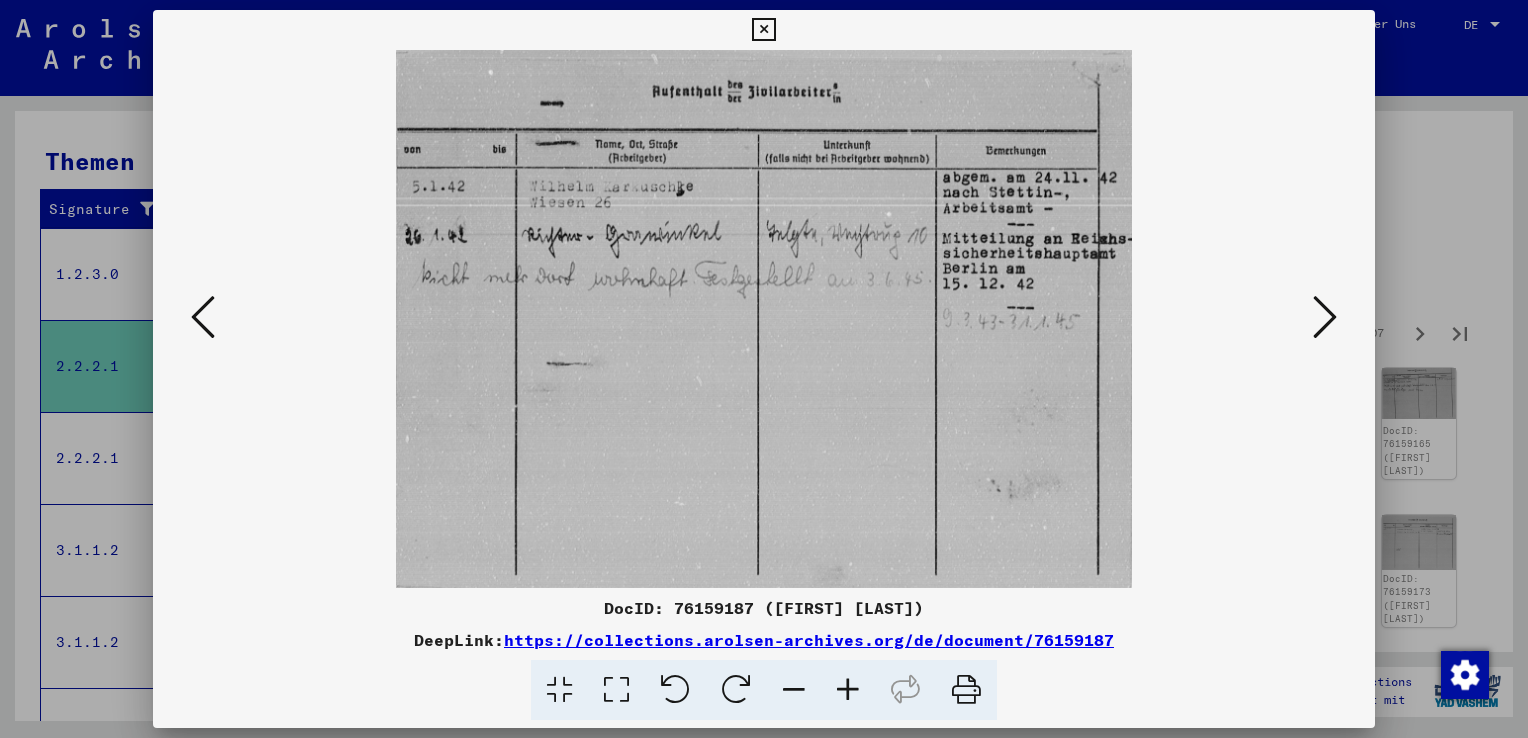 click at bounding box center (1325, 317) 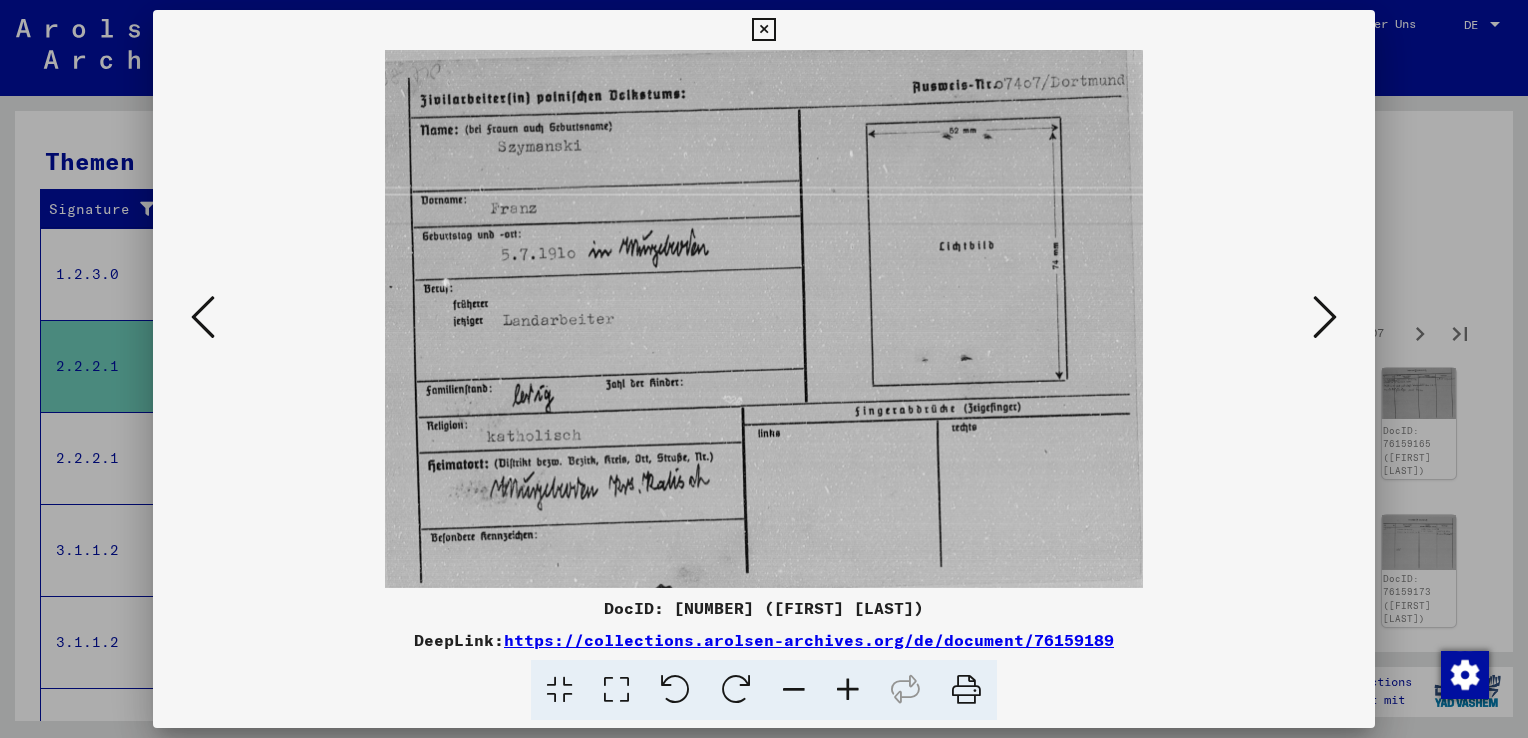 click at bounding box center [1325, 317] 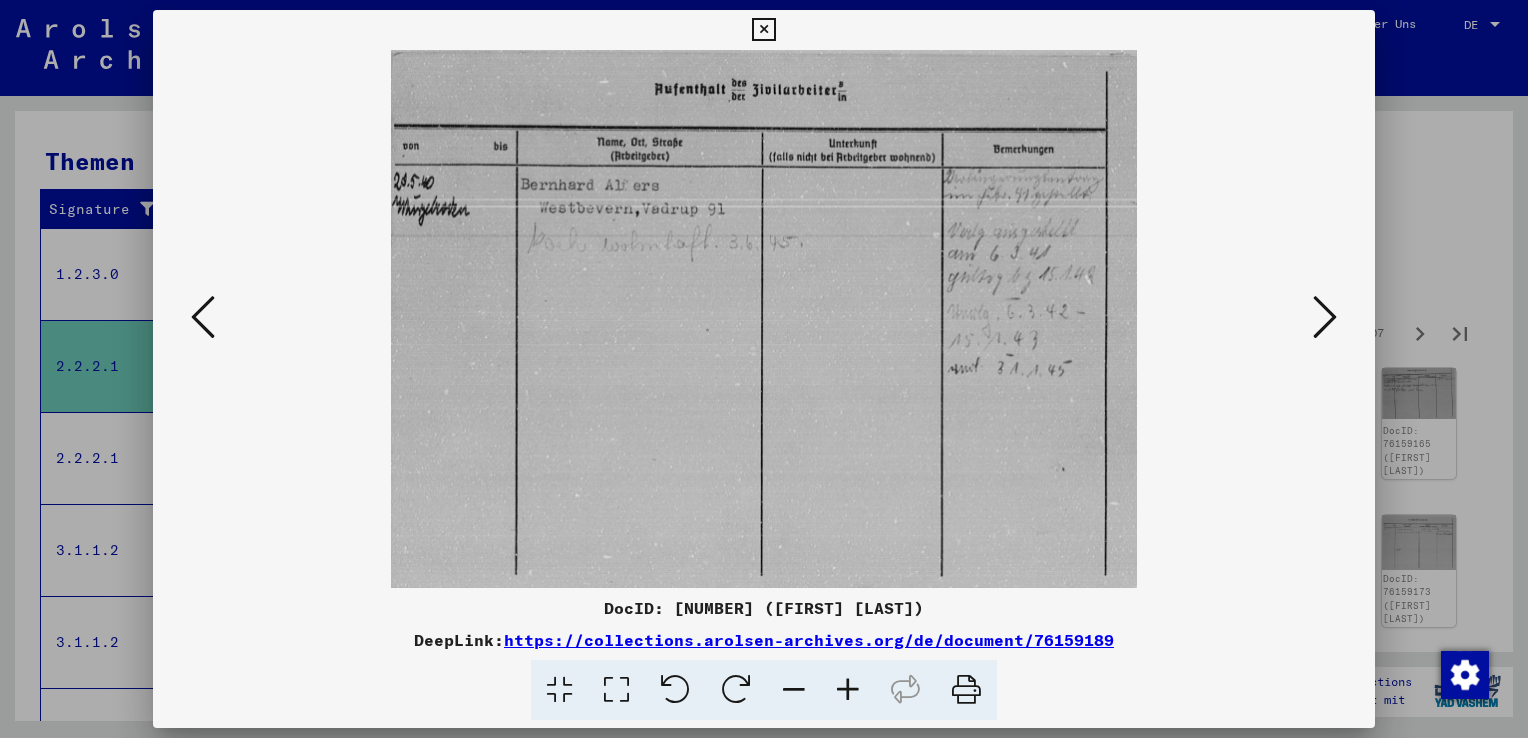 click at bounding box center [1325, 317] 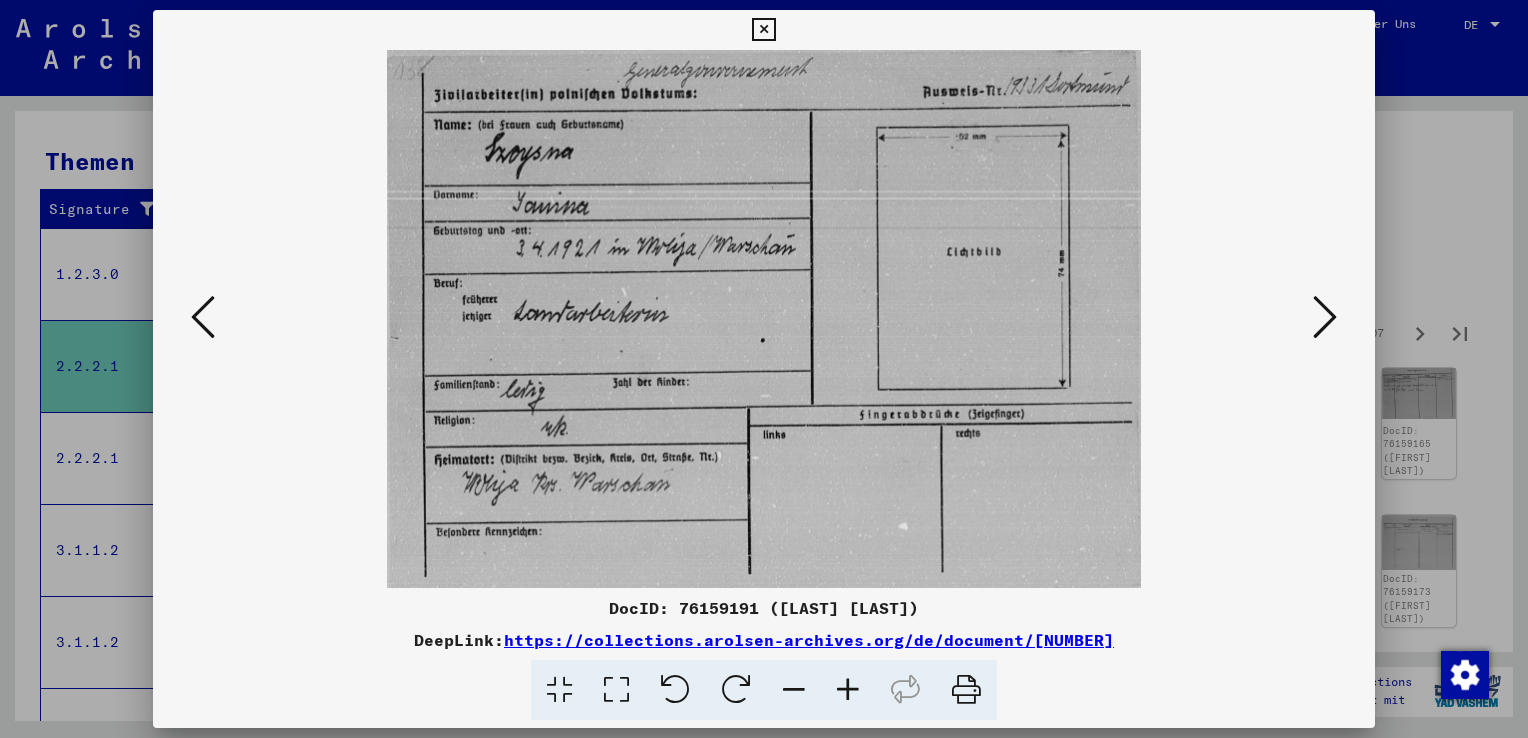 click at bounding box center (1325, 317) 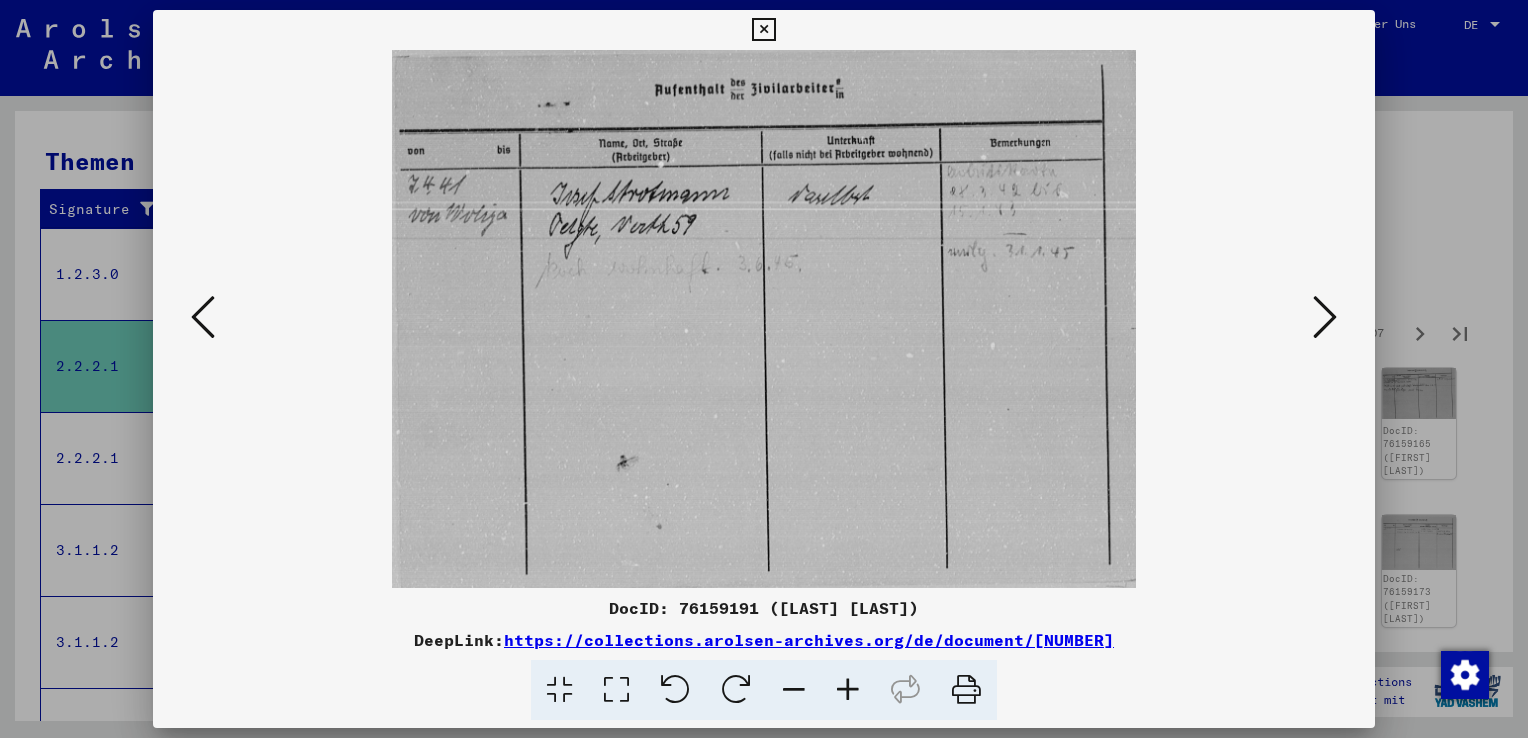 click at bounding box center (1325, 317) 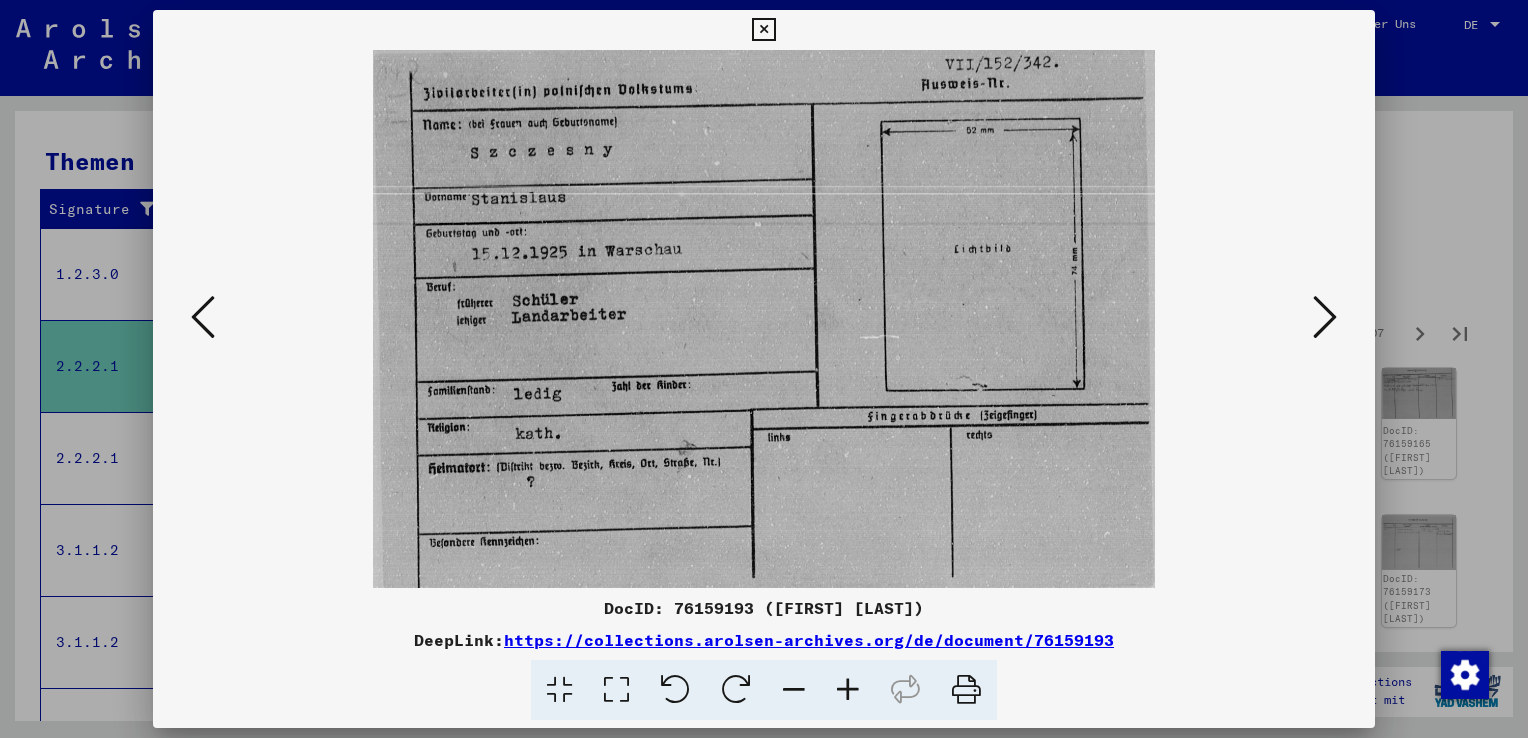 click at bounding box center [1325, 317] 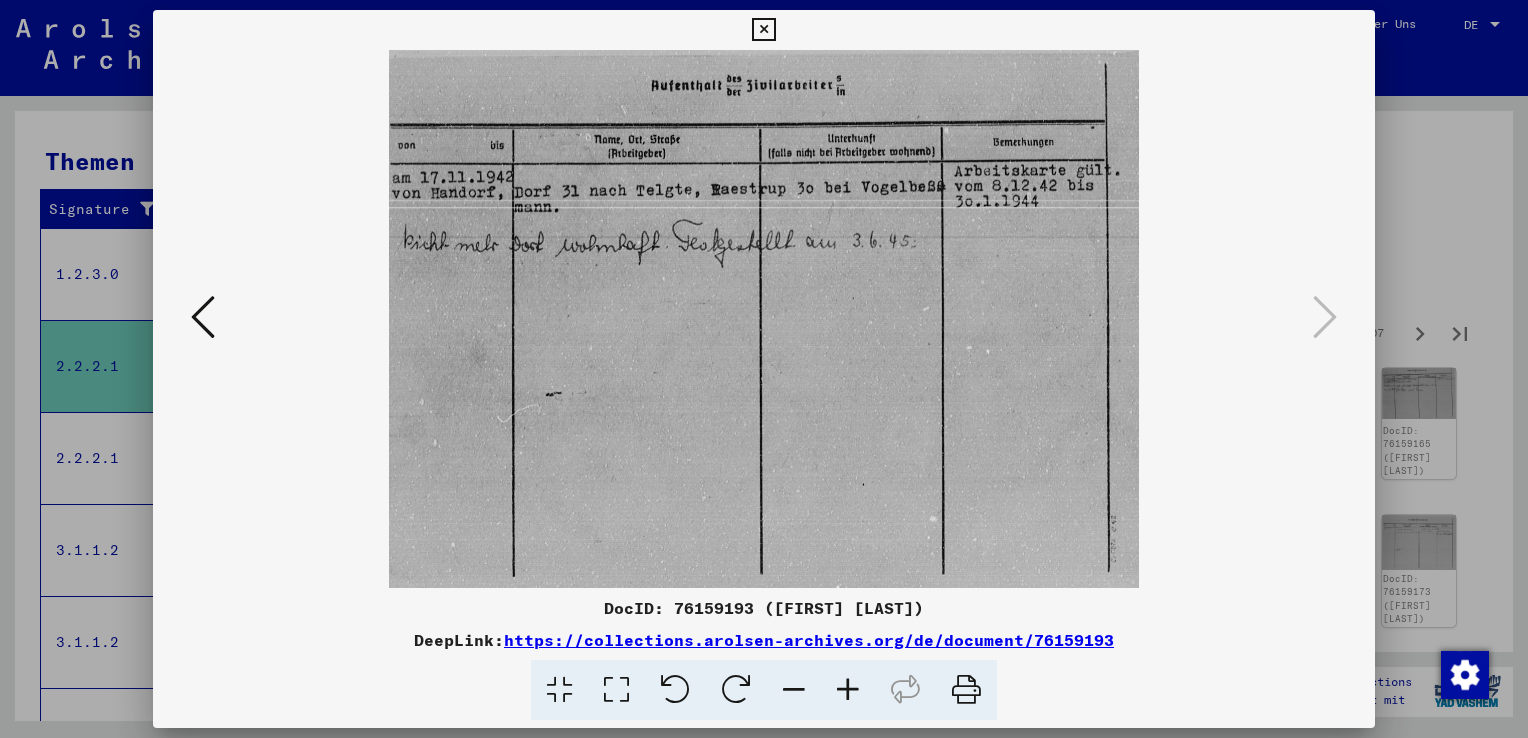 click at bounding box center [764, 369] 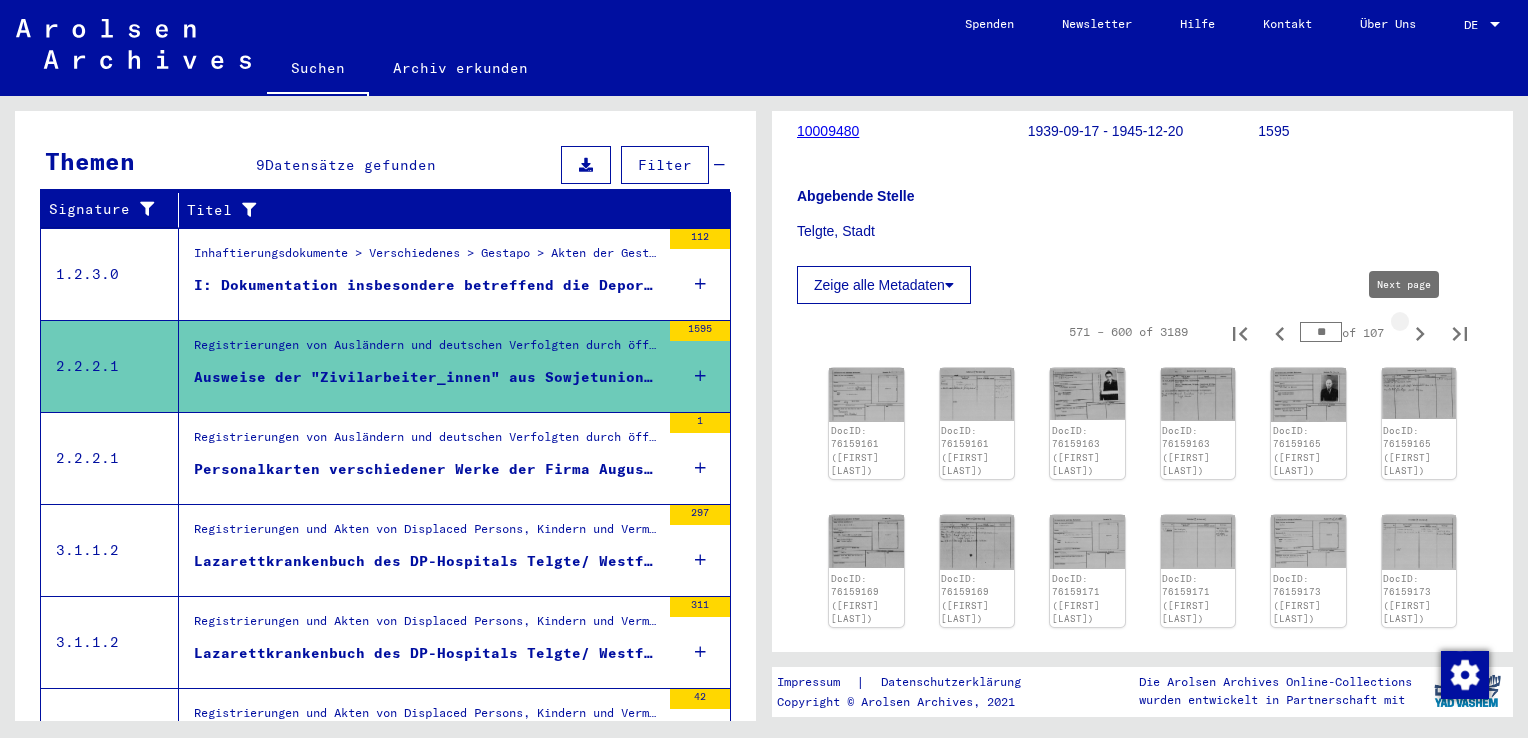 click 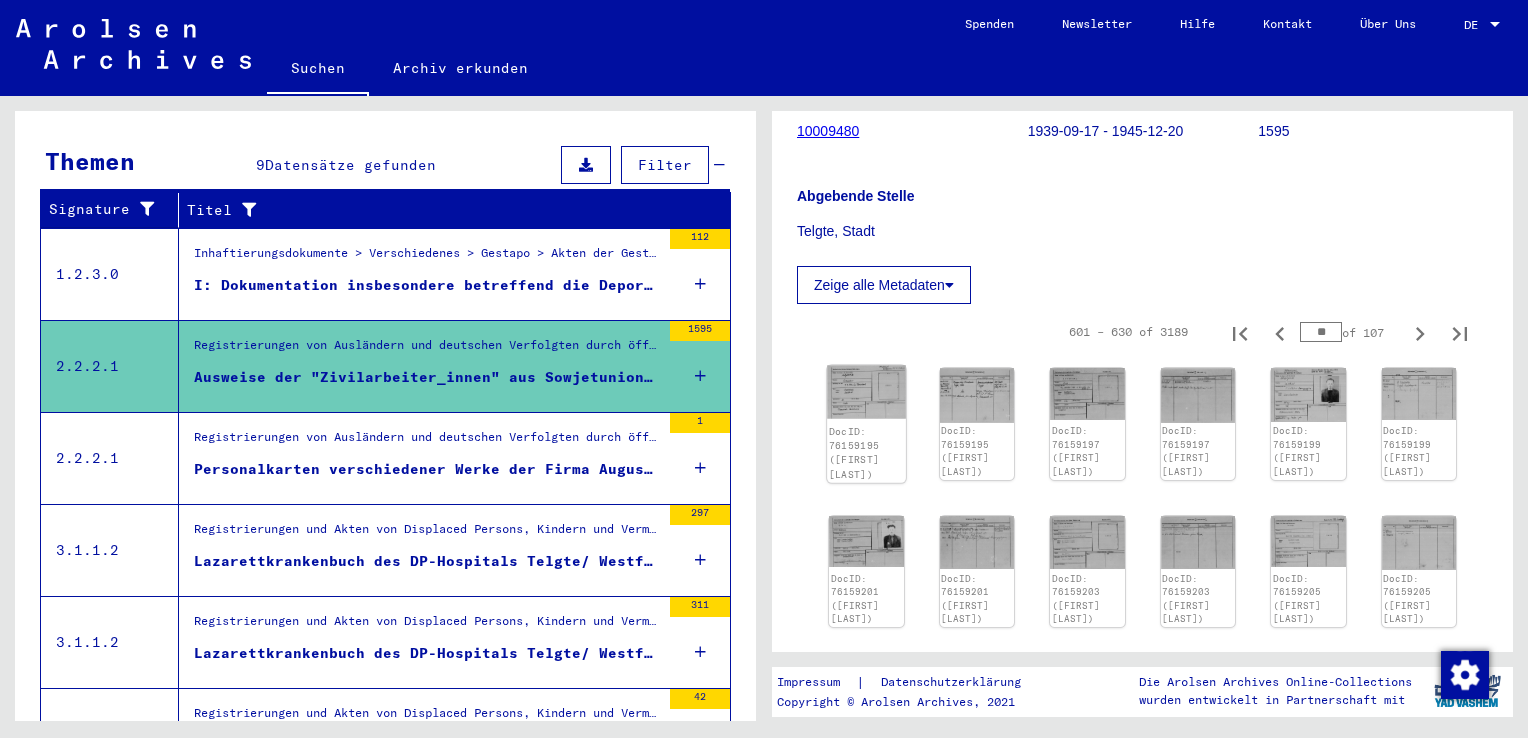 click 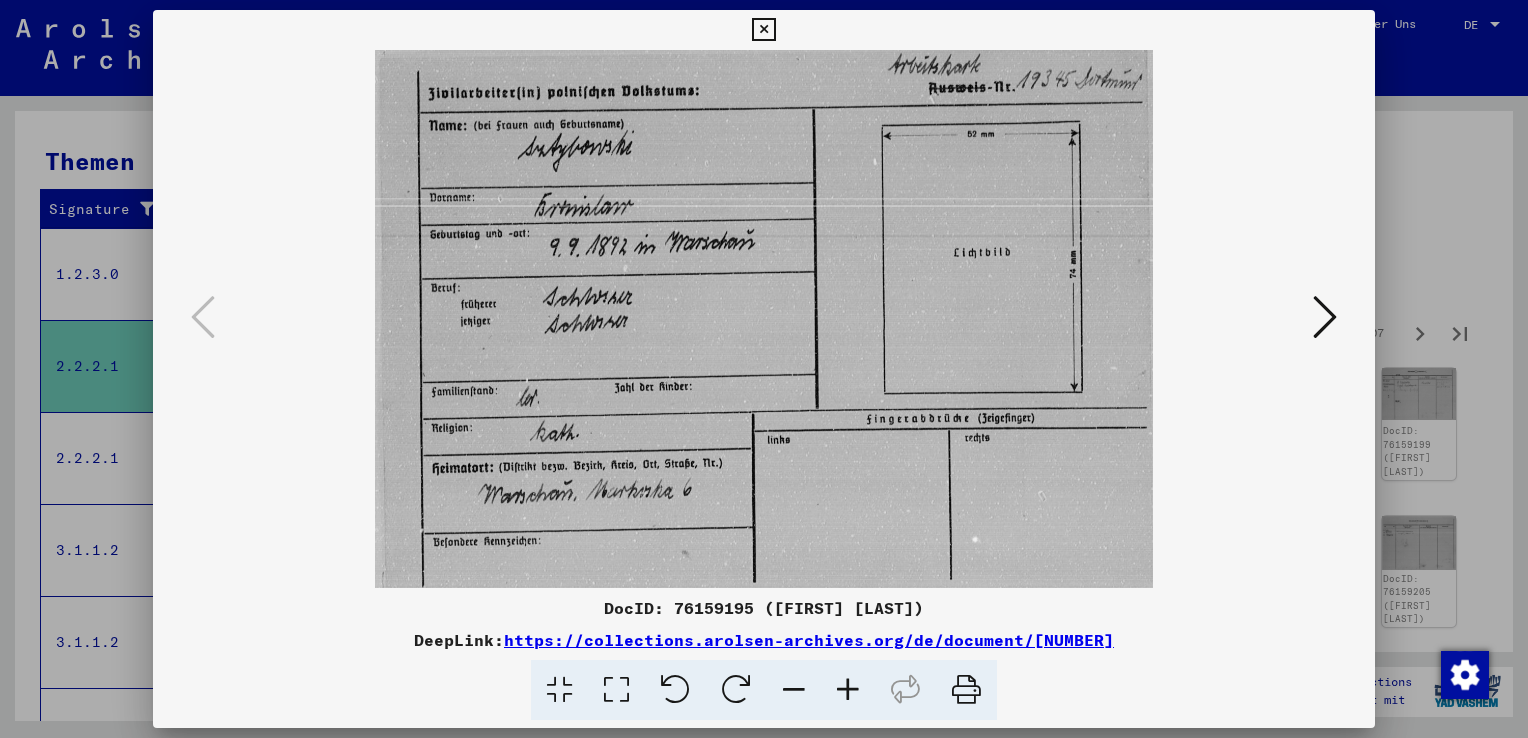 click at bounding box center [1325, 317] 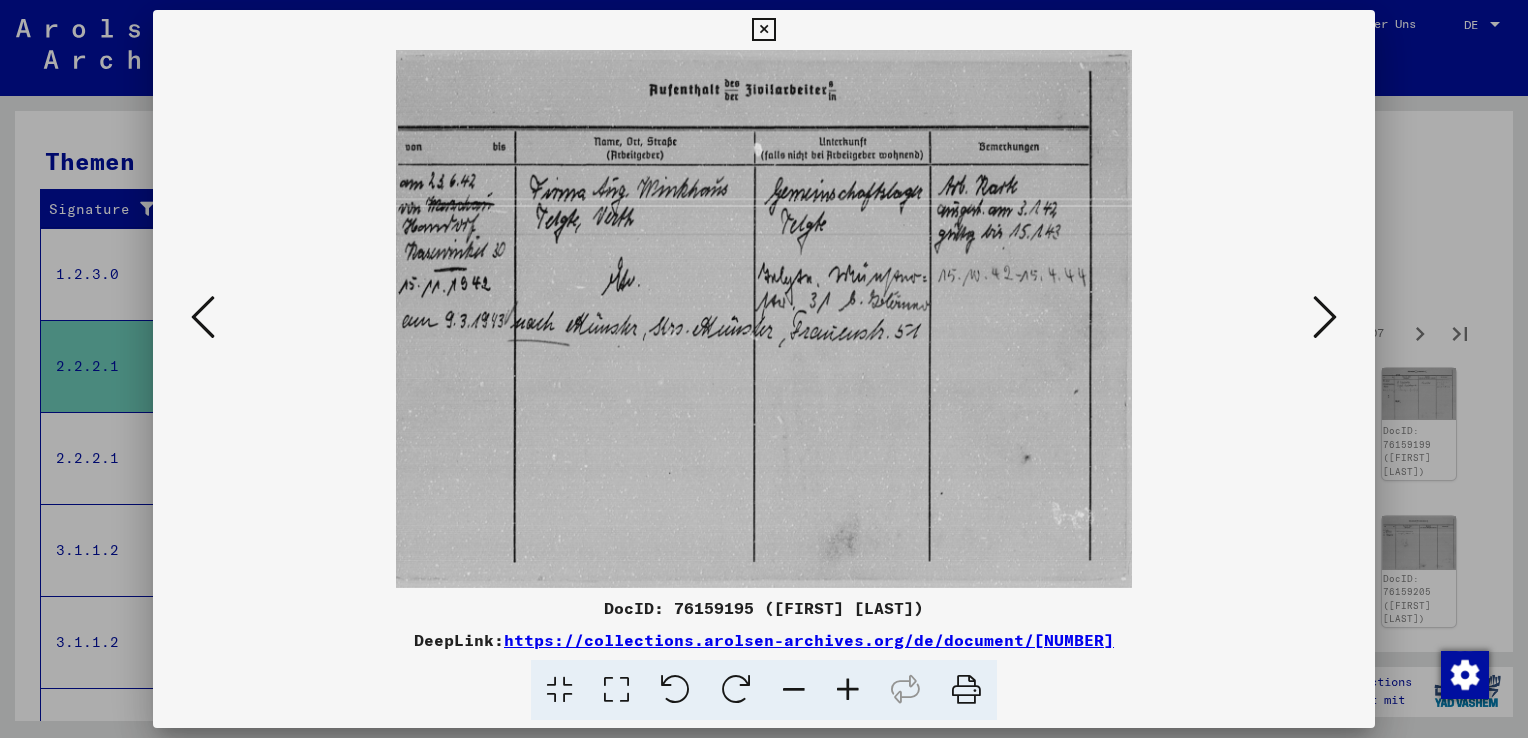 click at bounding box center [1325, 317] 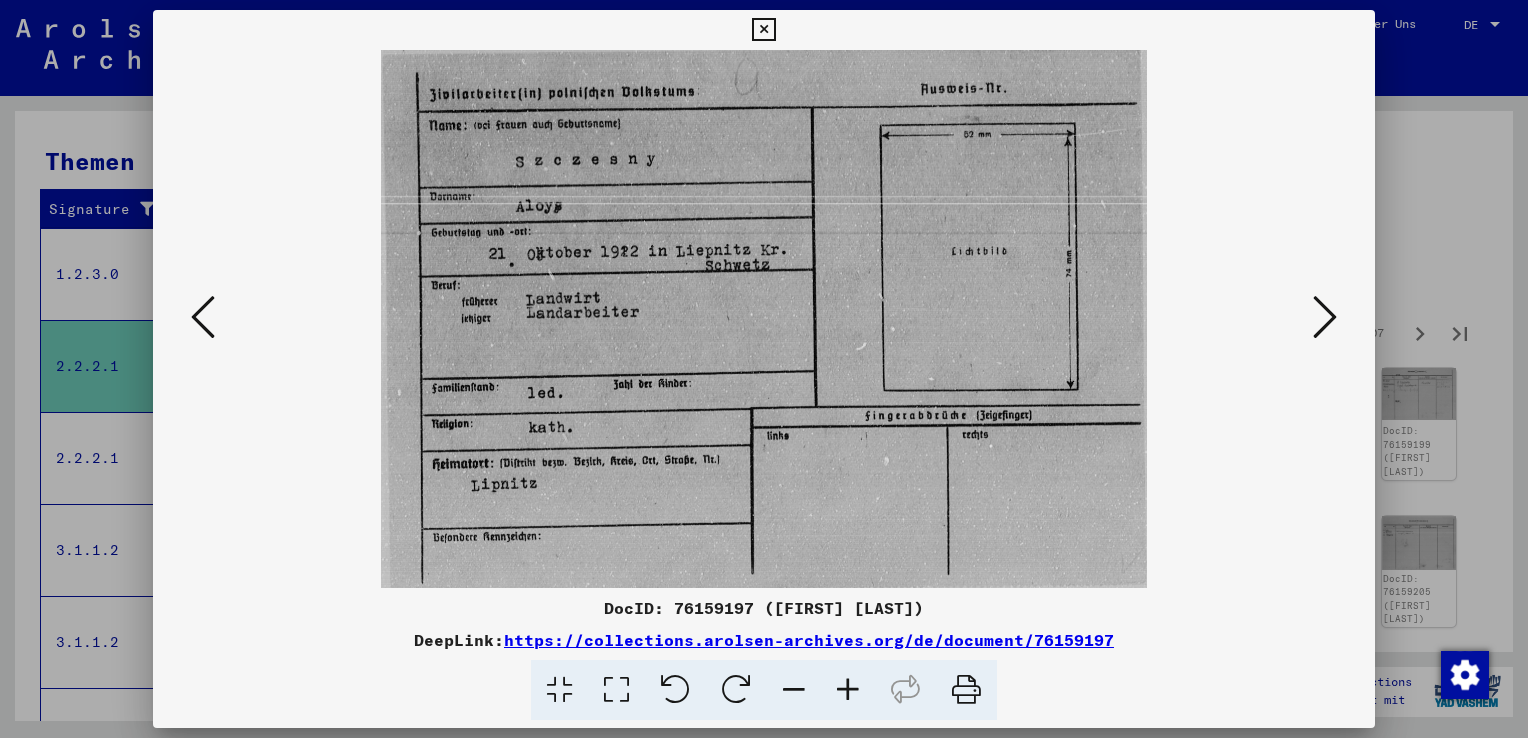 click at bounding box center [1325, 317] 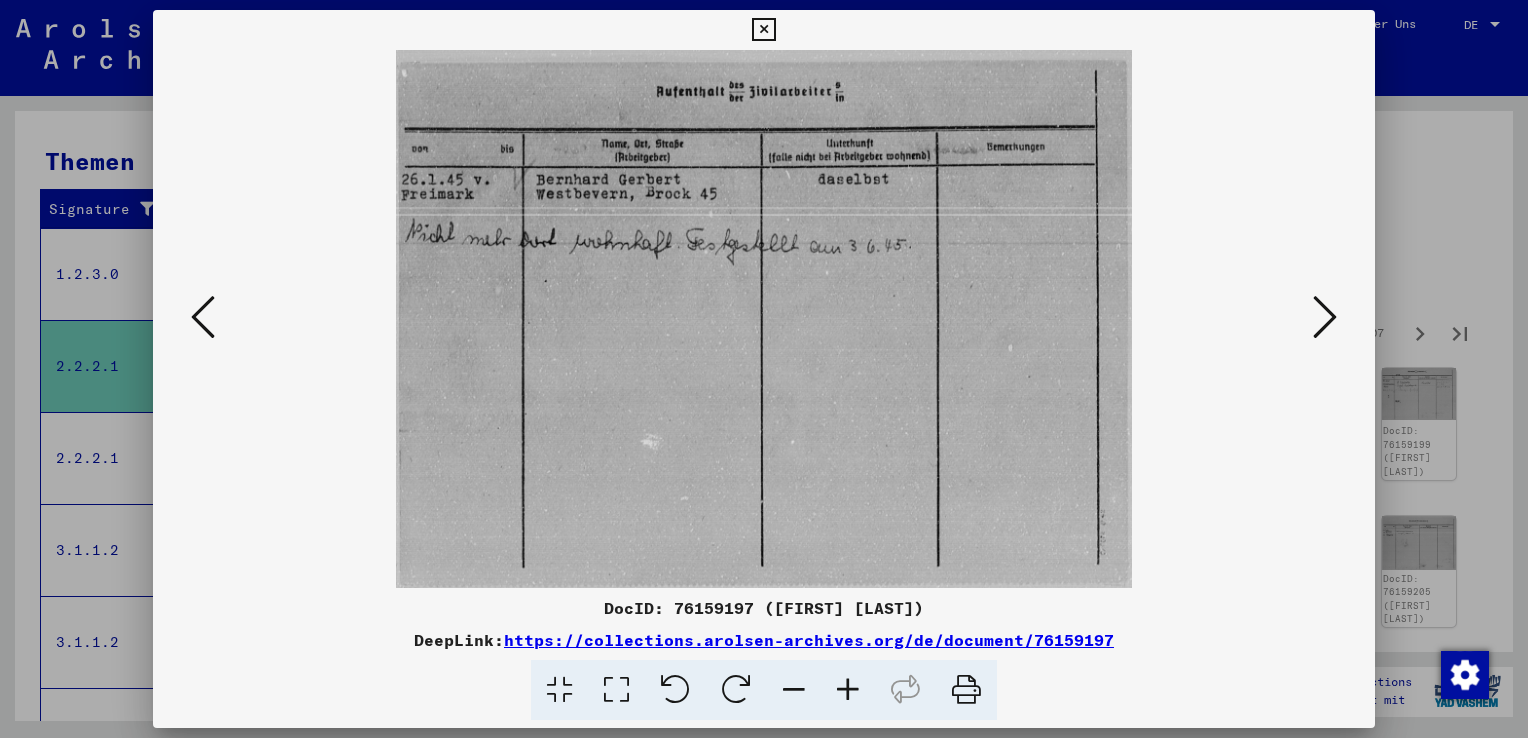 click at bounding box center (1325, 317) 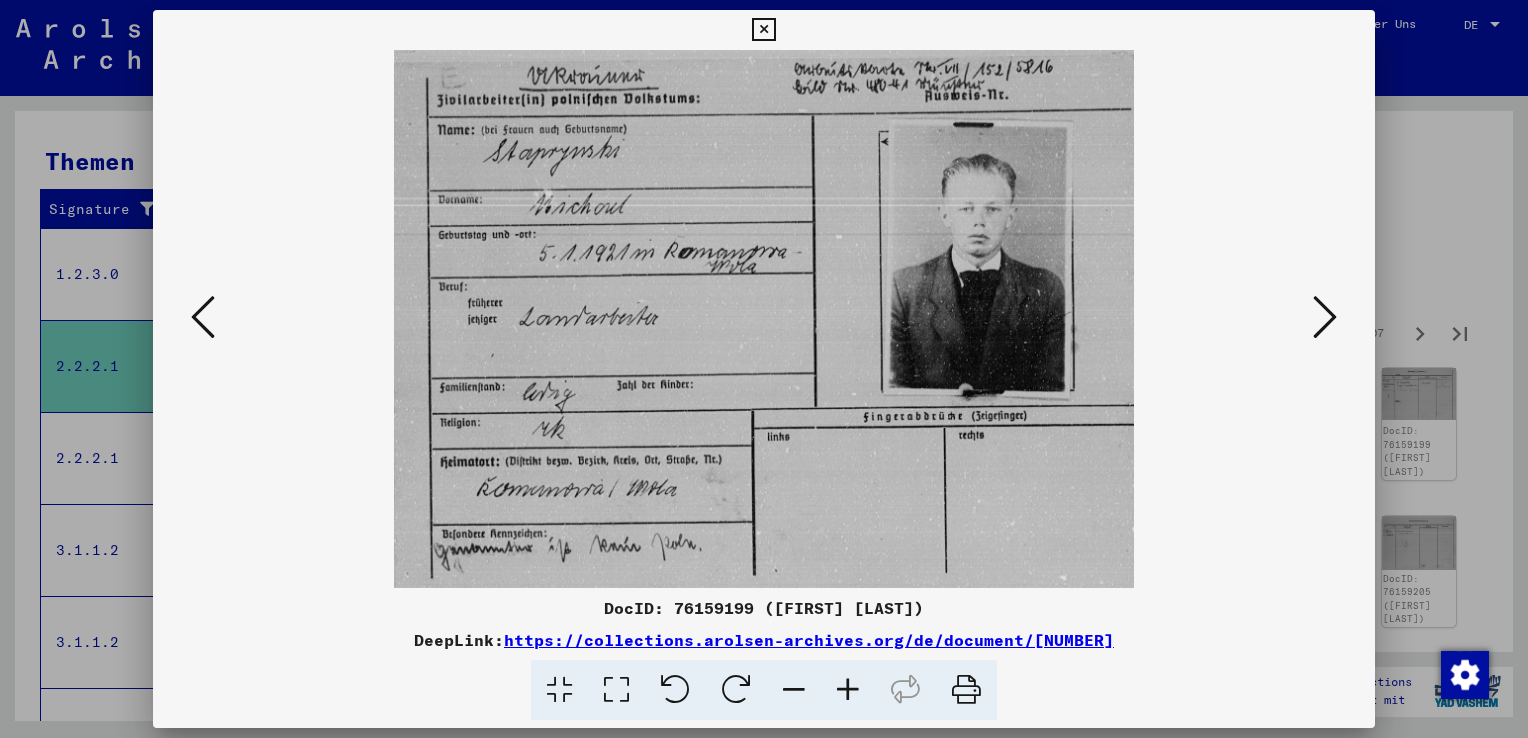 click at bounding box center [1325, 317] 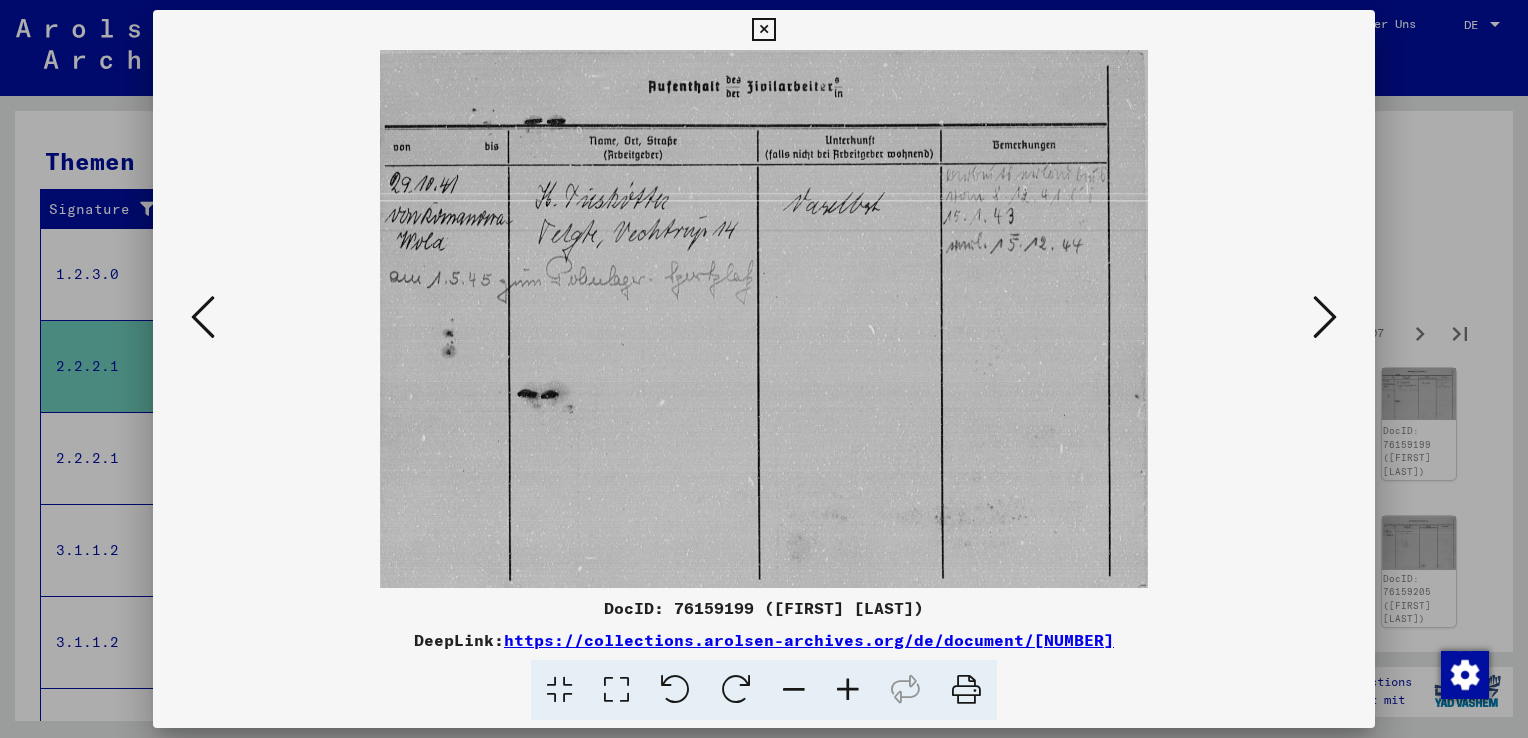 click at bounding box center [1325, 317] 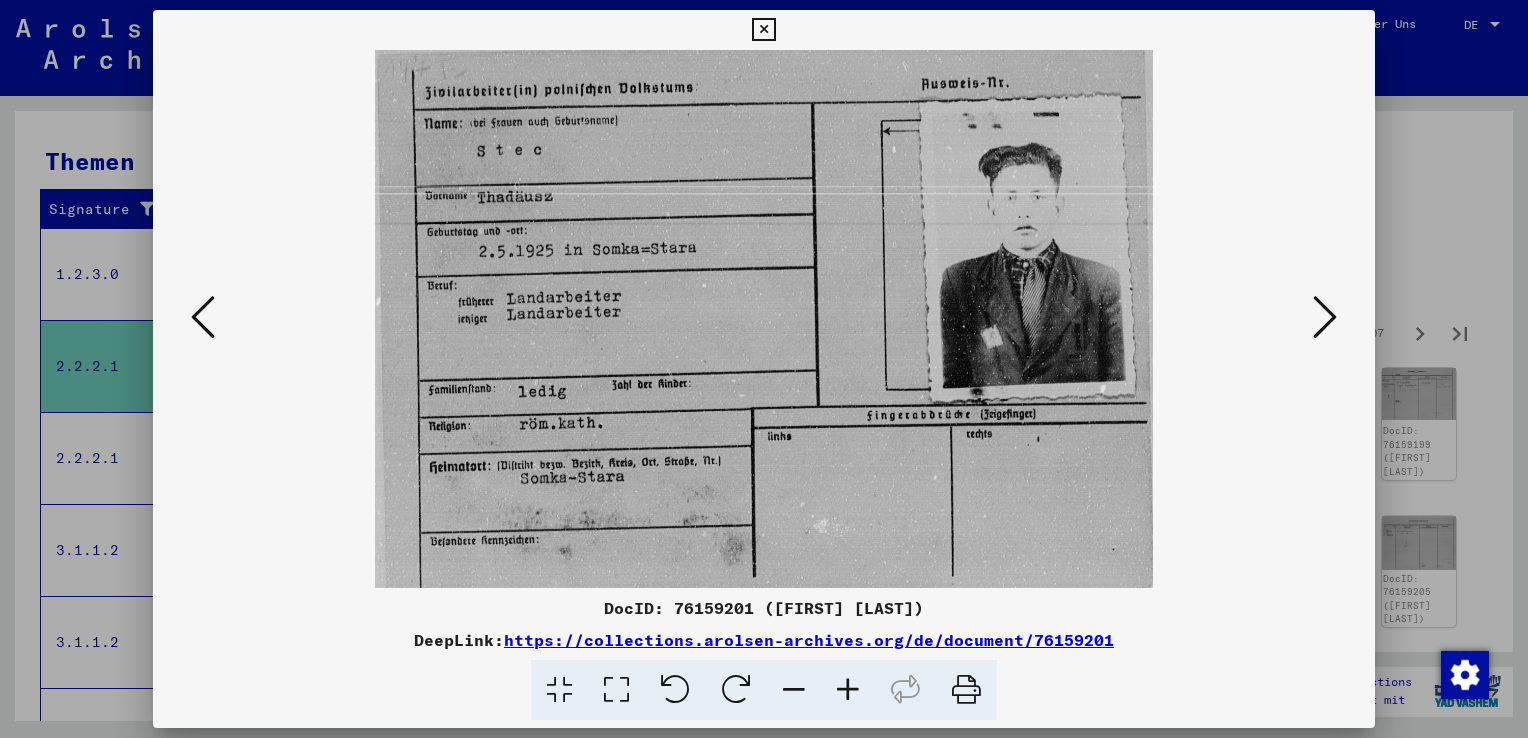 click at bounding box center [1325, 317] 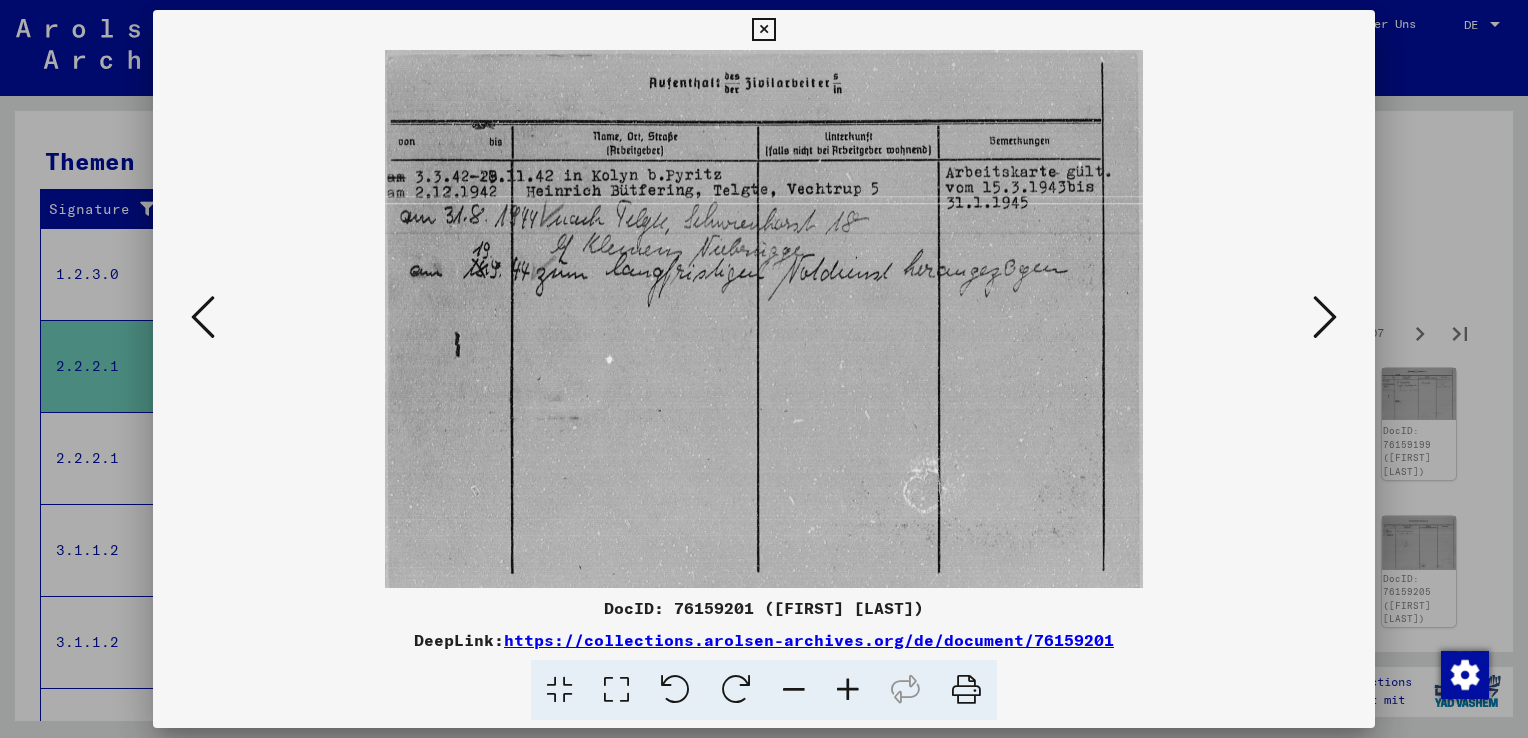 click at bounding box center (1325, 317) 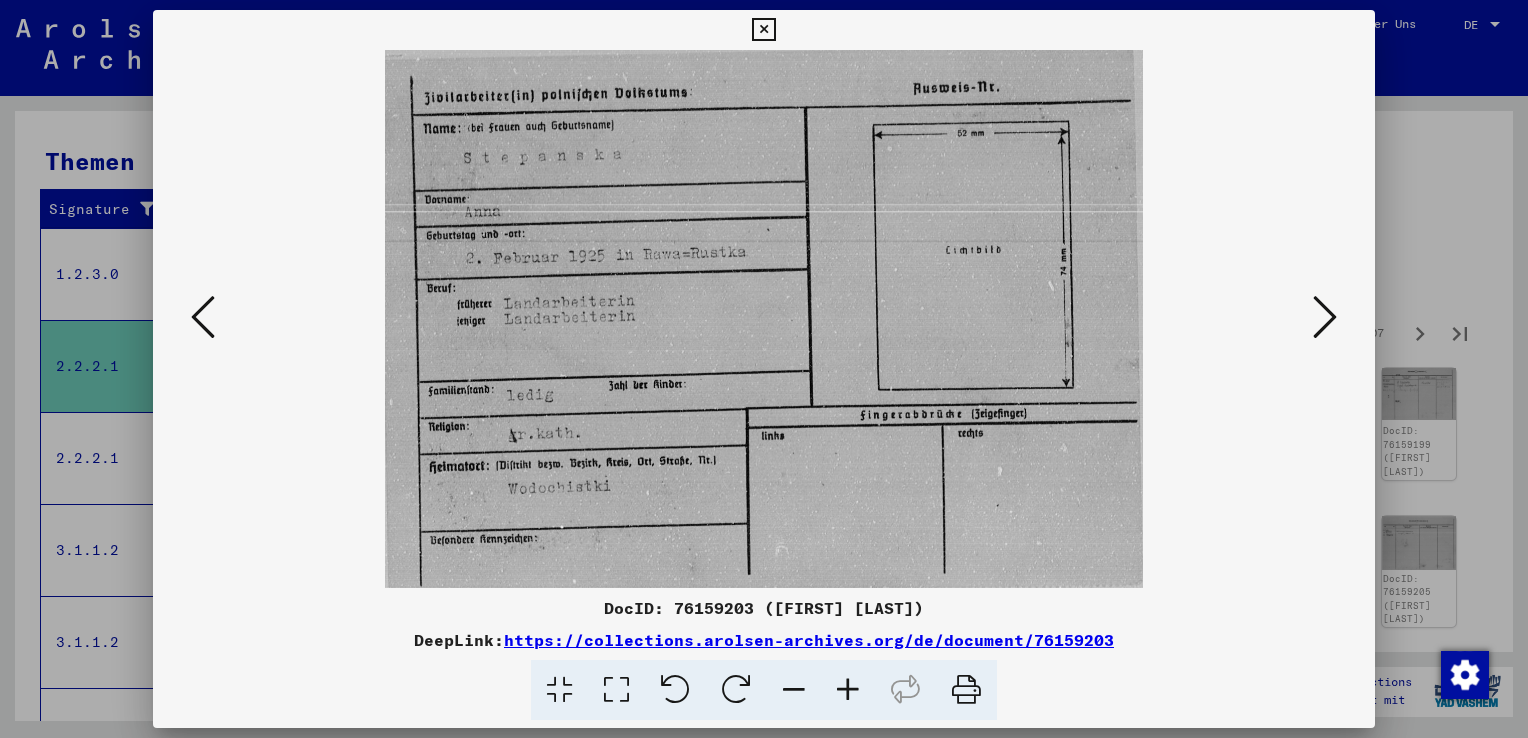 click at bounding box center [1325, 317] 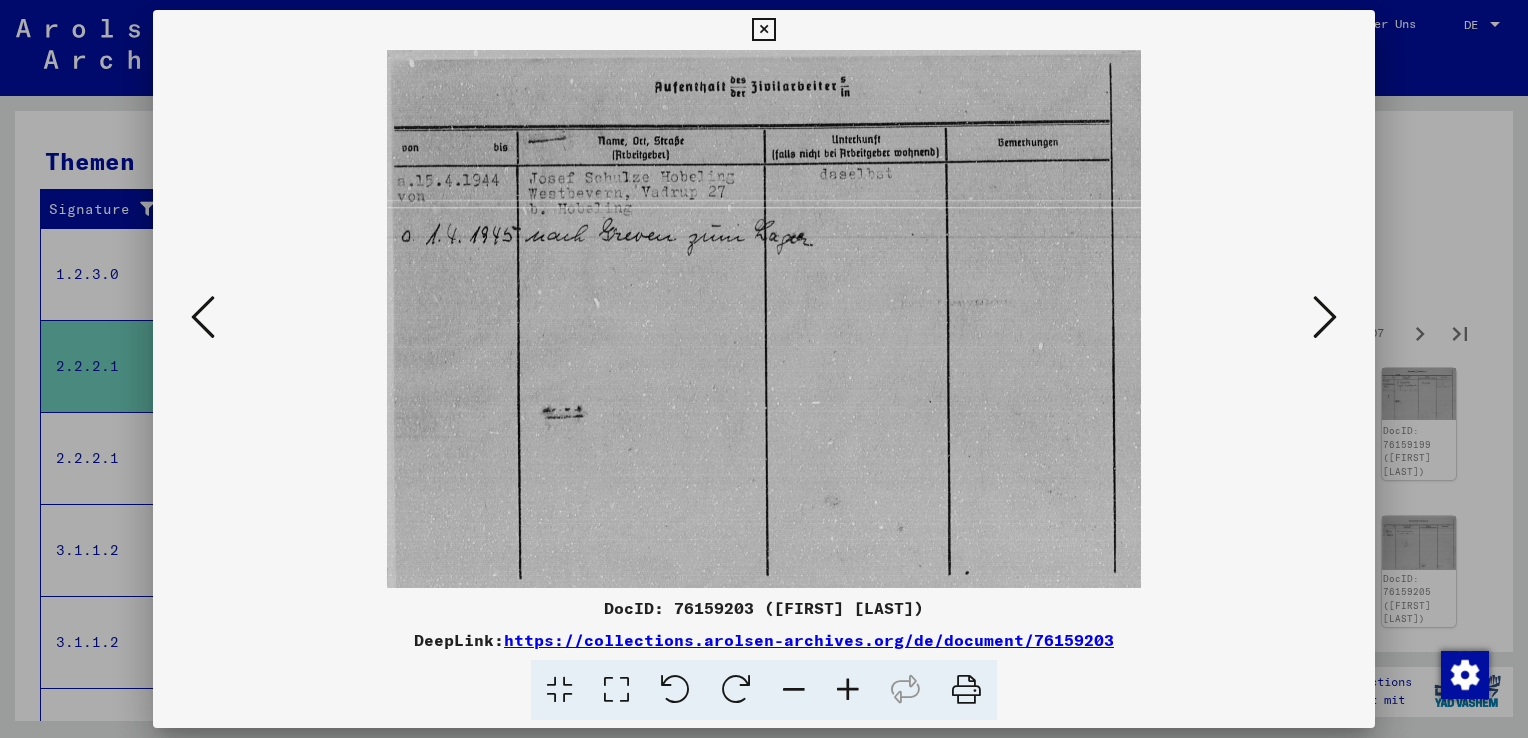 click at bounding box center (1325, 317) 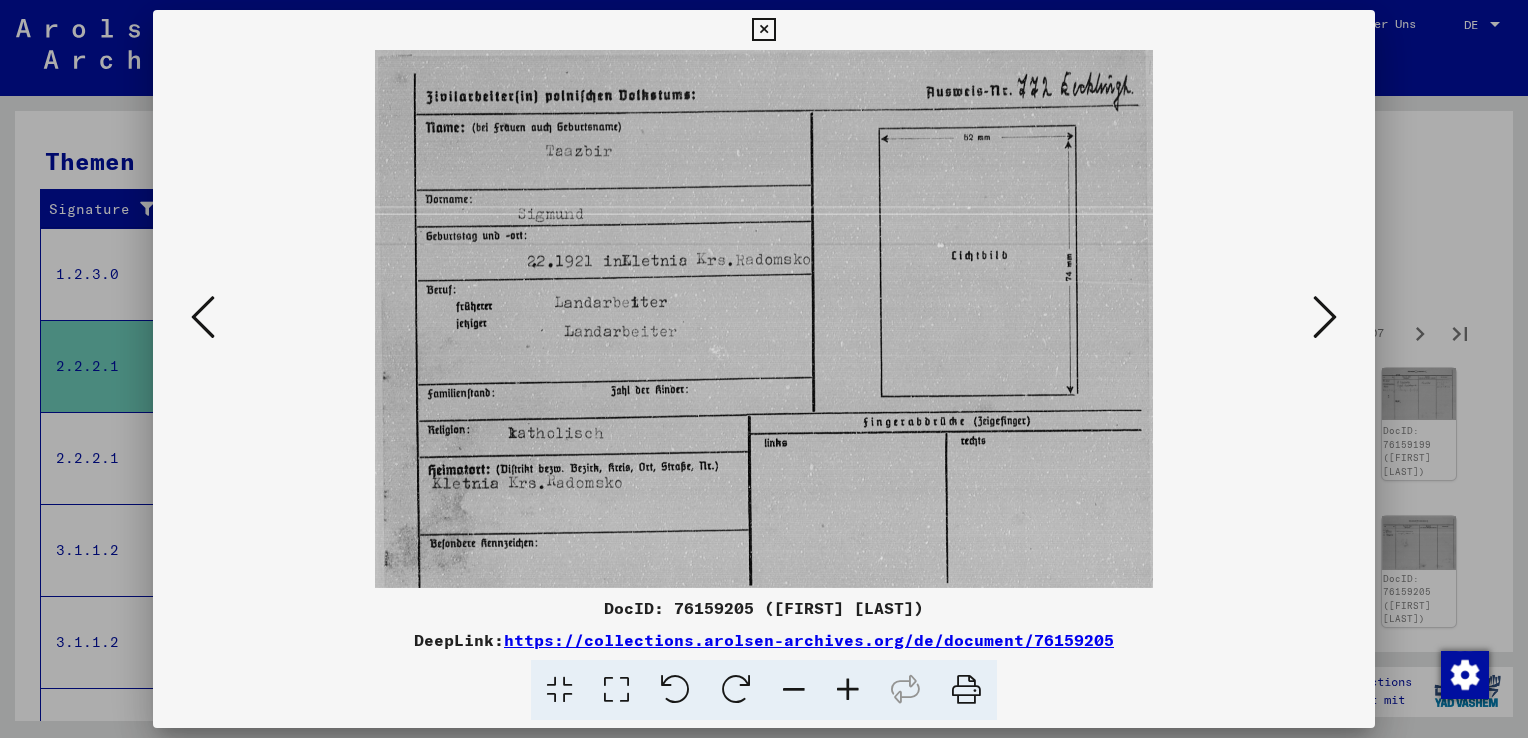click at bounding box center (1325, 317) 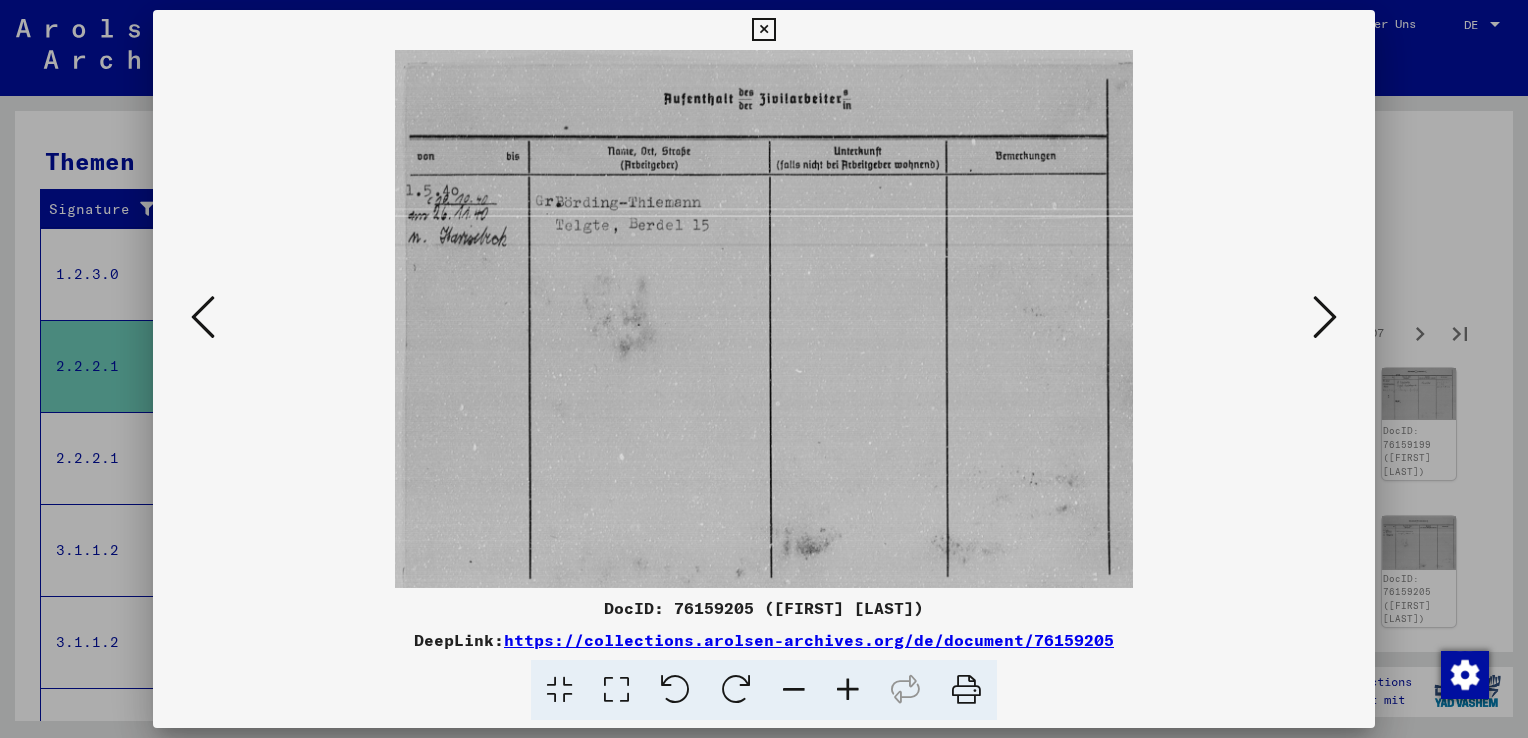 click at bounding box center (1325, 317) 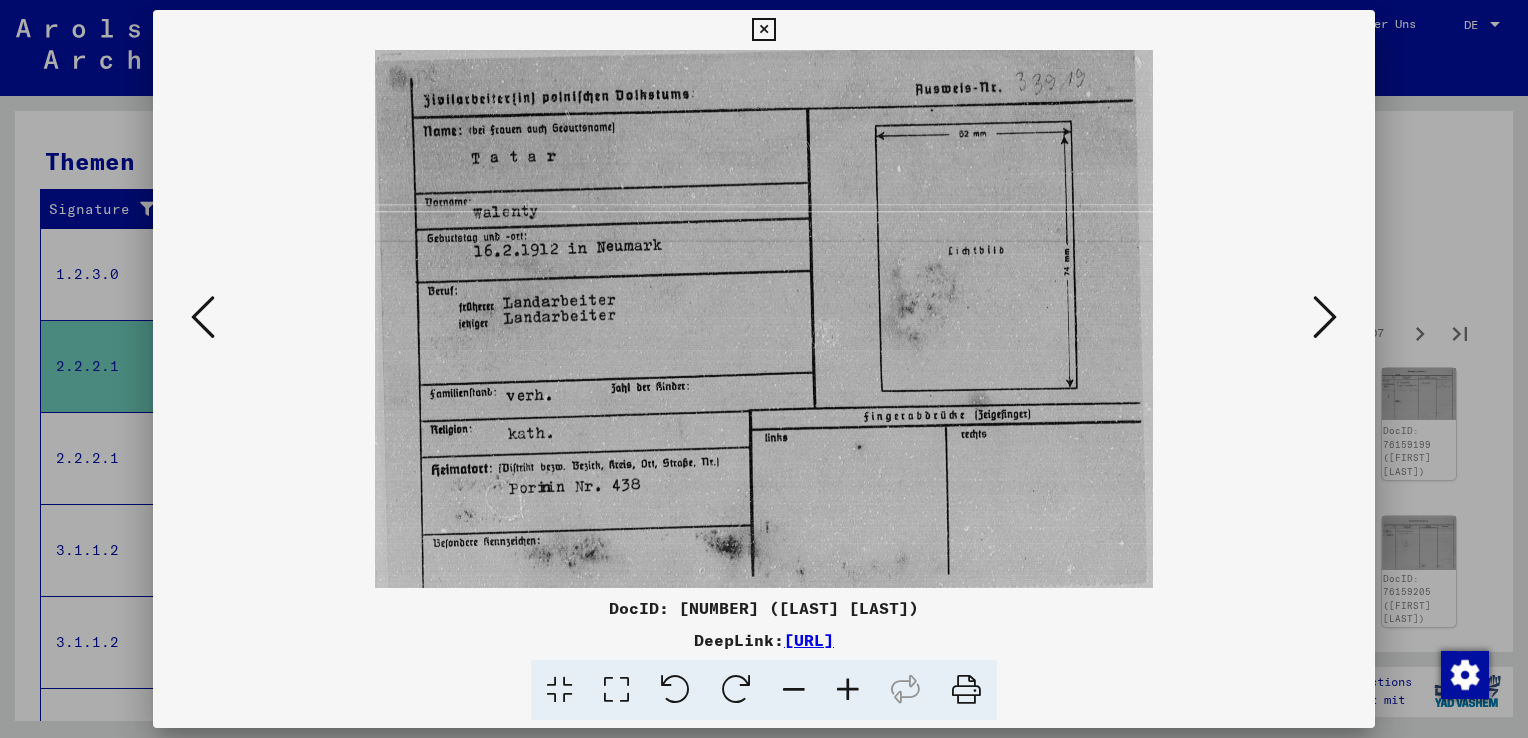 click at bounding box center (1325, 317) 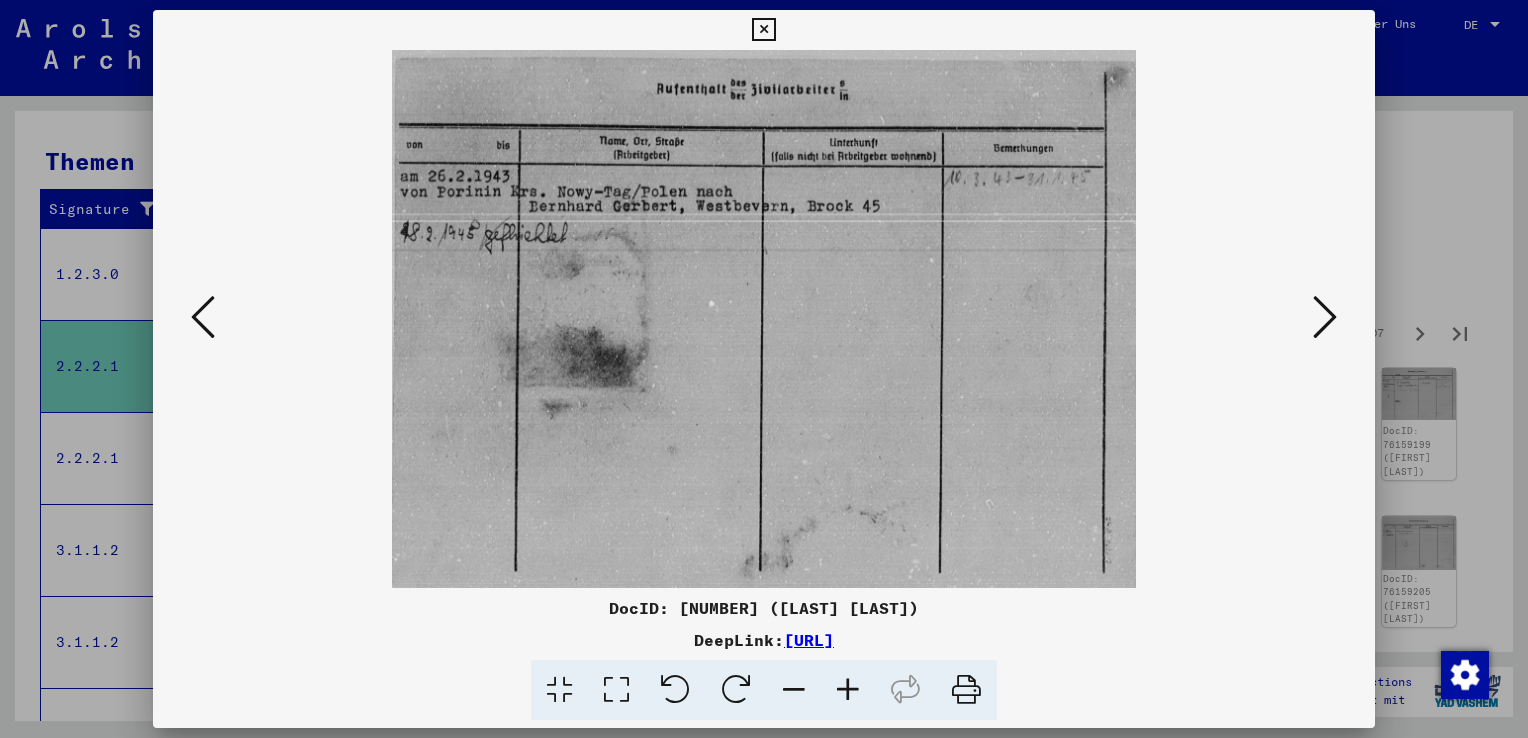 click at bounding box center [1325, 317] 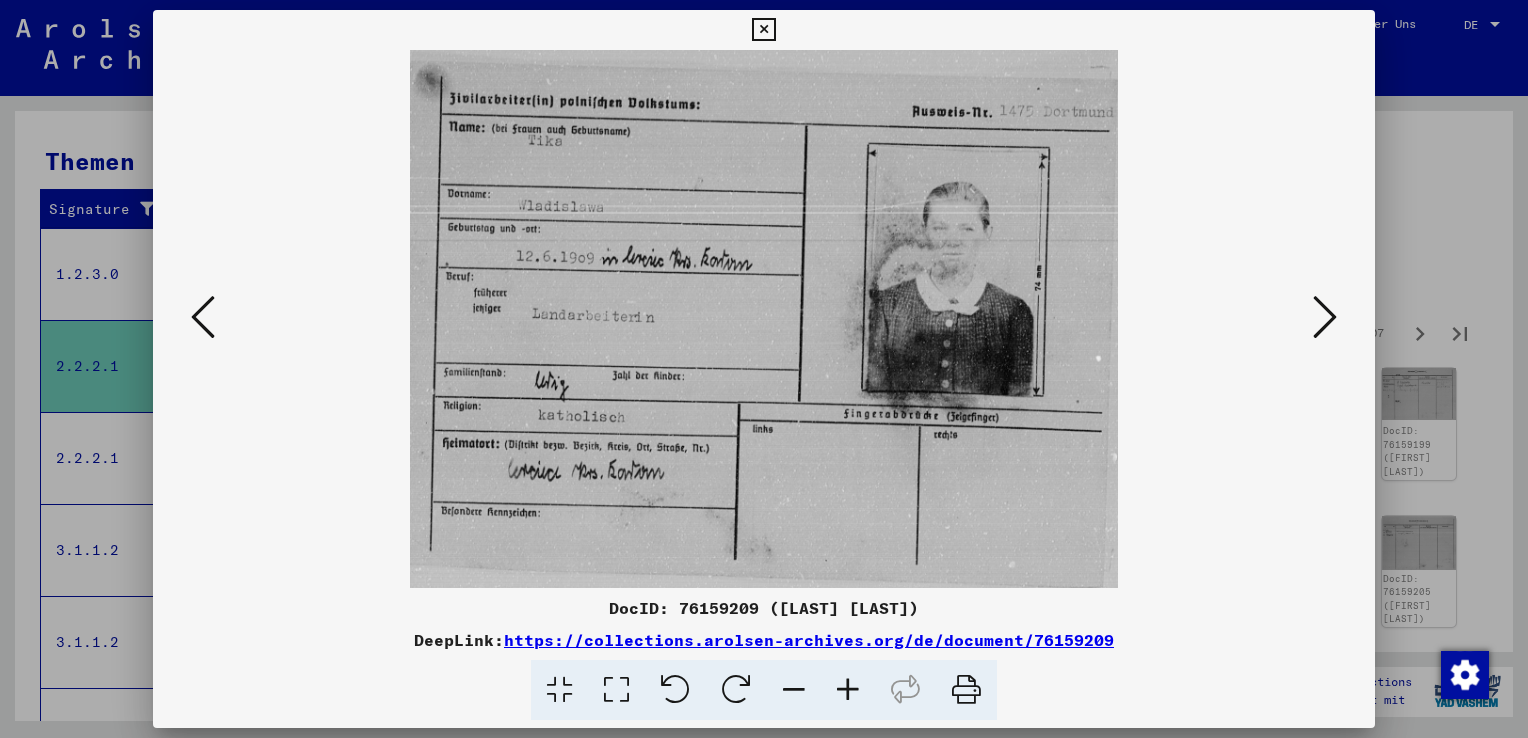 click at bounding box center [1325, 317] 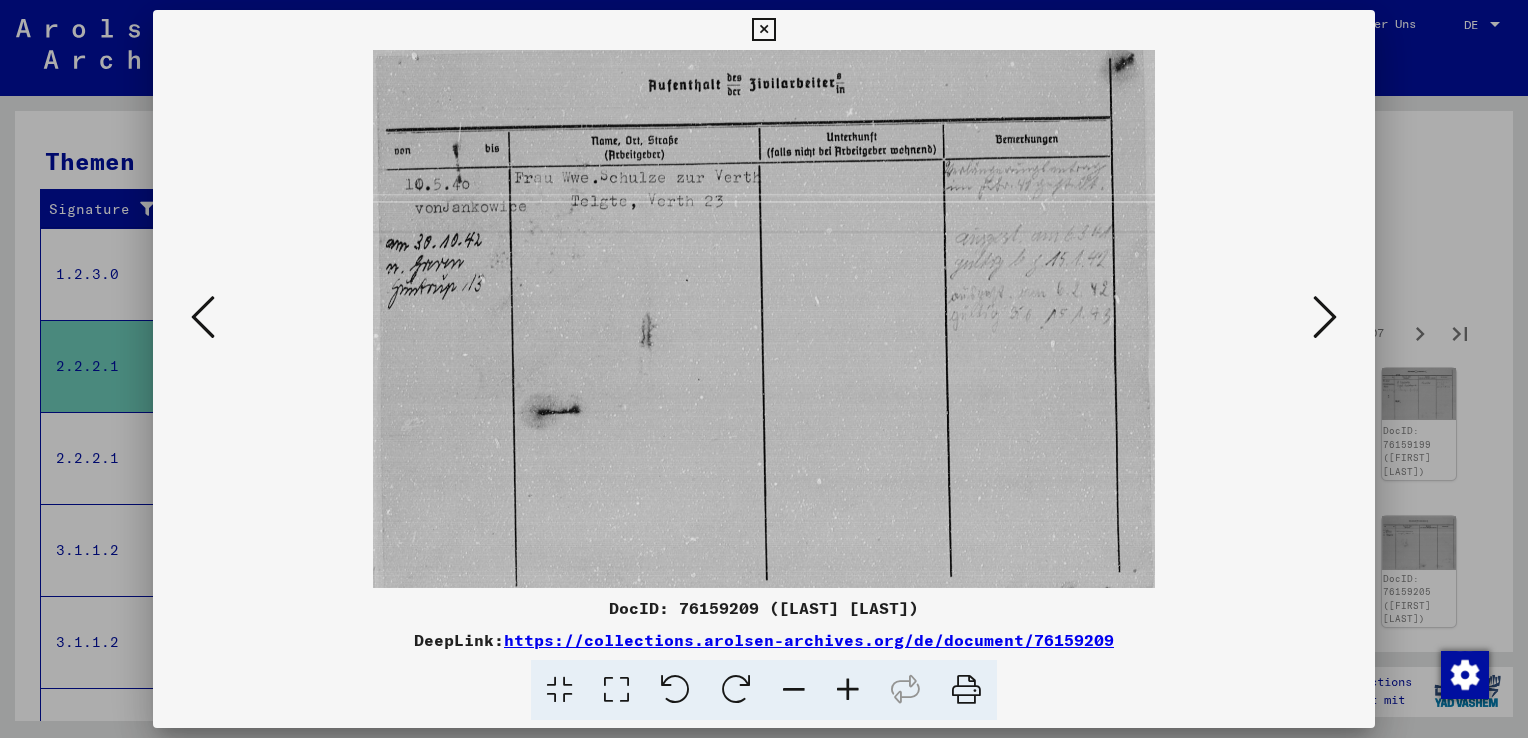 click at bounding box center (1325, 317) 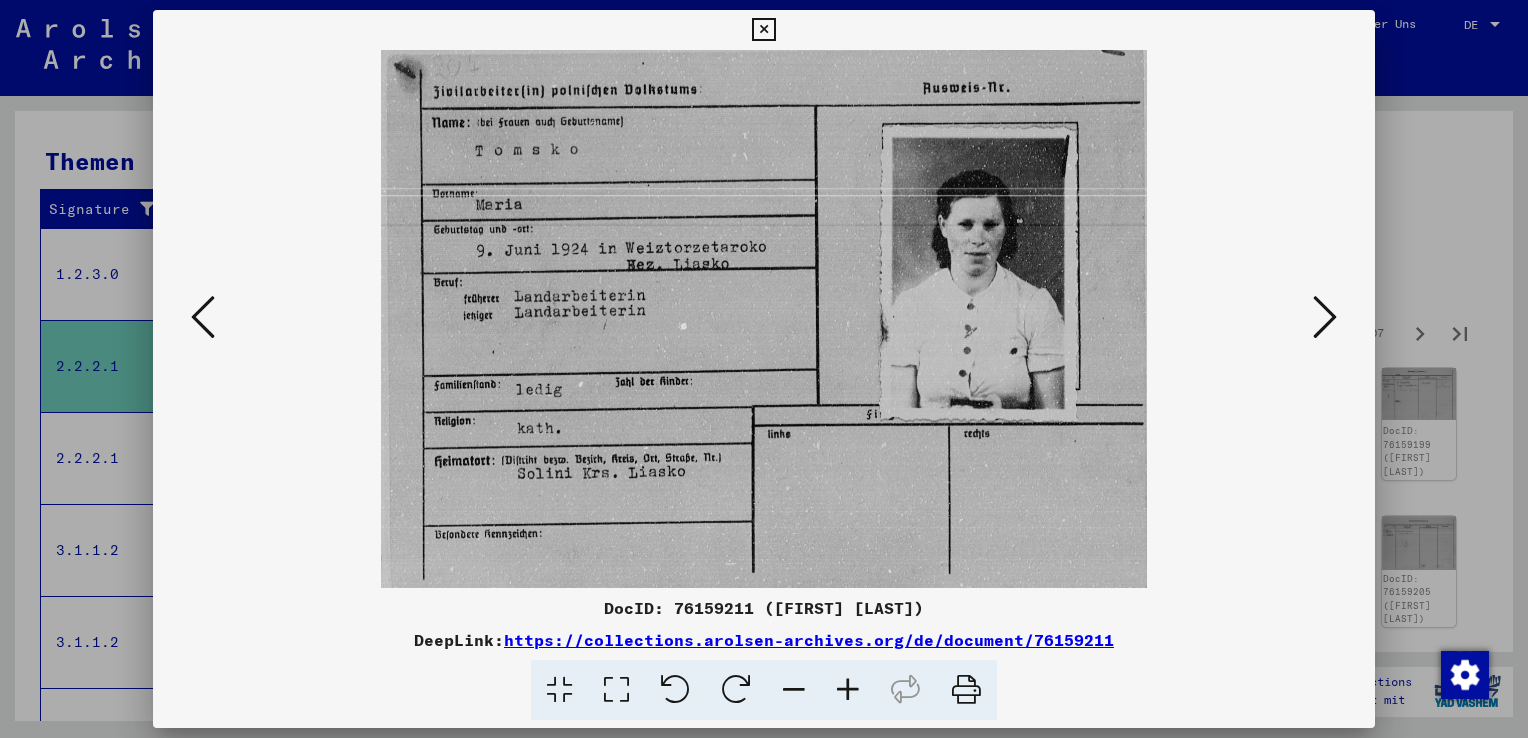 click at bounding box center [1325, 317] 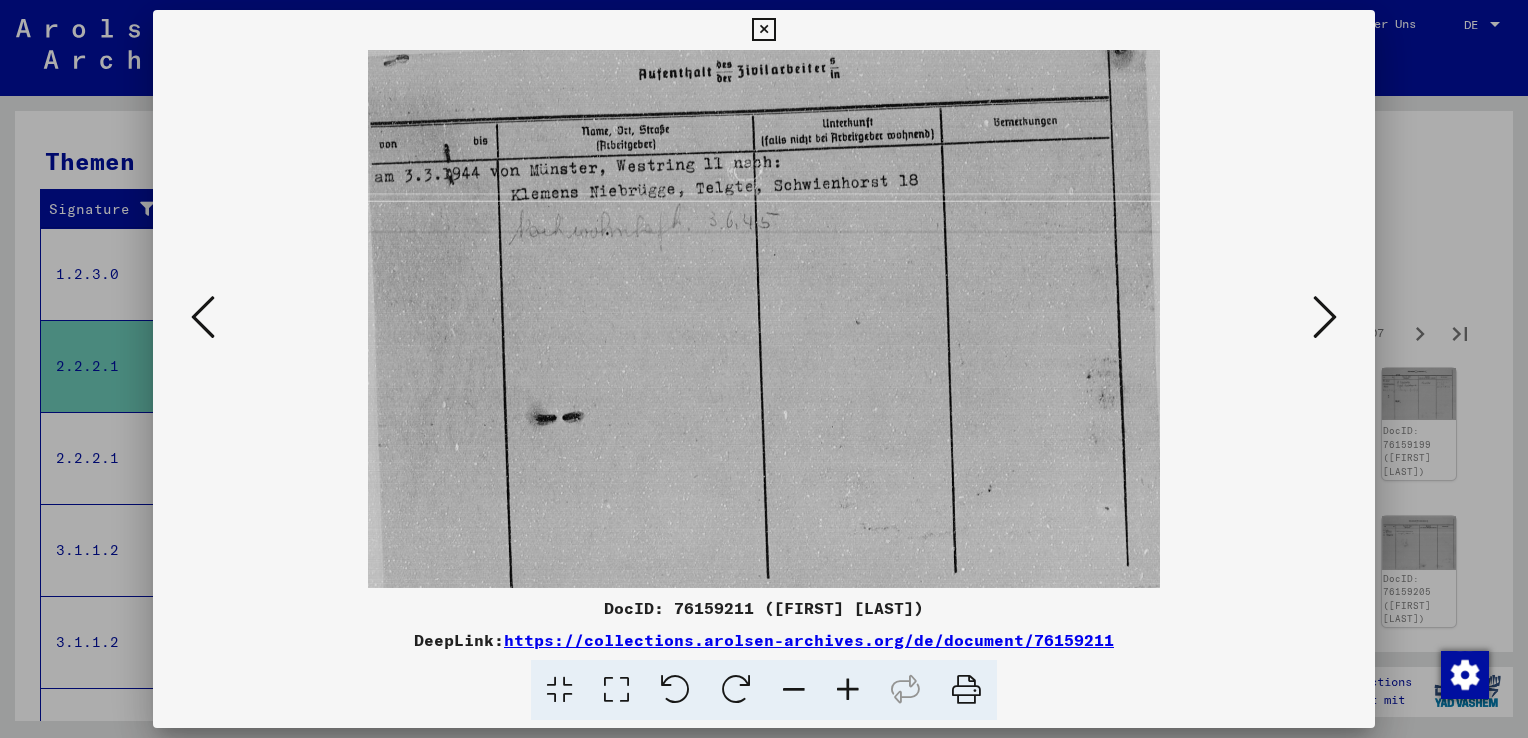 click at bounding box center (1325, 317) 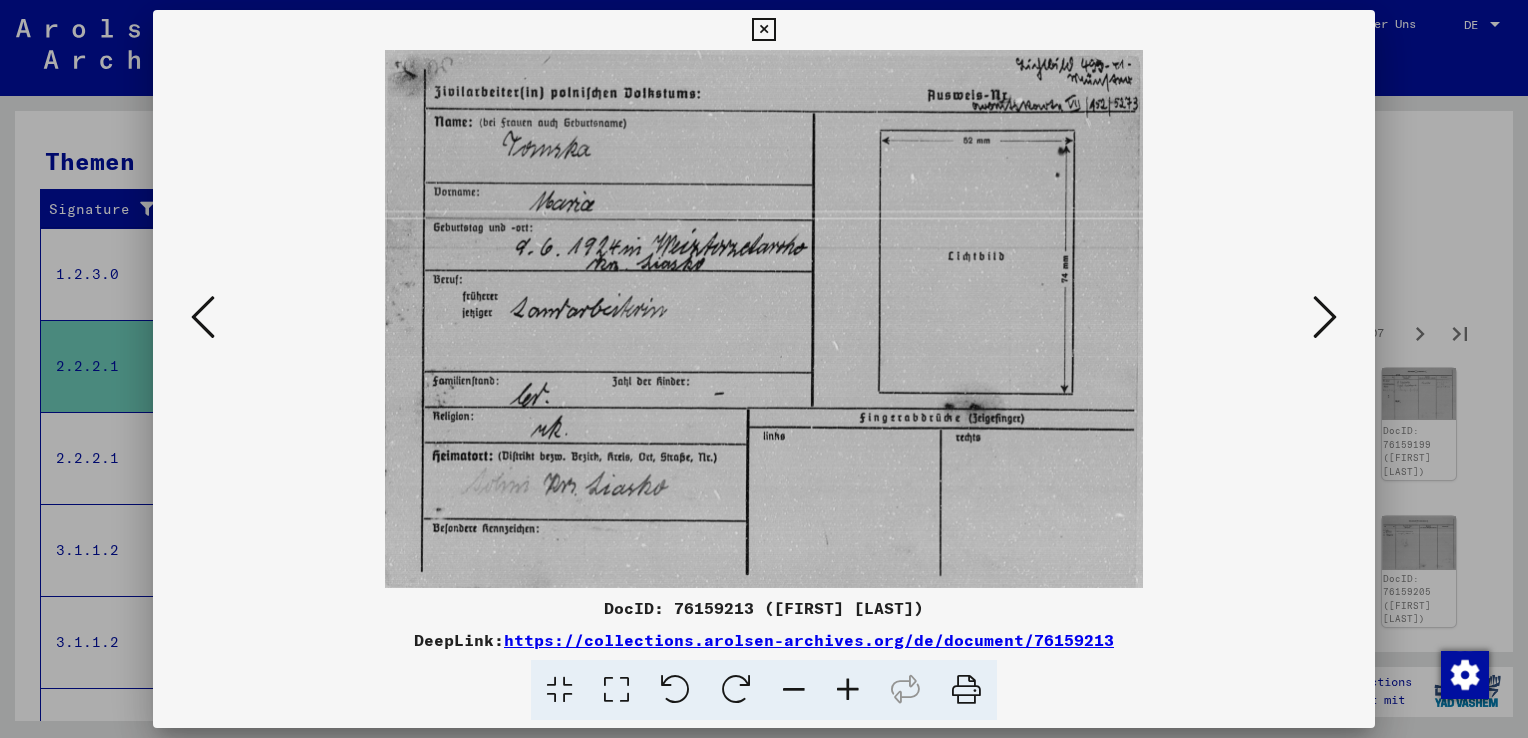 click at bounding box center [203, 317] 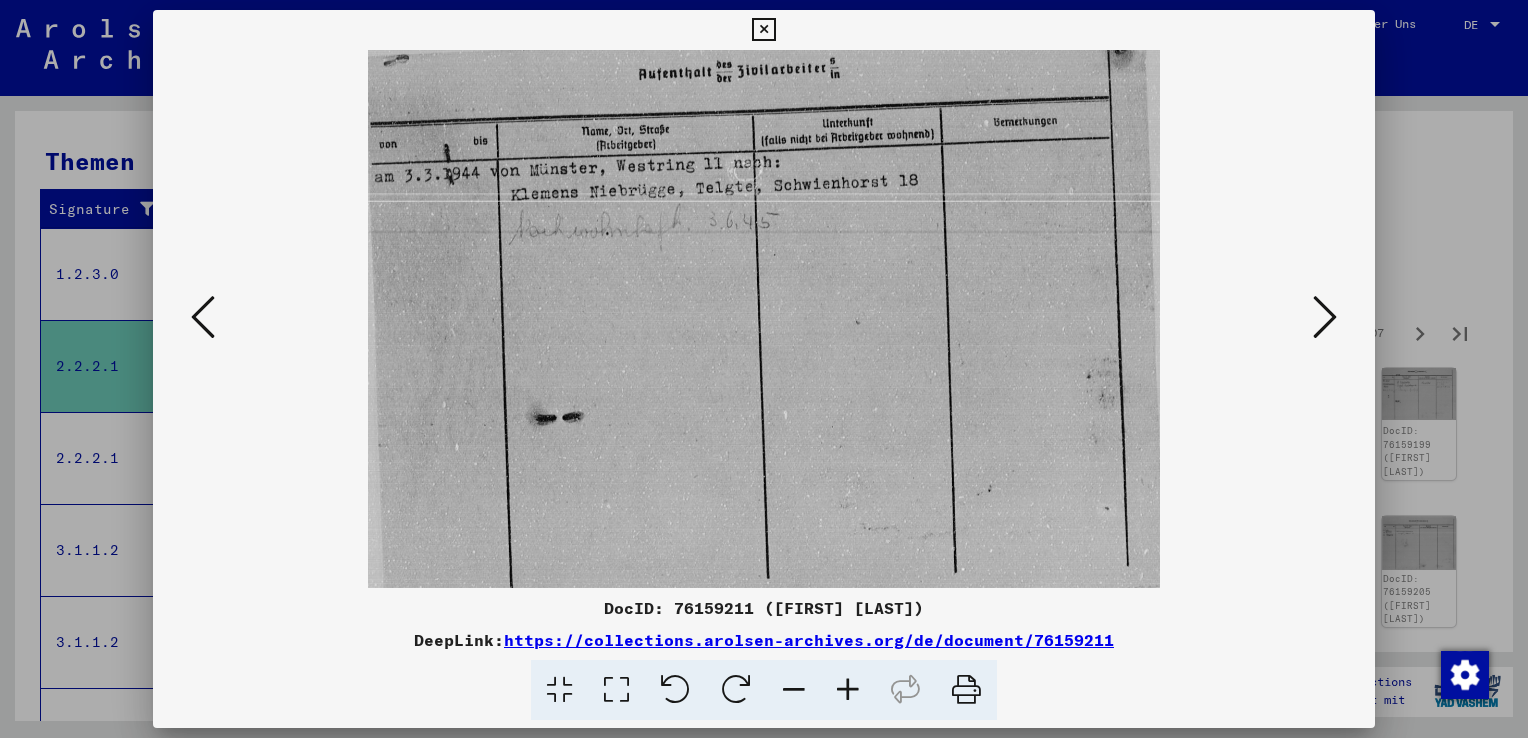 click at bounding box center (1325, 318) 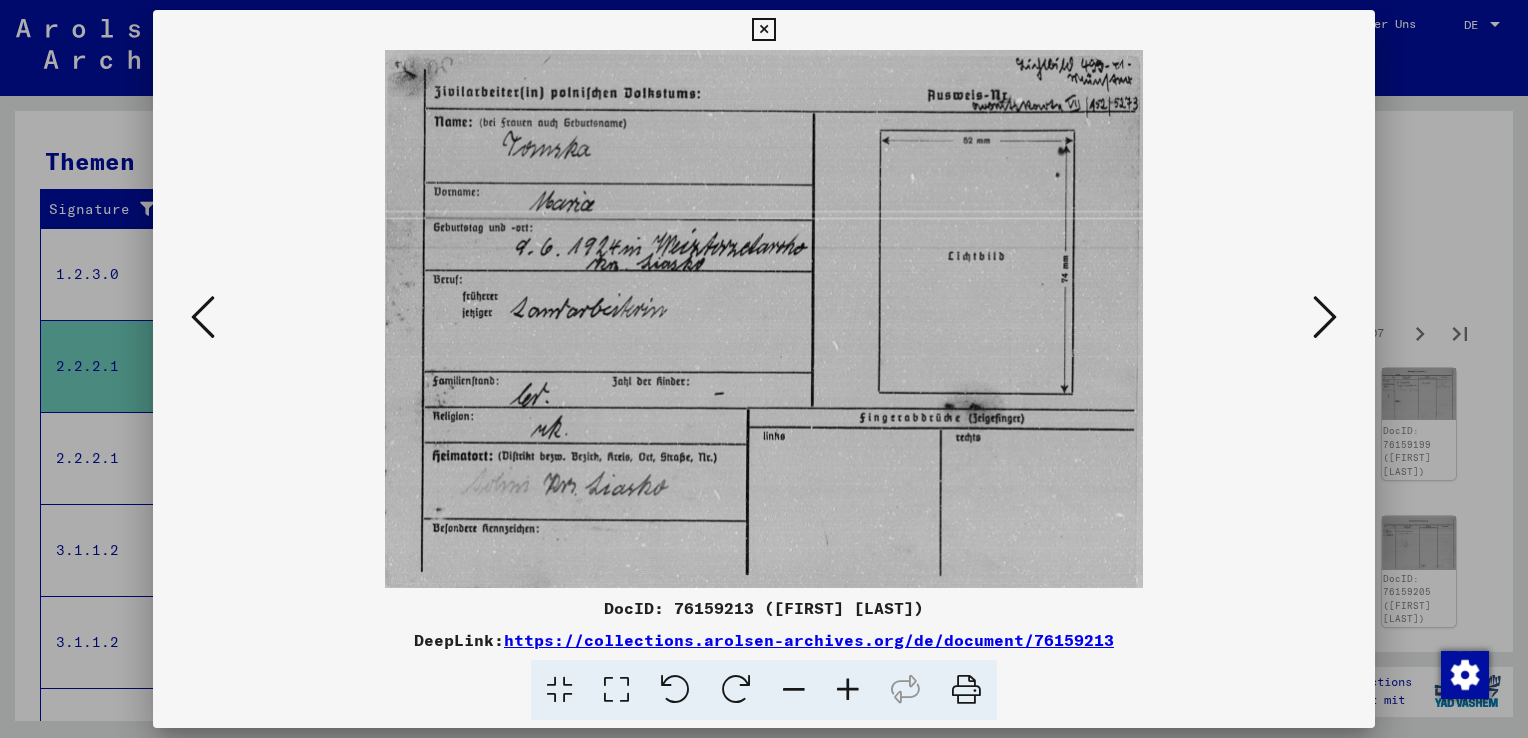 click at bounding box center (1325, 317) 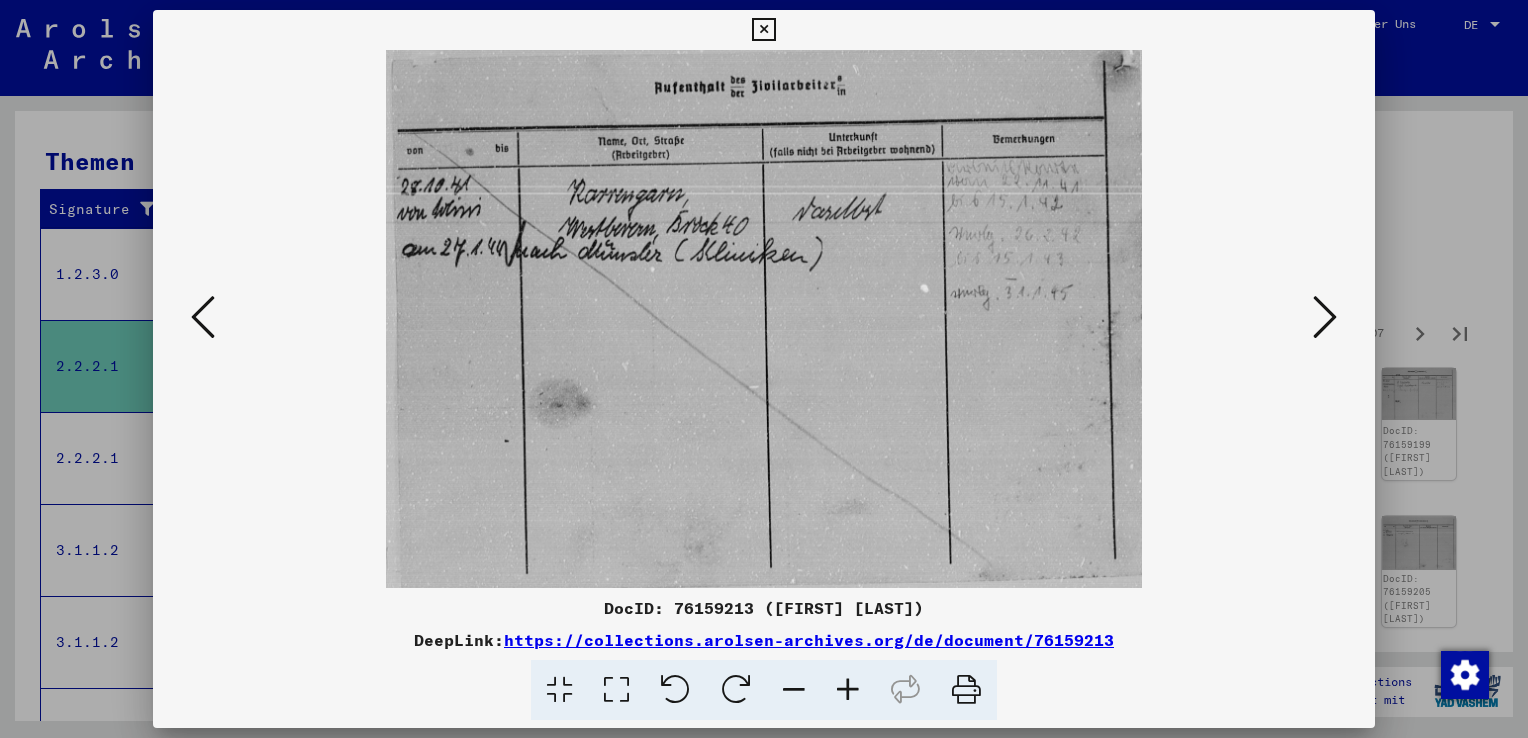 click at bounding box center (1325, 317) 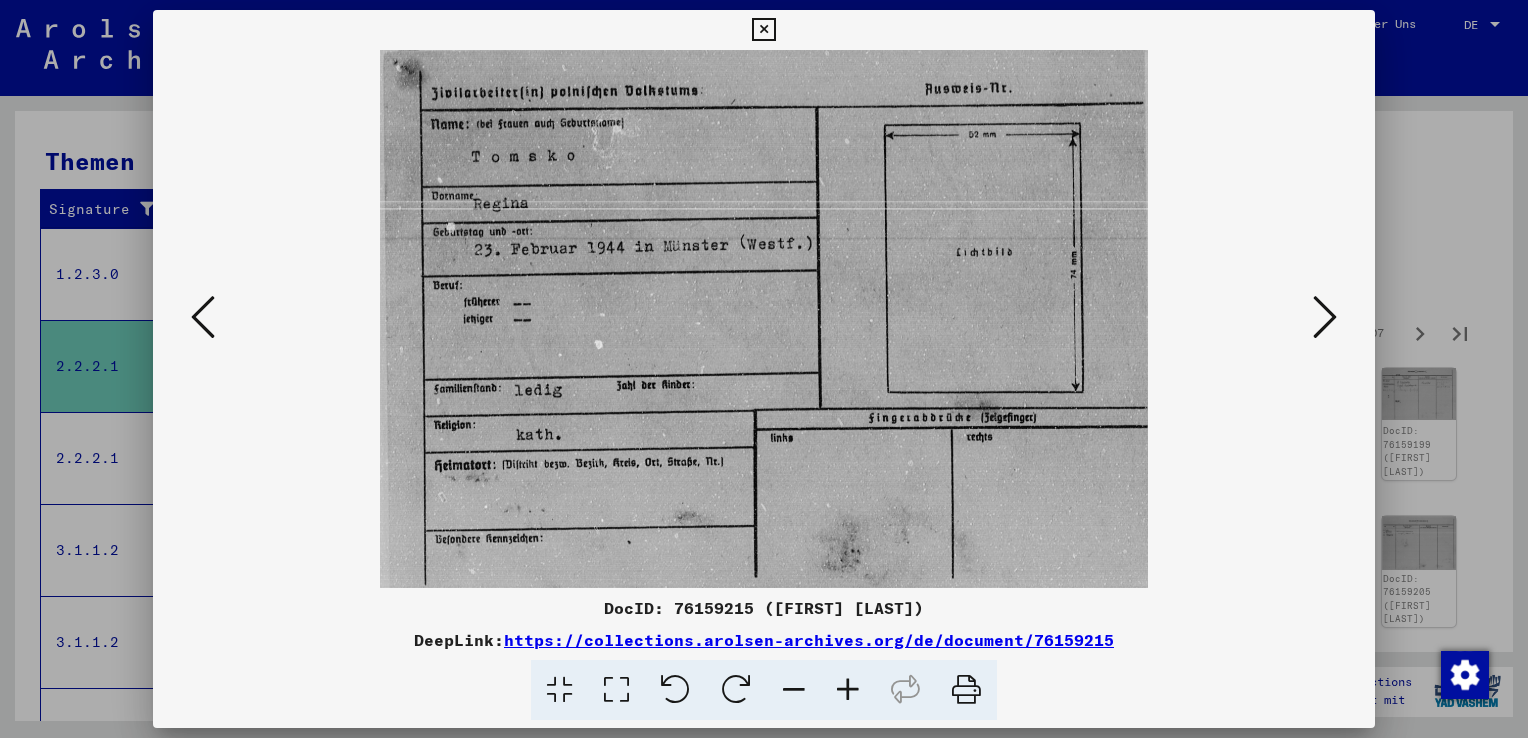 click at bounding box center (1325, 317) 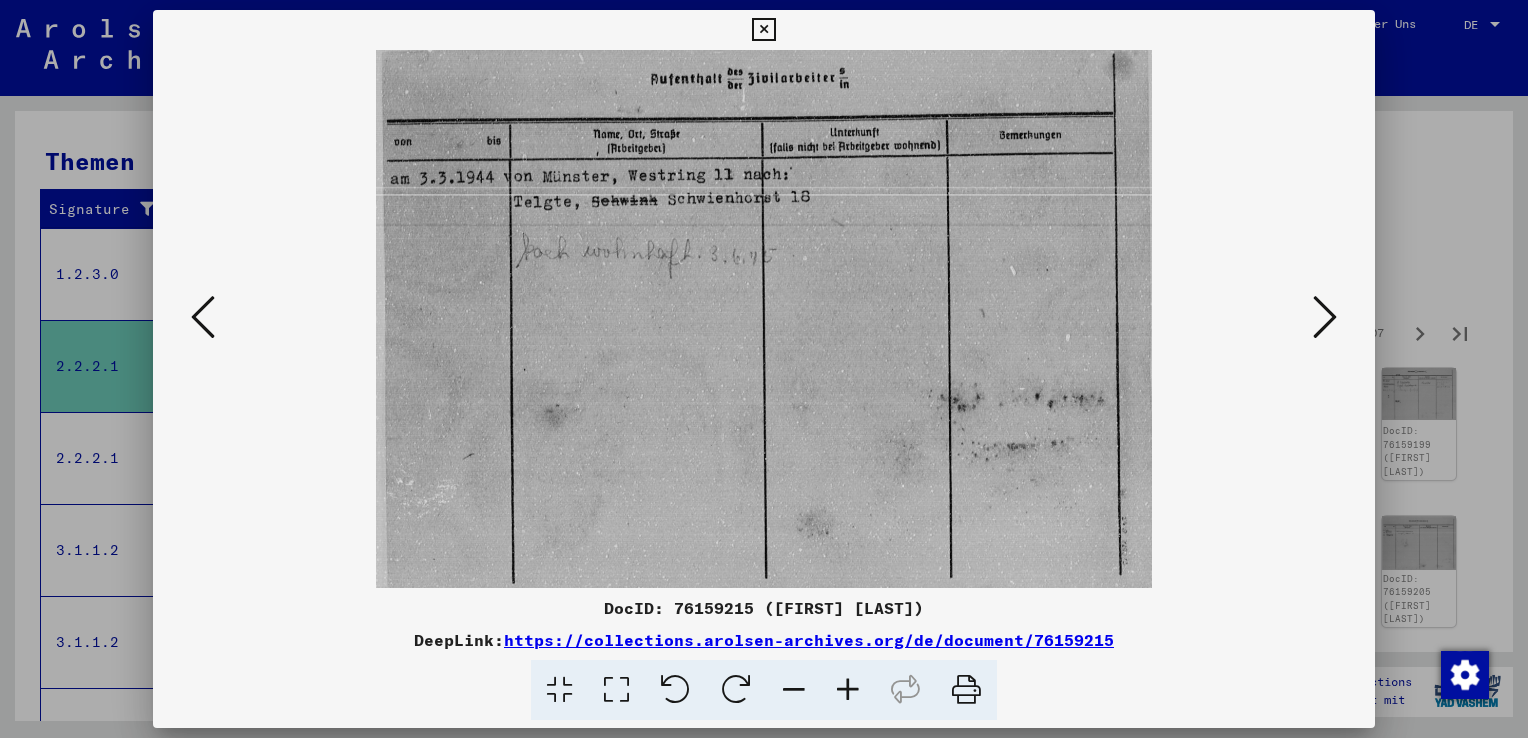 click at bounding box center [1325, 317] 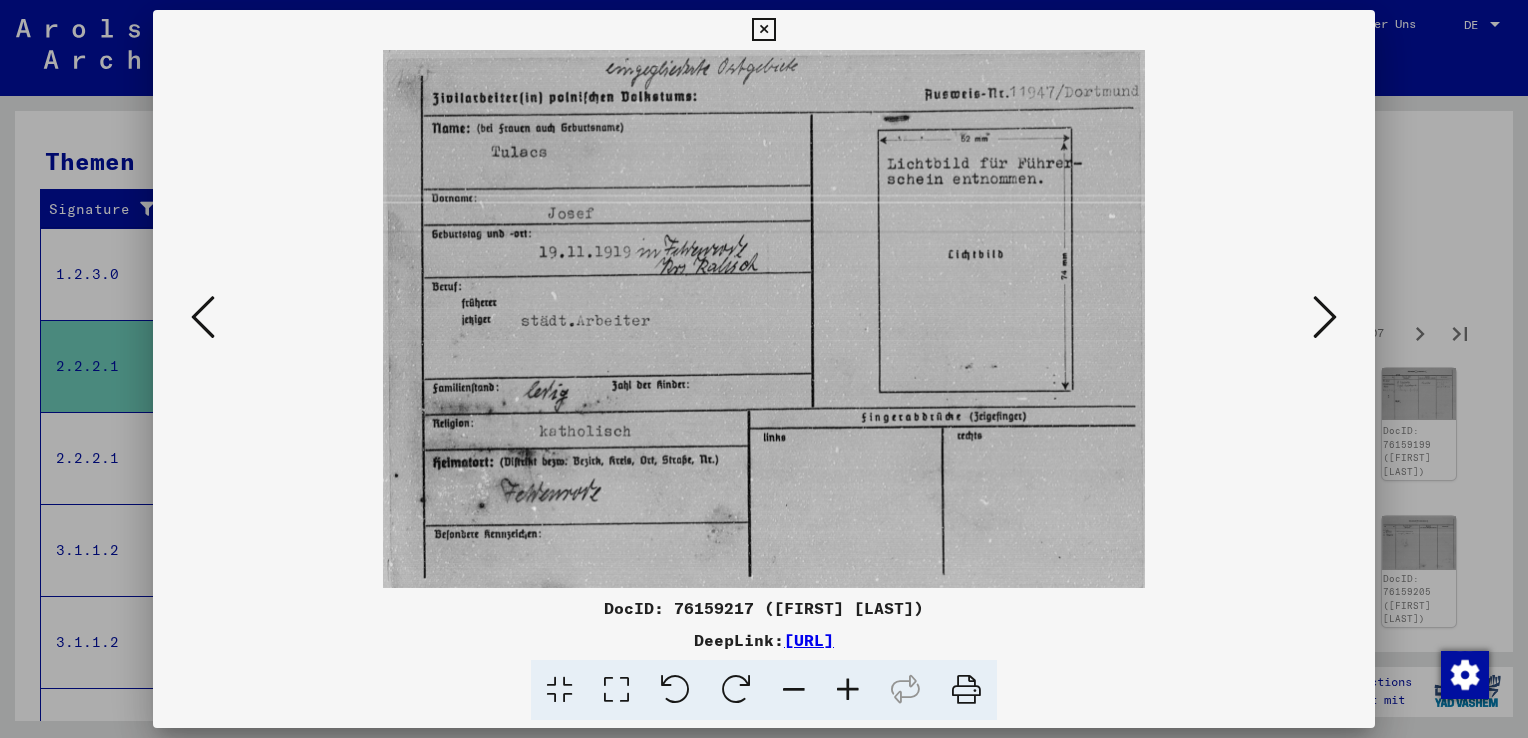 click at bounding box center (1325, 317) 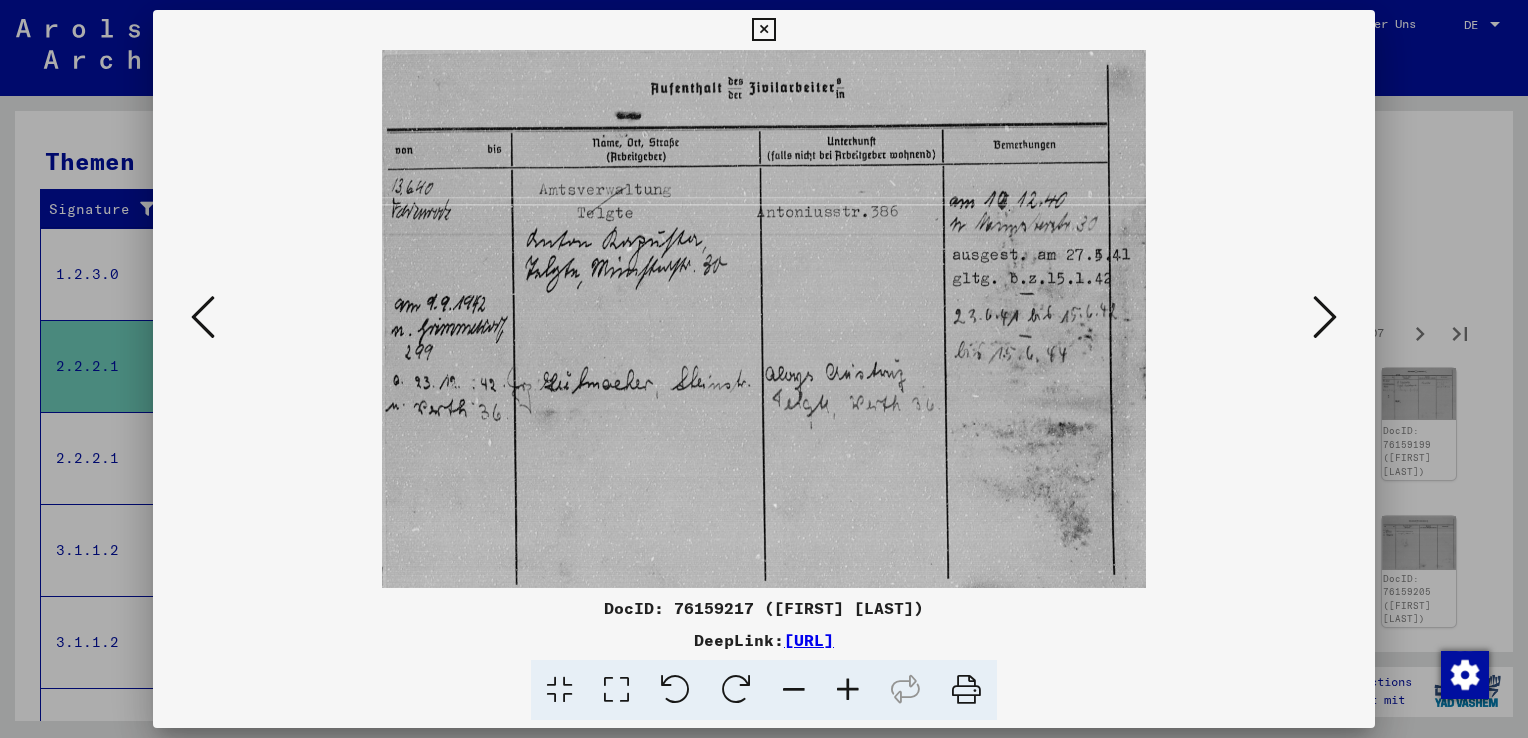 click at bounding box center (1325, 317) 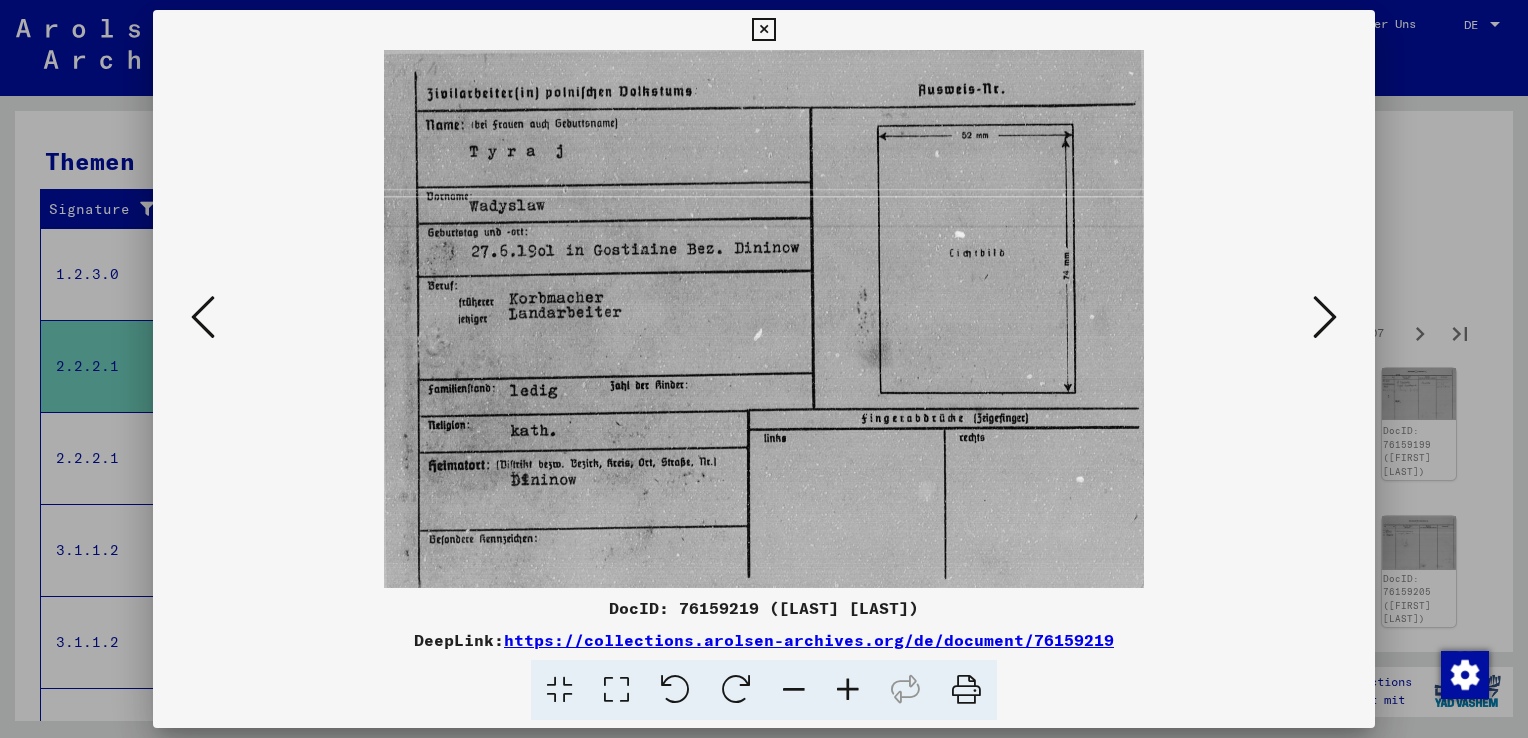 click at bounding box center (1325, 317) 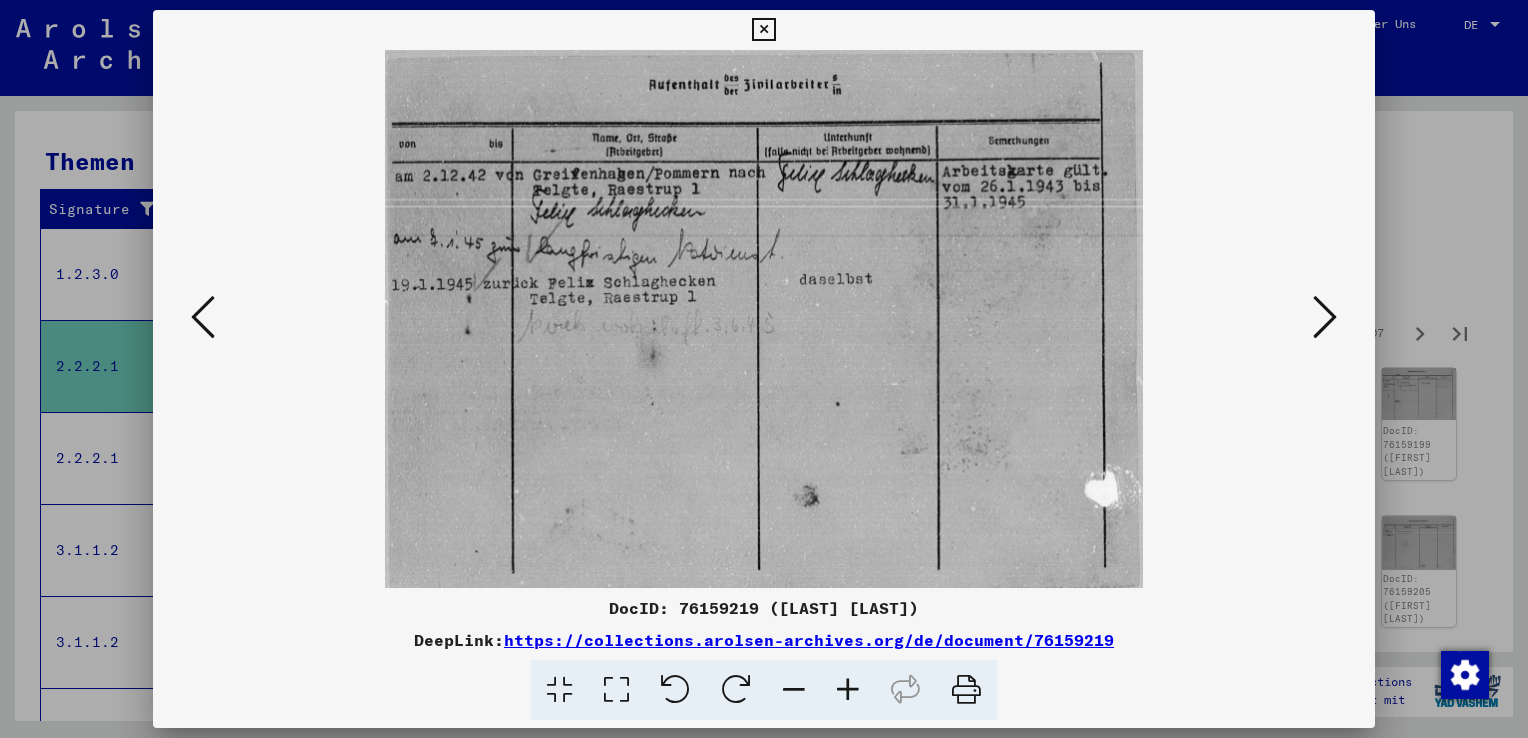 click at bounding box center (1325, 317) 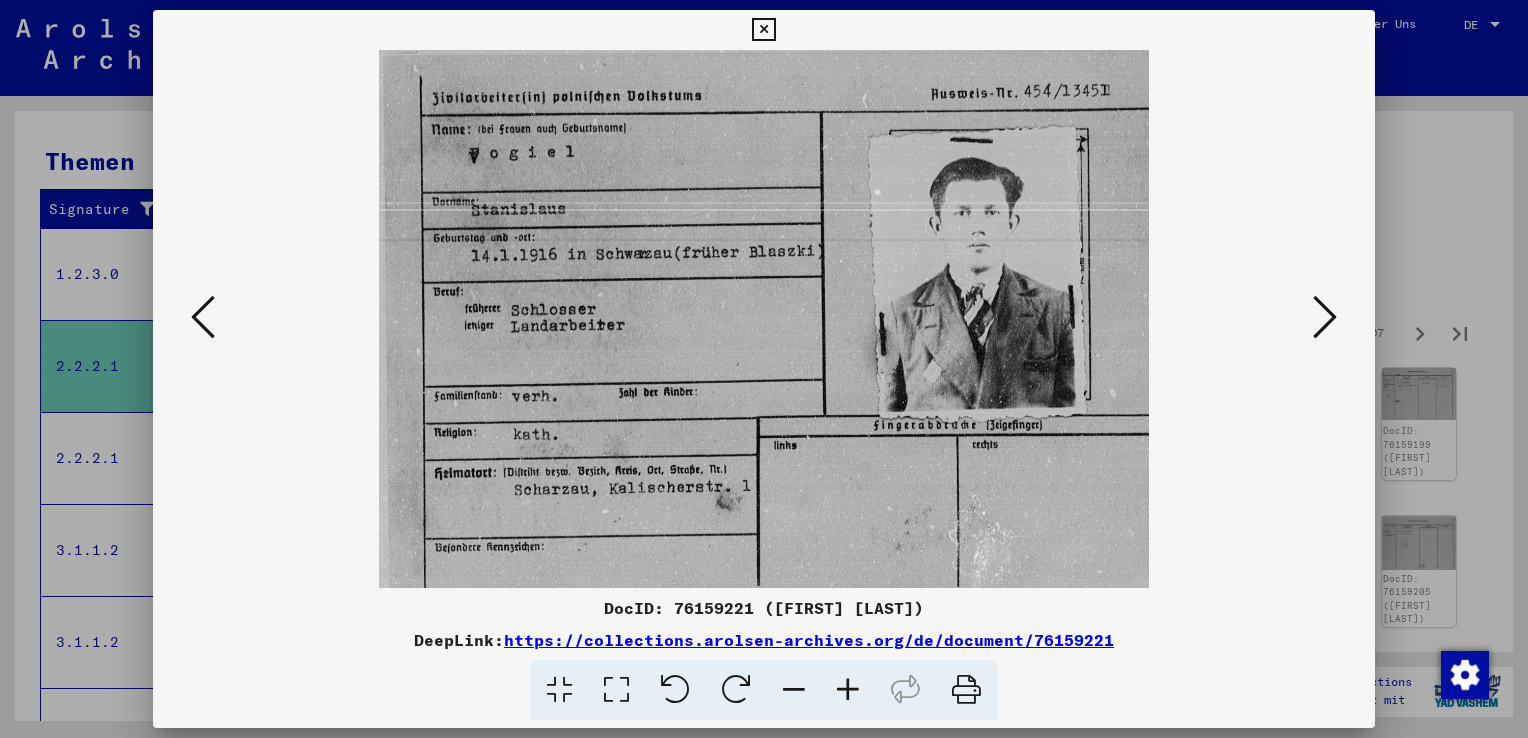 click at bounding box center (1325, 317) 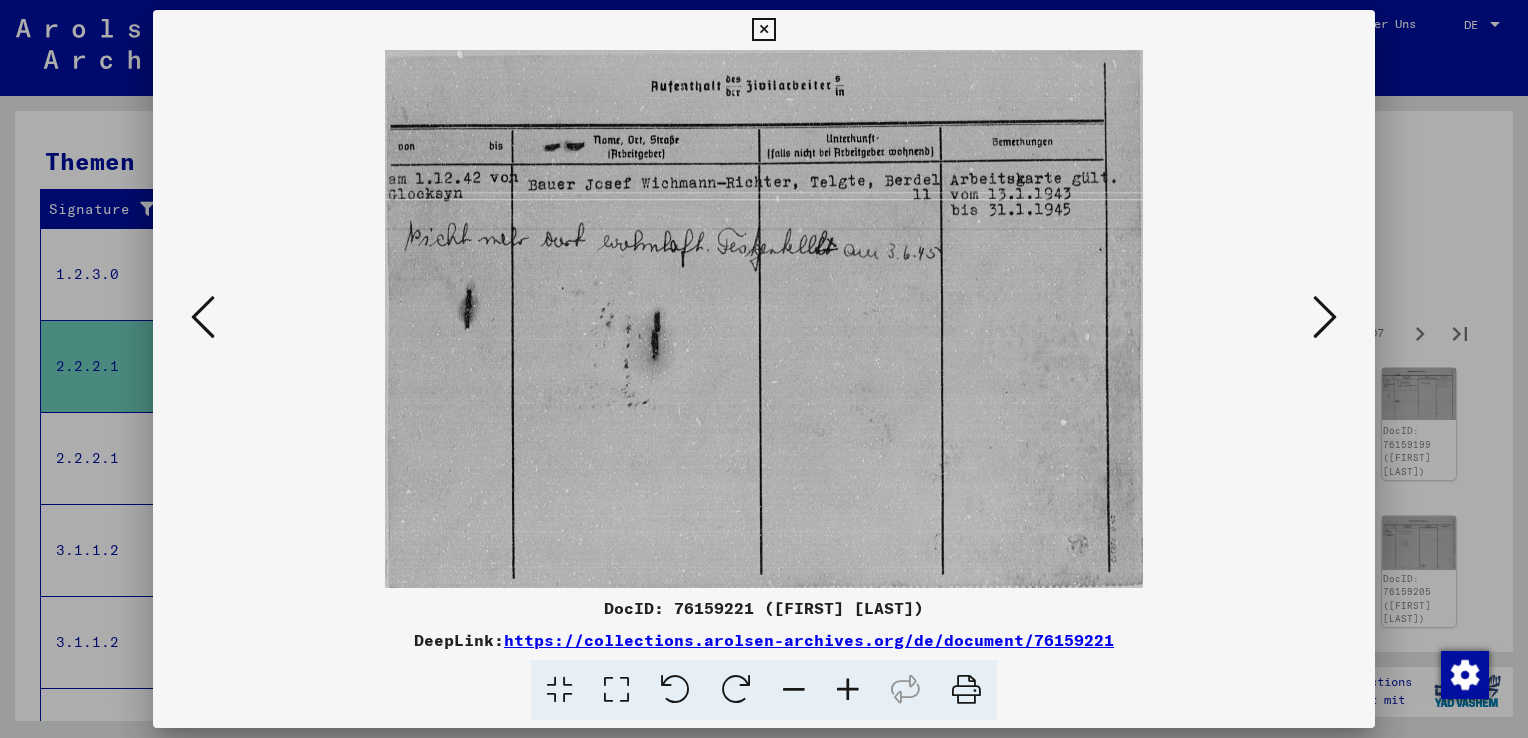 click at bounding box center [1325, 317] 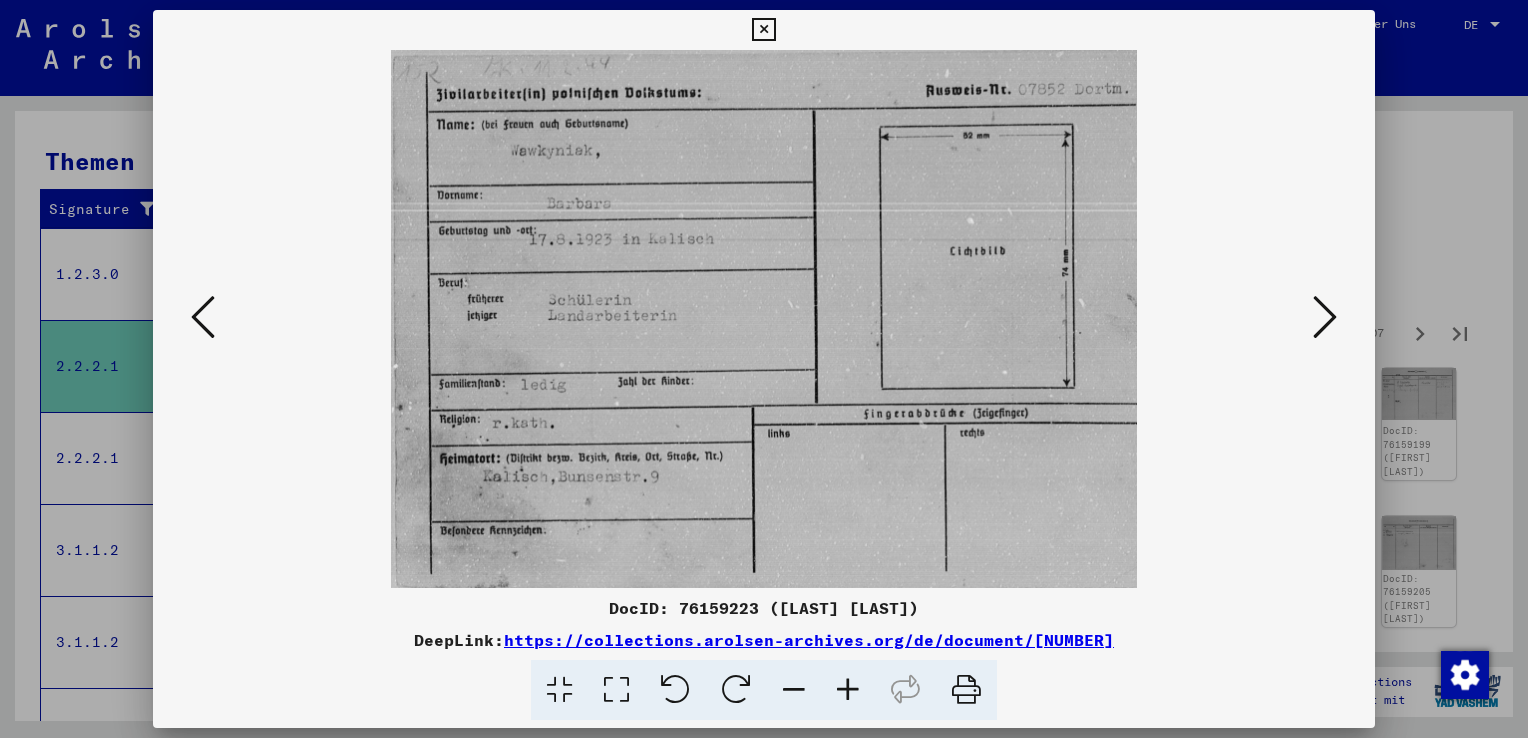 click at bounding box center [1325, 317] 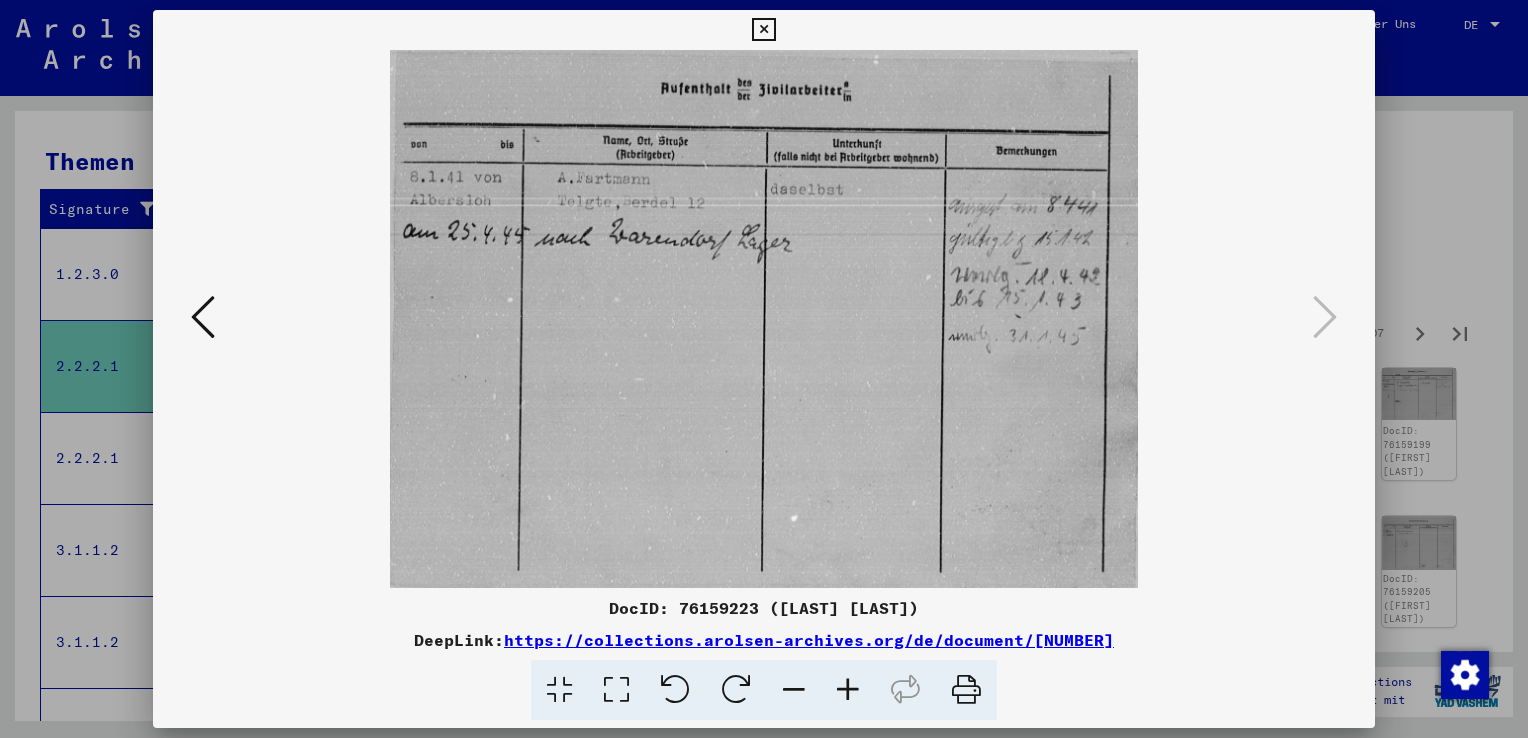 drag, startPoint x: 1441, startPoint y: 195, endPoint x: 1404, endPoint y: 332, distance: 141.90842 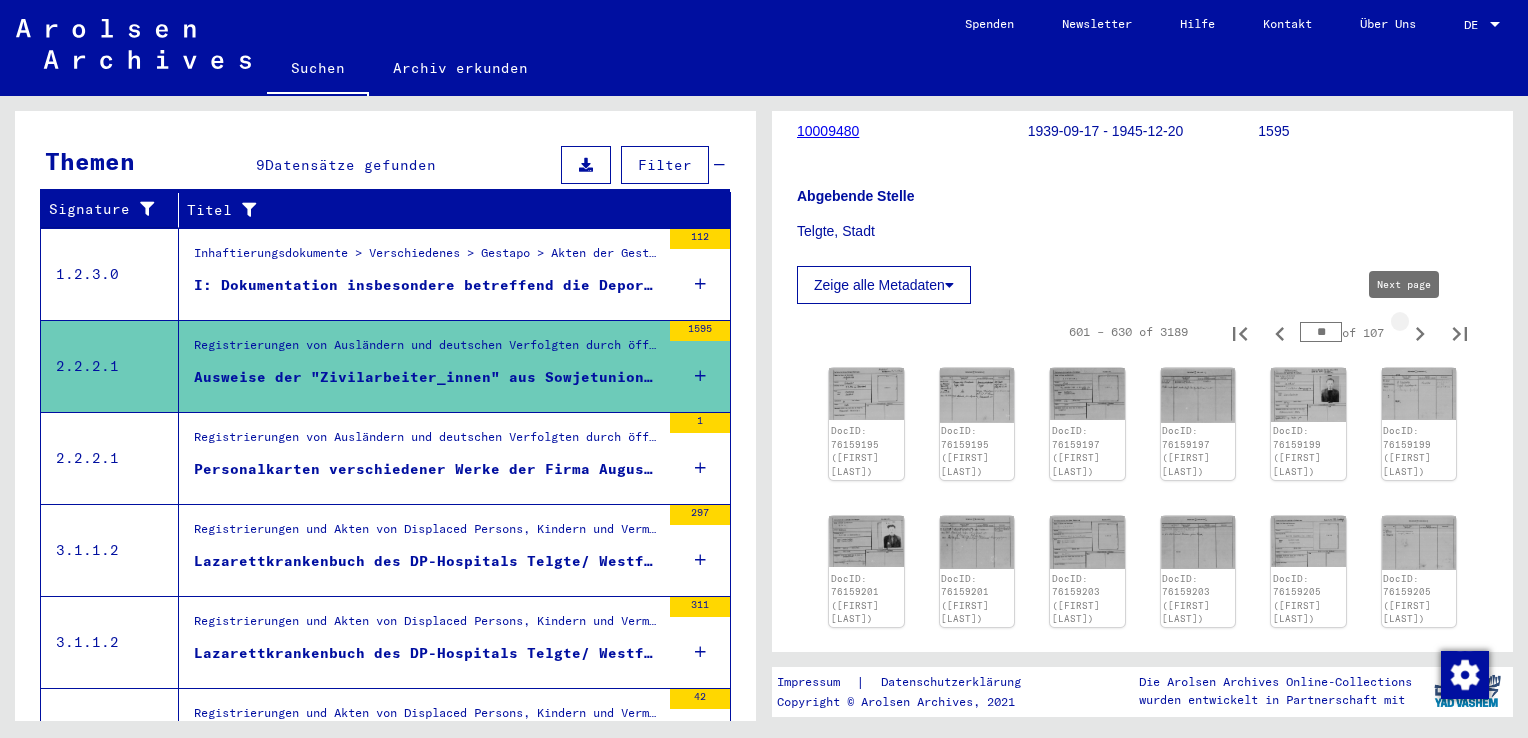 click 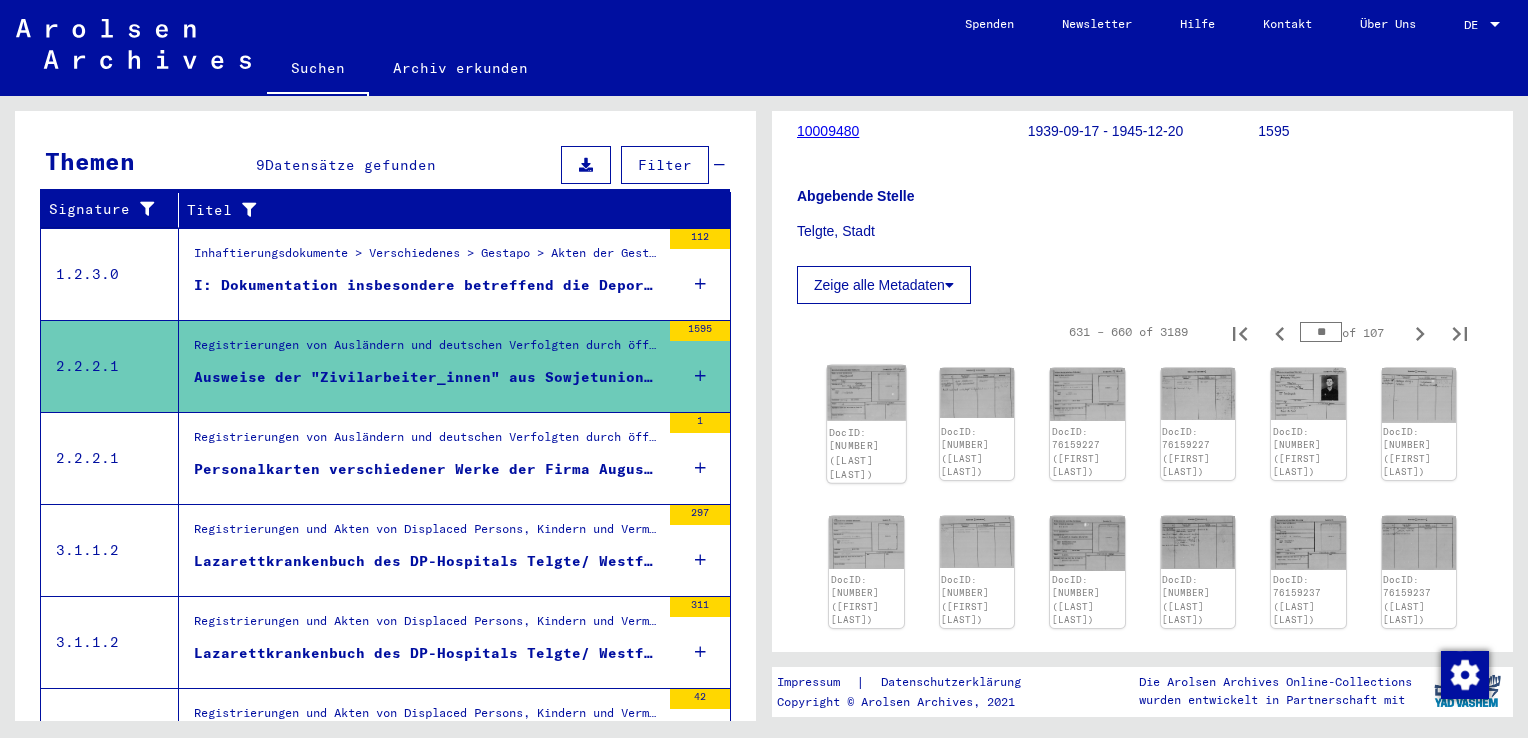 click 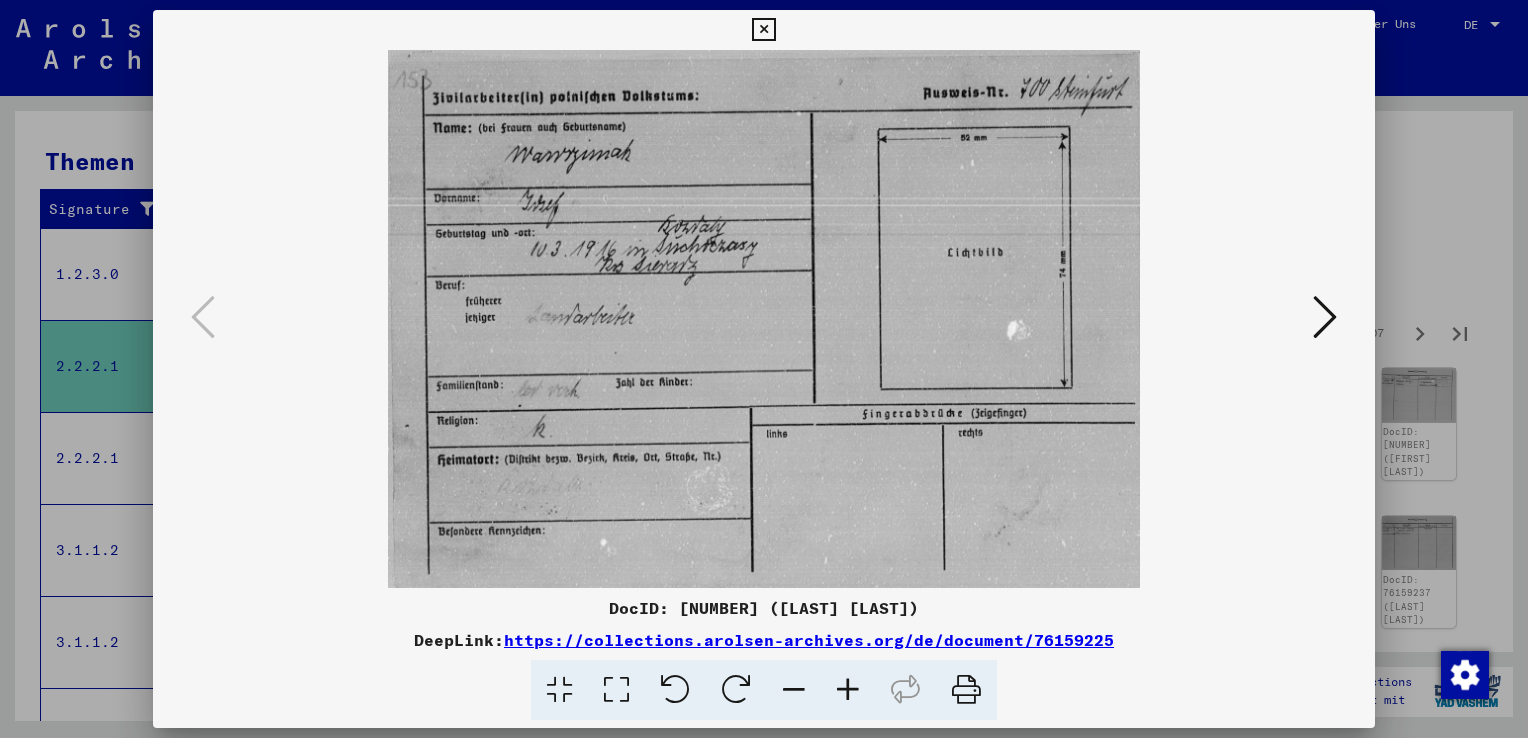 click at bounding box center [1325, 317] 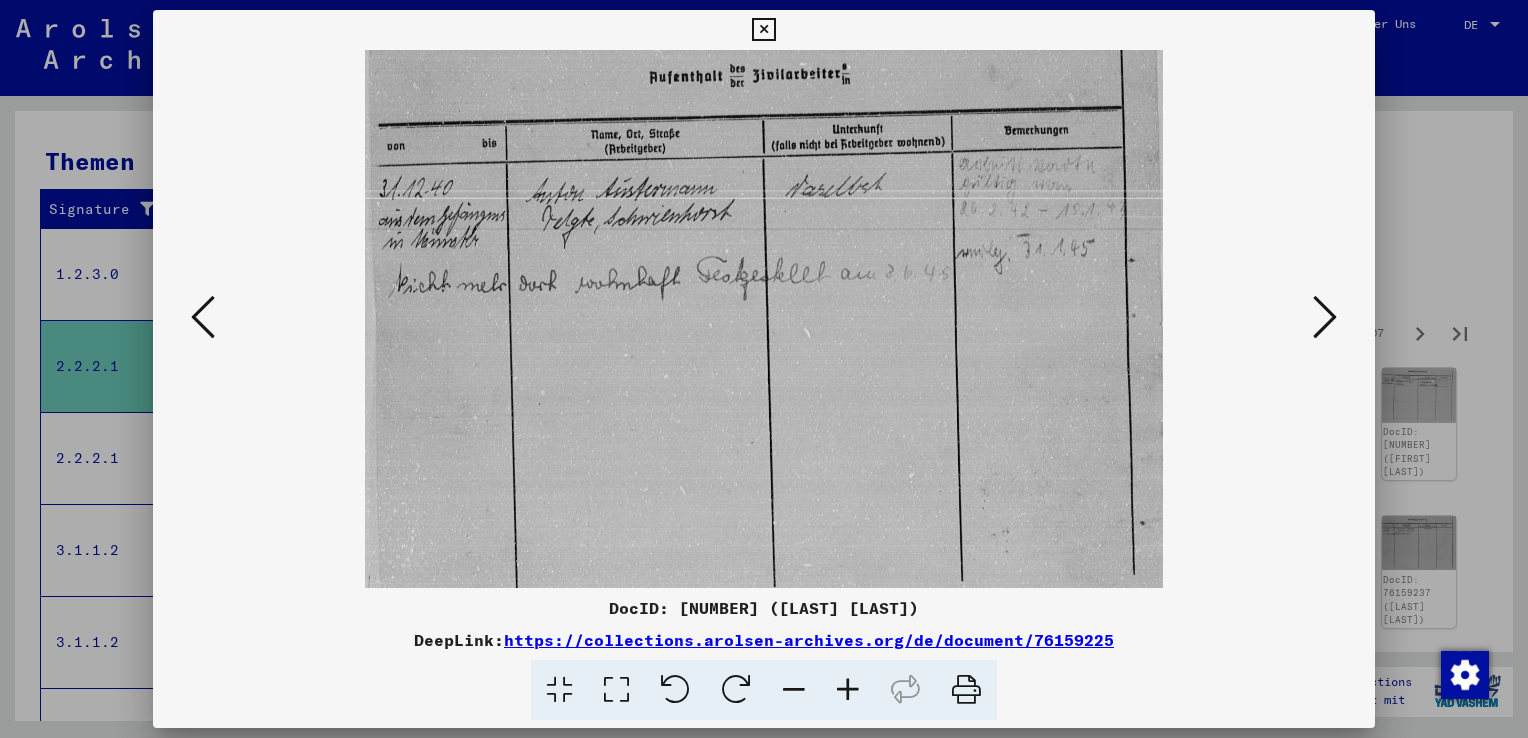 click at bounding box center [1325, 317] 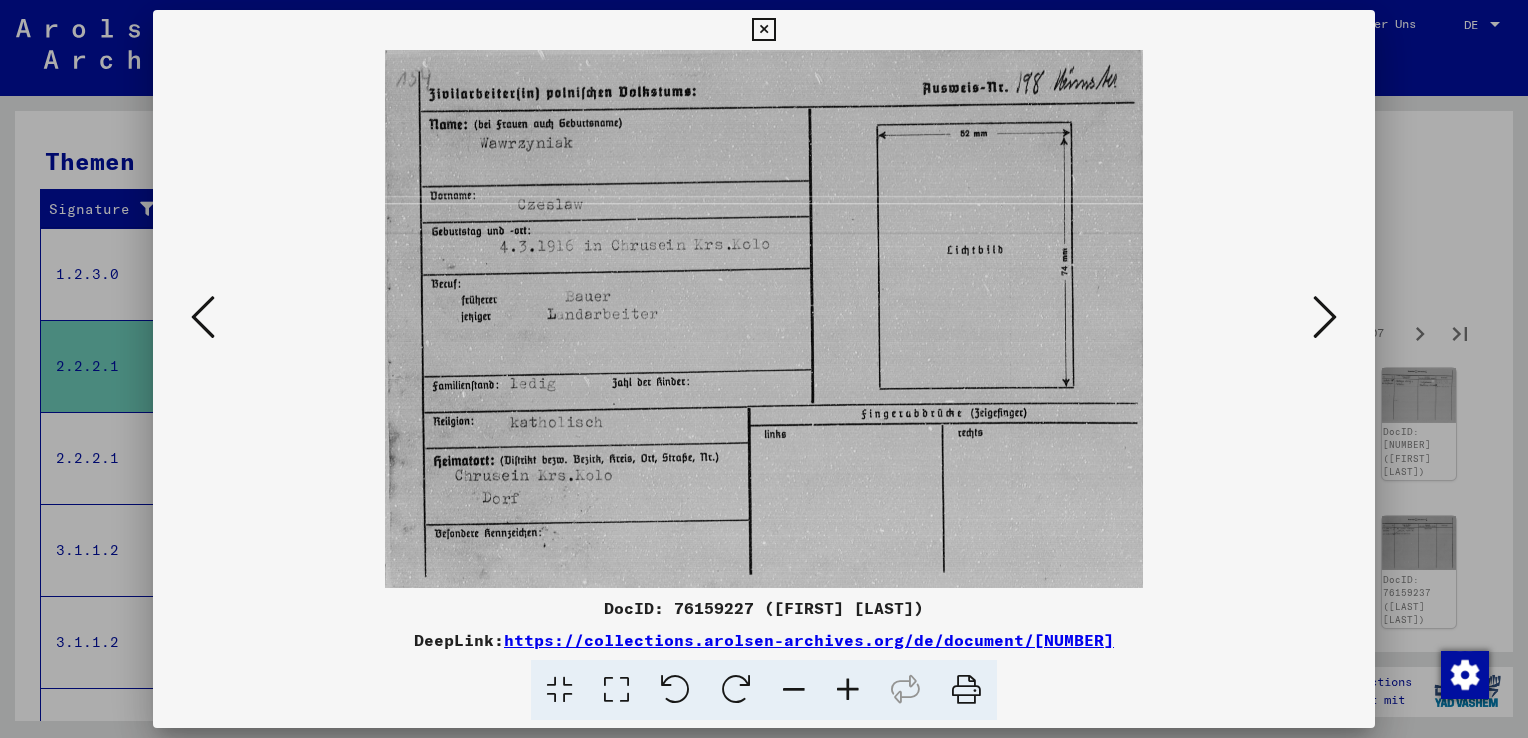 click at bounding box center [203, 317] 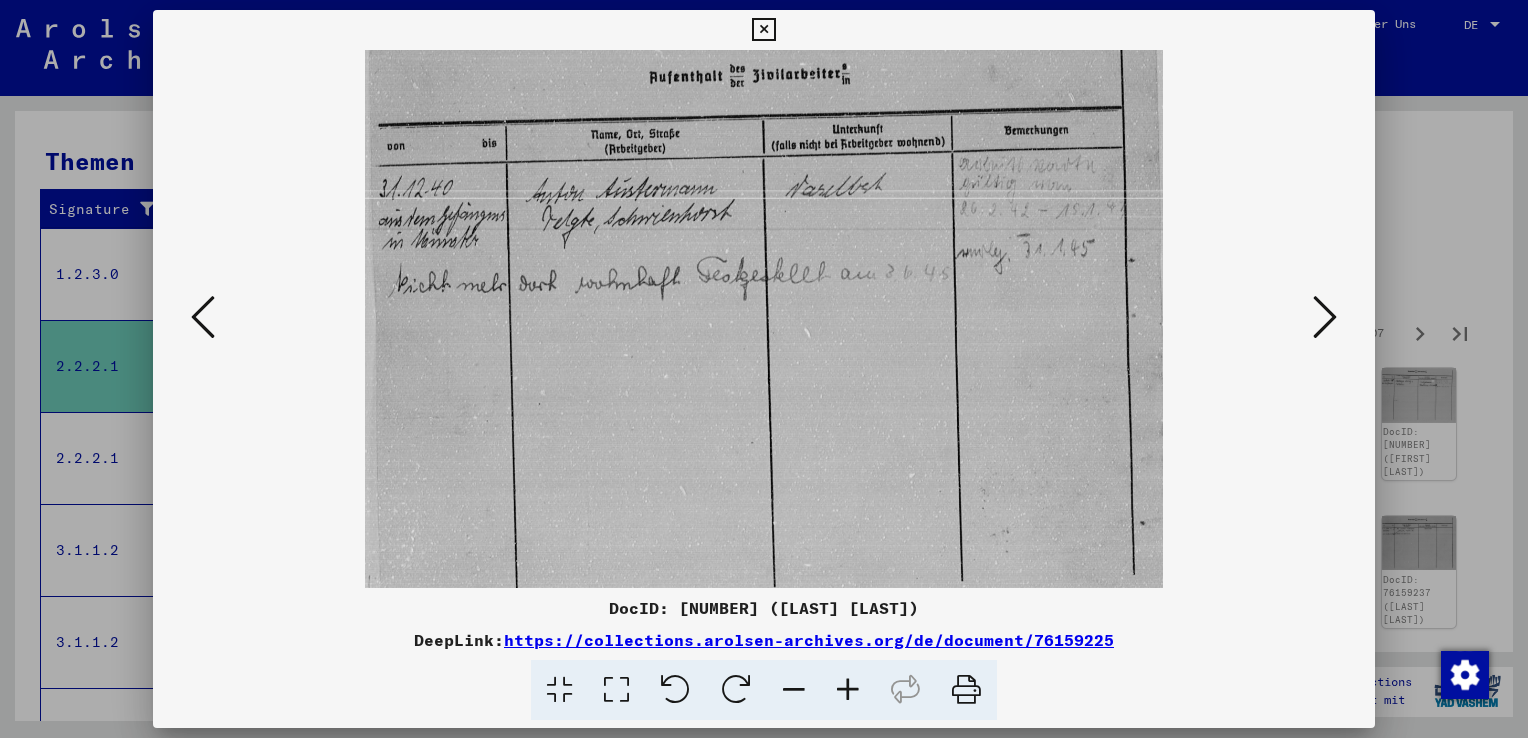 click at bounding box center [1325, 317] 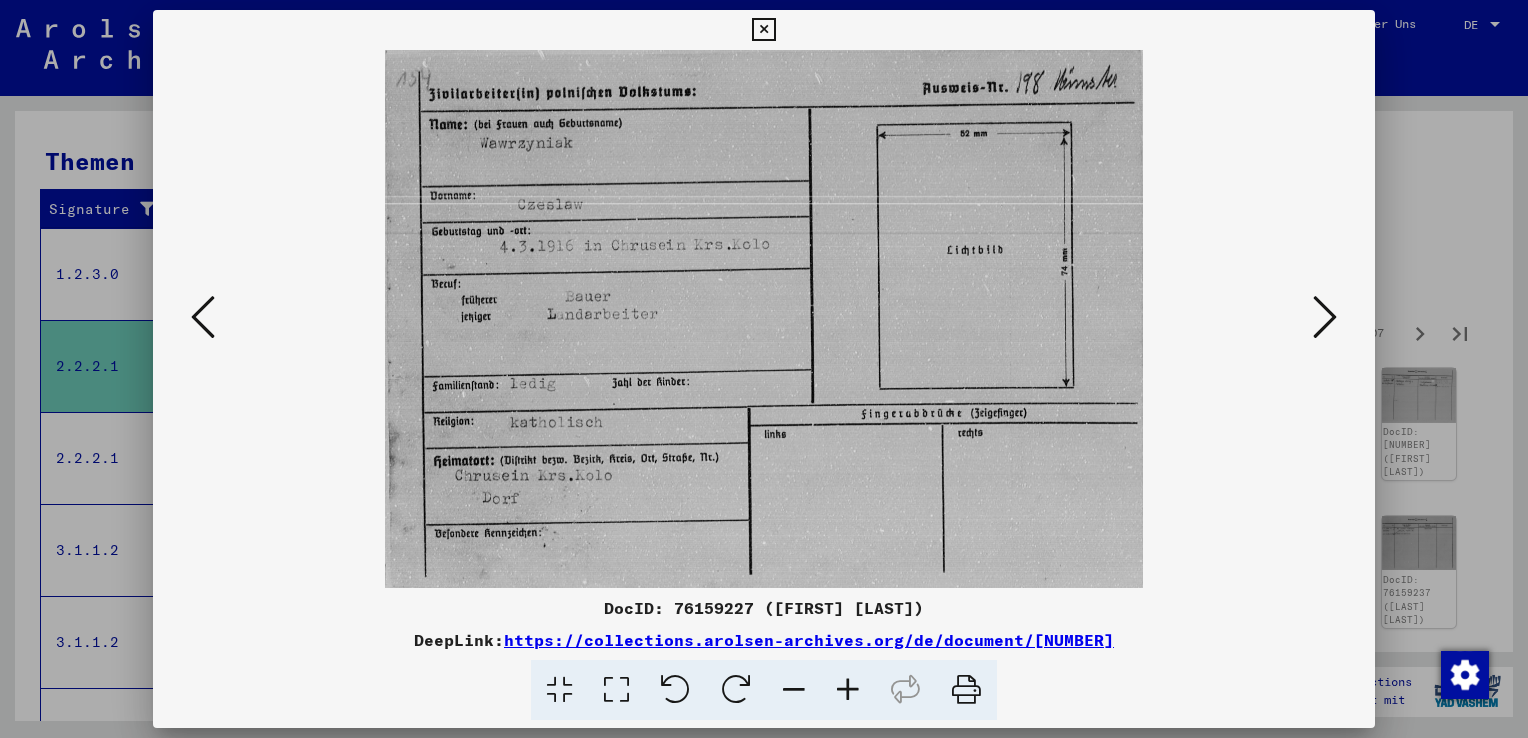 click at bounding box center [1325, 317] 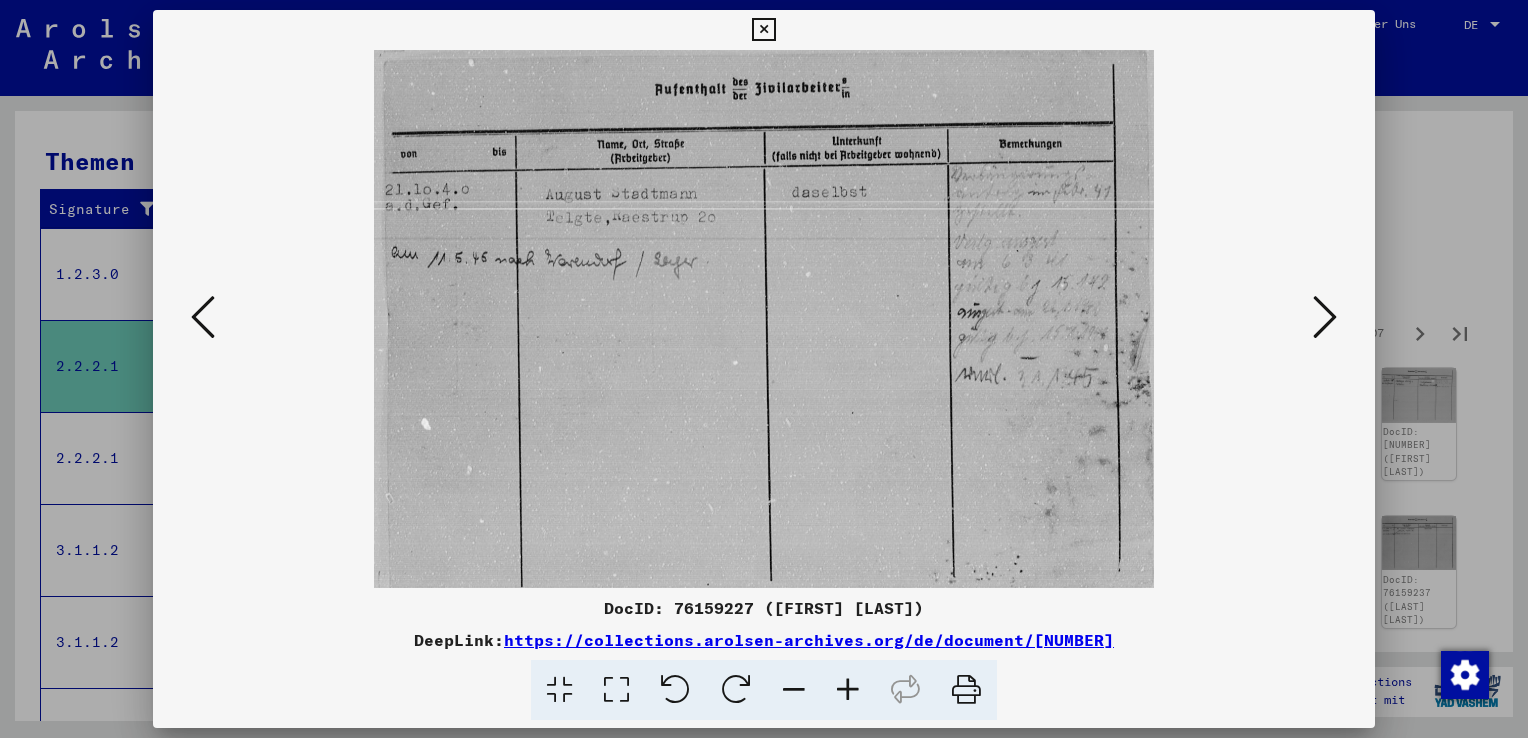 click at bounding box center (1325, 317) 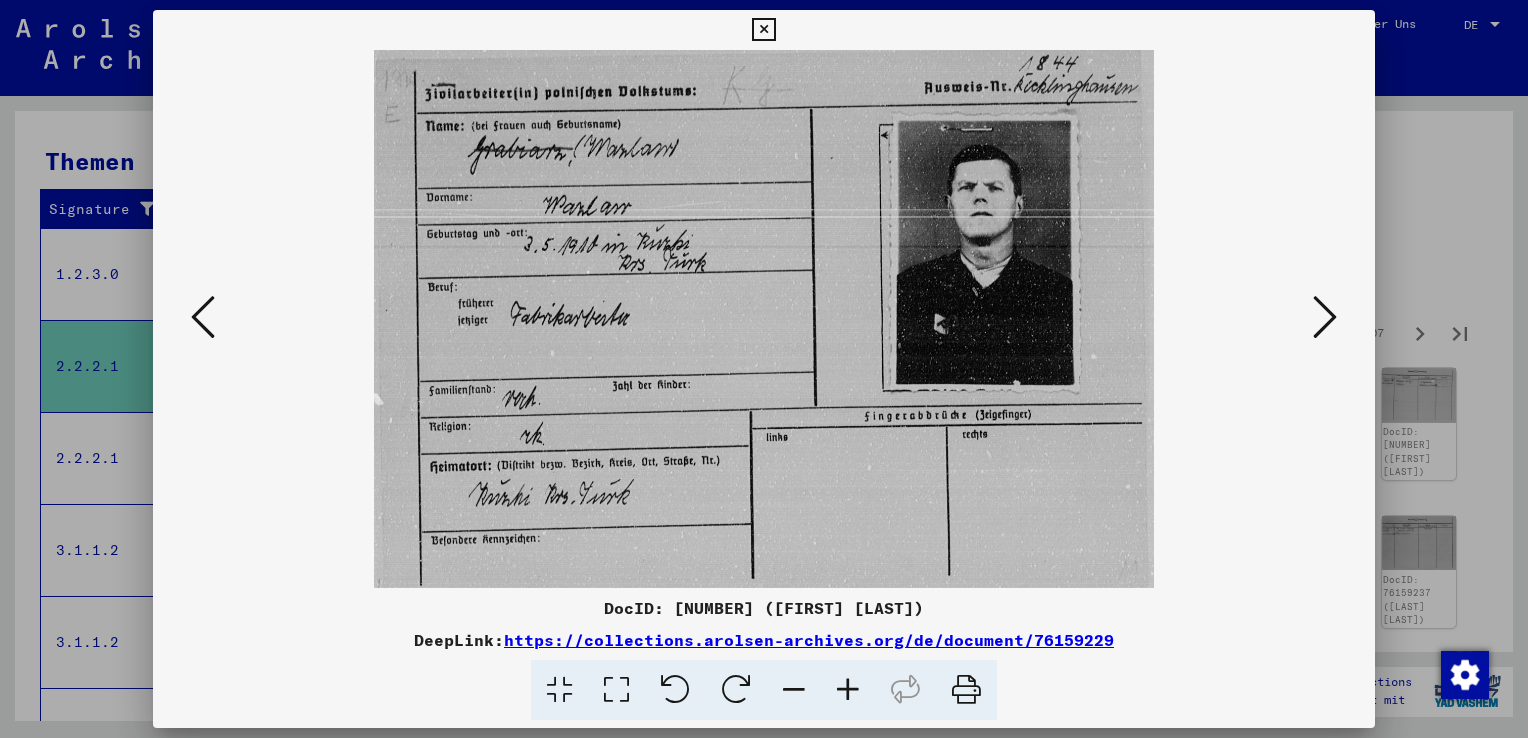 click at bounding box center (1325, 317) 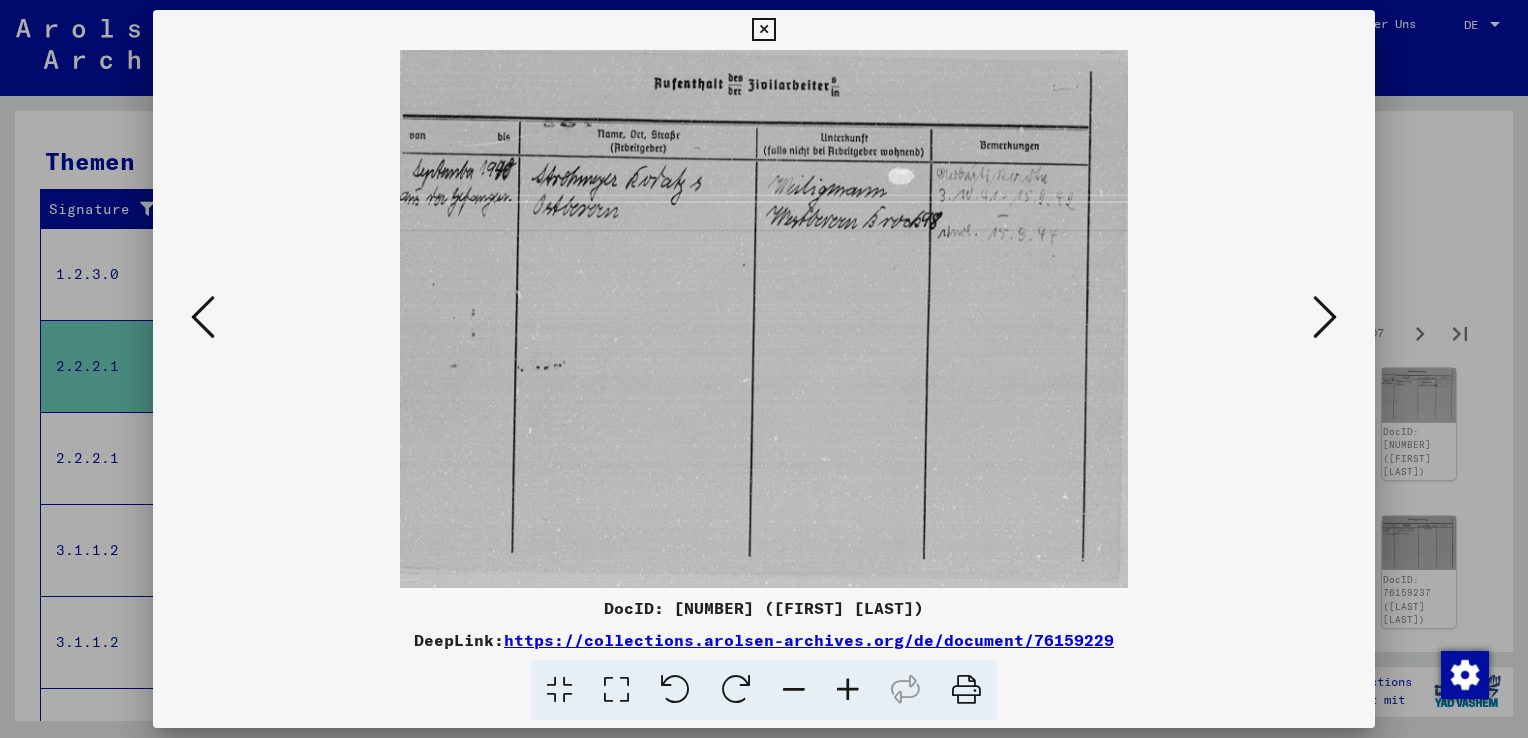 click at bounding box center (1325, 317) 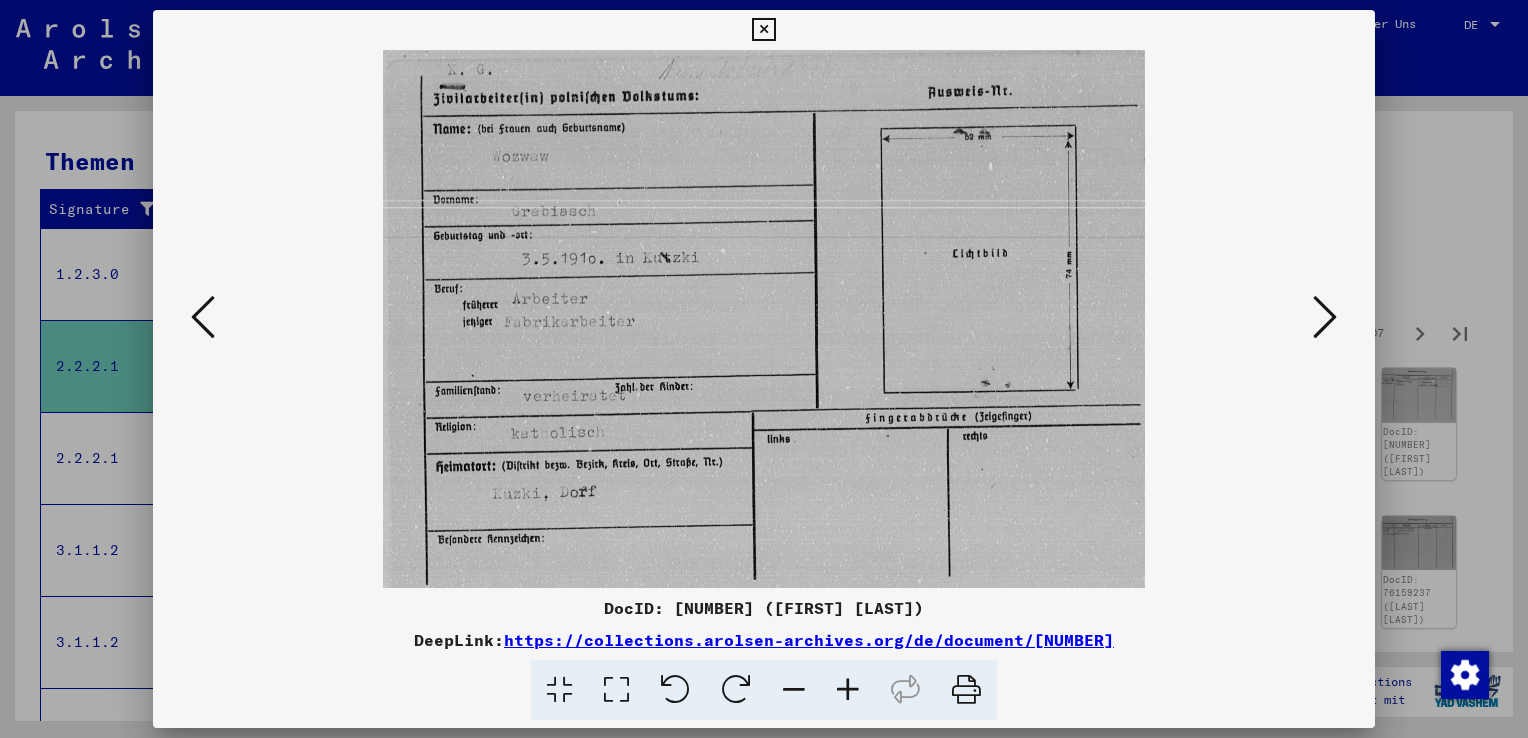 click at bounding box center (1325, 317) 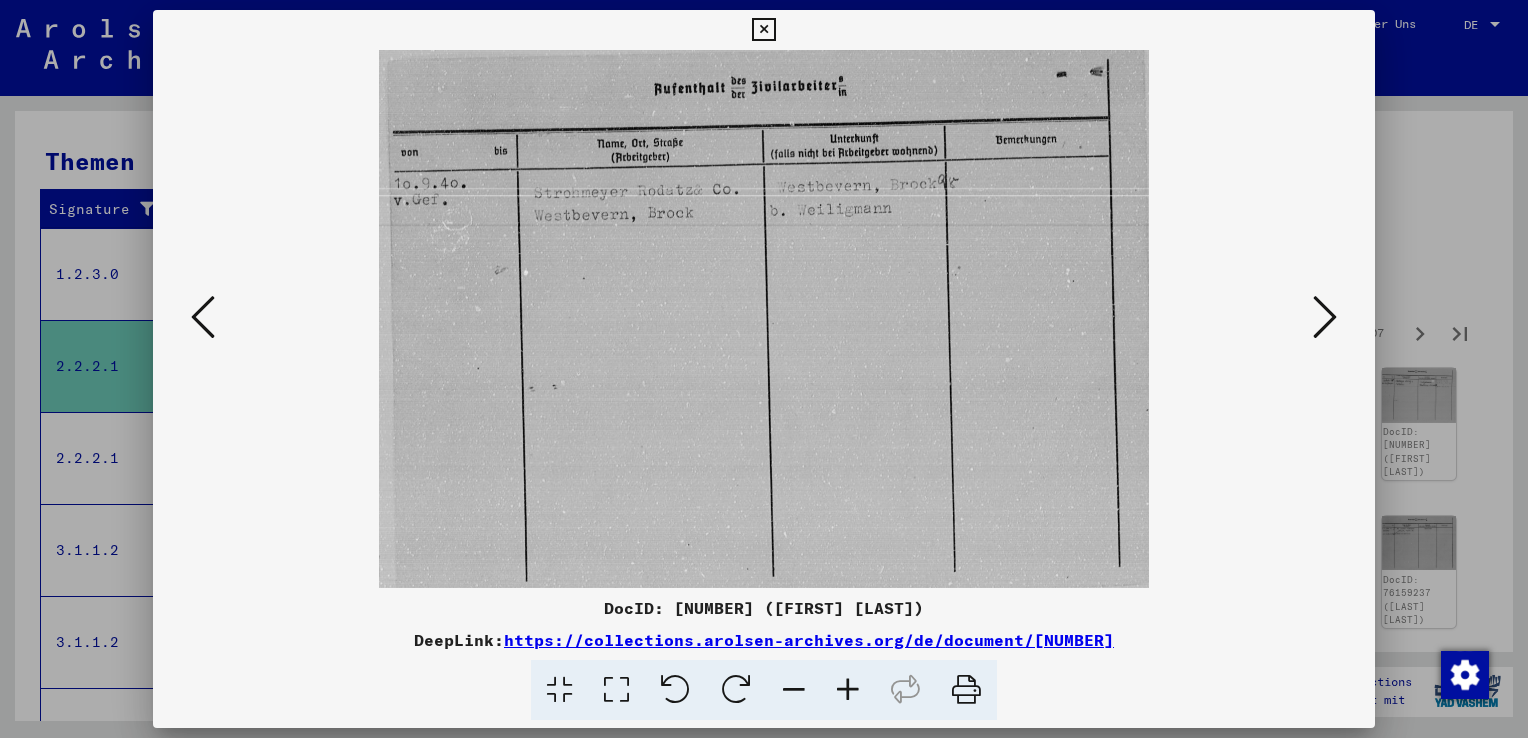 click at bounding box center [1325, 317] 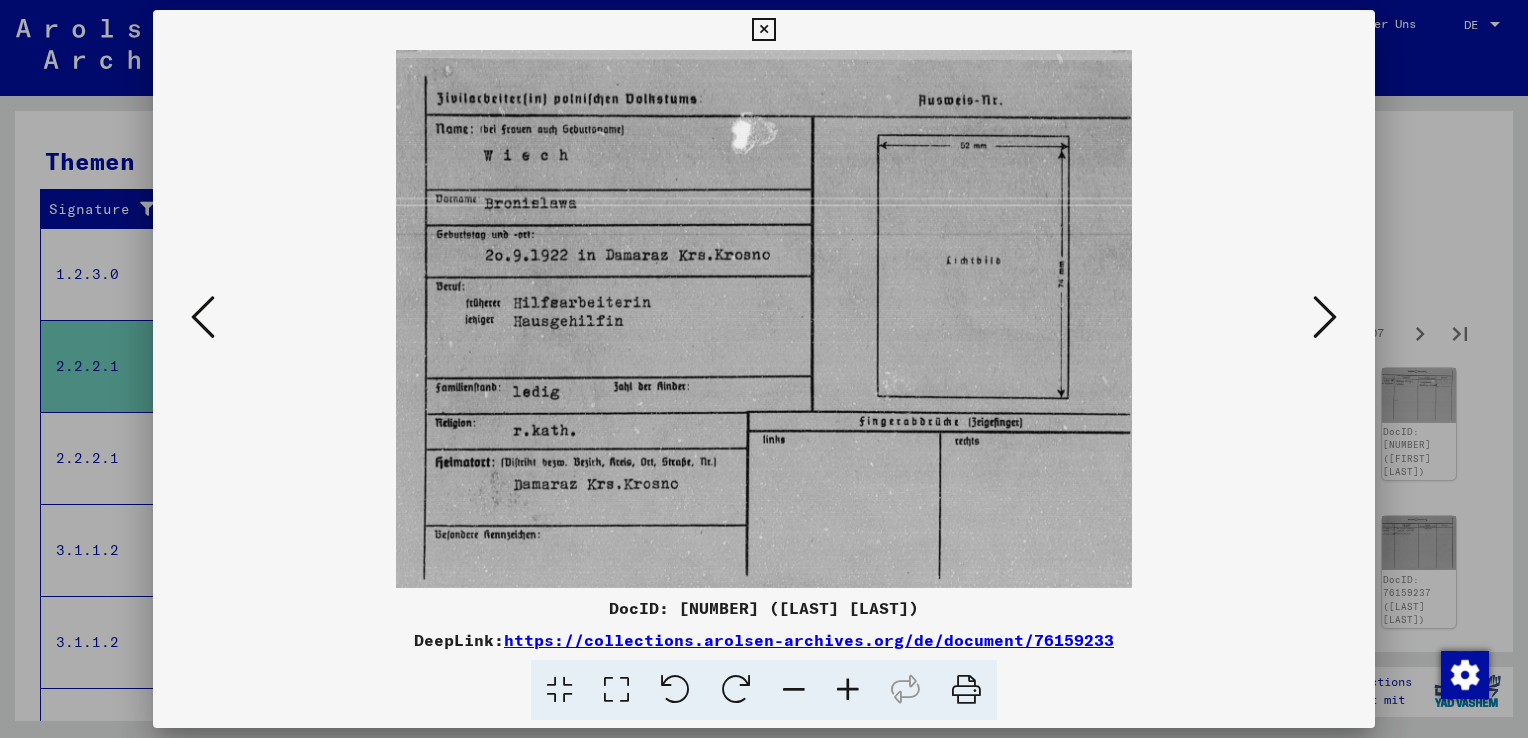 click at bounding box center (1325, 317) 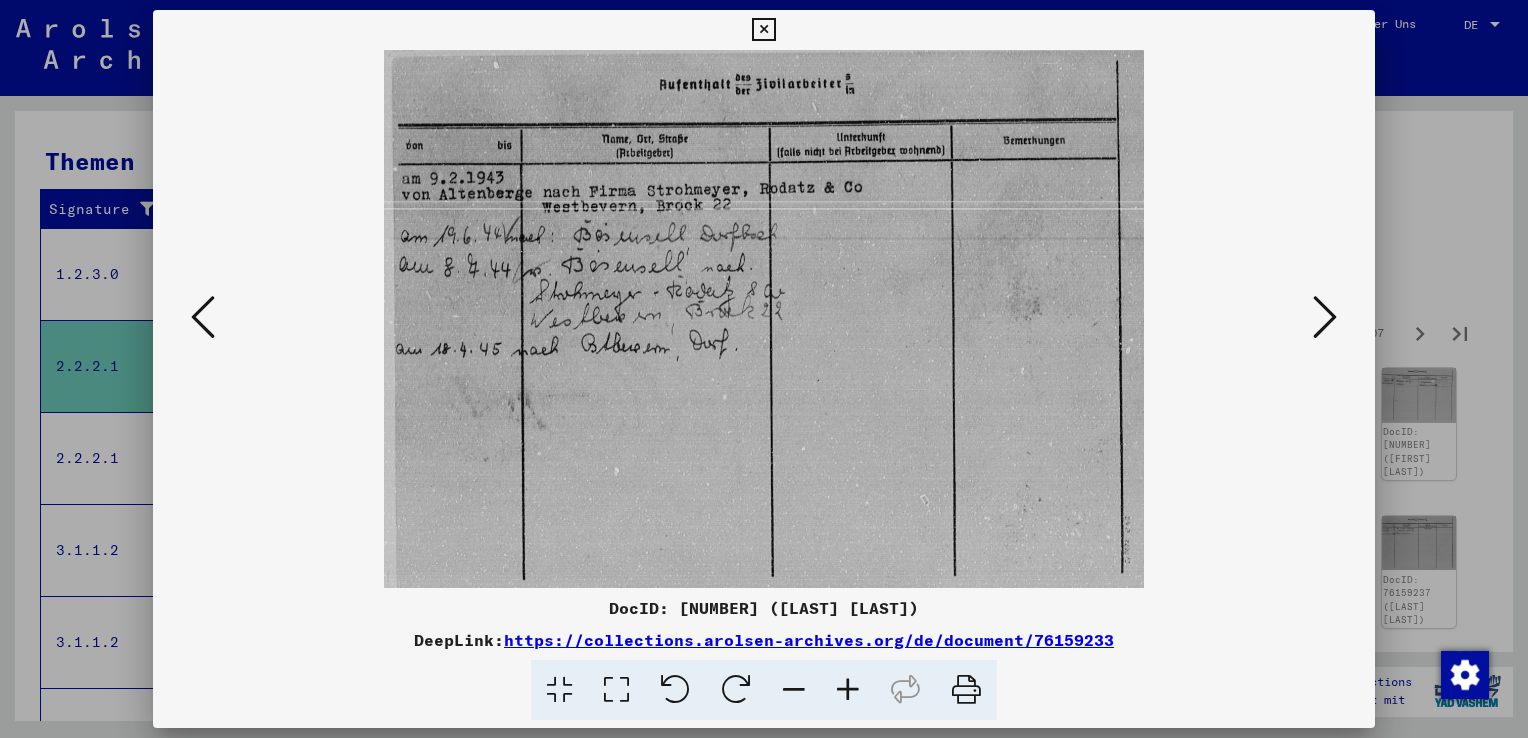 click at bounding box center [1325, 317] 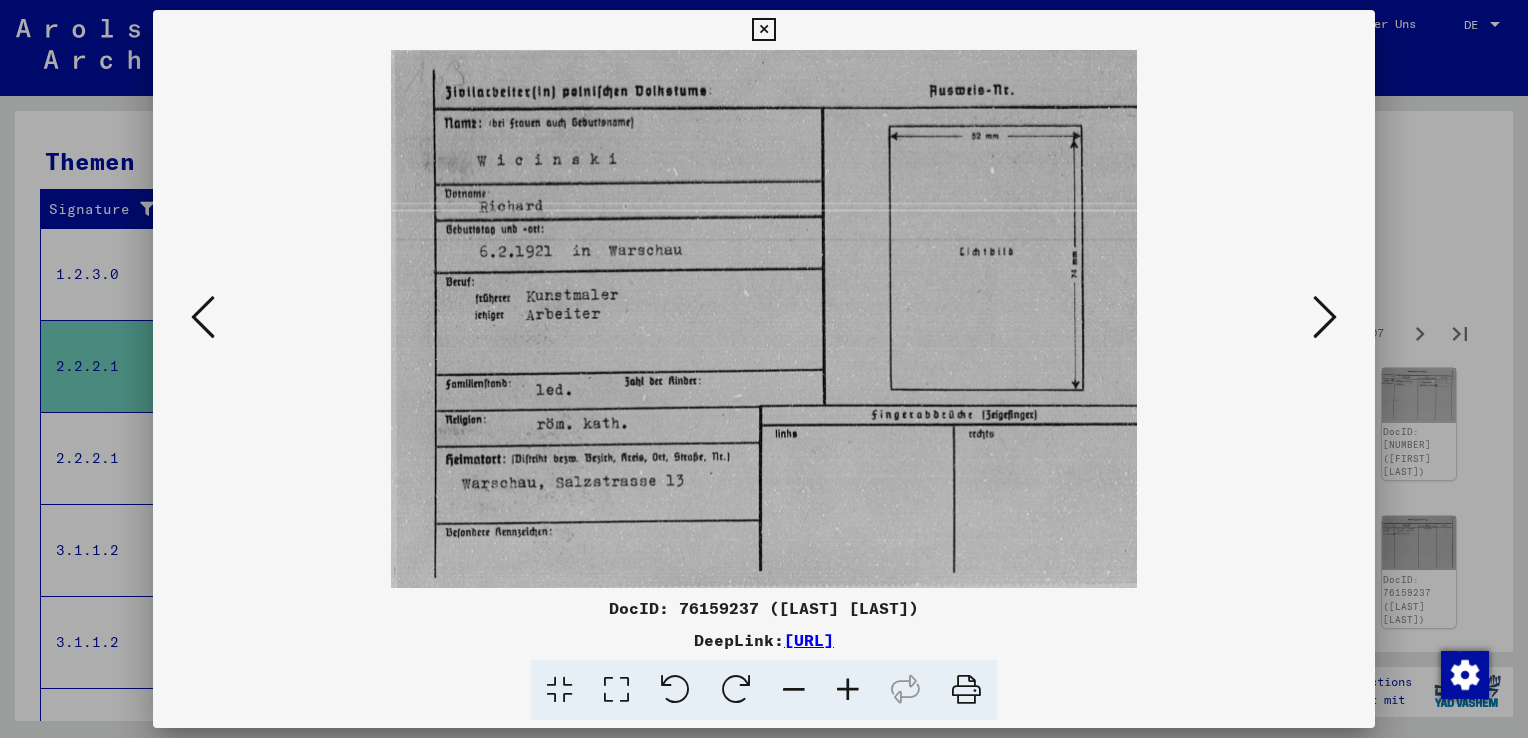 click at bounding box center (203, 317) 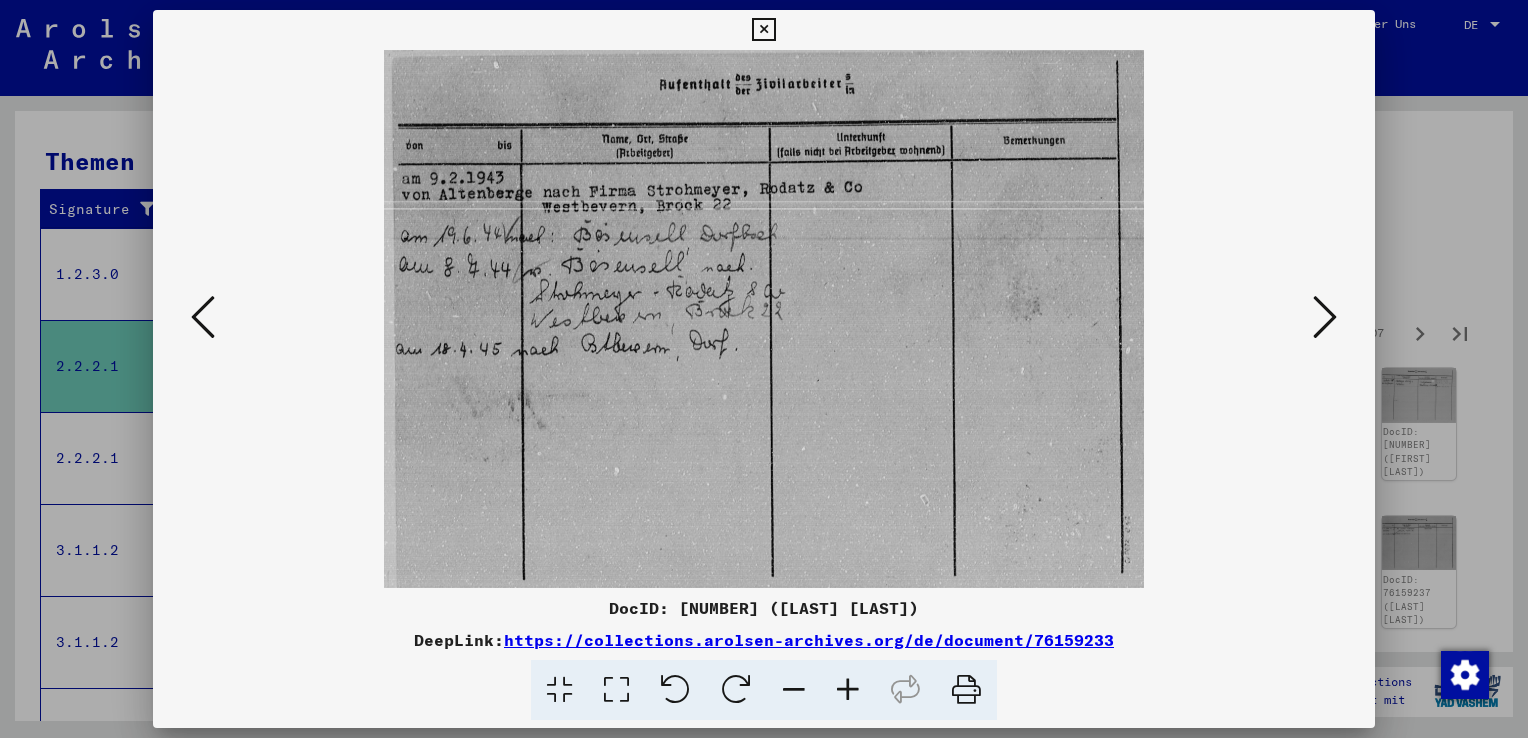 click at bounding box center [1325, 318] 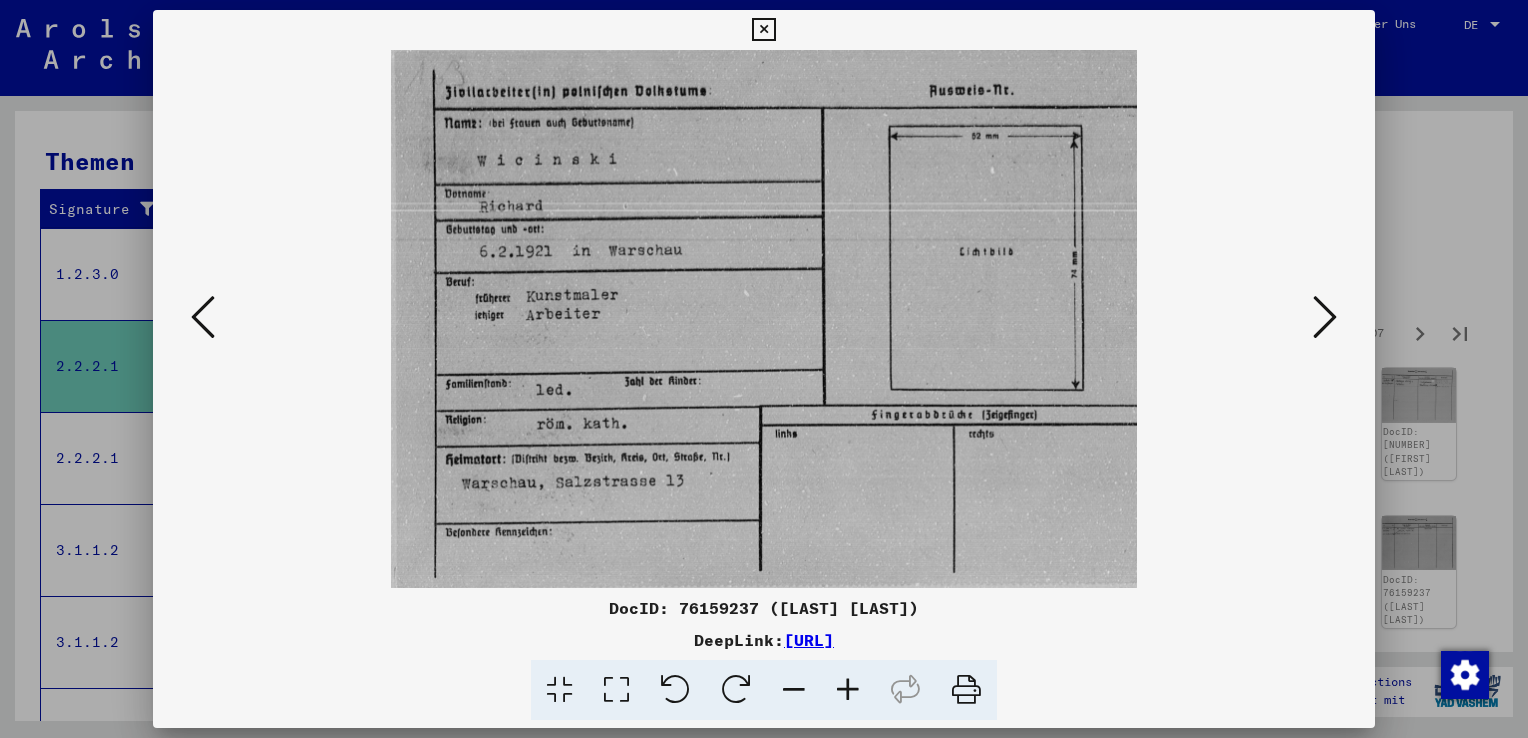 click at bounding box center [1325, 317] 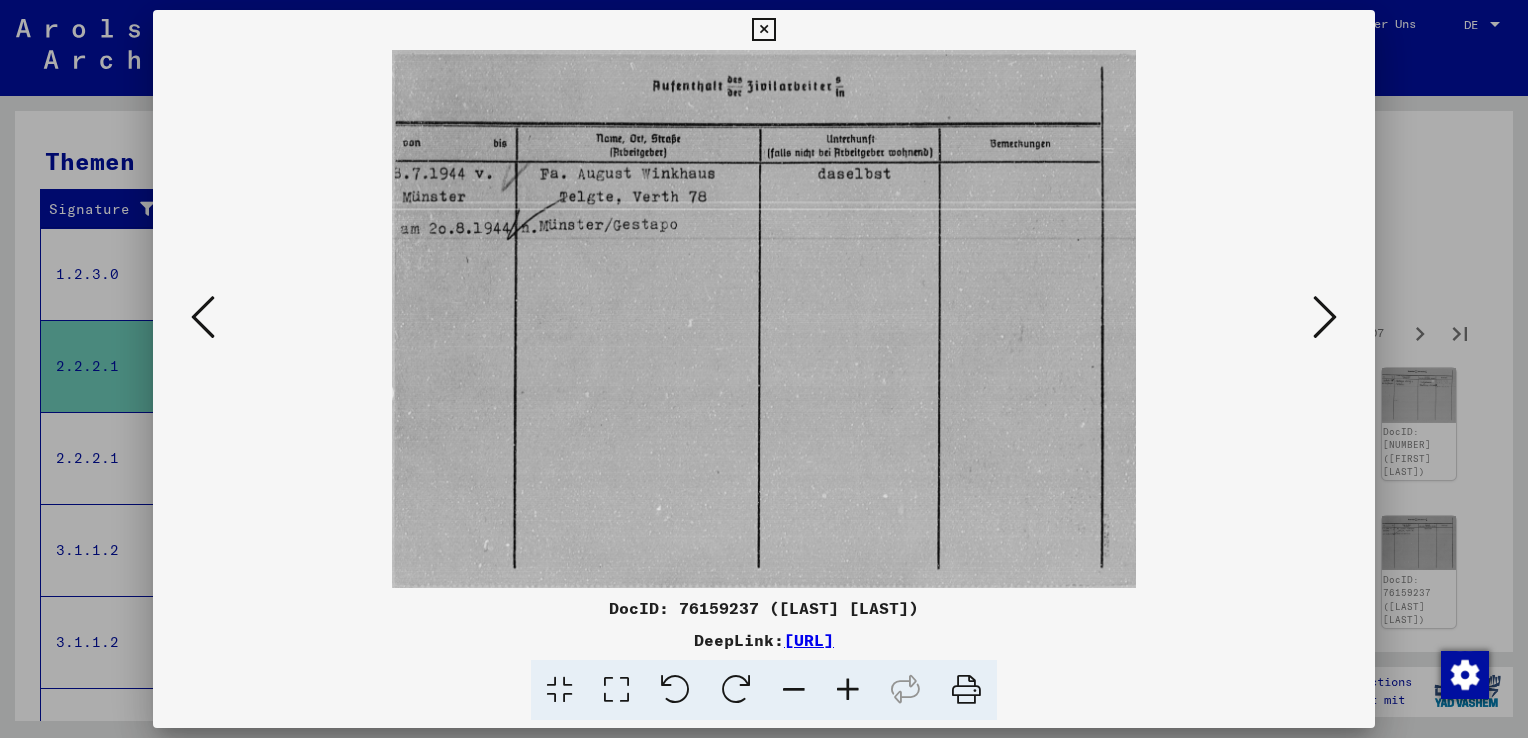 click at bounding box center [1325, 317] 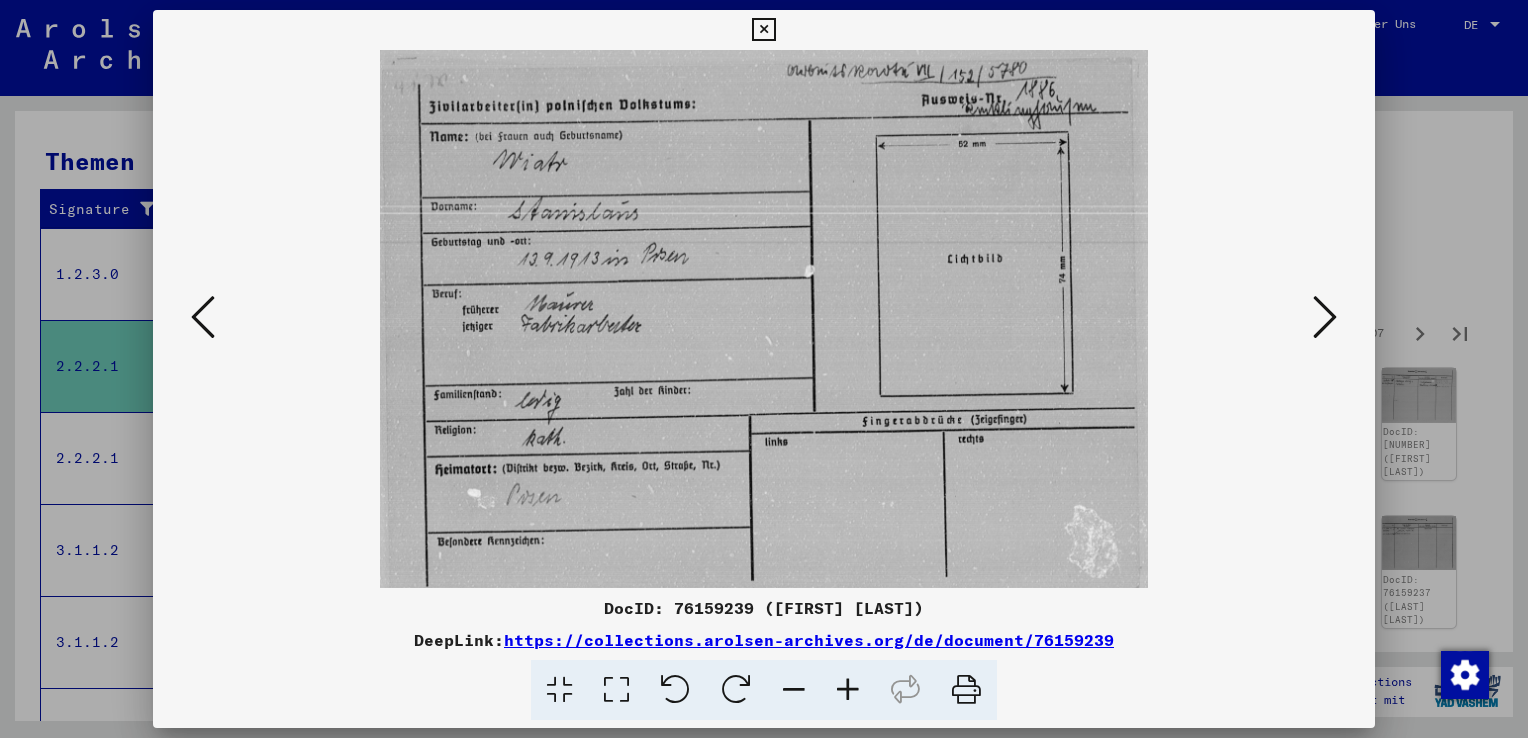 click at bounding box center (1325, 317) 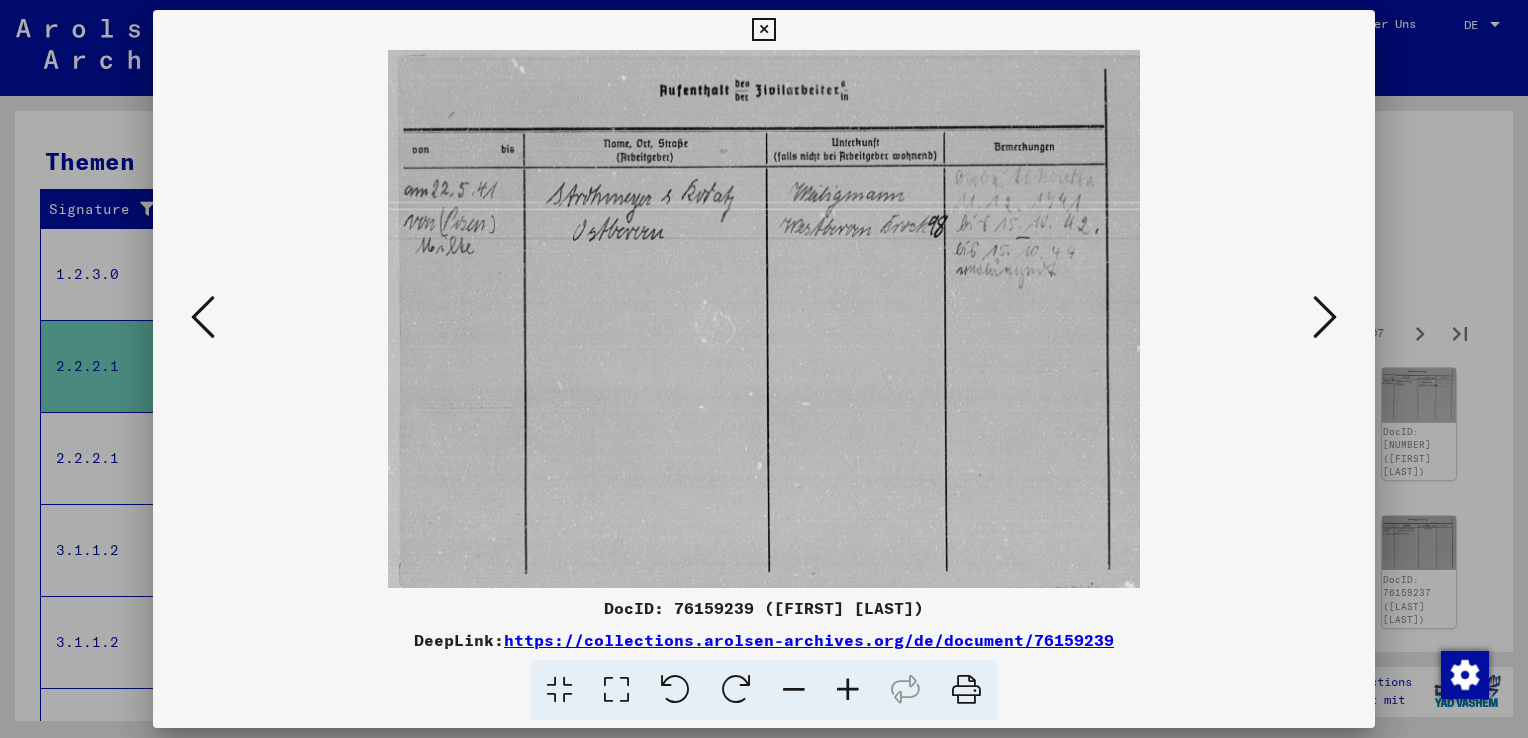 click at bounding box center [1325, 317] 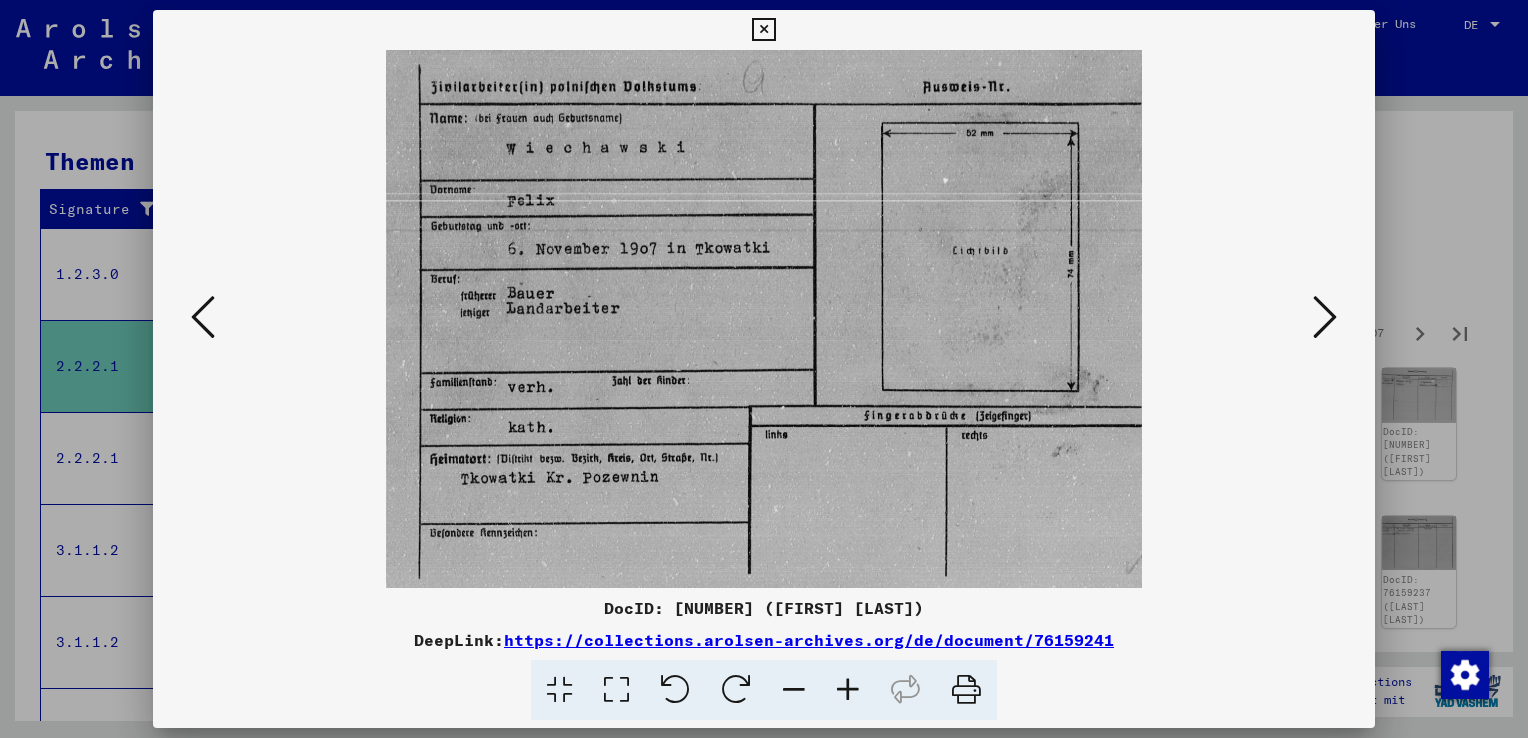 click at bounding box center [1325, 317] 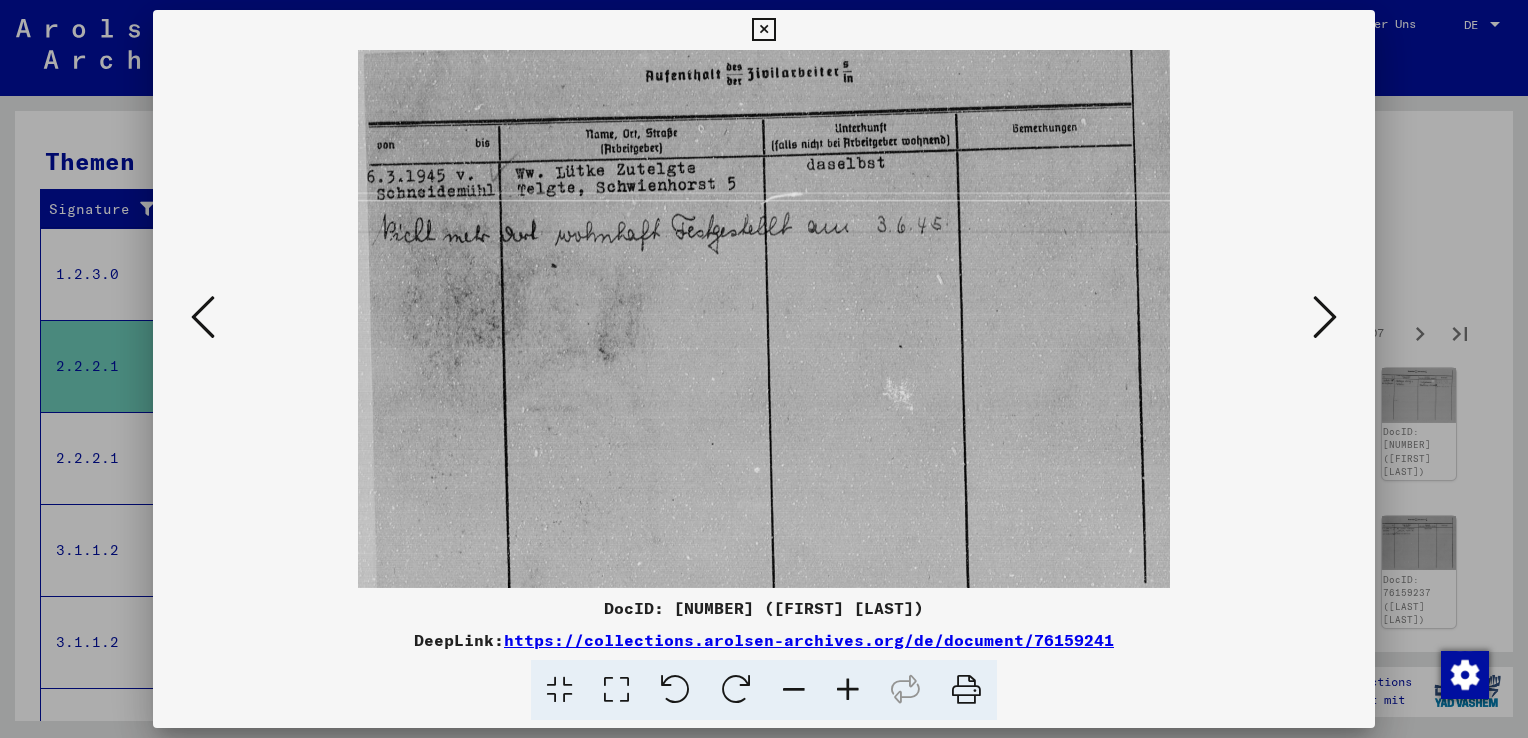 click at bounding box center (1325, 317) 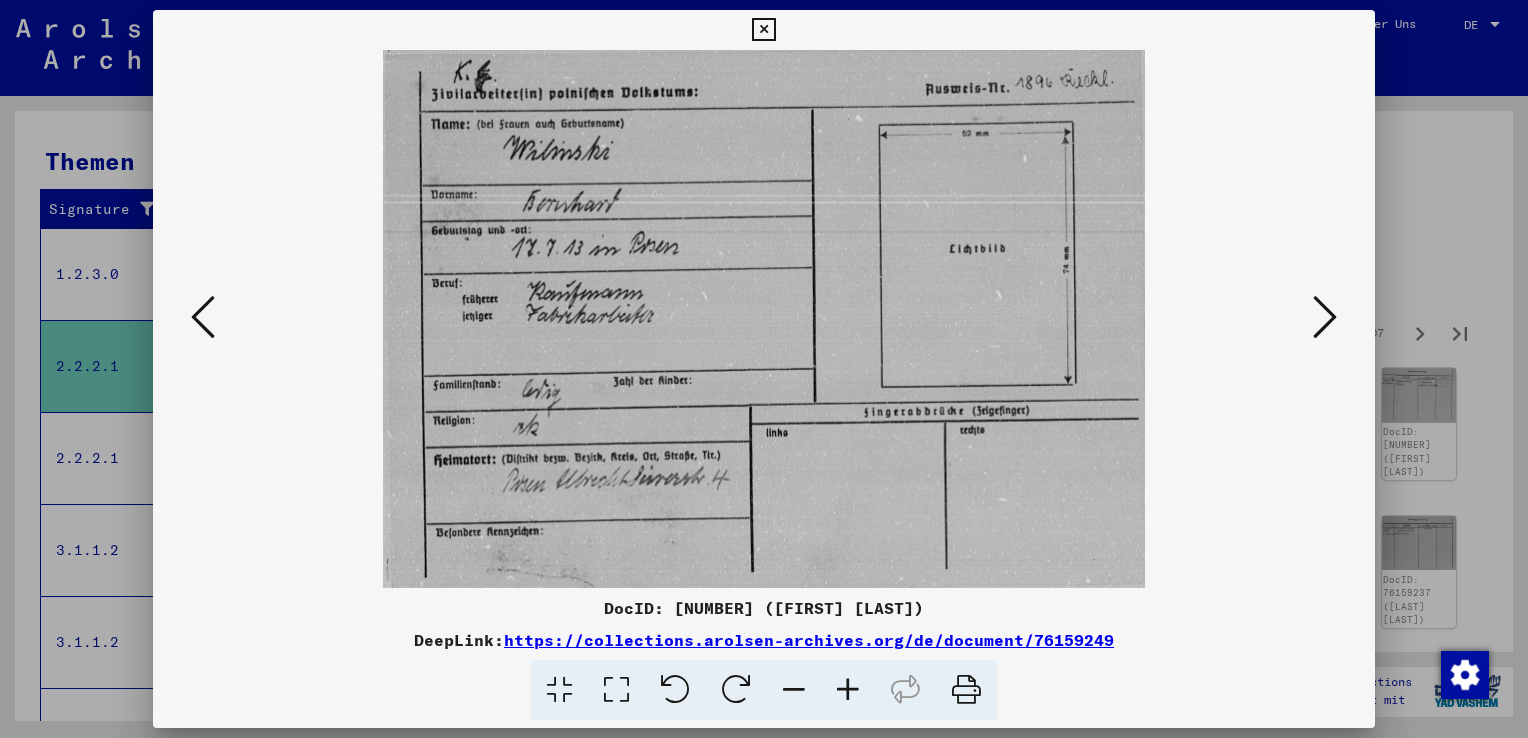 click at bounding box center (1325, 317) 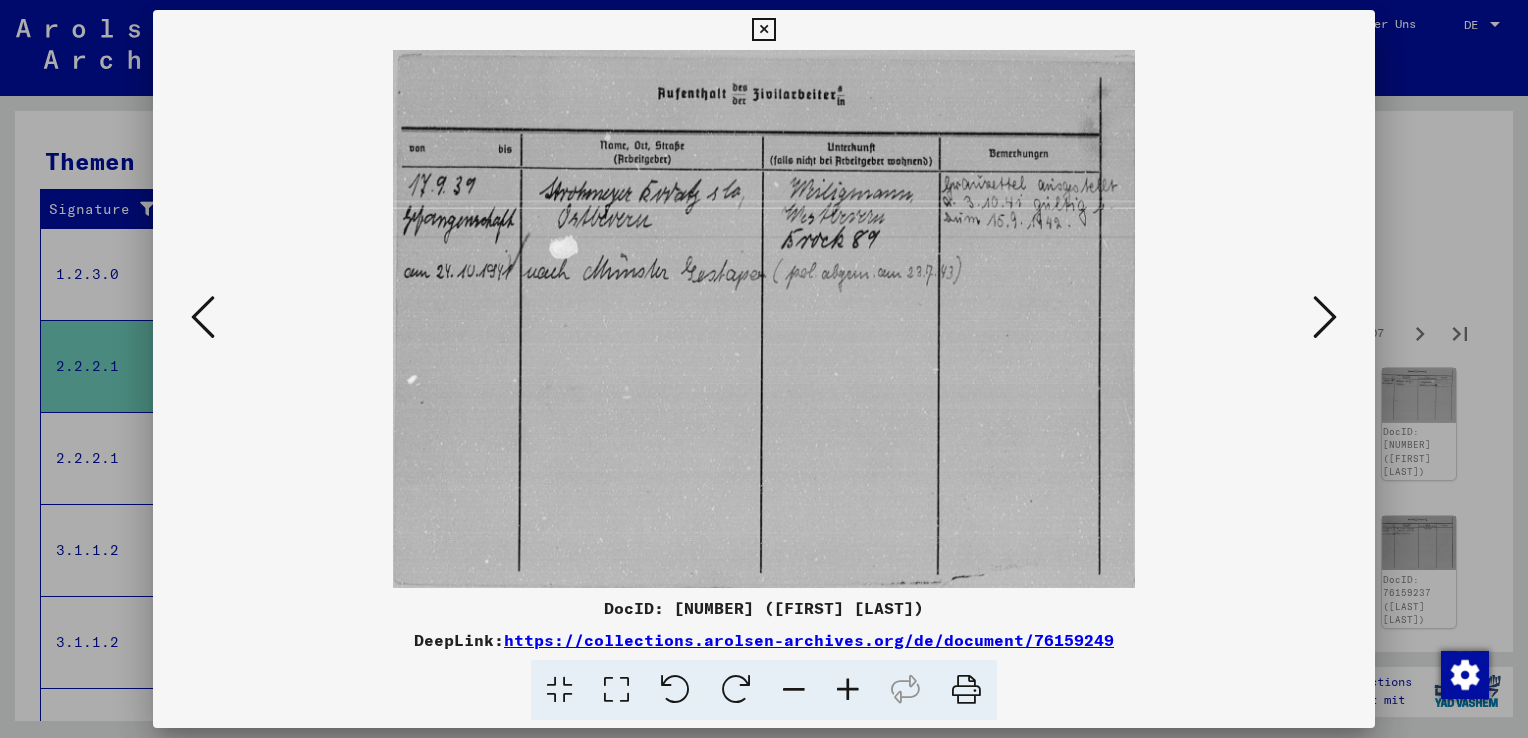 click at bounding box center [1325, 317] 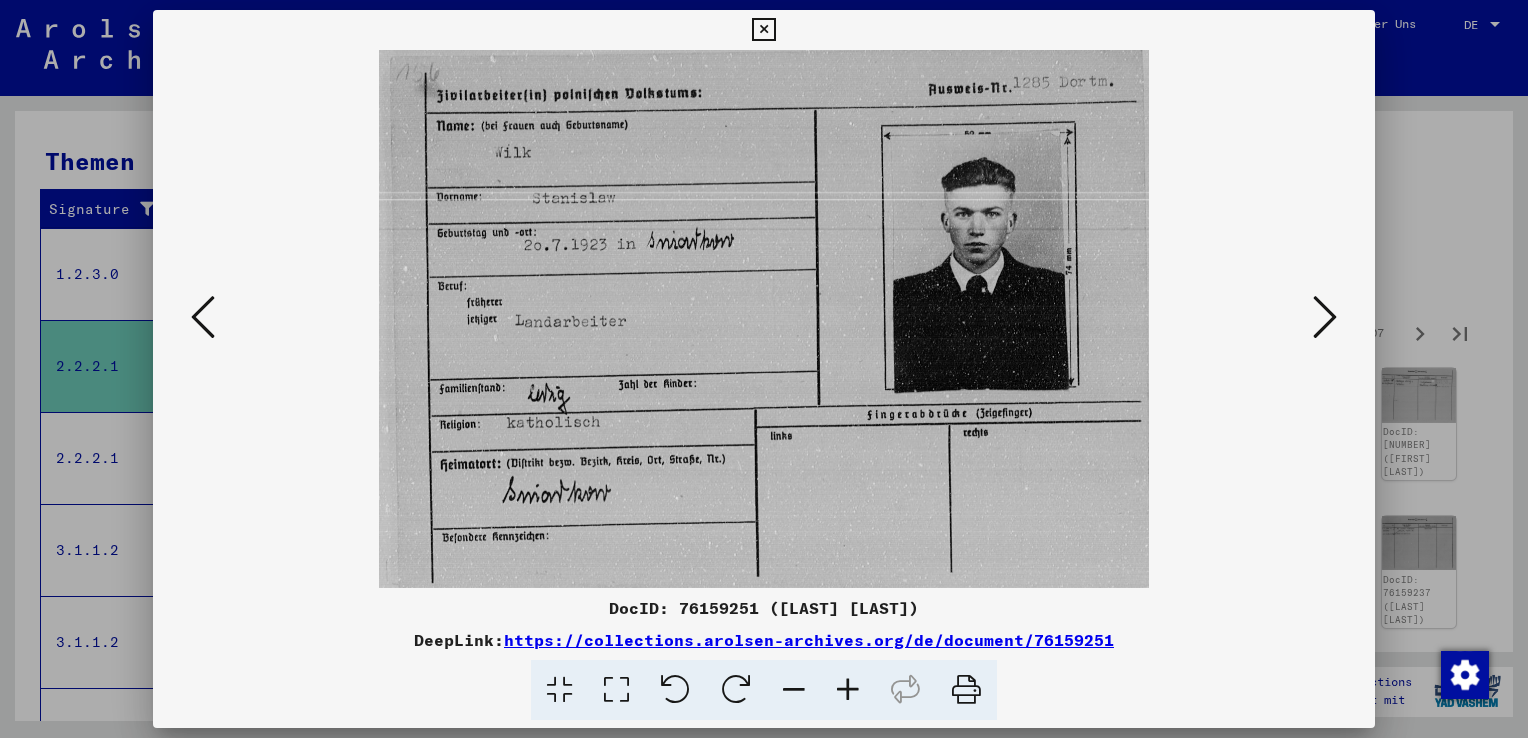 click at bounding box center [1325, 317] 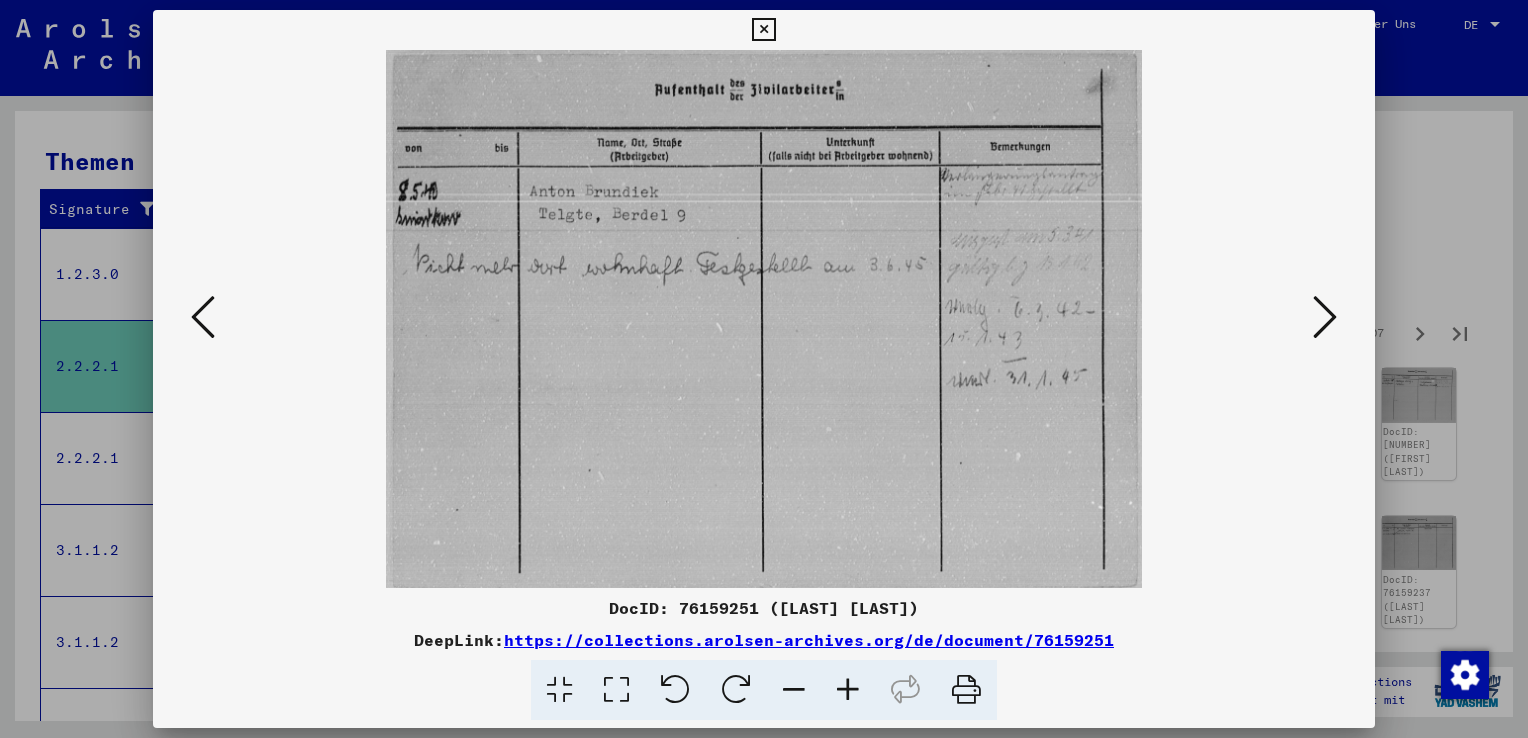click at bounding box center [1325, 317] 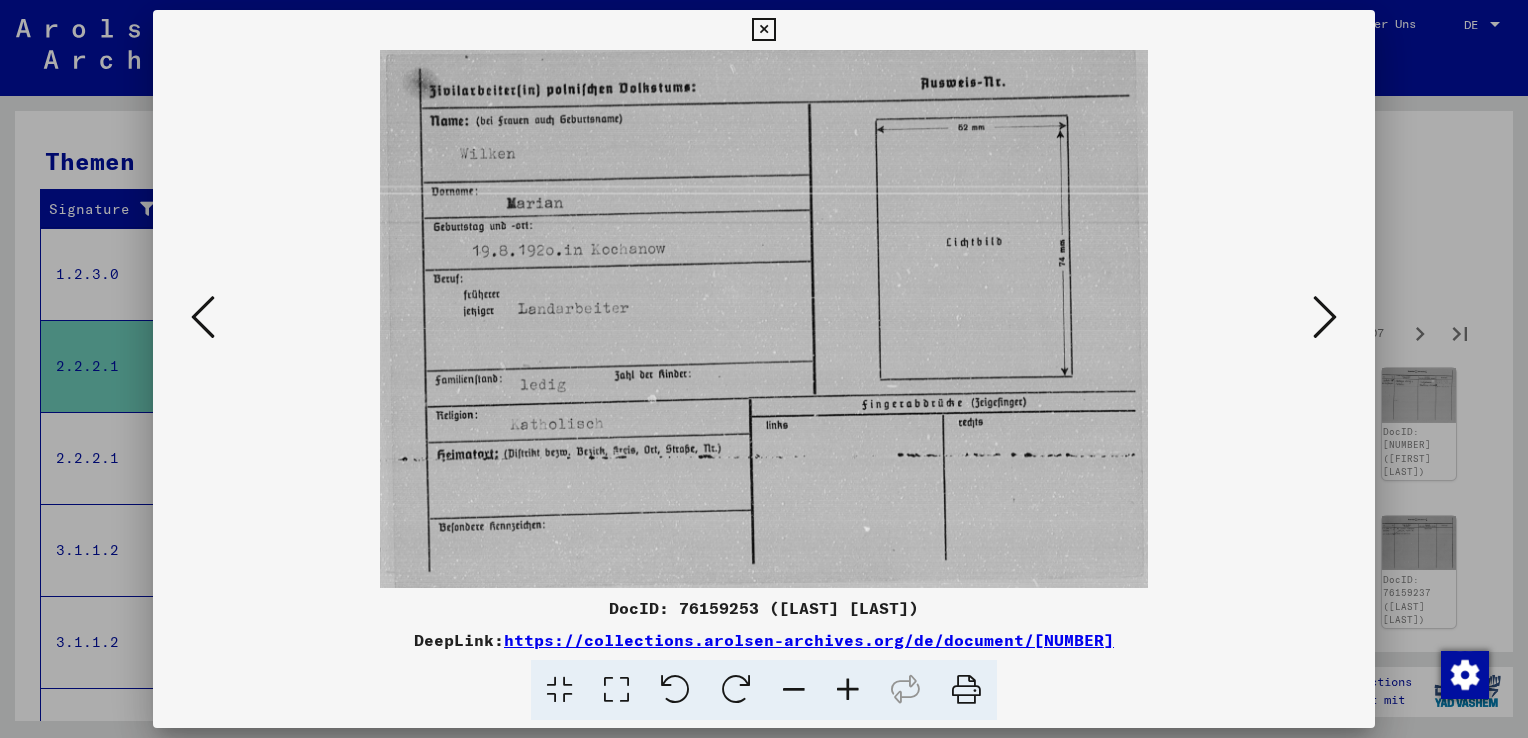 click at bounding box center [1325, 317] 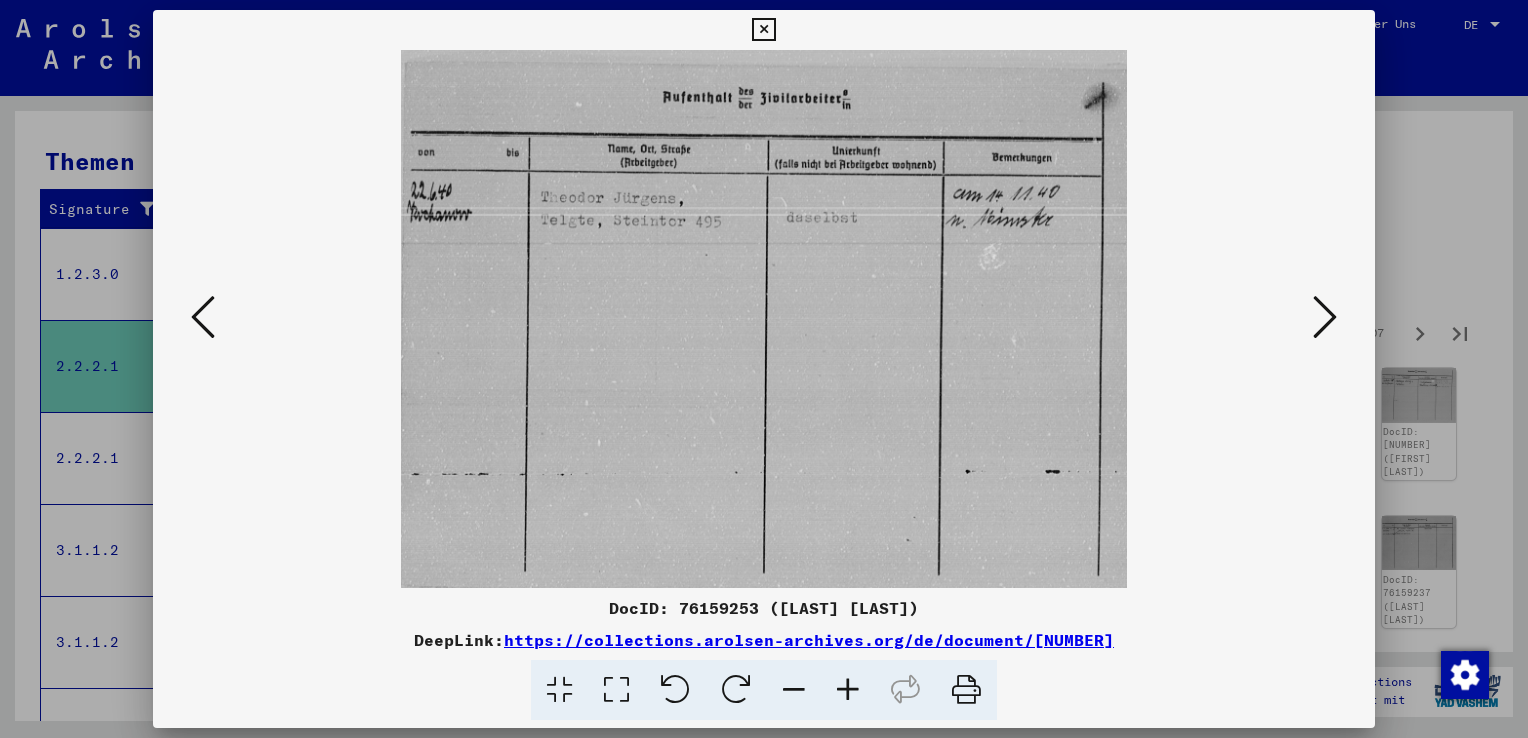 click at bounding box center (1325, 317) 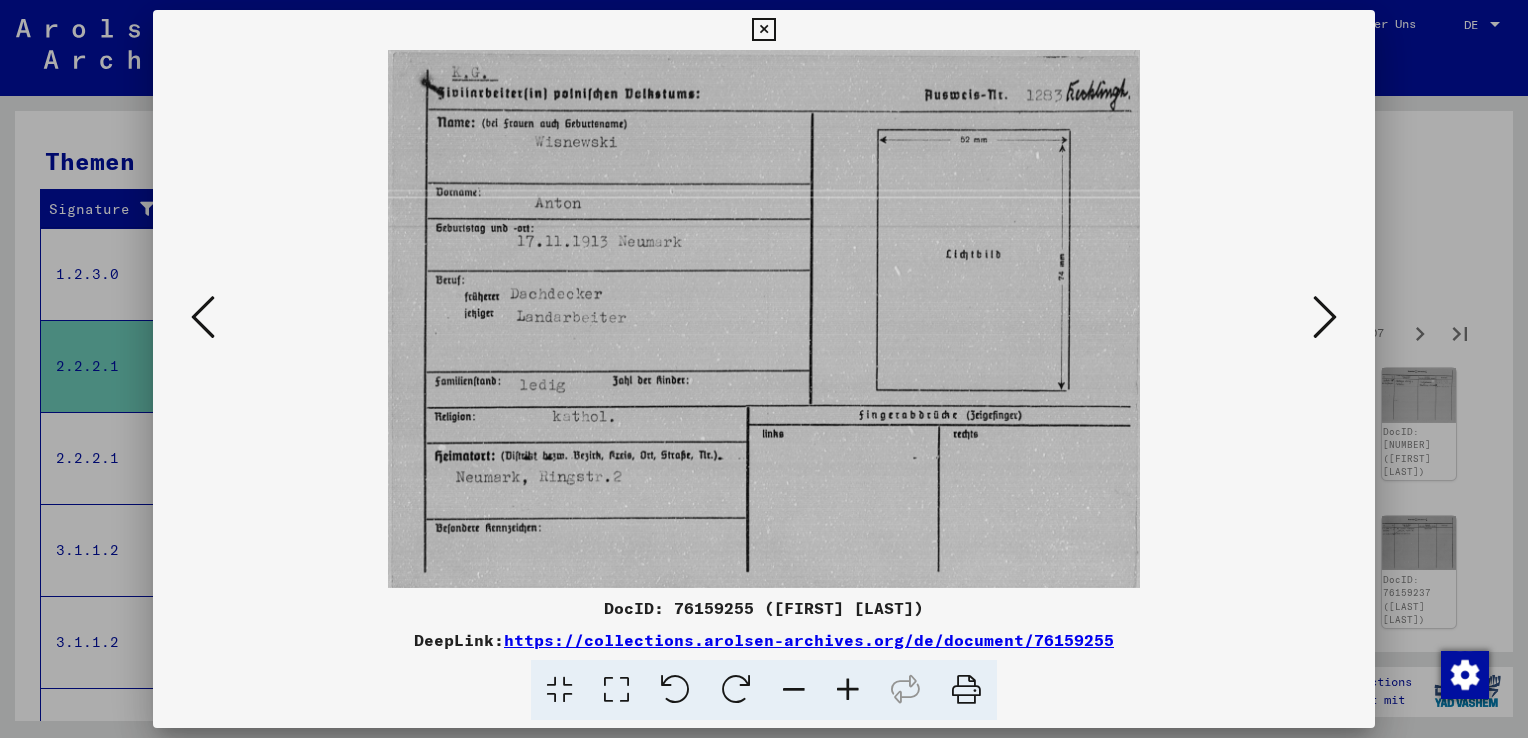 click at bounding box center (1325, 317) 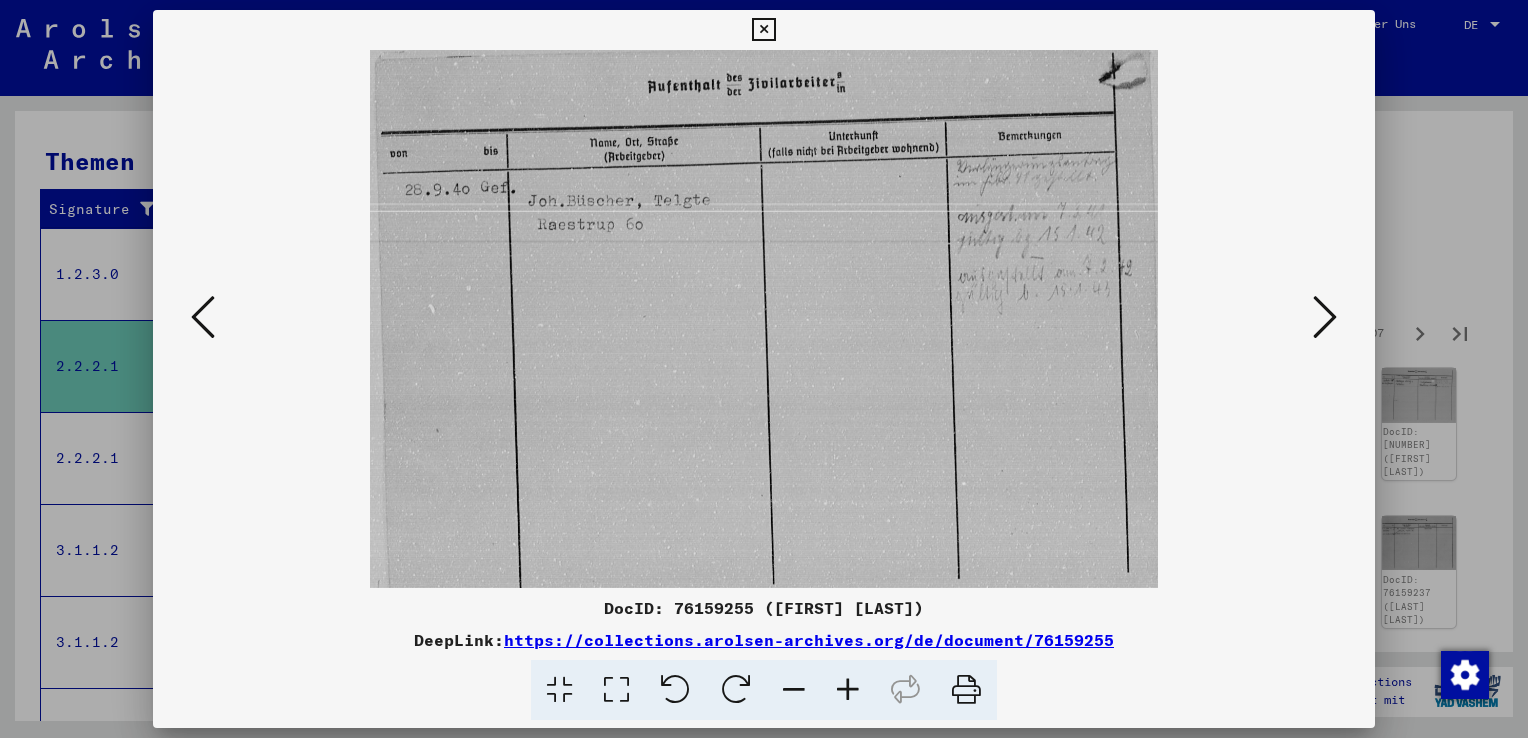click at bounding box center (1325, 318) 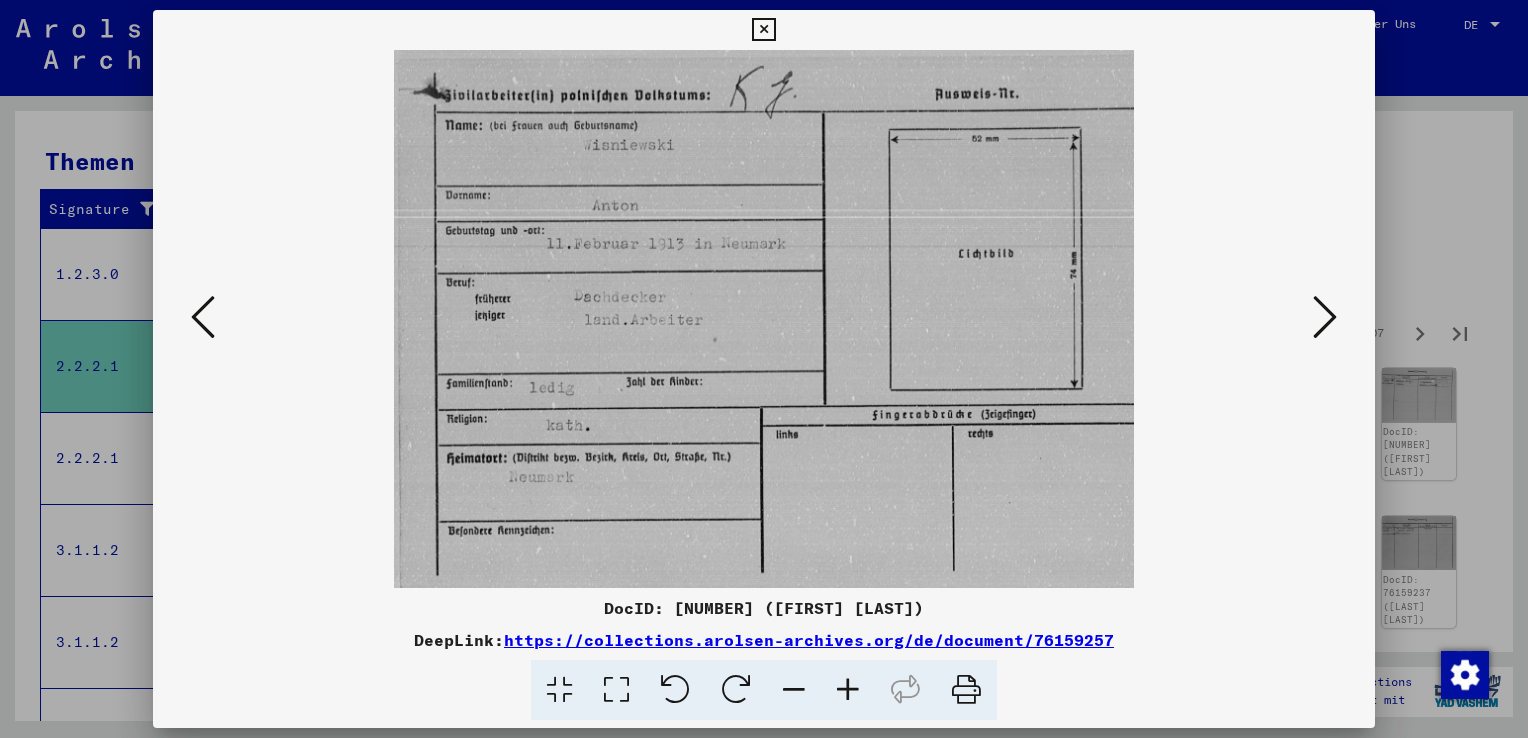 click at bounding box center [1325, 318] 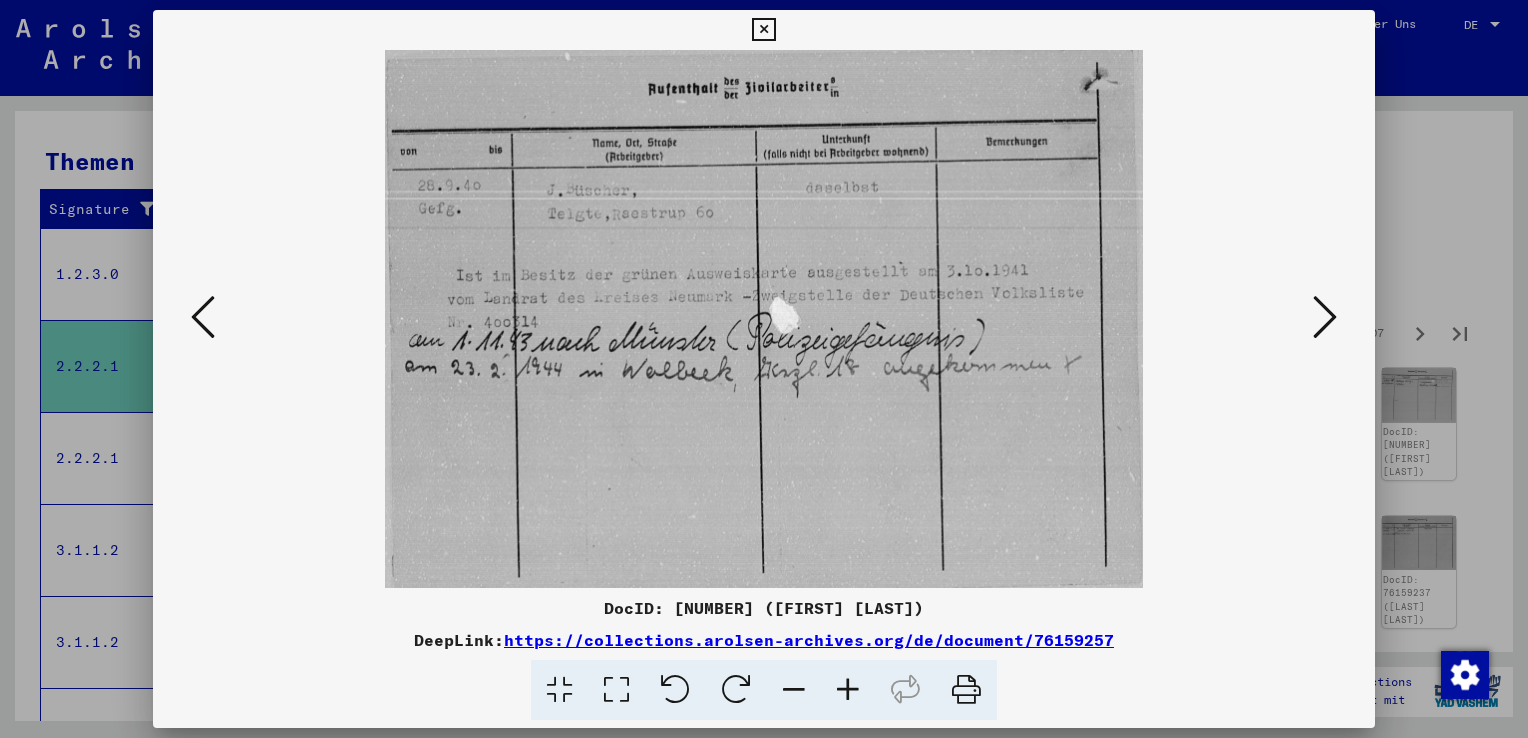 click at bounding box center (1325, 318) 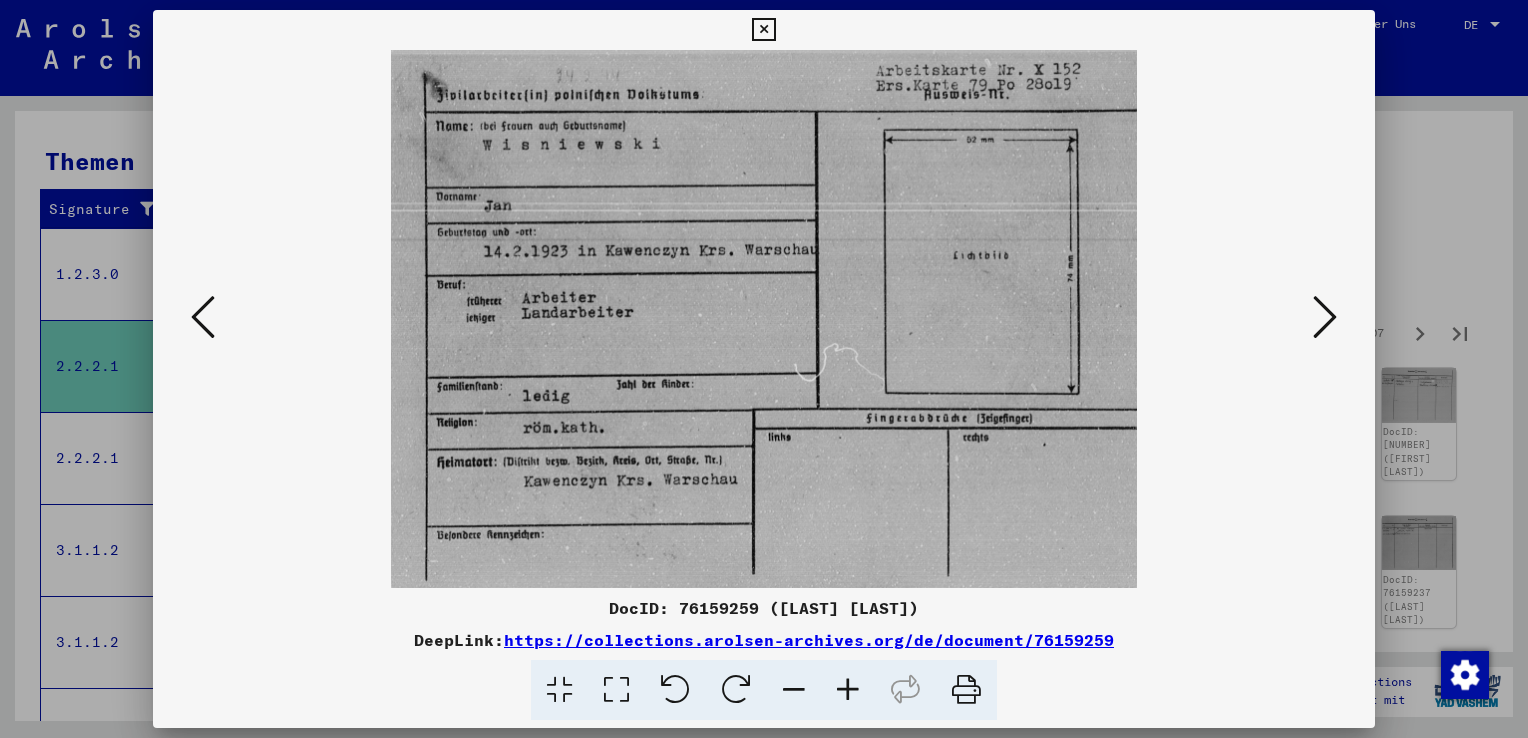 click at bounding box center [1325, 317] 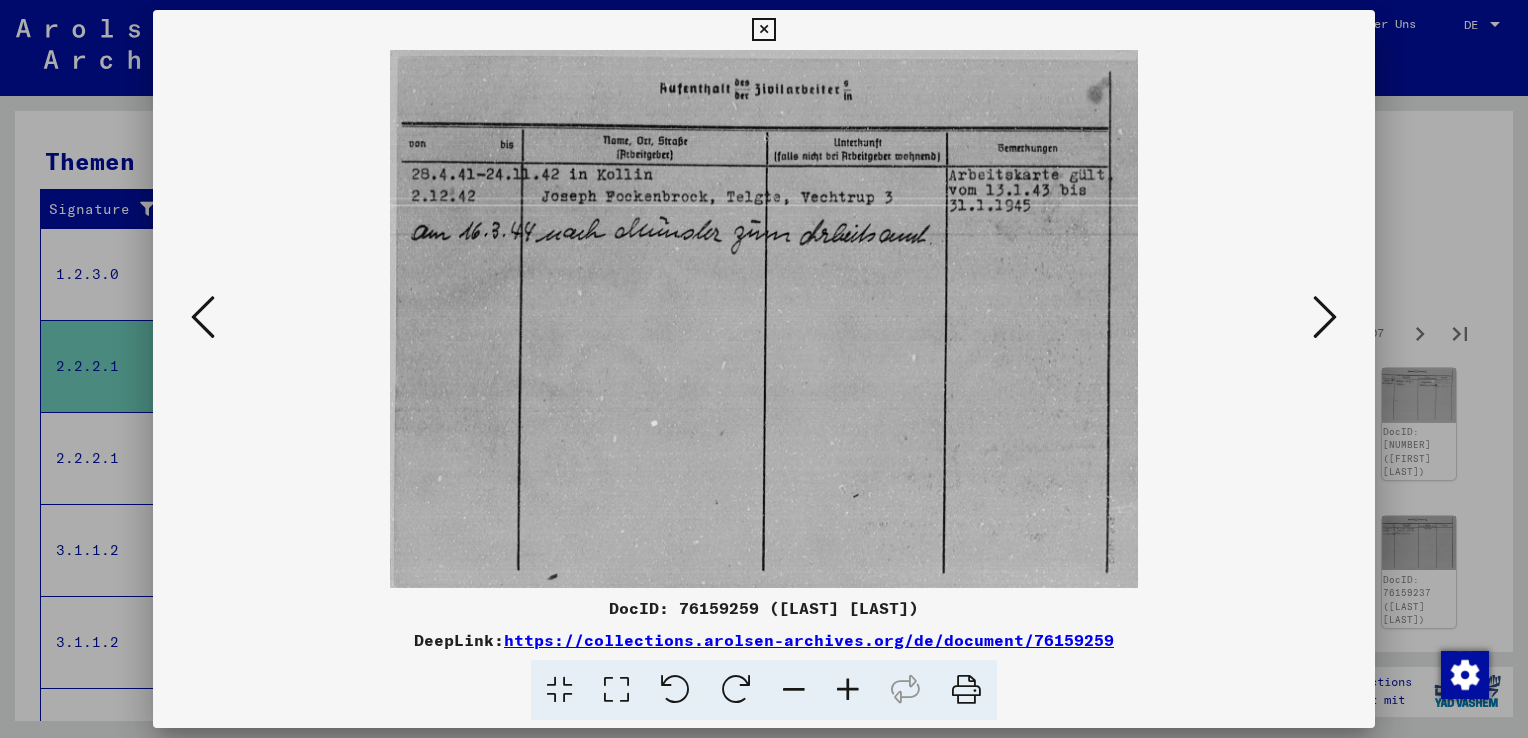 click at bounding box center [203, 317] 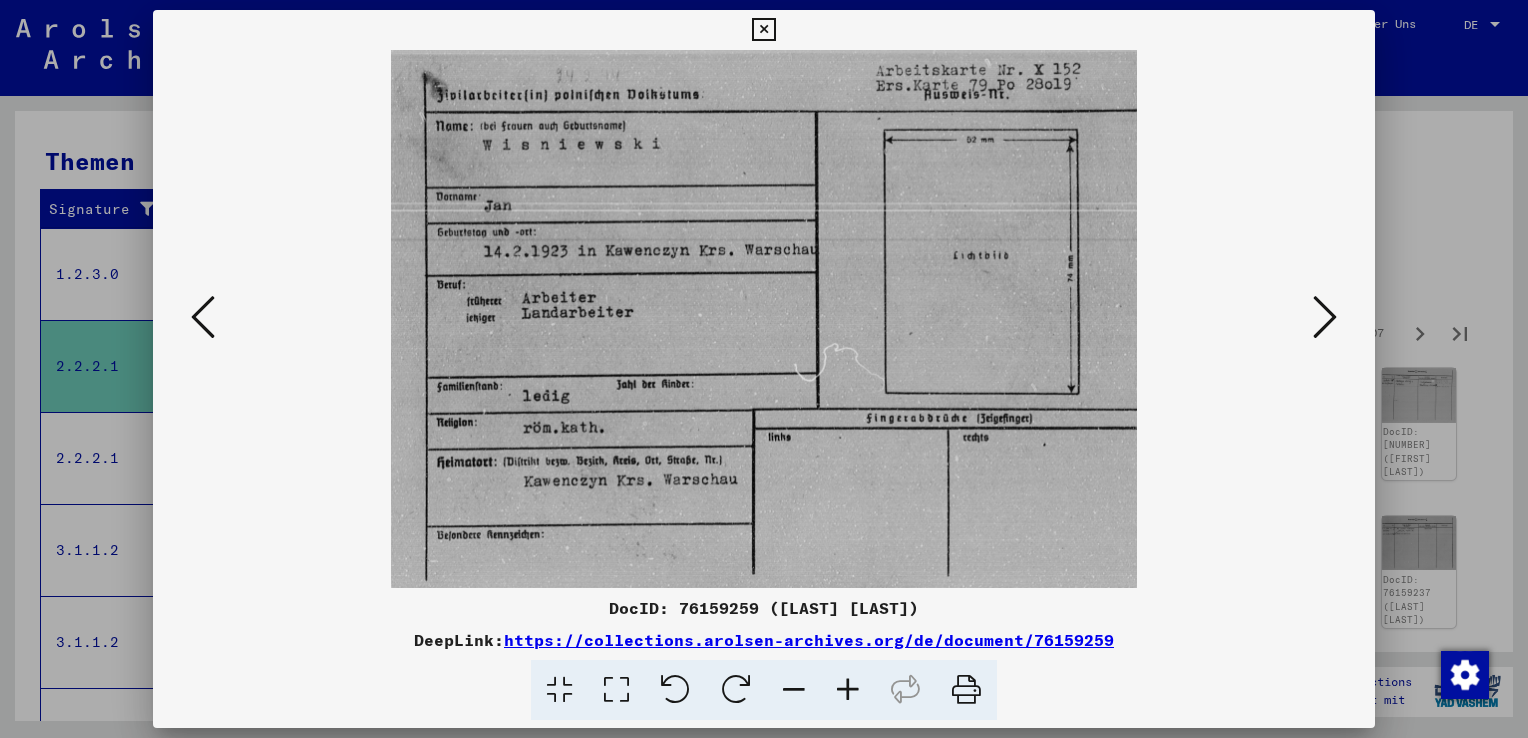 click at bounding box center (203, 317) 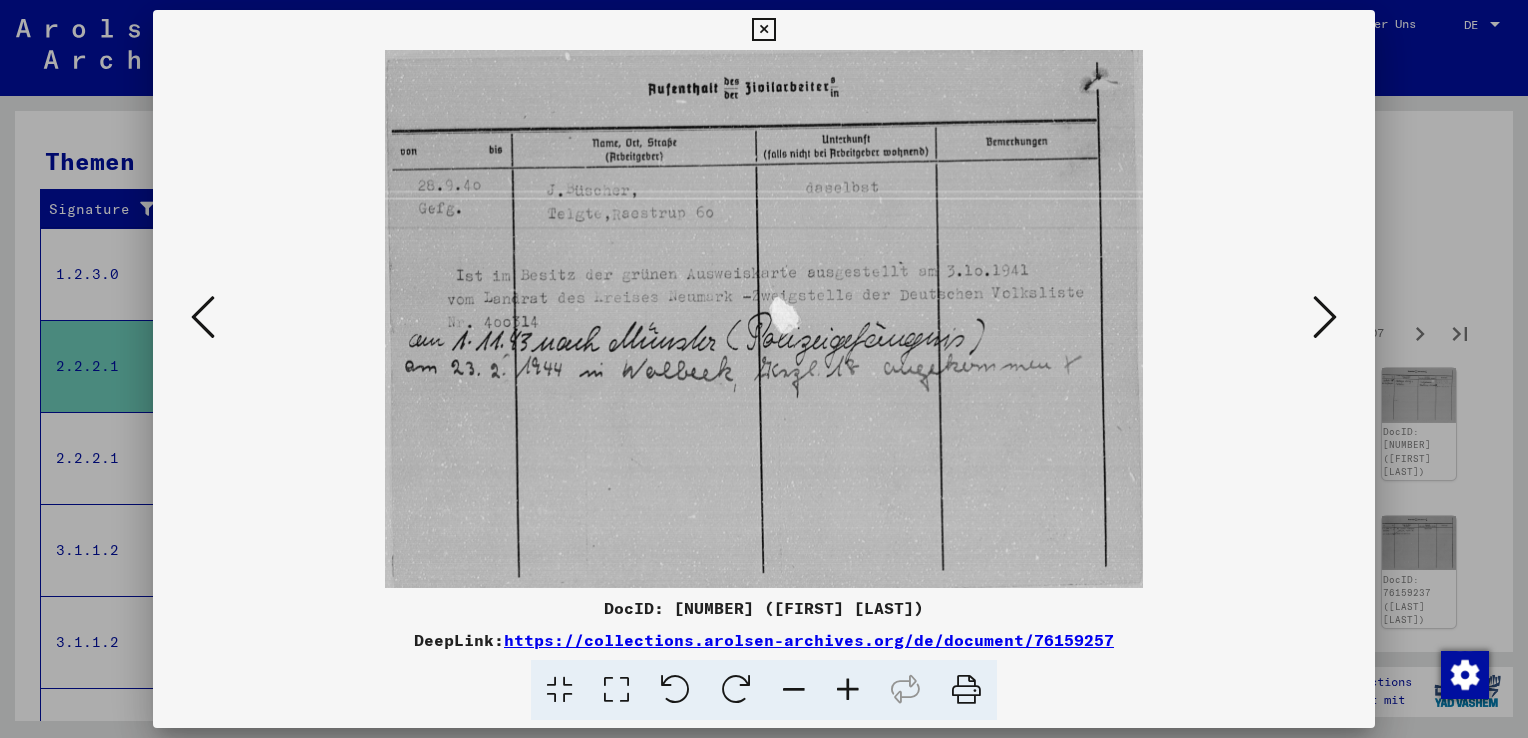 click at bounding box center (1325, 318) 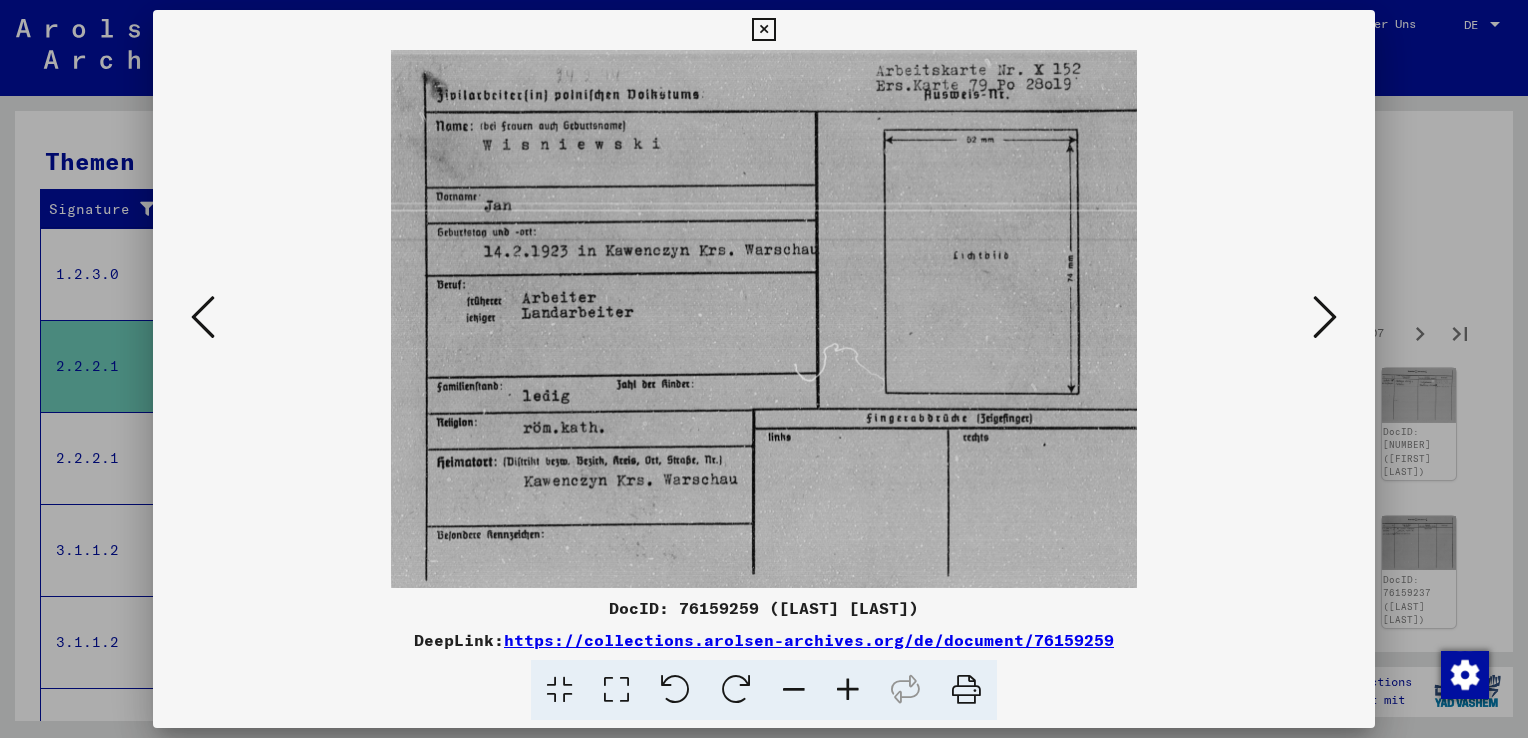 click at bounding box center [1325, 318] 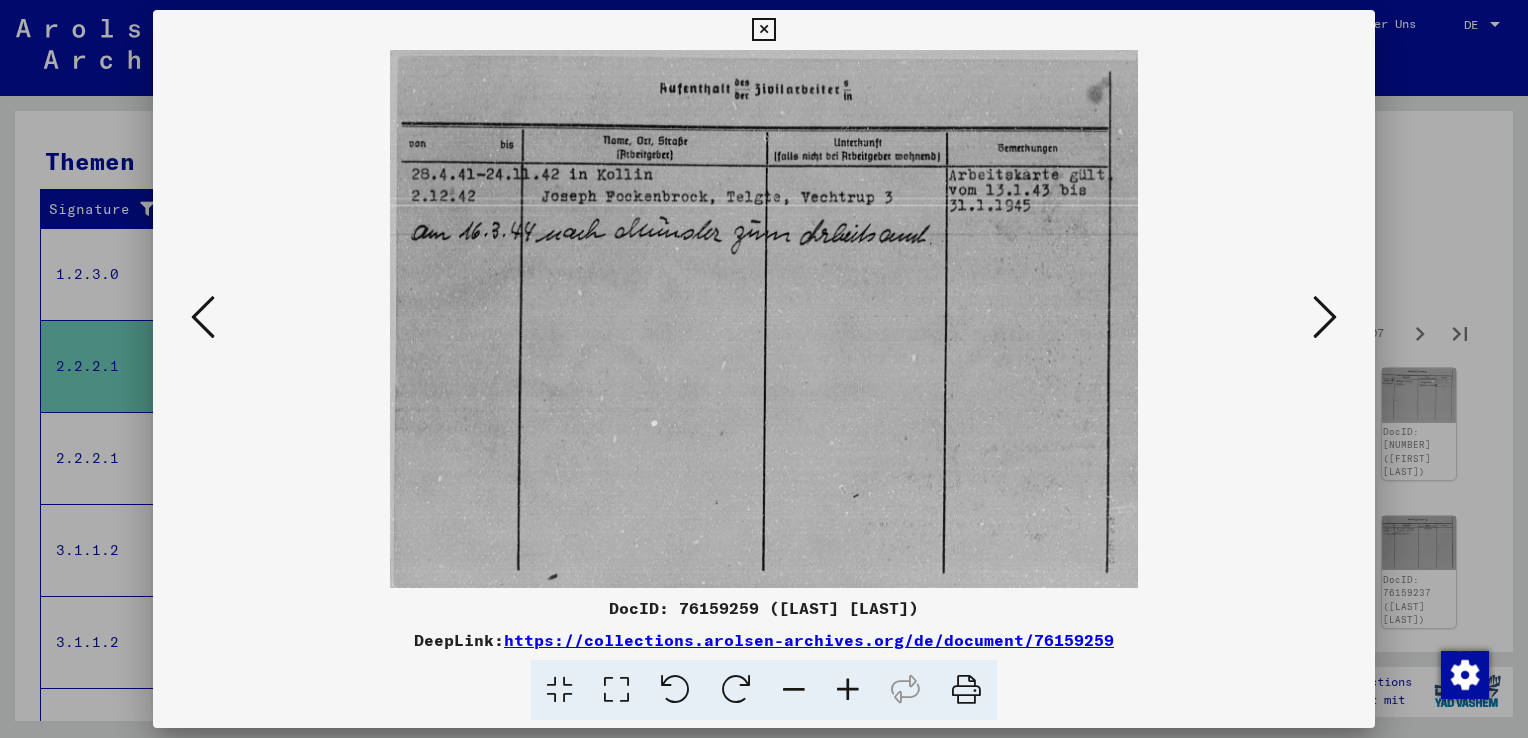 click at bounding box center (1325, 318) 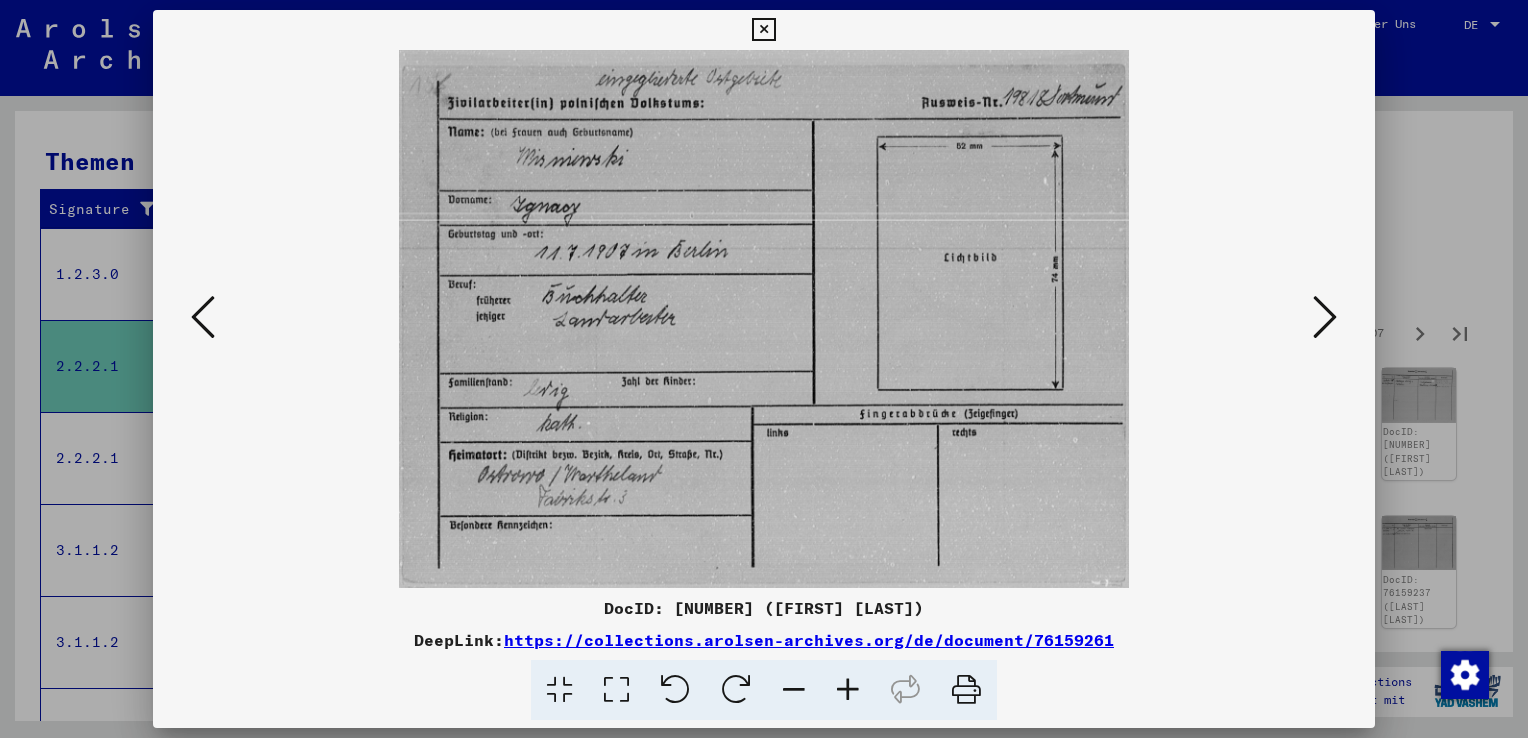click at bounding box center (1325, 318) 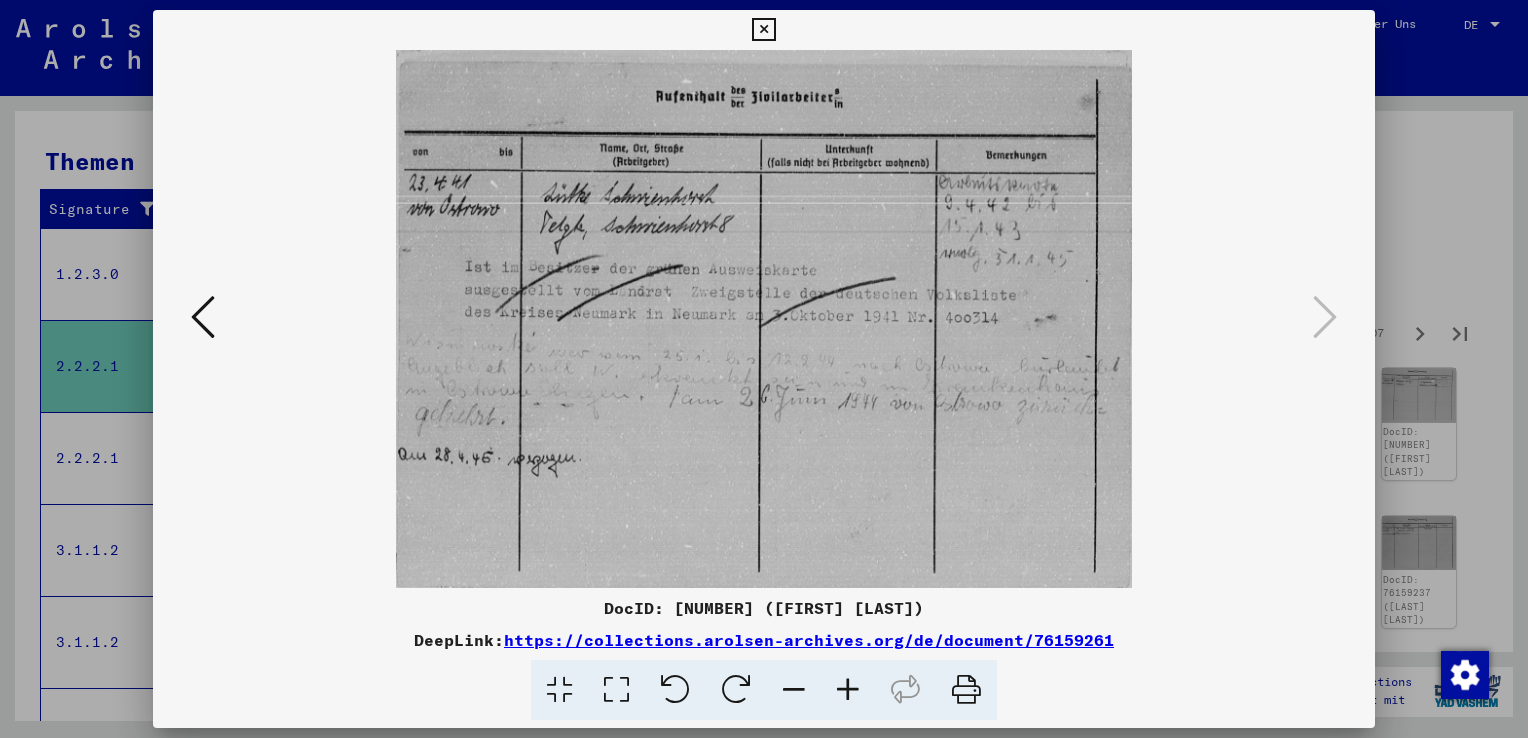 click at bounding box center (764, 369) 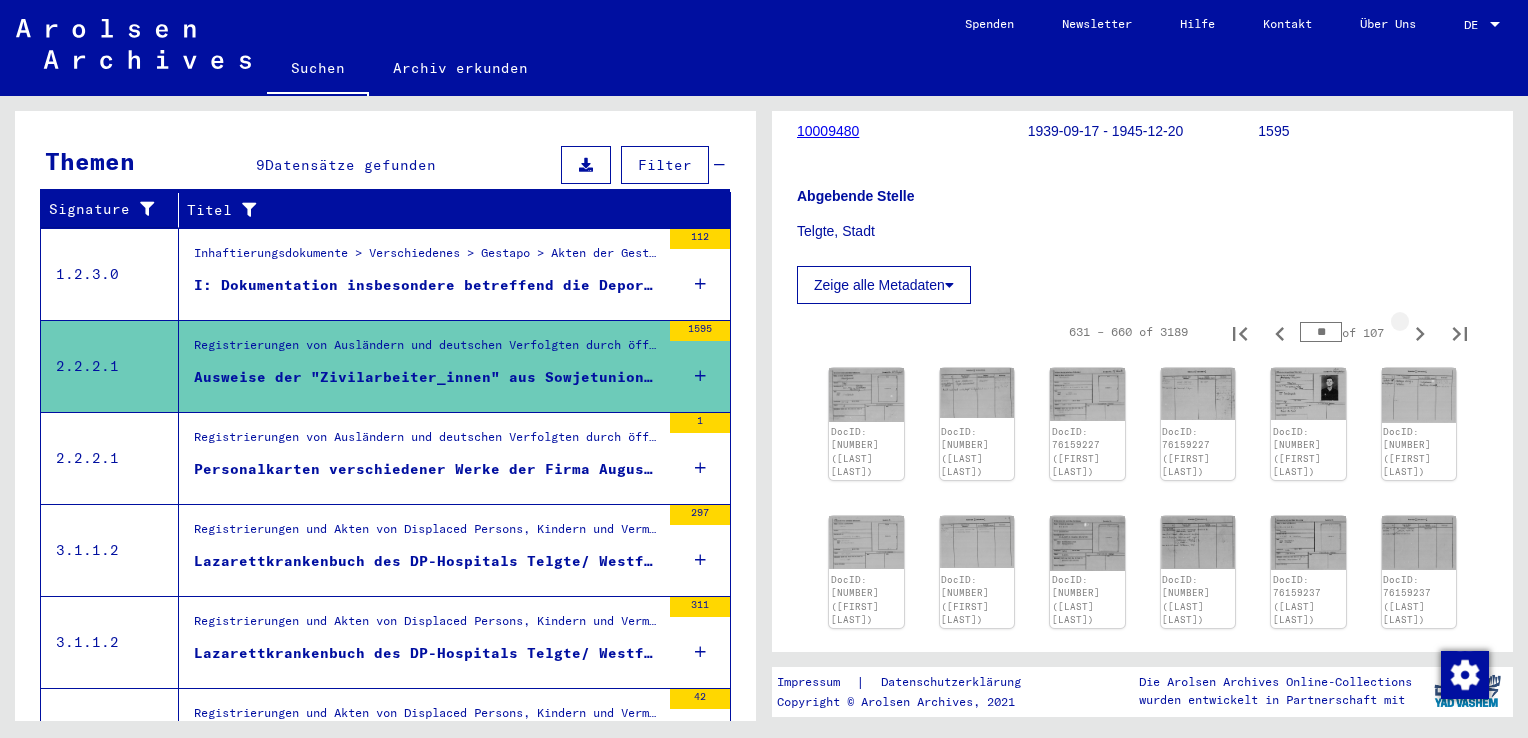 click 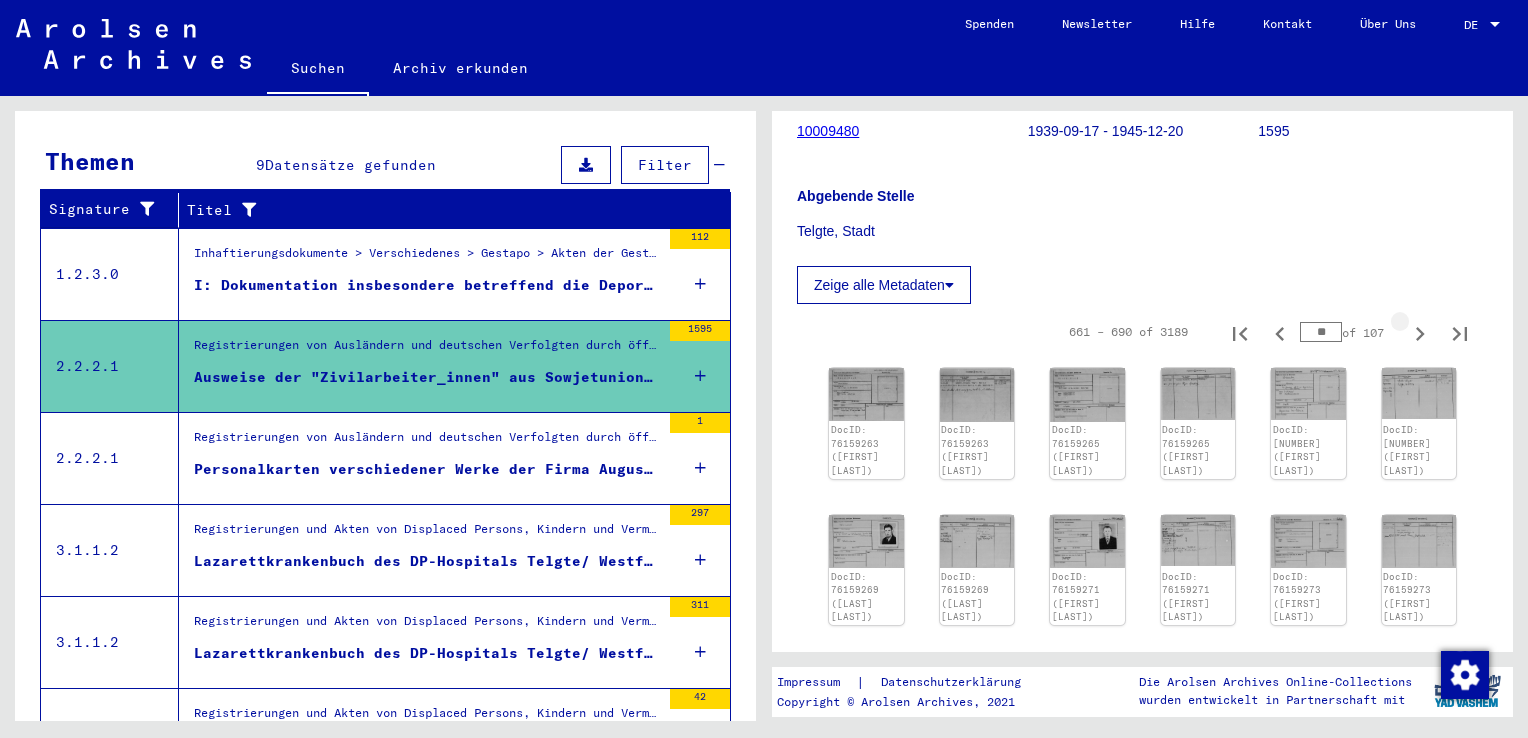 type on "**" 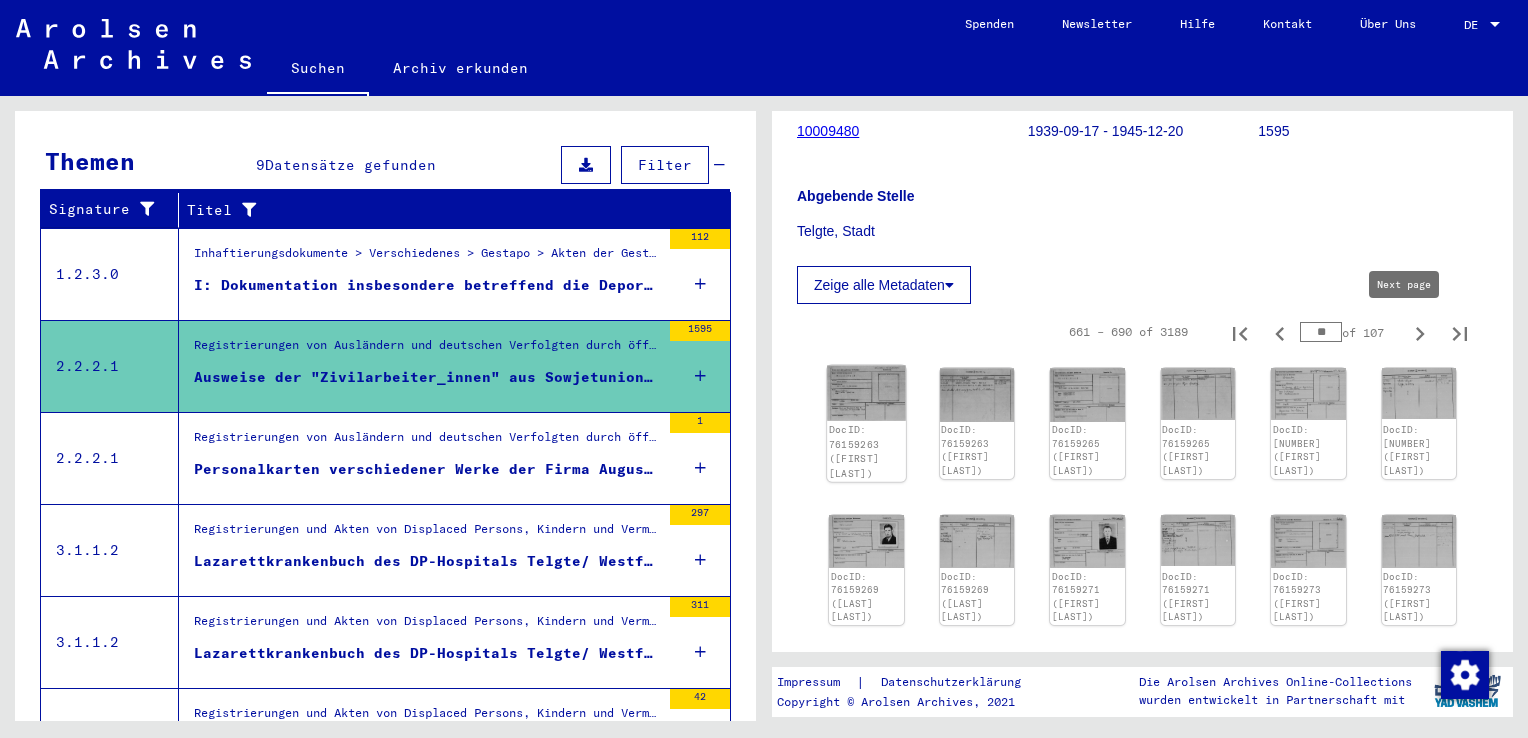 click 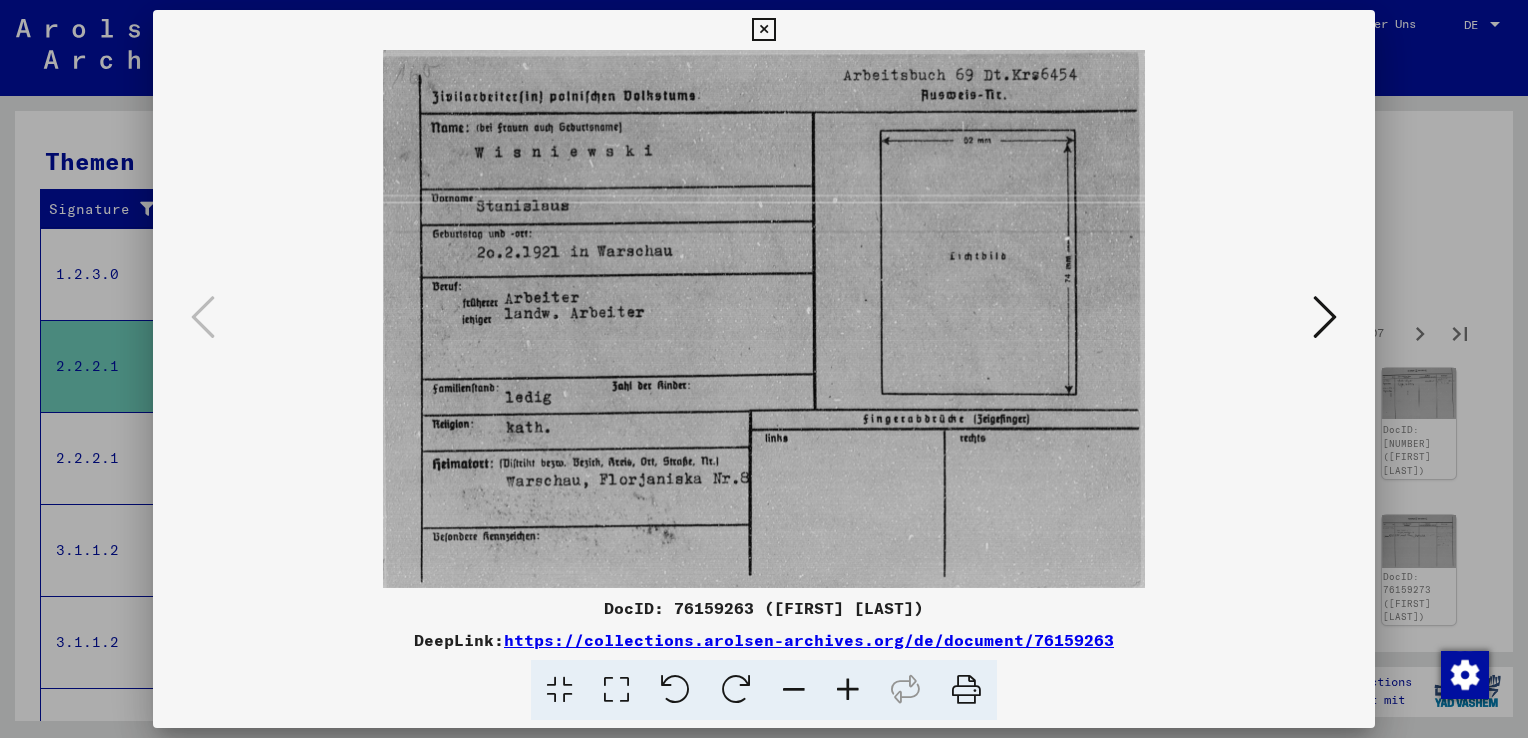 click at bounding box center [1325, 317] 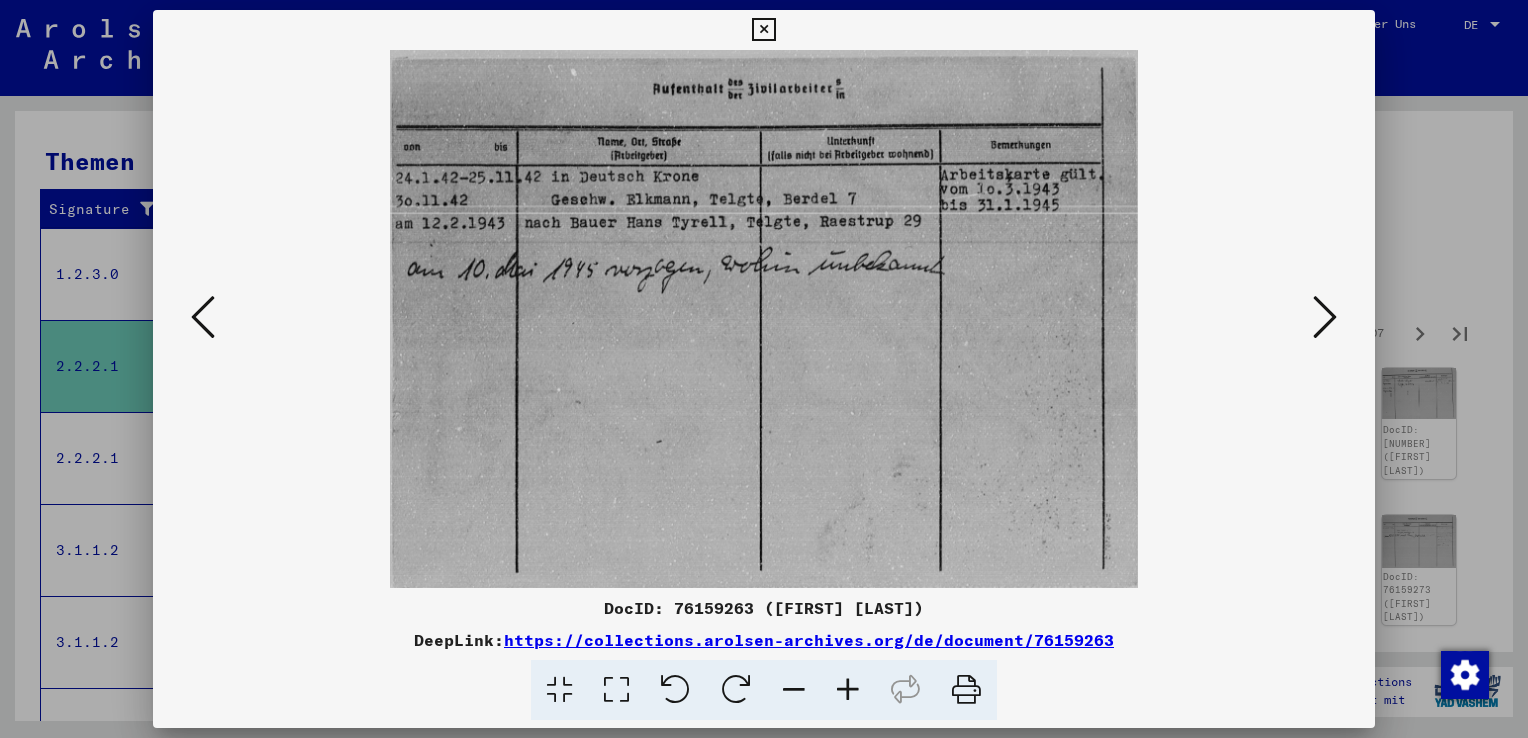 click at bounding box center (1325, 318) 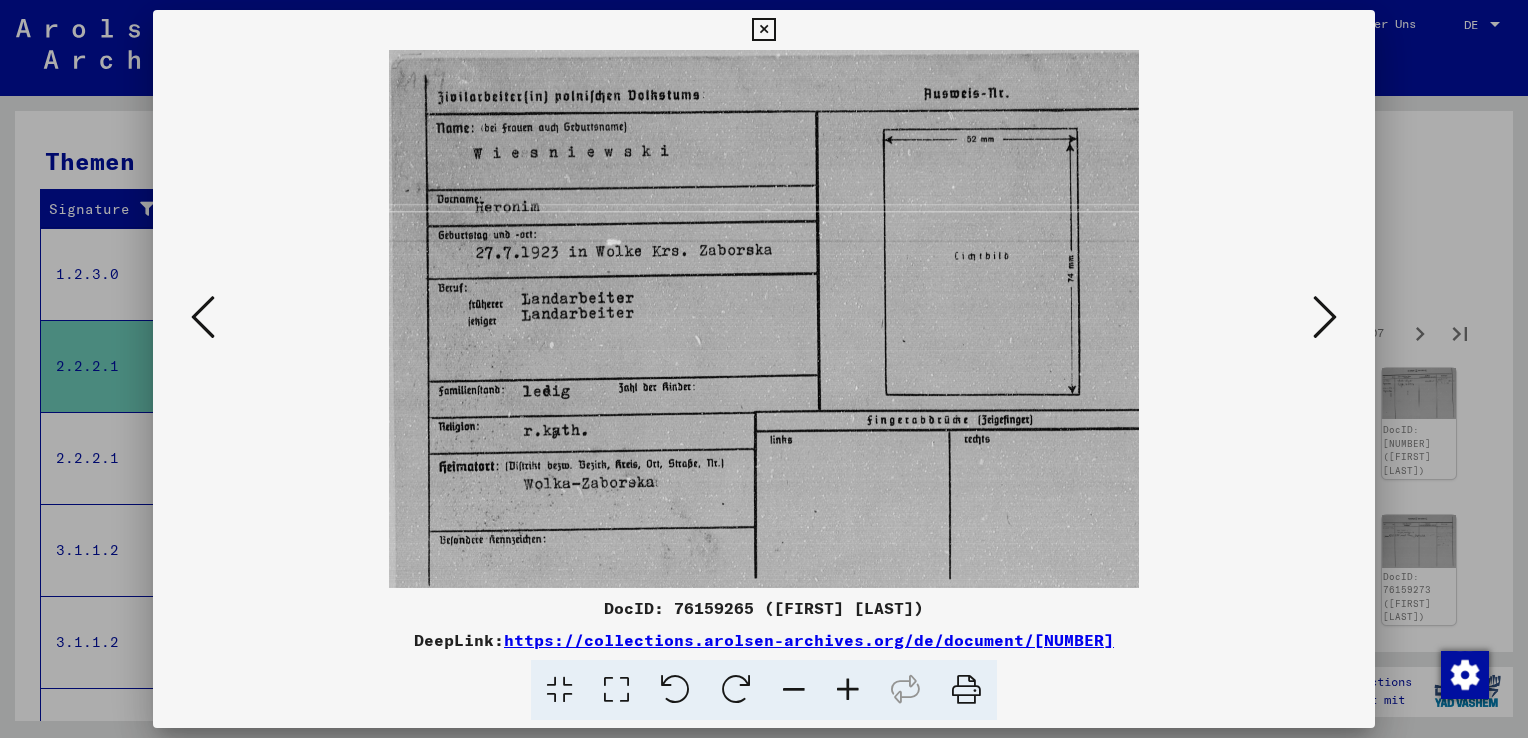 click at bounding box center [1325, 318] 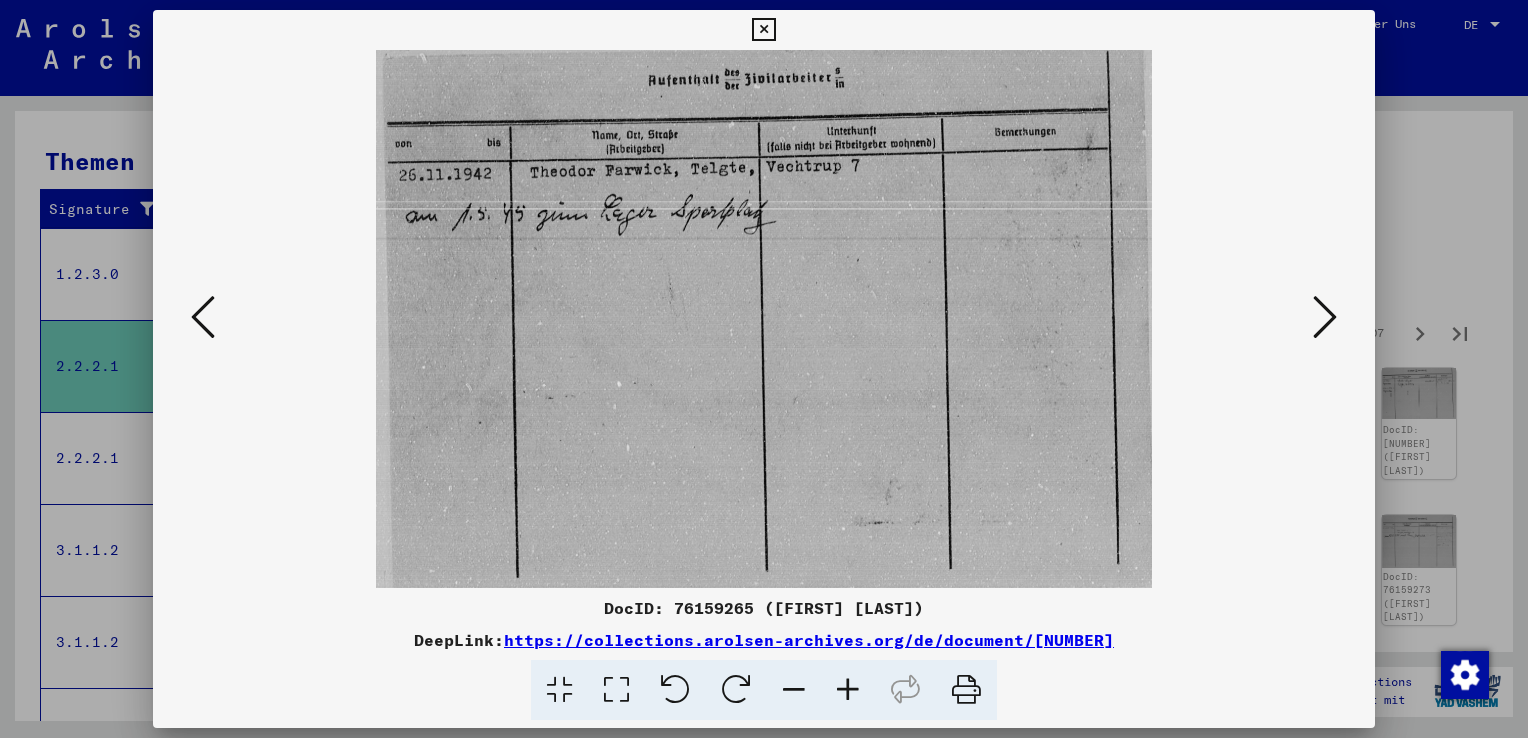 click at bounding box center [764, 319] 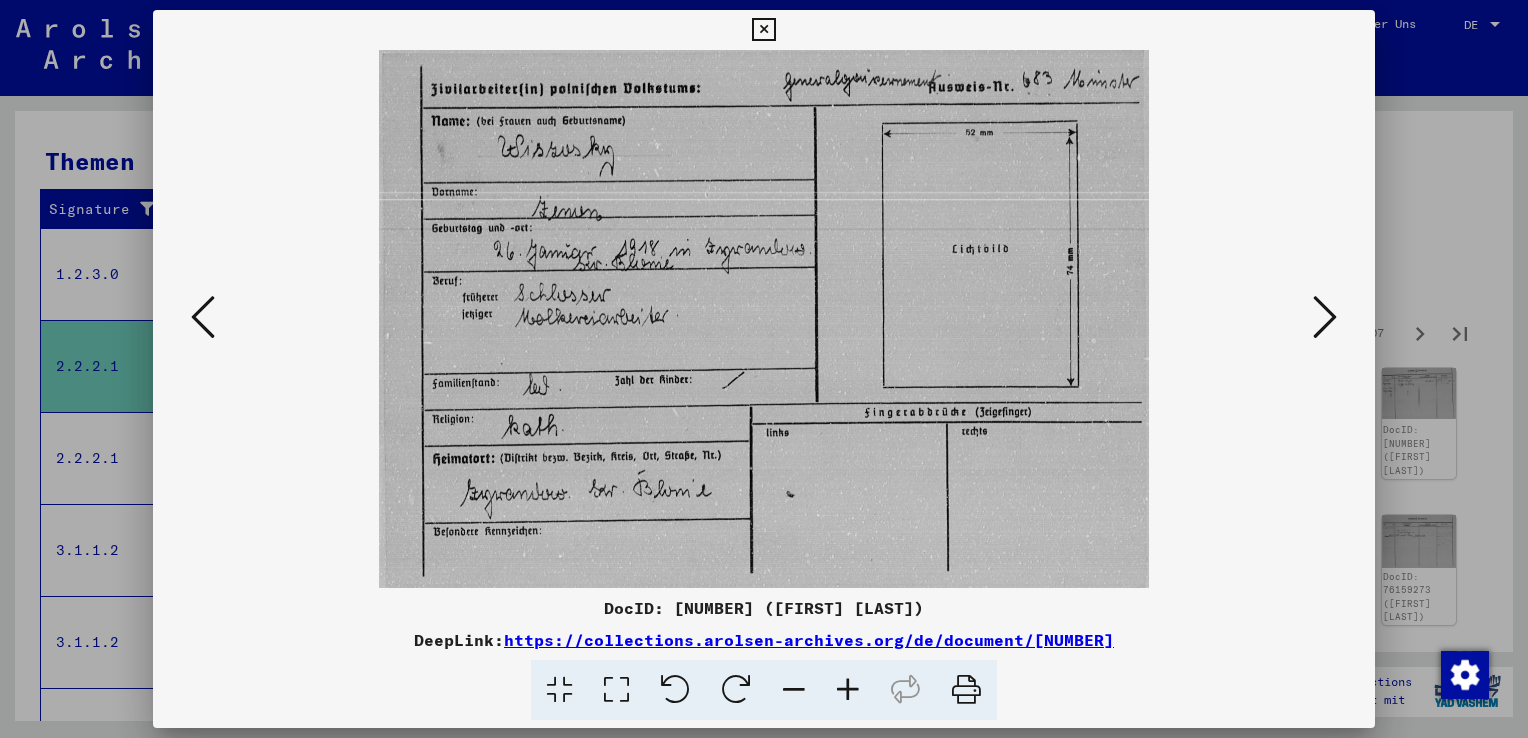 click at bounding box center (1325, 317) 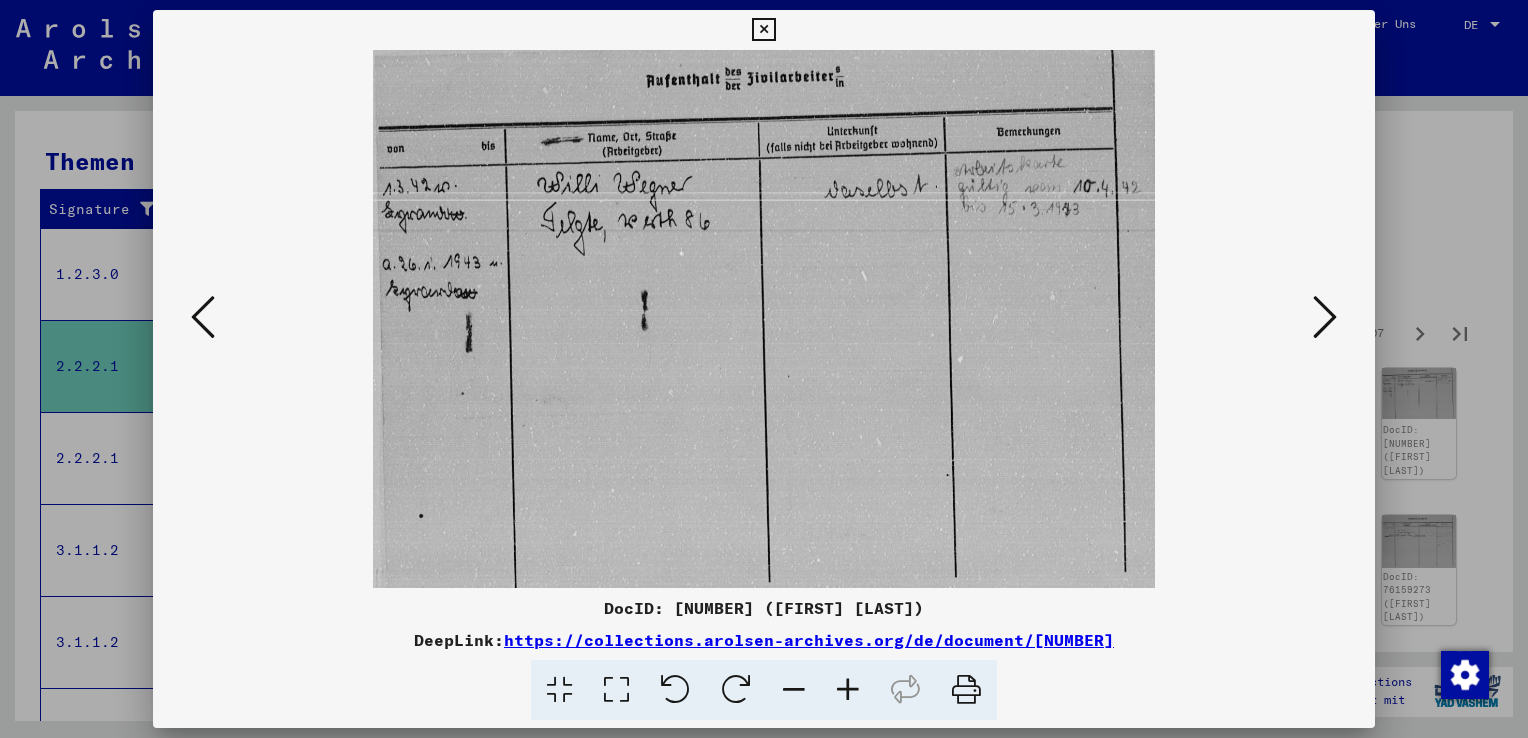 click at bounding box center [1325, 317] 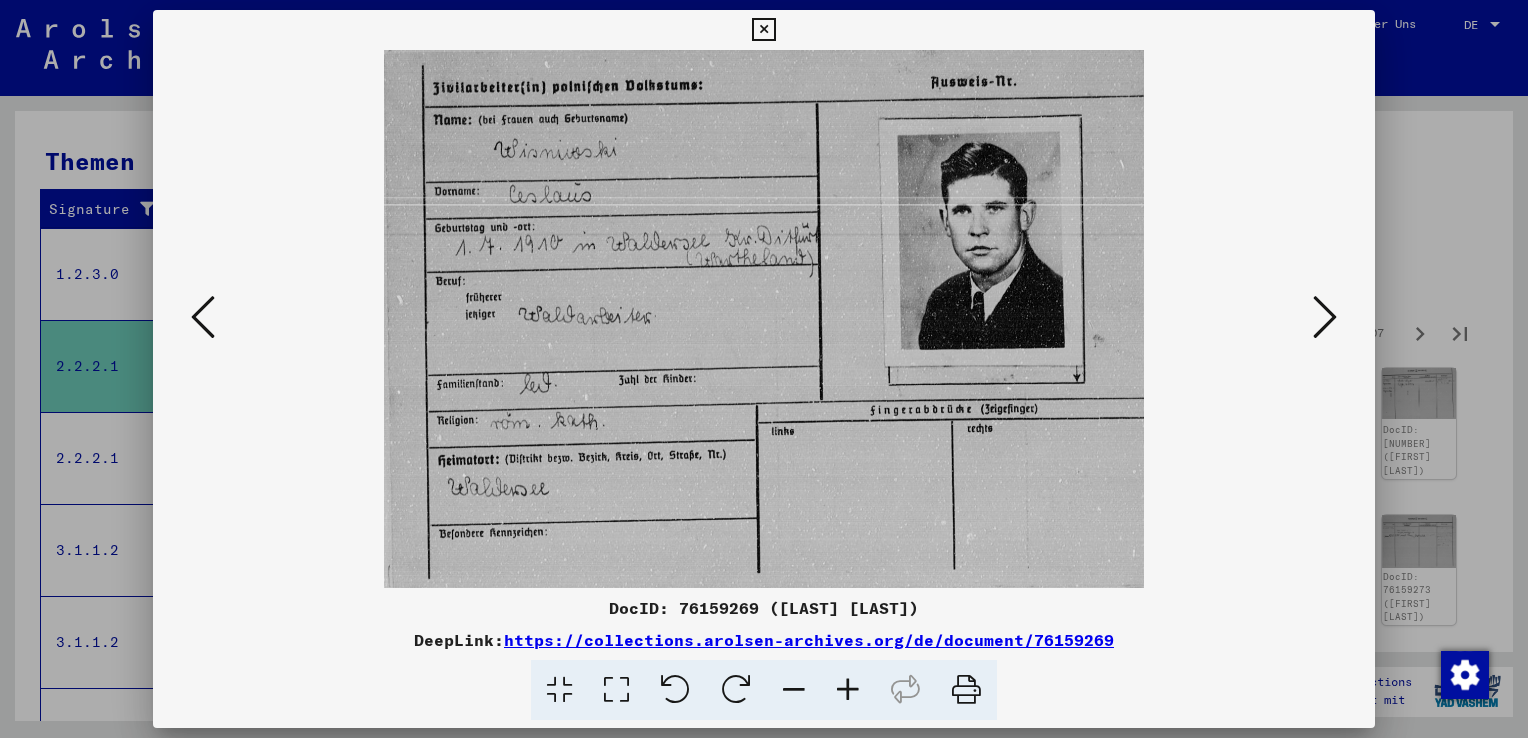 click at bounding box center [1325, 317] 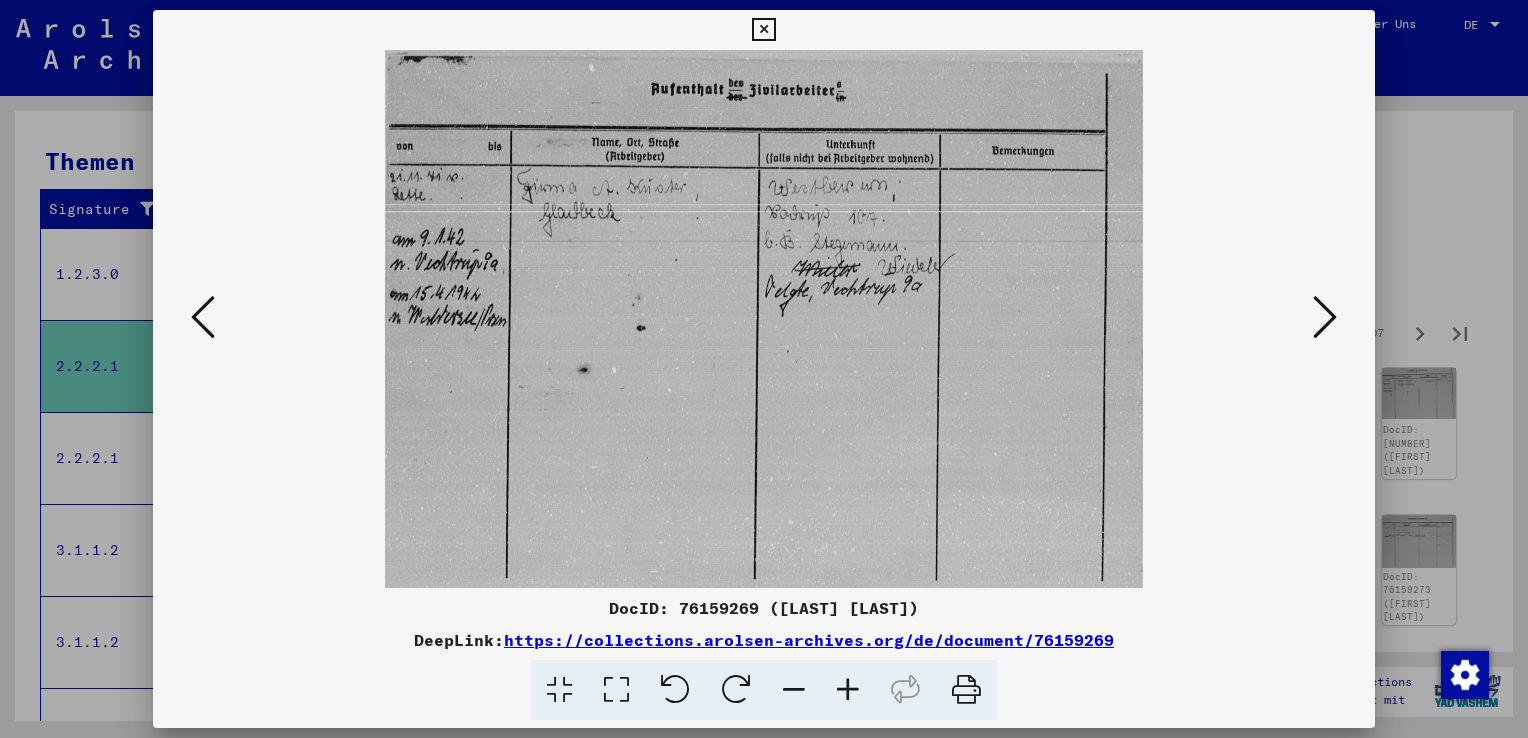 click at bounding box center [1325, 317] 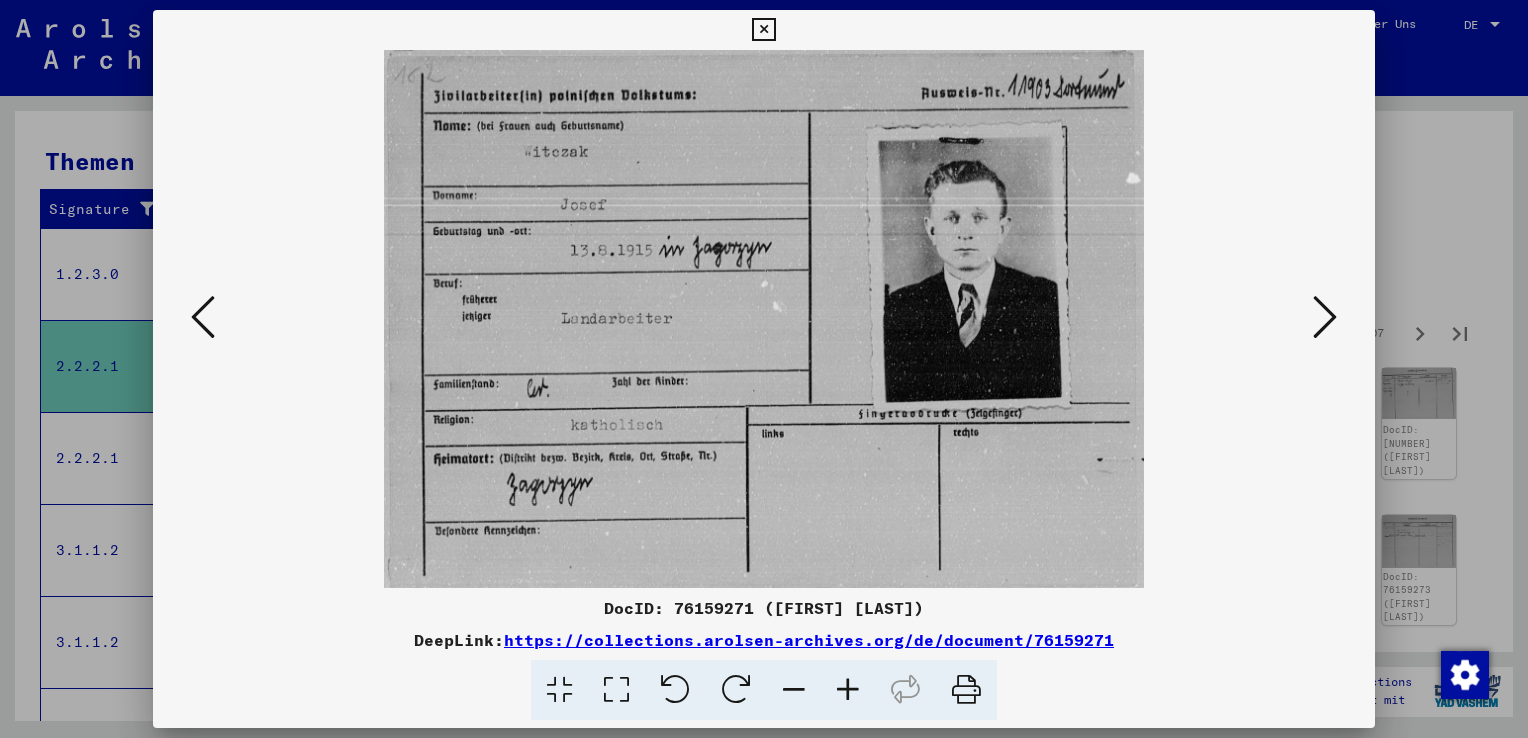 click at bounding box center [1325, 317] 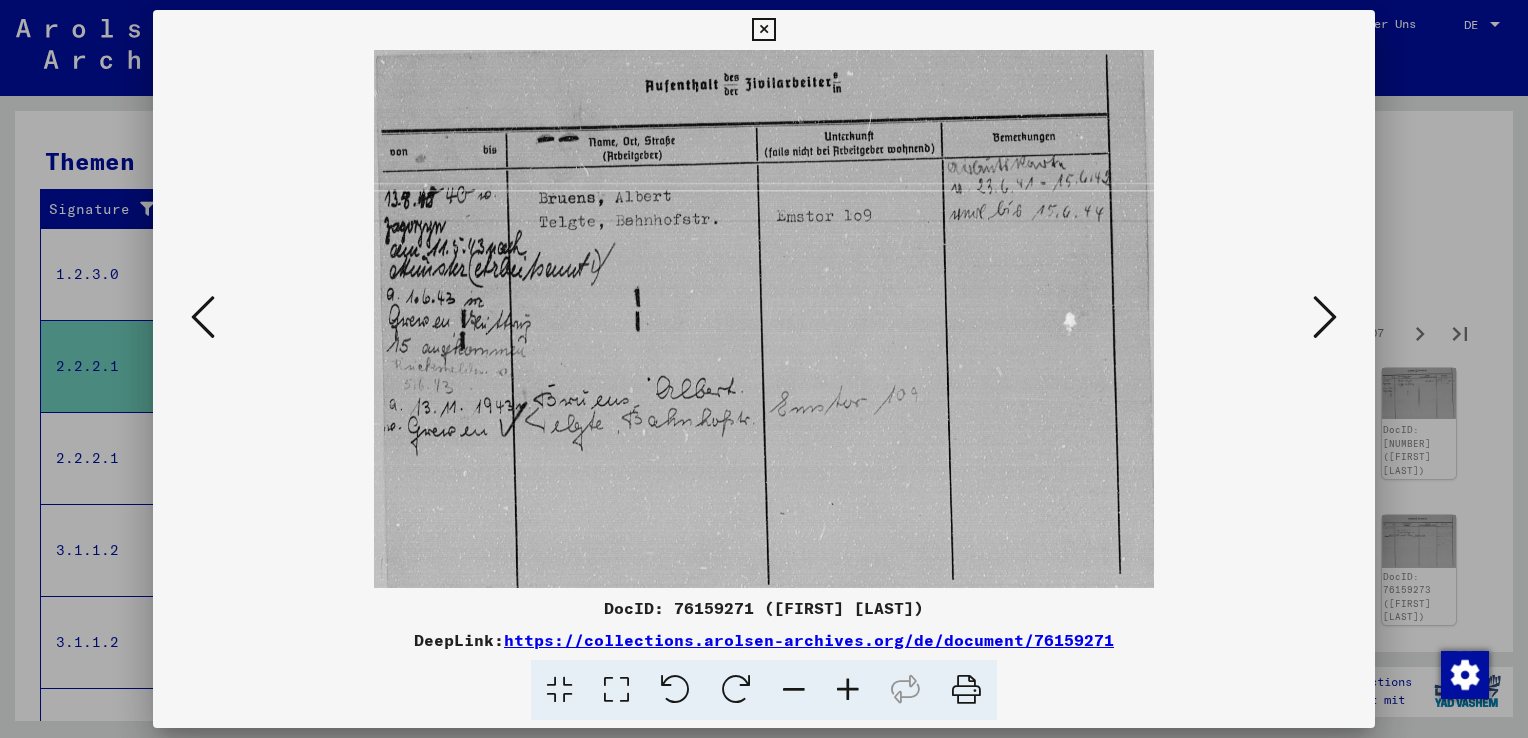 click at bounding box center [1325, 317] 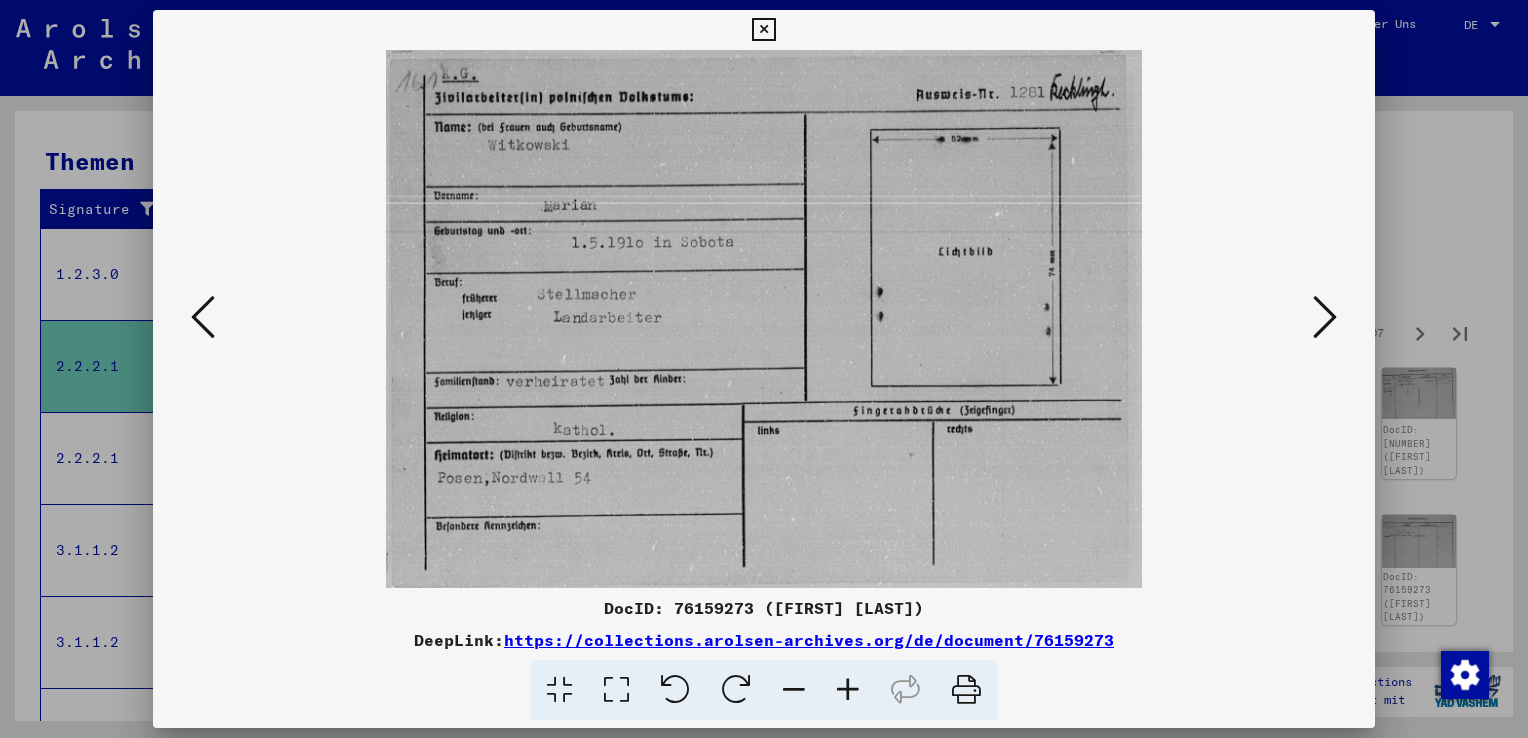click at bounding box center (1325, 317) 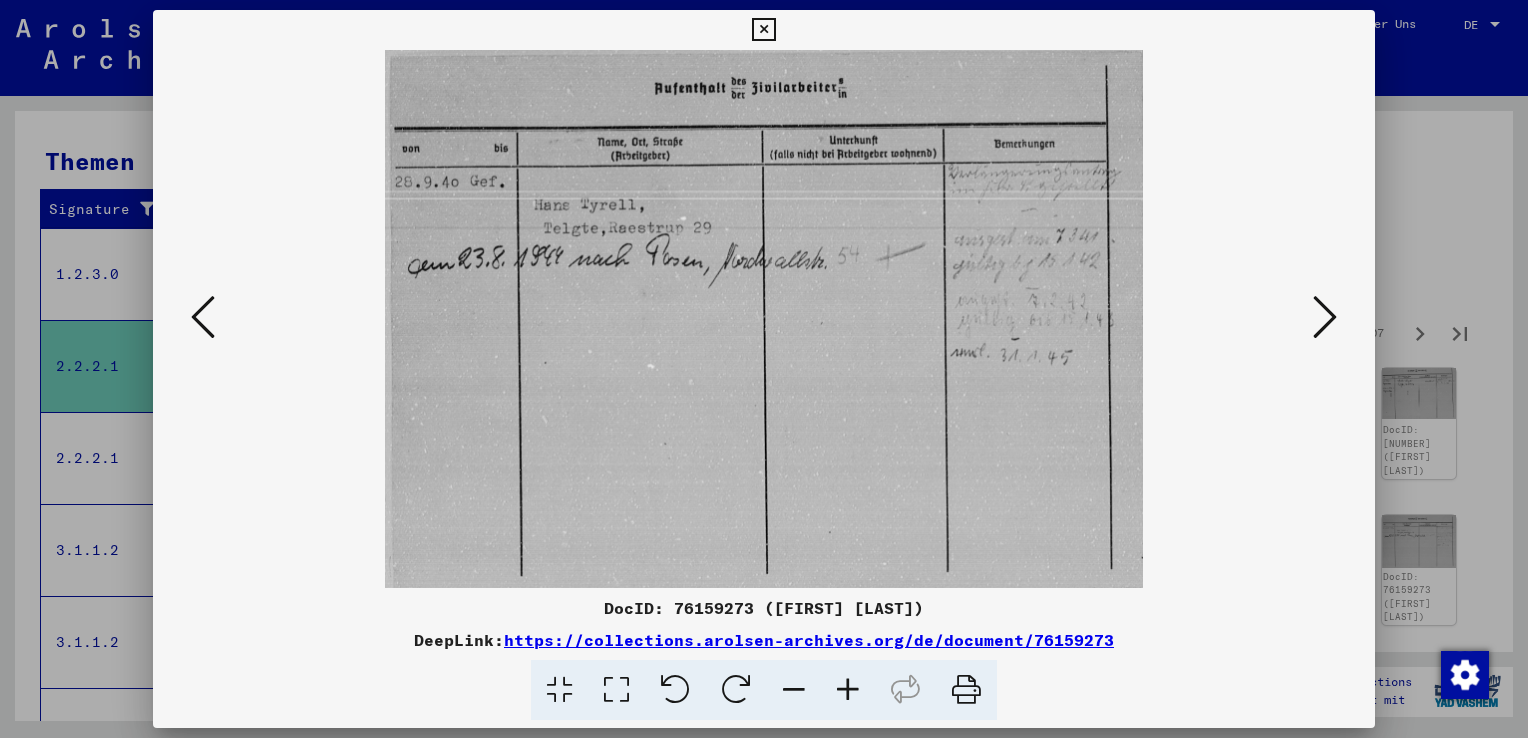 click at bounding box center [203, 317] 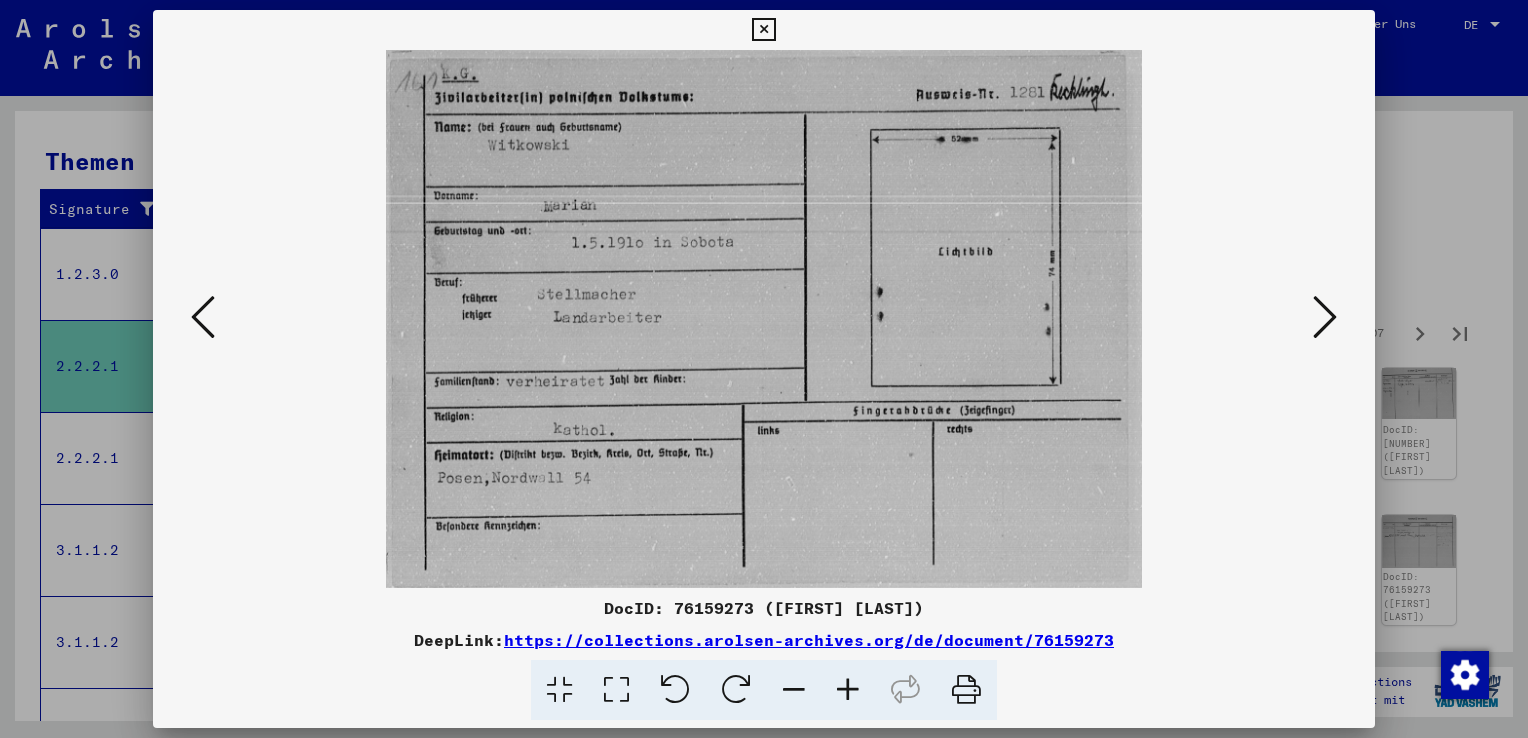 click at bounding box center (203, 318) 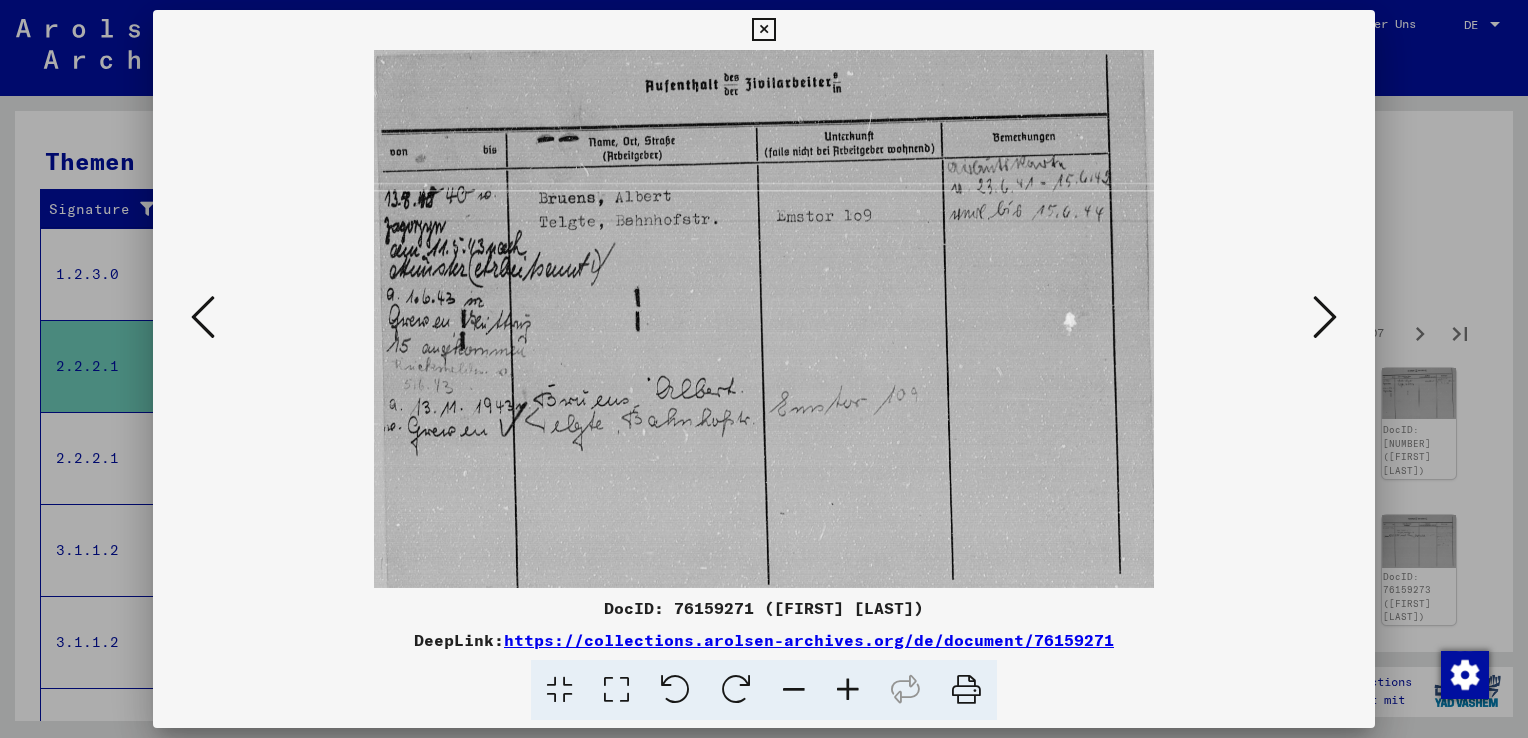 click at bounding box center (1325, 317) 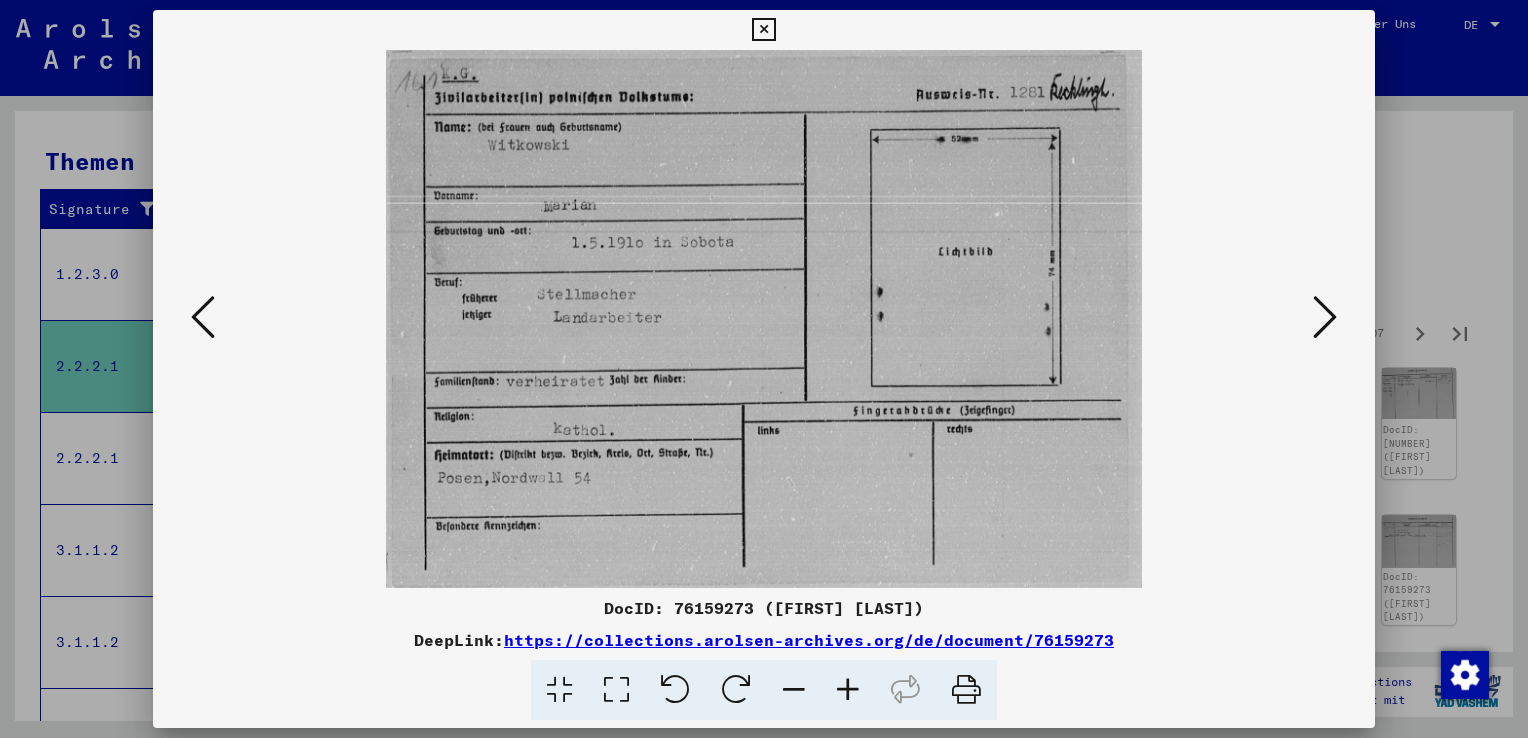 click at bounding box center [1325, 317] 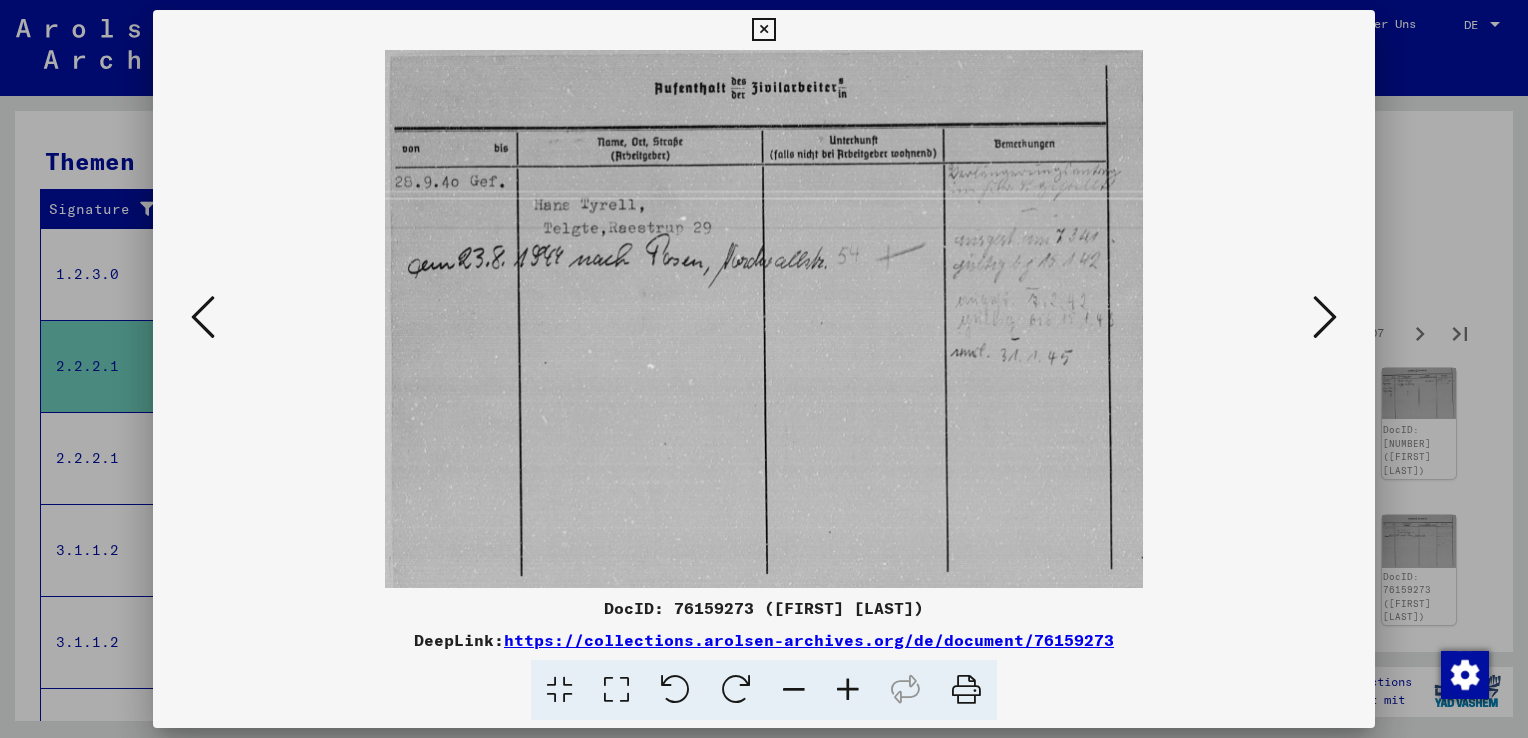click at bounding box center (1325, 317) 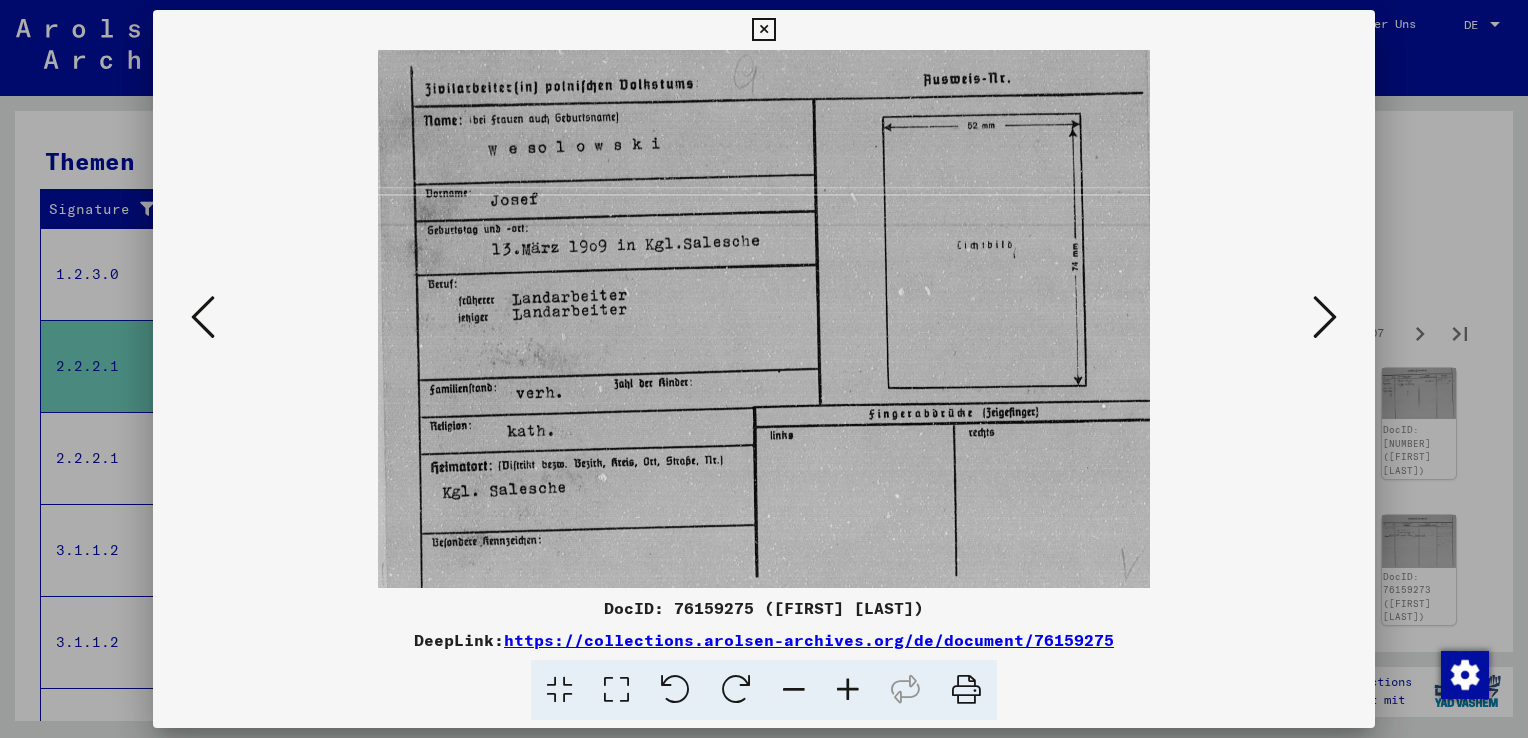 click at bounding box center (1325, 317) 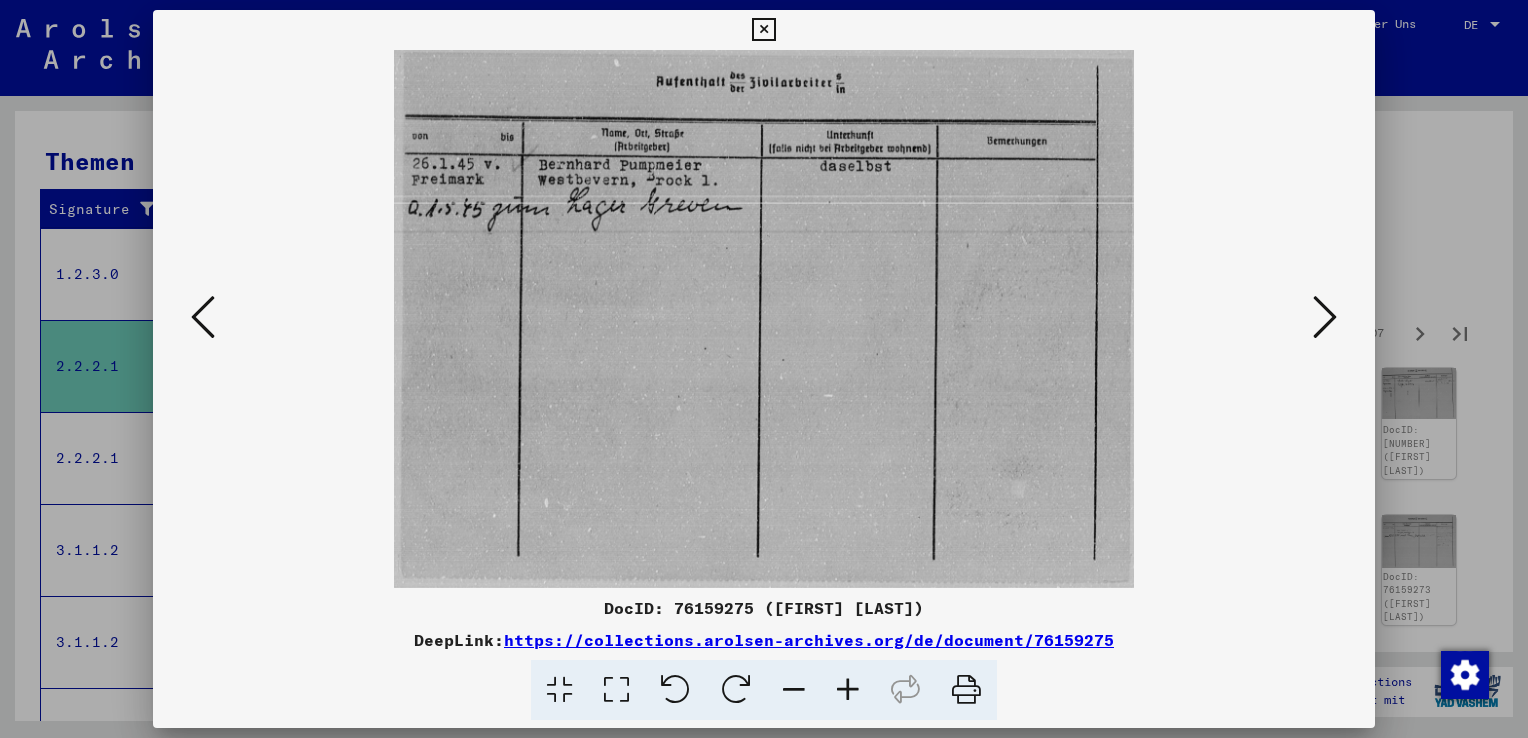 click at bounding box center (1325, 317) 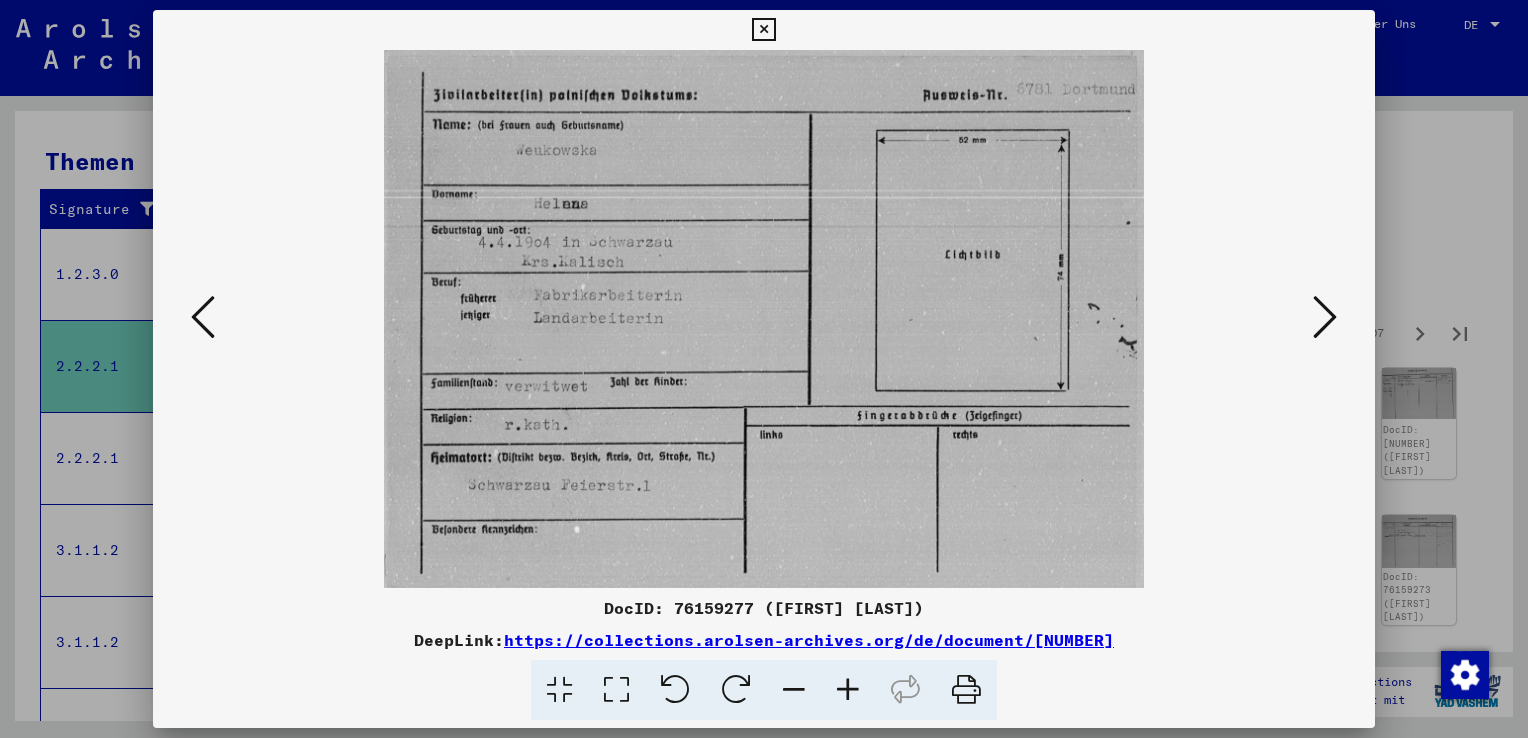 click at bounding box center [1325, 317] 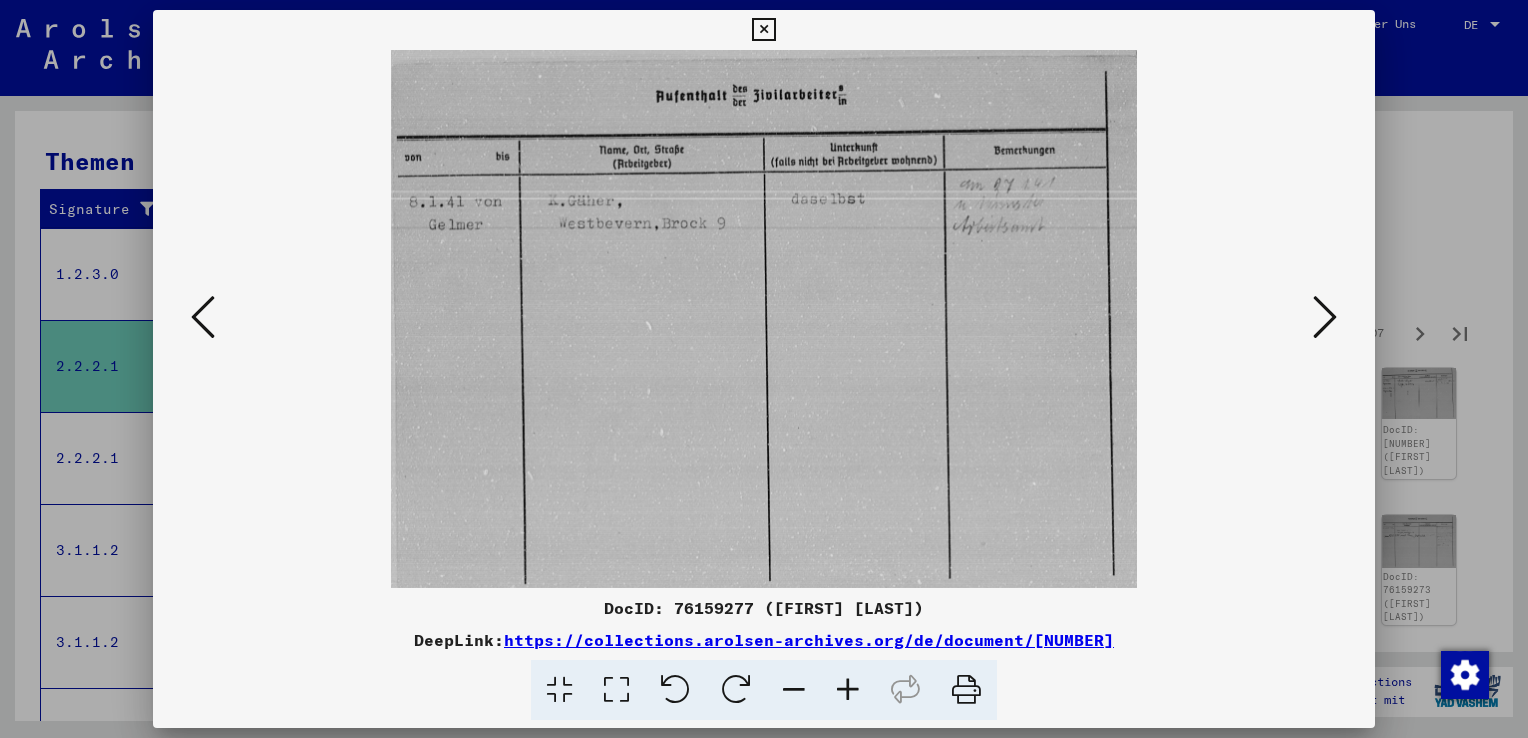 click at bounding box center [1325, 317] 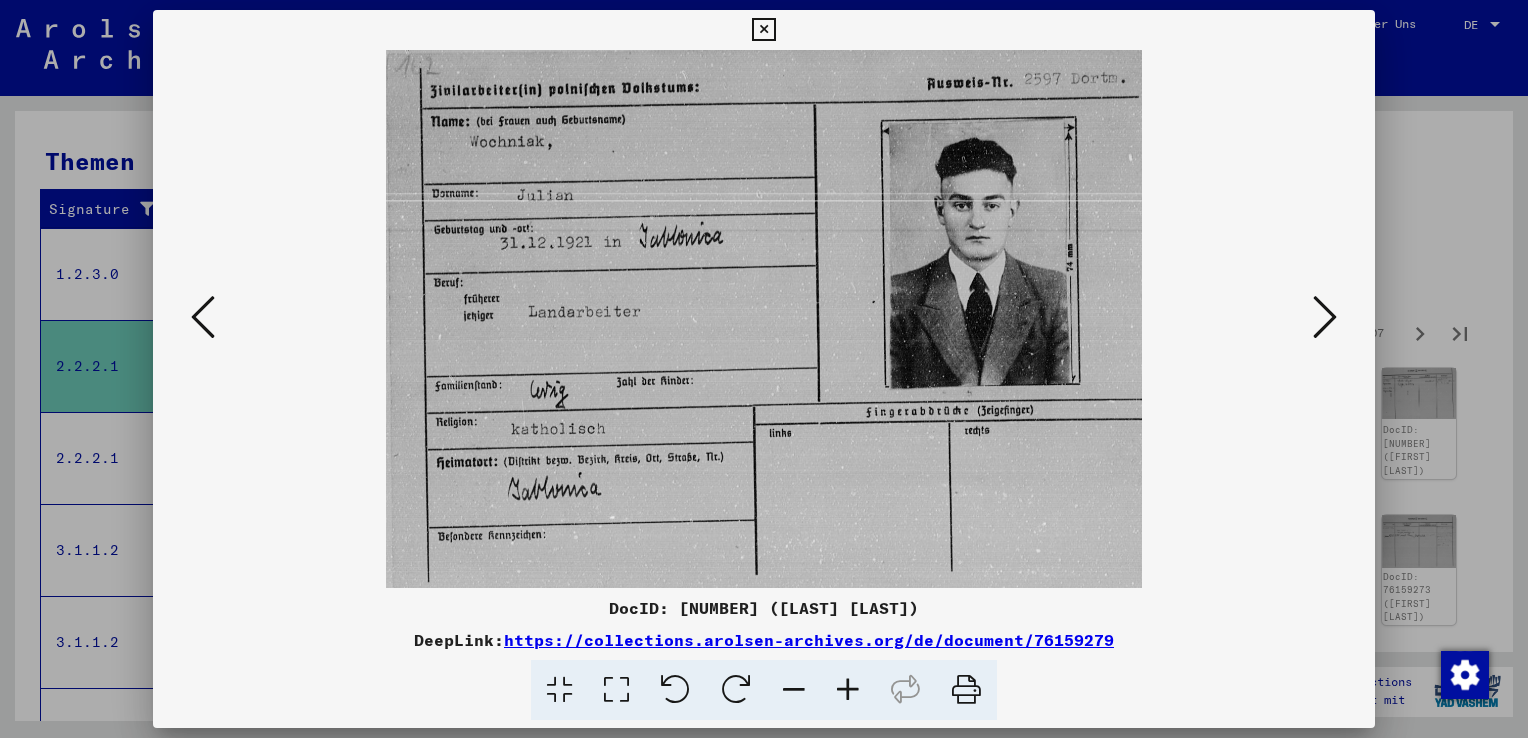 click at bounding box center (1325, 318) 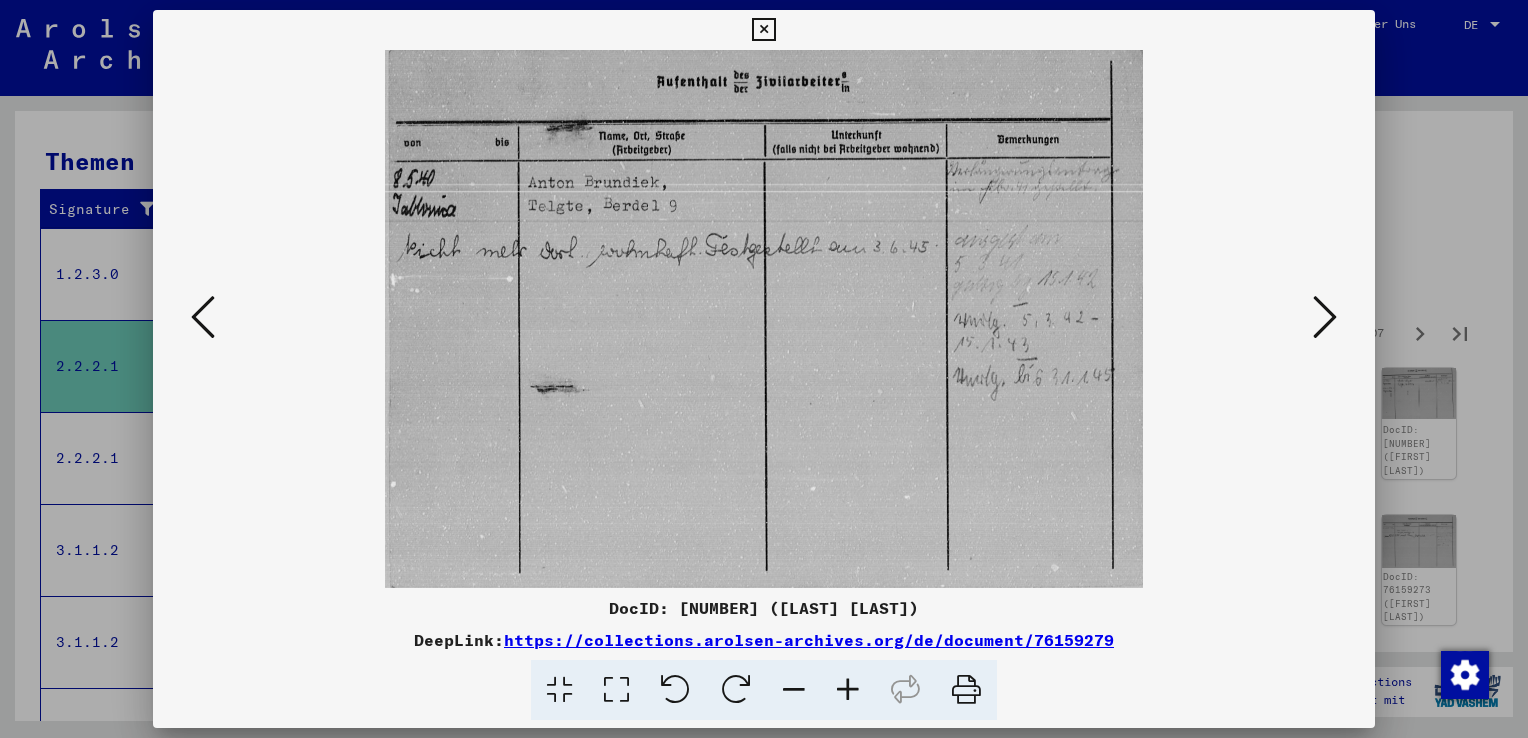 click at bounding box center (1325, 317) 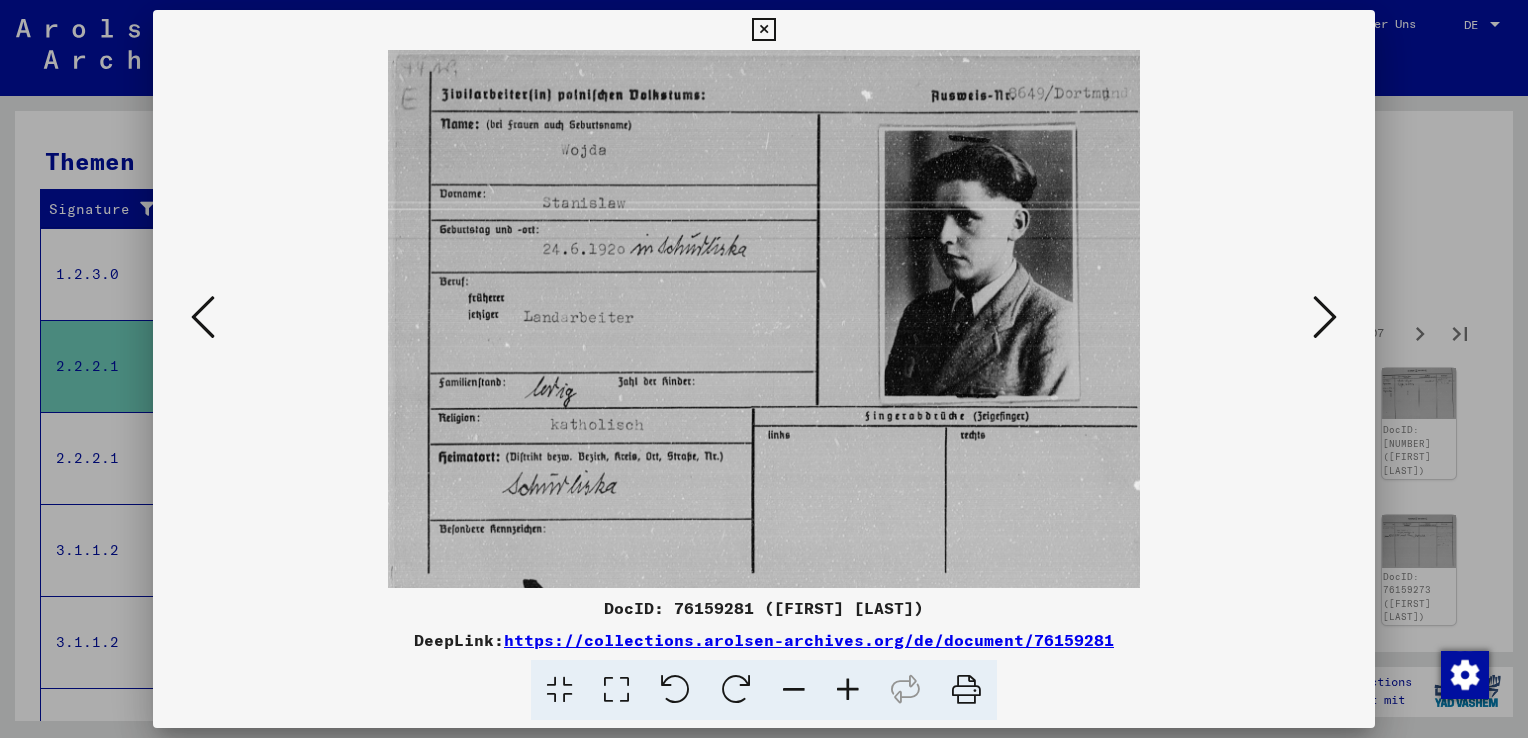 click at bounding box center (1325, 318) 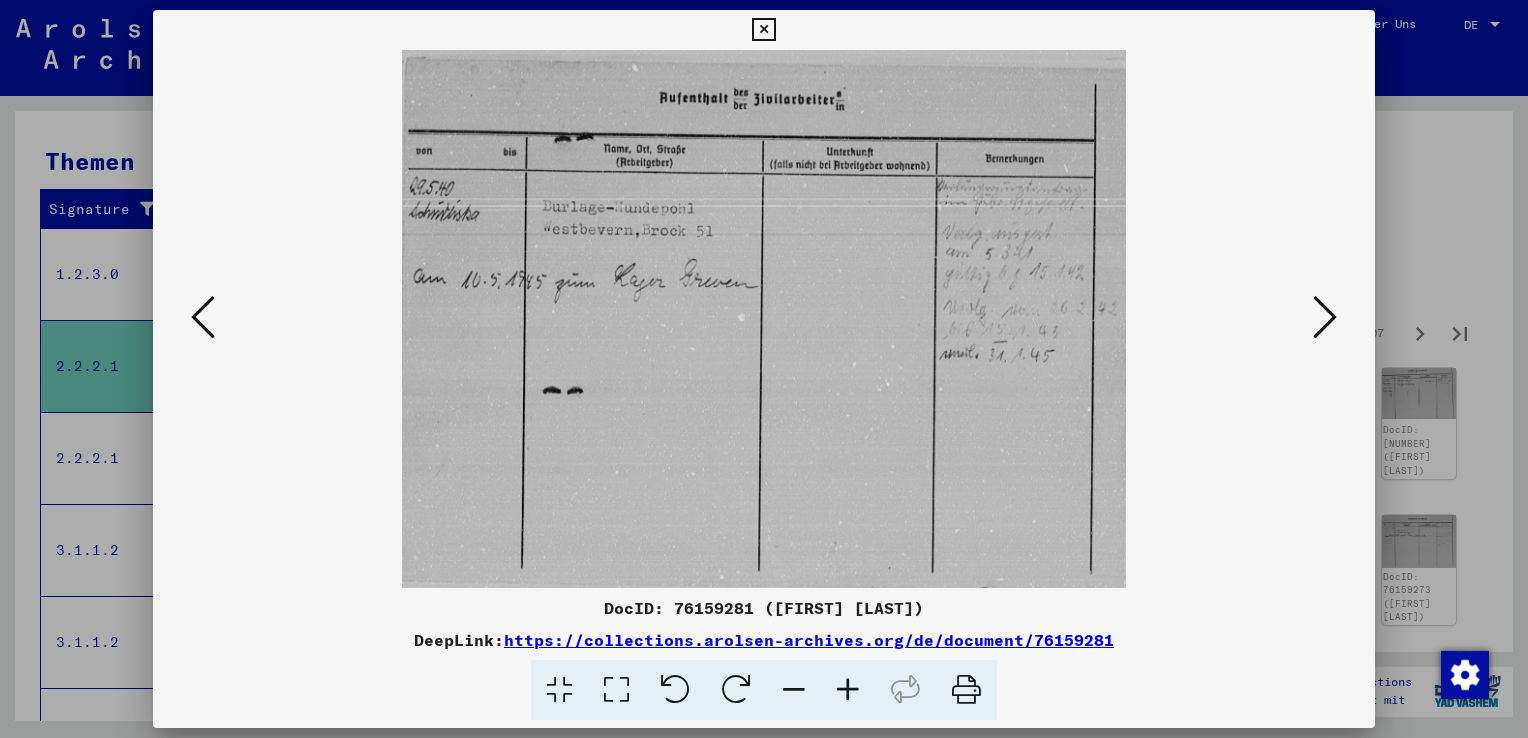 click at bounding box center [1325, 318] 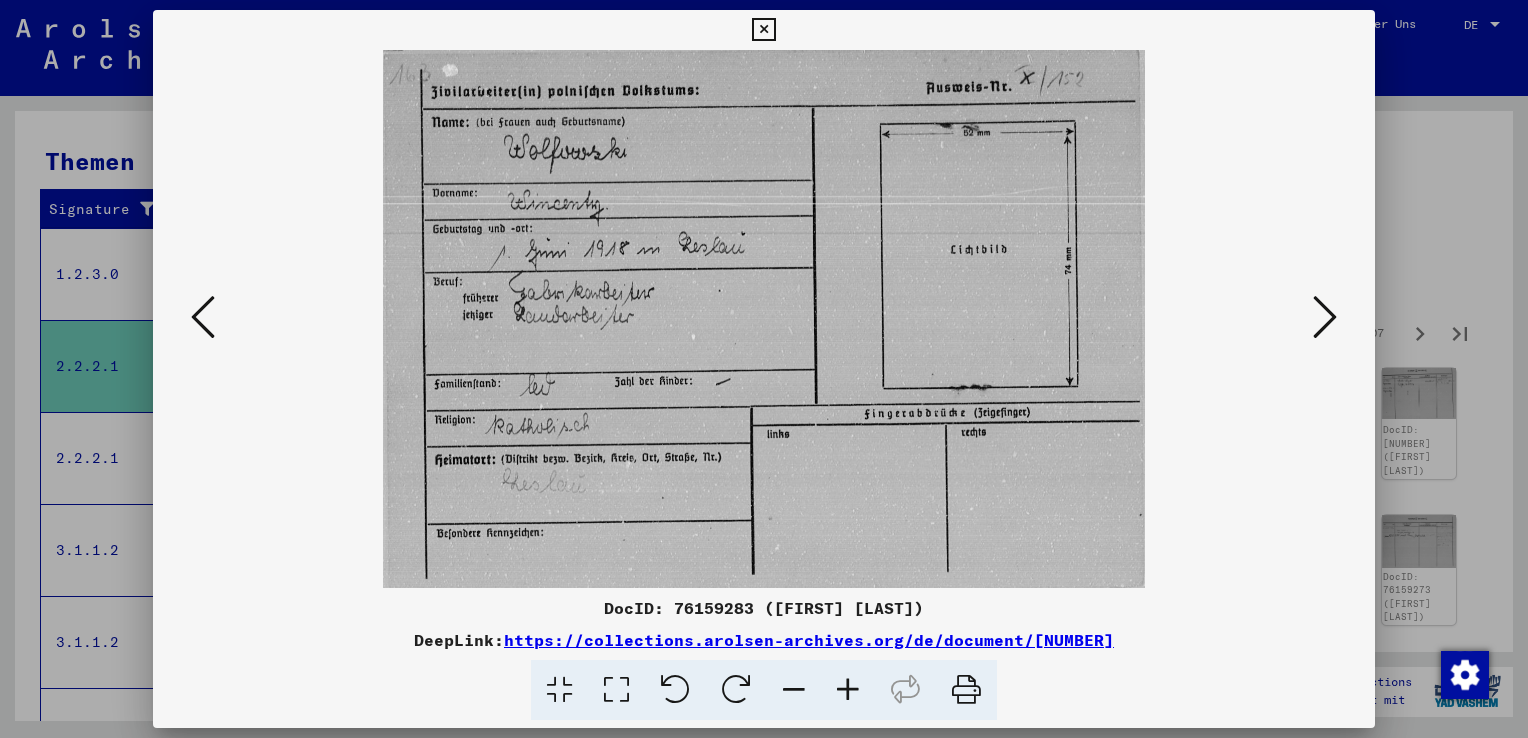 click at bounding box center (1325, 318) 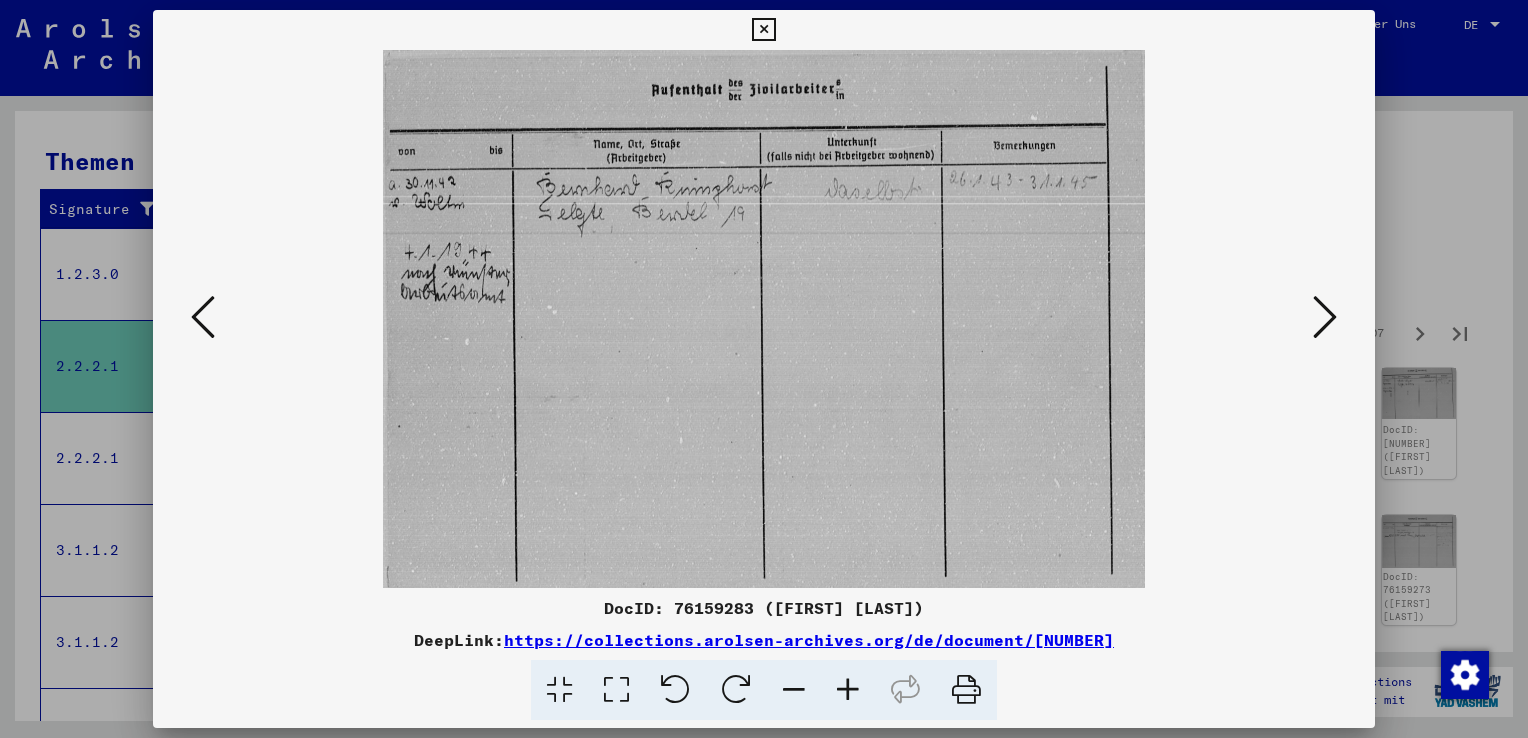 click at bounding box center (1325, 318) 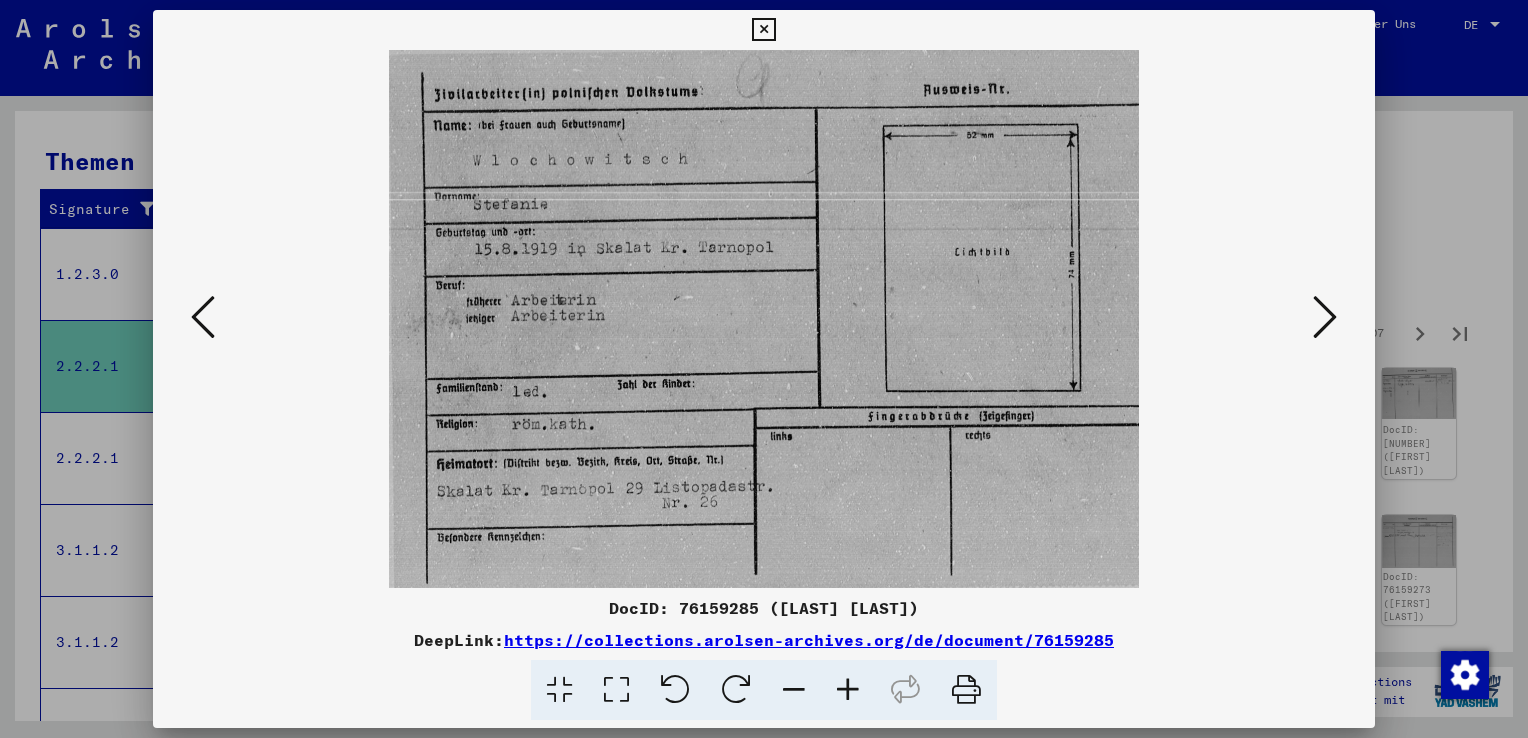 click at bounding box center [1325, 317] 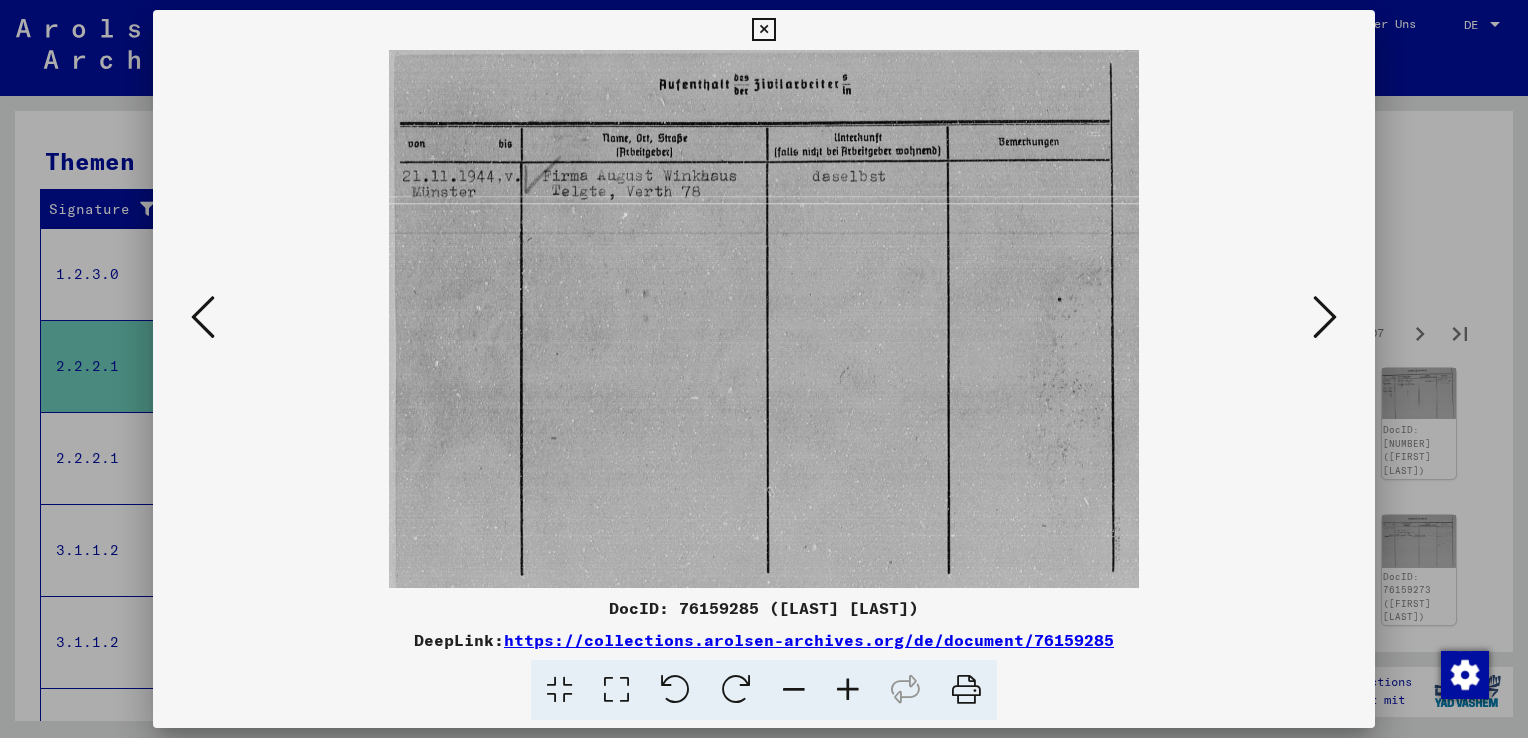 click at bounding box center [1325, 318] 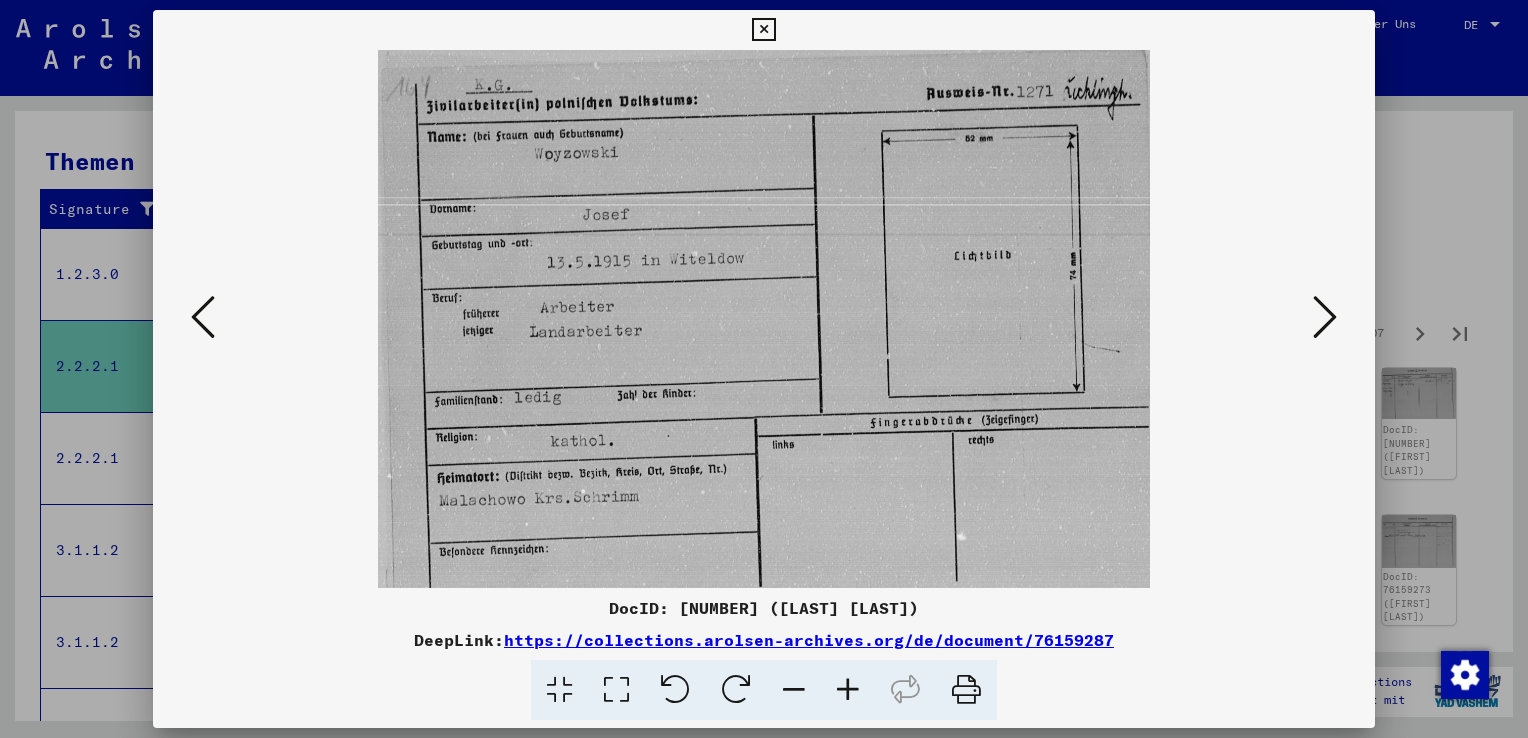 click at bounding box center [1325, 318] 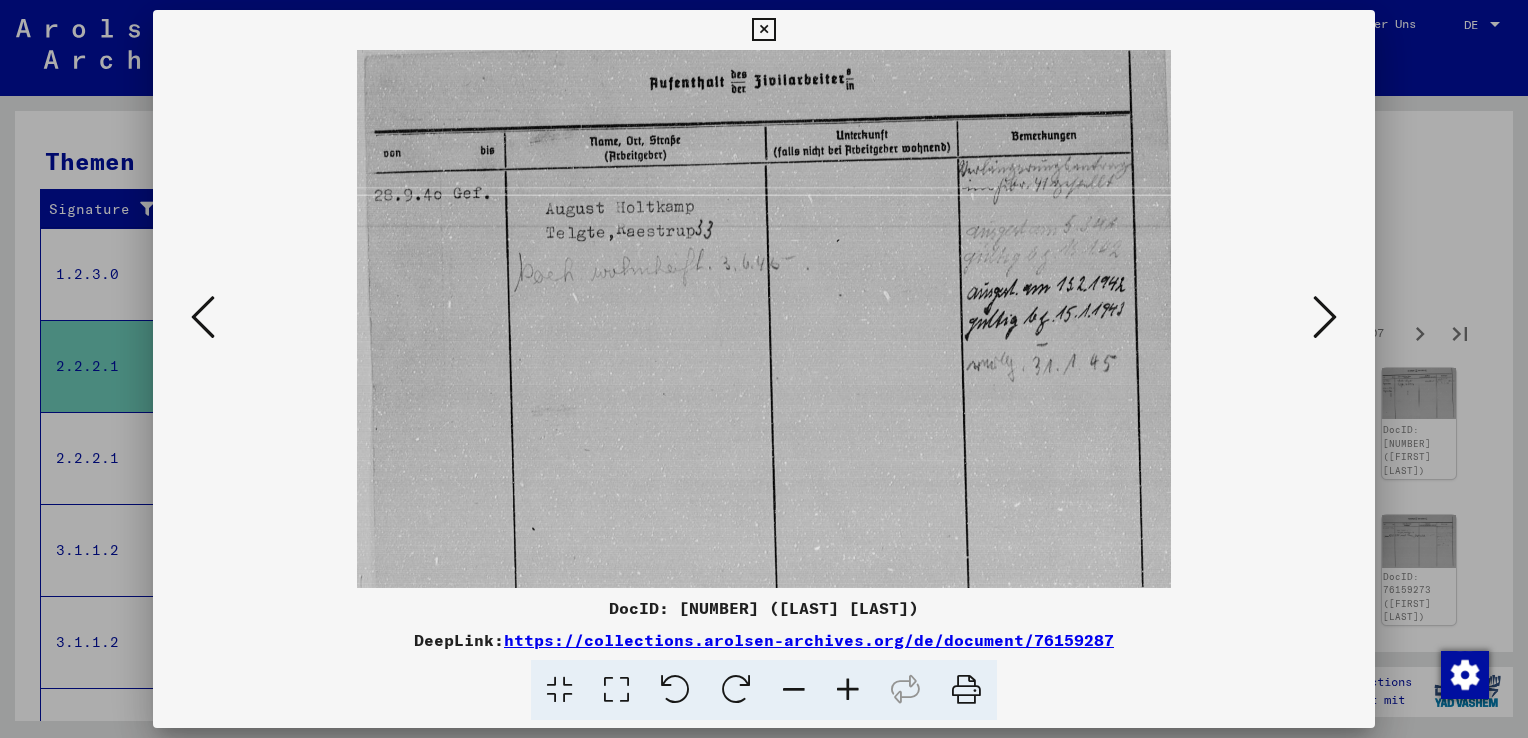 click at bounding box center (1325, 318) 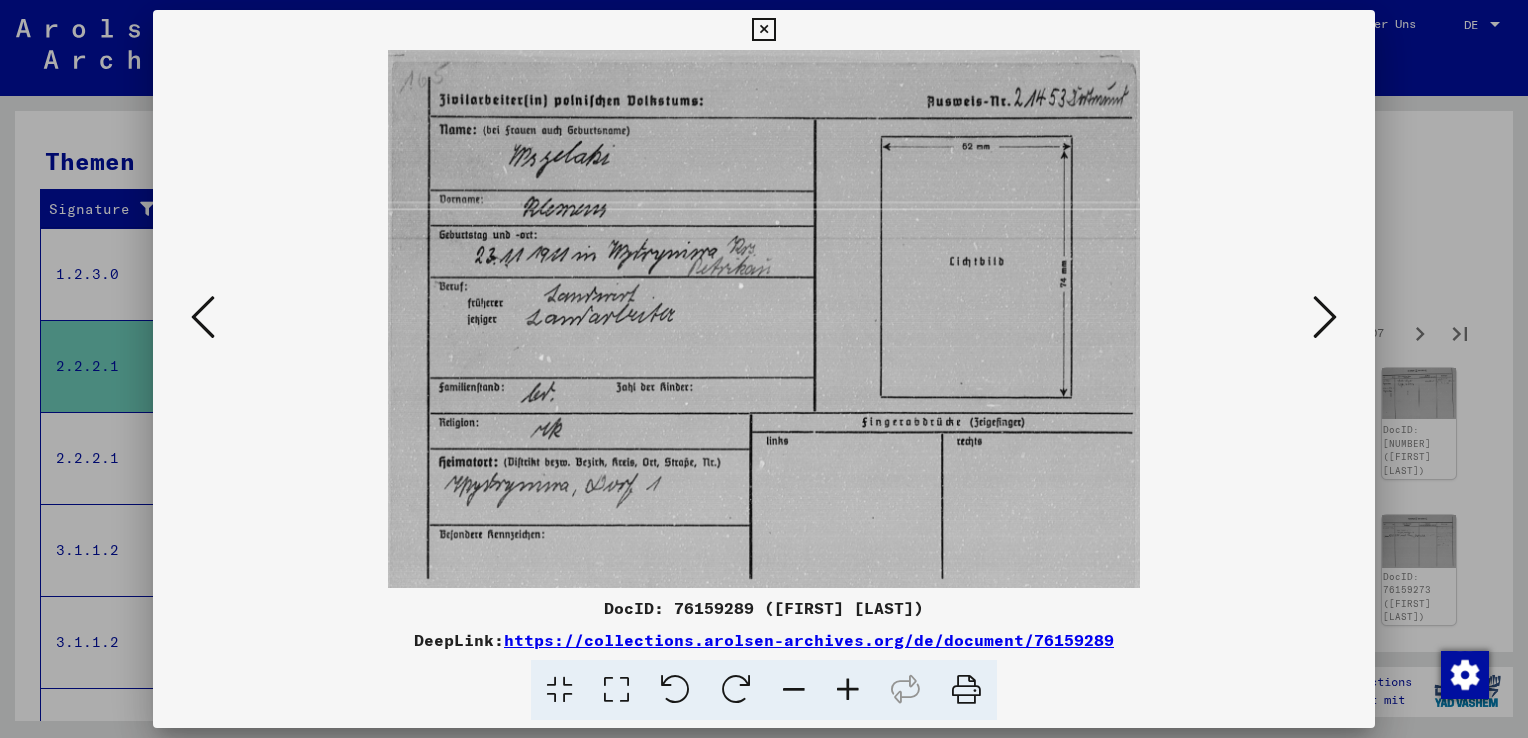 click at bounding box center (1325, 318) 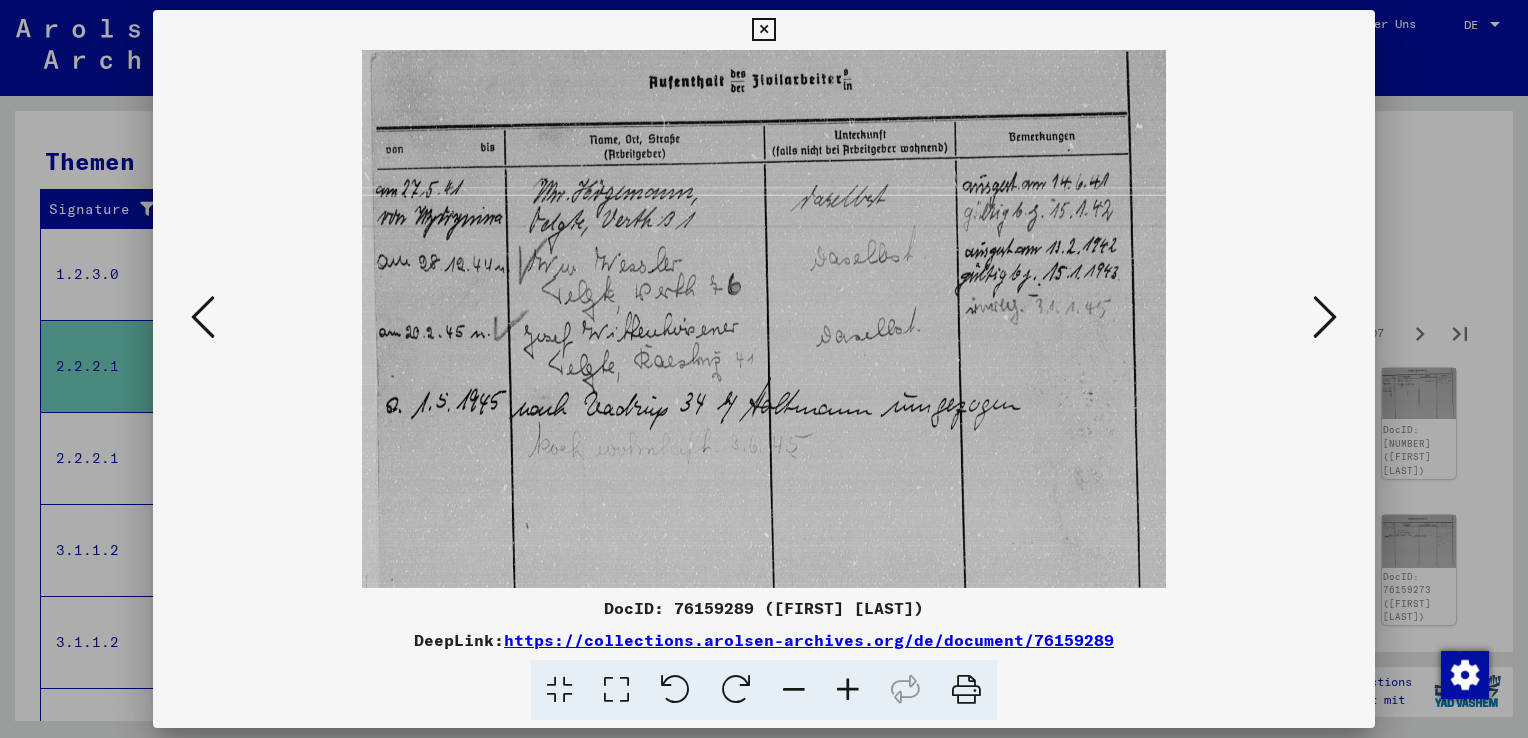 click at bounding box center [1325, 317] 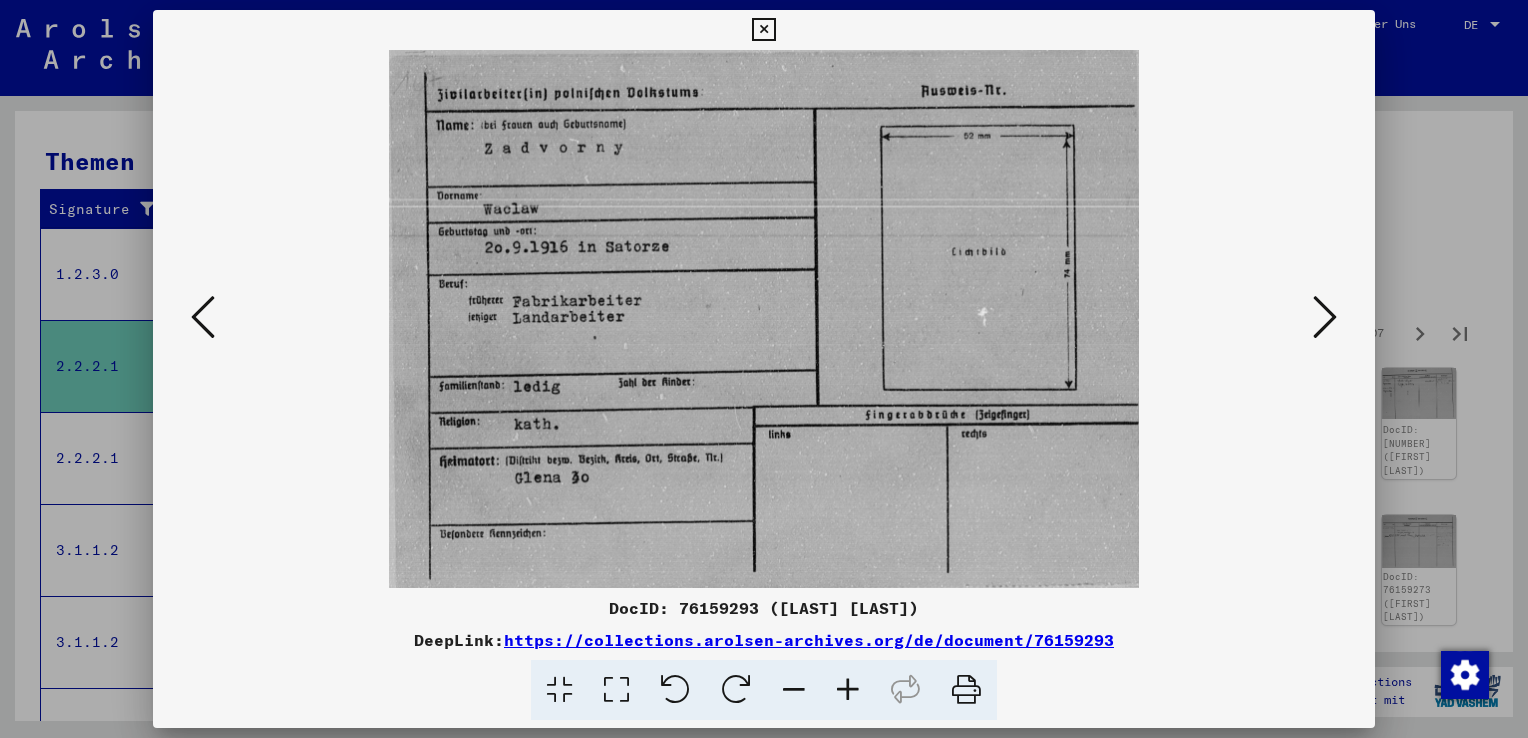 click at bounding box center (1325, 317) 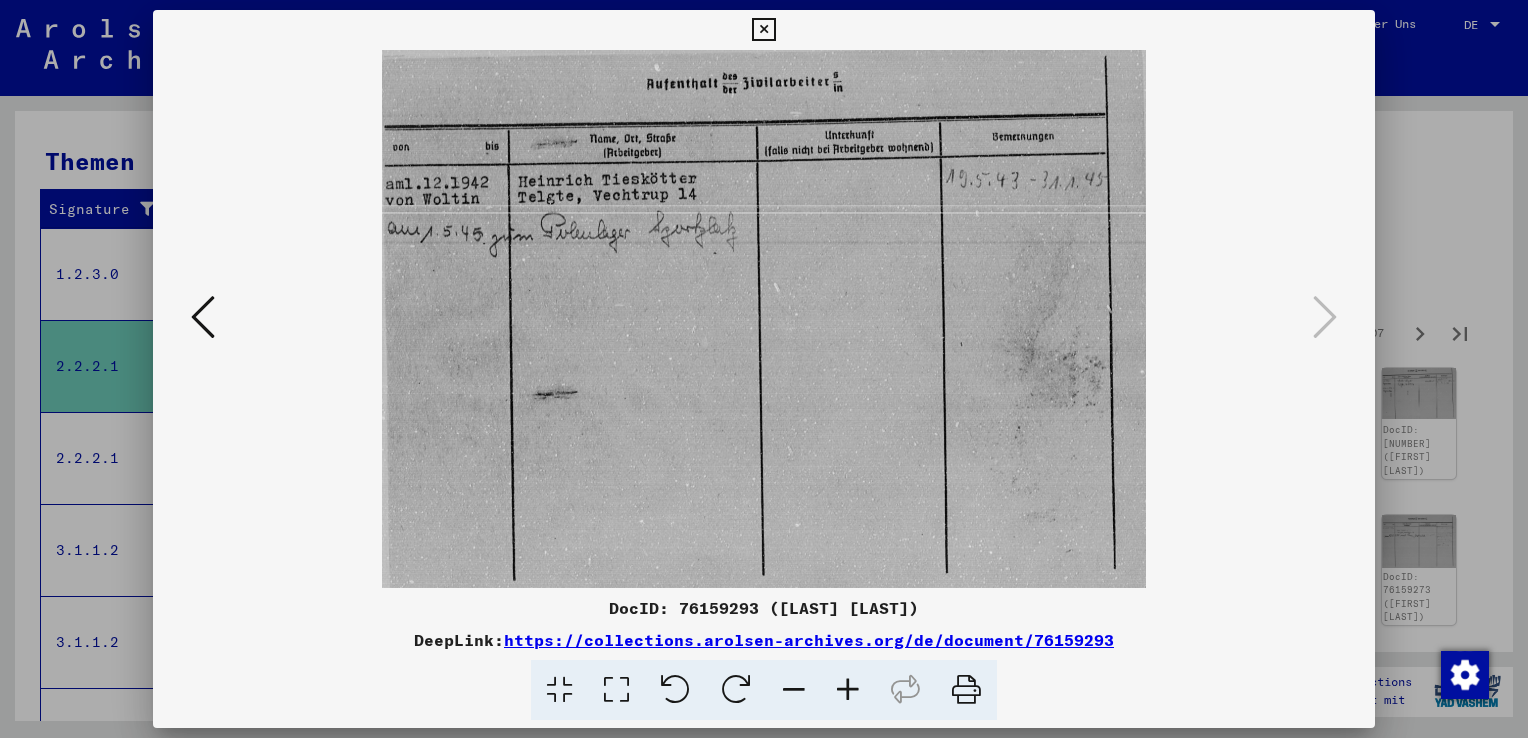 click at bounding box center [764, 369] 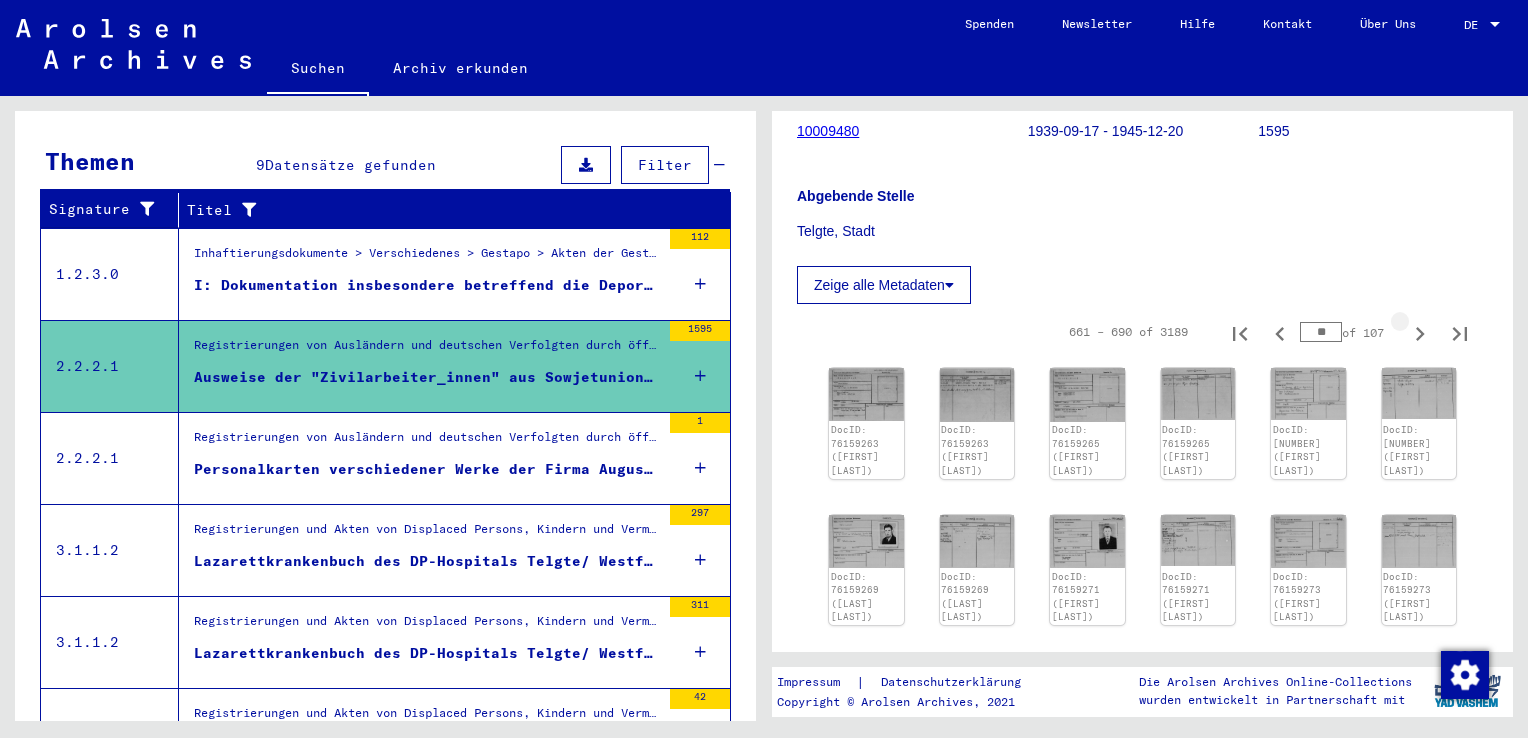 click 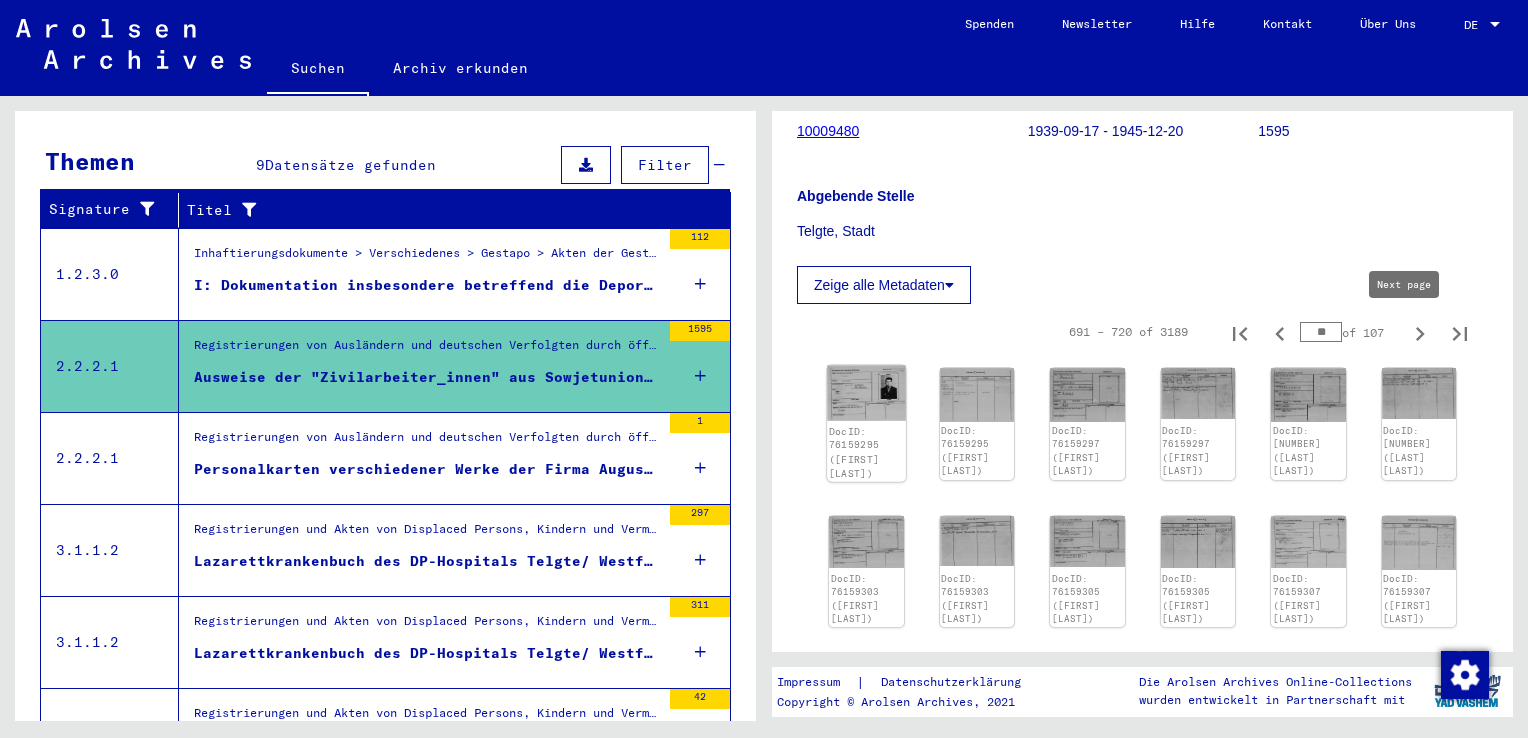 click 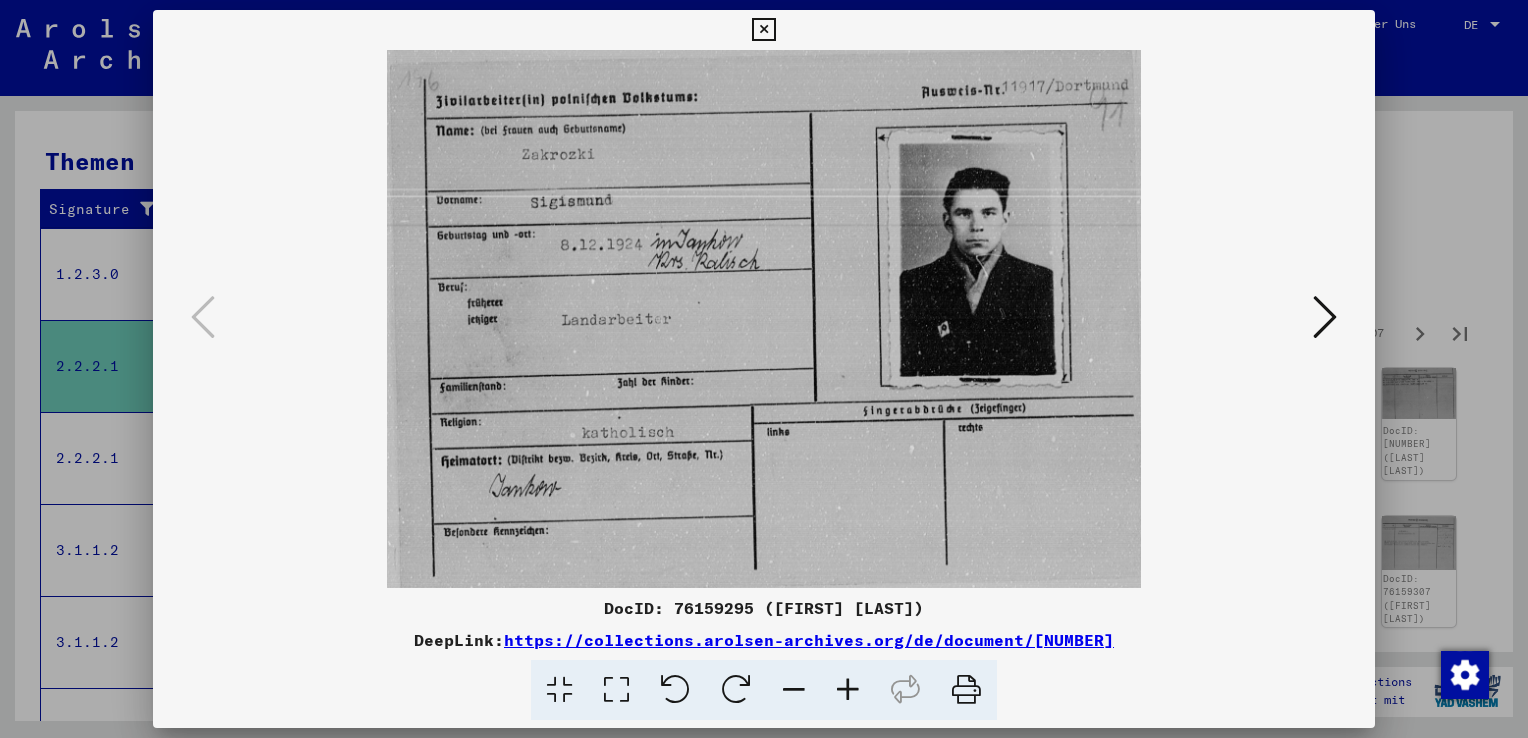 click at bounding box center [1325, 317] 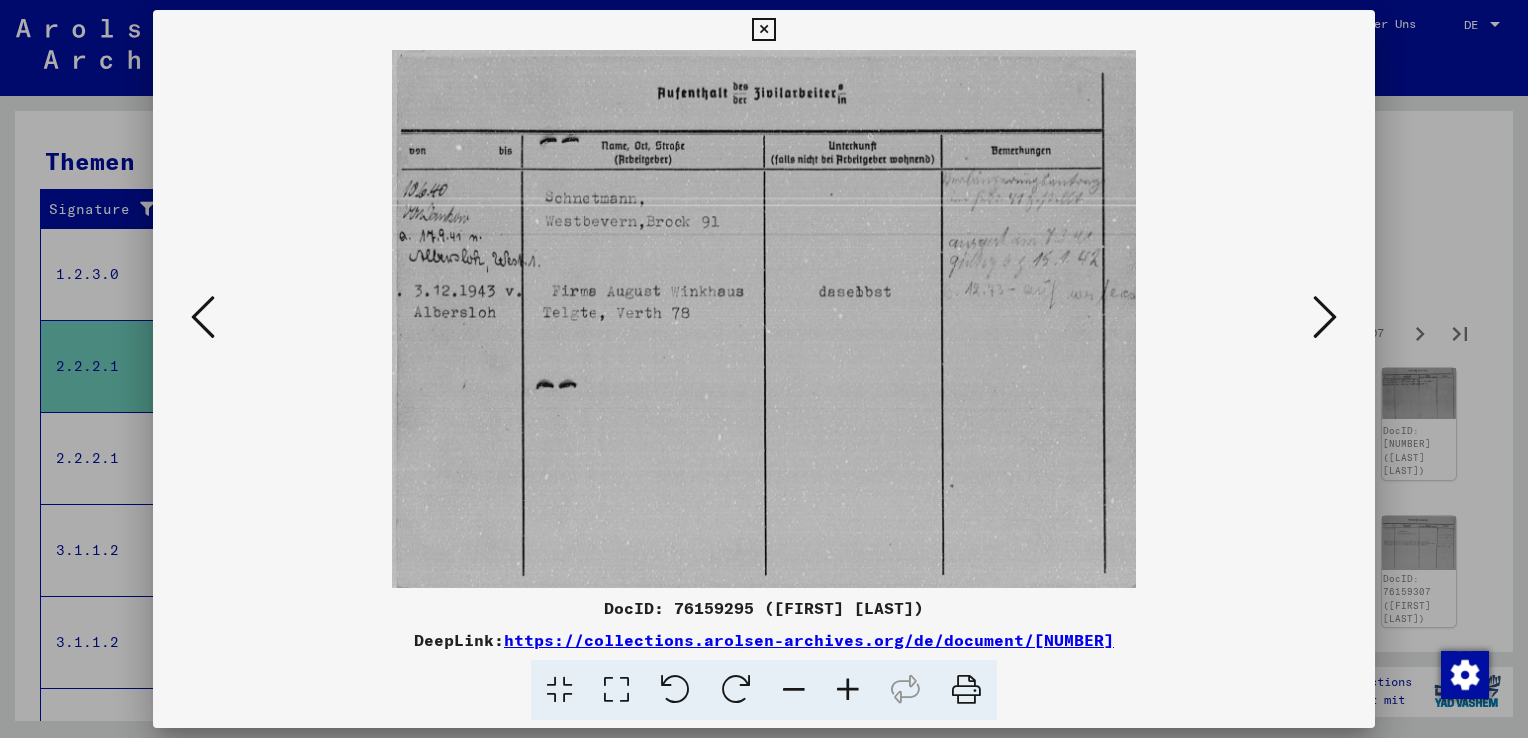 click at bounding box center (1325, 317) 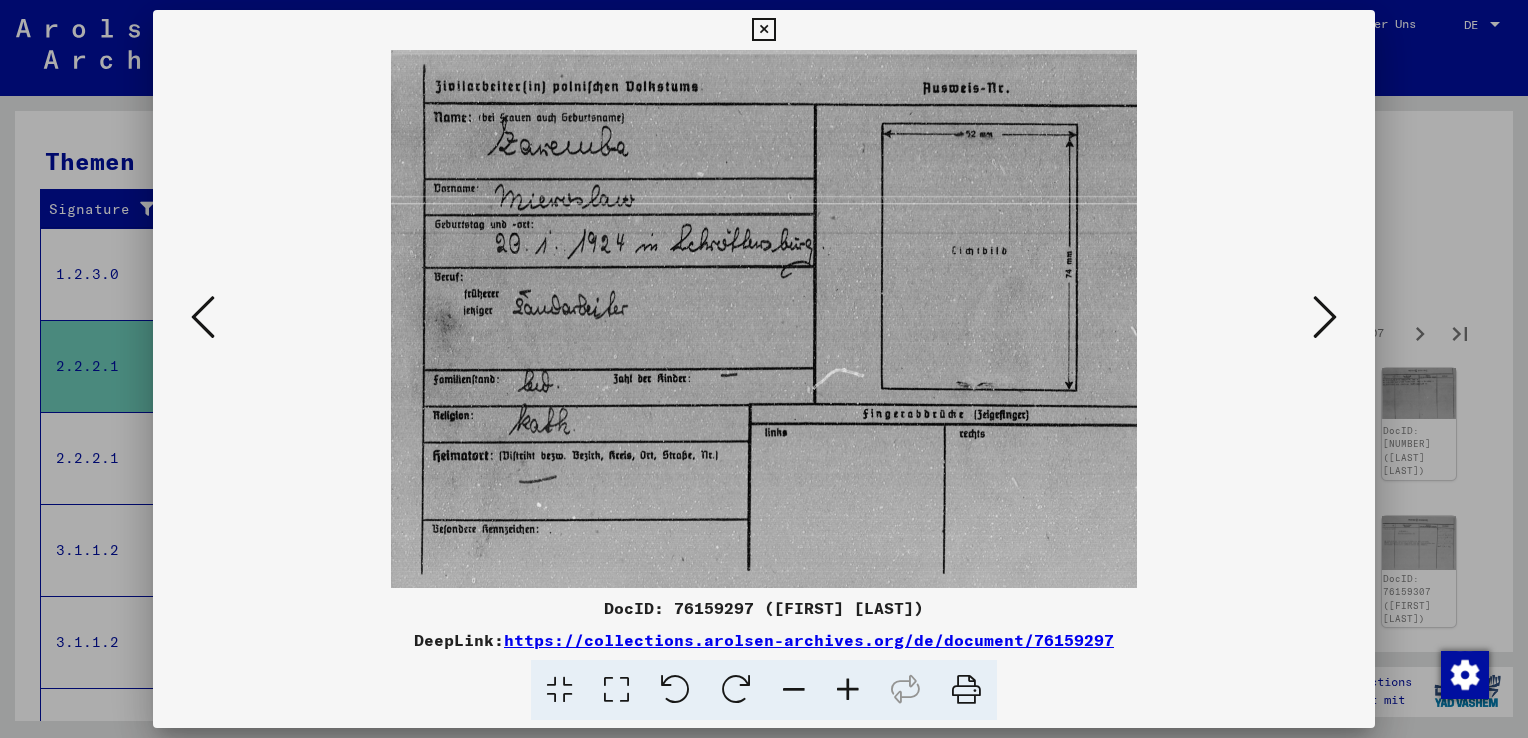 click at bounding box center [1325, 317] 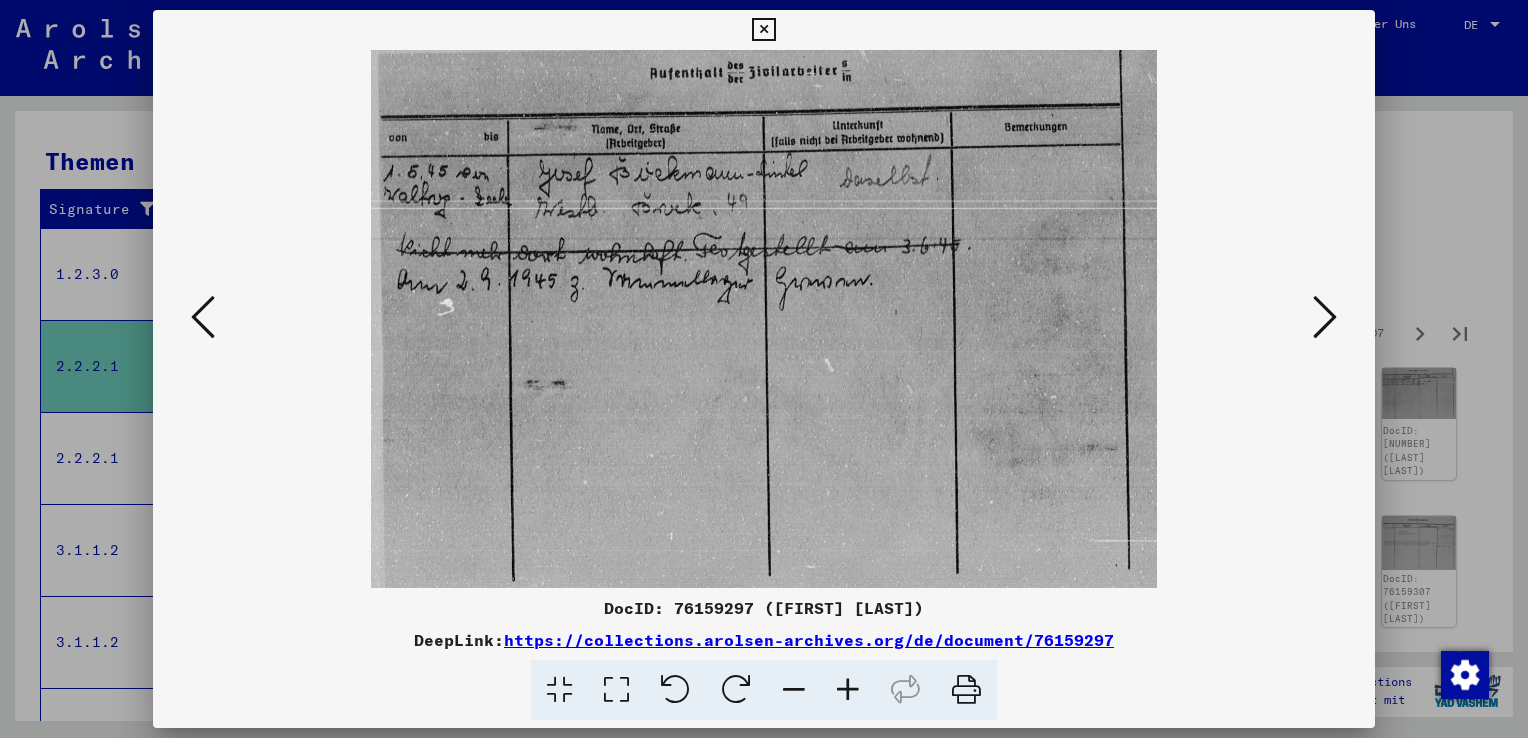 click at bounding box center [1325, 317] 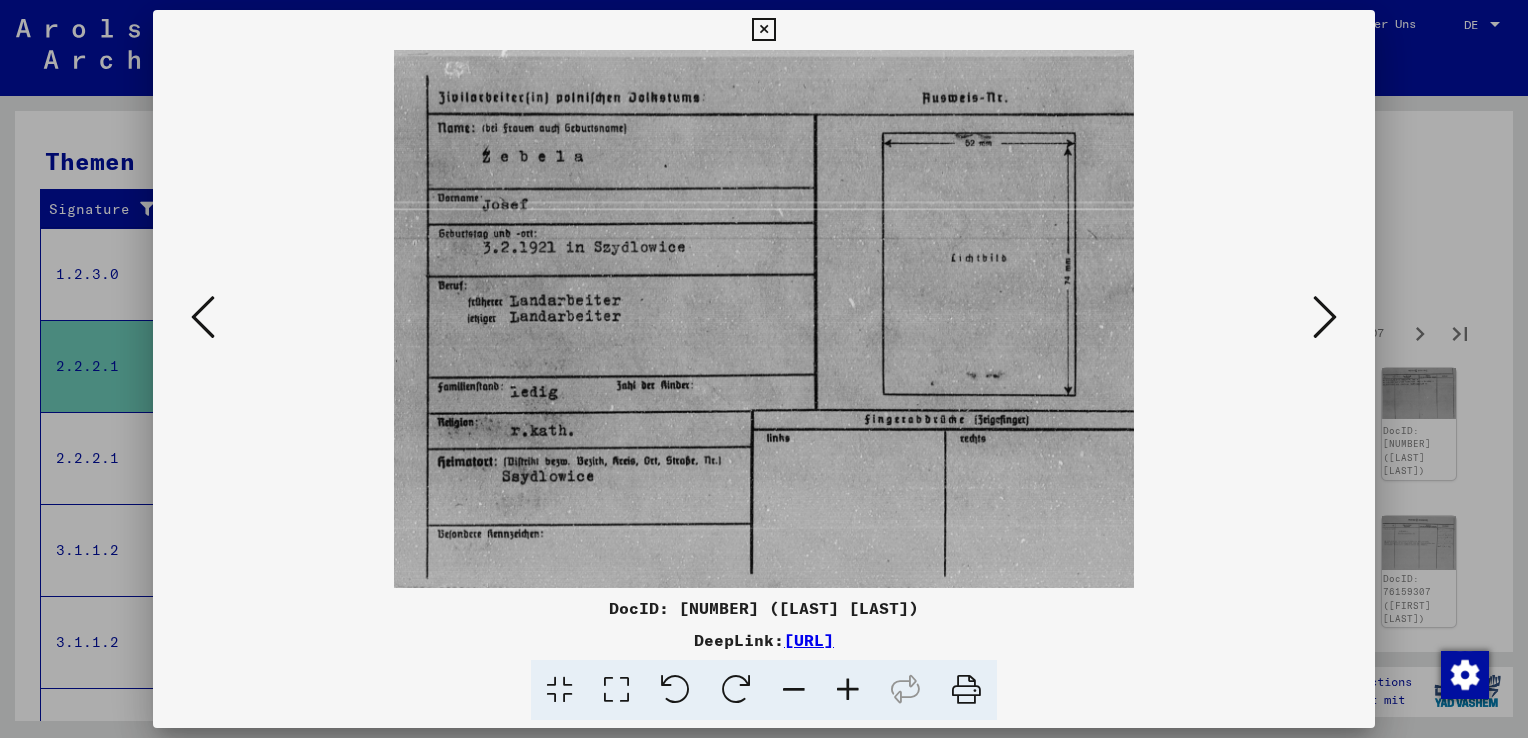 click at bounding box center (1325, 317) 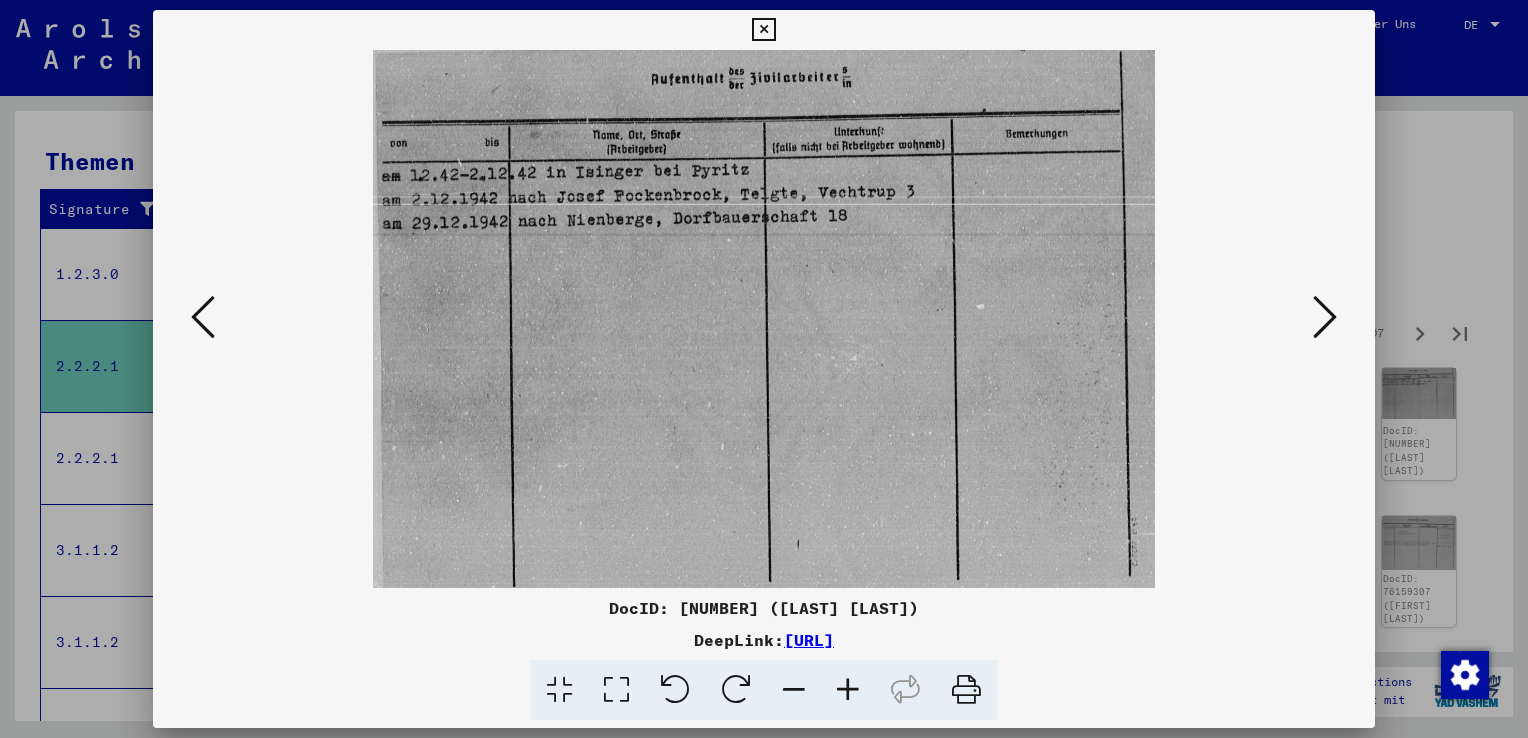 click at bounding box center (203, 317) 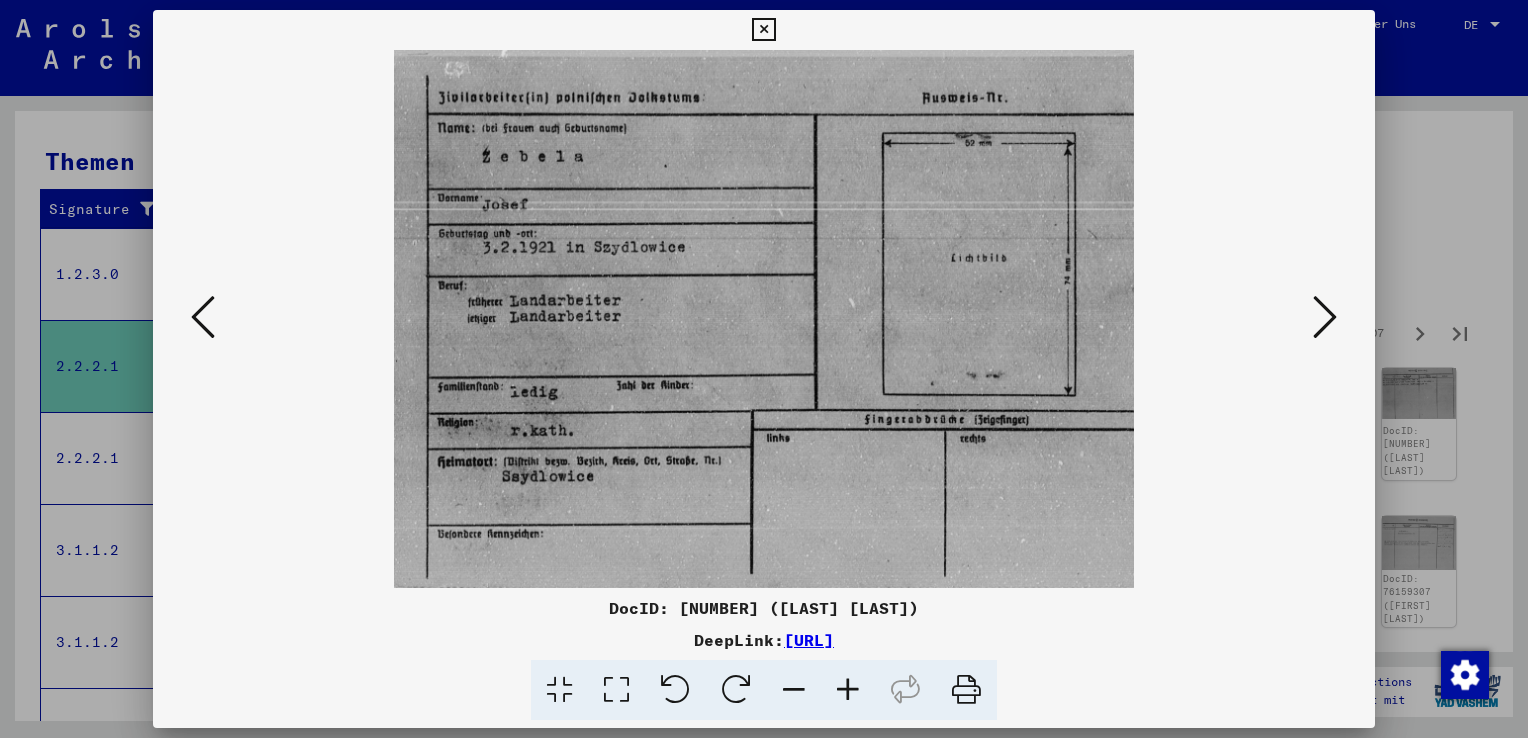 click at bounding box center (203, 318) 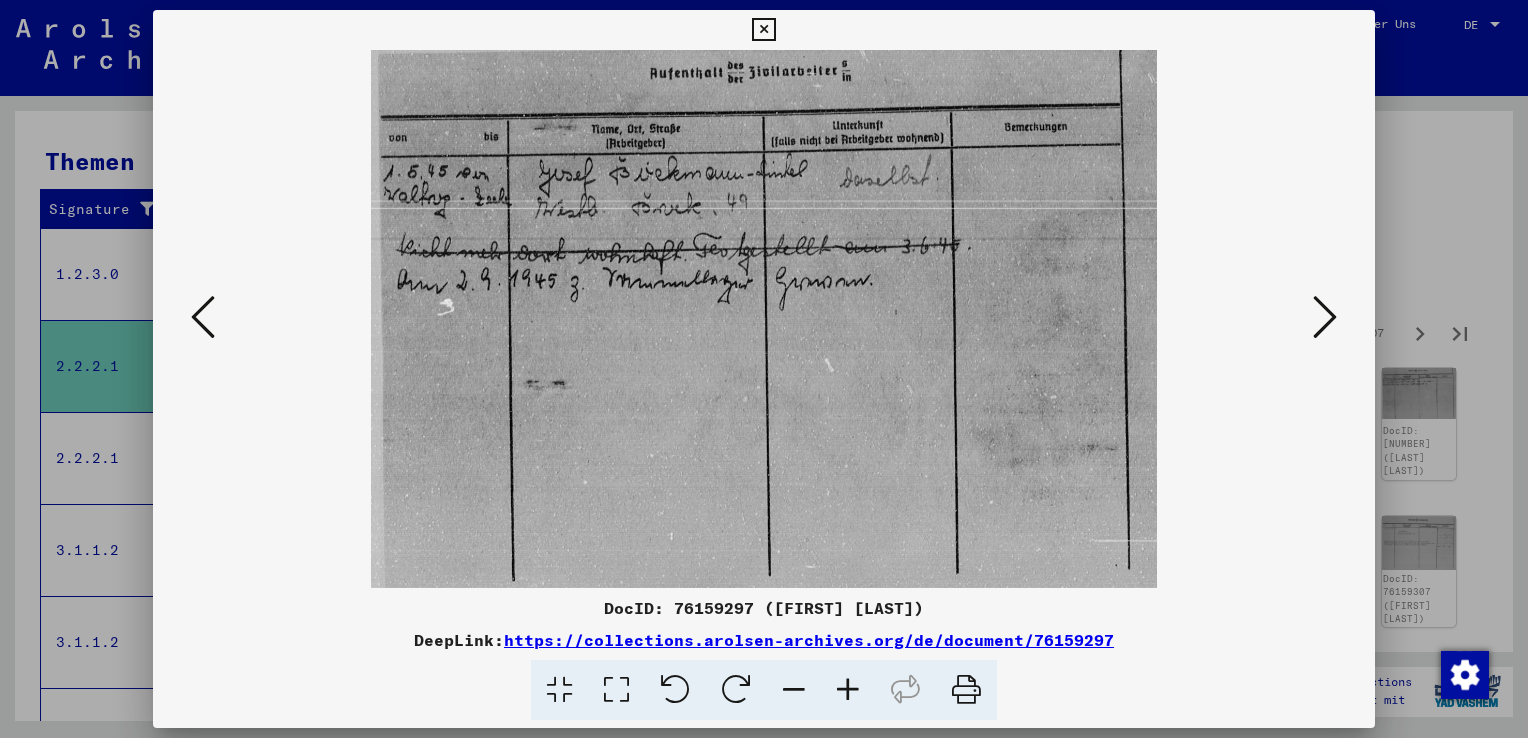 click at bounding box center (1325, 318) 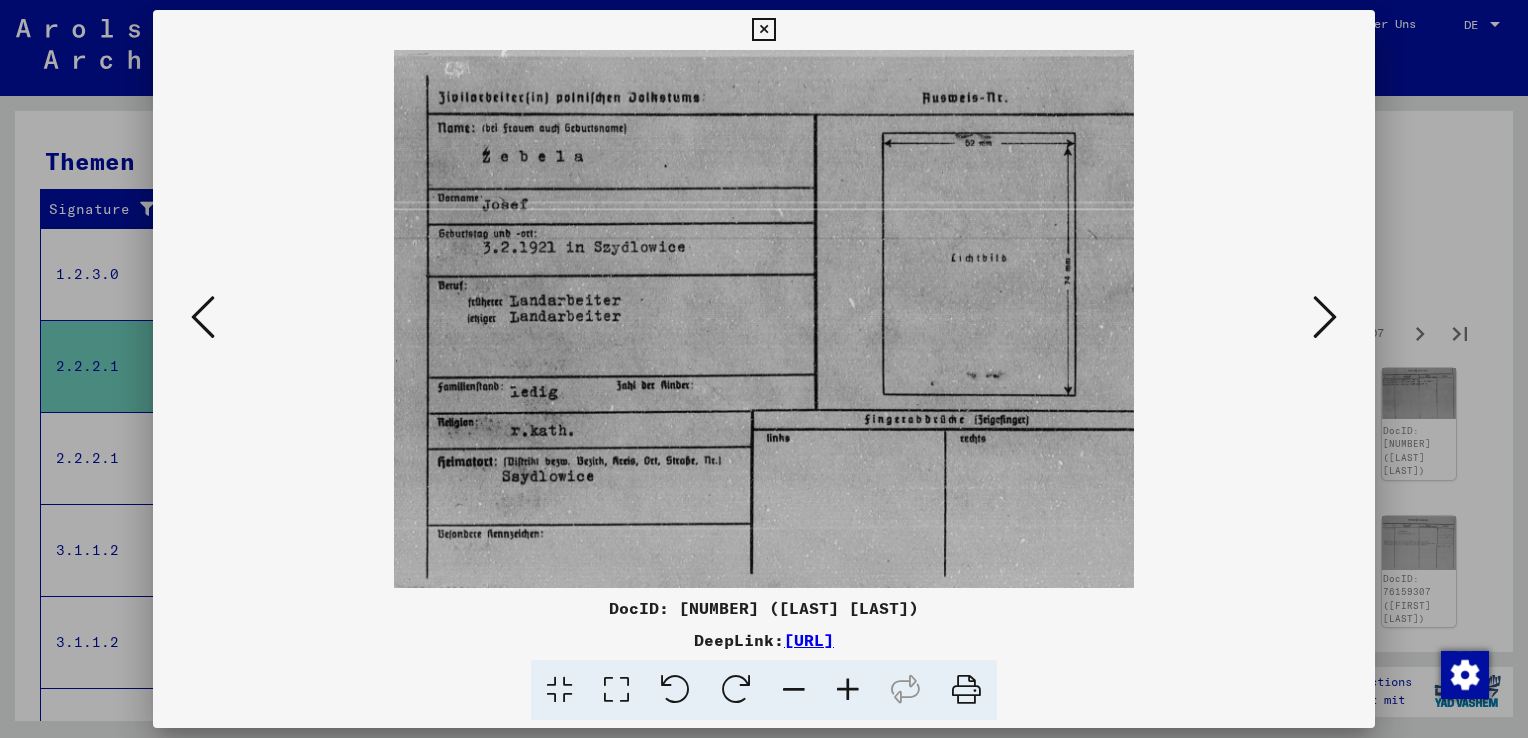 click at bounding box center [1325, 317] 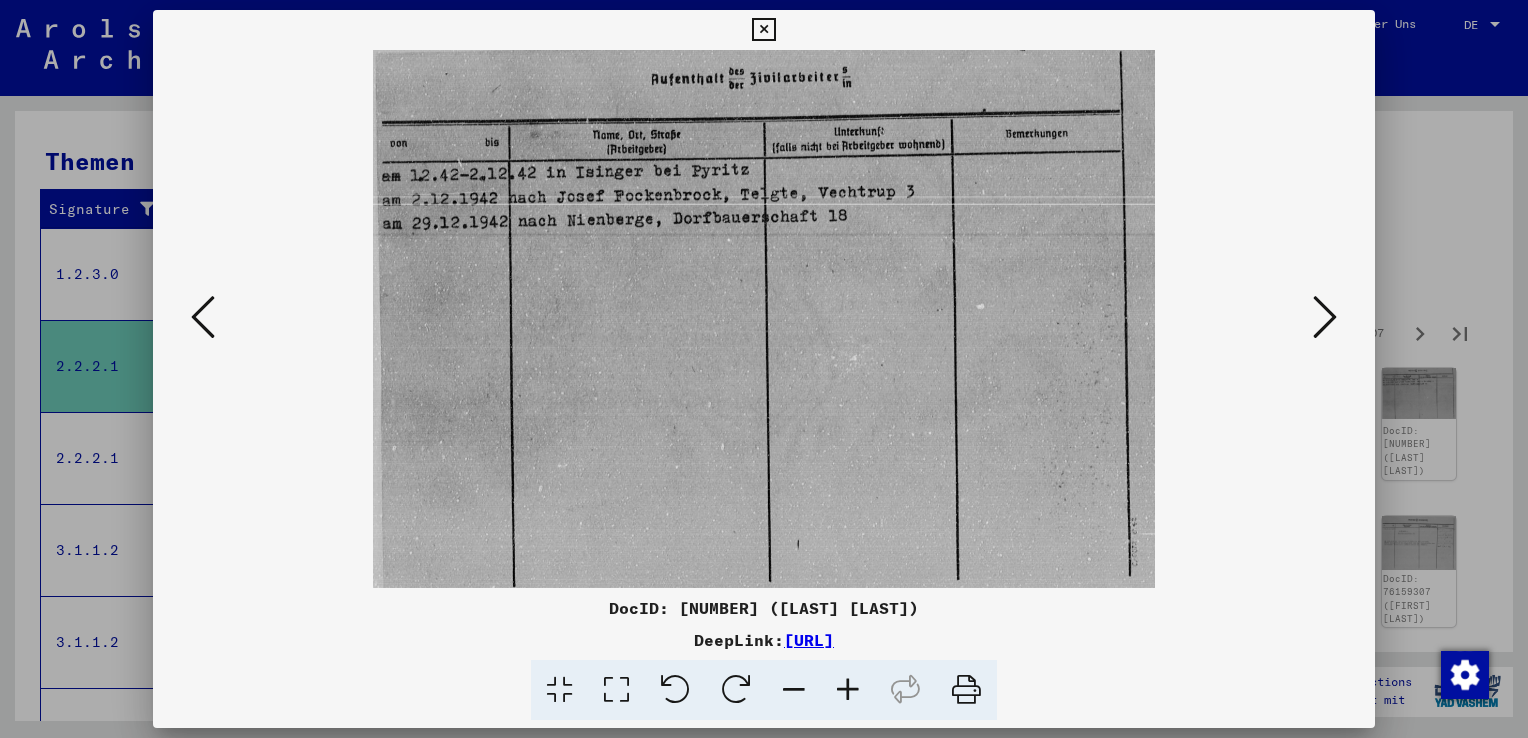 click at bounding box center [1325, 317] 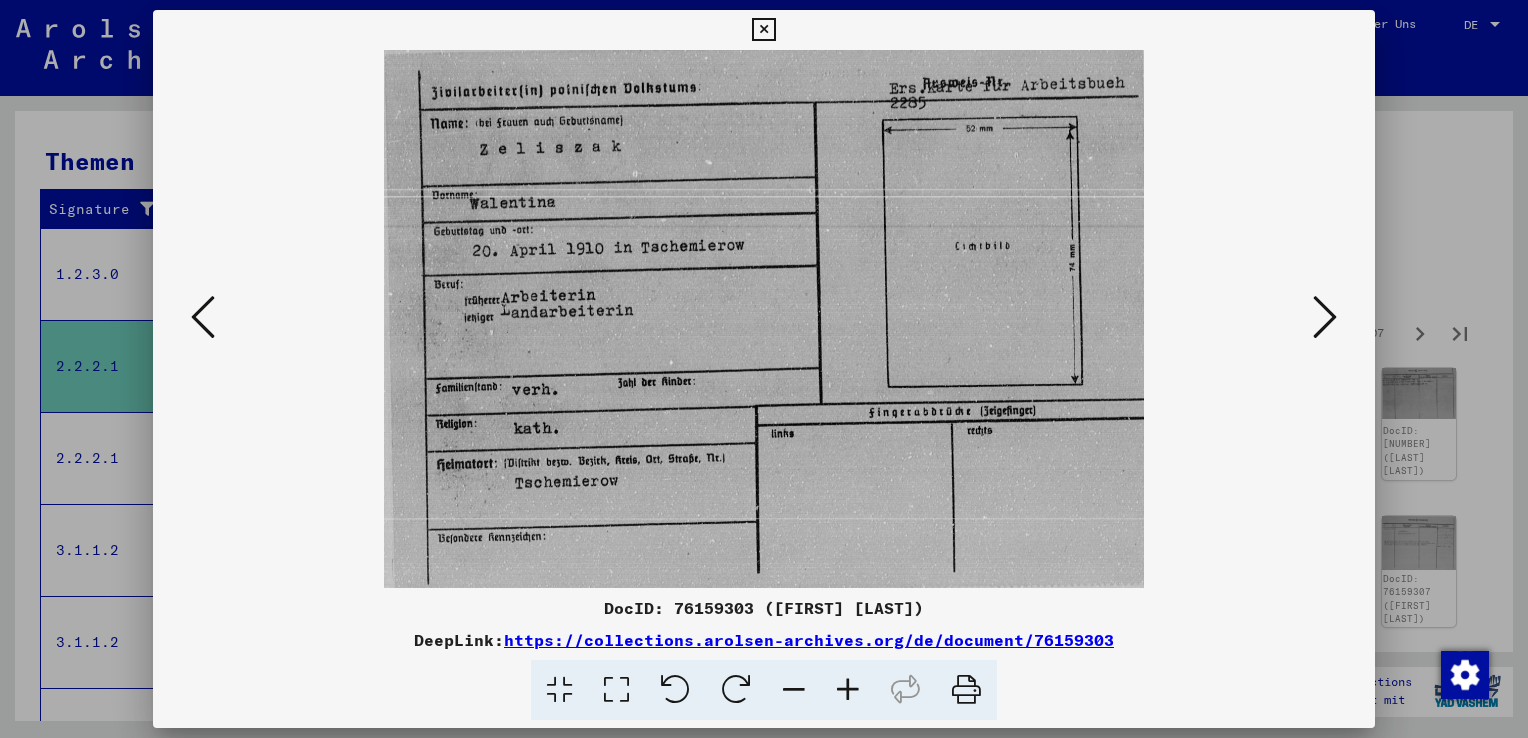 click at bounding box center (1325, 317) 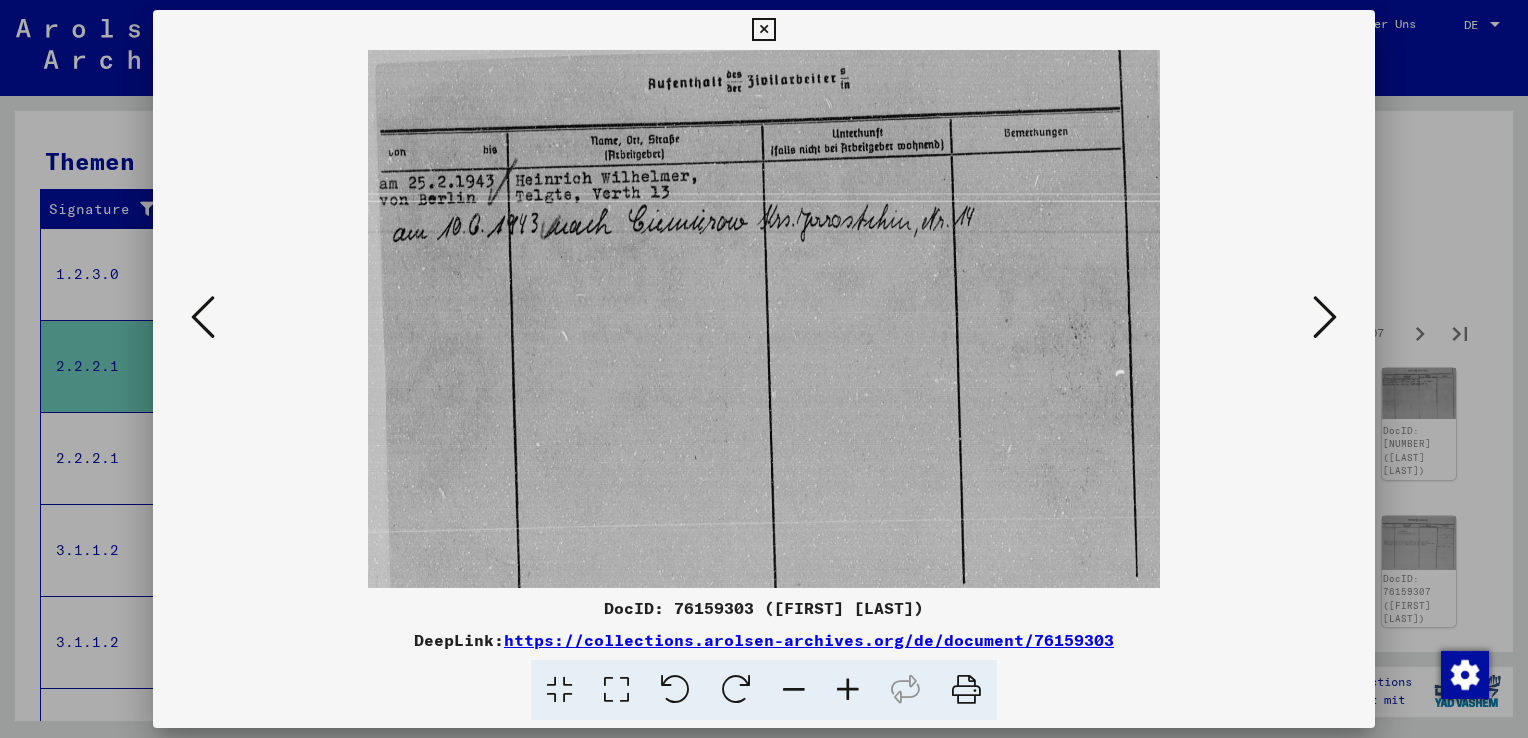 click at bounding box center (1325, 317) 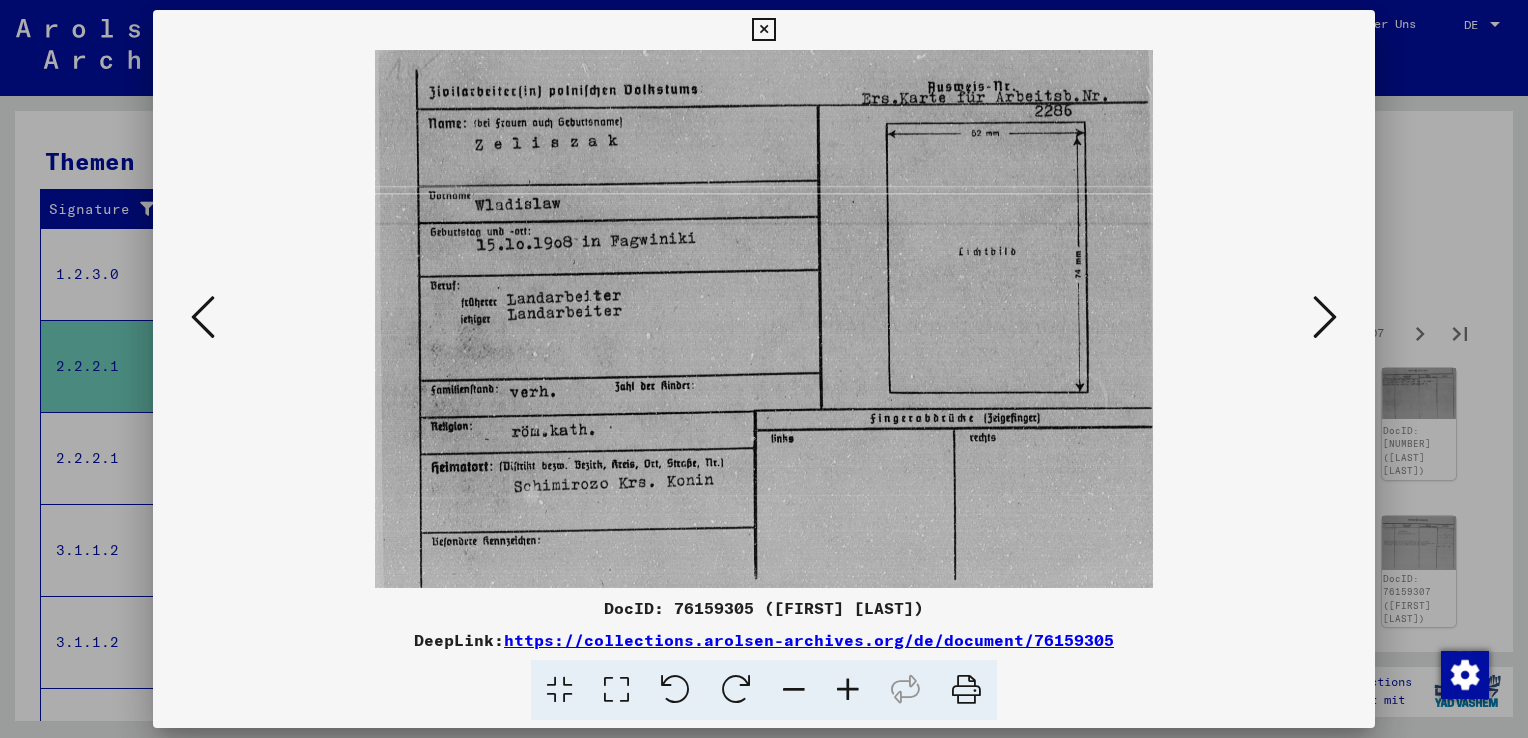click at bounding box center (1325, 317) 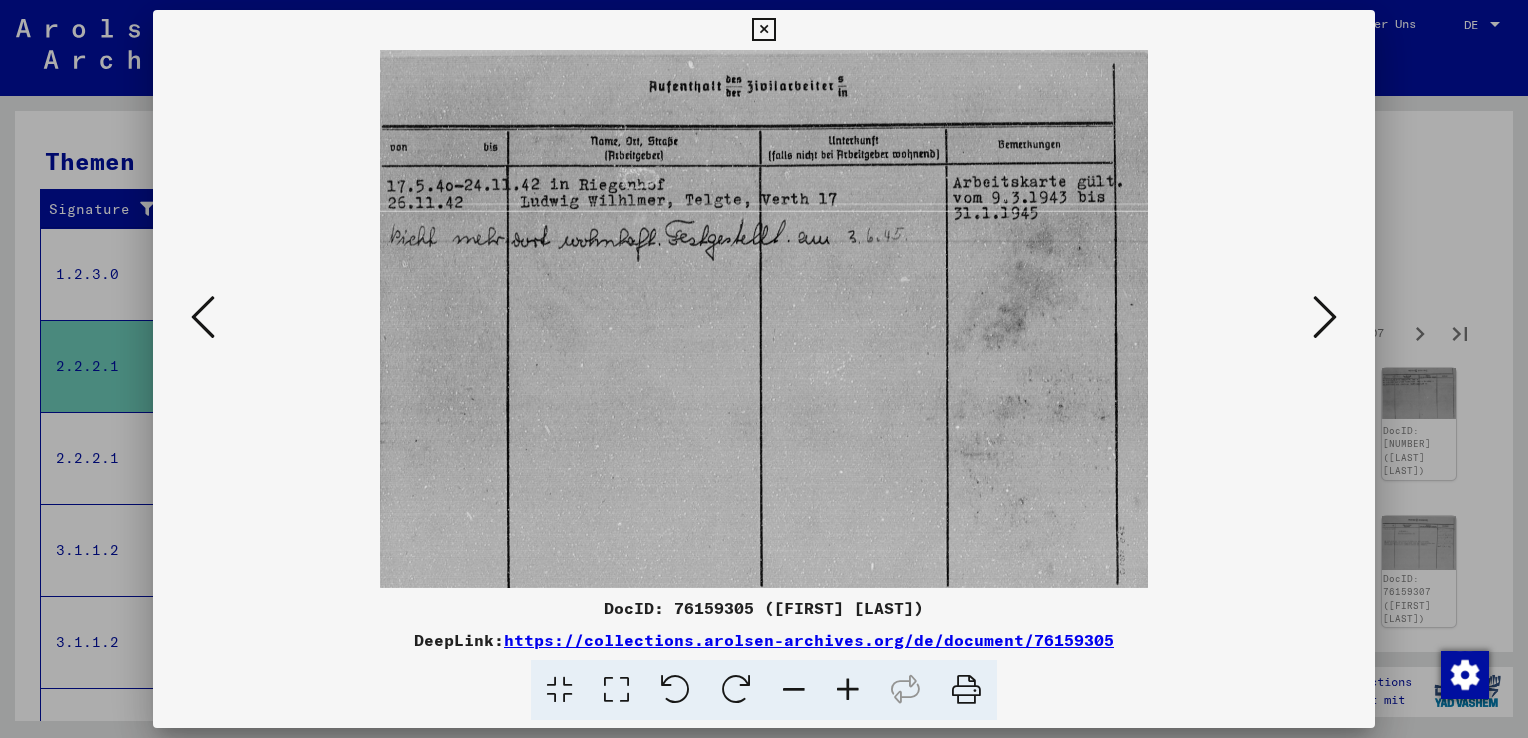click at bounding box center (1325, 317) 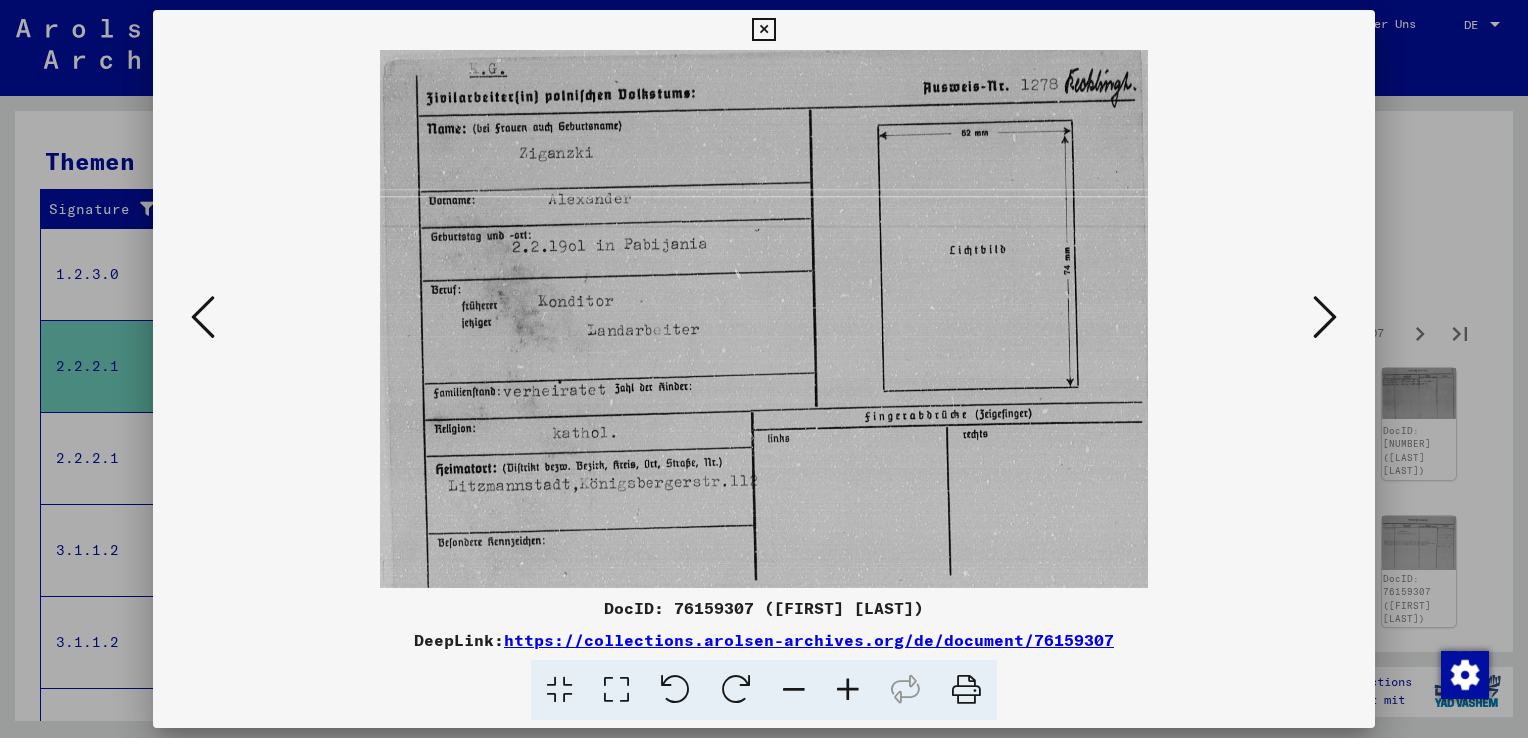 click at bounding box center [1325, 318] 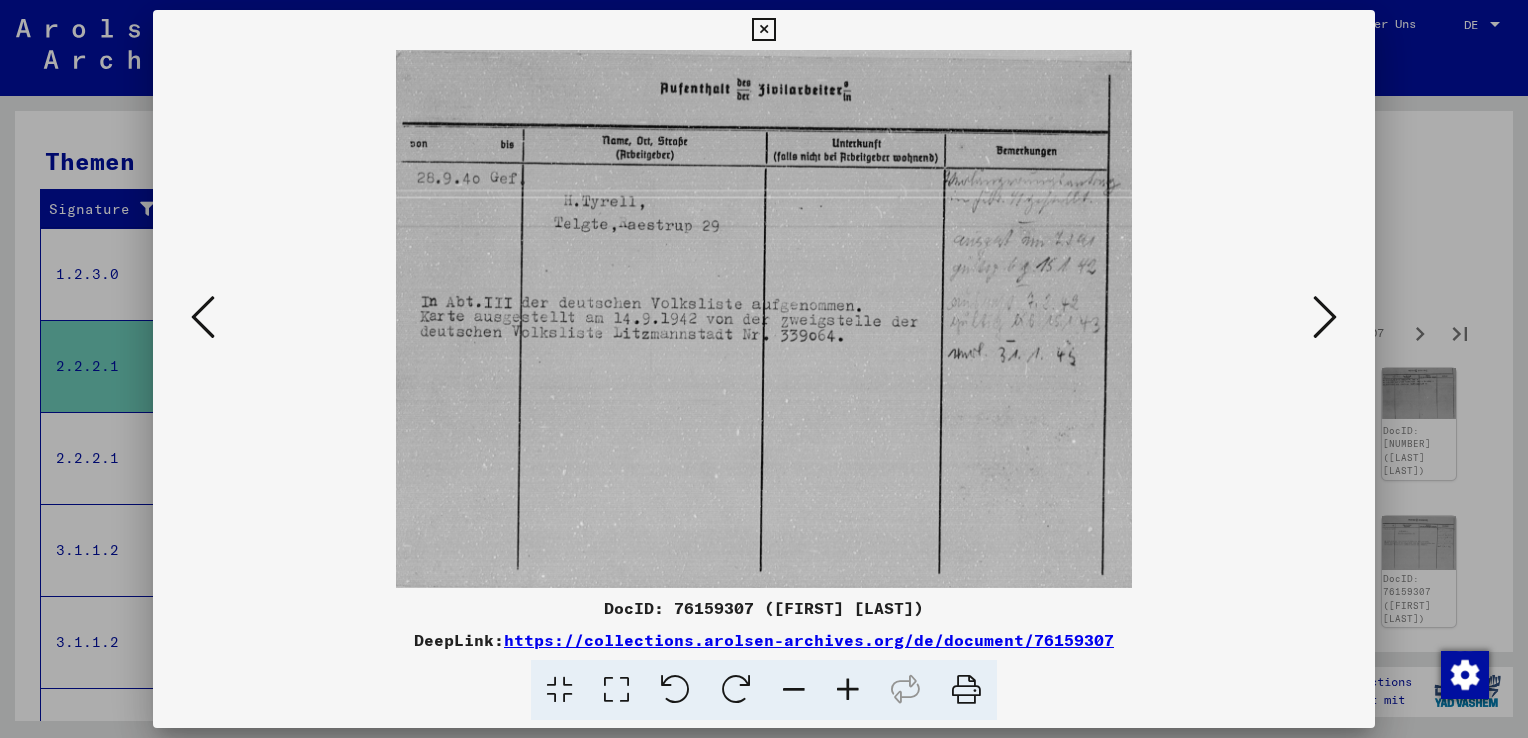 click at bounding box center [1325, 317] 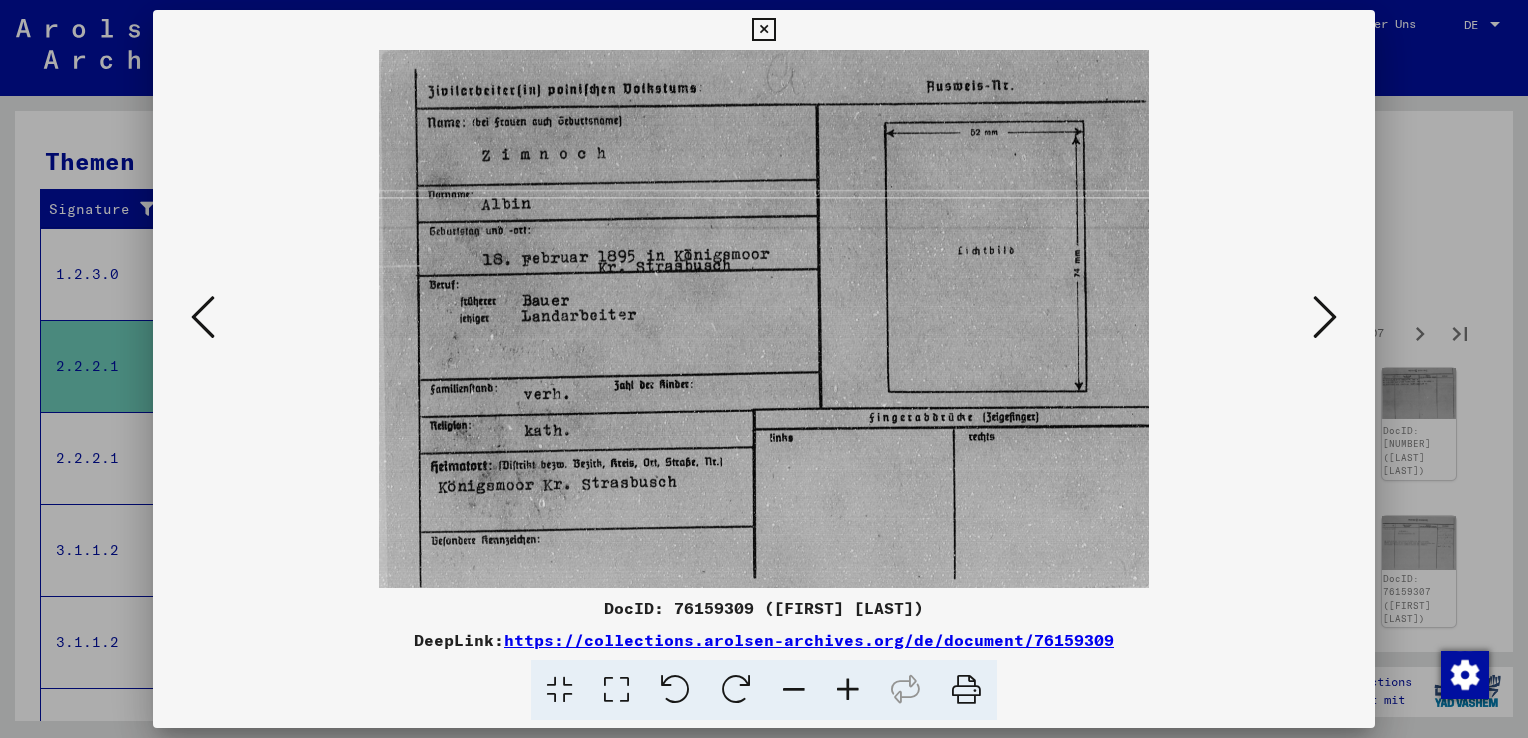 click 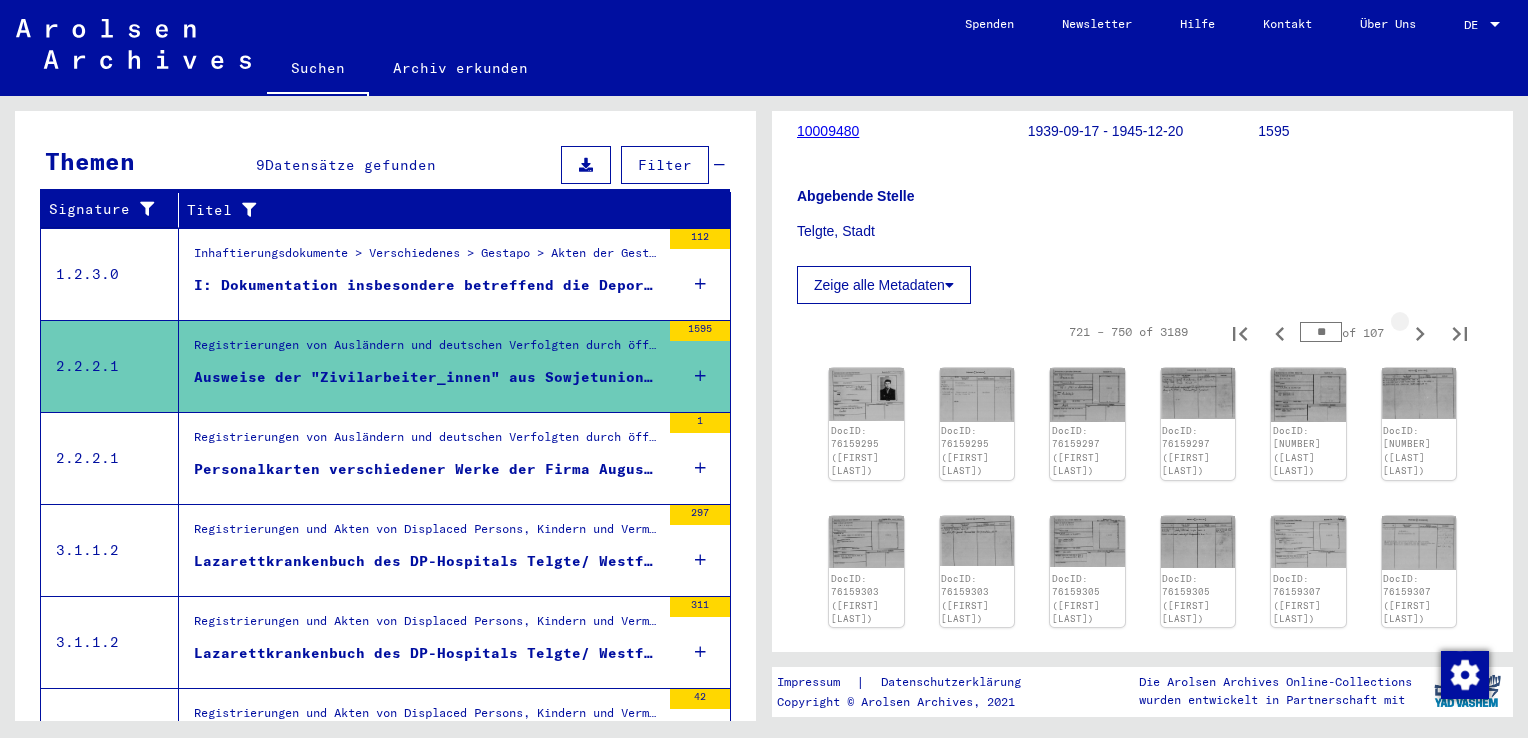 type on "**" 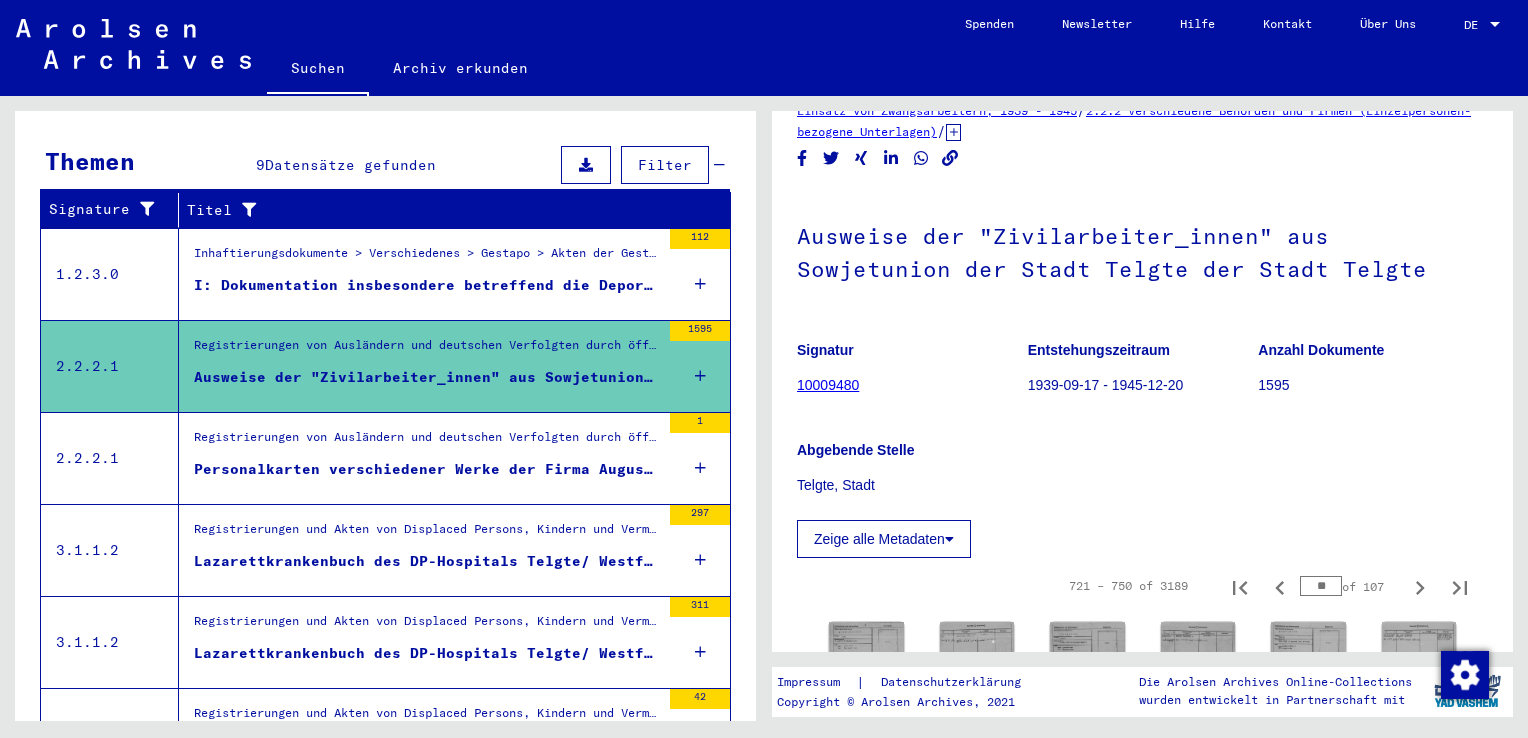 scroll, scrollTop: 0, scrollLeft: 0, axis: both 